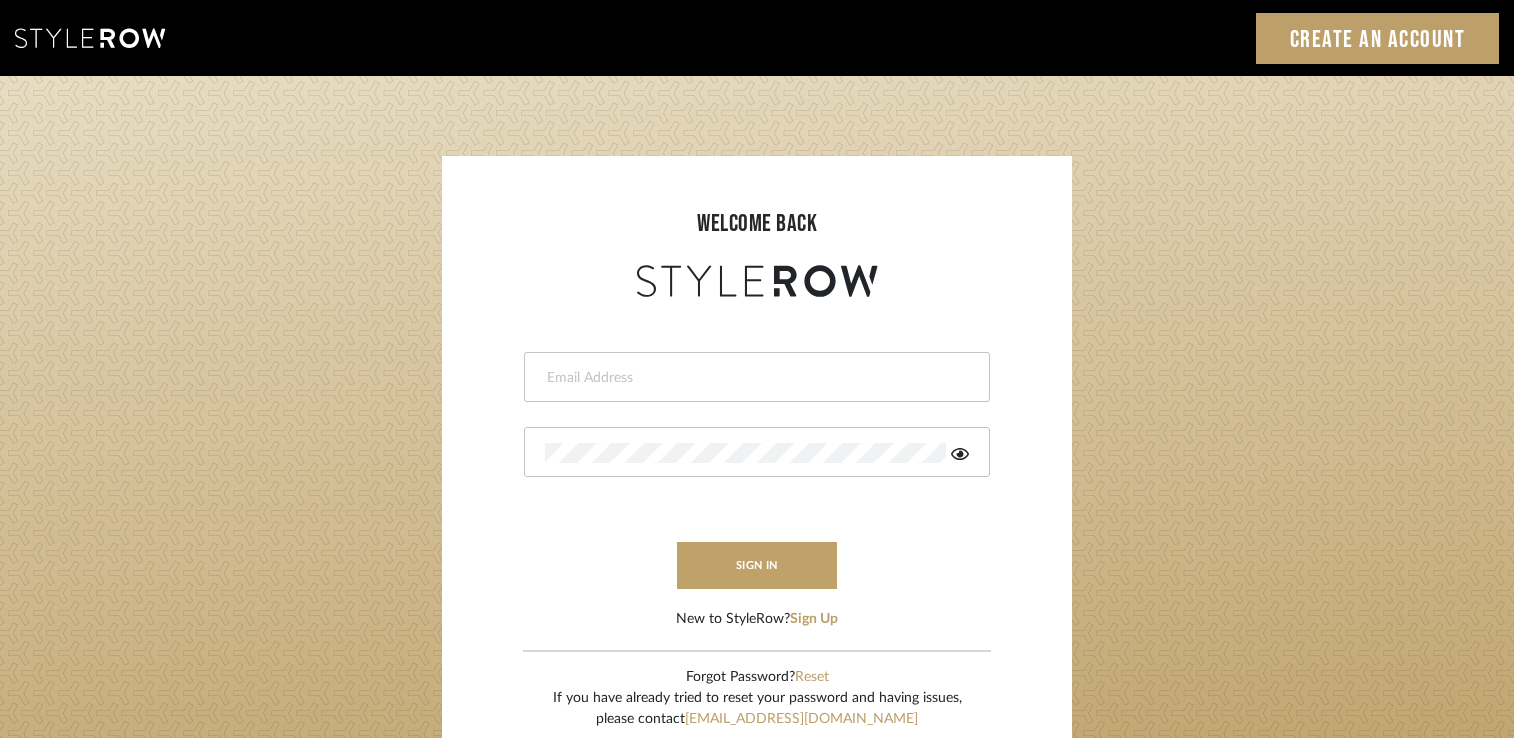 scroll, scrollTop: 0, scrollLeft: 0, axis: both 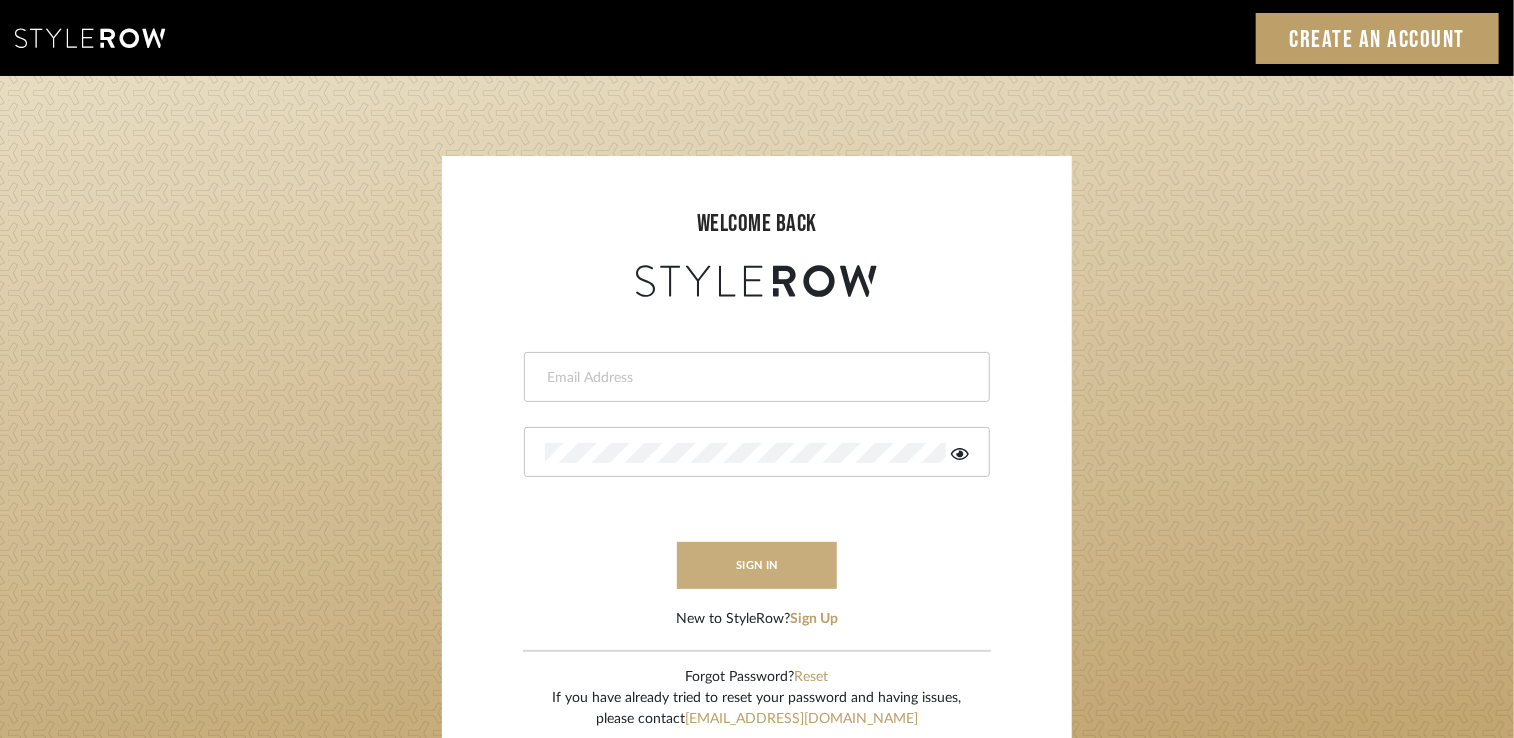 type on "[EMAIL_ADDRESS][DOMAIN_NAME]" 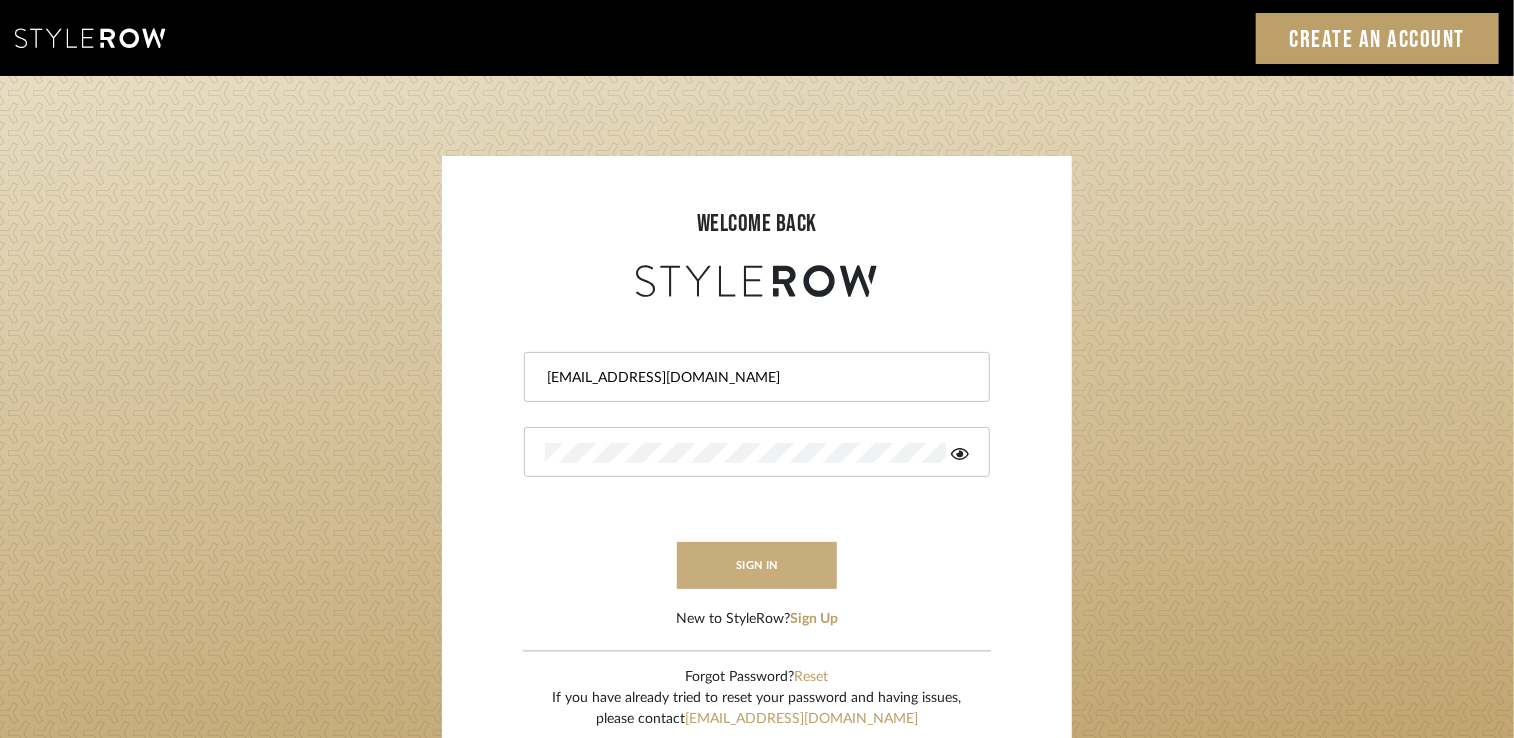 click on "sign in" at bounding box center (757, 565) 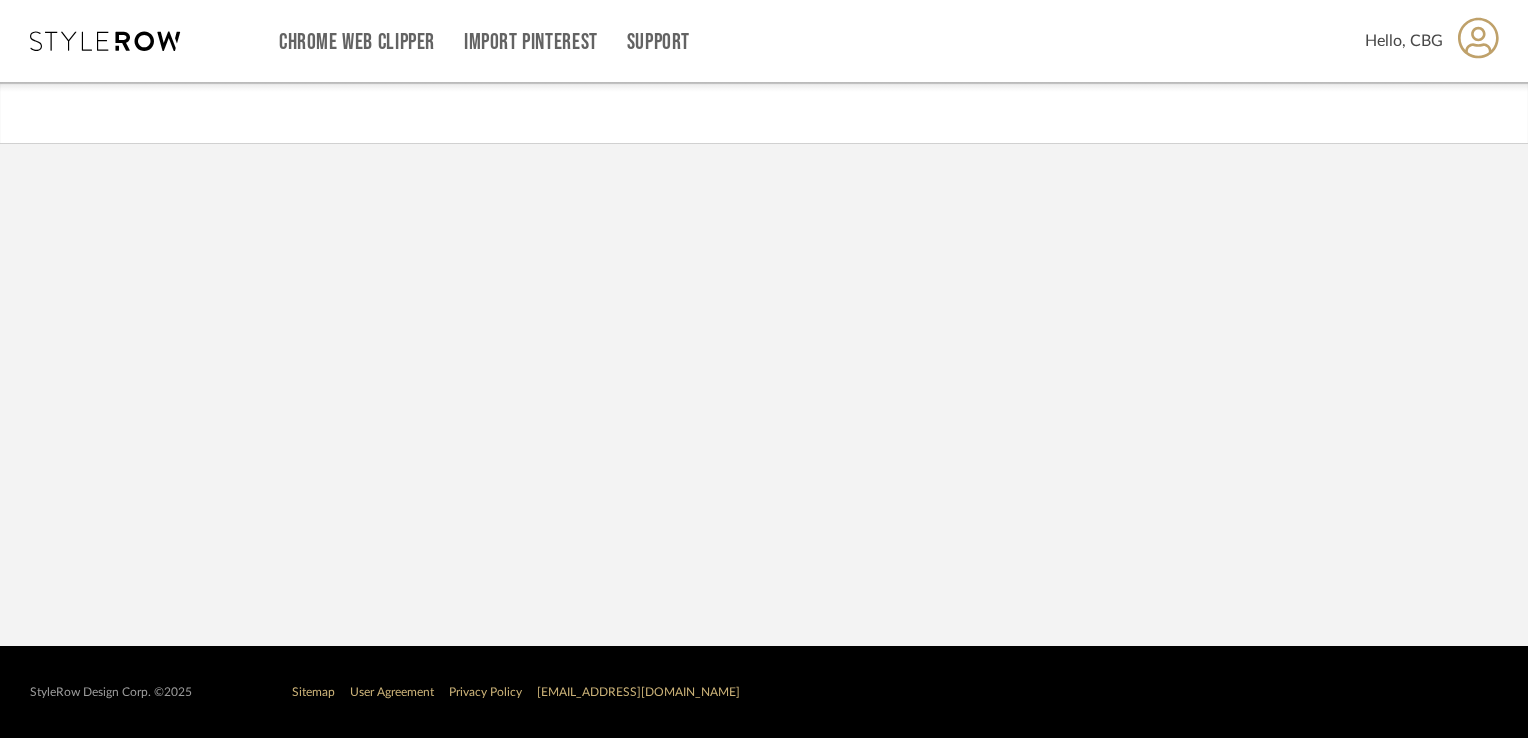 scroll, scrollTop: 0, scrollLeft: 0, axis: both 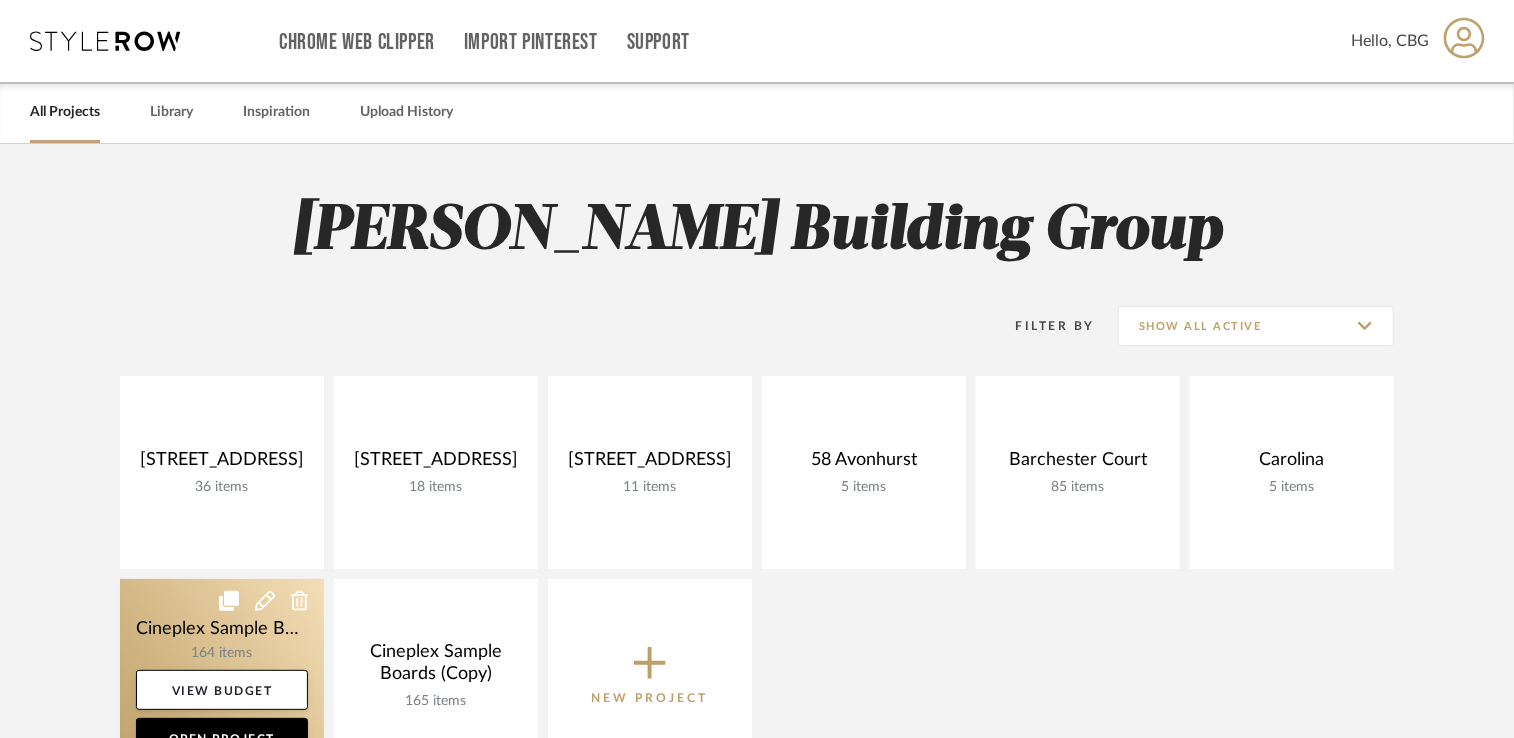 click 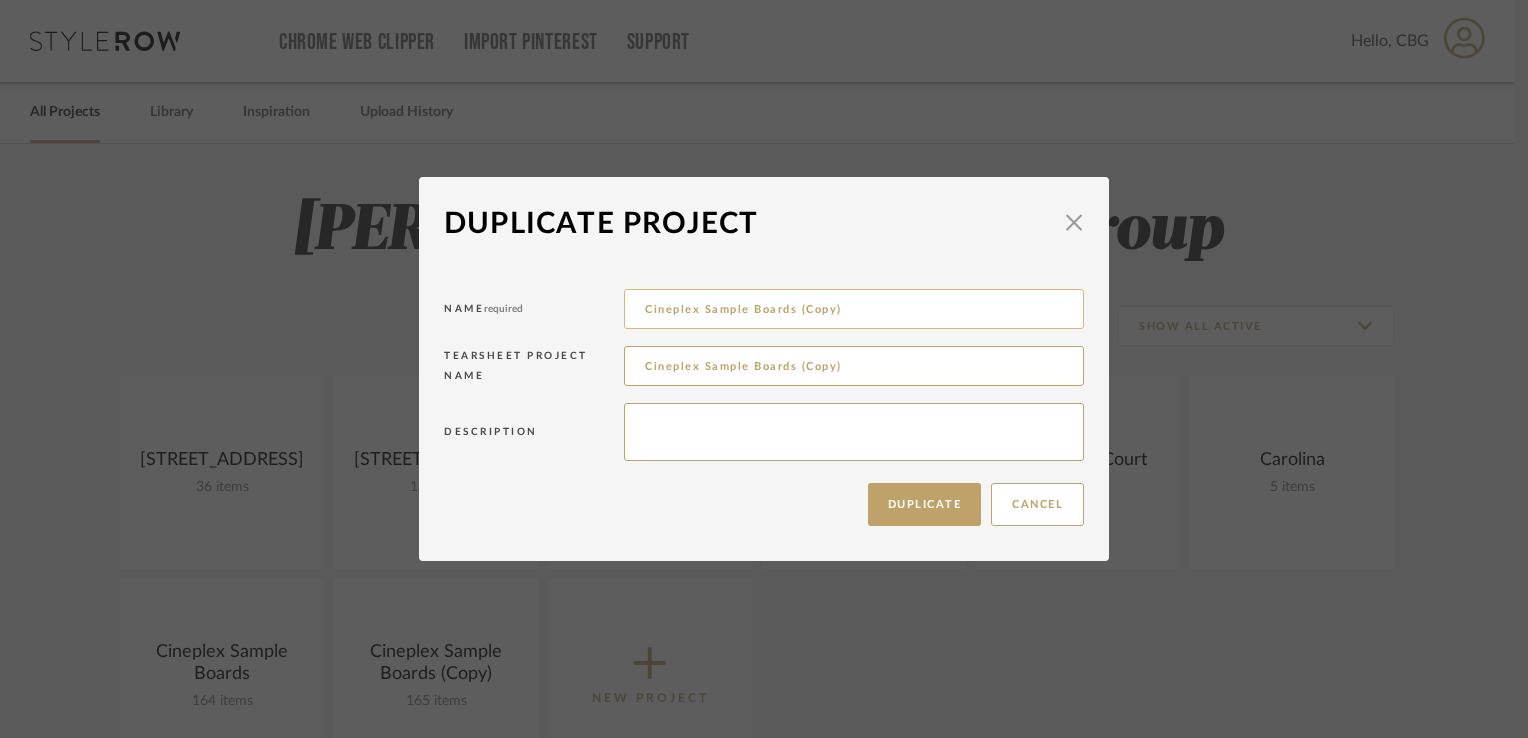 click on "Cineplex Sample Boards (Copy)" at bounding box center [854, 309] 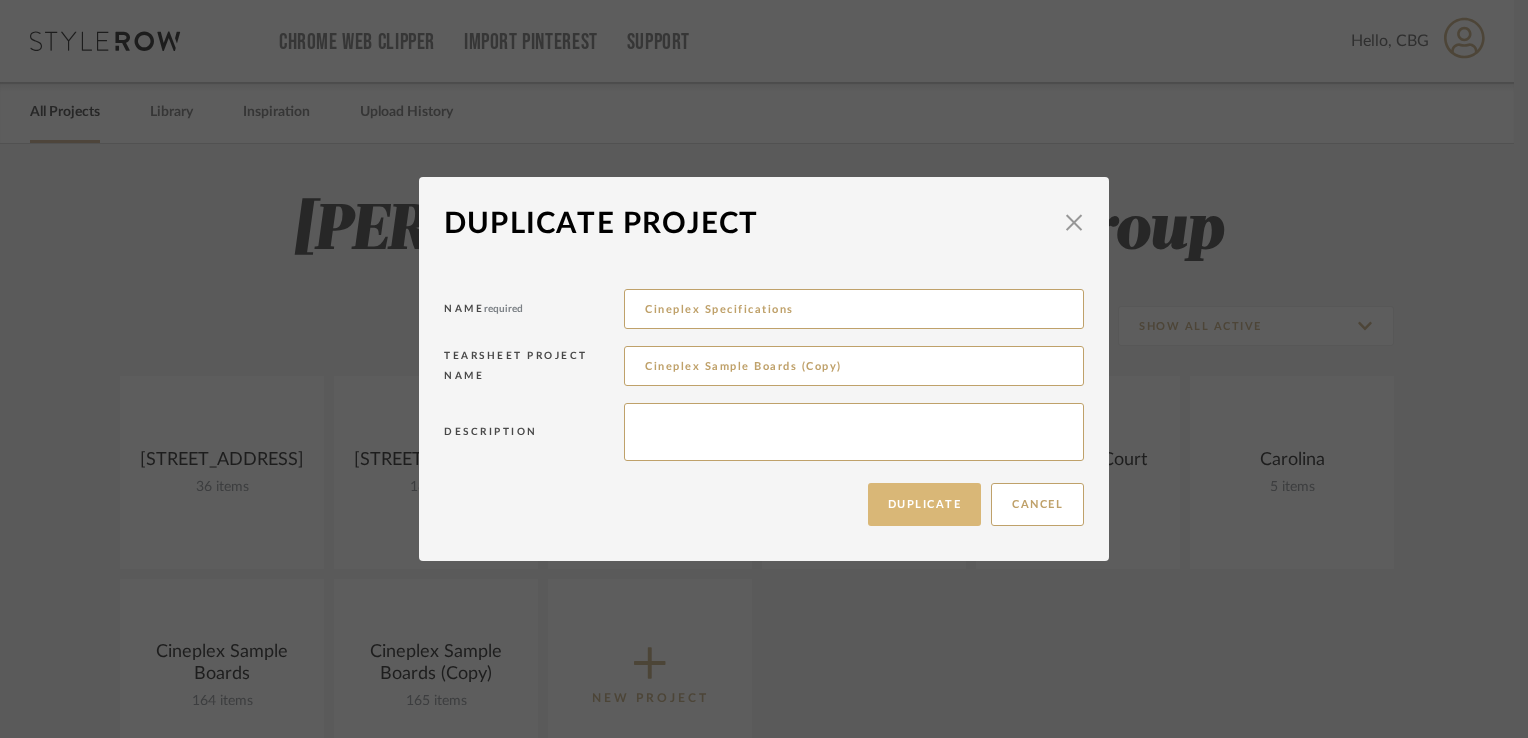 type on "Cineplex Specifications" 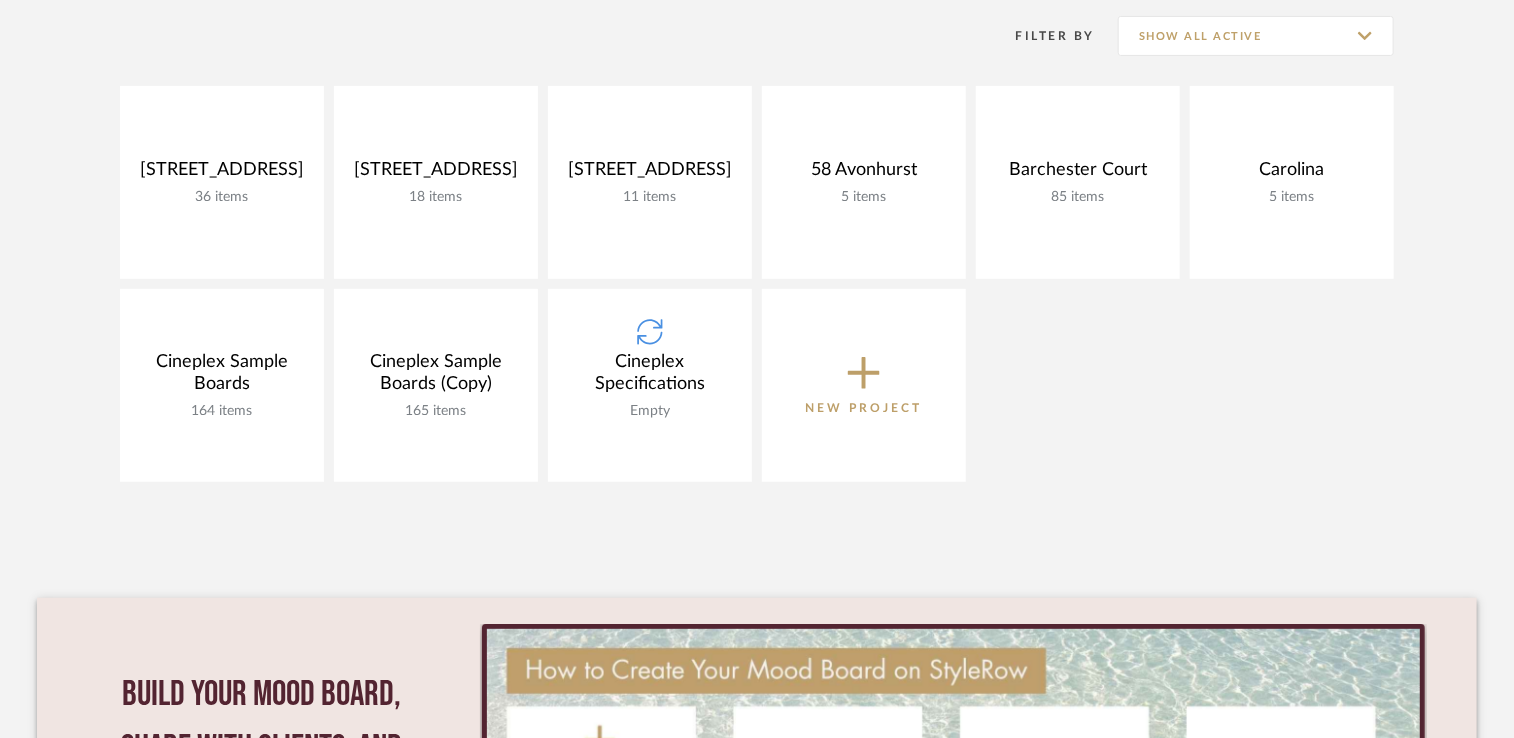 scroll, scrollTop: 300, scrollLeft: 0, axis: vertical 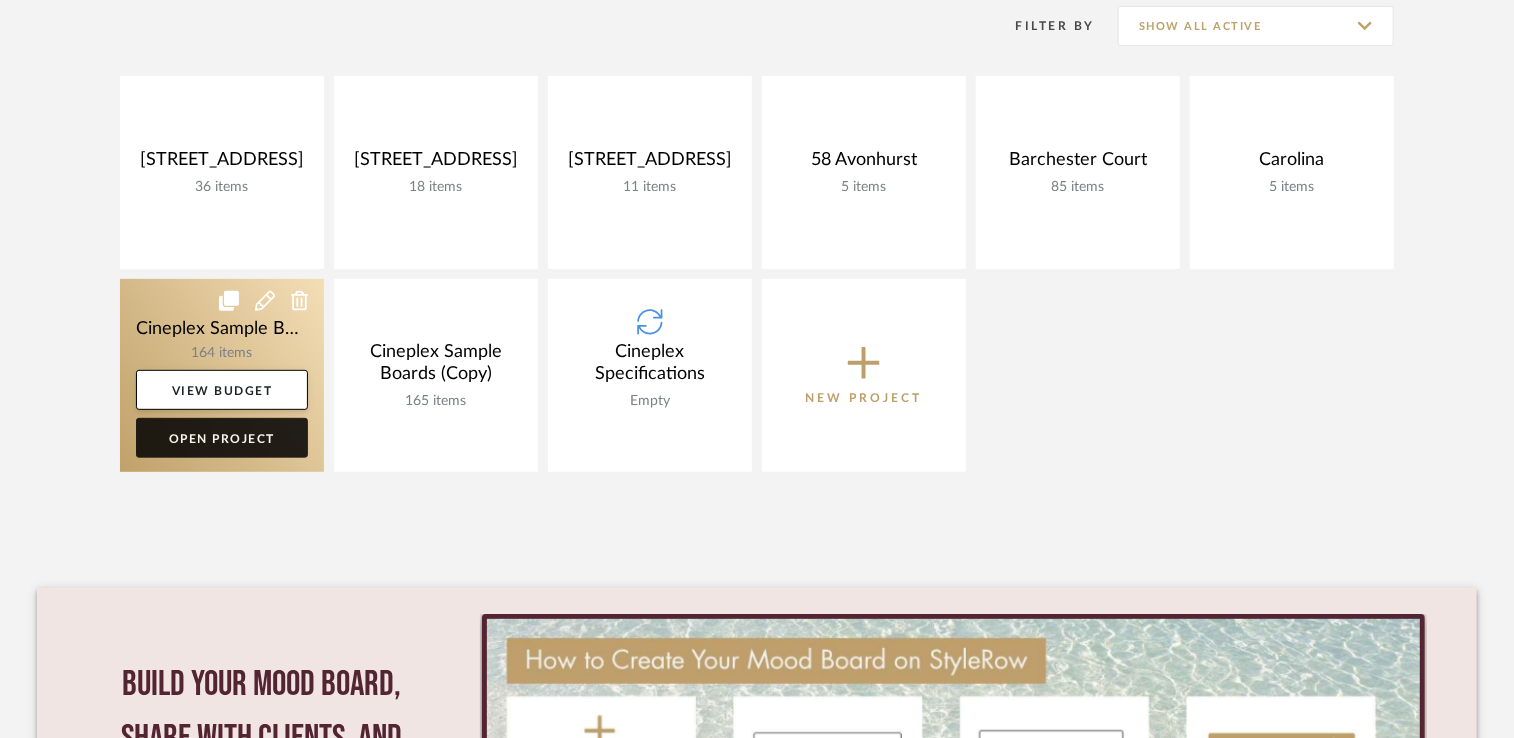 click on "Open Project" 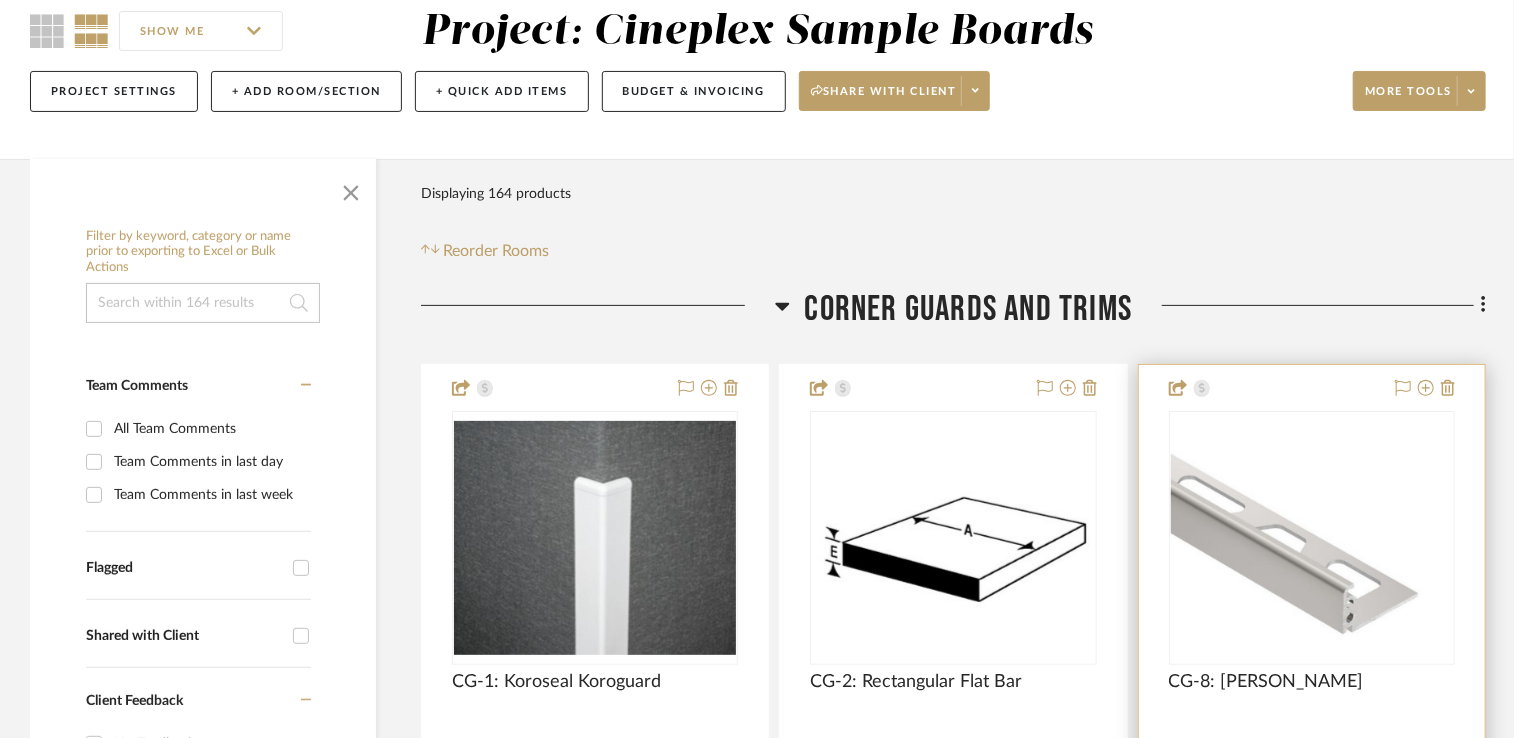 scroll, scrollTop: 400, scrollLeft: 0, axis: vertical 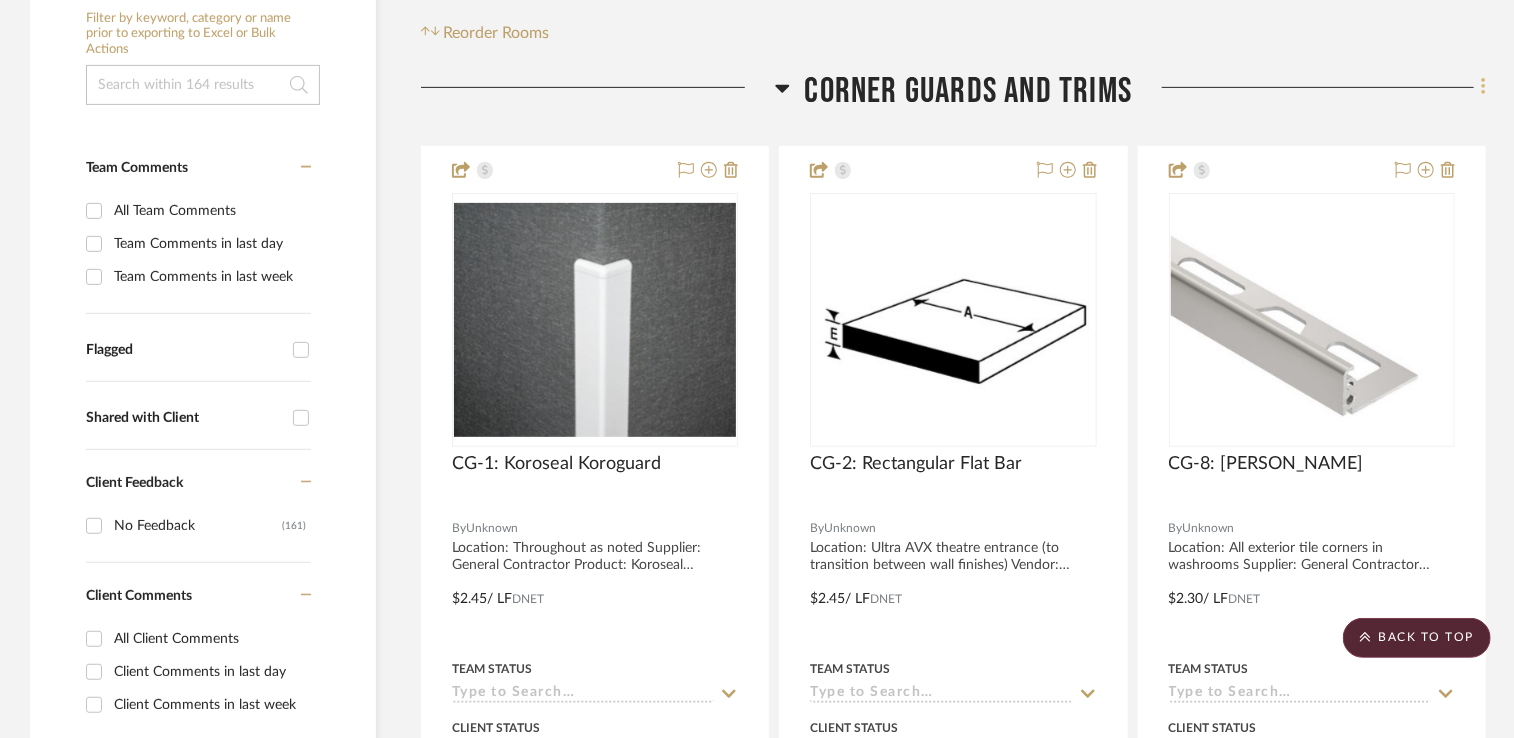 click 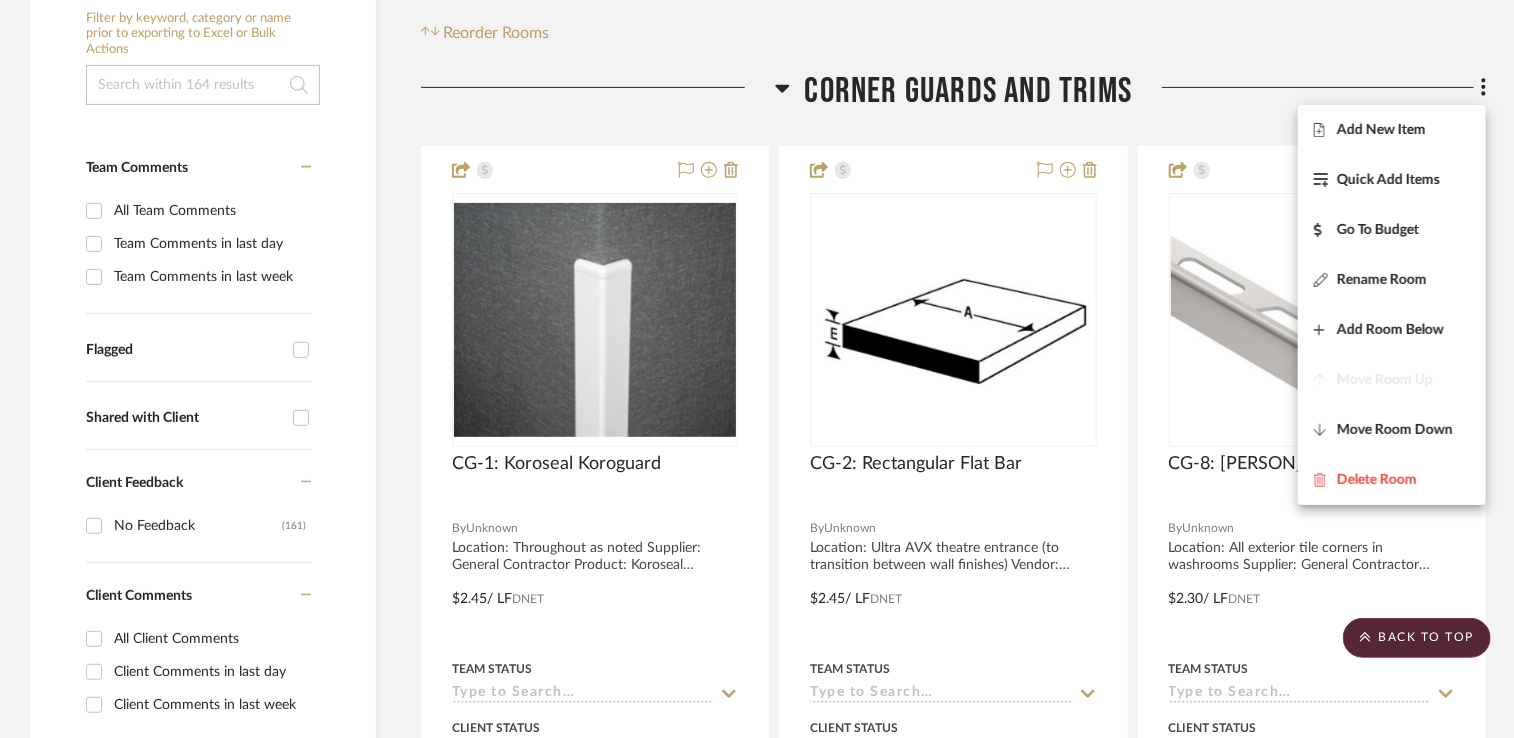 click at bounding box center [757, 369] 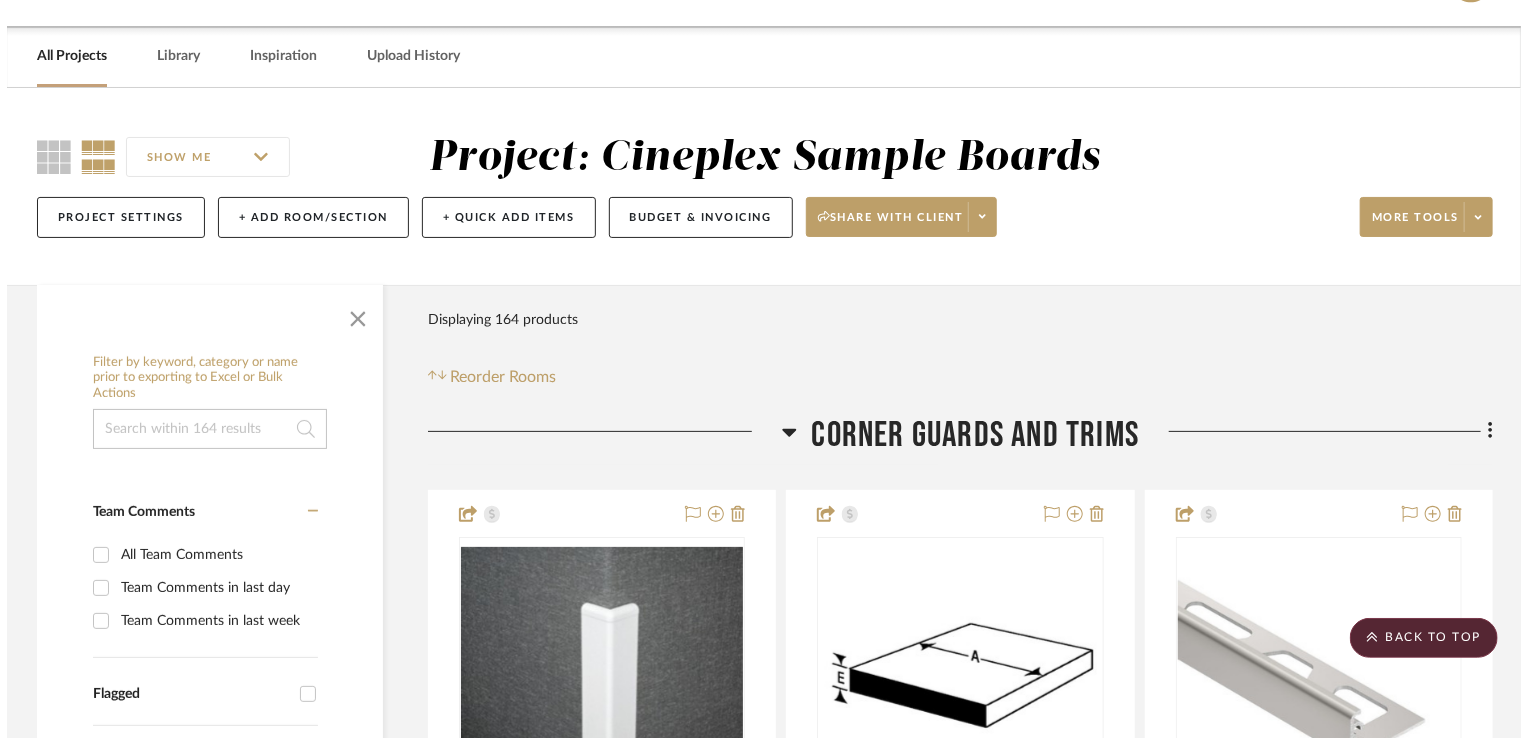 scroll, scrollTop: 0, scrollLeft: 0, axis: both 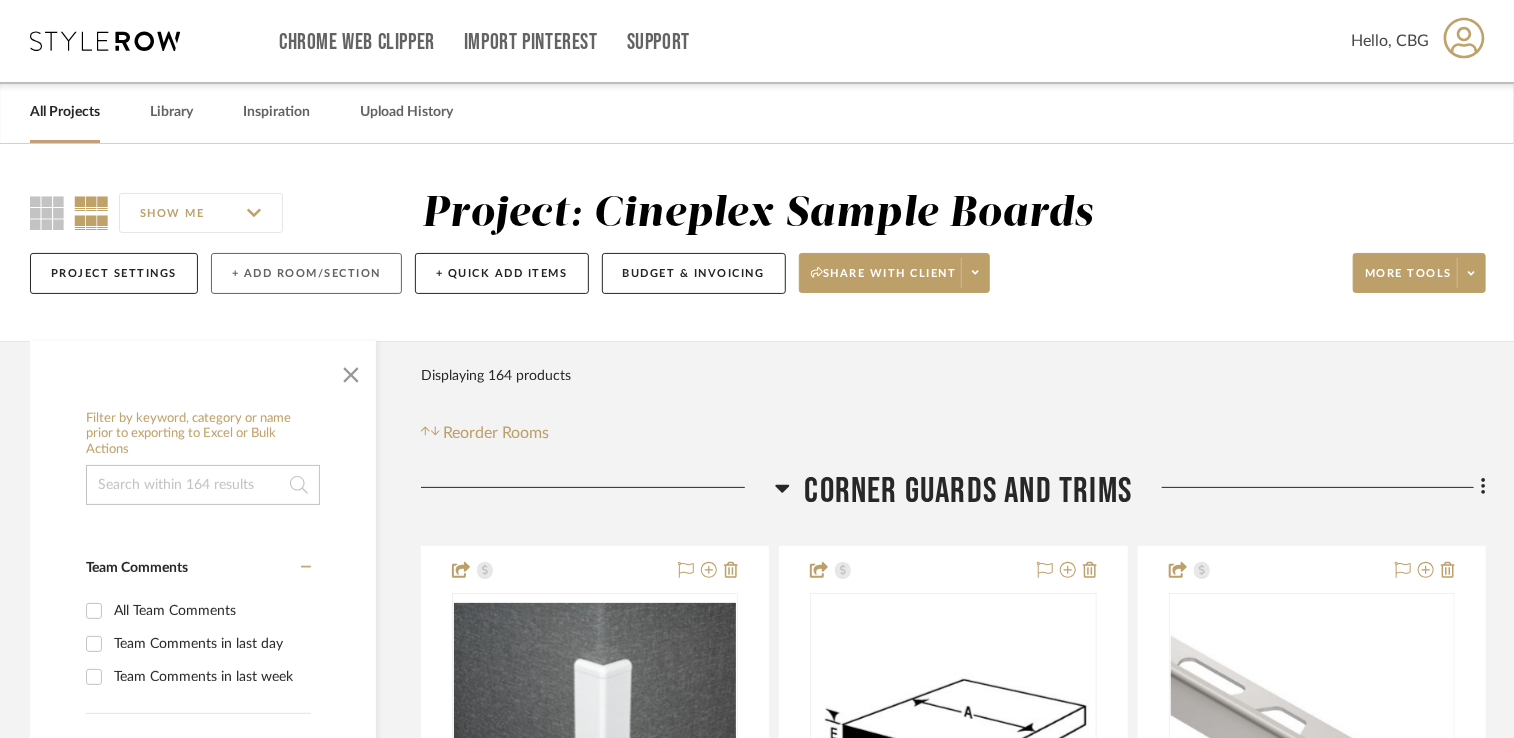 click on "+ Add Room/Section" 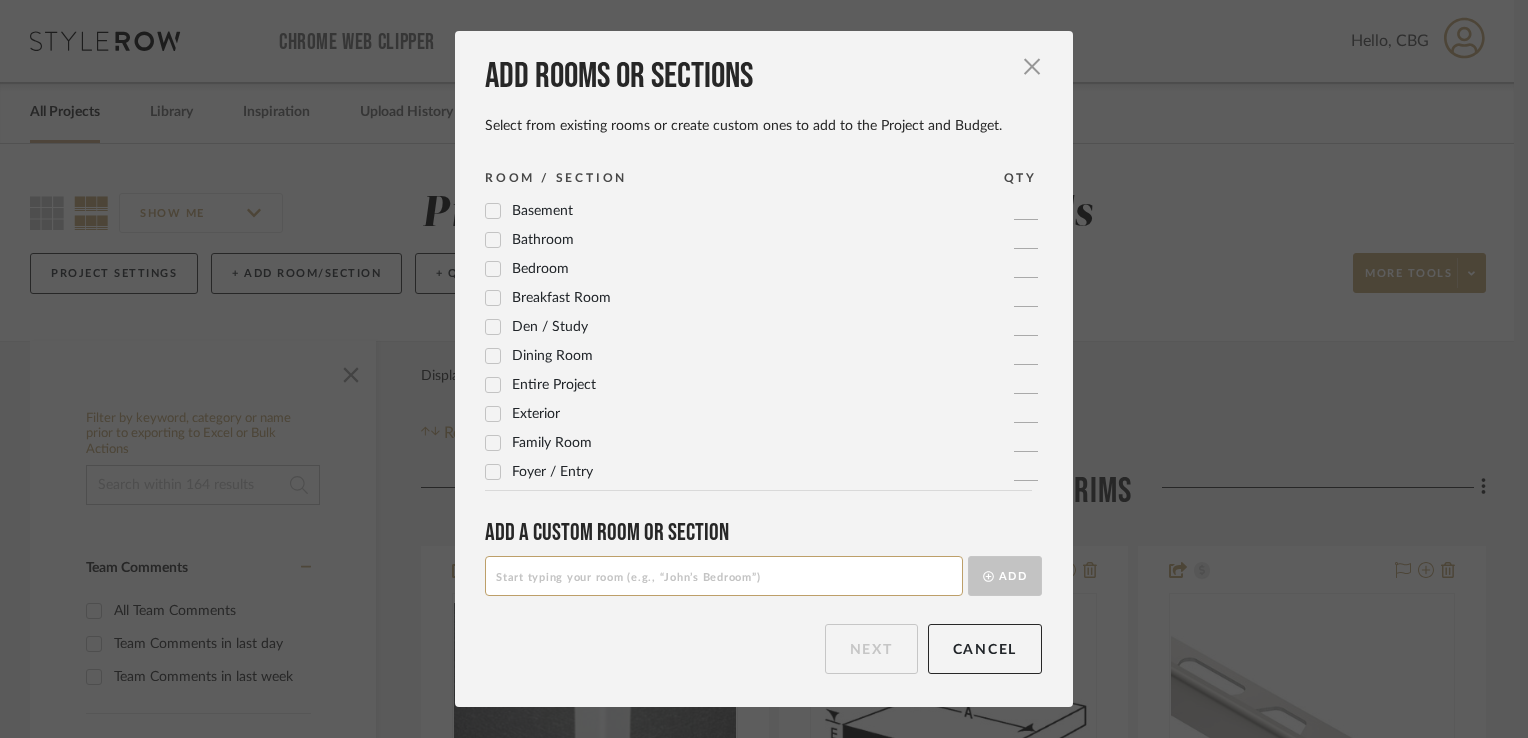 click at bounding box center [724, 576] 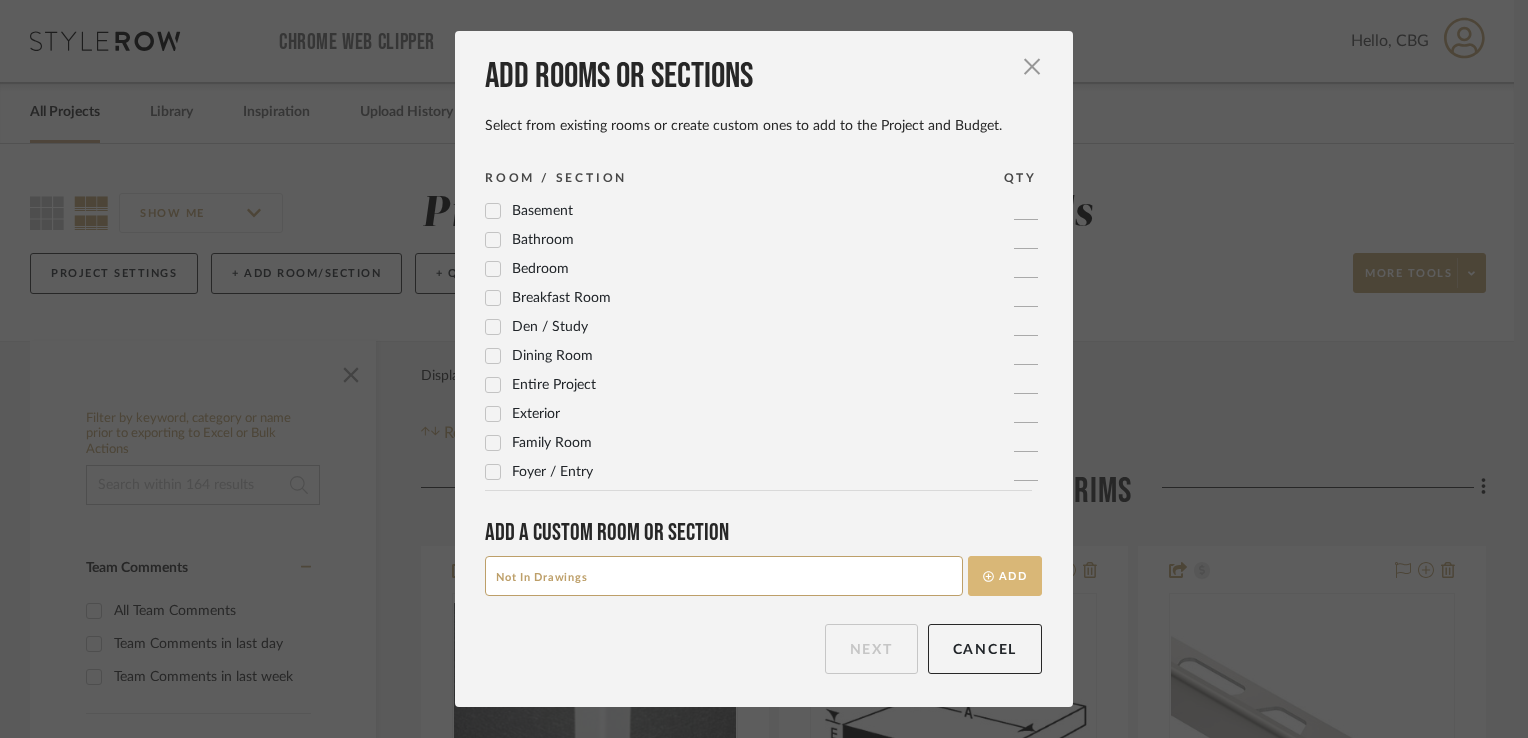 type on "Not In Drawings" 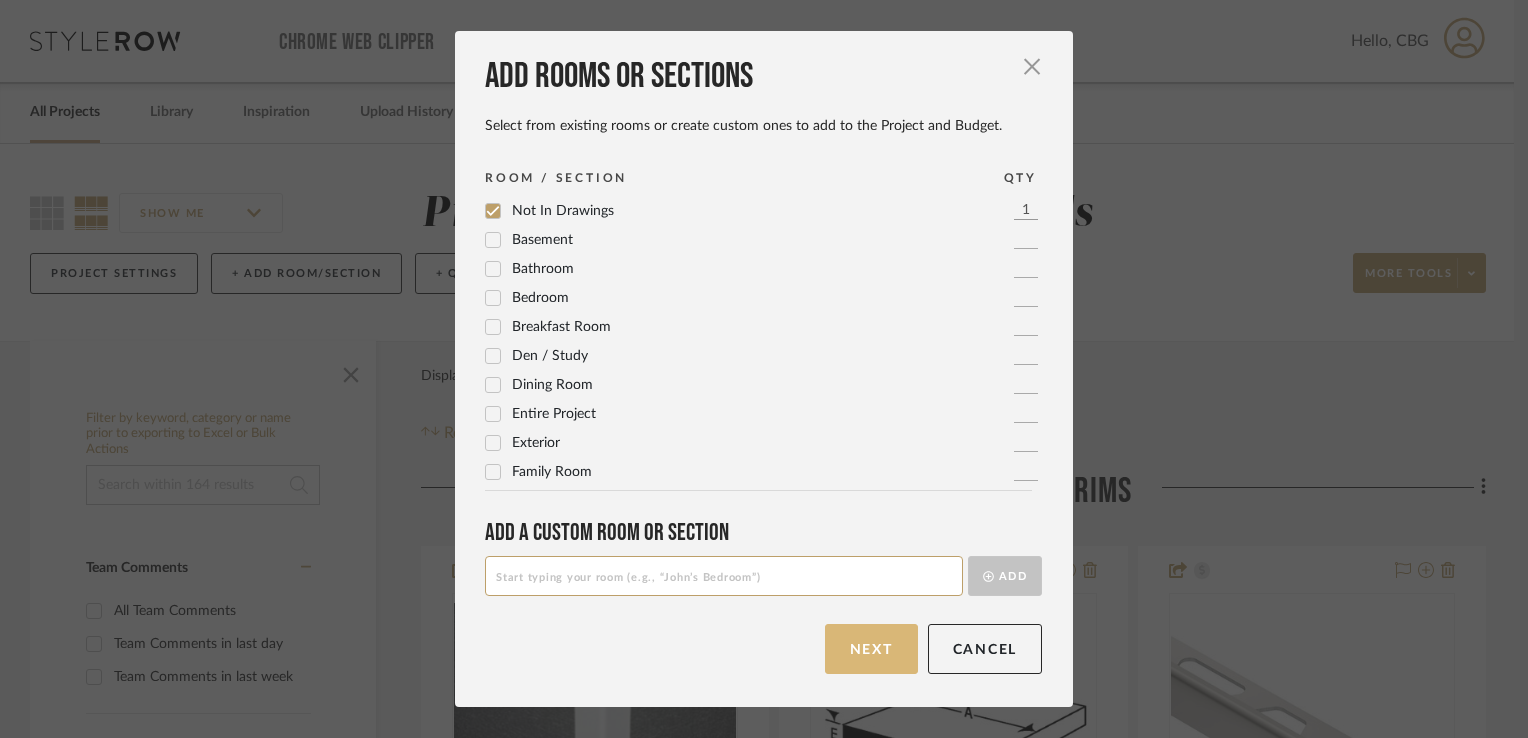 click on "Next" at bounding box center (871, 649) 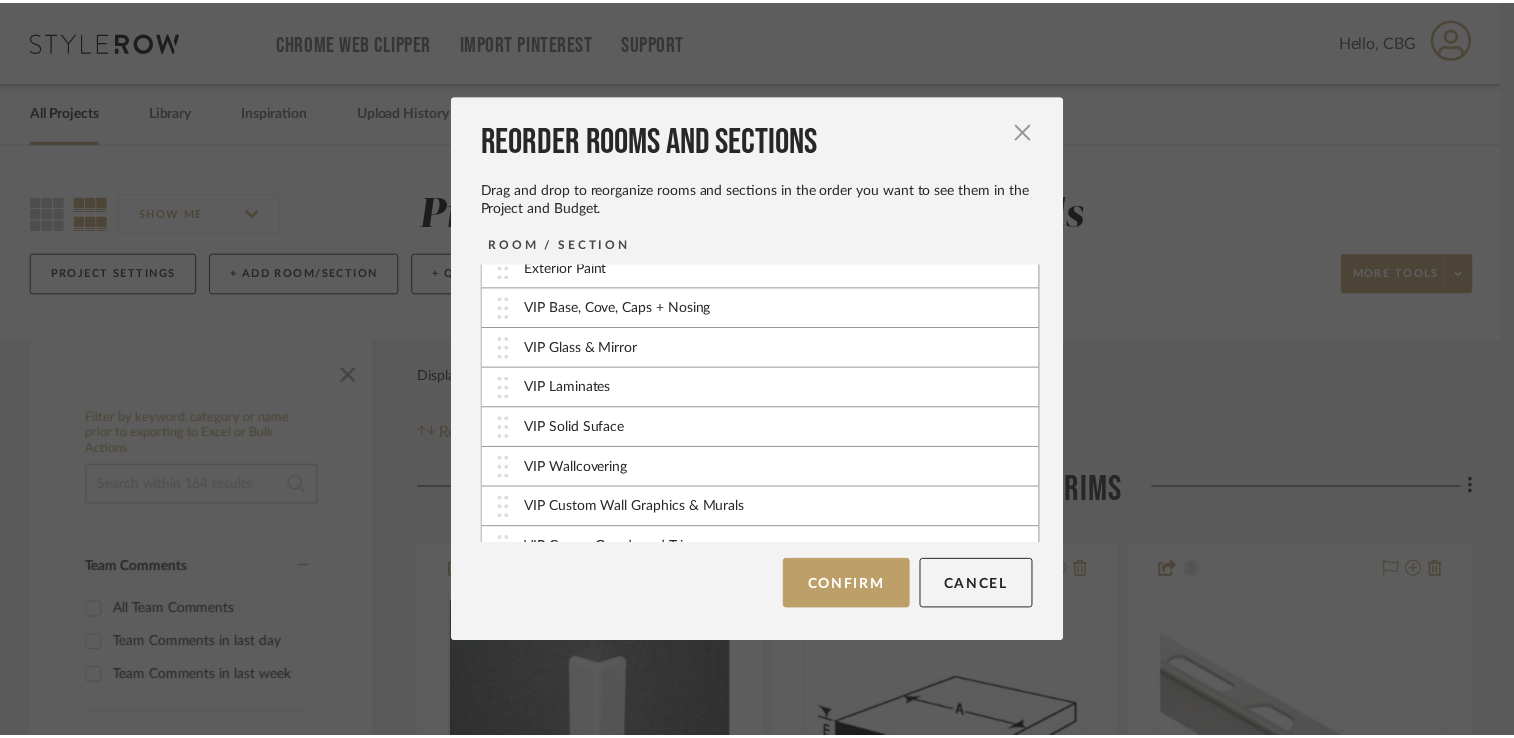 scroll, scrollTop: 596, scrollLeft: 0, axis: vertical 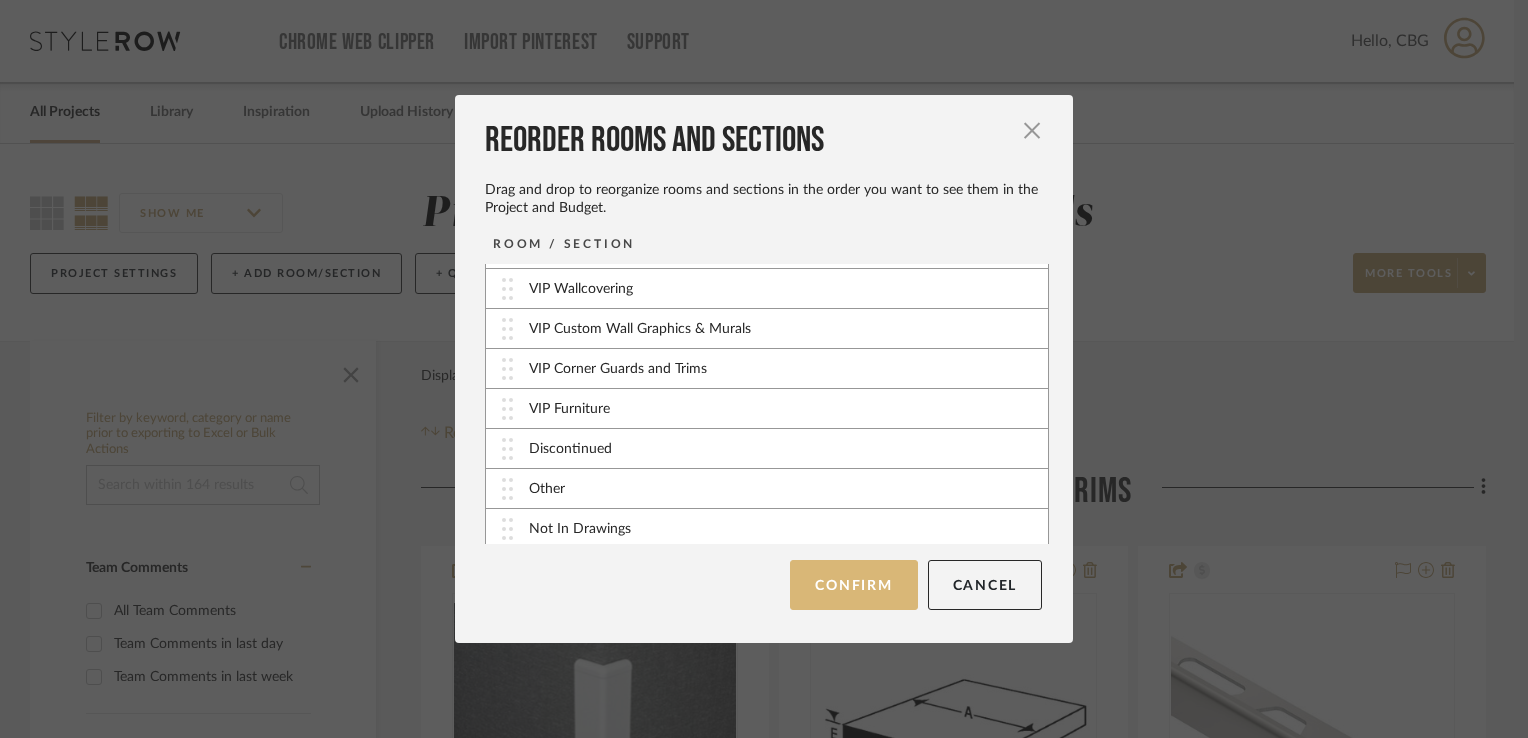 click on "Confirm" at bounding box center [853, 585] 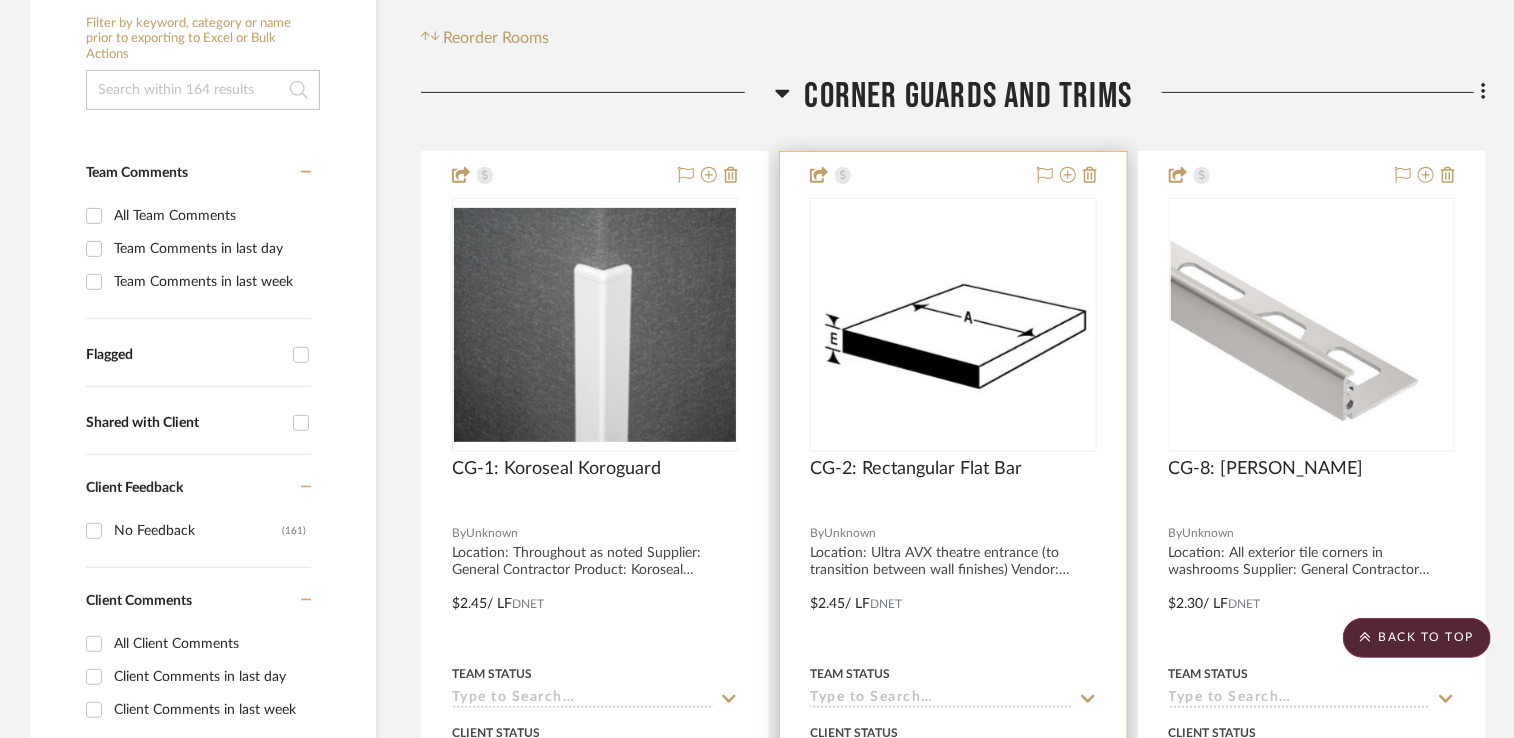 scroll, scrollTop: 300, scrollLeft: 0, axis: vertical 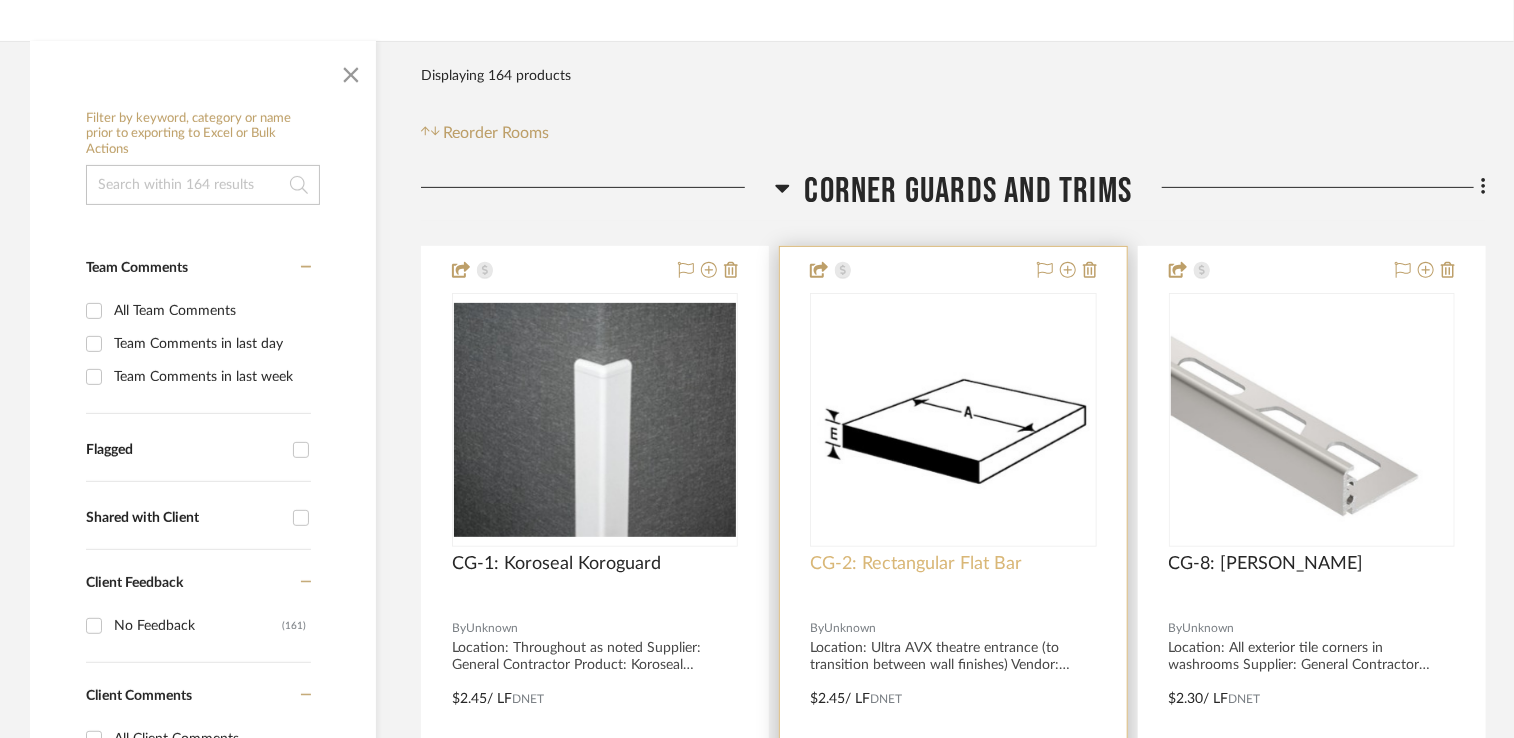 click on "CG-2: Rectangular Flat Bar" at bounding box center (916, 564) 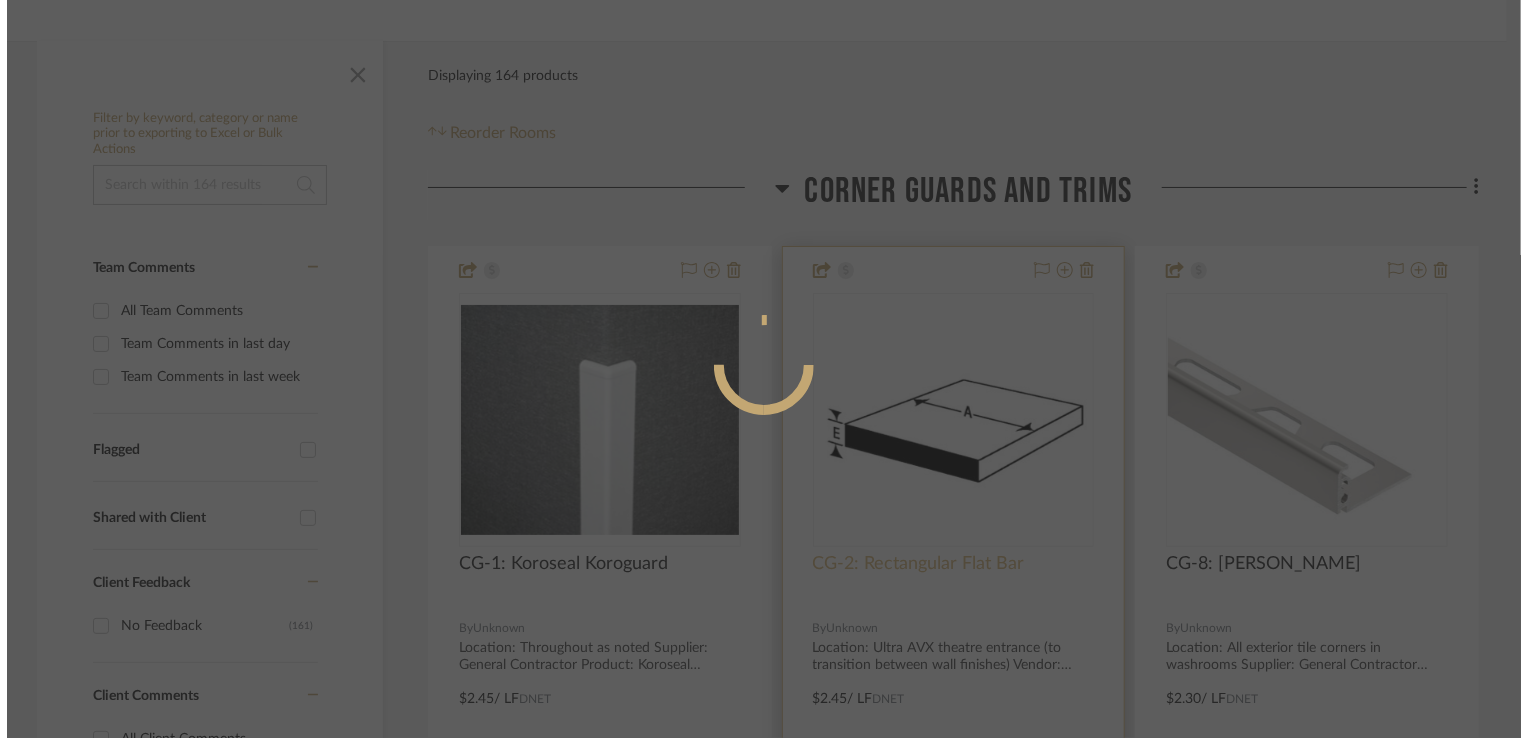 scroll, scrollTop: 0, scrollLeft: 0, axis: both 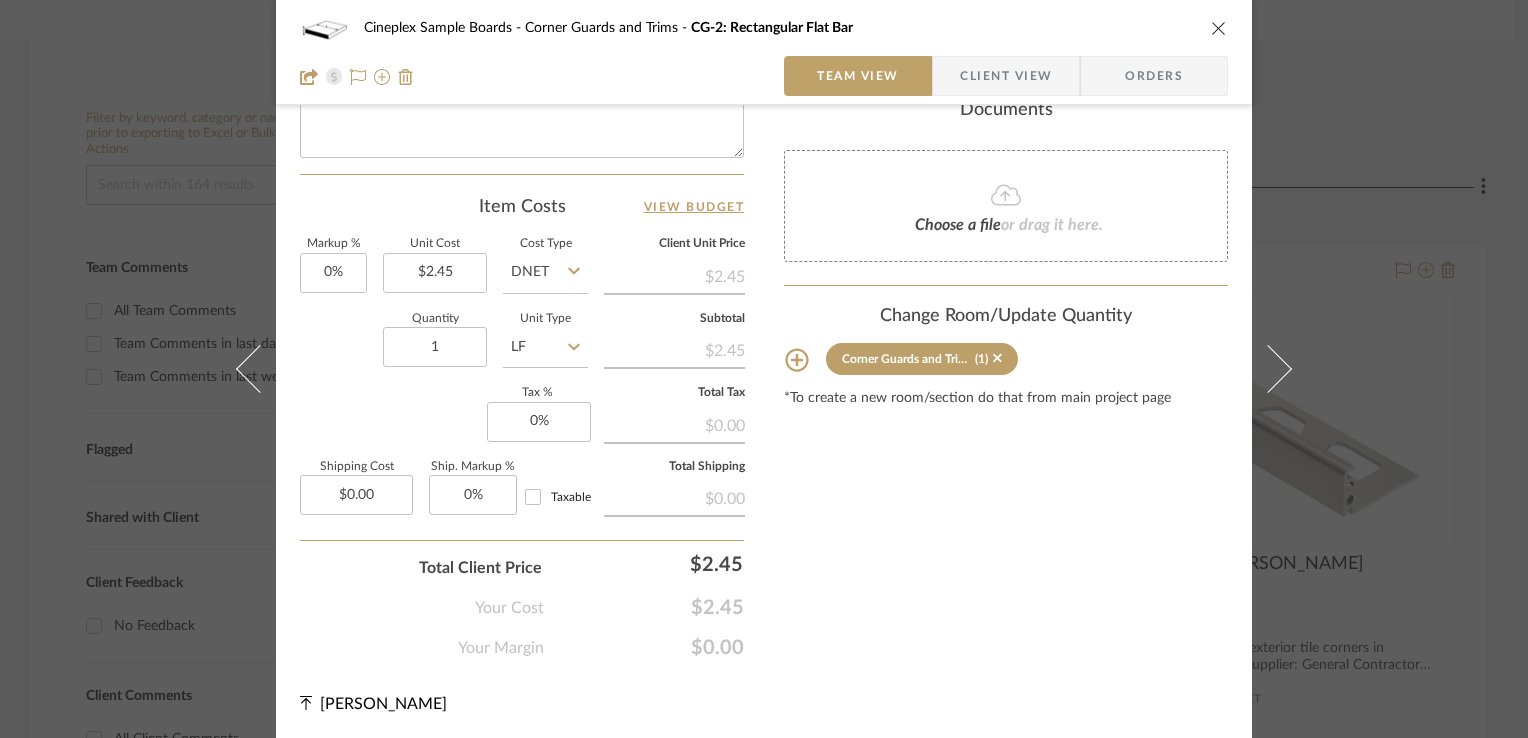click 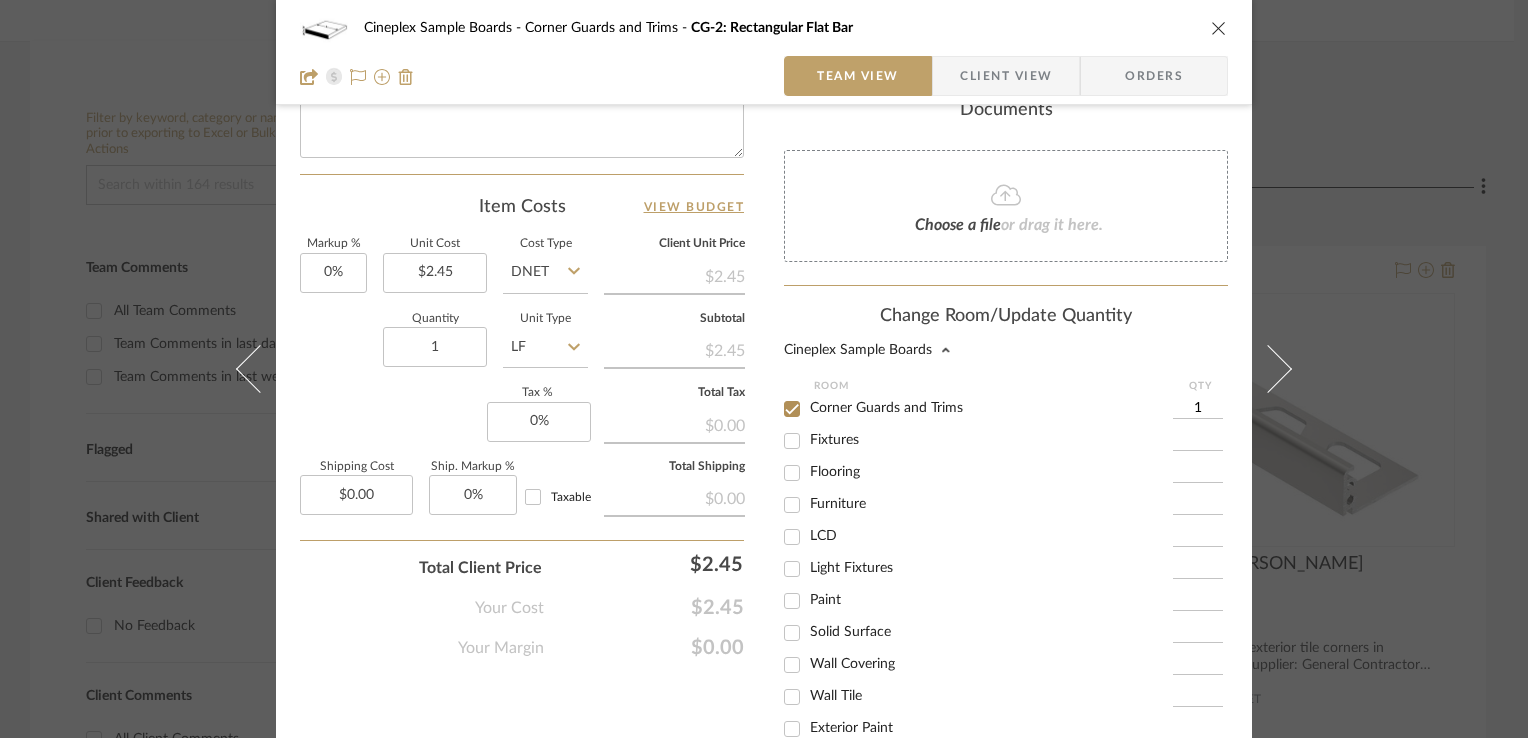 scroll, scrollTop: 363, scrollLeft: 0, axis: vertical 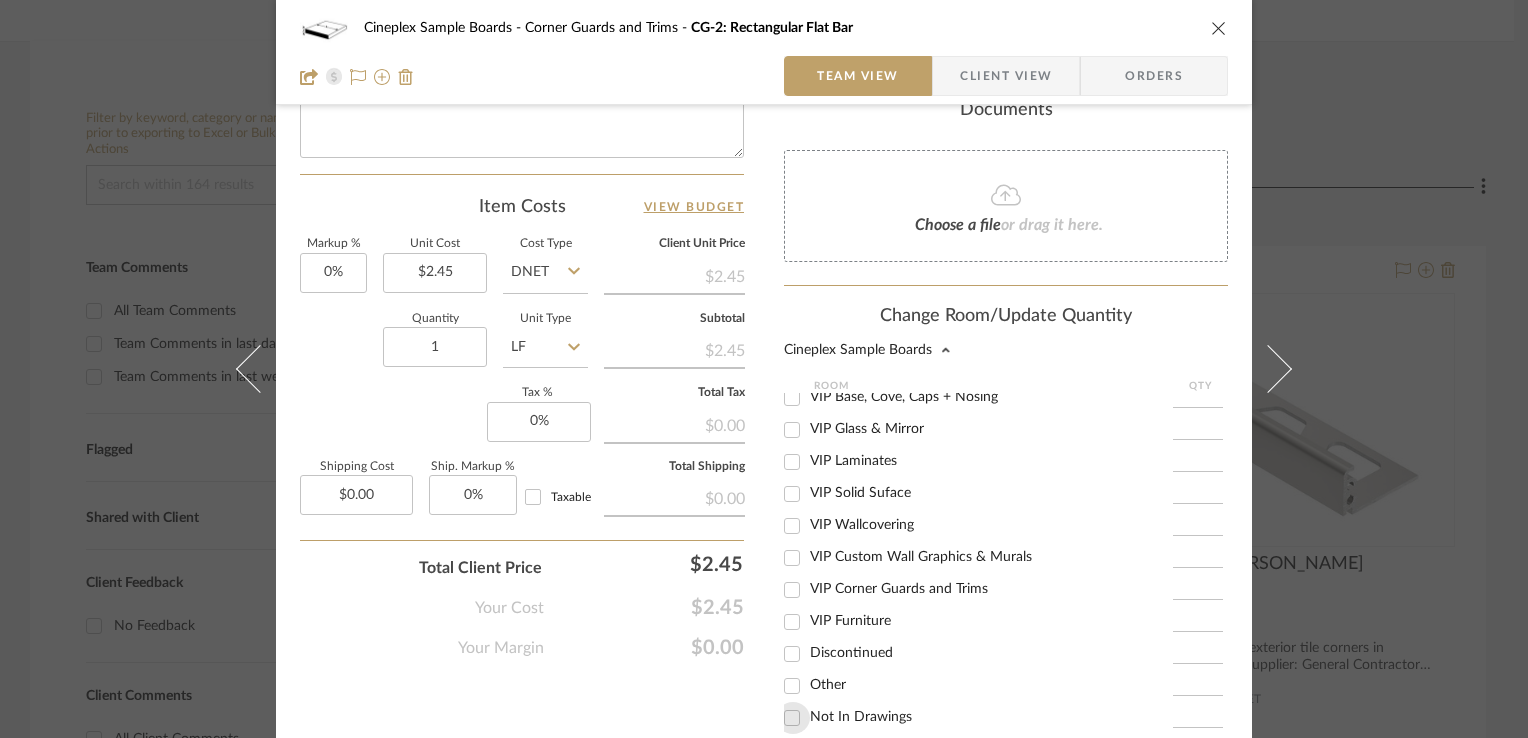 click on "Not In Drawings" at bounding box center (792, 718) 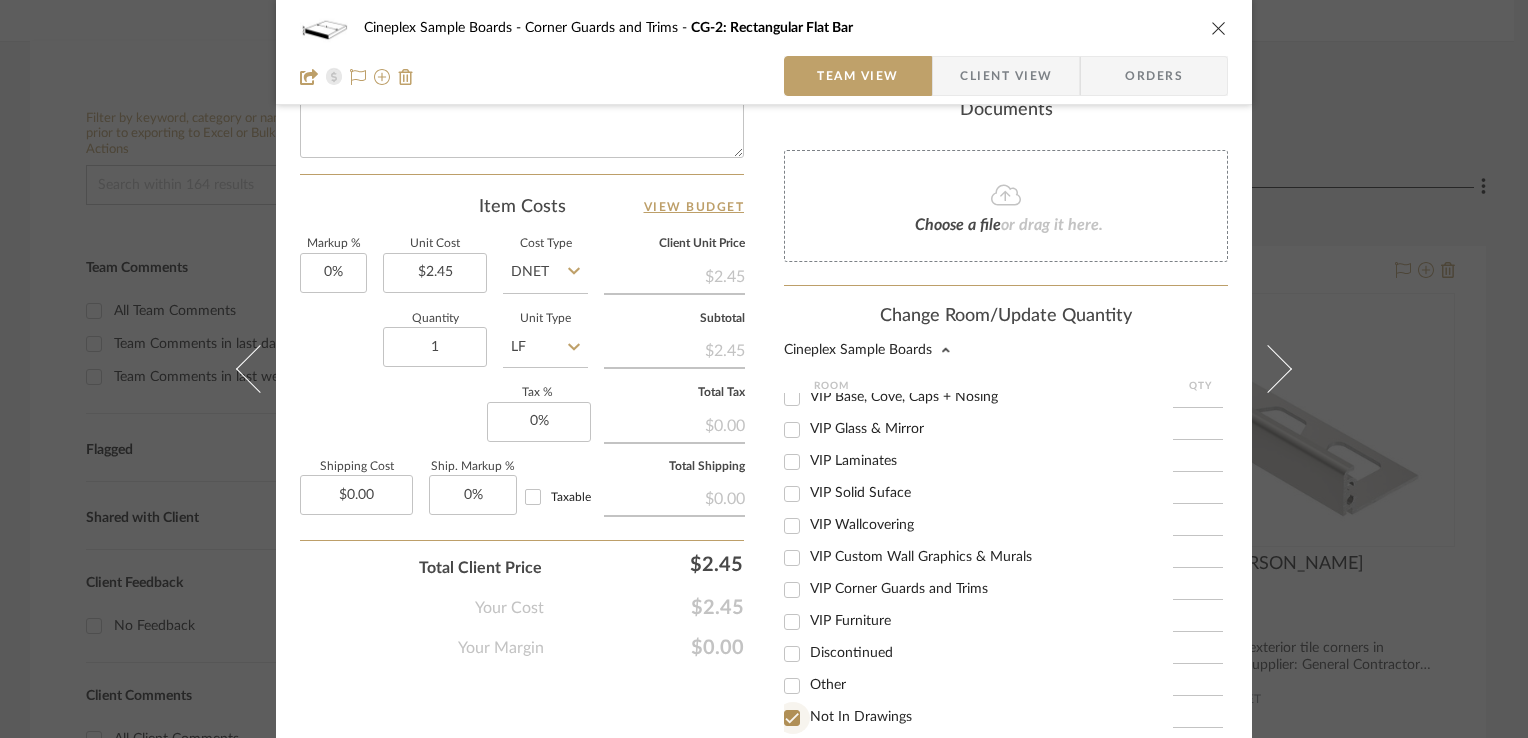 checkbox on "true" 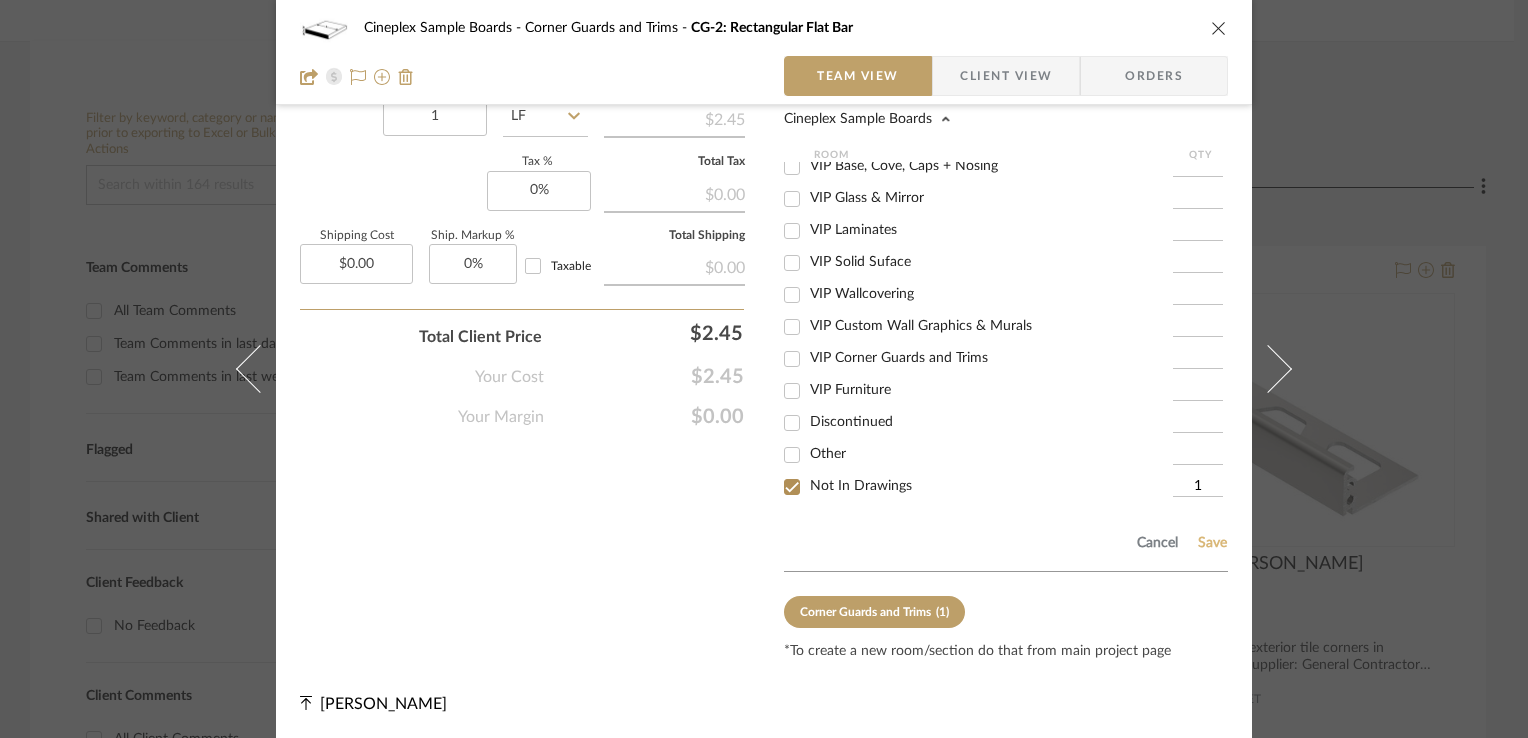click on "Save" 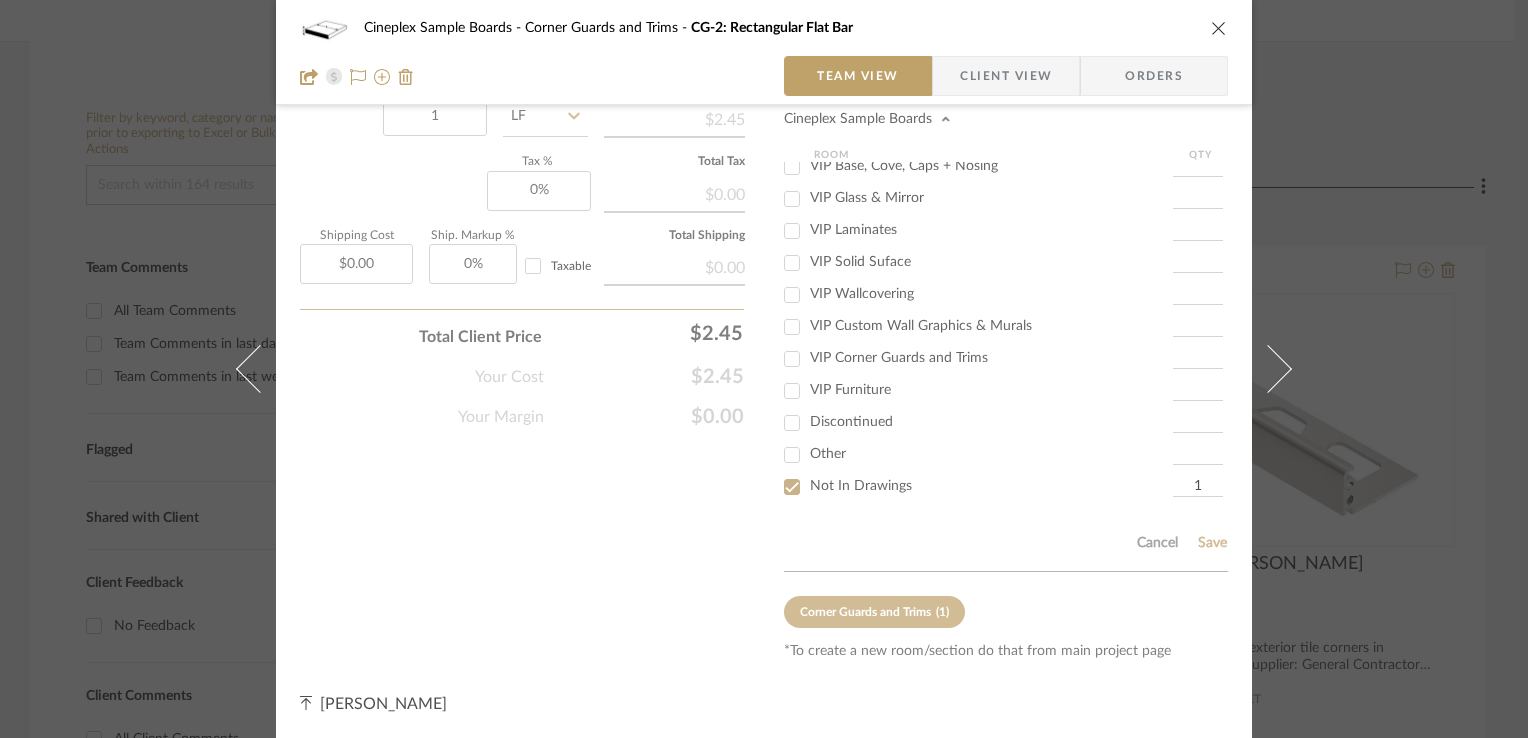 type 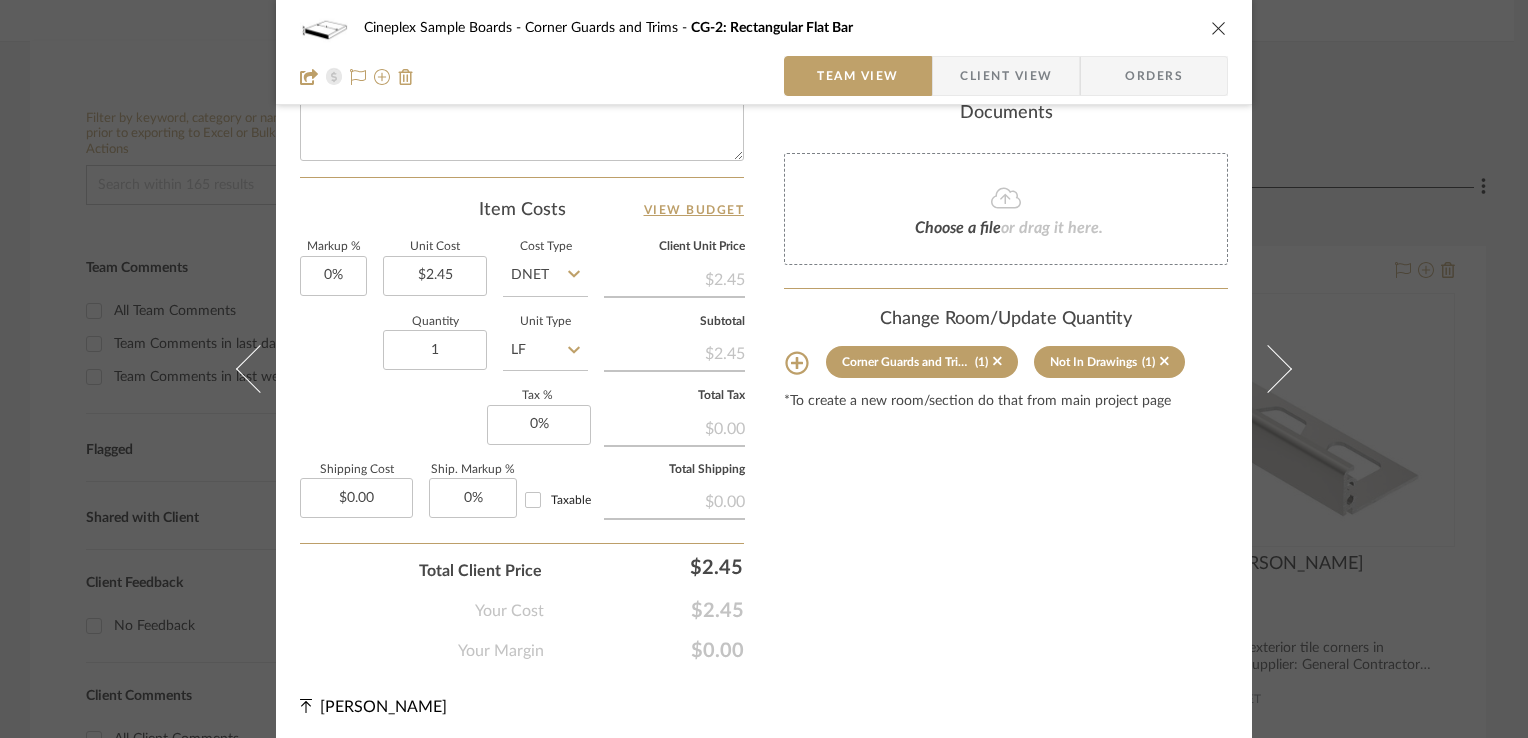 scroll, scrollTop: 1019, scrollLeft: 0, axis: vertical 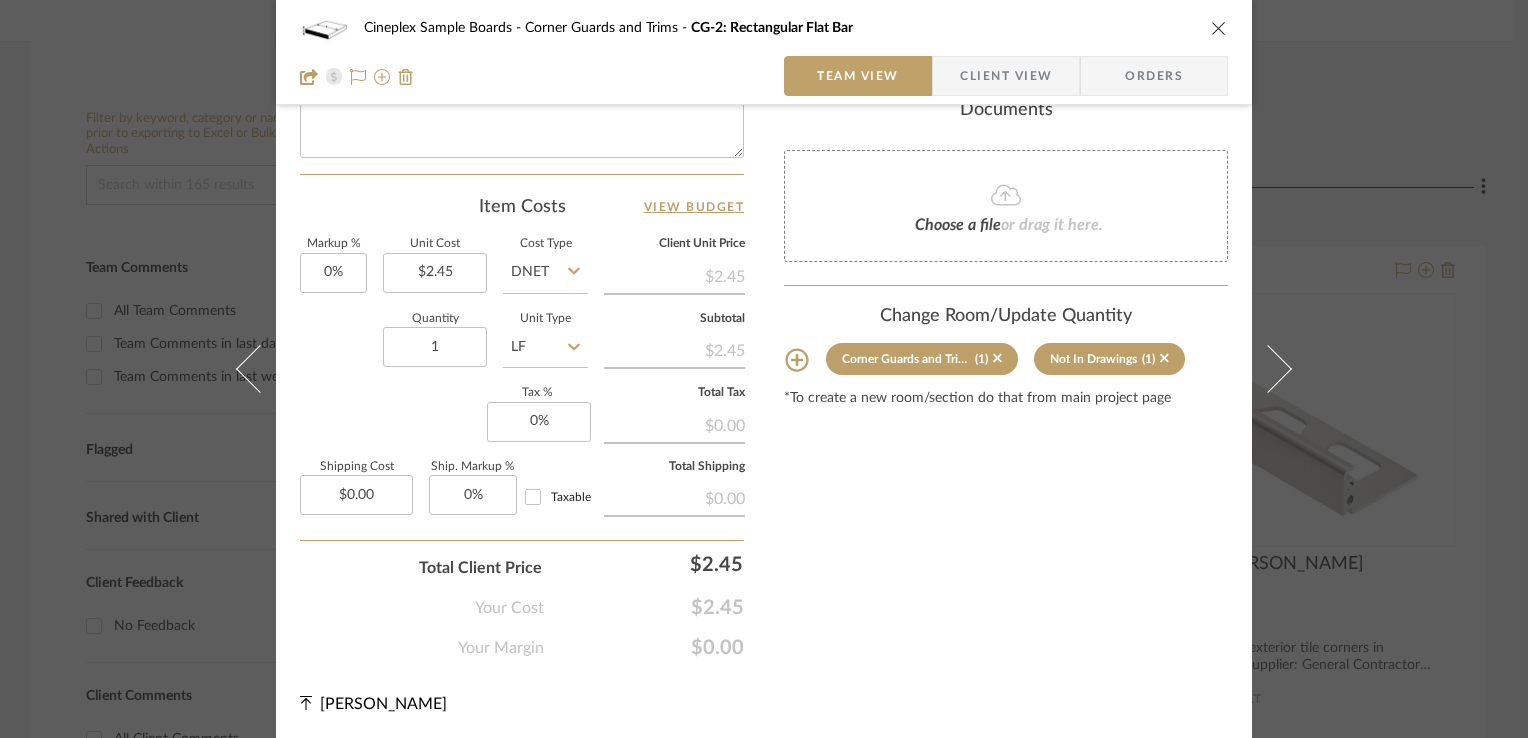 click at bounding box center (1219, 28) 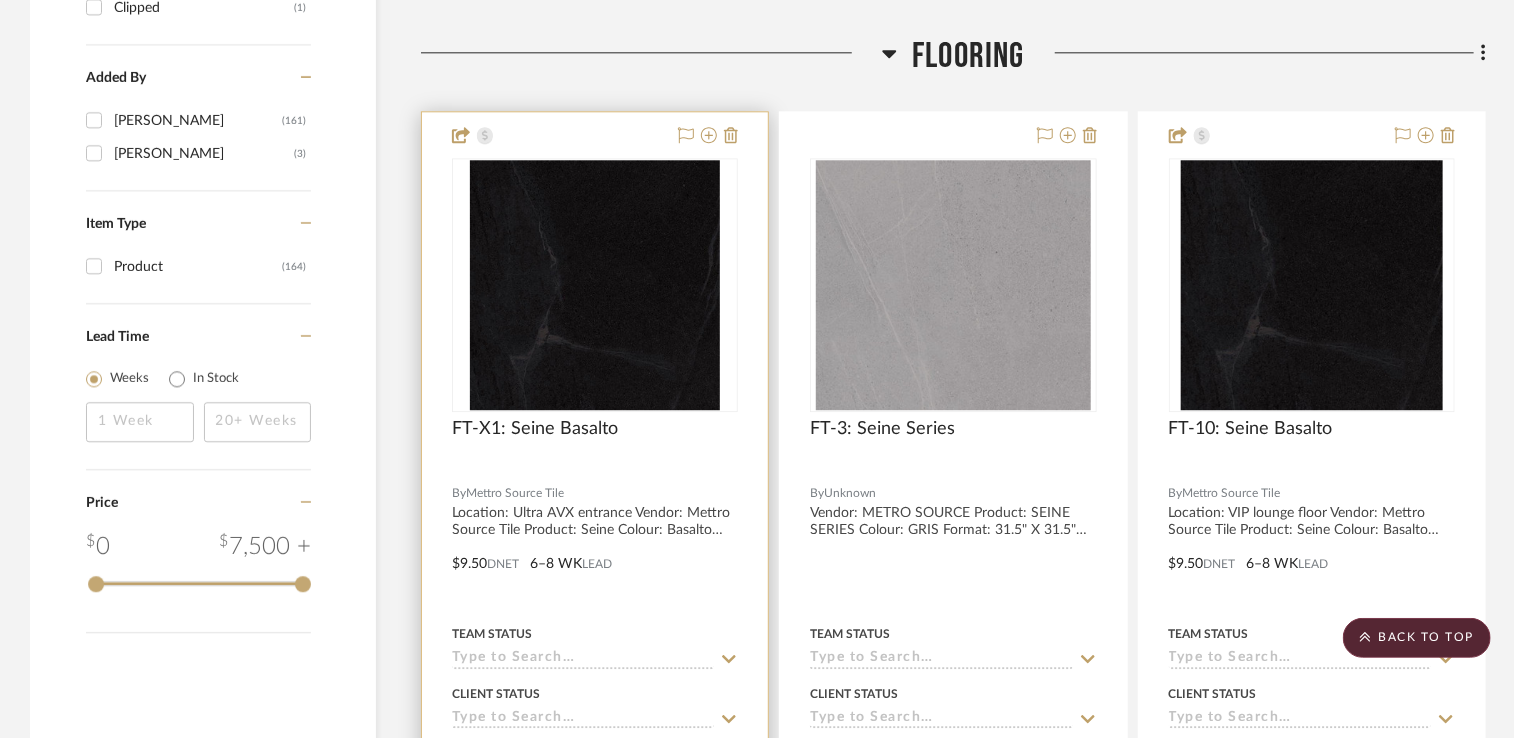 scroll, scrollTop: 2500, scrollLeft: 0, axis: vertical 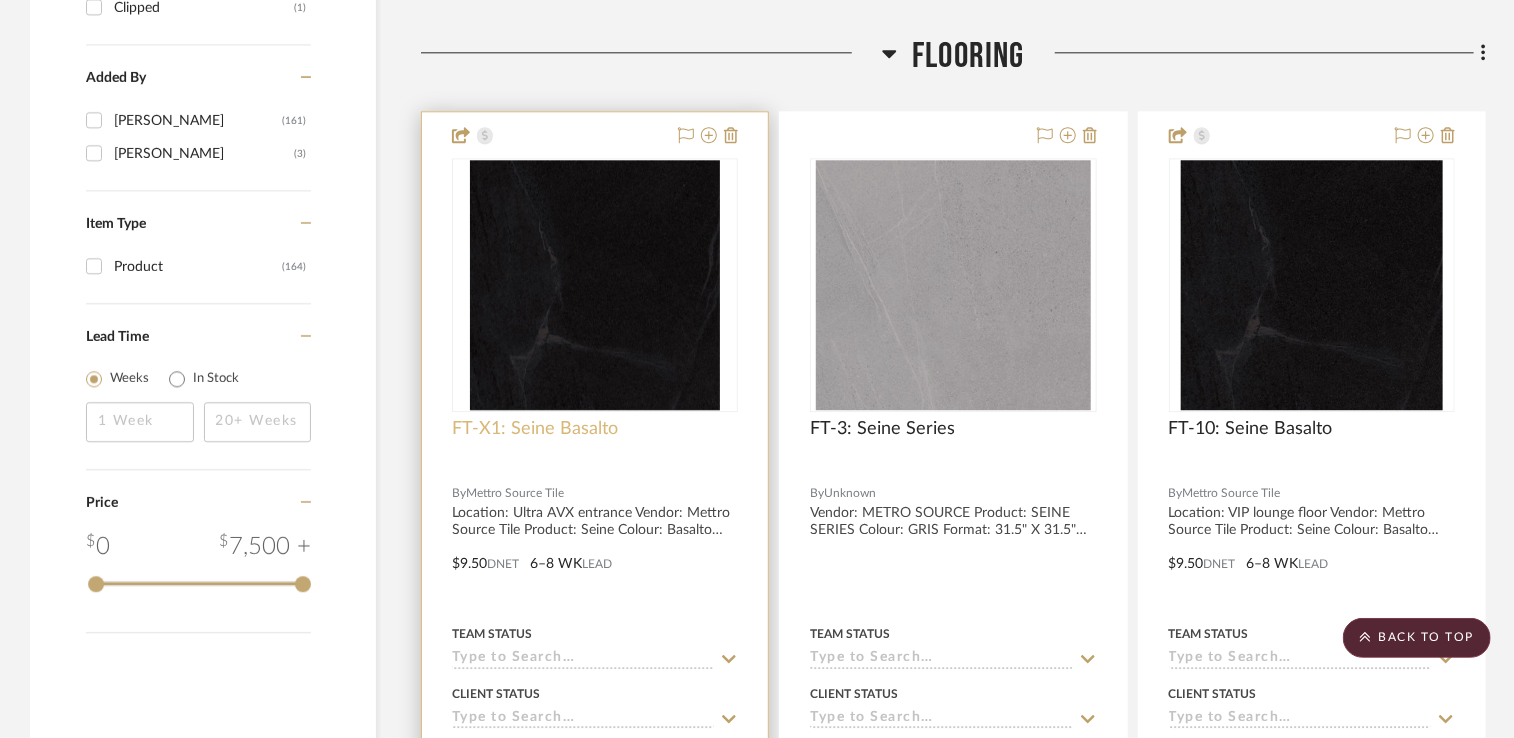 click on "FT-X1: Seine Basalto" at bounding box center (535, 429) 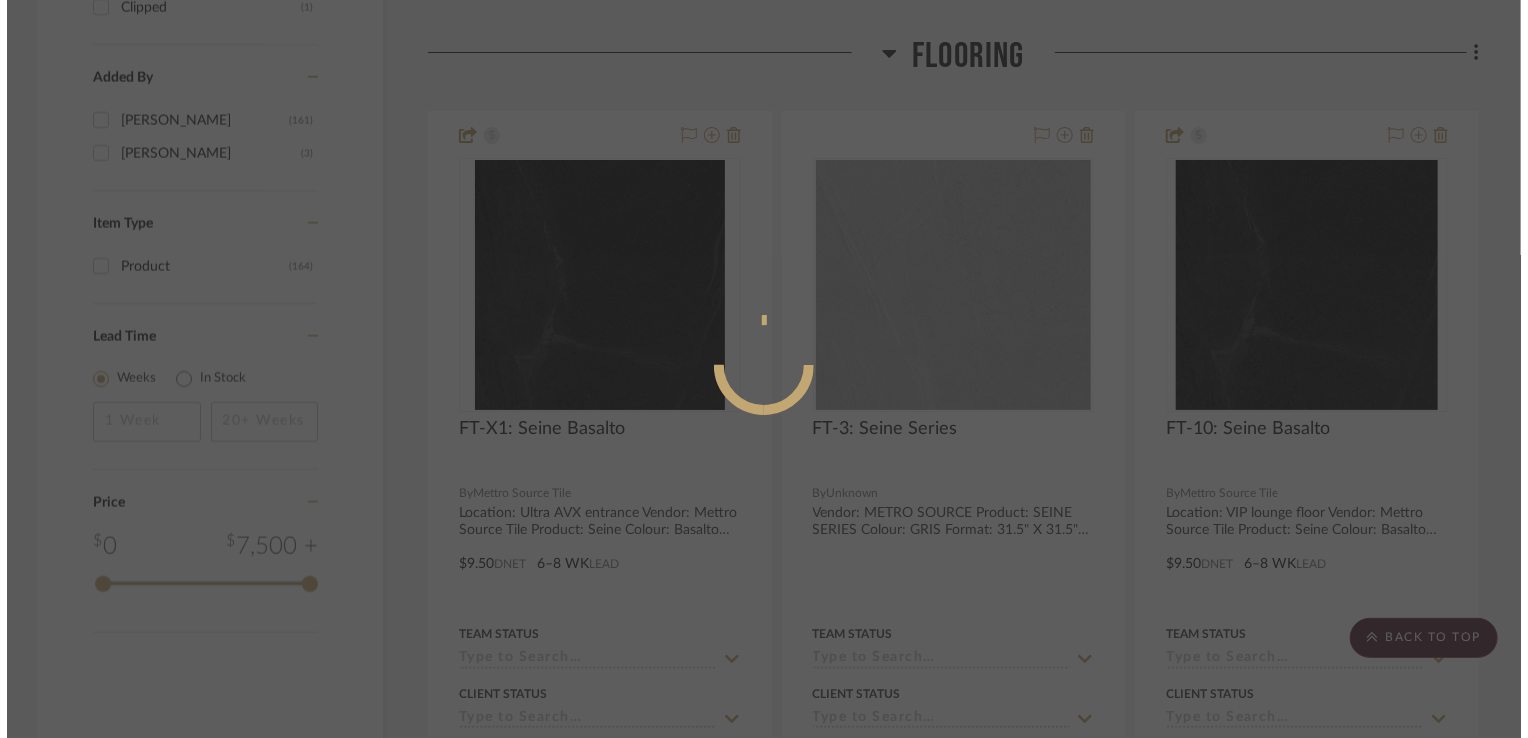 scroll, scrollTop: 0, scrollLeft: 0, axis: both 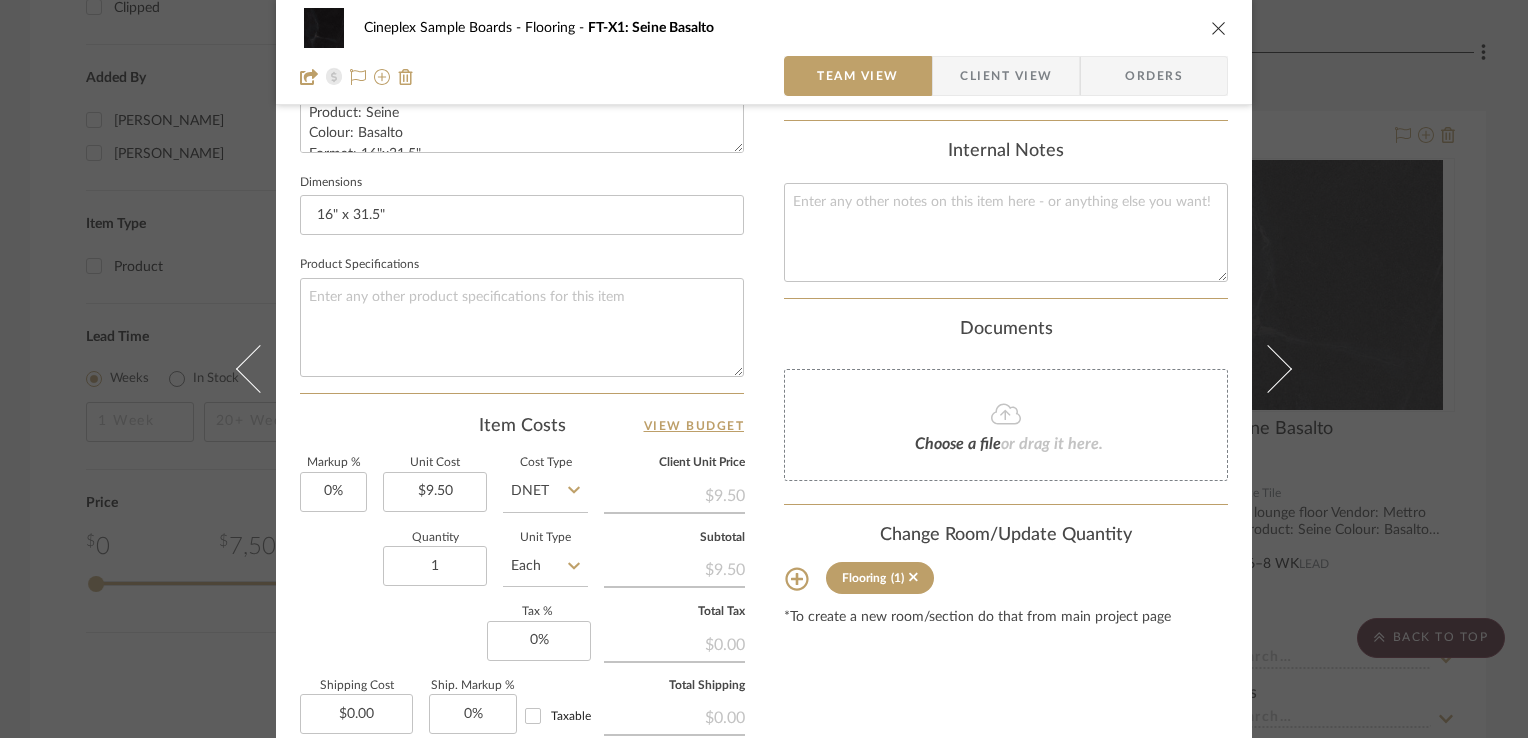 click 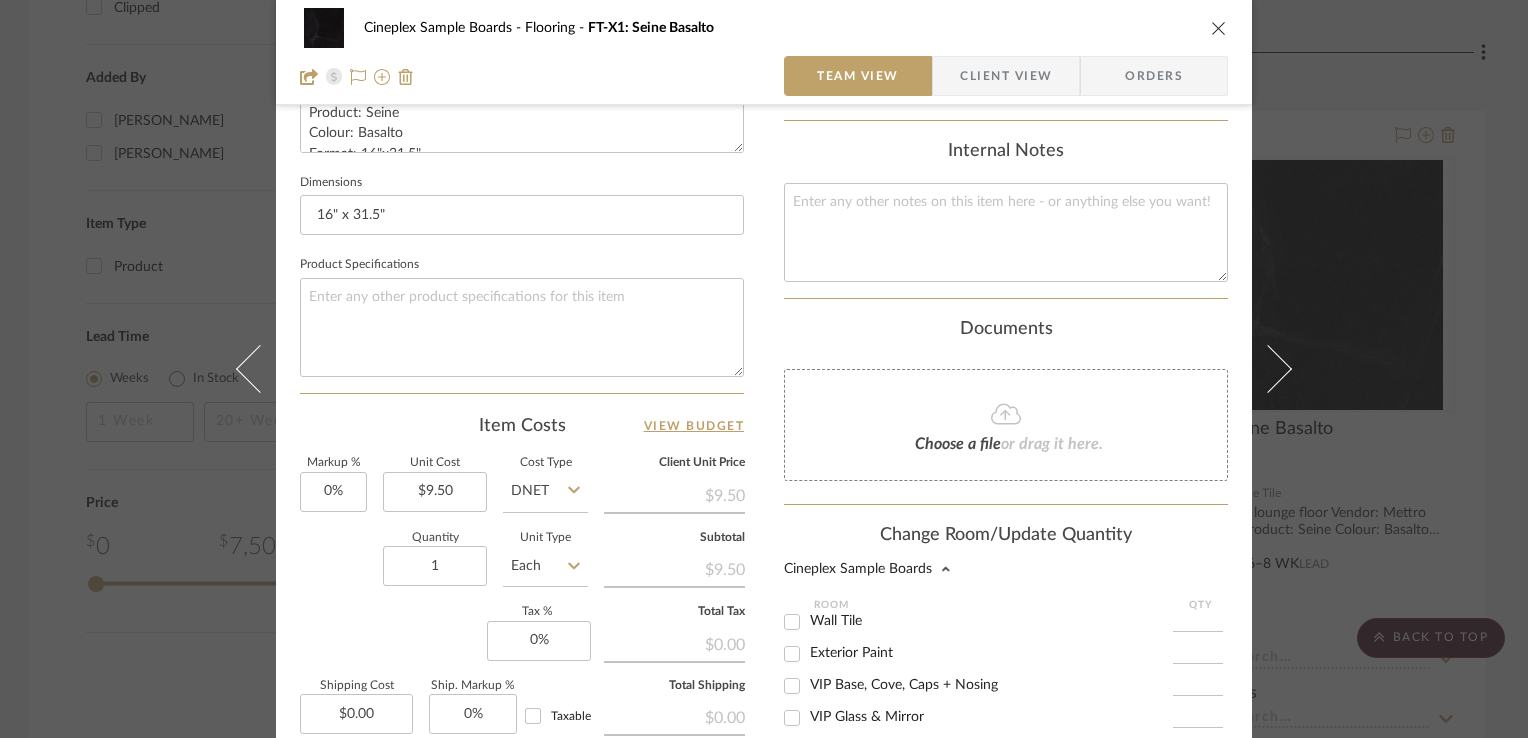 scroll, scrollTop: 363, scrollLeft: 0, axis: vertical 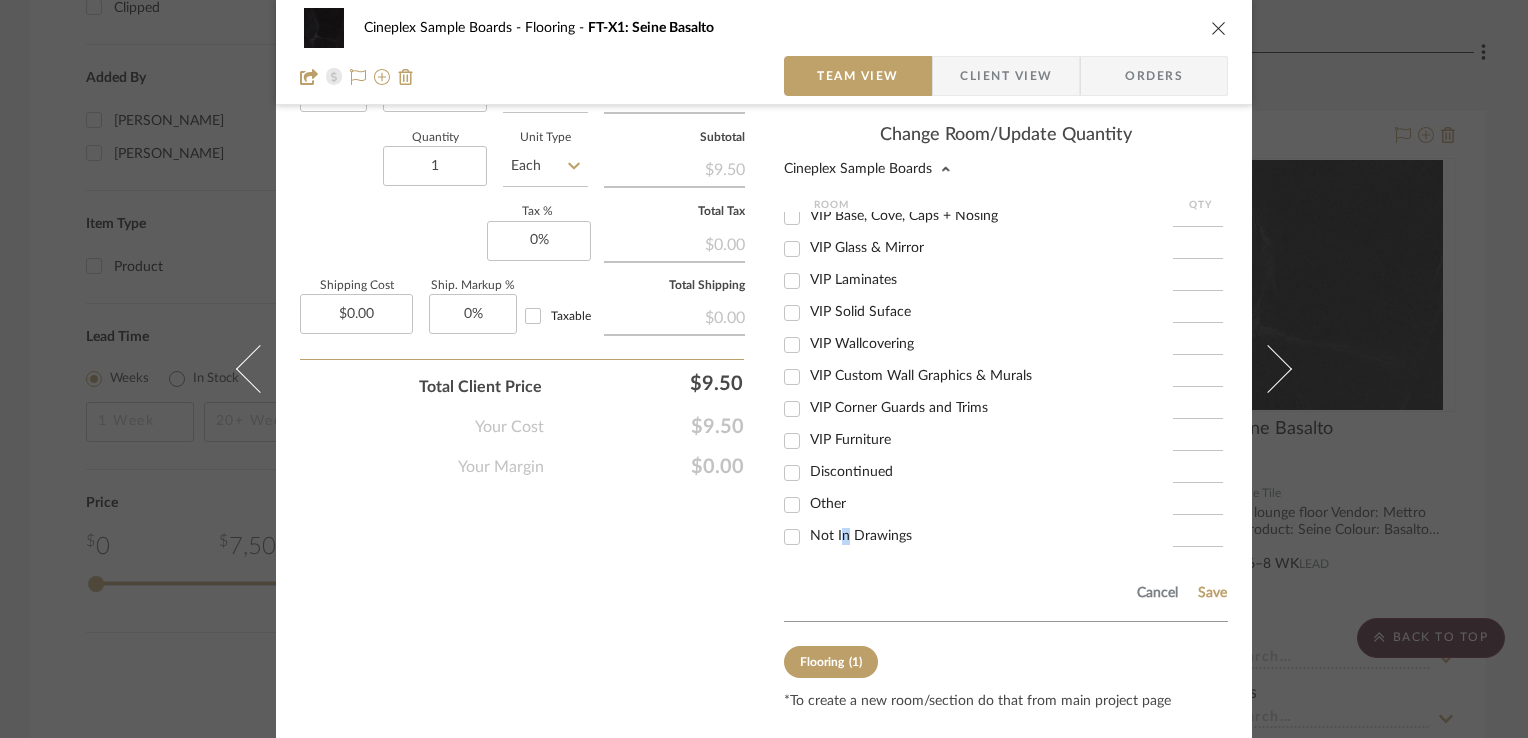 click on "Not In Drawings" at bounding box center (978, 537) 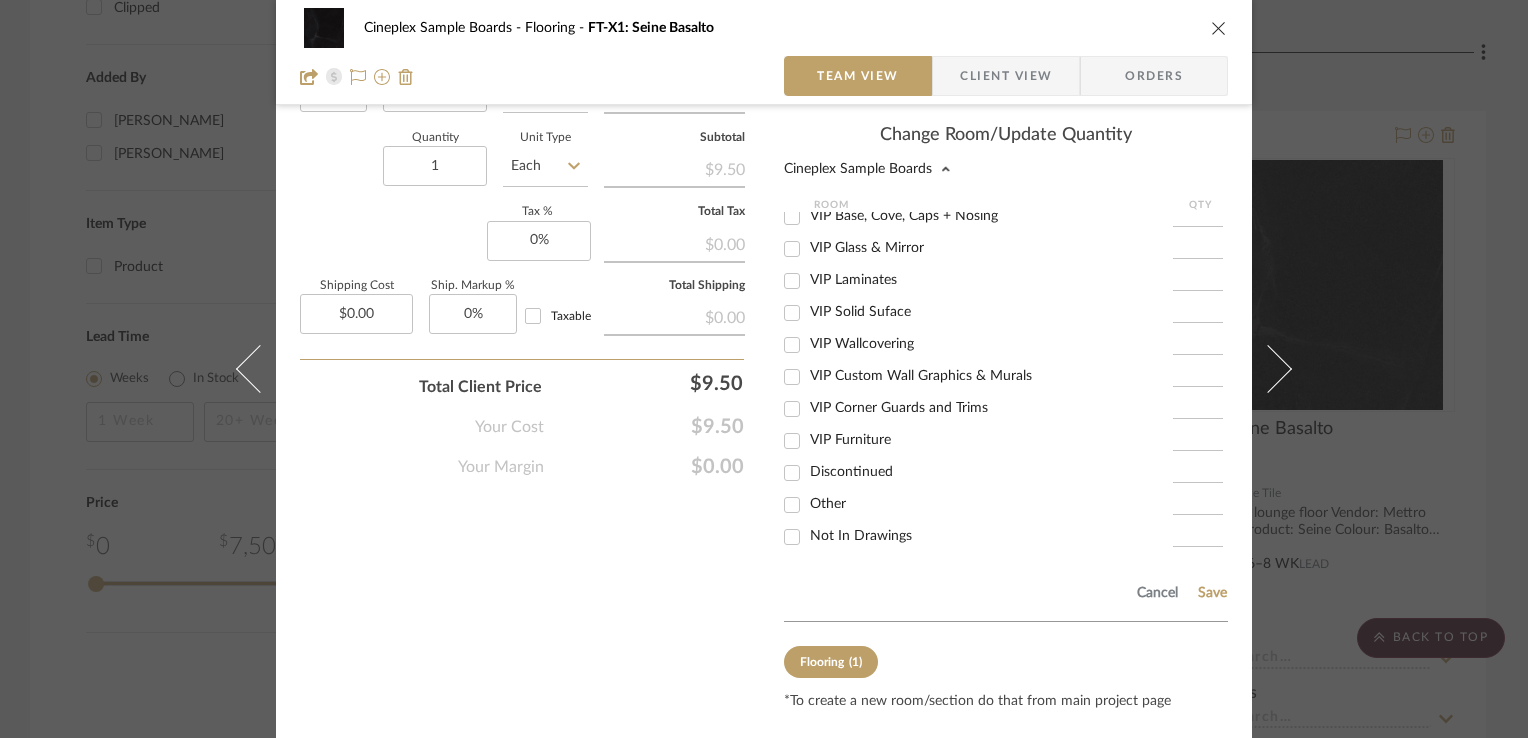 drag, startPoint x: 838, startPoint y: 543, endPoint x: 859, endPoint y: 553, distance: 23.259407 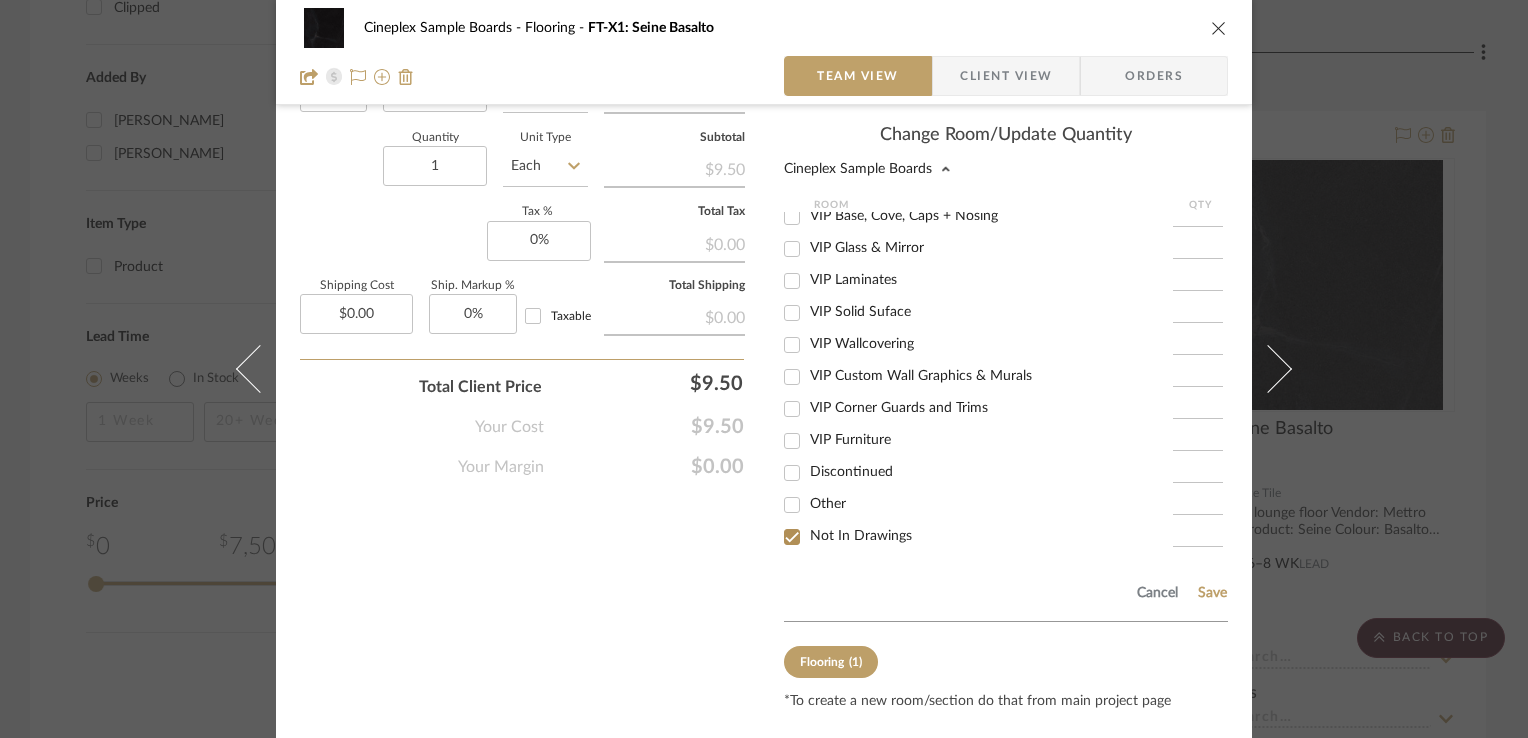 checkbox on "true" 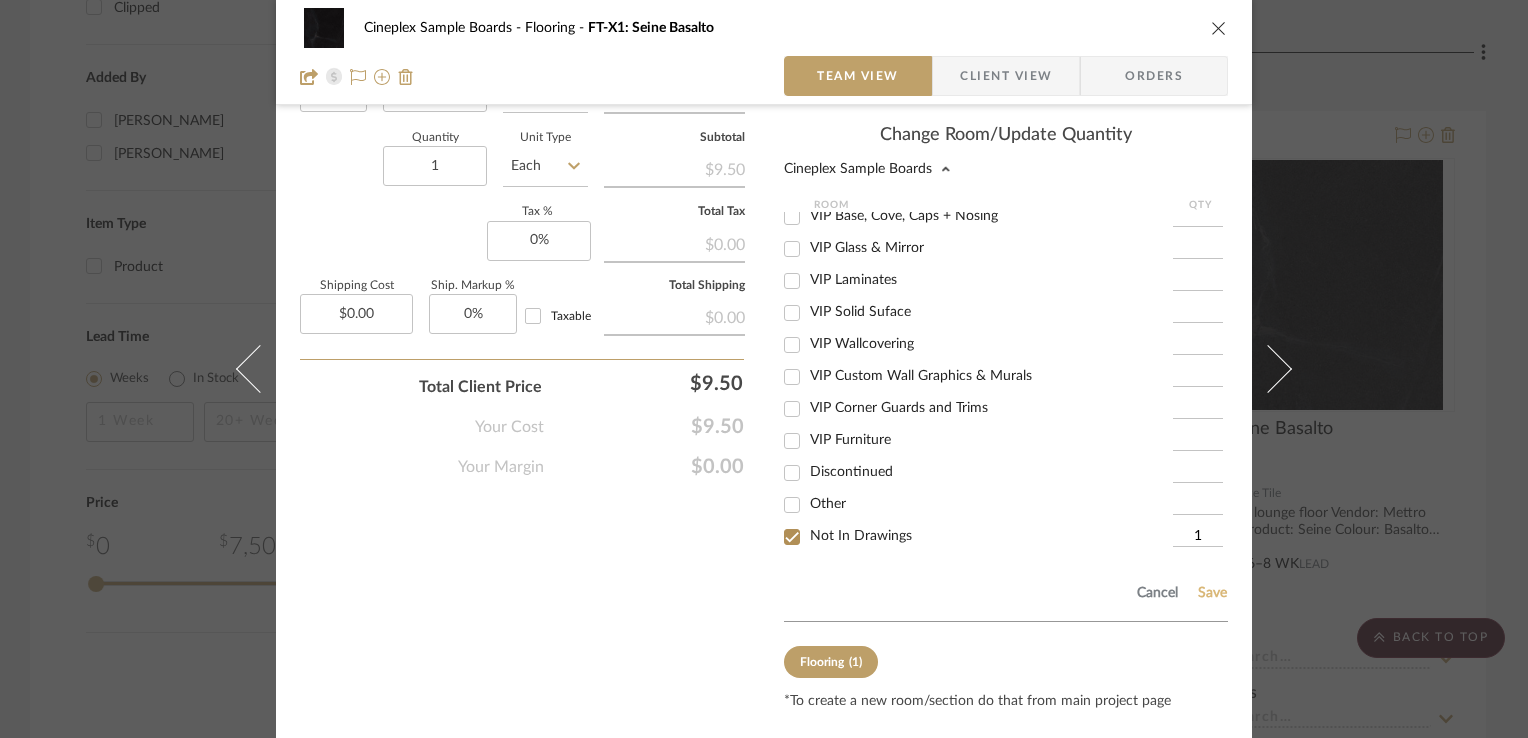 click on "Save" 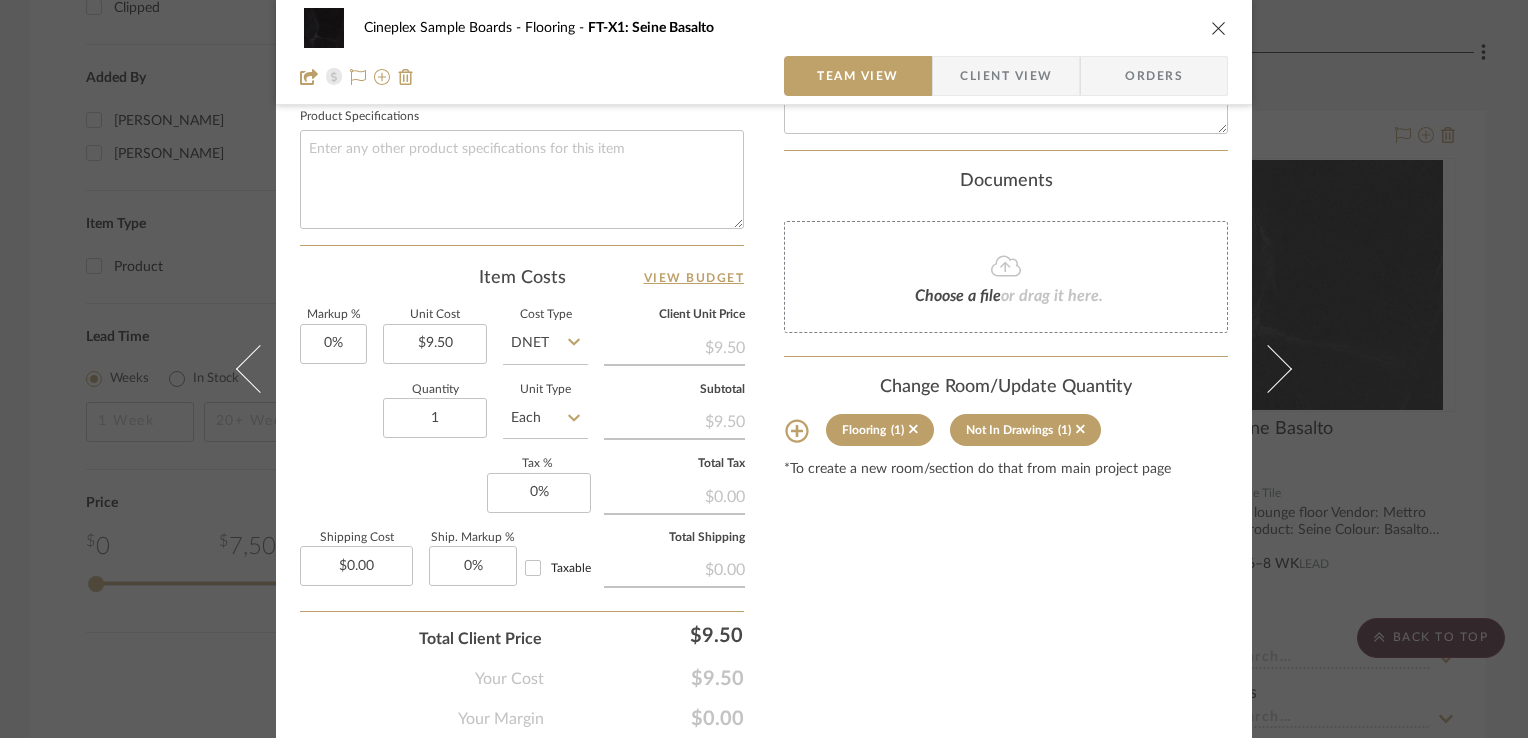 scroll, scrollTop: 919, scrollLeft: 0, axis: vertical 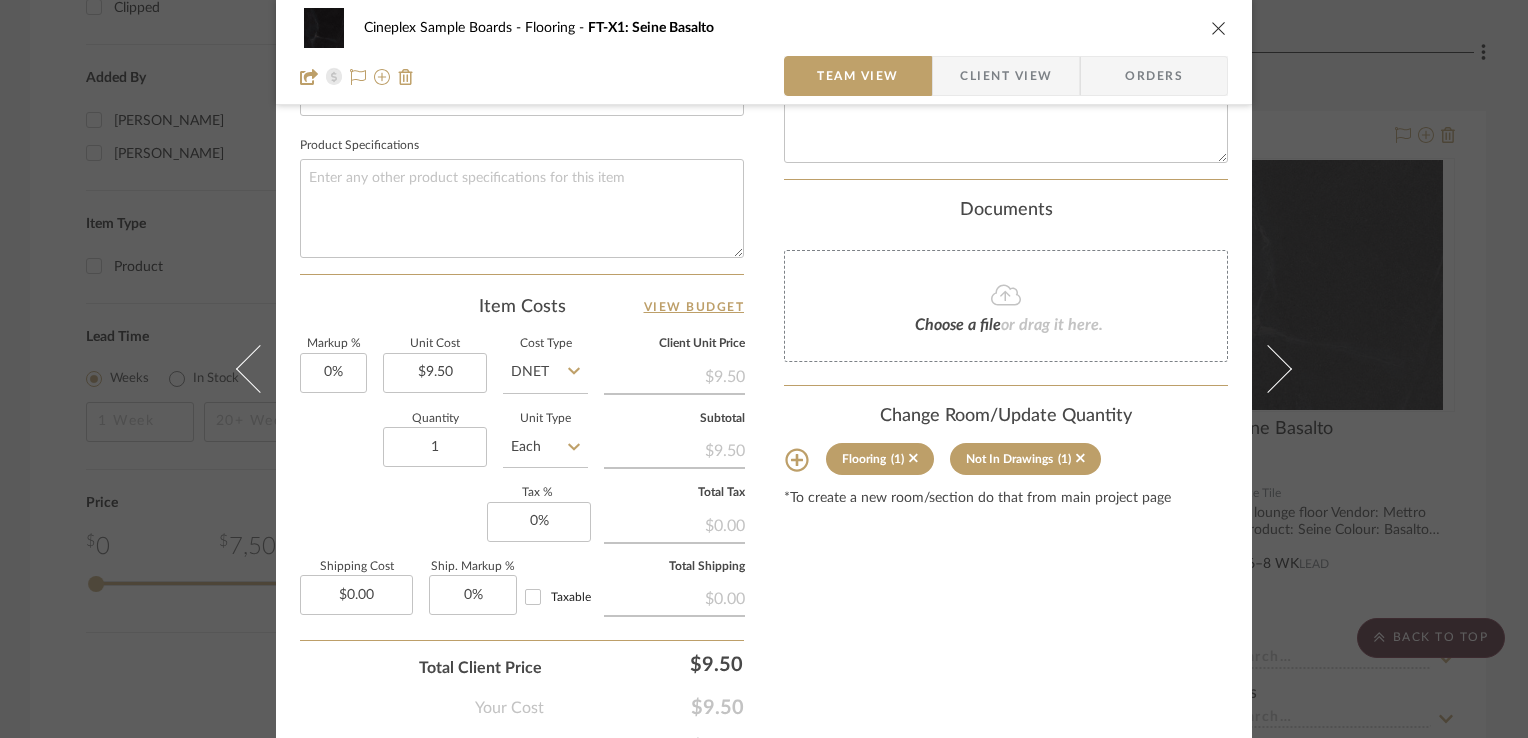 click at bounding box center (1219, 28) 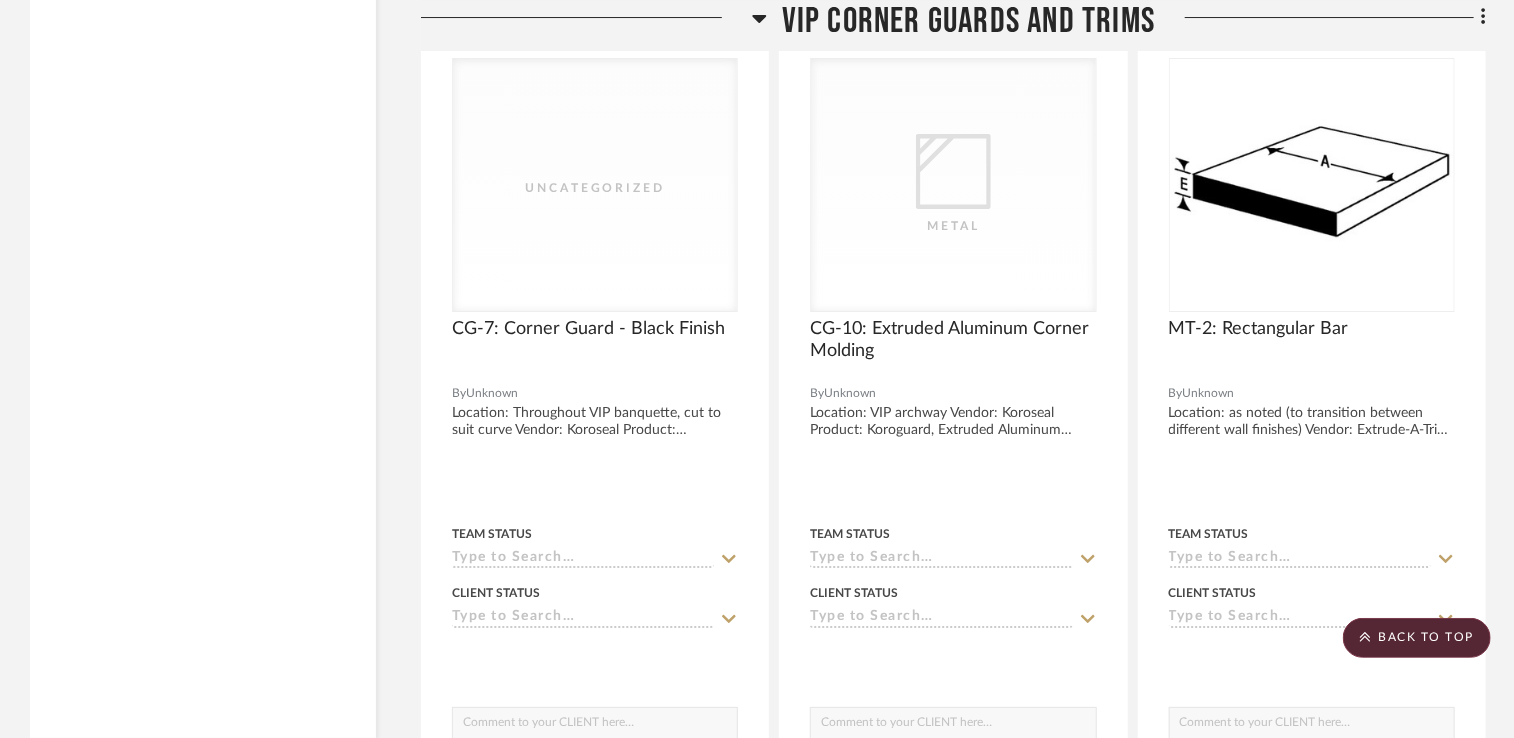 scroll, scrollTop: 33188, scrollLeft: 0, axis: vertical 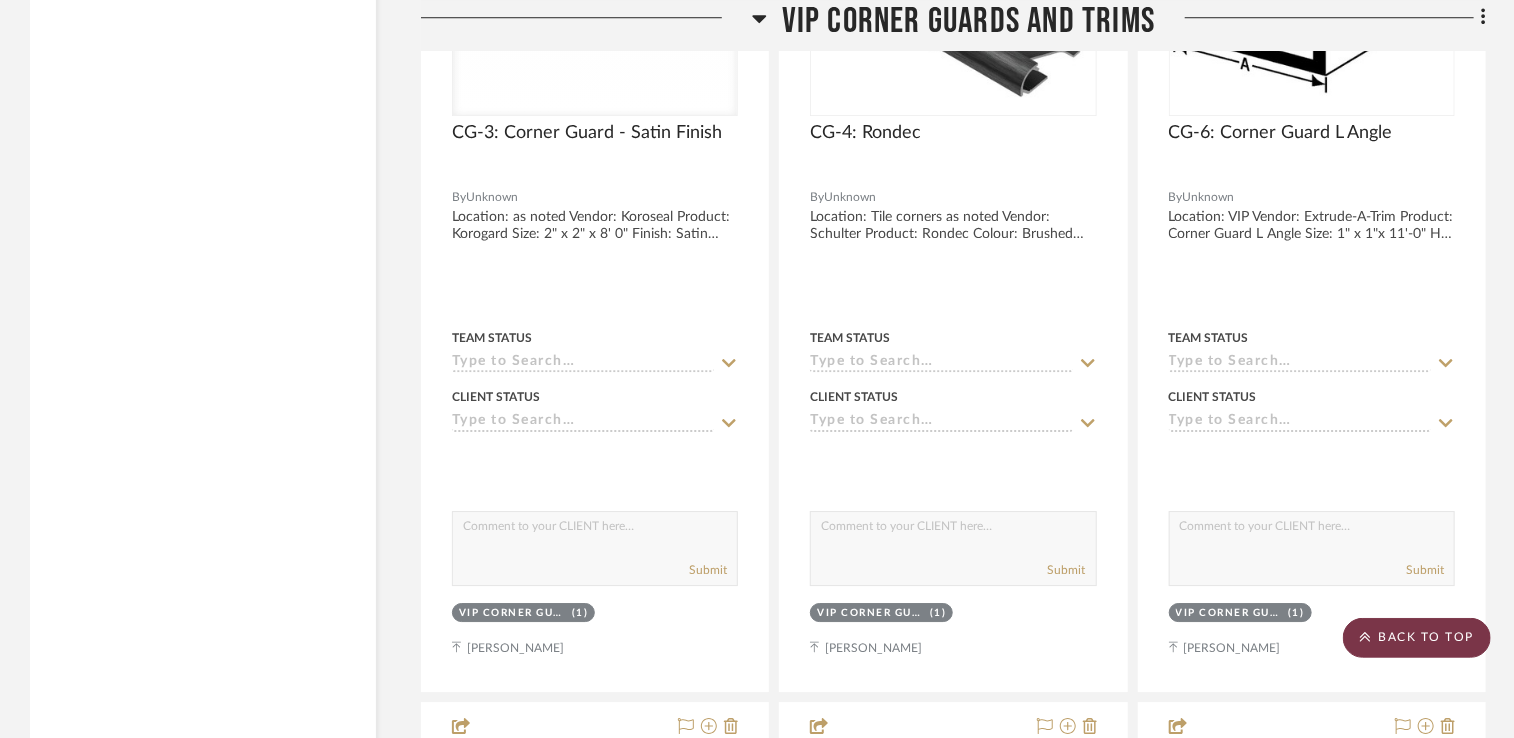 click on "BACK TO TOP" 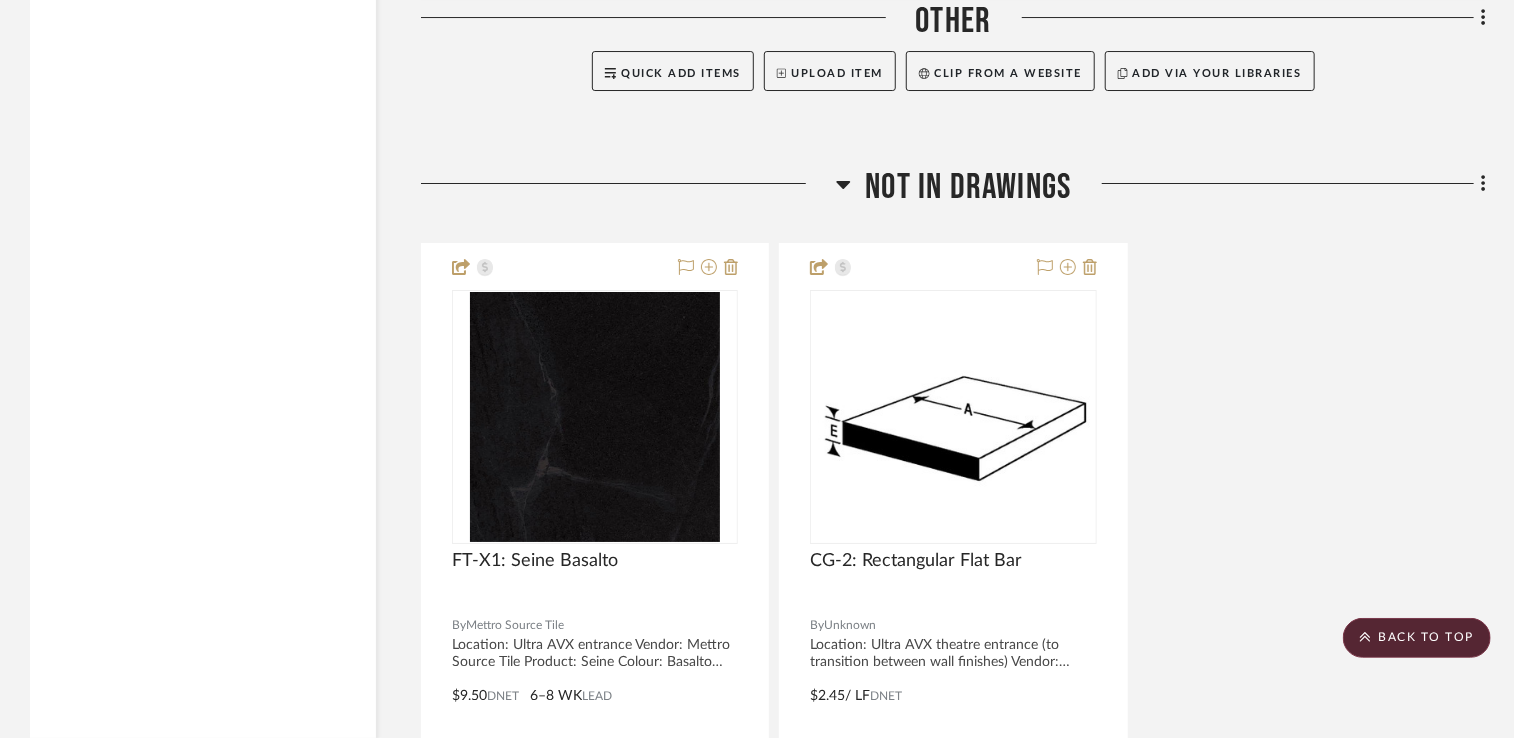scroll, scrollTop: 41988, scrollLeft: 0, axis: vertical 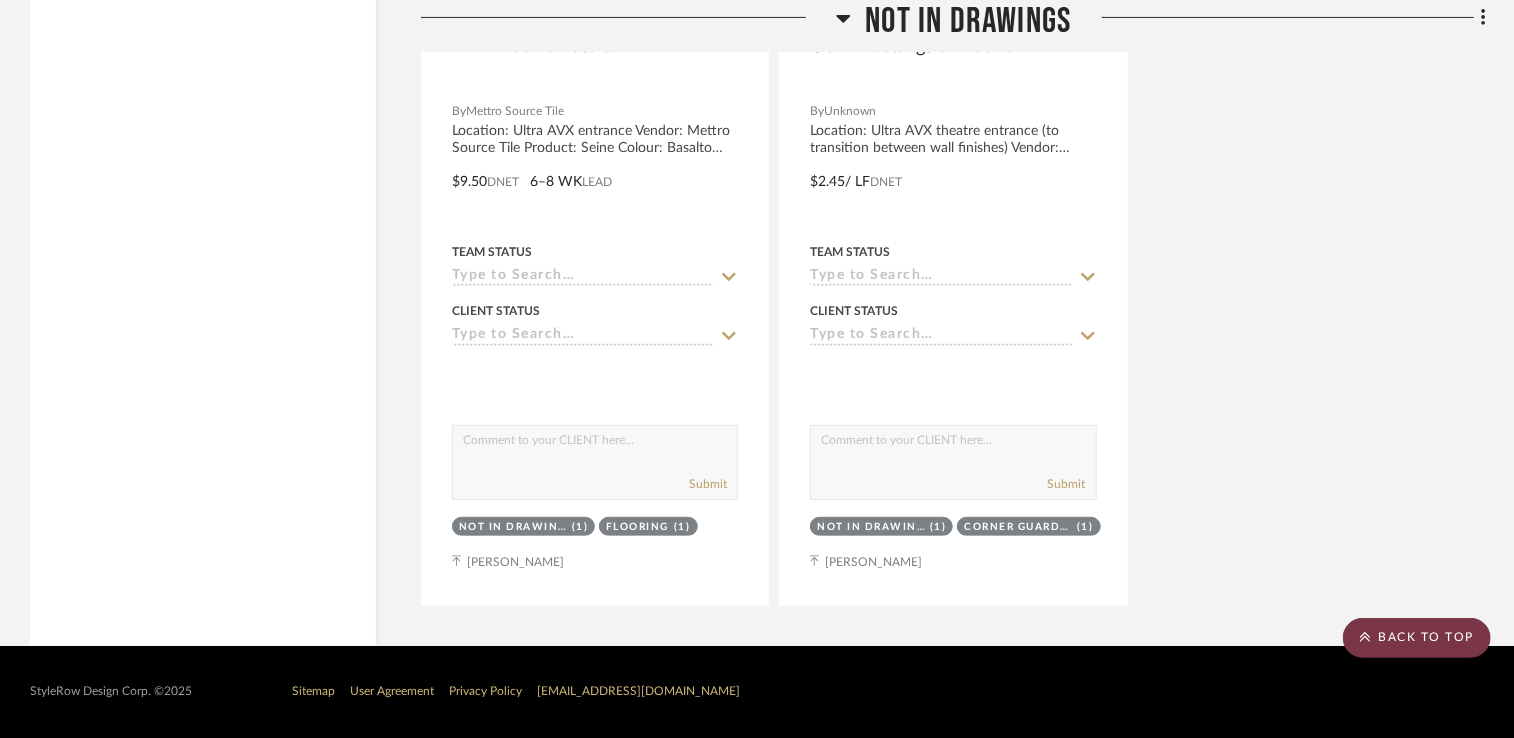 click on "BACK TO TOP" 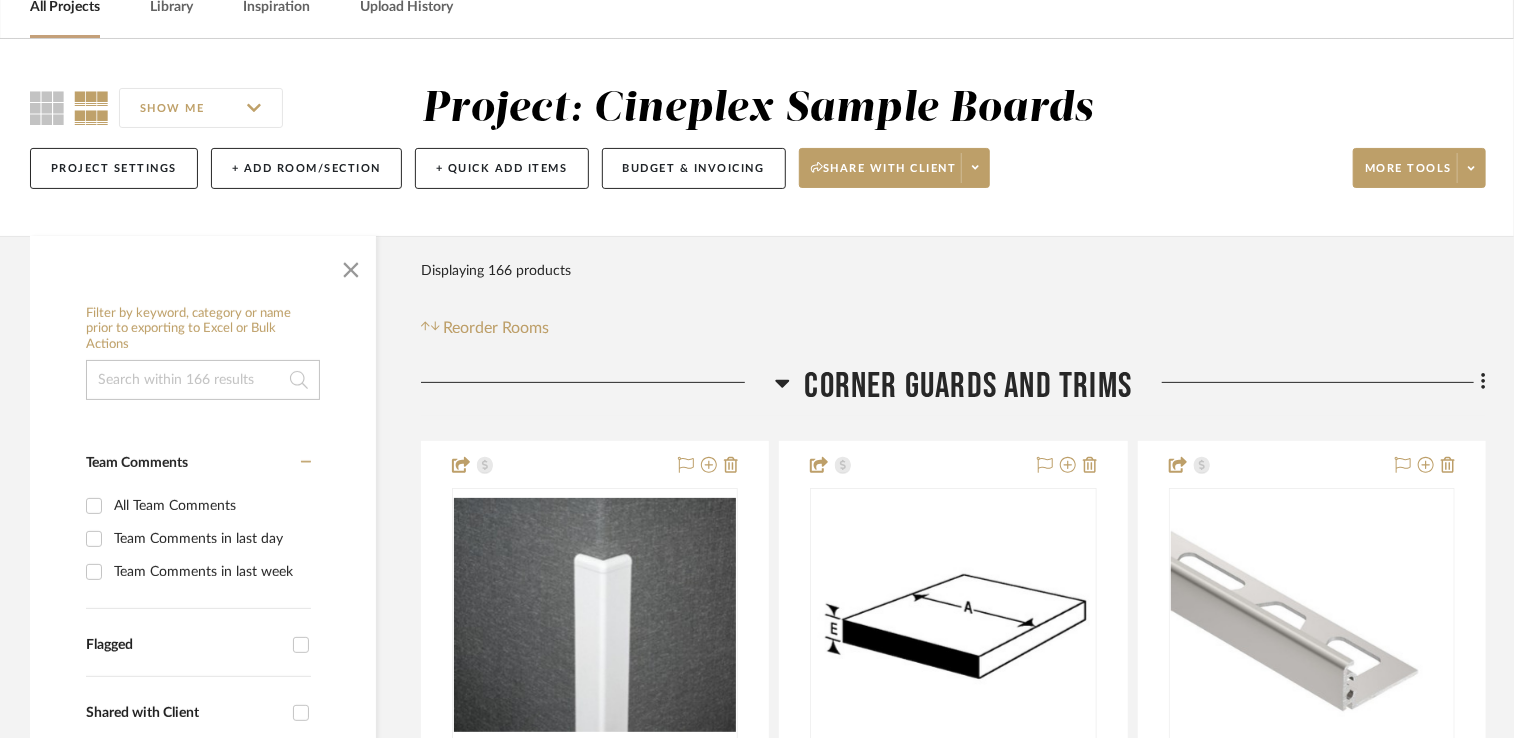 scroll, scrollTop: 100, scrollLeft: 0, axis: vertical 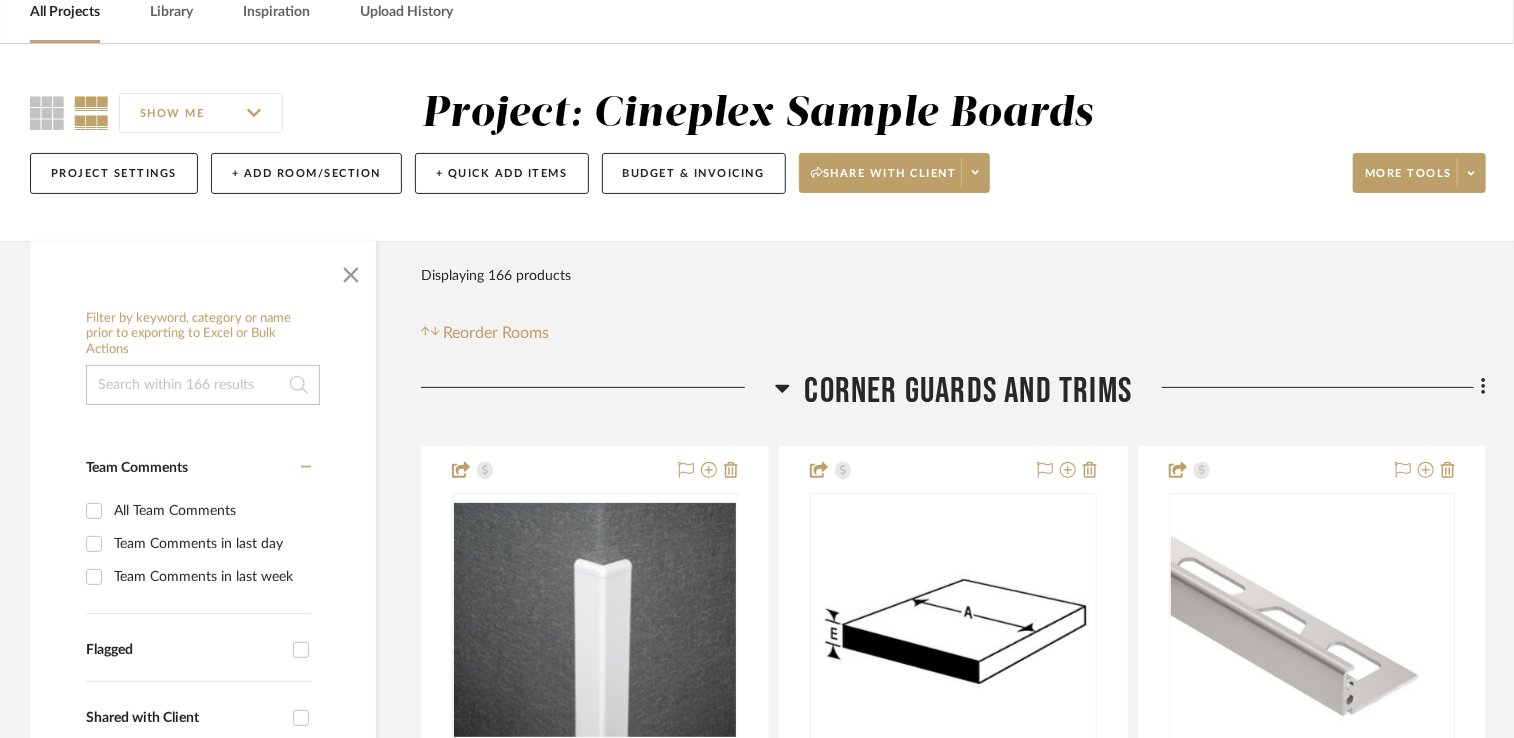 click 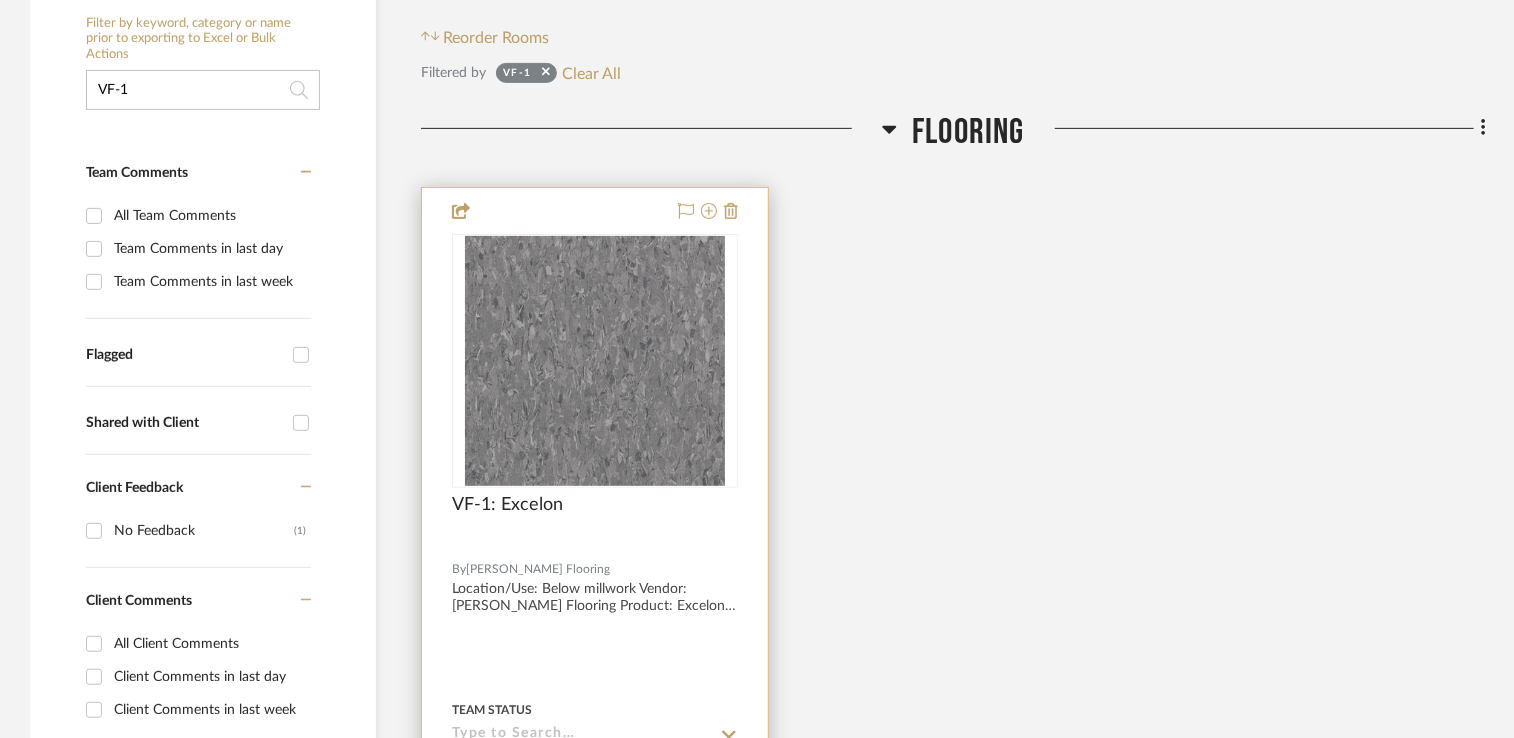 scroll, scrollTop: 400, scrollLeft: 0, axis: vertical 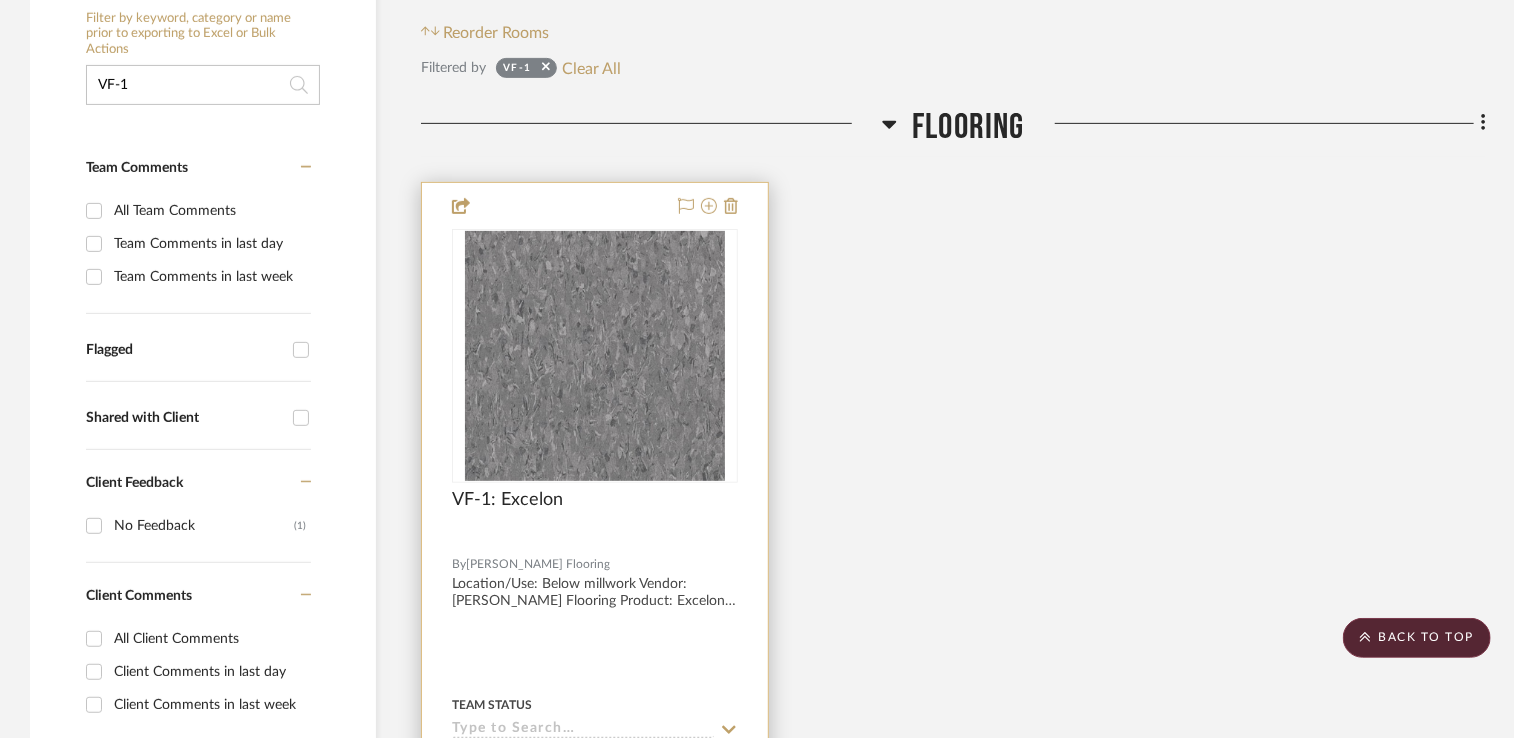 type on "VF-1" 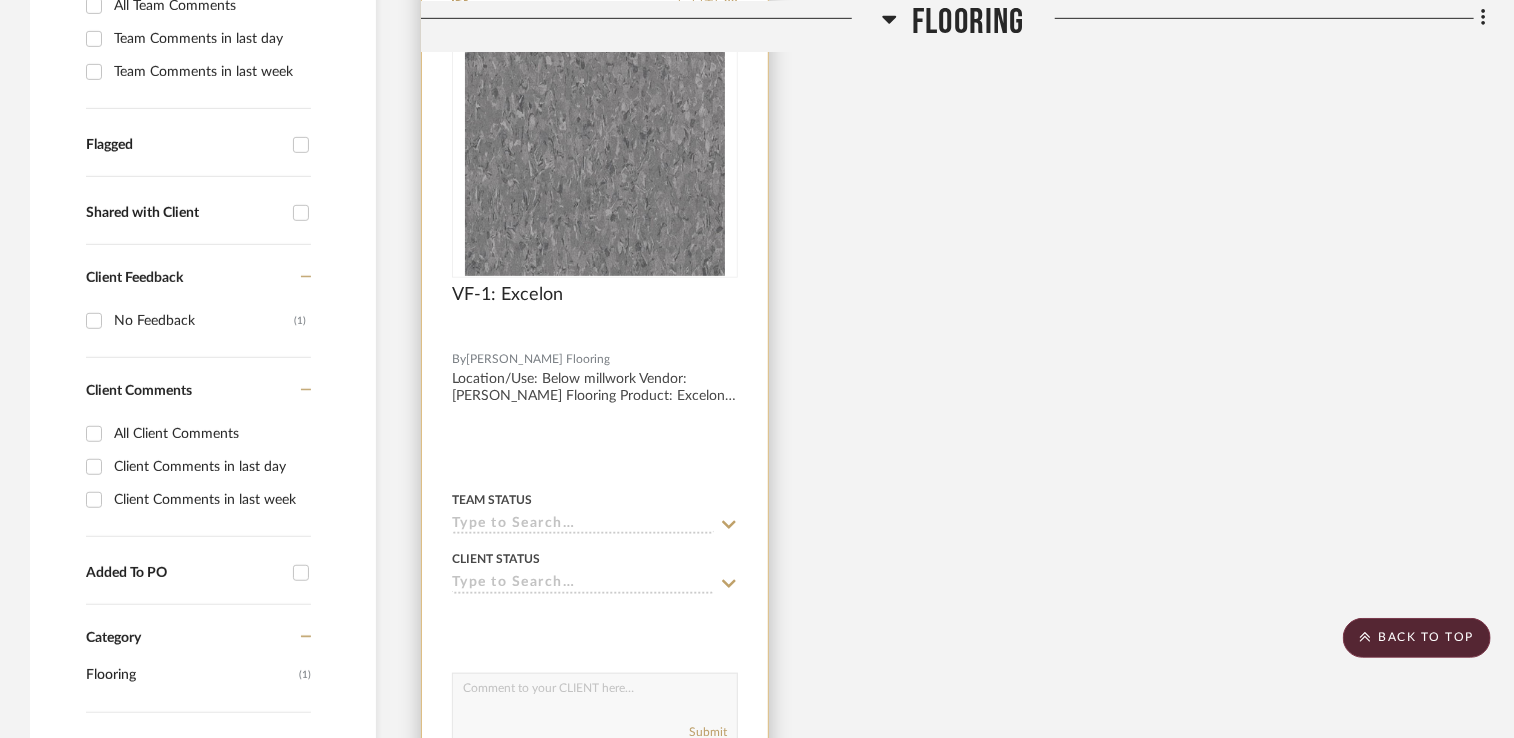 scroll, scrollTop: 700, scrollLeft: 0, axis: vertical 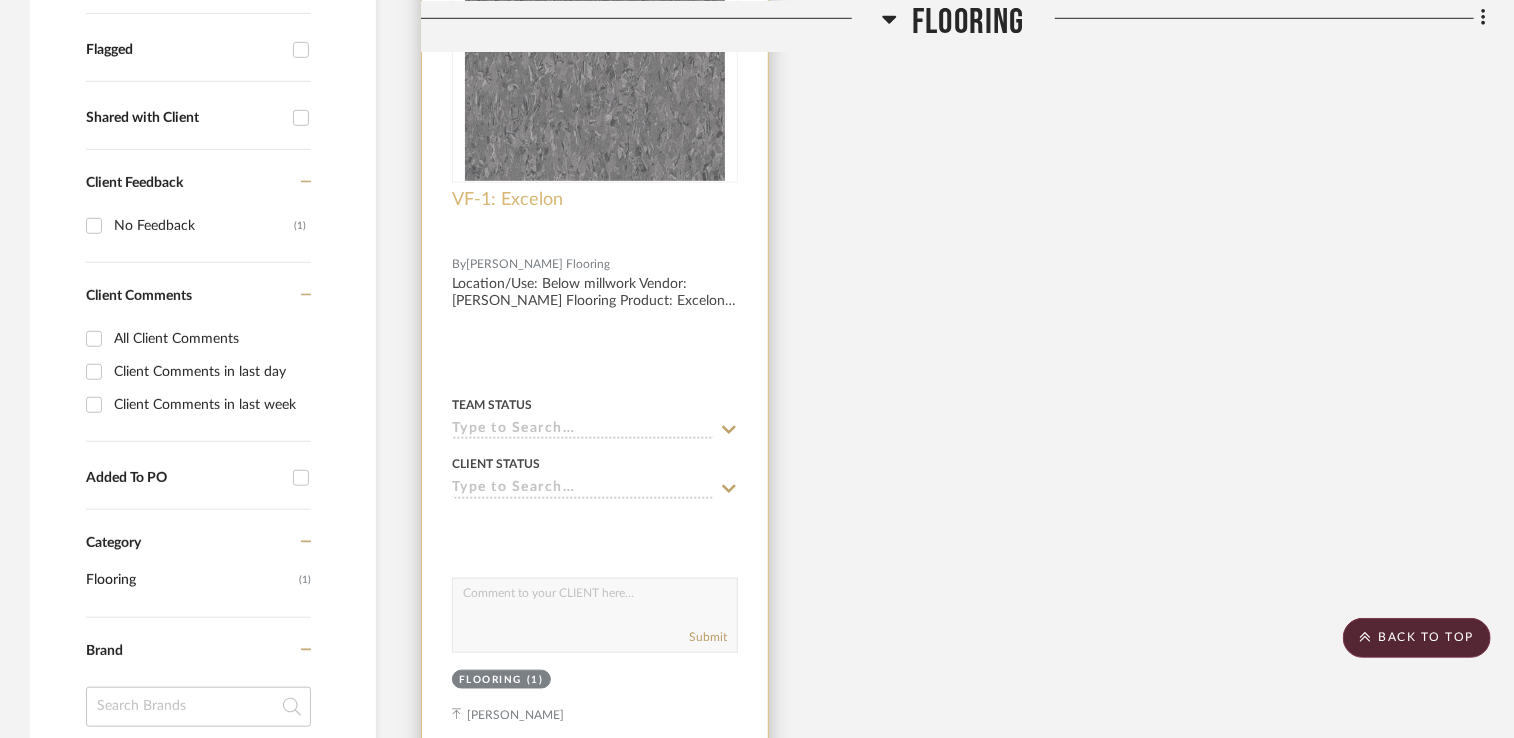 click on "VF-1: Excelon" at bounding box center [507, 200] 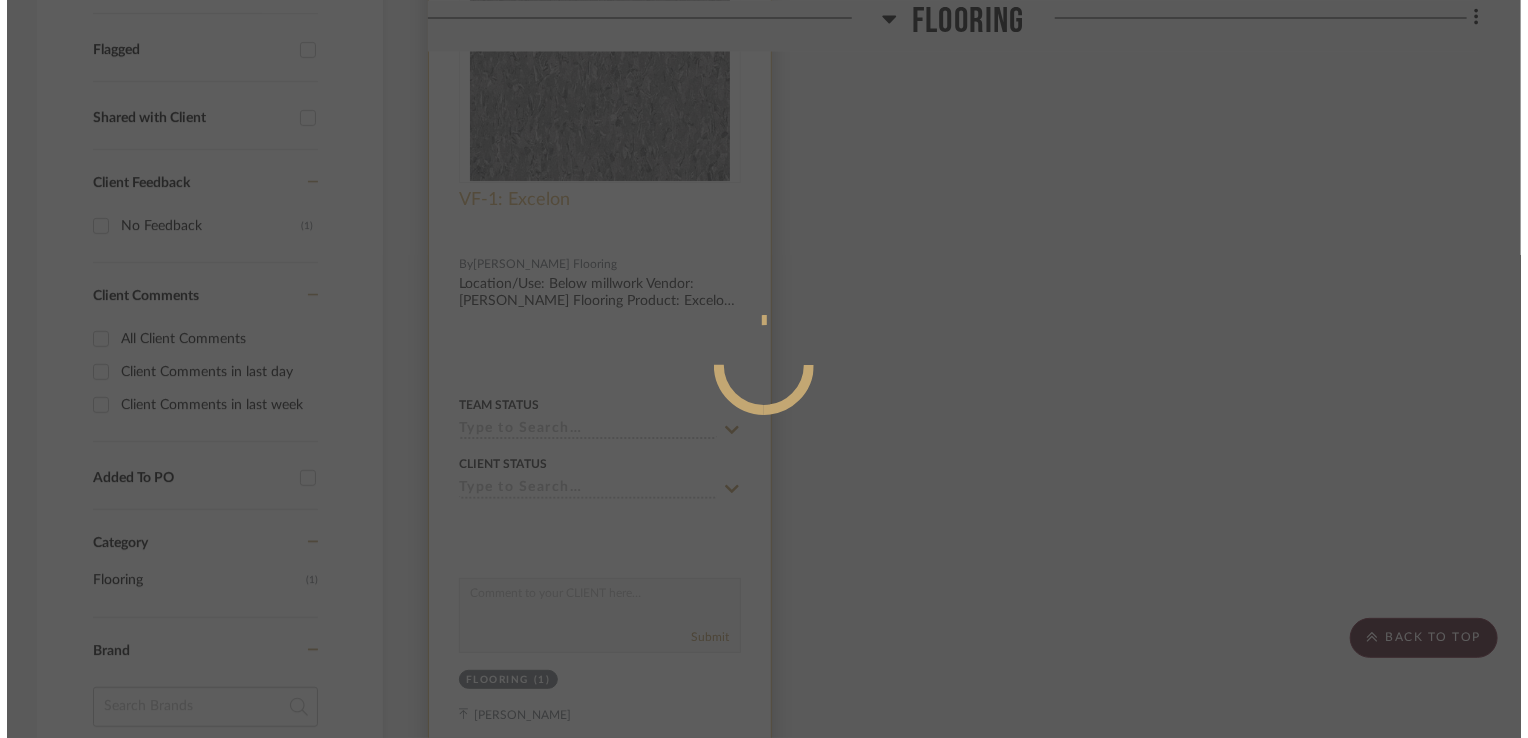 scroll, scrollTop: 0, scrollLeft: 0, axis: both 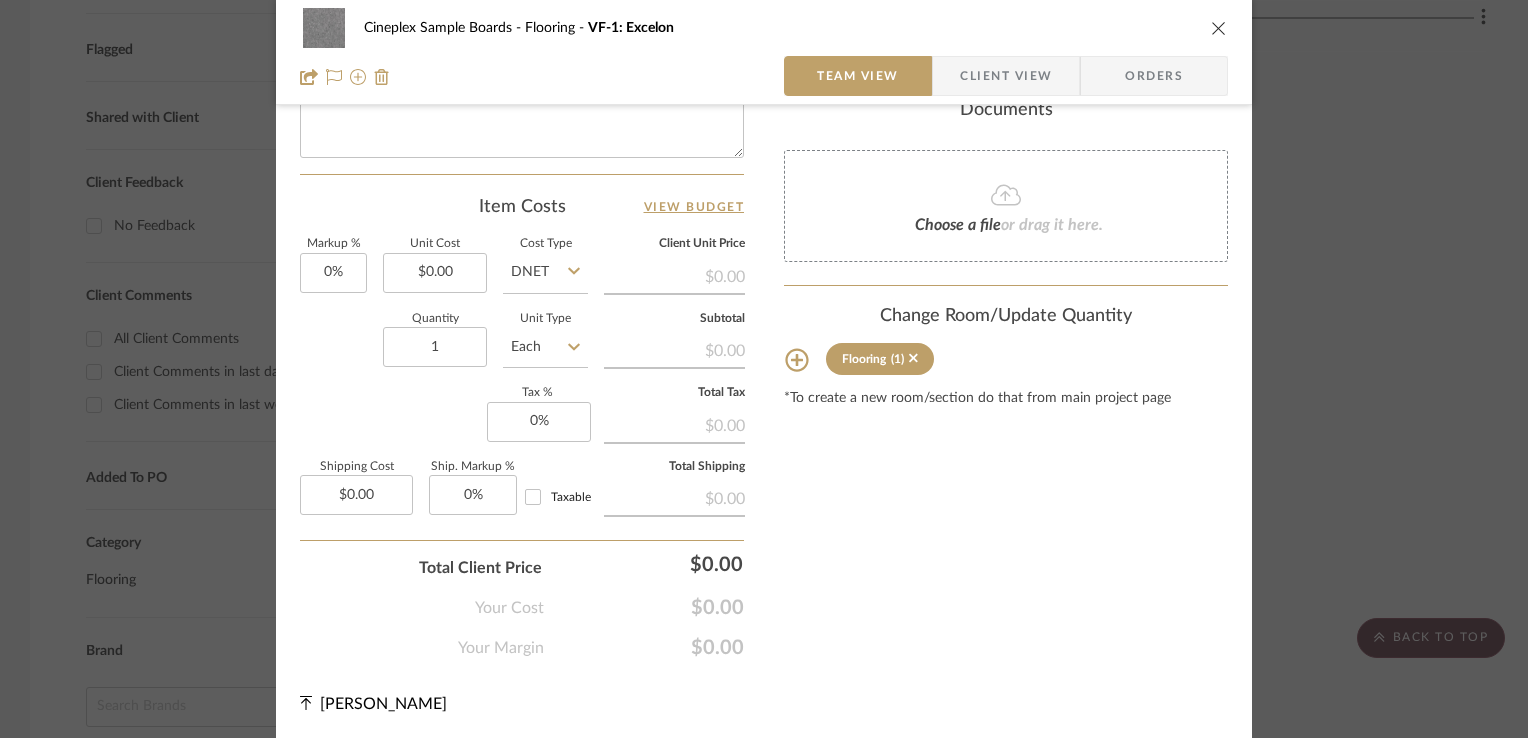 click 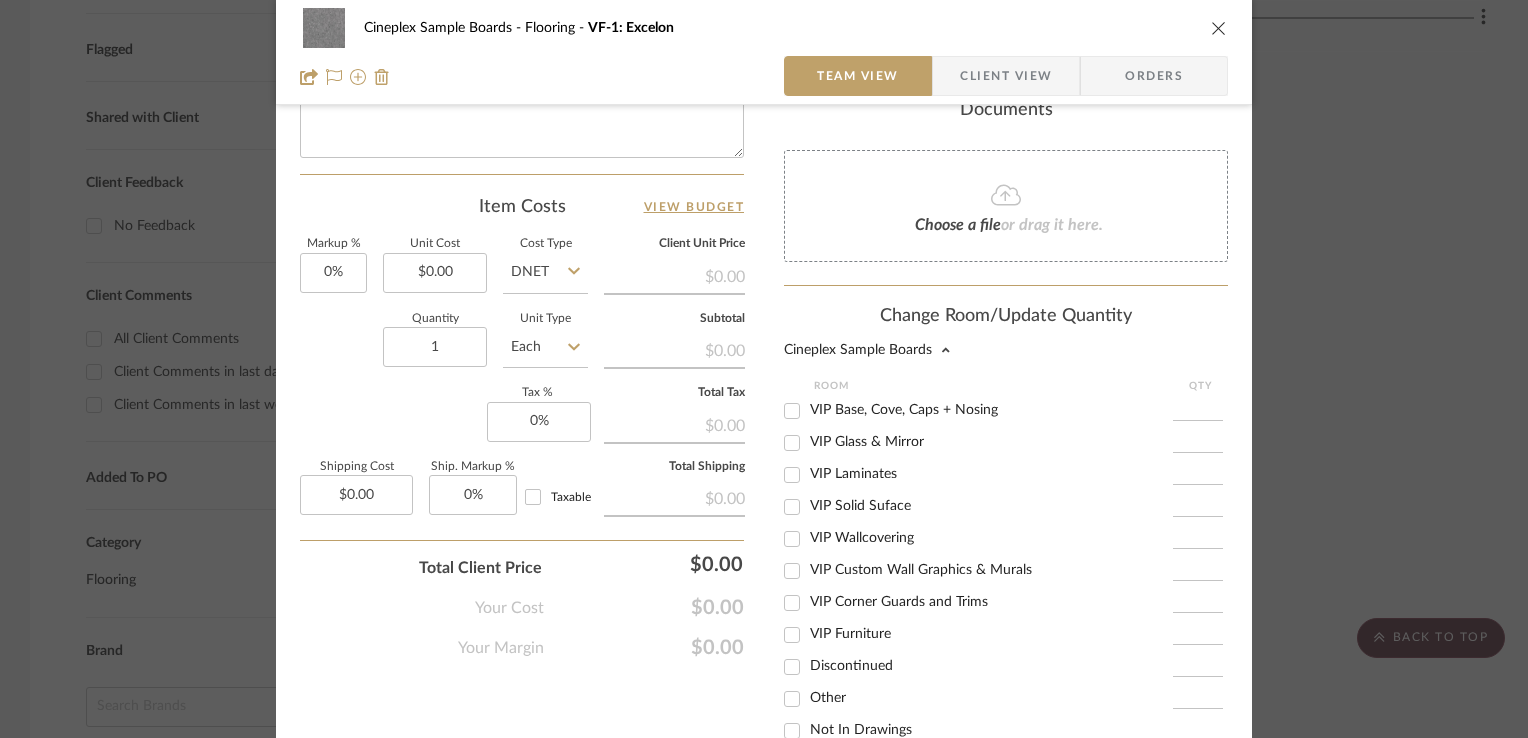 scroll, scrollTop: 363, scrollLeft: 0, axis: vertical 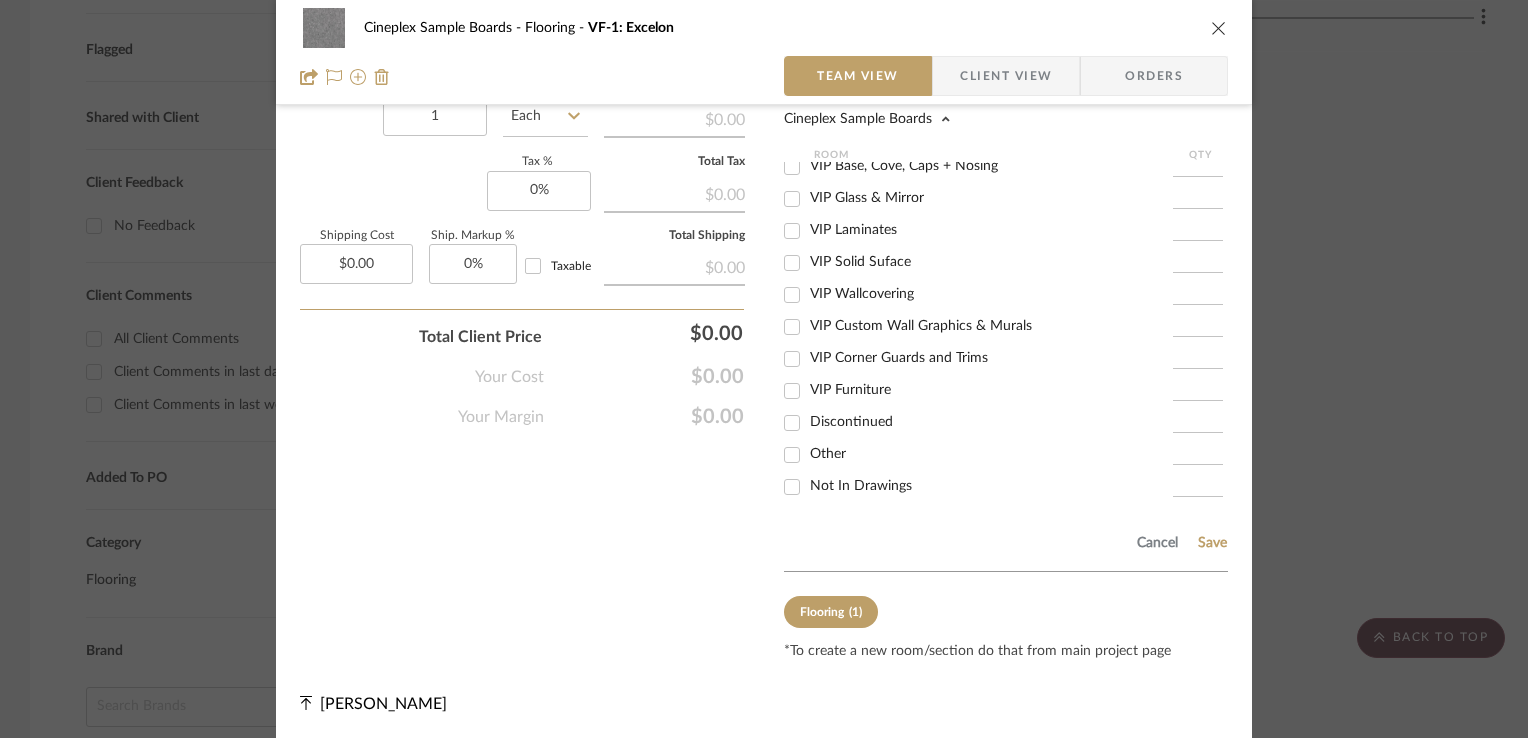 click on "Not In Drawings" at bounding box center [861, 486] 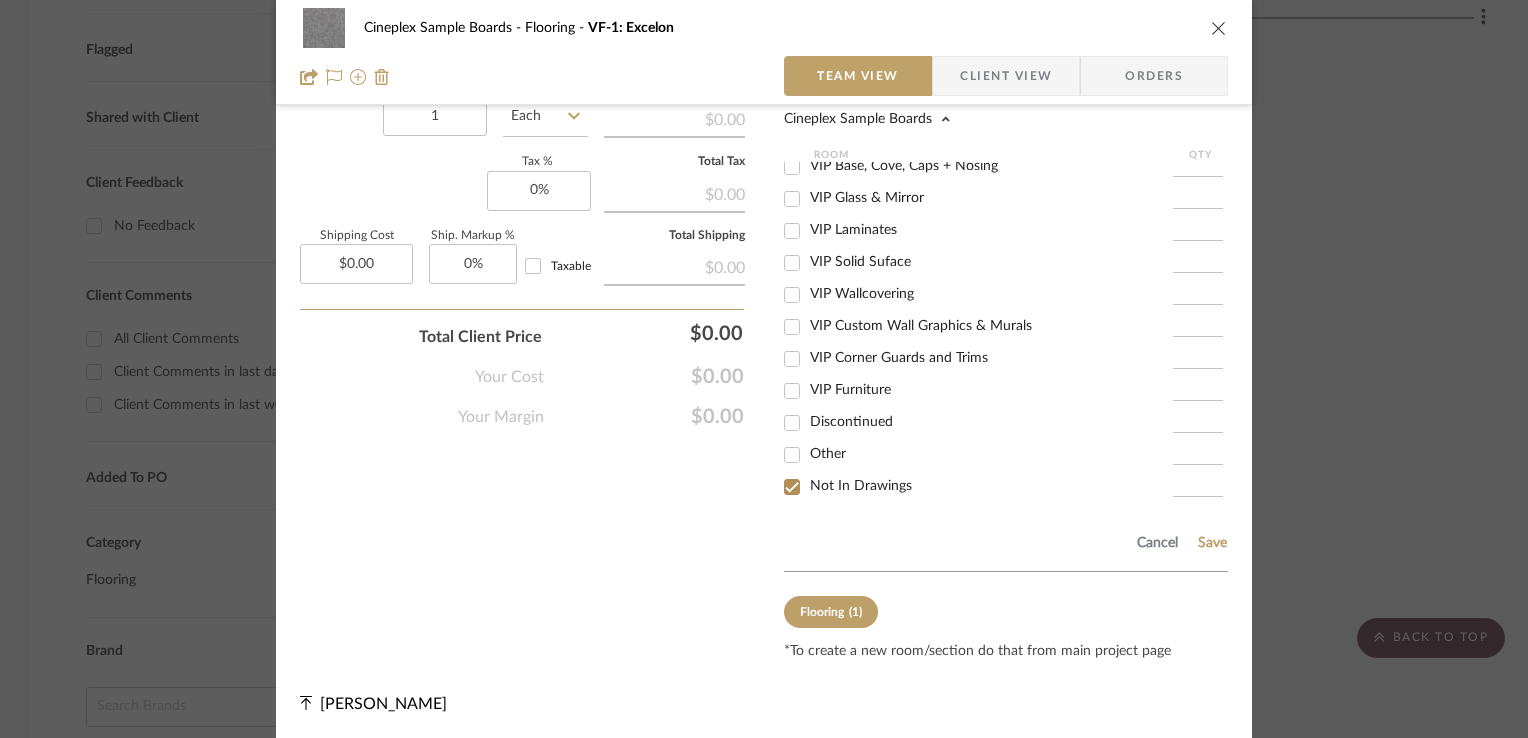 checkbox on "true" 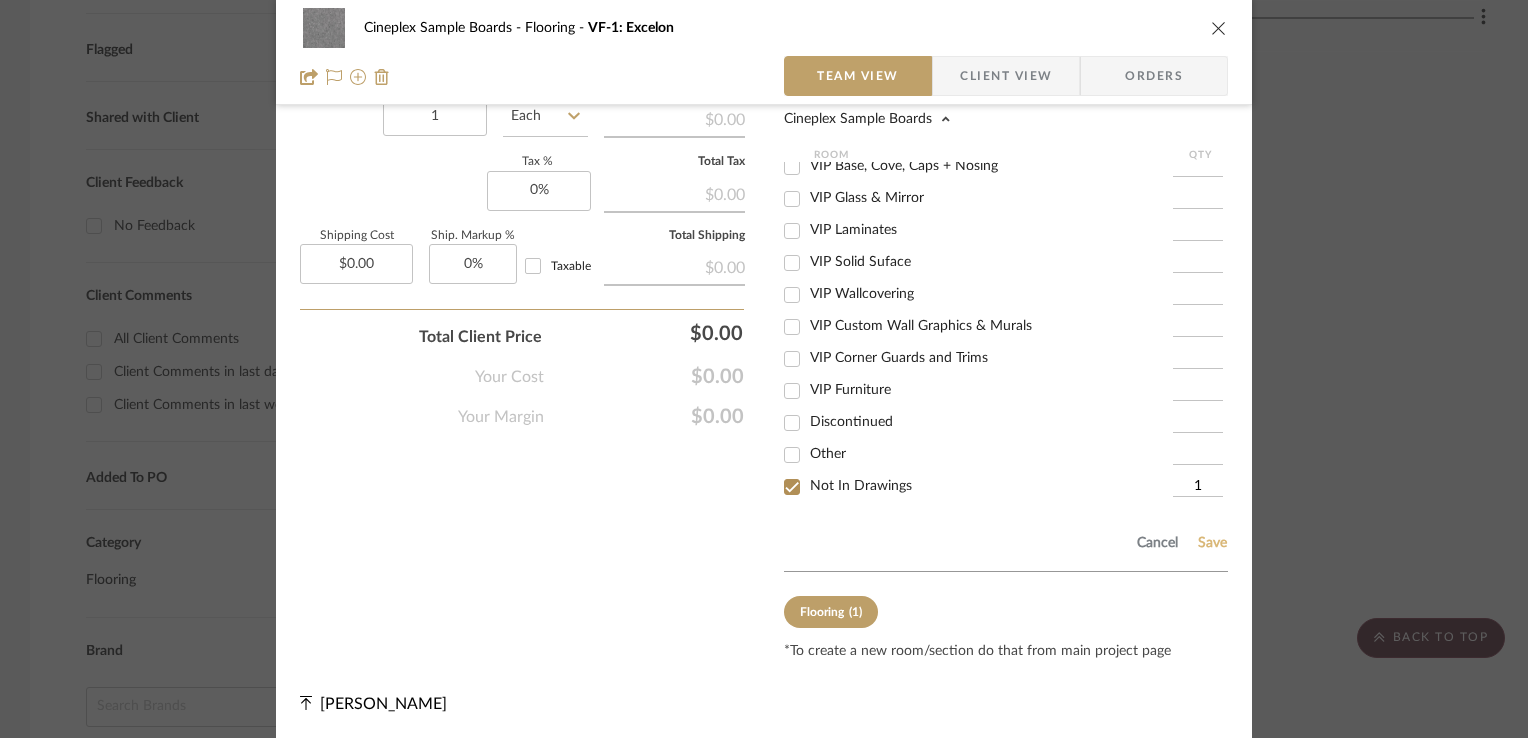 click on "Save" 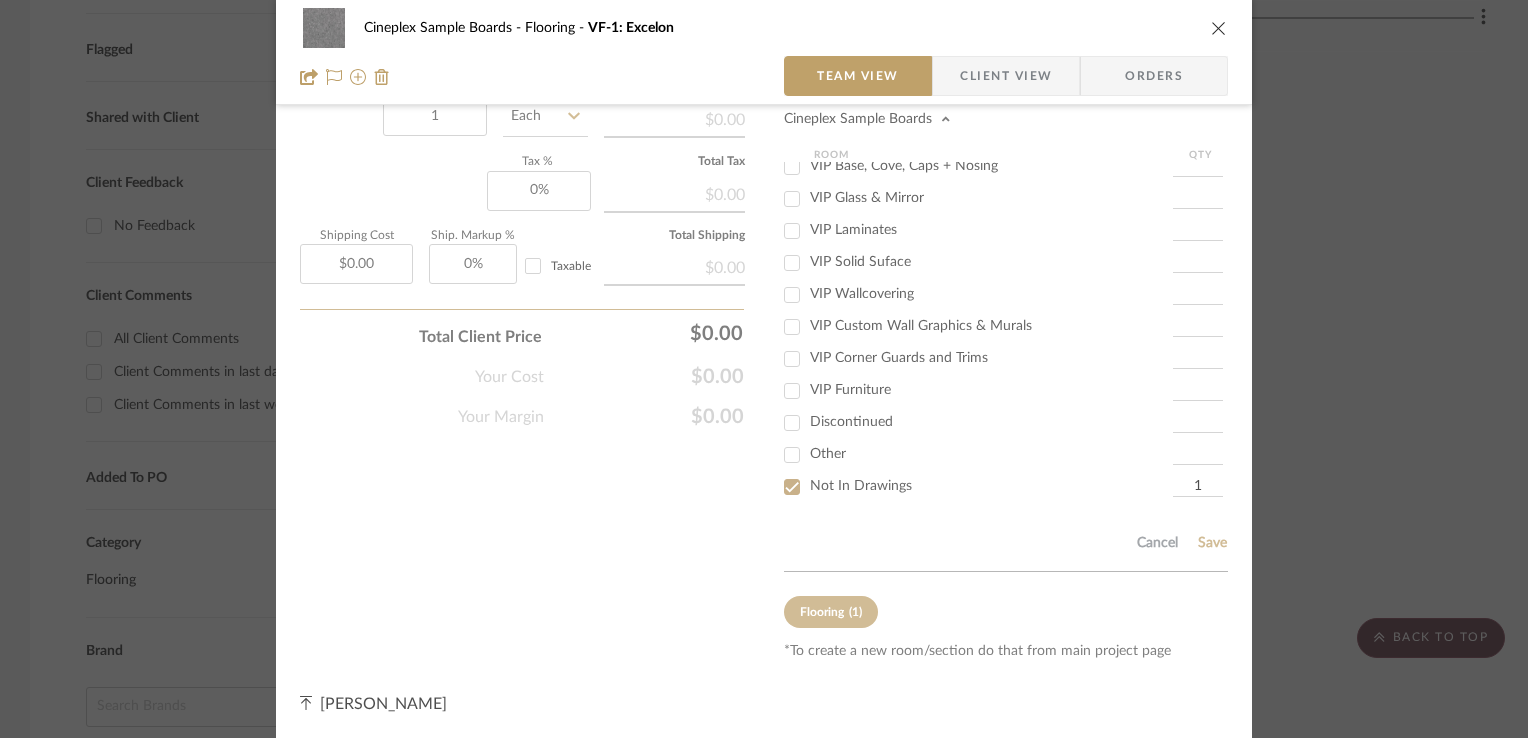 type 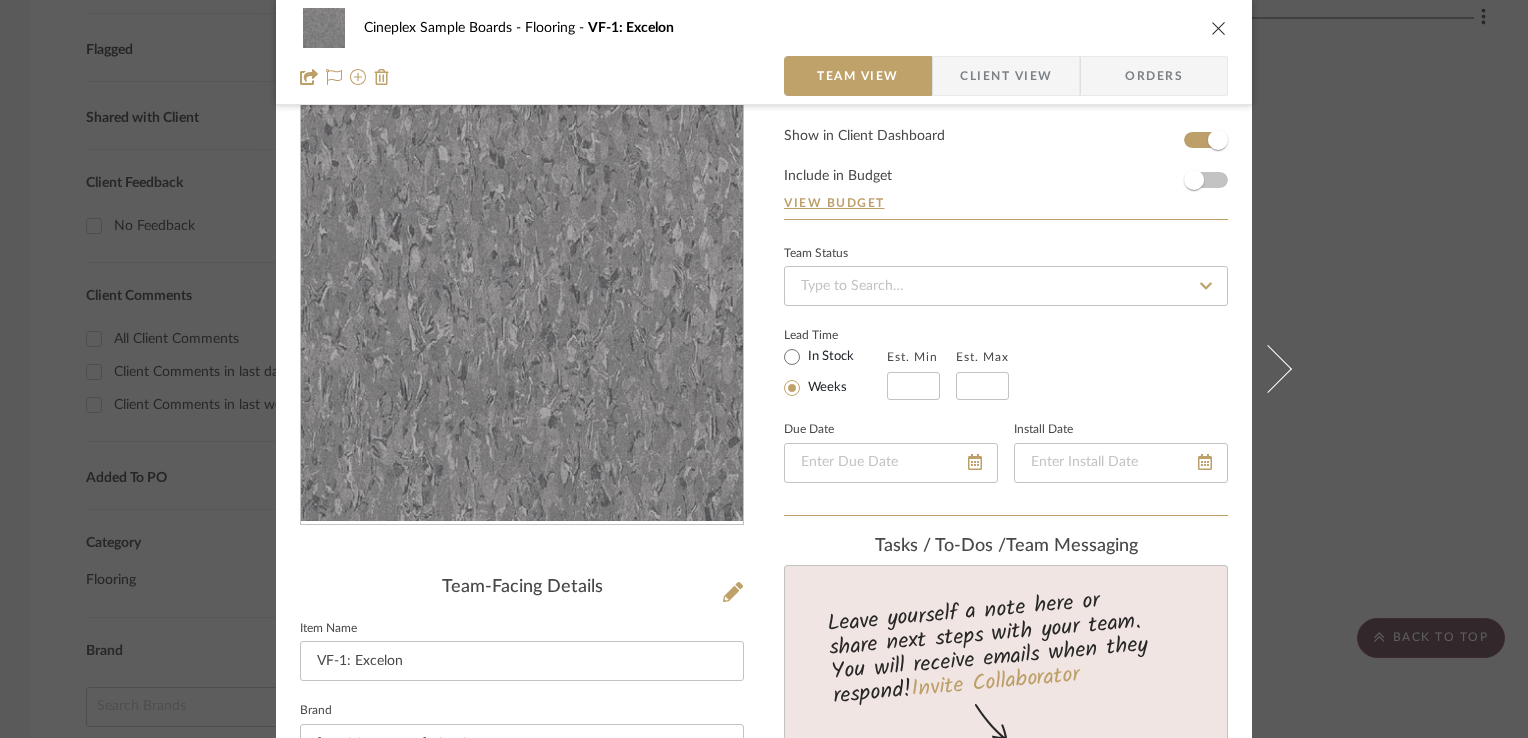 scroll, scrollTop: 0, scrollLeft: 0, axis: both 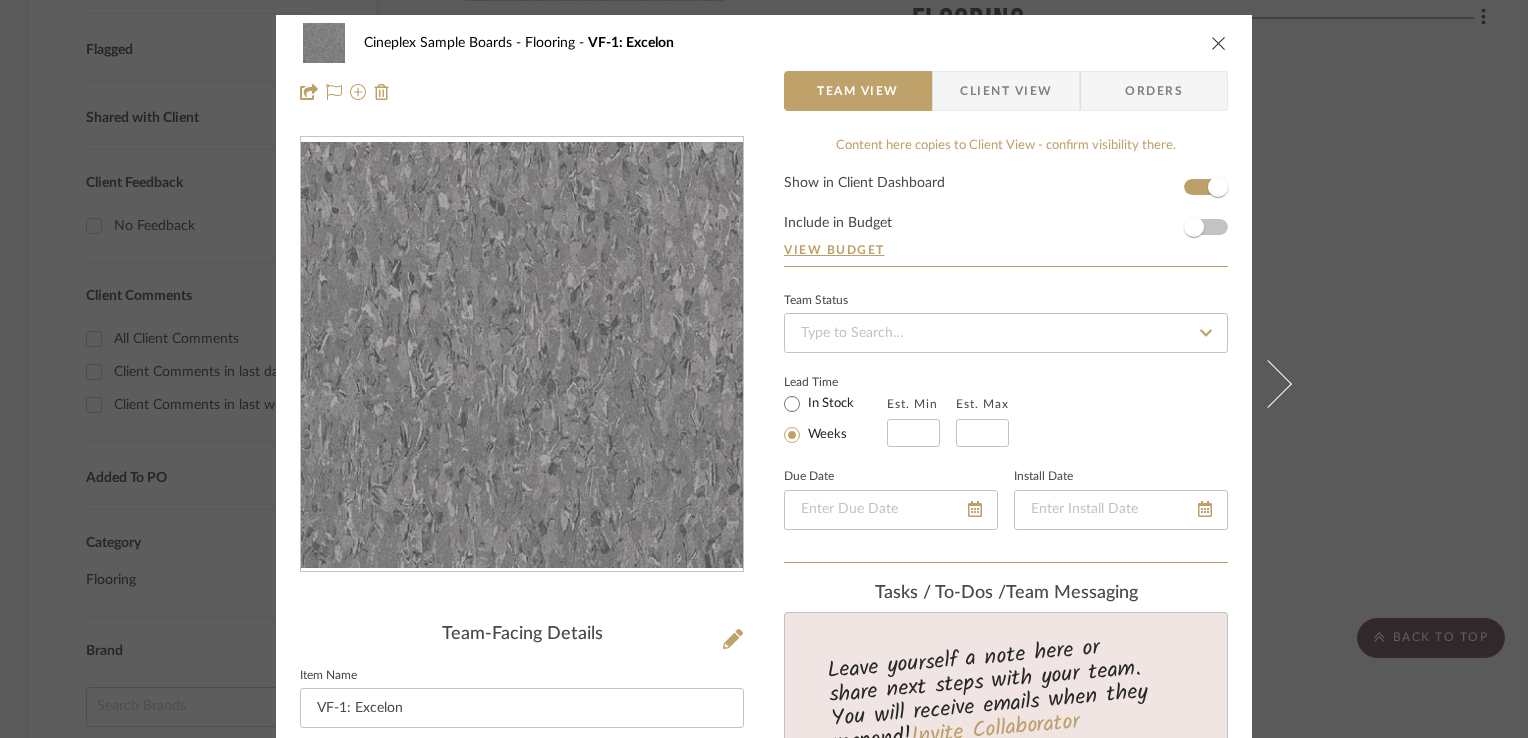 click on "Cineplex Sample Boards Flooring VF-1: Excelon" at bounding box center [764, 43] 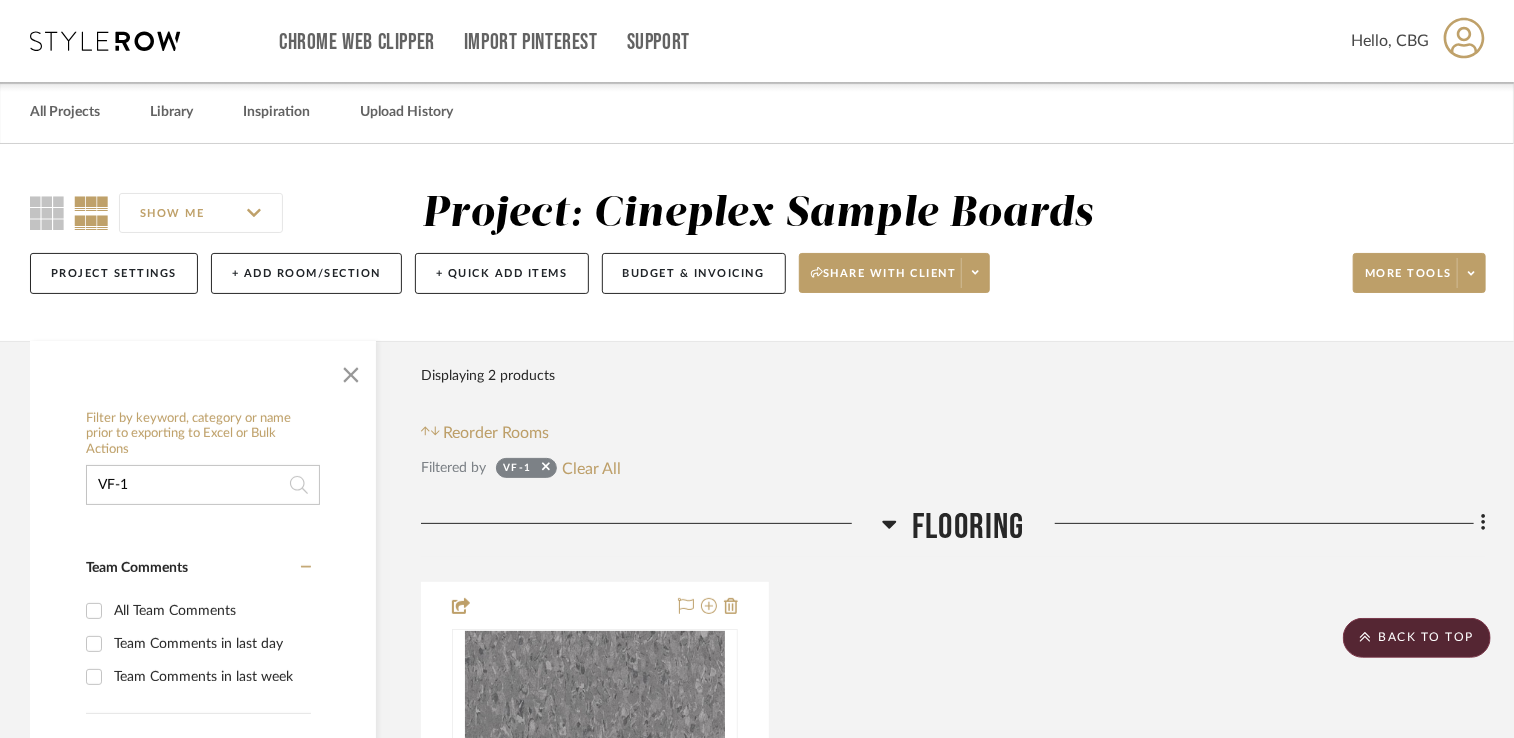 scroll, scrollTop: 0, scrollLeft: 0, axis: both 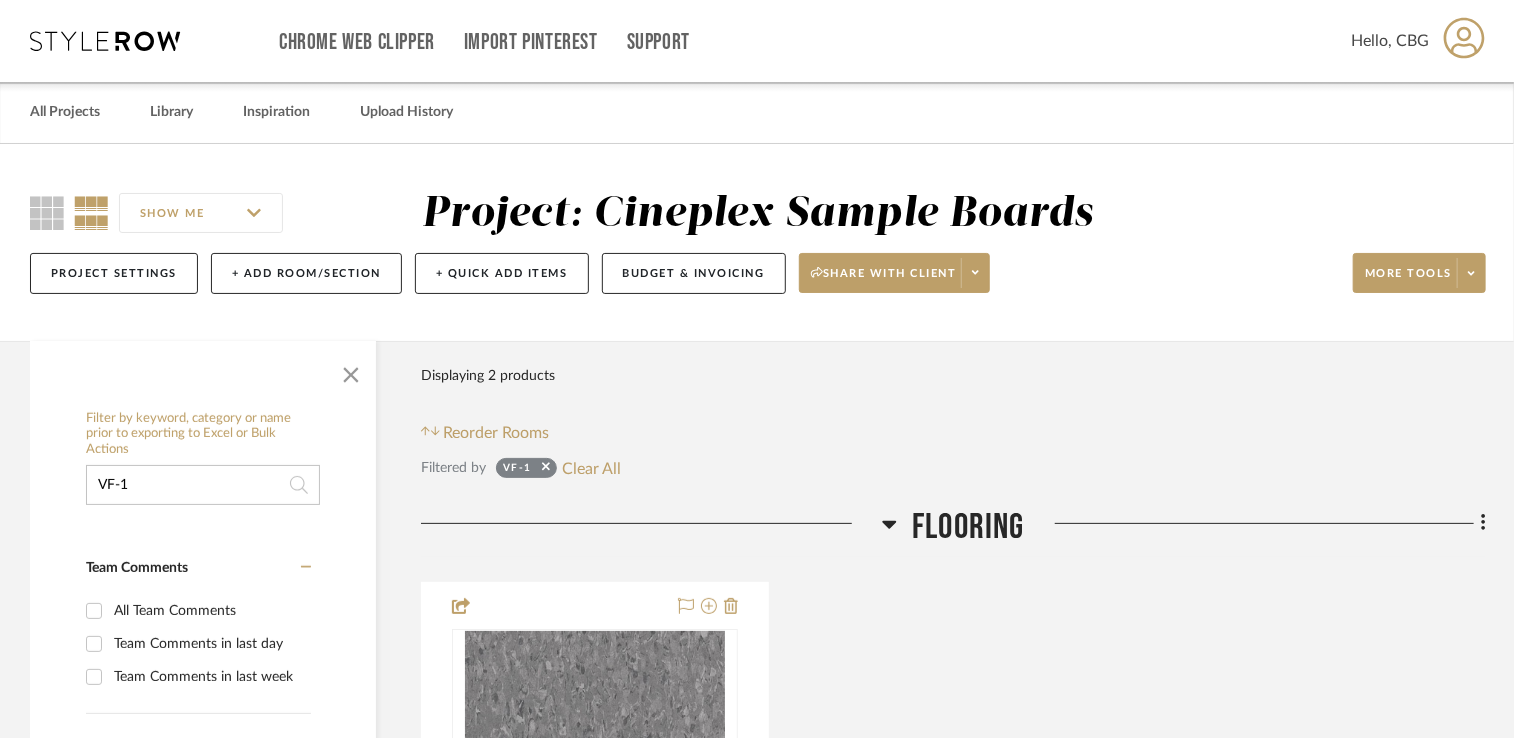drag, startPoint x: 137, startPoint y: 490, endPoint x: 40, endPoint y: 502, distance: 97.73945 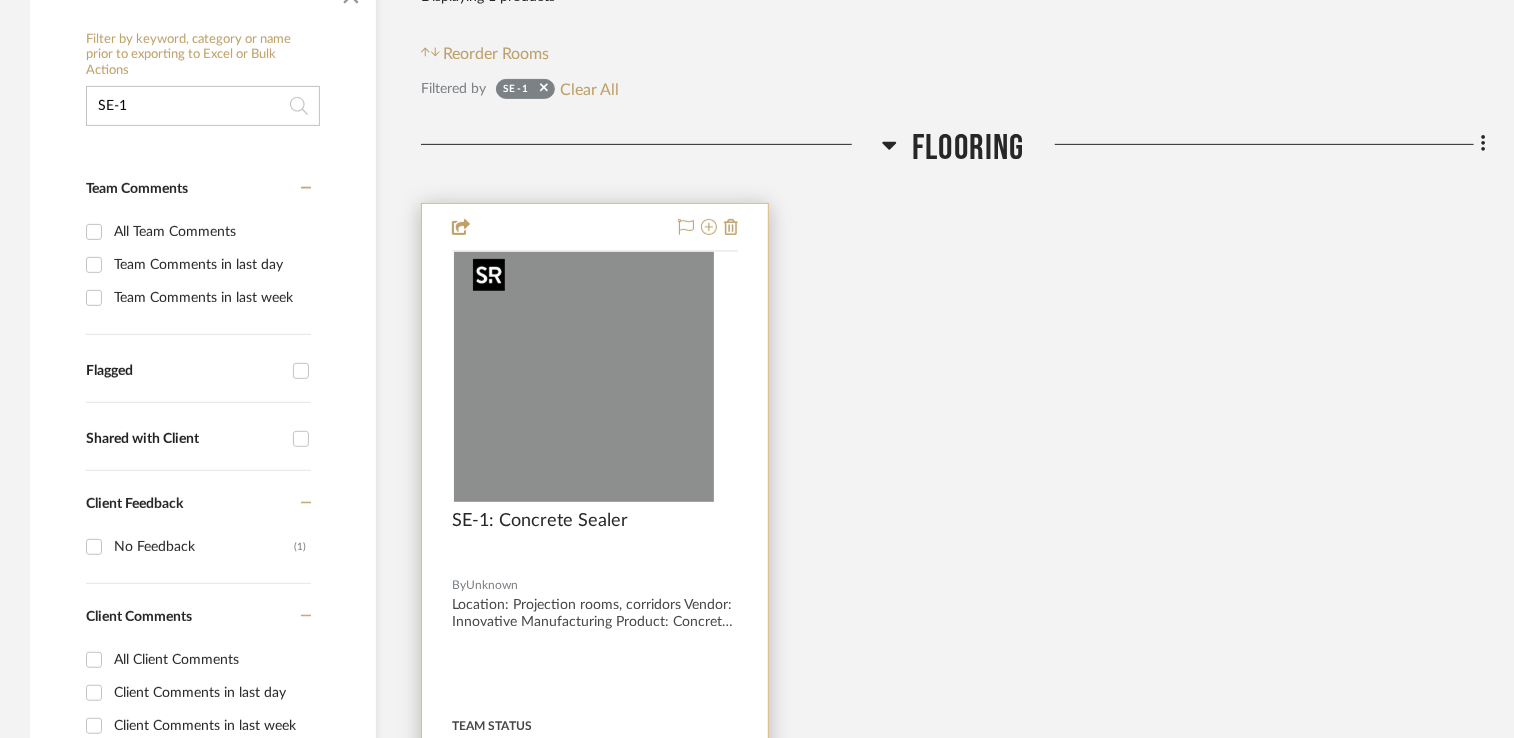 scroll, scrollTop: 400, scrollLeft: 0, axis: vertical 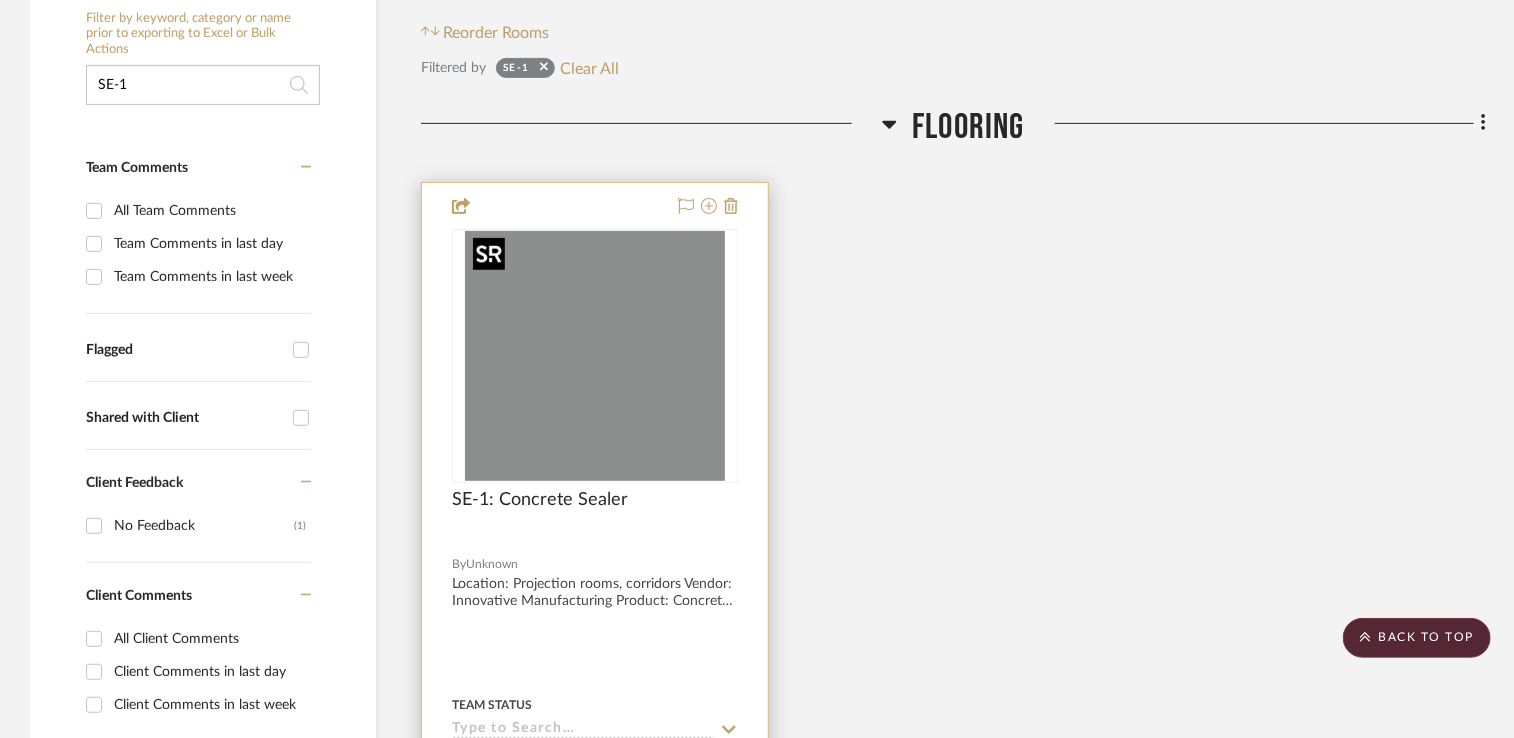 type on "SE-1" 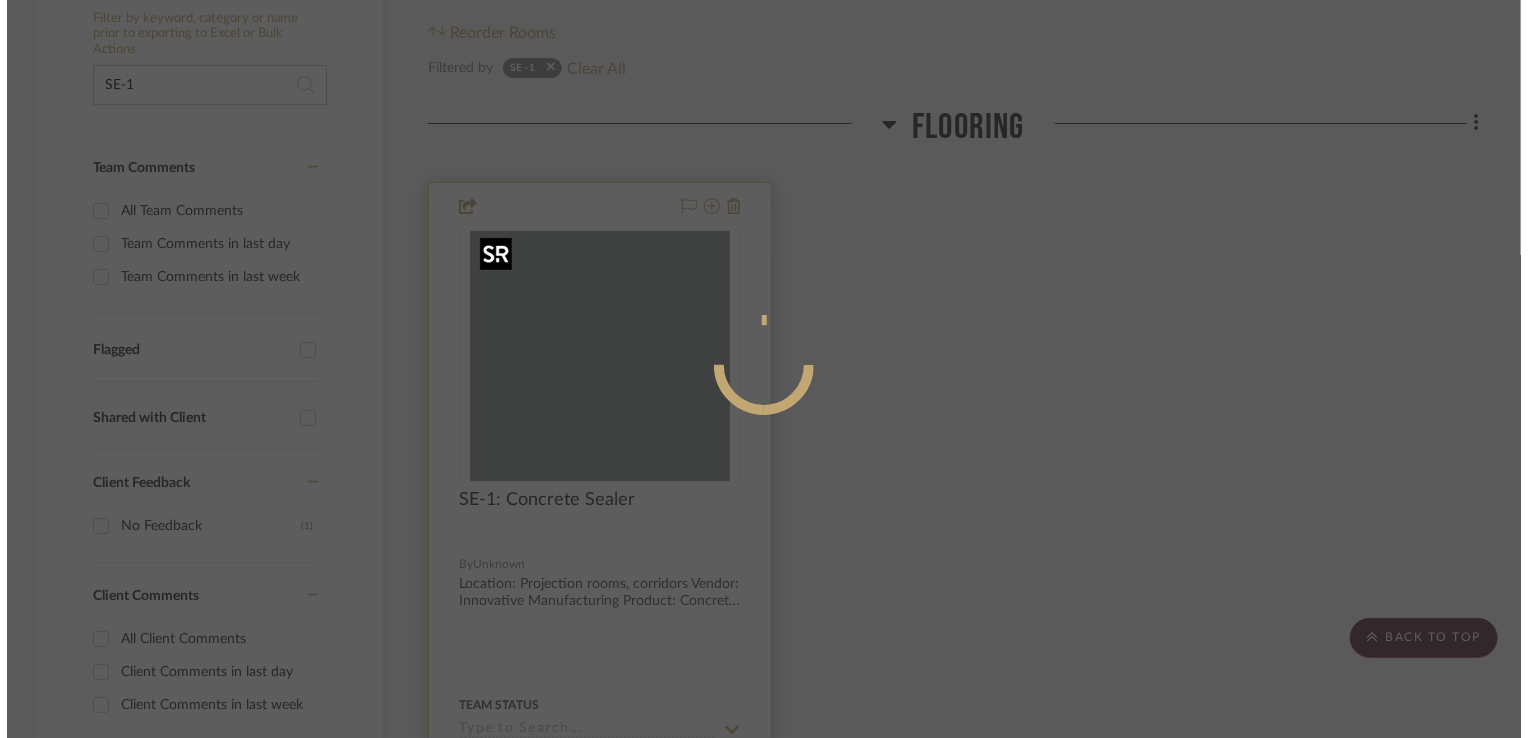 scroll, scrollTop: 0, scrollLeft: 0, axis: both 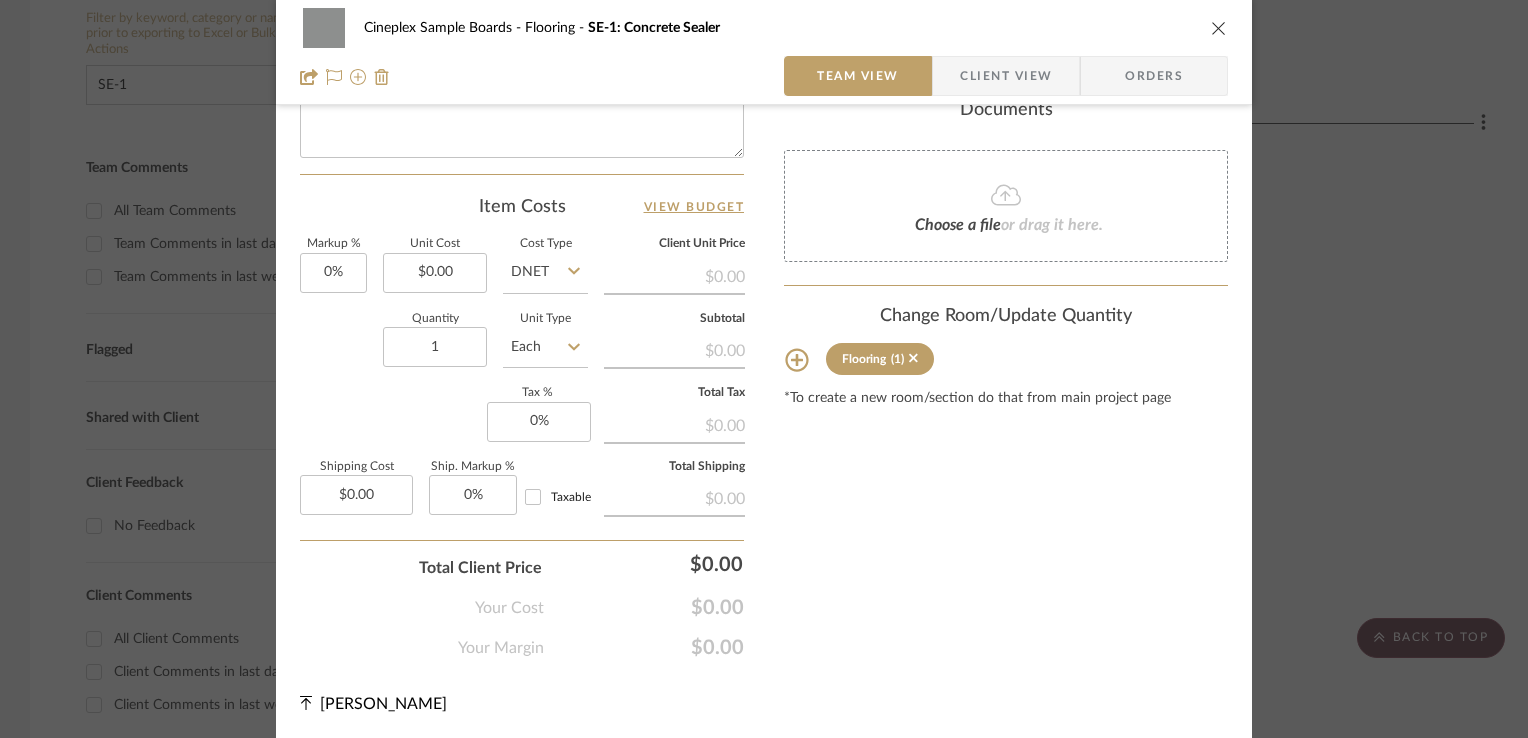 click 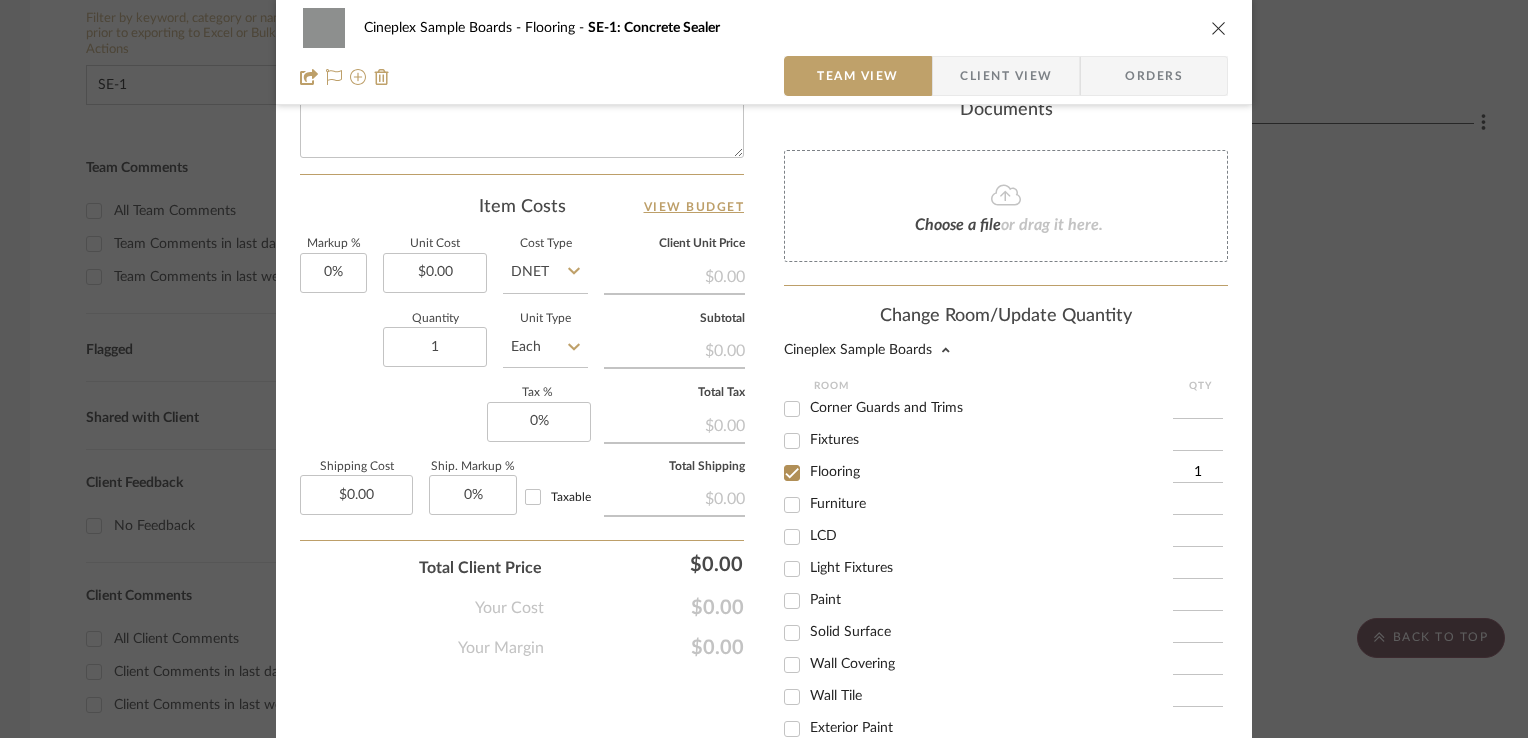 scroll, scrollTop: 363, scrollLeft: 0, axis: vertical 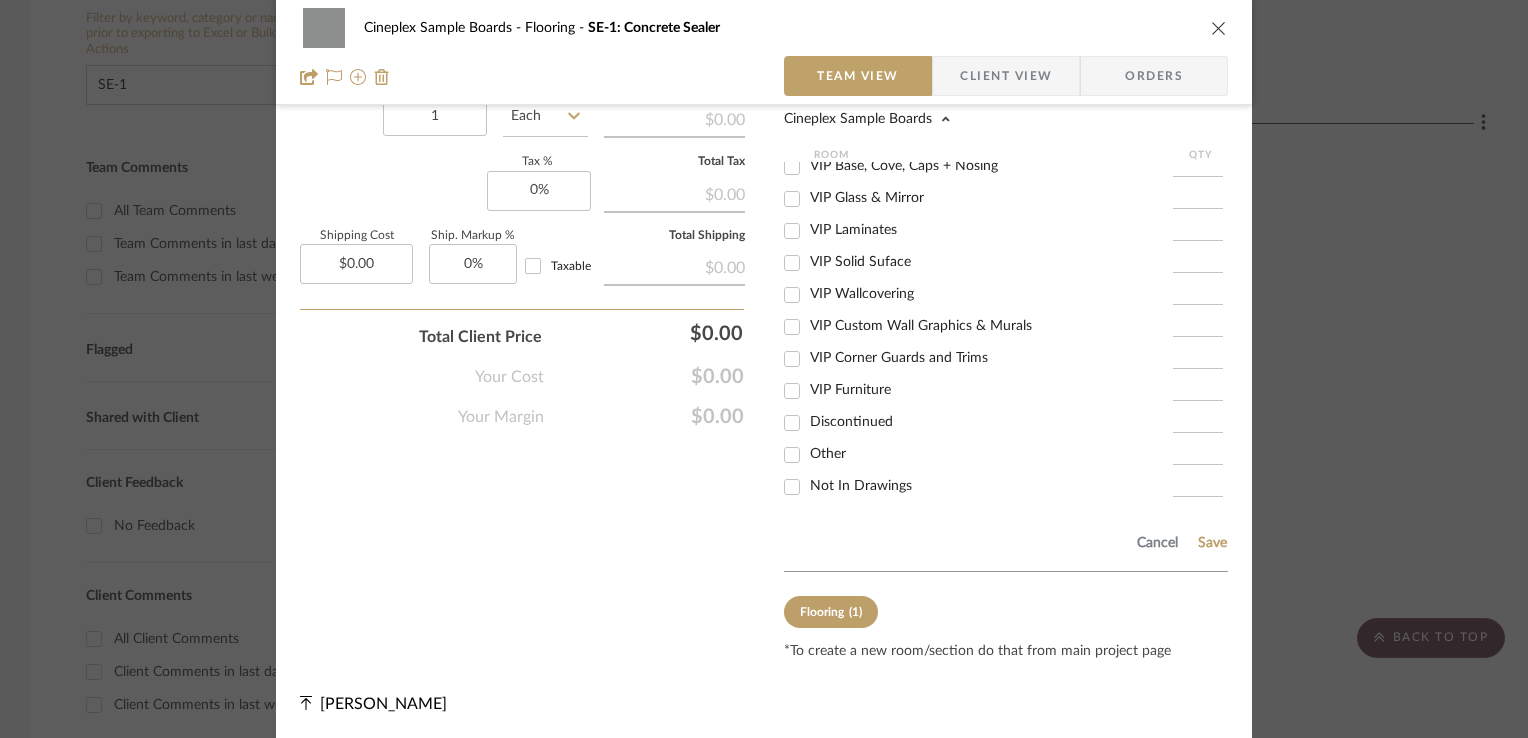 click on "Not In Drawings" at bounding box center [861, 486] 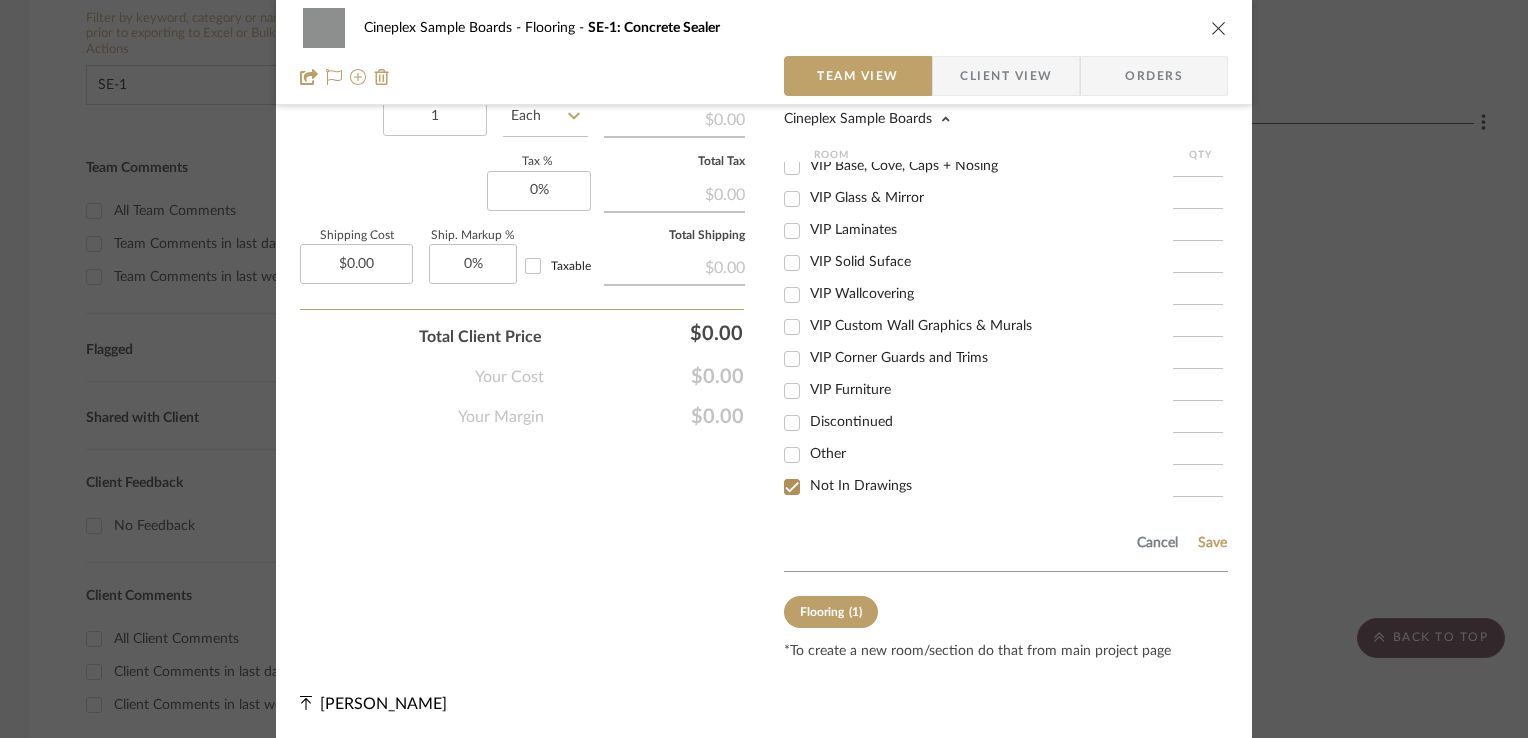 checkbox on "true" 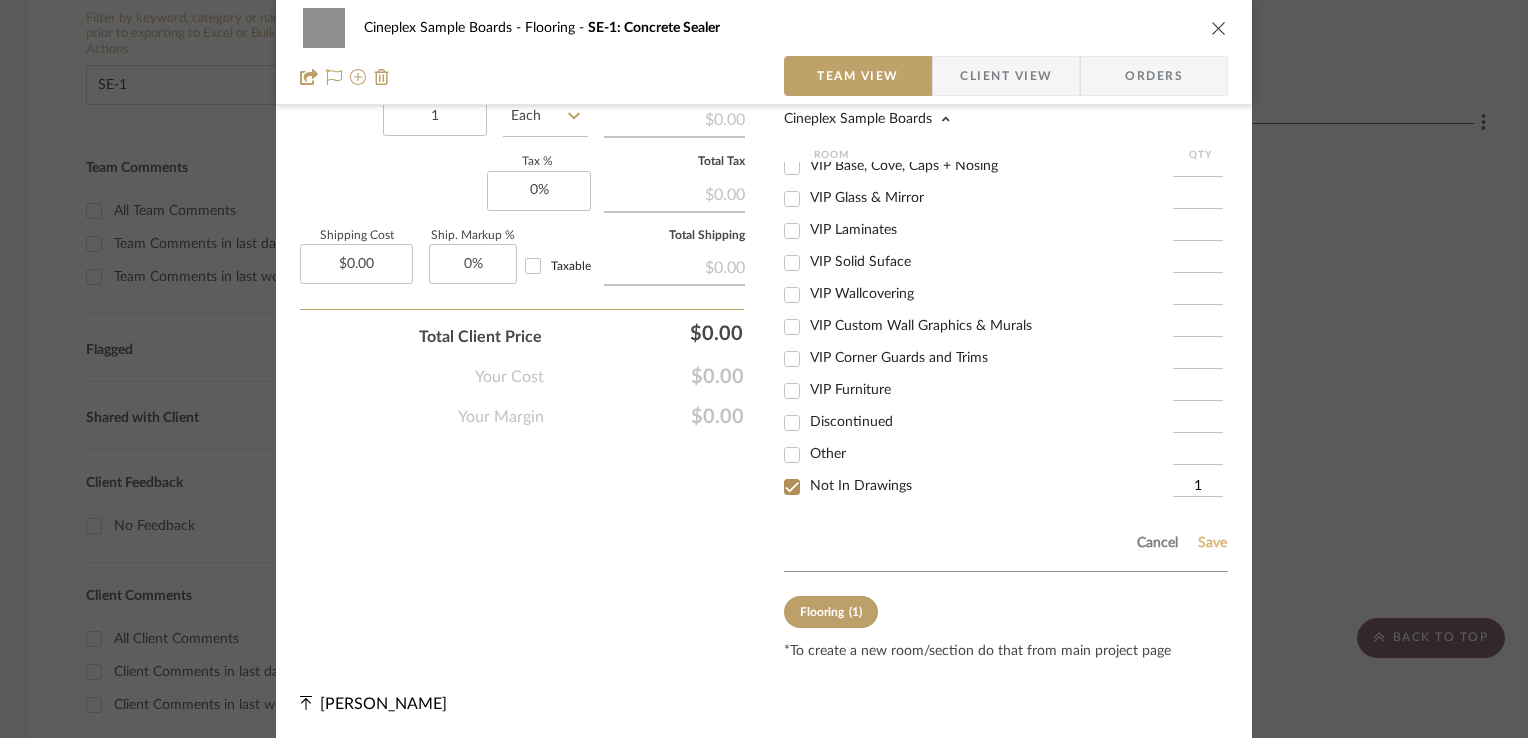 click on "Save" 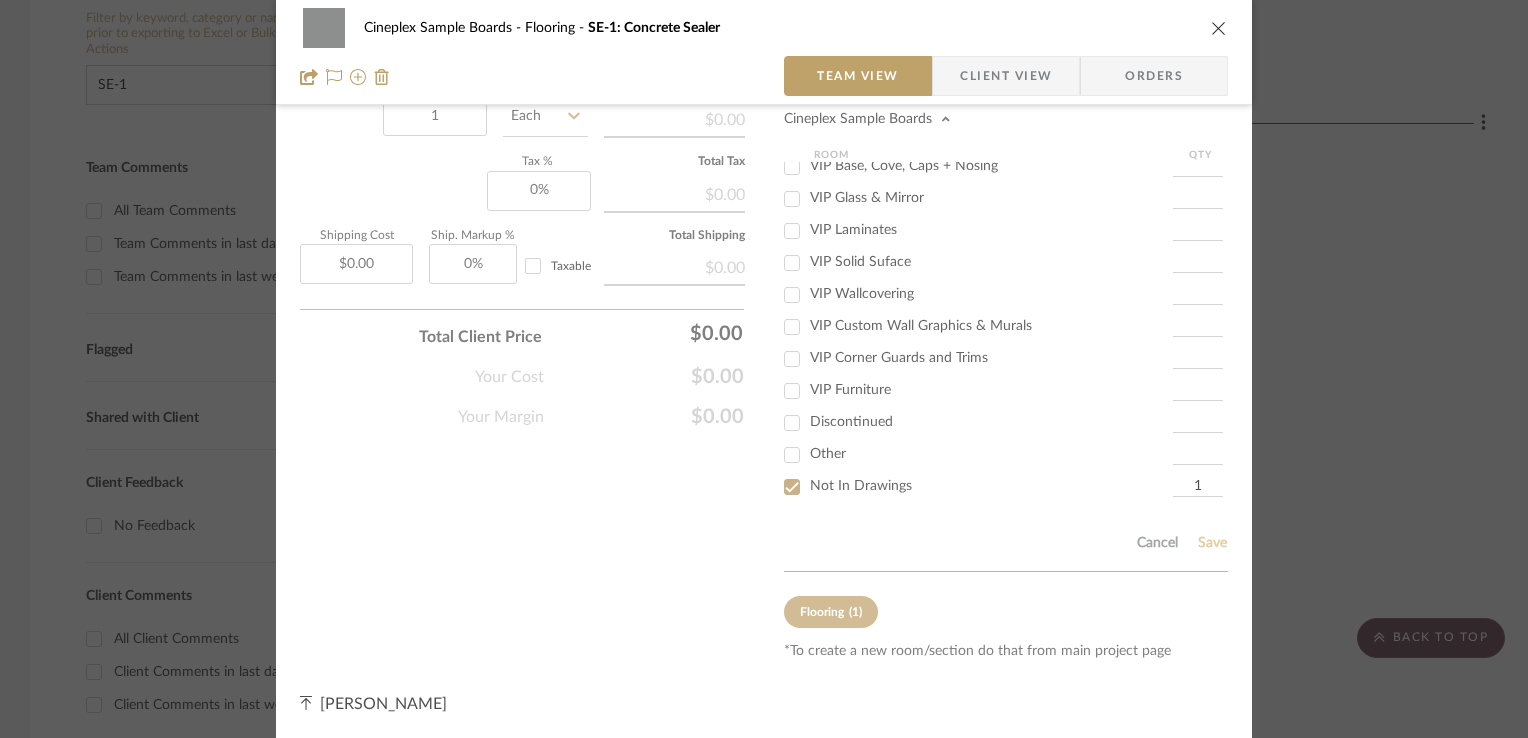 type 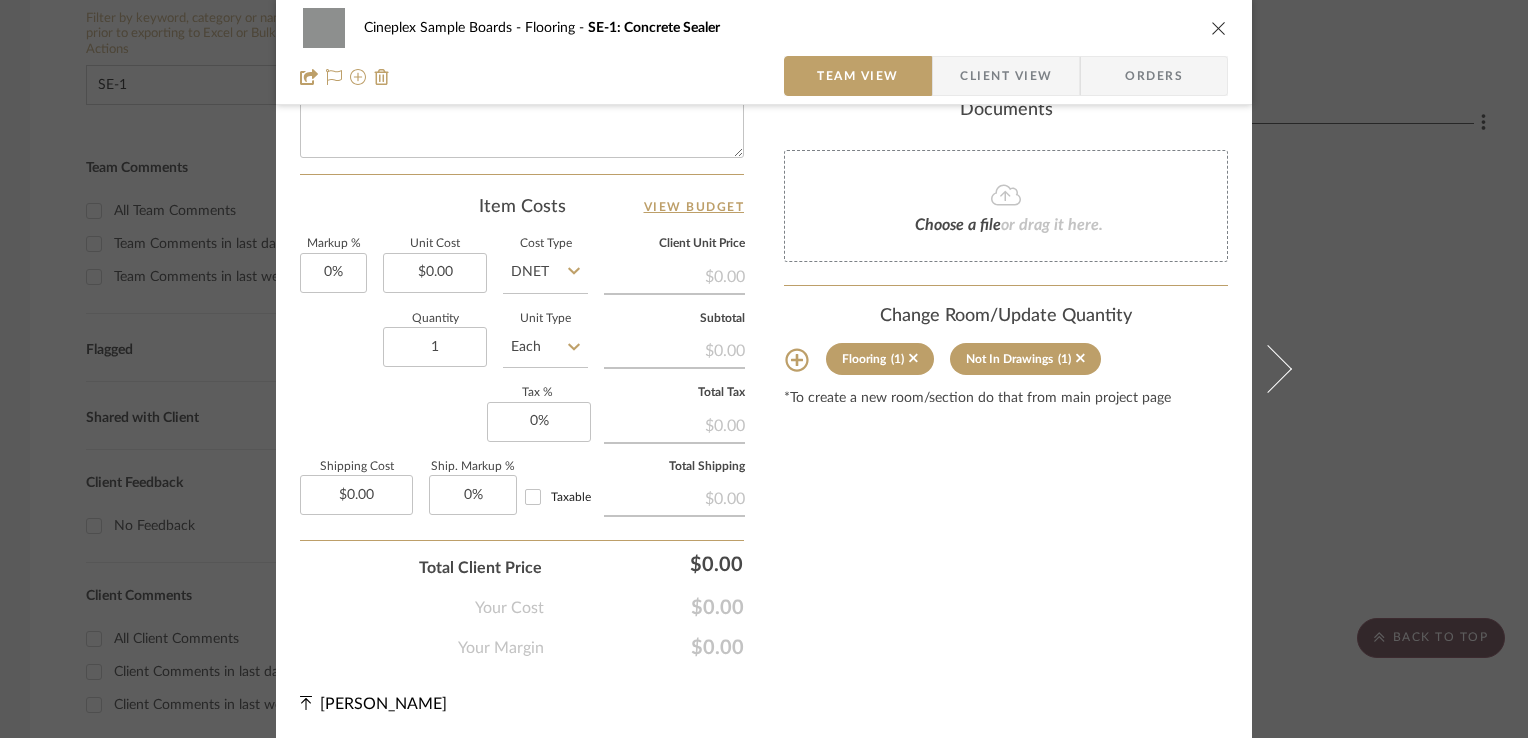 click at bounding box center (1219, 28) 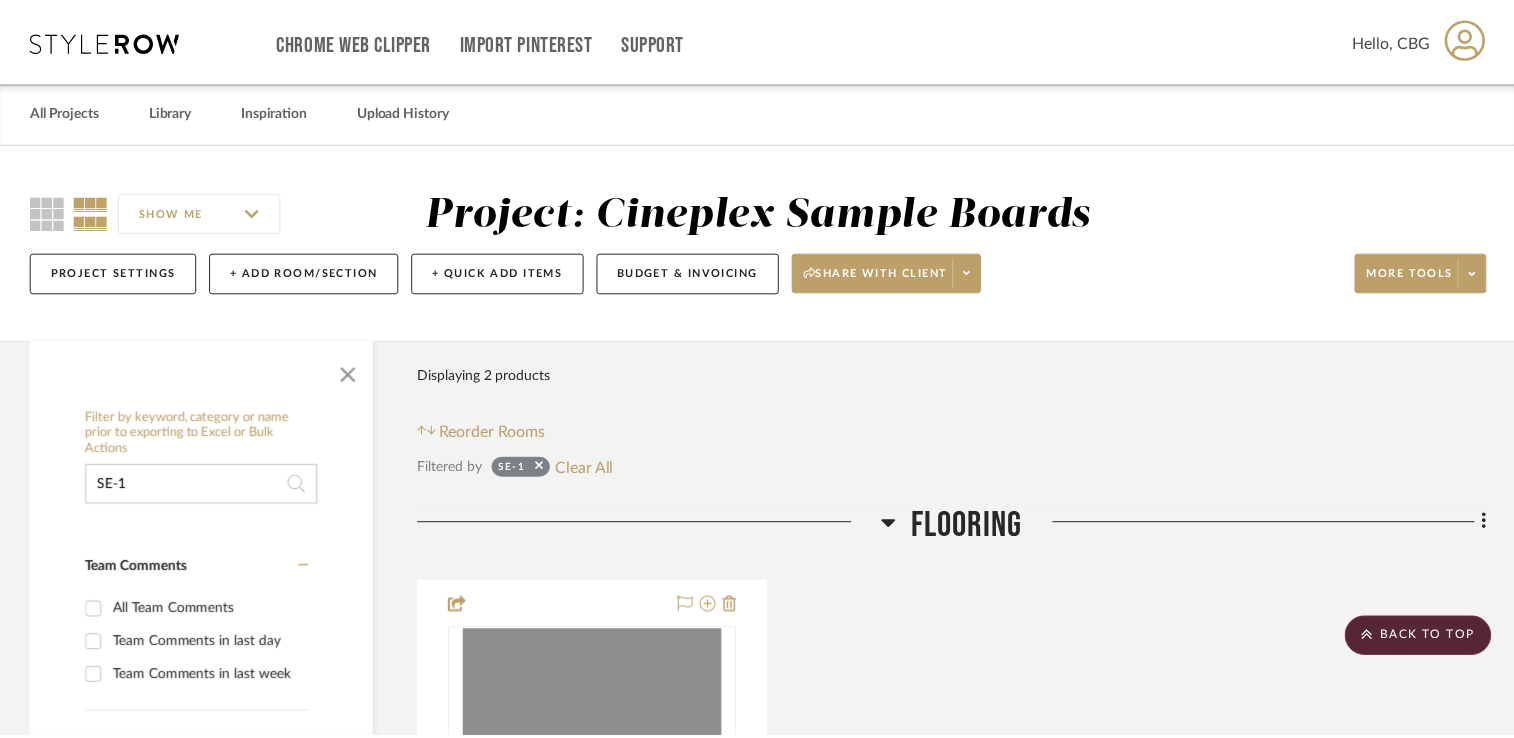 scroll, scrollTop: 400, scrollLeft: 0, axis: vertical 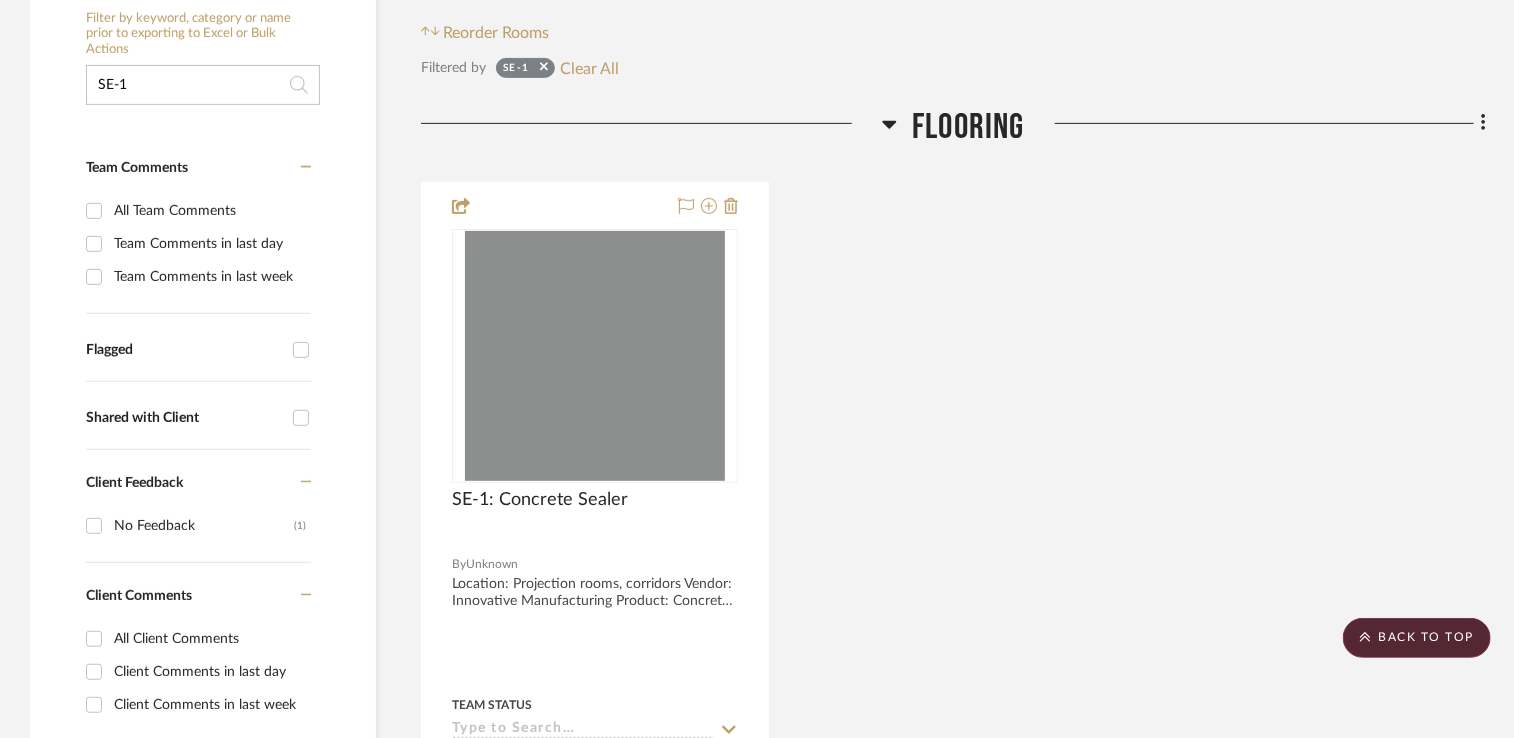 drag, startPoint x: 171, startPoint y: 93, endPoint x: 0, endPoint y: 97, distance: 171.04678 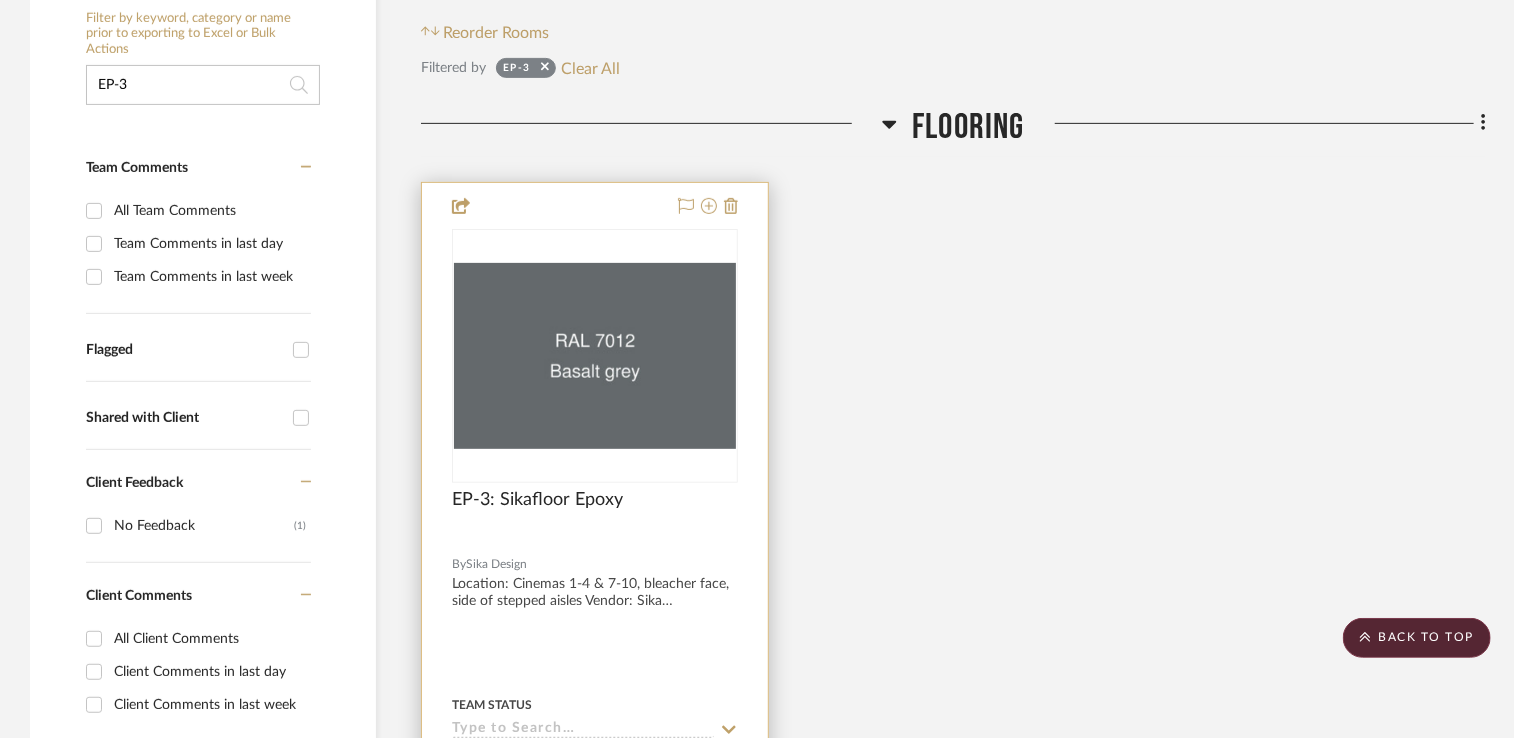 type on "EP-3" 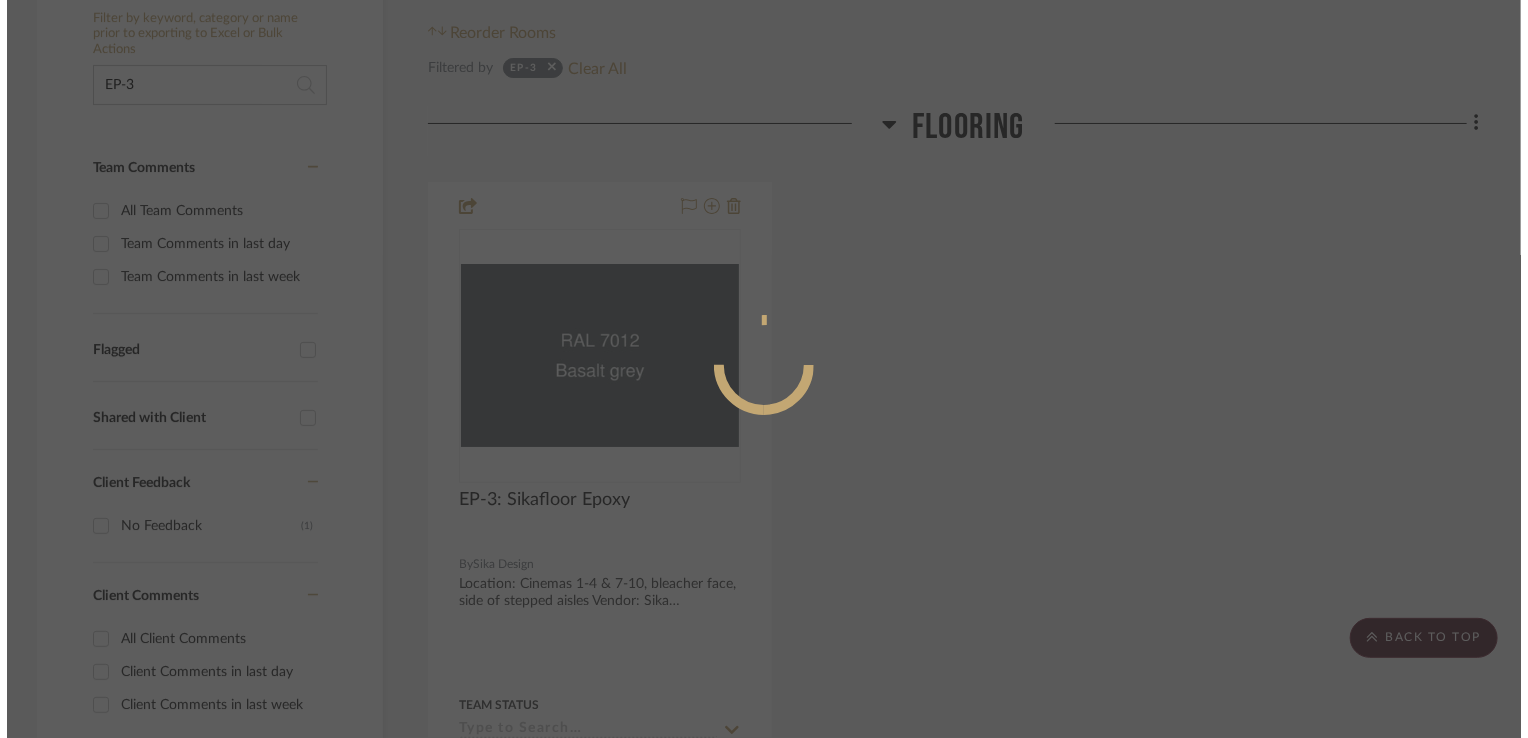 scroll, scrollTop: 0, scrollLeft: 0, axis: both 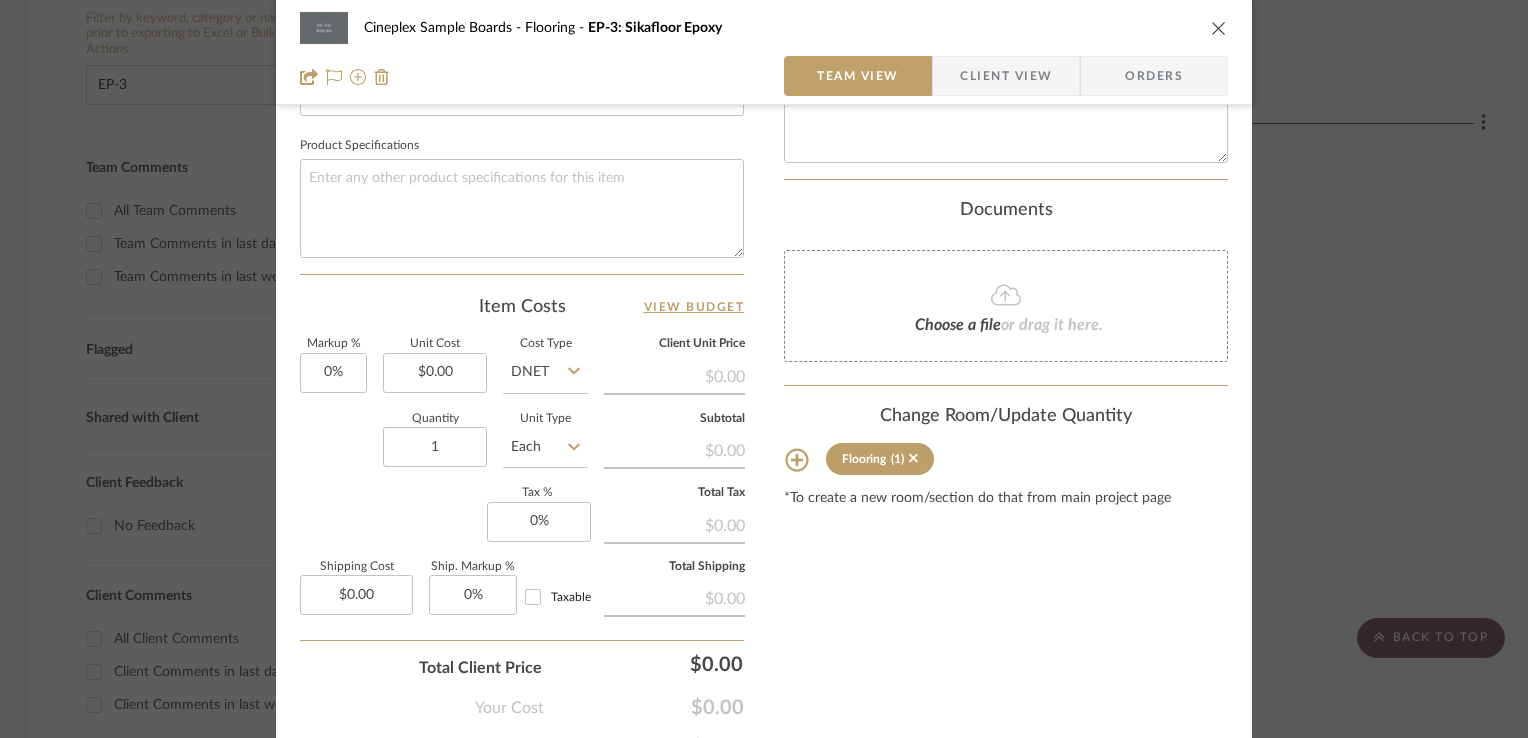 click 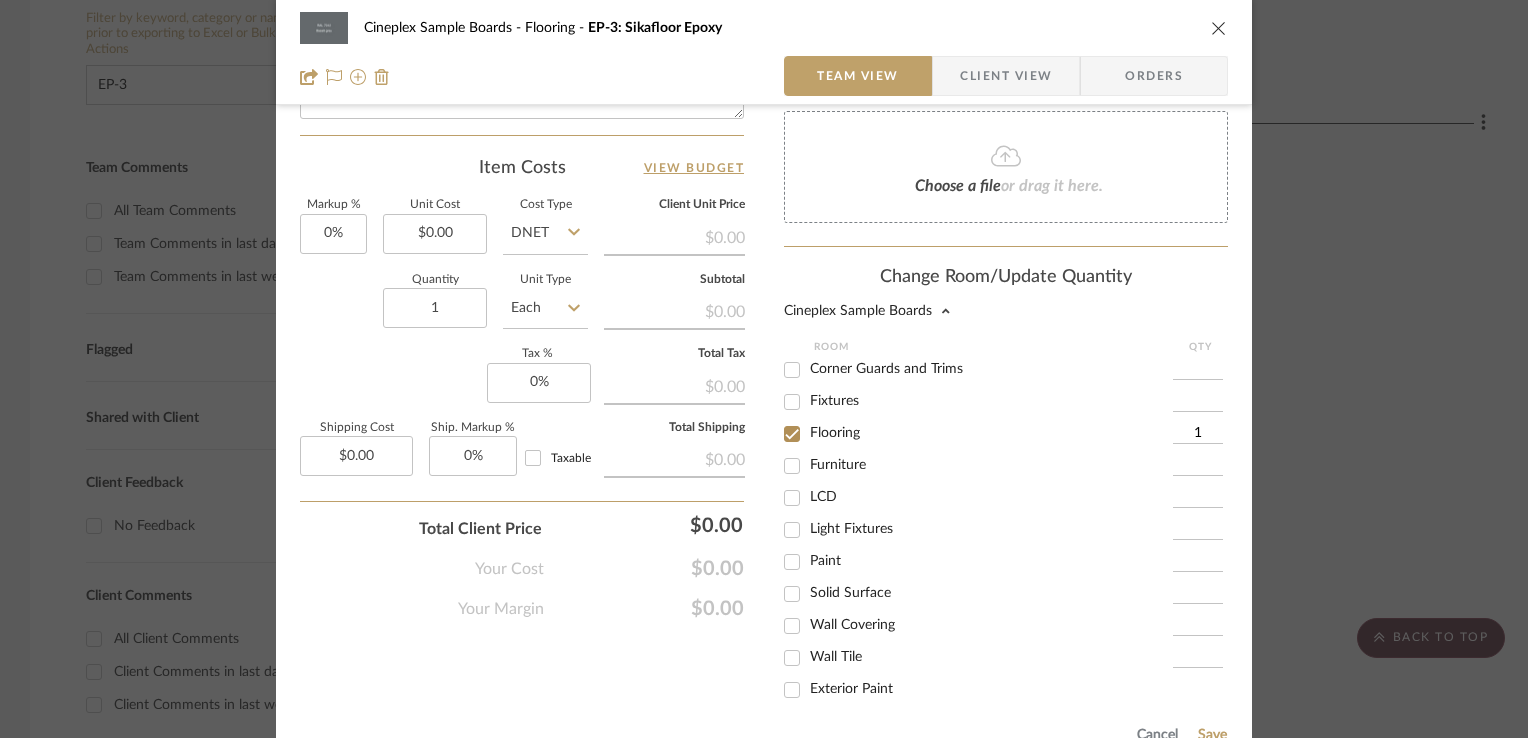 scroll, scrollTop: 1250, scrollLeft: 0, axis: vertical 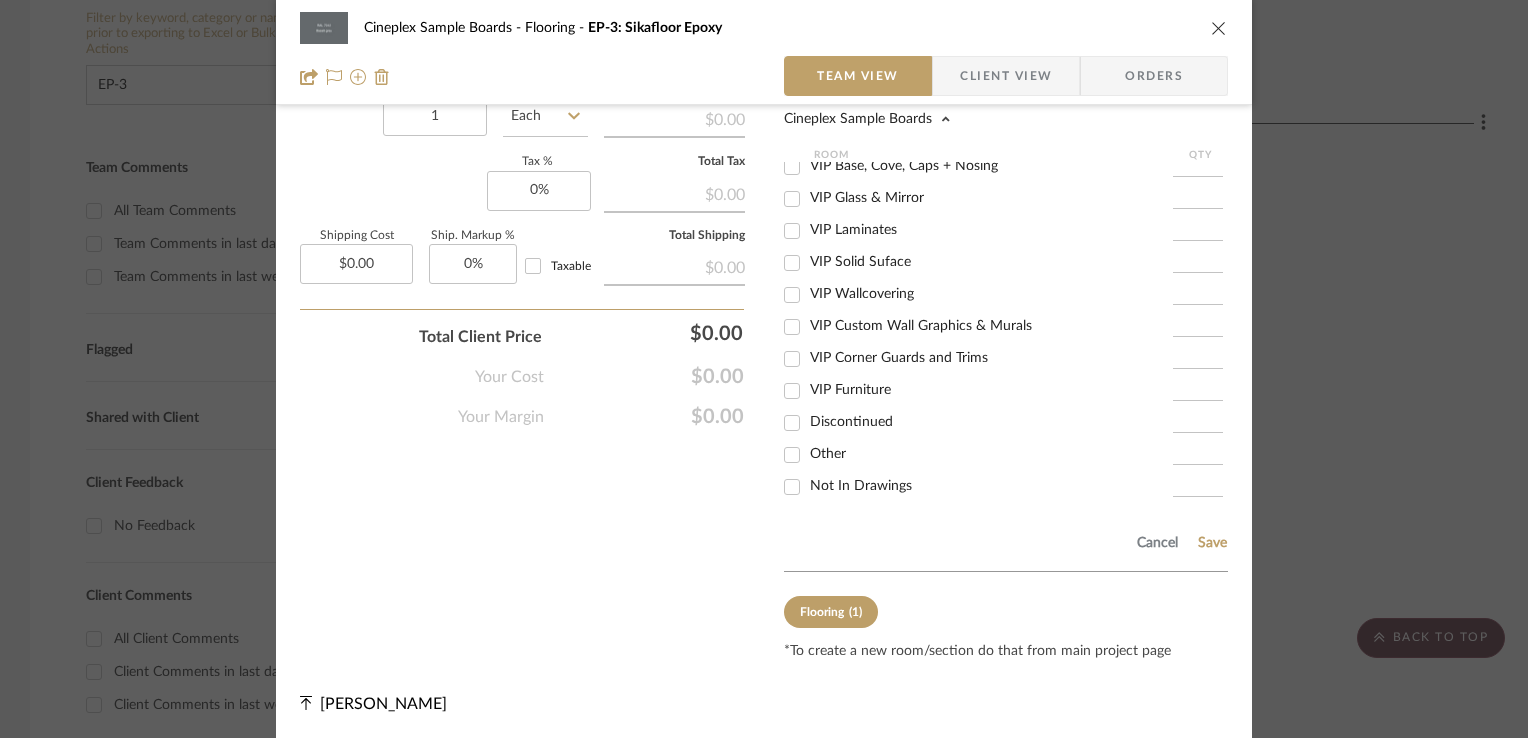 click on "Not In Drawings" at bounding box center [861, 486] 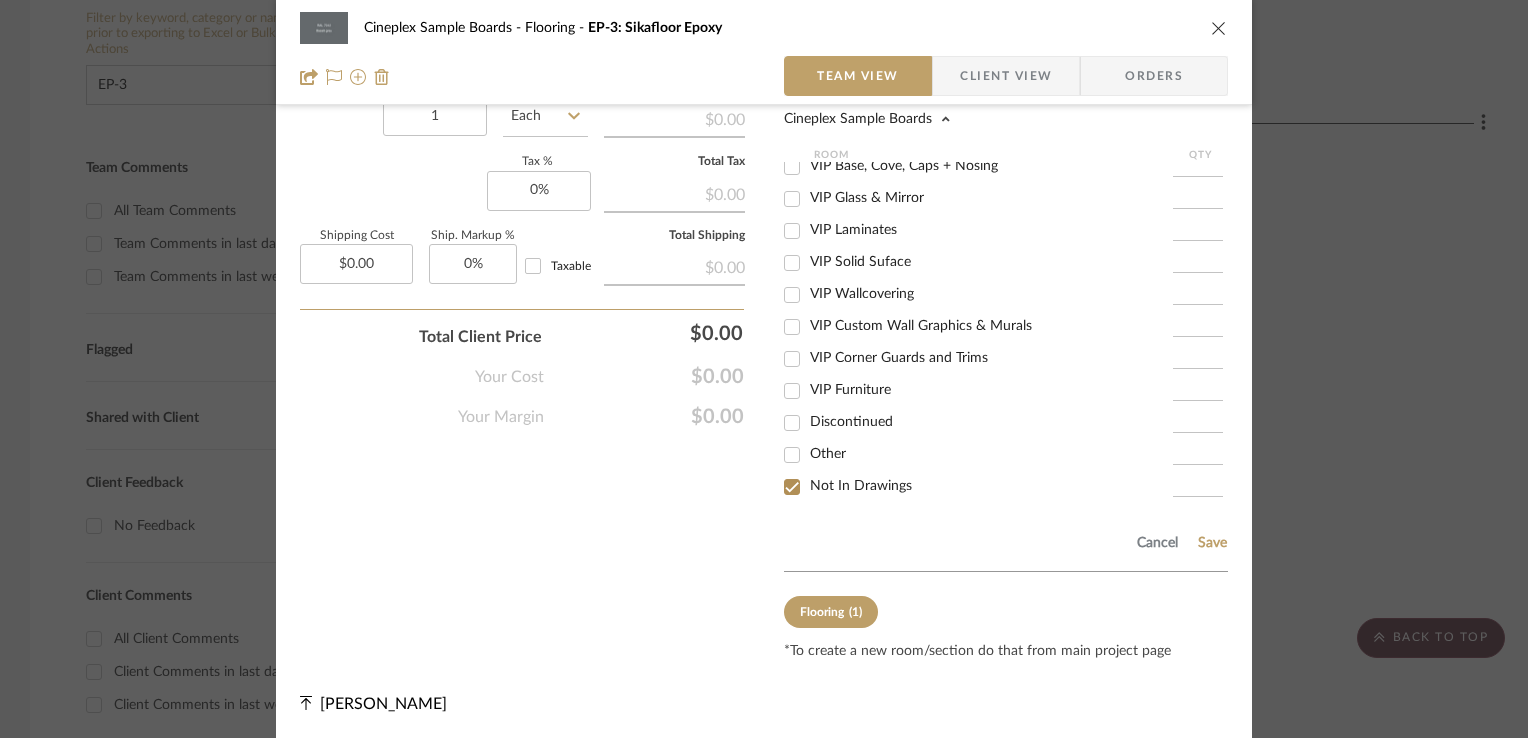 checkbox on "true" 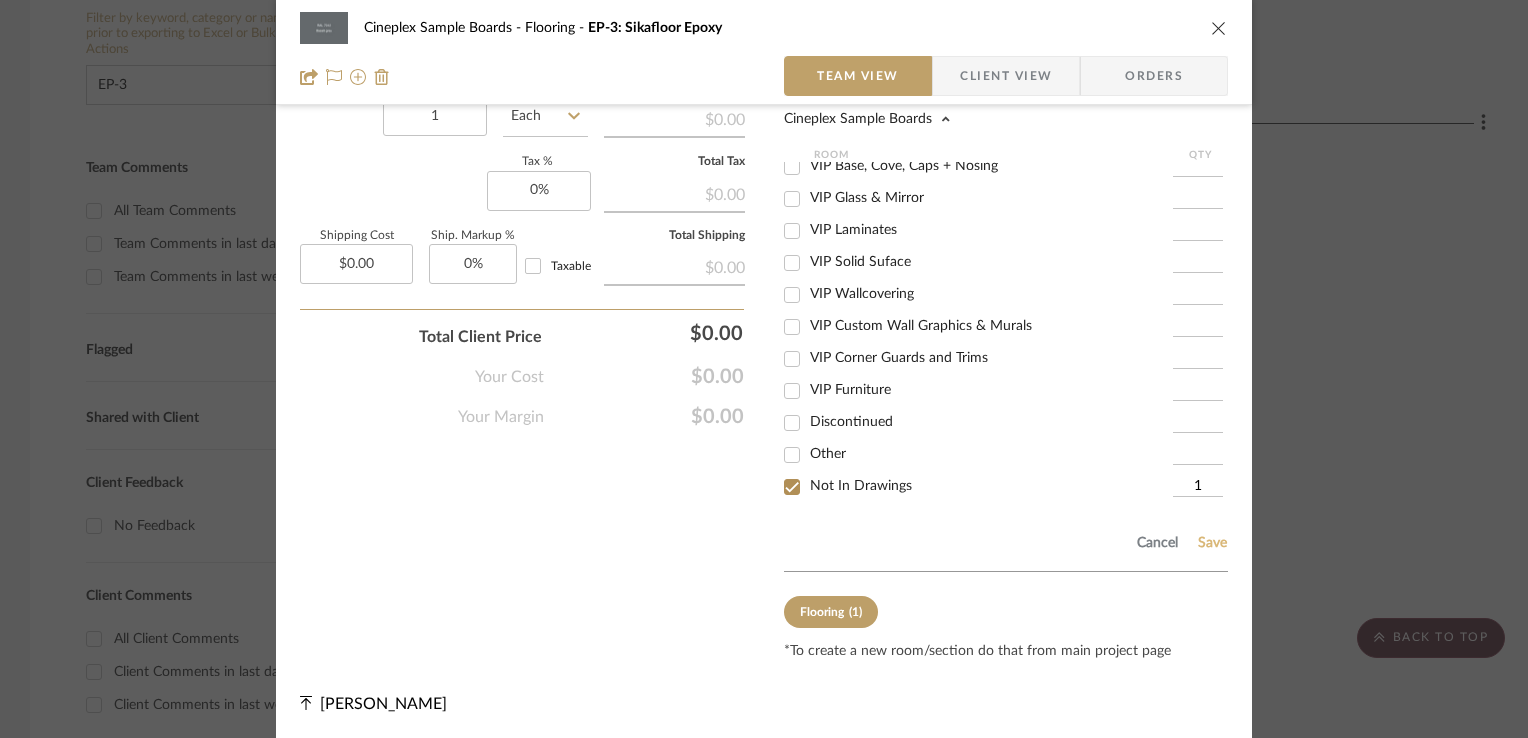 click on "Save" 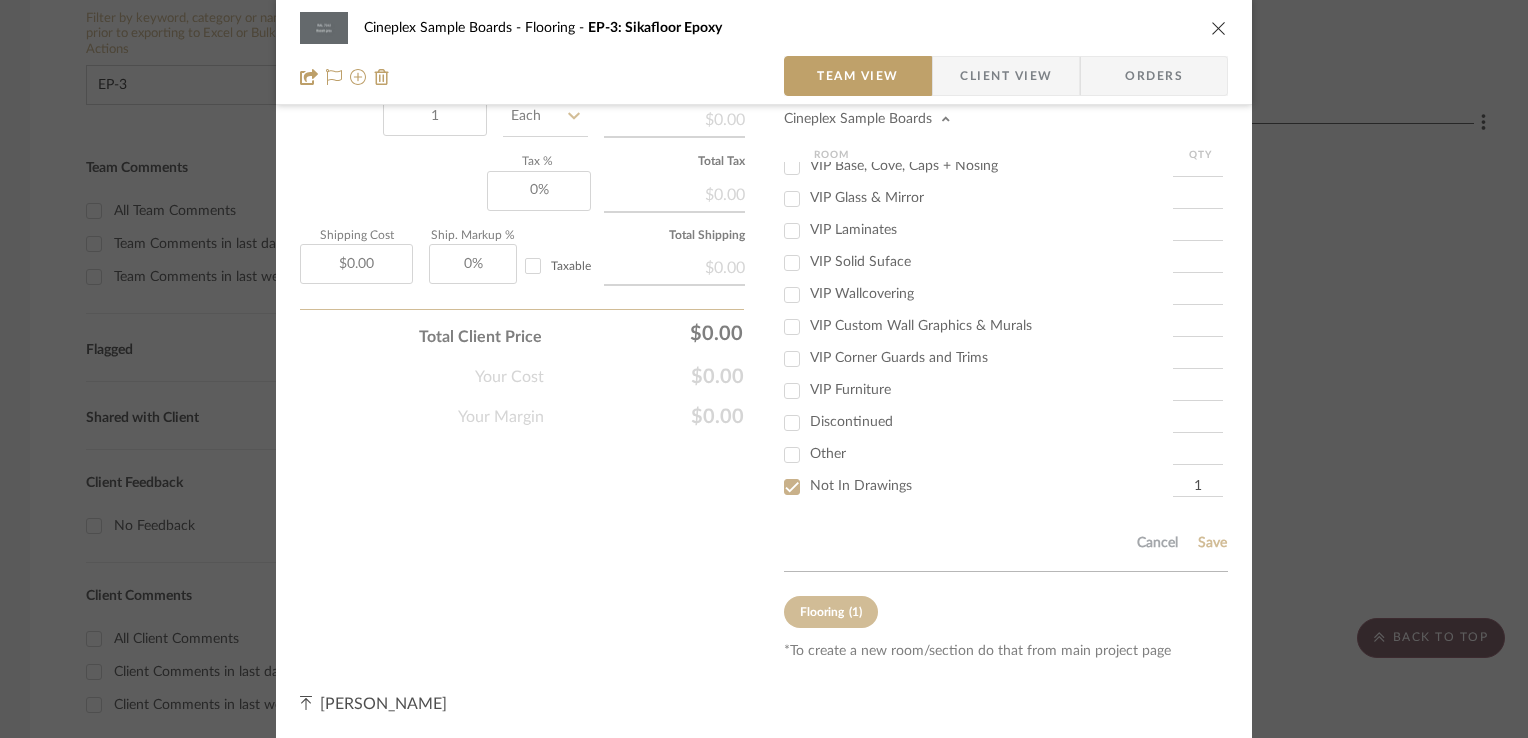 type 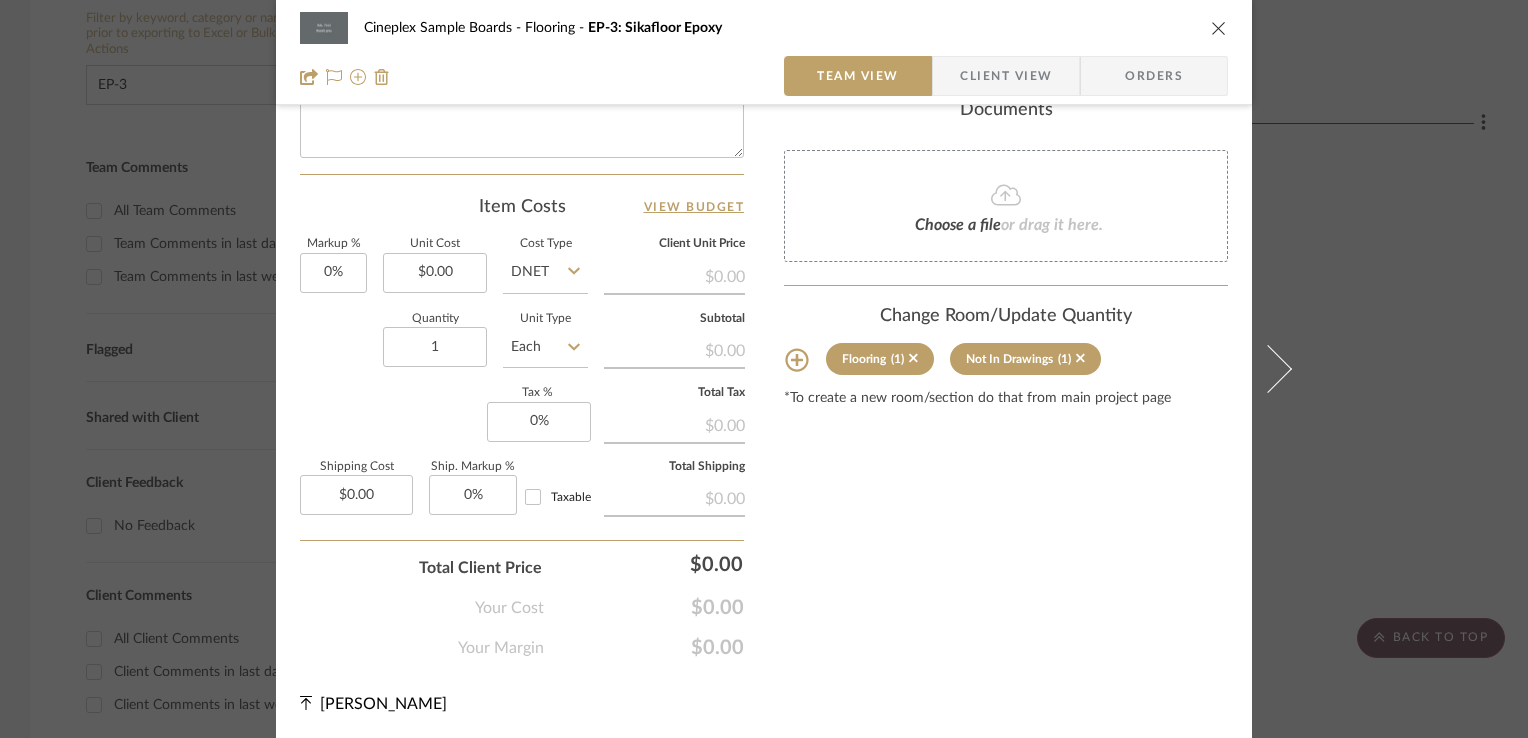 click at bounding box center (1219, 28) 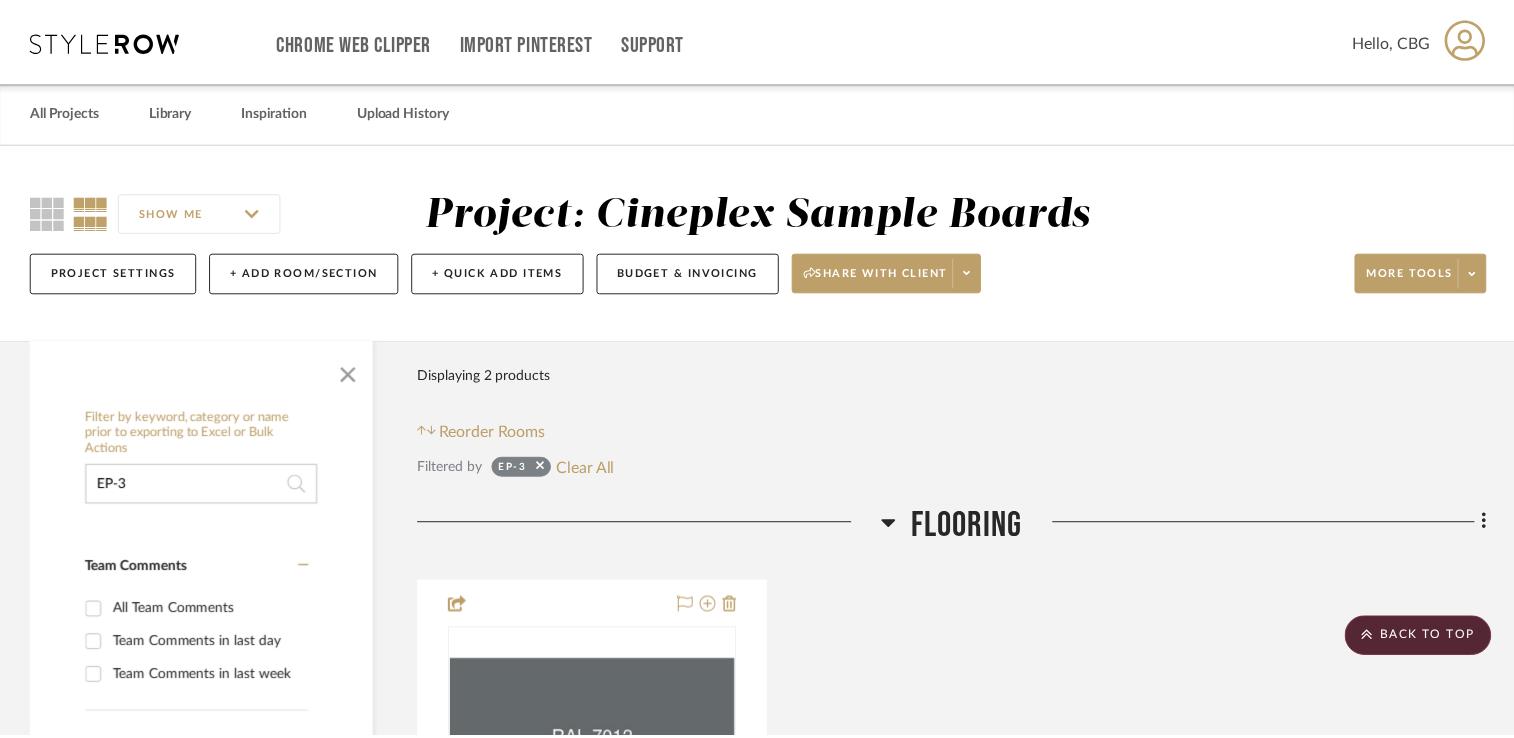 scroll, scrollTop: 400, scrollLeft: 0, axis: vertical 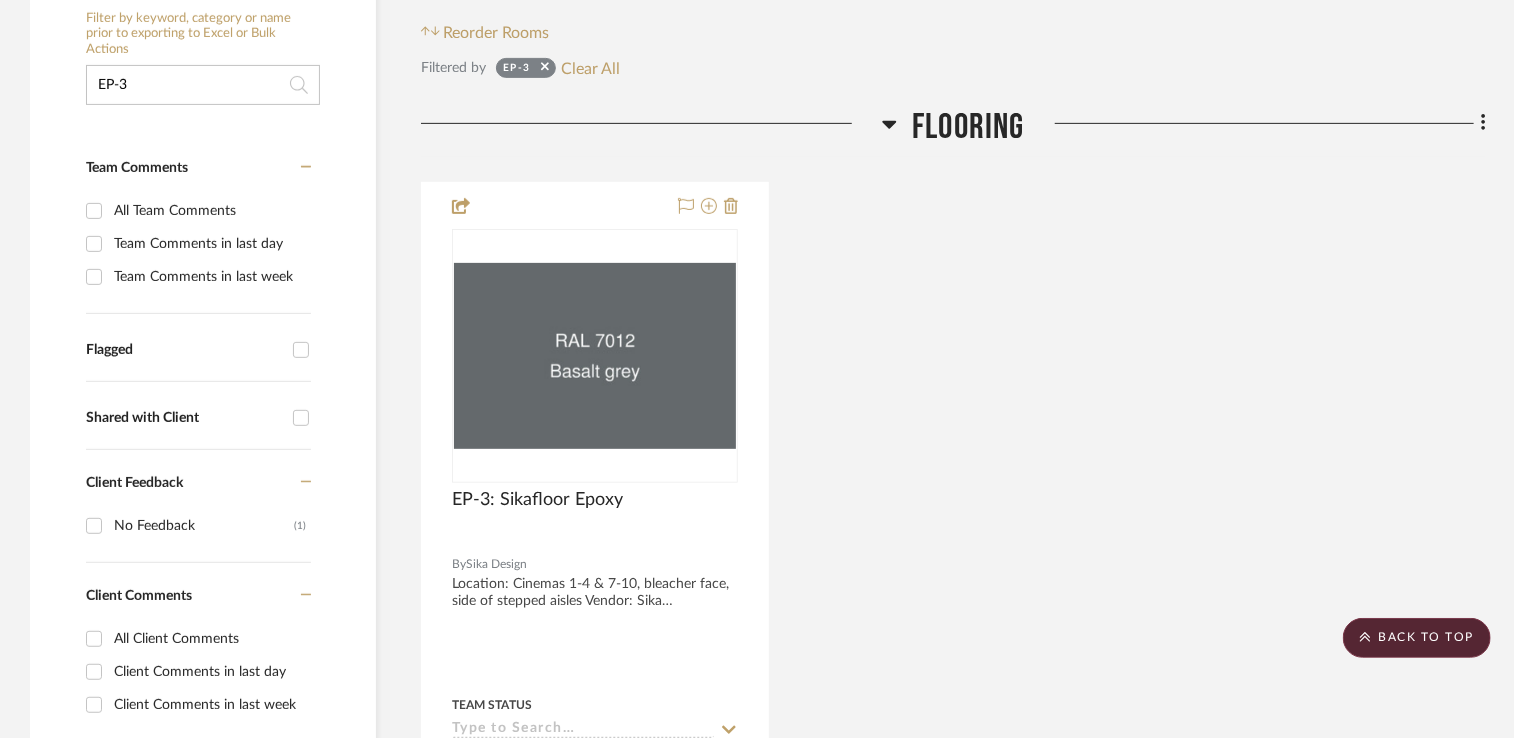 drag, startPoint x: 88, startPoint y: 92, endPoint x: 39, endPoint y: 92, distance: 49 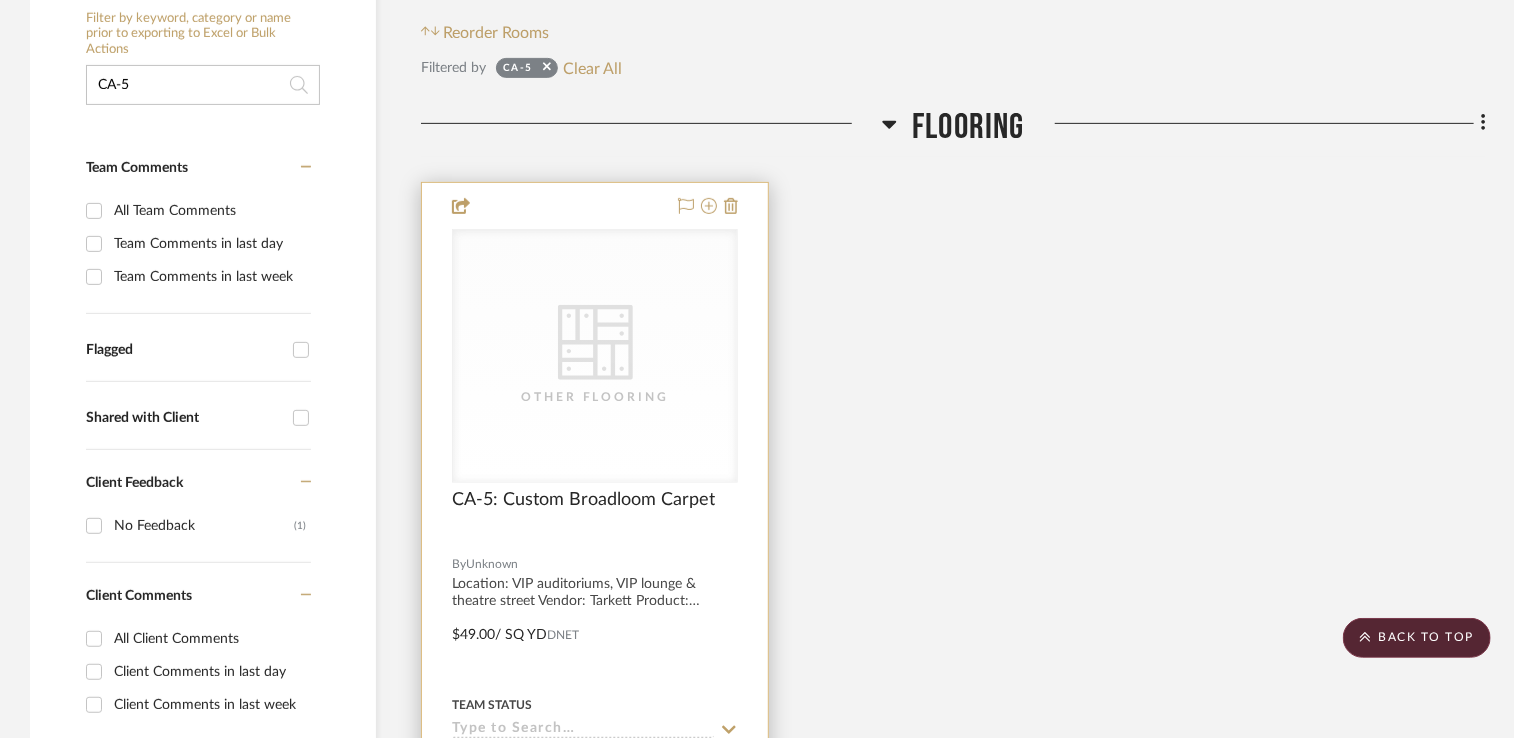 type on "CA-5" 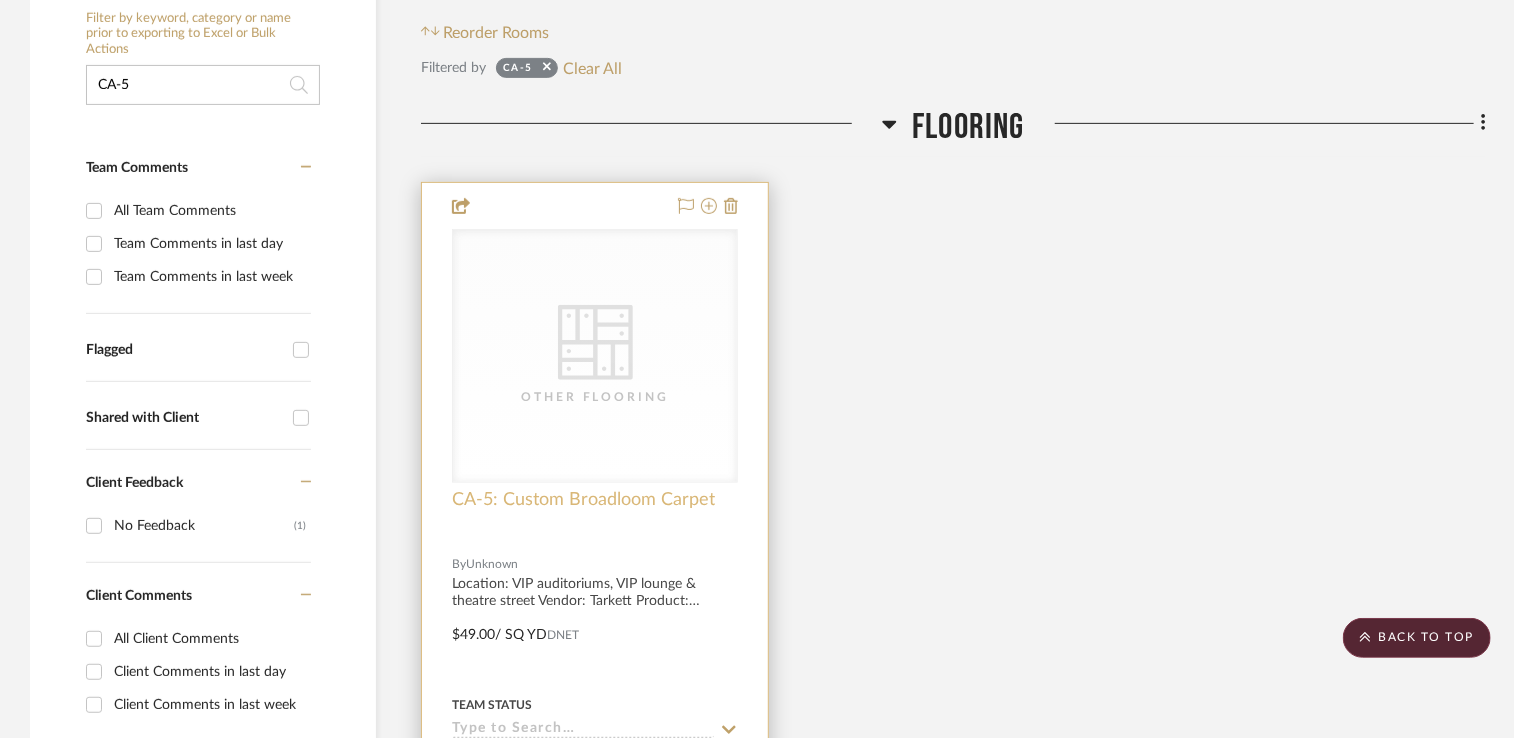 click on "CA-5: Custom Broadloom Carpet" at bounding box center [583, 500] 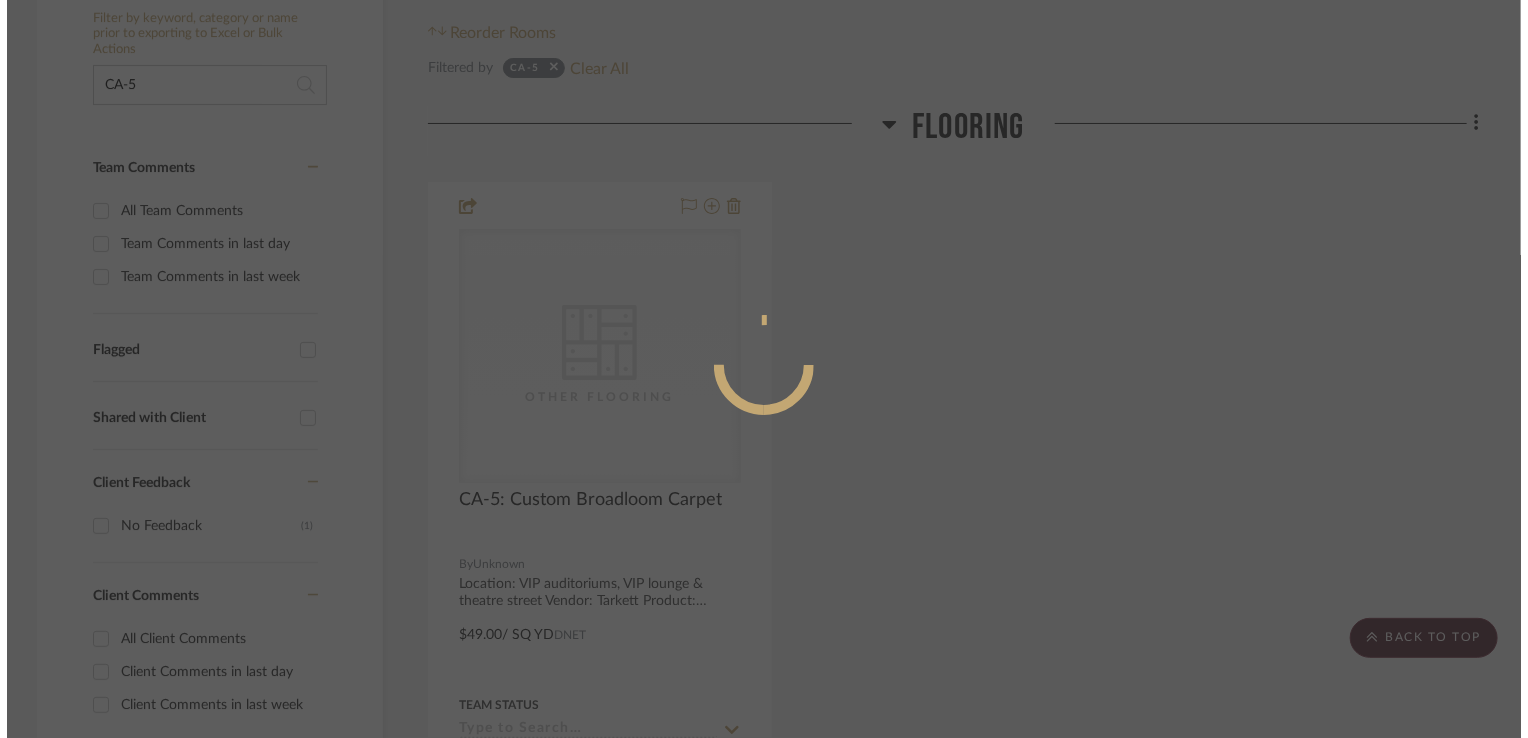 scroll, scrollTop: 0, scrollLeft: 0, axis: both 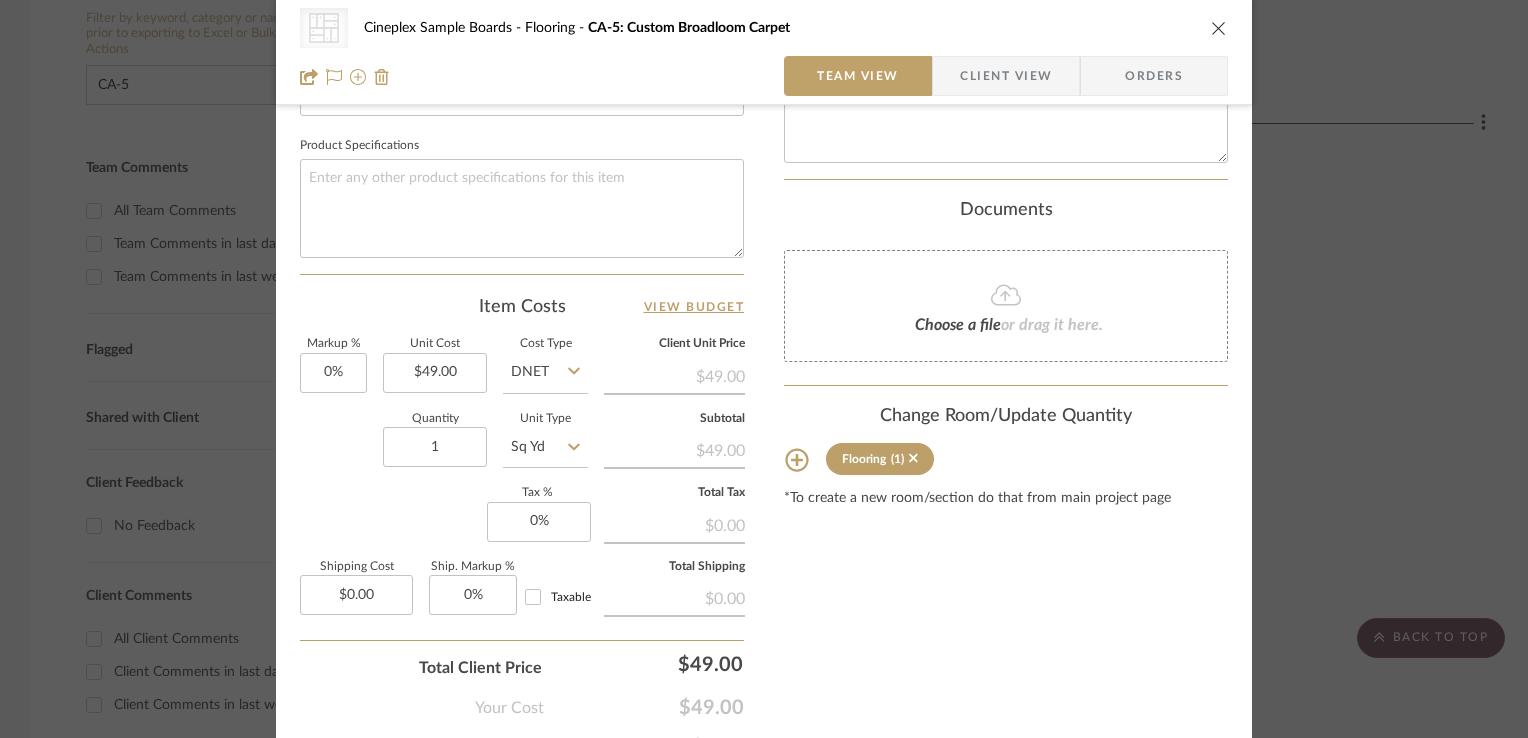 click on "CategoryIconFlooring
Created with Sketch.
Other Flooring Cineplex Sample Boards Flooring CA-5: Custom Broadloom Carpet Team View Client View Orders
CategoryIconFlooring
Created with Sketch.
Other Flooring  Team-Facing Details   Item Name  CA-5: Custom Broadloom Carpet  Brand   Internal Description  Location: VIP auditoriums, VIP lounge & theatre street
Vendor: Tarkett
Product: Custom VIP Carpet
Colour: Black/Grey Pattern
Code: 1006425-001-00
WITH POWERBOND BACKING
Contact: Bryan Sands
Phone: 905-475-6380  Dimensions   Item Costs" at bounding box center [764, -32] 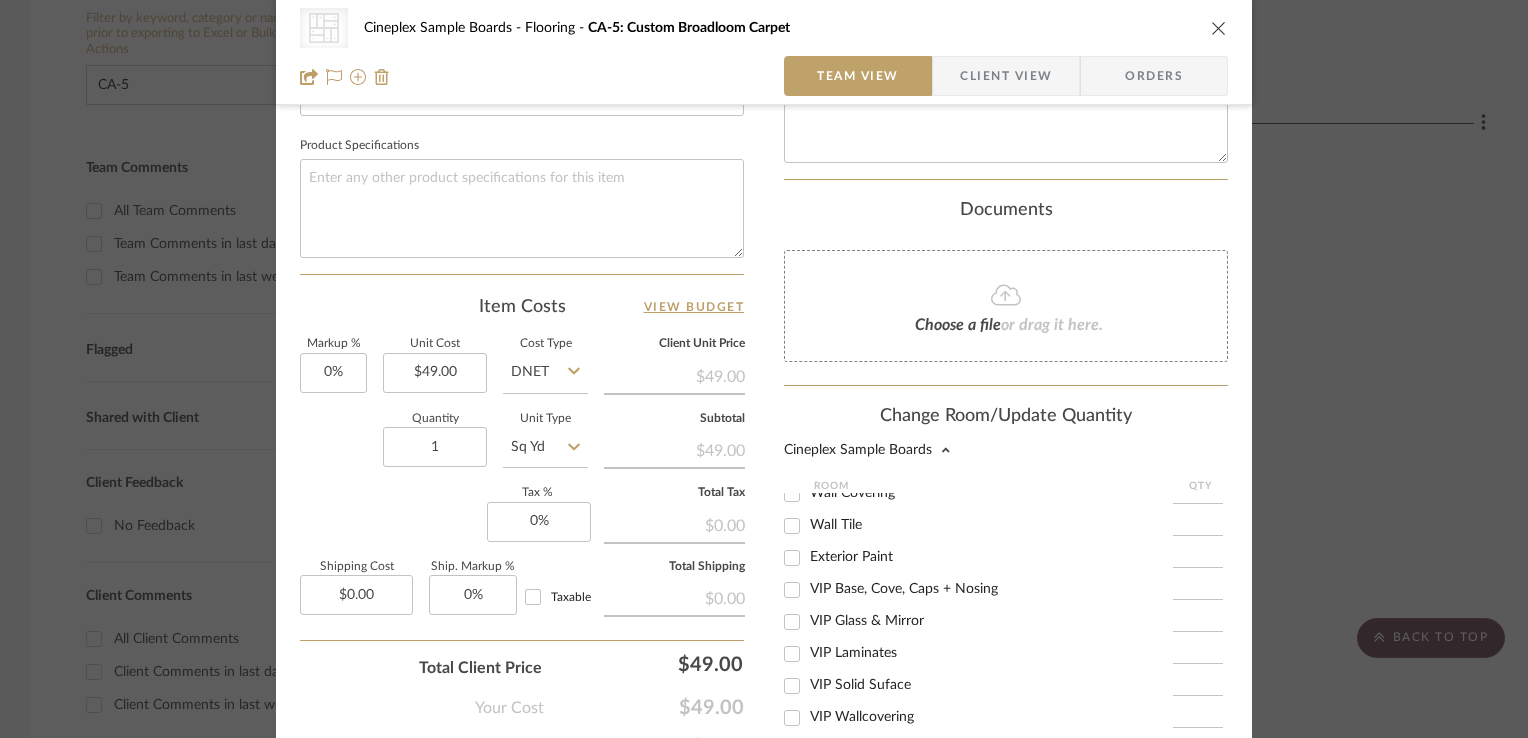 scroll, scrollTop: 363, scrollLeft: 0, axis: vertical 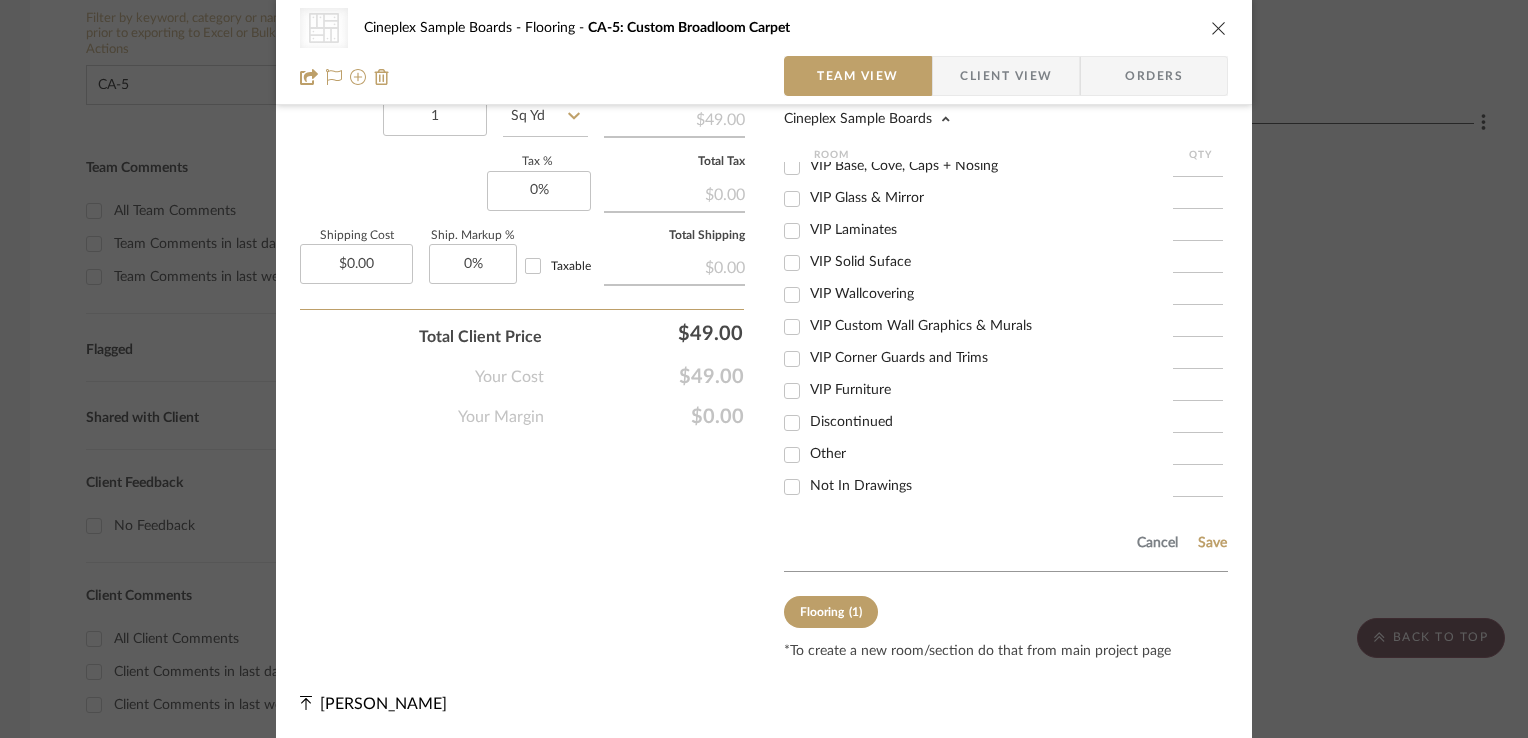 click on "Not In Drawings" at bounding box center (978, 487) 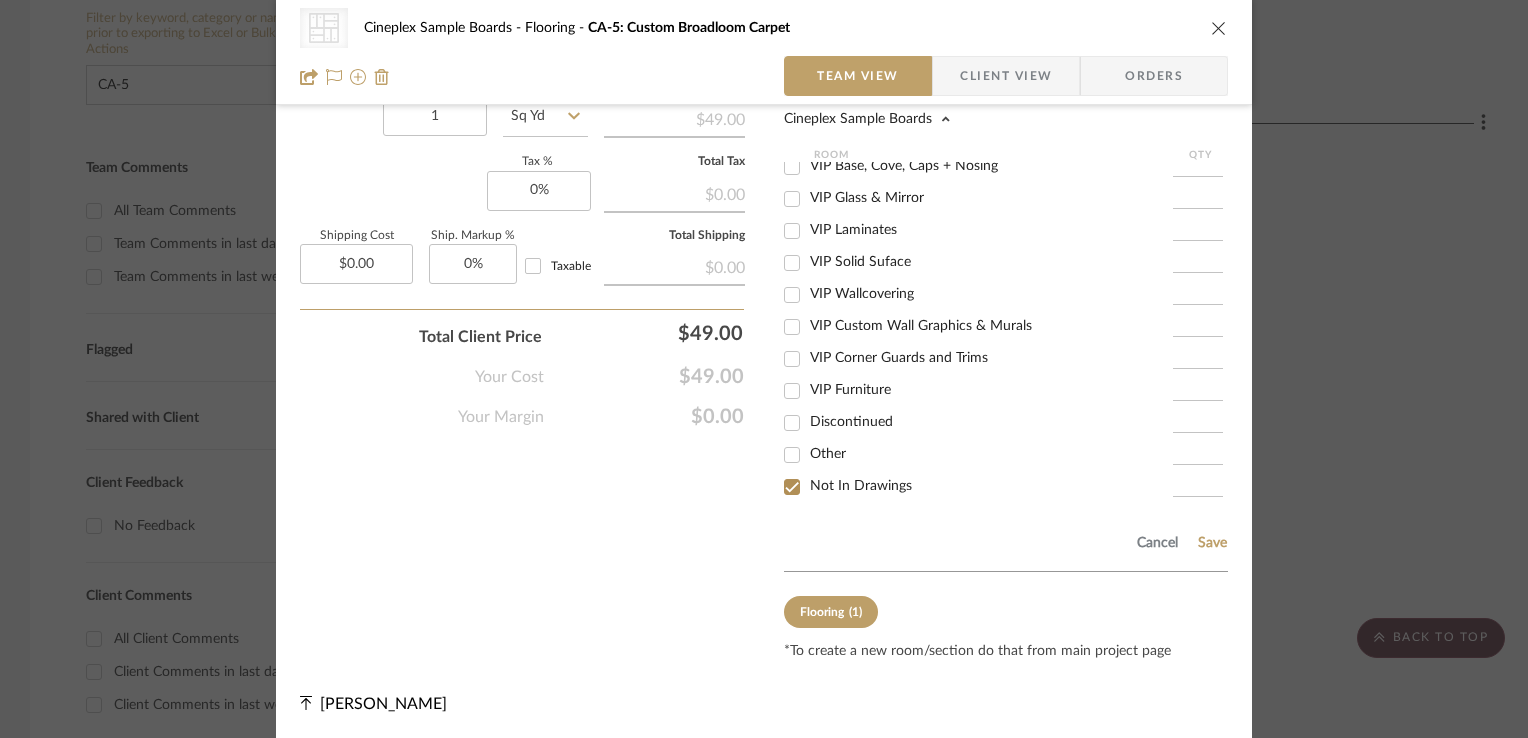 checkbox on "true" 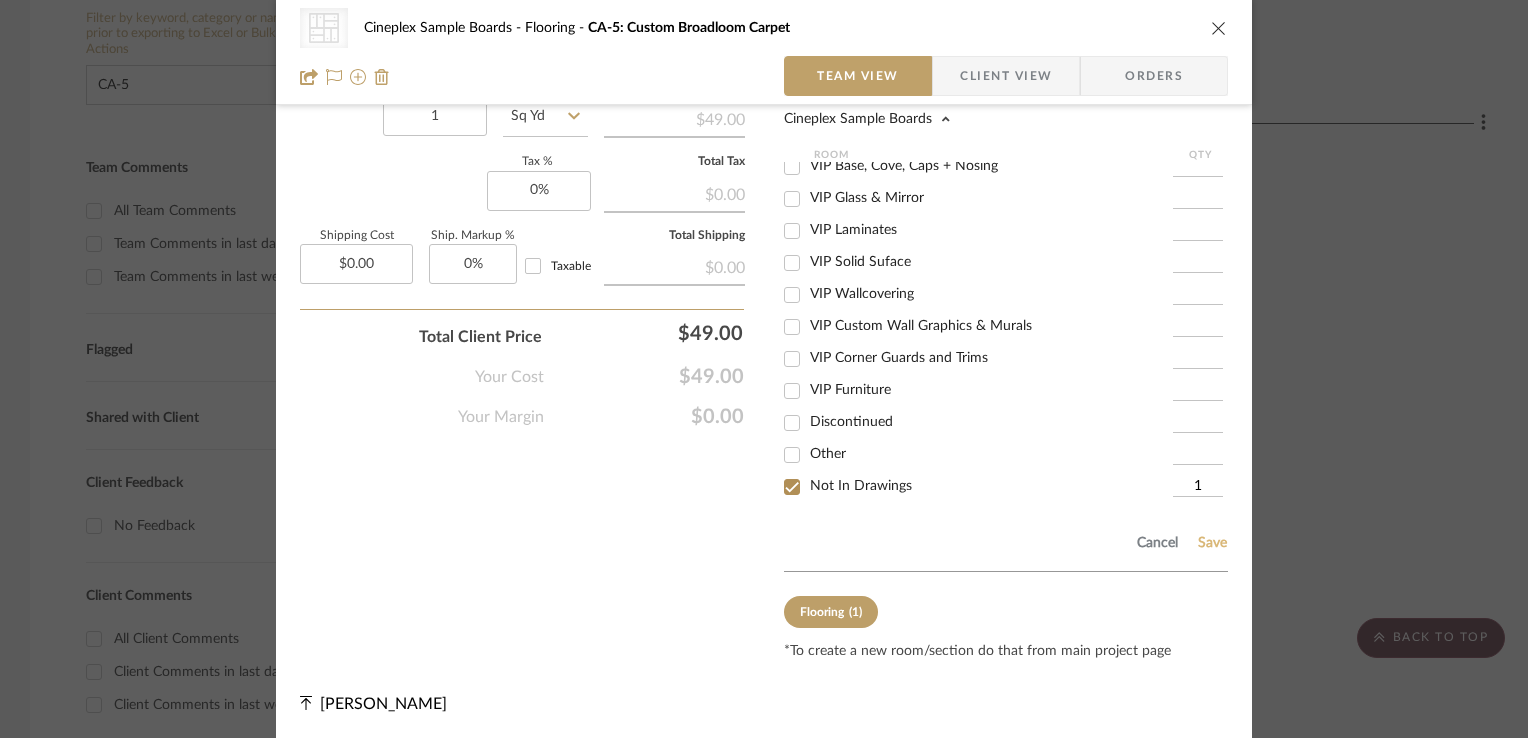 click on "Save" 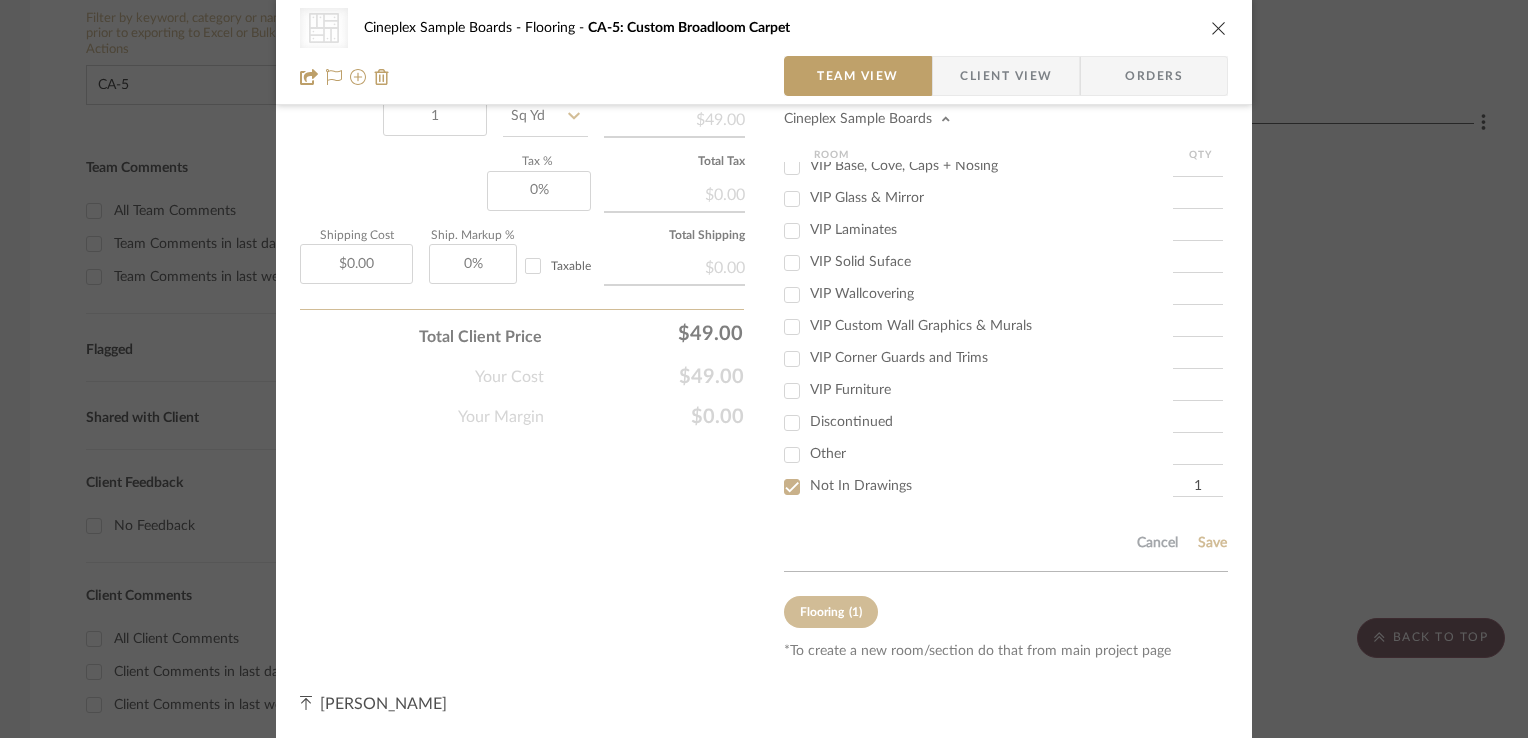 type 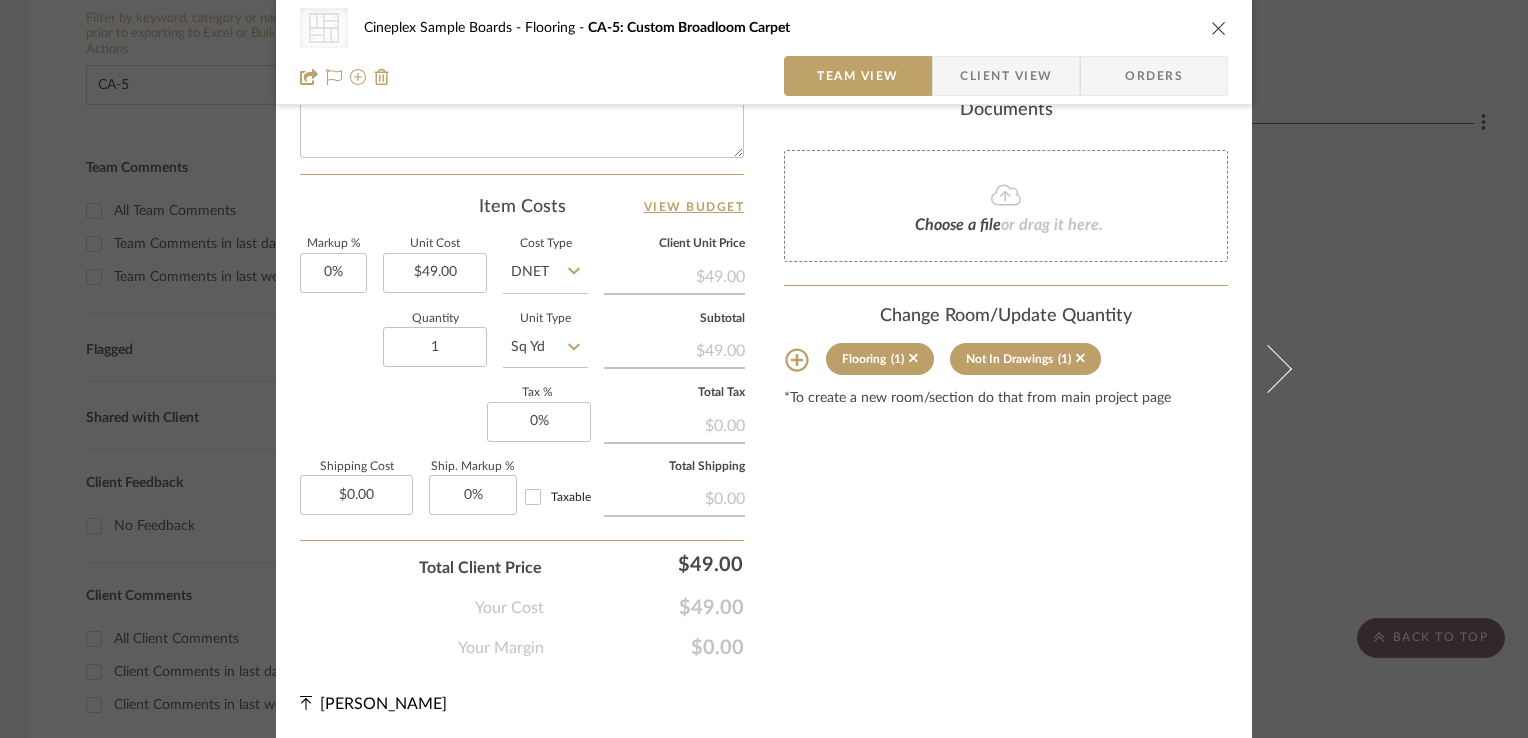click at bounding box center (1219, 28) 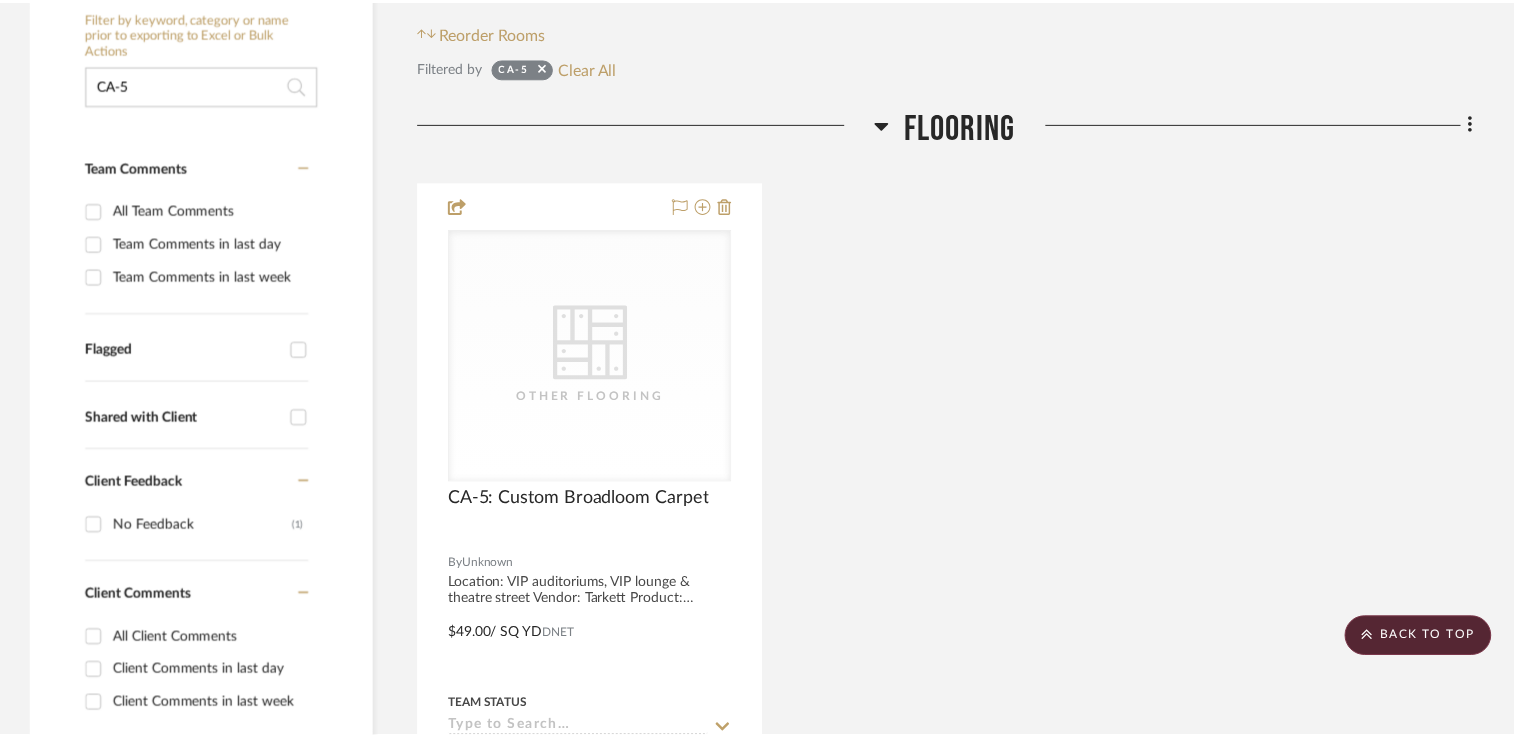 scroll, scrollTop: 400, scrollLeft: 0, axis: vertical 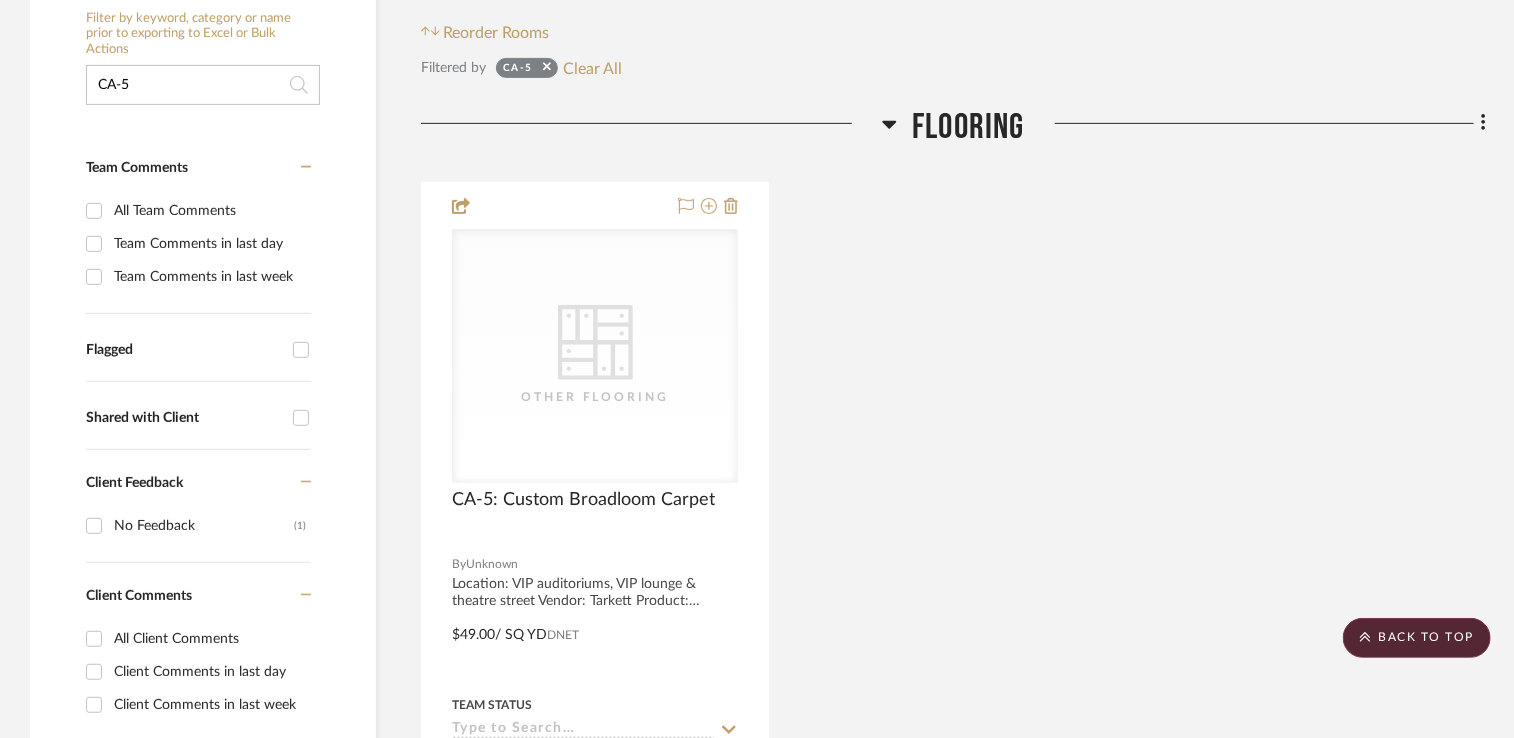 drag, startPoint x: 197, startPoint y: 92, endPoint x: -4, endPoint y: 26, distance: 211.5585 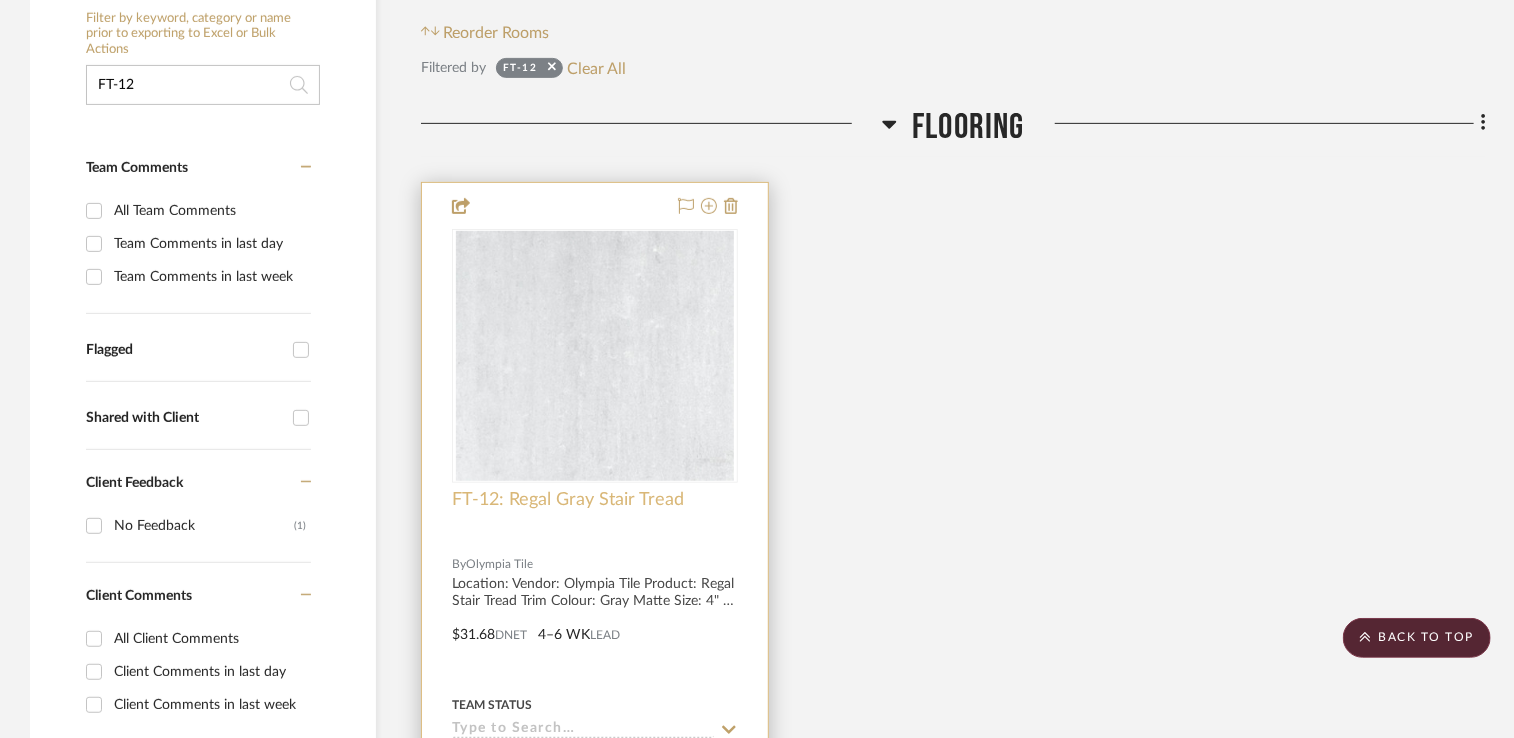 type on "FT-12" 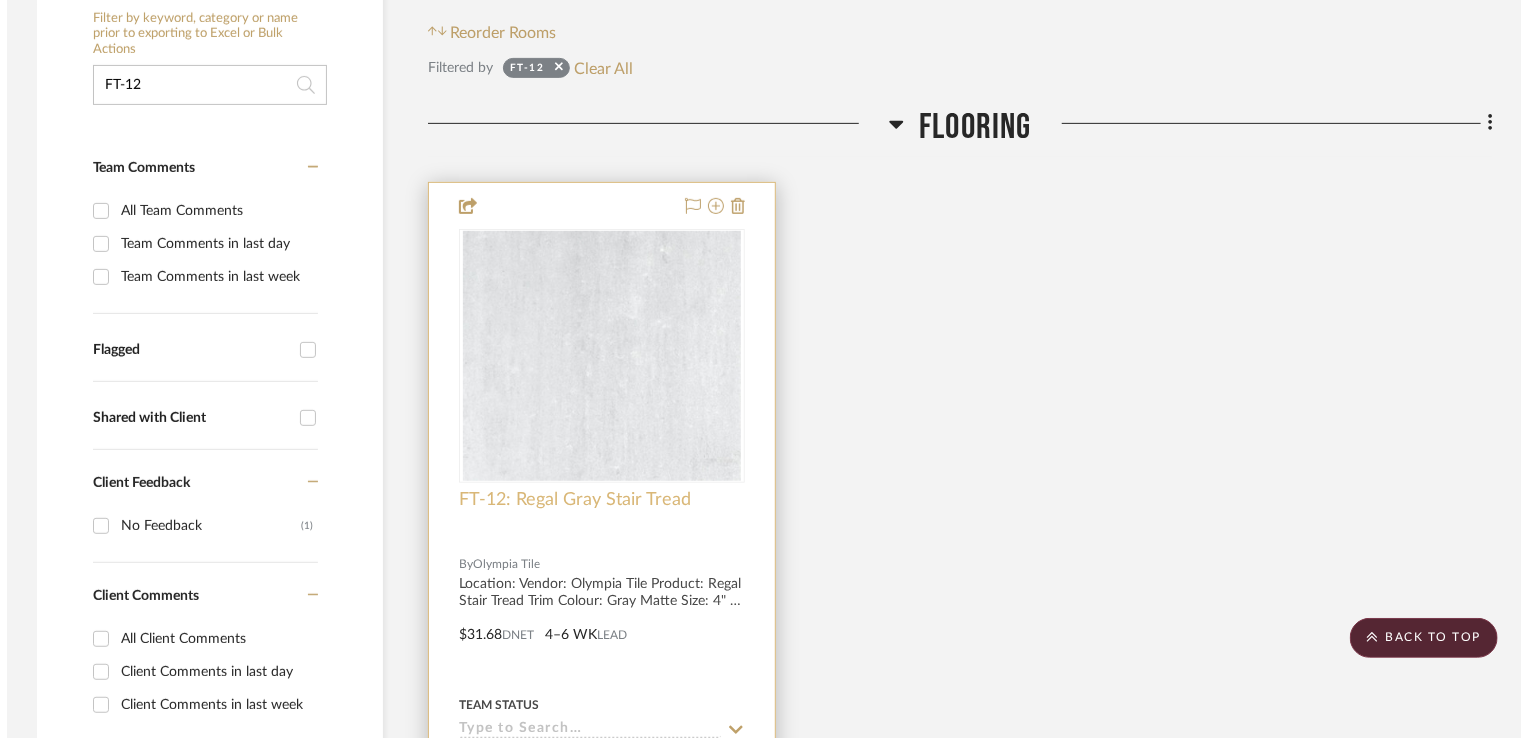 scroll, scrollTop: 0, scrollLeft: 0, axis: both 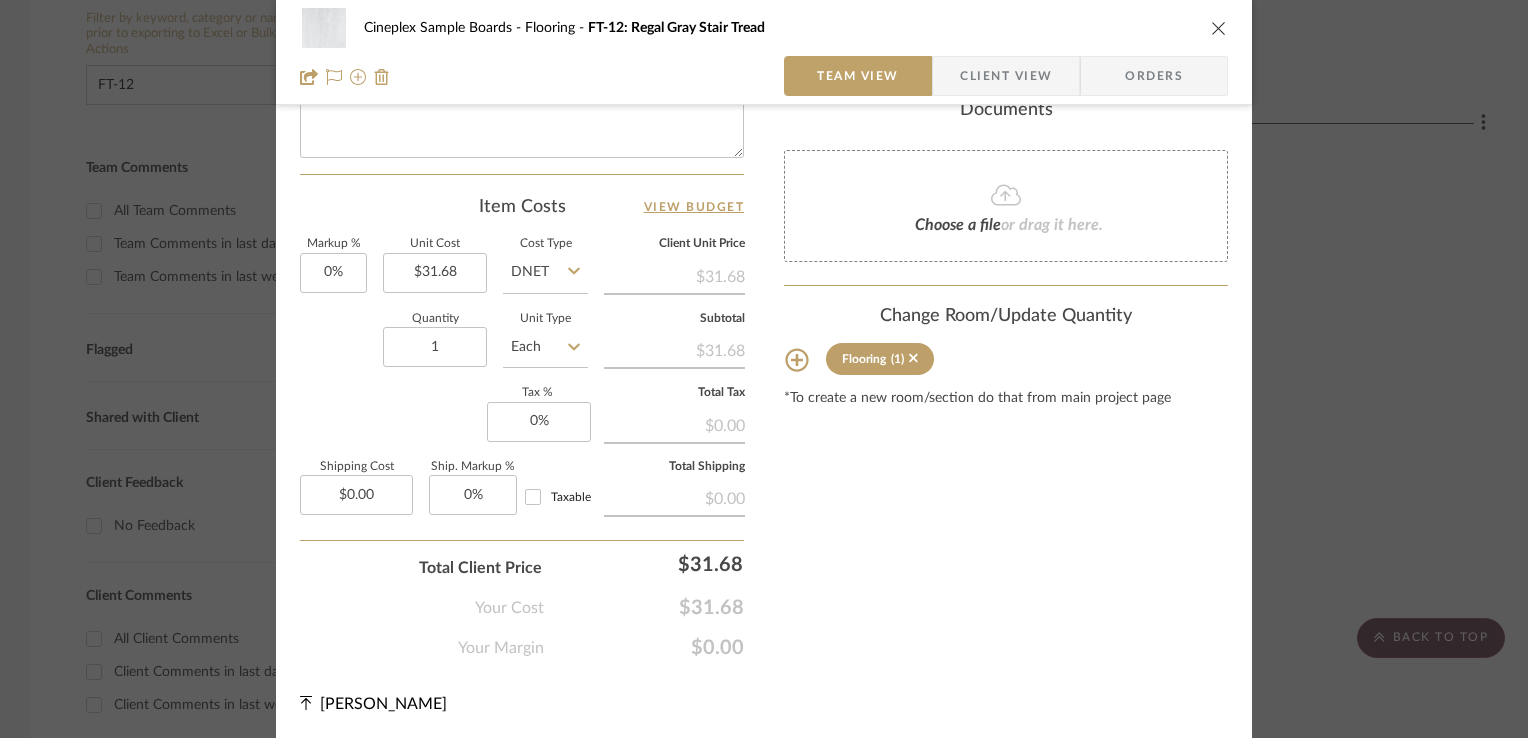 click 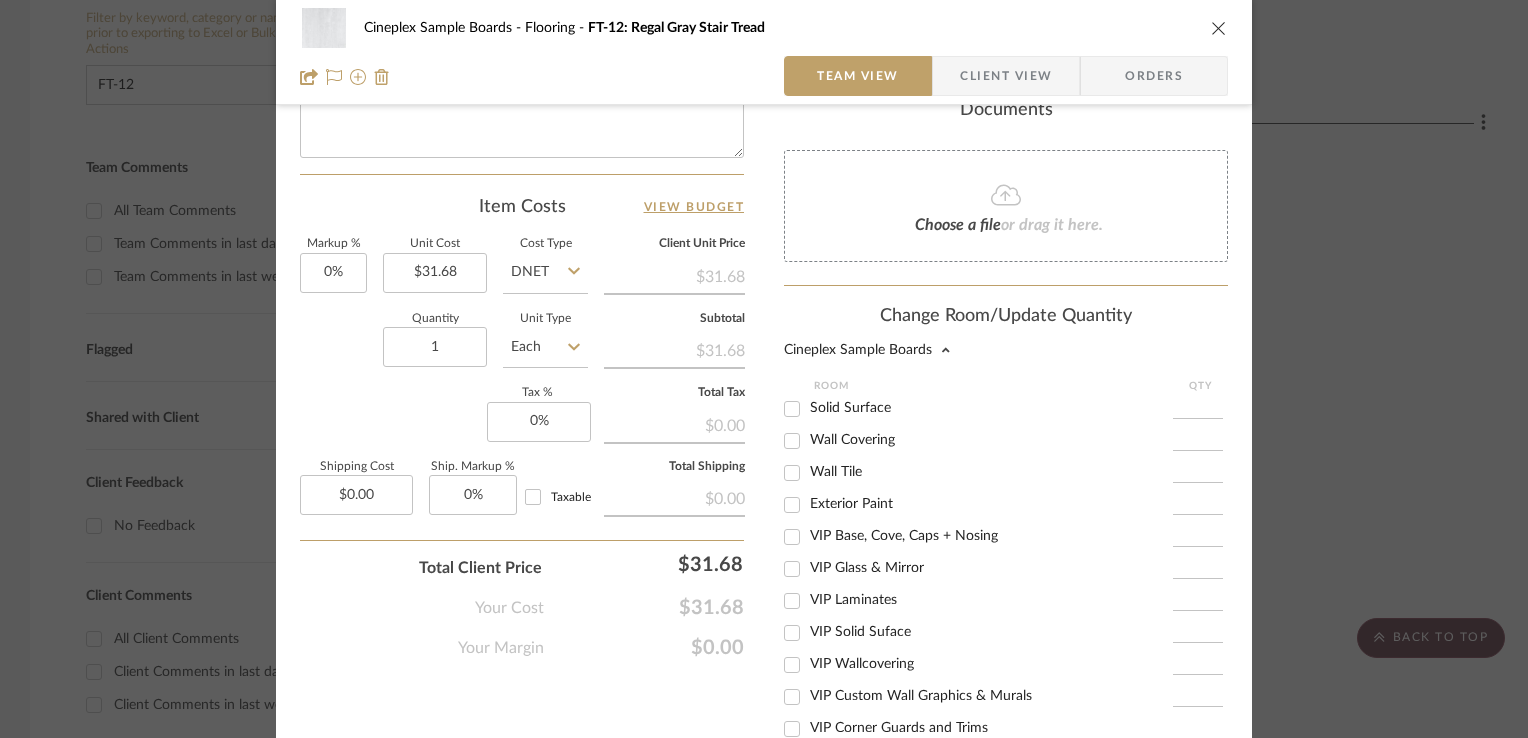 scroll, scrollTop: 363, scrollLeft: 0, axis: vertical 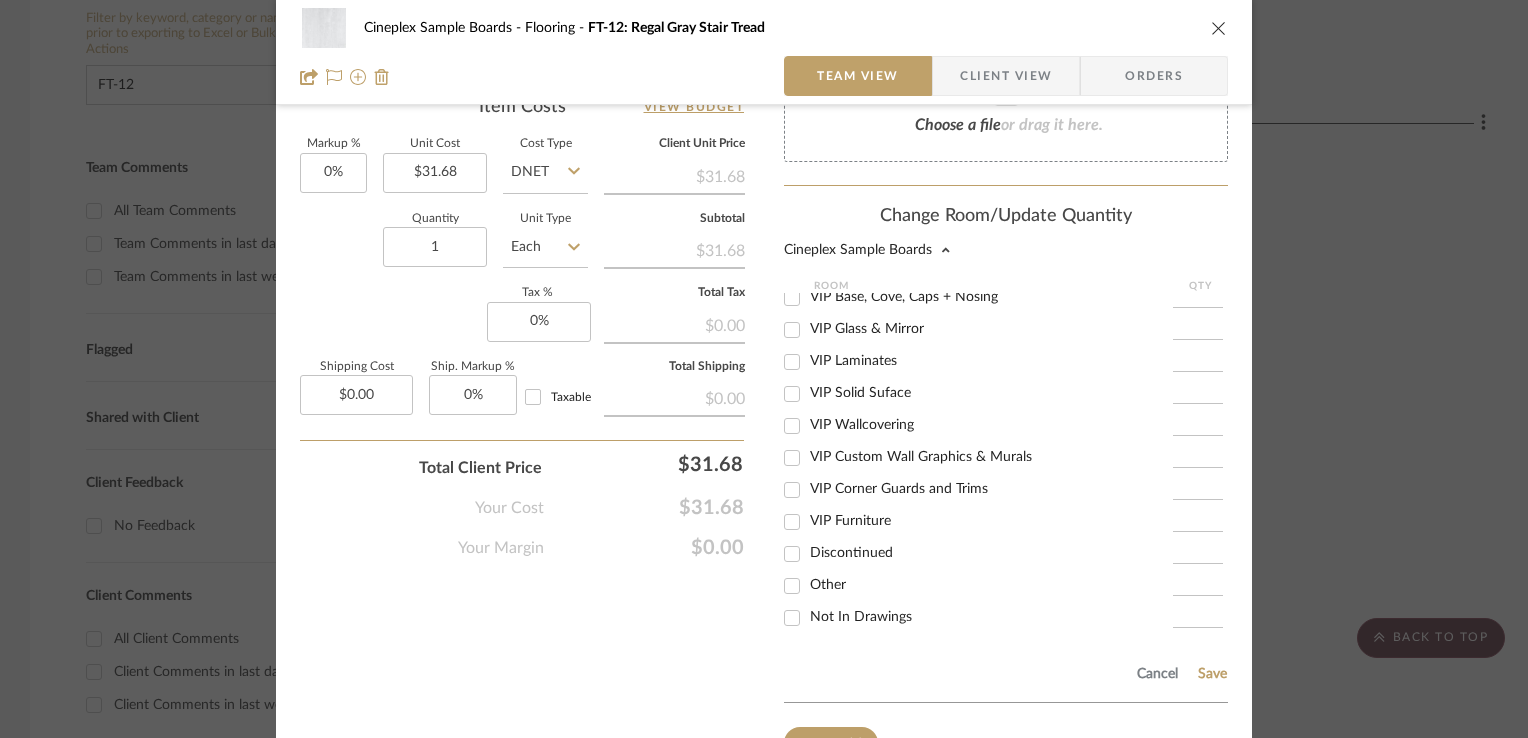 click on "Not In Drawings" at bounding box center [991, 617] 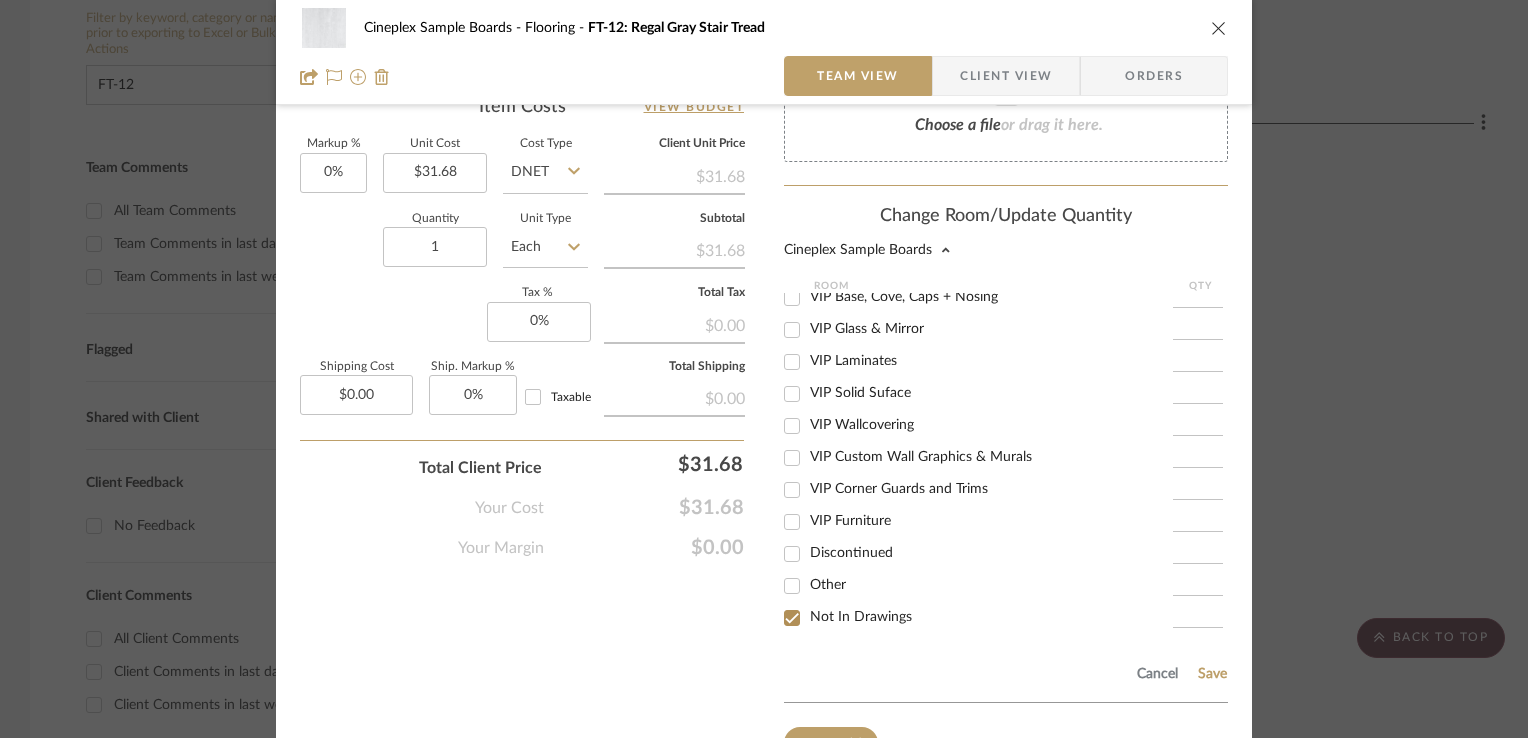 checkbox on "true" 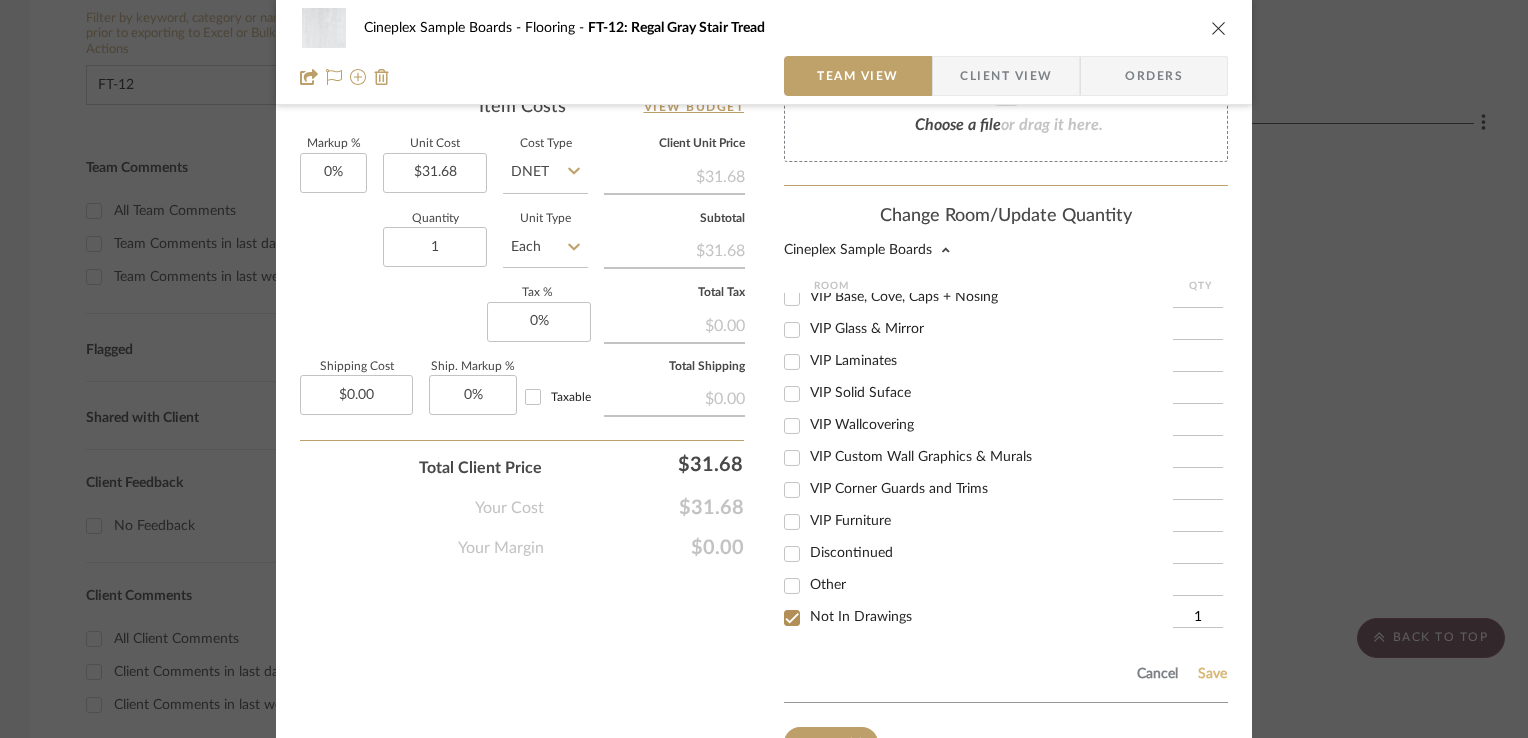 click on "Save" 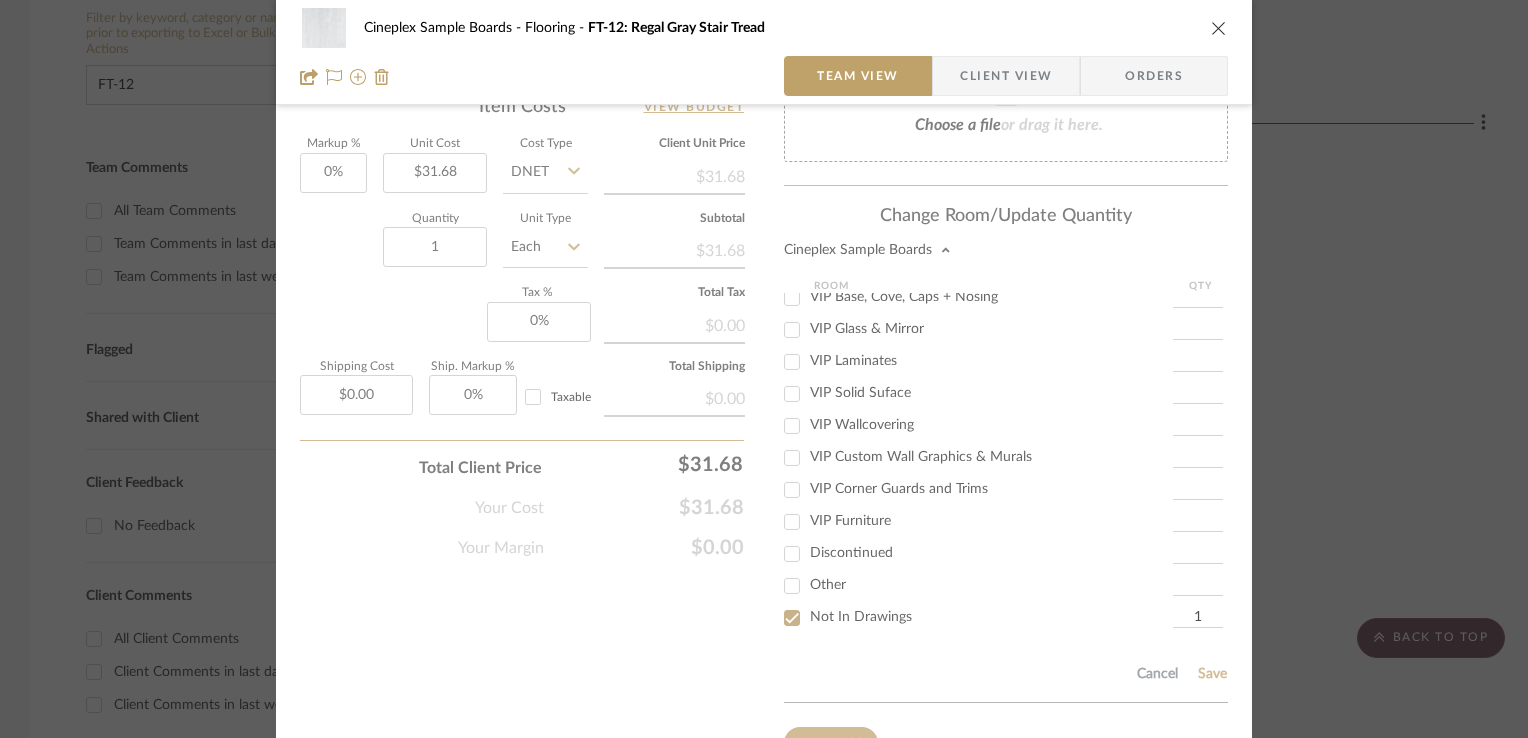type 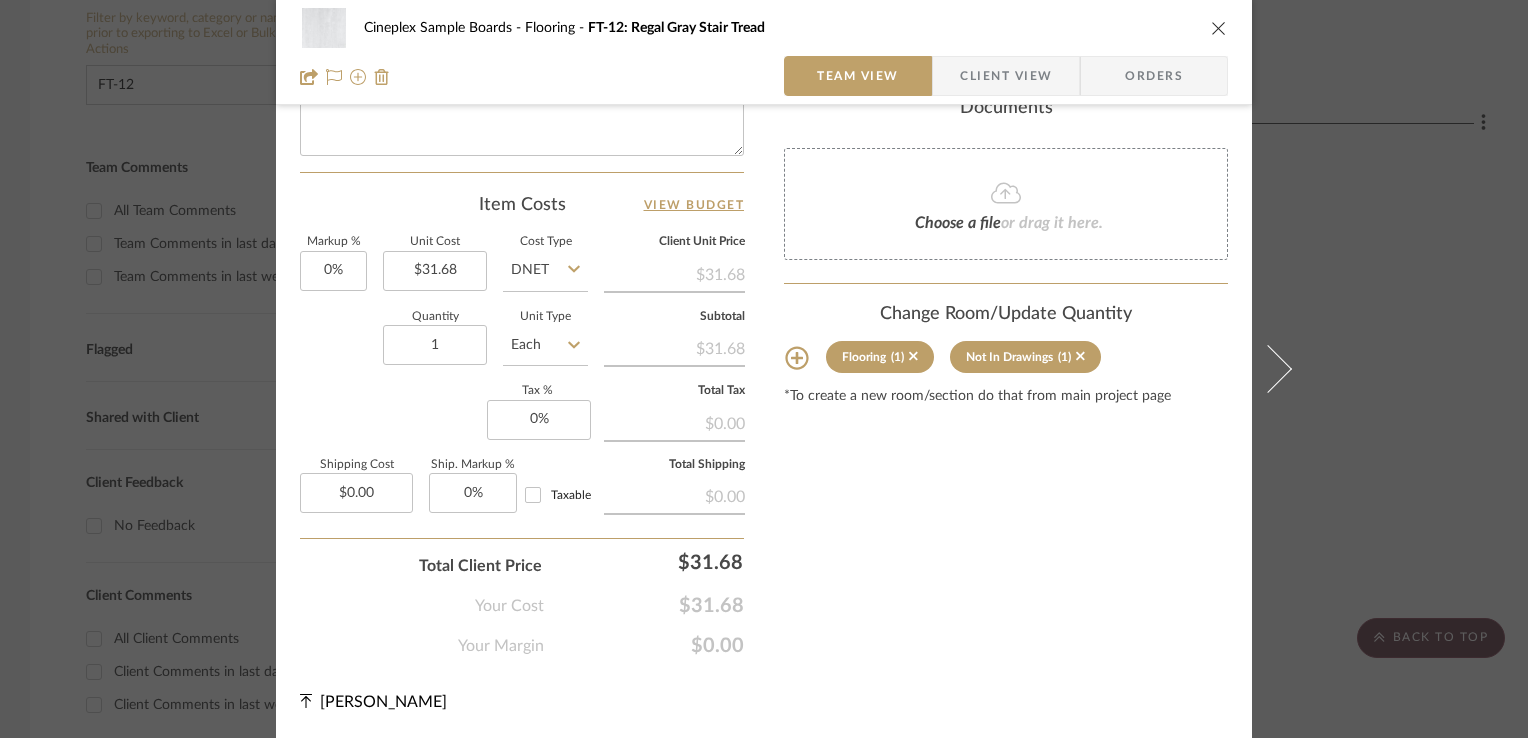 scroll, scrollTop: 1019, scrollLeft: 0, axis: vertical 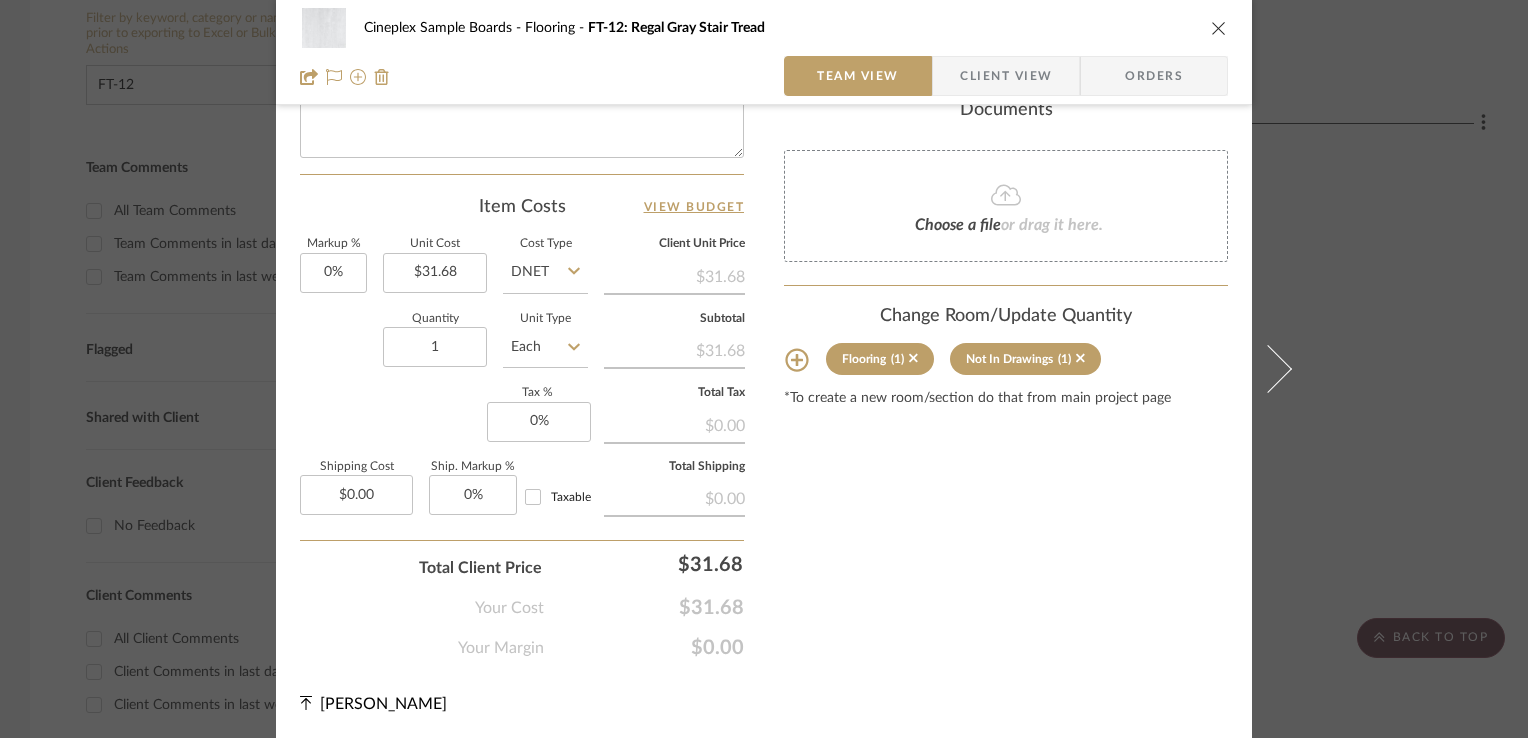 click on "Cineplex Sample Boards Flooring FT-12: Regal Gray Stair Tread Team View Client View Orders" at bounding box center [764, 52] 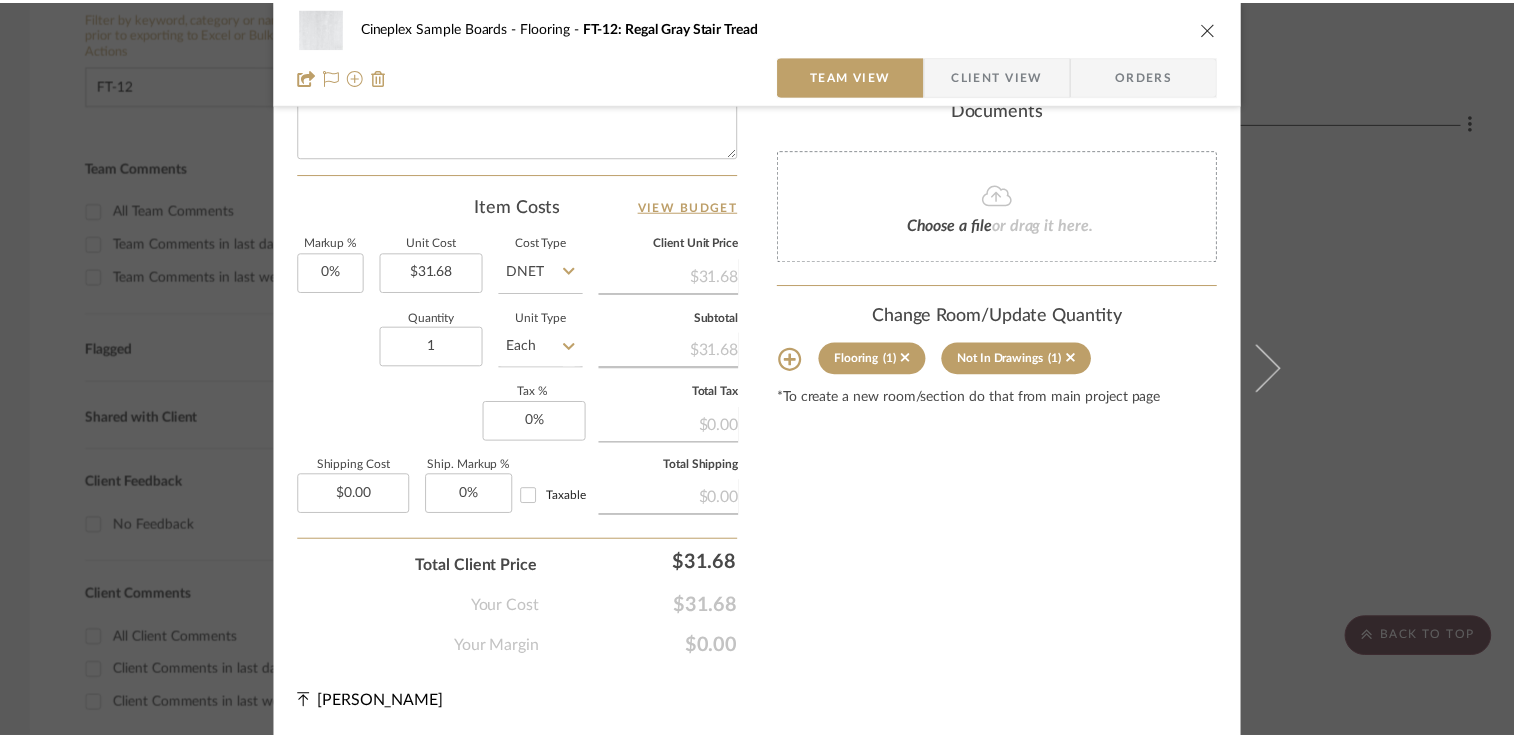 scroll, scrollTop: 400, scrollLeft: 0, axis: vertical 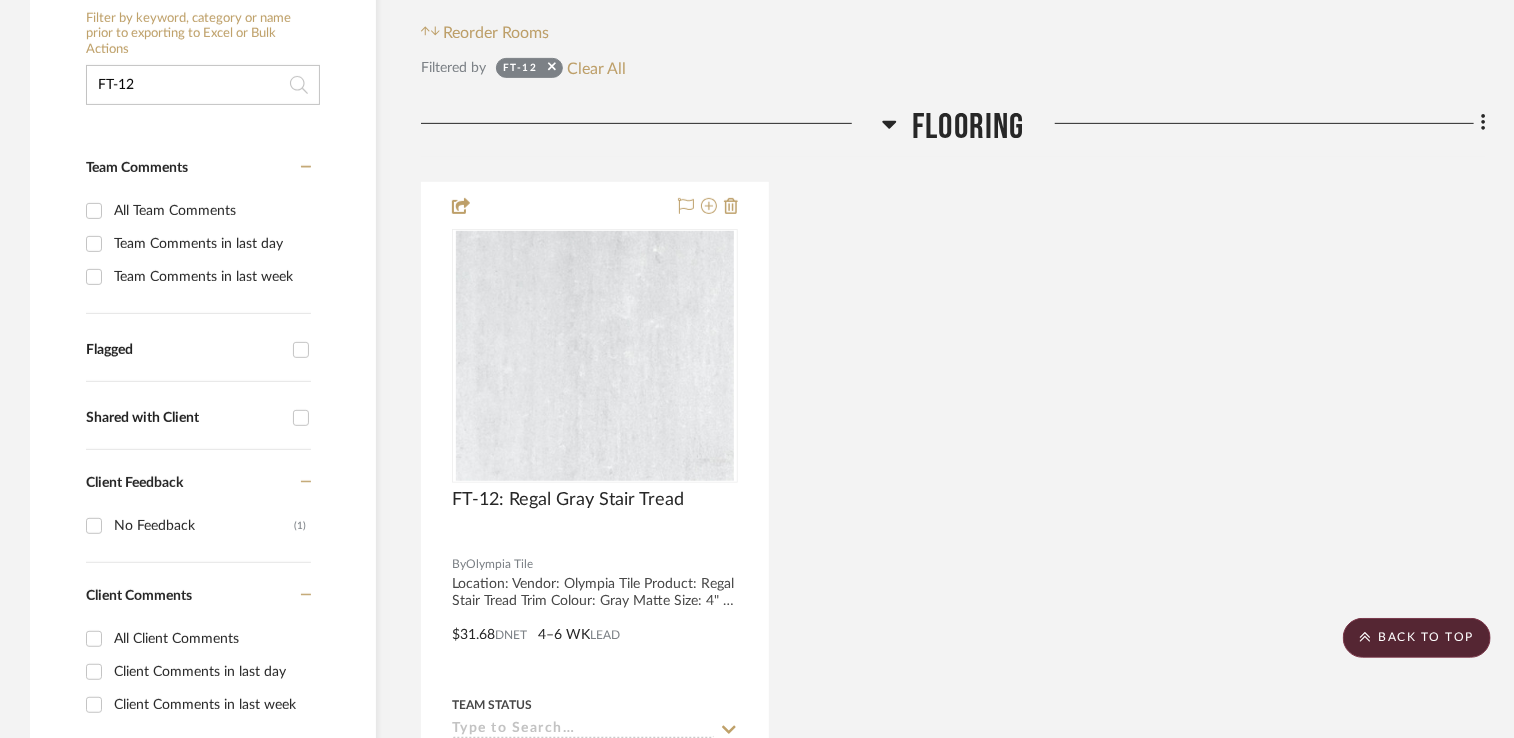 drag, startPoint x: 212, startPoint y: 97, endPoint x: 0, endPoint y: 65, distance: 214.40149 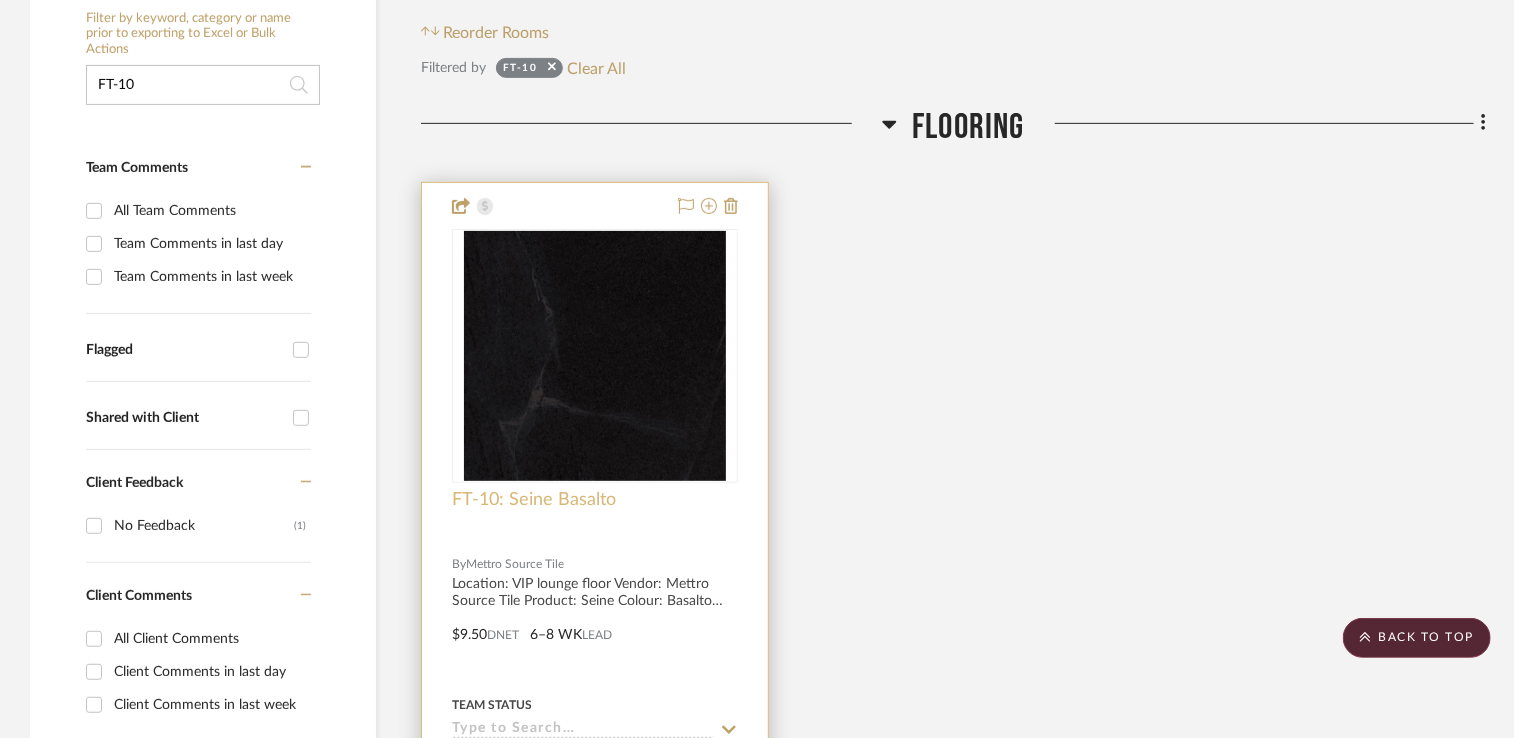 type on "FT-10" 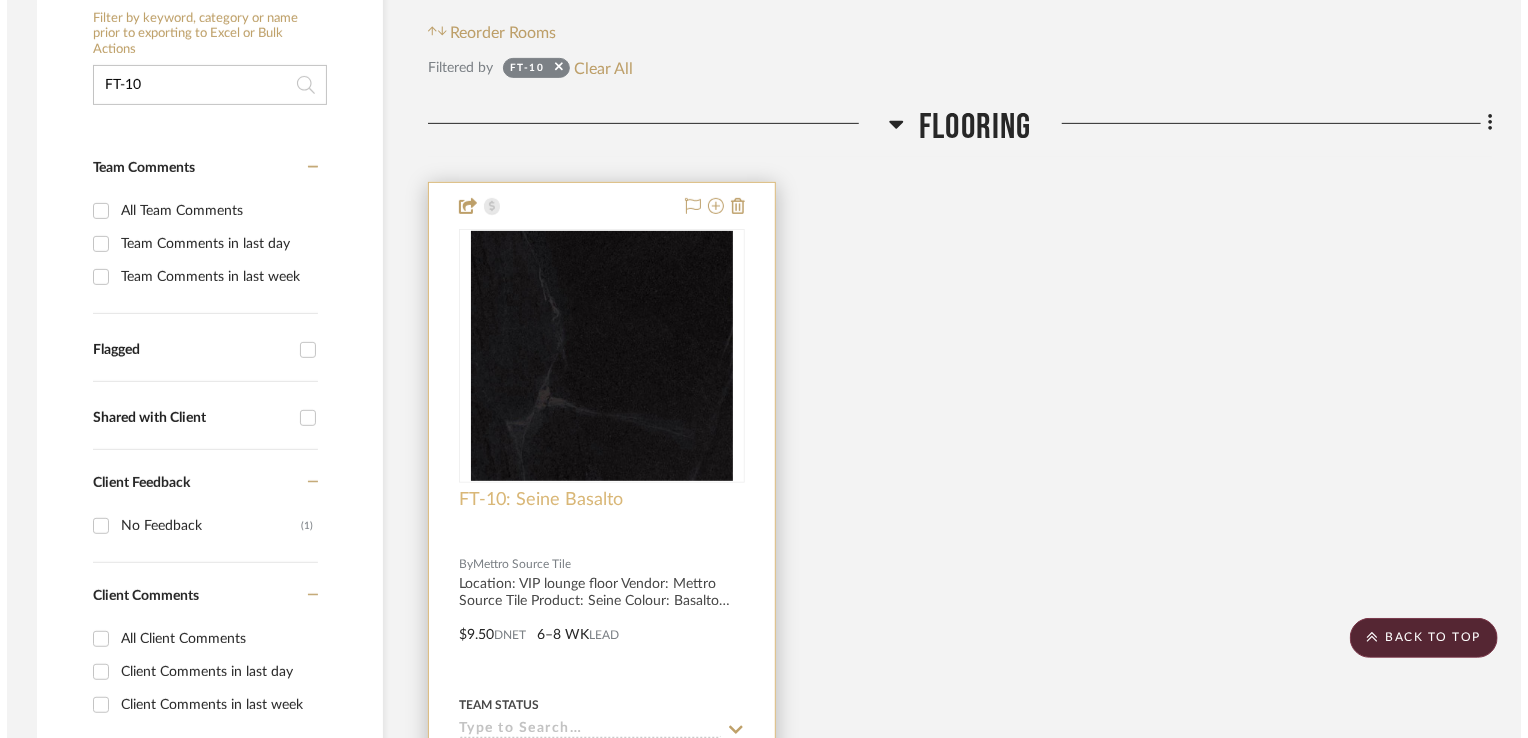 scroll, scrollTop: 0, scrollLeft: 0, axis: both 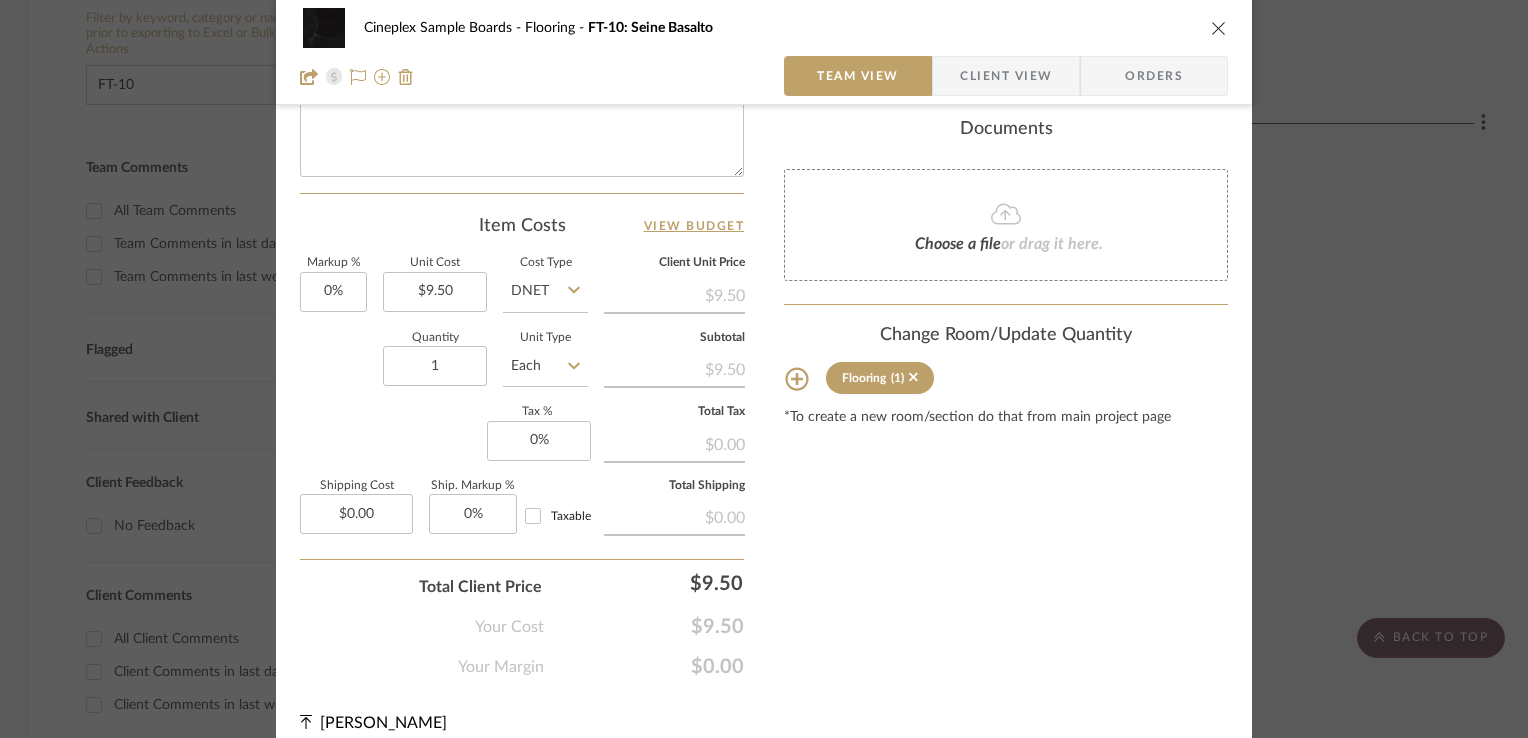 click 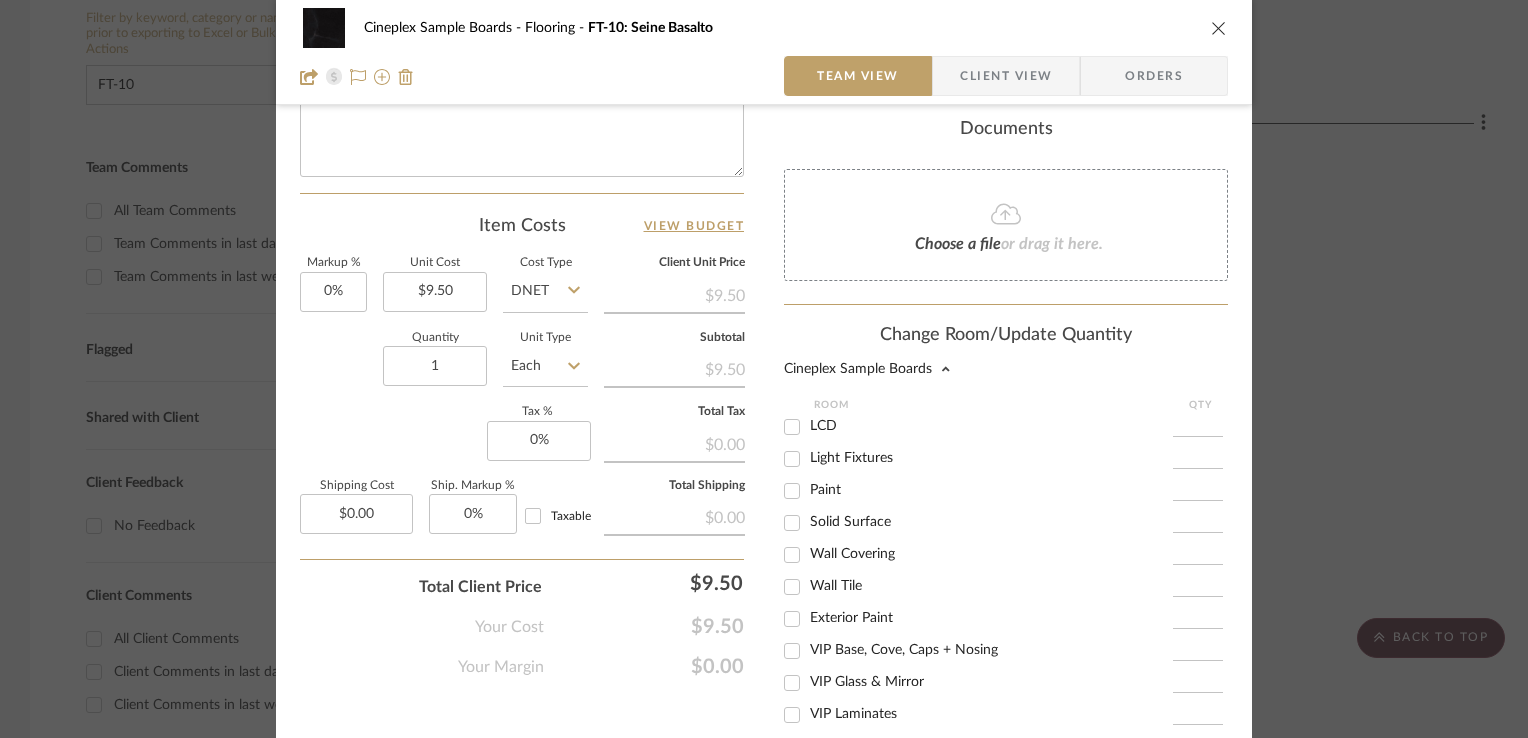 scroll, scrollTop: 363, scrollLeft: 0, axis: vertical 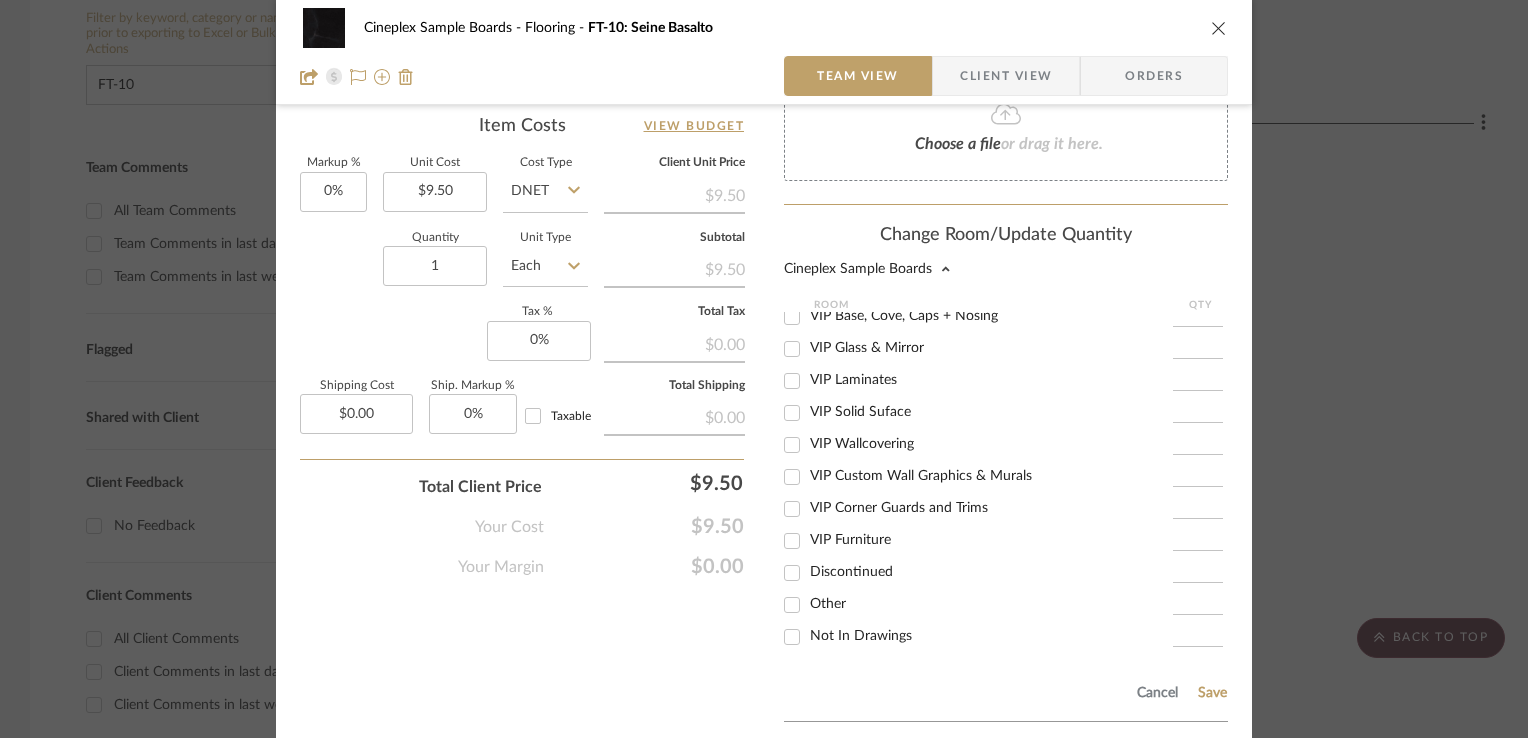 click on "Not In Drawings" at bounding box center (861, 636) 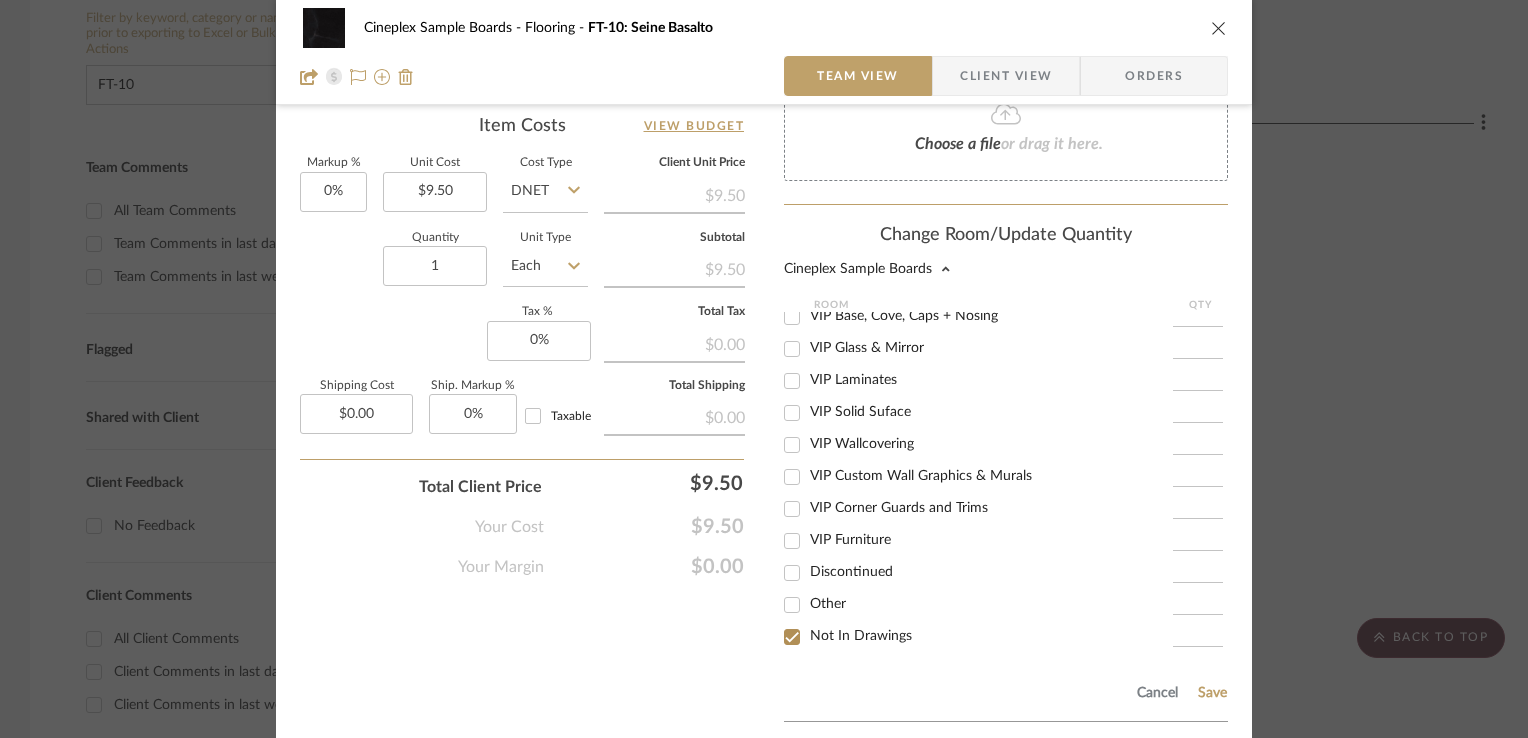 checkbox on "true" 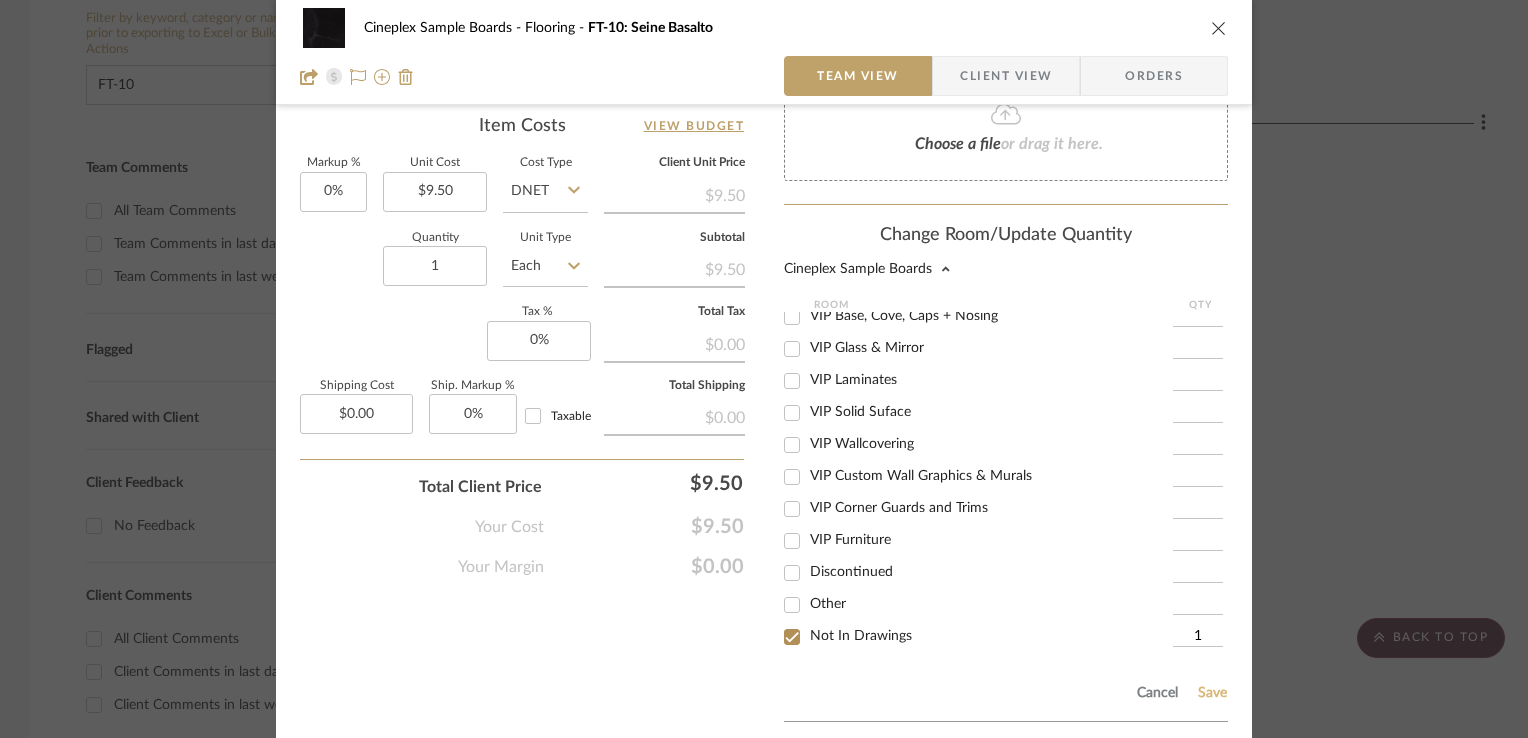 click on "Save" 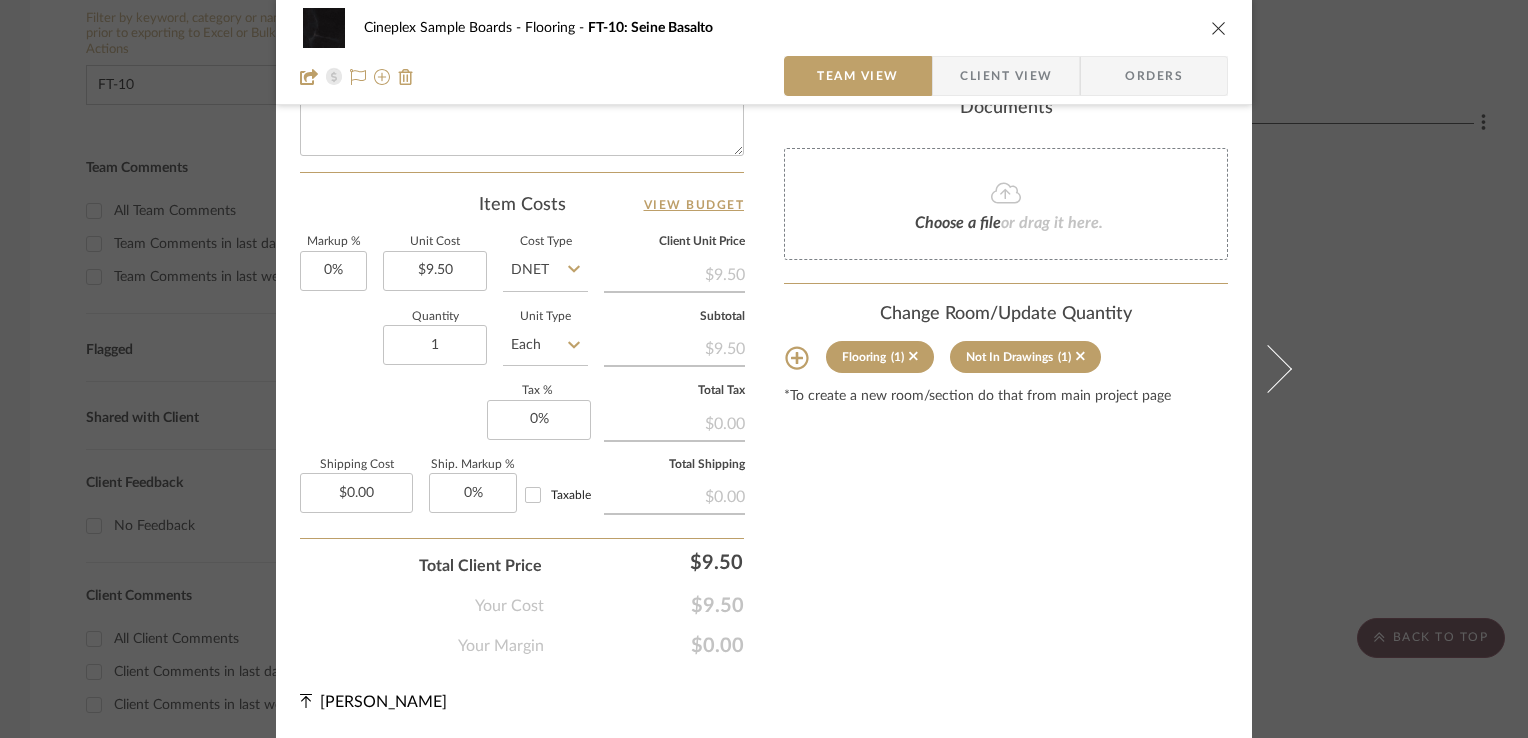 scroll, scrollTop: 1019, scrollLeft: 0, axis: vertical 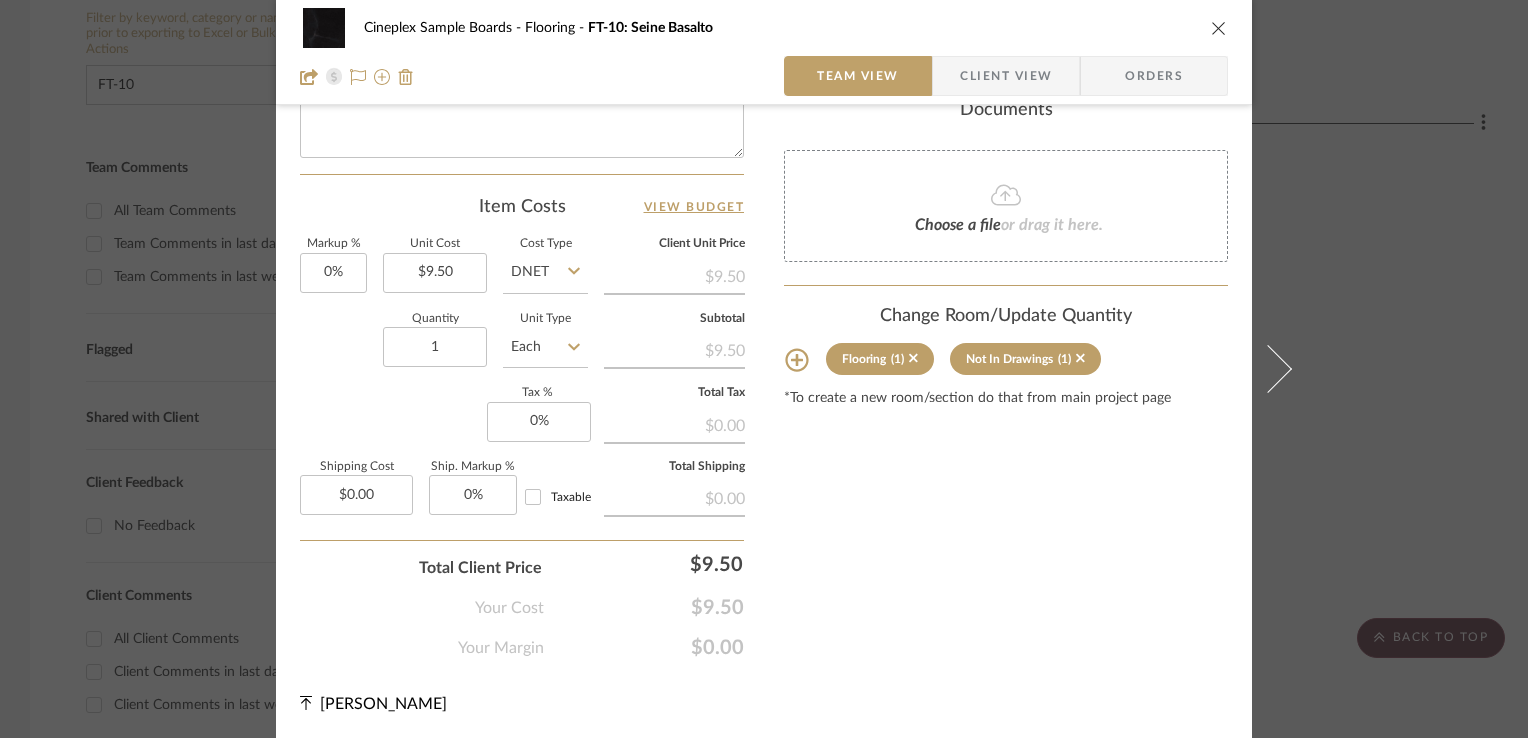 click at bounding box center (1219, 28) 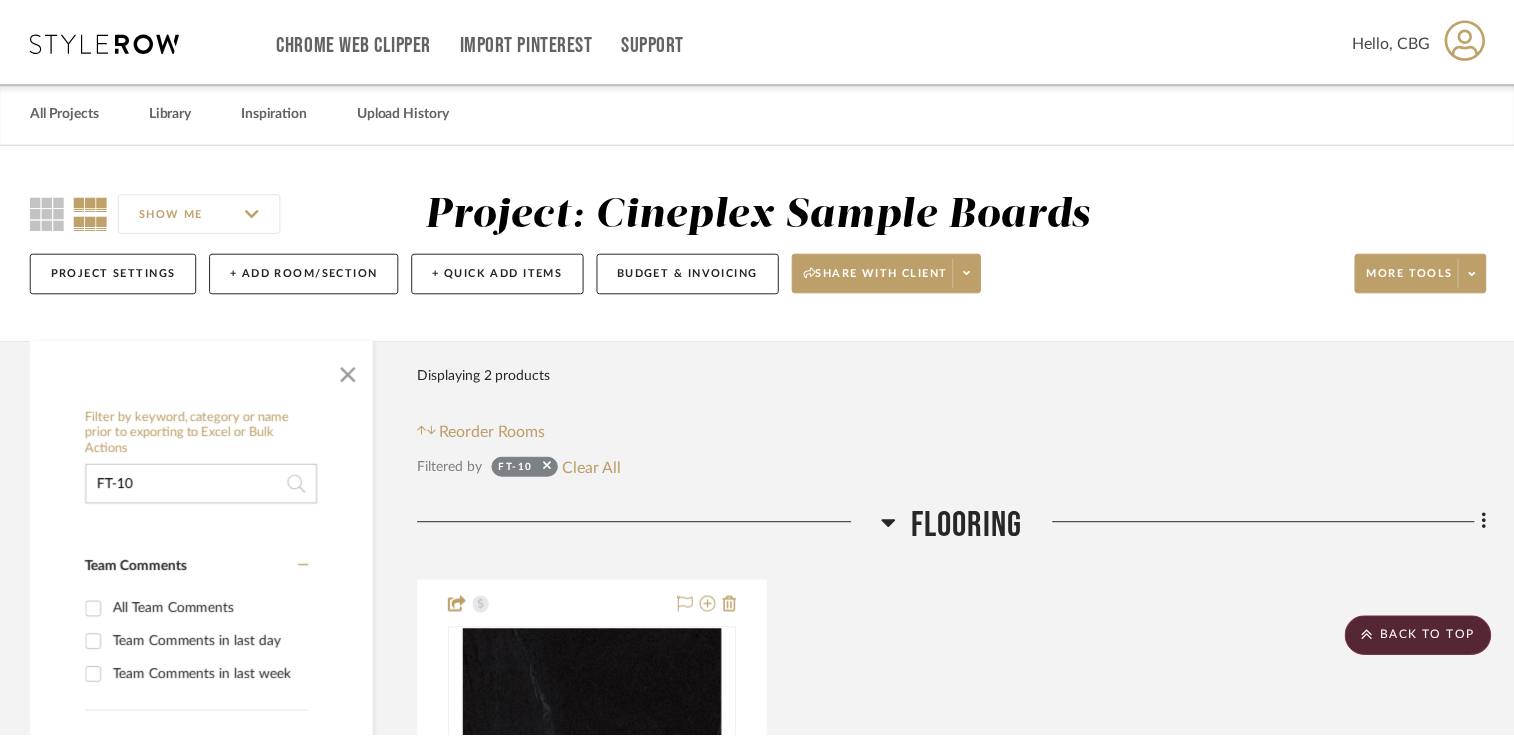 scroll, scrollTop: 400, scrollLeft: 0, axis: vertical 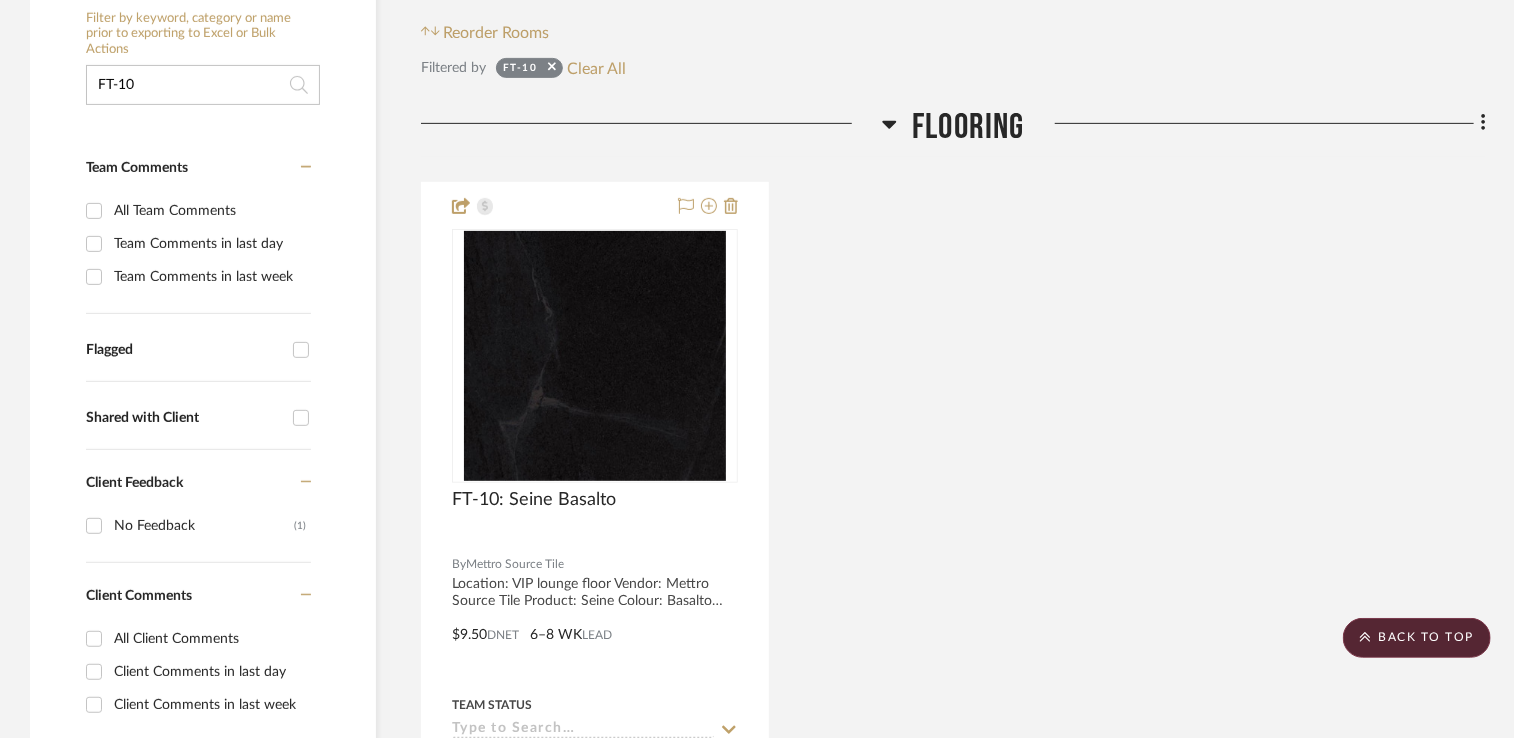 drag, startPoint x: 257, startPoint y: 79, endPoint x: 136, endPoint y: 98, distance: 122.48265 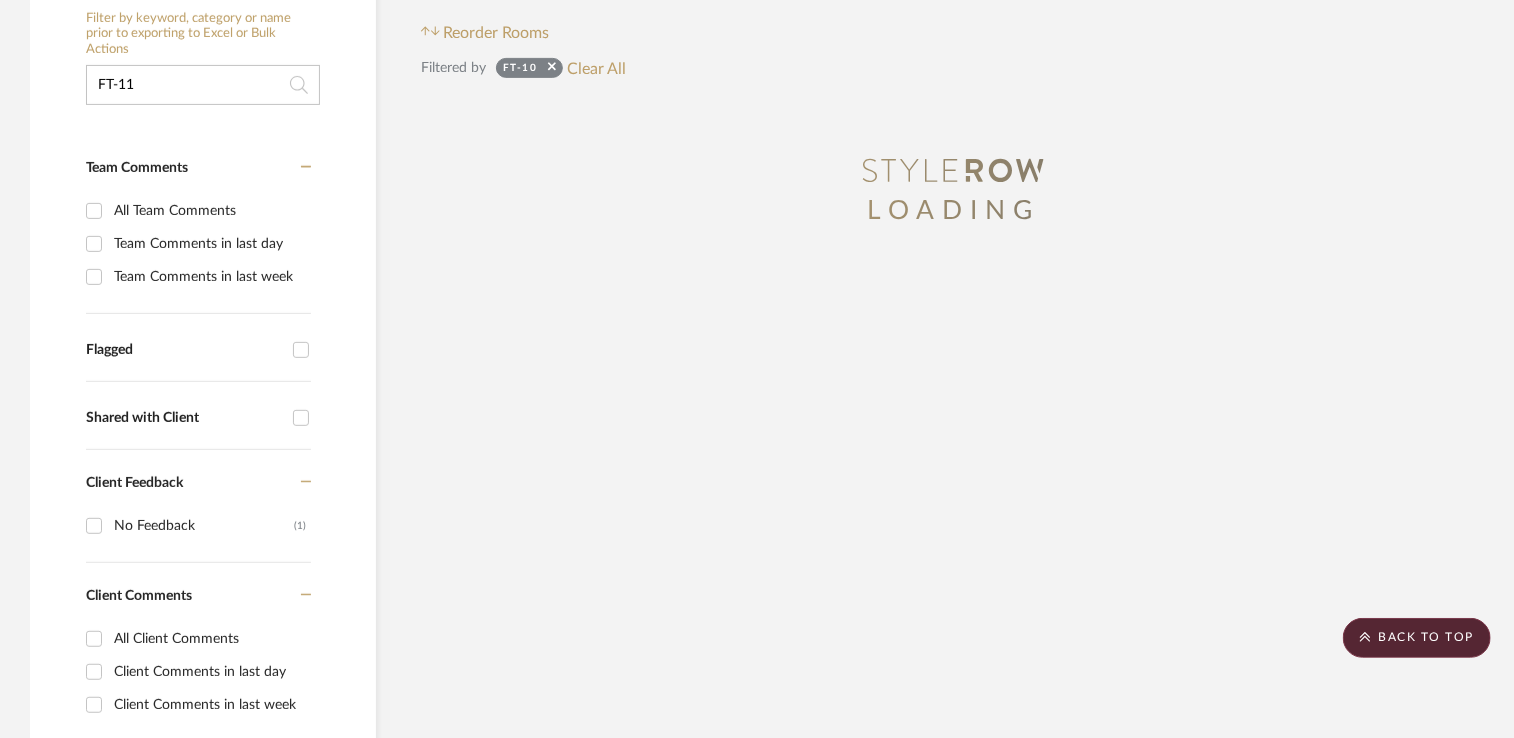 type on "FT-11" 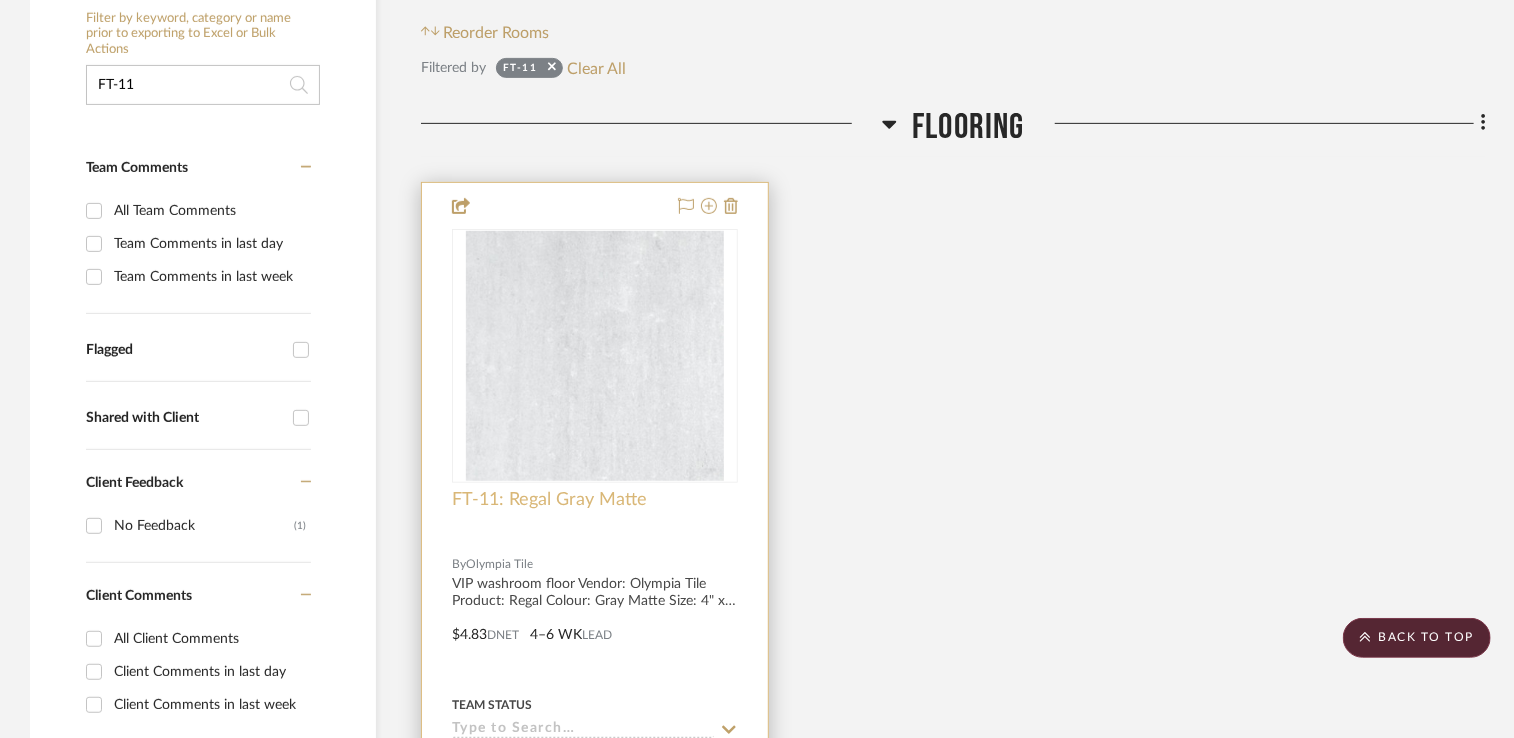 click on "FT-11: Regal Gray Matte" at bounding box center (549, 500) 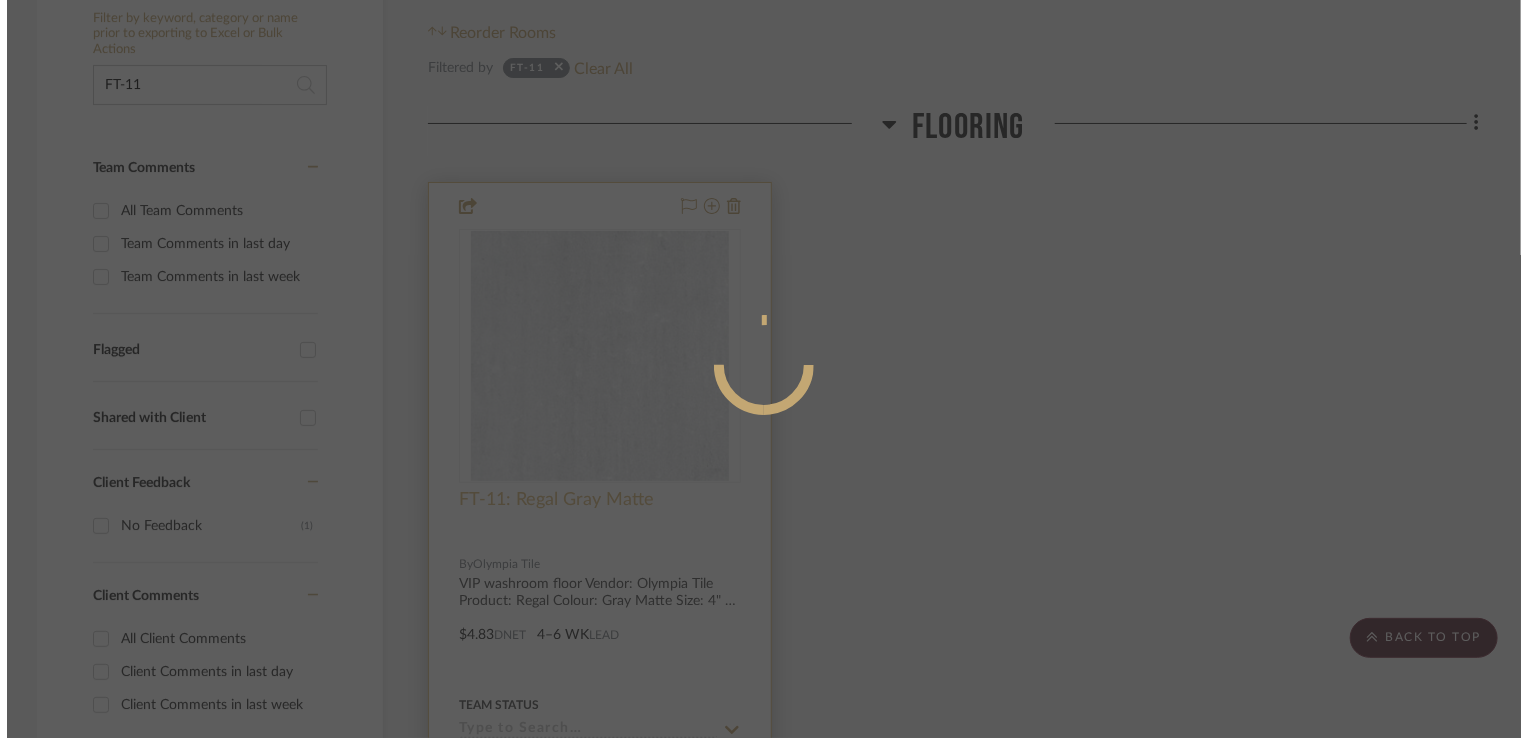 scroll, scrollTop: 0, scrollLeft: 0, axis: both 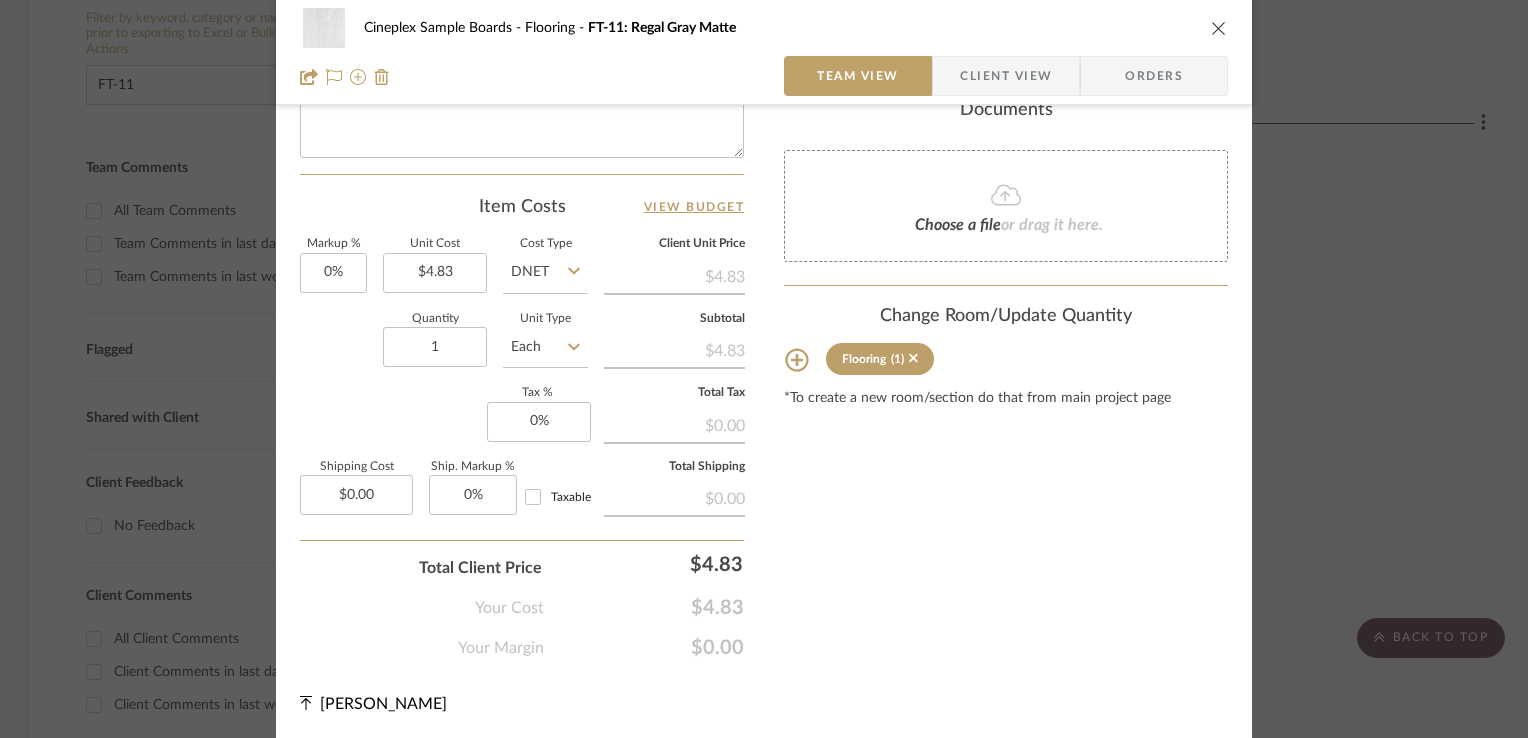click 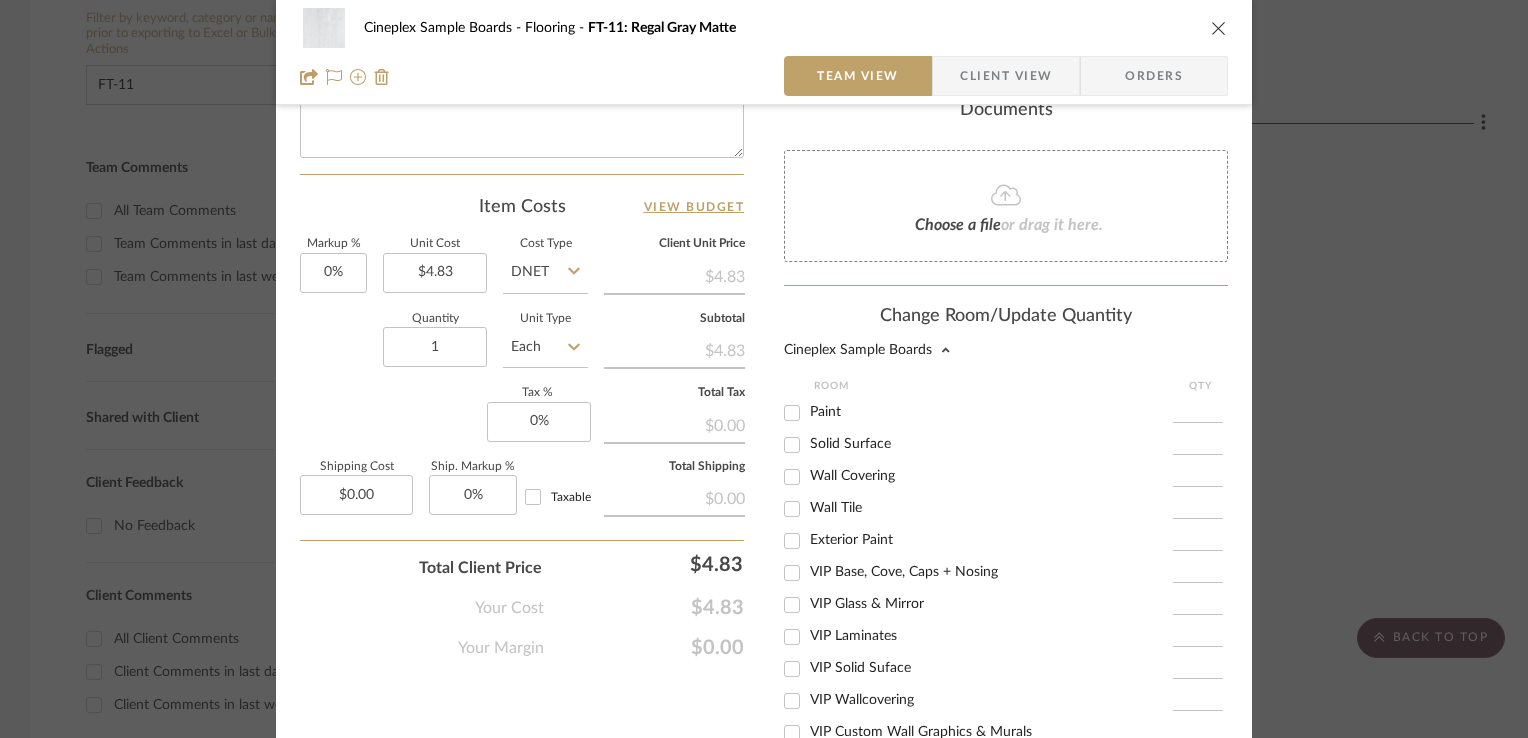 scroll, scrollTop: 363, scrollLeft: 0, axis: vertical 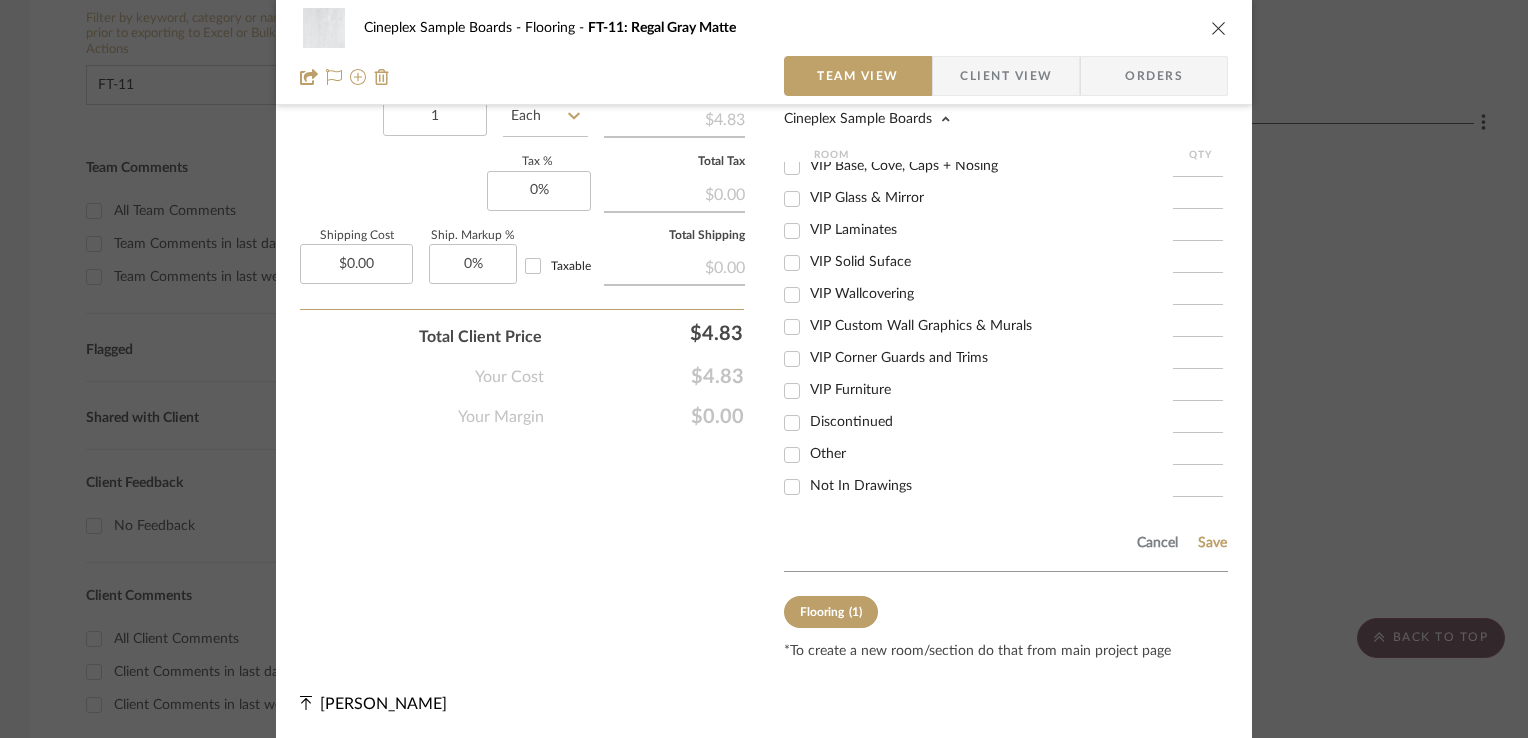 drag, startPoint x: 824, startPoint y: 492, endPoint x: 1028, endPoint y: 494, distance: 204.0098 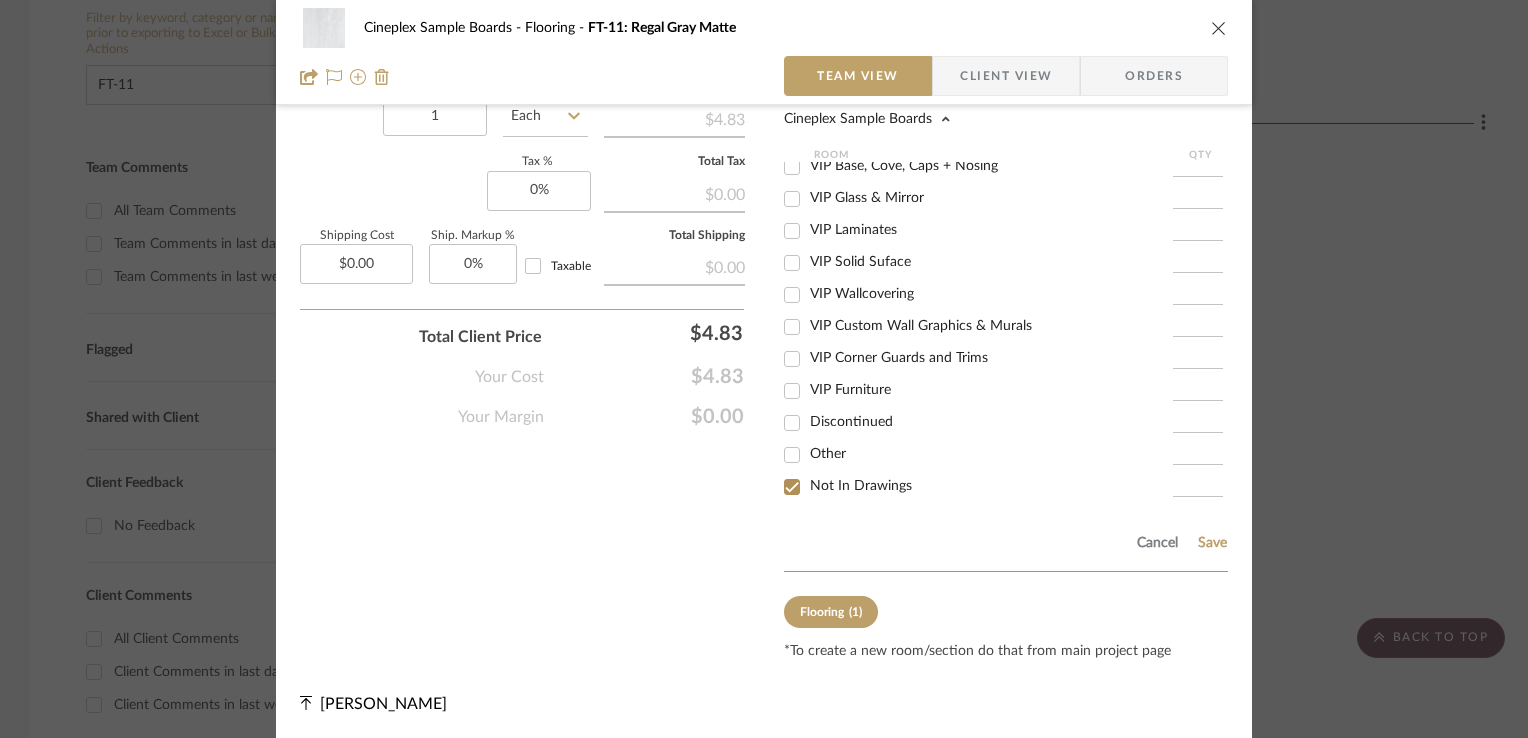 checkbox on "true" 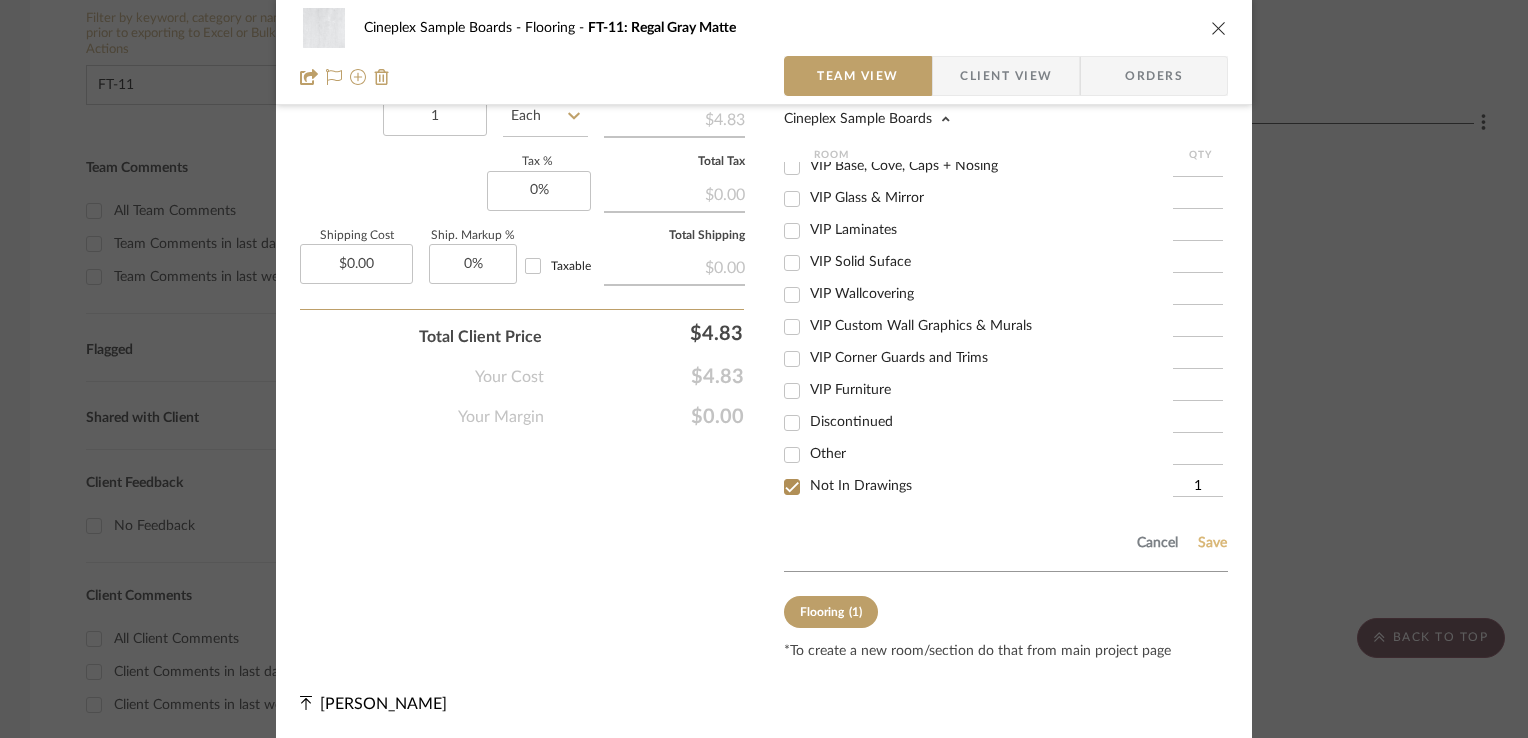 click on "Save" 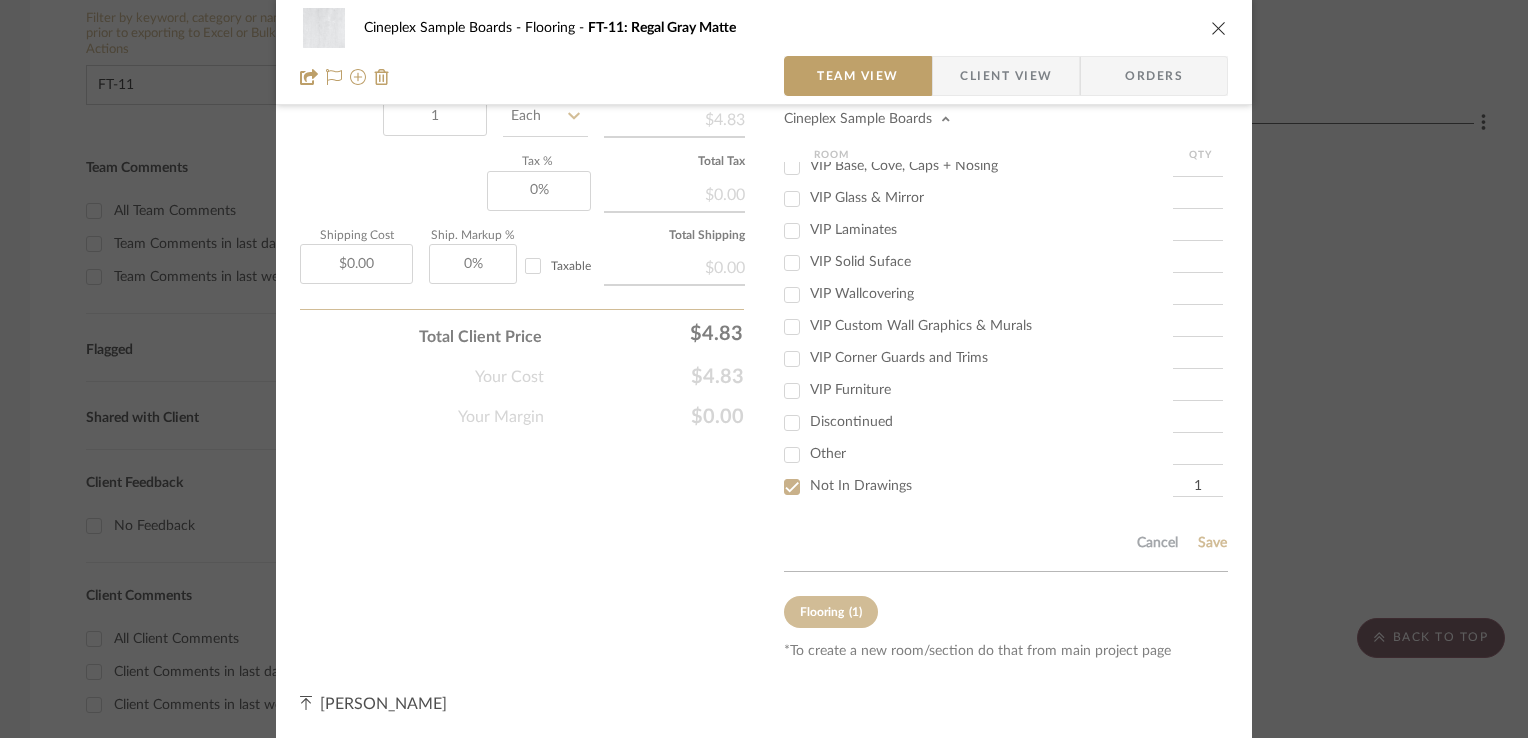 scroll, scrollTop: 1019, scrollLeft: 0, axis: vertical 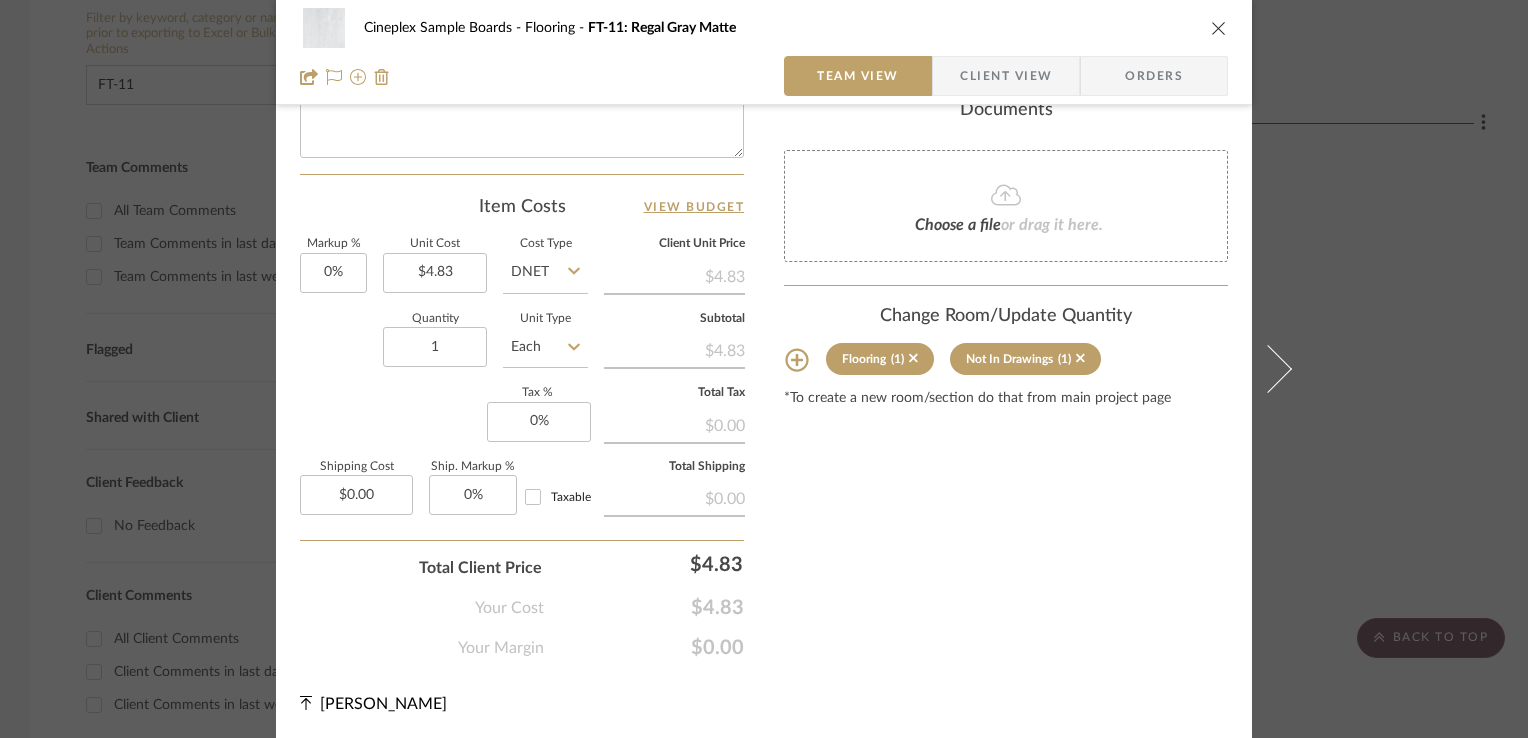 click at bounding box center [1219, 28] 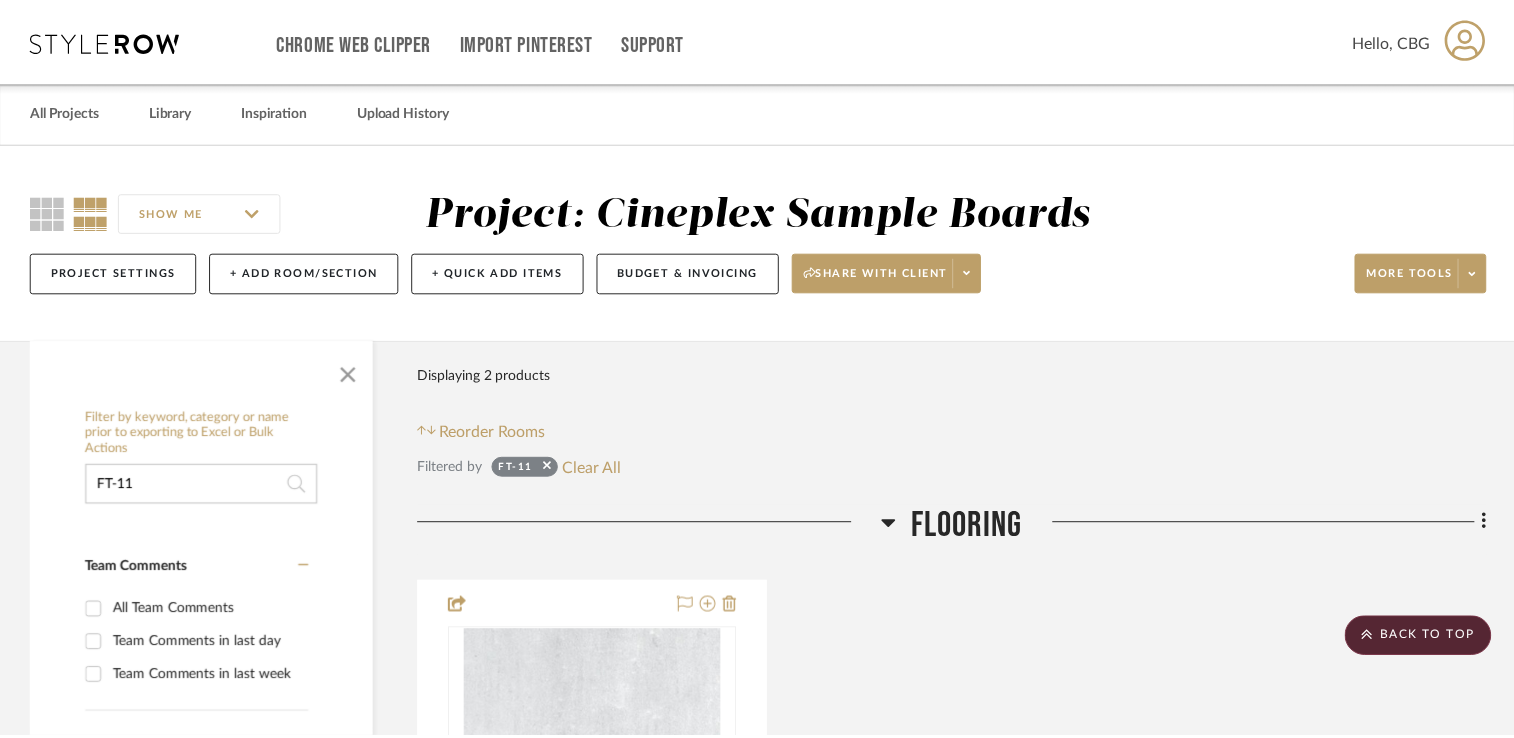scroll, scrollTop: 400, scrollLeft: 0, axis: vertical 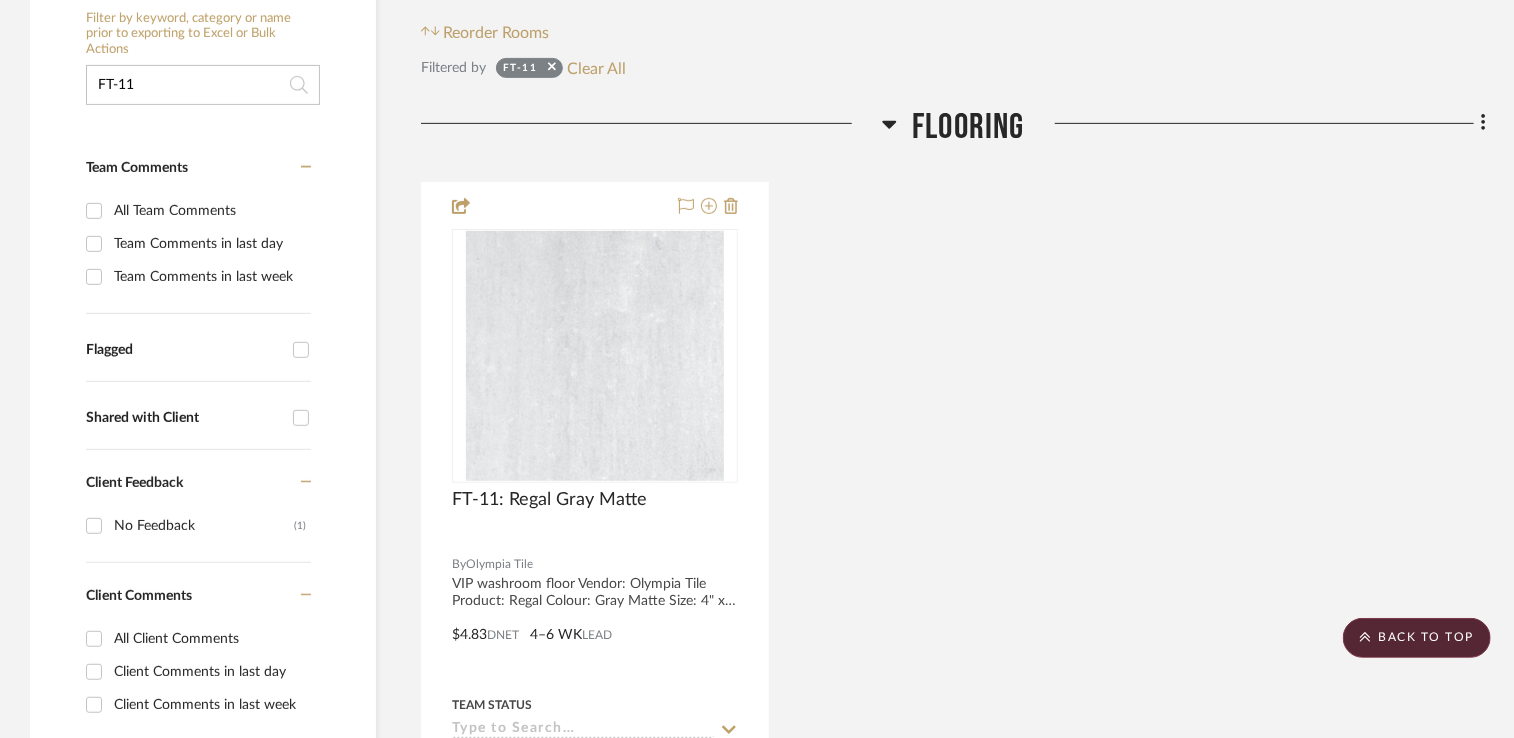 drag, startPoint x: 204, startPoint y: 77, endPoint x: 0, endPoint y: 120, distance: 208.48262 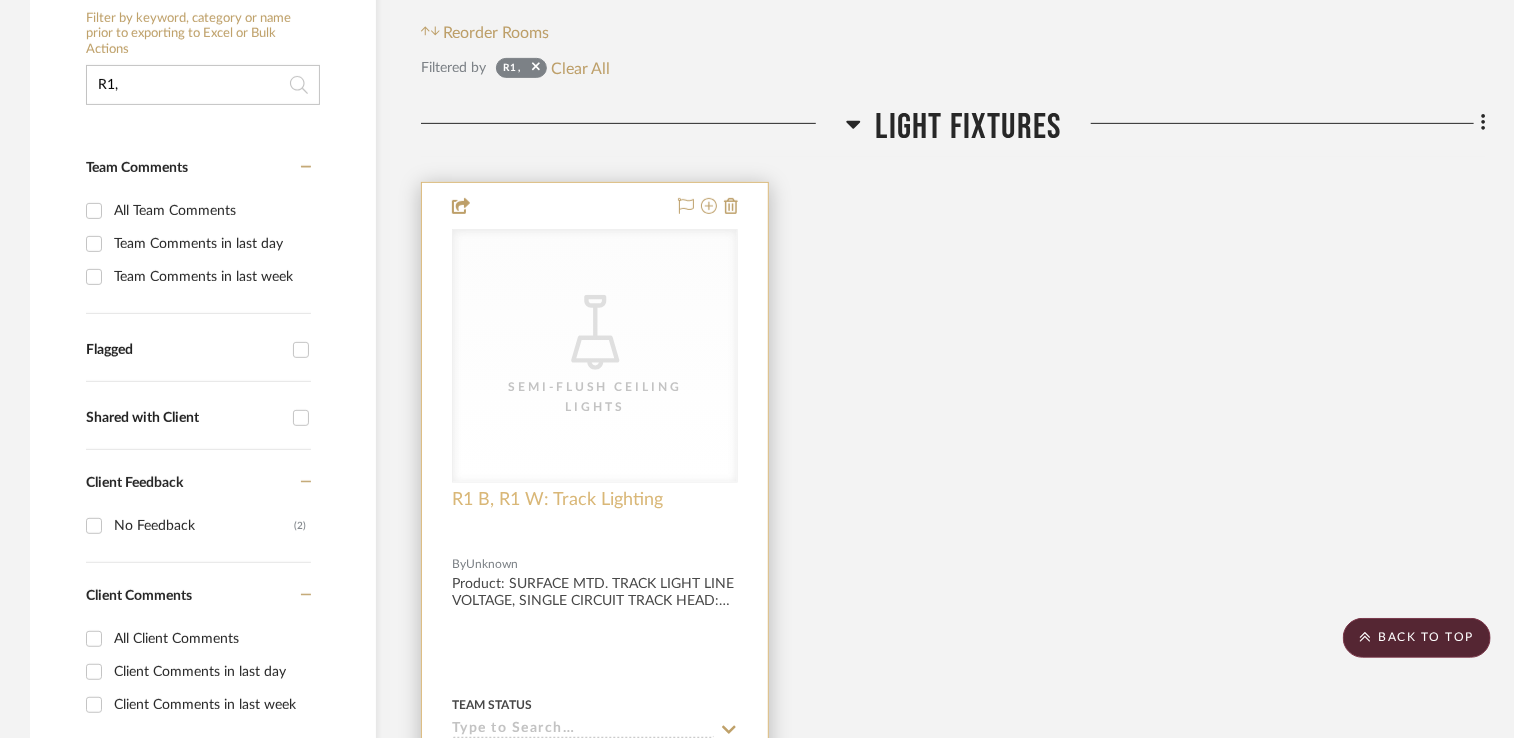 type on "R1," 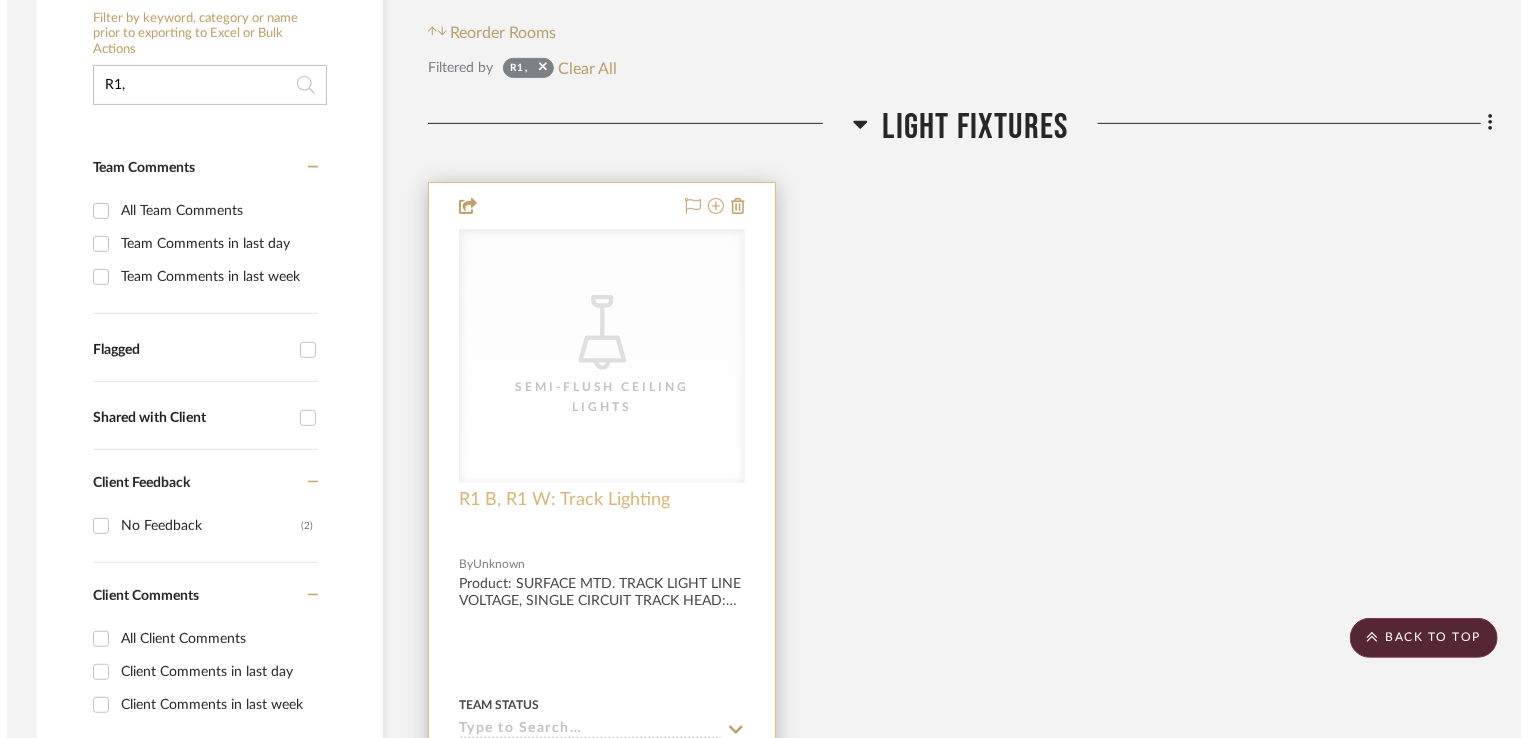 scroll, scrollTop: 0, scrollLeft: 0, axis: both 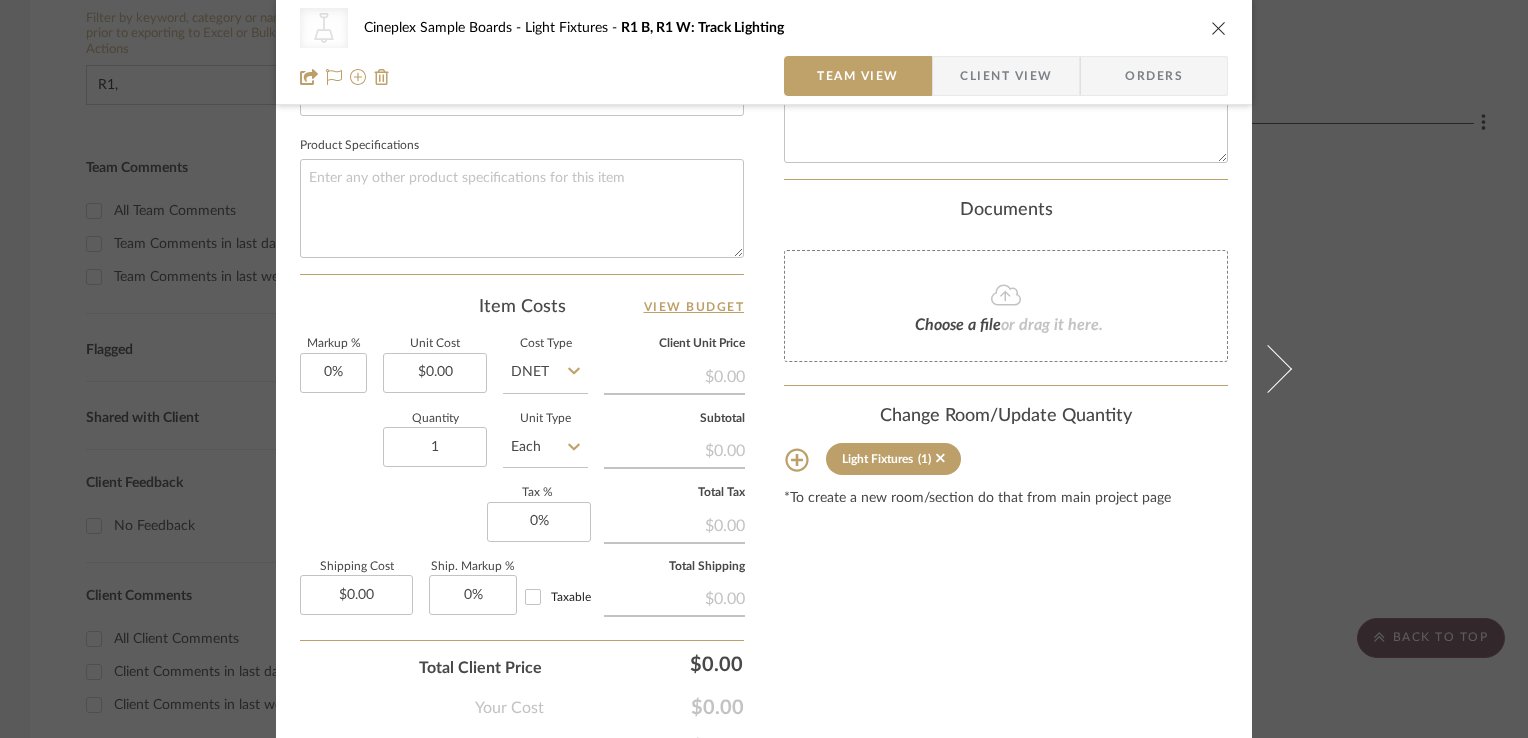 click 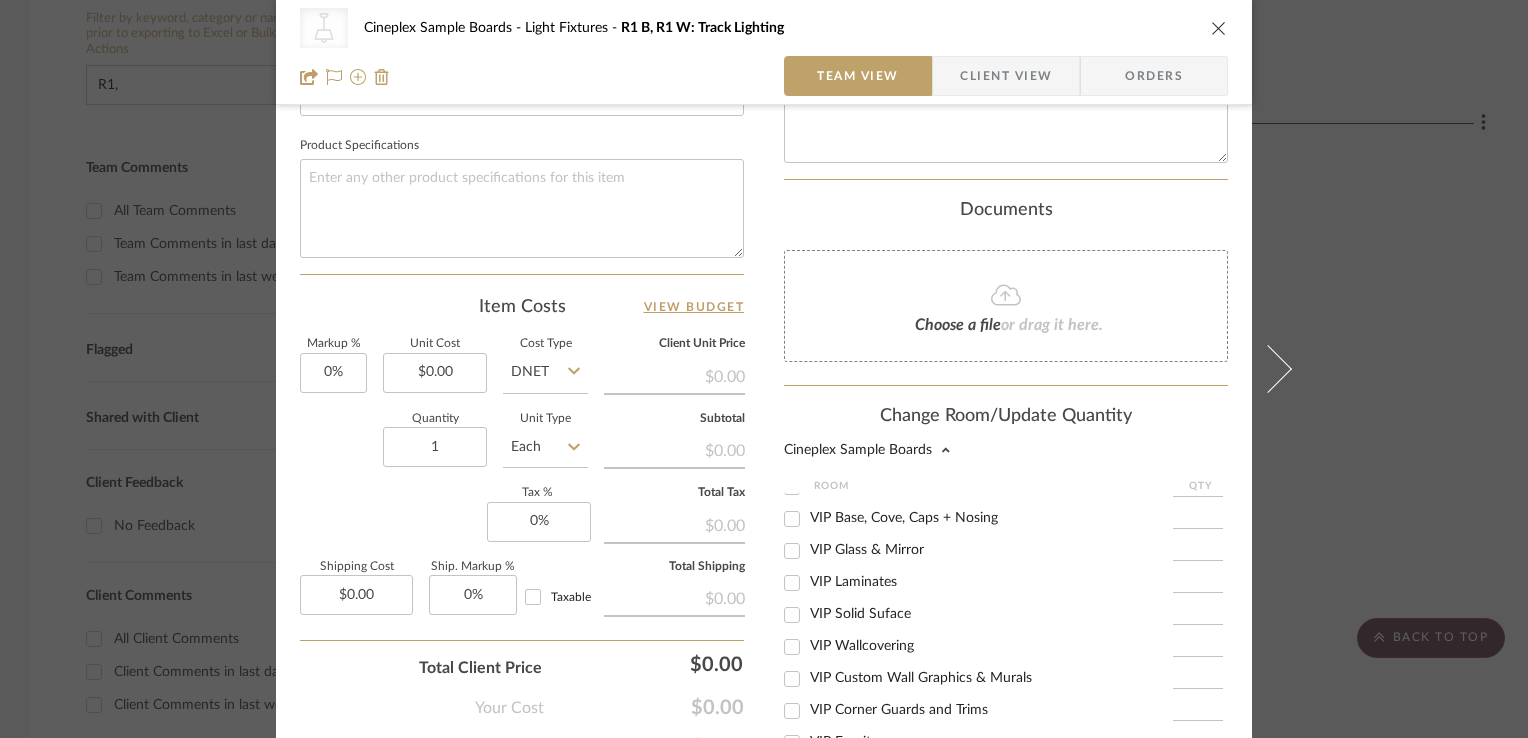 scroll, scrollTop: 363, scrollLeft: 0, axis: vertical 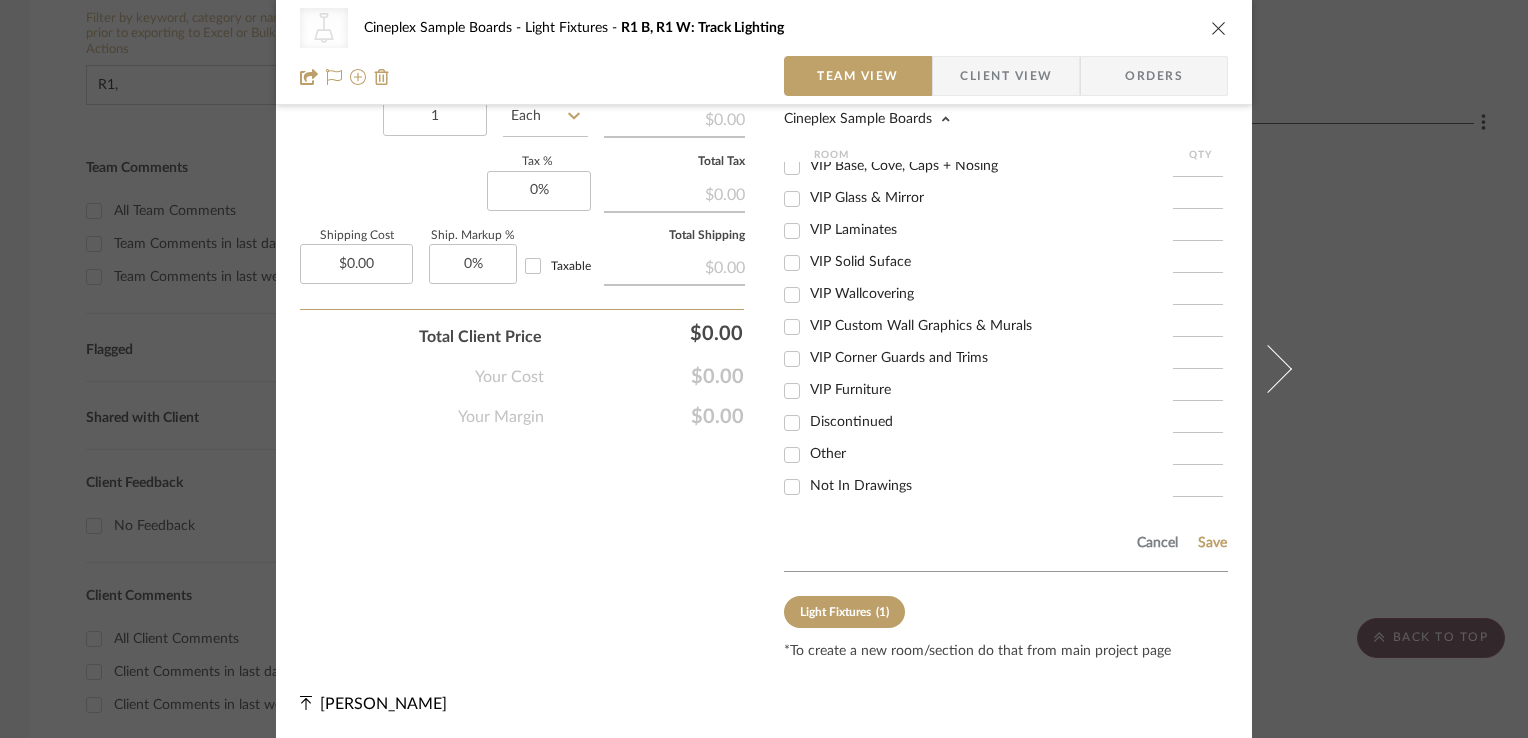 click on "Not In Drawings" at bounding box center (861, 486) 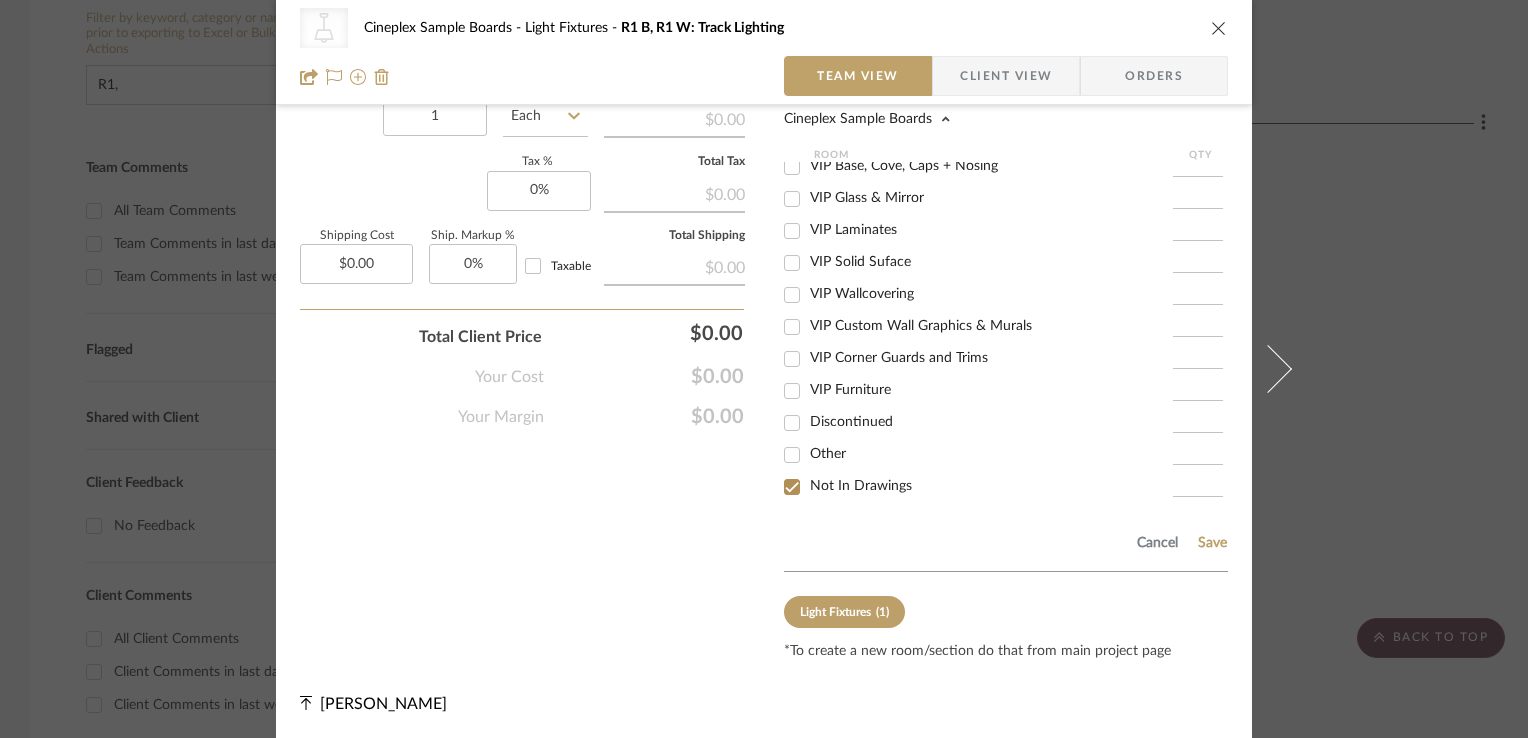 checkbox on "true" 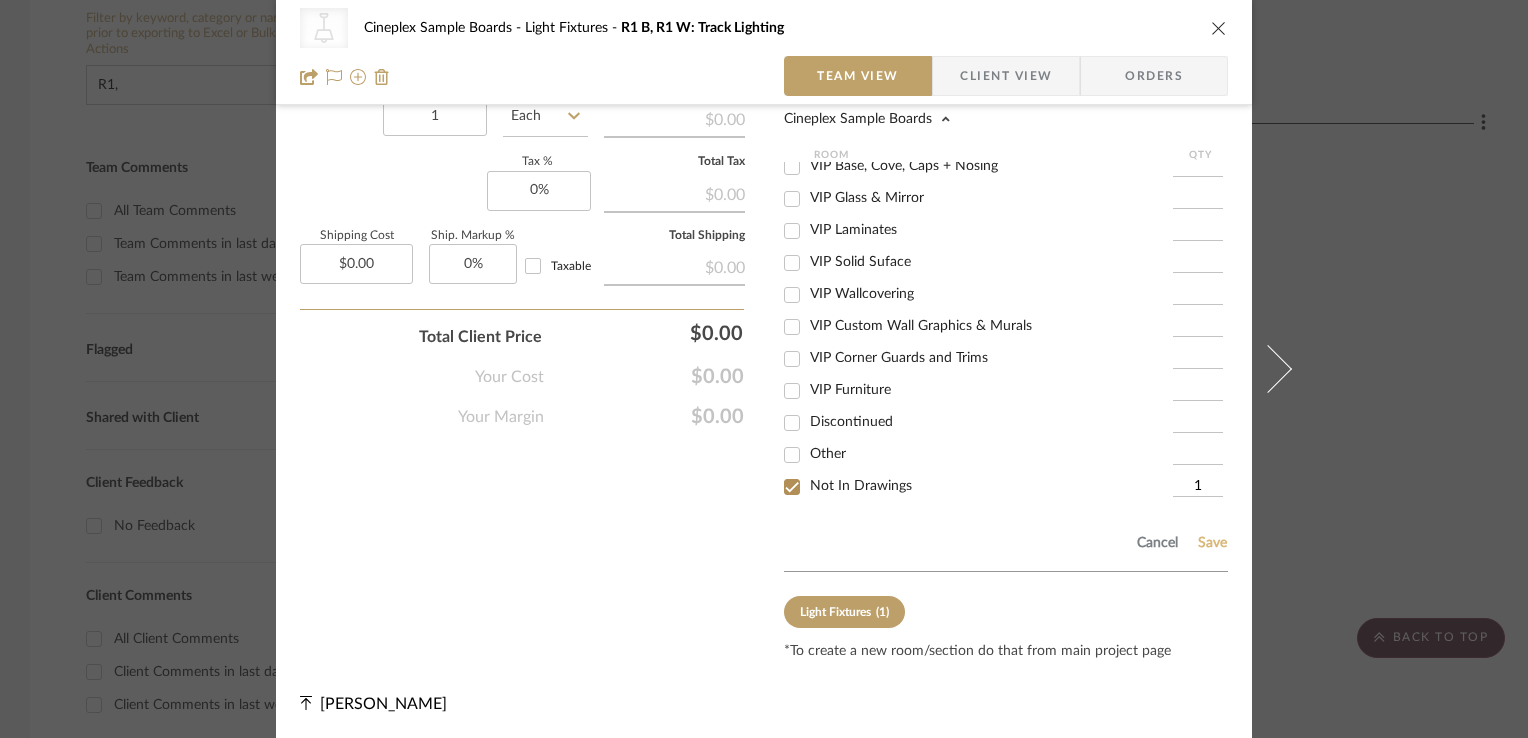 click on "Save" 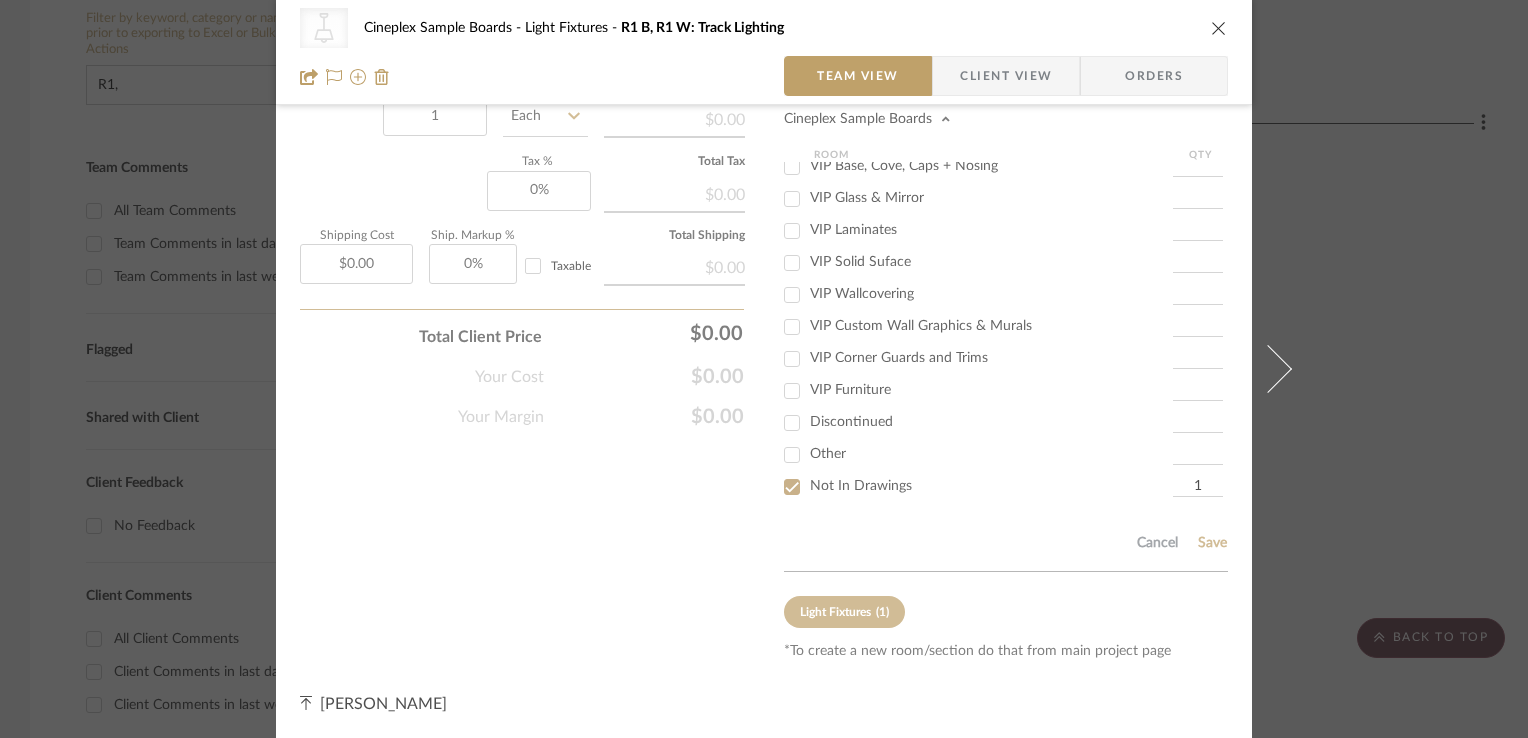 type 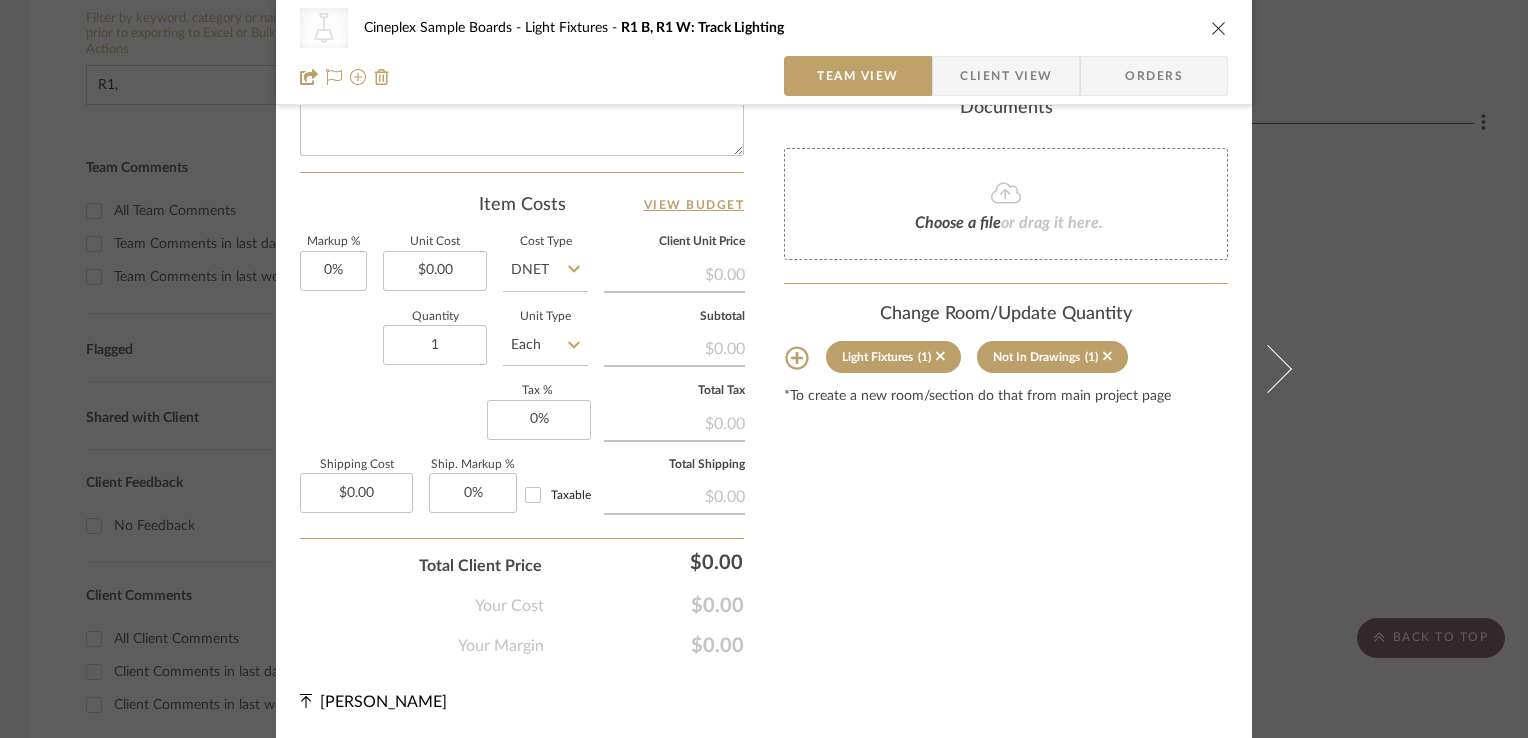 scroll, scrollTop: 1019, scrollLeft: 0, axis: vertical 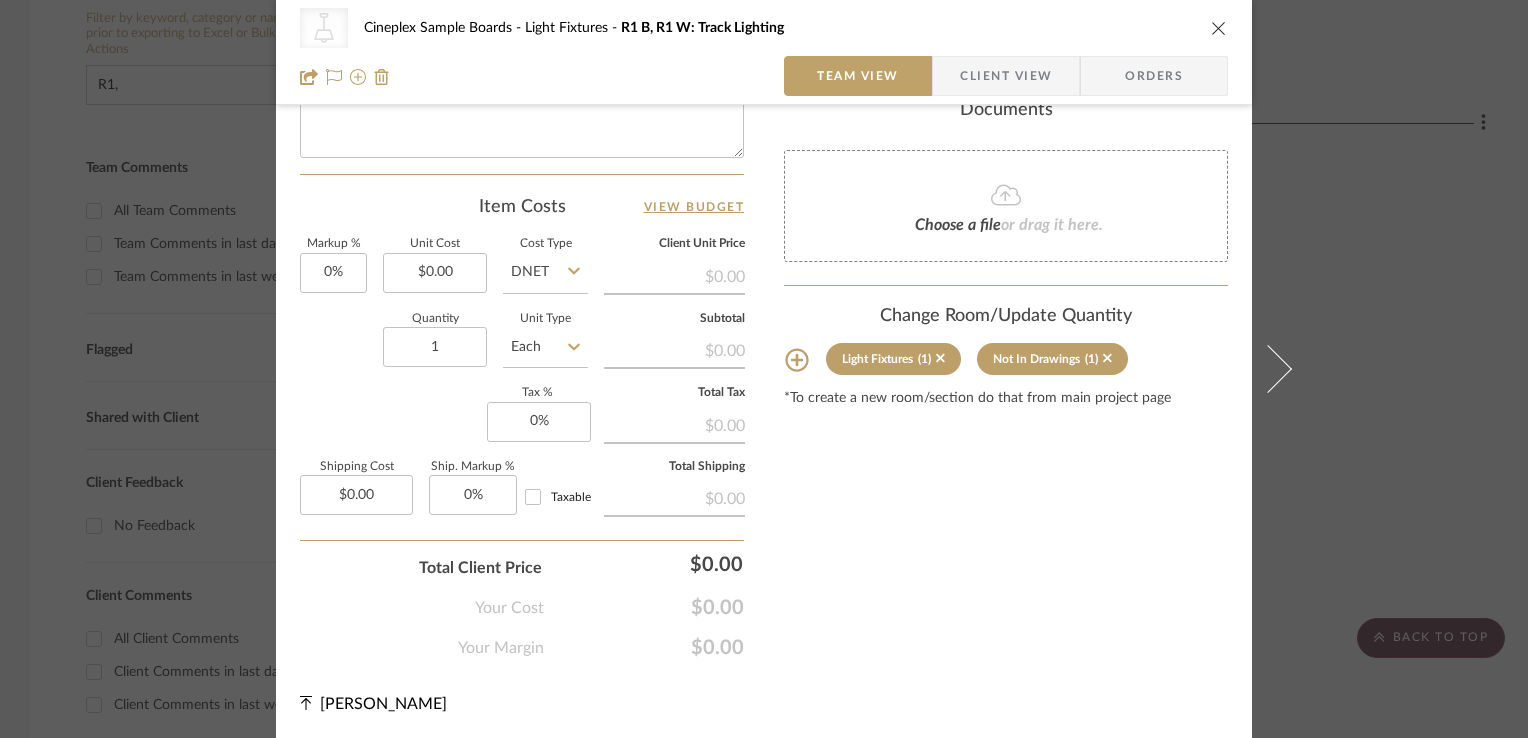 click on "CategoryIconLighting
Created with Sketch.
Semi-Flush Ceiling Lights Cineplex Sample Boards Light Fixtures R1 B, R1 W: Track Lighting" at bounding box center [764, 28] 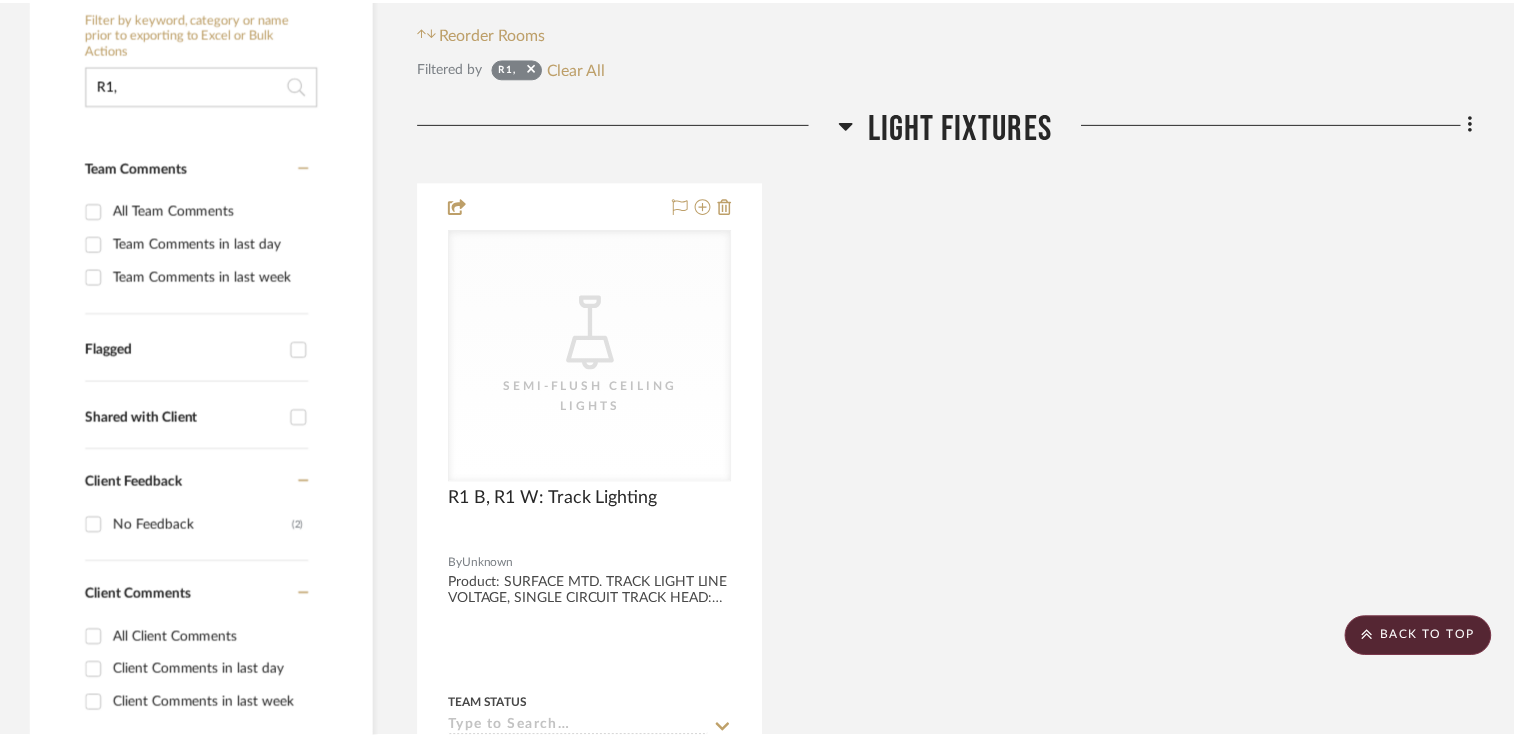scroll, scrollTop: 400, scrollLeft: 0, axis: vertical 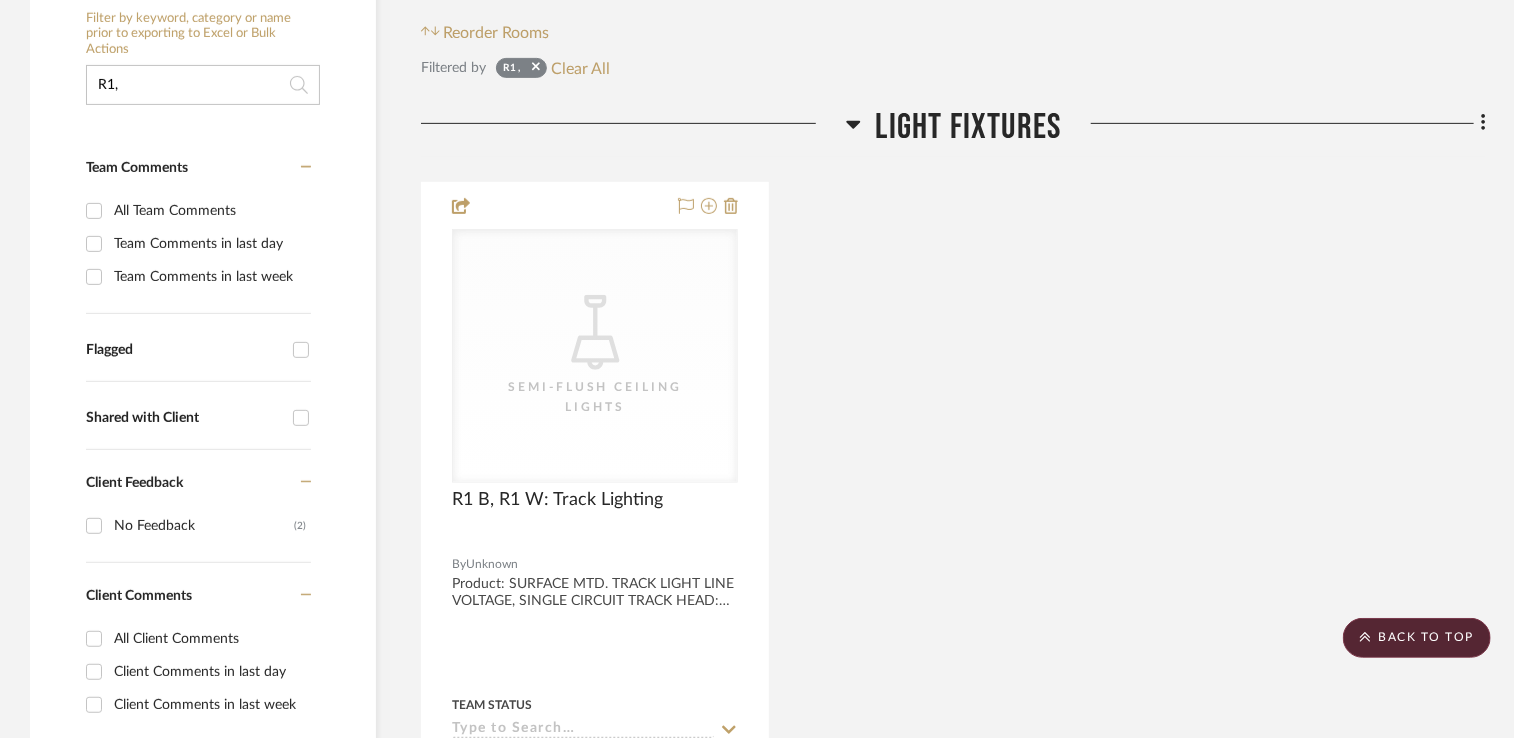 click on "R1," 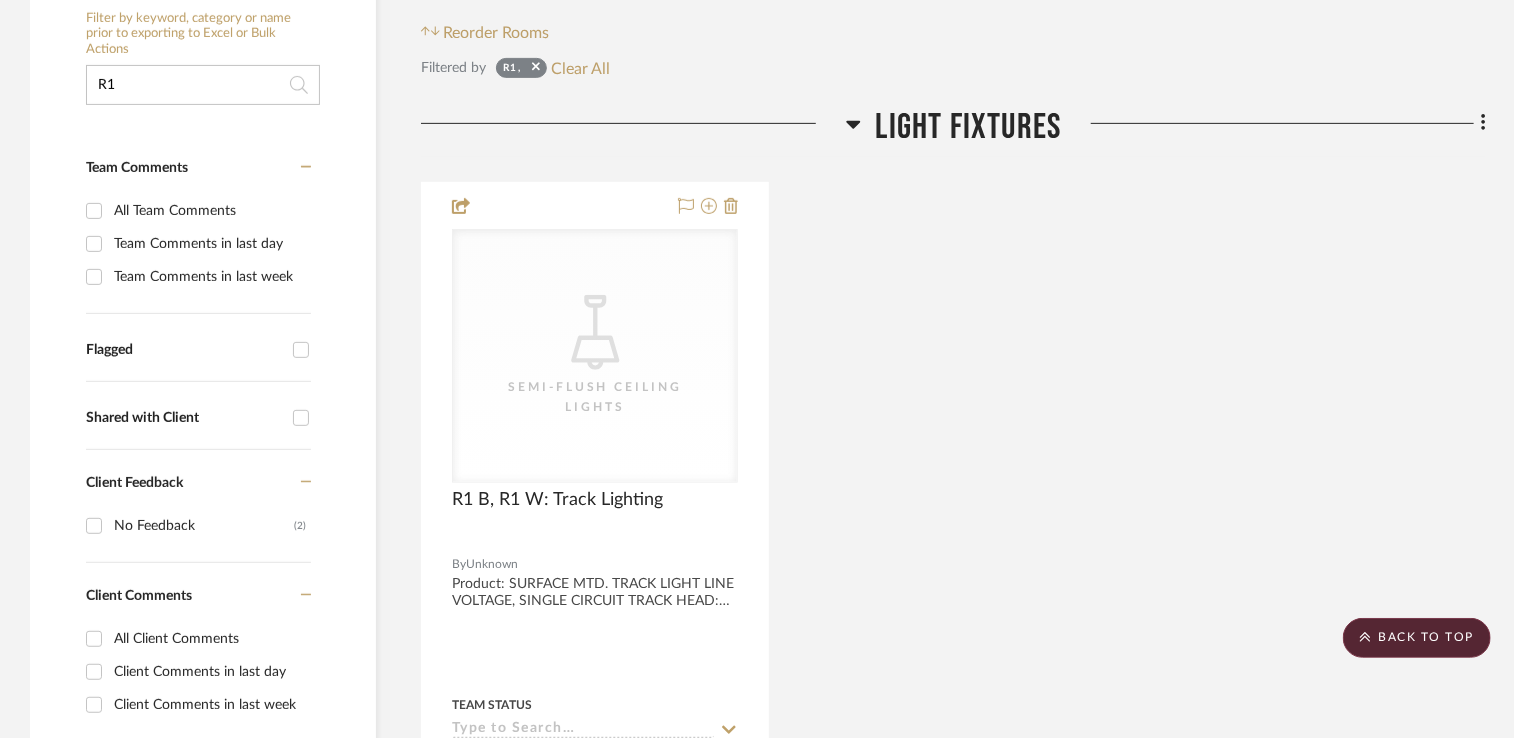 type on "R" 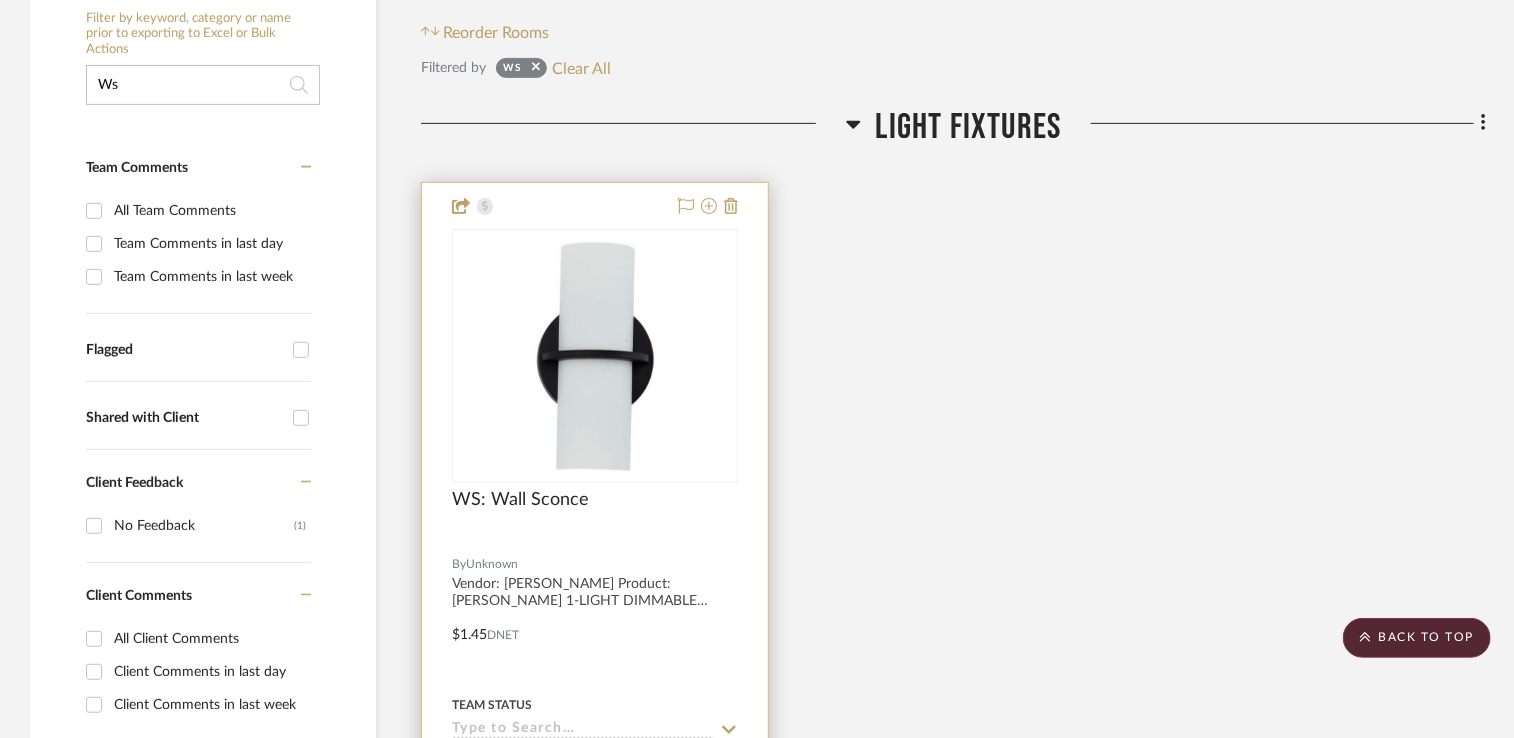 type on "Ws" 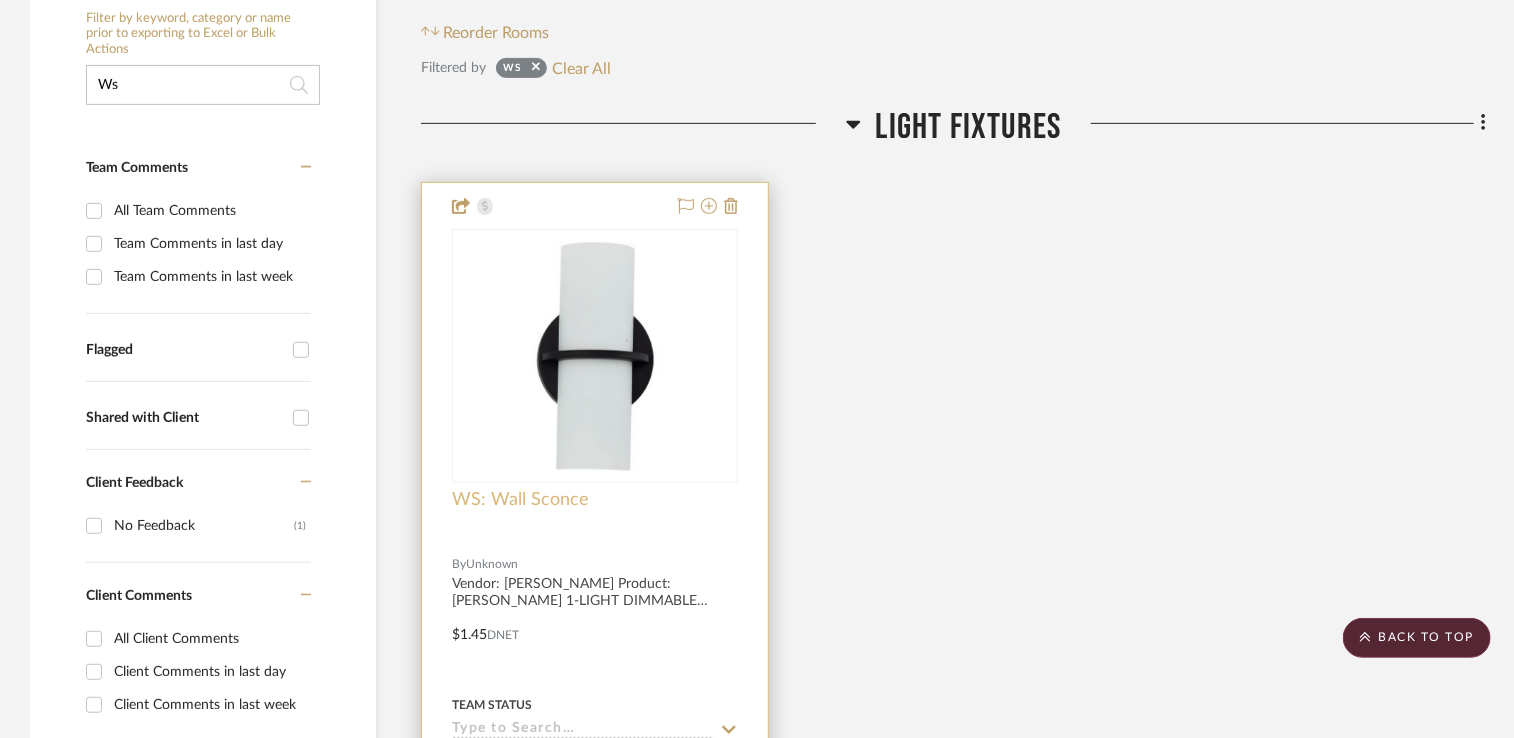click on "WS: Wall Sconce" at bounding box center [520, 500] 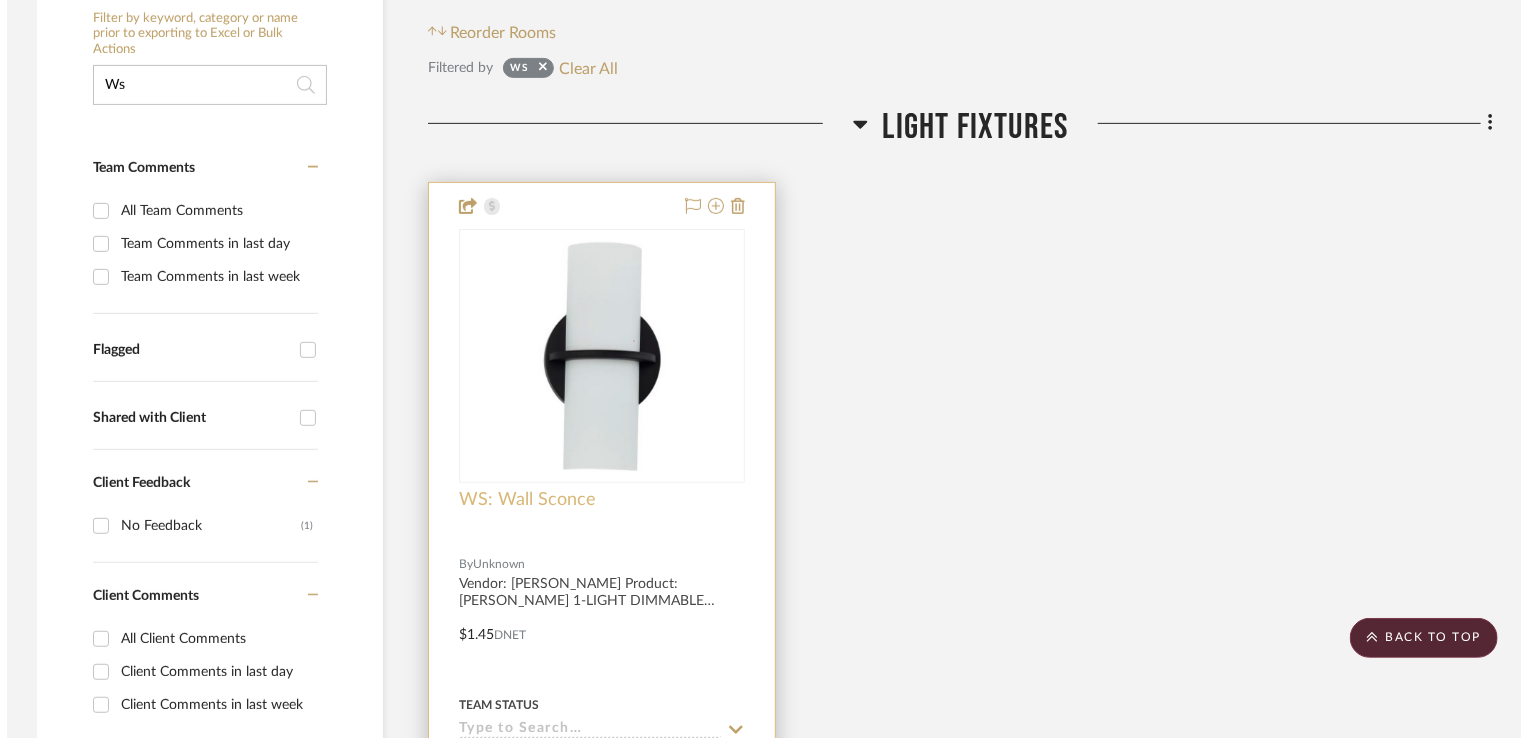 scroll, scrollTop: 0, scrollLeft: 0, axis: both 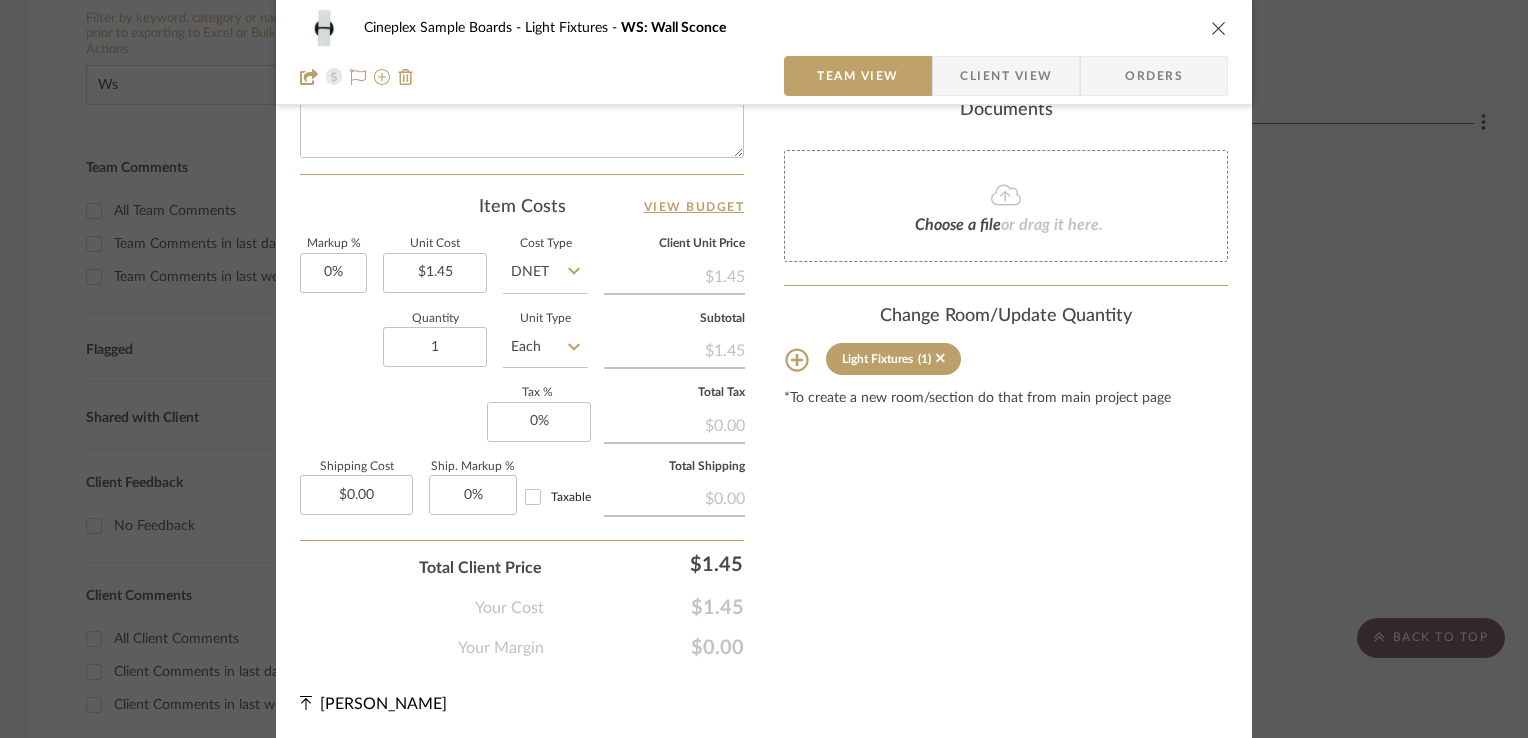 click on "Change Room/Update Quantity  Light Fixtures  (1) *To create a new room/section do that from main project page" 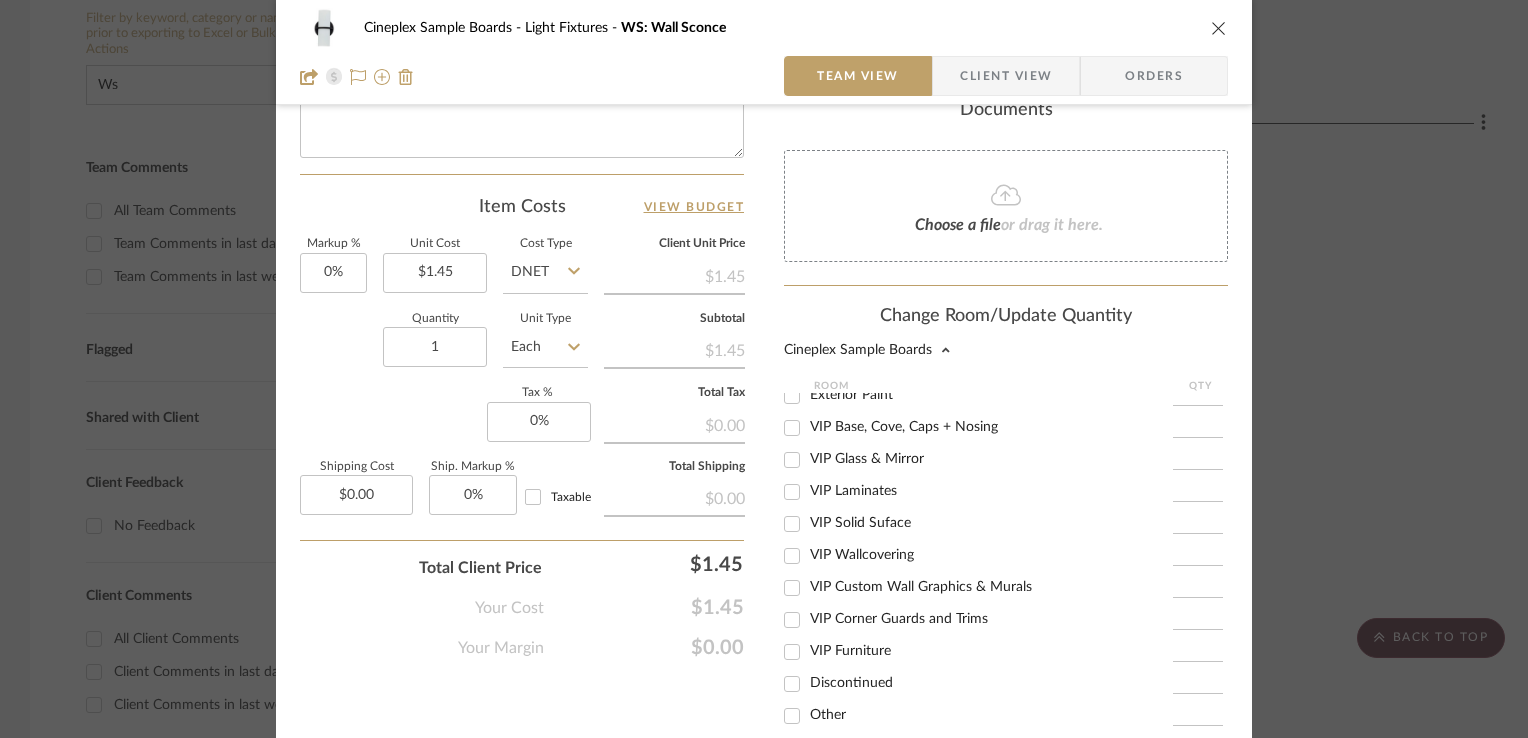 scroll, scrollTop: 363, scrollLeft: 0, axis: vertical 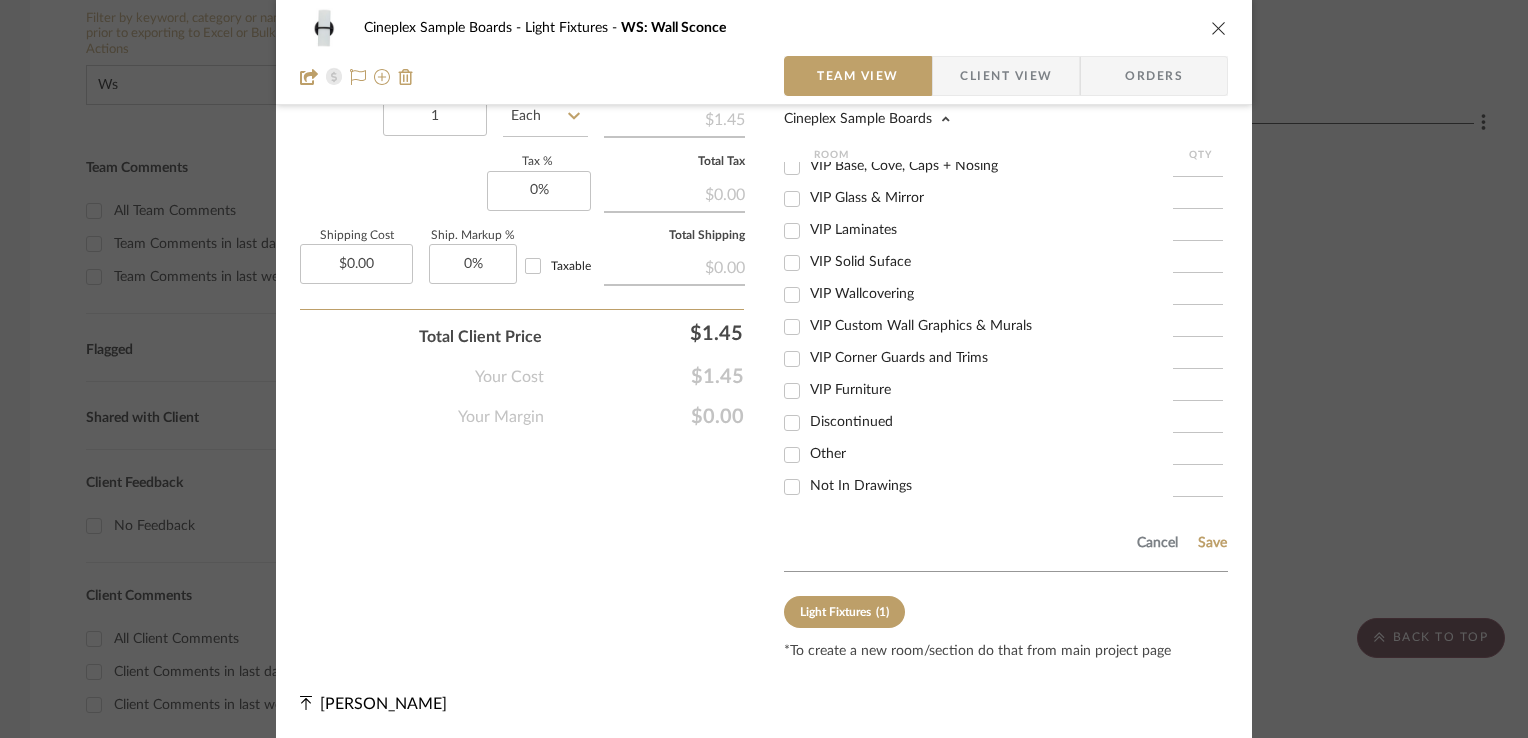 drag, startPoint x: 836, startPoint y: 480, endPoint x: 1051, endPoint y: 585, distance: 239.26973 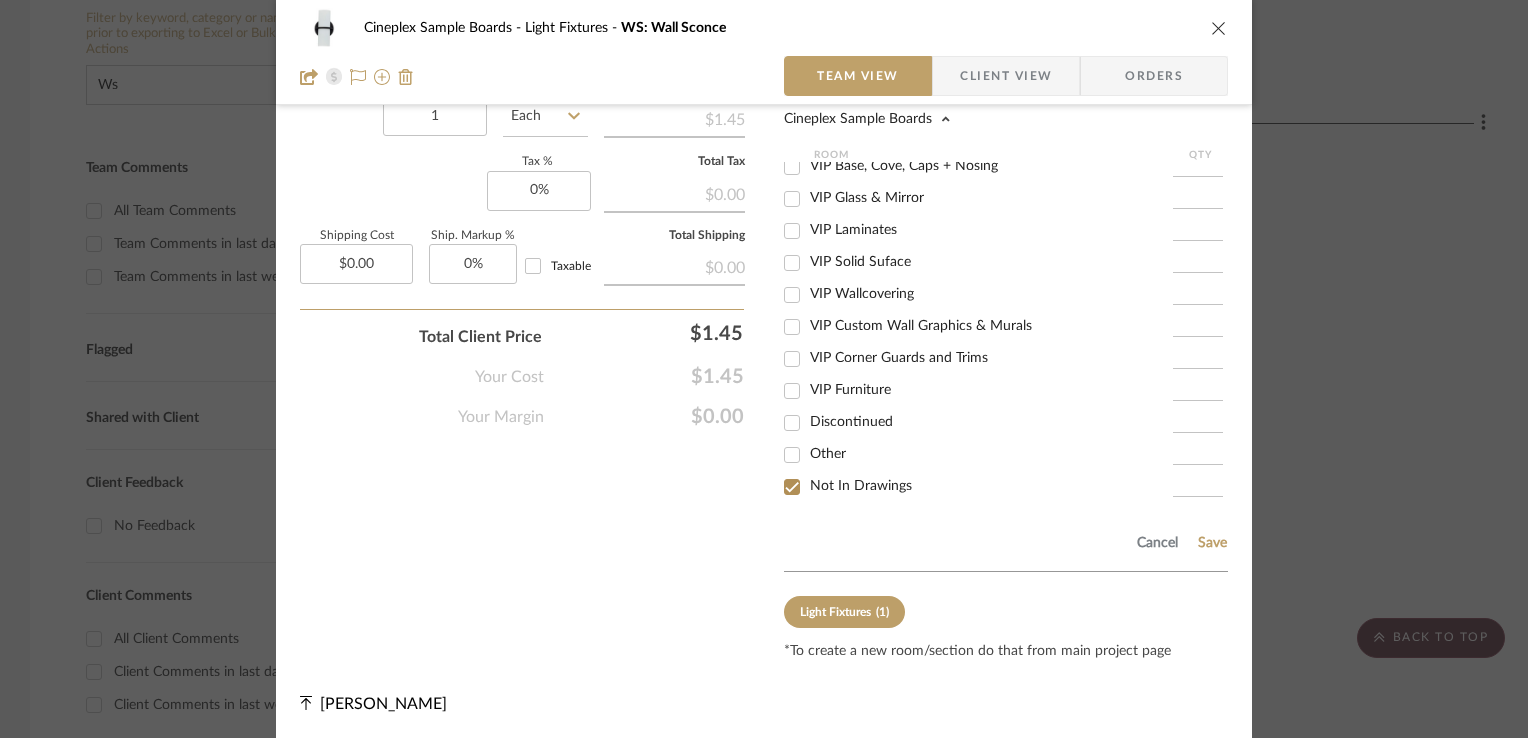 checkbox on "true" 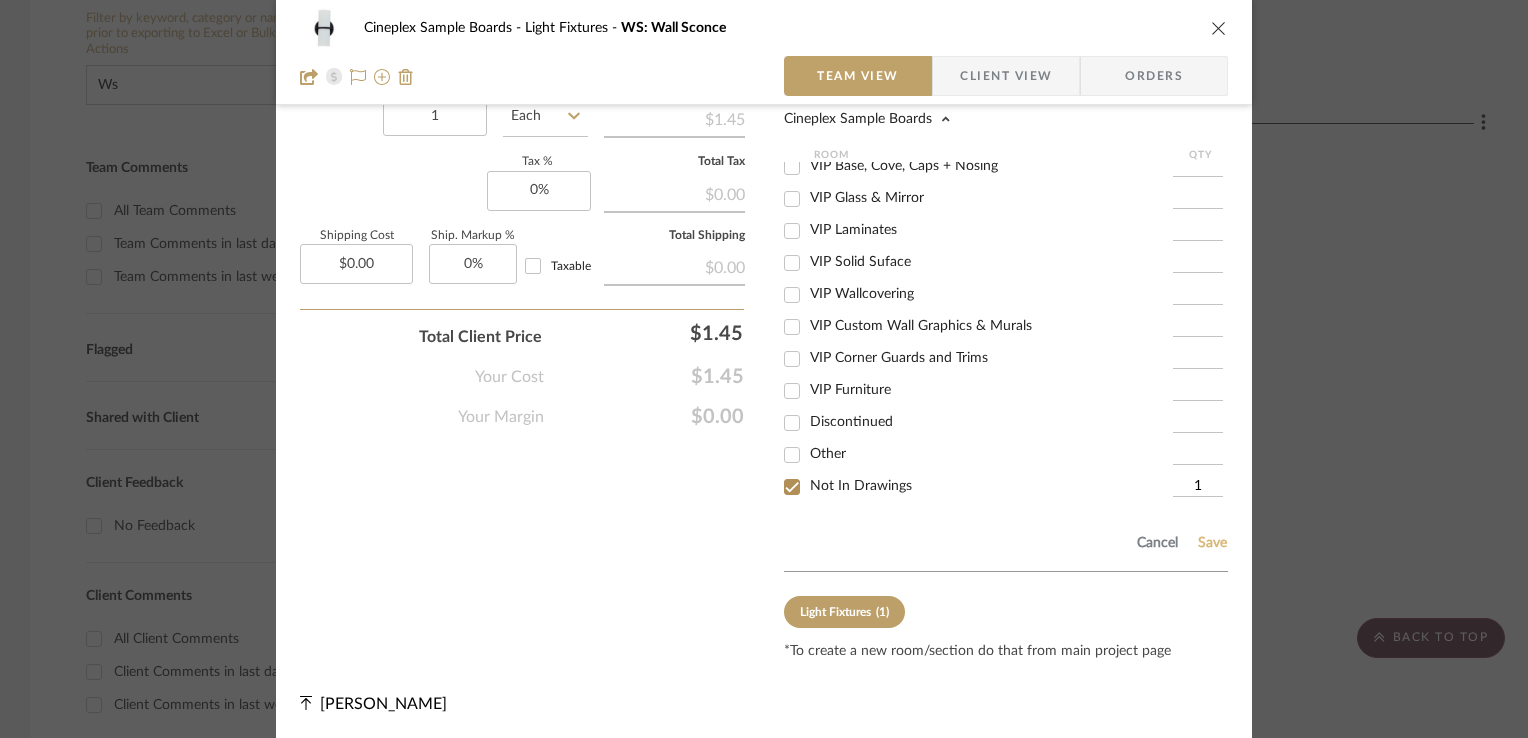 click on "Save" 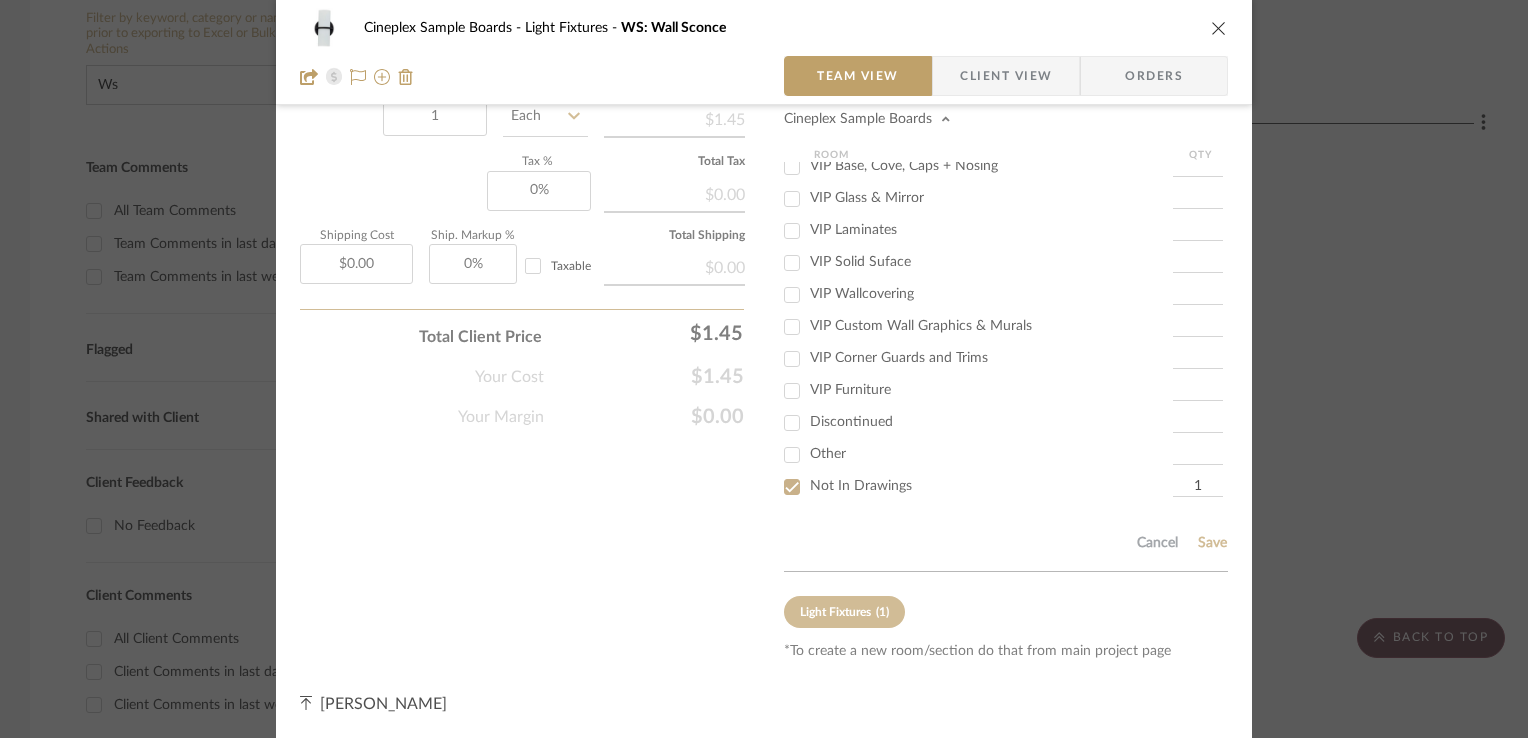type 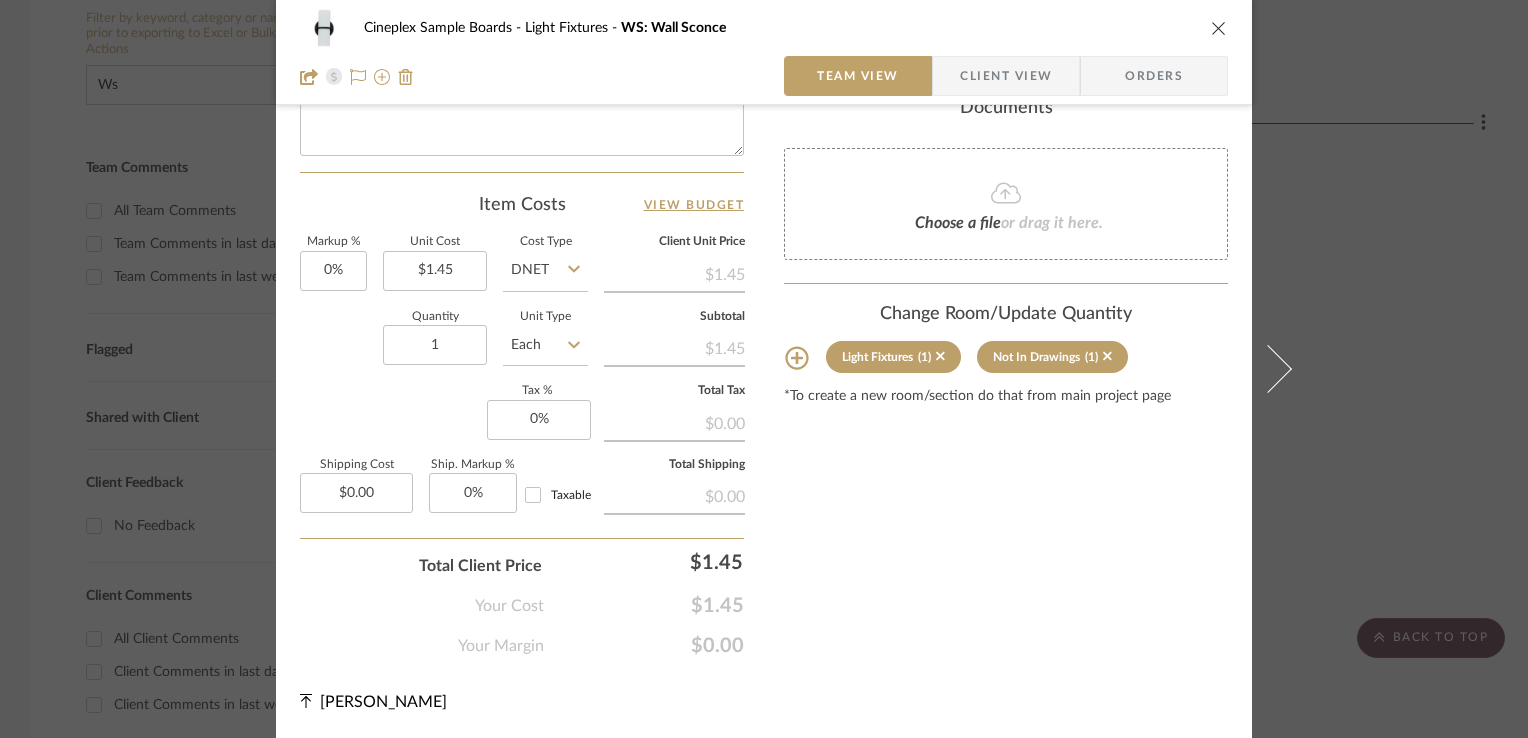 scroll, scrollTop: 1019, scrollLeft: 0, axis: vertical 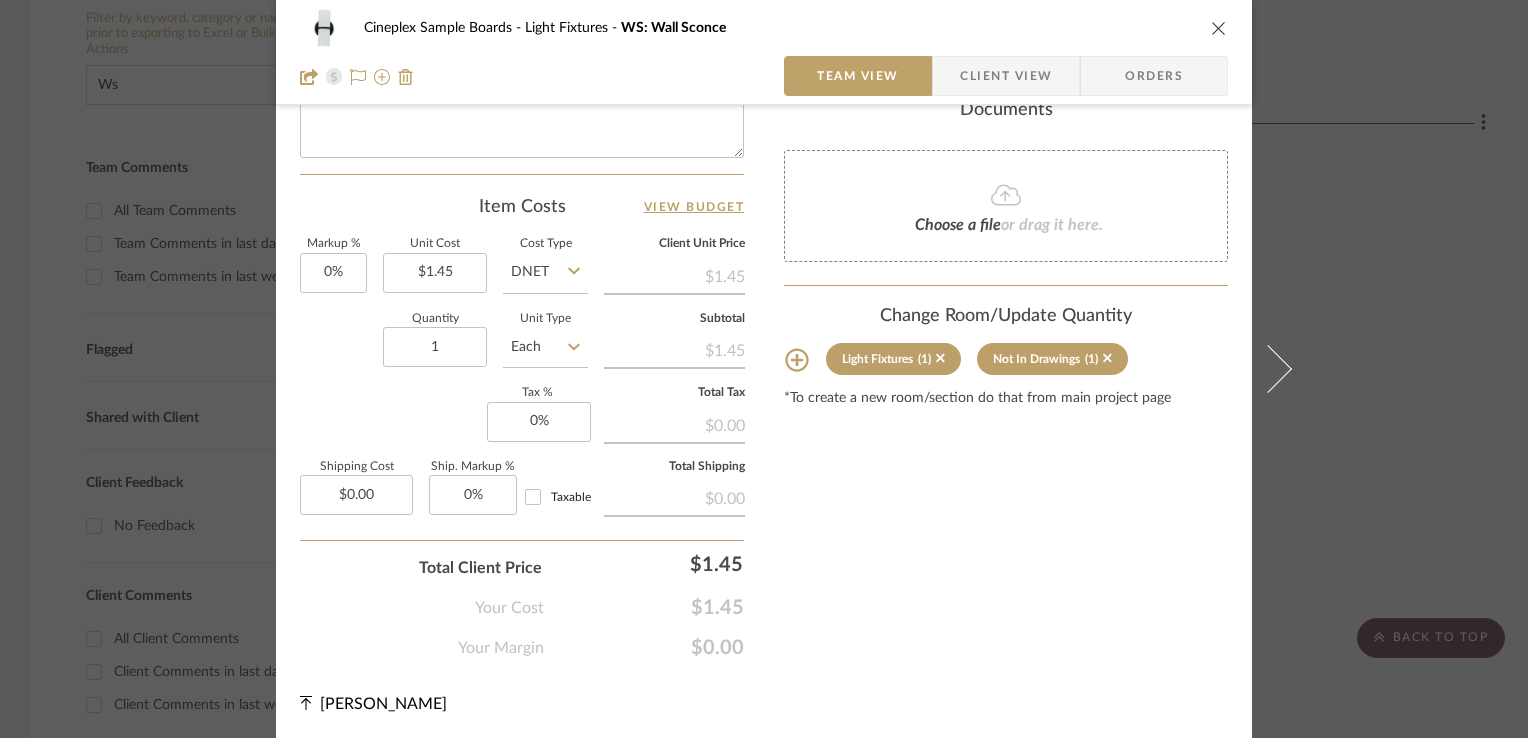 click on "Cineplex Sample Boards Light Fixtures WS: Wall Sconce Team View Client View Orders" at bounding box center [764, 52] 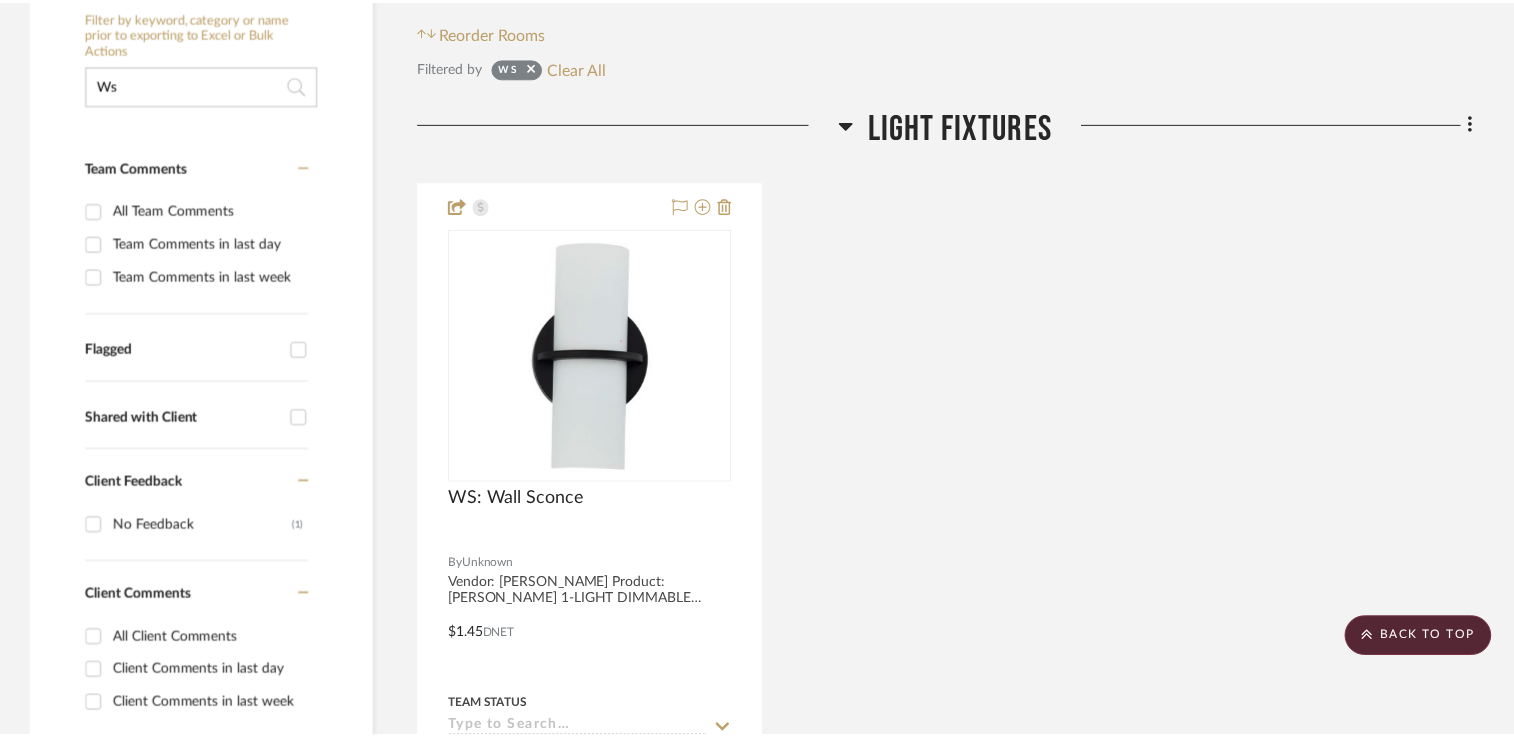 scroll, scrollTop: 400, scrollLeft: 0, axis: vertical 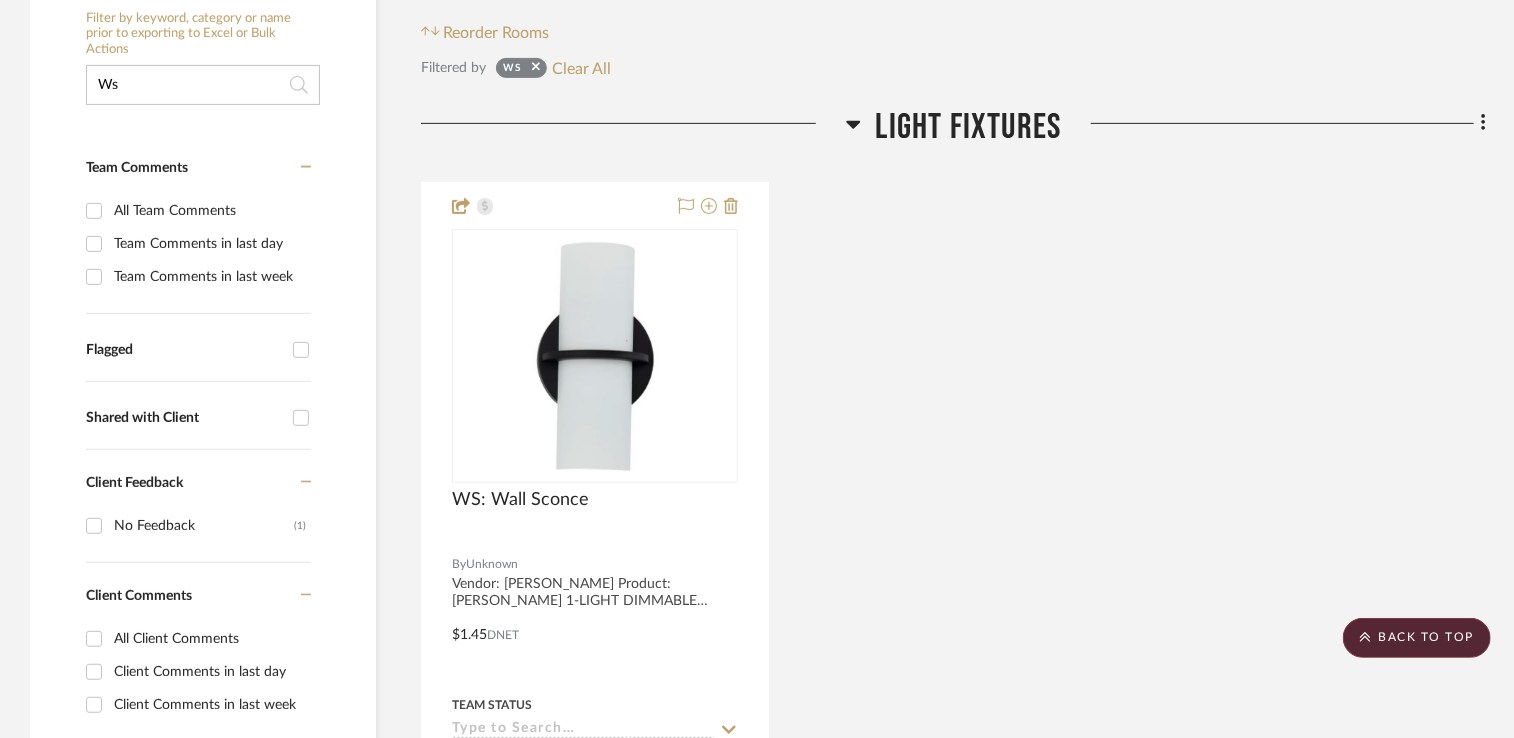 drag, startPoint x: 144, startPoint y: 75, endPoint x: 55, endPoint y: 90, distance: 90.255196 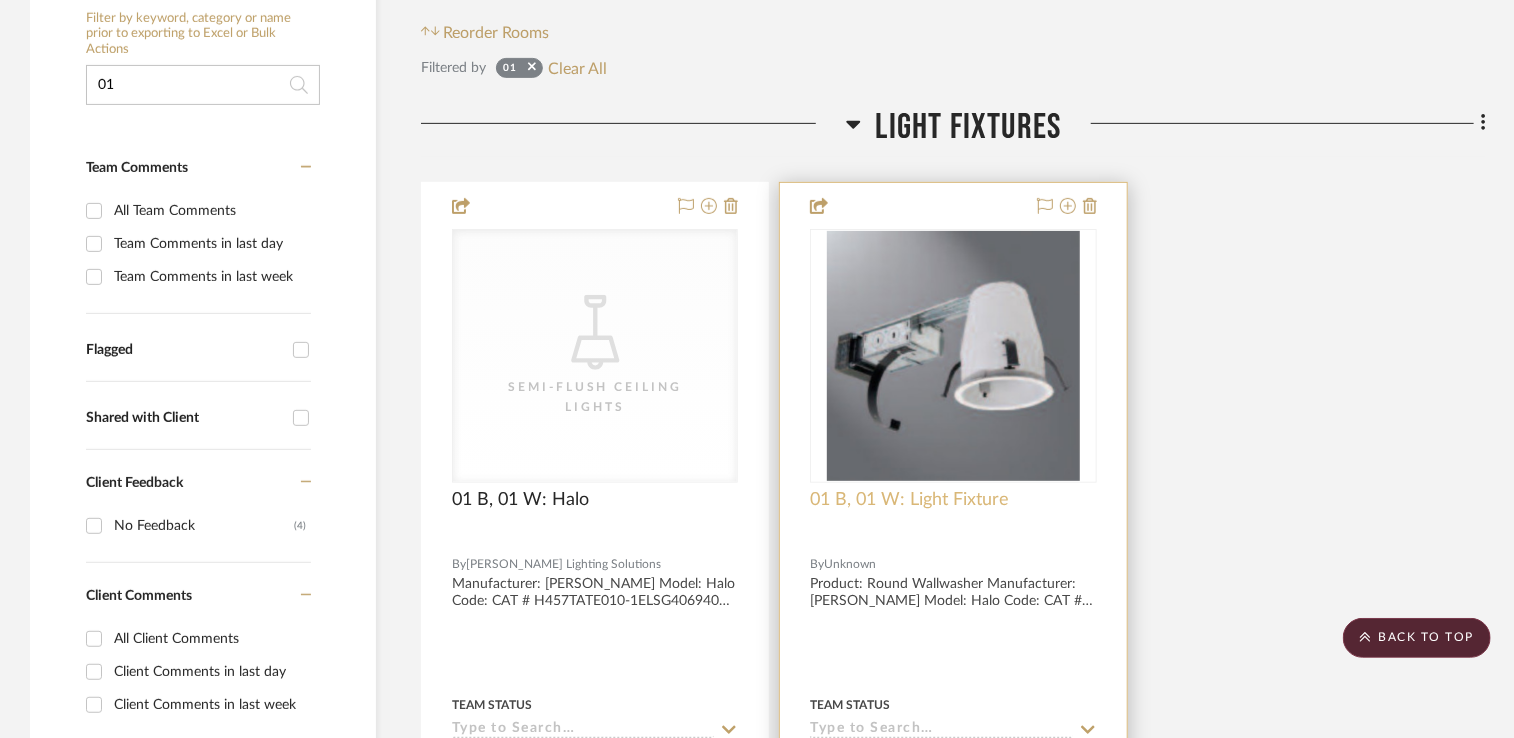 type on "01" 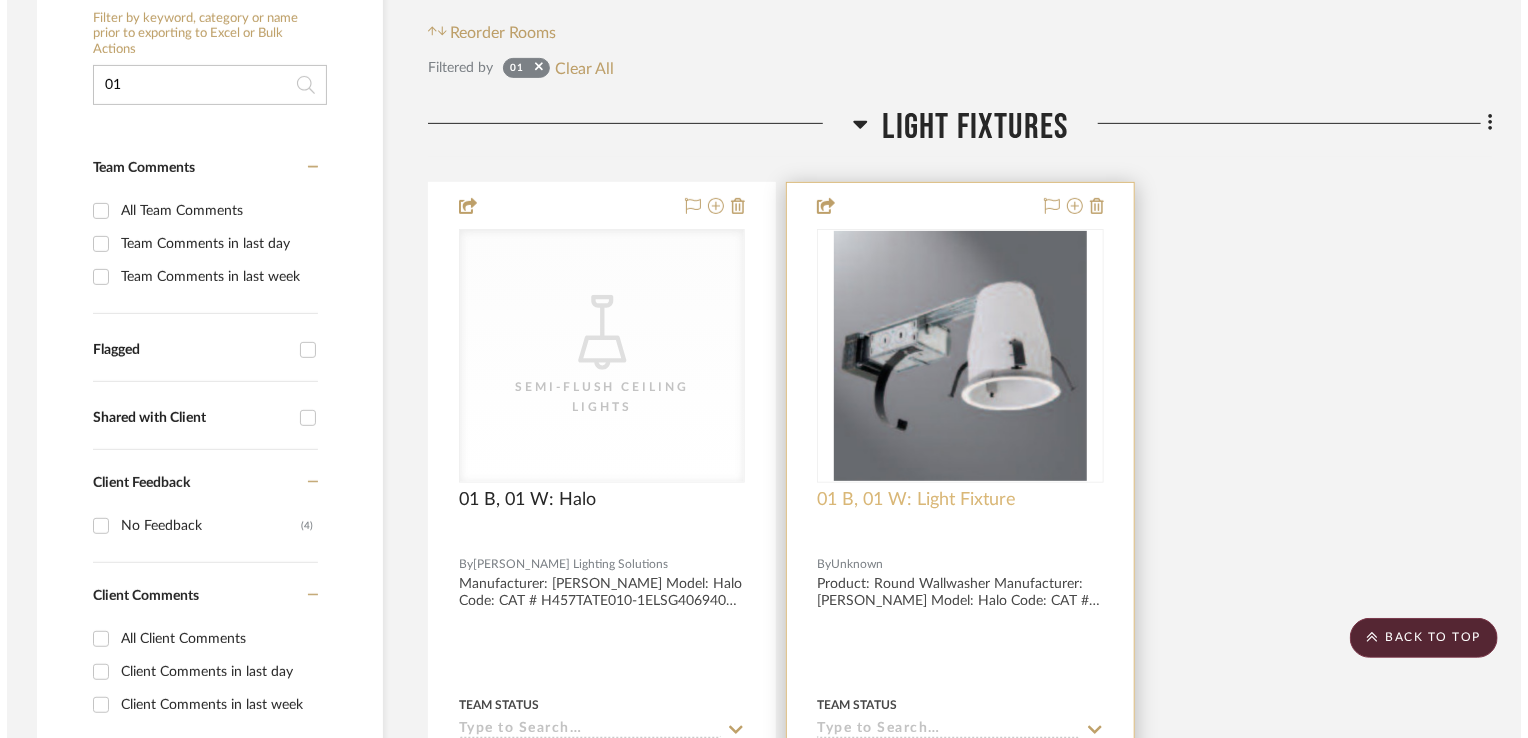 scroll, scrollTop: 0, scrollLeft: 0, axis: both 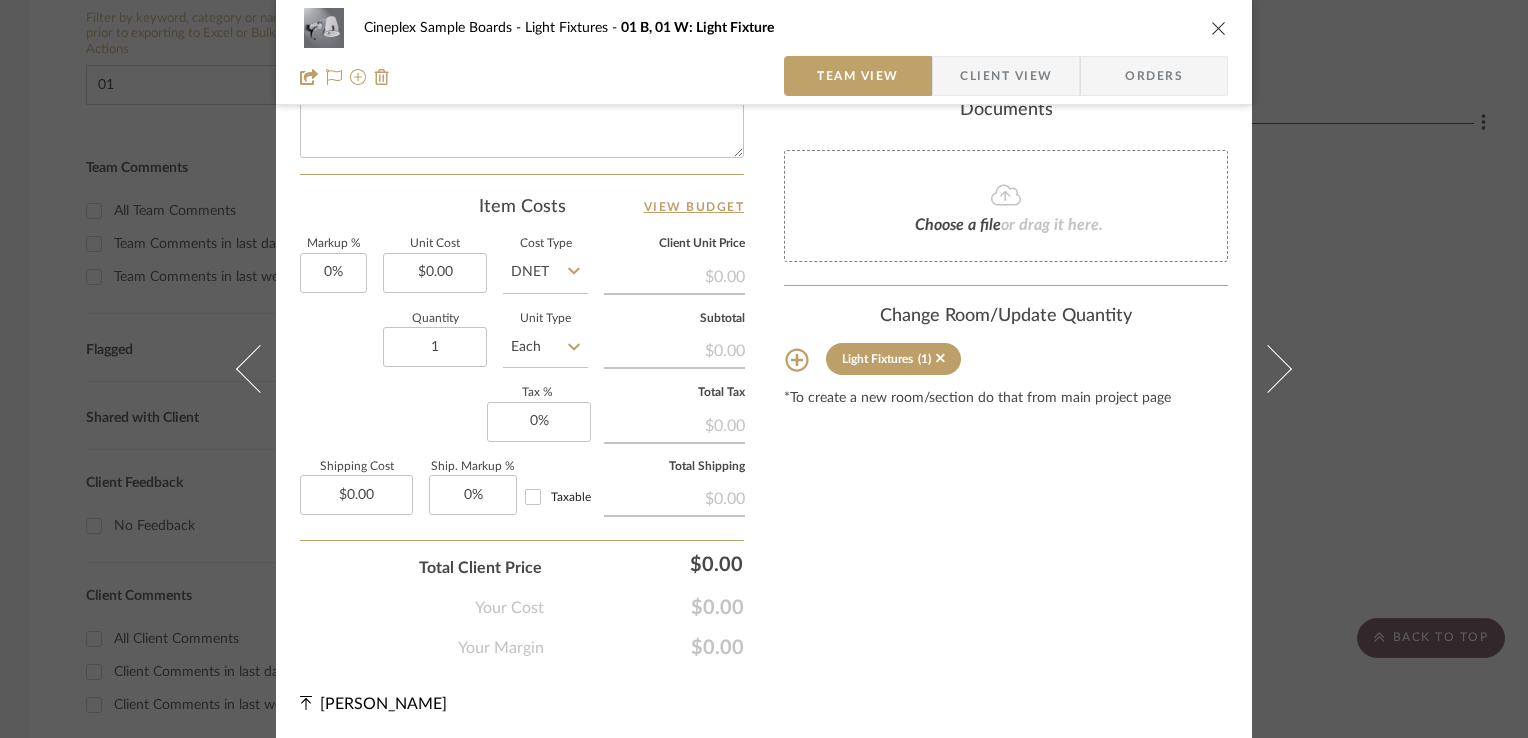 click 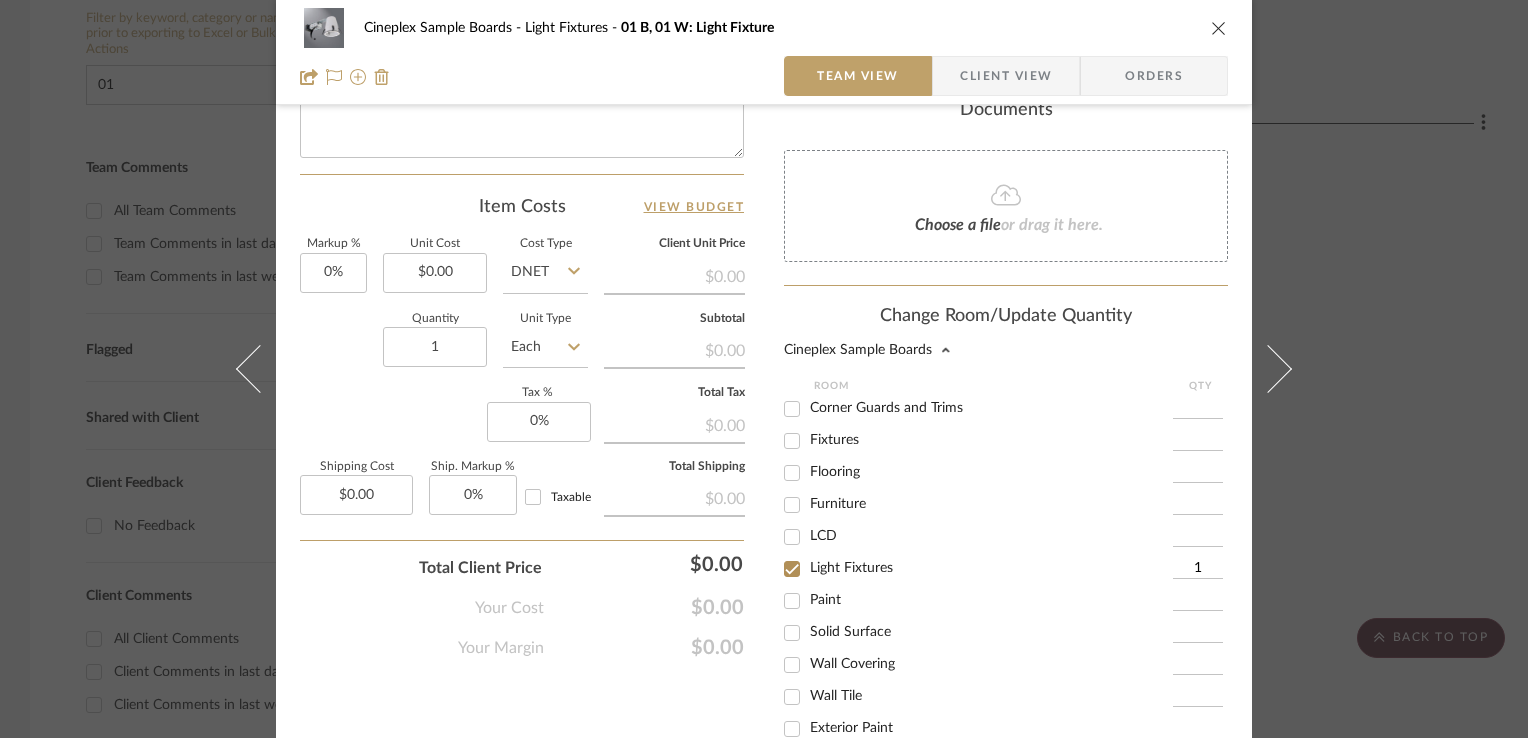 scroll, scrollTop: 363, scrollLeft: 0, axis: vertical 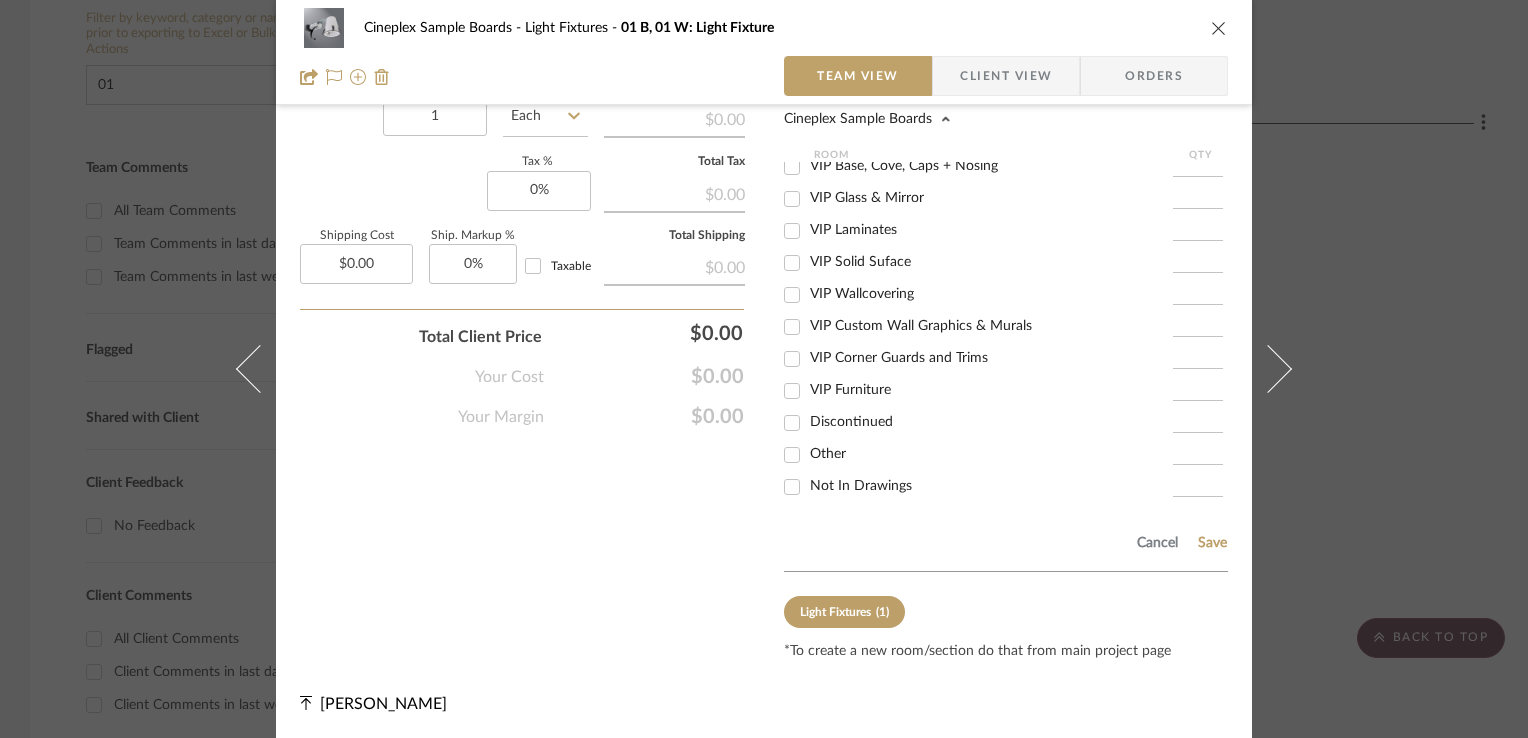 click on "Not In Drawings" at bounding box center (861, 486) 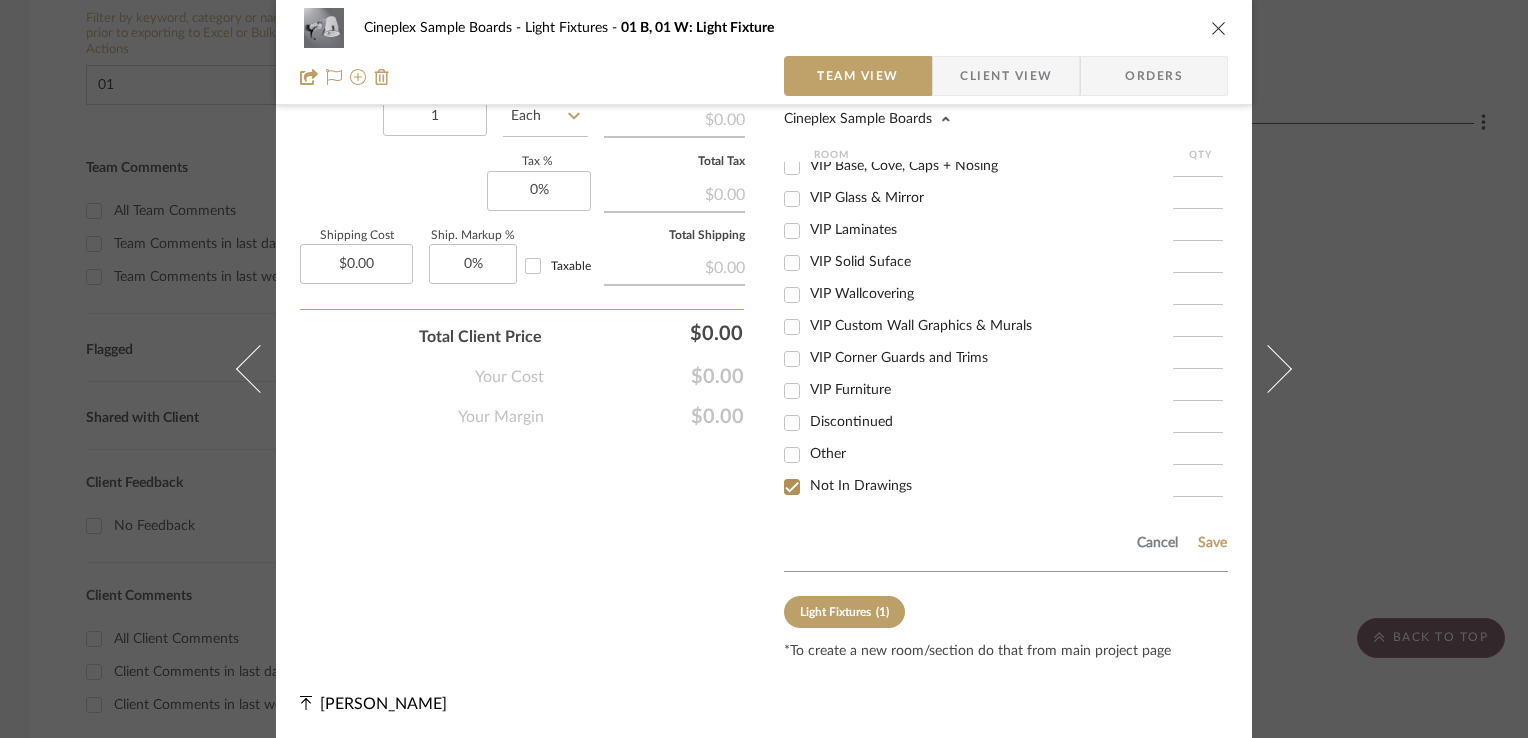 checkbox on "true" 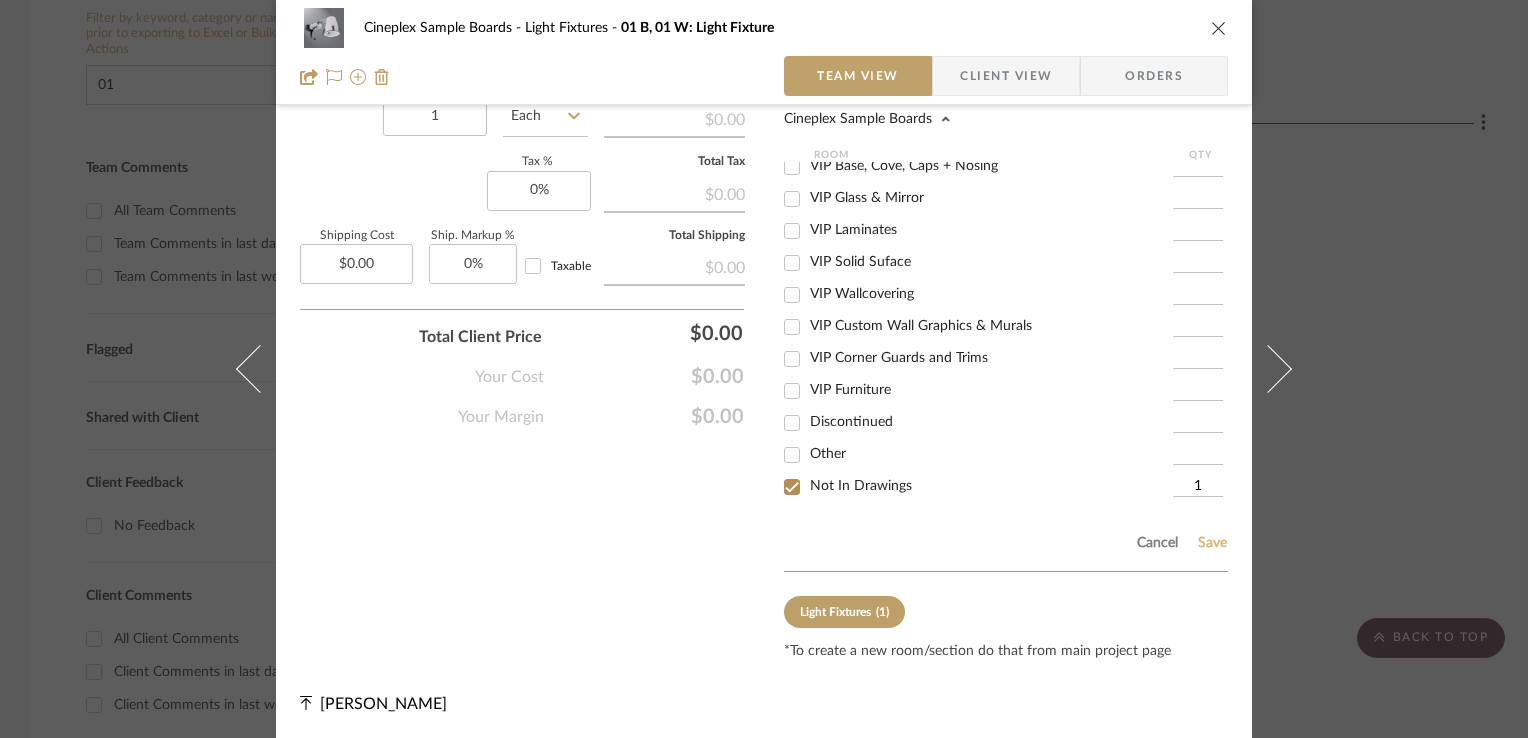 click on "Save" 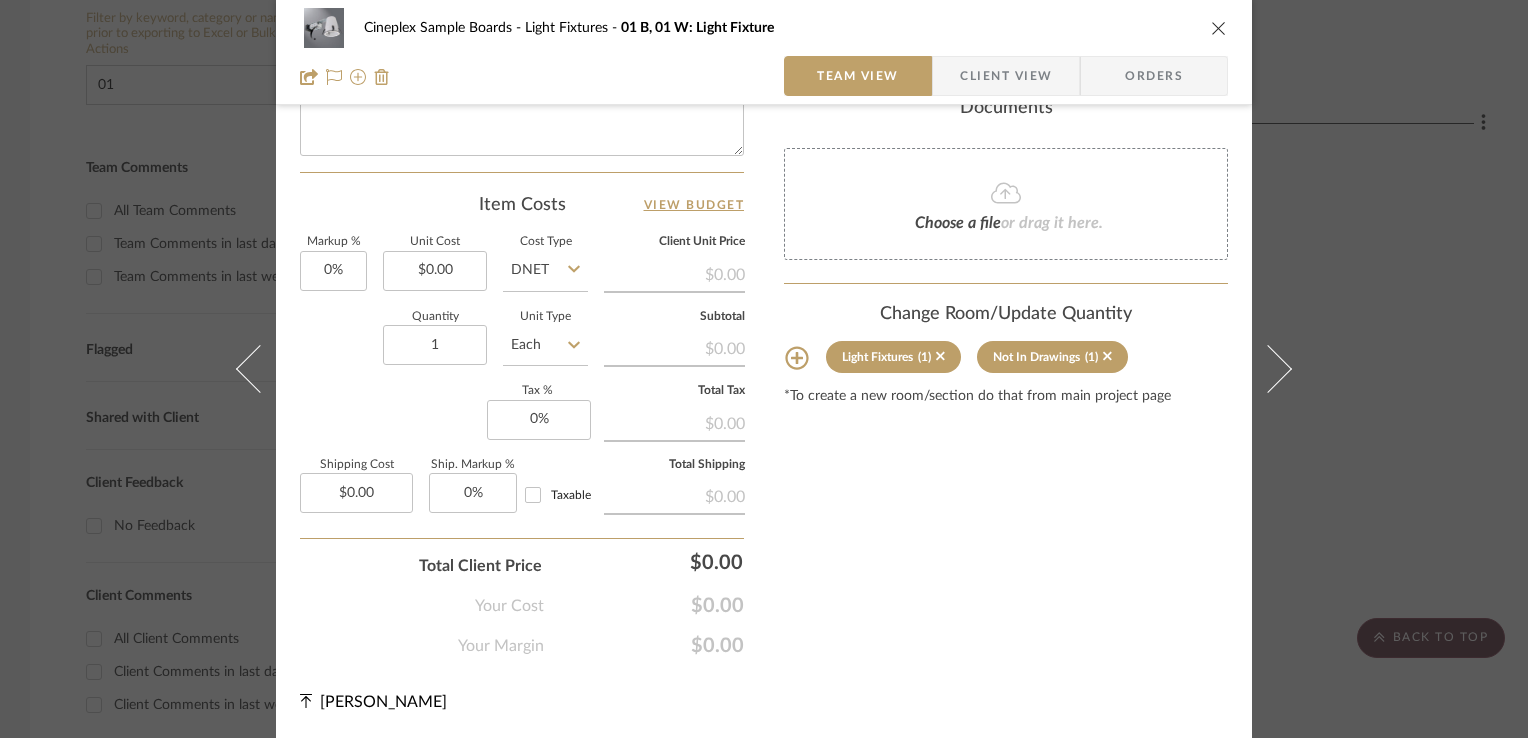 type 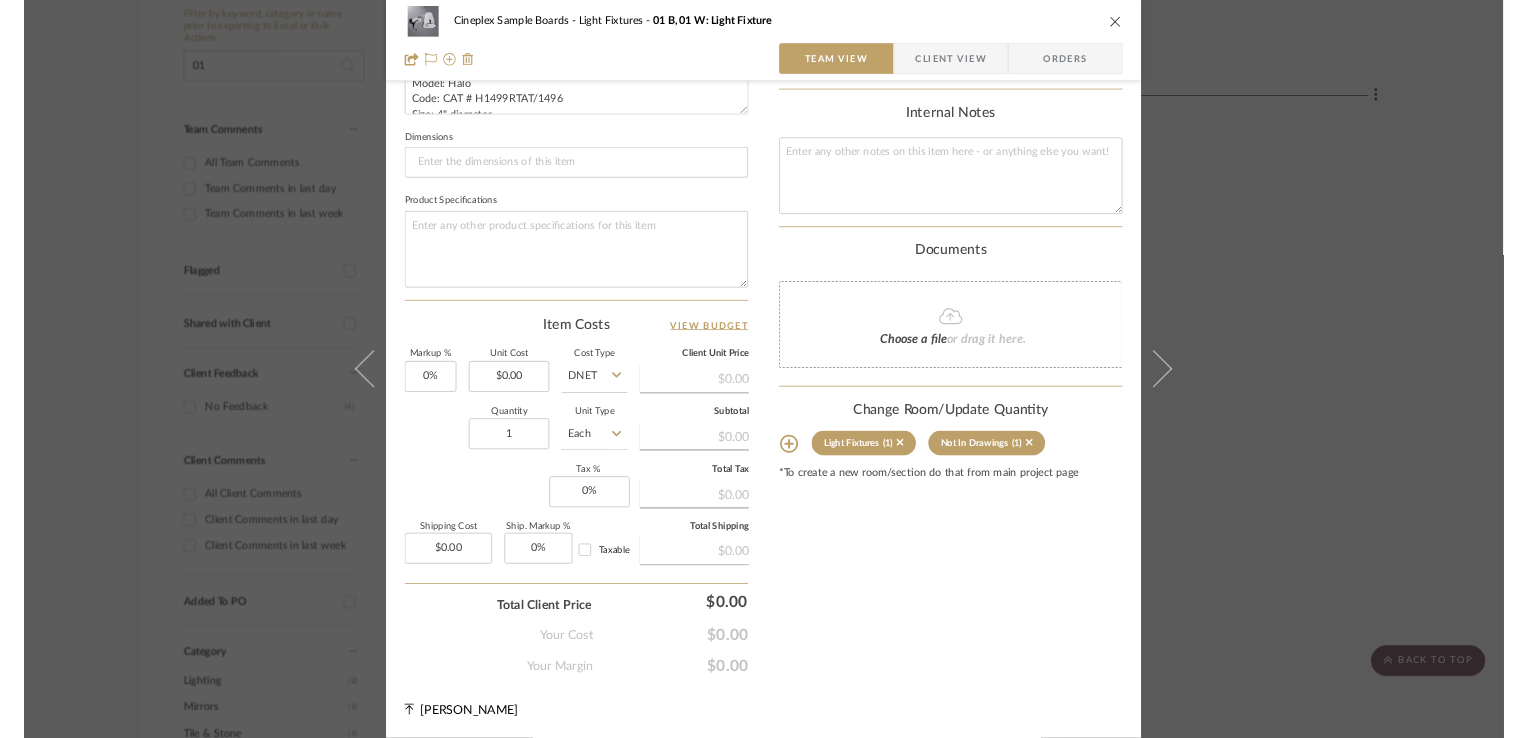 scroll, scrollTop: 817, scrollLeft: 0, axis: vertical 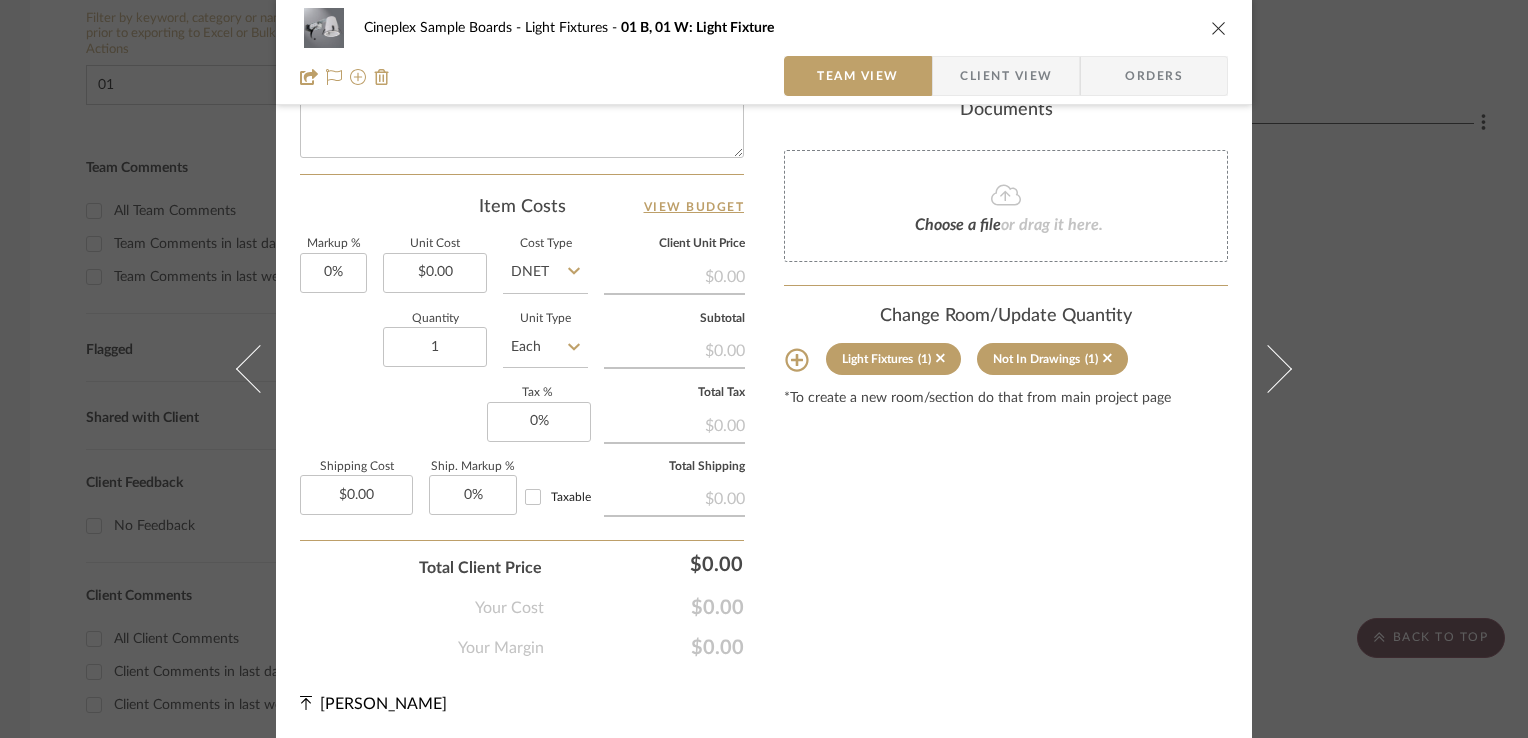 click on "Cineplex Sample Boards Light Fixtures 01 B, 01 W: Light Fixture Team View Client View Orders  Team-Facing Details   Item Name  01 B, 01 W: Light Fixture  Brand   Internal Description  Product: Round Wallwasher
Manufacturer: Cooper
Model: Halo
Code: CAT # H1499RTAT/1496
Size: 4" diameter
Colour: B= BRONZE (BZ) W= WHITE (P)
Lamp: MR 16  Dimensions   Product Specifications   Item Costs   View Budget   Markup %  0%  Unit Cost  $0.00  Cost Type  DNET  Client Unit Price   $0.00   Quantity  1  Unit Type  Each  Subtotal   $0.00   Tax %  0%  Total Tax   $0.00   Shipping Cost  $0.00  Ship. Markup %  0% Taxable  Total Shipping   $0.00  Total Client Price  $0.00  Your Cost  $0.00  Your Margin  $0.00  Content here copies to Client View - confirm visibility there.  Show in Client Dashboard   Include in Budget   View Budget  Team Status  Lead Time  In Stock Weeks  Est. Min   Est. Max   Due Date   Install Date  Tasks / To-Dos /  team Messaging Invite Collaborator Internal Notes  Documents  Choose a file  or drag it here." at bounding box center (764, 369) 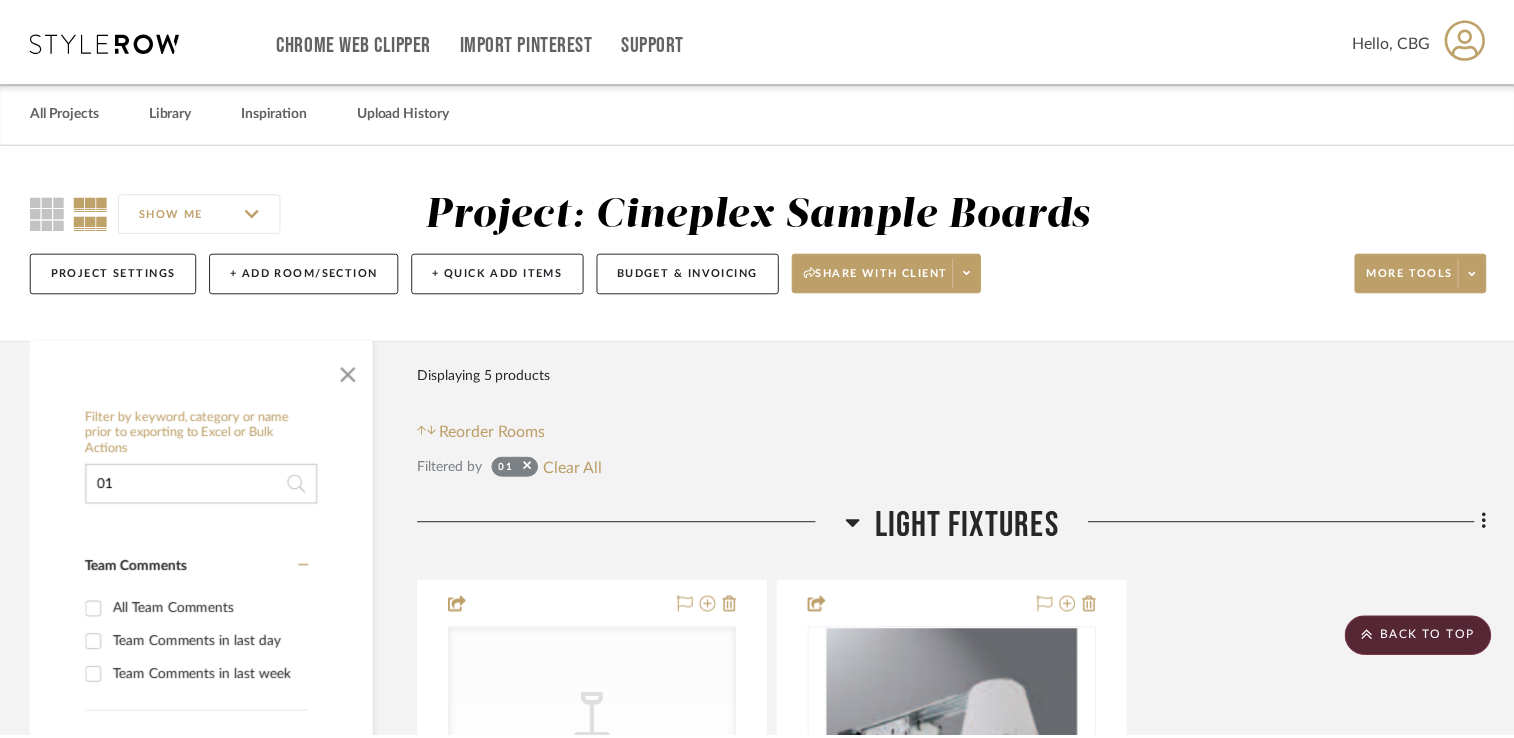 scroll, scrollTop: 400, scrollLeft: 0, axis: vertical 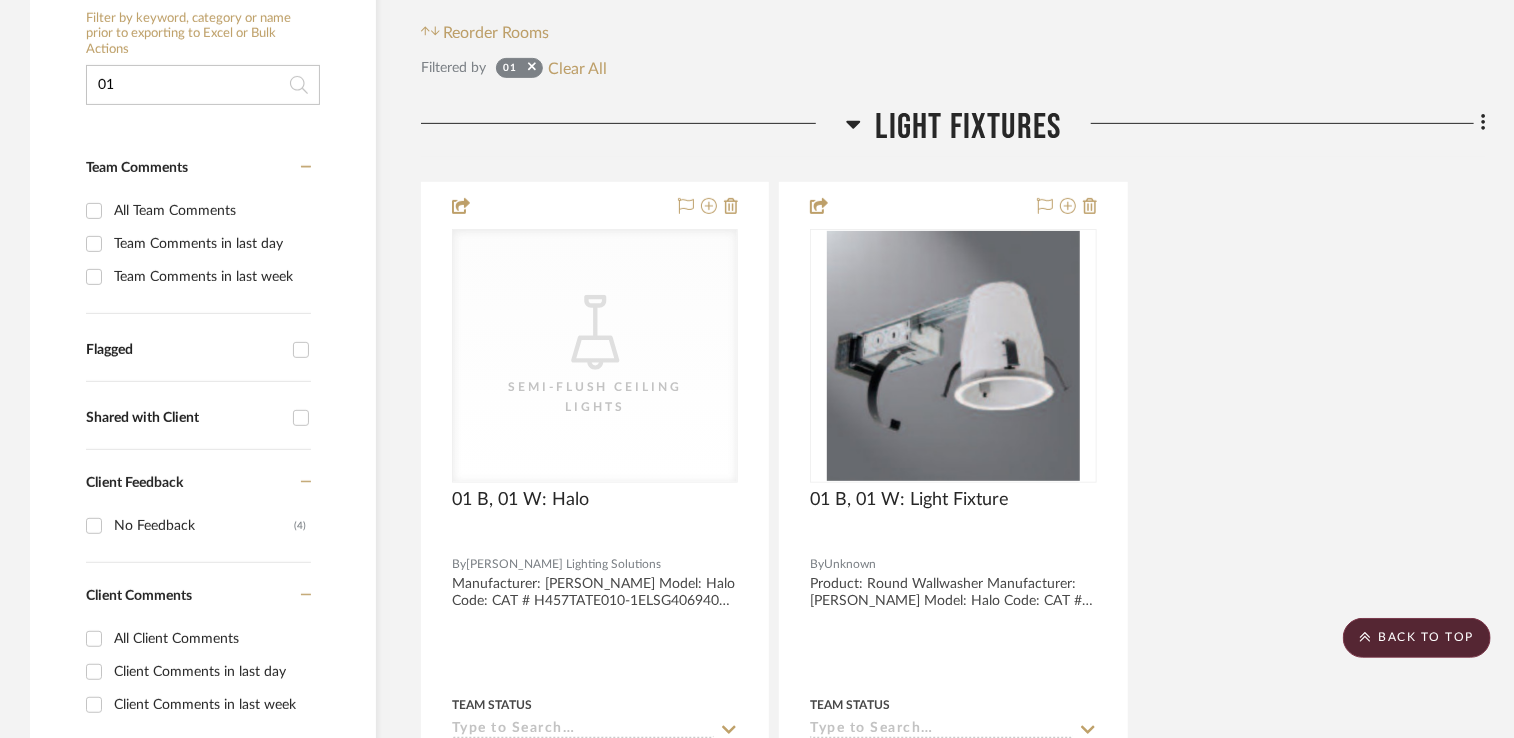 click on "01" 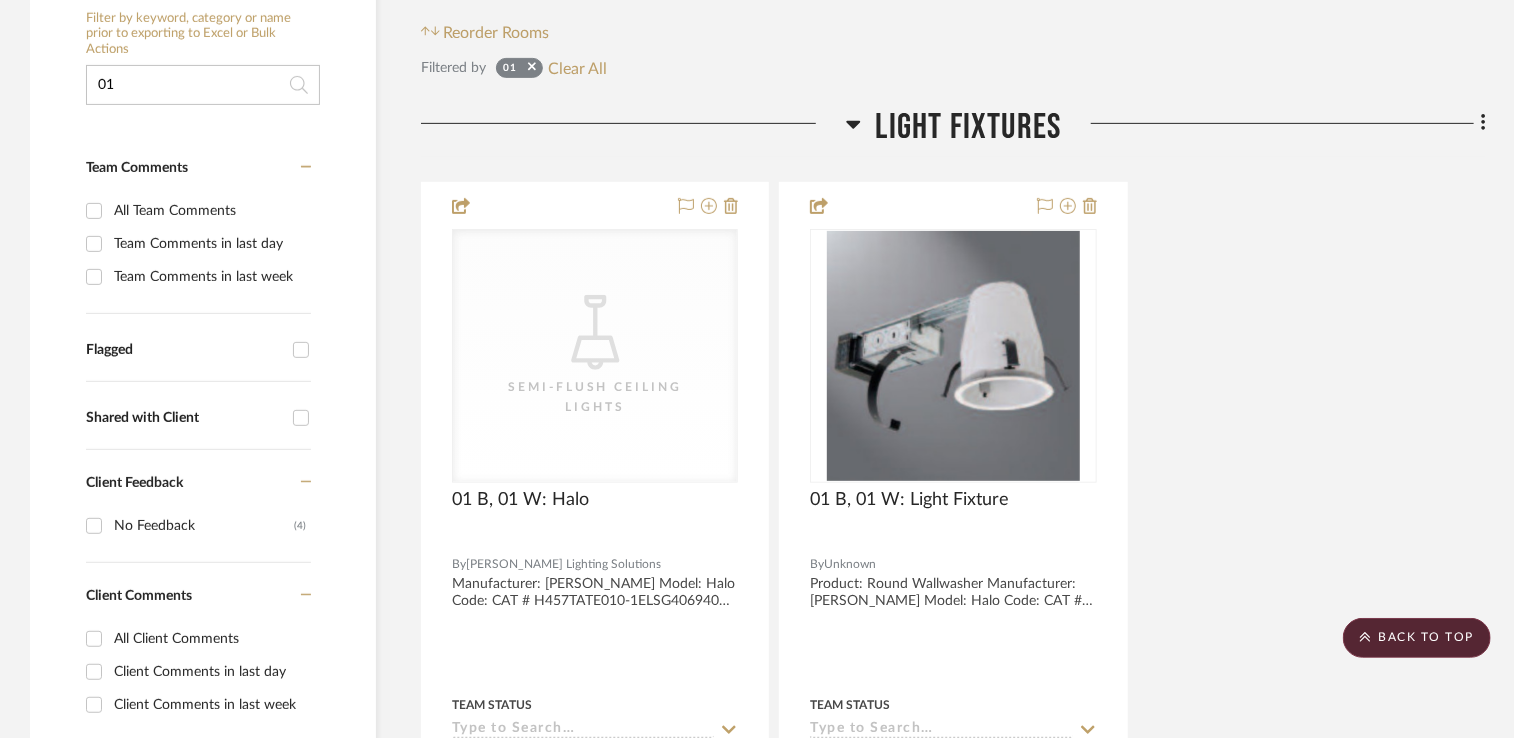 type on "0" 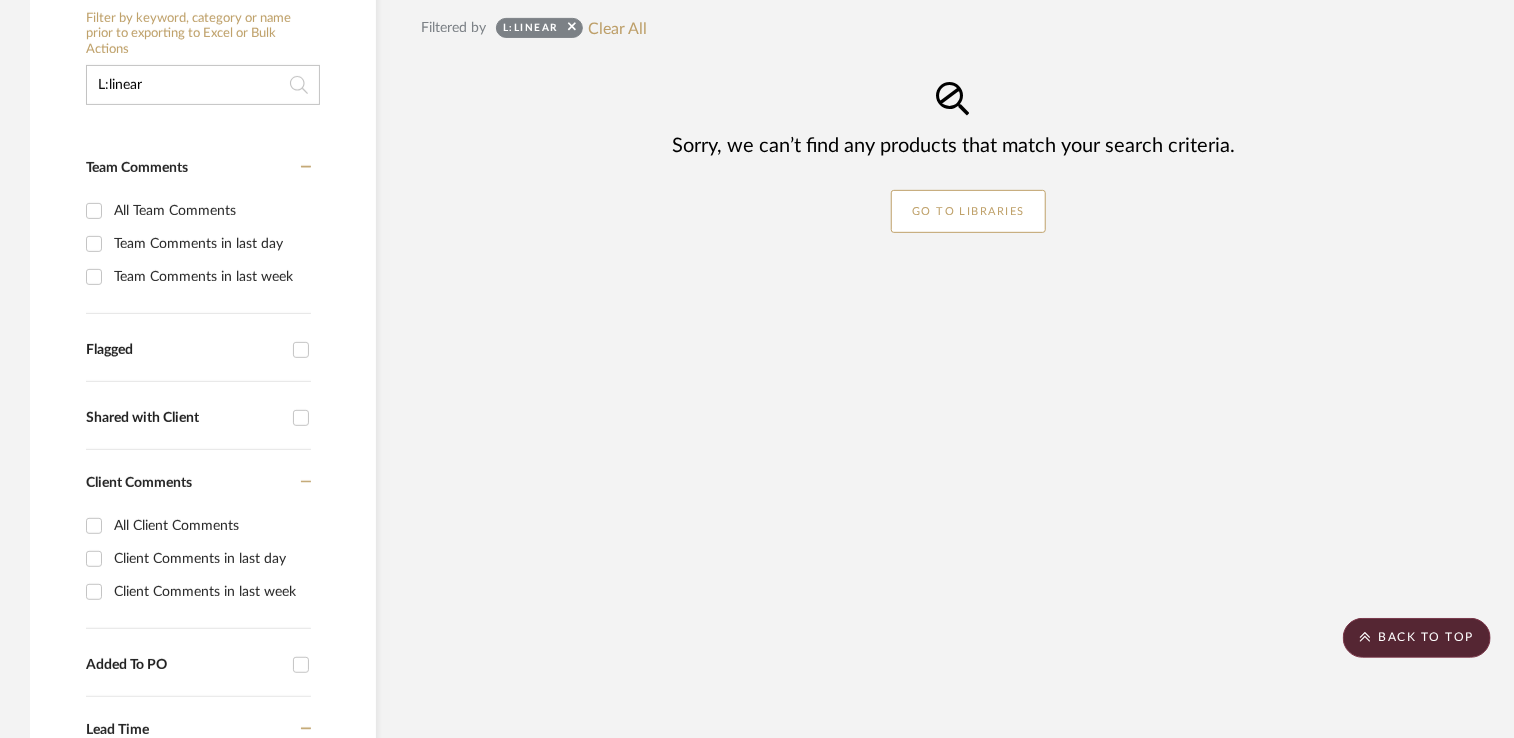click on "L:linear" 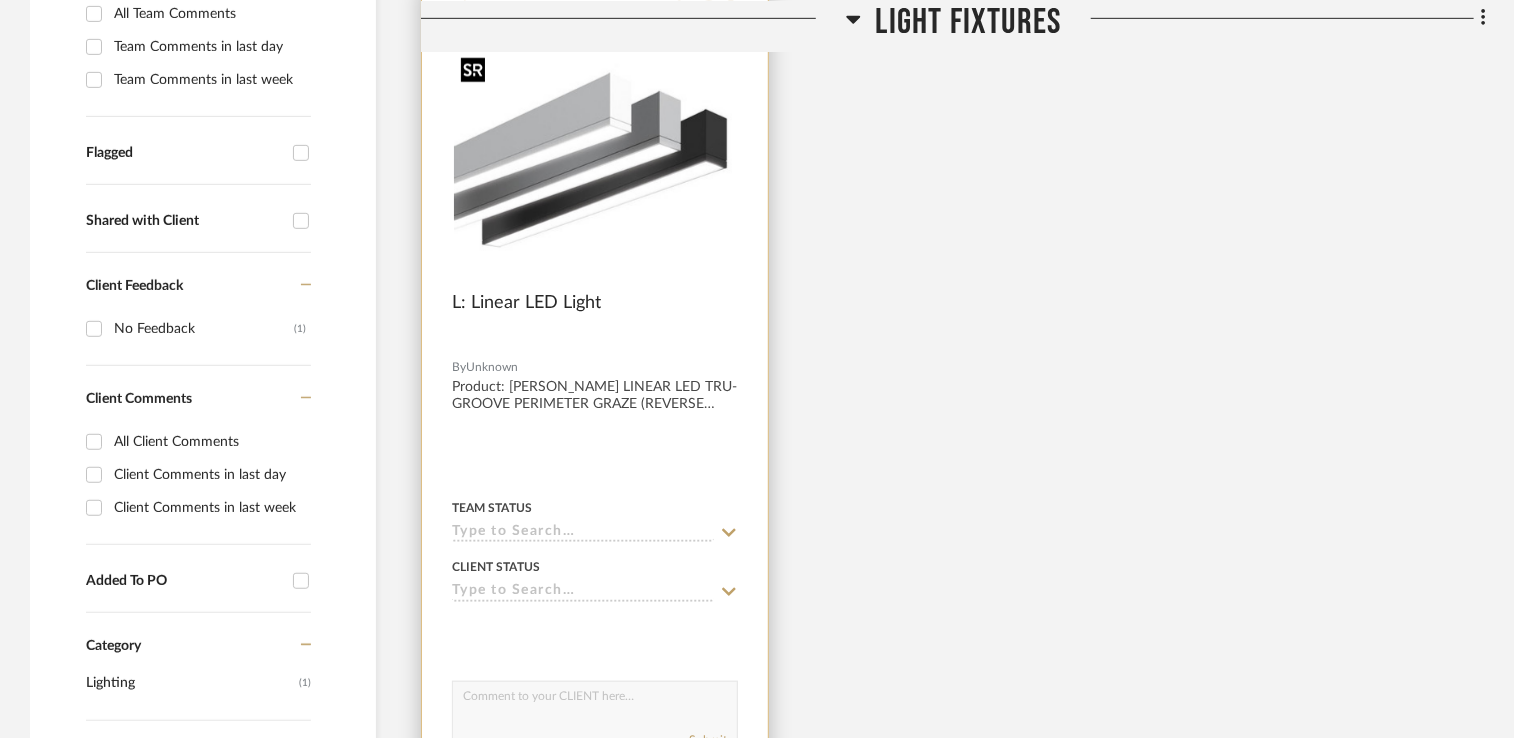 scroll, scrollTop: 600, scrollLeft: 0, axis: vertical 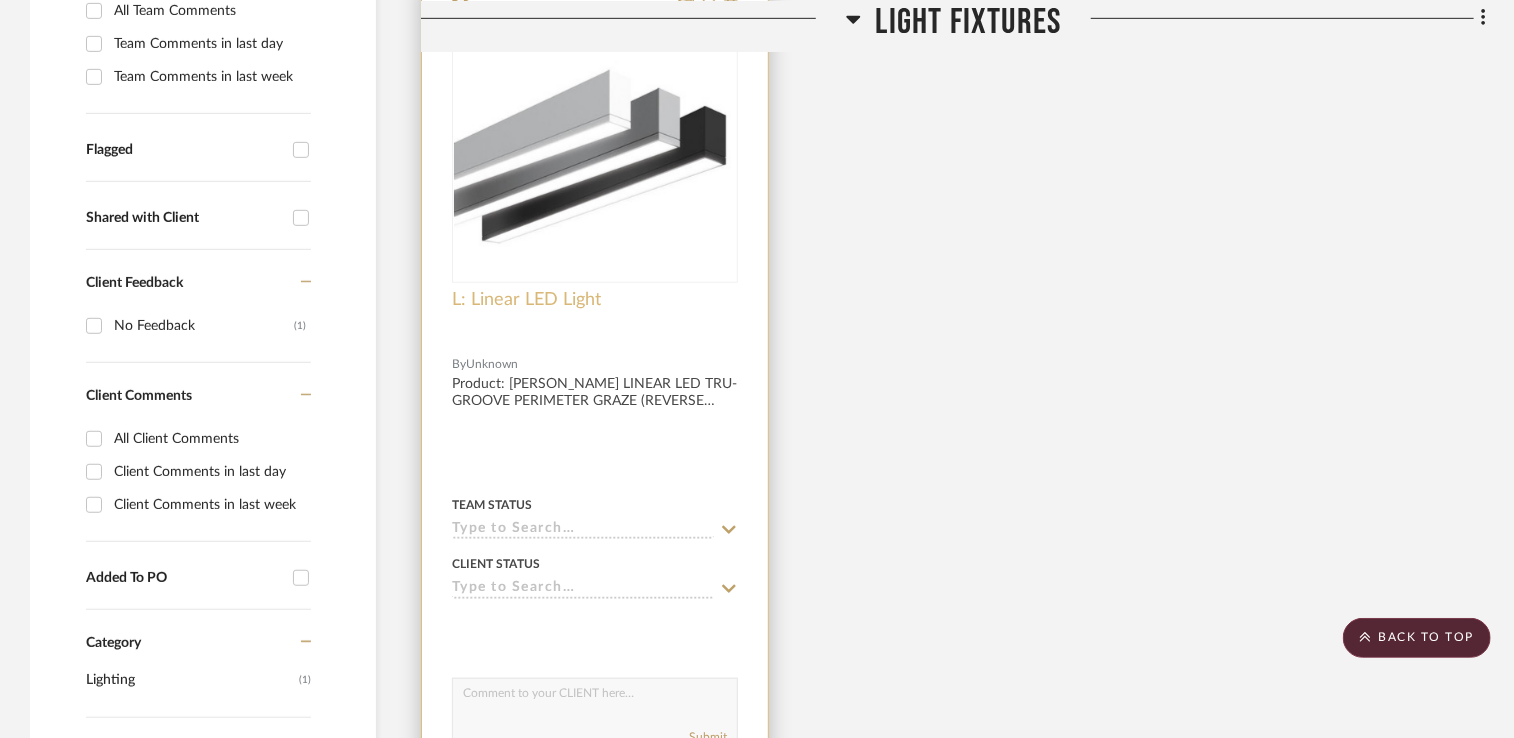 type on "L: Linear" 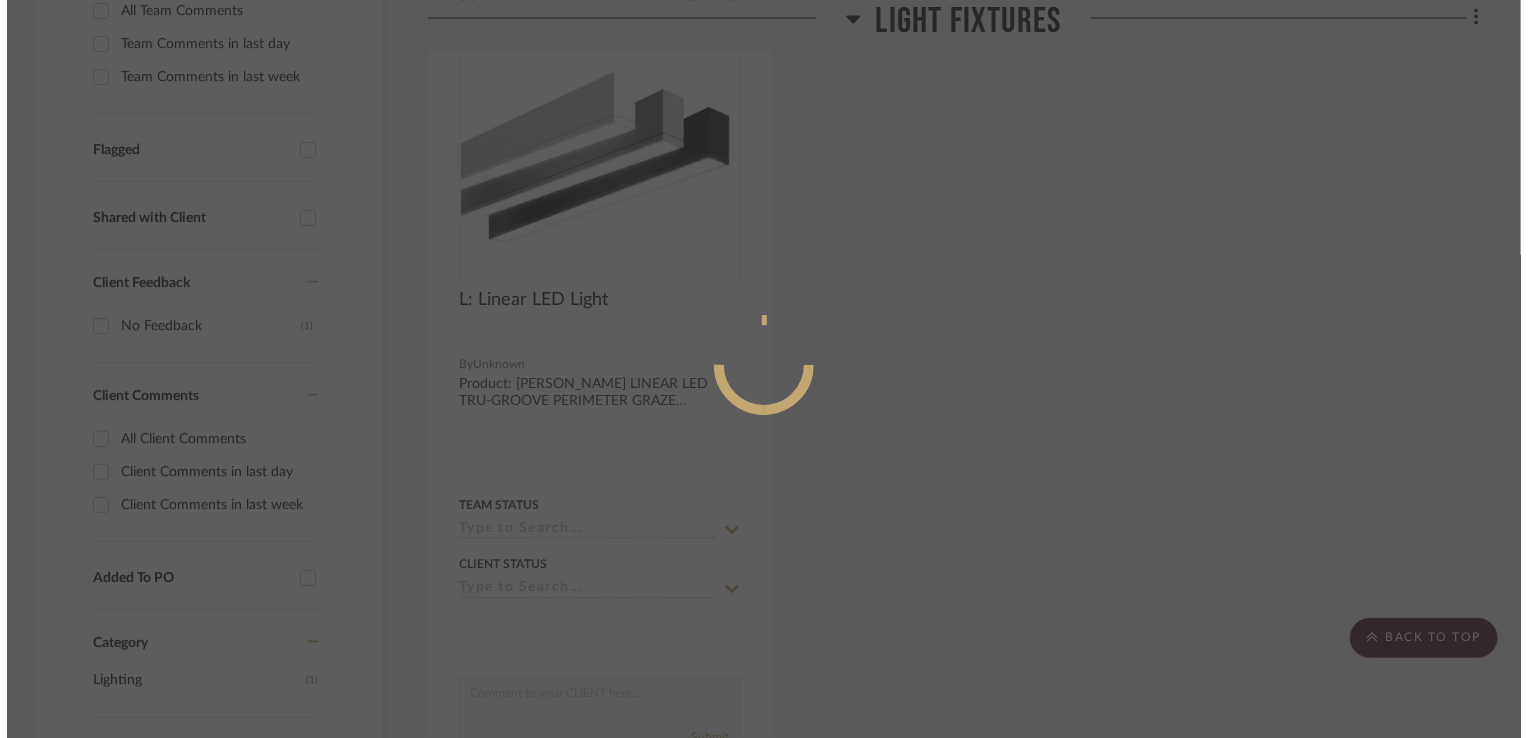 scroll, scrollTop: 0, scrollLeft: 0, axis: both 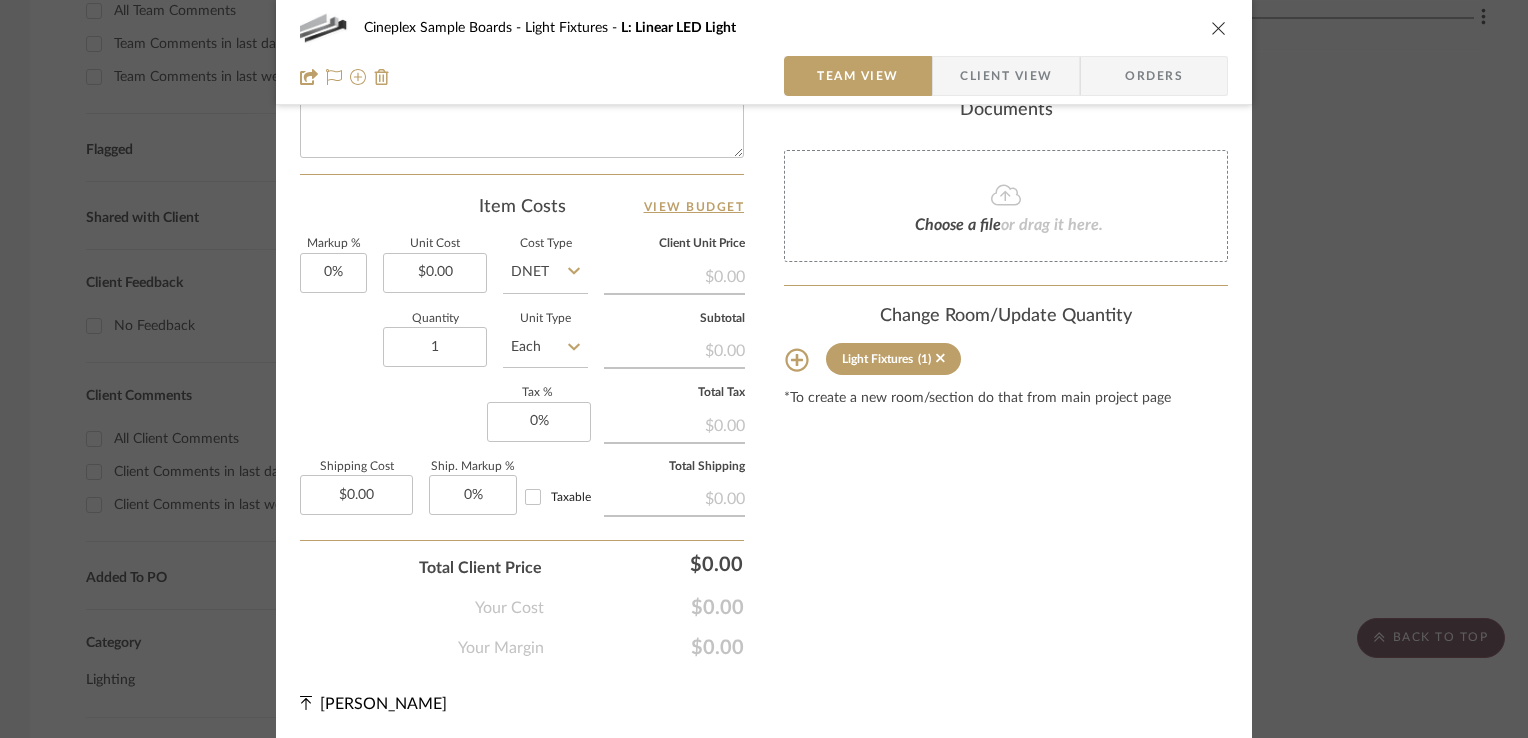 click 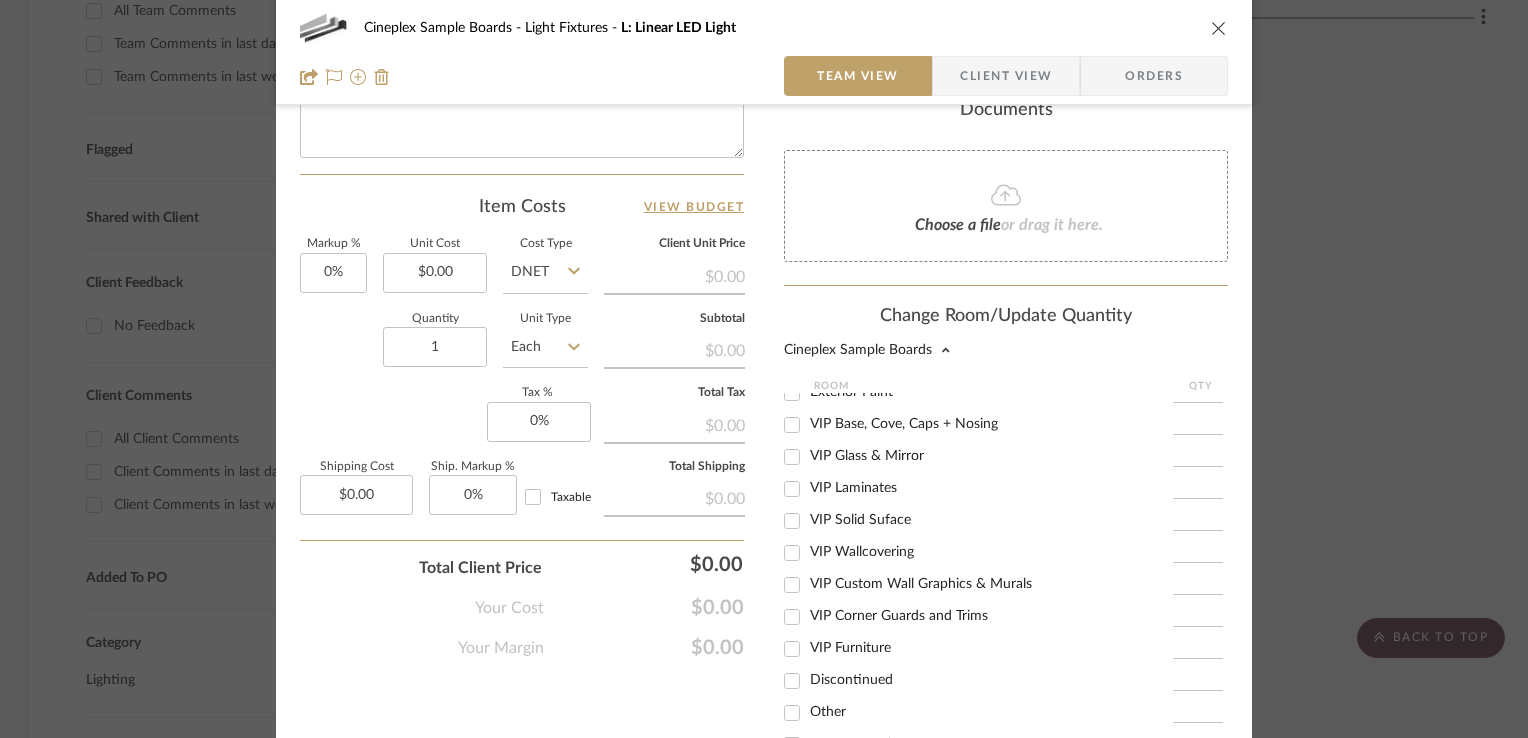 scroll, scrollTop: 363, scrollLeft: 0, axis: vertical 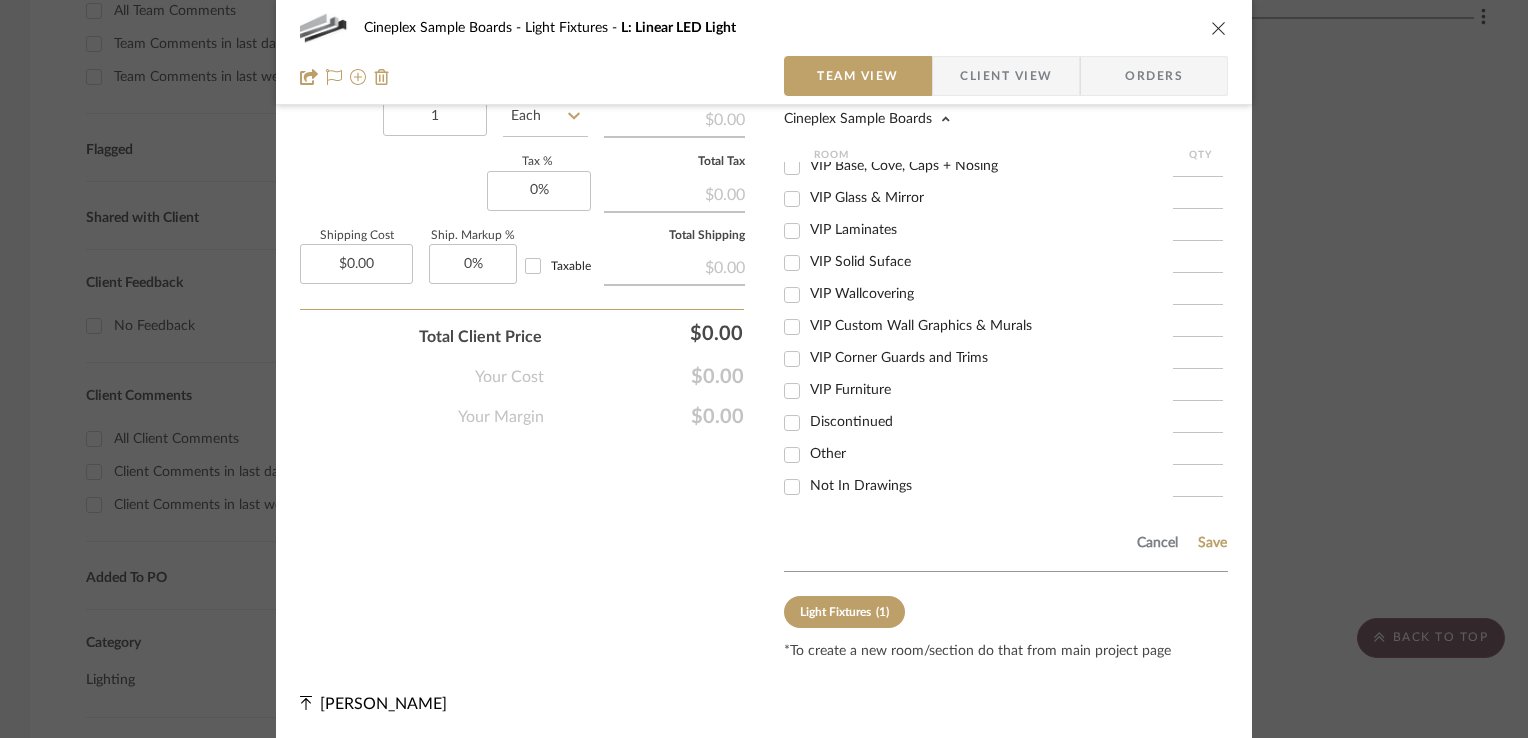 click on "Not In Drawings" at bounding box center (991, 486) 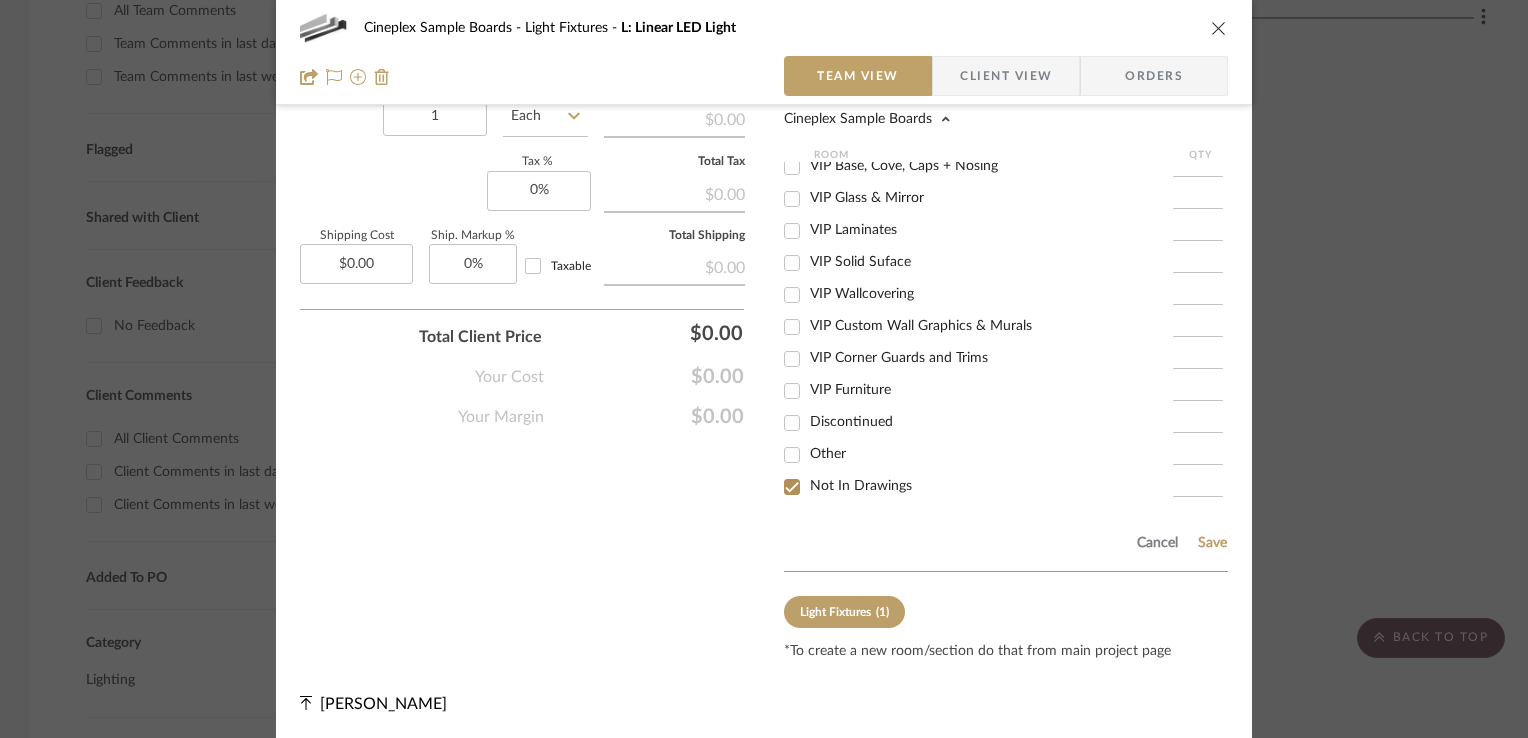 checkbox on "true" 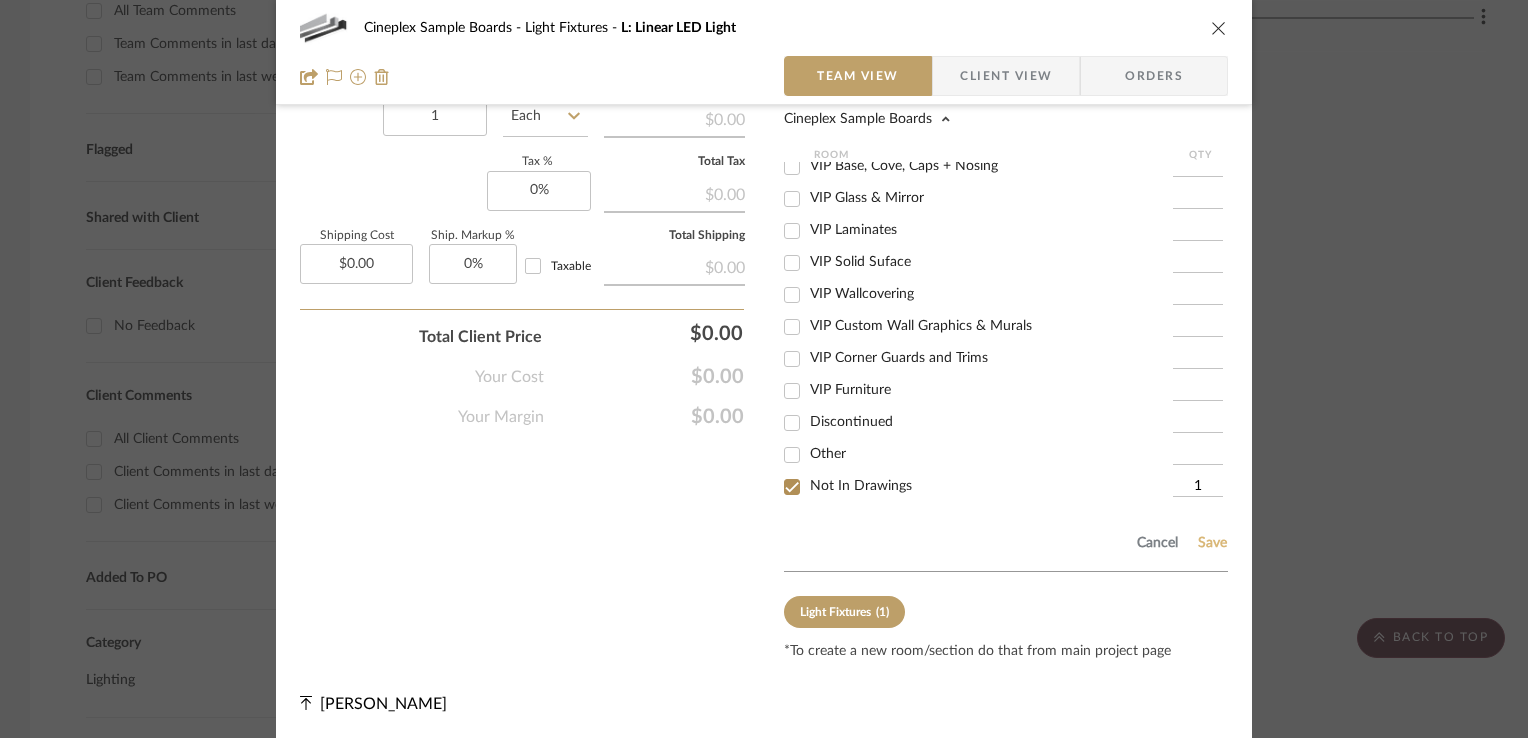 click on "Save" 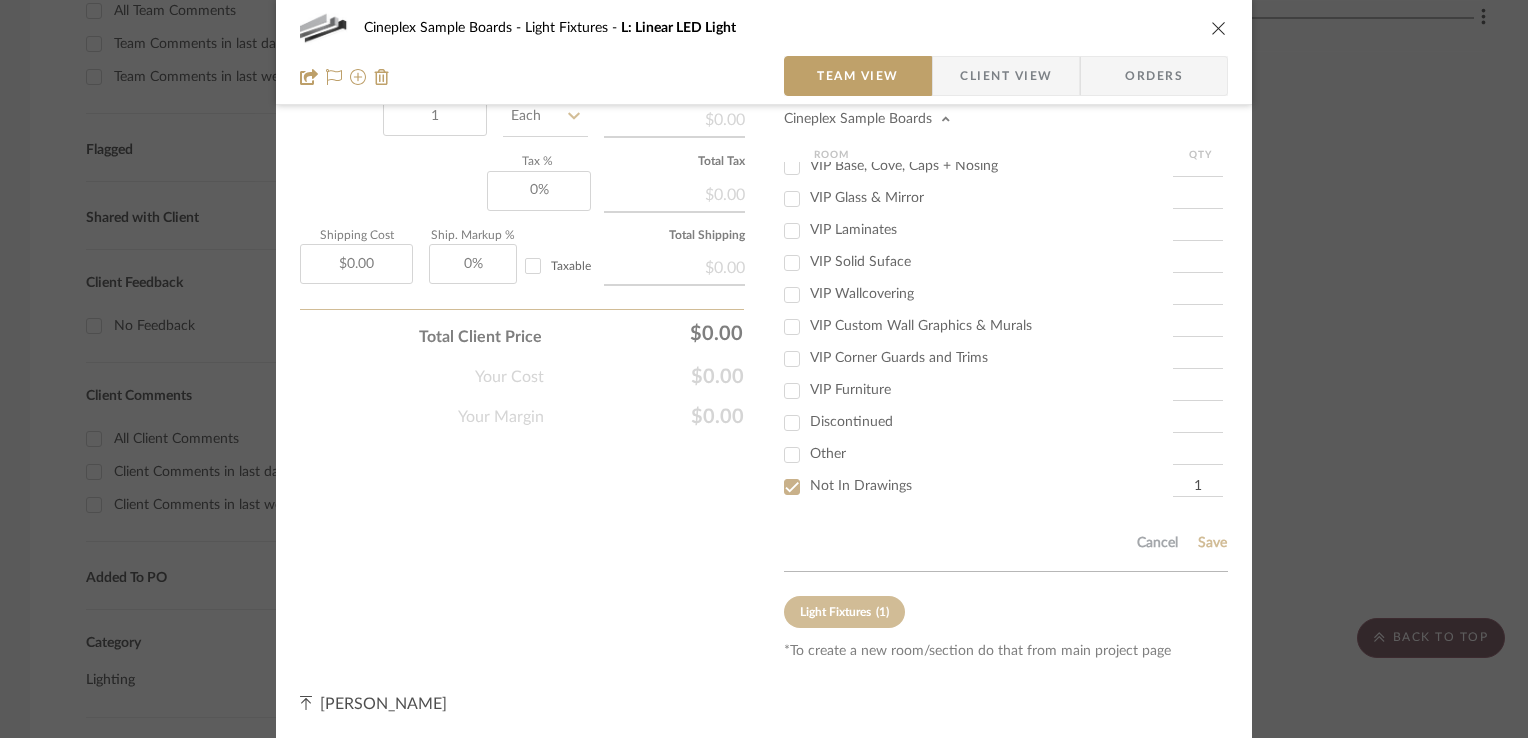type 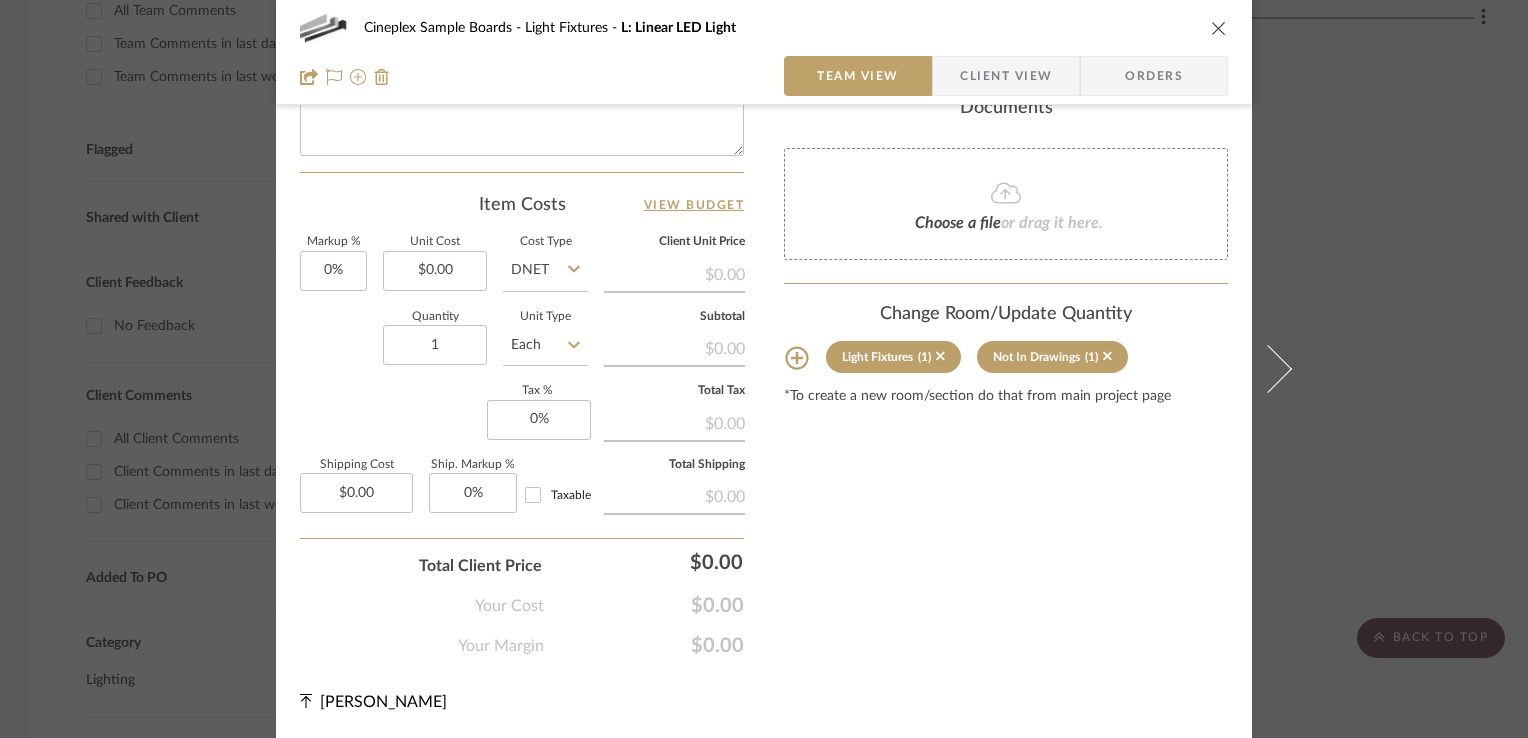 scroll, scrollTop: 1019, scrollLeft: 0, axis: vertical 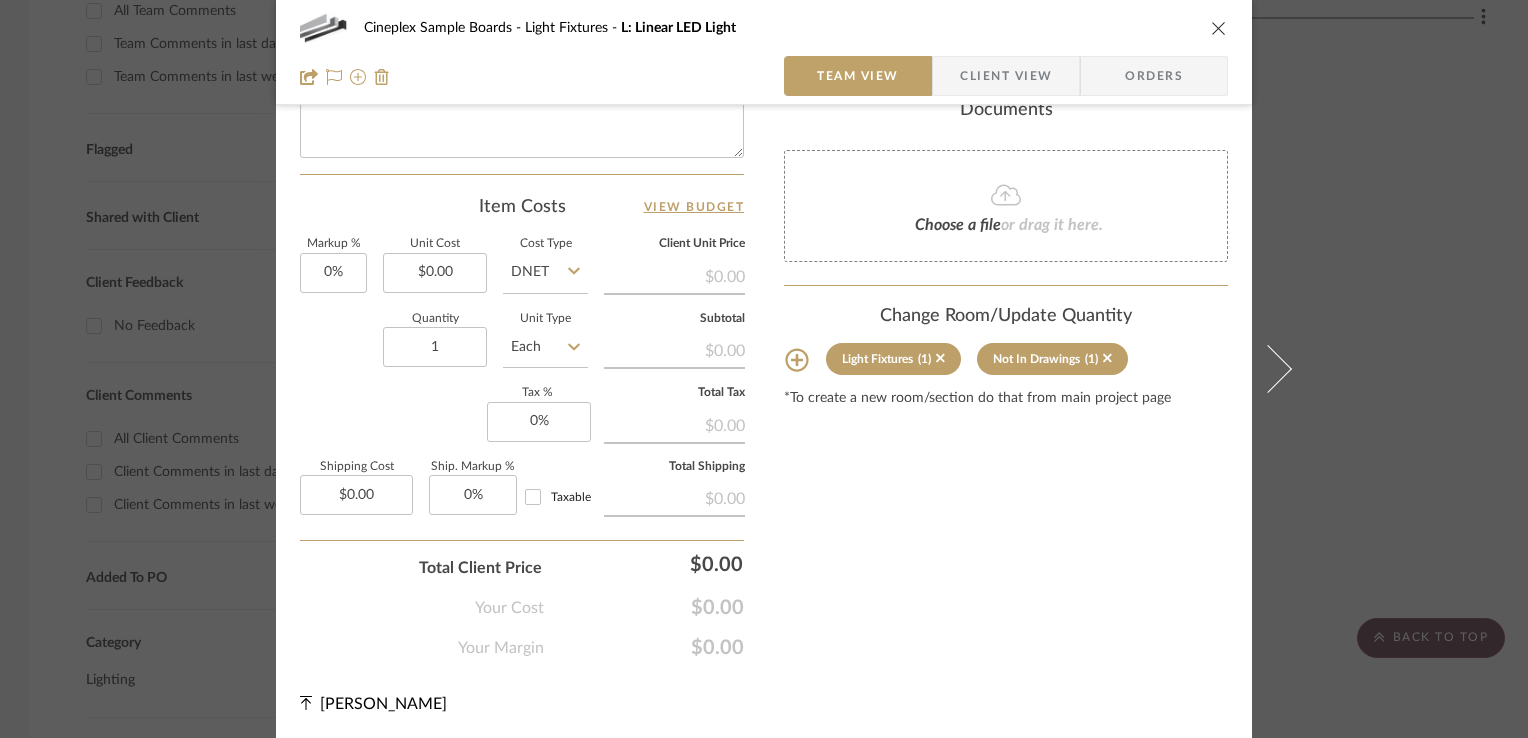click on "Cineplex Sample Boards Light Fixtures L: Linear LED Light Team View Client View Orders" at bounding box center (764, 52) 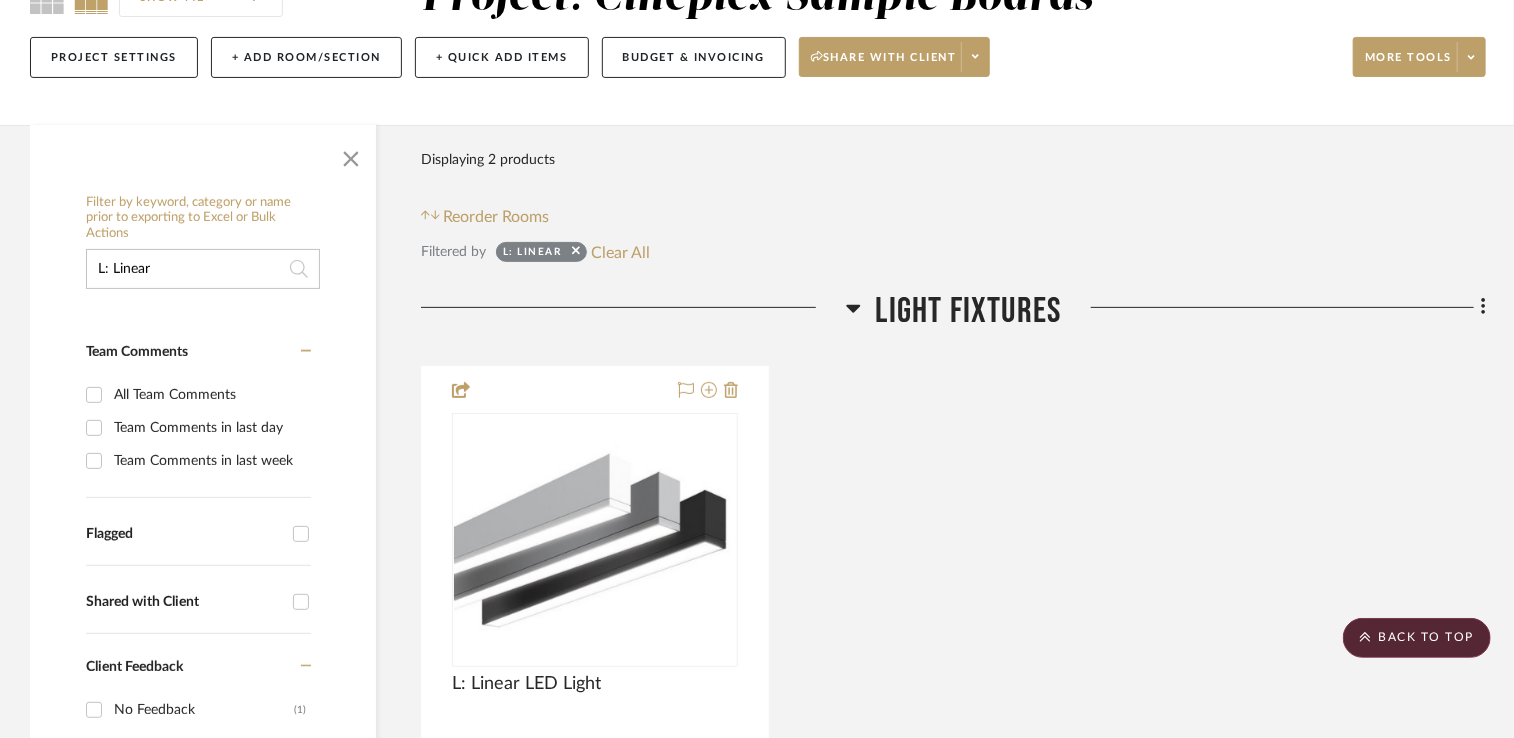 scroll, scrollTop: 200, scrollLeft: 0, axis: vertical 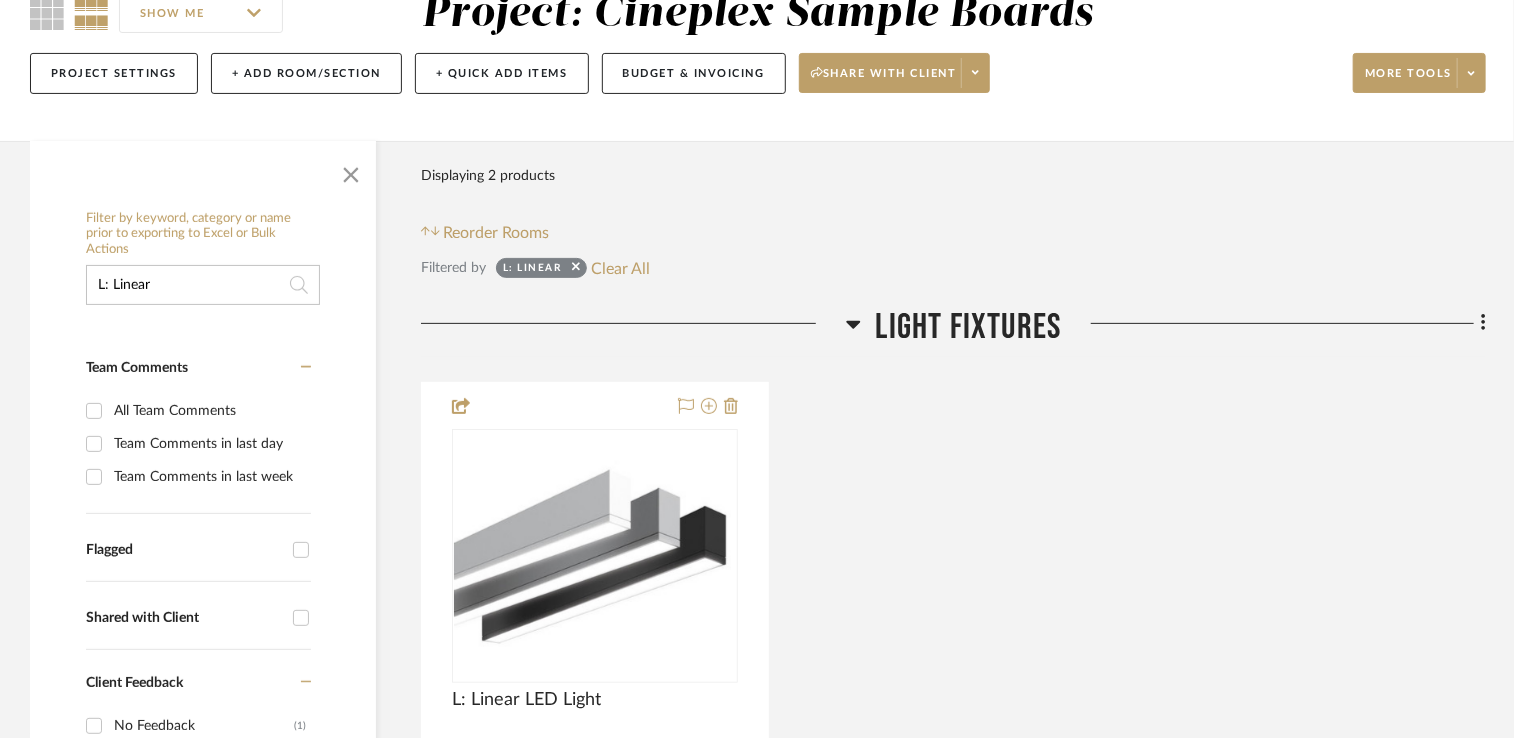 drag, startPoint x: 242, startPoint y: 275, endPoint x: -4, endPoint y: 299, distance: 247.16795 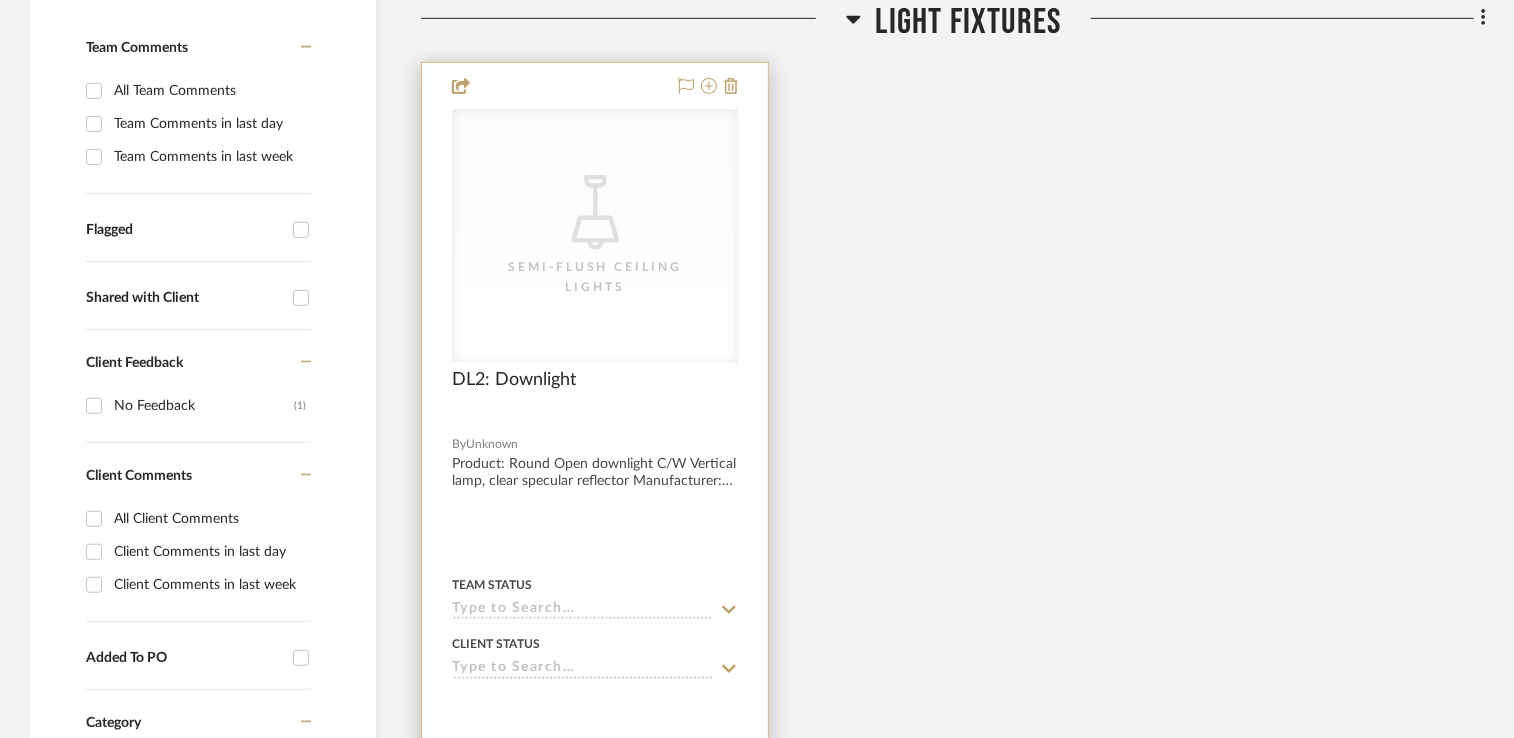 scroll, scrollTop: 600, scrollLeft: 0, axis: vertical 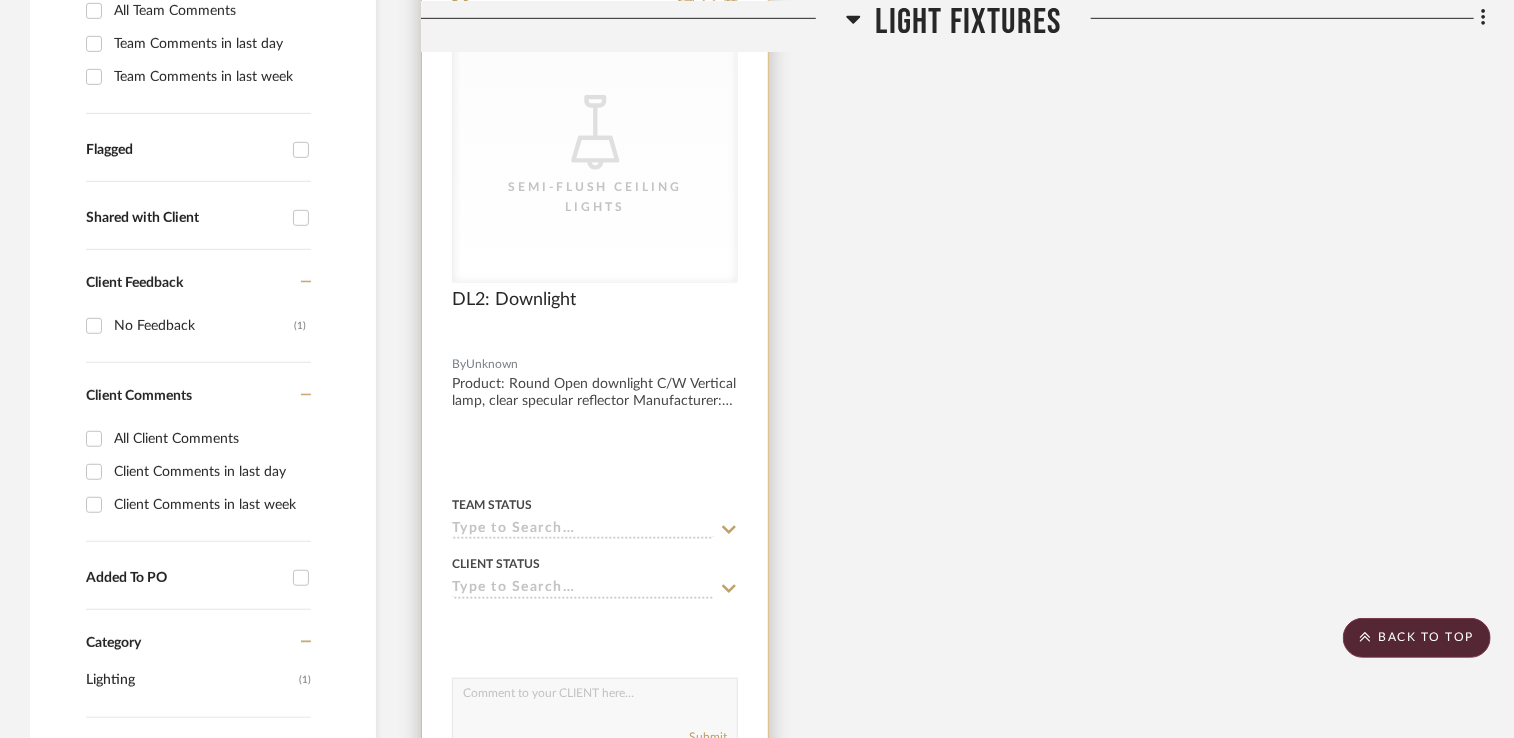 type on "DL2" 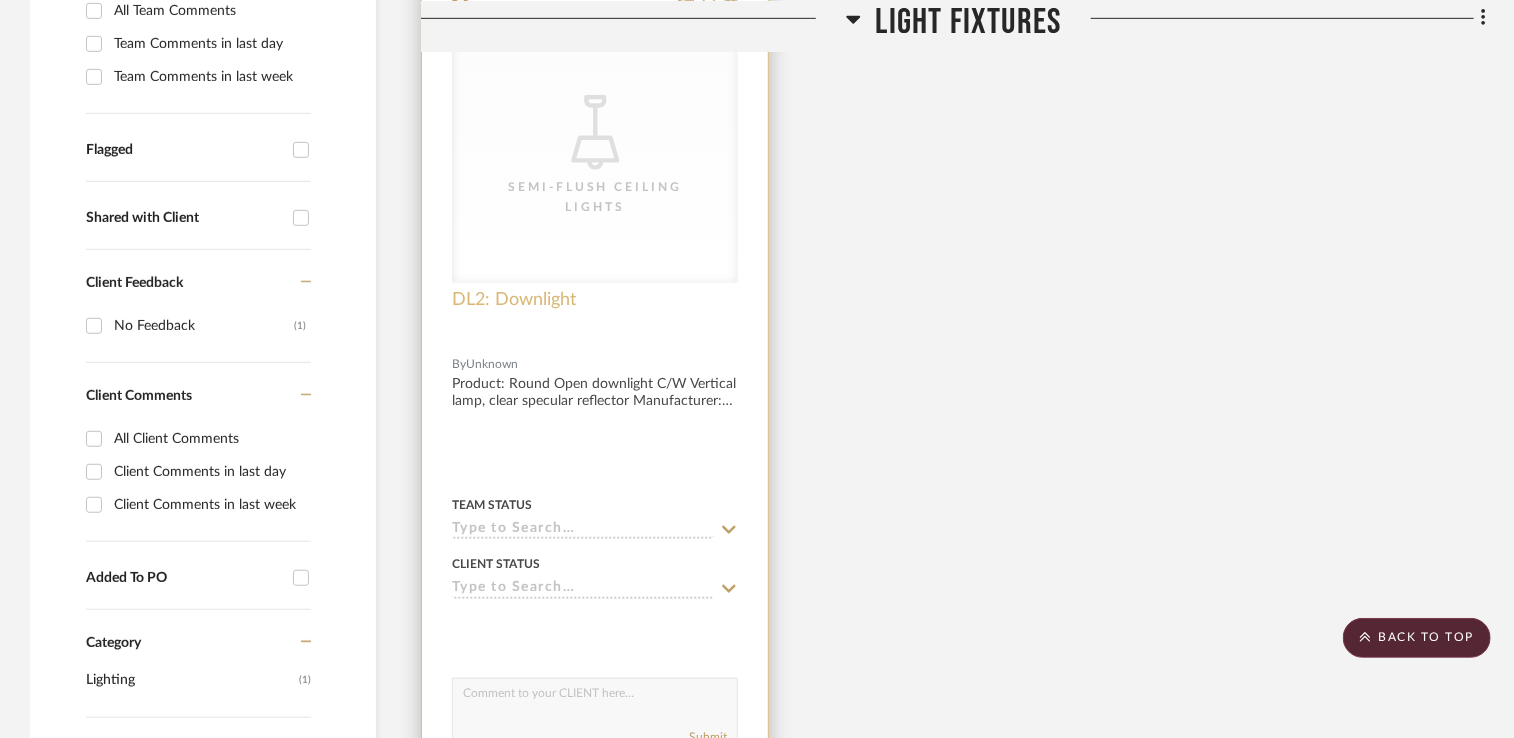 click on "DL2: Downlight" at bounding box center (514, 300) 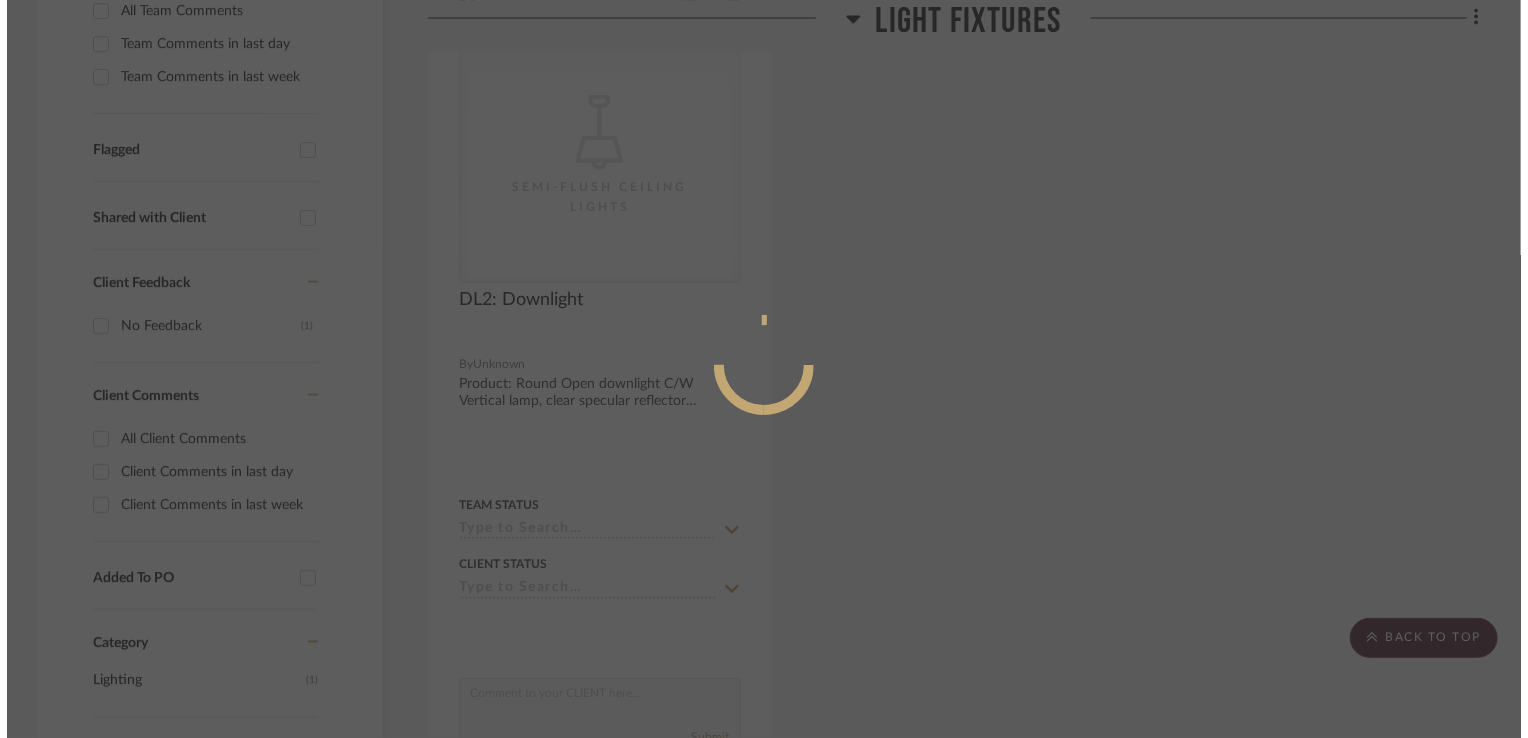 scroll, scrollTop: 0, scrollLeft: 0, axis: both 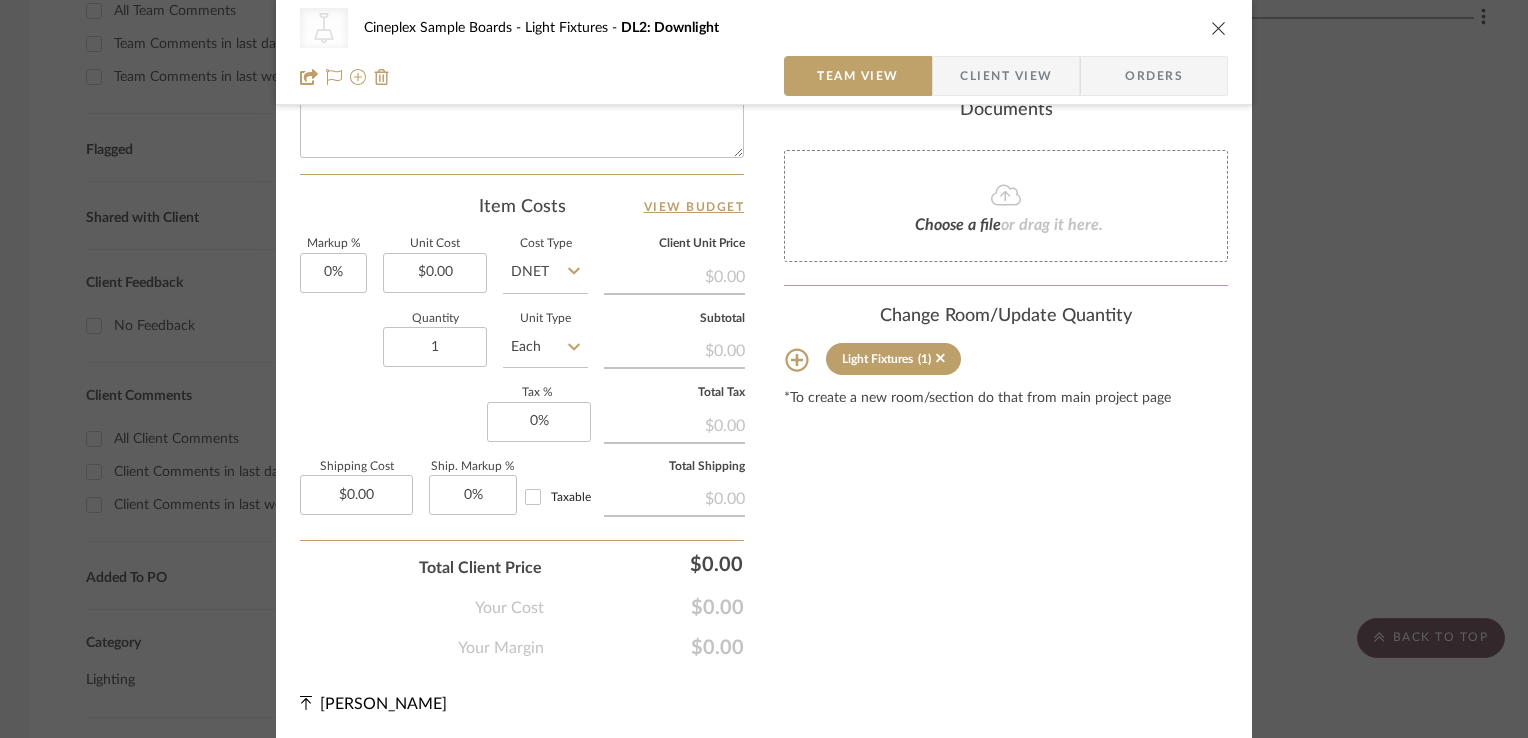 click 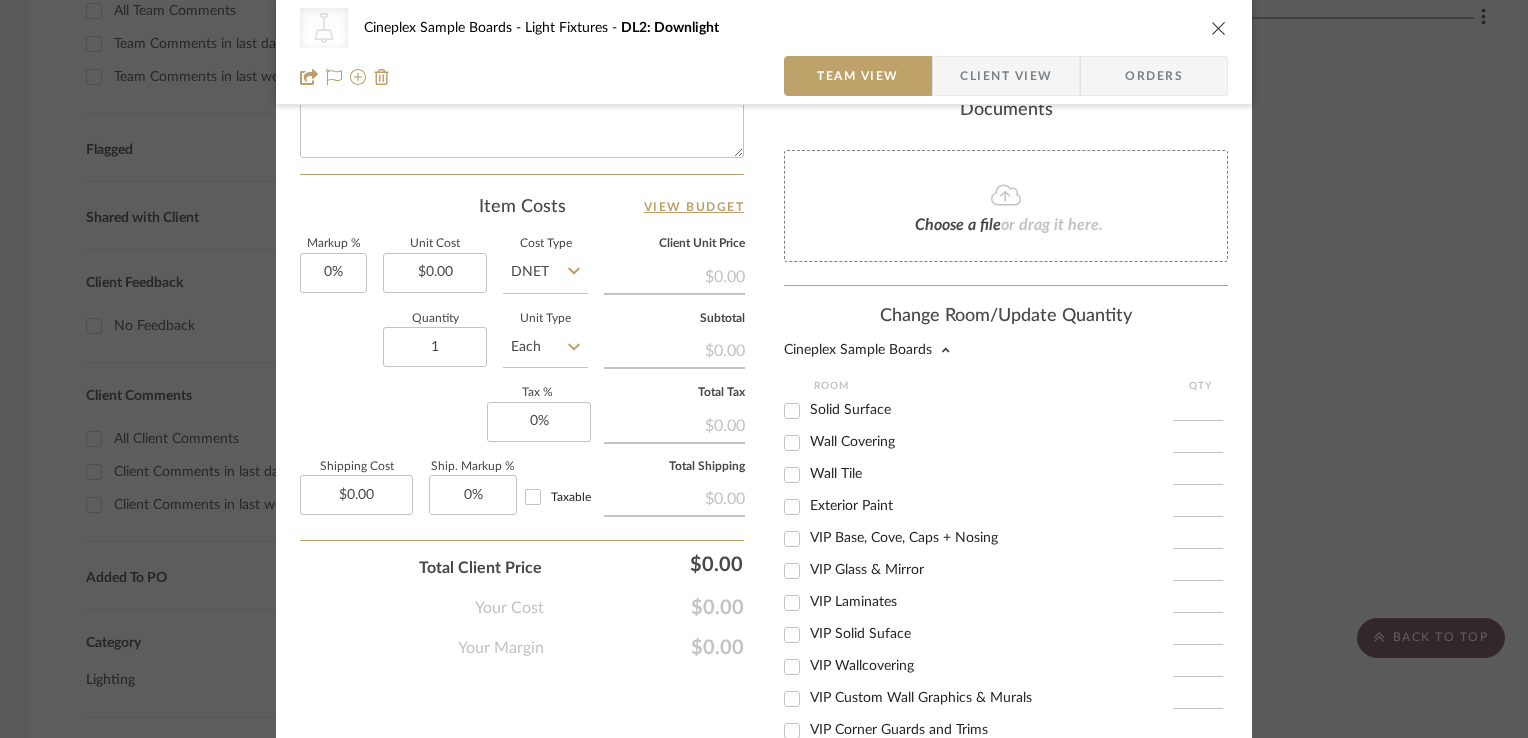 scroll, scrollTop: 363, scrollLeft: 0, axis: vertical 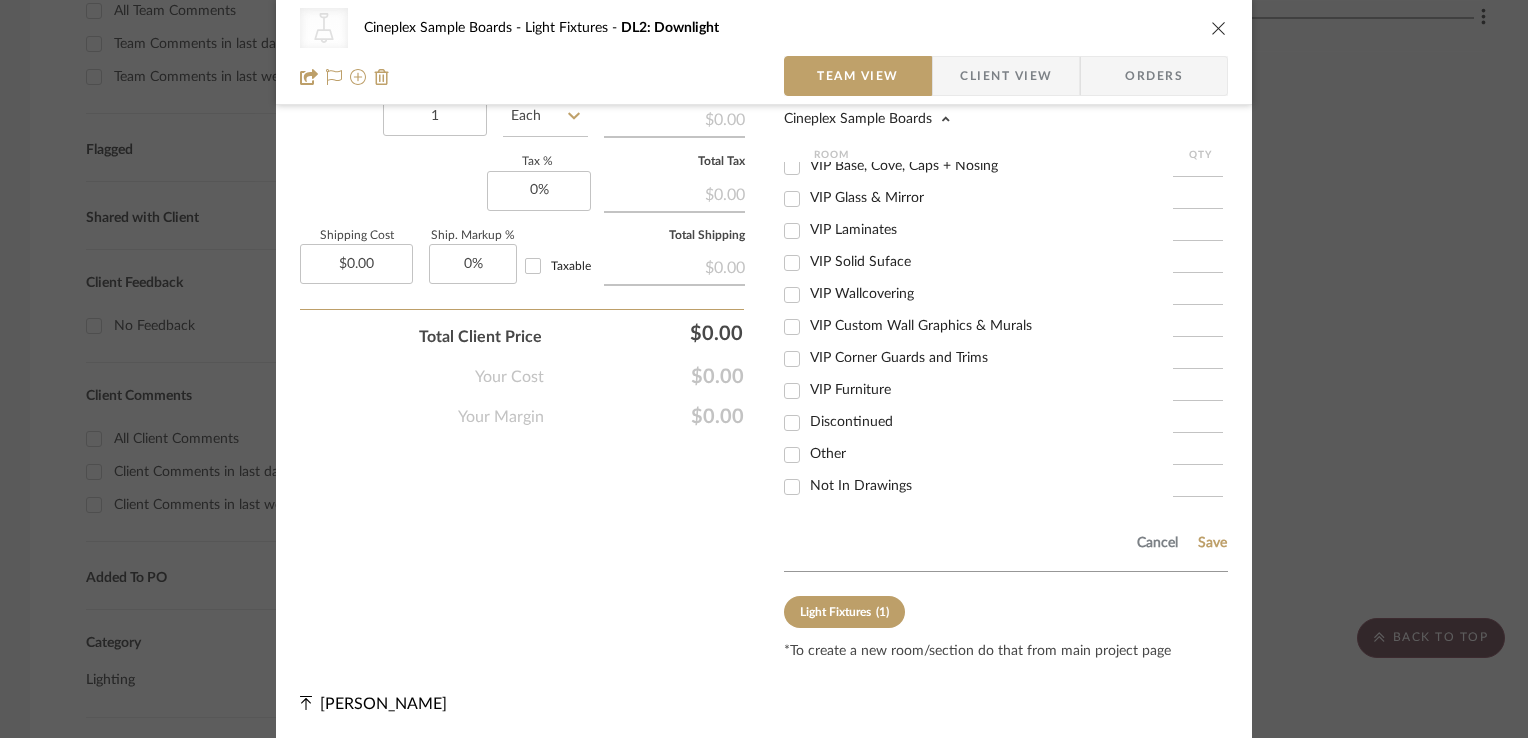 click on "Not In Drawings" at bounding box center (991, 486) 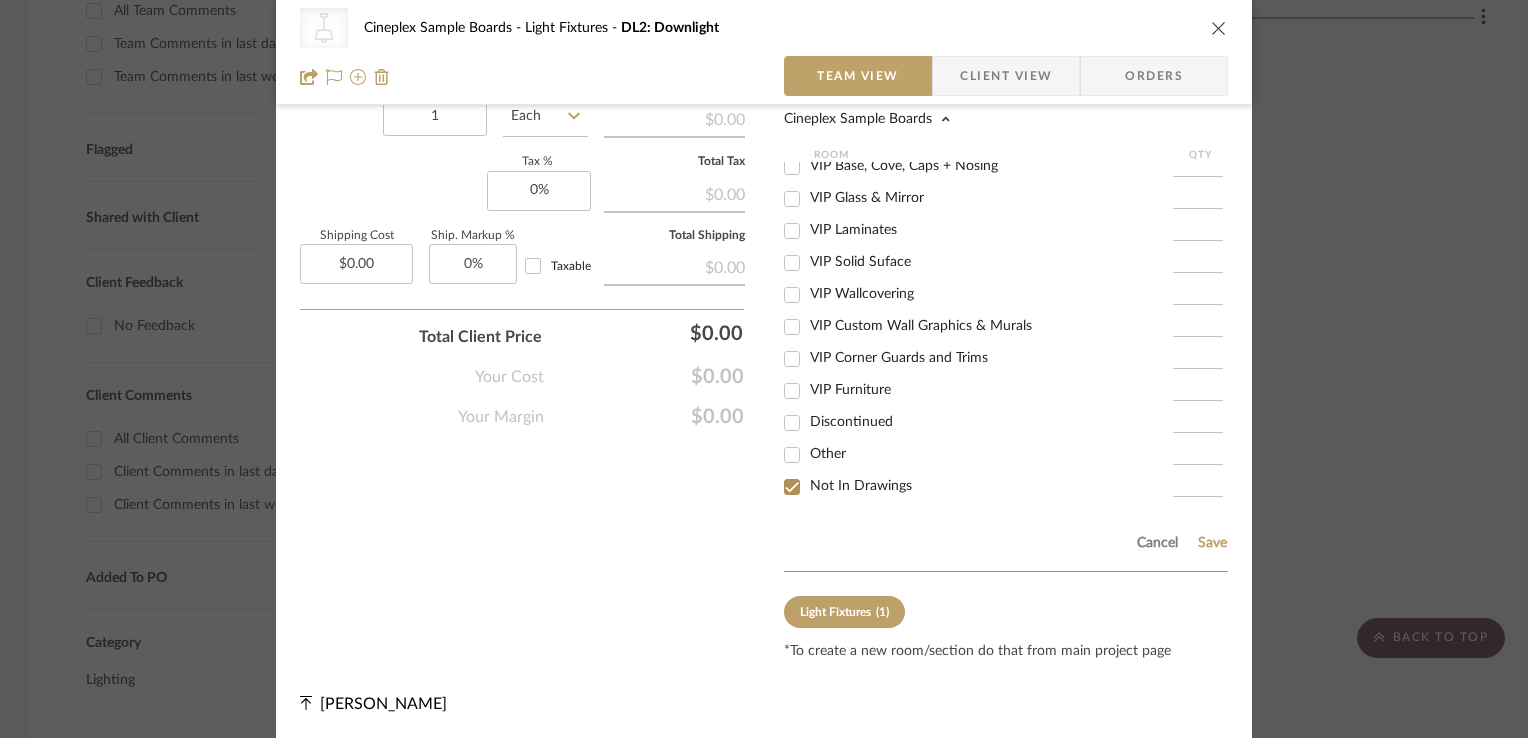 checkbox on "true" 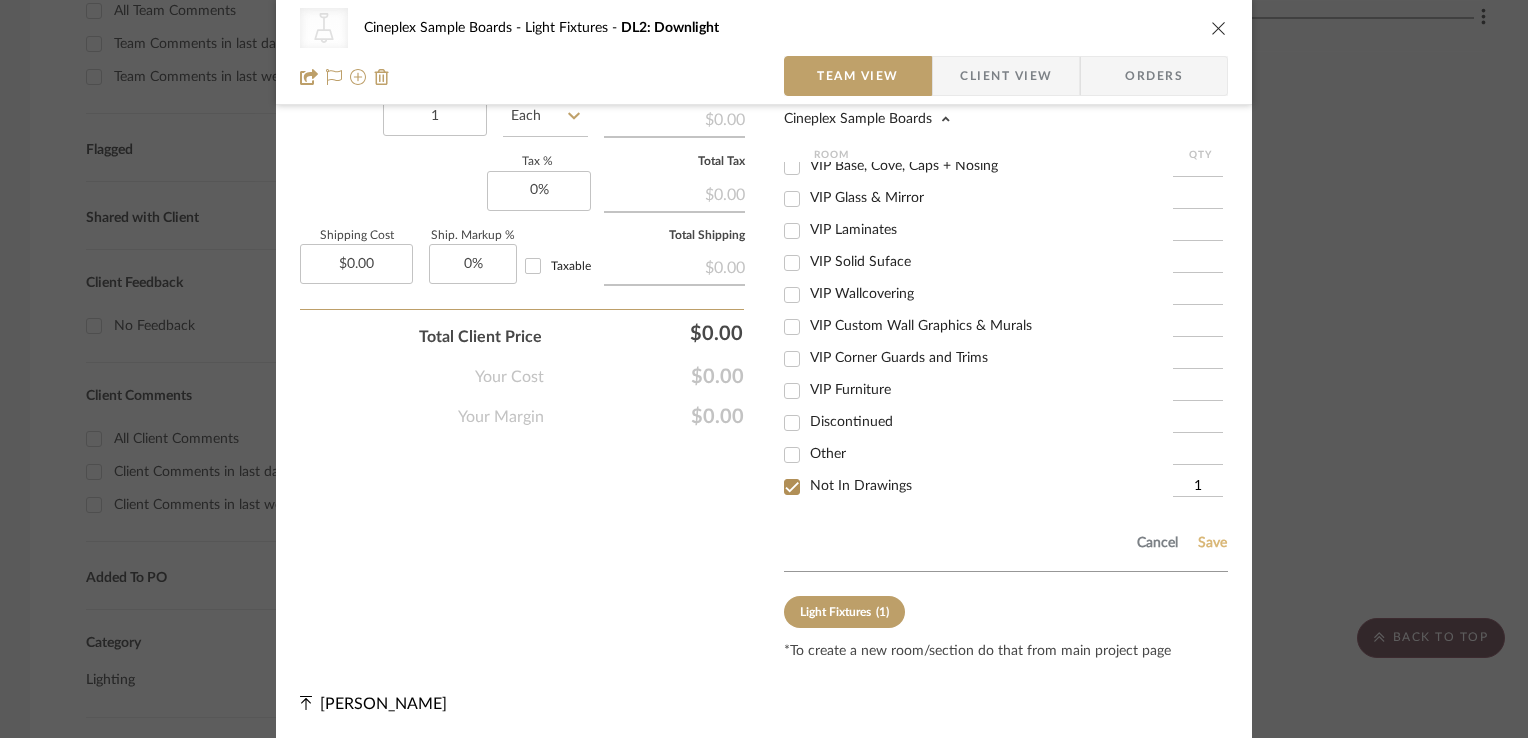 click on "Save" 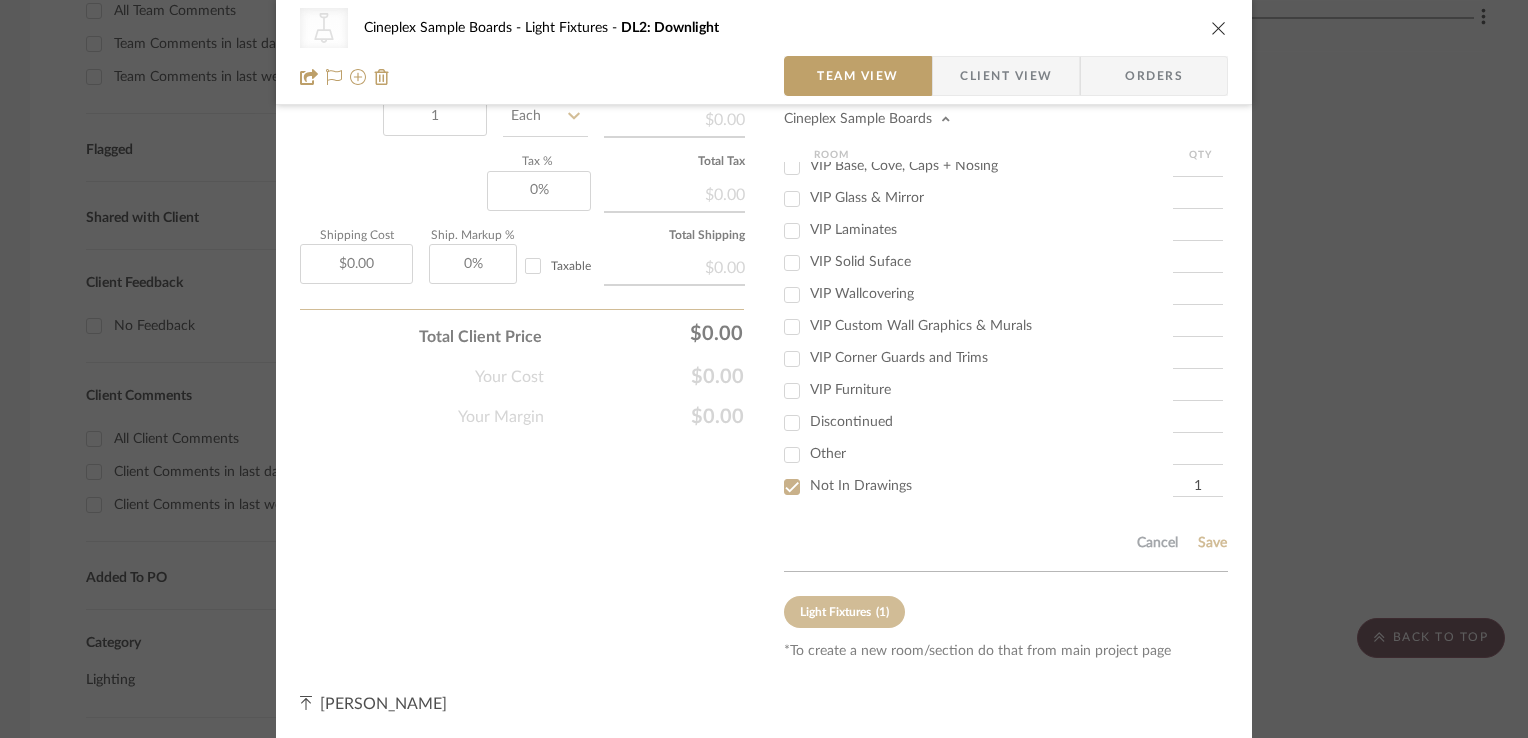 type 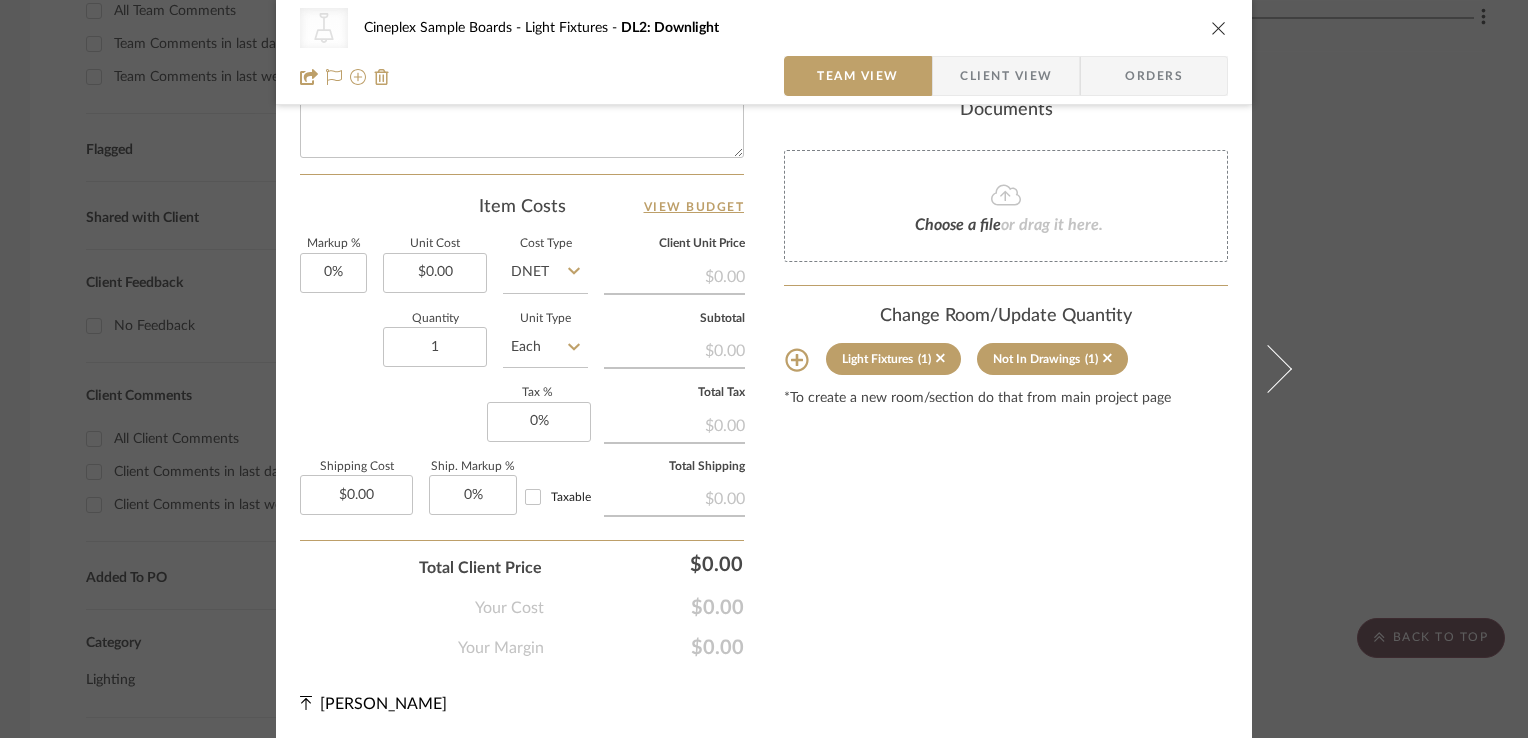 click on "CategoryIconLighting
Created with Sketch.
Semi-Flush Ceiling Lights Cineplex Sample Boards Light Fixtures DL2: Downlight" at bounding box center (764, 28) 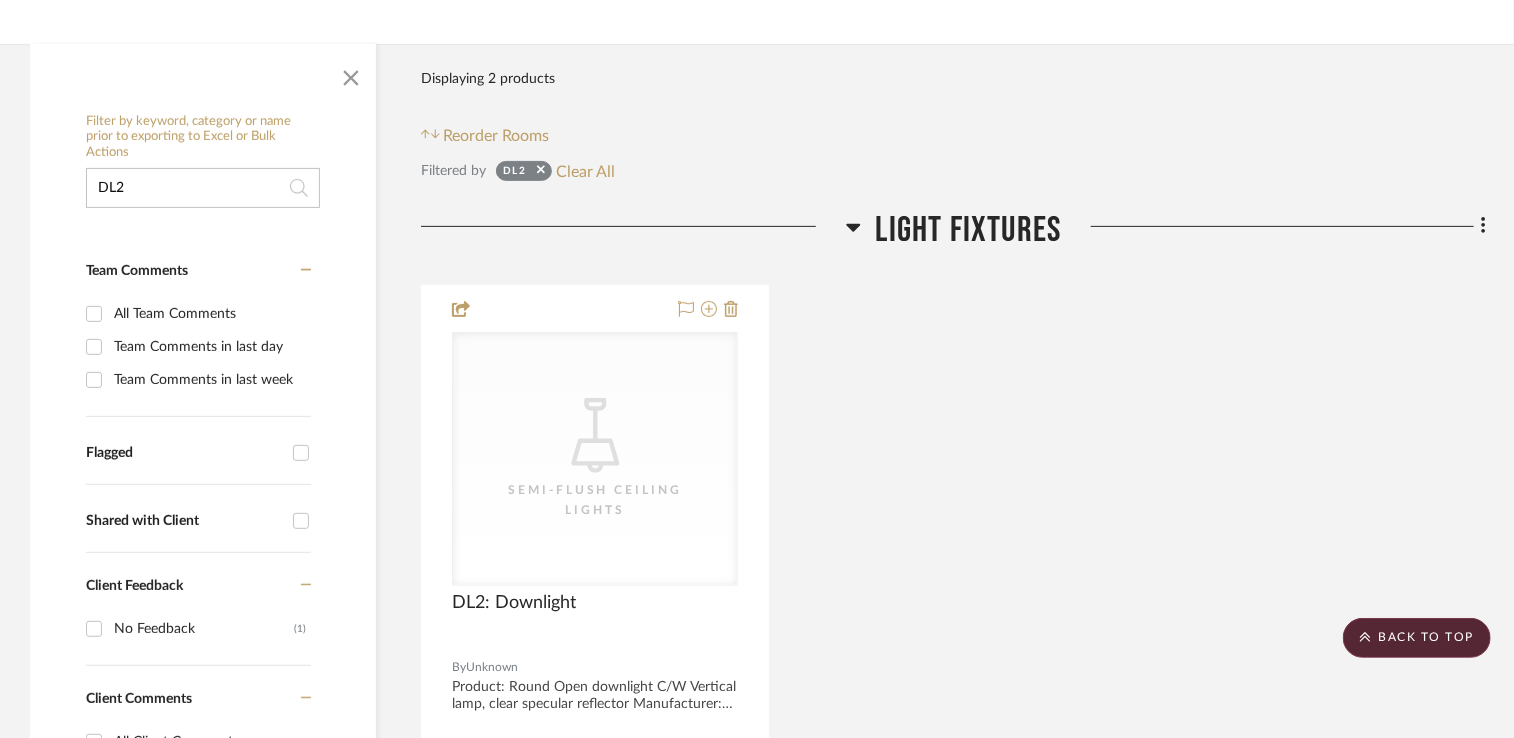 scroll, scrollTop: 0, scrollLeft: 0, axis: both 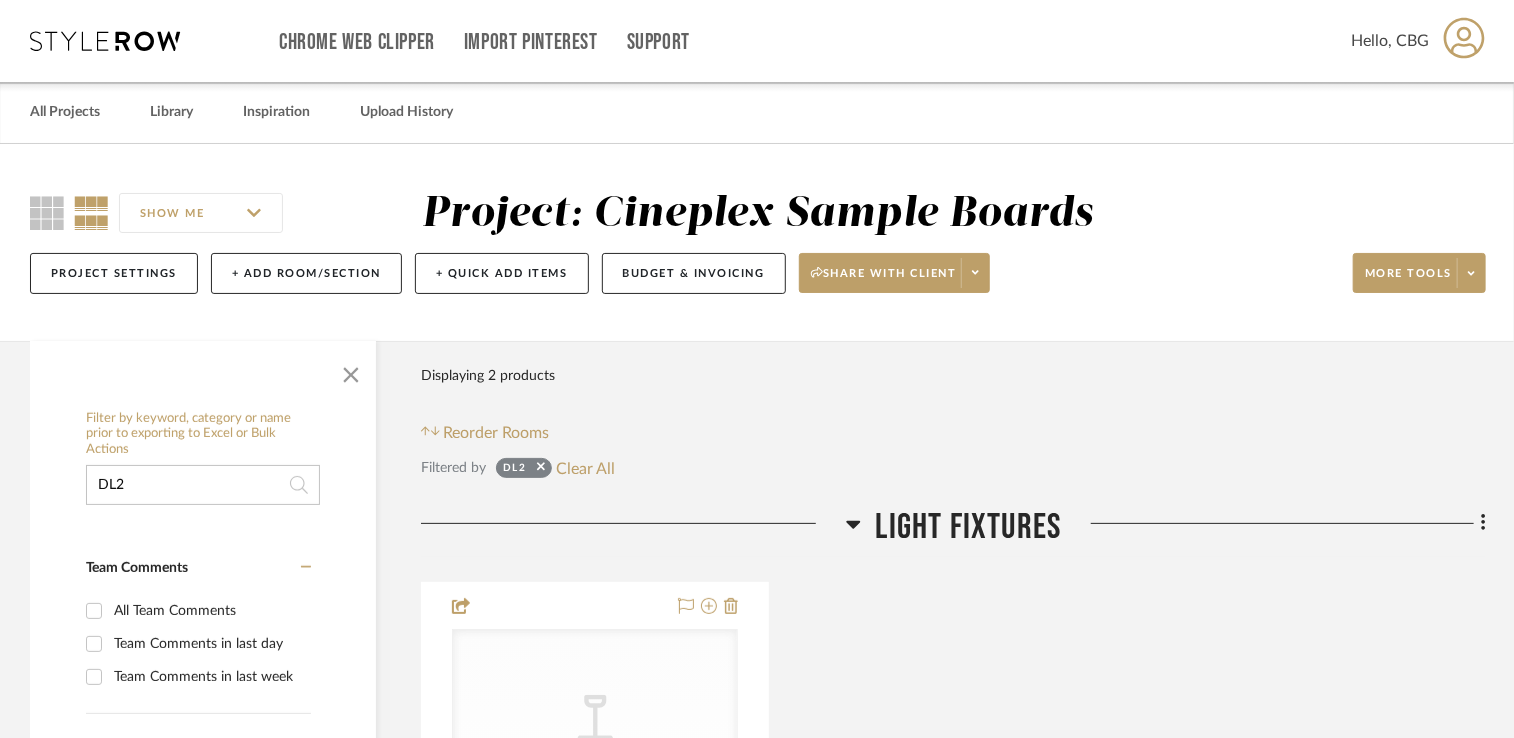 drag, startPoint x: 183, startPoint y: 473, endPoint x: 28, endPoint y: 490, distance: 155.92947 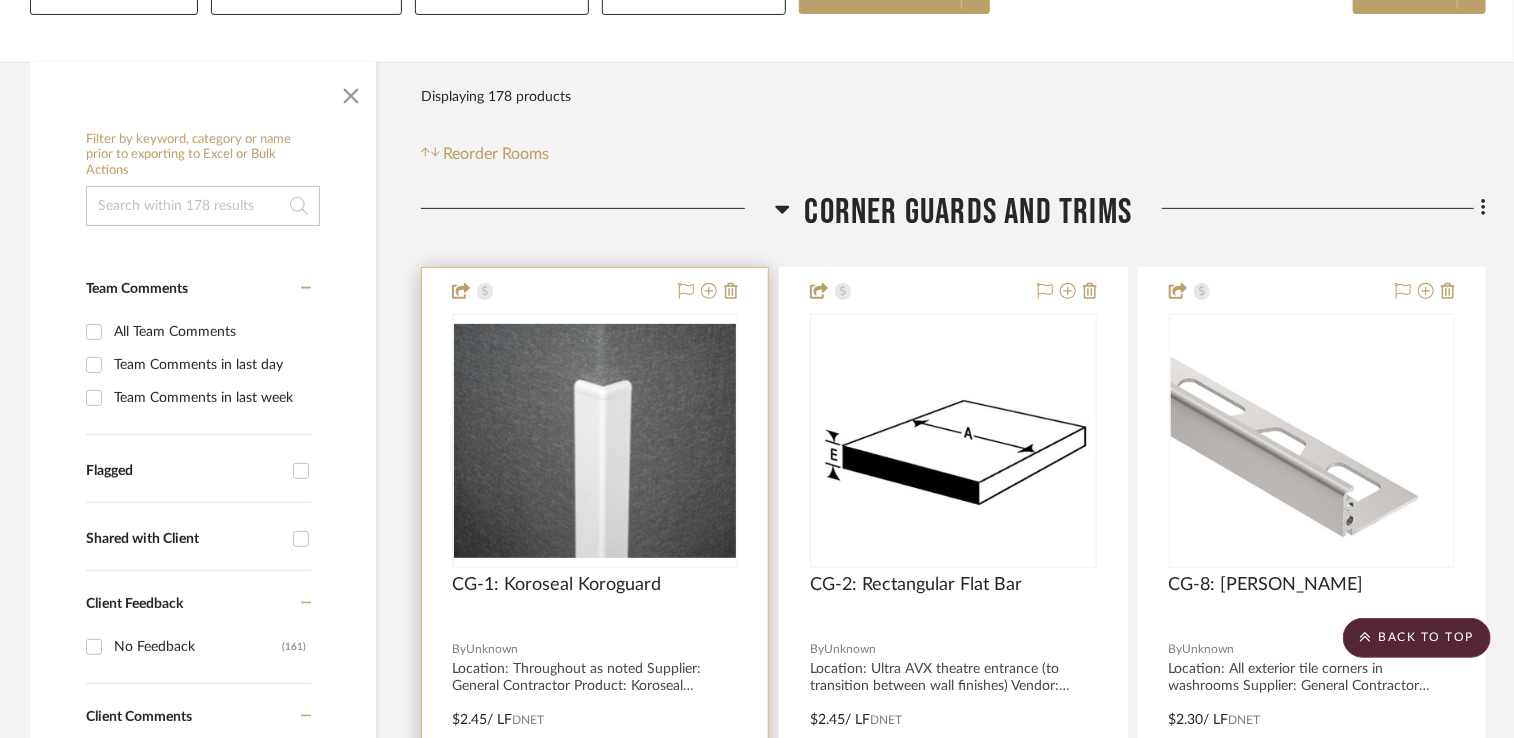scroll, scrollTop: 200, scrollLeft: 0, axis: vertical 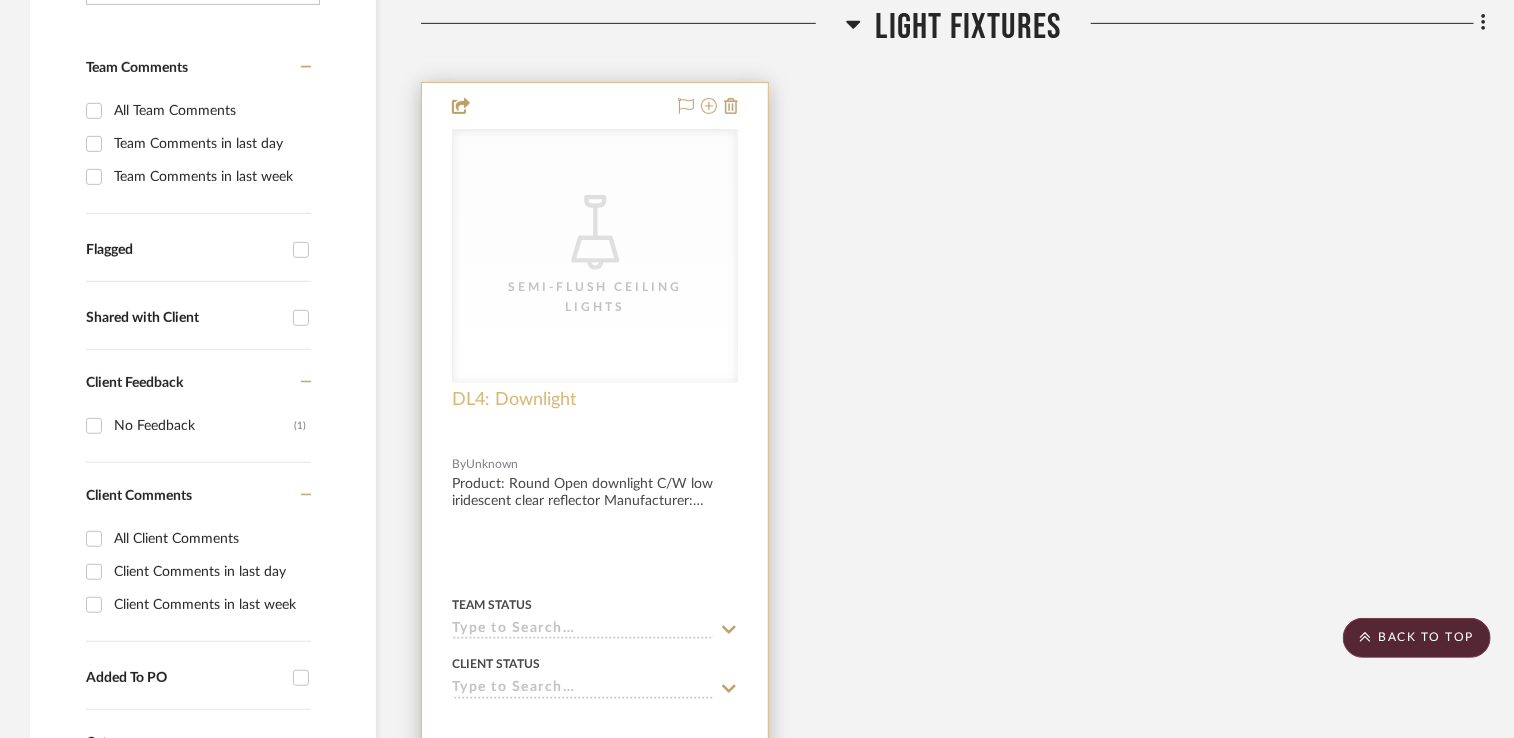 type on "DL4" 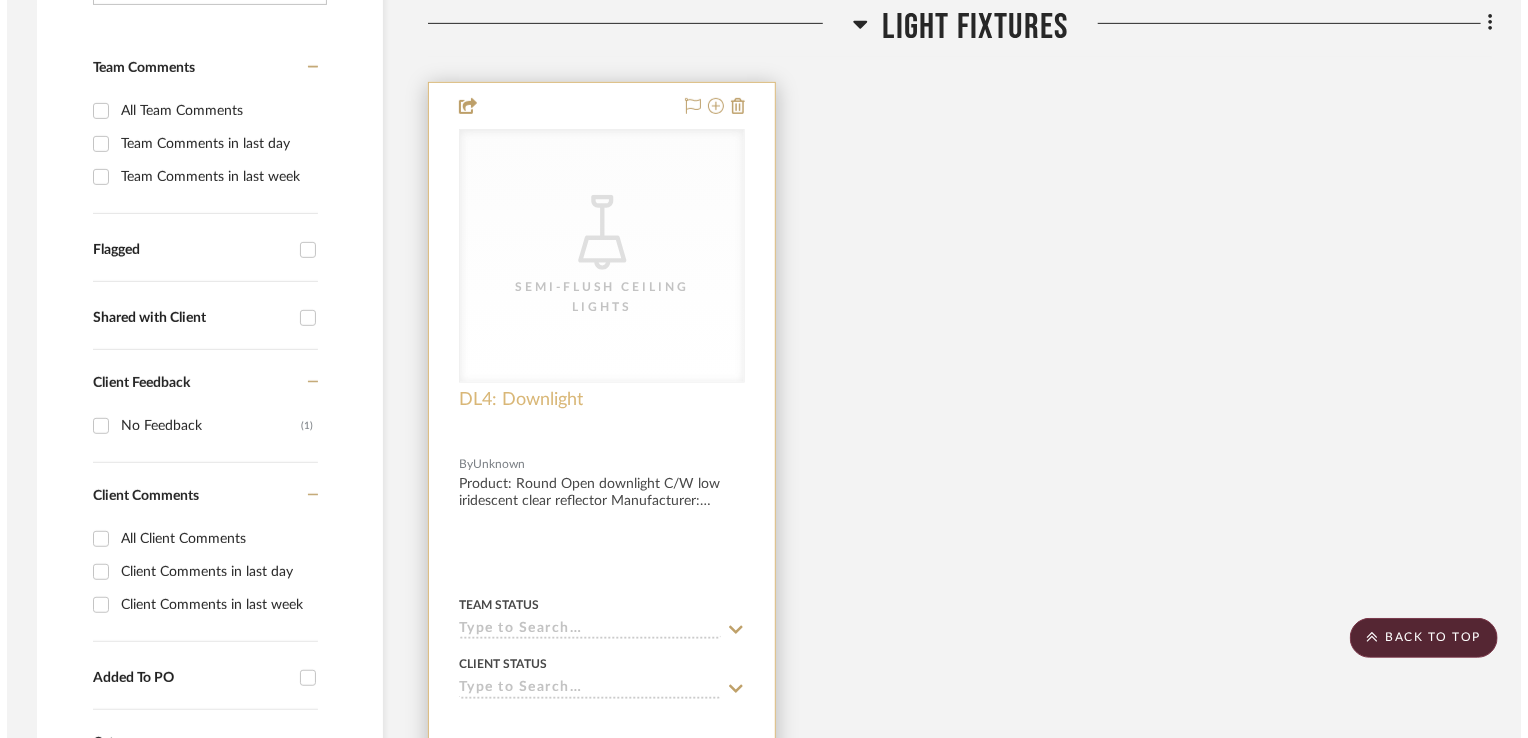 scroll, scrollTop: 0, scrollLeft: 0, axis: both 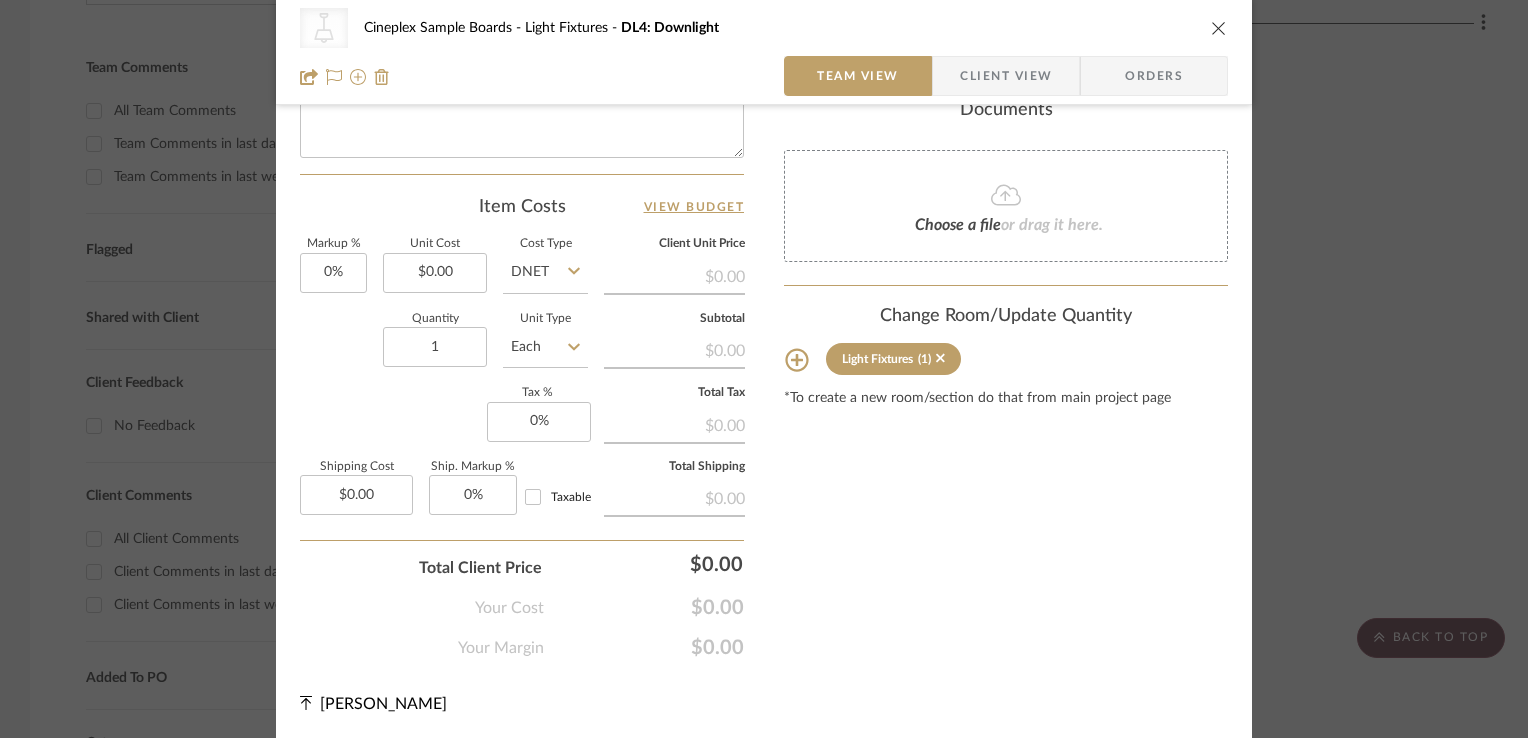 click 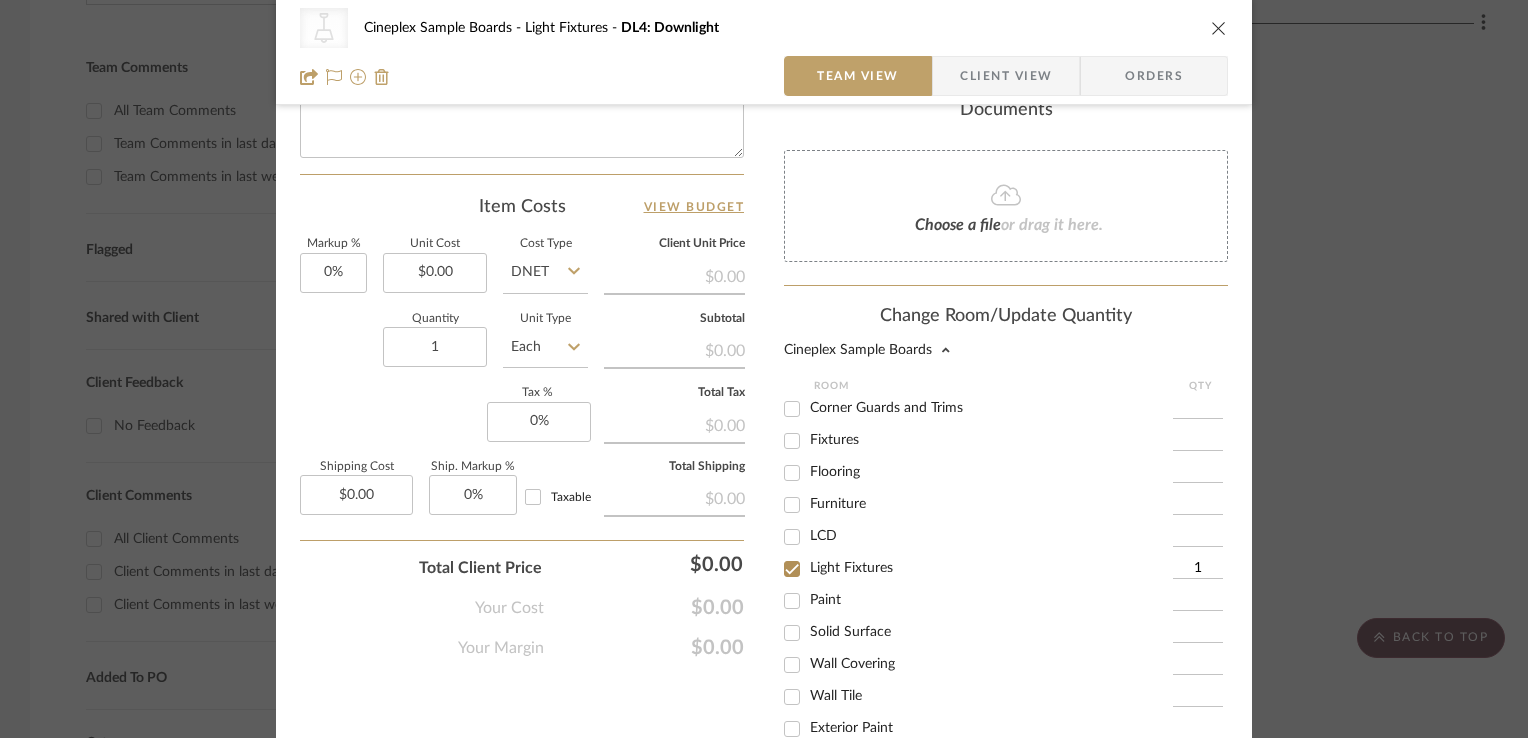 scroll, scrollTop: 363, scrollLeft: 0, axis: vertical 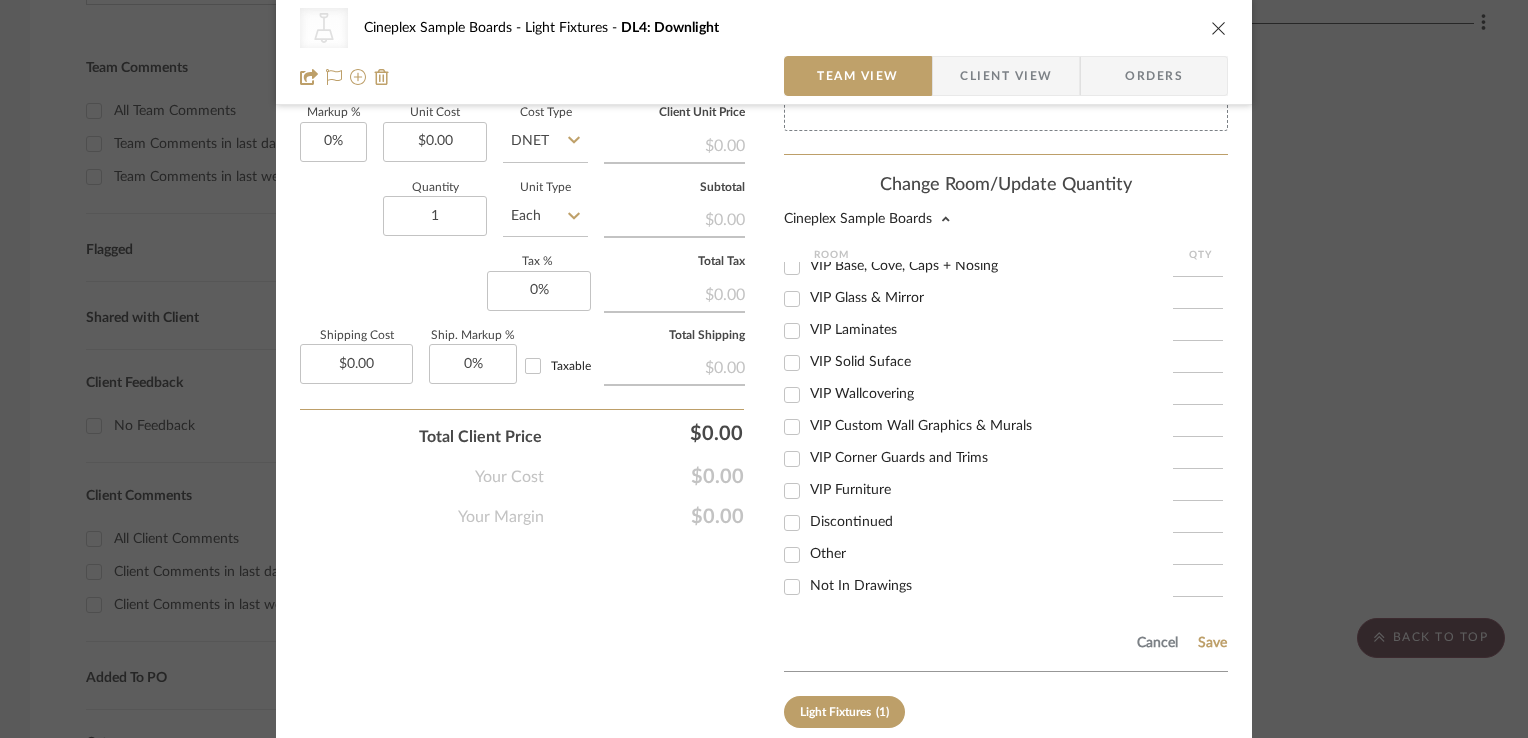 click on "Not In Drawings" at bounding box center [861, 586] 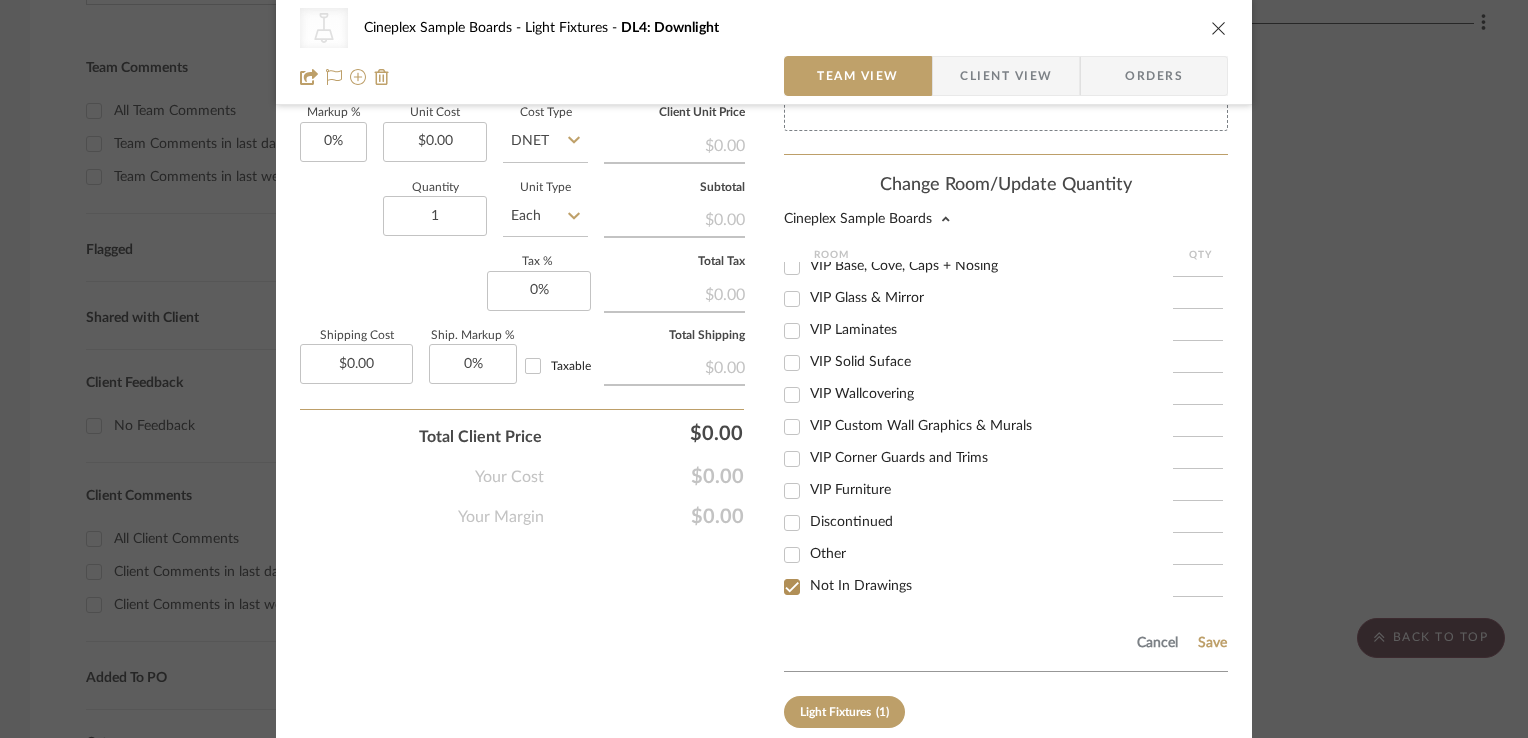 checkbox on "true" 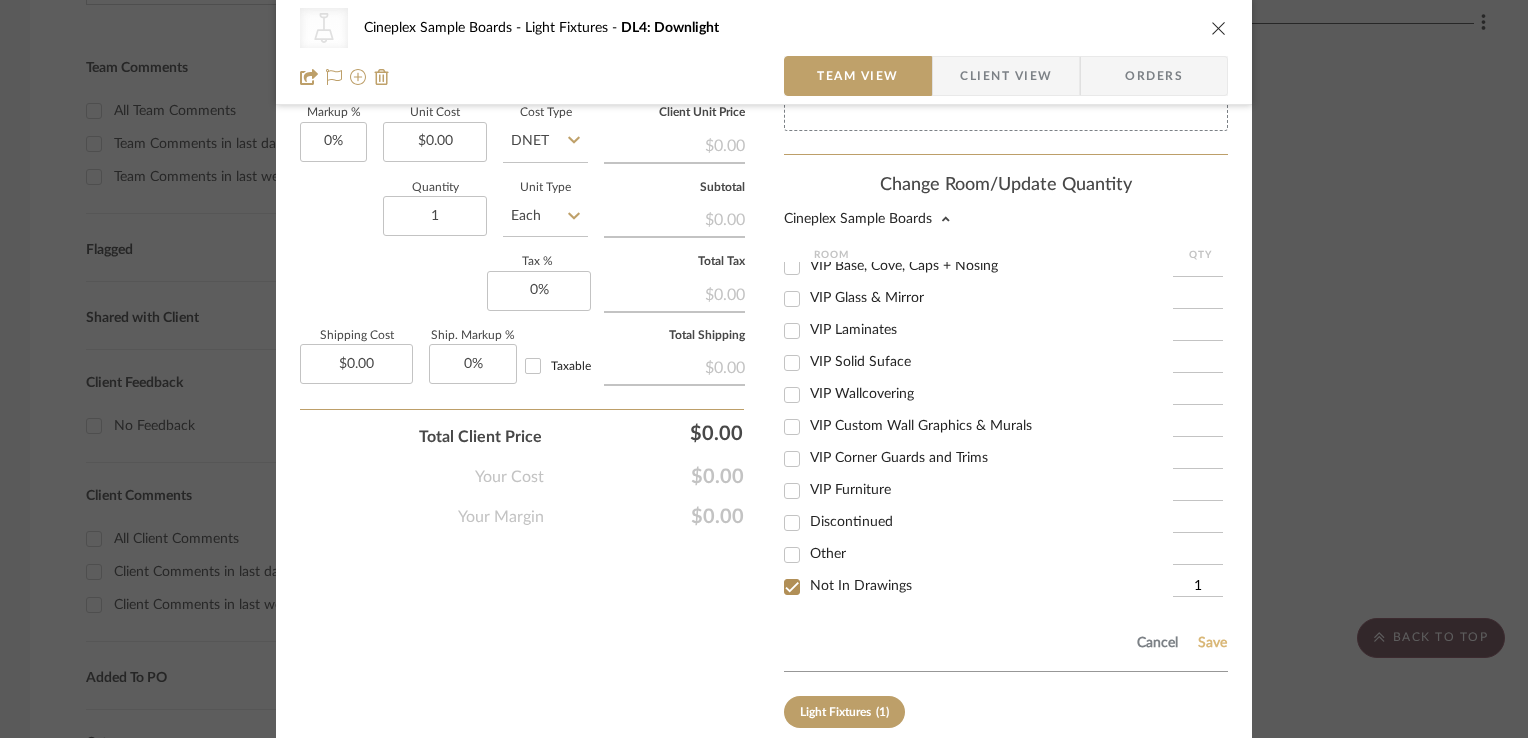 click on "Save" 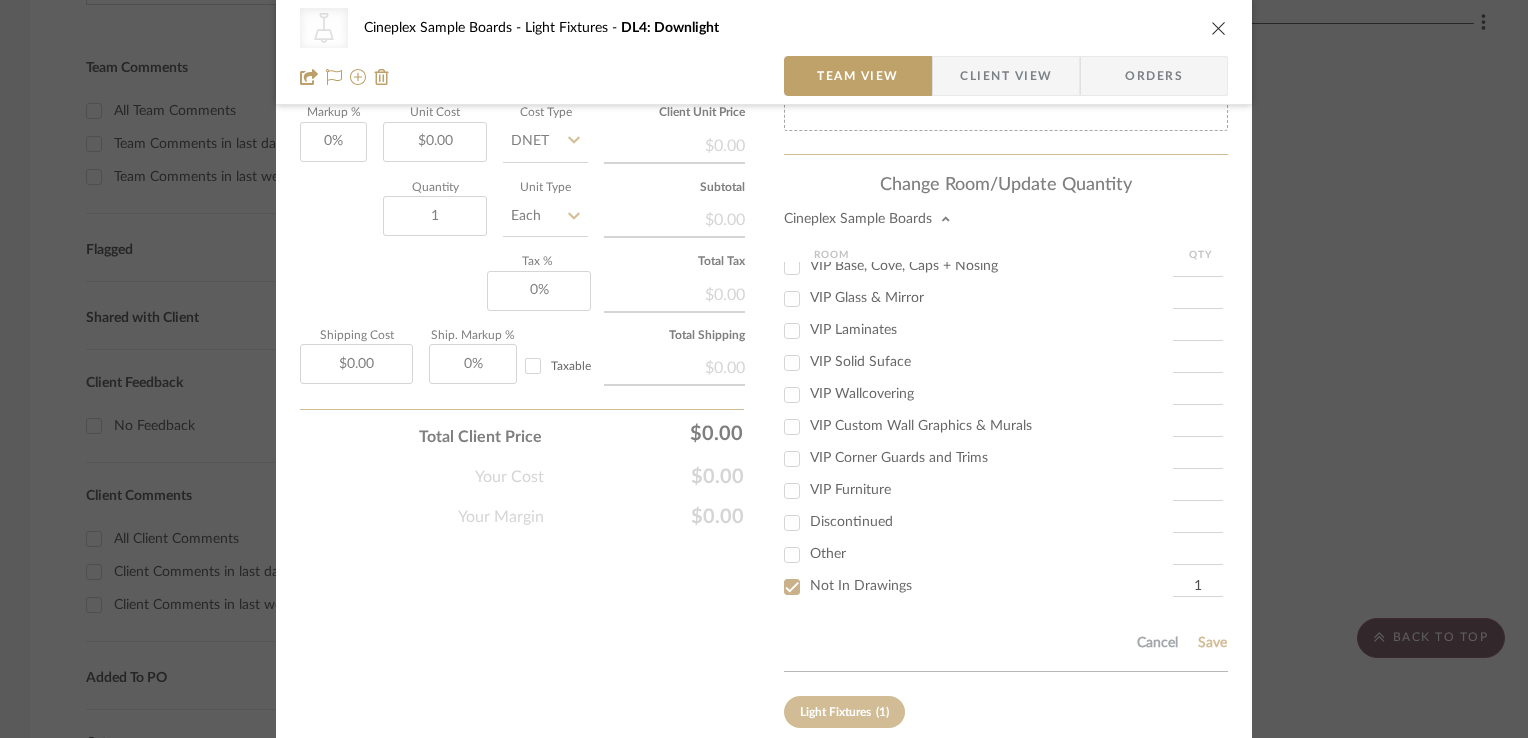 type 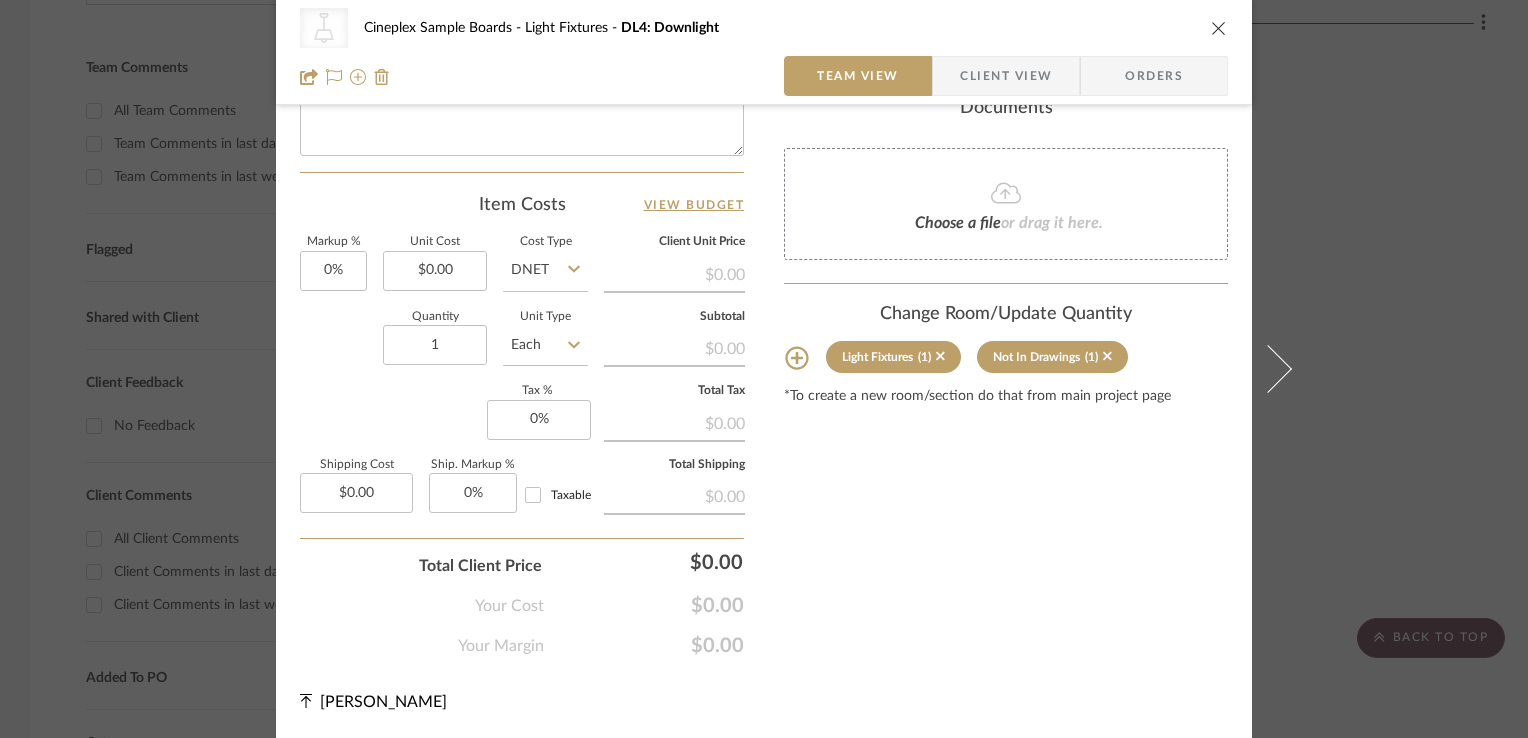 scroll, scrollTop: 1019, scrollLeft: 0, axis: vertical 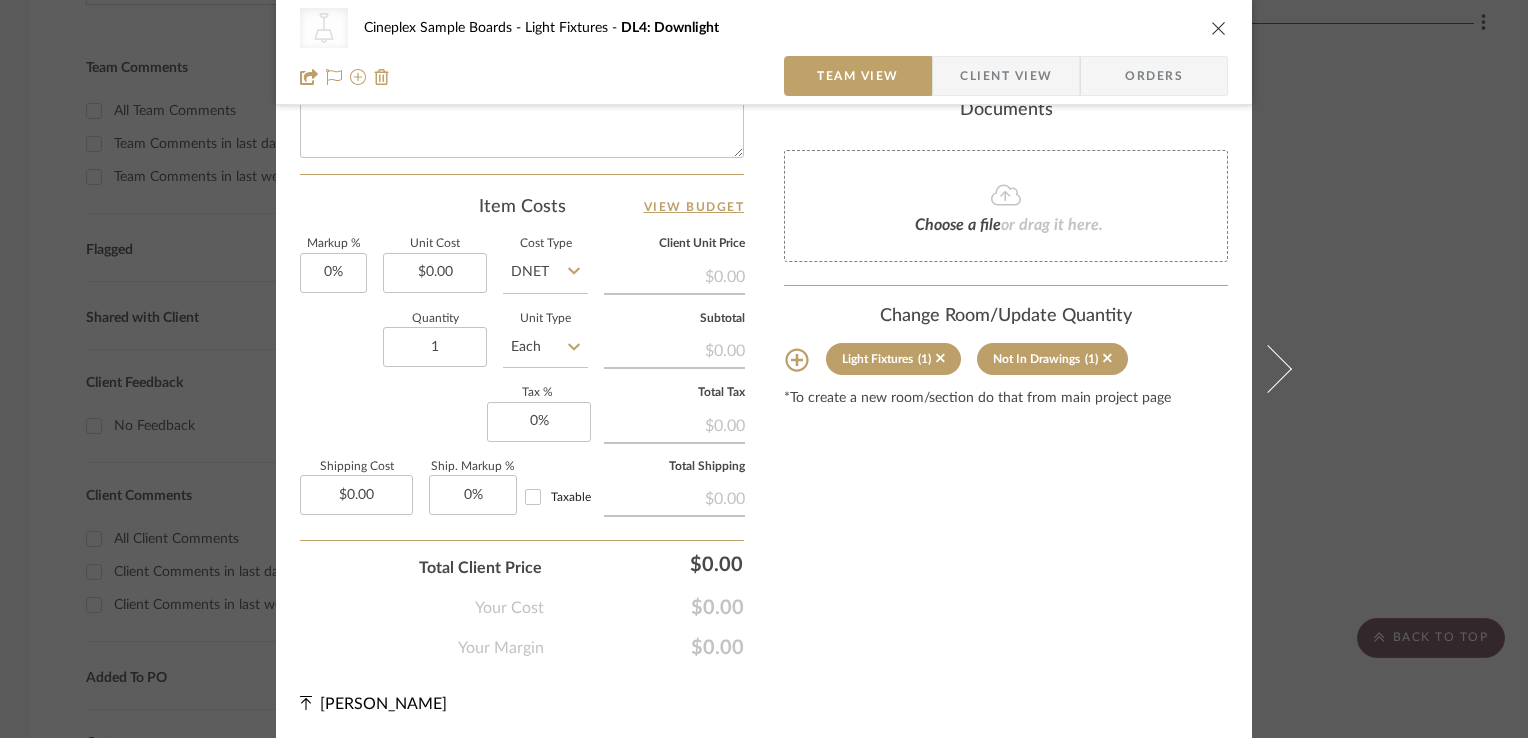 click at bounding box center (1219, 28) 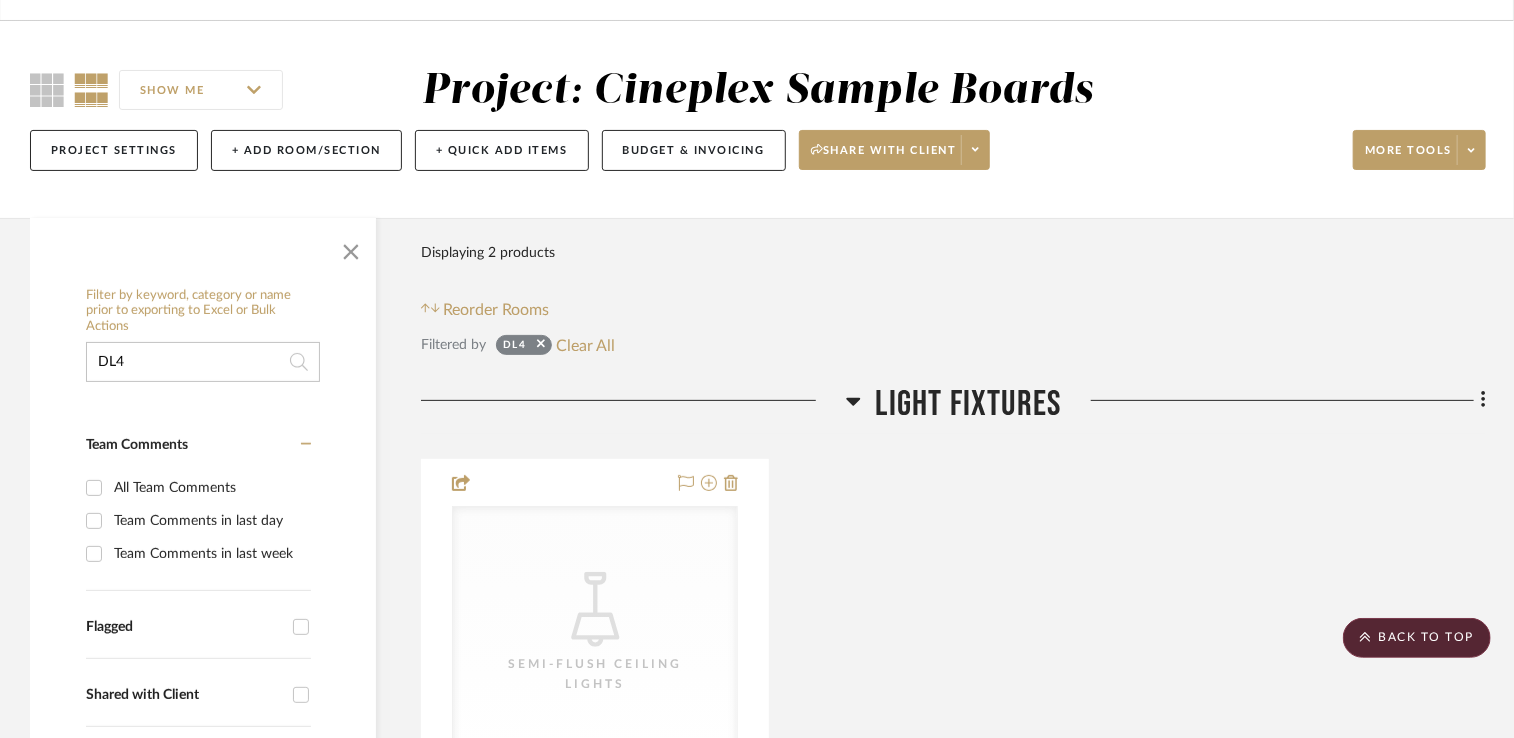 scroll, scrollTop: 100, scrollLeft: 0, axis: vertical 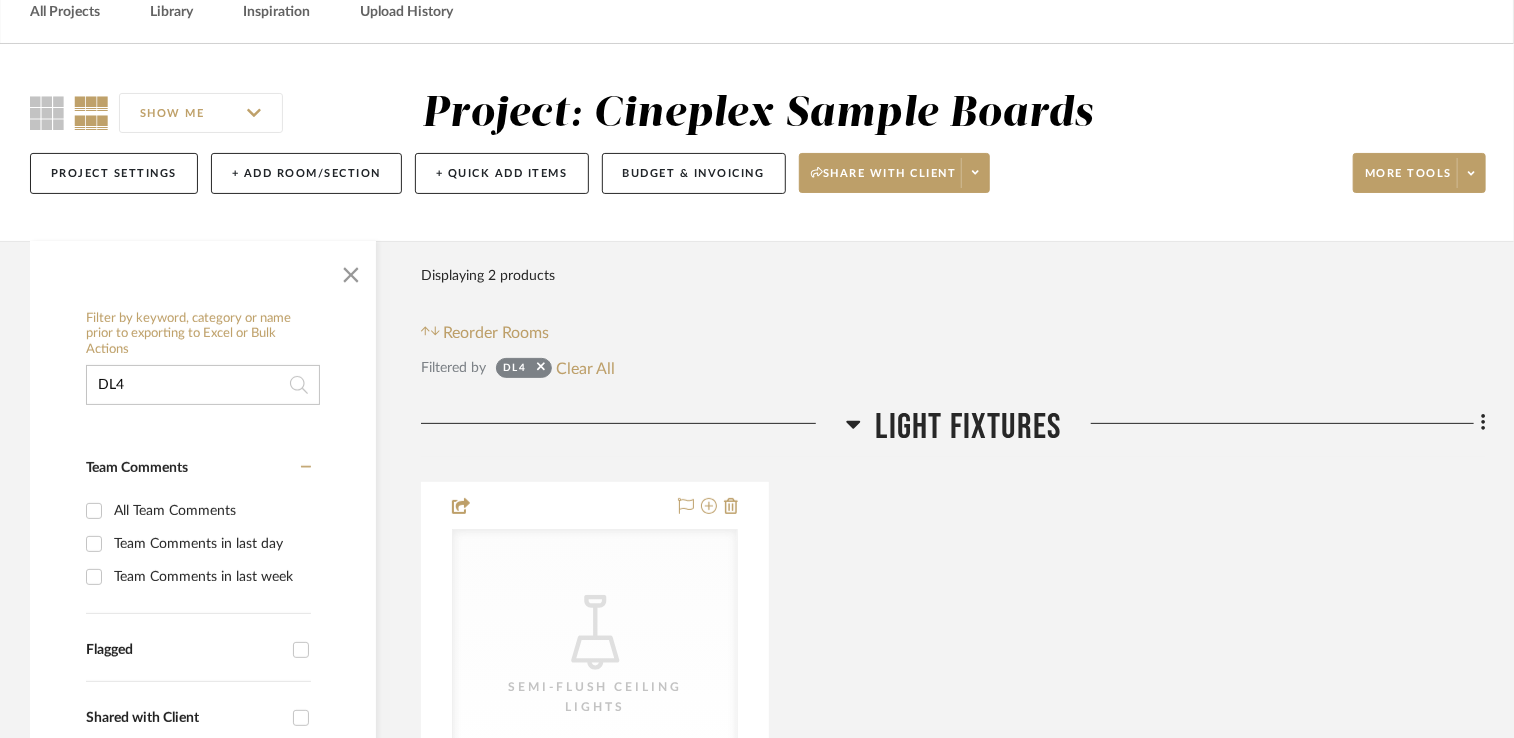 drag, startPoint x: 158, startPoint y: 378, endPoint x: 19, endPoint y: 371, distance: 139.17615 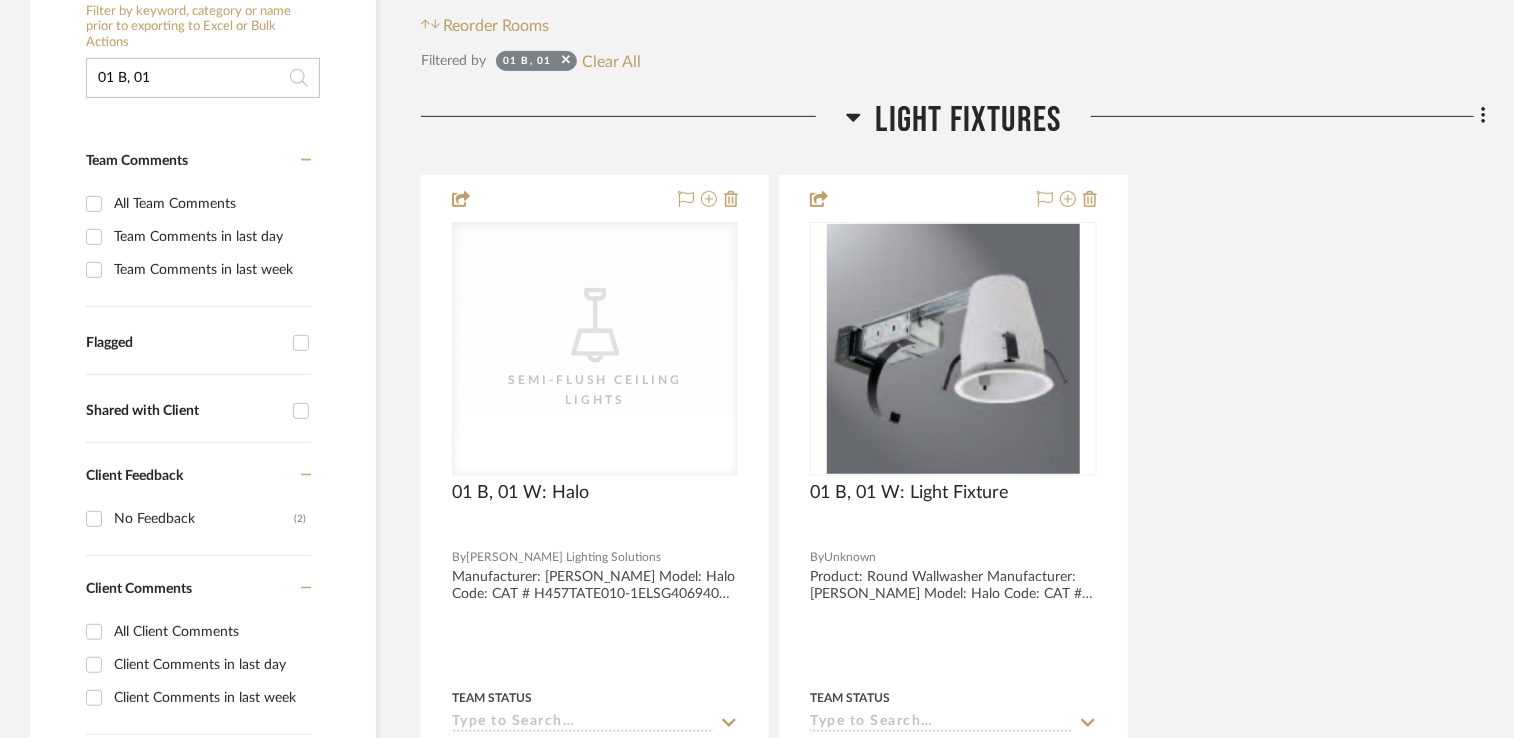 scroll, scrollTop: 500, scrollLeft: 0, axis: vertical 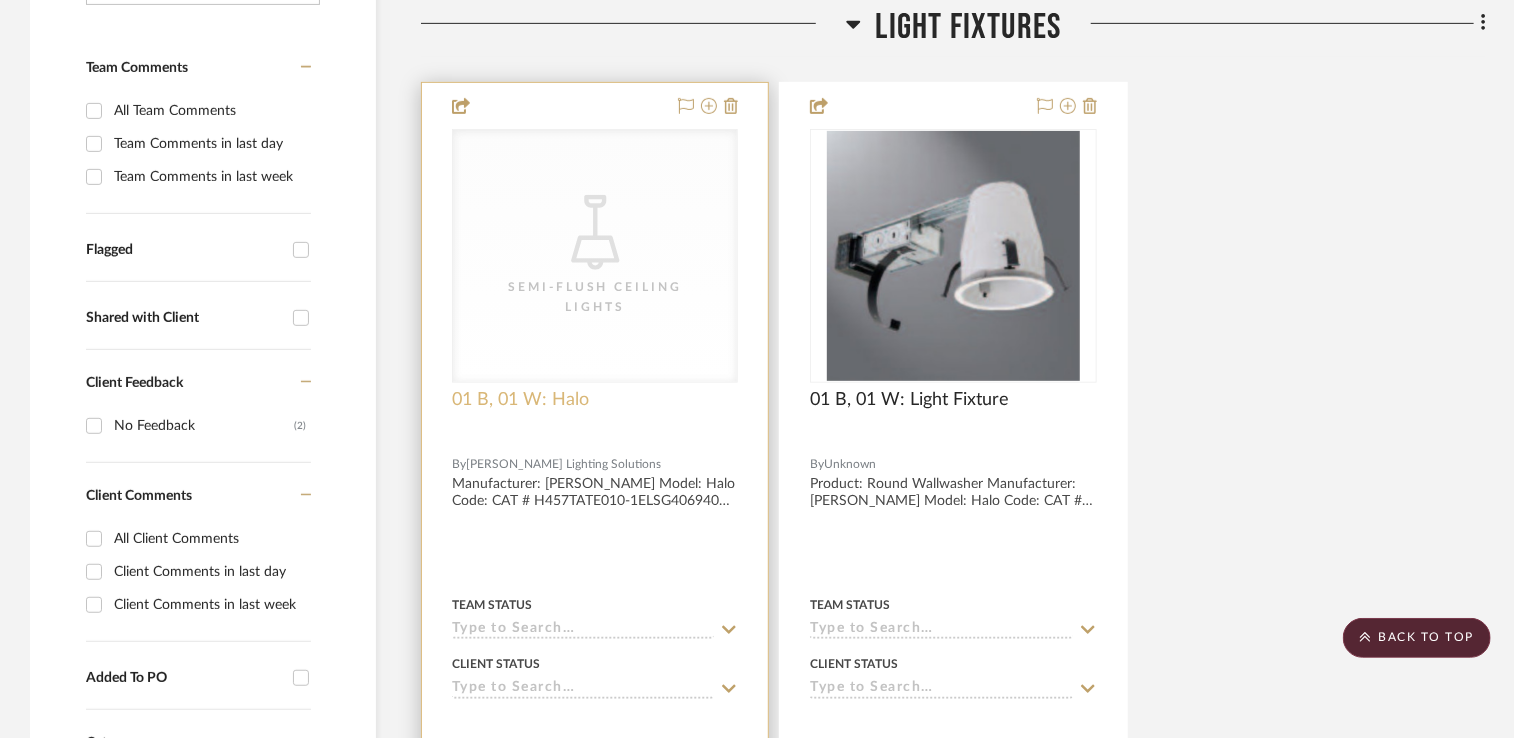 type on "01 B, 01" 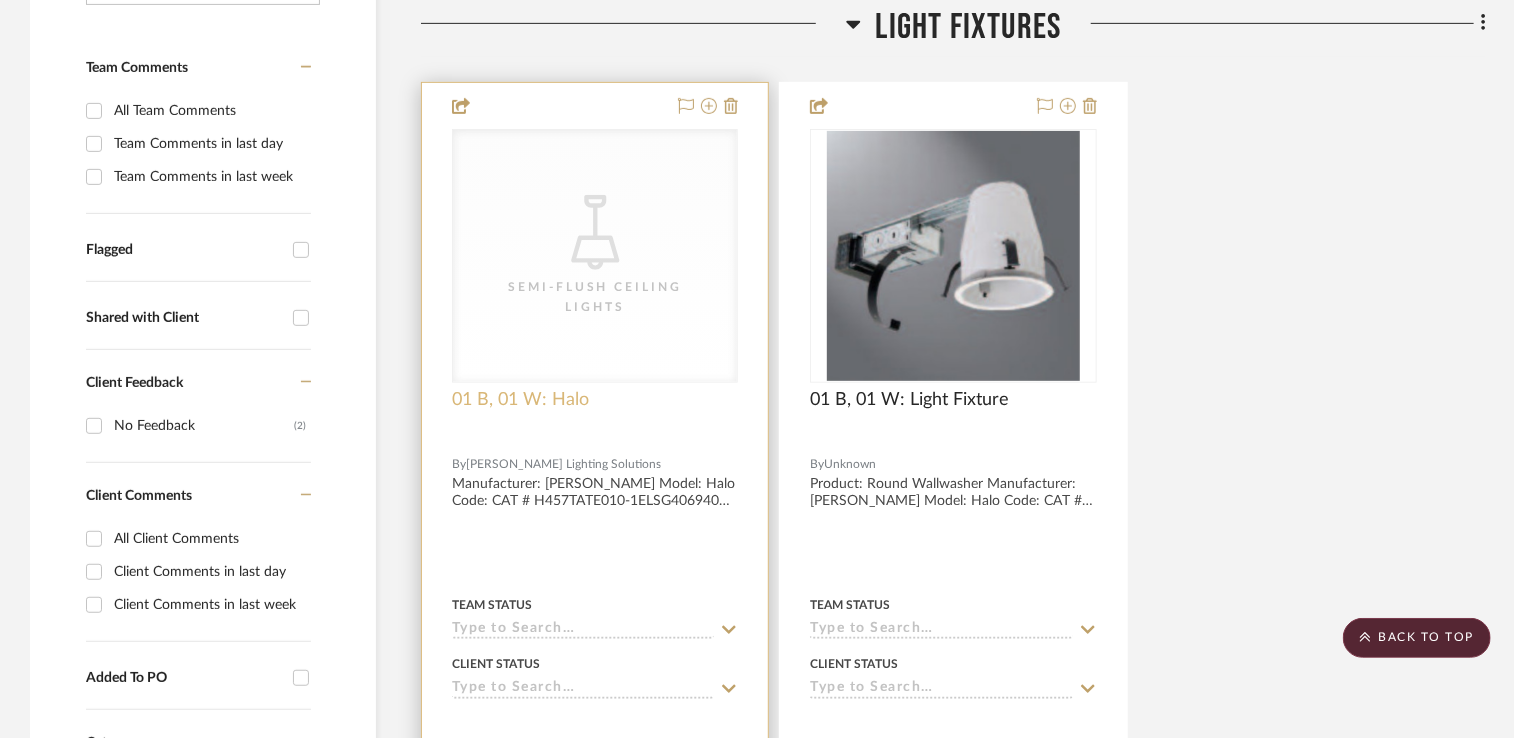 click on "01 B, 01 W: Halo" at bounding box center (520, 400) 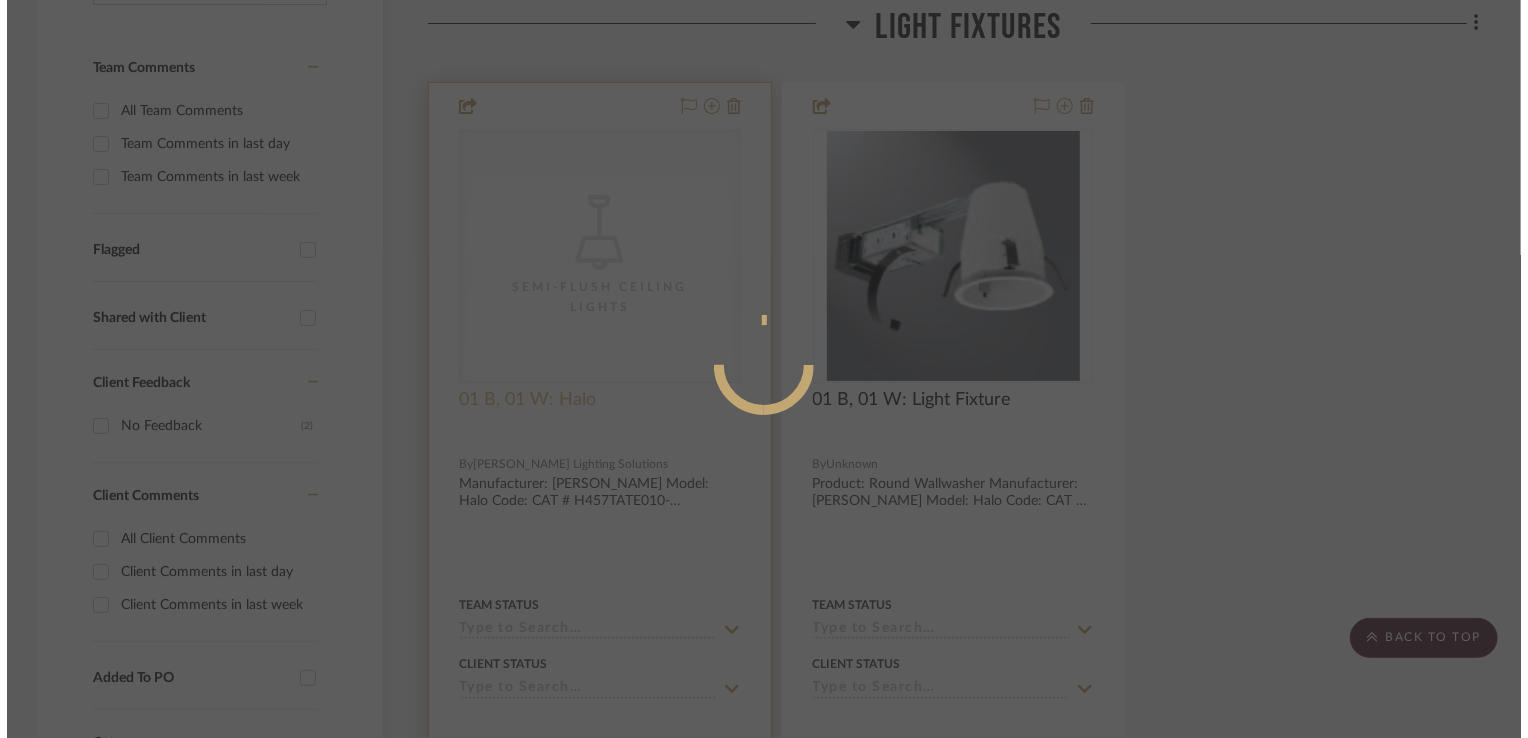 scroll, scrollTop: 0, scrollLeft: 0, axis: both 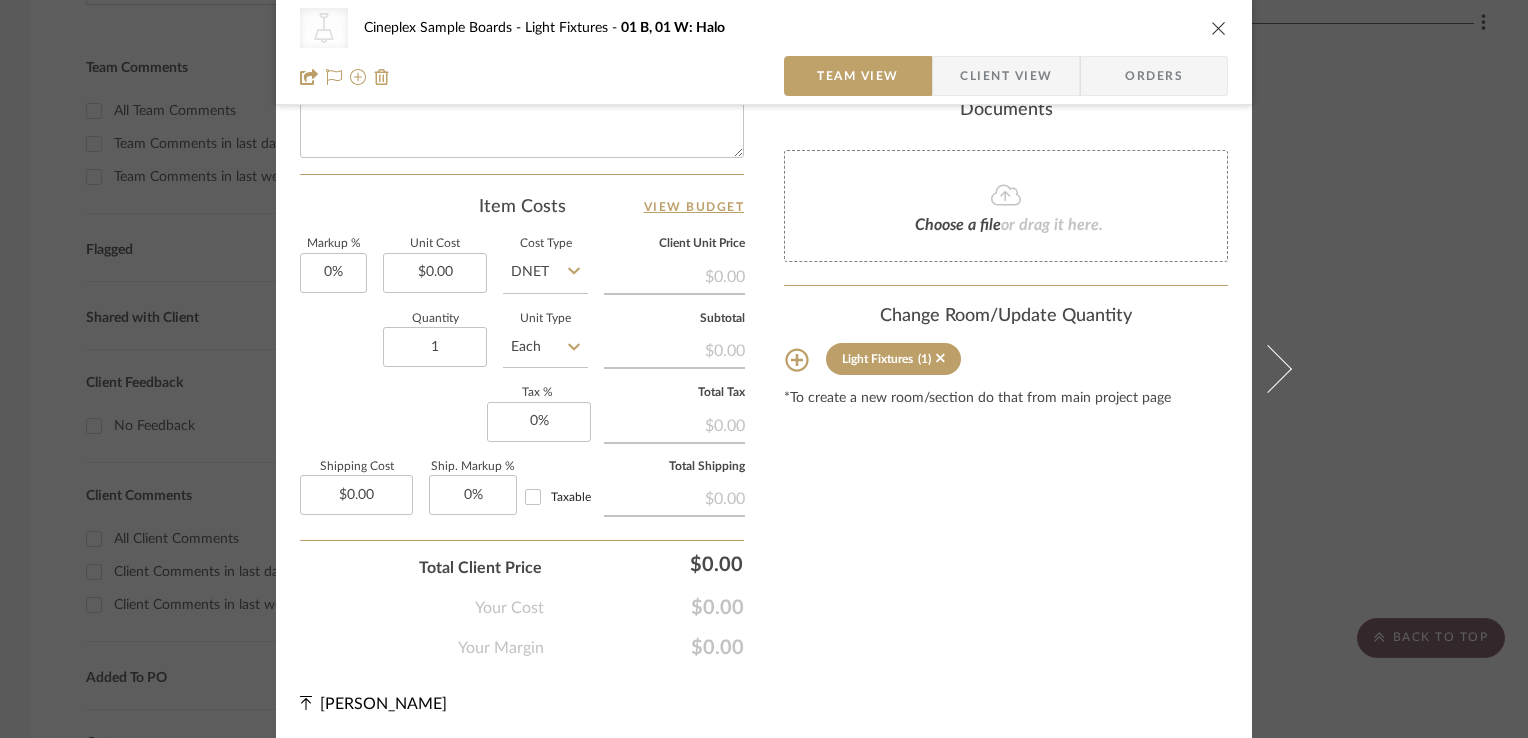 click 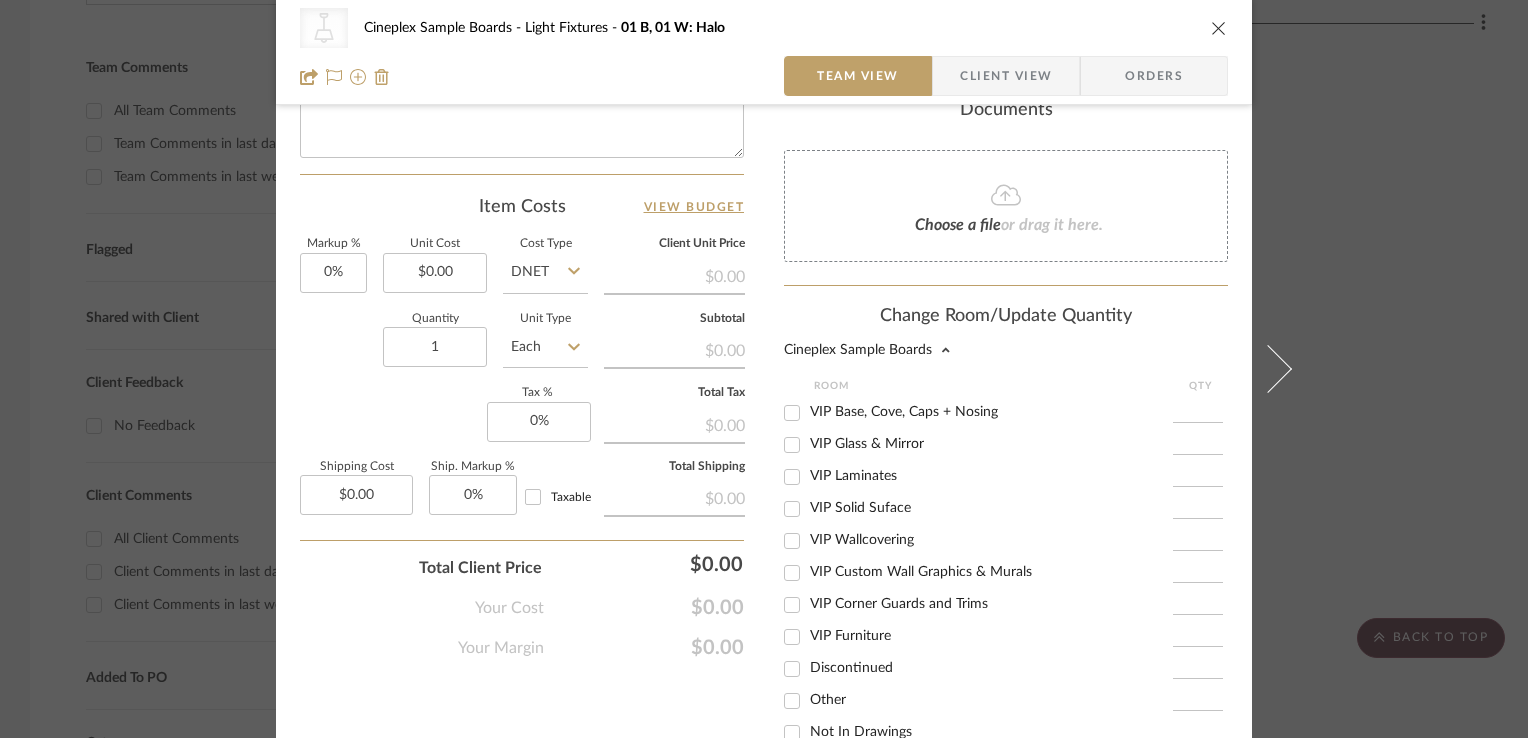 scroll, scrollTop: 363, scrollLeft: 0, axis: vertical 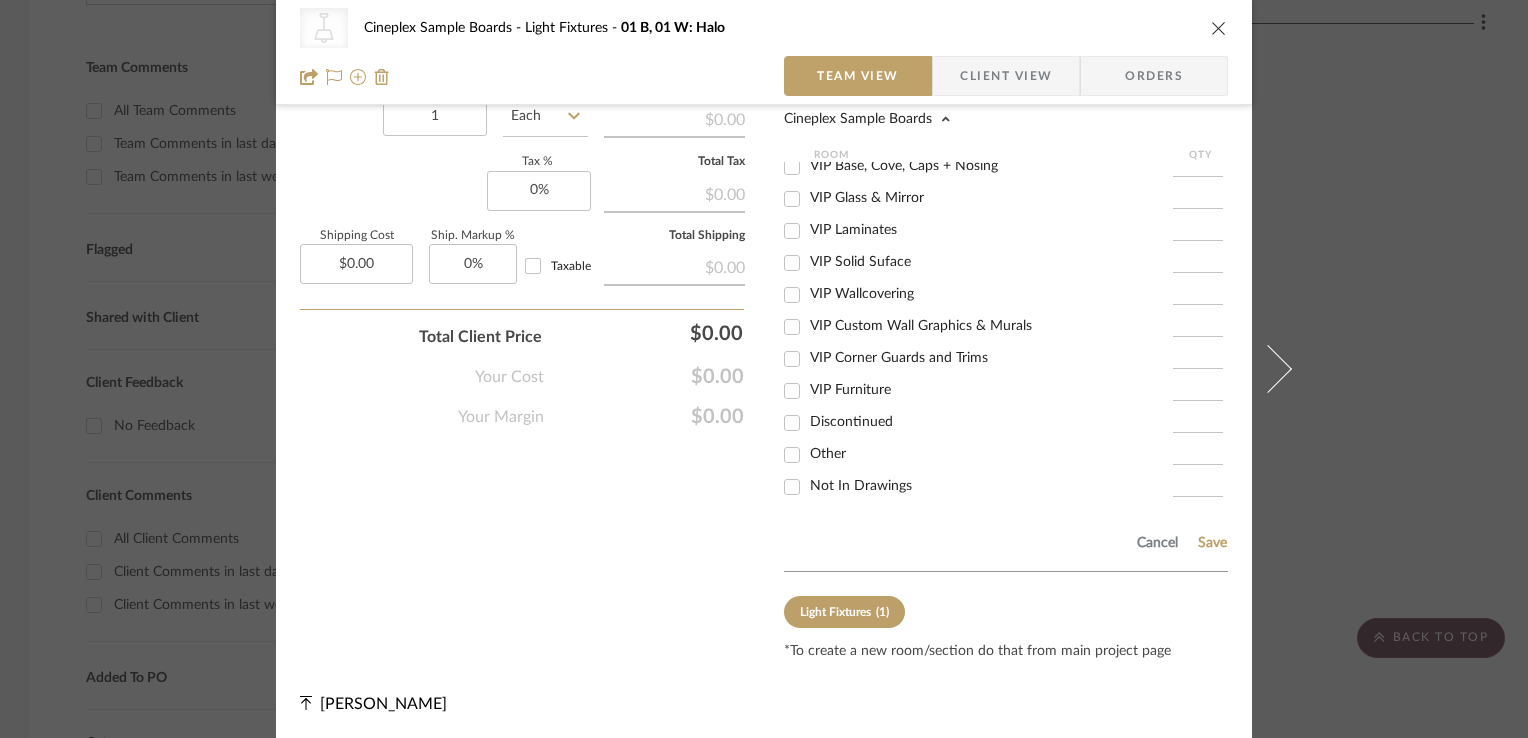 click on "Not In Drawings" at bounding box center [861, 486] 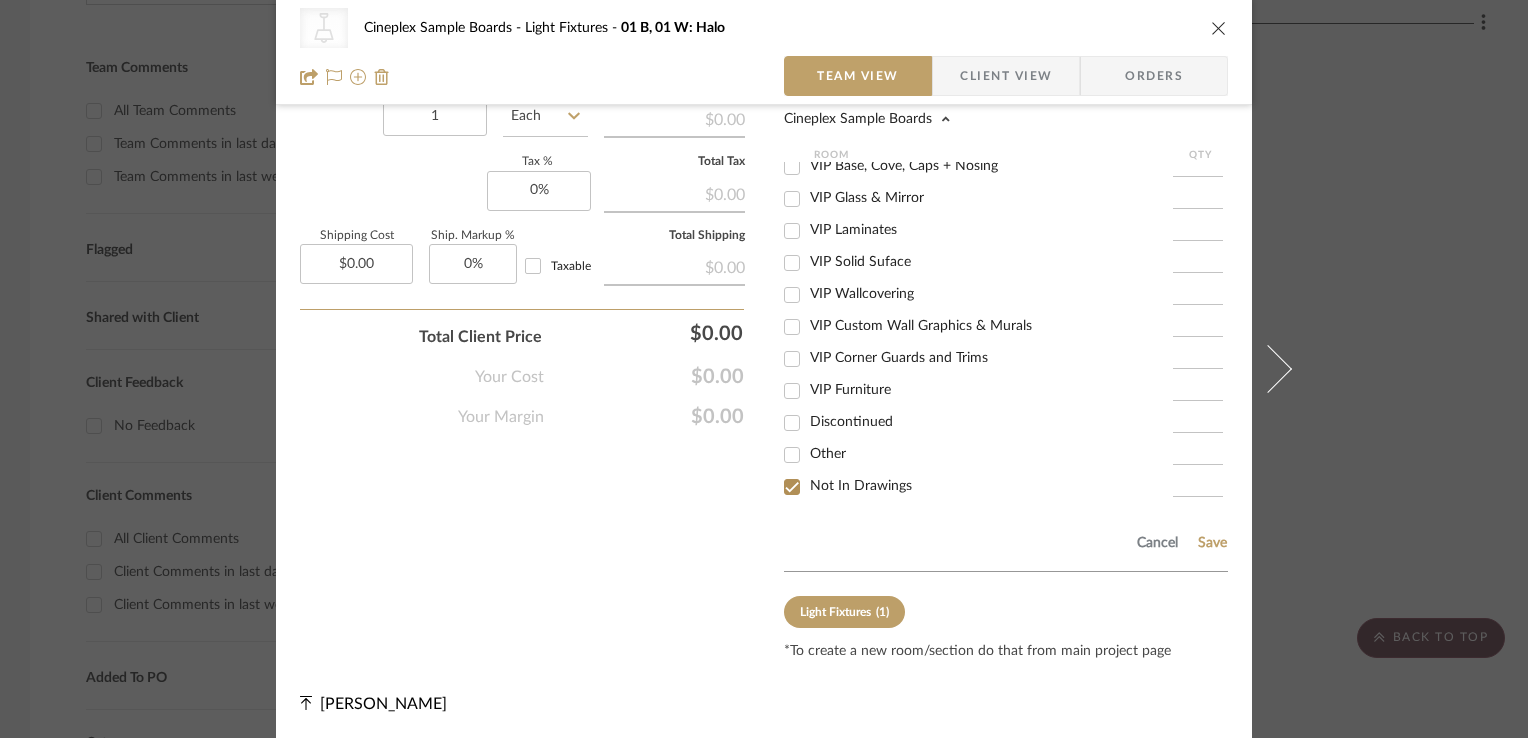 checkbox on "true" 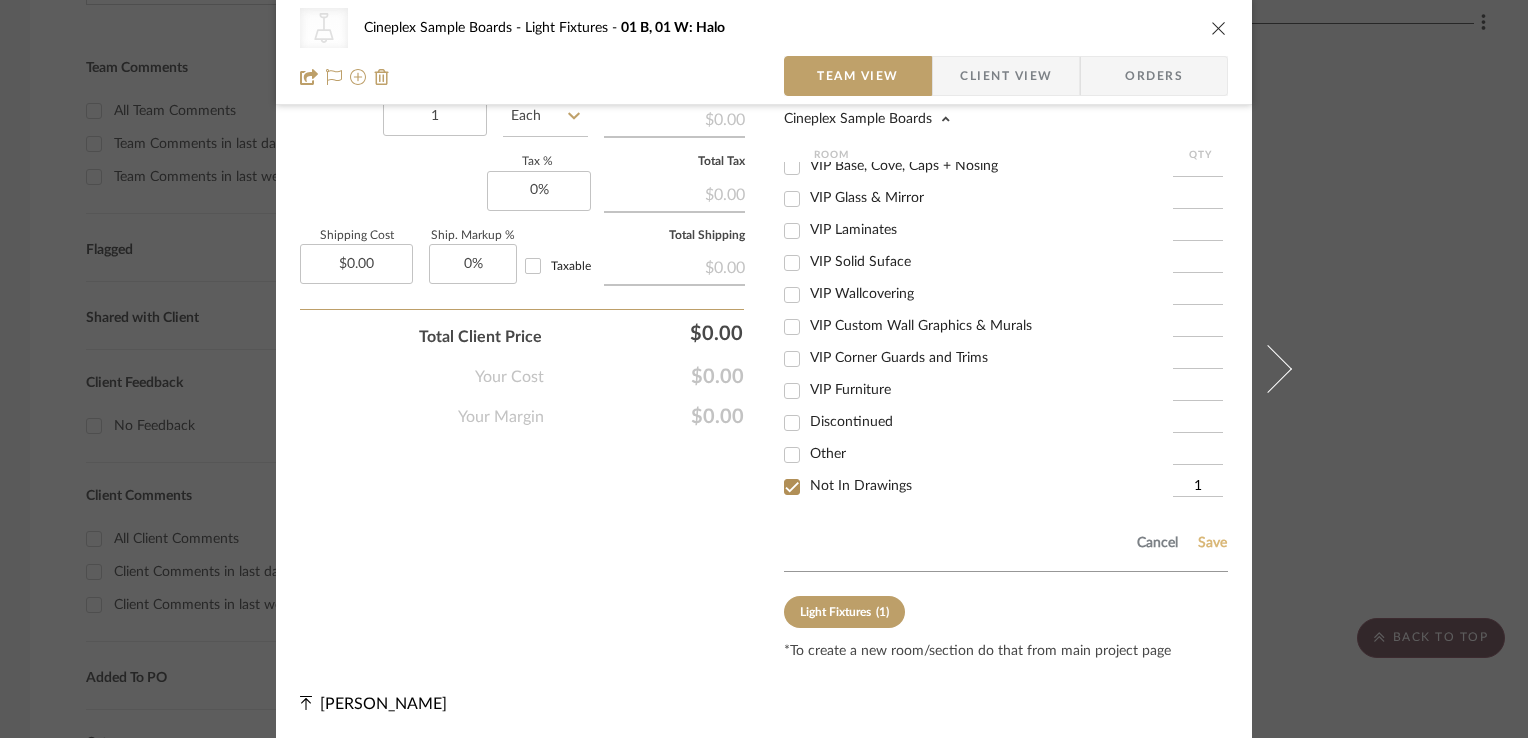 click on "Save" 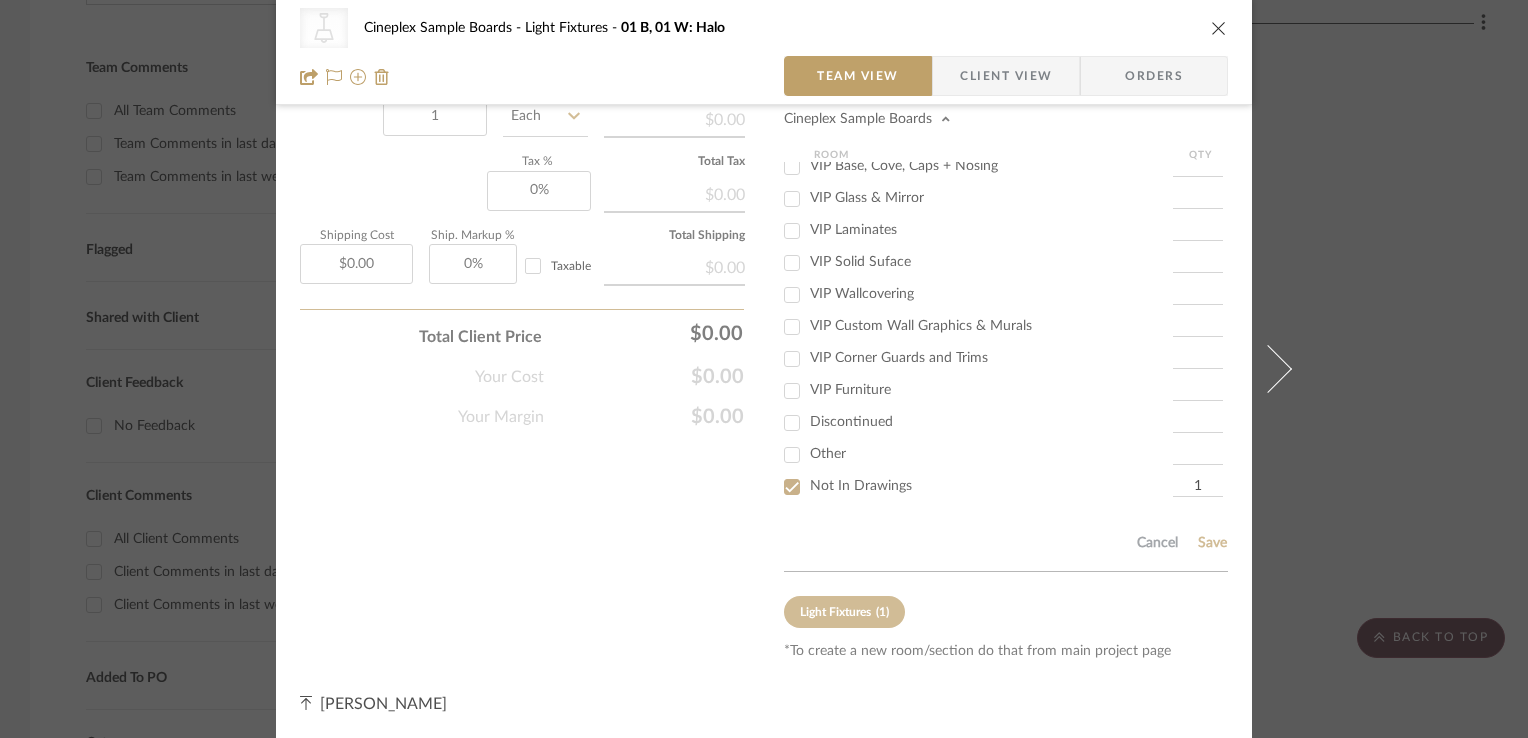 type 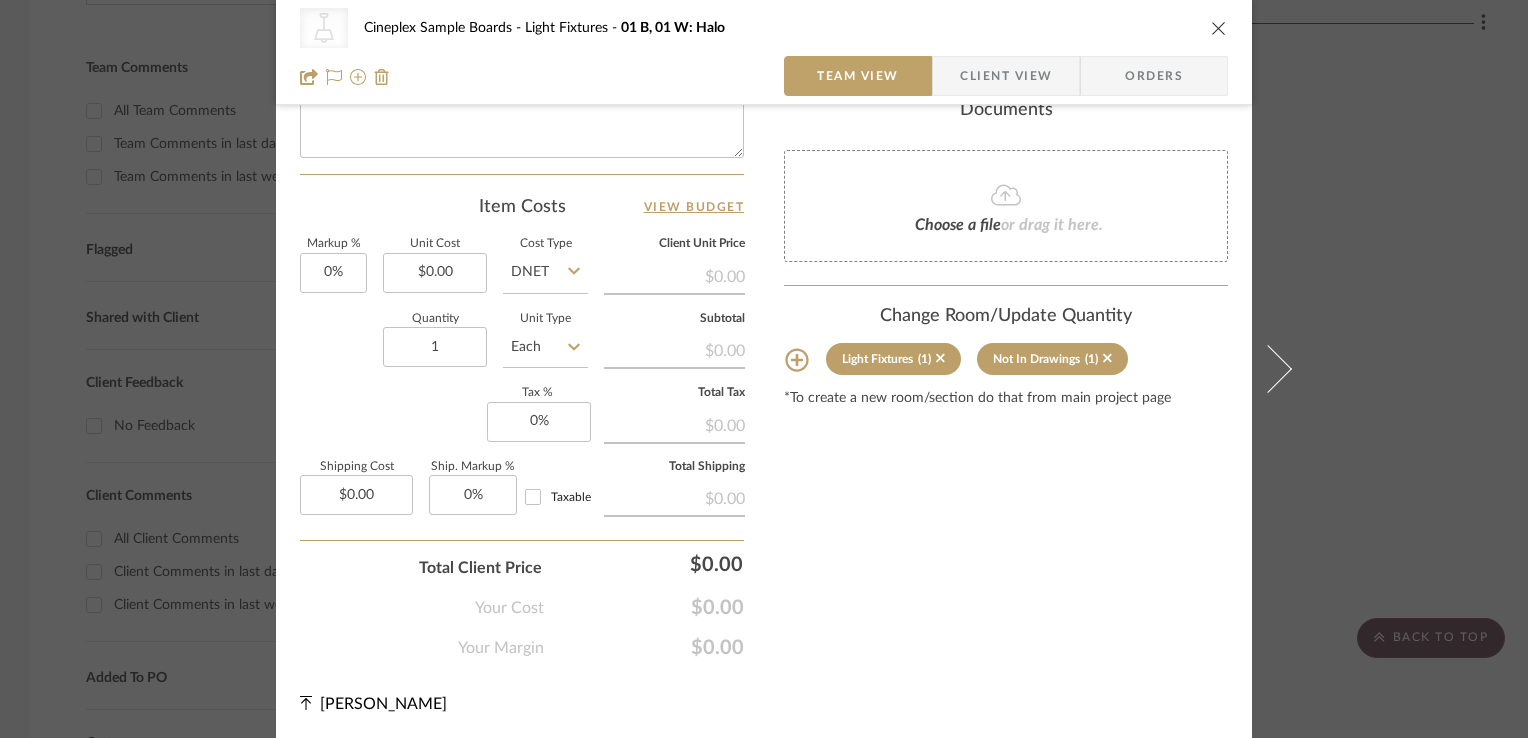 click on "CategoryIconLighting
Created with Sketch.
Semi-Flush Ceiling Lights Cineplex Sample Boards Light Fixtures 01 B, 01 W: Halo" at bounding box center (764, 28) 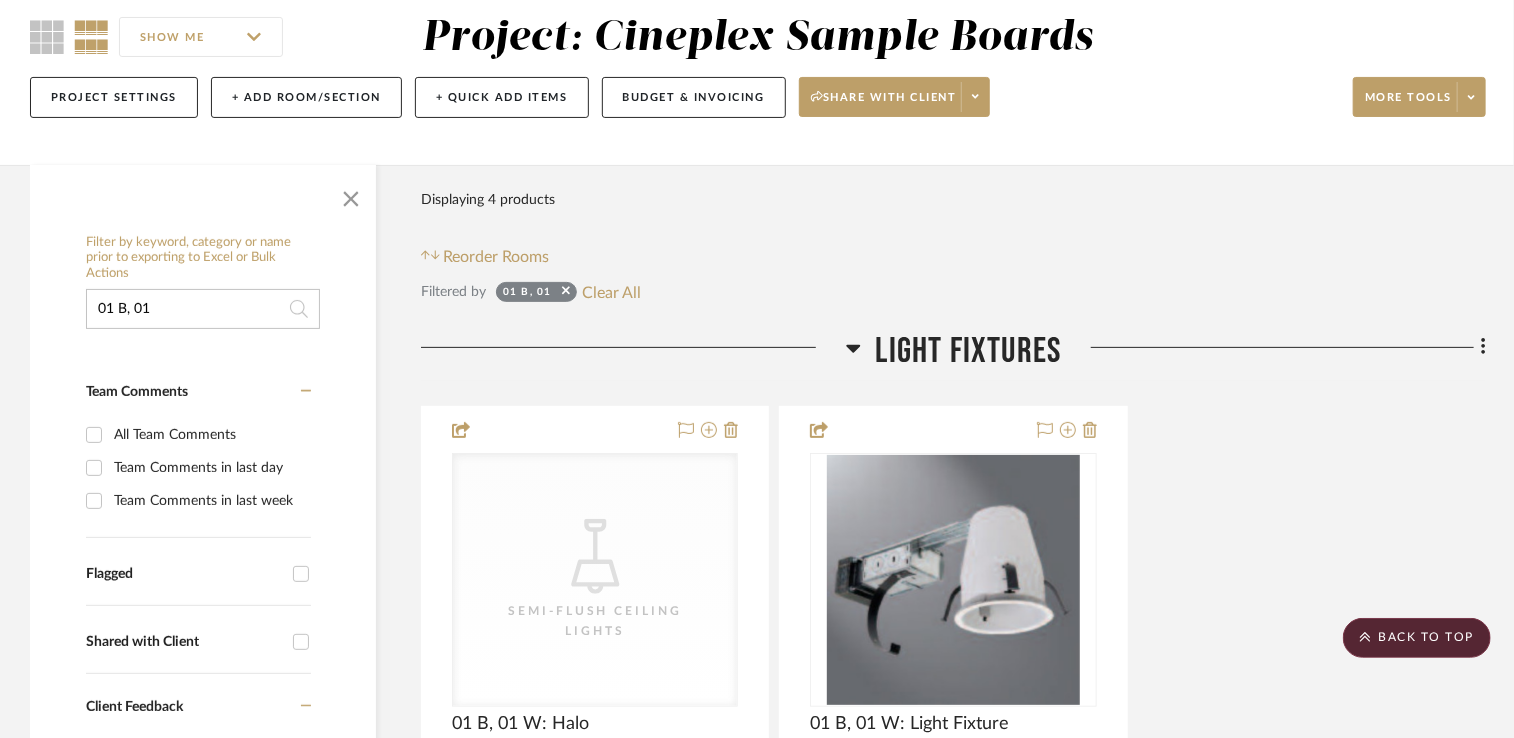scroll, scrollTop: 0, scrollLeft: 0, axis: both 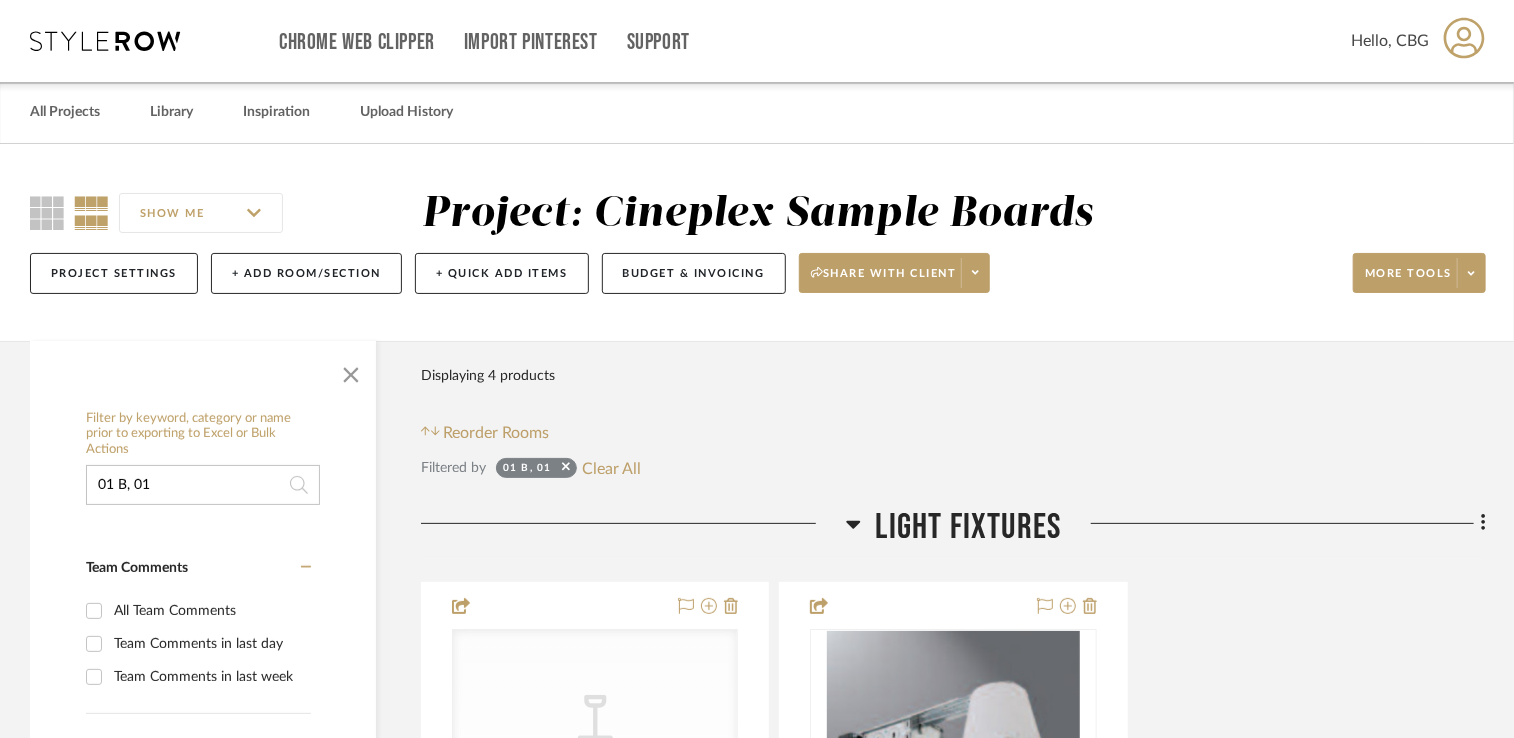 drag, startPoint x: 154, startPoint y: 488, endPoint x: 110, endPoint y: 490, distance: 44.04543 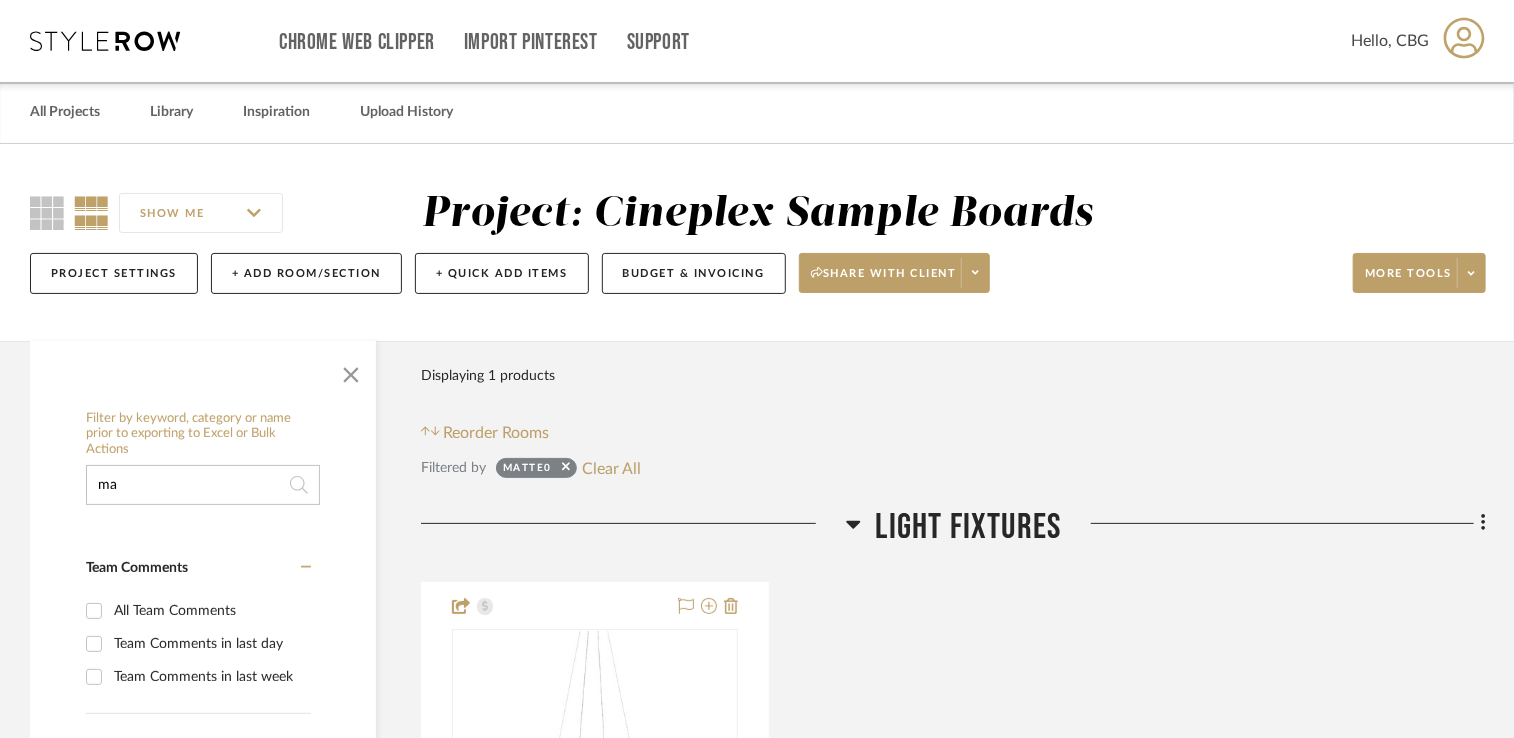 type on "m" 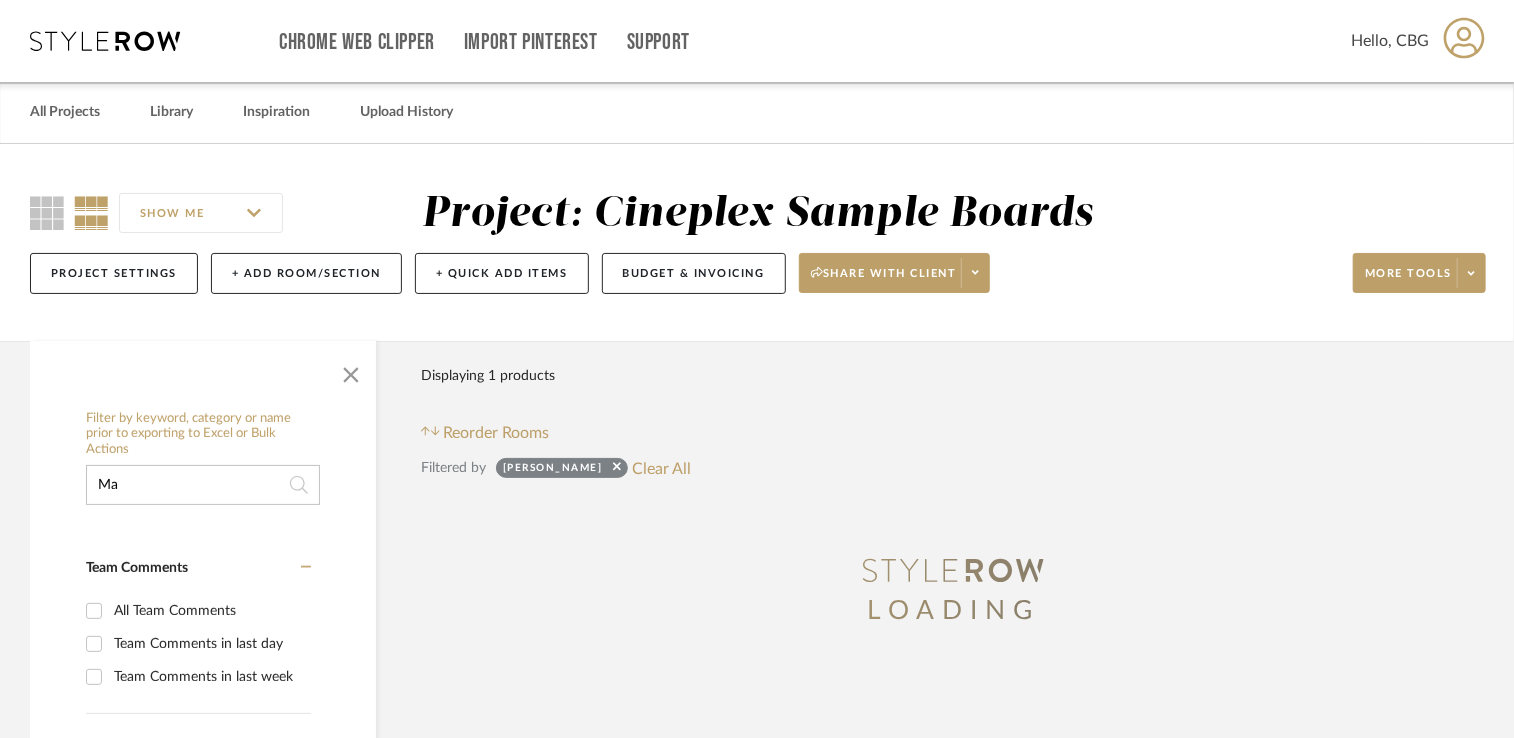 type on "M" 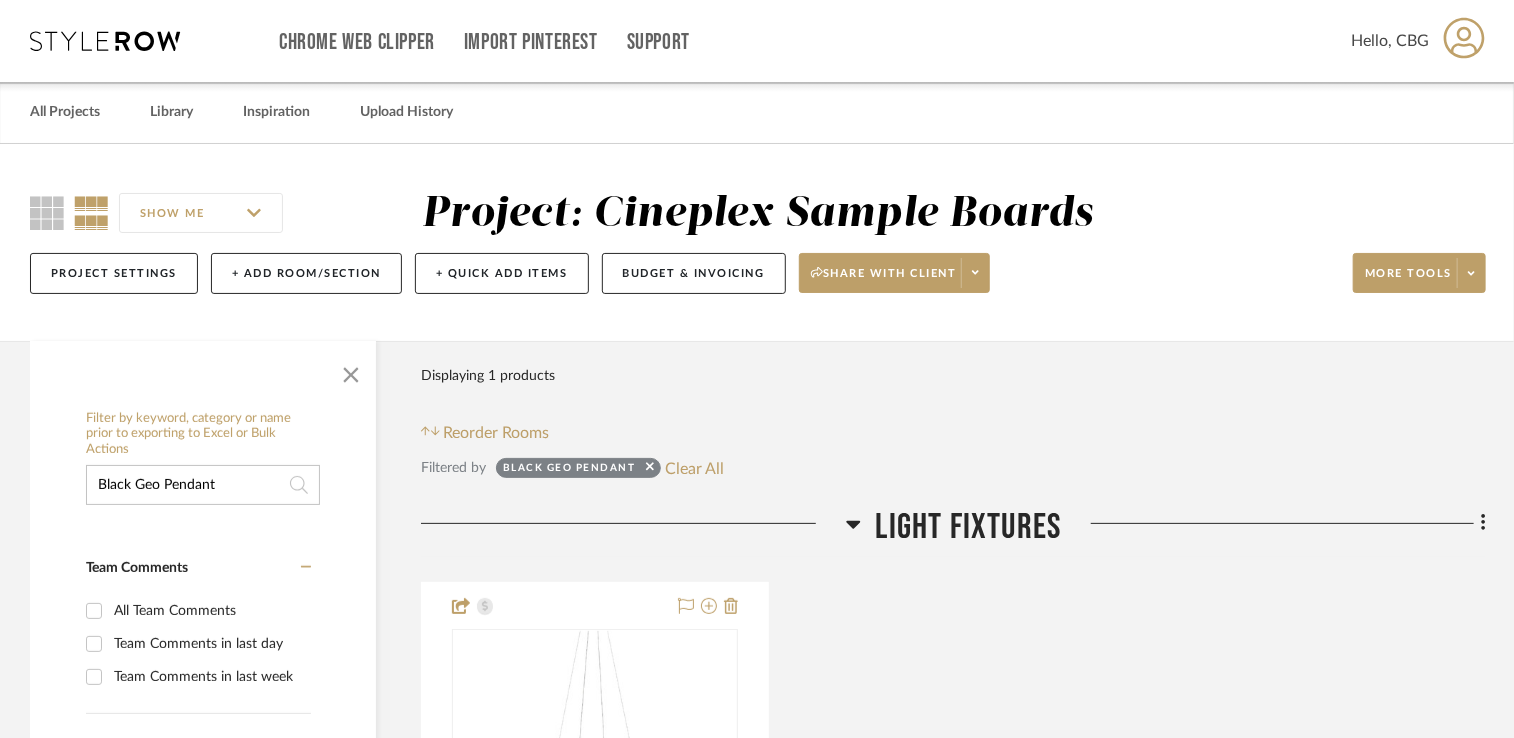 type on "Black Geo Pendant" 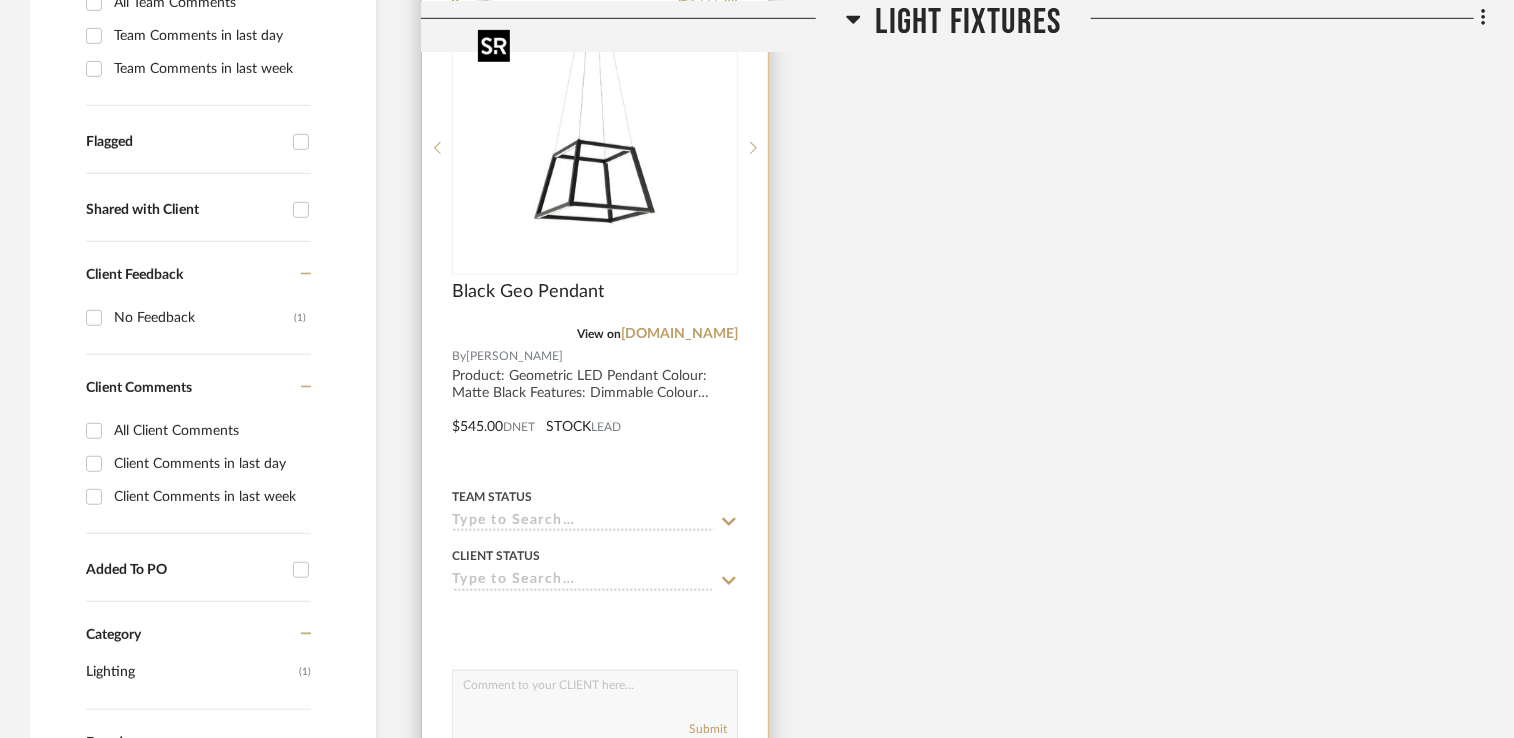 scroll, scrollTop: 600, scrollLeft: 0, axis: vertical 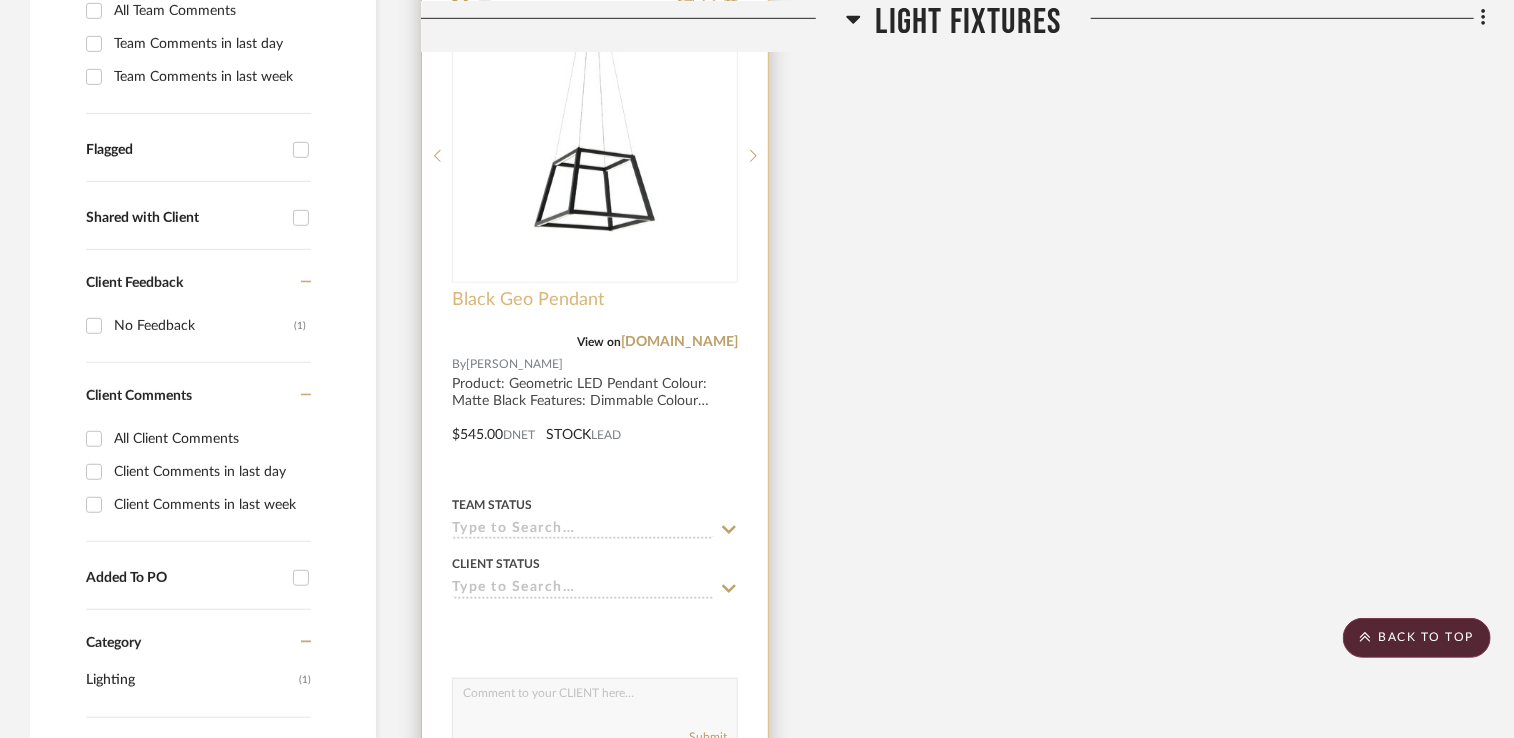 click on "Black Geo Pendant" at bounding box center (528, 300) 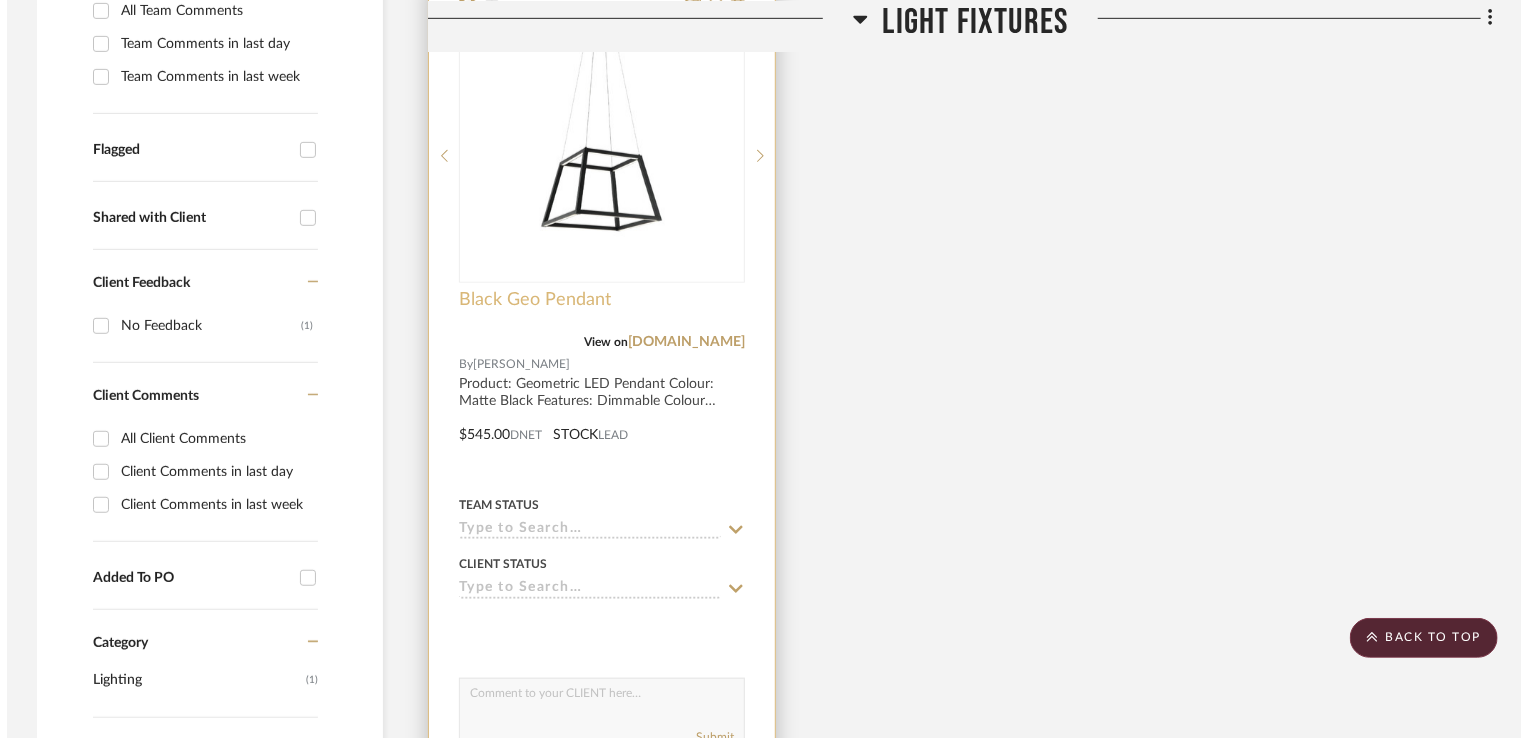 scroll, scrollTop: 0, scrollLeft: 0, axis: both 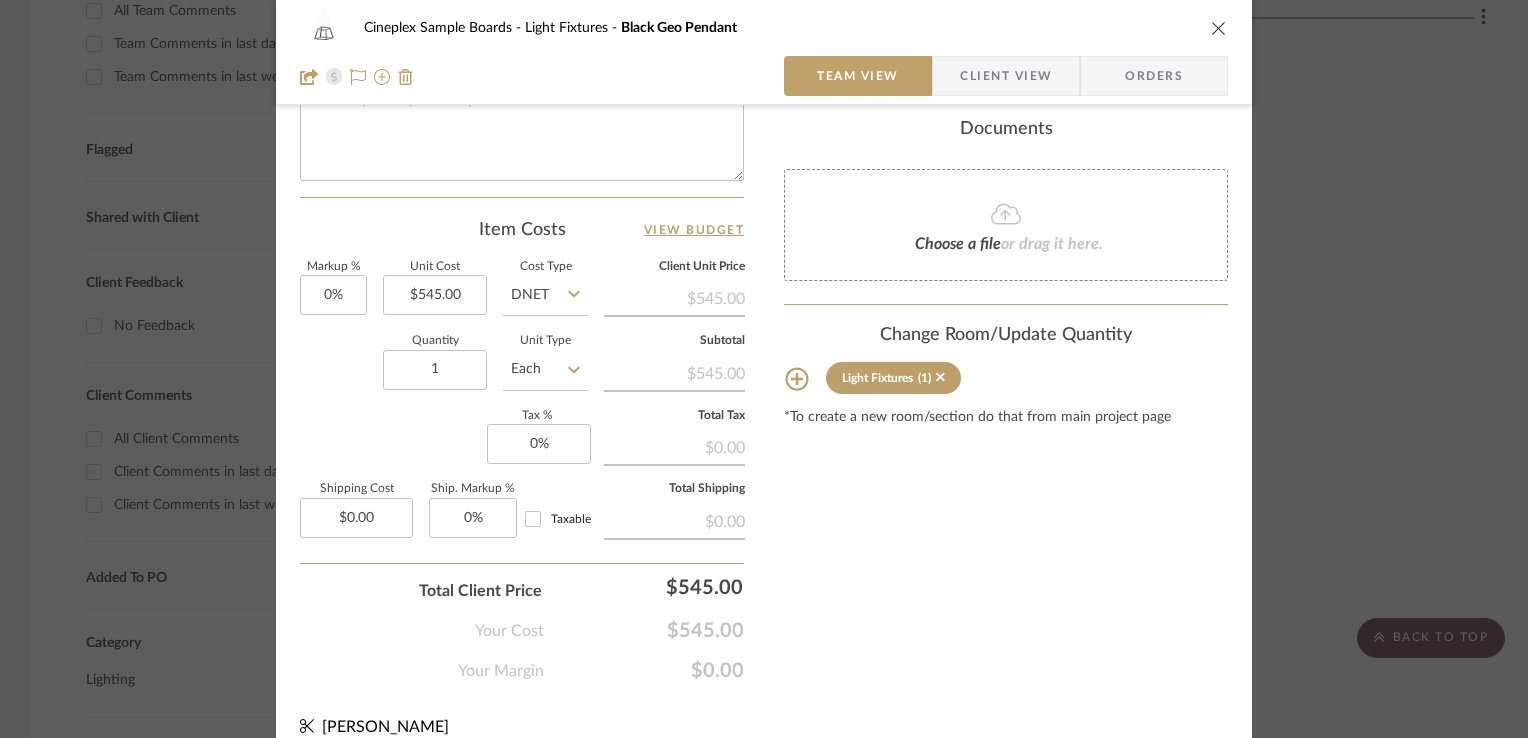 click 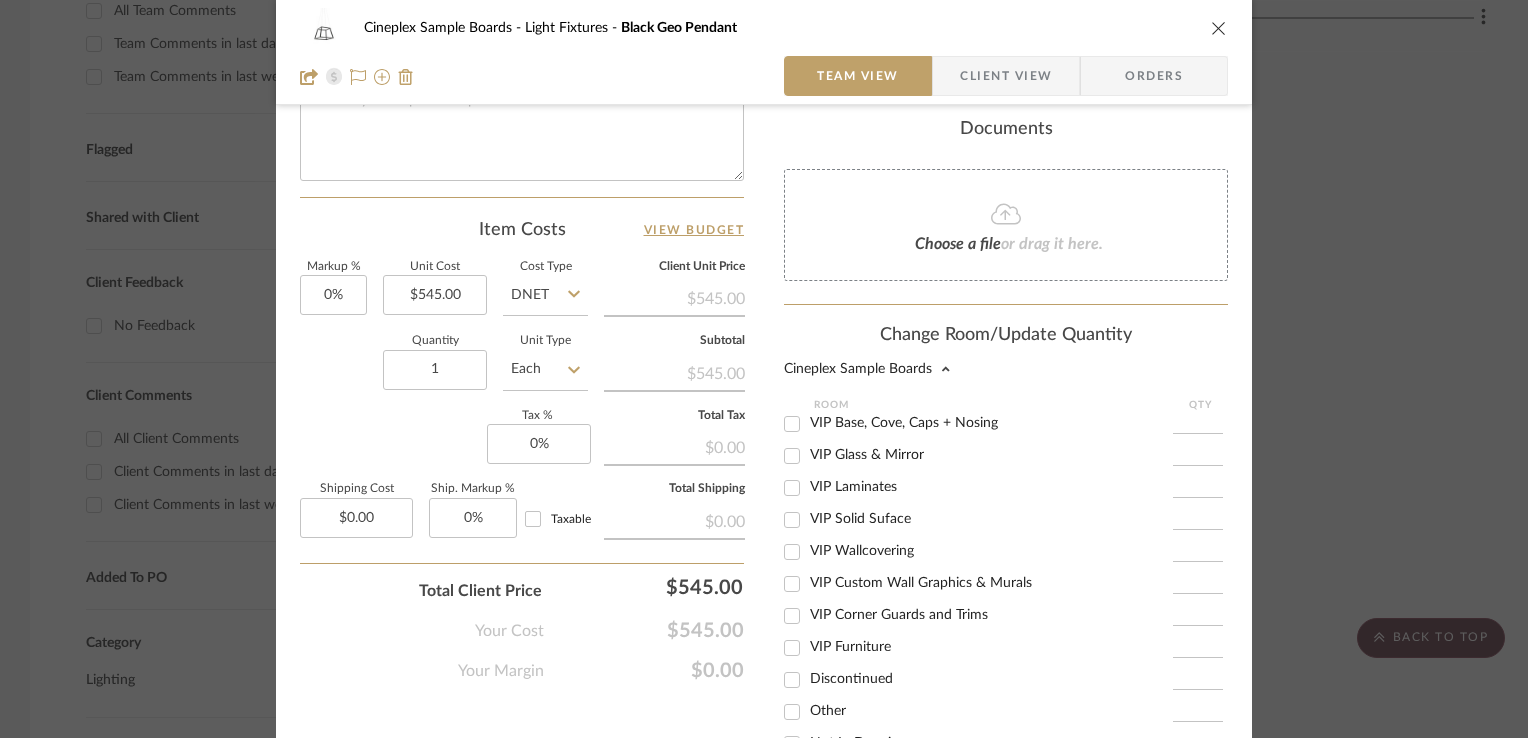 scroll, scrollTop: 363, scrollLeft: 0, axis: vertical 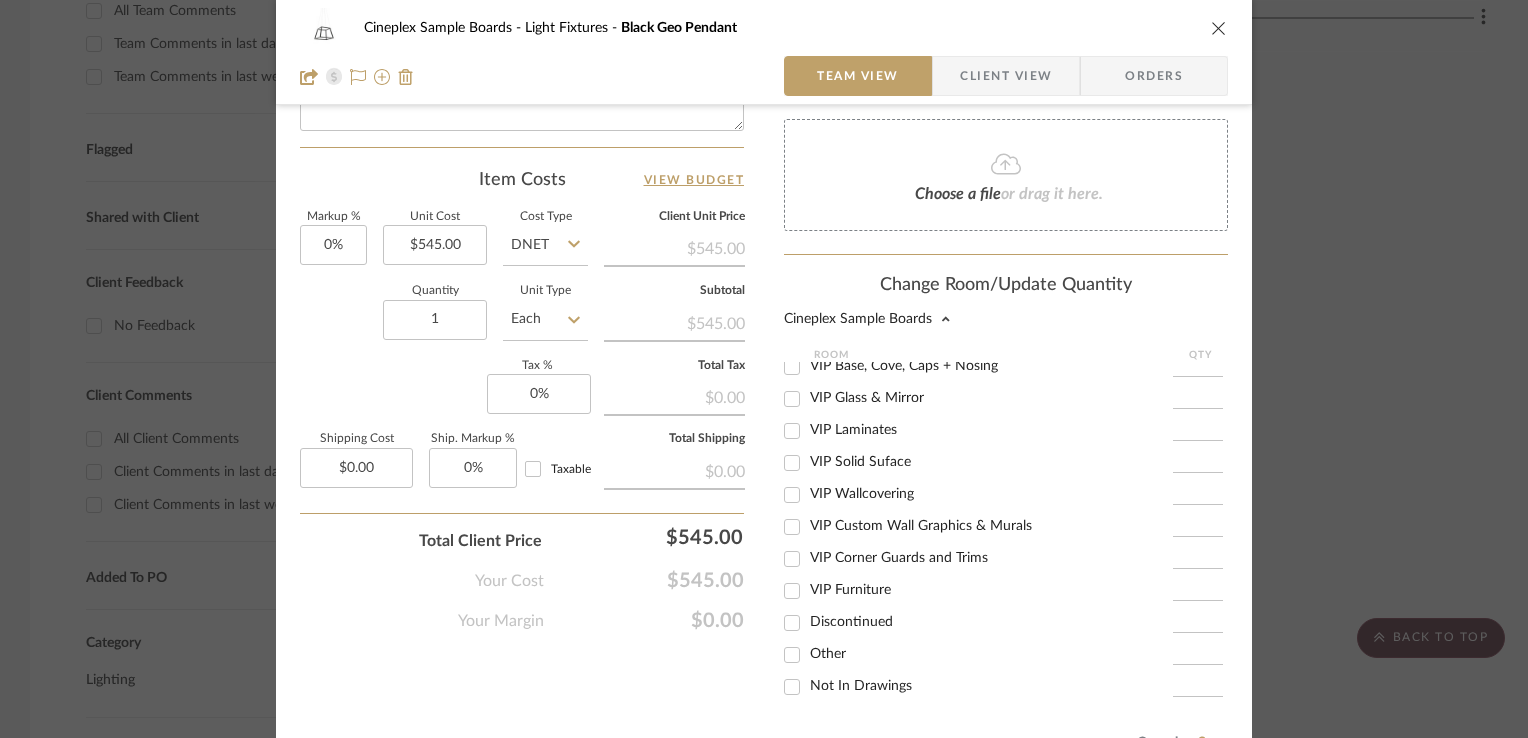 click on "Not In Drawings" at bounding box center (991, 686) 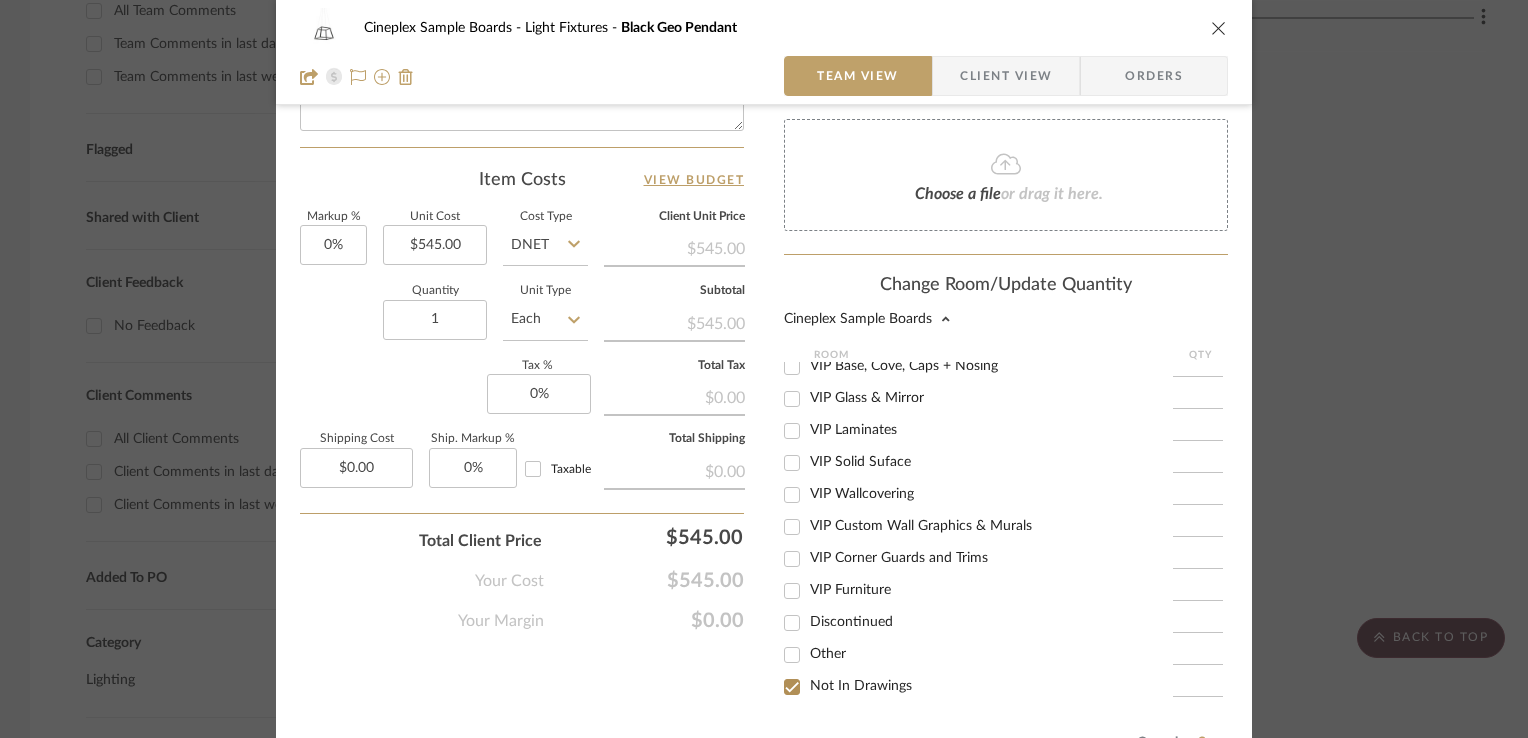 checkbox on "true" 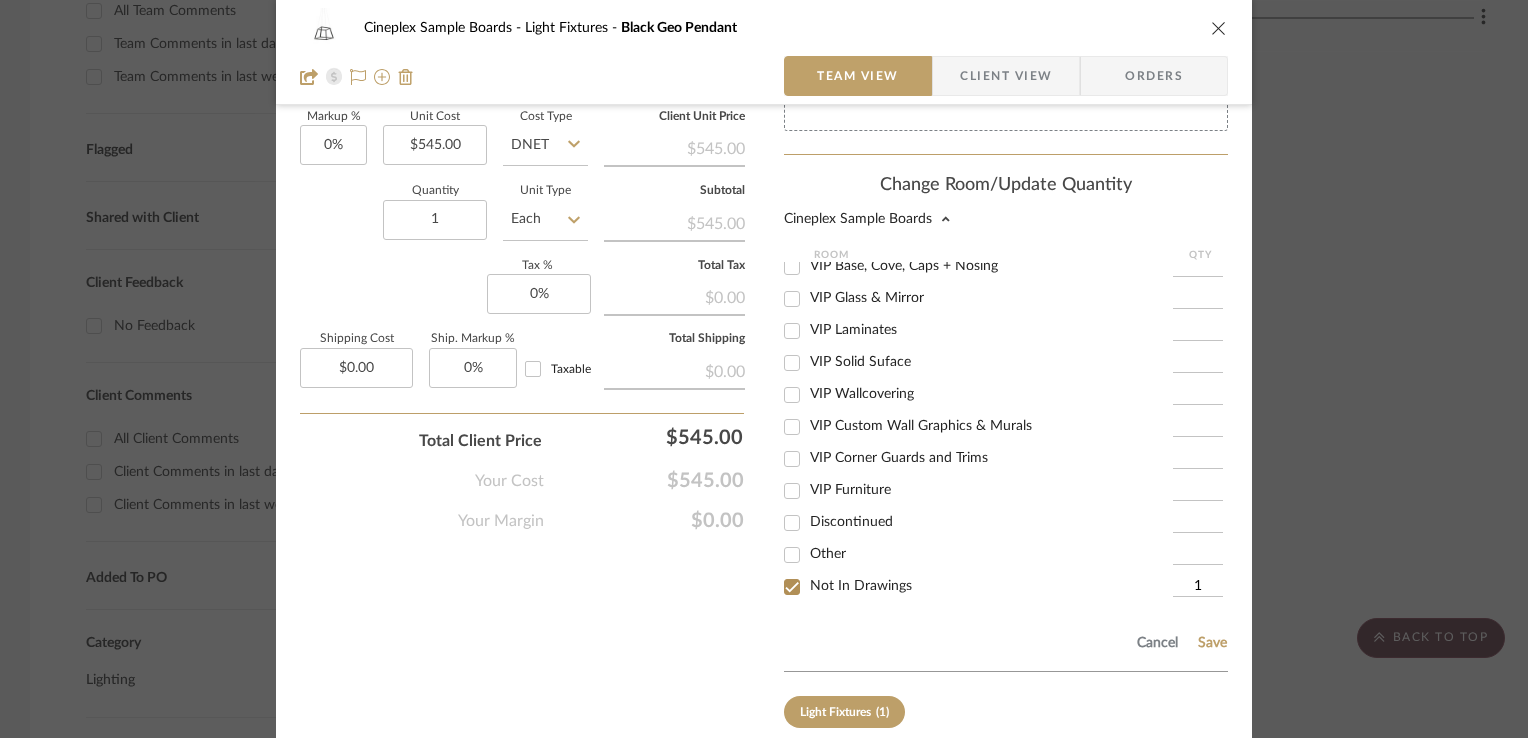 scroll, scrollTop: 1250, scrollLeft: 0, axis: vertical 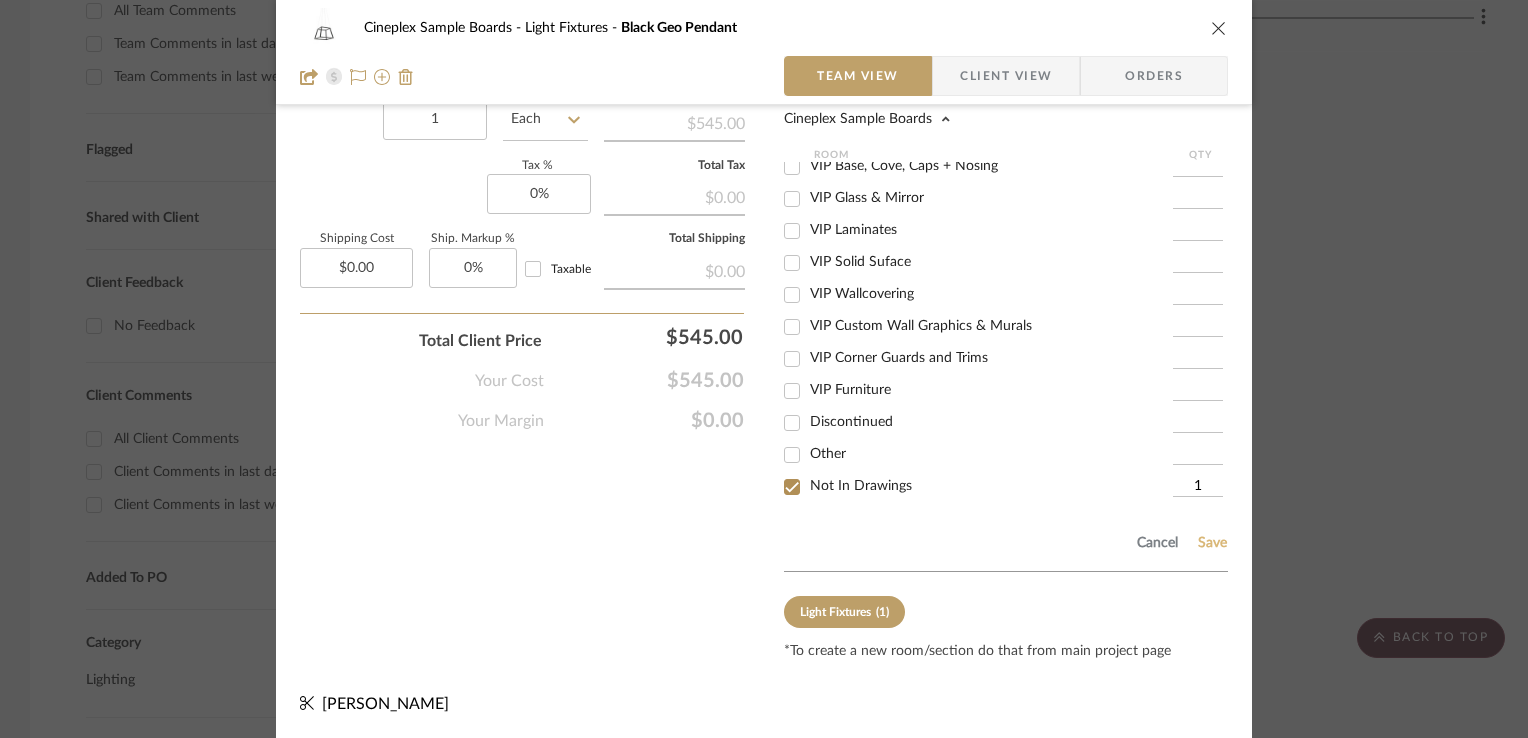click on "Save" 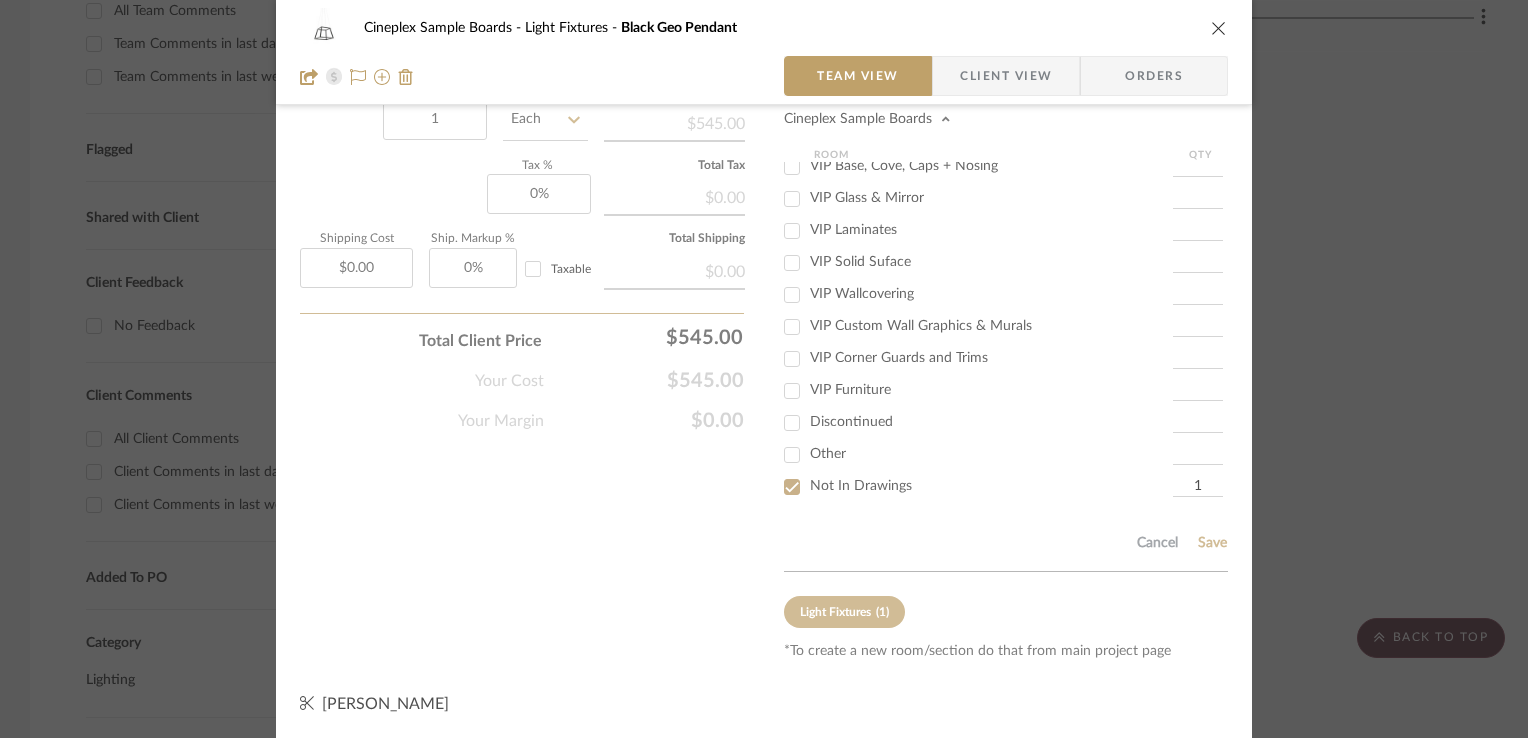 type 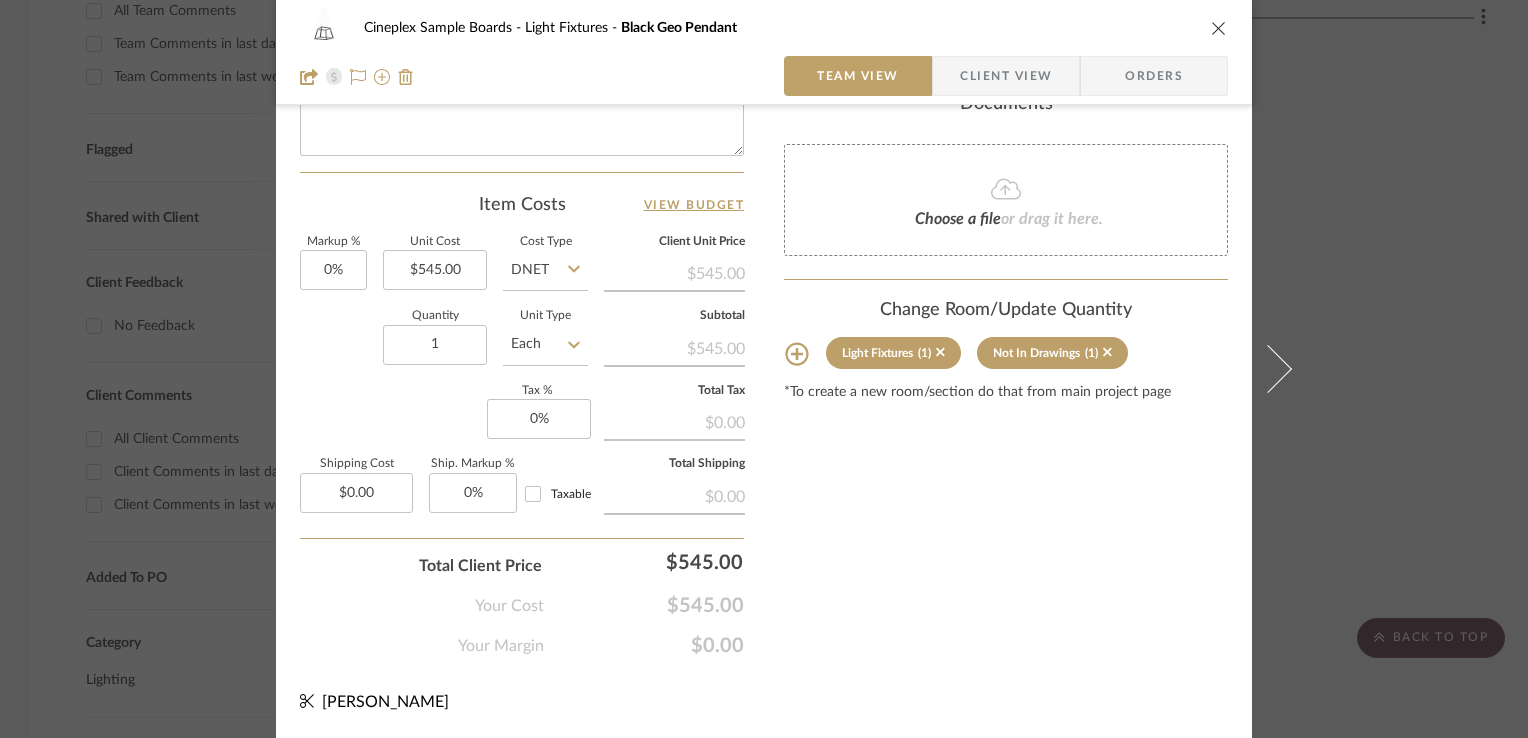 scroll, scrollTop: 1022, scrollLeft: 0, axis: vertical 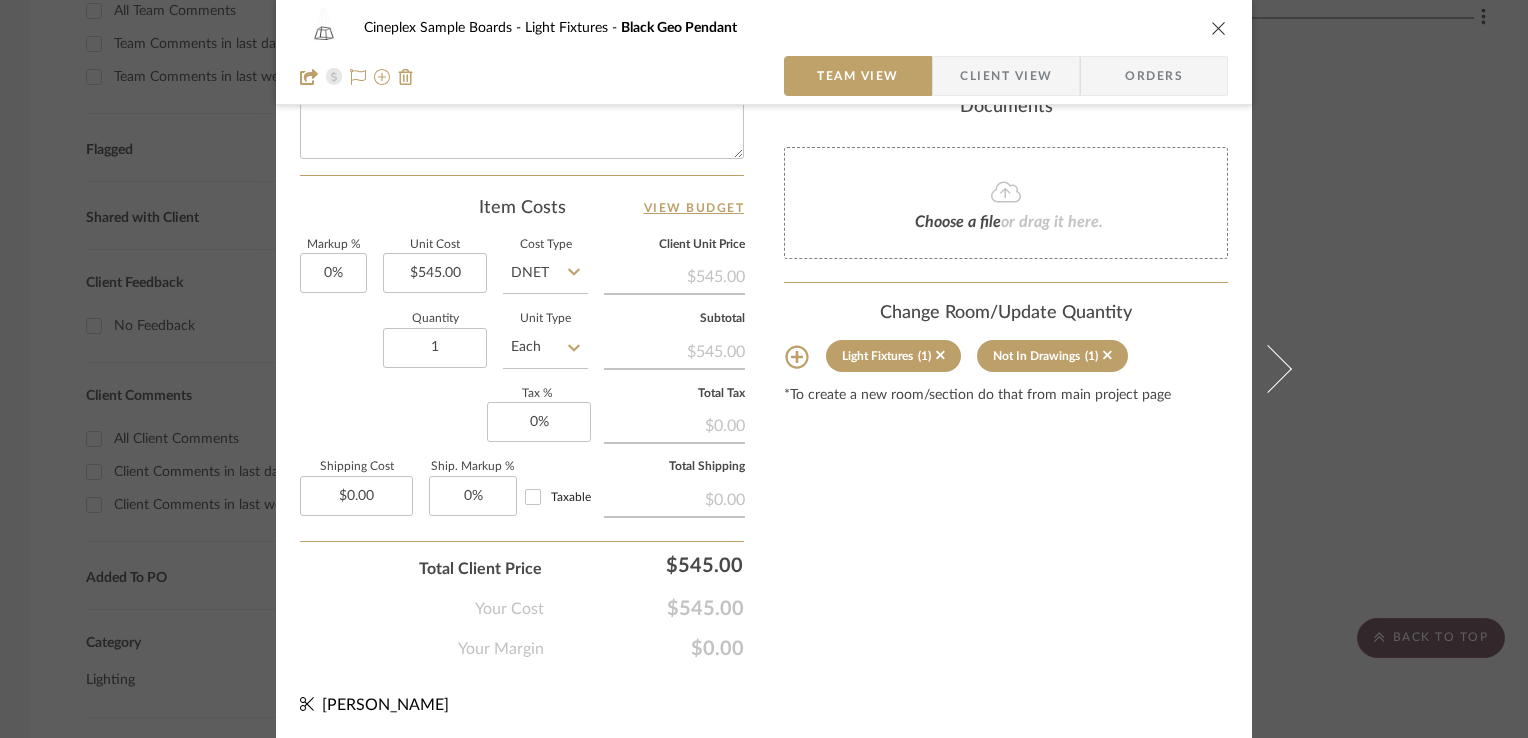 click at bounding box center (1219, 28) 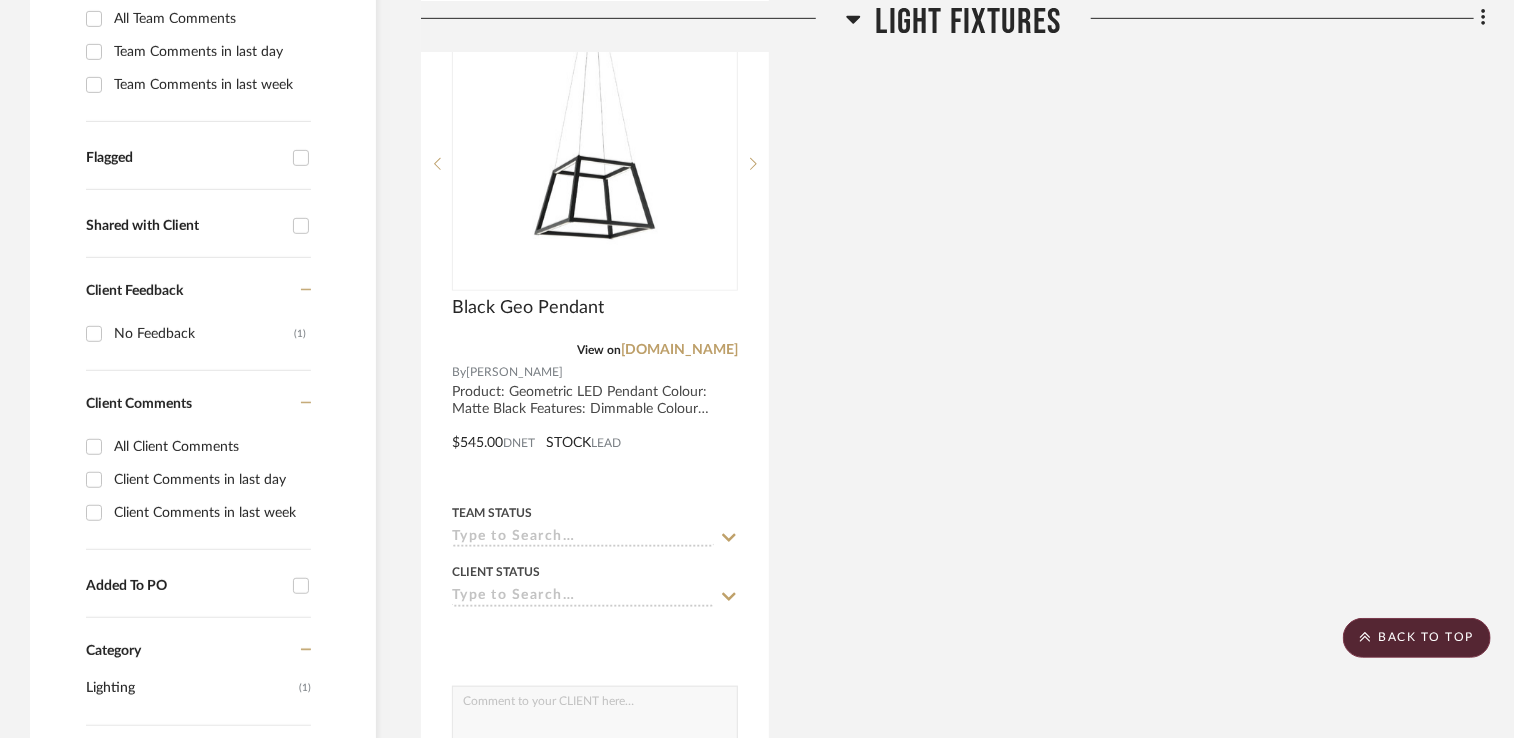 scroll, scrollTop: 0, scrollLeft: 0, axis: both 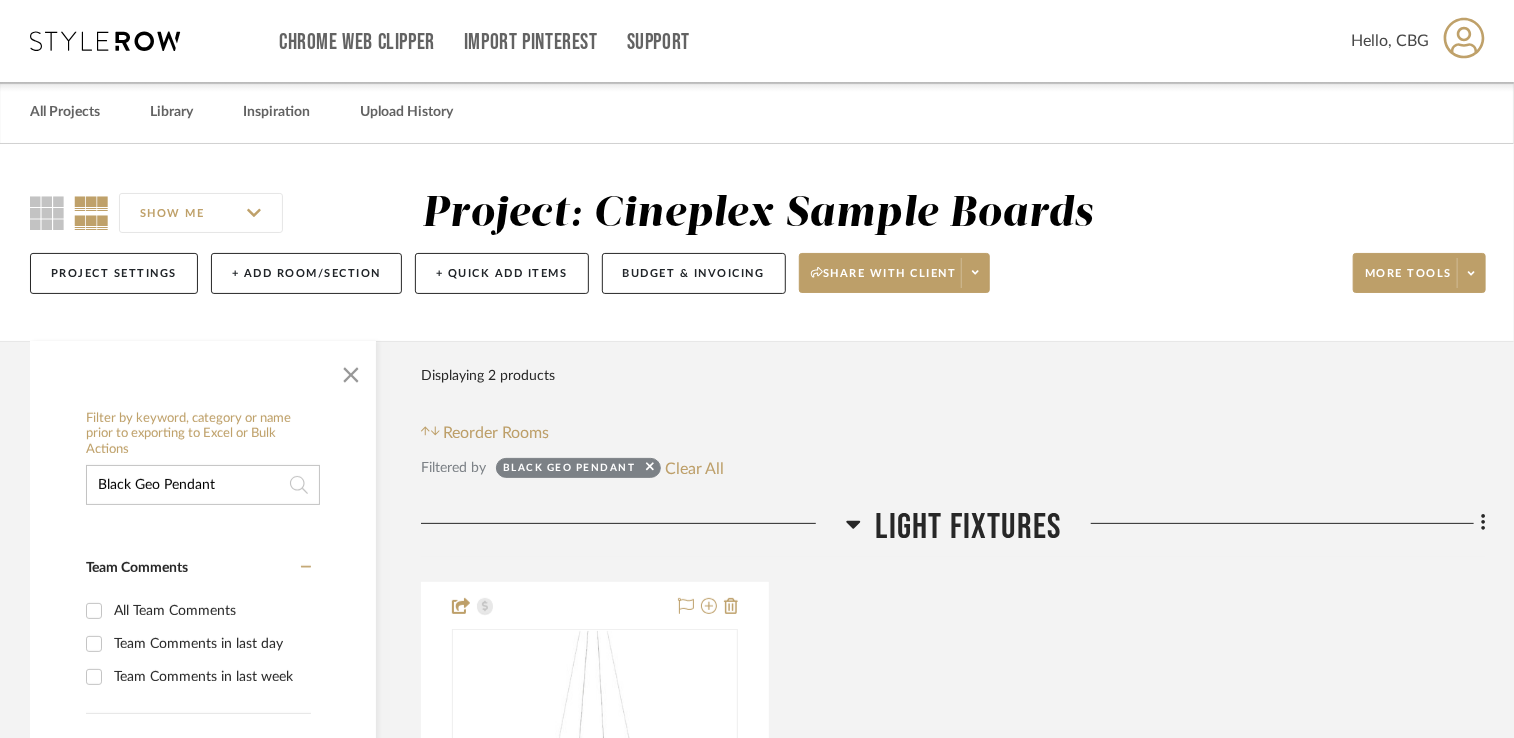 drag, startPoint x: 228, startPoint y: 486, endPoint x: 102, endPoint y: 480, distance: 126.14278 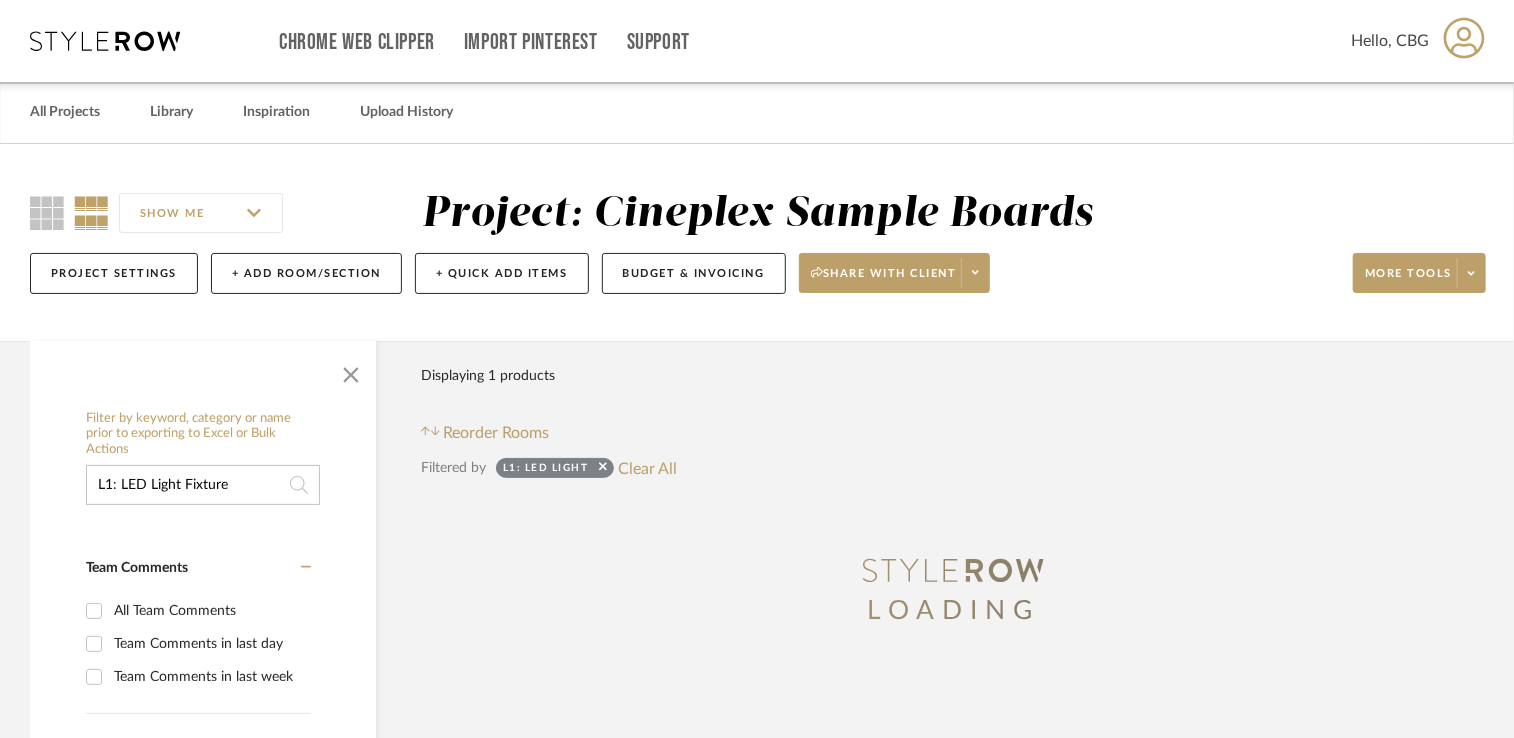 type on "L1: LED Light Fixture" 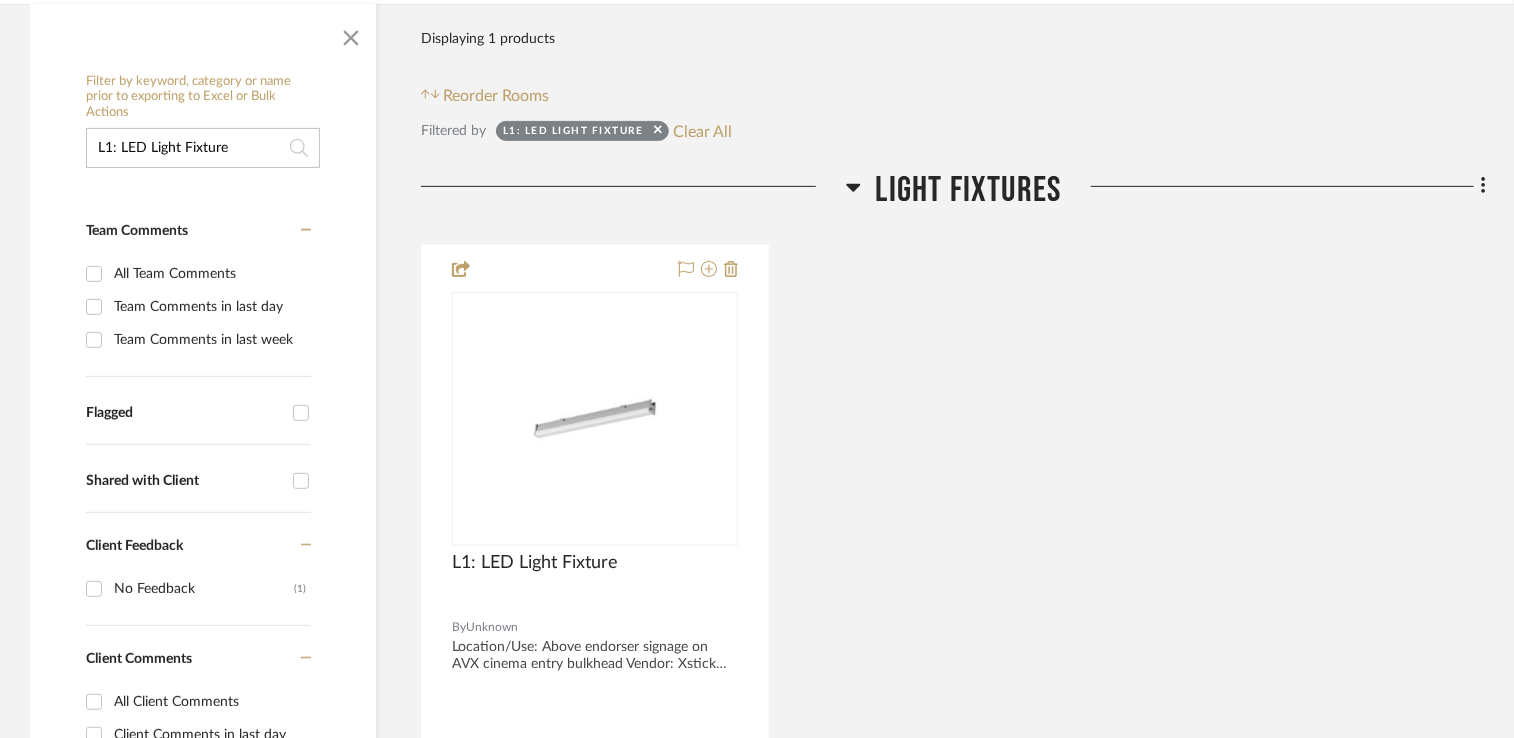 scroll, scrollTop: 400, scrollLeft: 0, axis: vertical 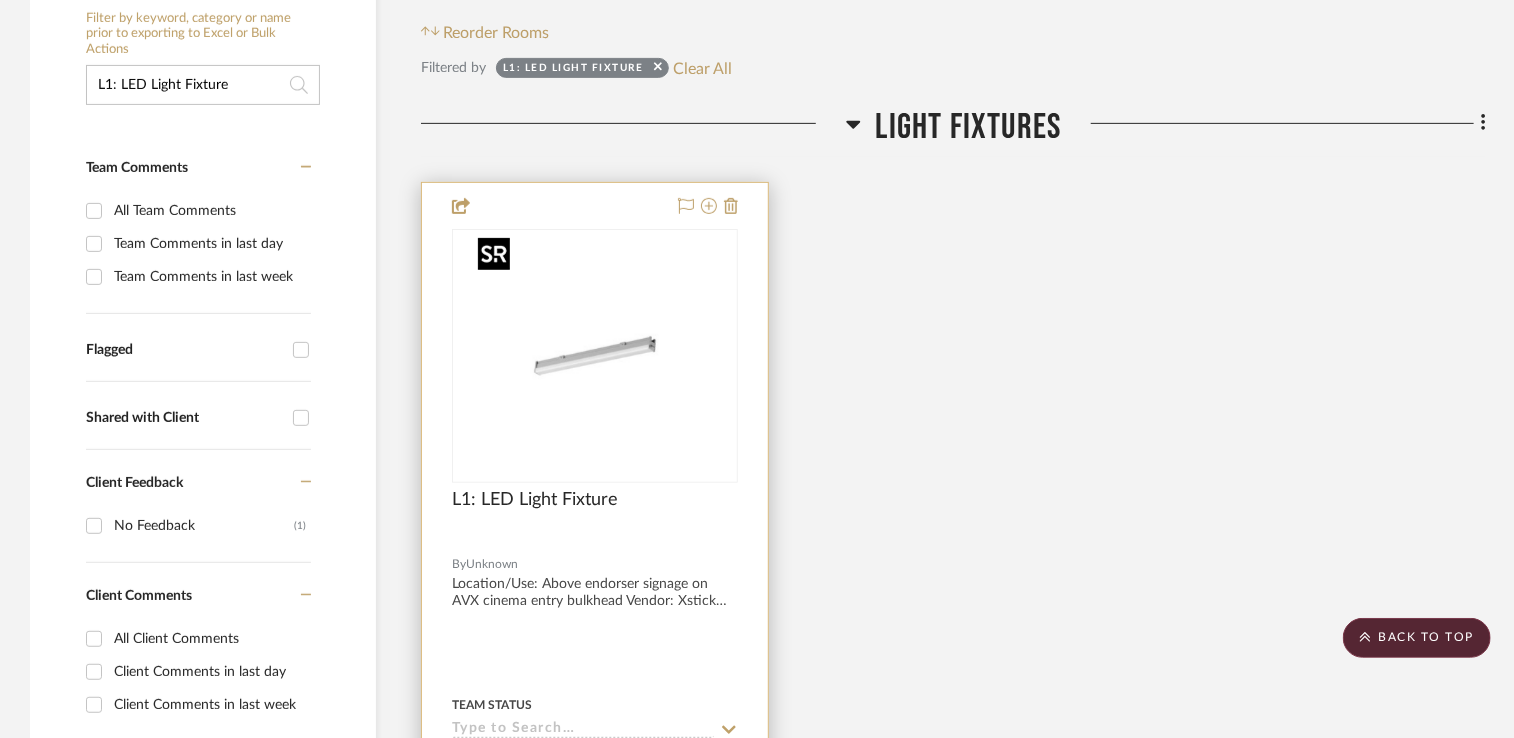 click at bounding box center (595, 356) 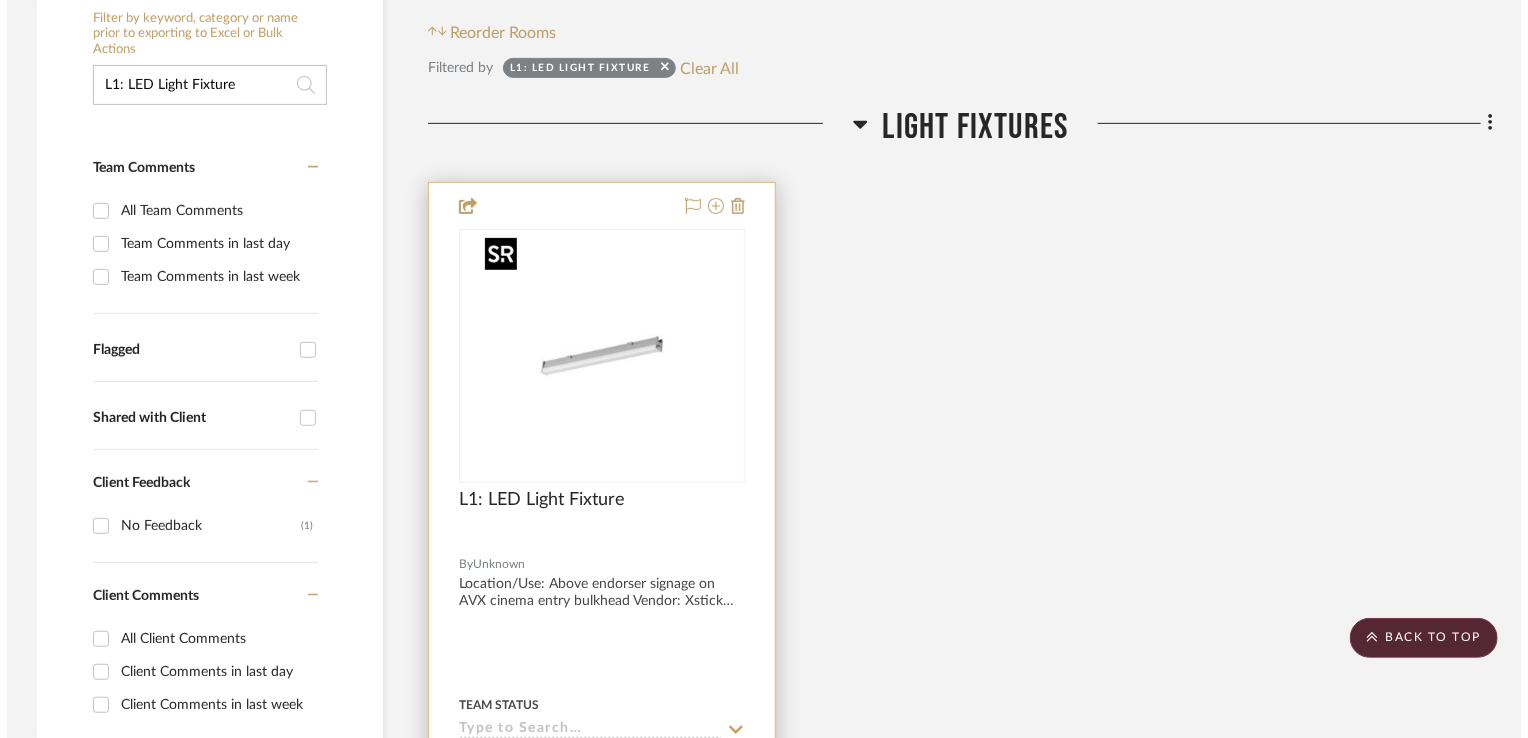 scroll, scrollTop: 0, scrollLeft: 0, axis: both 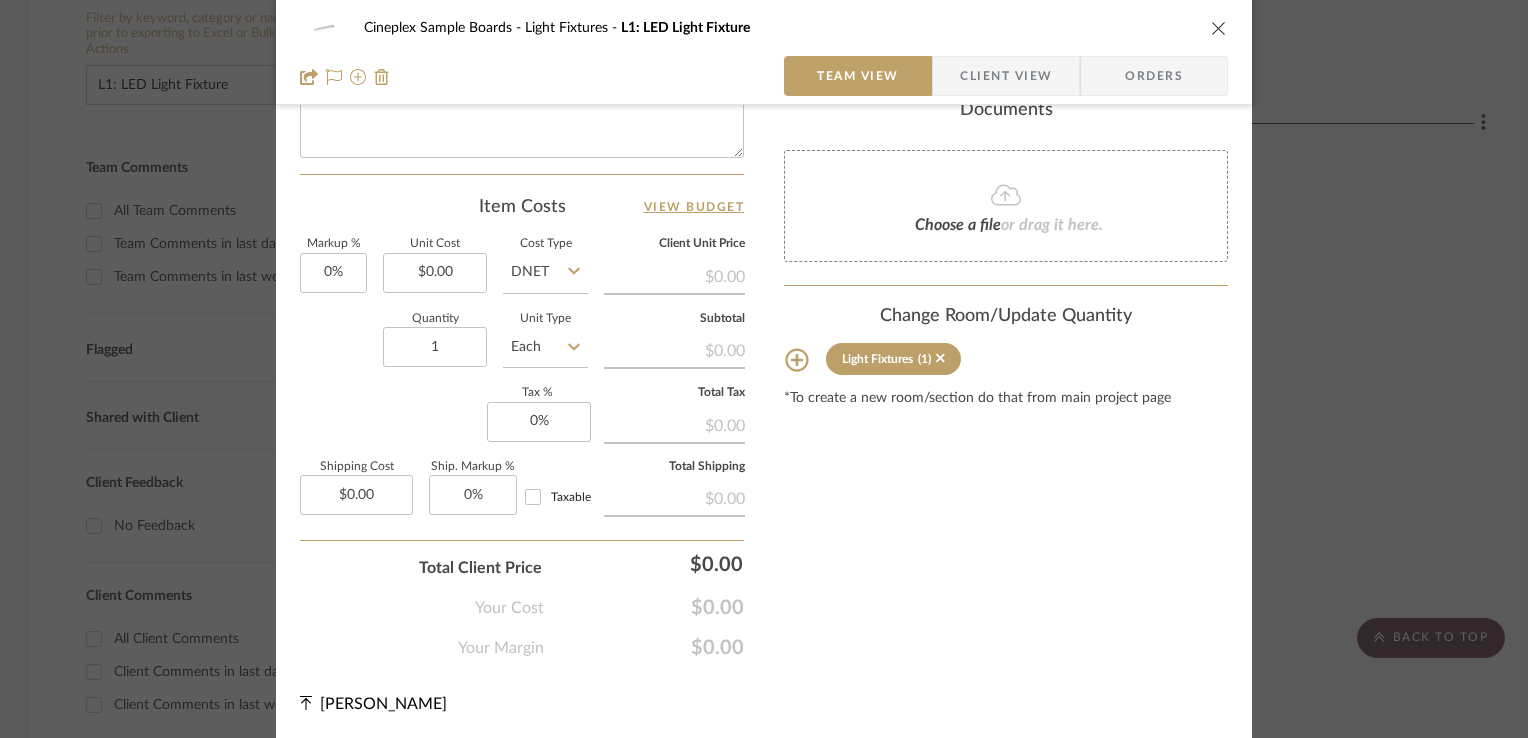 click 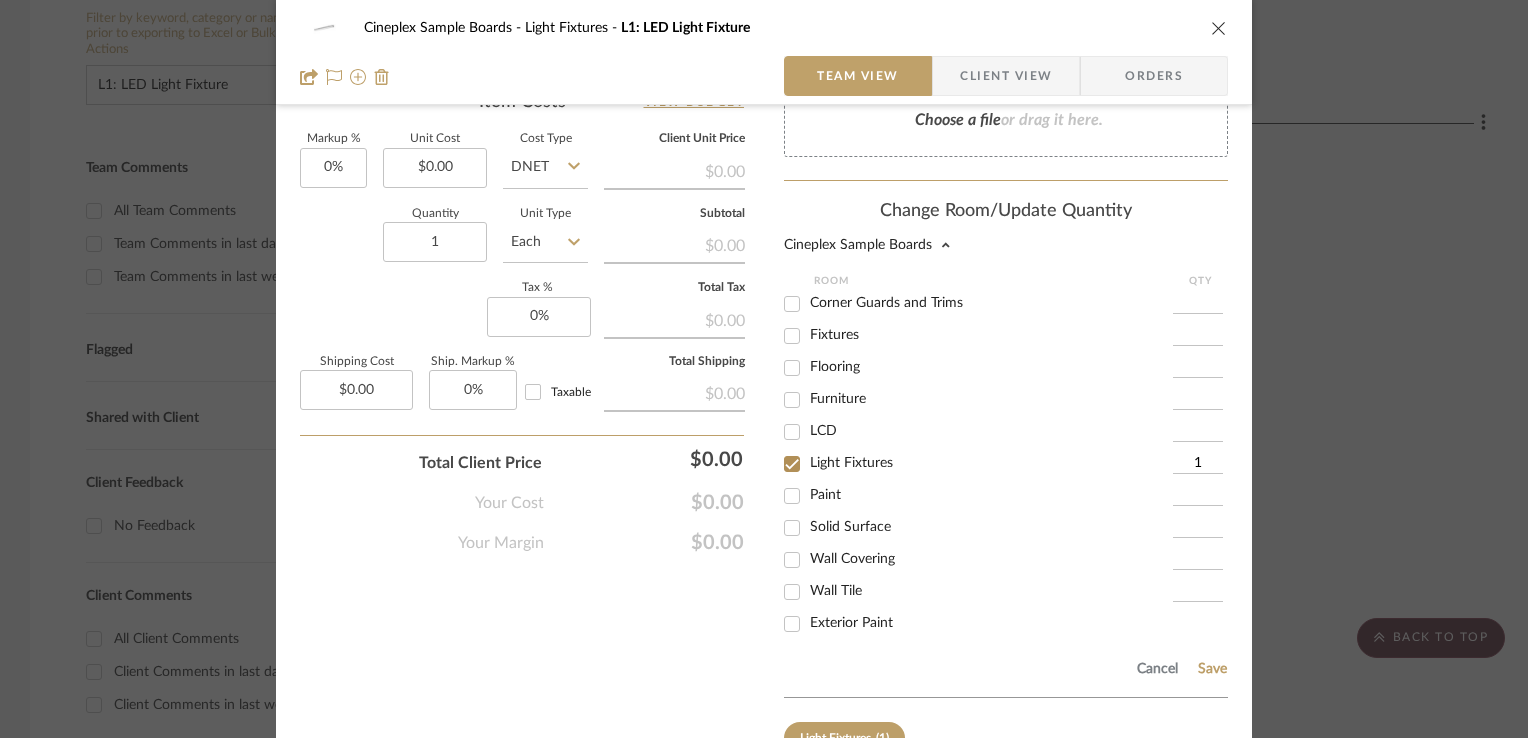 scroll, scrollTop: 1250, scrollLeft: 0, axis: vertical 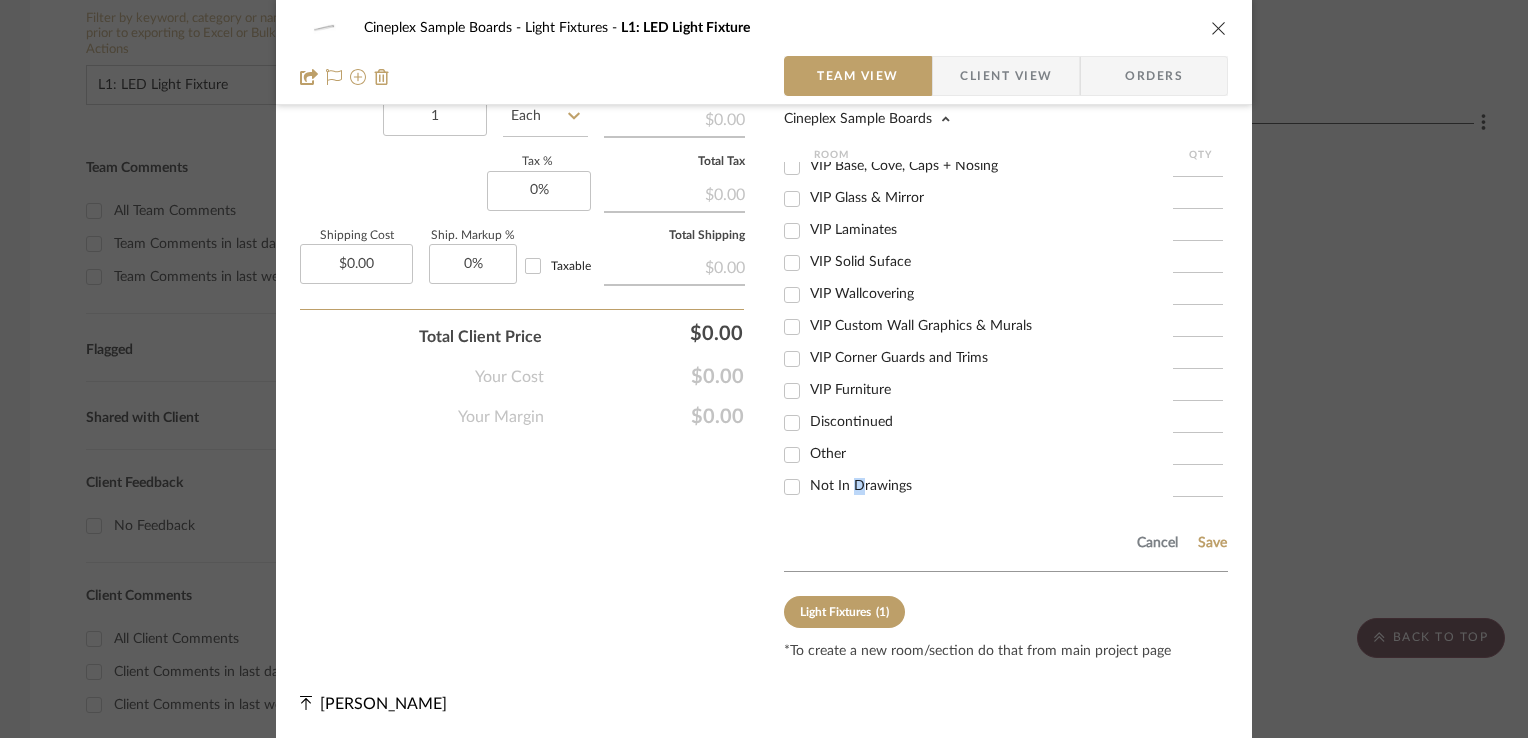 click on "Not In Drawings" at bounding box center [861, 486] 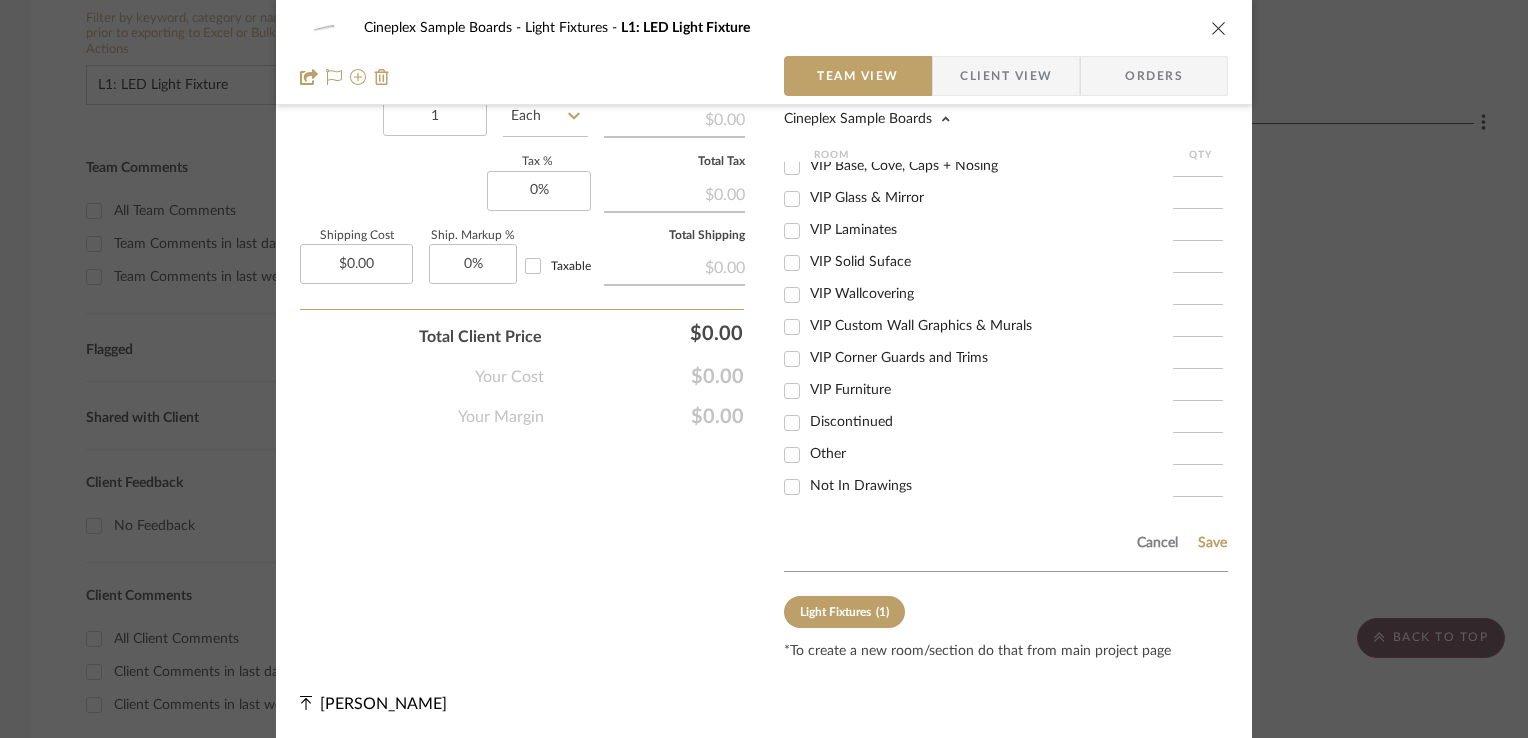 click on "Cancel Save" 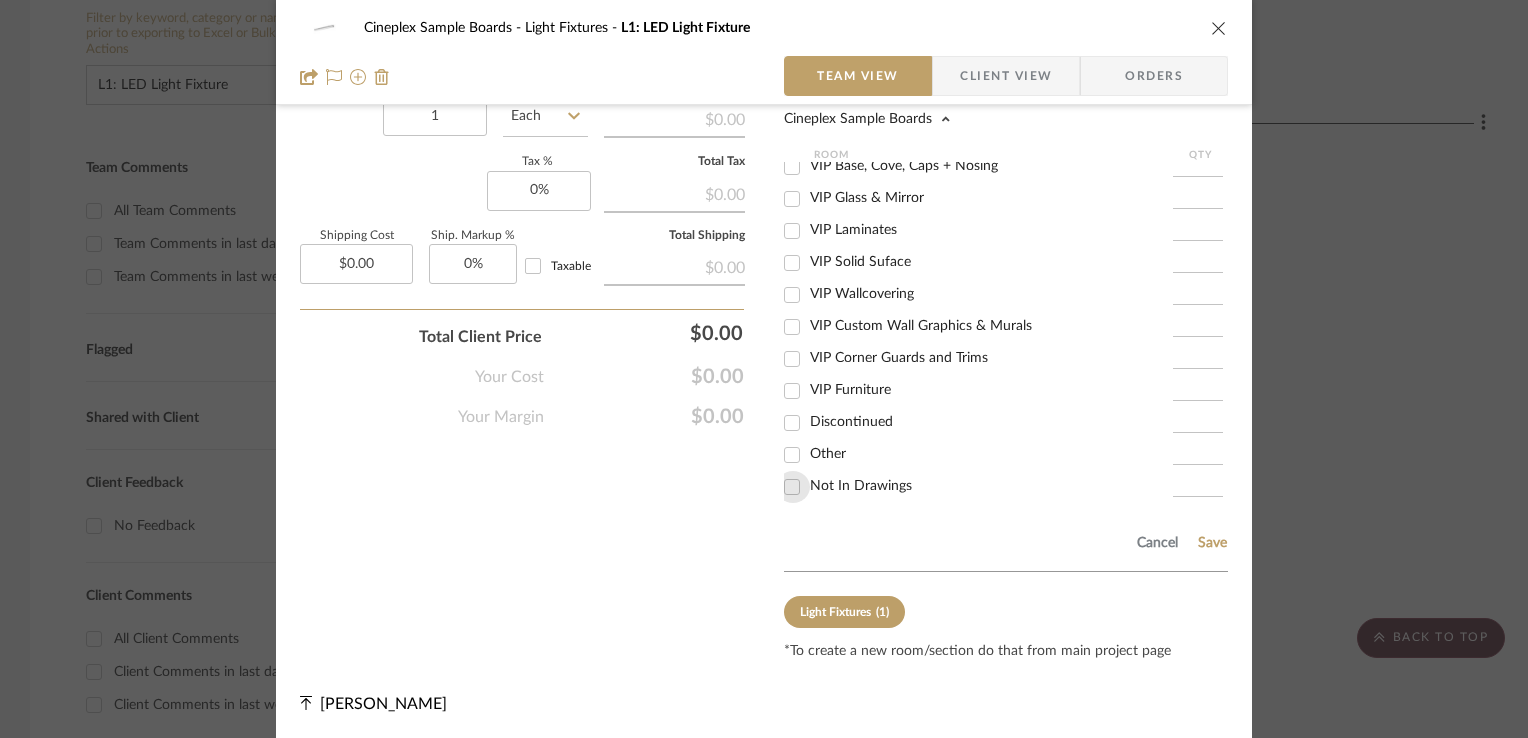 click at bounding box center [793, 487] 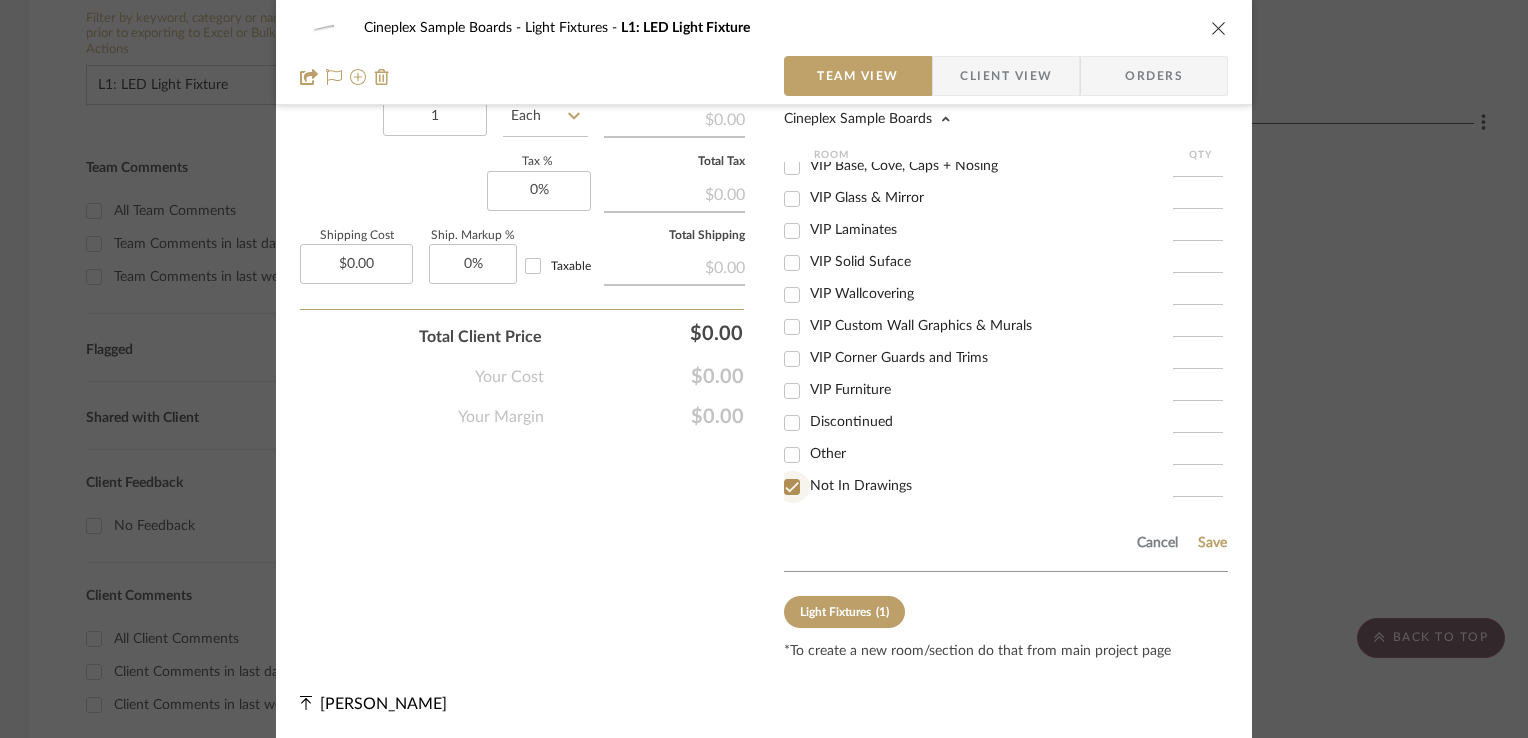 checkbox on "true" 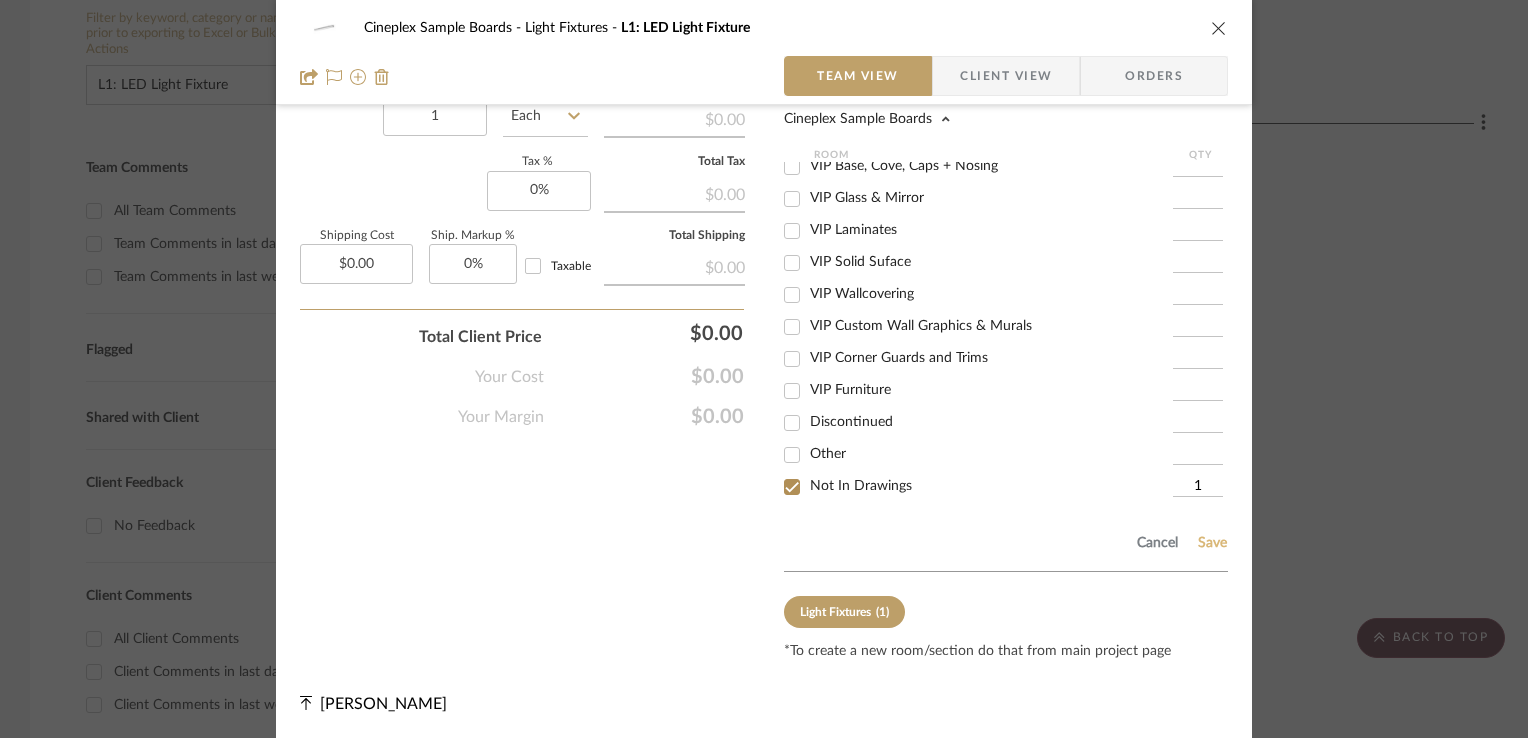 click on "Save" 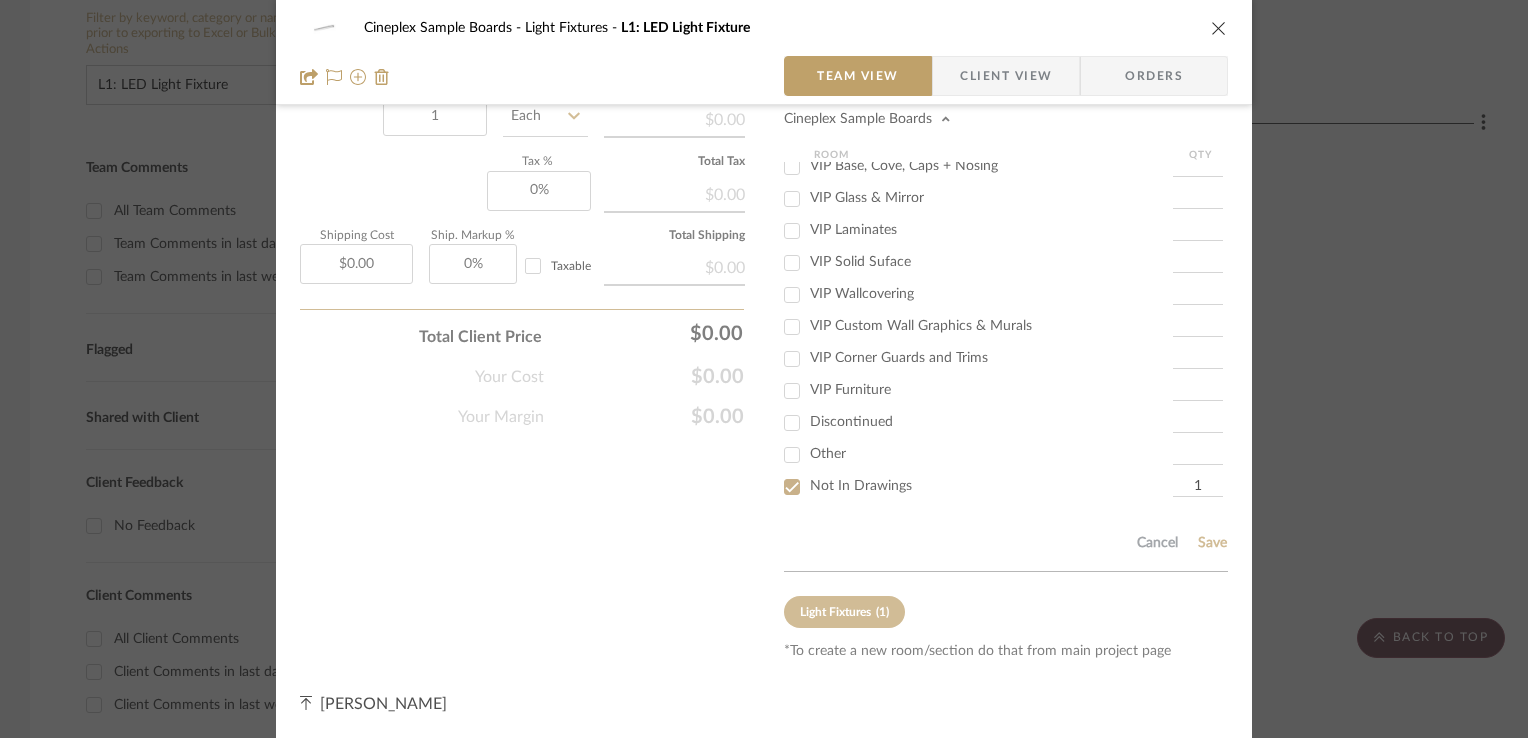 type 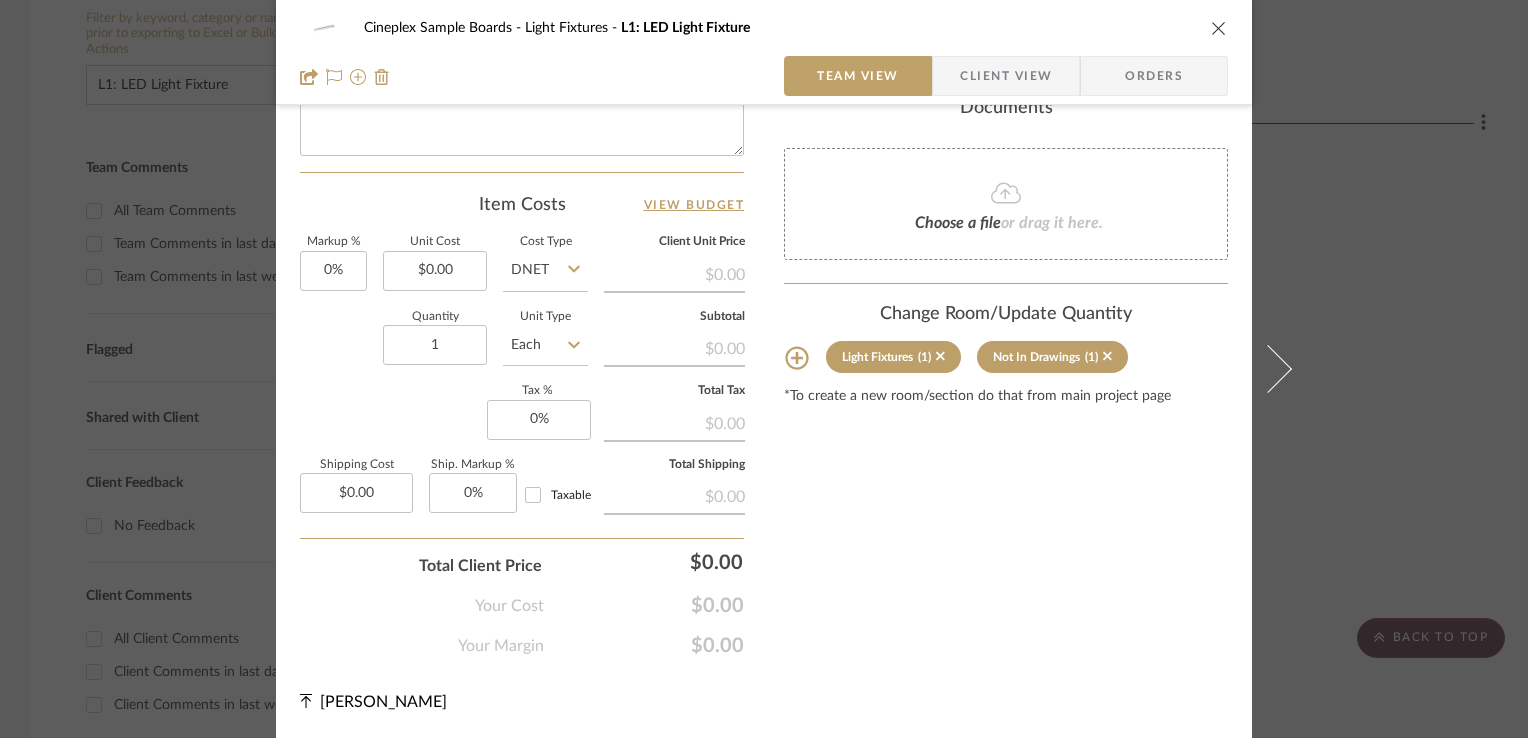 scroll, scrollTop: 1019, scrollLeft: 0, axis: vertical 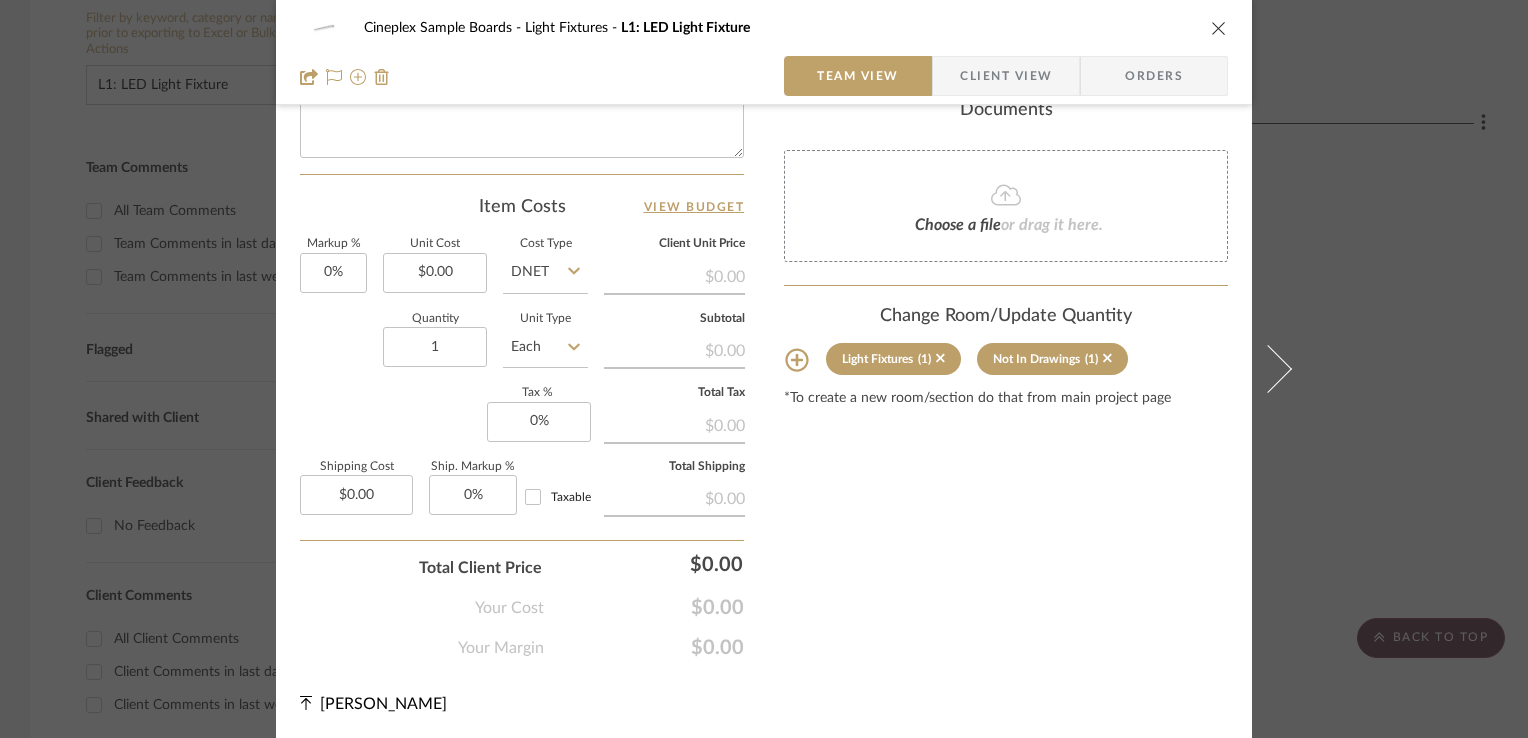 click at bounding box center (1219, 28) 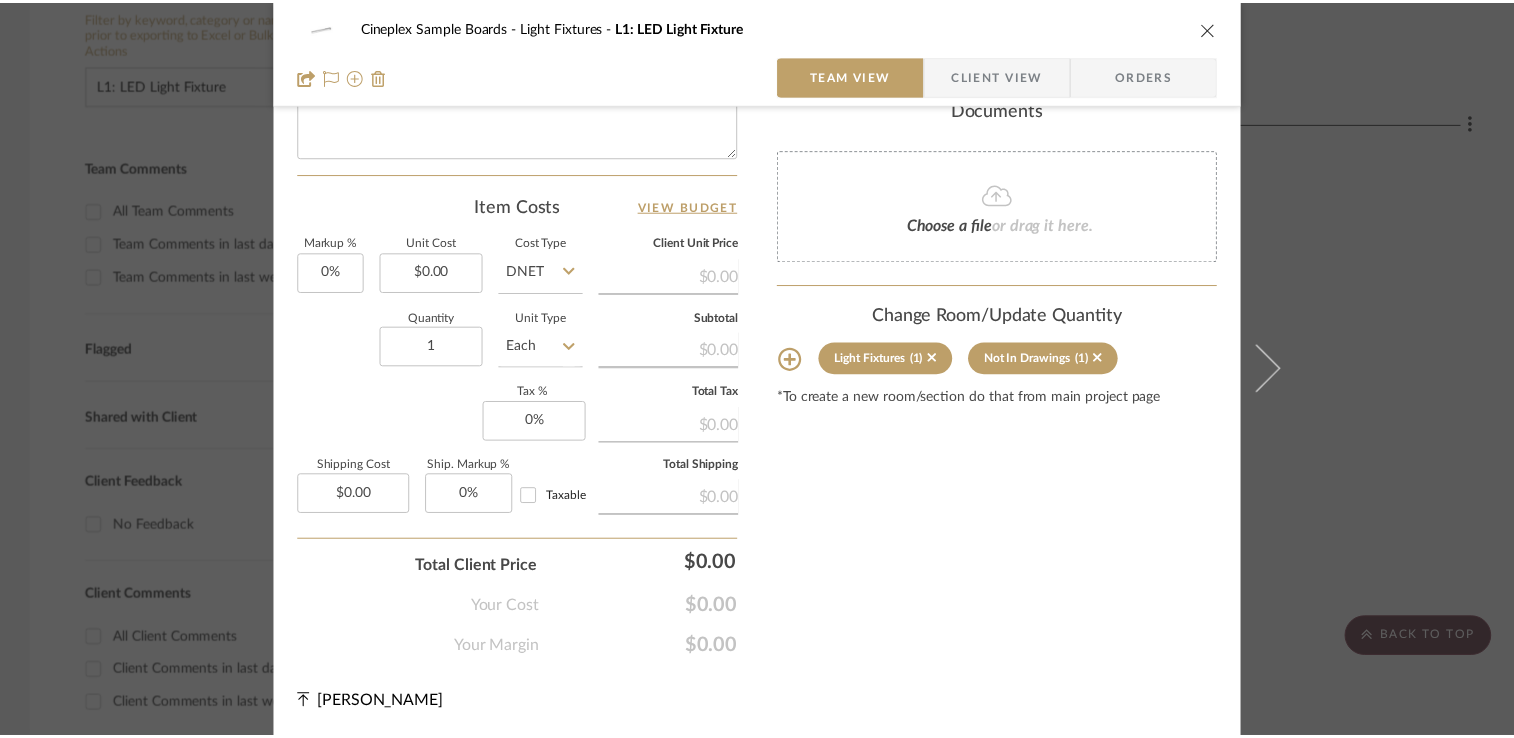scroll, scrollTop: 400, scrollLeft: 0, axis: vertical 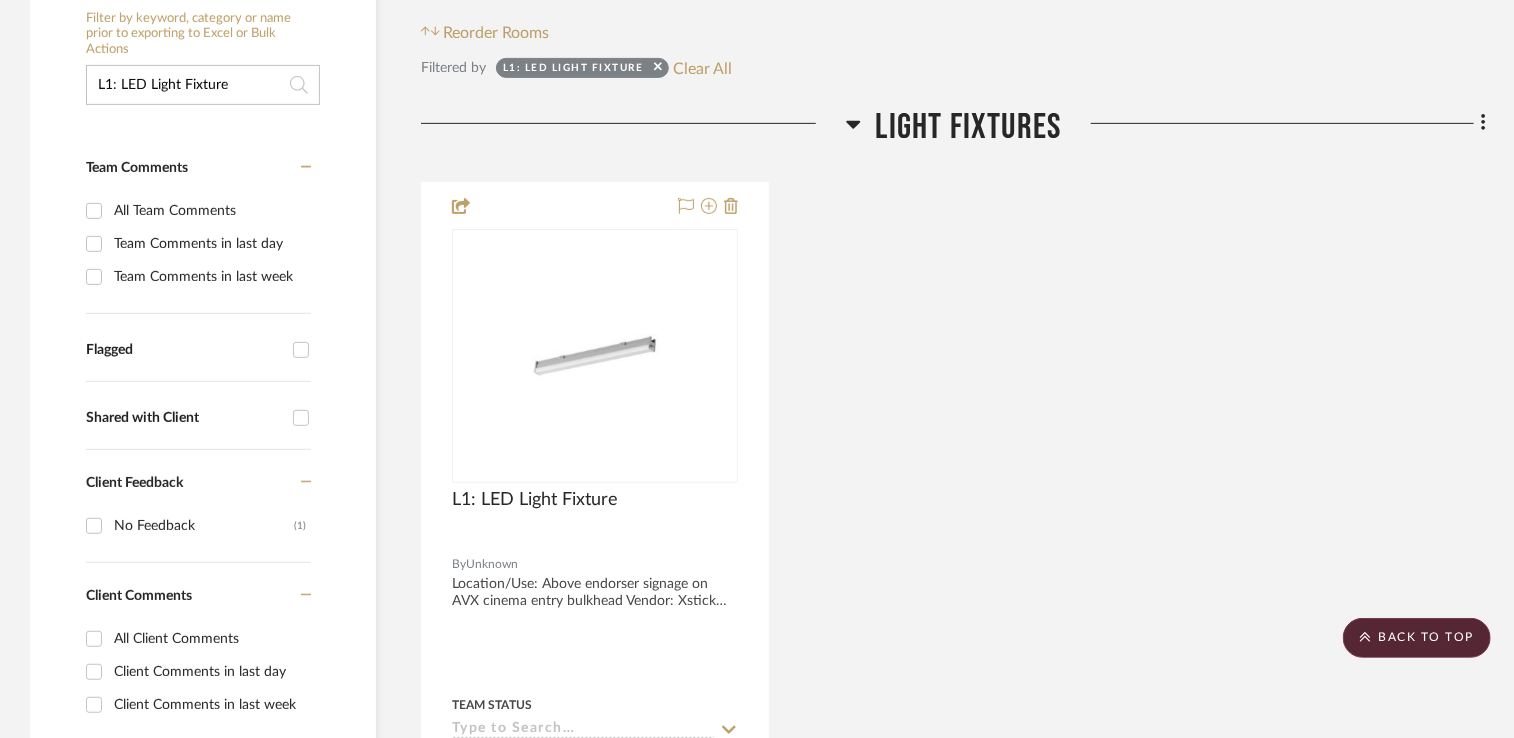 drag, startPoint x: 244, startPoint y: 90, endPoint x: 54, endPoint y: 152, distance: 199.85995 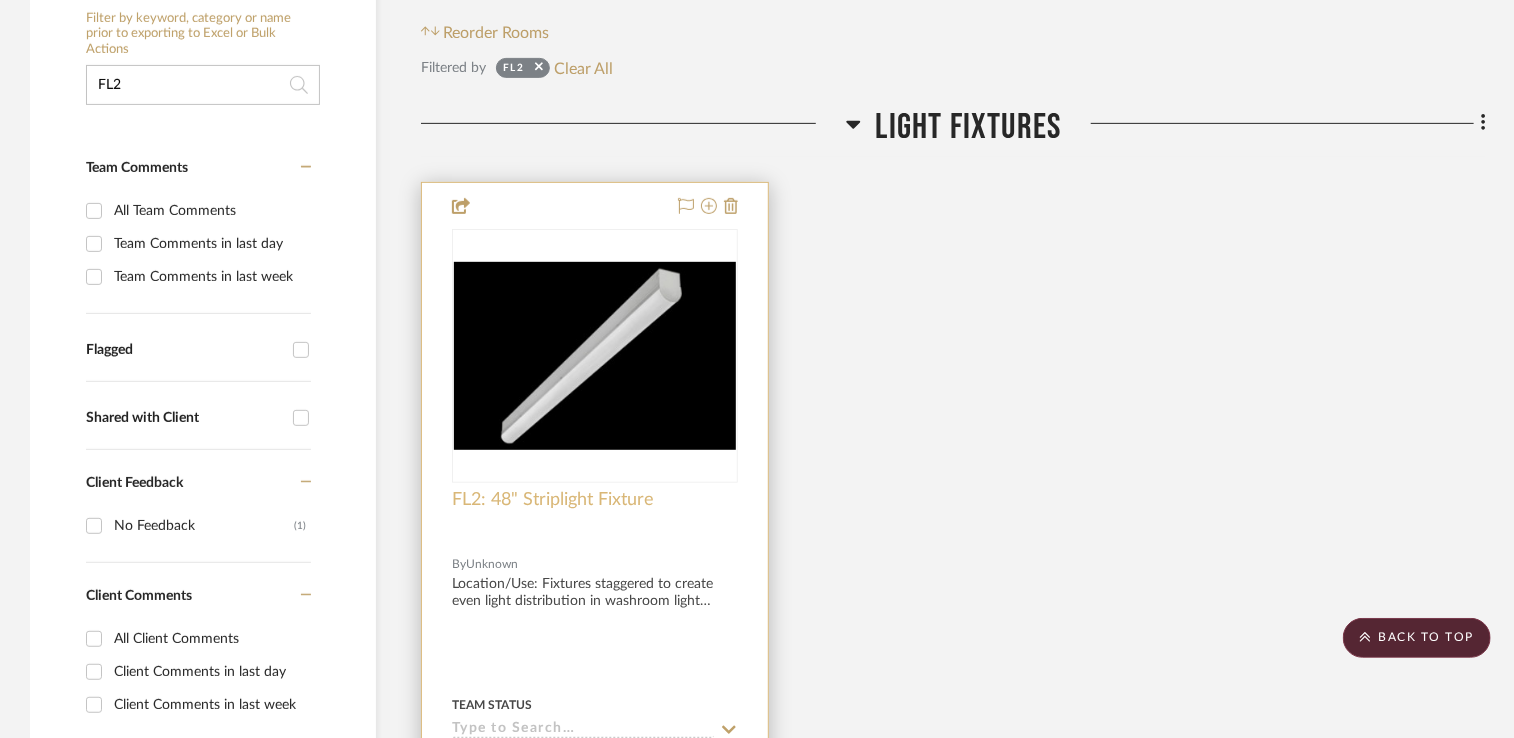 type on "FL2" 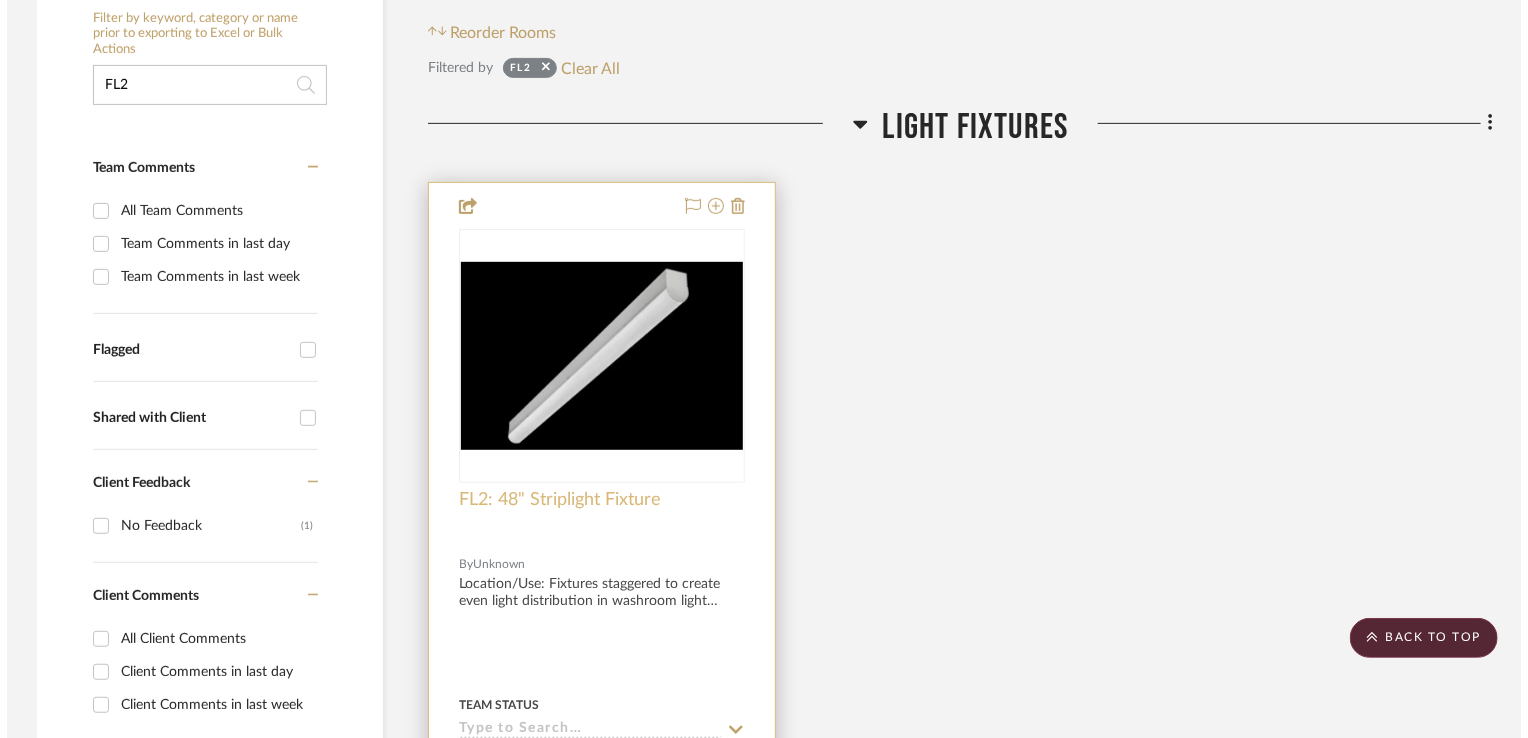 scroll, scrollTop: 0, scrollLeft: 0, axis: both 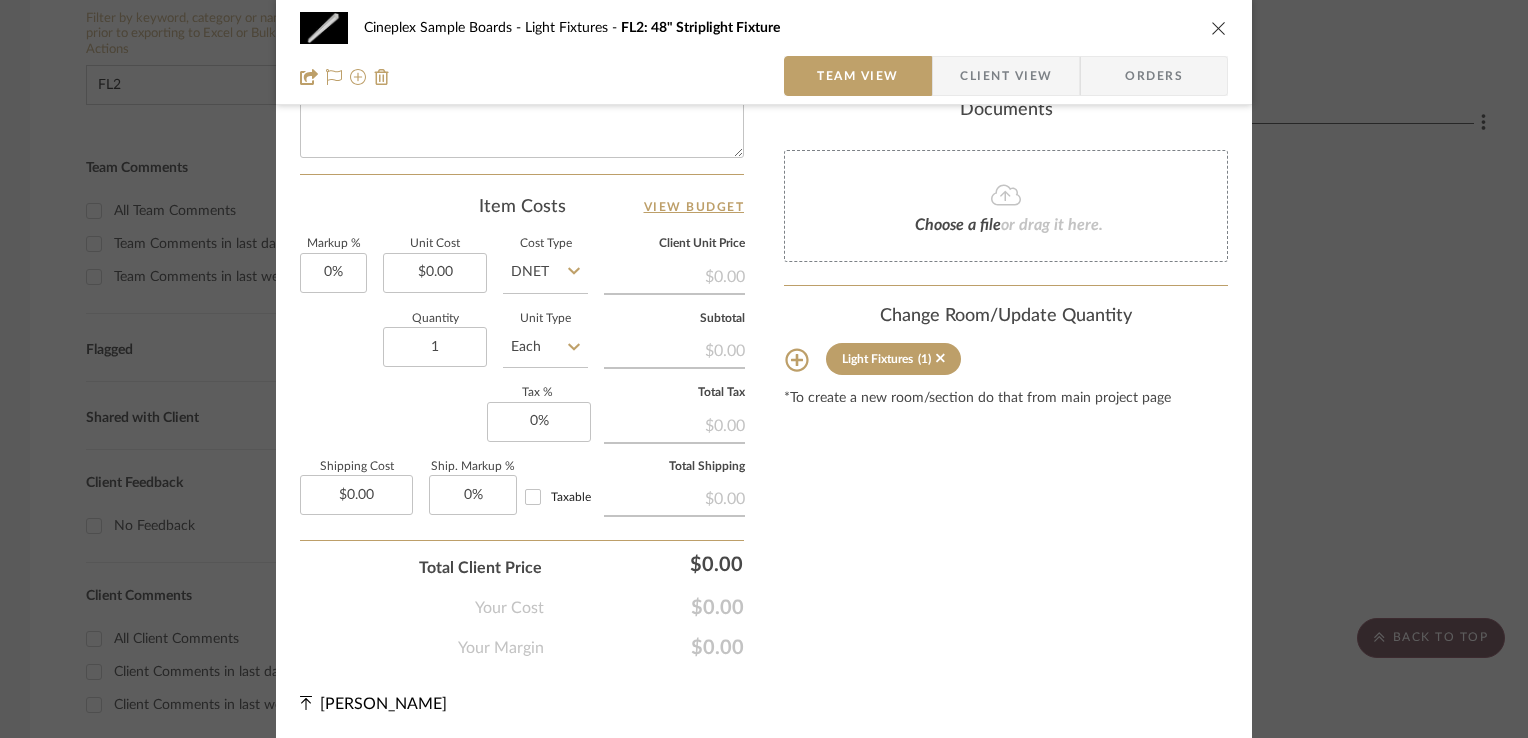 click 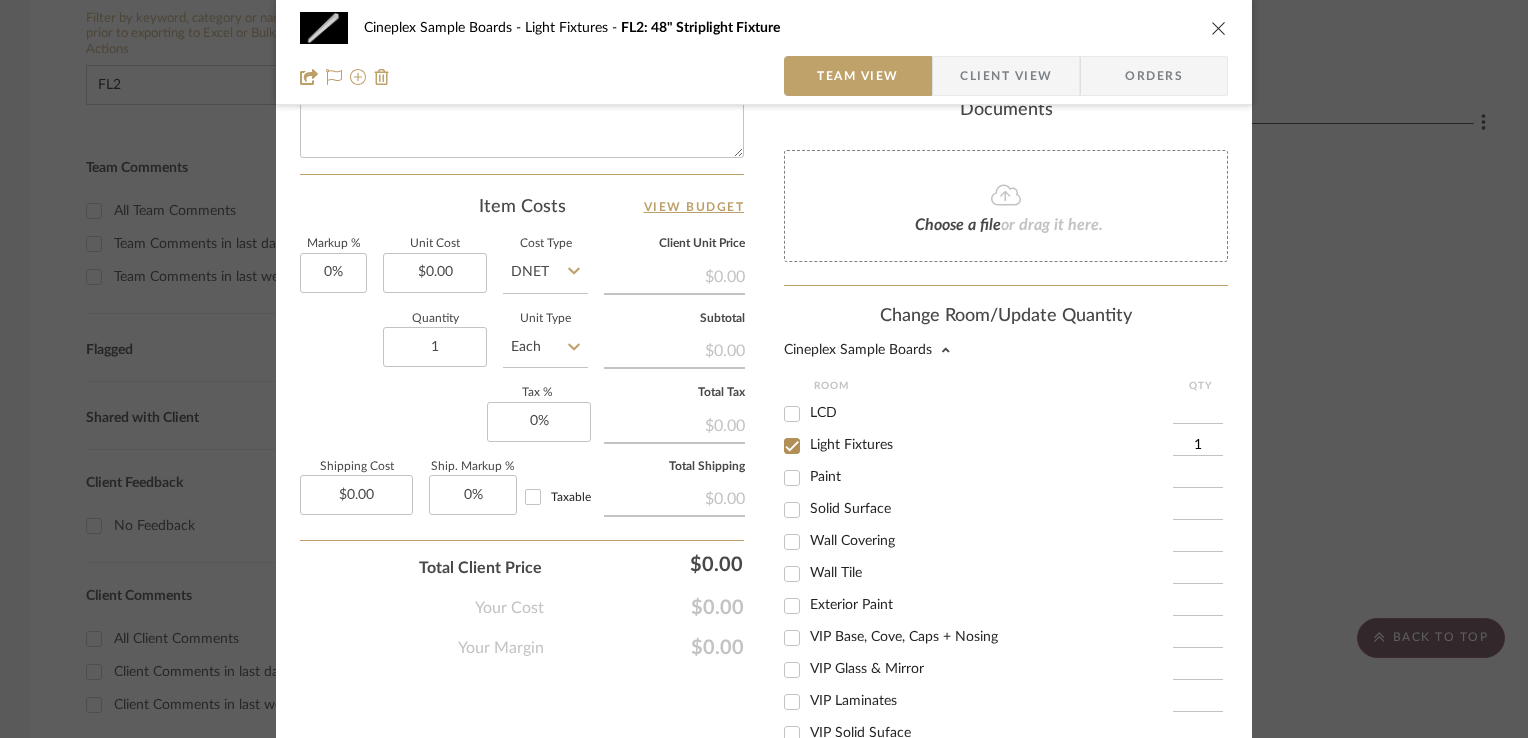 scroll, scrollTop: 363, scrollLeft: 0, axis: vertical 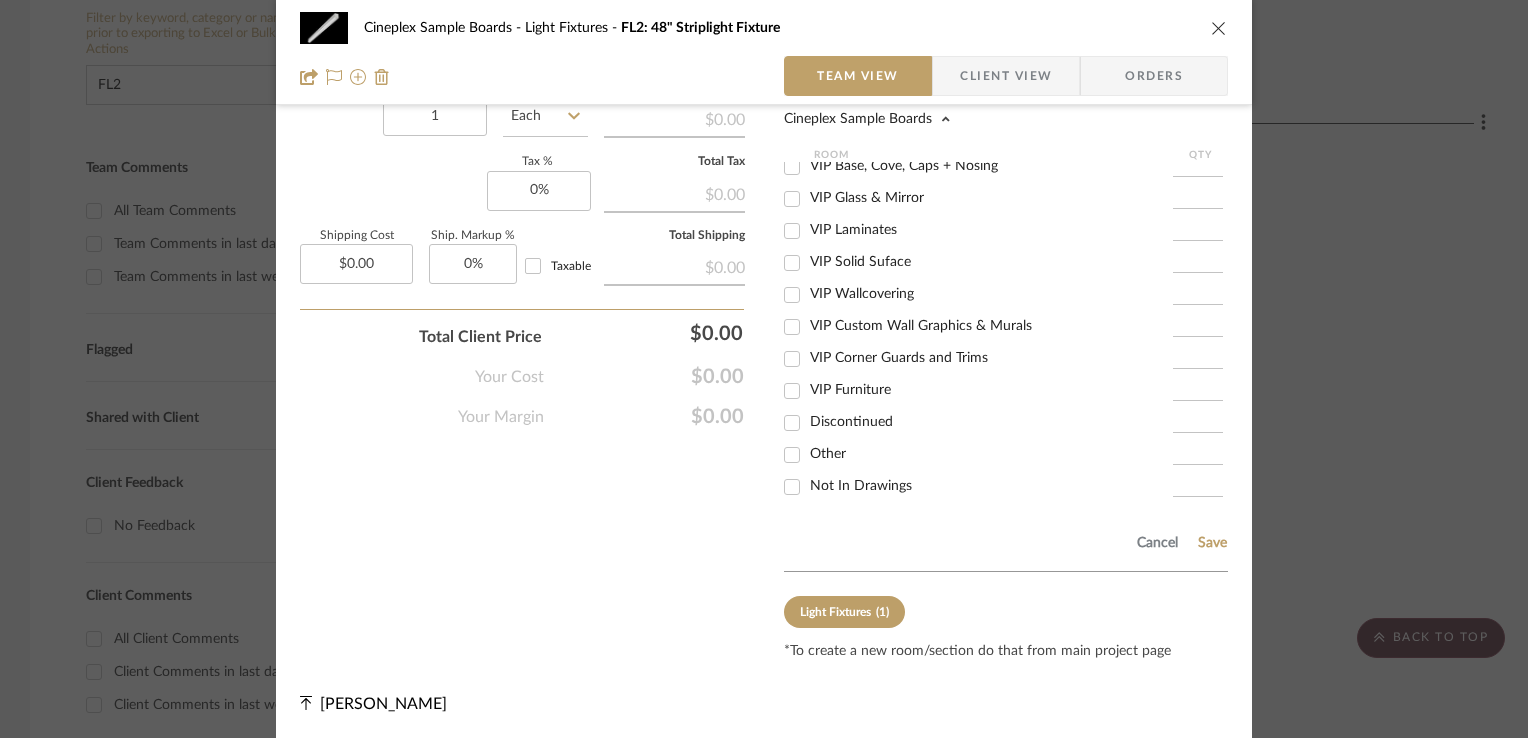 click on "Not In Drawings" at bounding box center (861, 486) 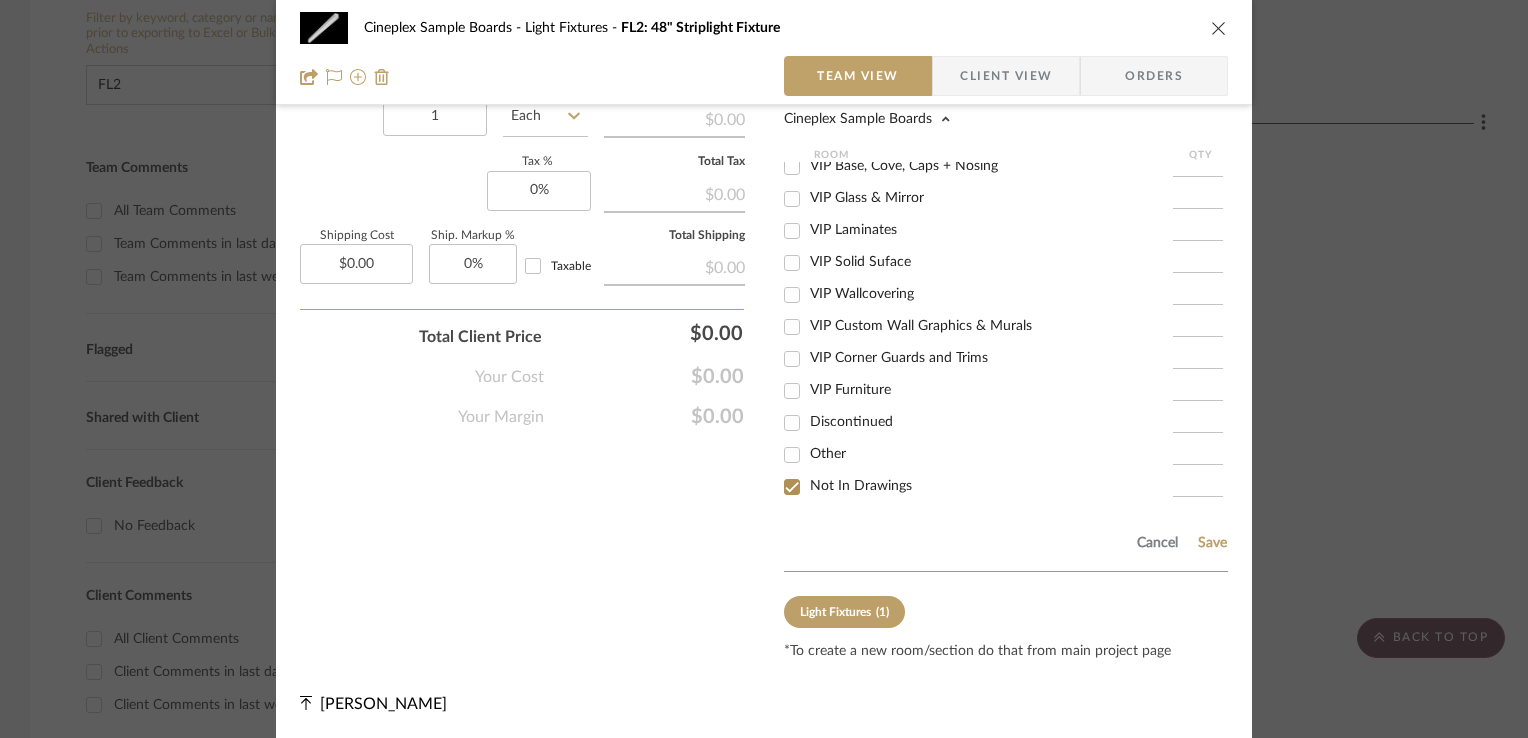 checkbox on "true" 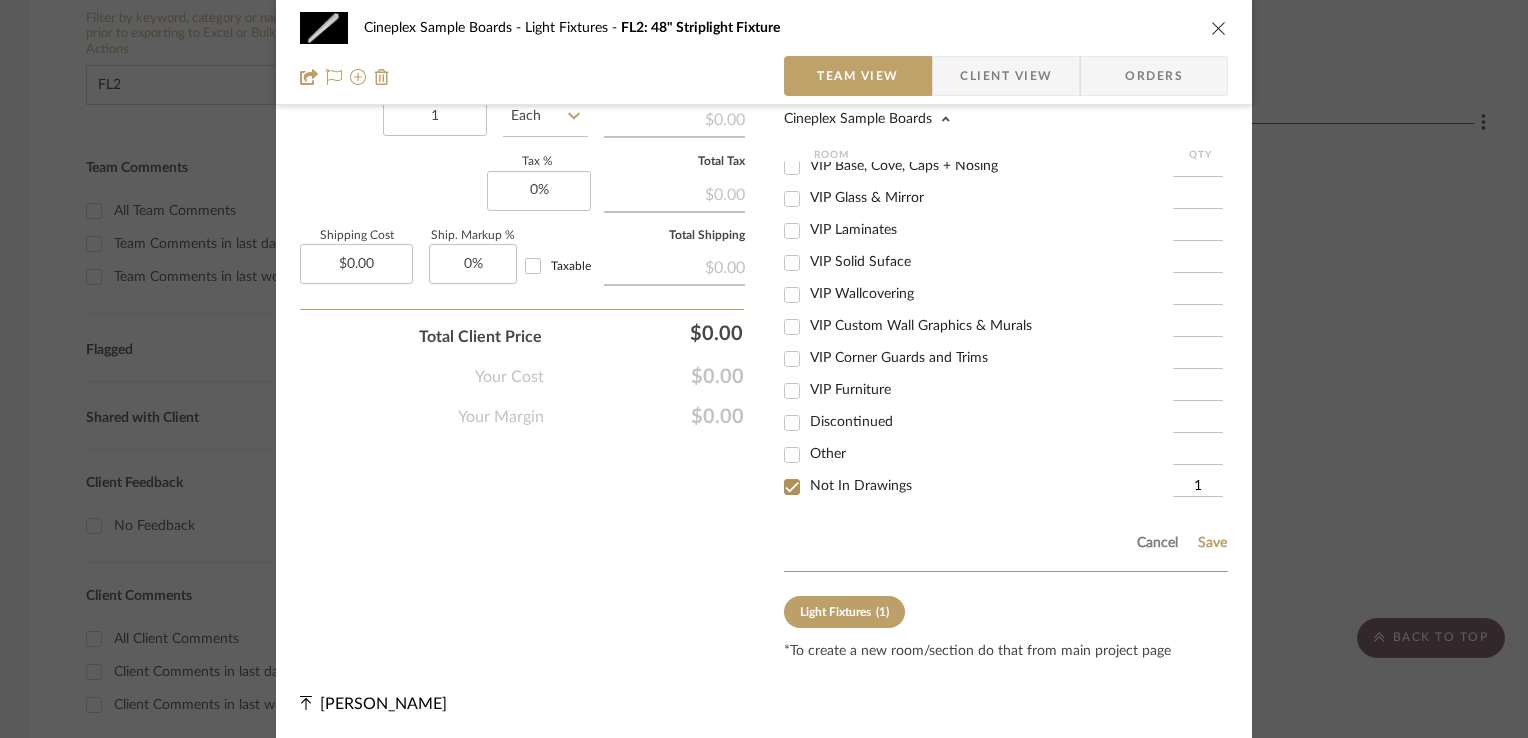 click on "Cancel Save" 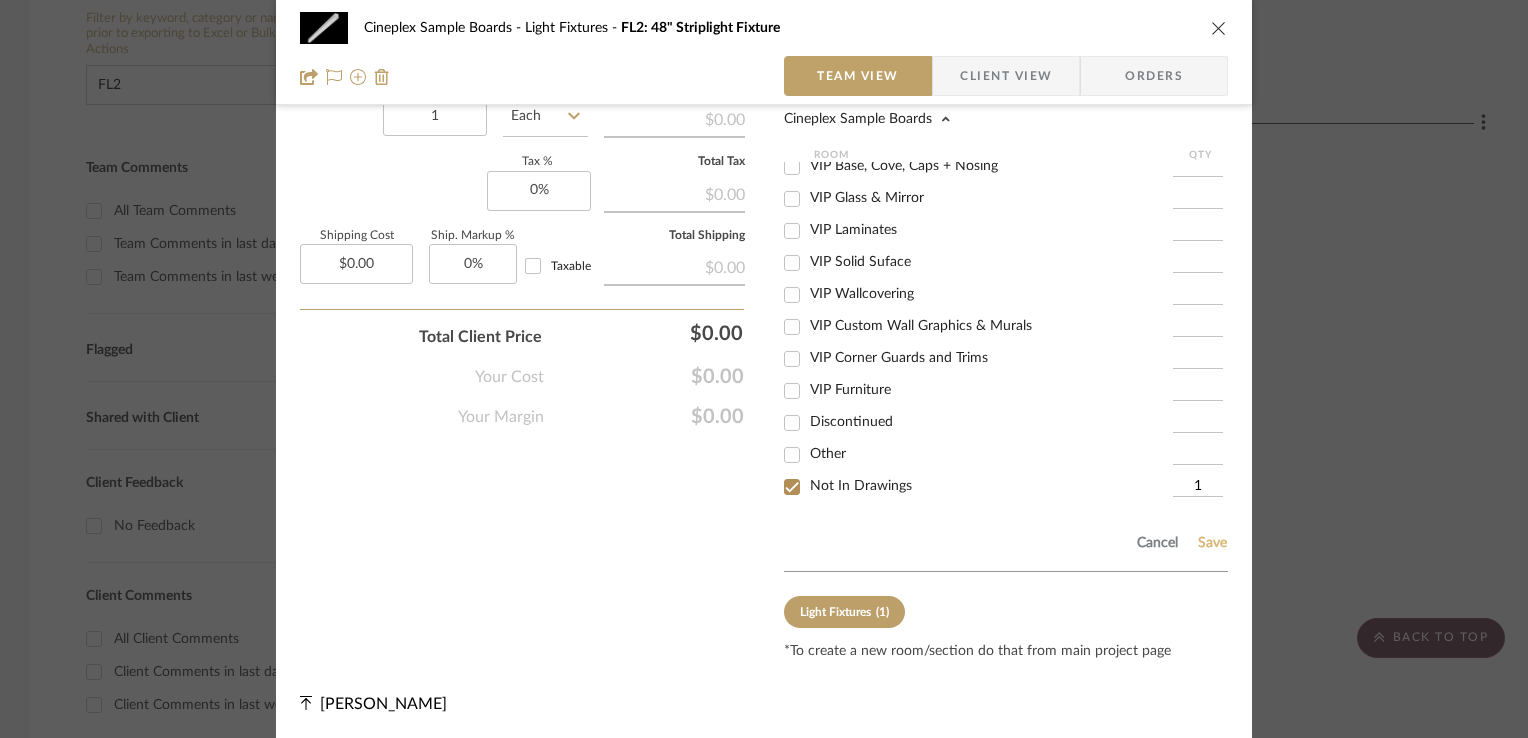 click on "Save" 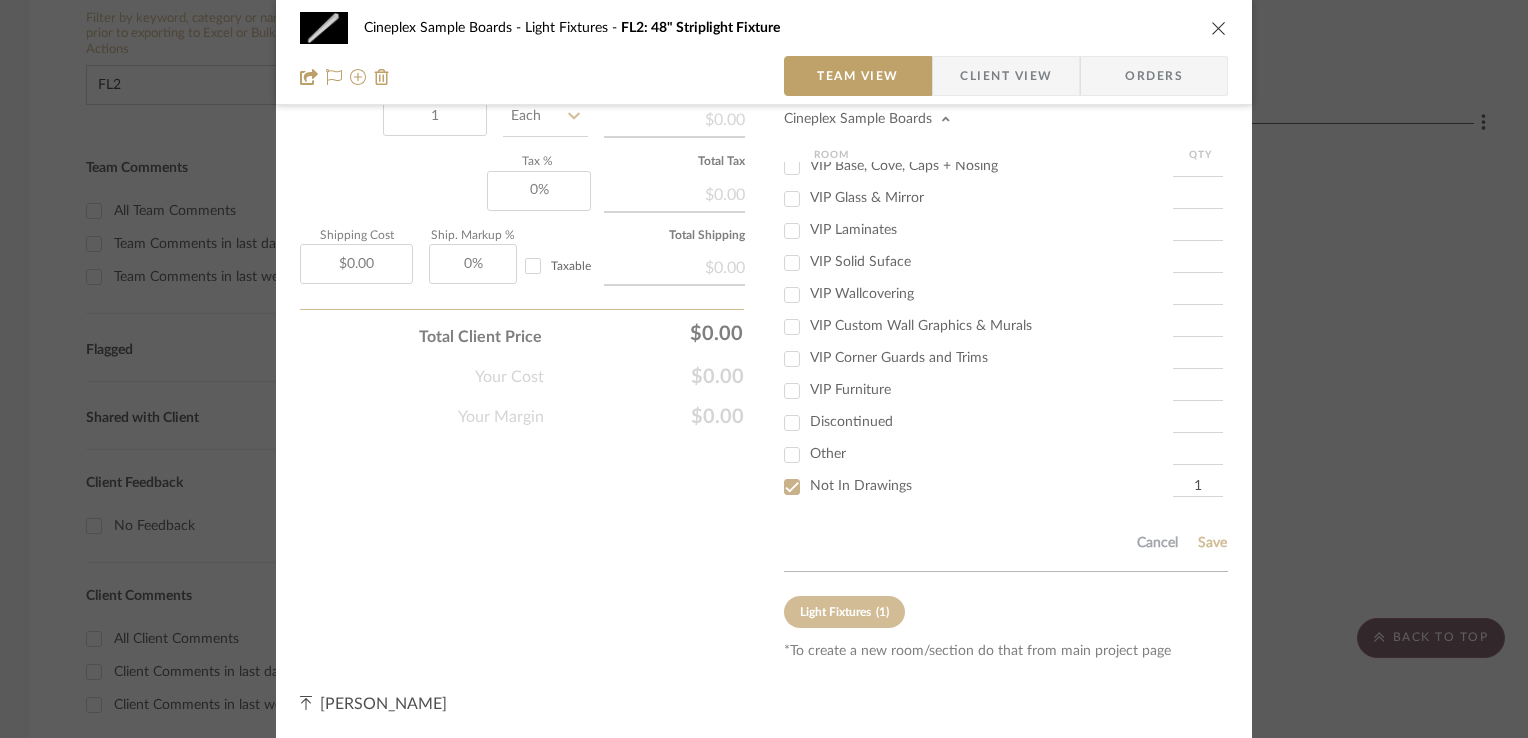 type 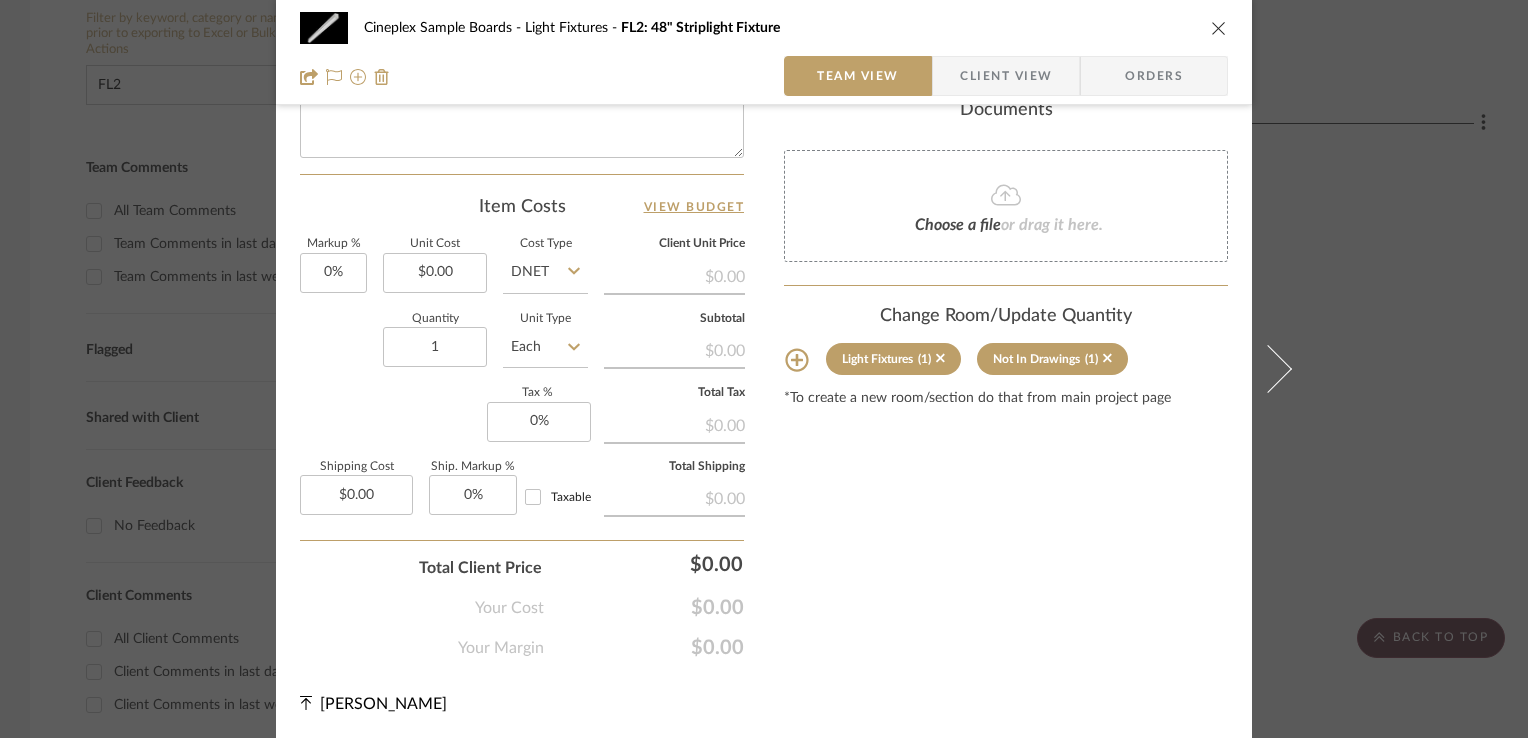 click at bounding box center [1219, 28] 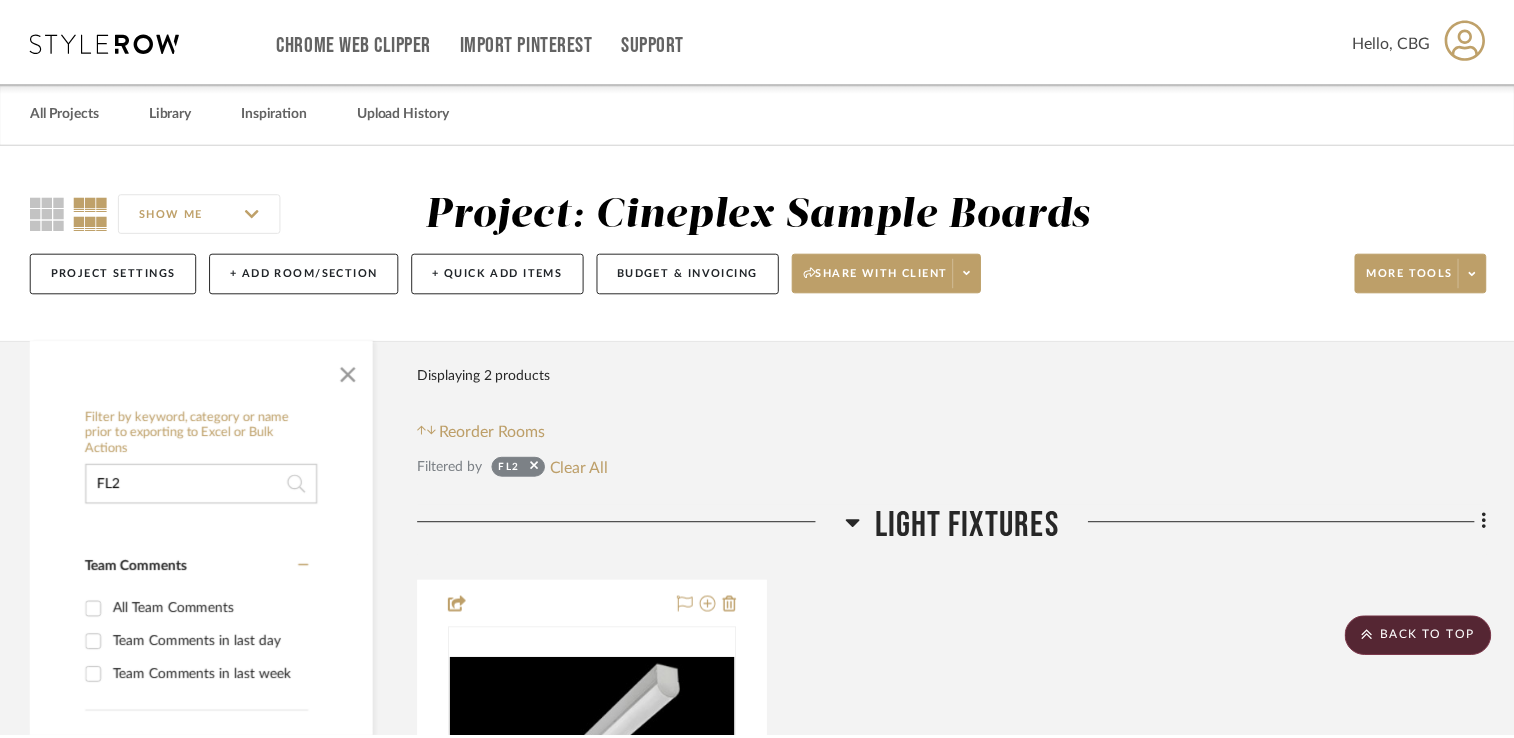 scroll, scrollTop: 400, scrollLeft: 0, axis: vertical 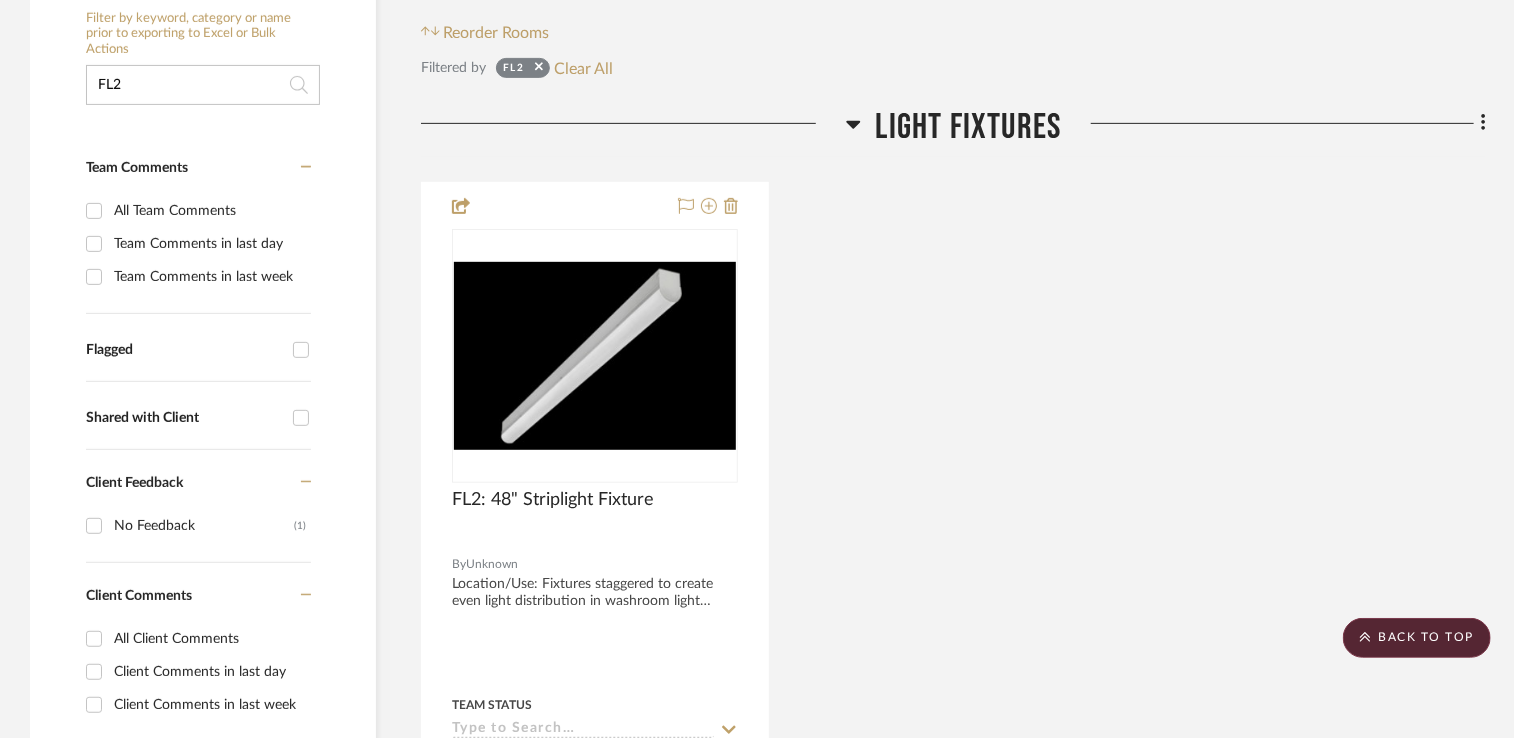 drag, startPoint x: 194, startPoint y: 74, endPoint x: -4, endPoint y: 62, distance: 198.3633 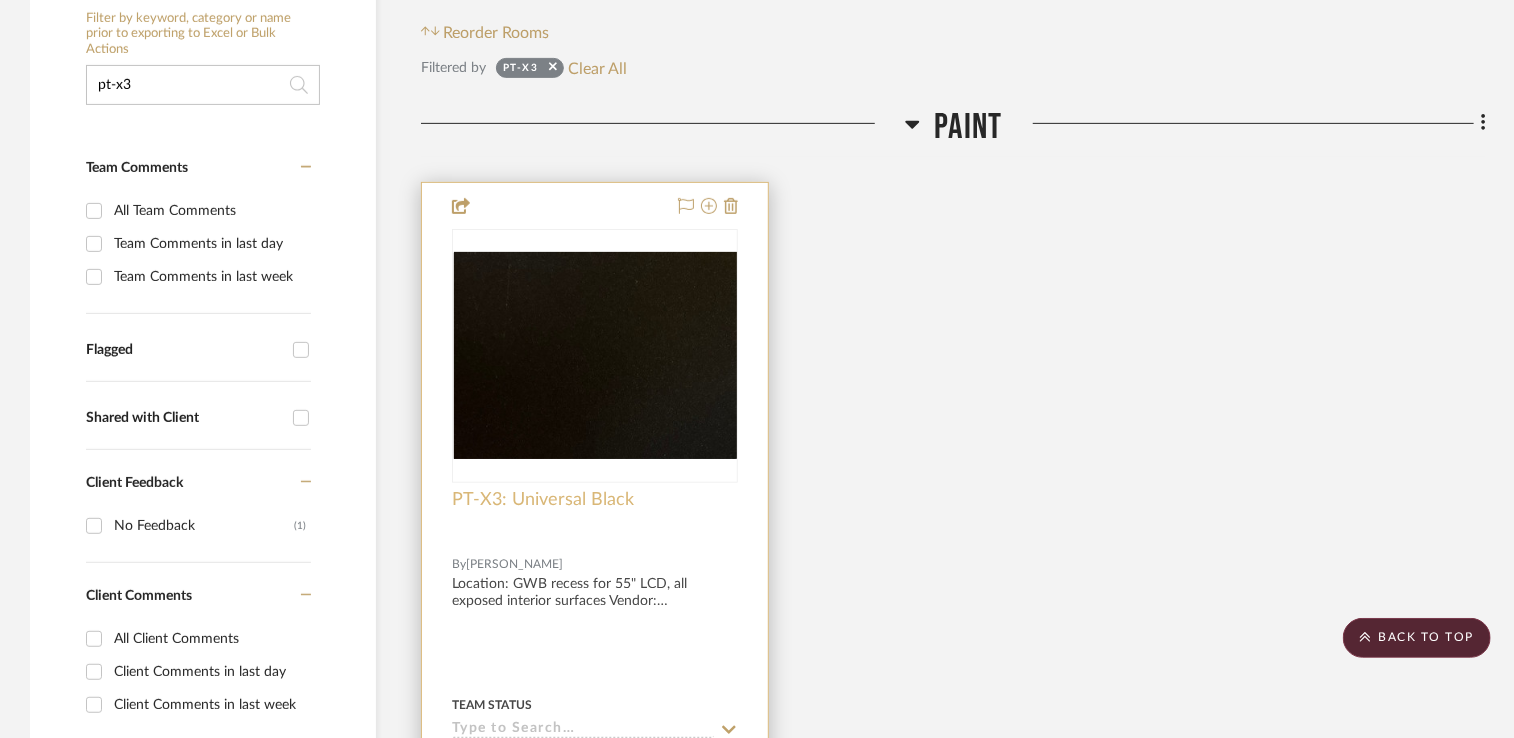 type on "pt-x3" 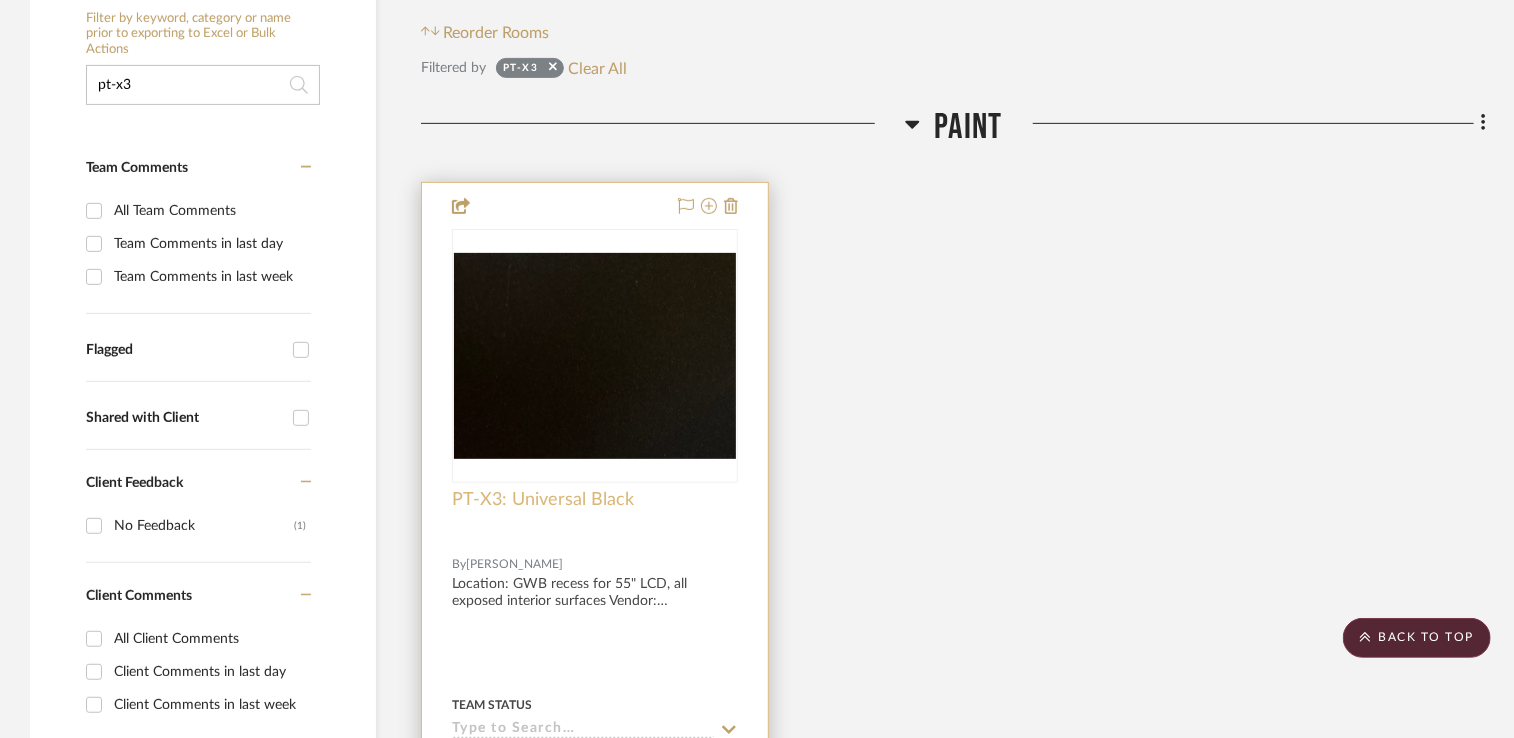 click on "PT-X3: Universal Black" at bounding box center [543, 500] 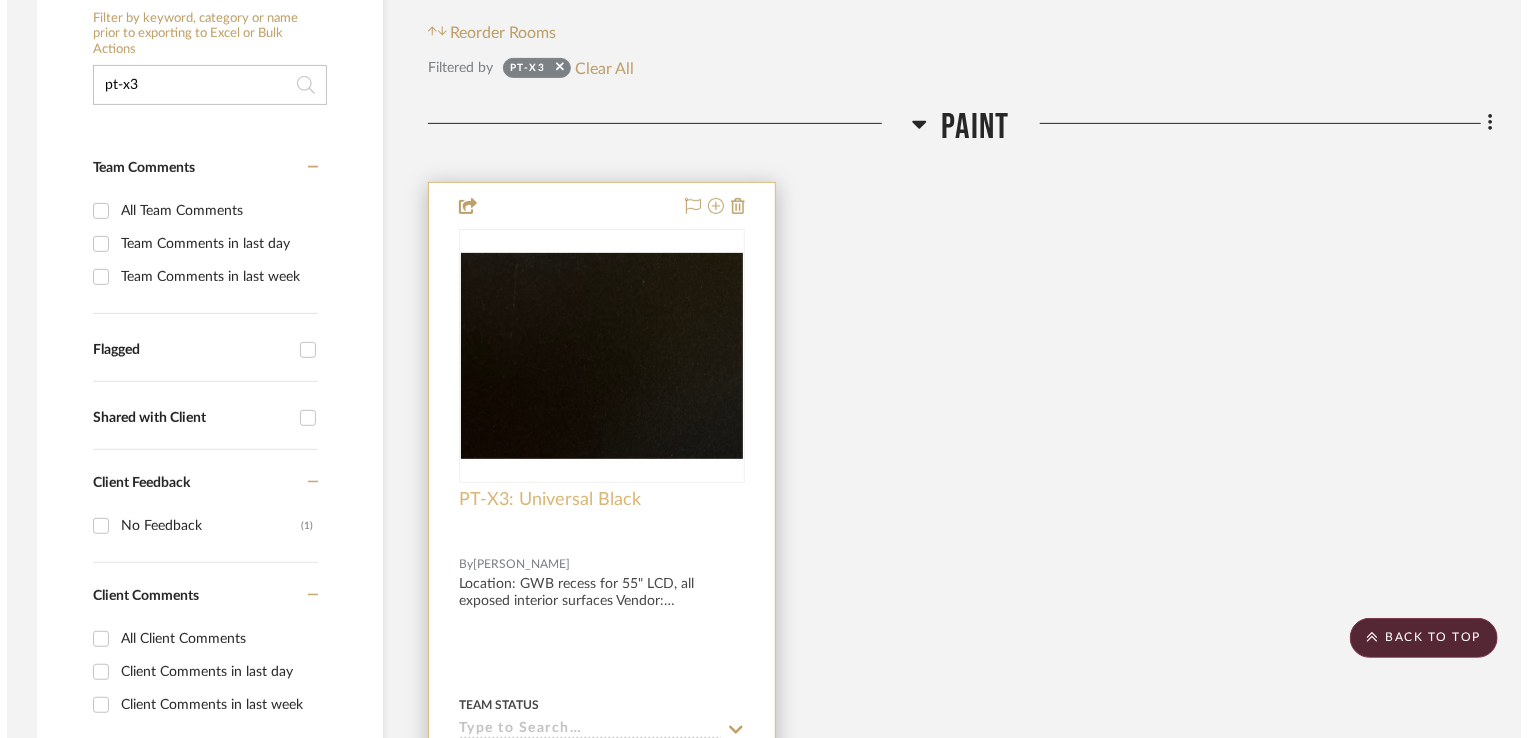 scroll, scrollTop: 0, scrollLeft: 0, axis: both 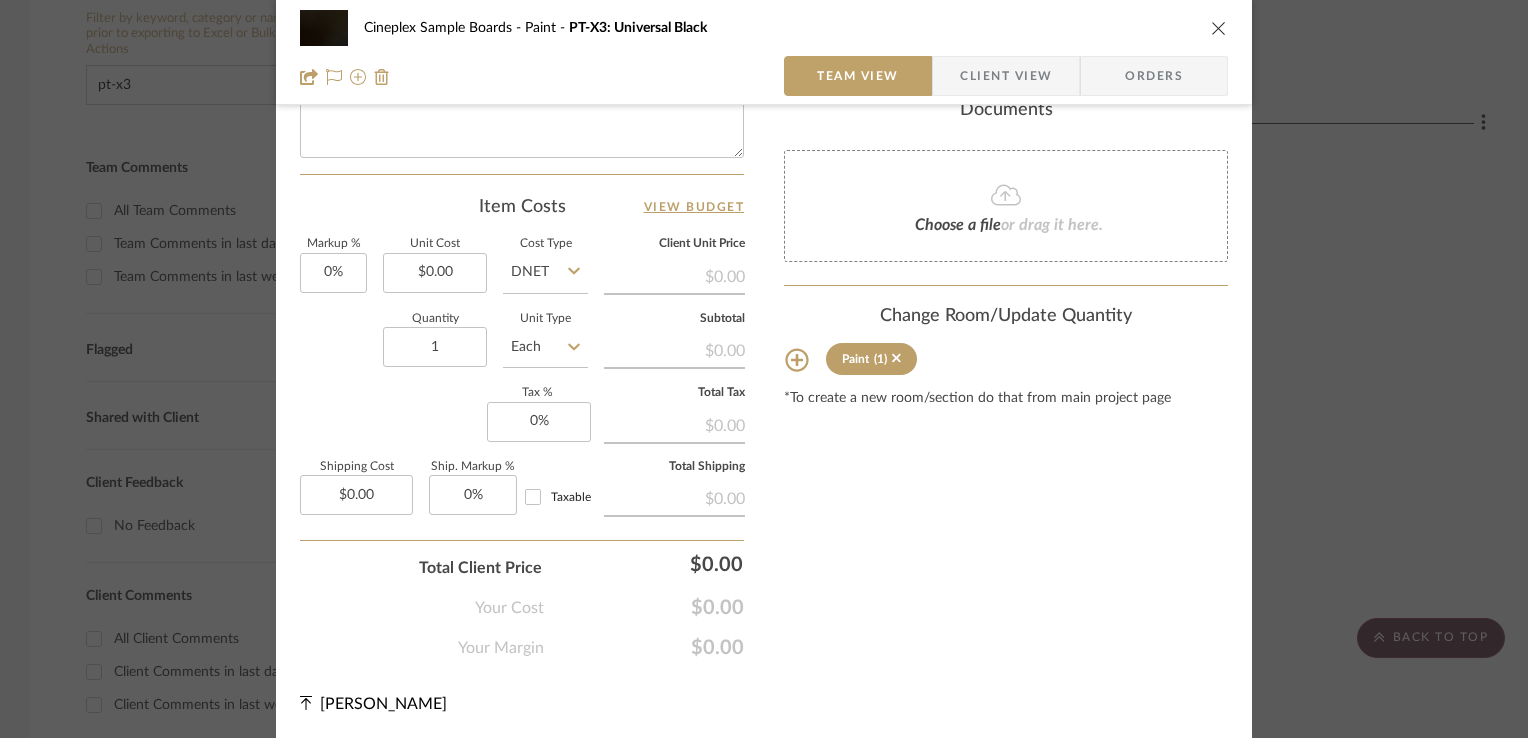 drag, startPoint x: 808, startPoint y: 362, endPoint x: 788, endPoint y: 361, distance: 20.024984 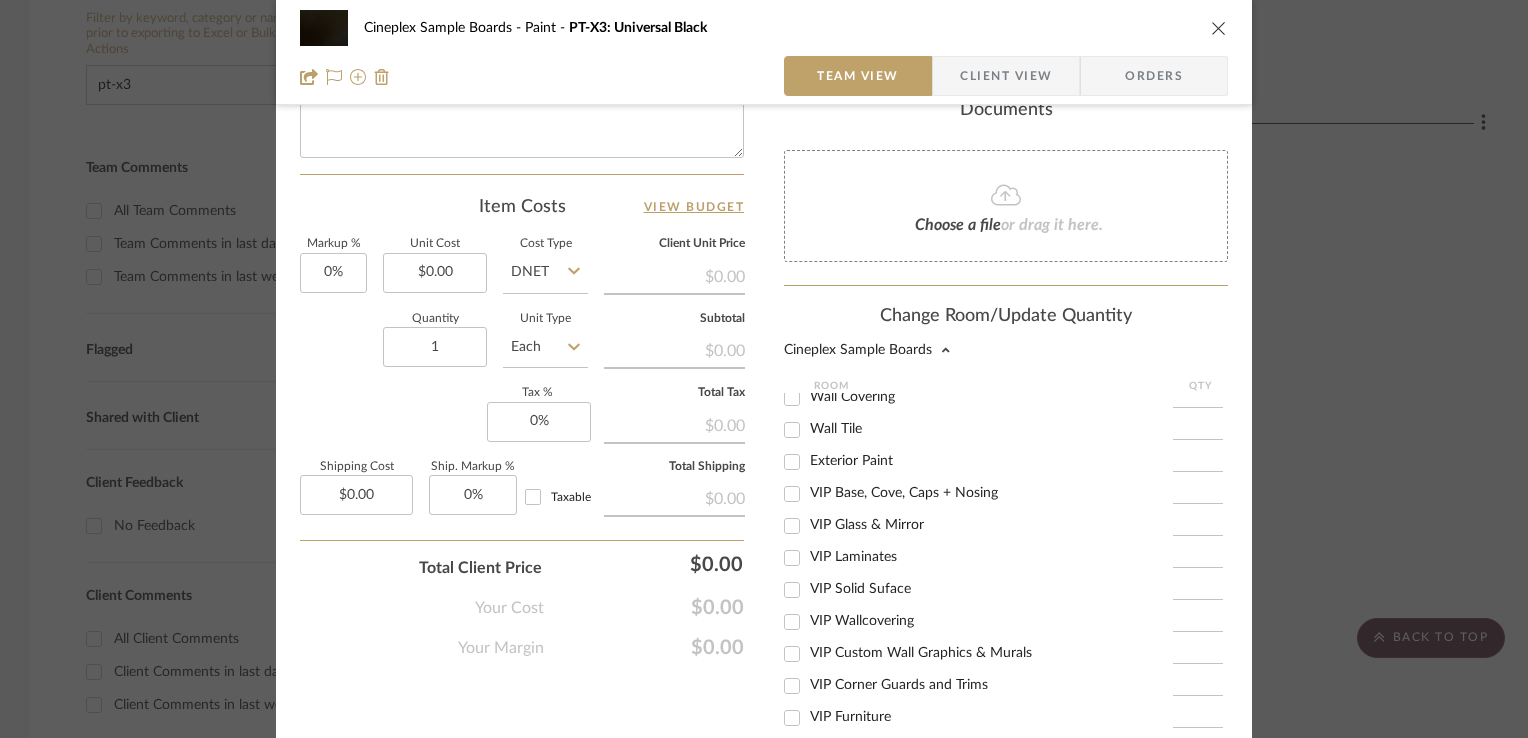 scroll, scrollTop: 363, scrollLeft: 0, axis: vertical 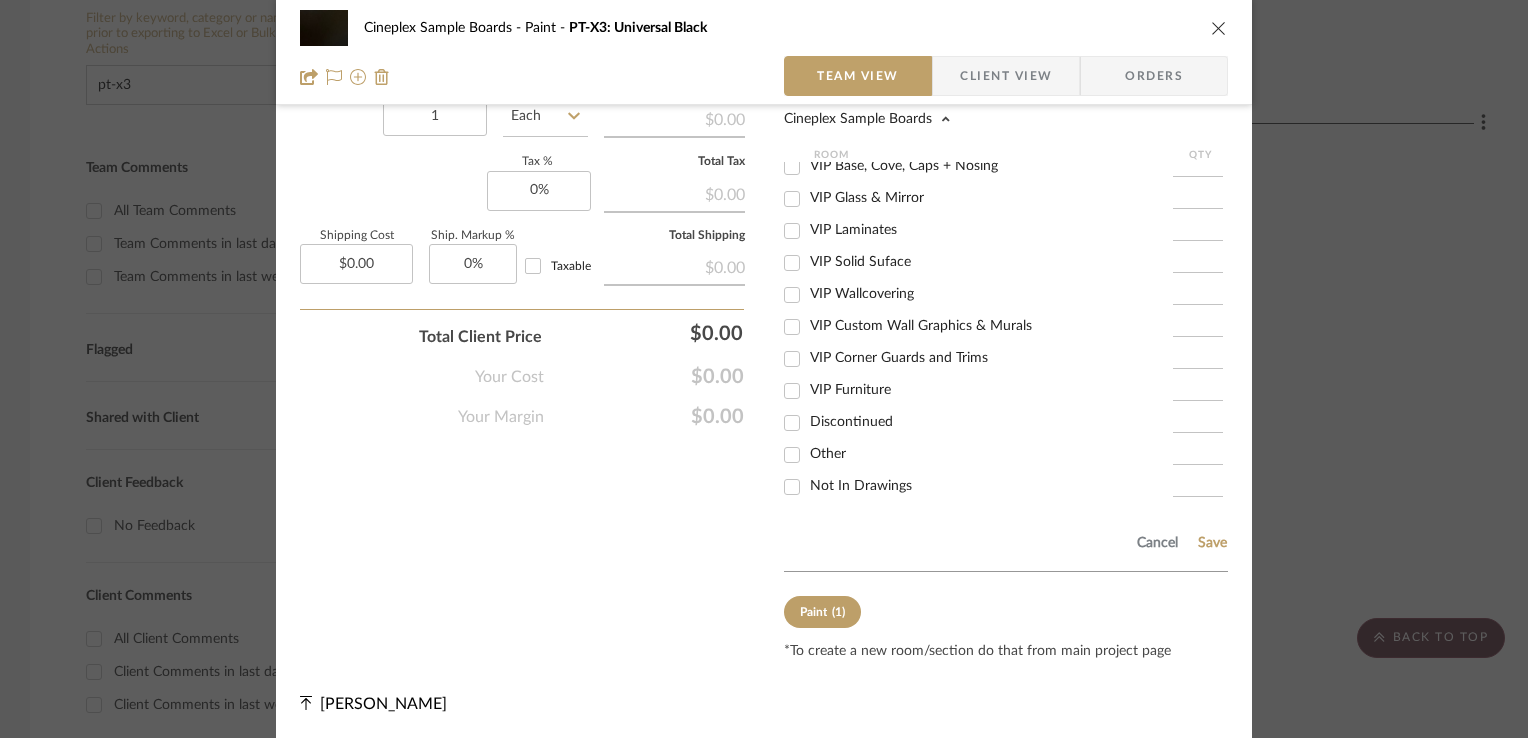 drag, startPoint x: 924, startPoint y: 475, endPoint x: 920, endPoint y: 486, distance: 11.7046995 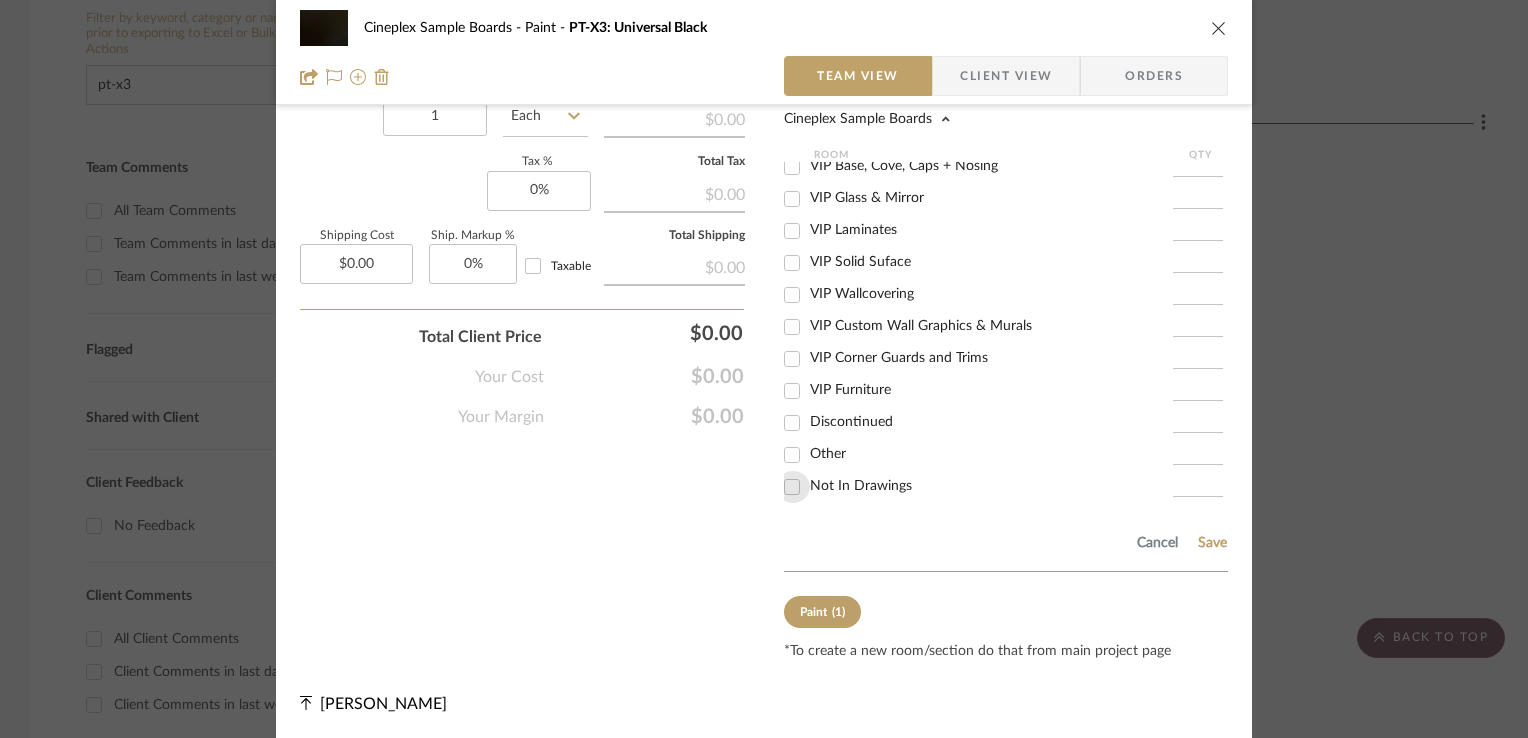 click on "Not In Drawings" at bounding box center [792, 487] 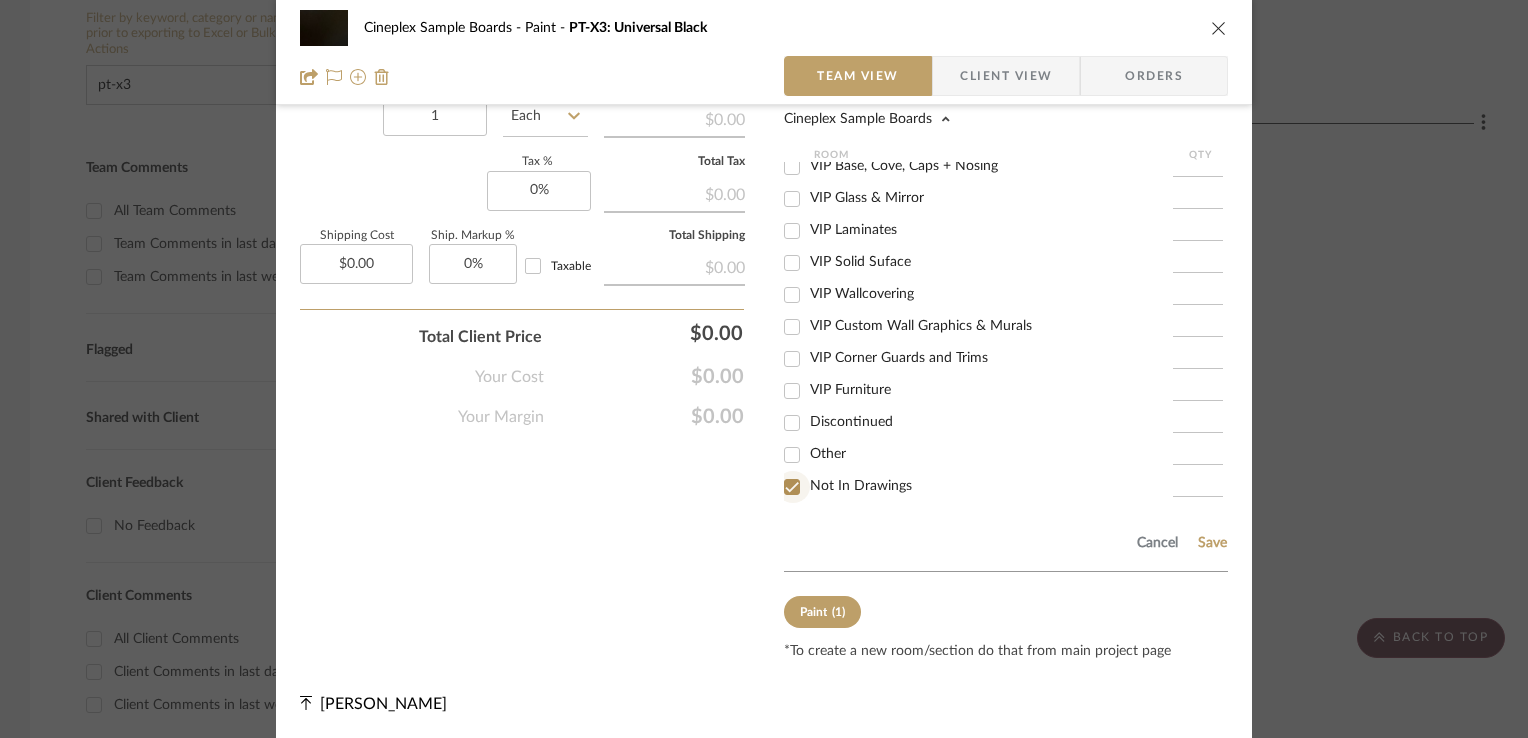 checkbox on "true" 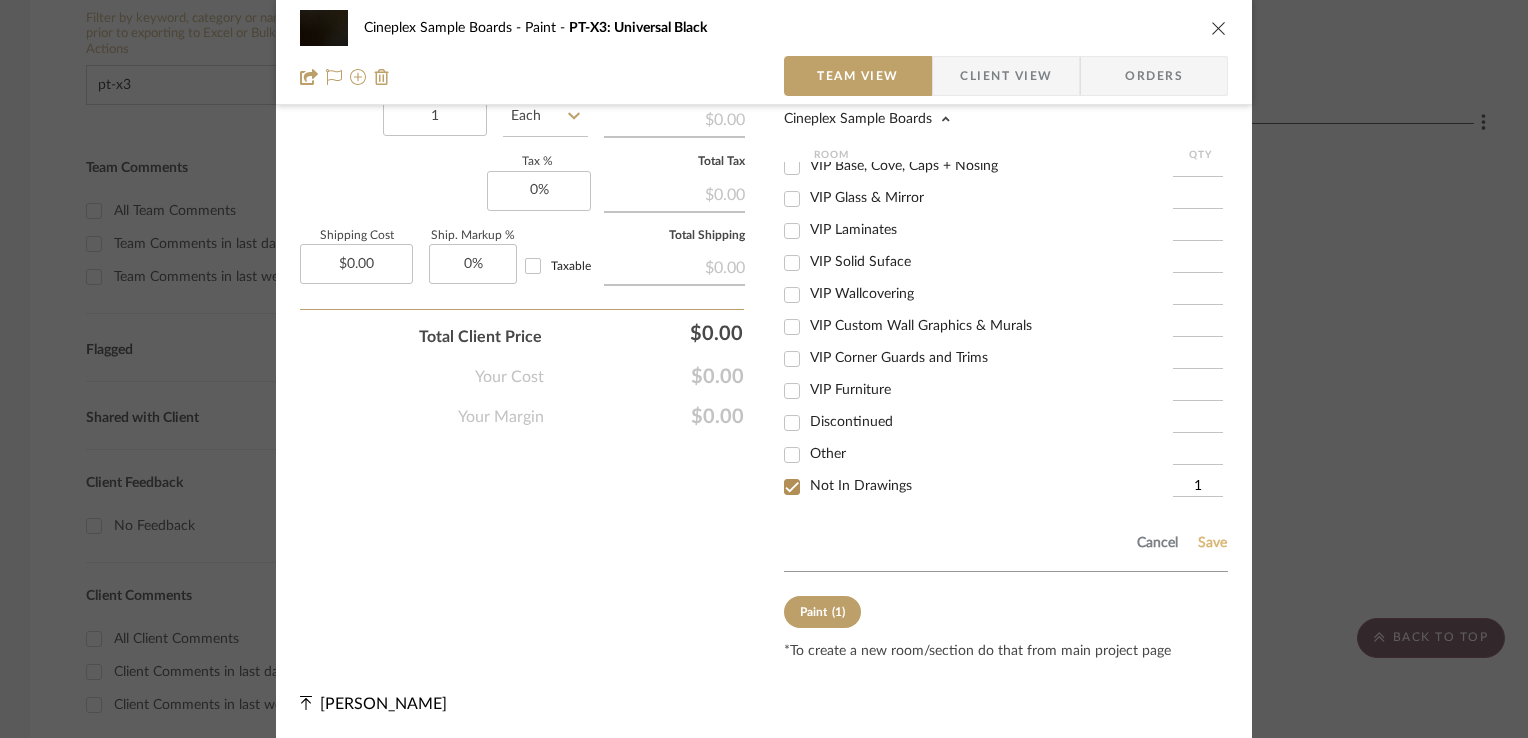 click on "Save" 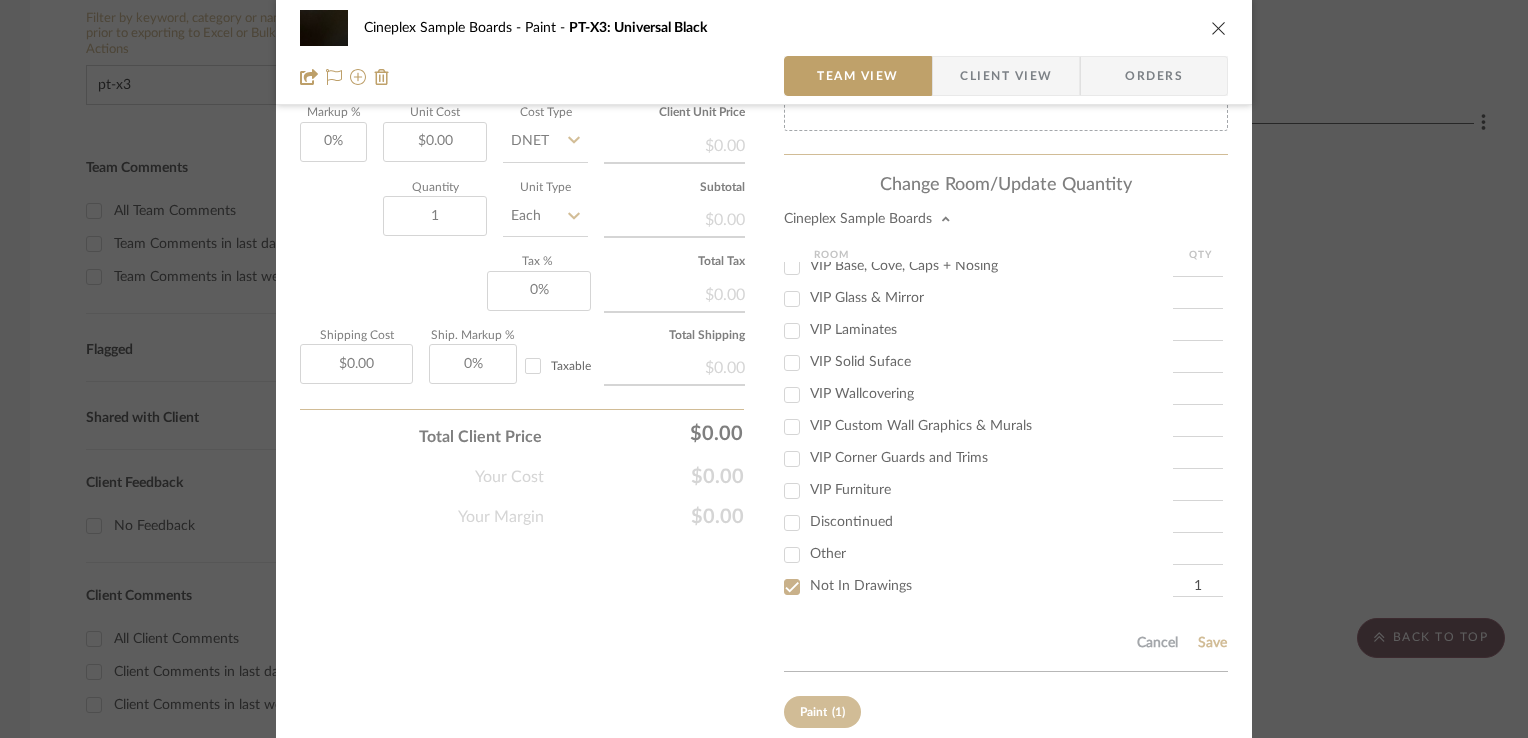 type 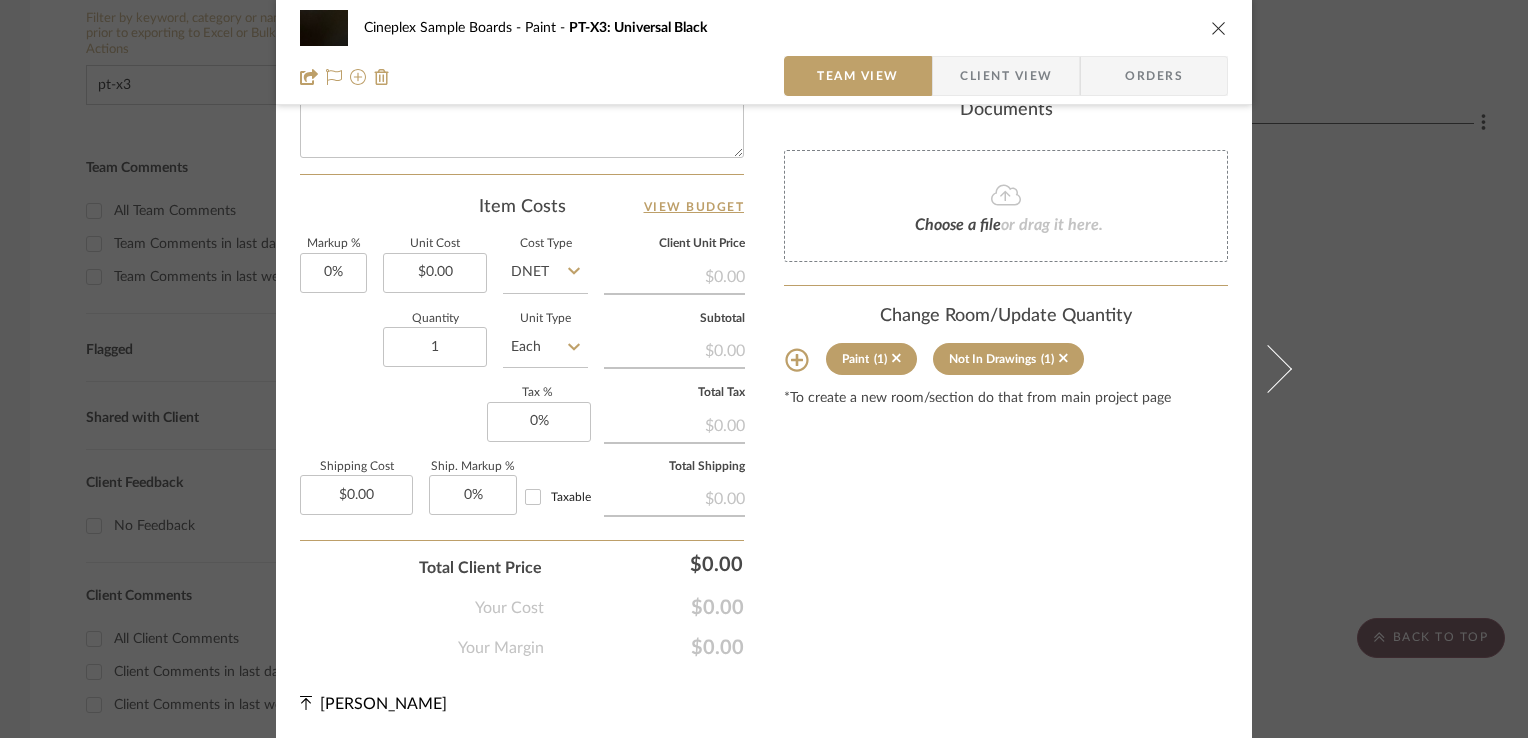 click at bounding box center [1219, 28] 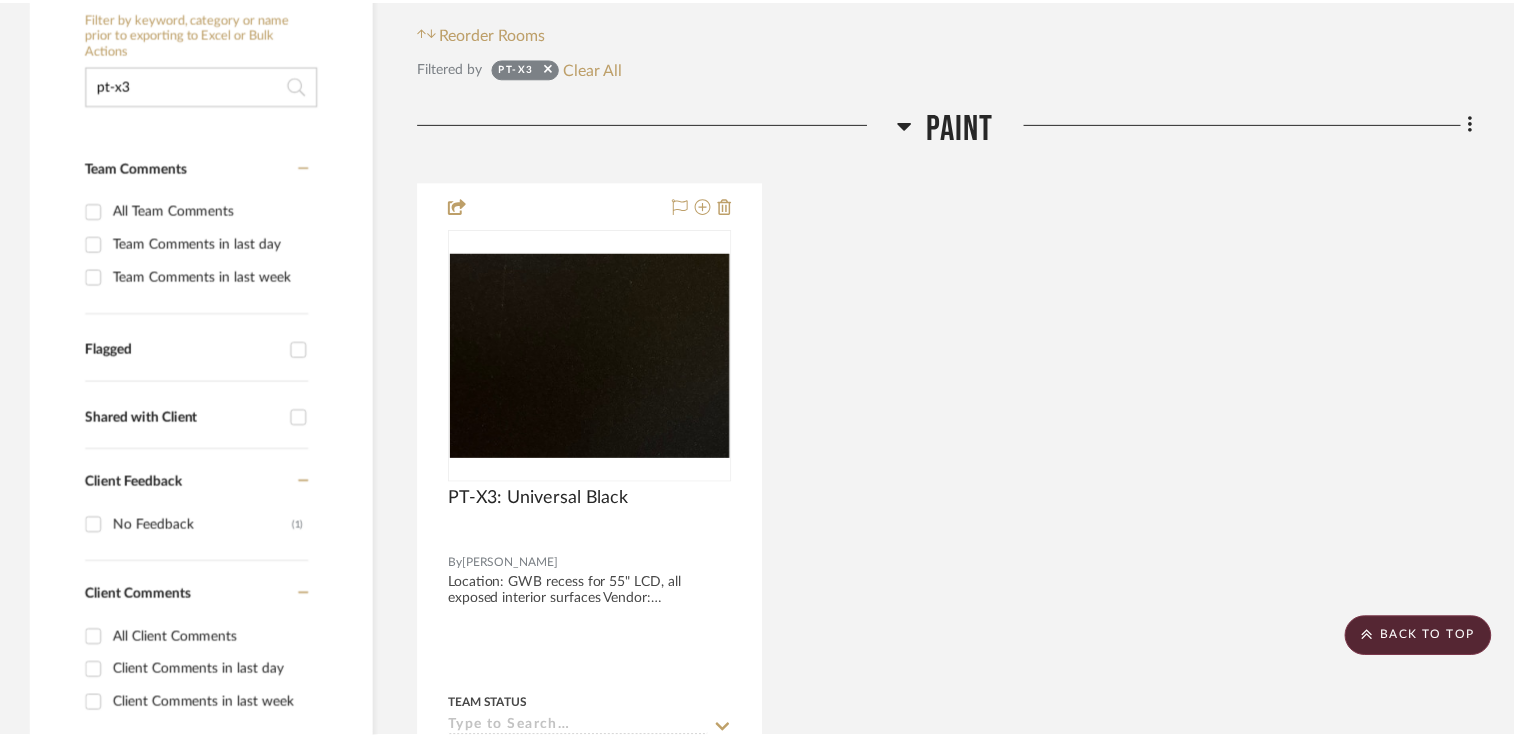 scroll, scrollTop: 400, scrollLeft: 0, axis: vertical 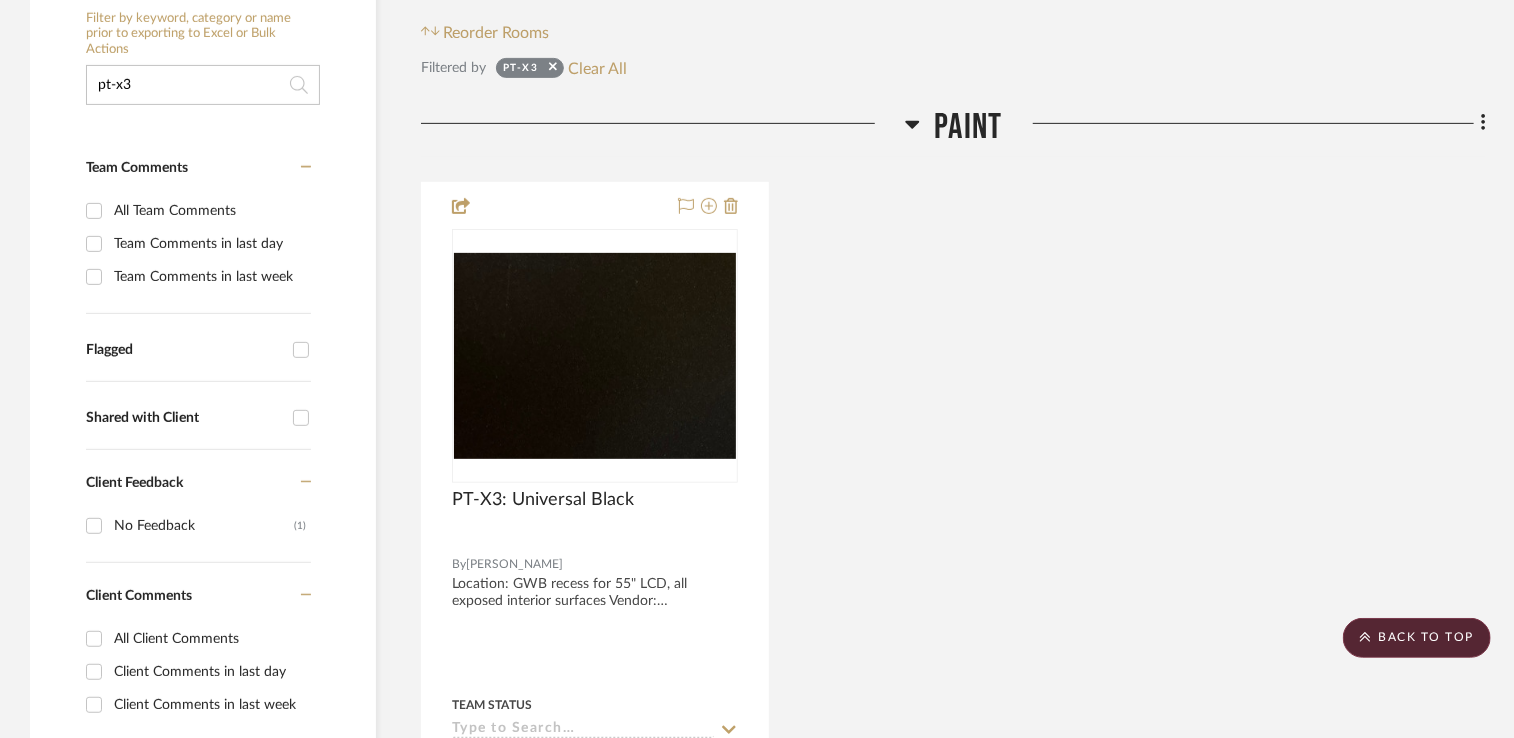 drag, startPoint x: 160, startPoint y: 118, endPoint x: 200, endPoint y: 96, distance: 45.65085 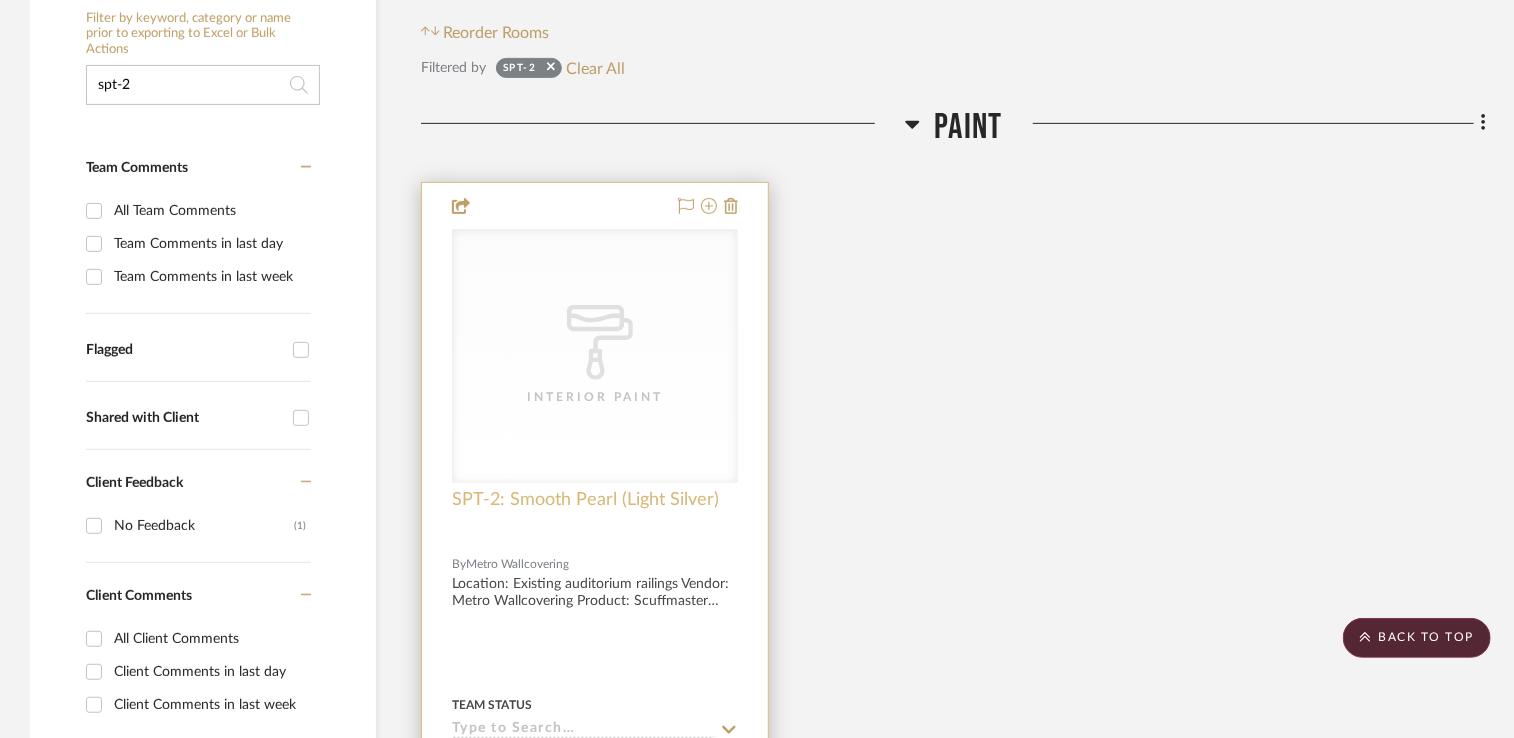 type on "spt-2" 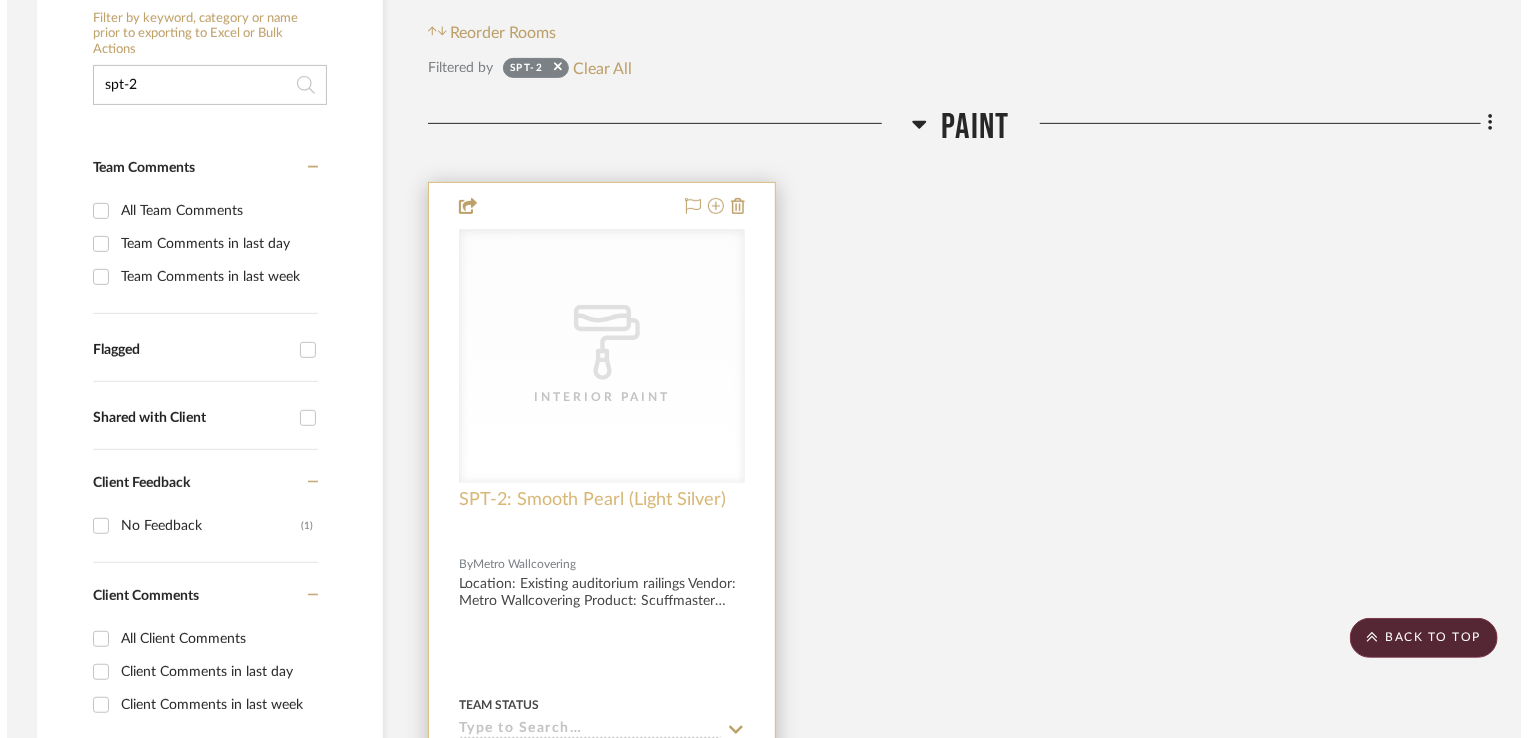scroll, scrollTop: 0, scrollLeft: 0, axis: both 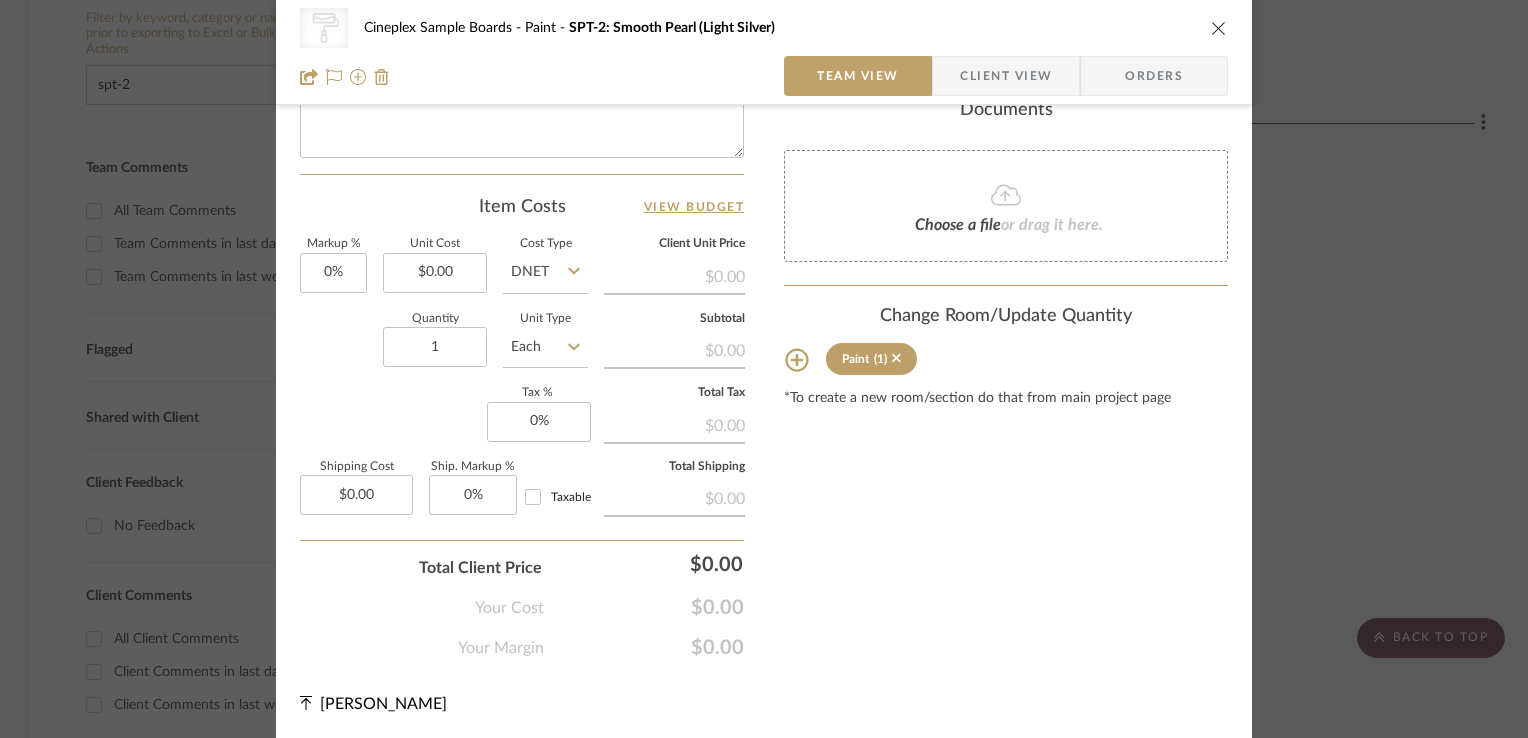 click 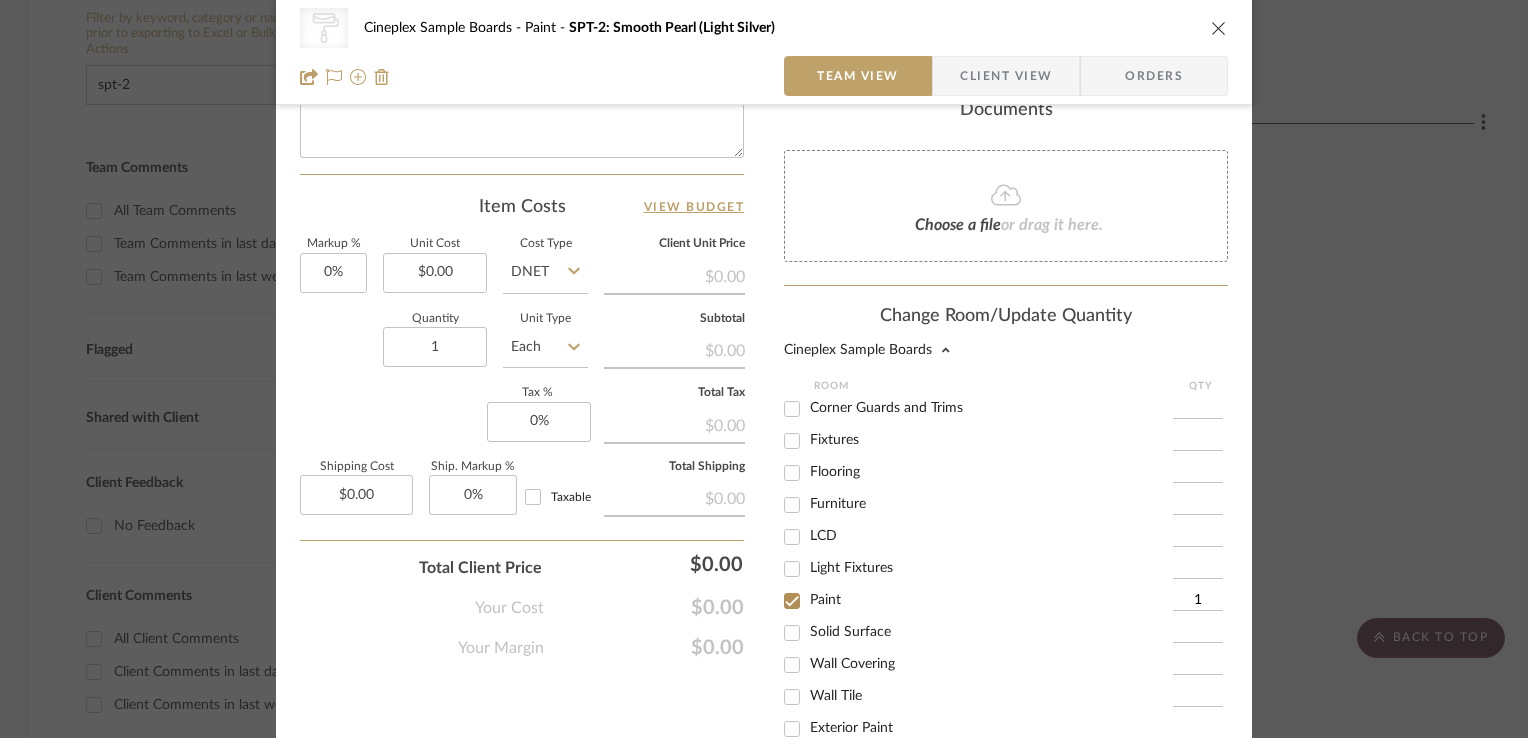 scroll, scrollTop: 363, scrollLeft: 0, axis: vertical 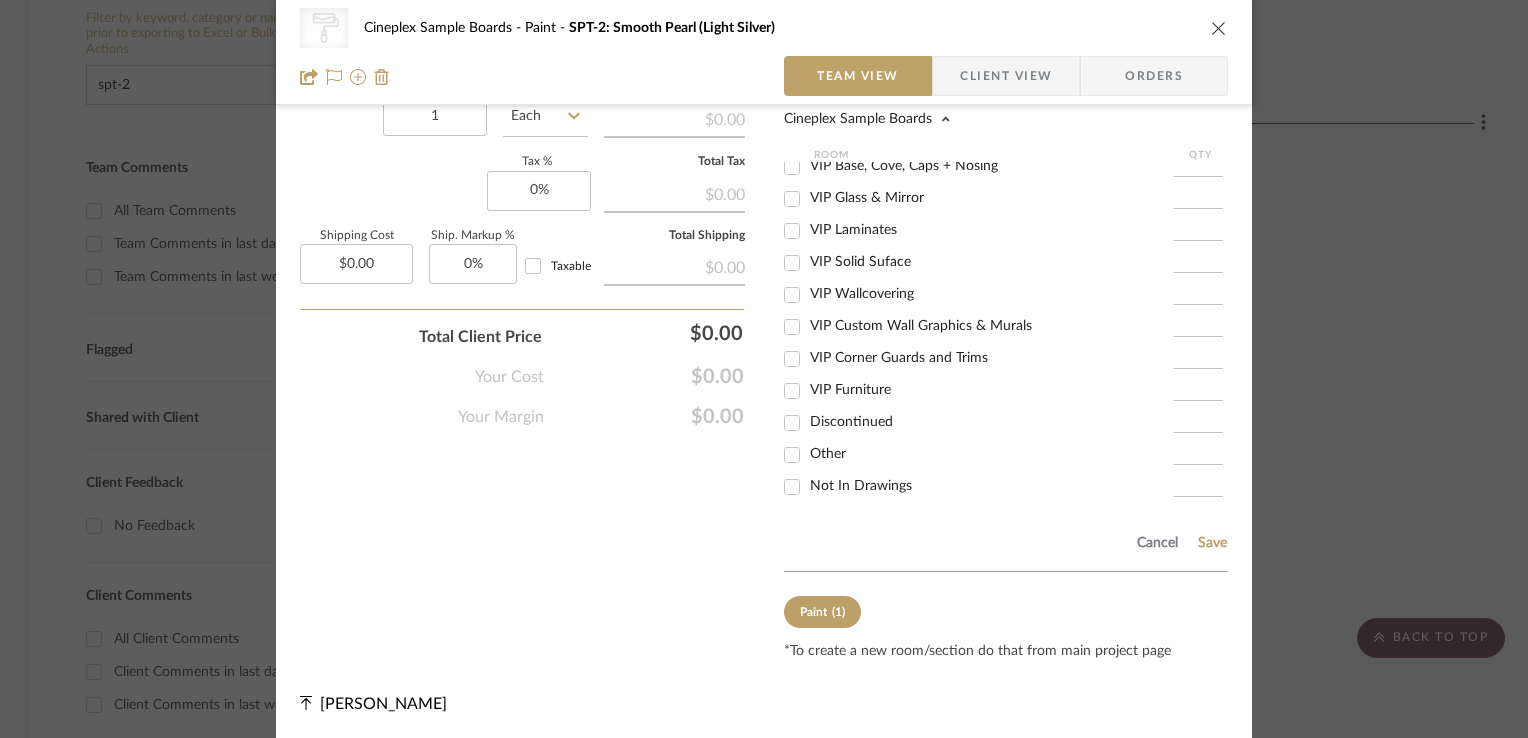 drag, startPoint x: 859, startPoint y: 478, endPoint x: 1216, endPoint y: 500, distance: 357.67722 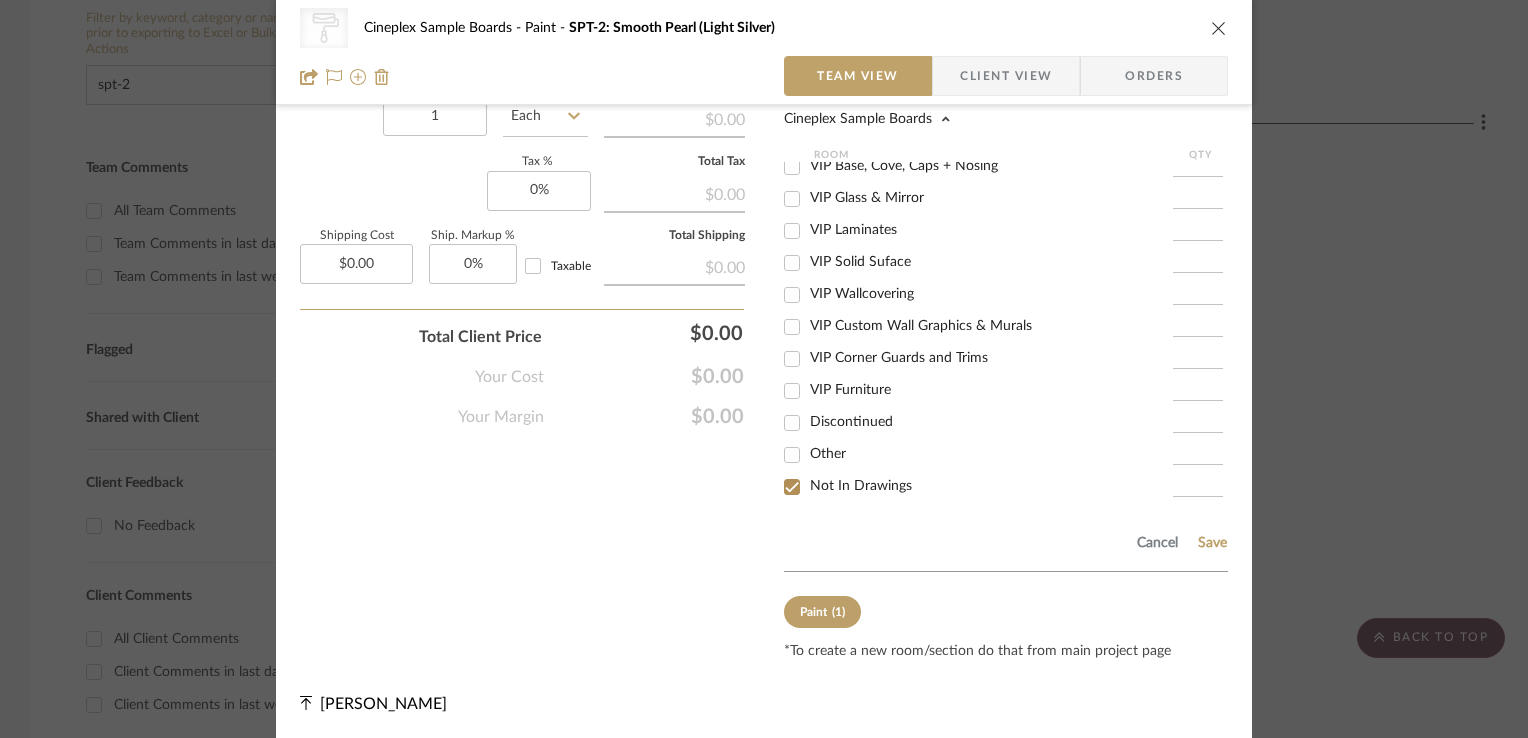checkbox on "true" 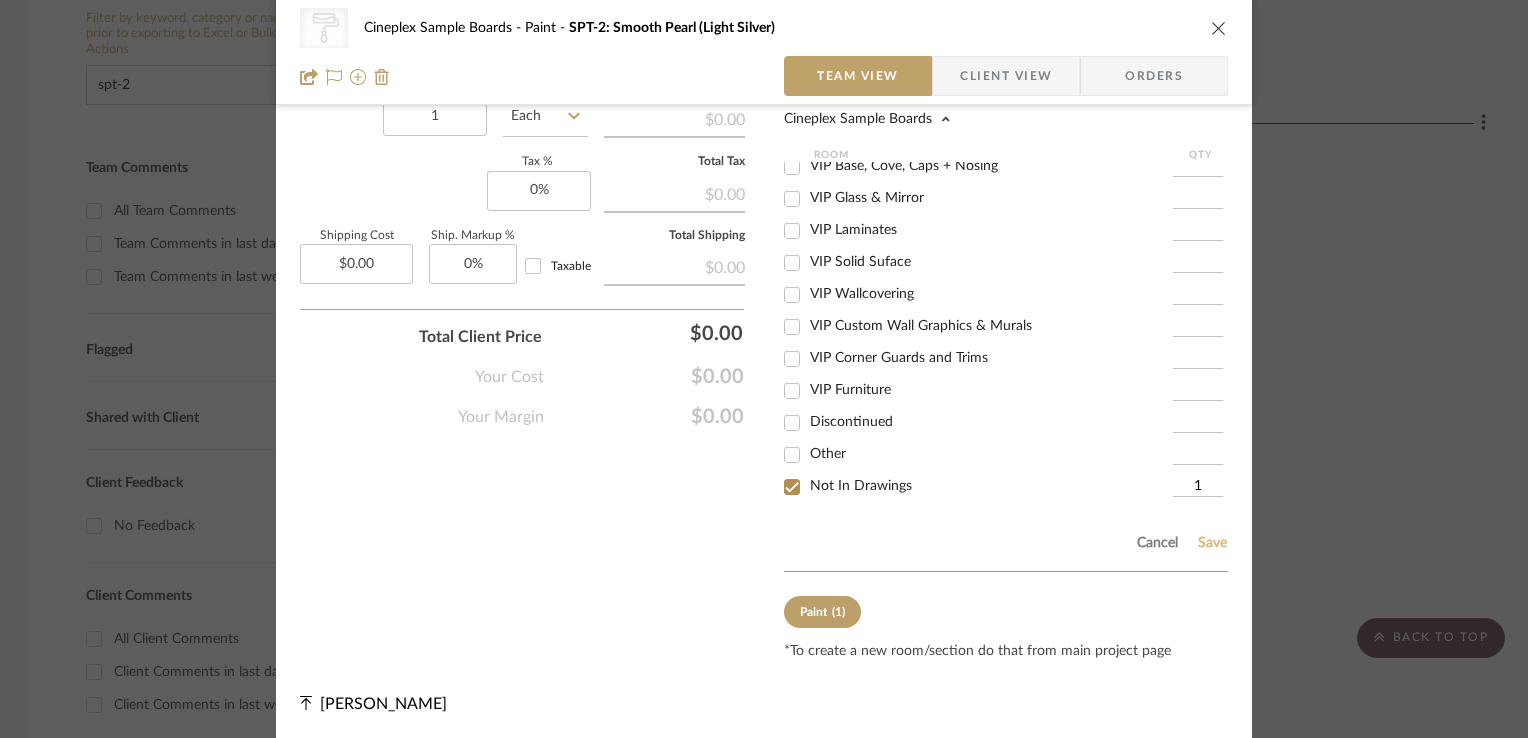 click on "Save" 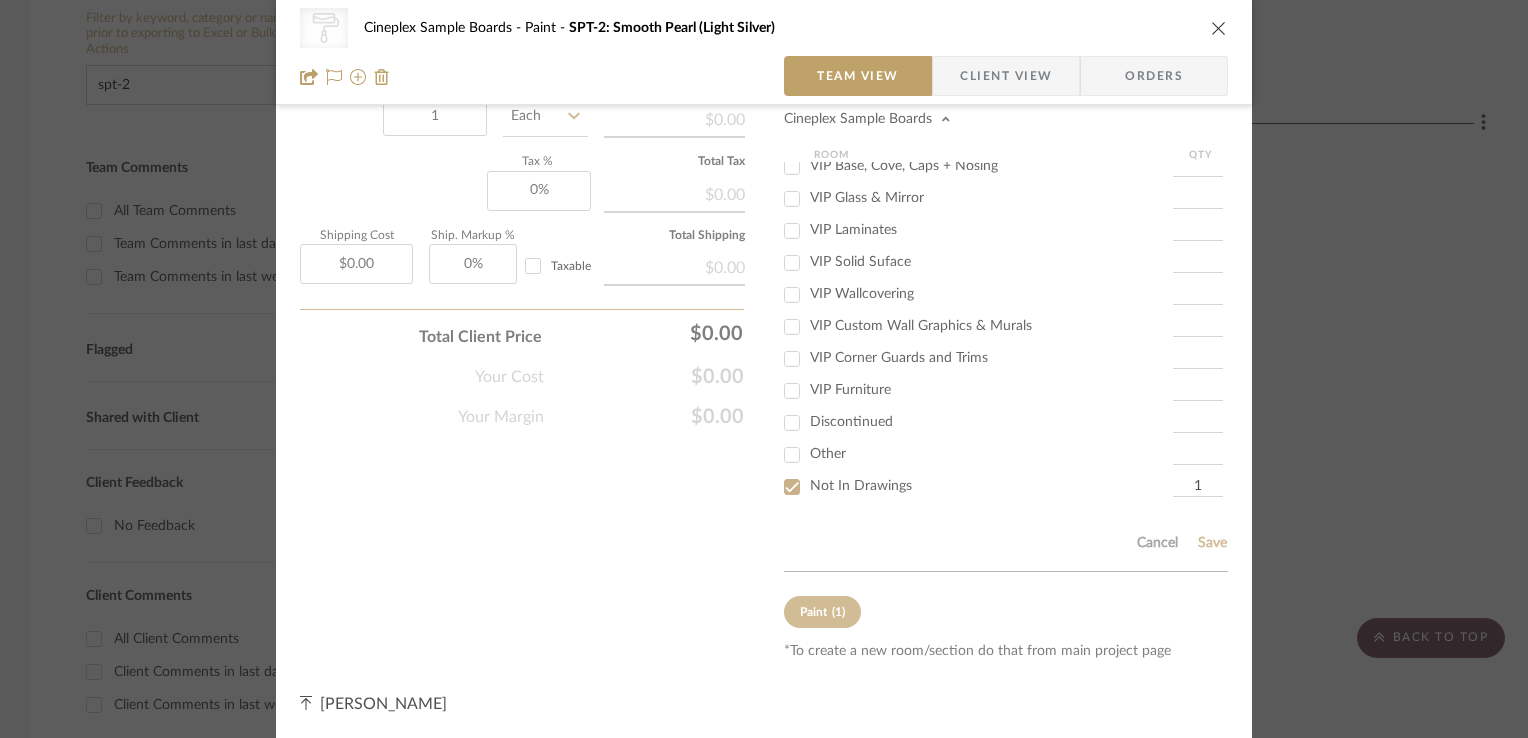 type 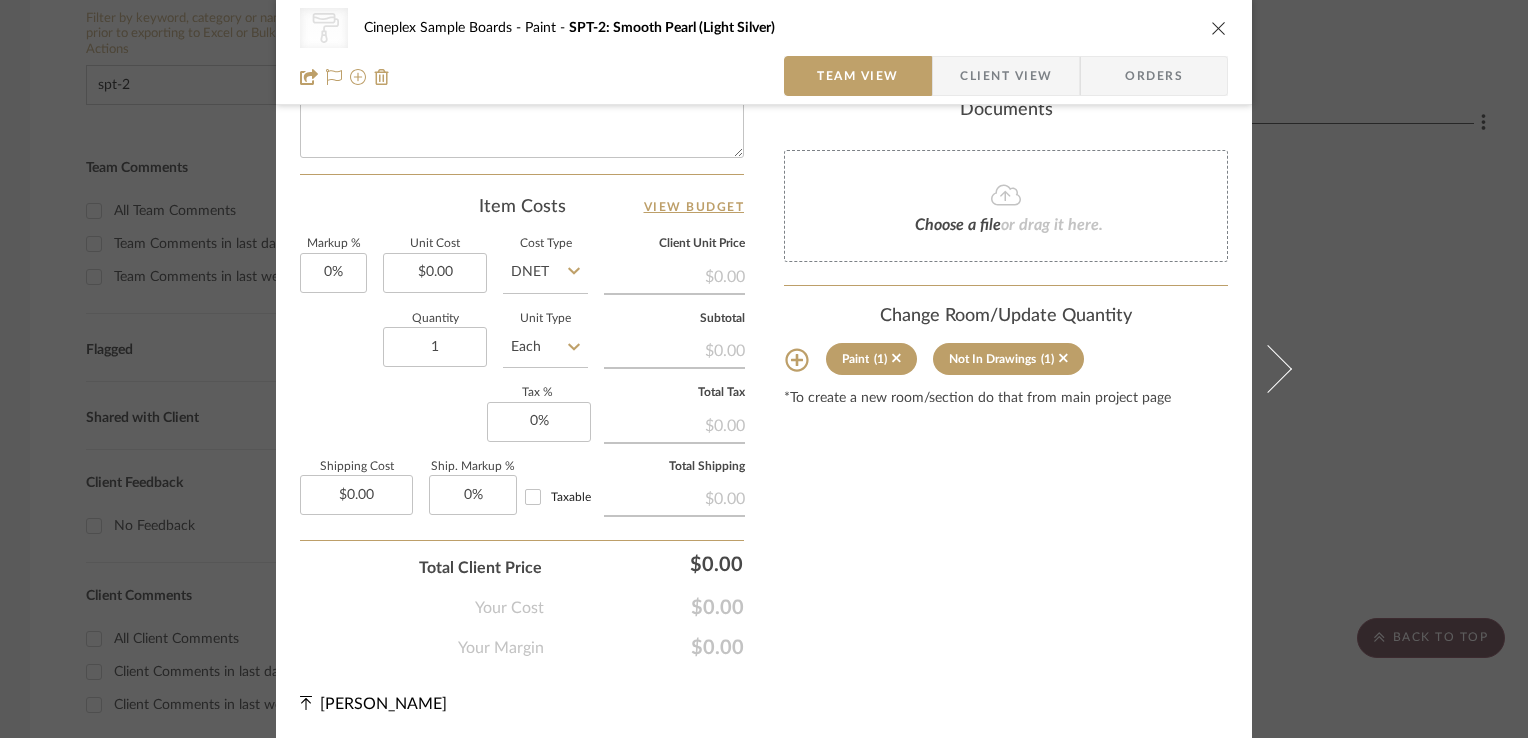 click on "CategoryIconPaint
Created with Sketch.
Interior Paint Cineplex Sample Boards Paint SPT-2: Smooth Pearl (Light Silver)" at bounding box center (764, 28) 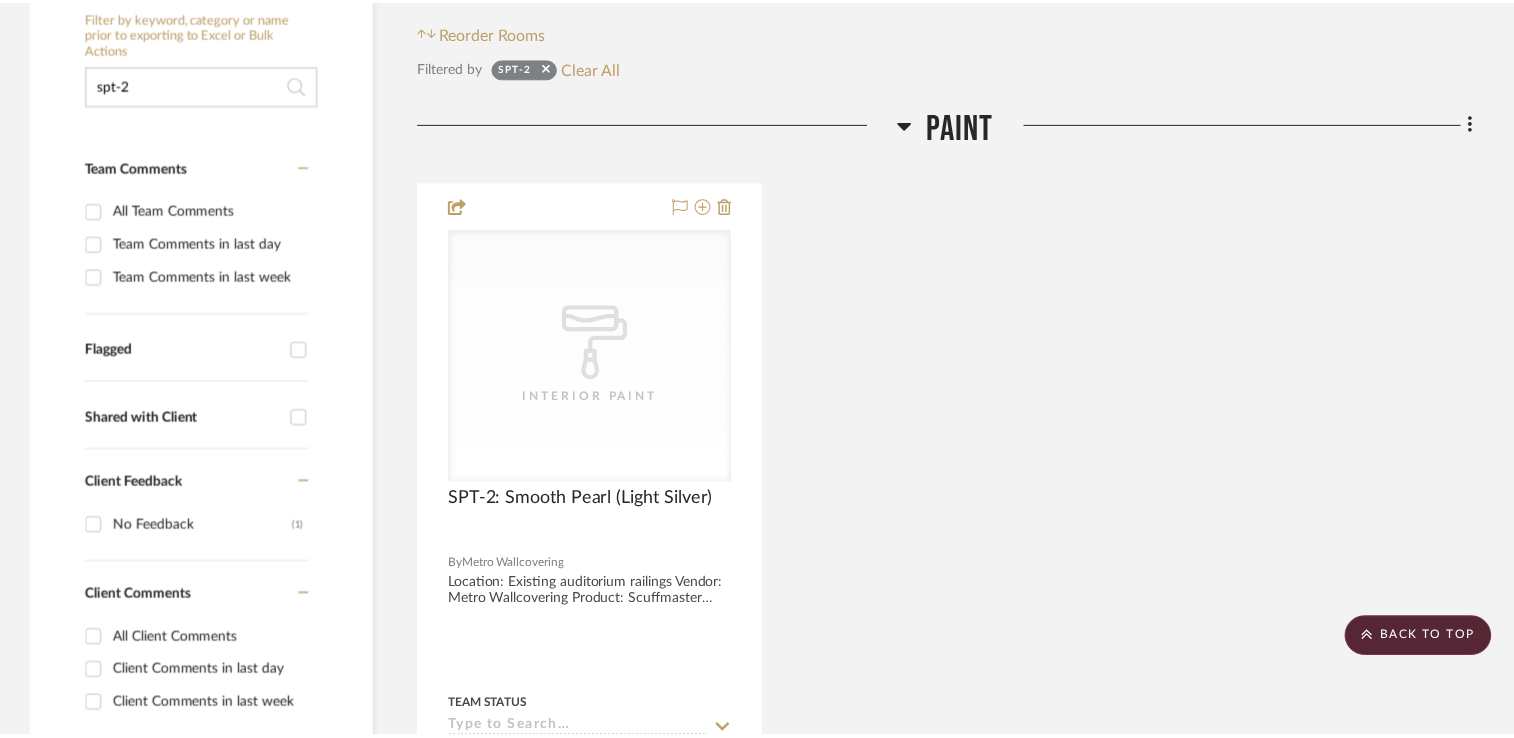 scroll, scrollTop: 400, scrollLeft: 0, axis: vertical 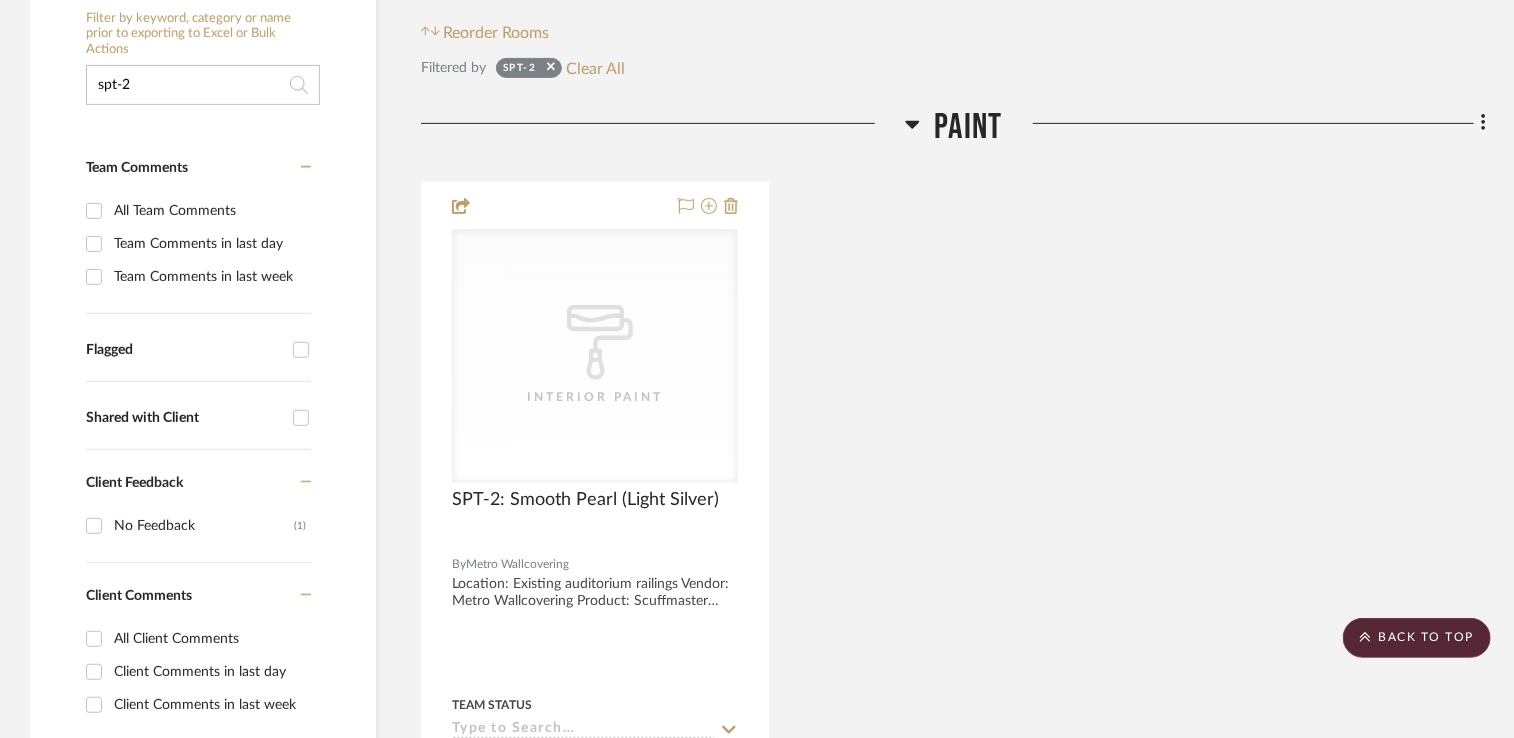 drag, startPoint x: 180, startPoint y: 92, endPoint x: -4, endPoint y: 105, distance: 184.45866 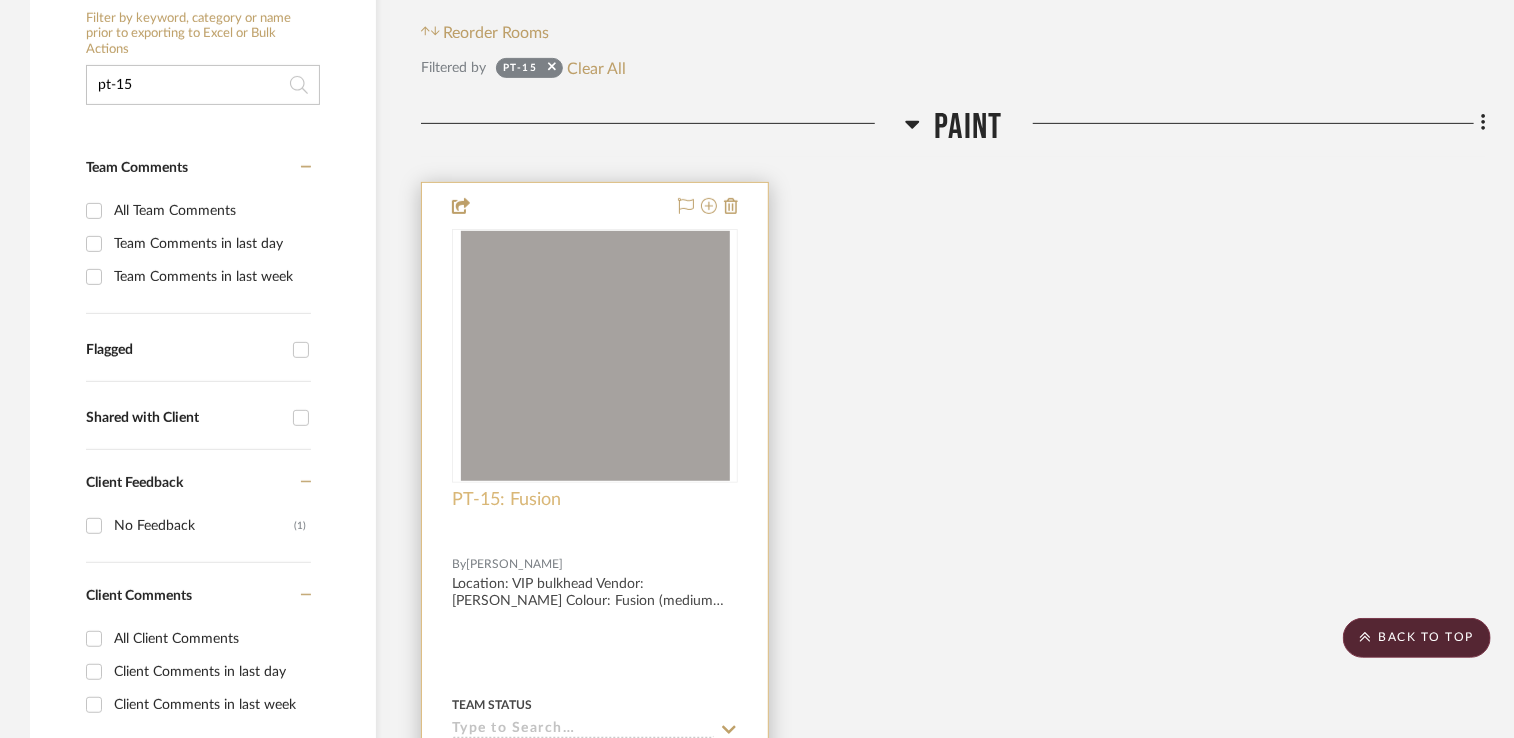 type on "pt-15" 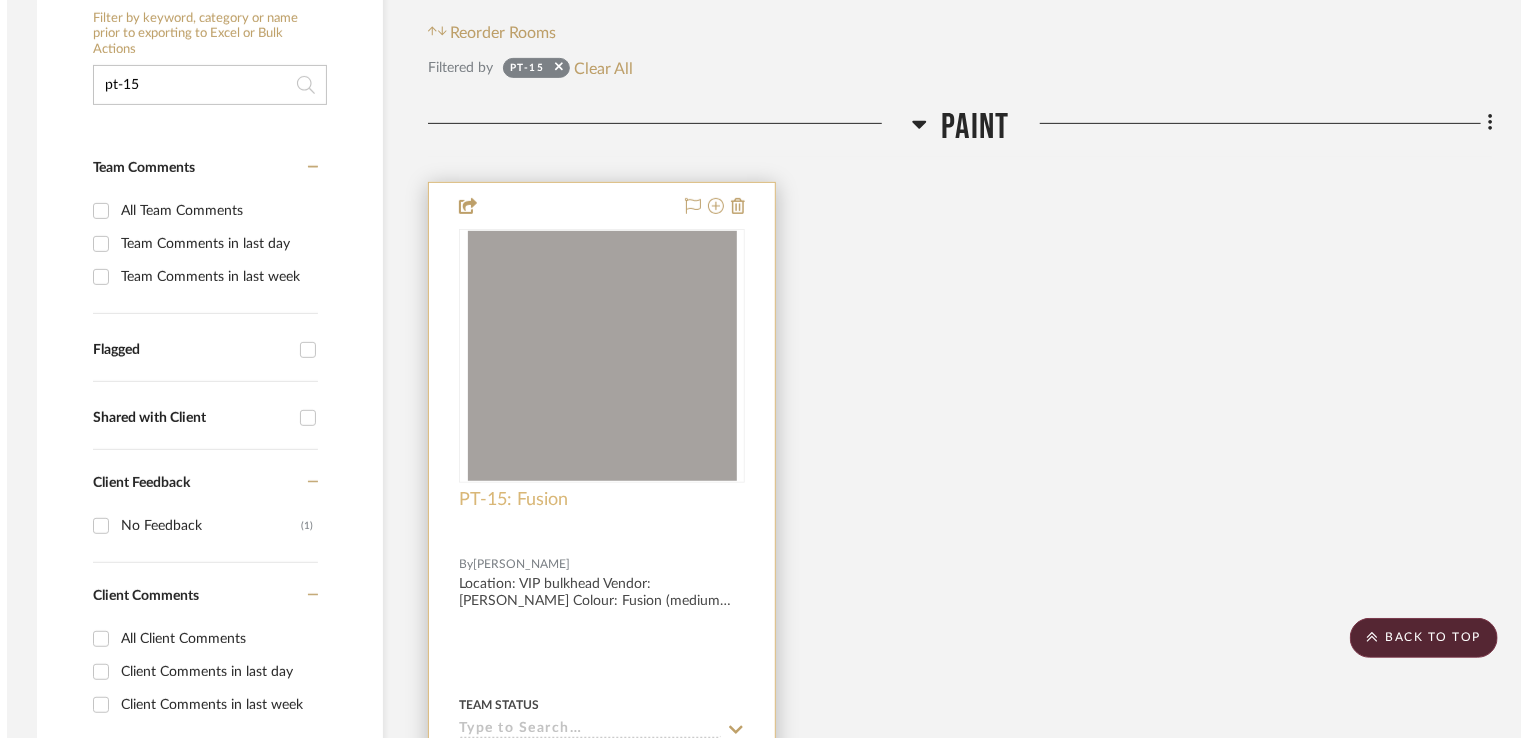 scroll, scrollTop: 0, scrollLeft: 0, axis: both 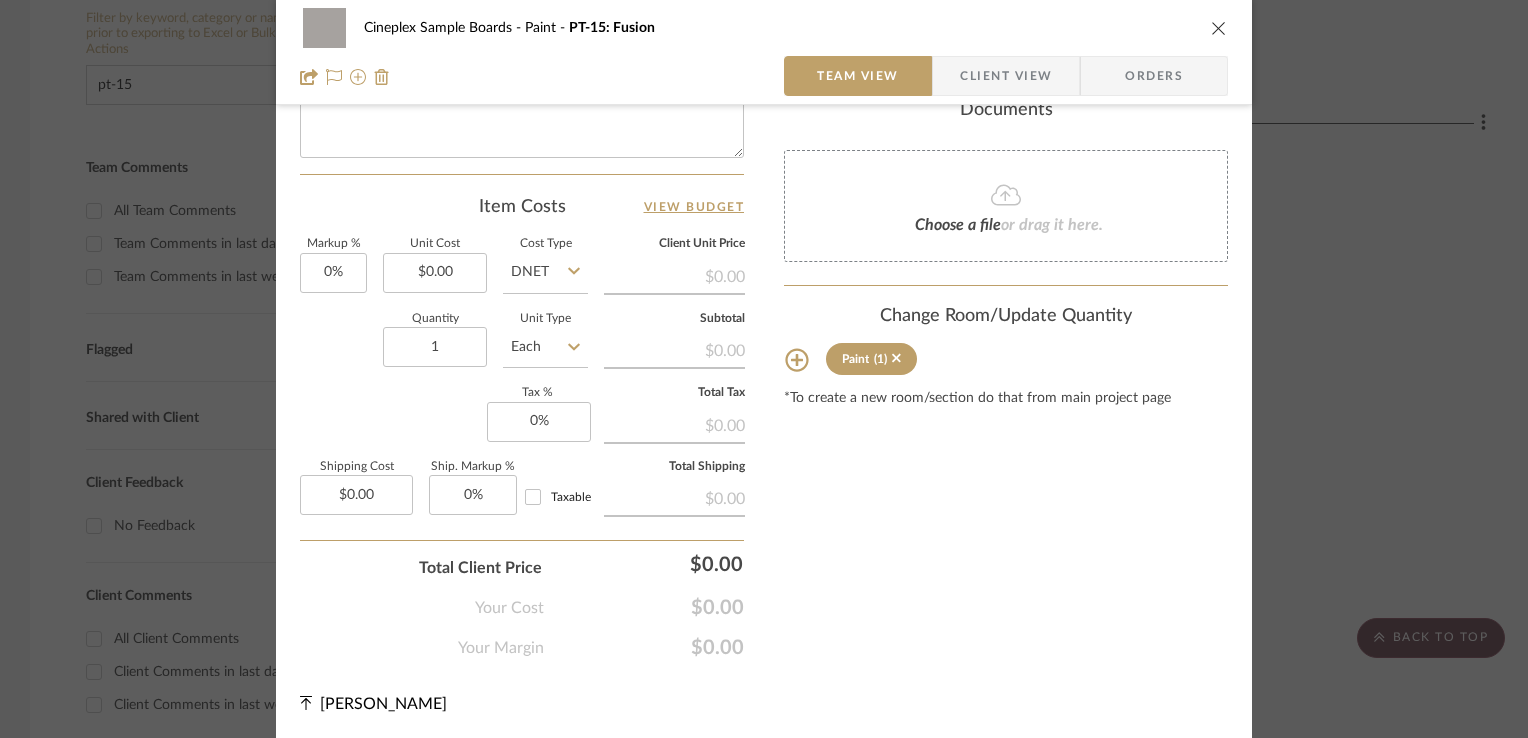 click 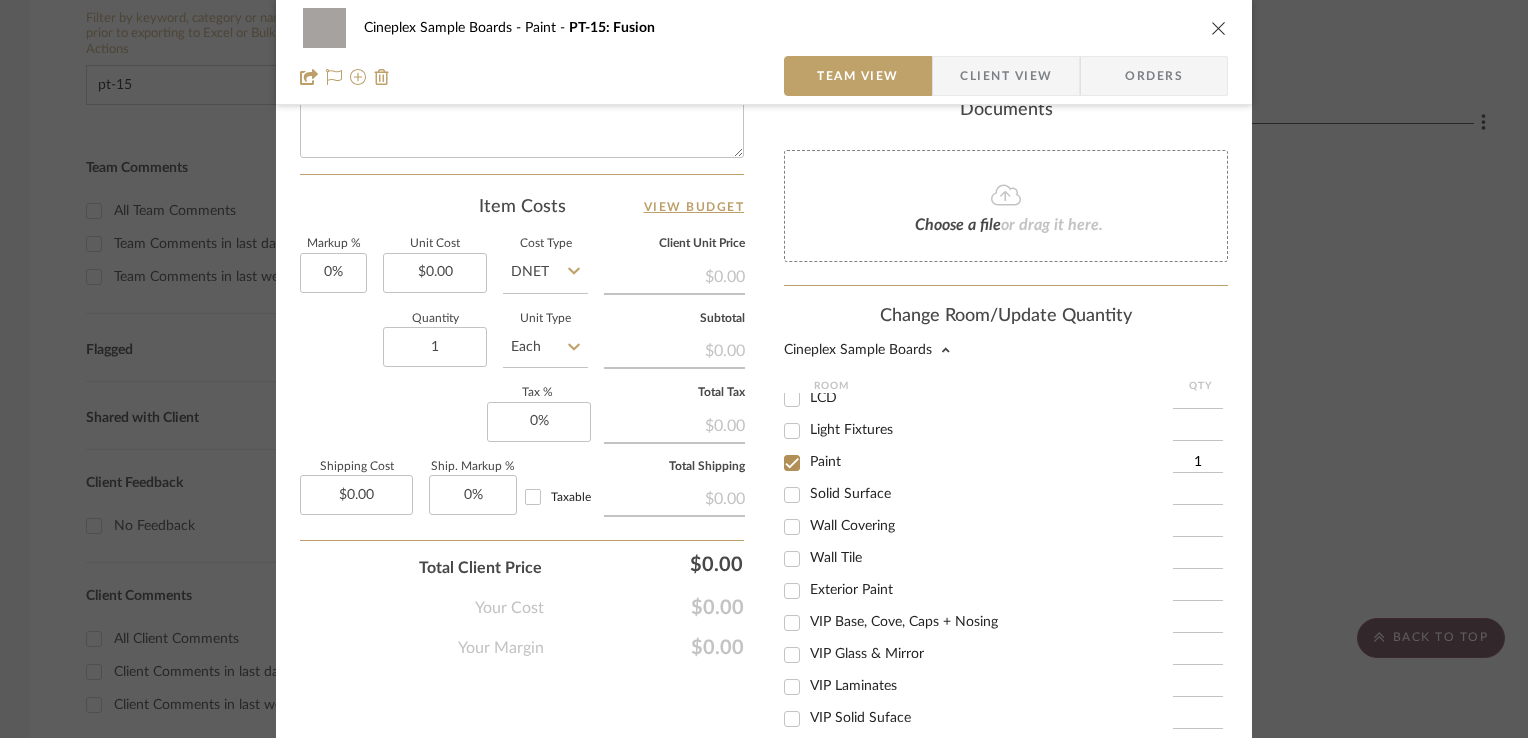 scroll, scrollTop: 363, scrollLeft: 0, axis: vertical 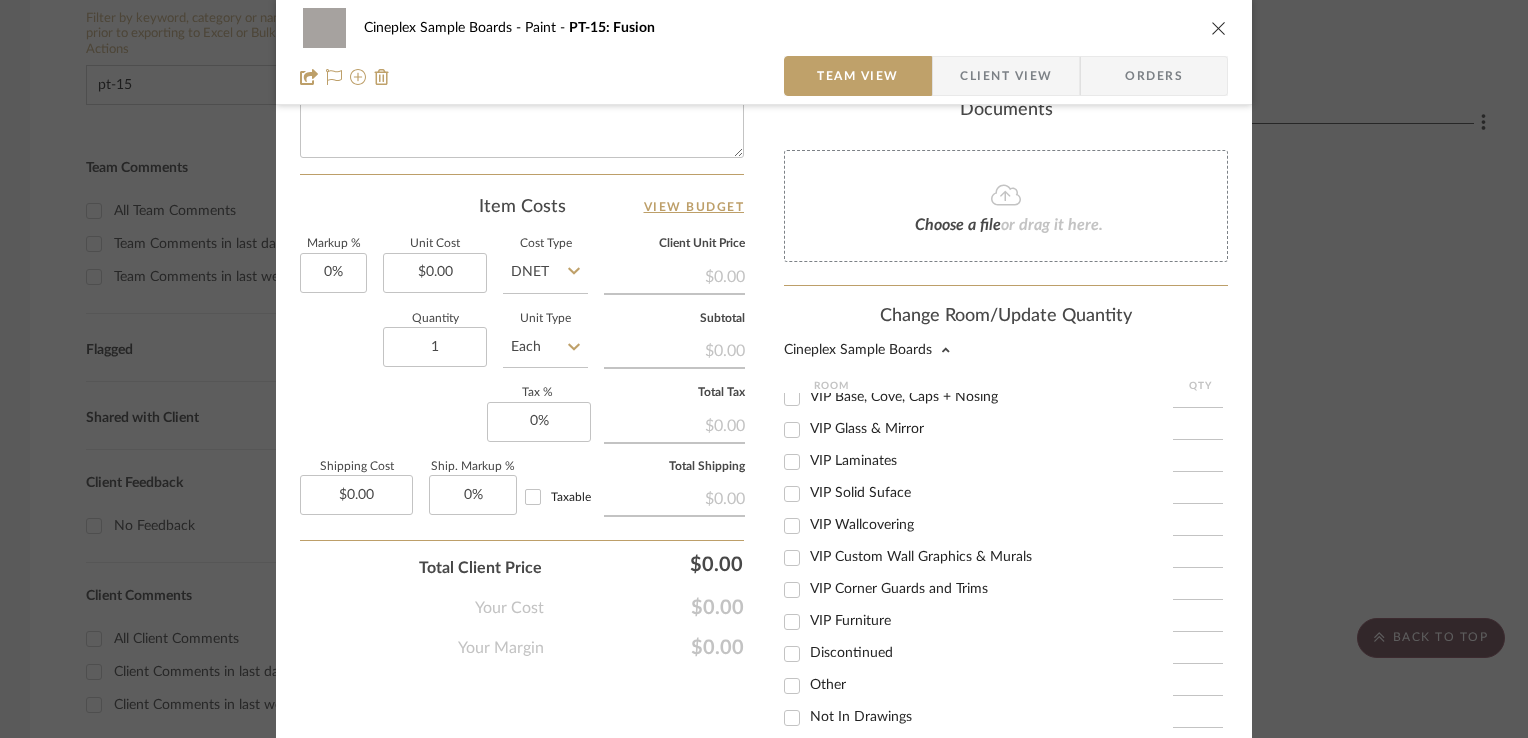 click on "Not In Drawings" at bounding box center (861, 717) 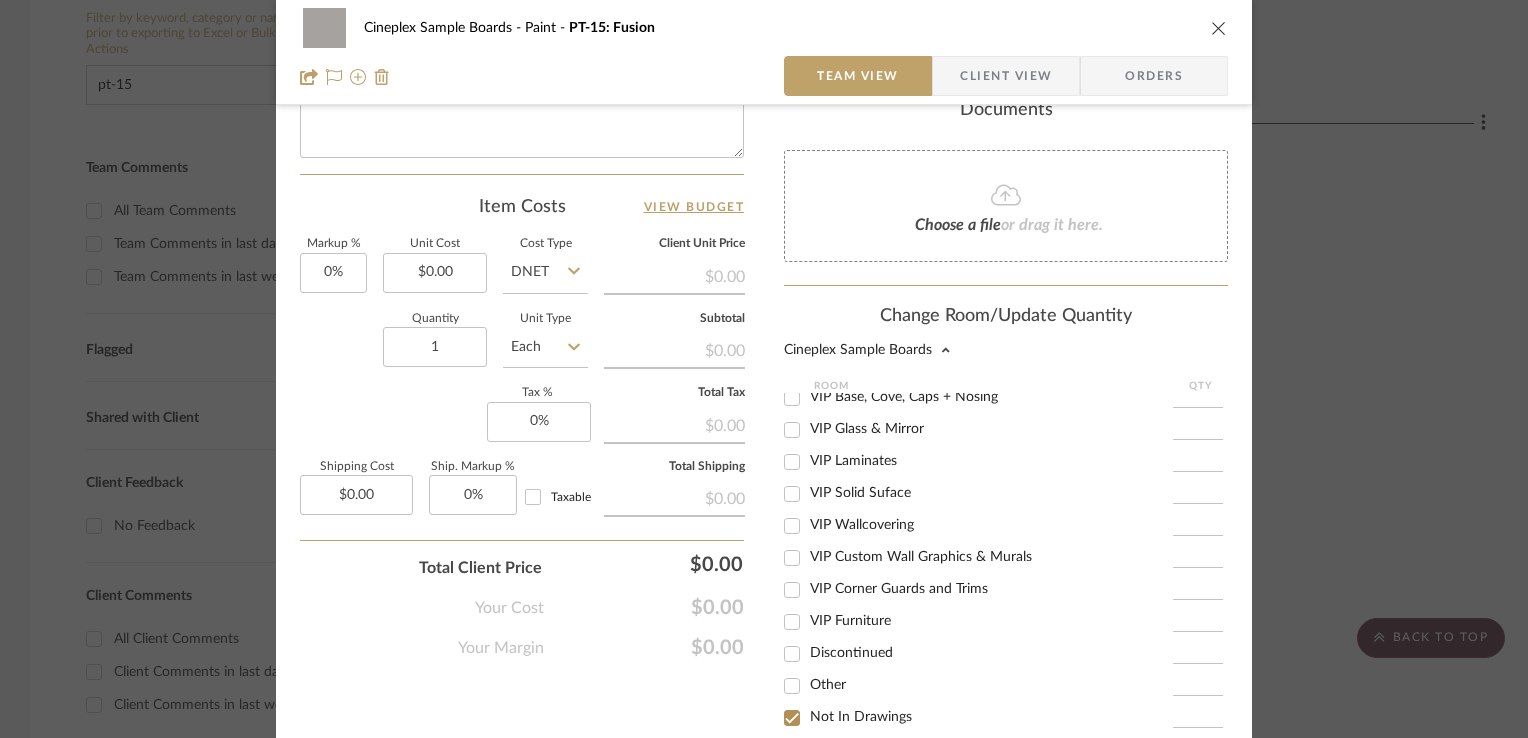 checkbox on "true" 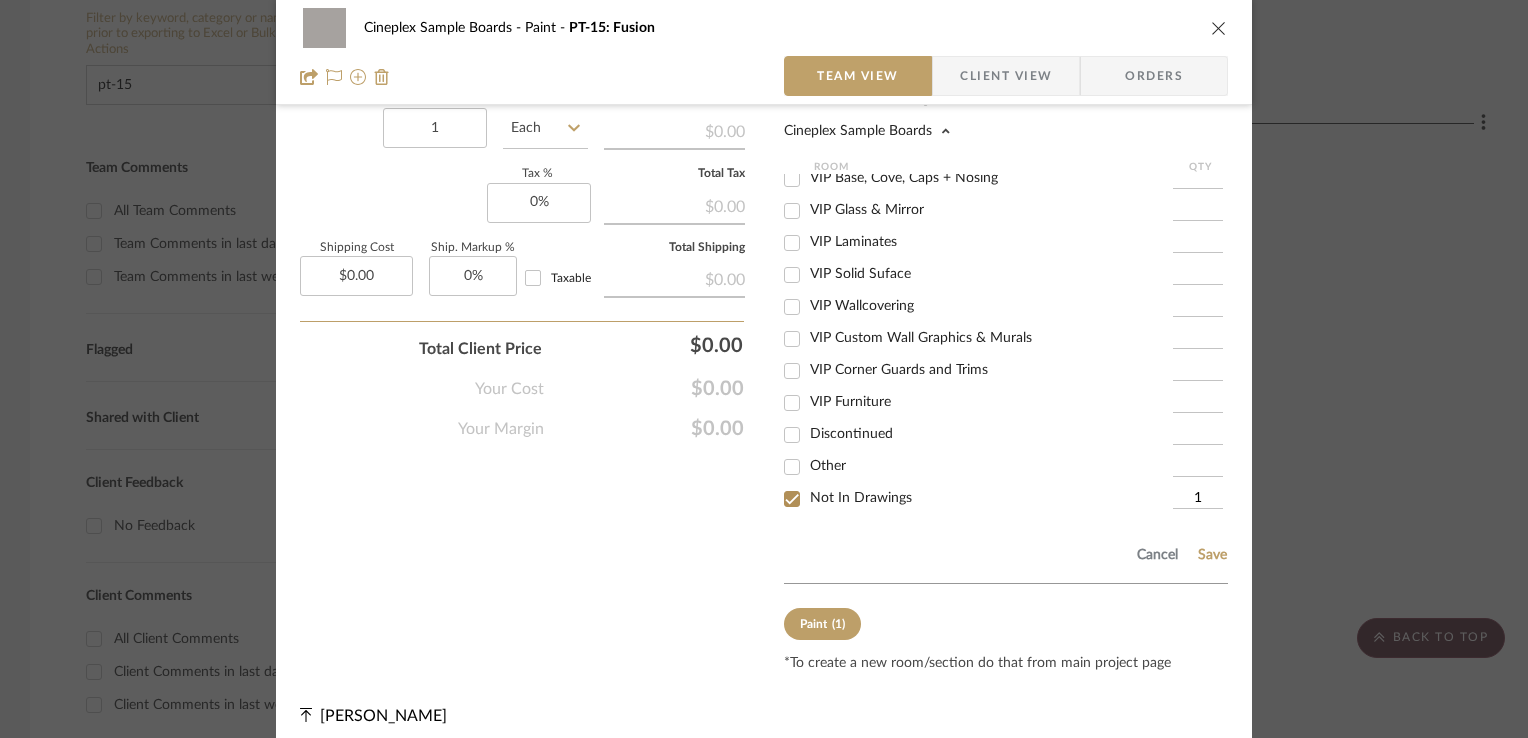 scroll, scrollTop: 1250, scrollLeft: 0, axis: vertical 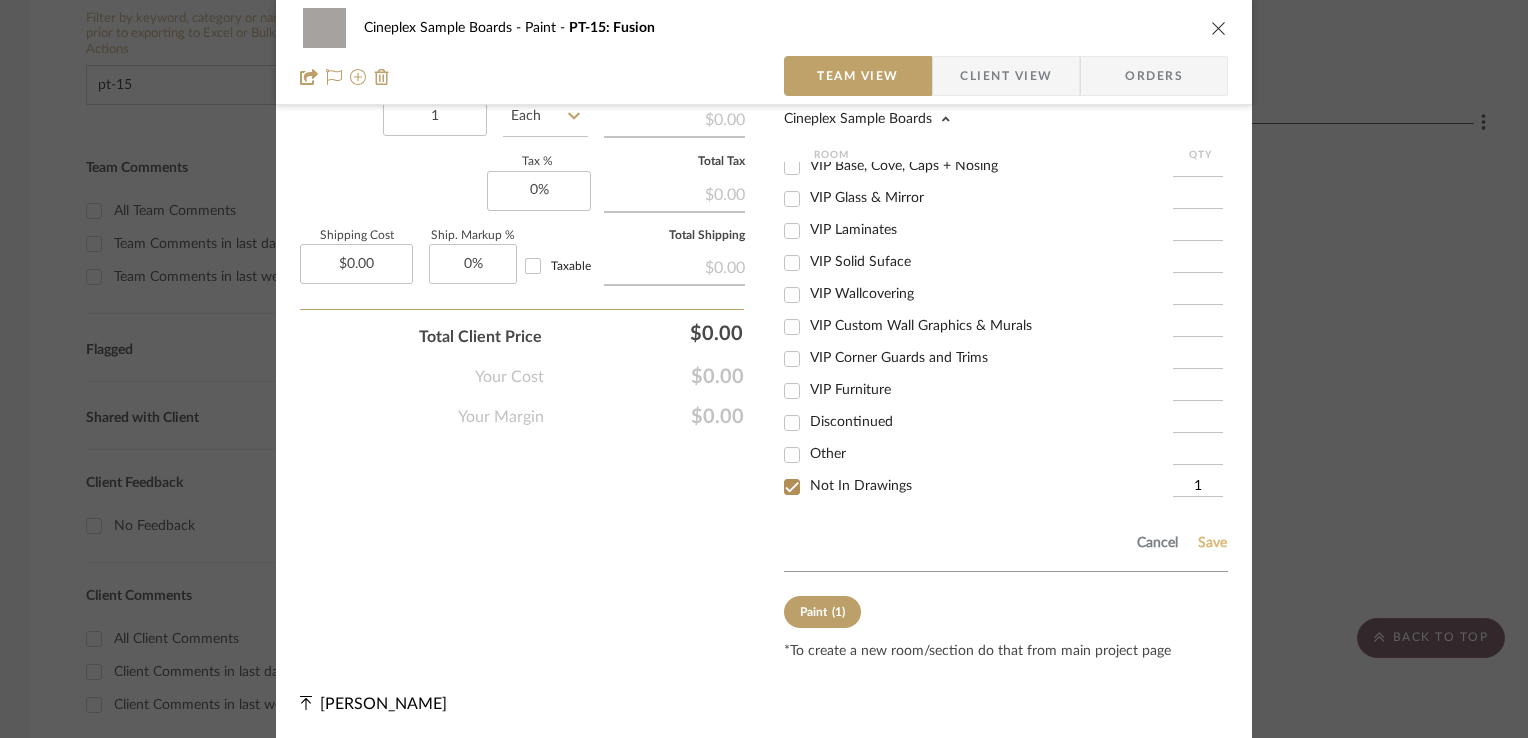 click on "Save" 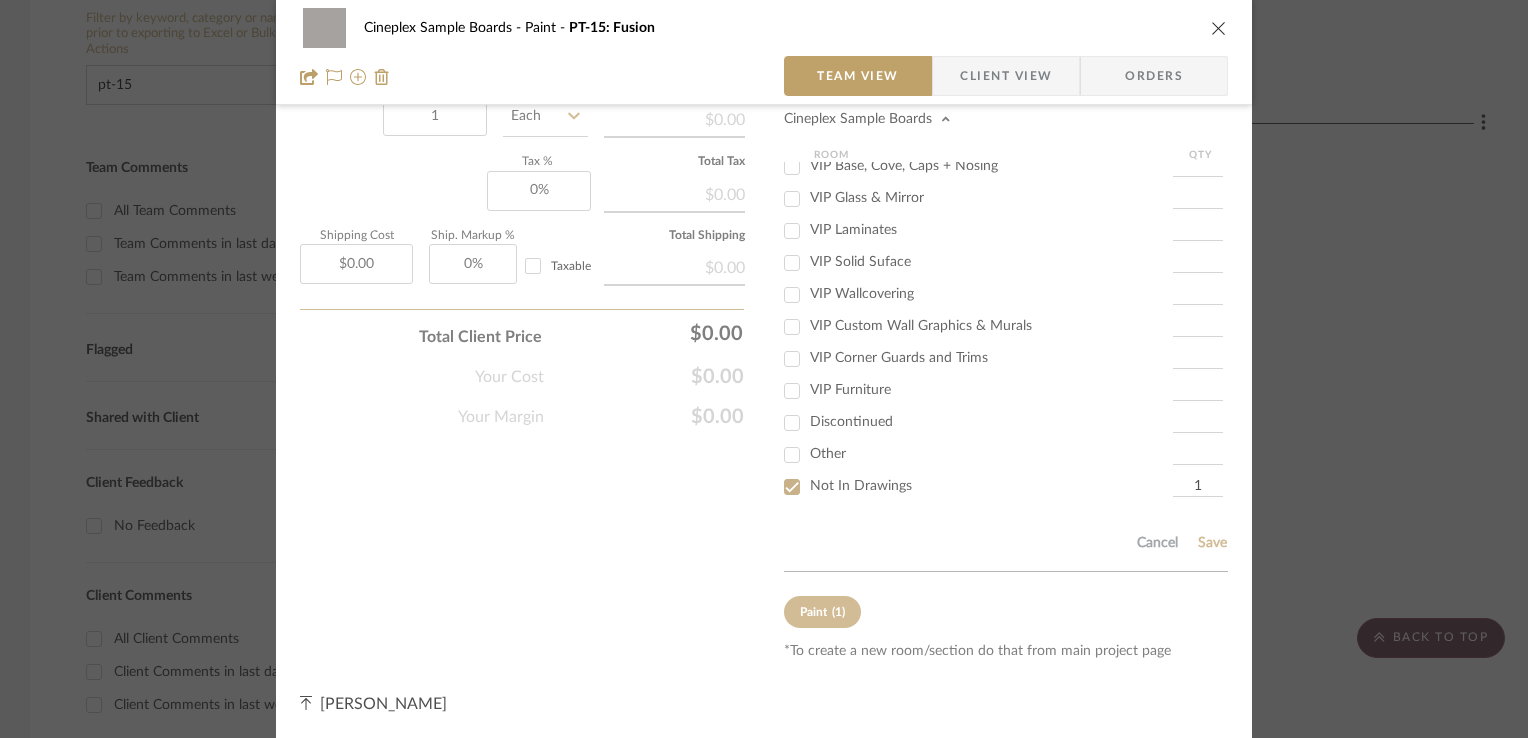 type 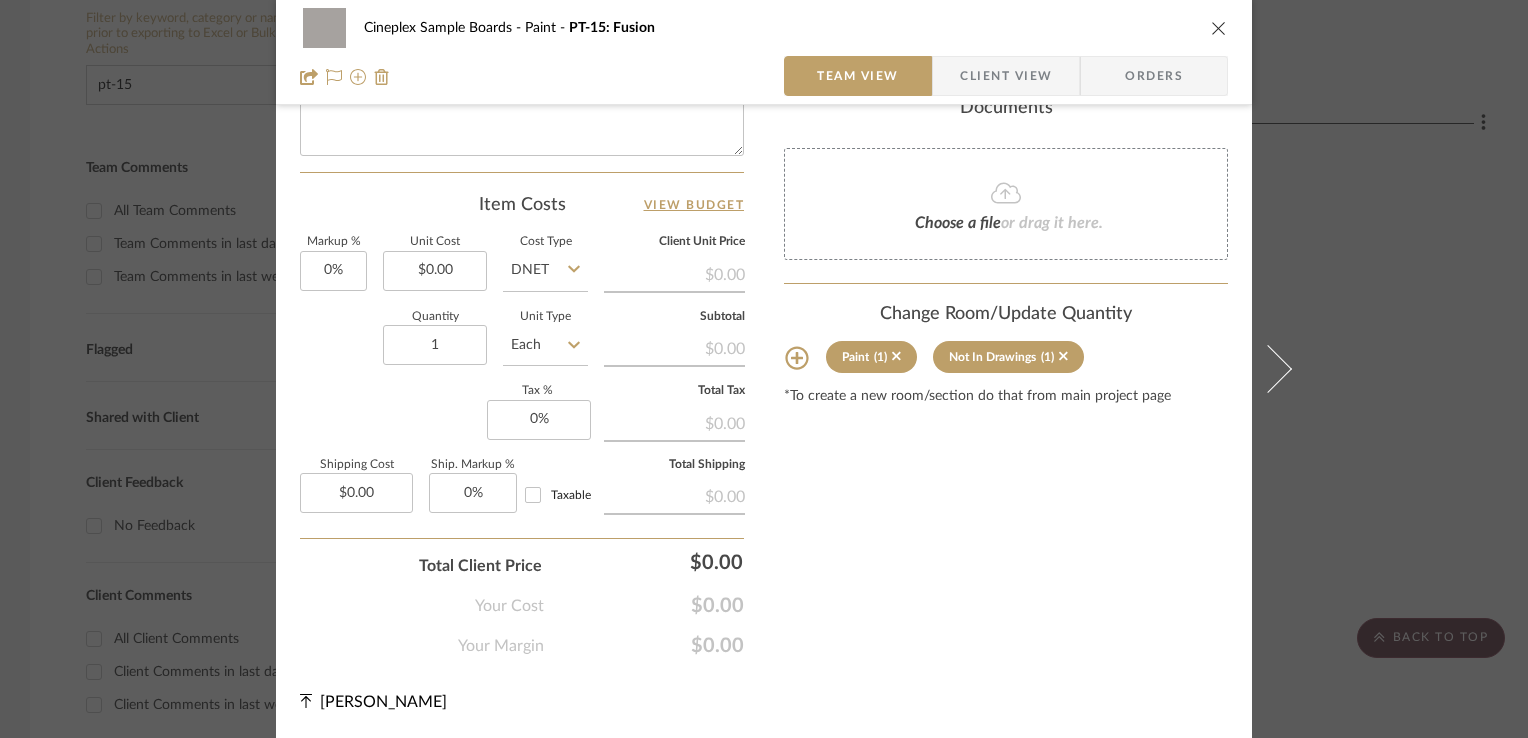 scroll, scrollTop: 1019, scrollLeft: 0, axis: vertical 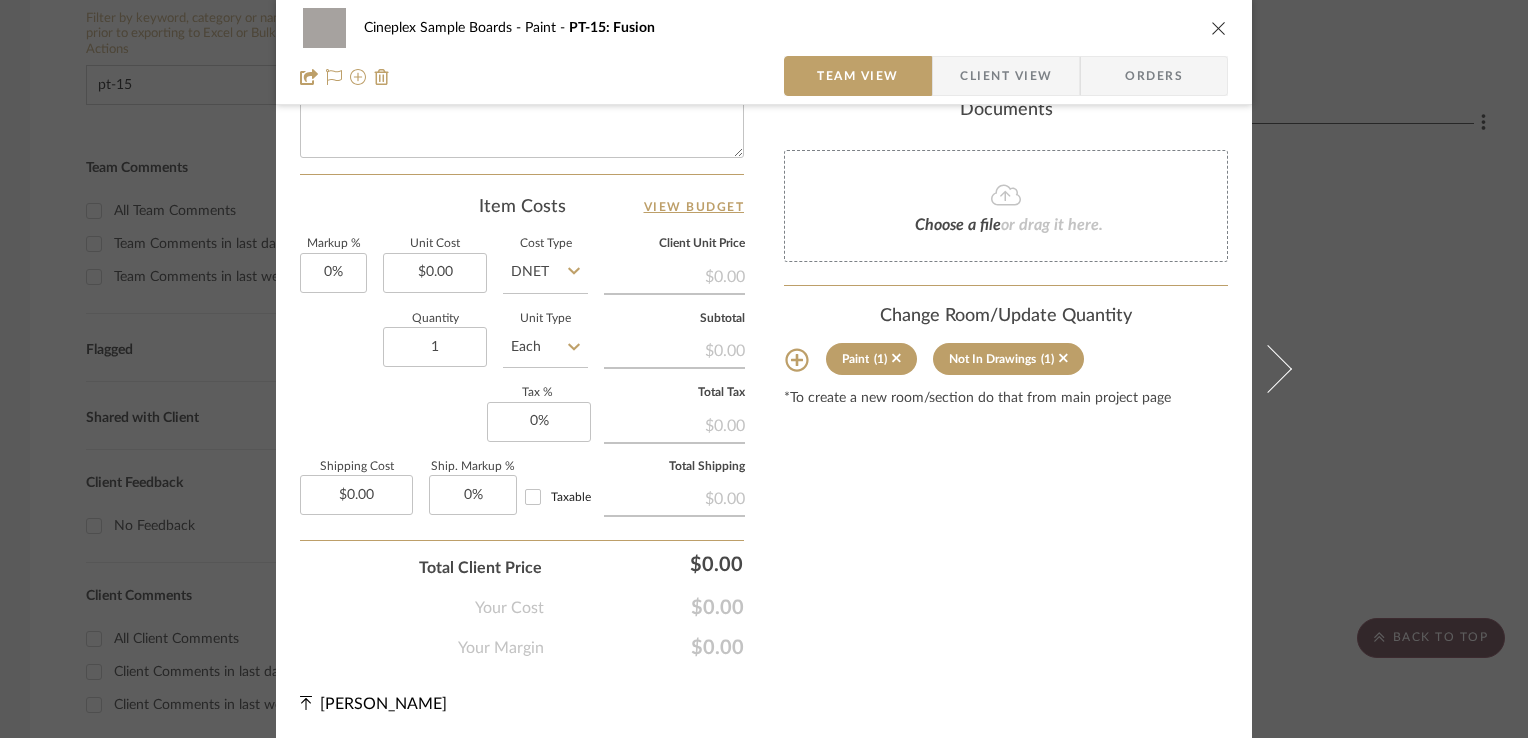 click at bounding box center [1219, 28] 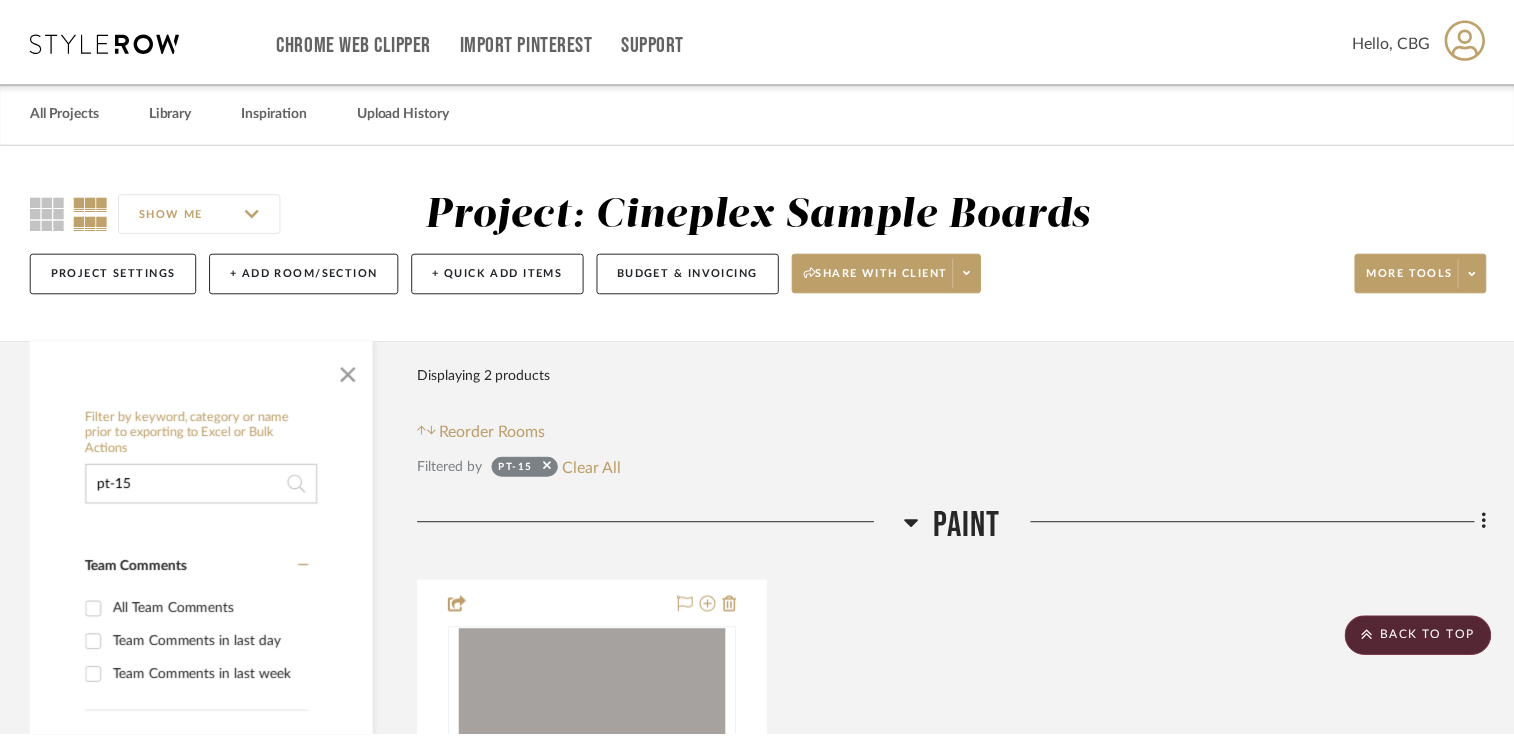 scroll, scrollTop: 400, scrollLeft: 0, axis: vertical 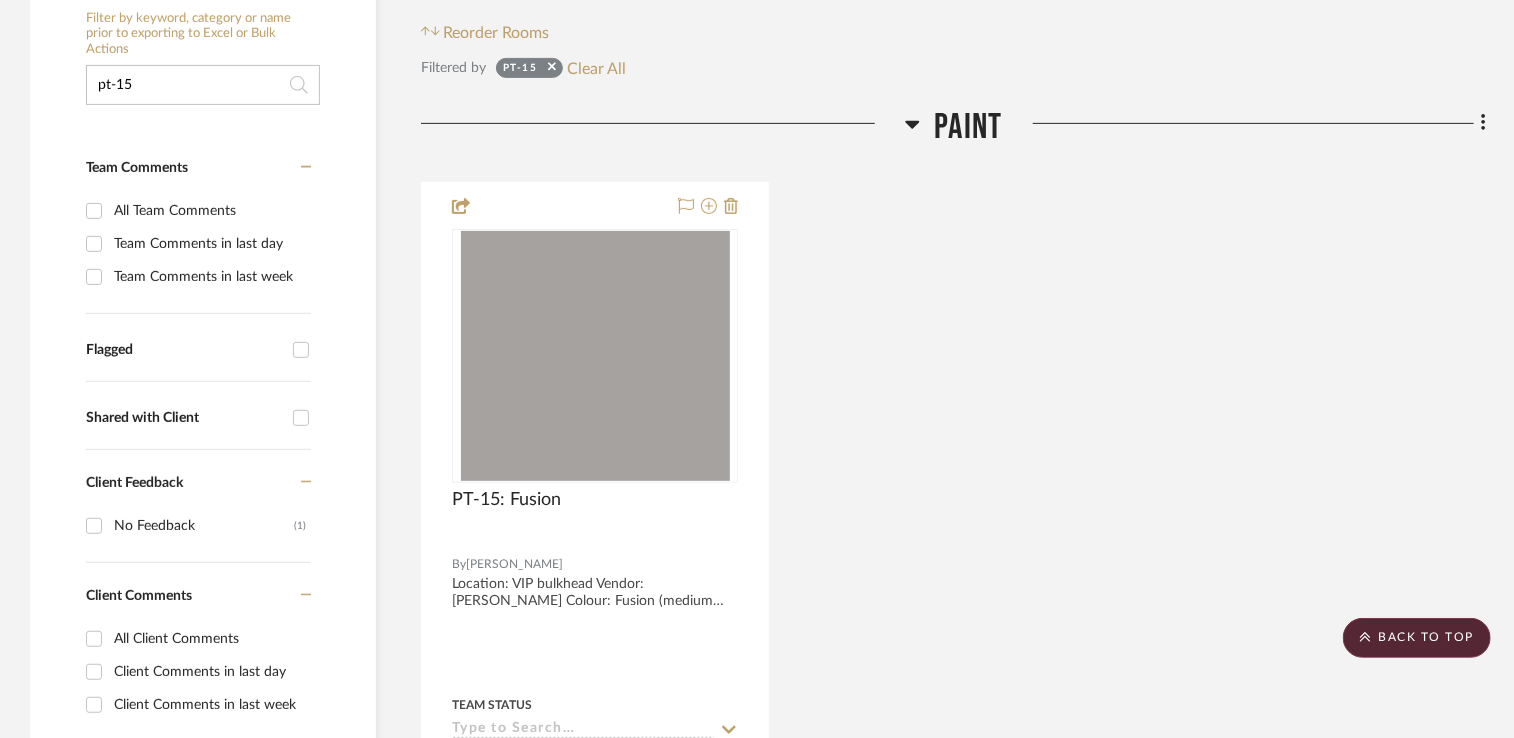 click on "pt-15" 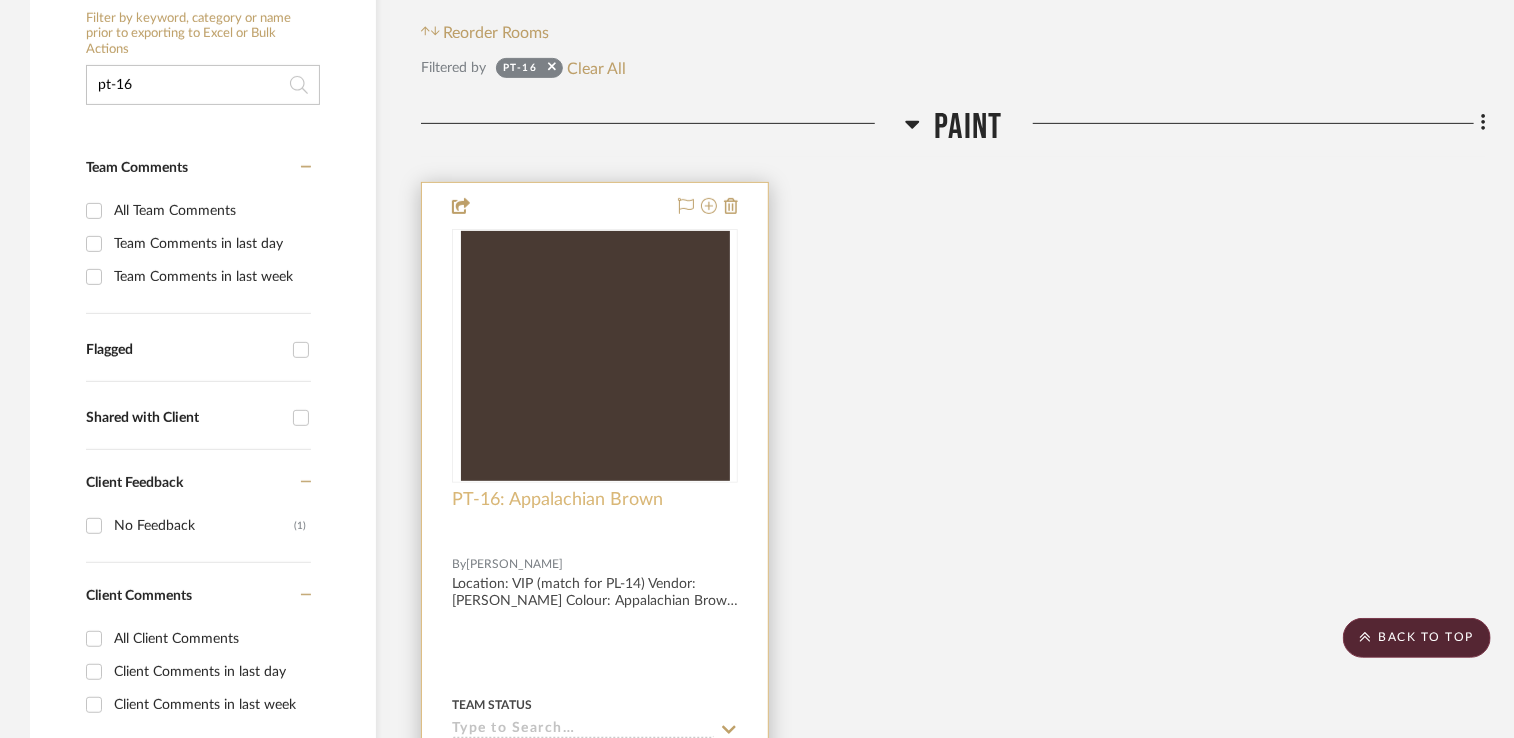 type on "pt-16" 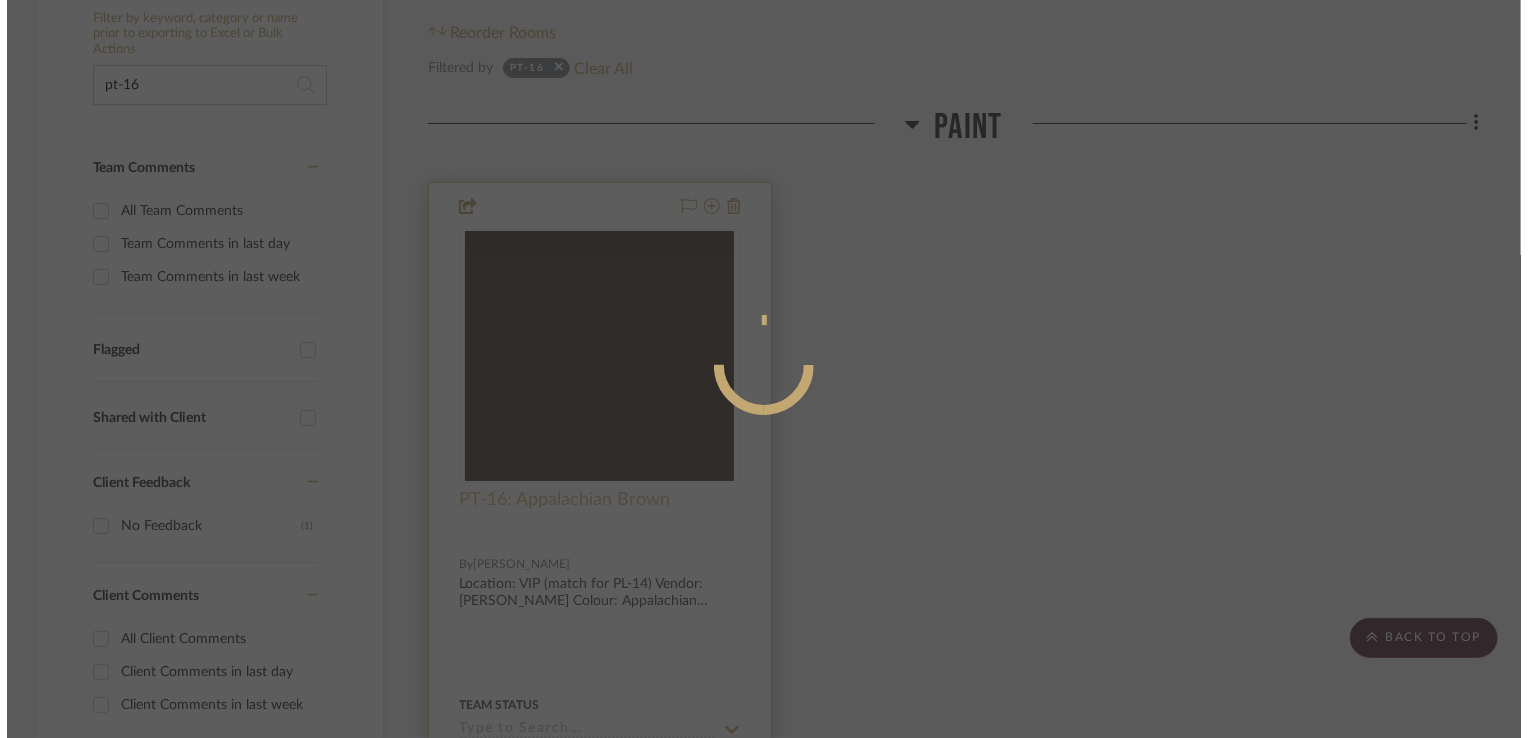 scroll, scrollTop: 0, scrollLeft: 0, axis: both 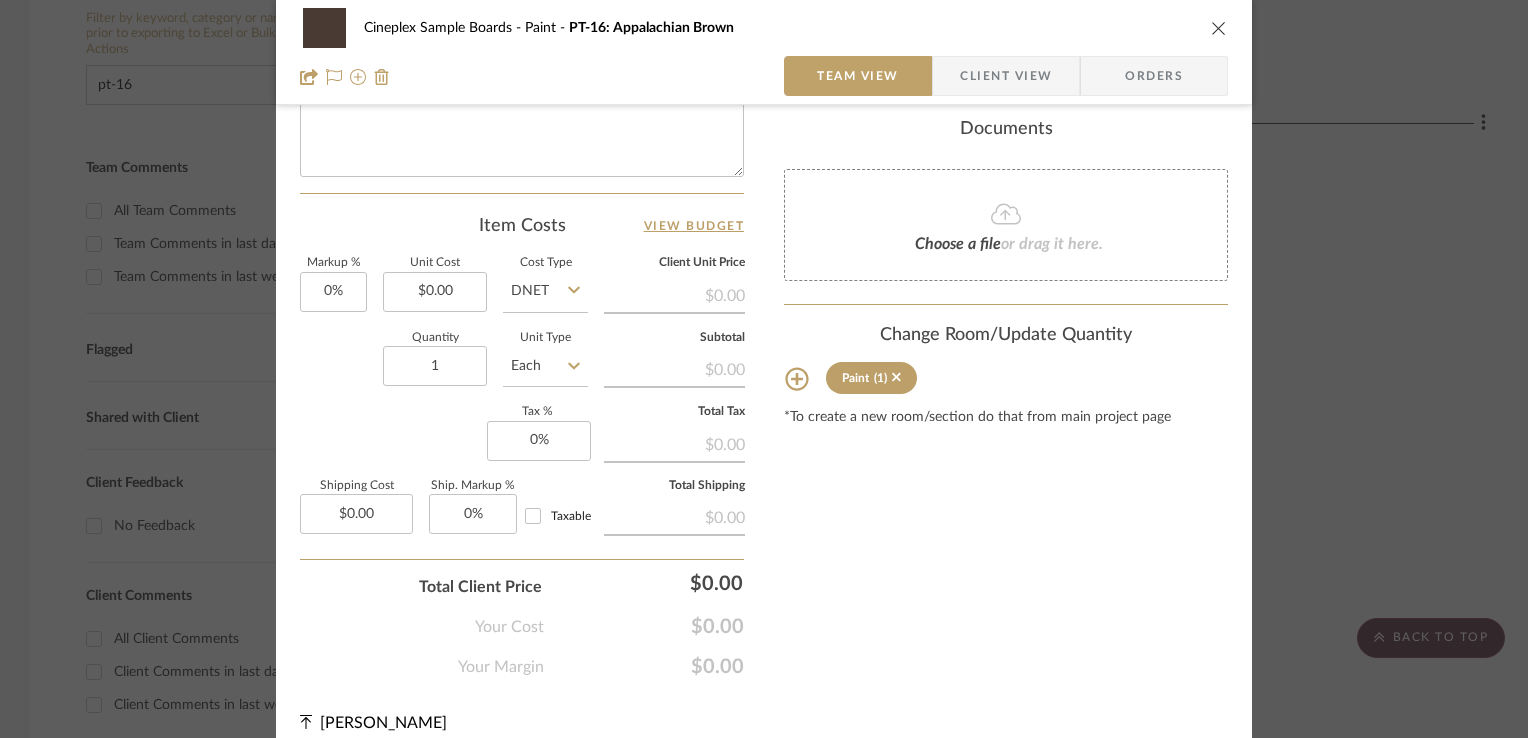 click 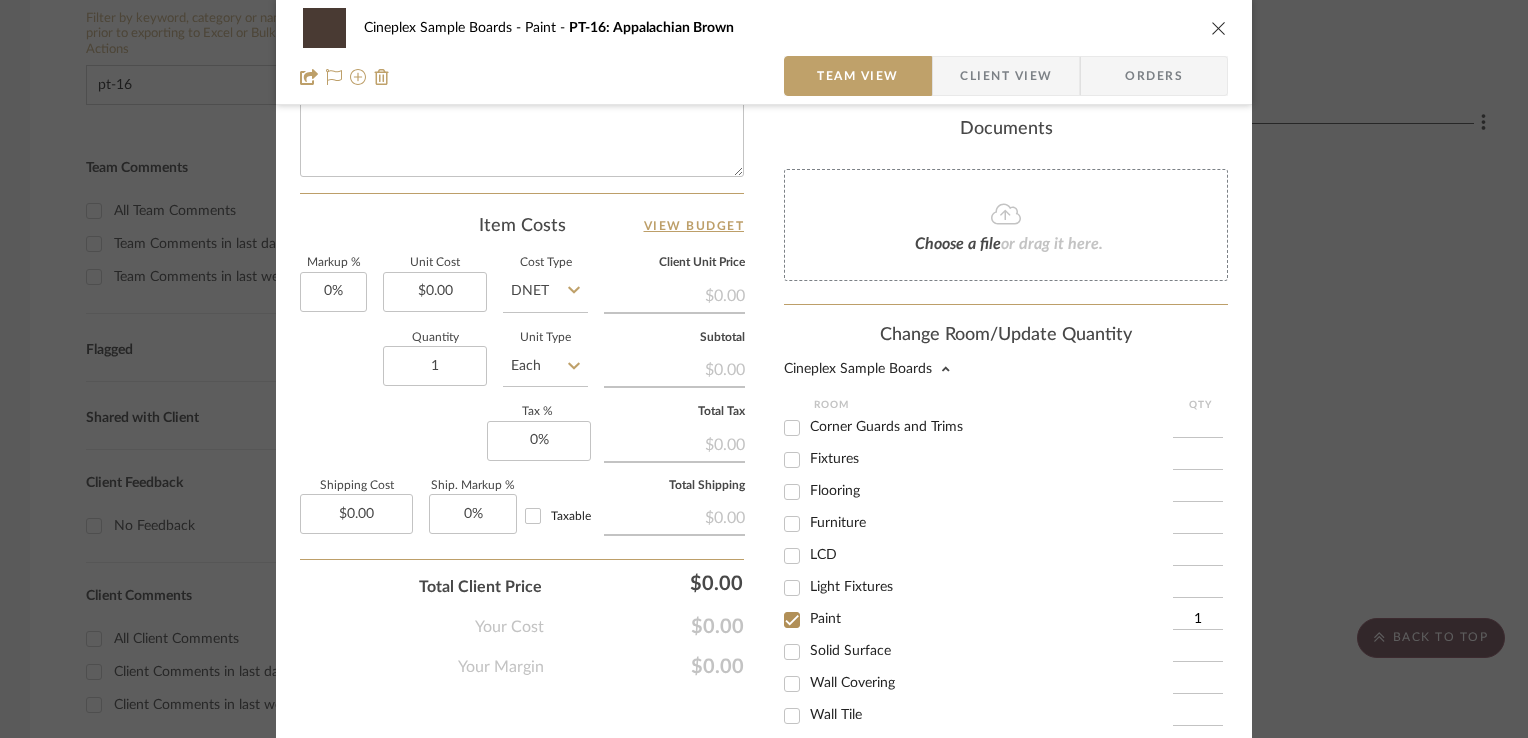 scroll, scrollTop: 363, scrollLeft: 0, axis: vertical 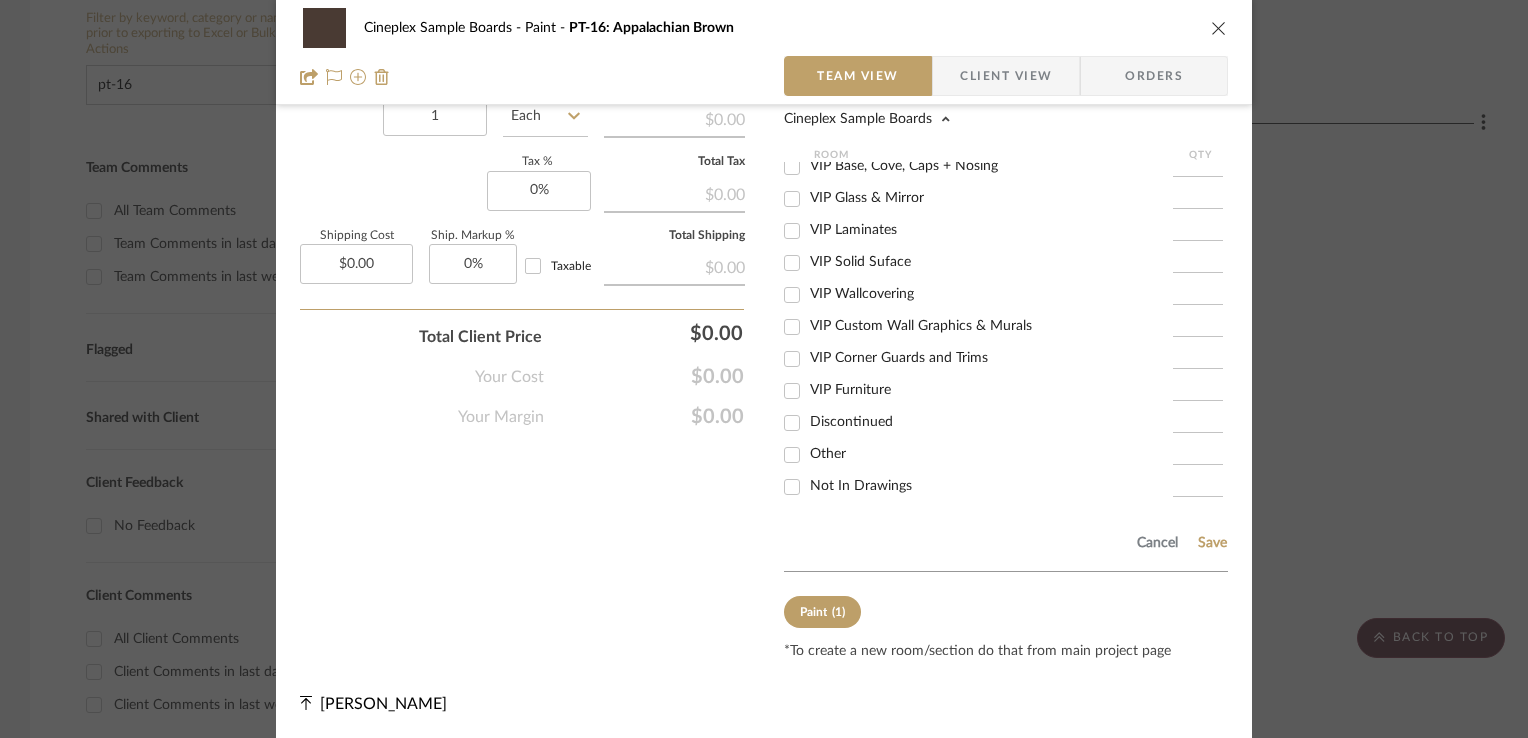 click on "Not In Drawings" at bounding box center (861, 486) 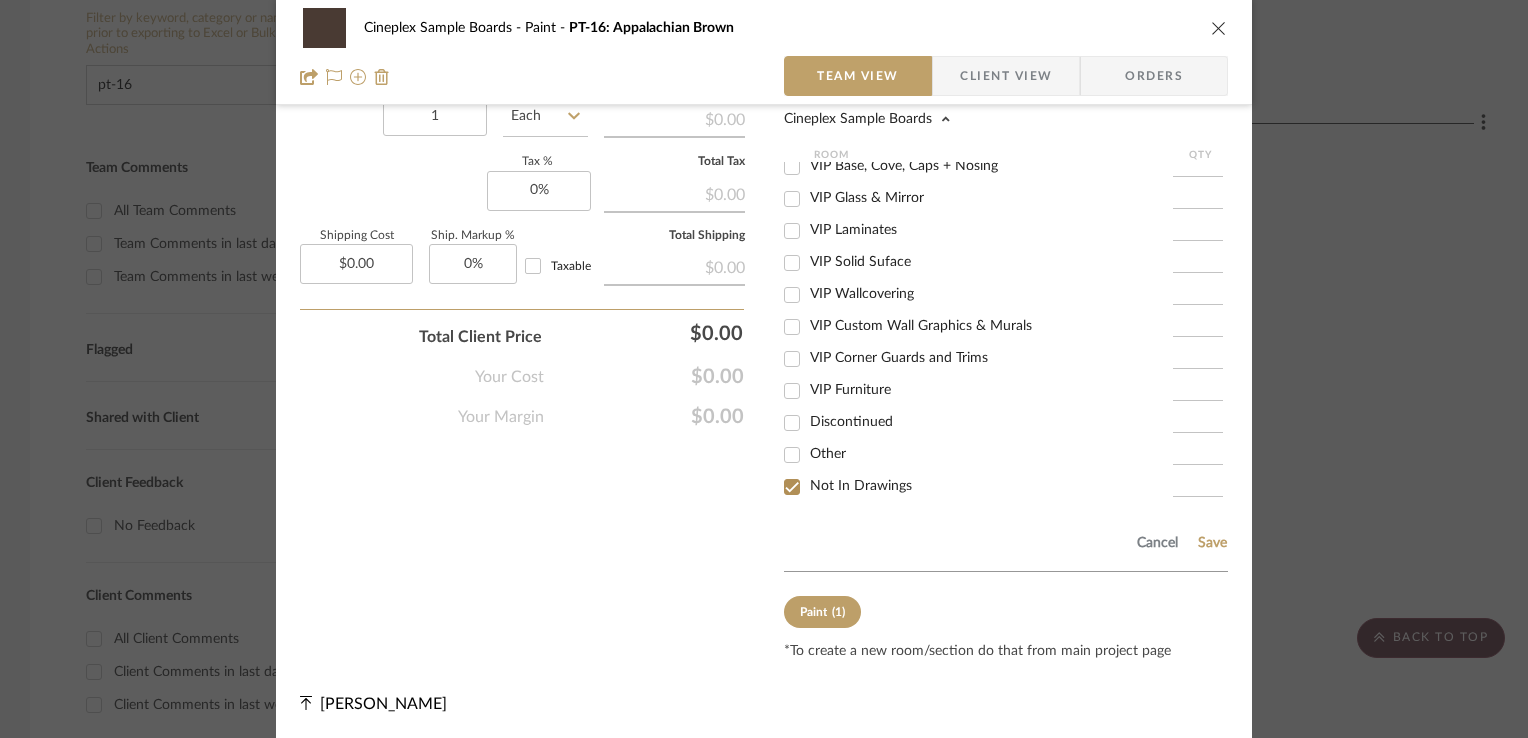 checkbox on "true" 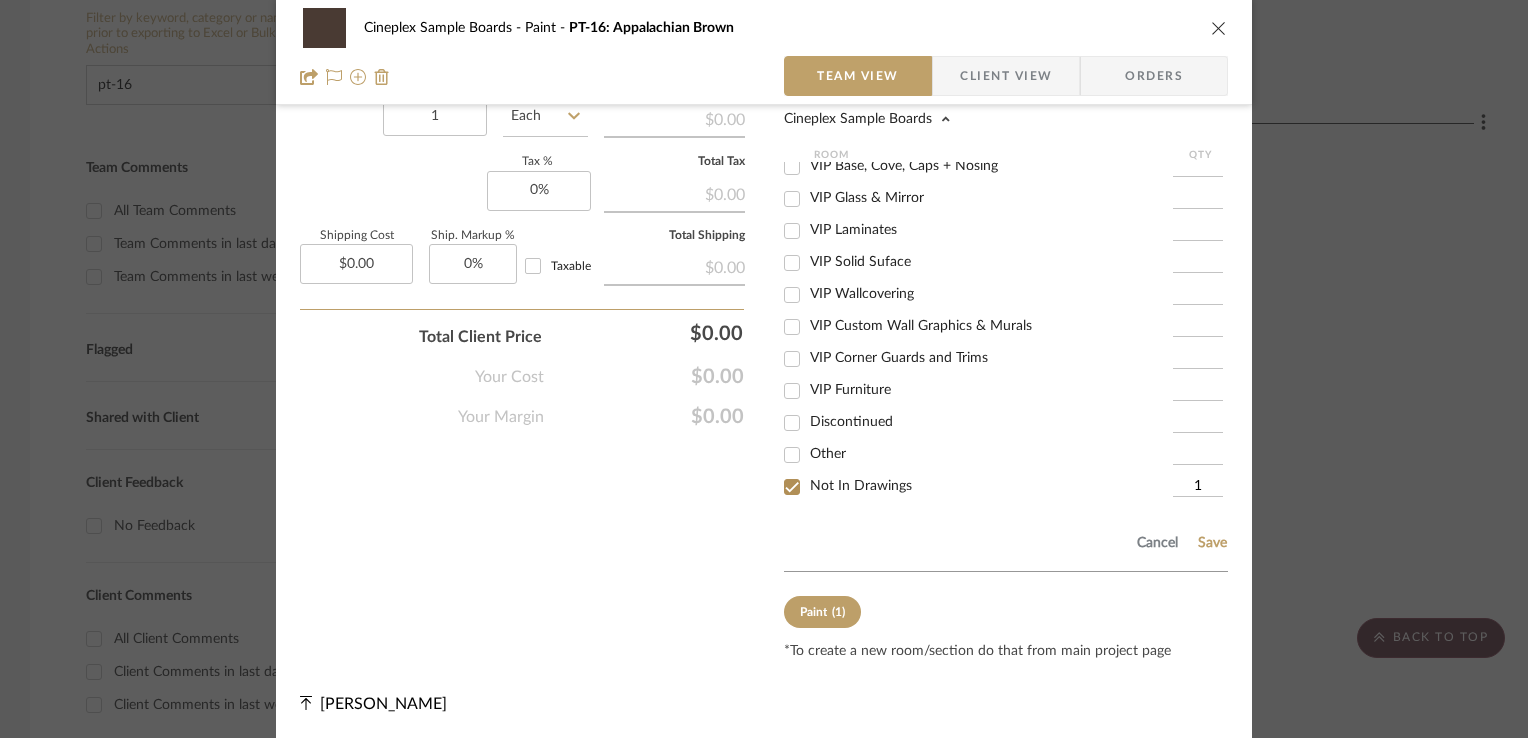 click on "Cancel Save" 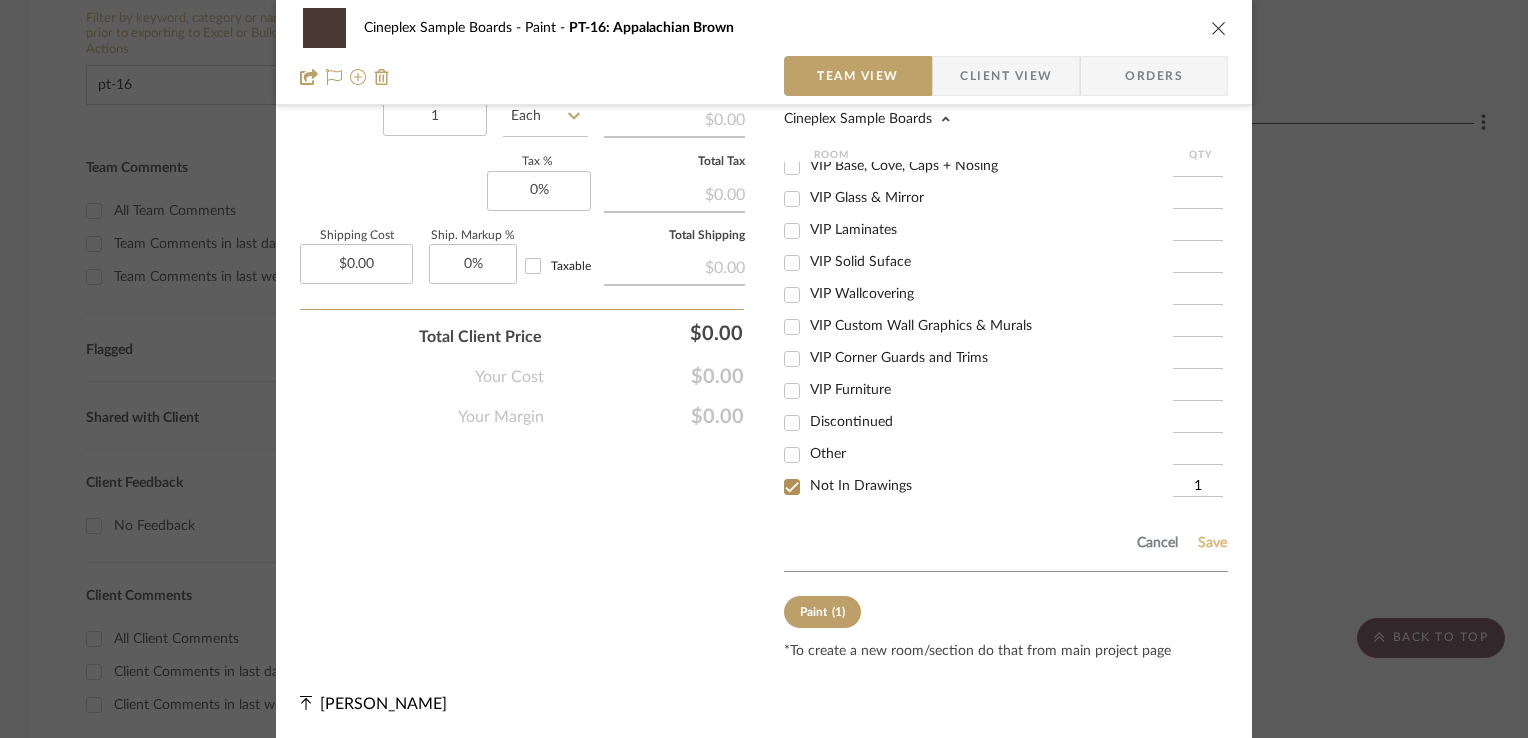 click on "Save" 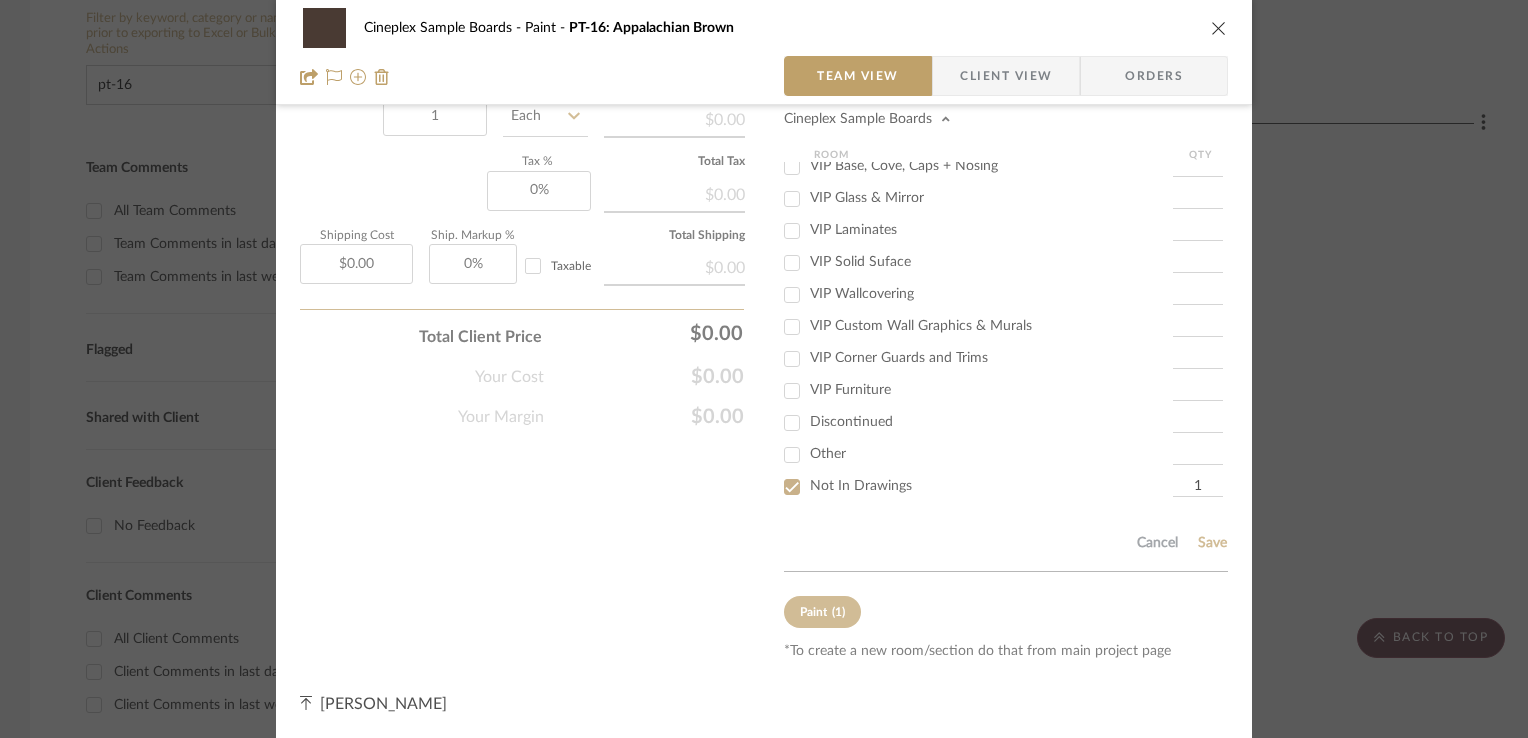 type 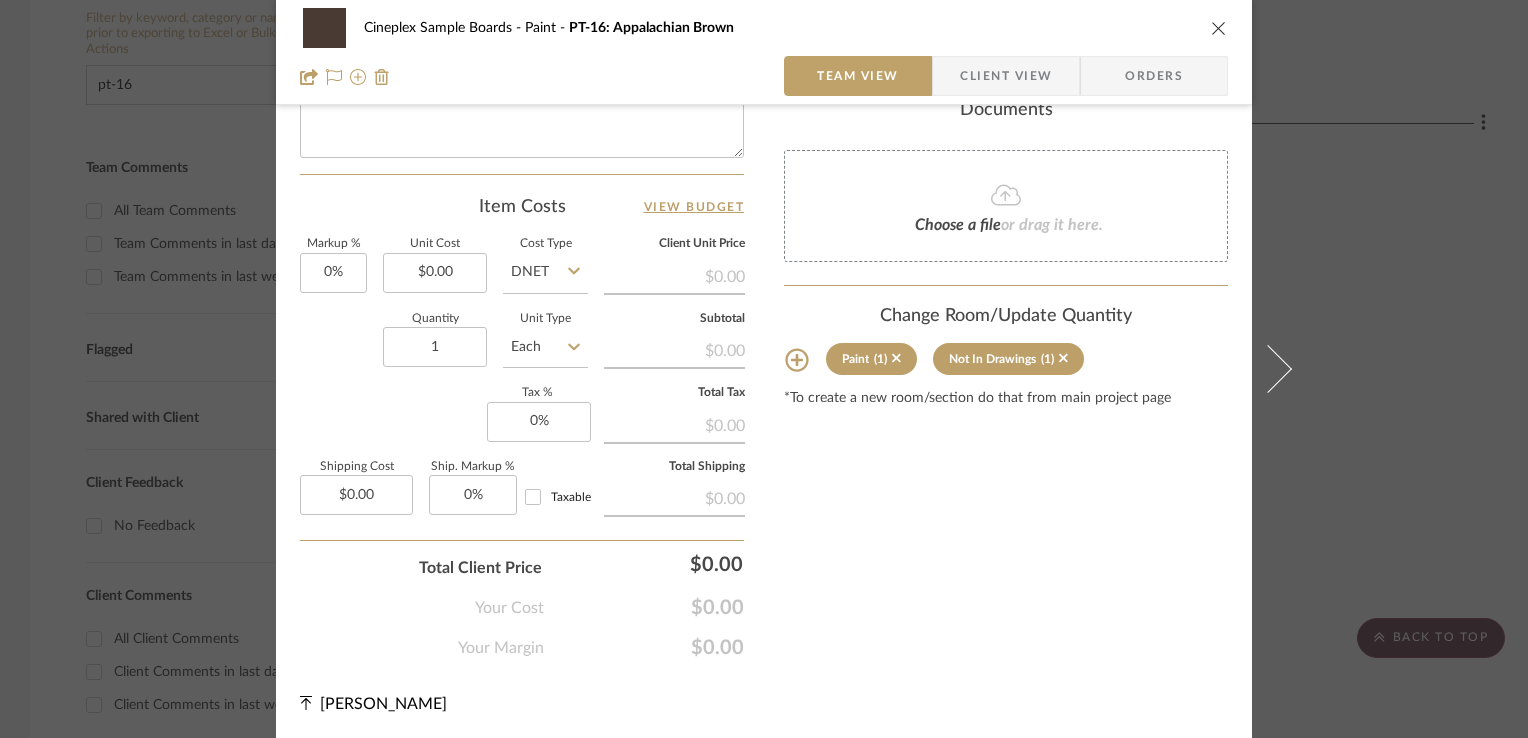 click at bounding box center [1219, 28] 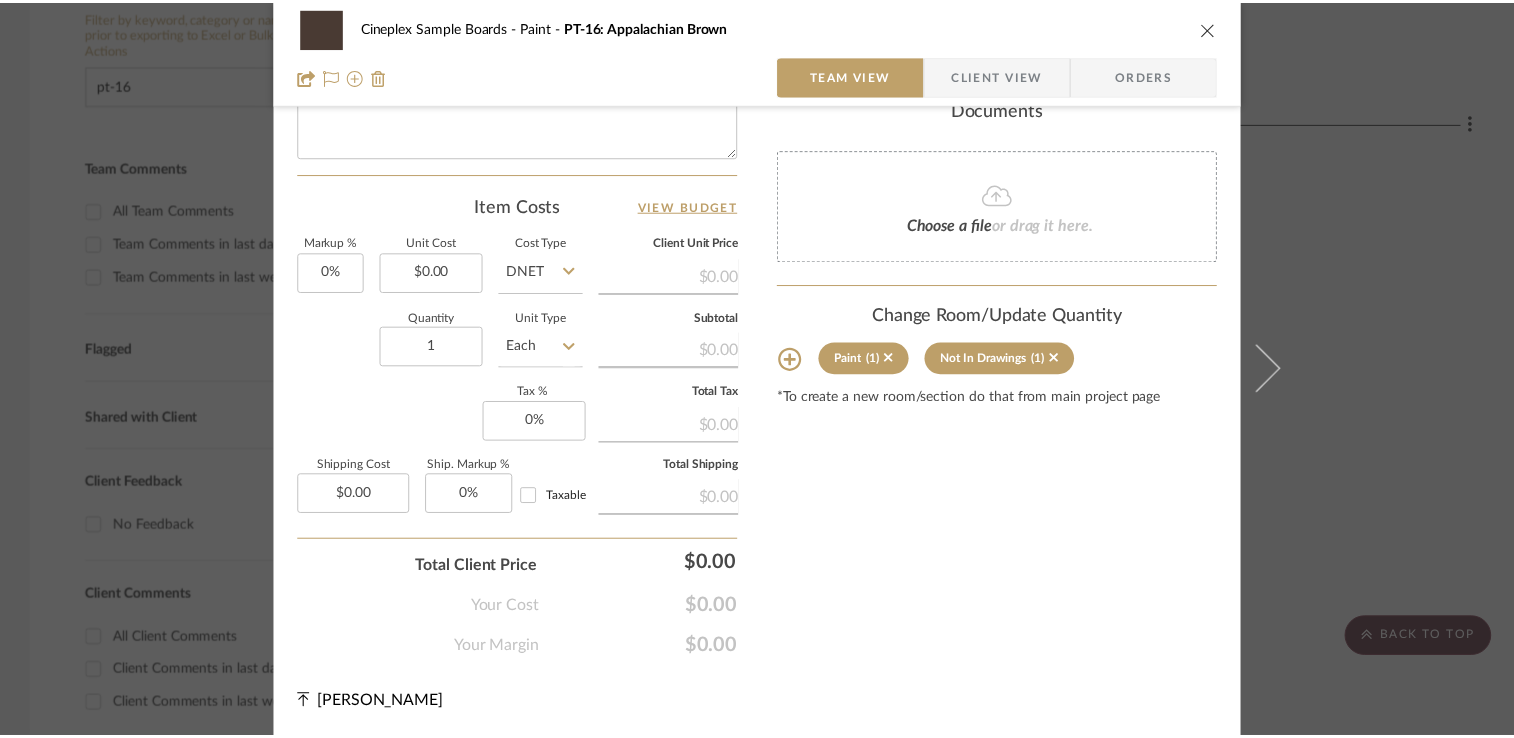 scroll, scrollTop: 400, scrollLeft: 0, axis: vertical 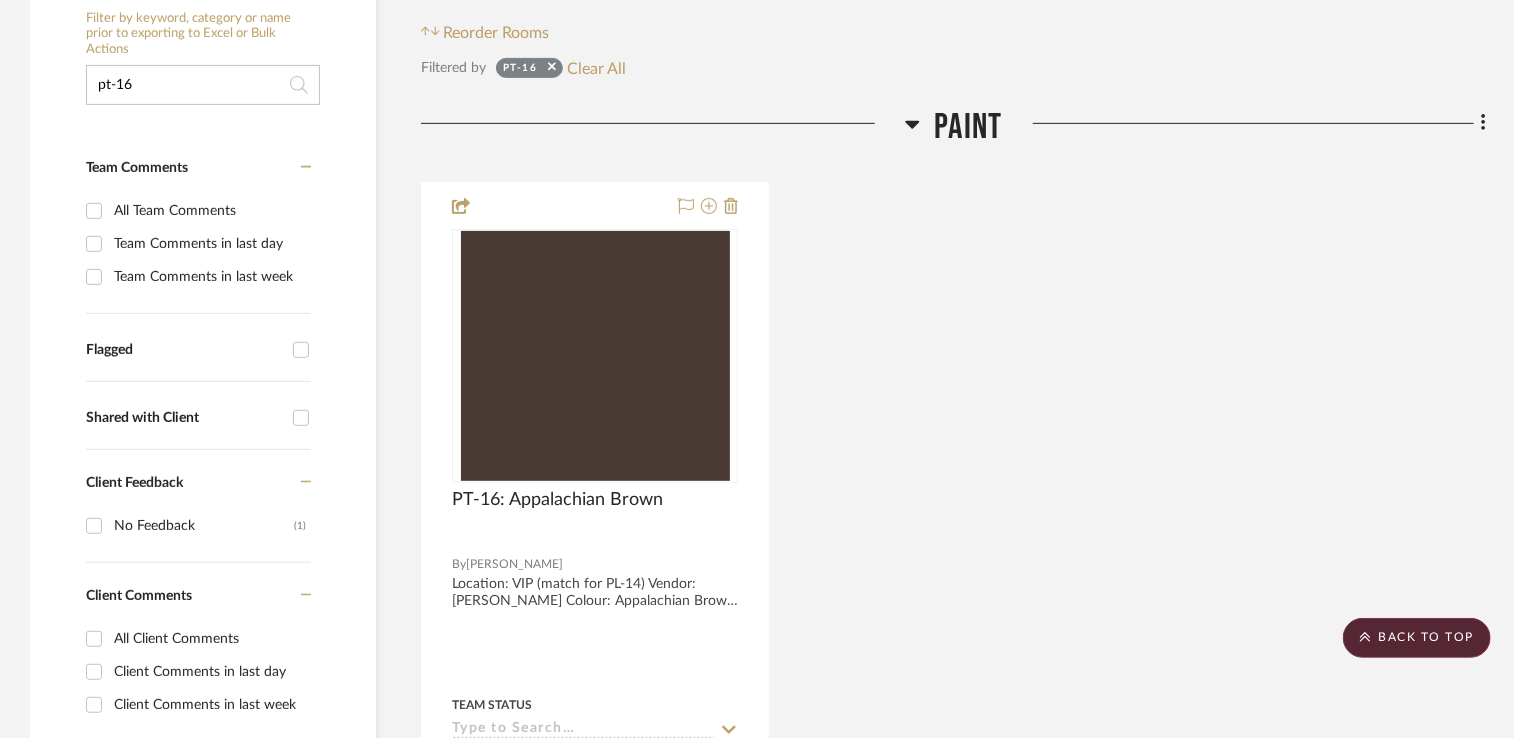 click on "pt-16" 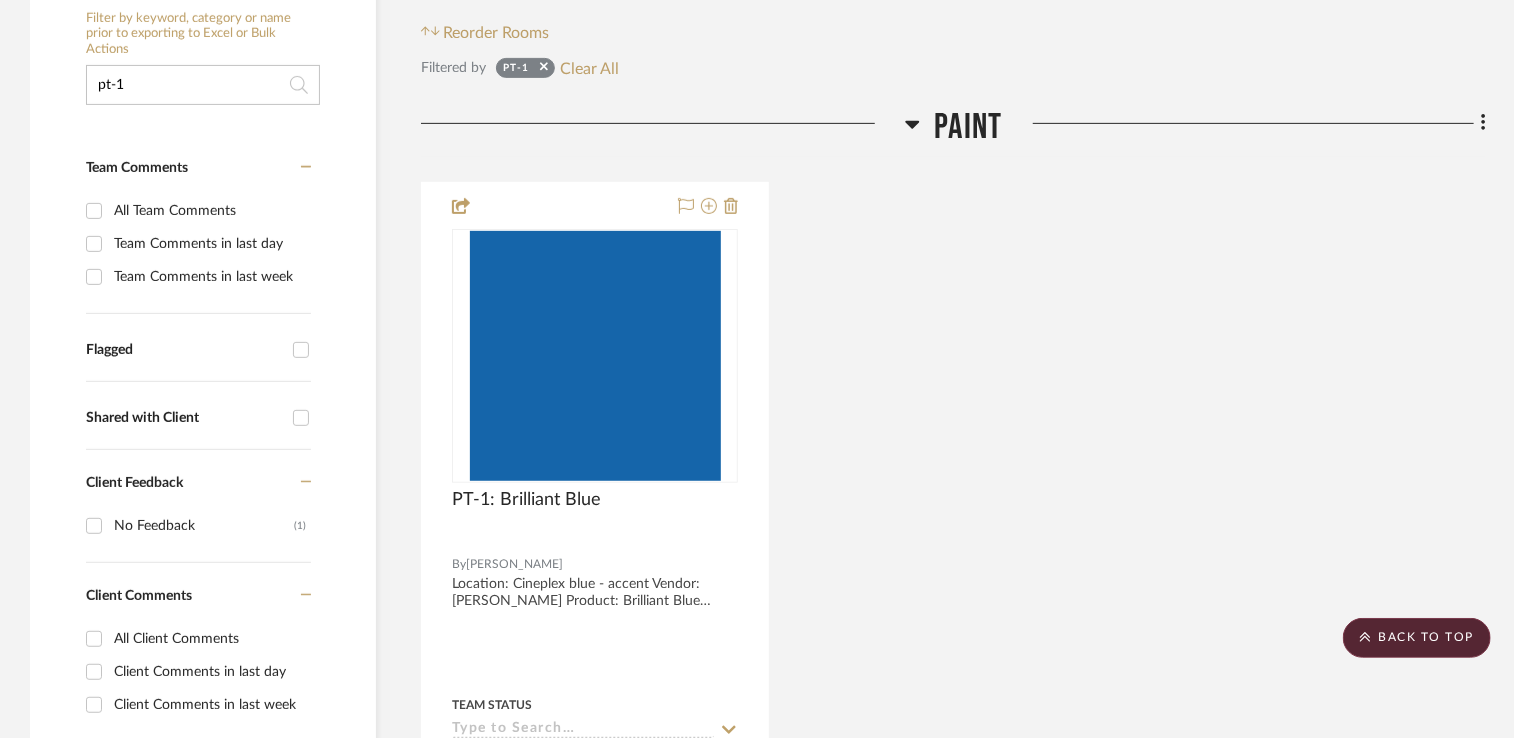 click on "pt-1" 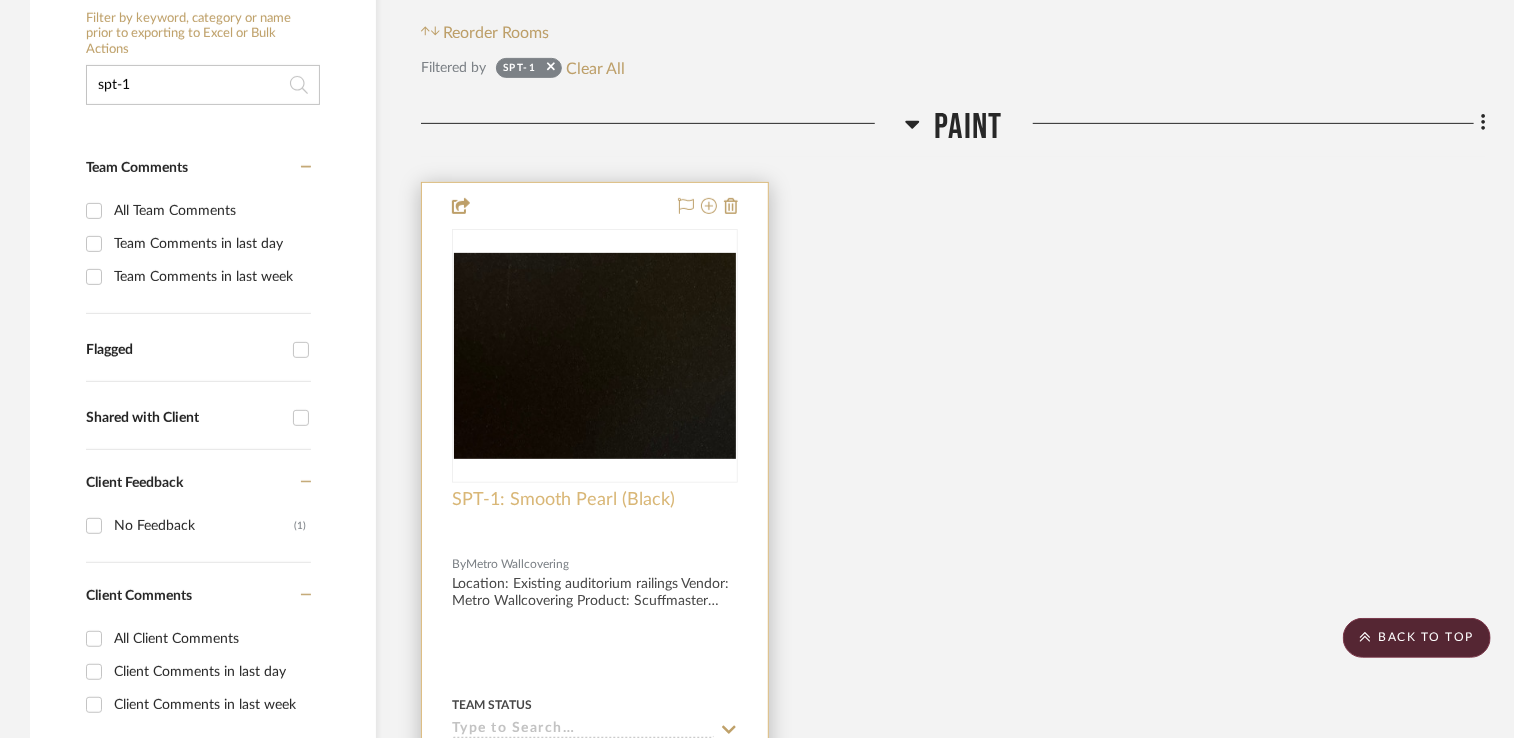 type on "spt-1" 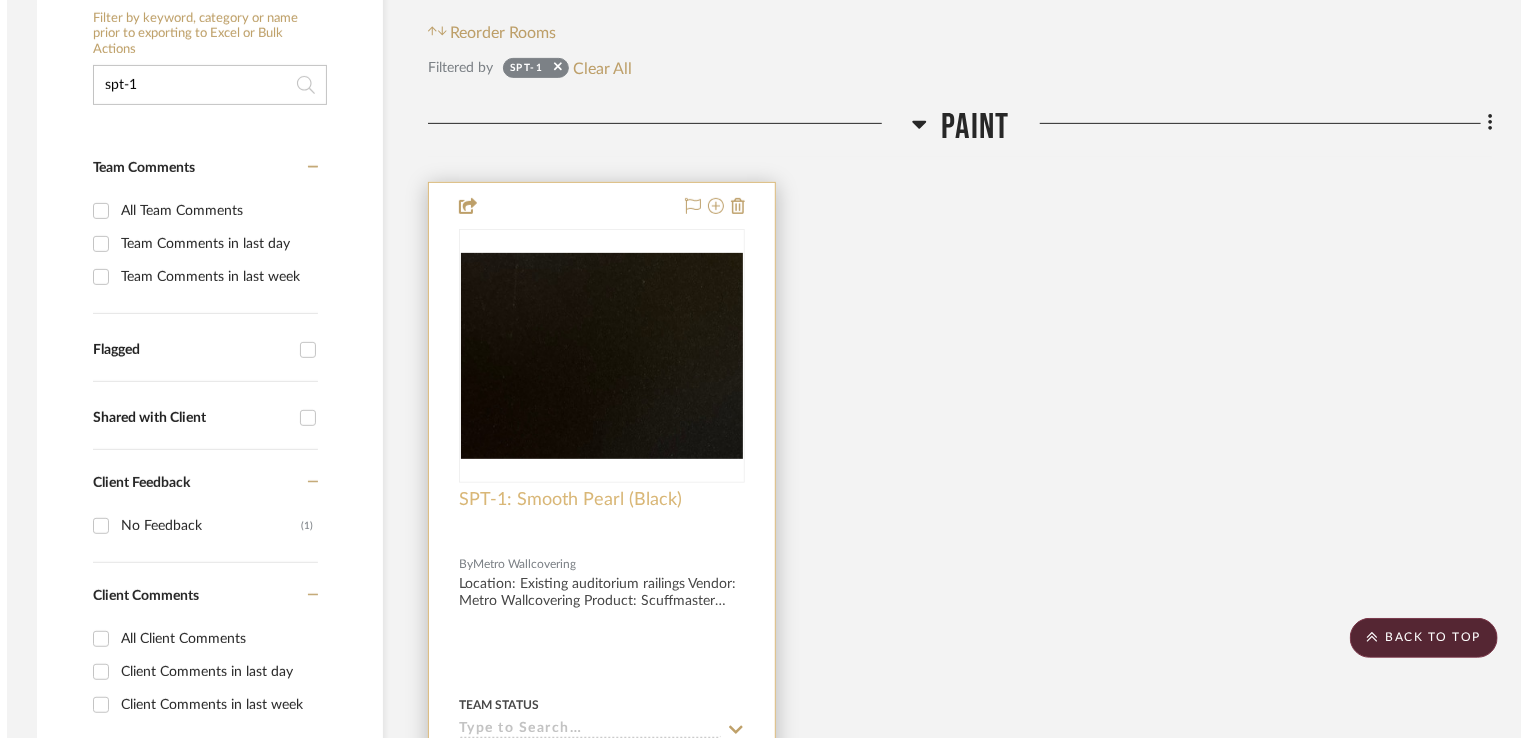 scroll, scrollTop: 0, scrollLeft: 0, axis: both 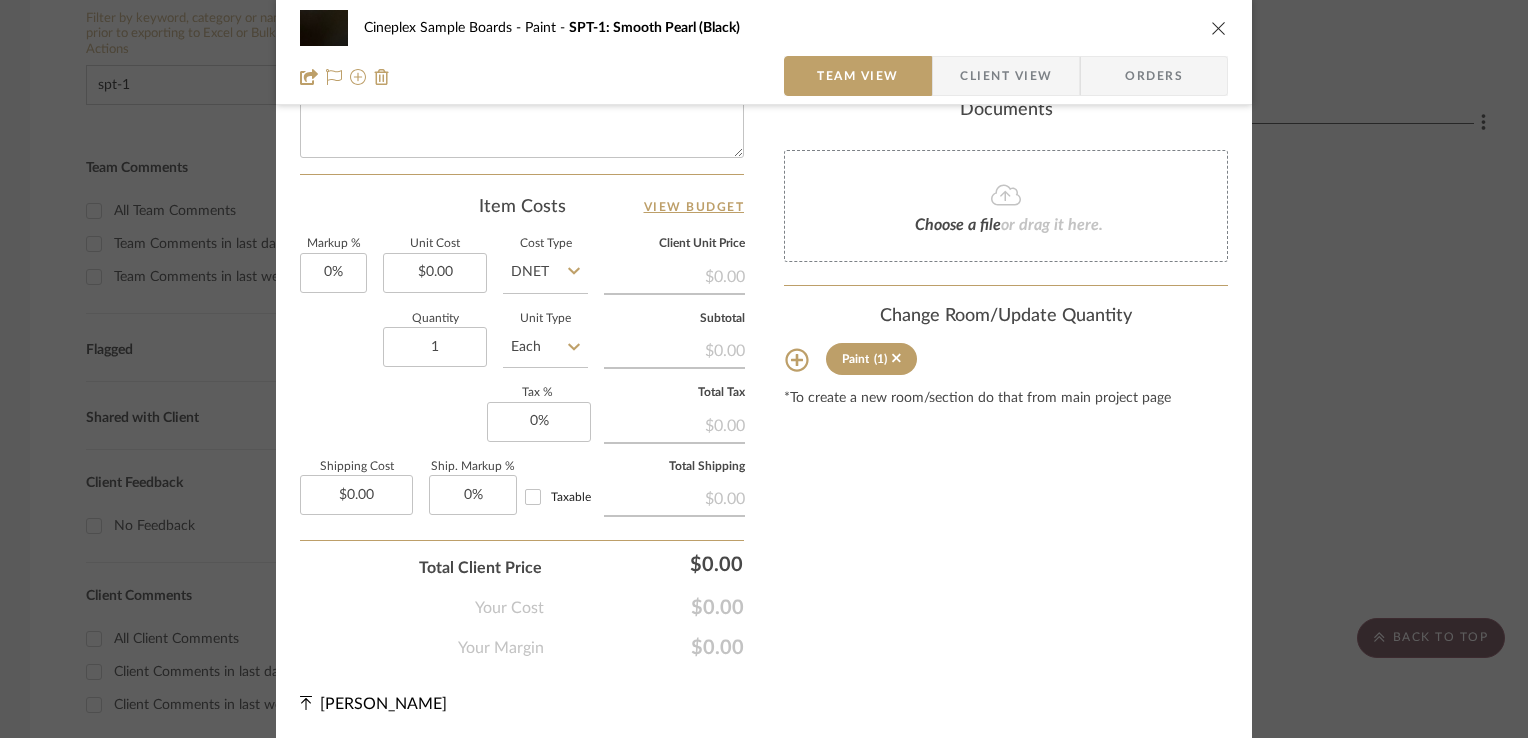 click 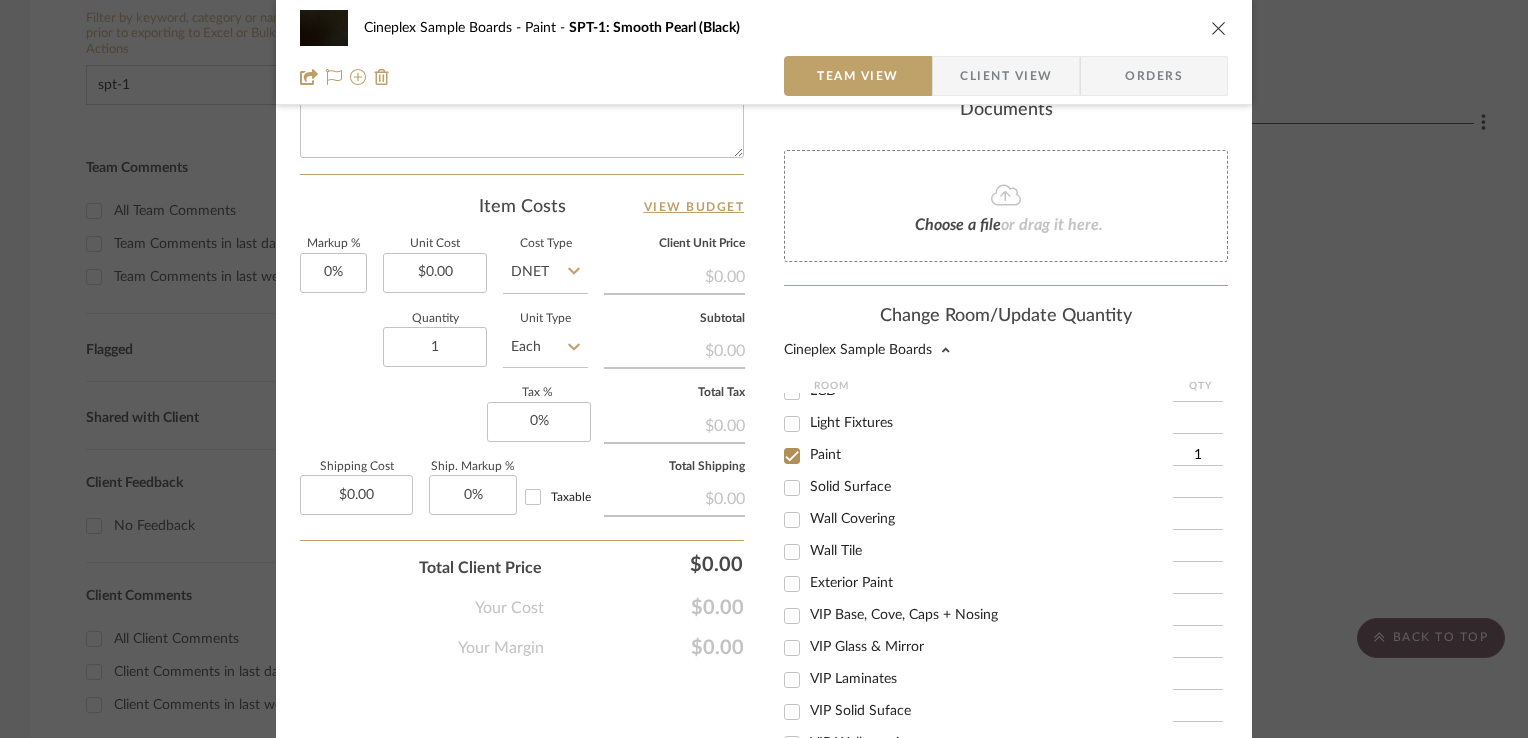 scroll, scrollTop: 363, scrollLeft: 0, axis: vertical 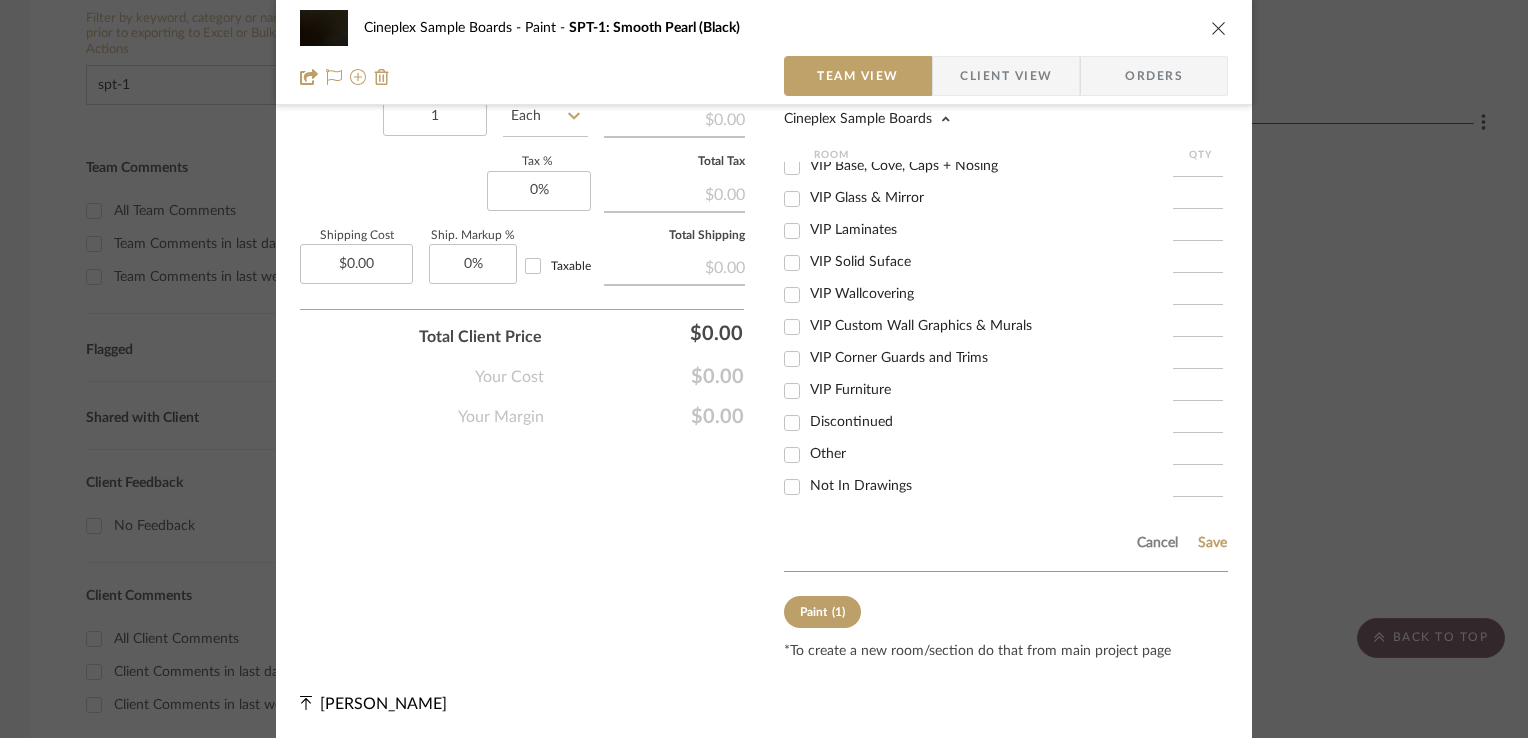 click on "Not In Drawings" at bounding box center [861, 486] 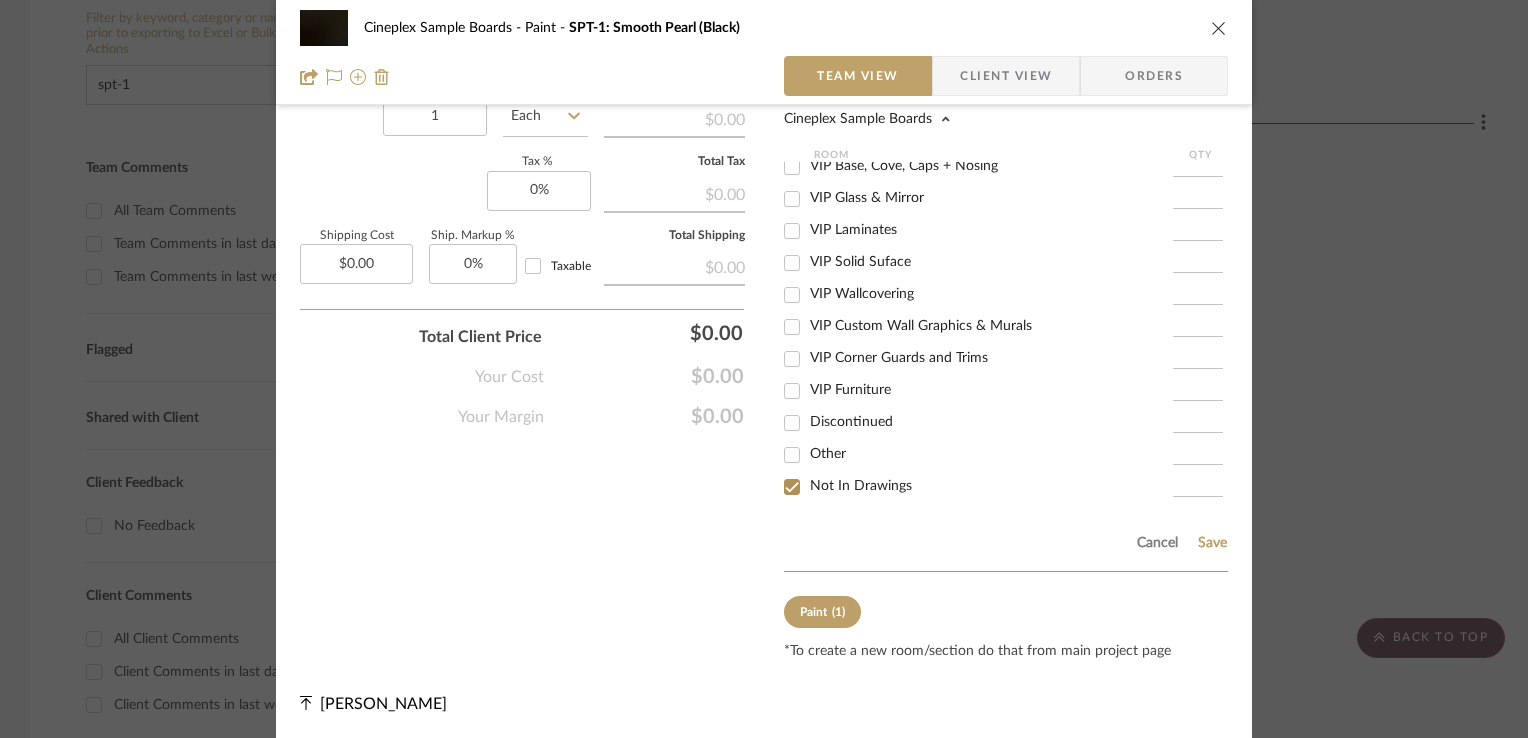 checkbox on "true" 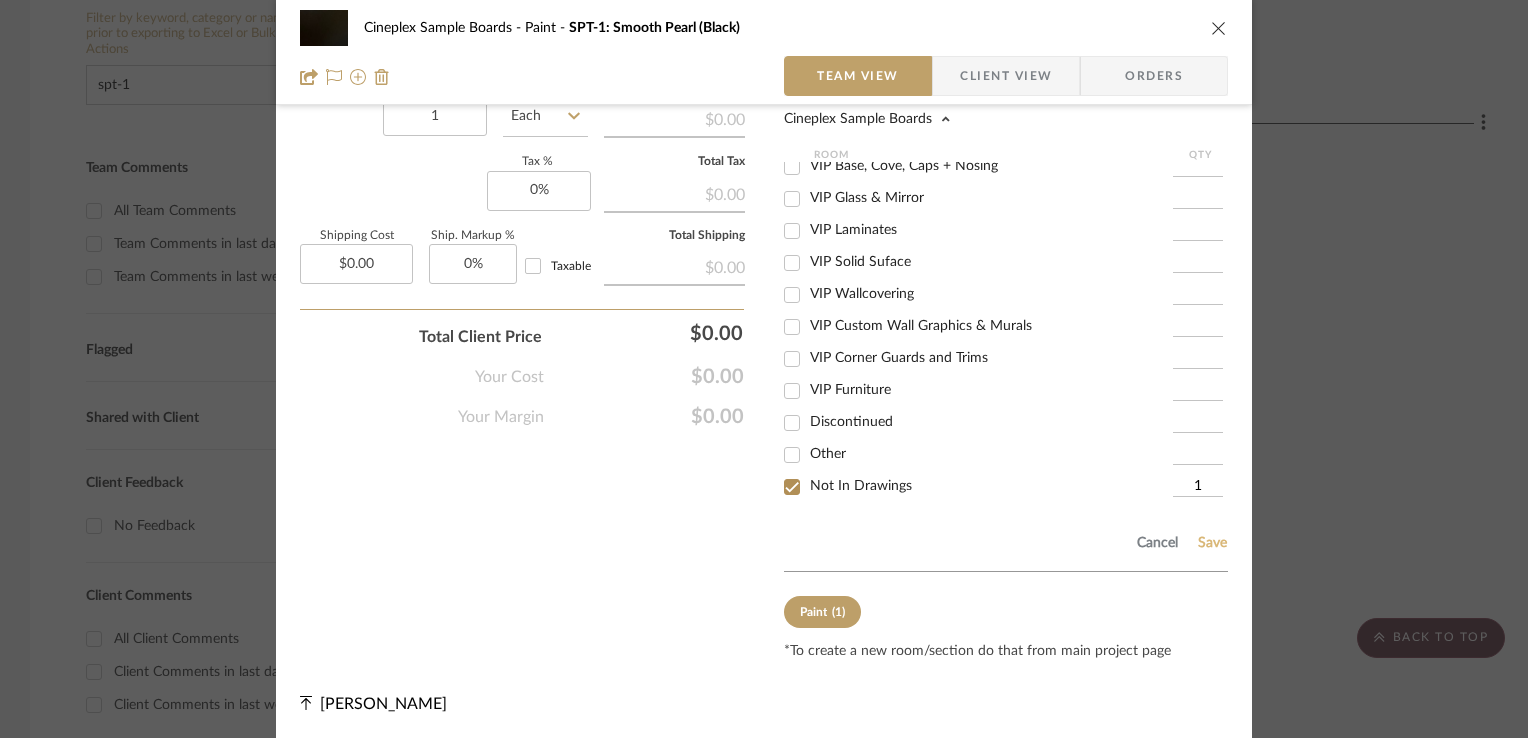 click on "Save" 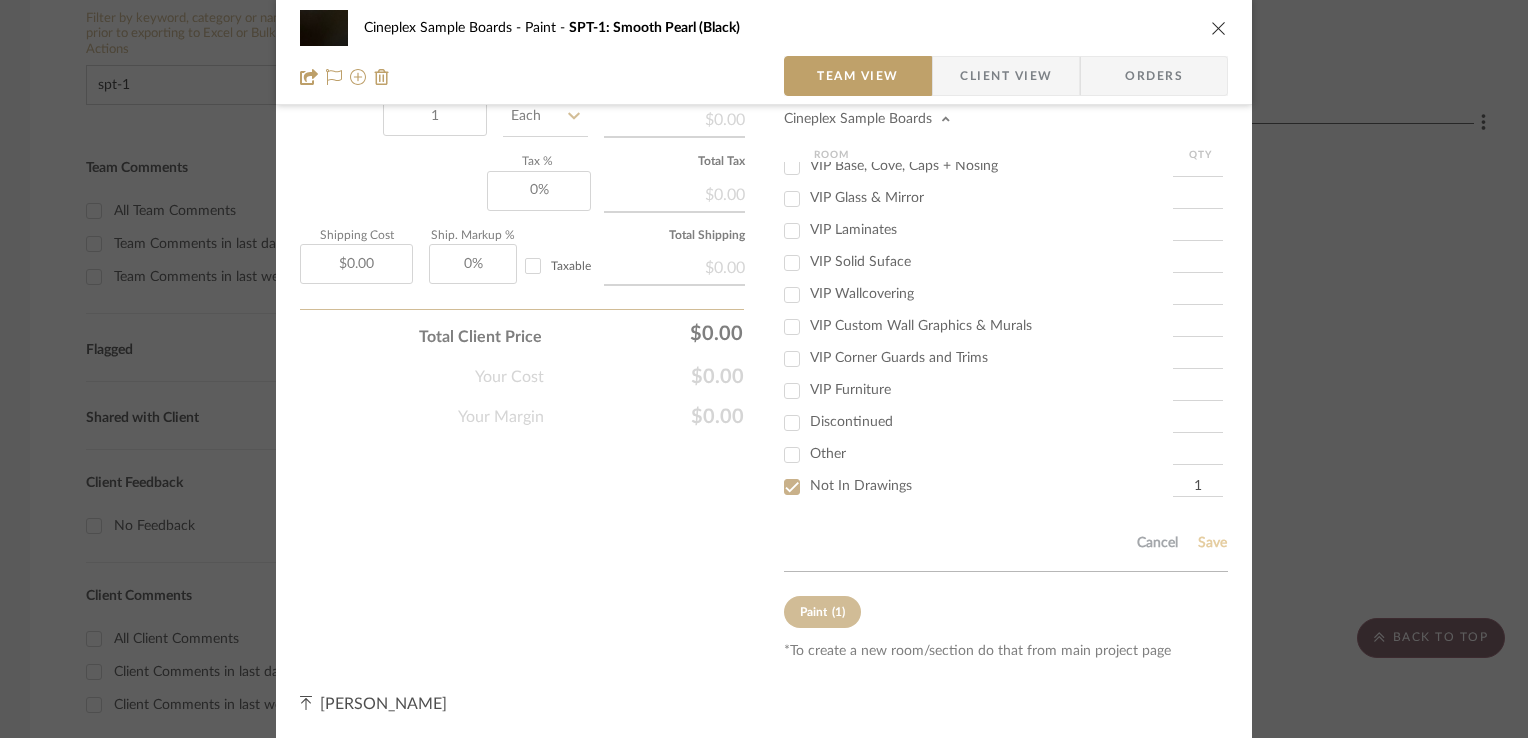 type 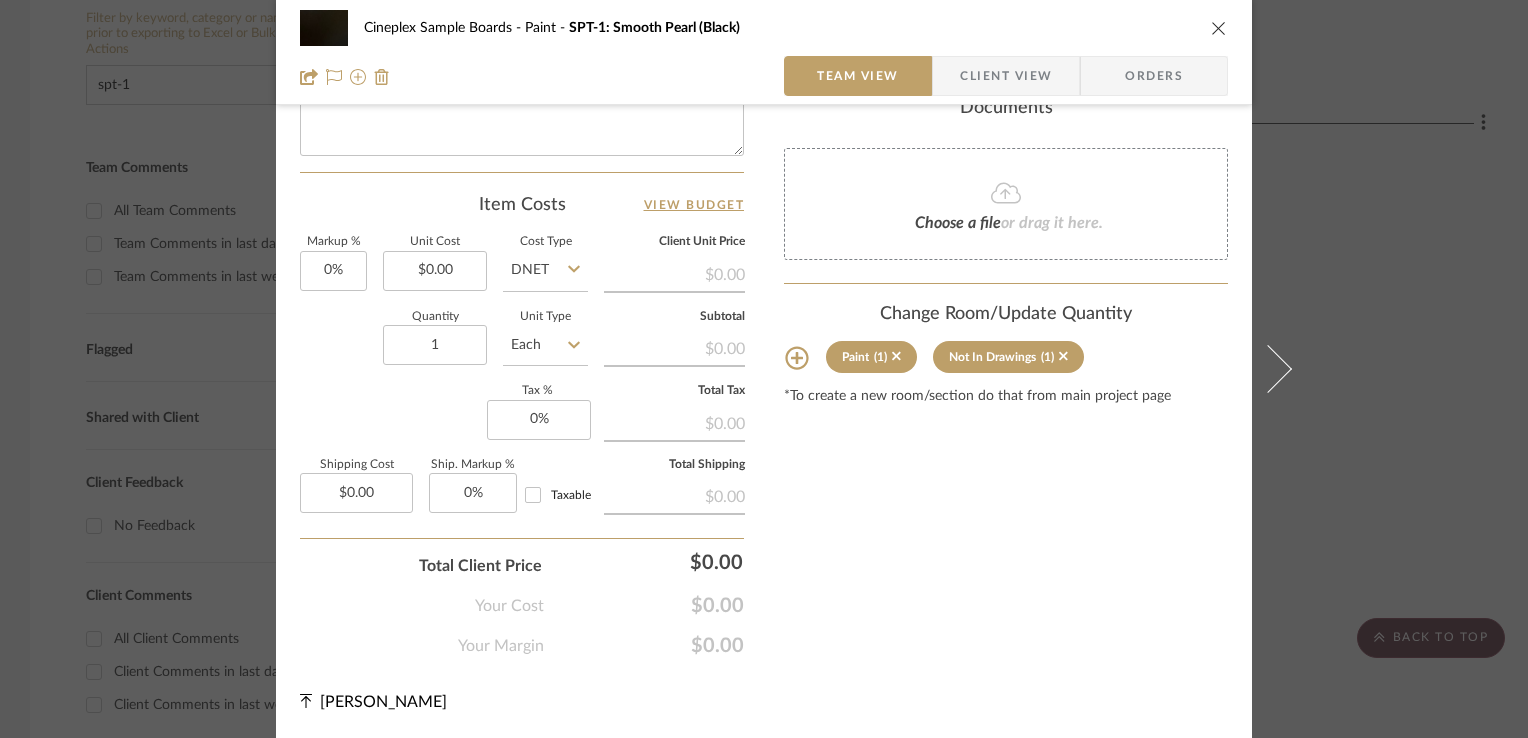 scroll, scrollTop: 1019, scrollLeft: 0, axis: vertical 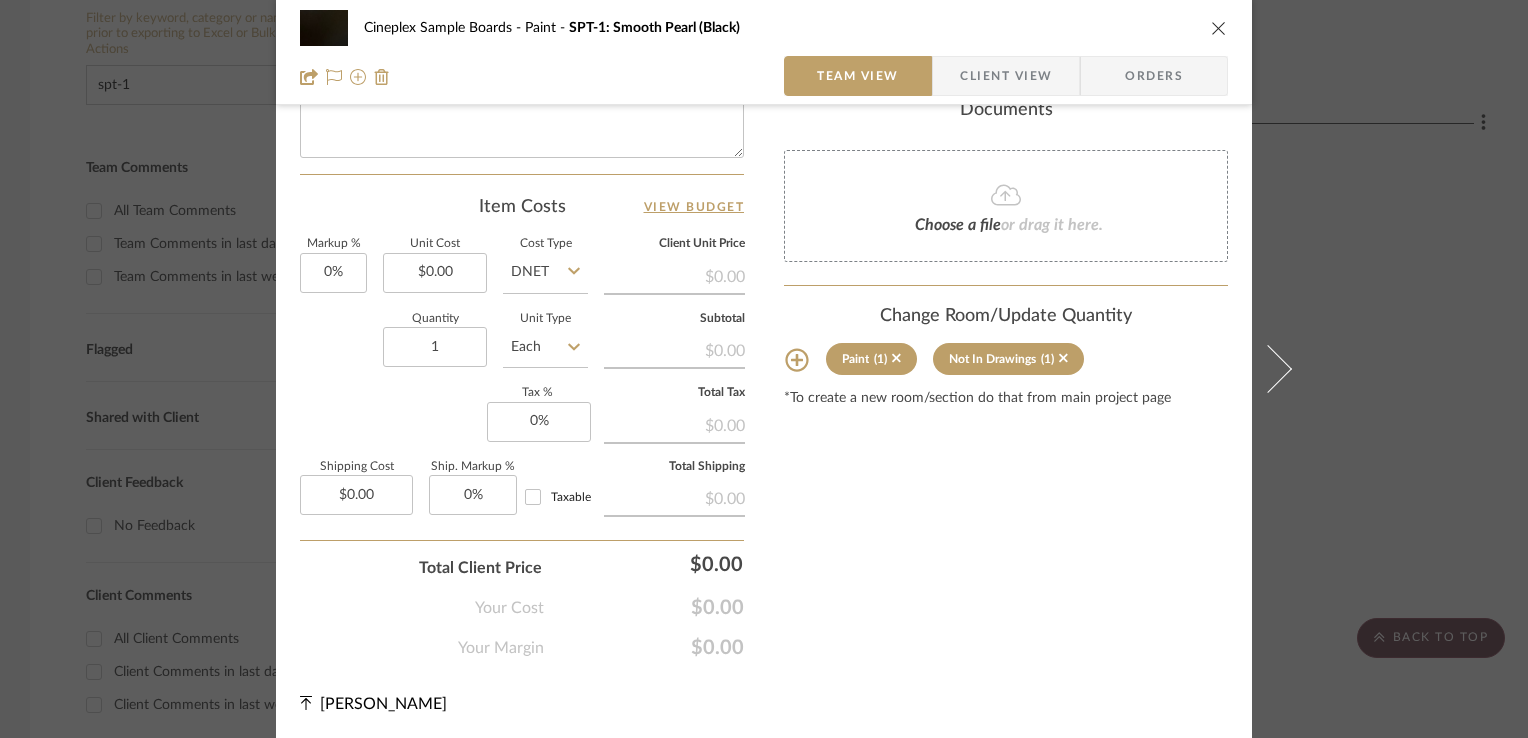 click at bounding box center [1219, 28] 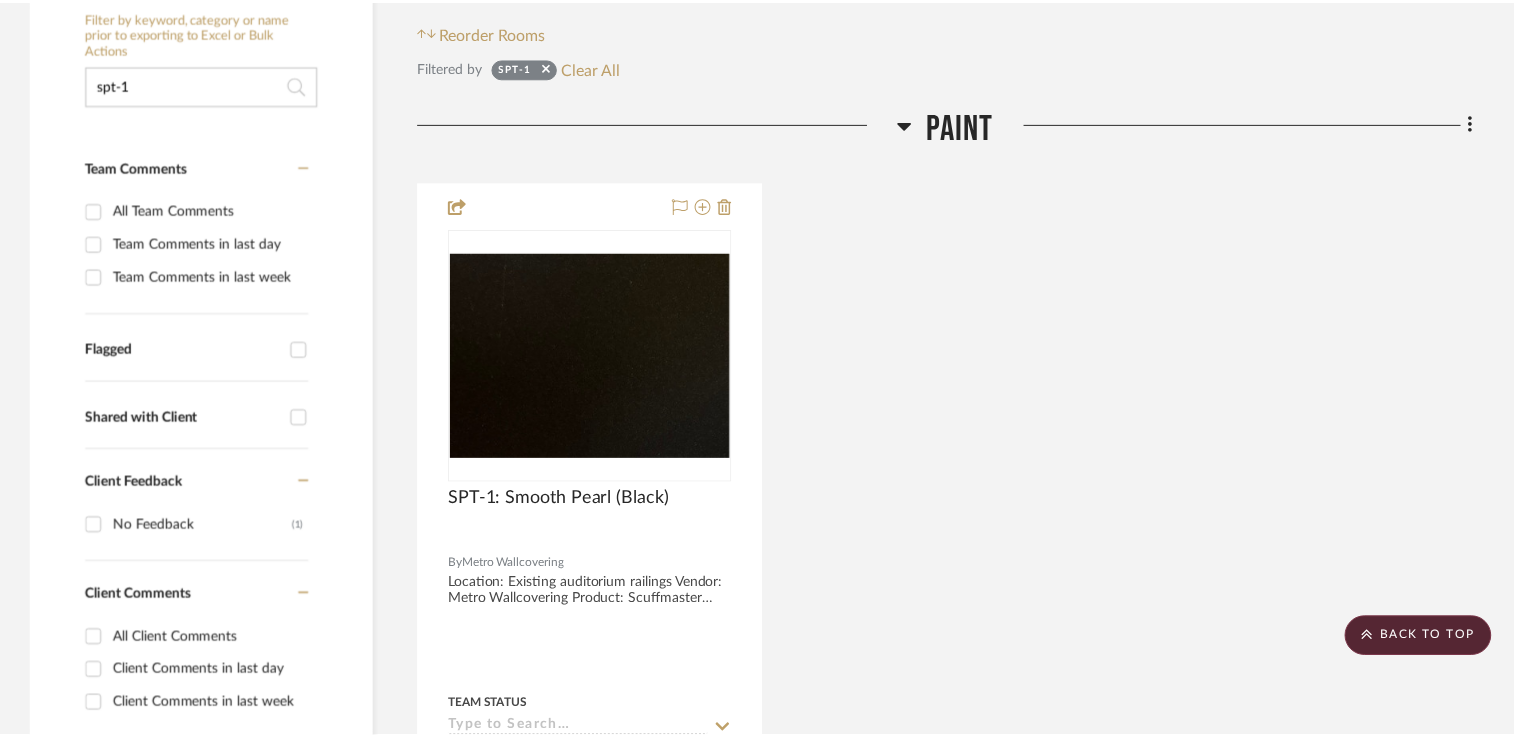 scroll, scrollTop: 400, scrollLeft: 0, axis: vertical 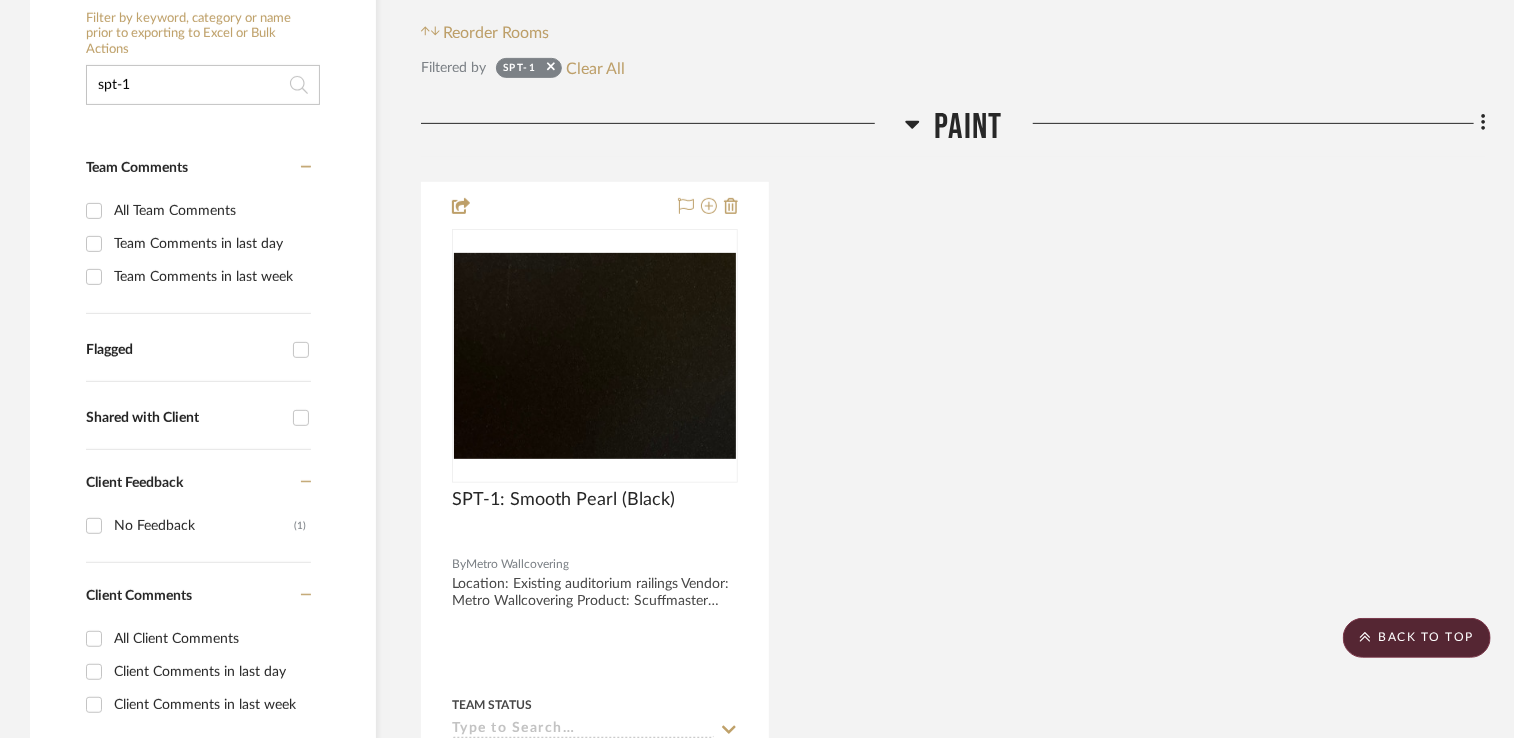 drag, startPoint x: 174, startPoint y: 85, endPoint x: 42, endPoint y: 105, distance: 133.50656 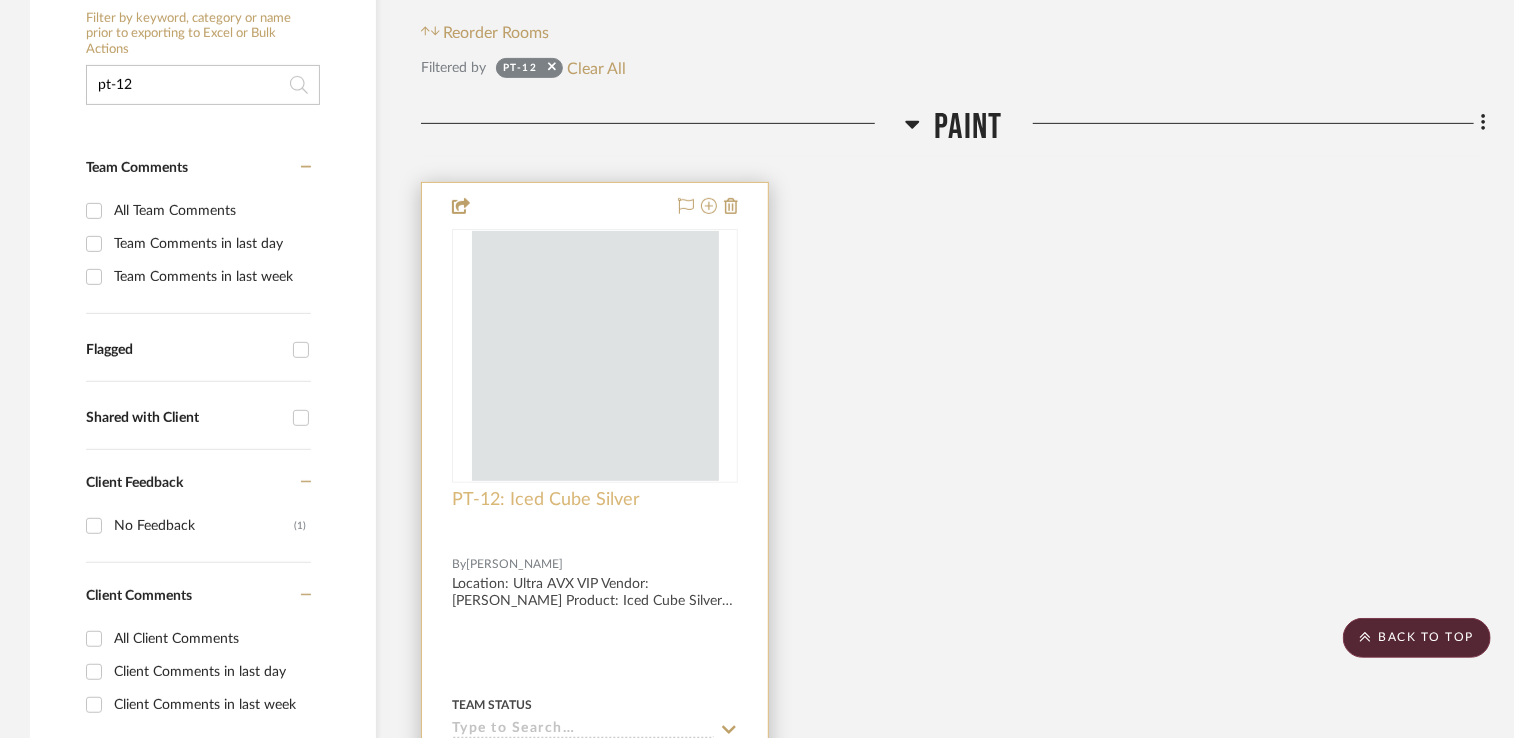 type on "pt-12" 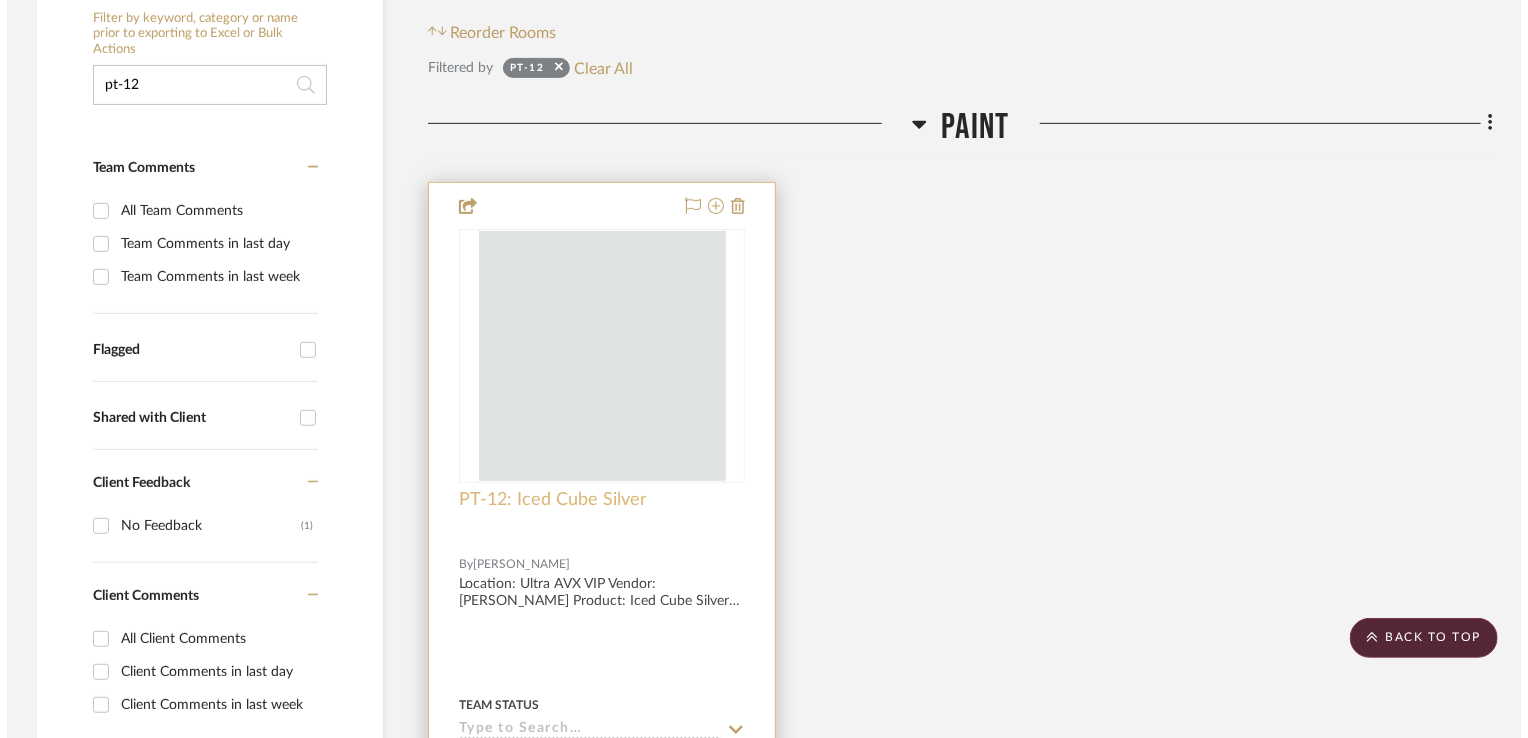 scroll, scrollTop: 0, scrollLeft: 0, axis: both 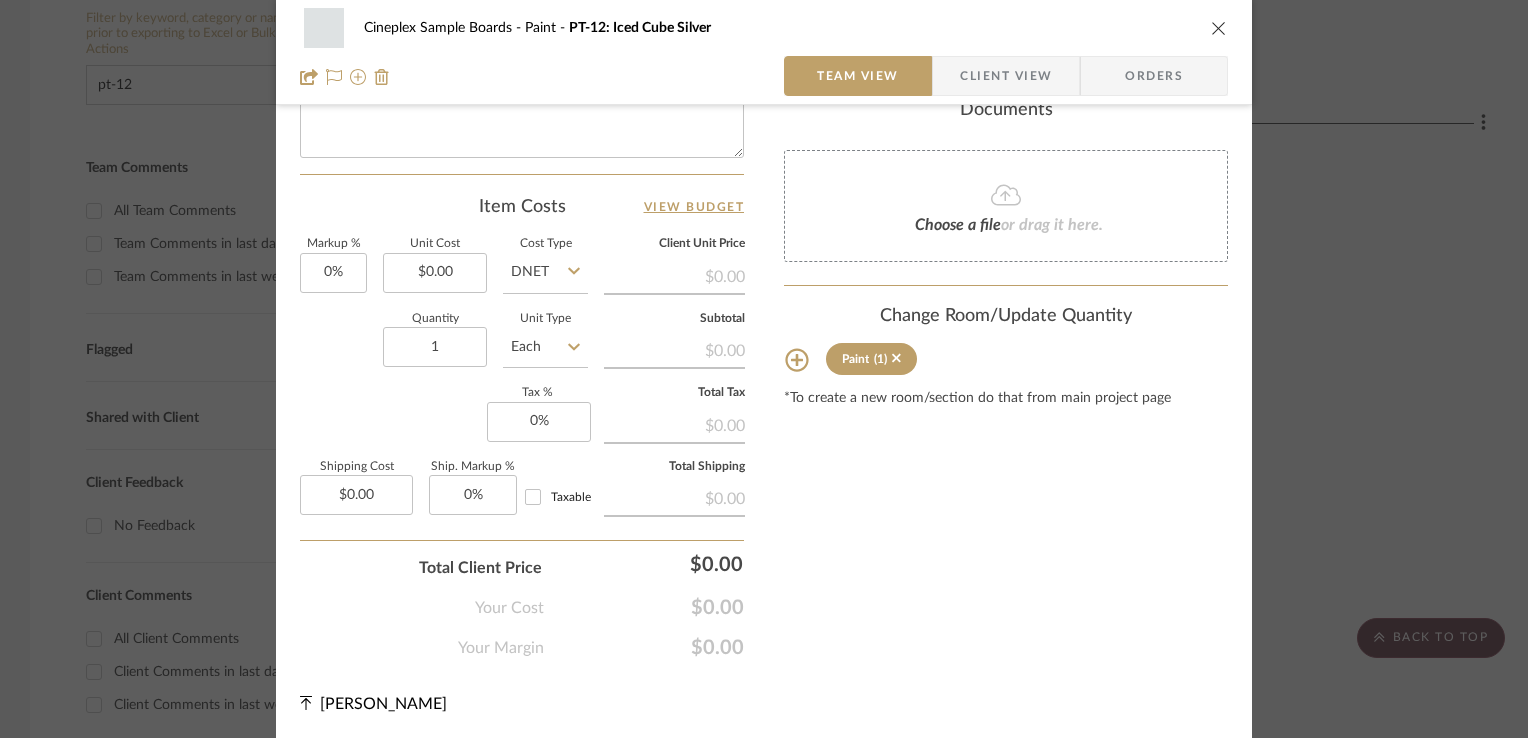 click 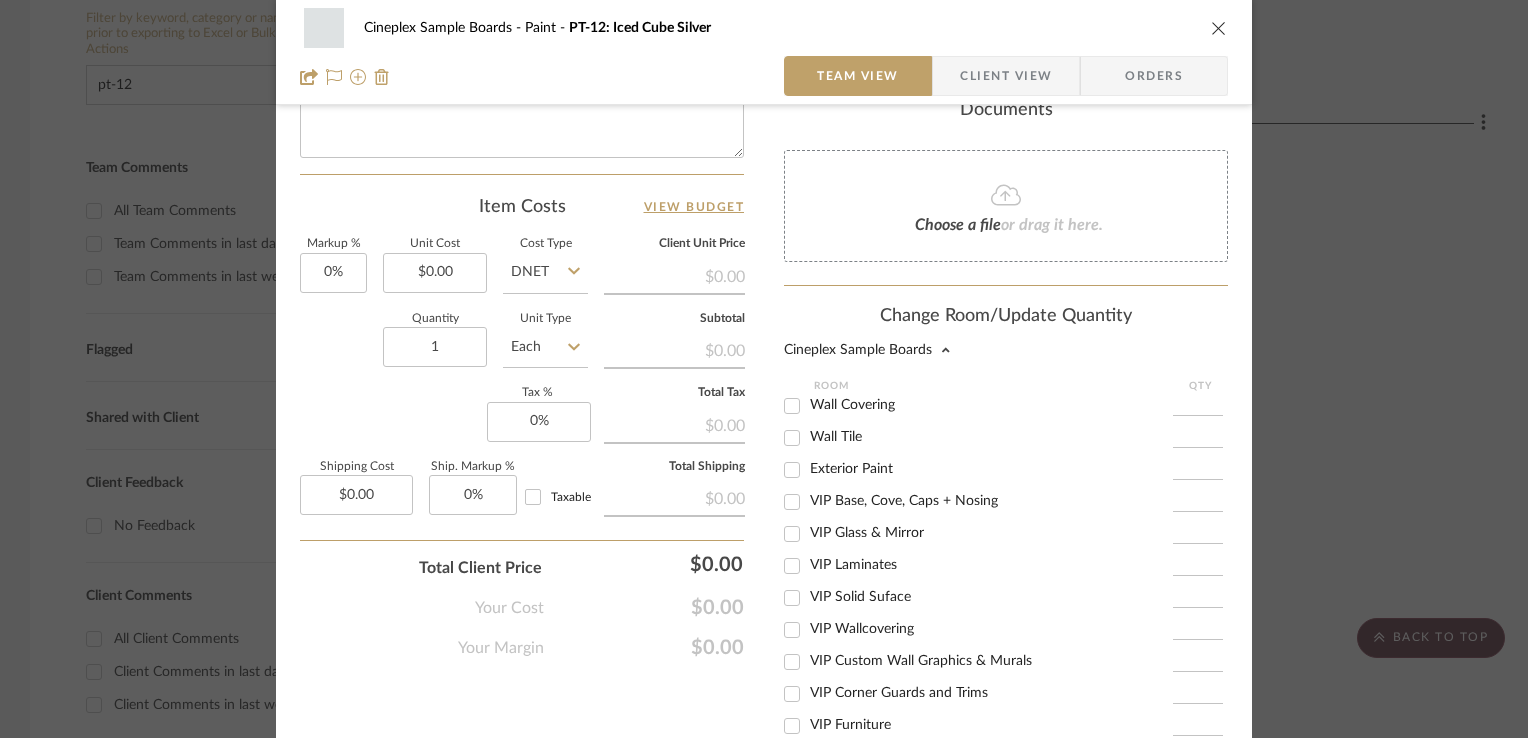 scroll, scrollTop: 363, scrollLeft: 0, axis: vertical 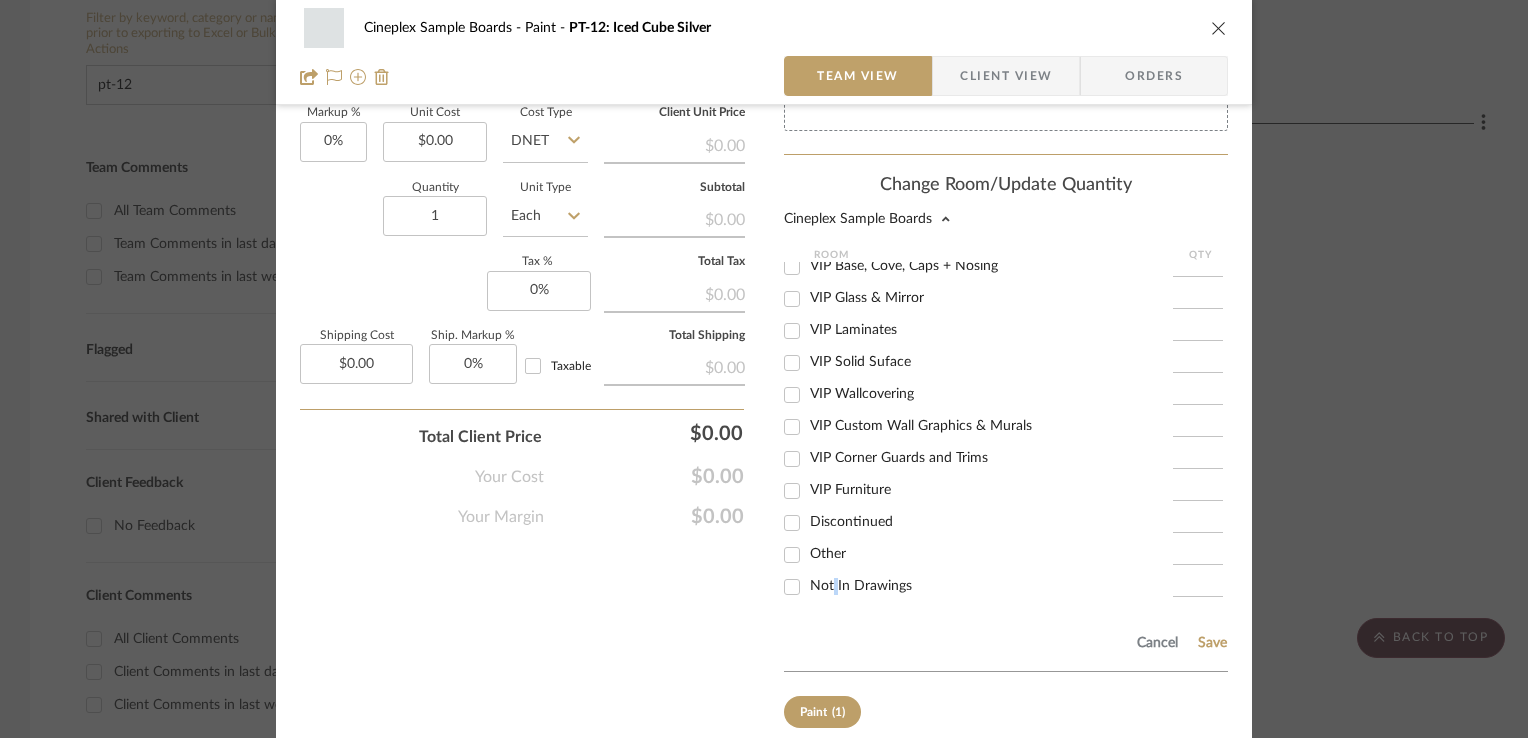 click on "Not In Drawings" at bounding box center (861, 586) 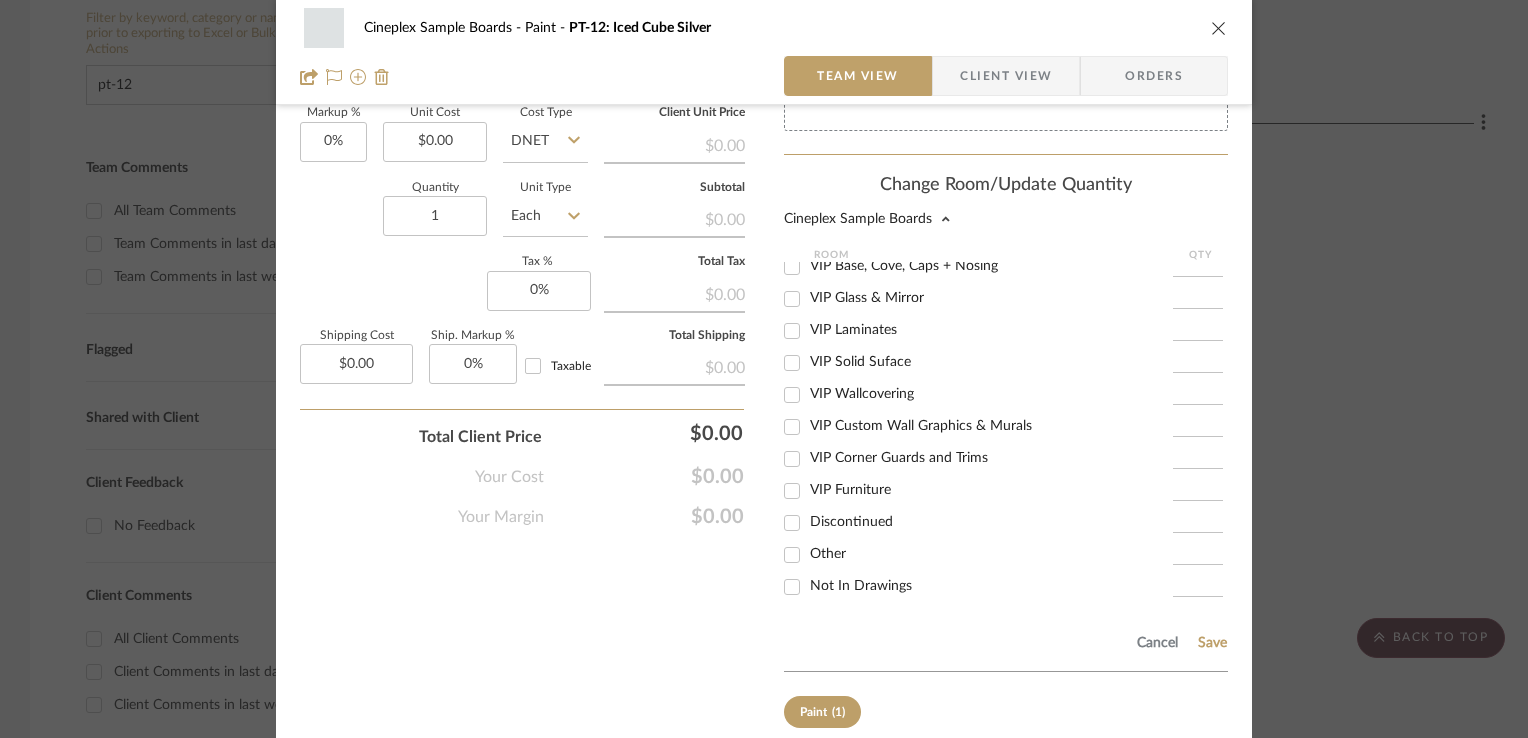 click on "Team-Facing Details   Item Name  PT-12: Iced Cube Silver  Brand  Benjamin Moore  Internal Description  Location: Ultra AVX VIP
Vendor: Benjamin Moore
Product: Iced Cube Silver
Code: 2121-50
Colour: Eggshell finish
Contact: Christine Heynam
Phone: (416)766-9677  Dimensions   Product Specifications   Item Costs   View Budget   Markup %  0%  Unit Cost  $0.00  Cost Type  DNET  Client Unit Price   $0.00   Quantity  1  Unit Type  Each  Subtotal   $0.00   Tax %  0%  Total Tax   $0.00   Shipping Cost  $0.00  Ship. Markup %  0% Taxable  Total Shipping   $0.00  Total Client Price  $0.00  Your Cost  $0.00  Your Margin  $0.00" at bounding box center (522, -127) 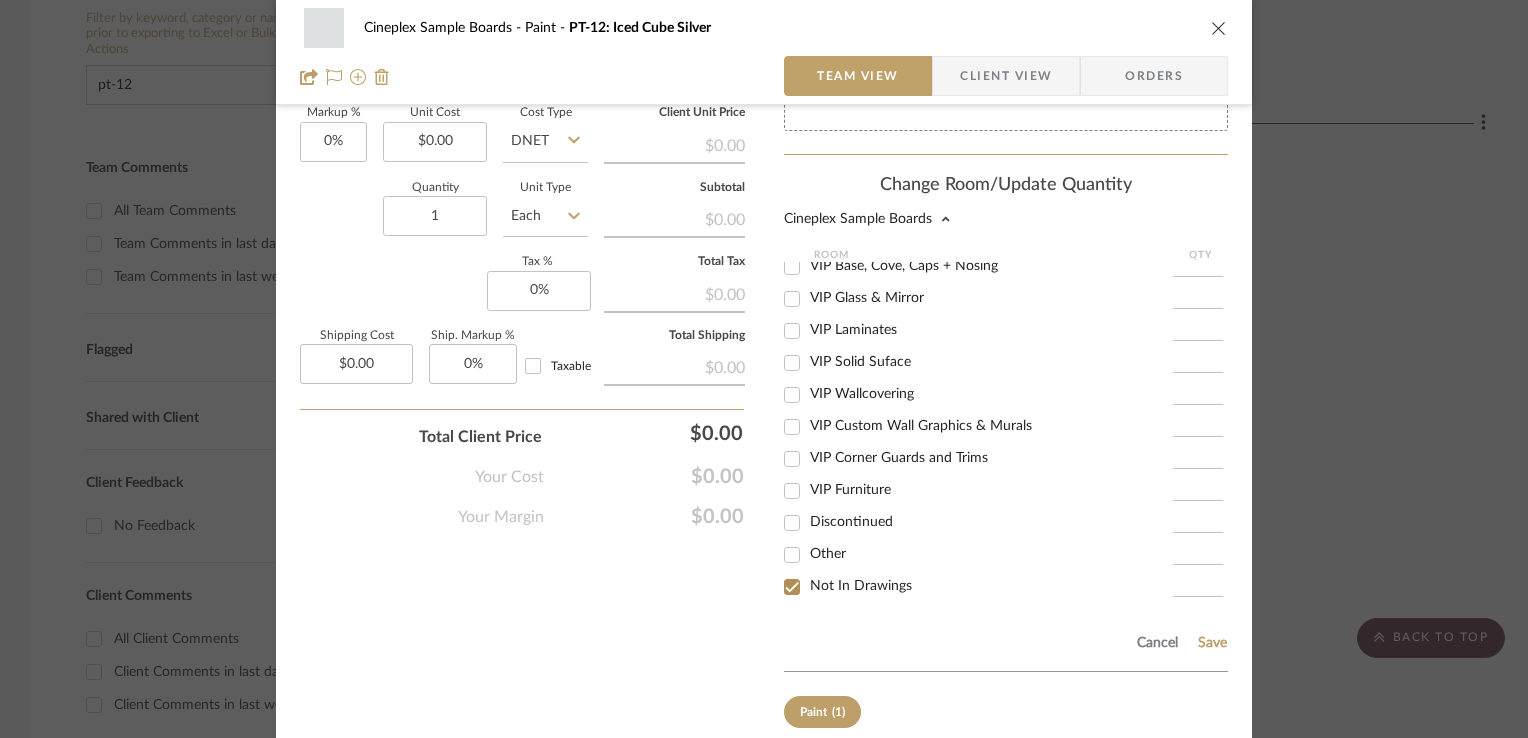 checkbox on "true" 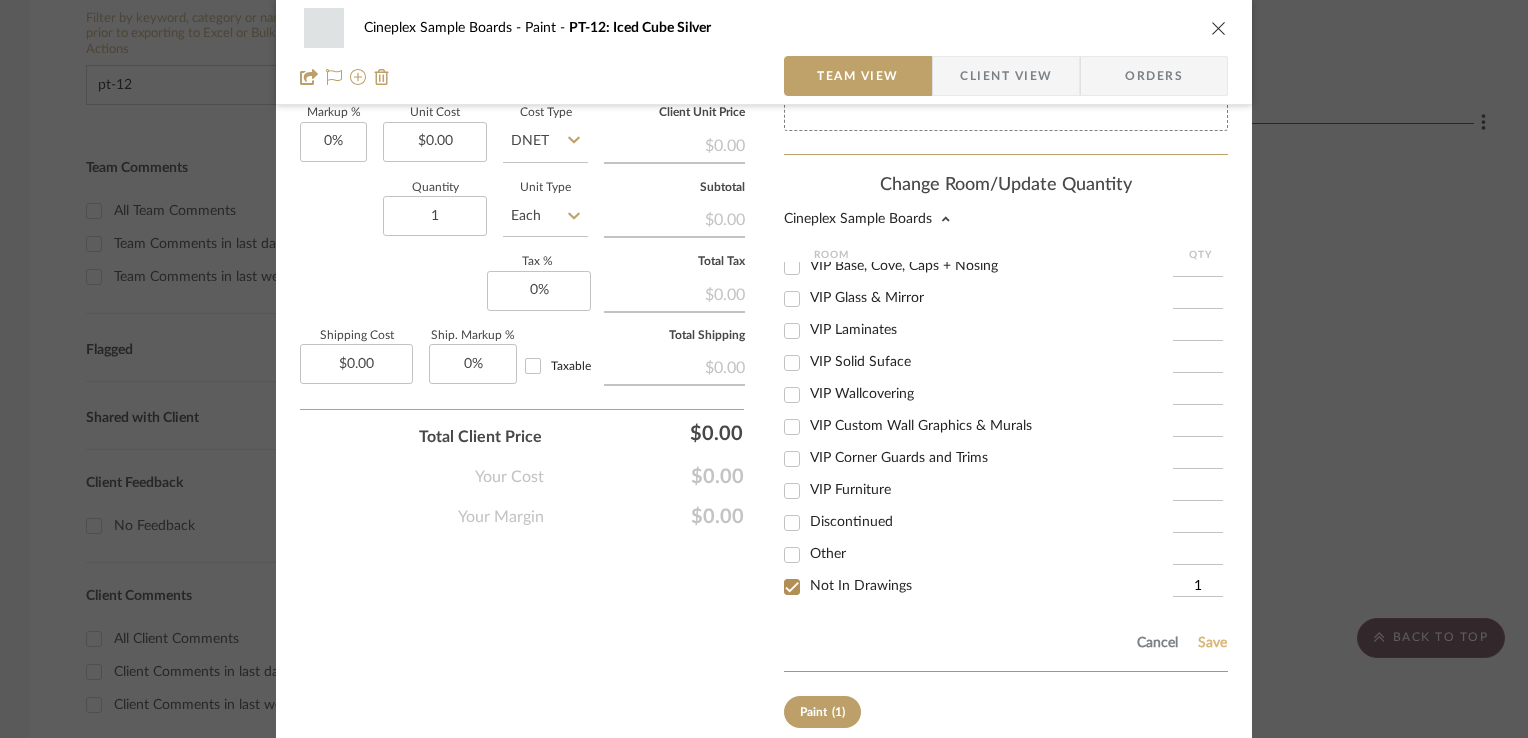click on "Save" 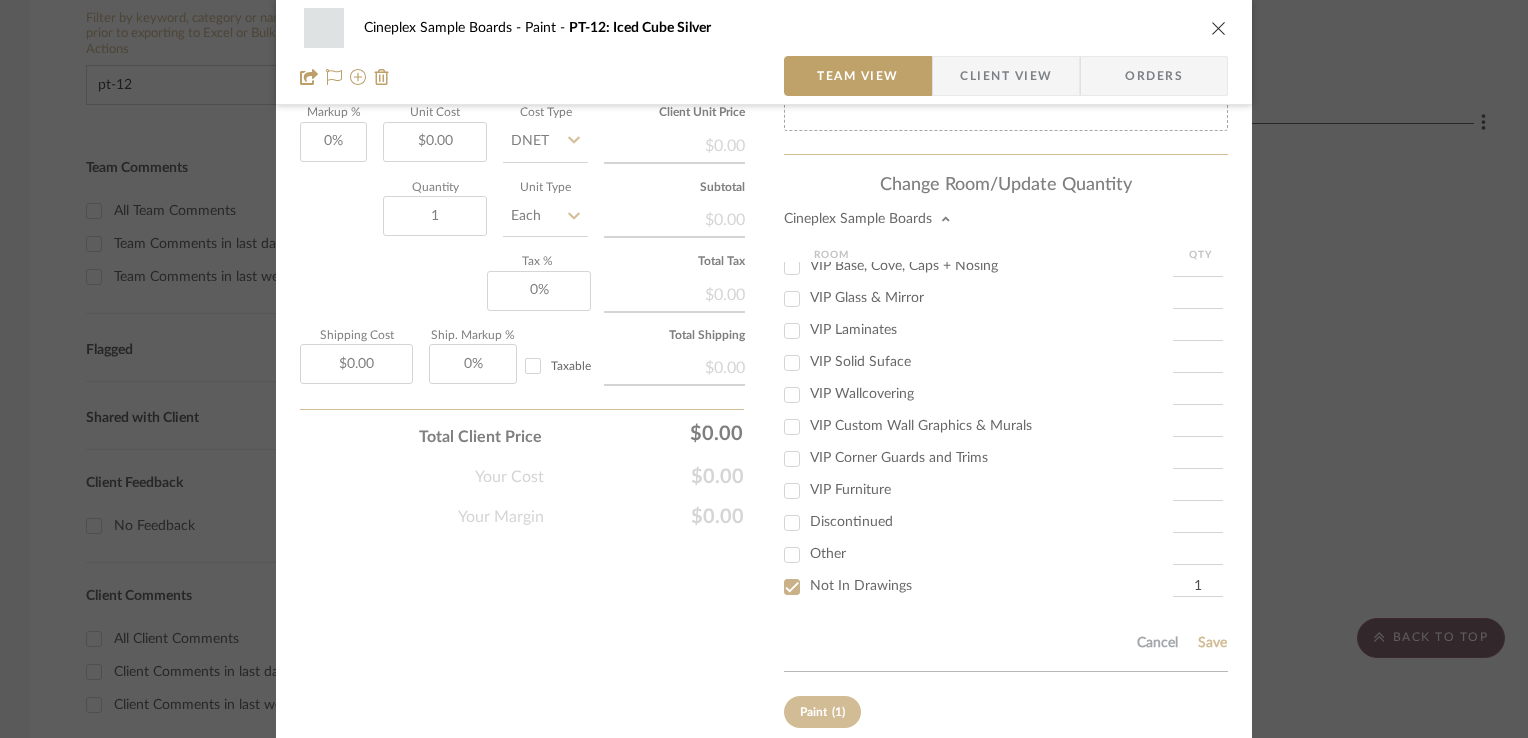 type 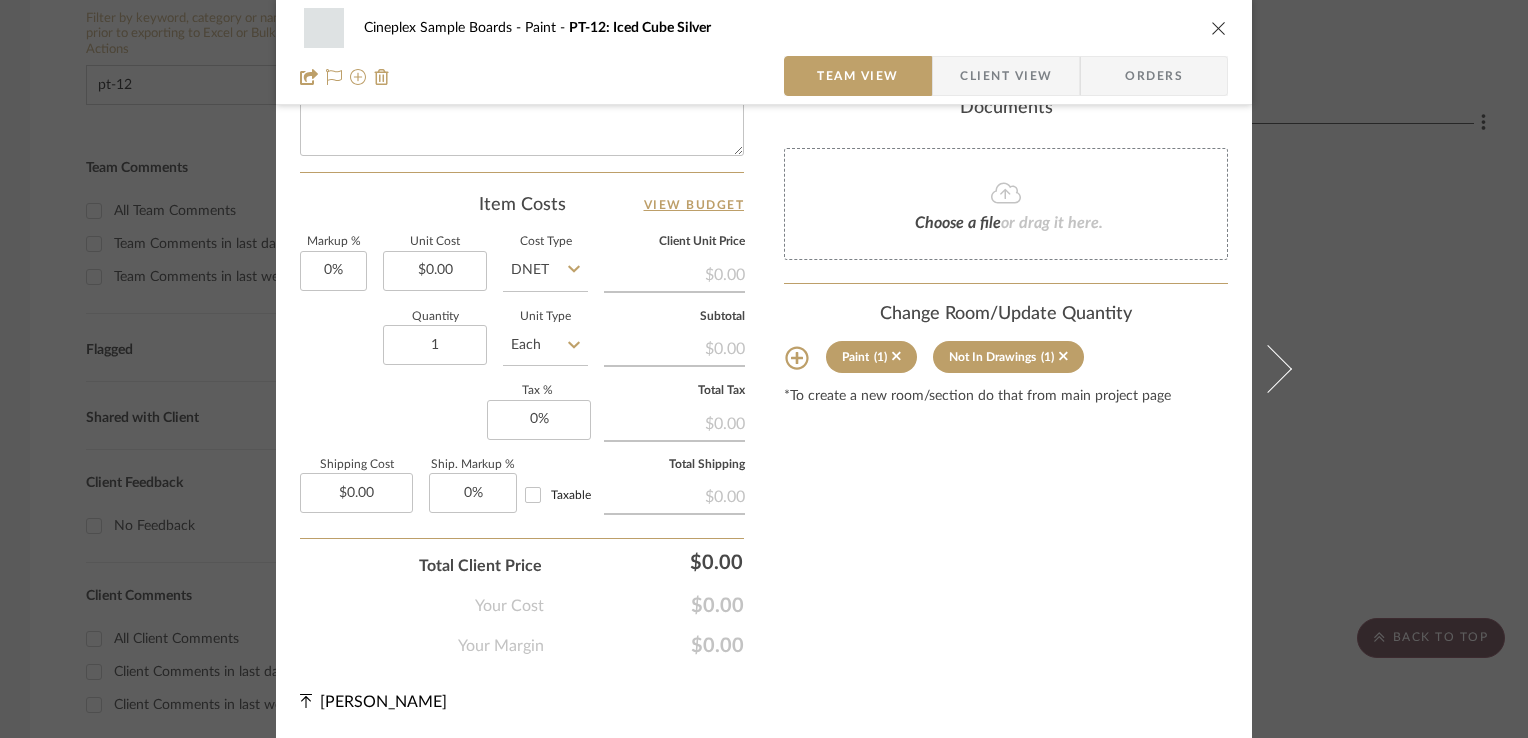 scroll, scrollTop: 1019, scrollLeft: 0, axis: vertical 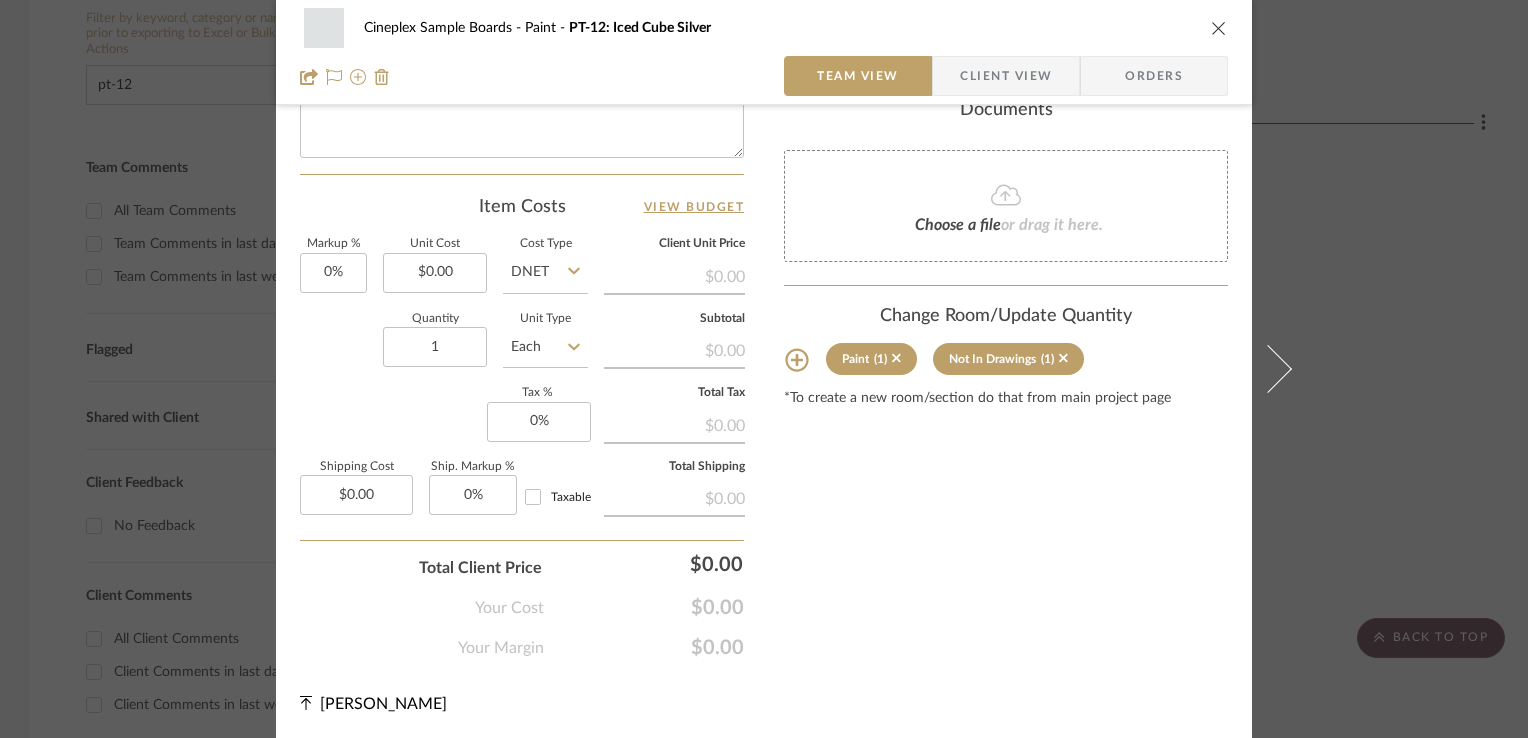 click at bounding box center (1219, 28) 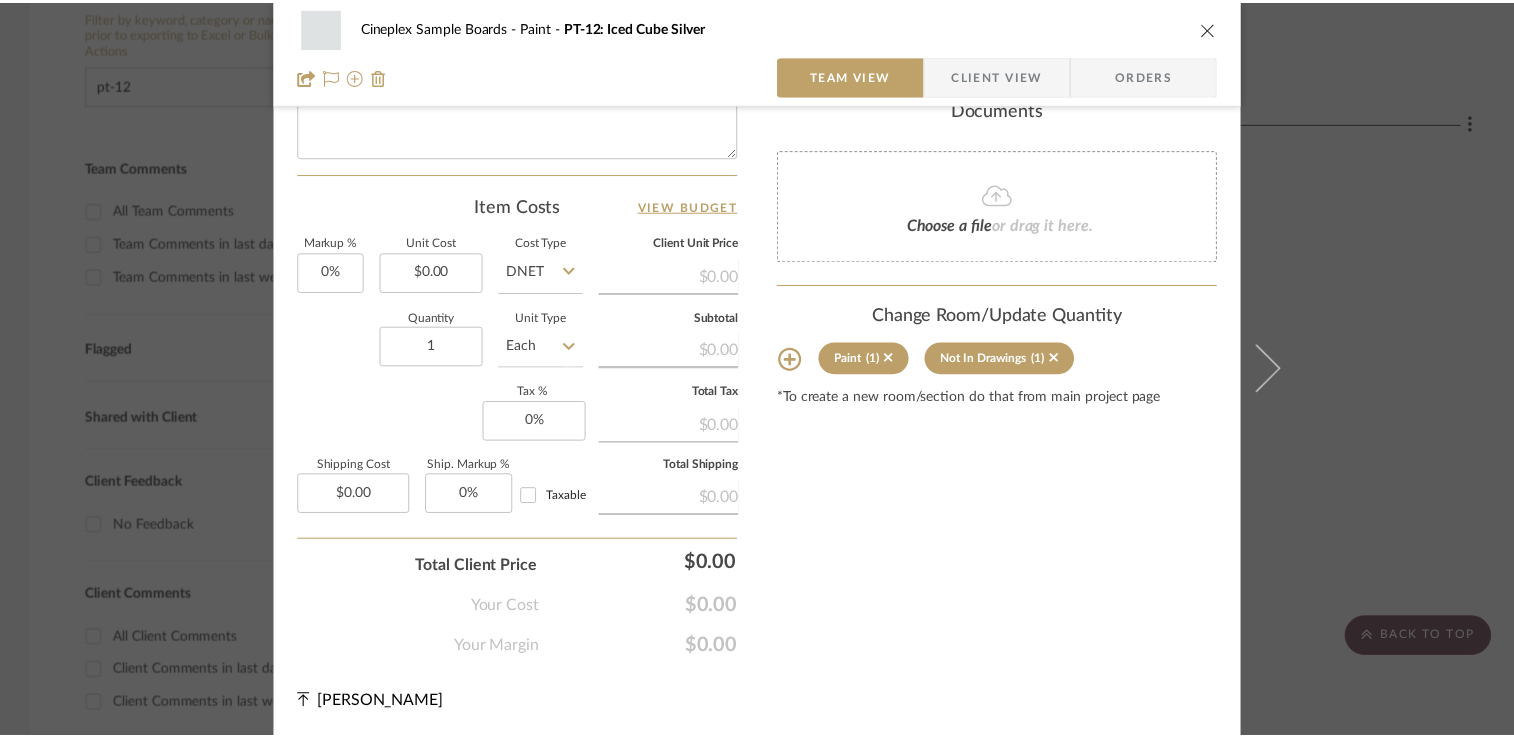 scroll, scrollTop: 400, scrollLeft: 0, axis: vertical 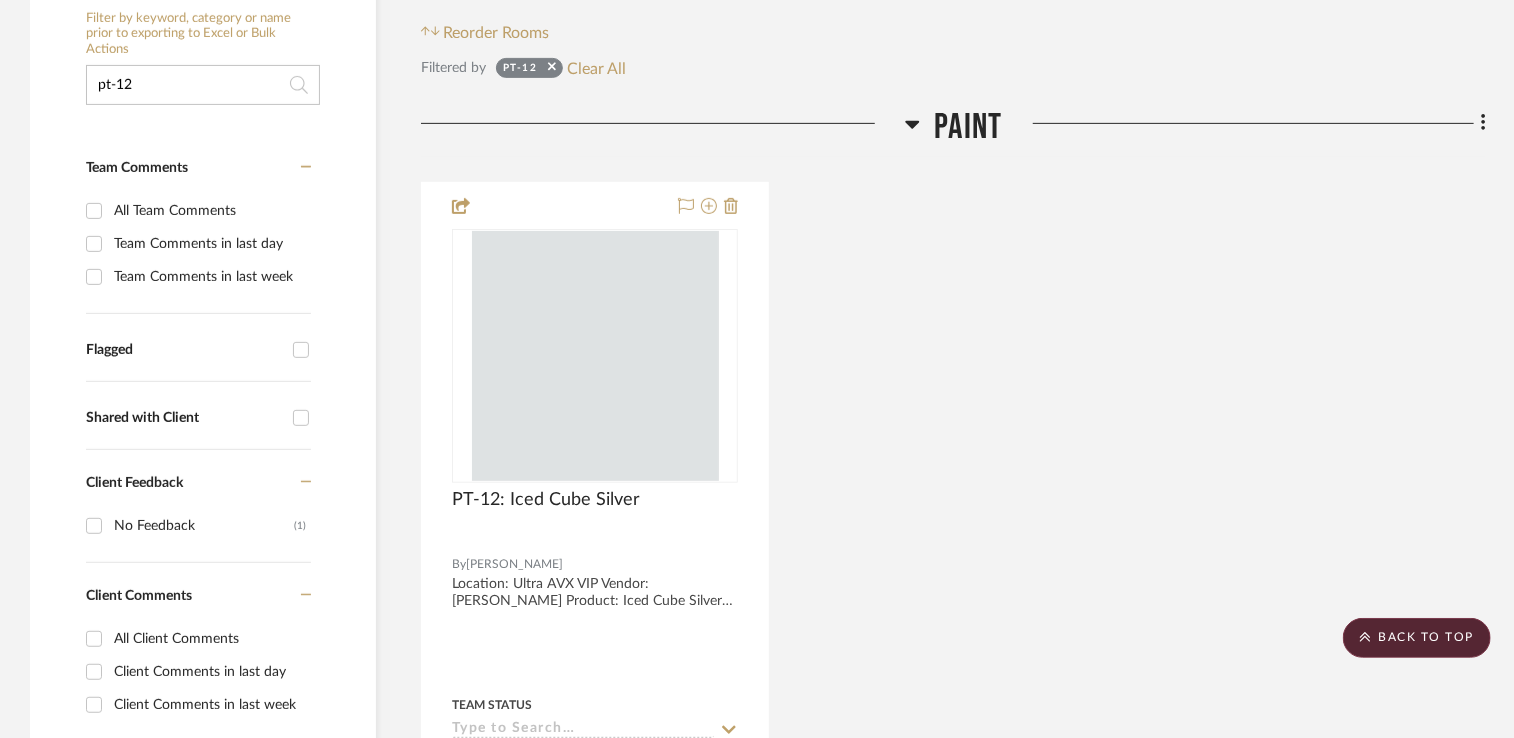 click on "pt-12" 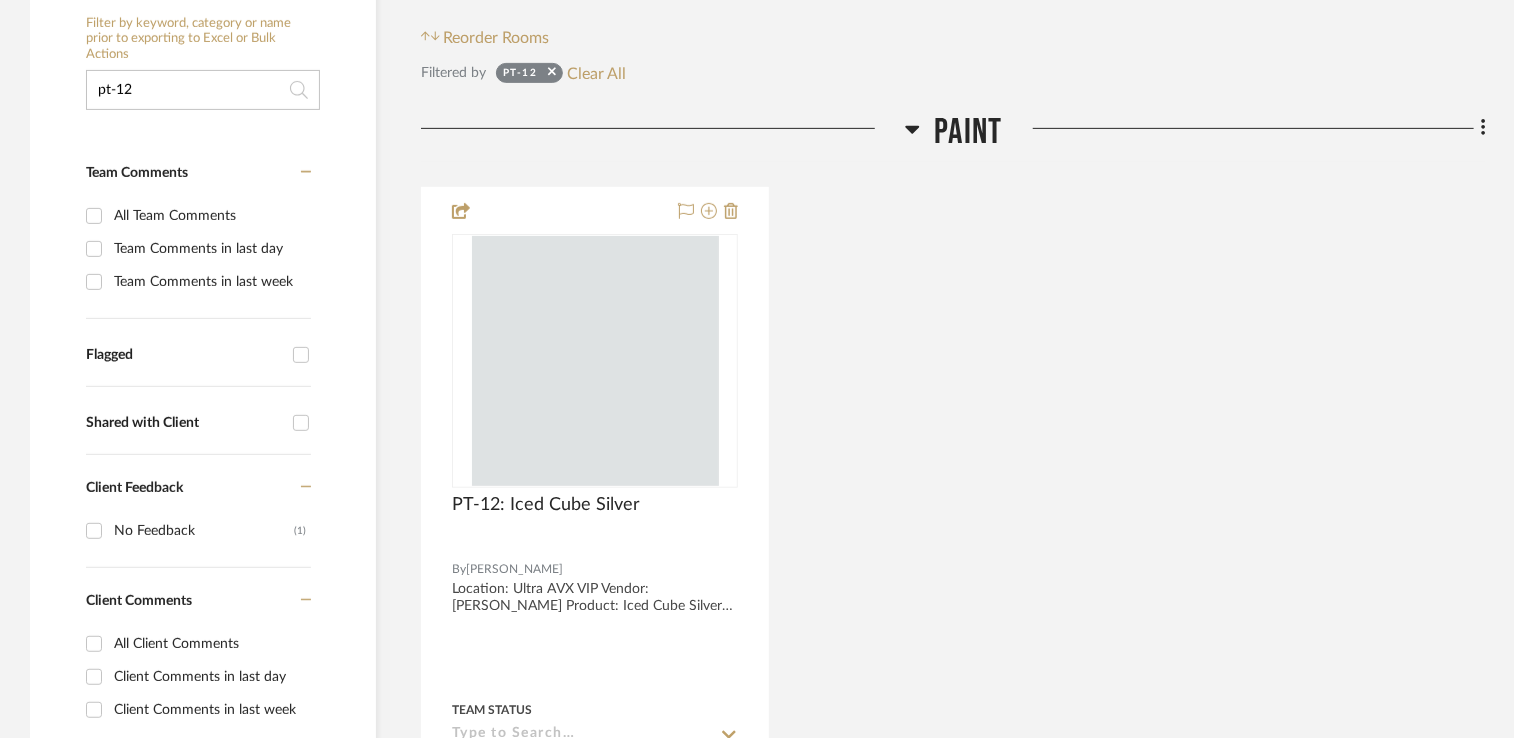scroll, scrollTop: 400, scrollLeft: 0, axis: vertical 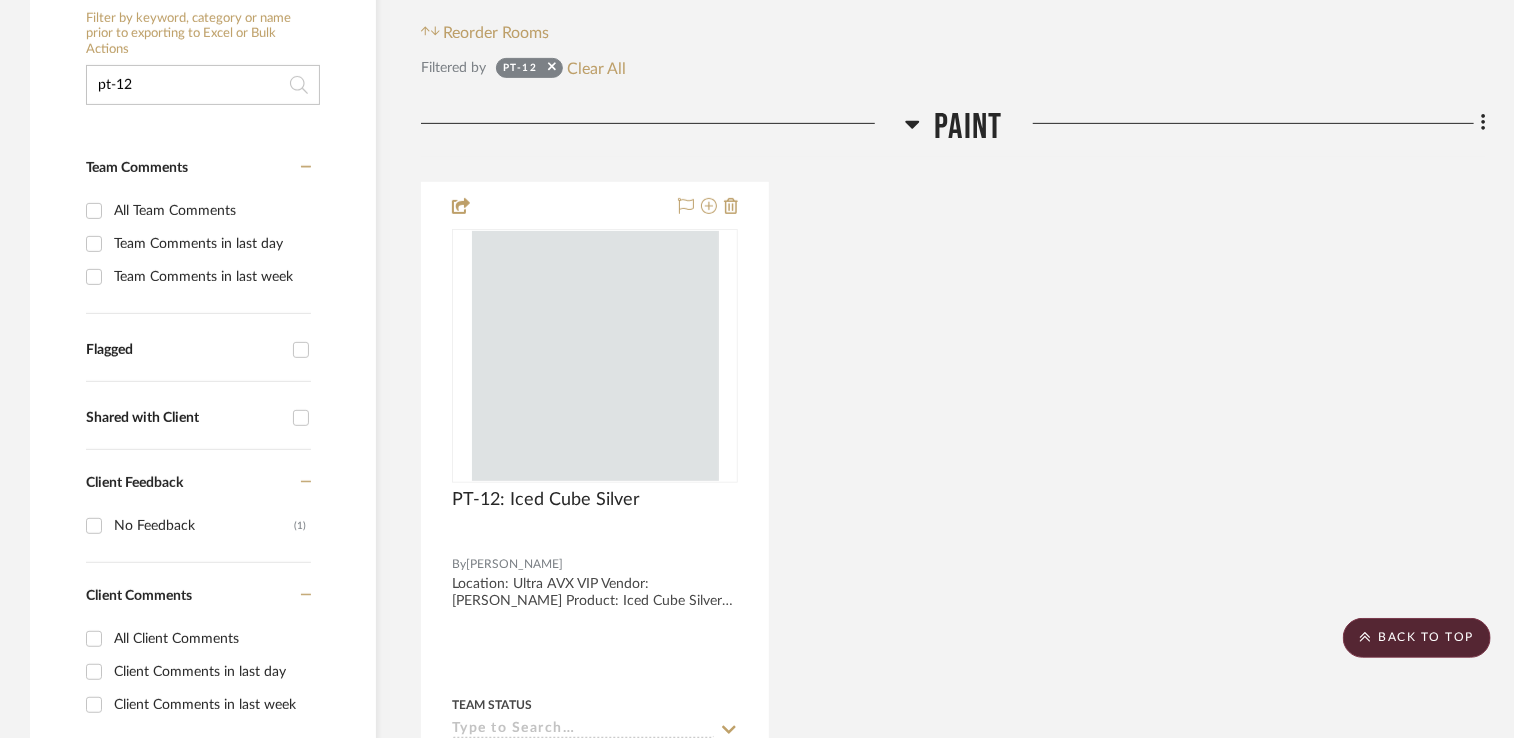 drag, startPoint x: 164, startPoint y: 91, endPoint x: -4, endPoint y: 91, distance: 168 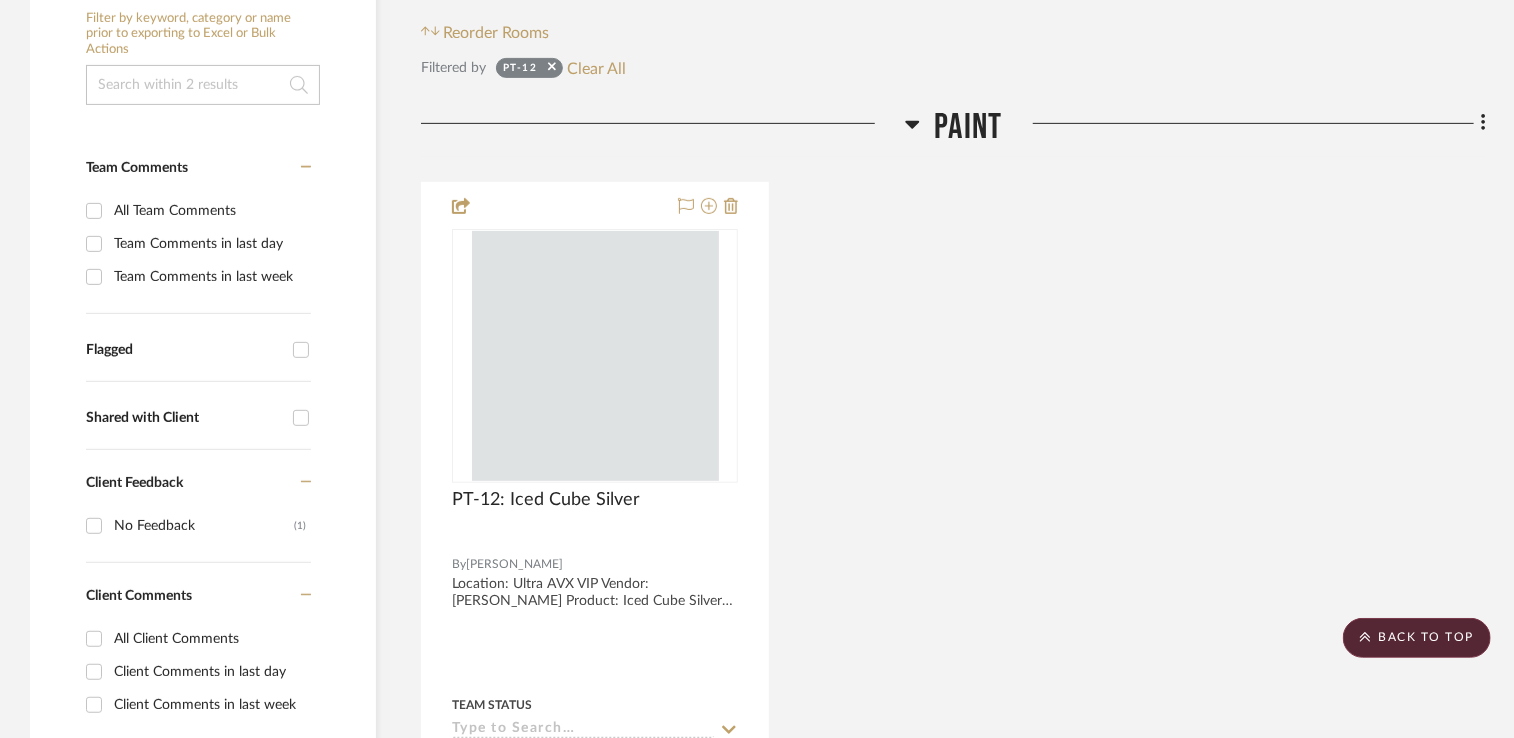 type 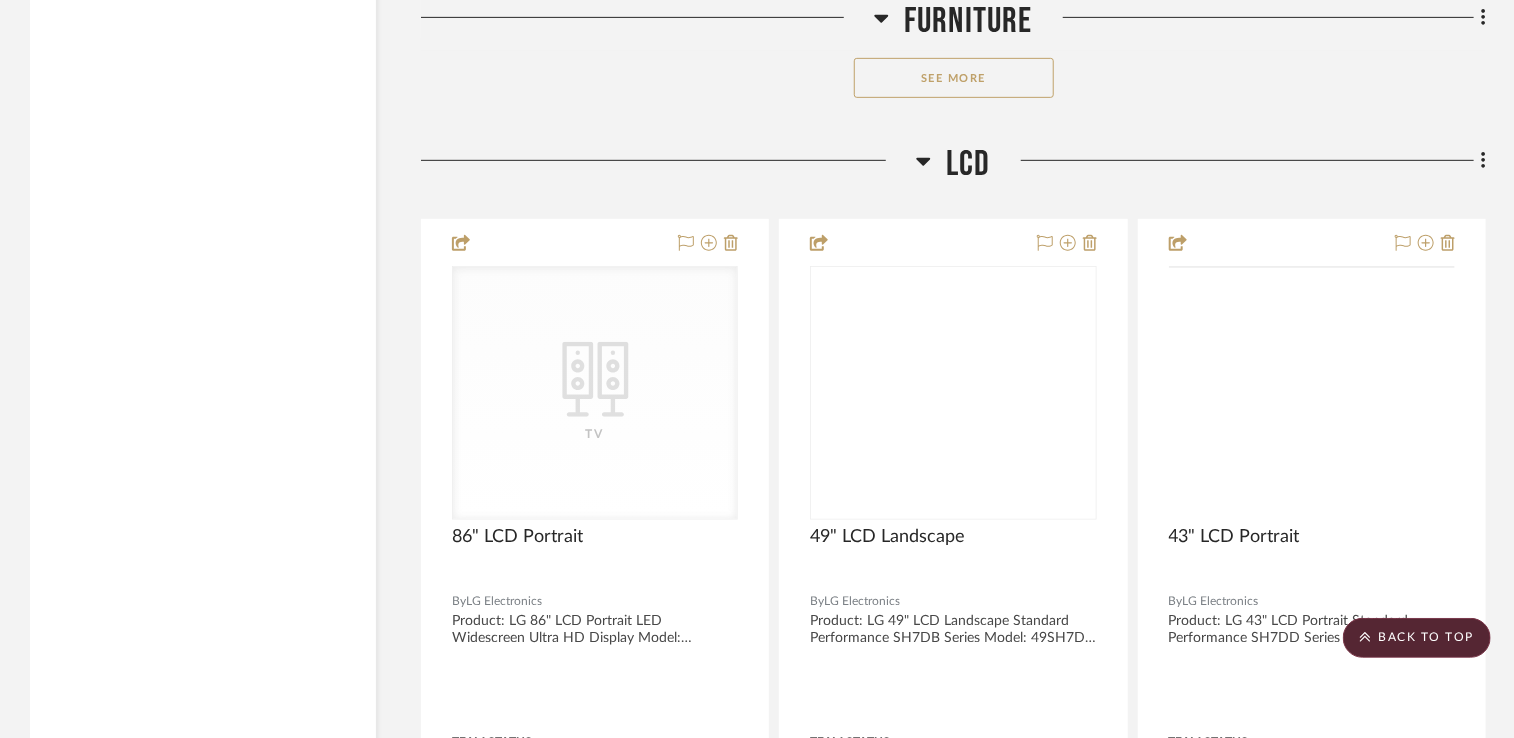 scroll, scrollTop: 8100, scrollLeft: 0, axis: vertical 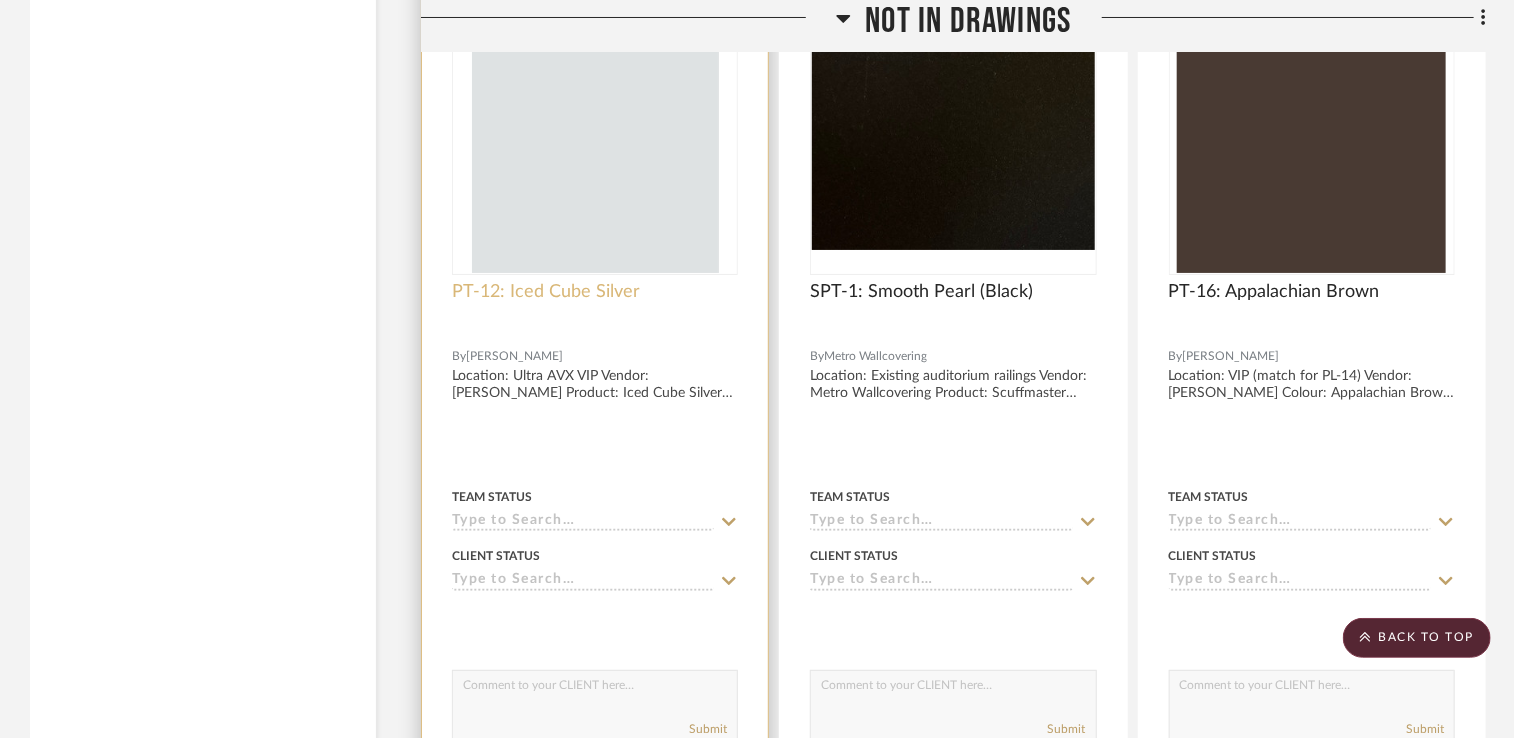 click on "PT-12: Iced Cube Silver" at bounding box center (546, 292) 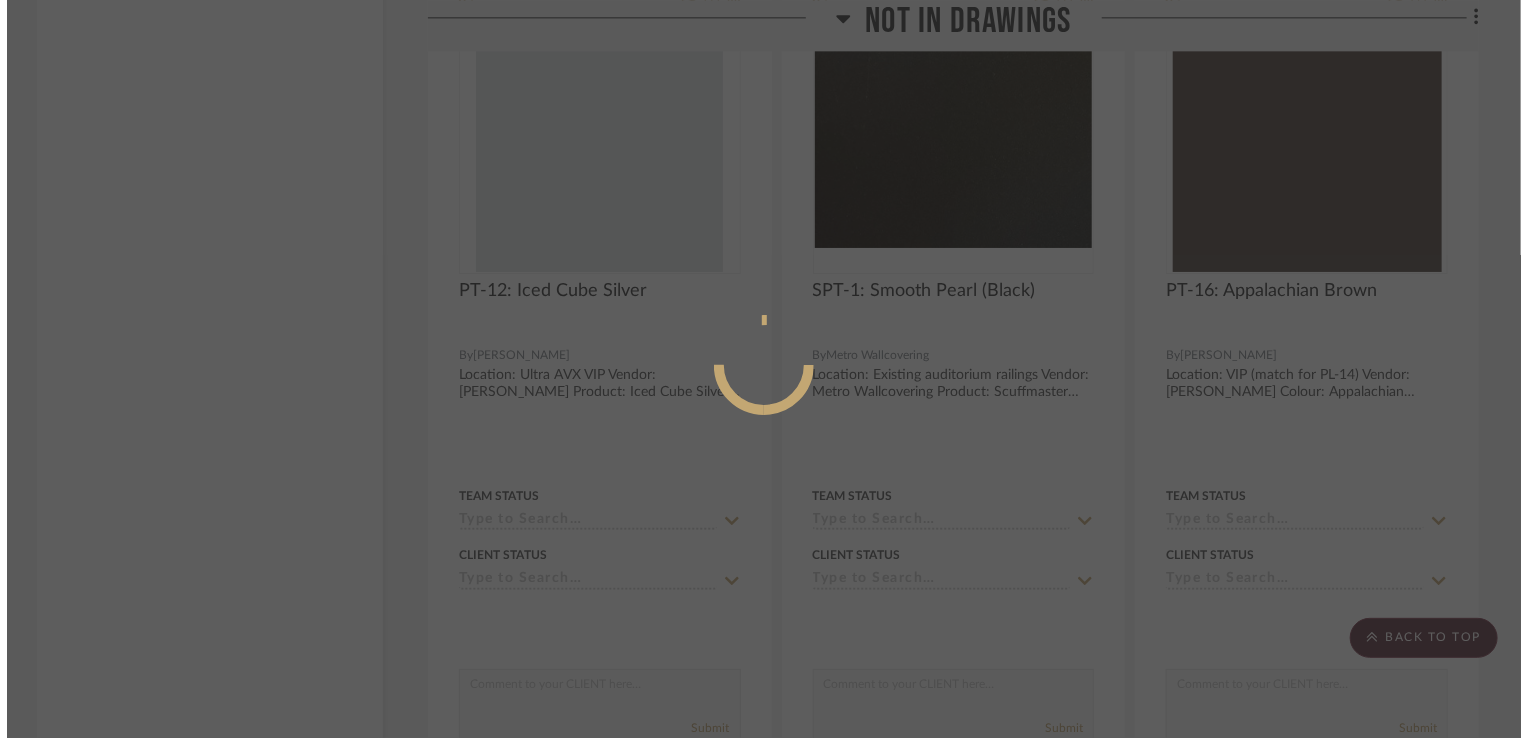 scroll, scrollTop: 0, scrollLeft: 0, axis: both 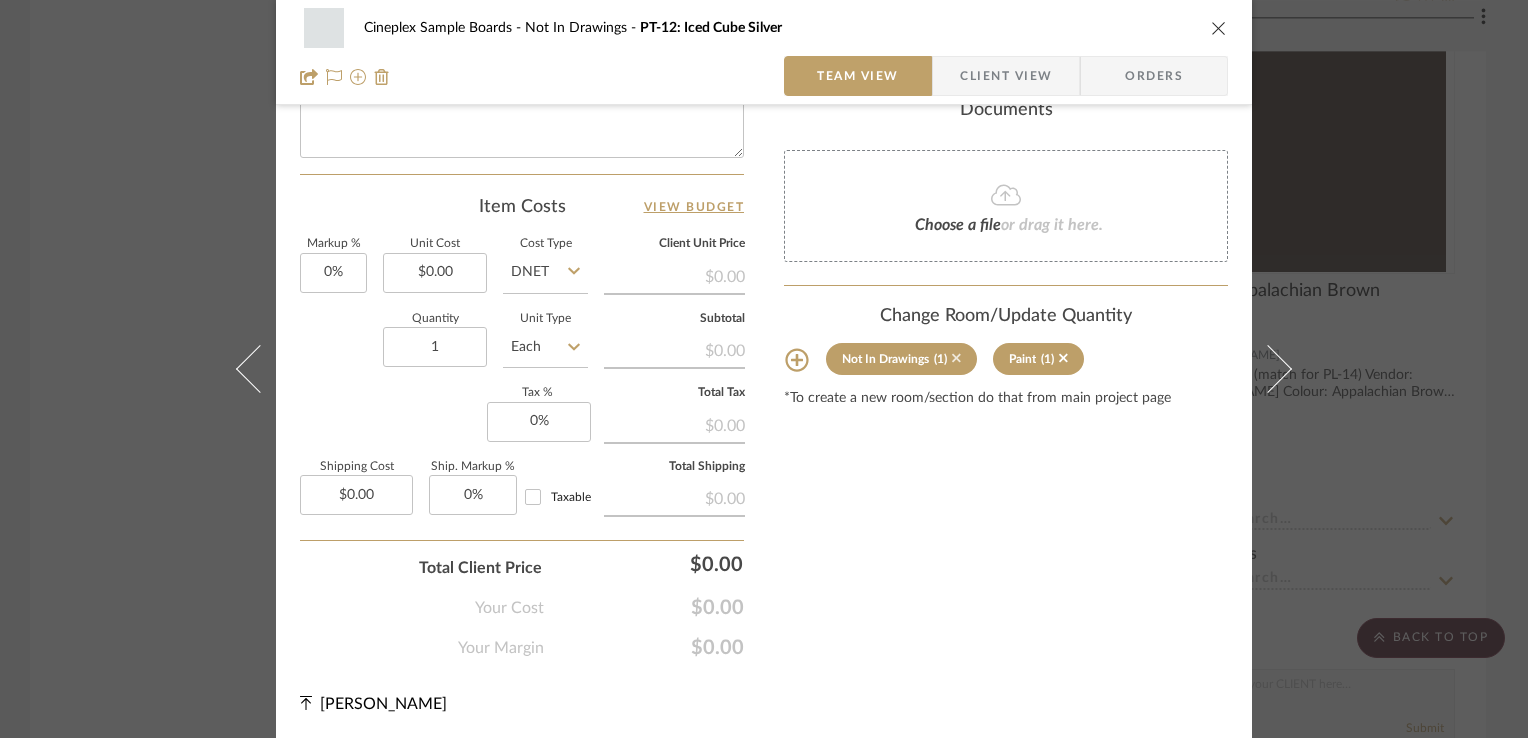 click 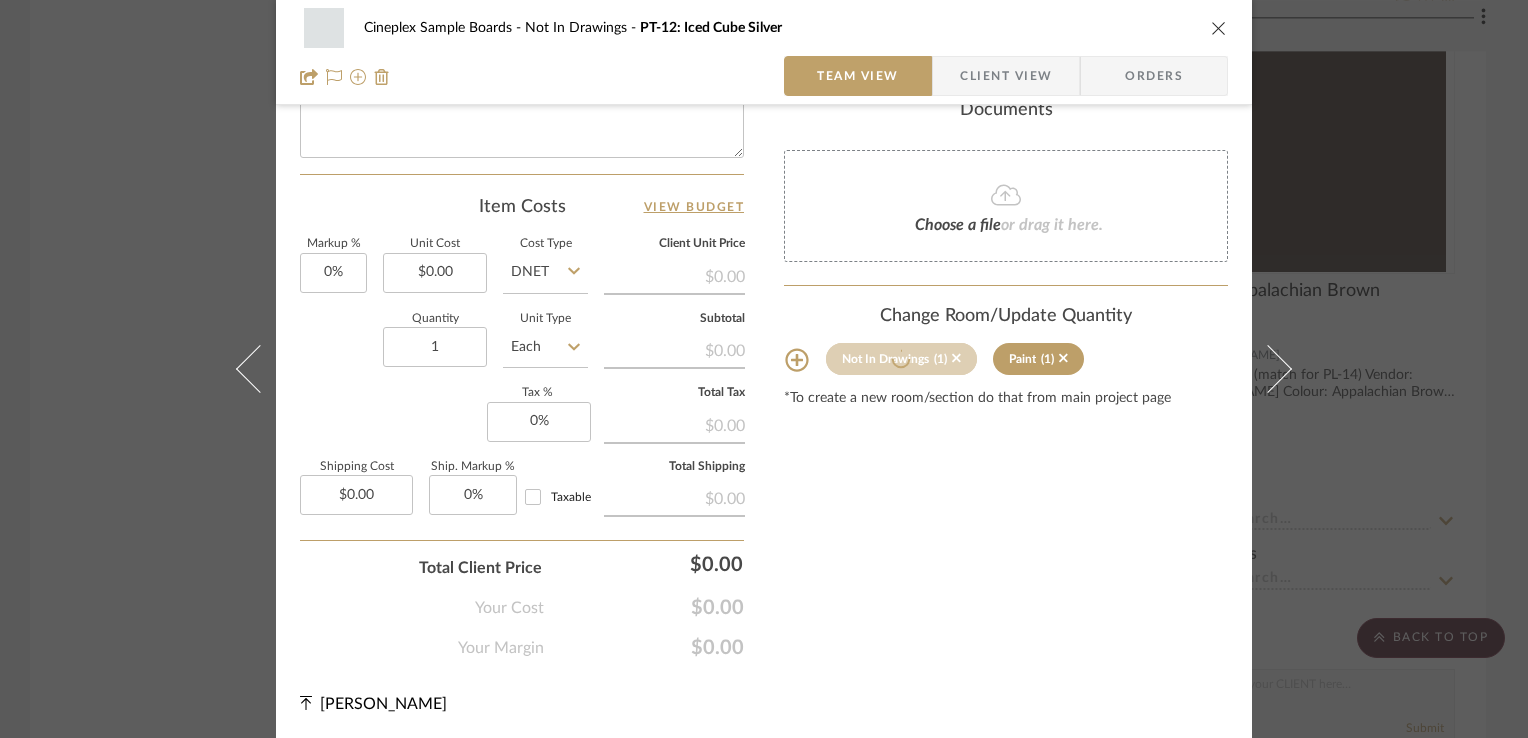 type 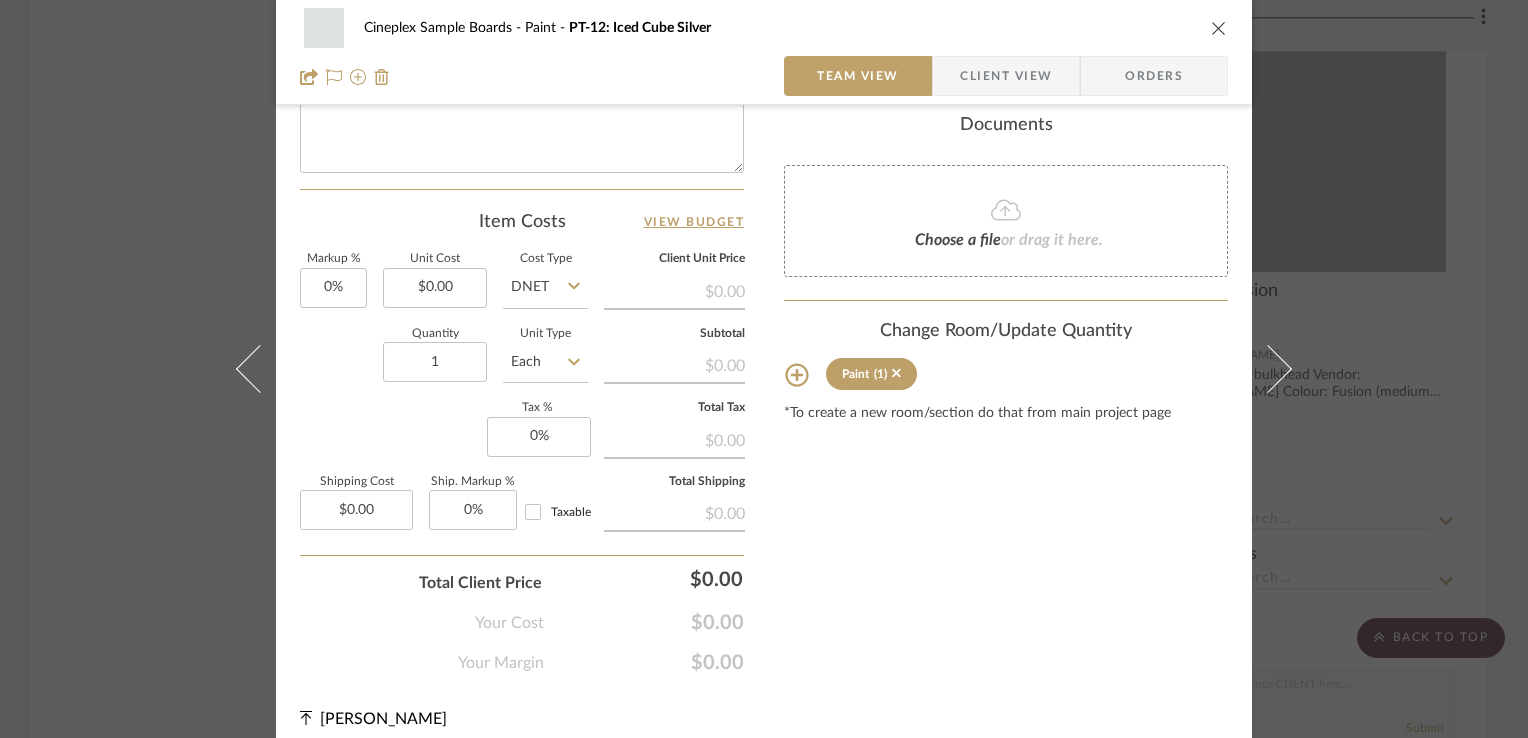 scroll, scrollTop: 1019, scrollLeft: 0, axis: vertical 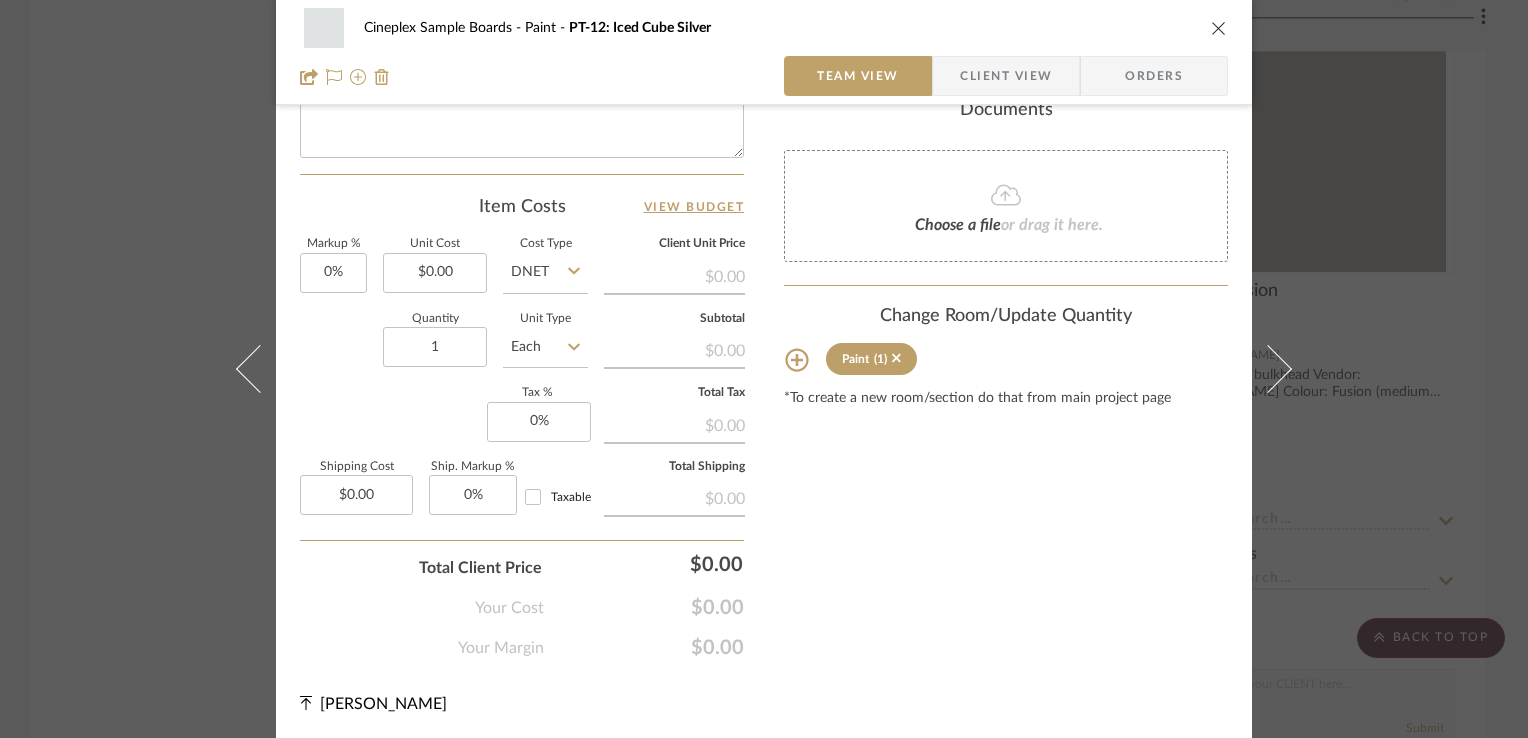 click at bounding box center [1219, 28] 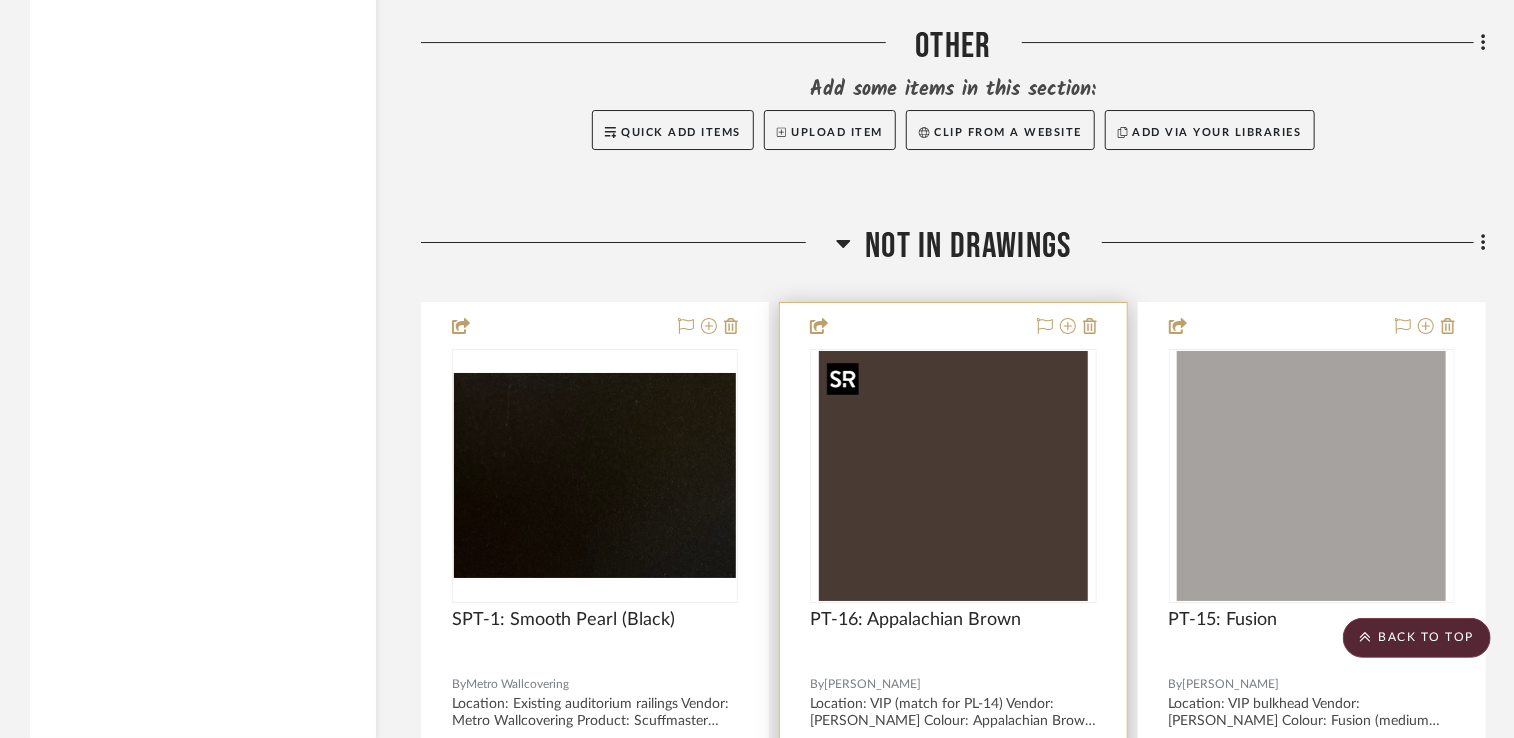 scroll, scrollTop: 41196, scrollLeft: 0, axis: vertical 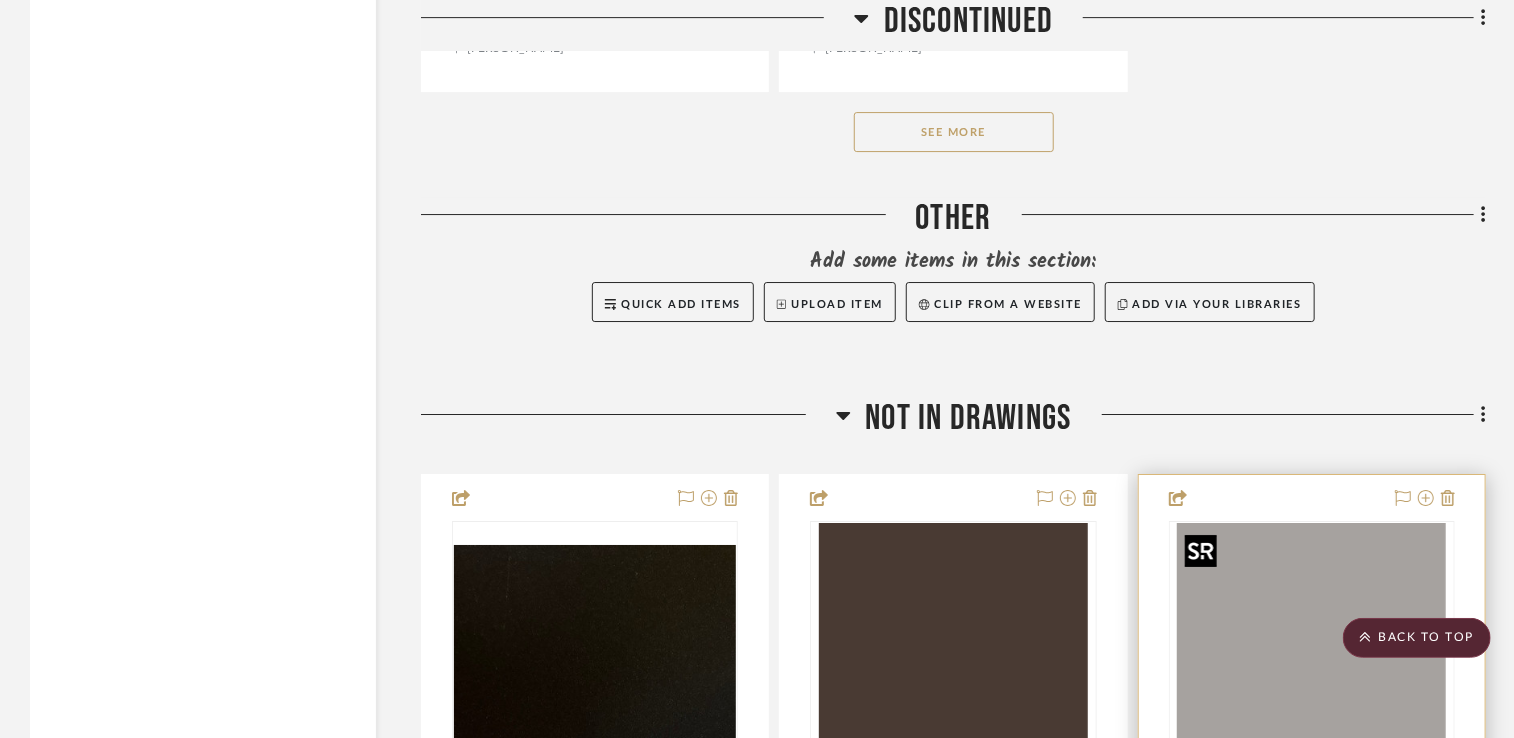 click at bounding box center [1311, 648] 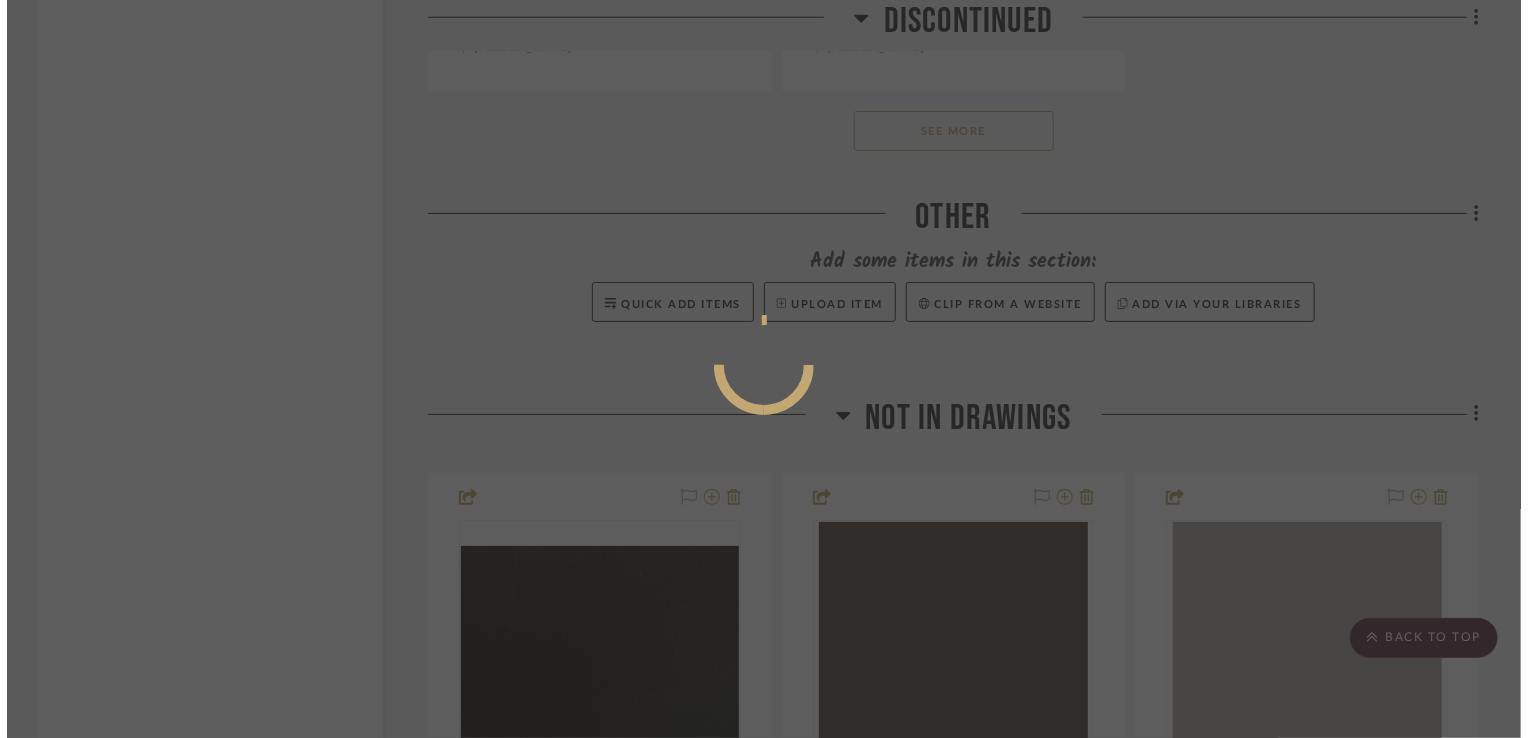 scroll, scrollTop: 0, scrollLeft: 0, axis: both 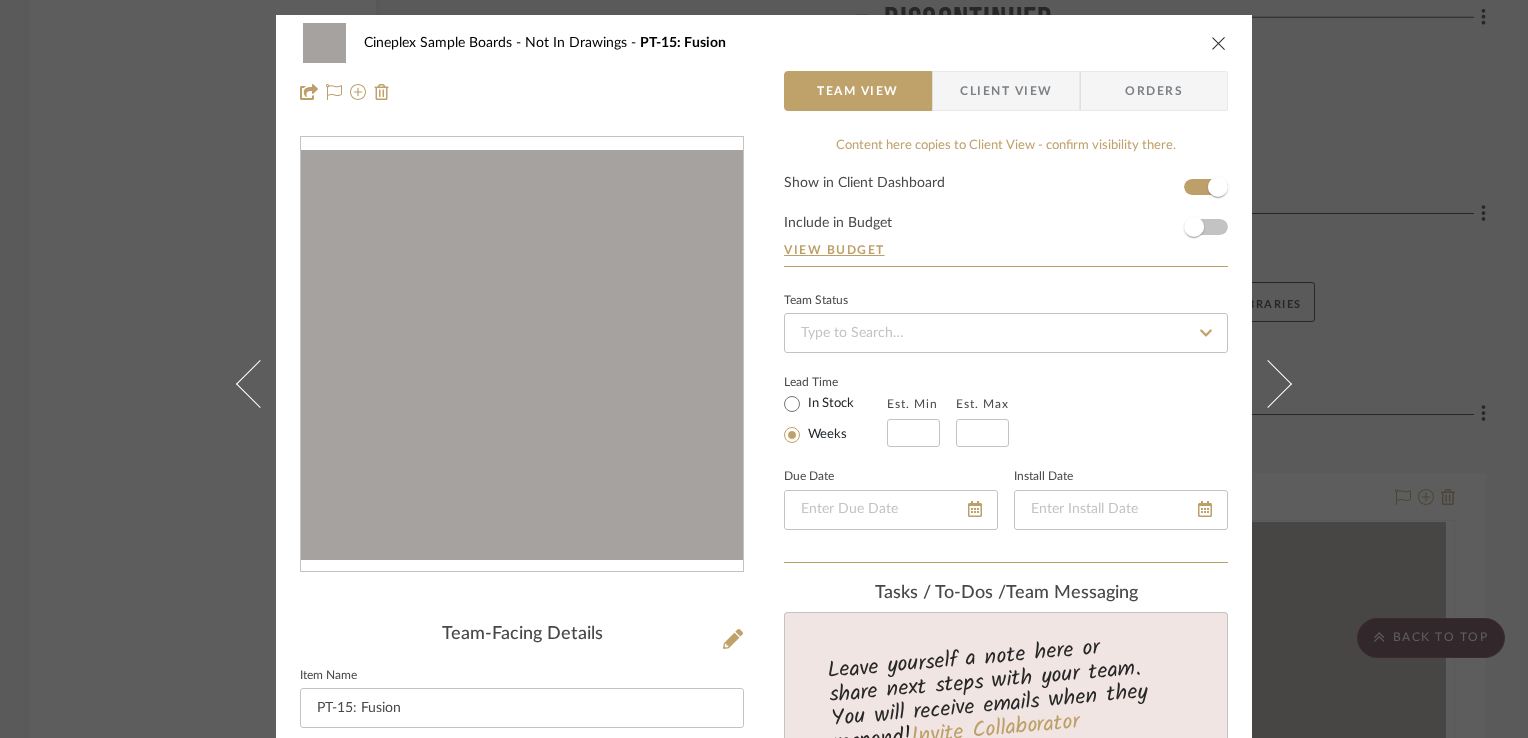 click at bounding box center [1219, 43] 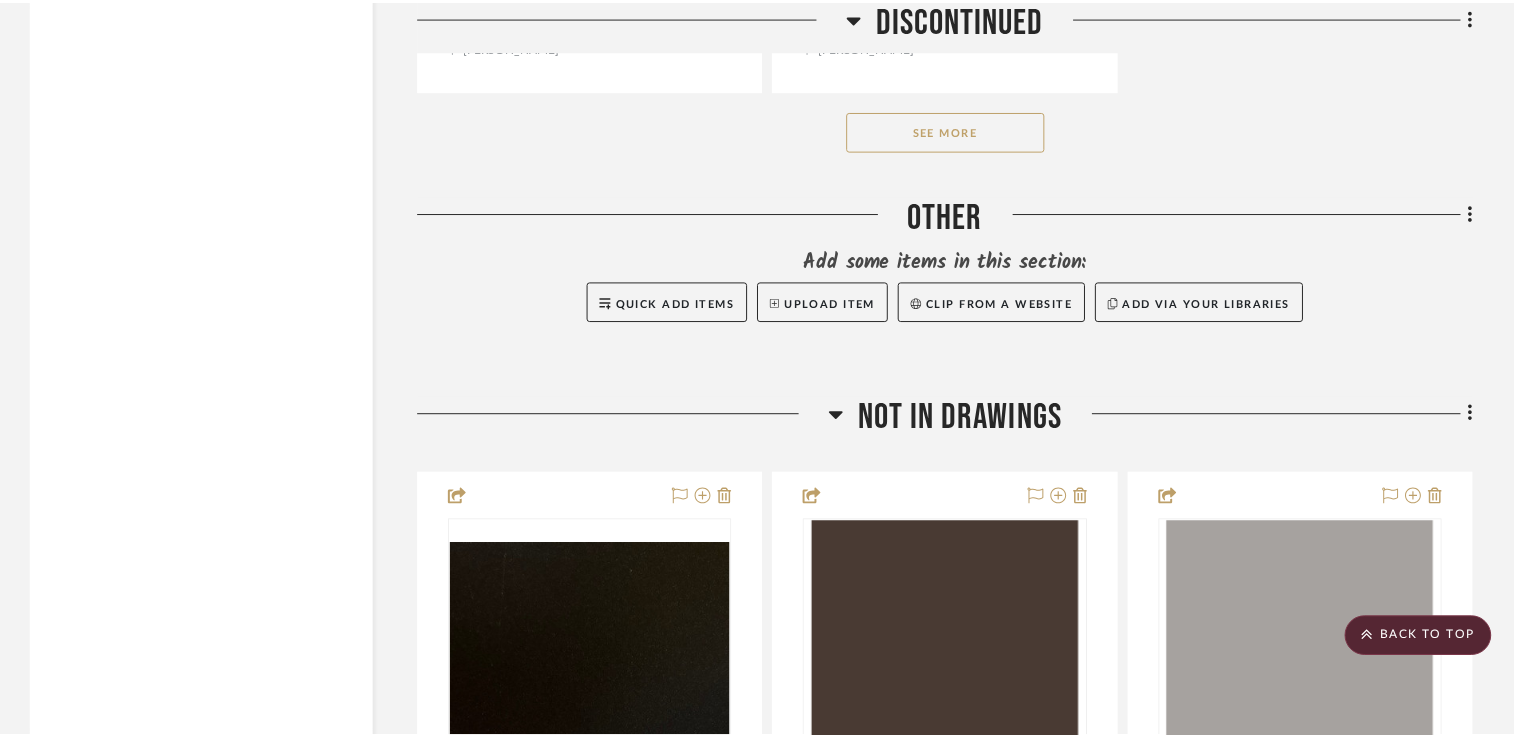 scroll, scrollTop: 41196, scrollLeft: 0, axis: vertical 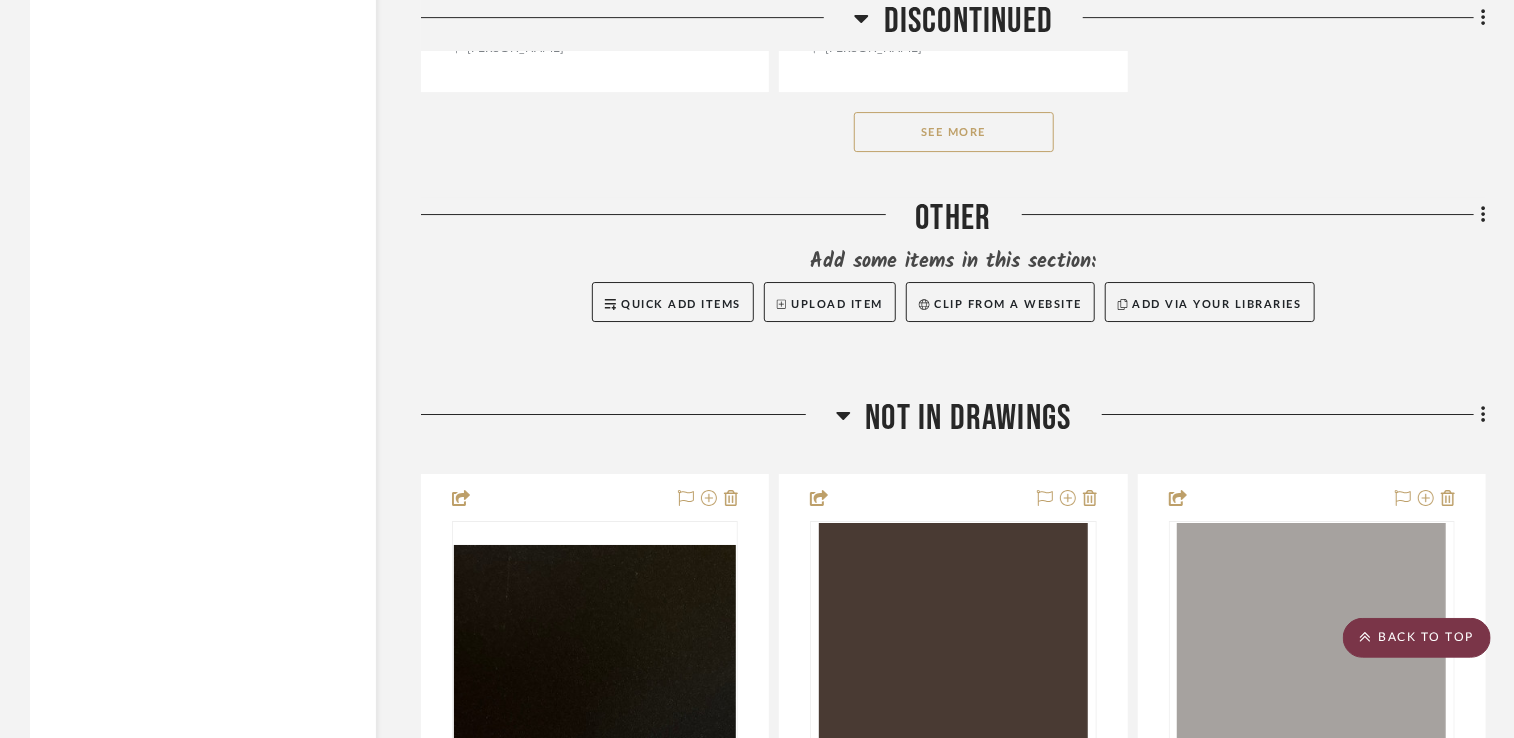 click on "BACK TO TOP" 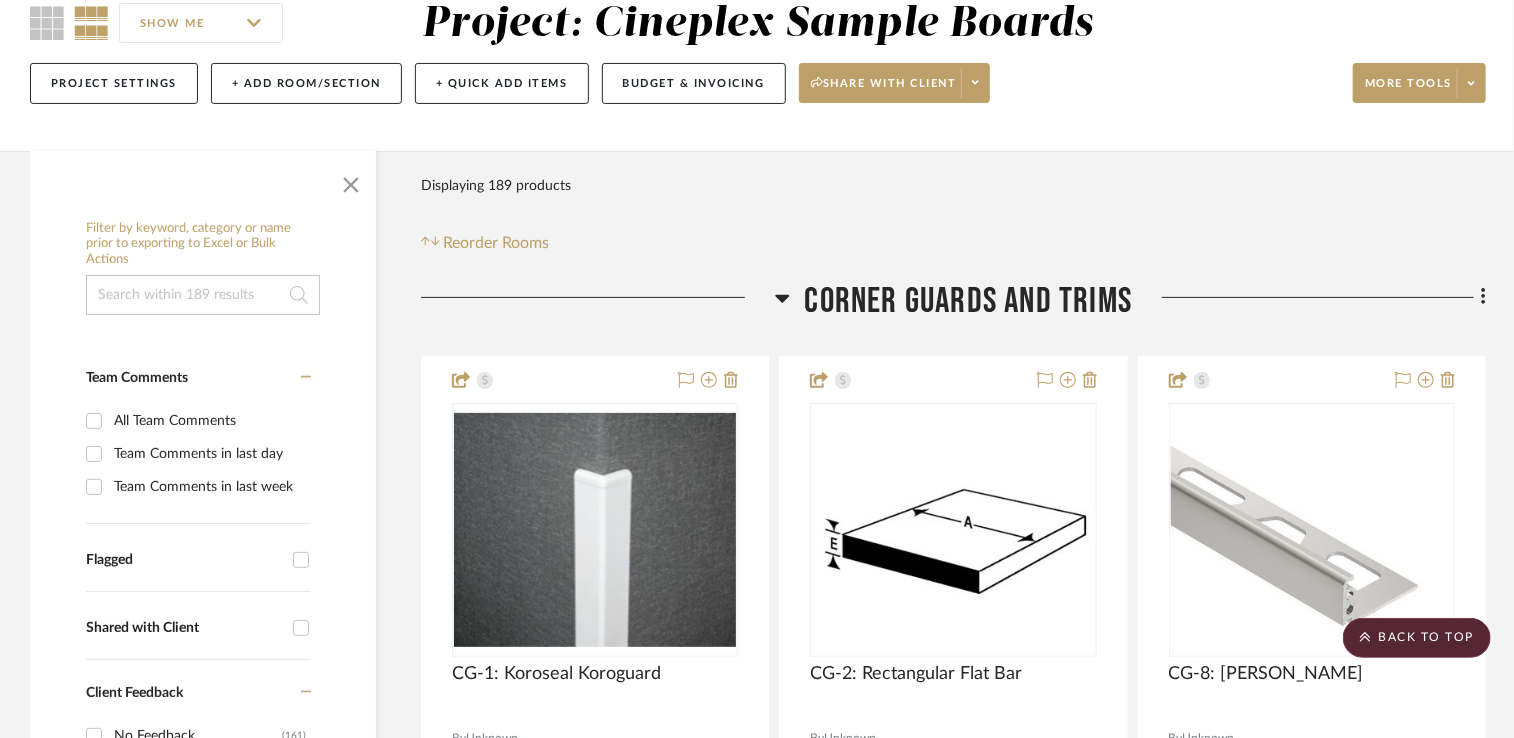 scroll, scrollTop: 0, scrollLeft: 0, axis: both 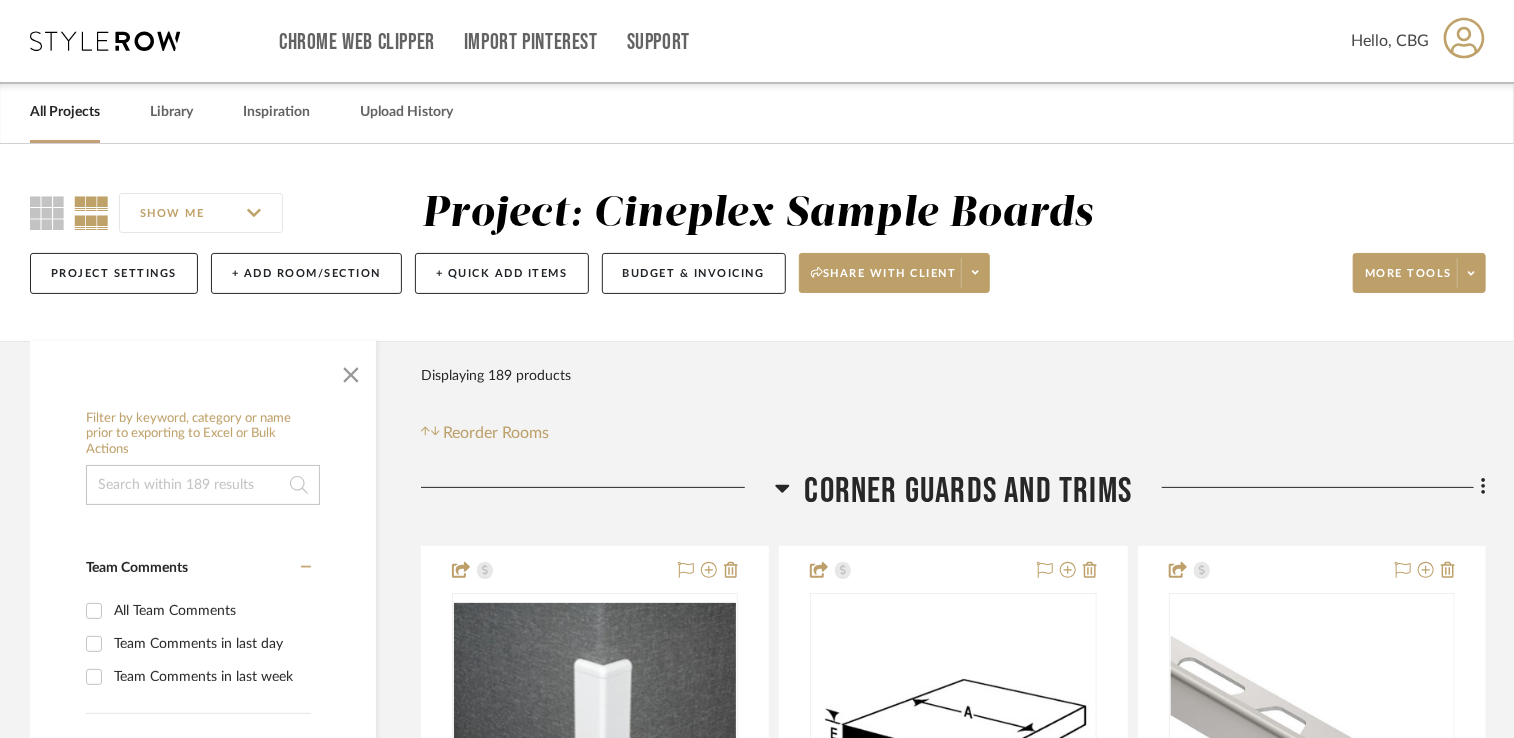 click 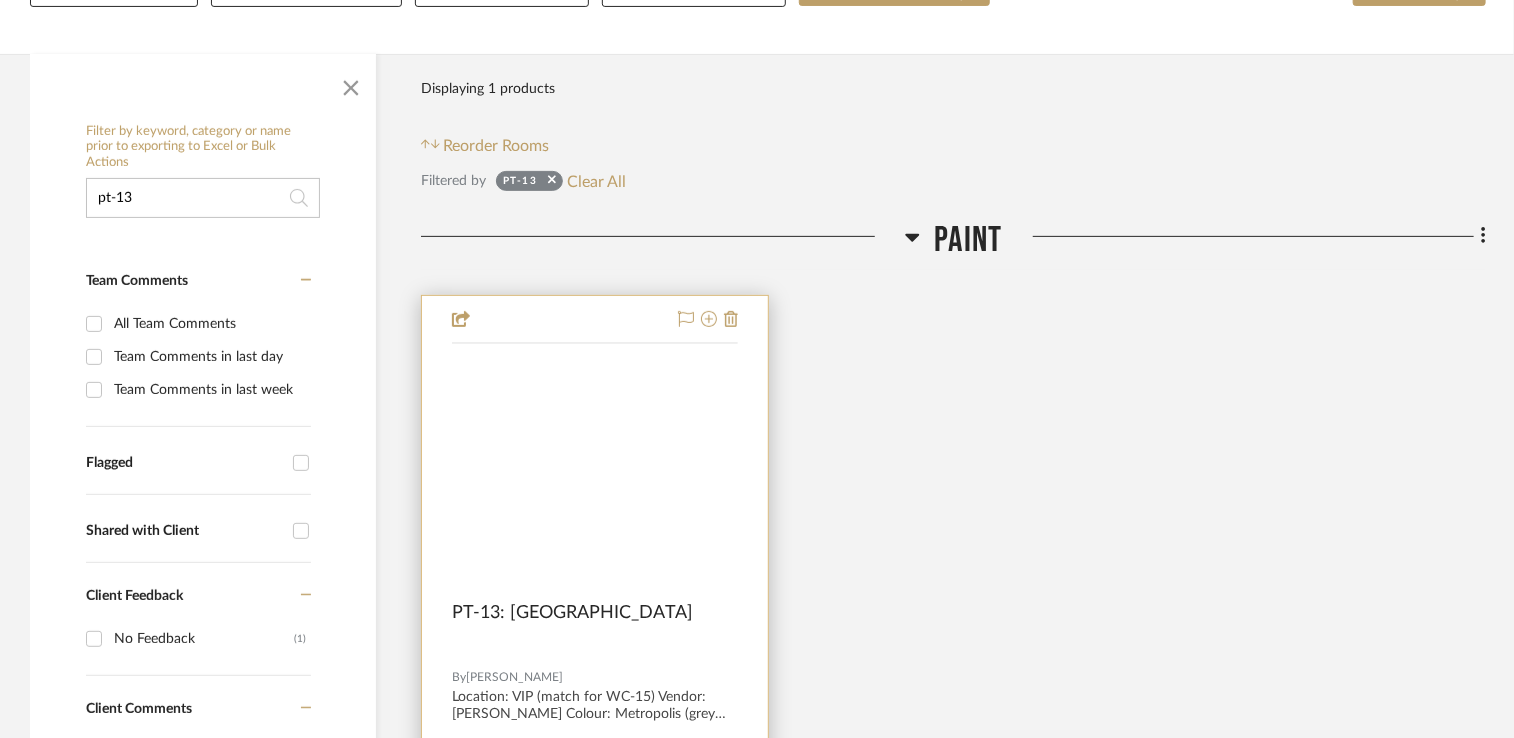 scroll, scrollTop: 300, scrollLeft: 0, axis: vertical 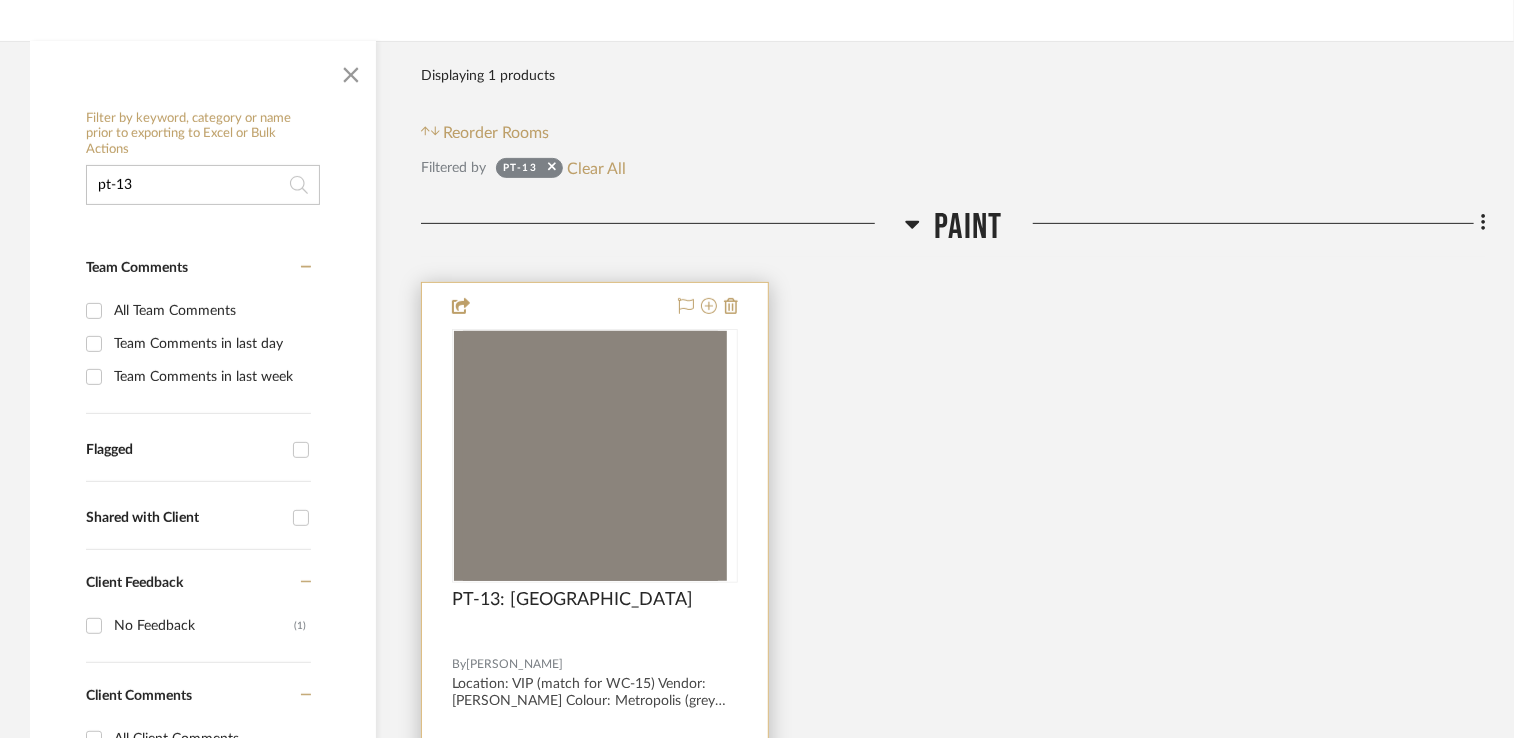 type on "pt-13" 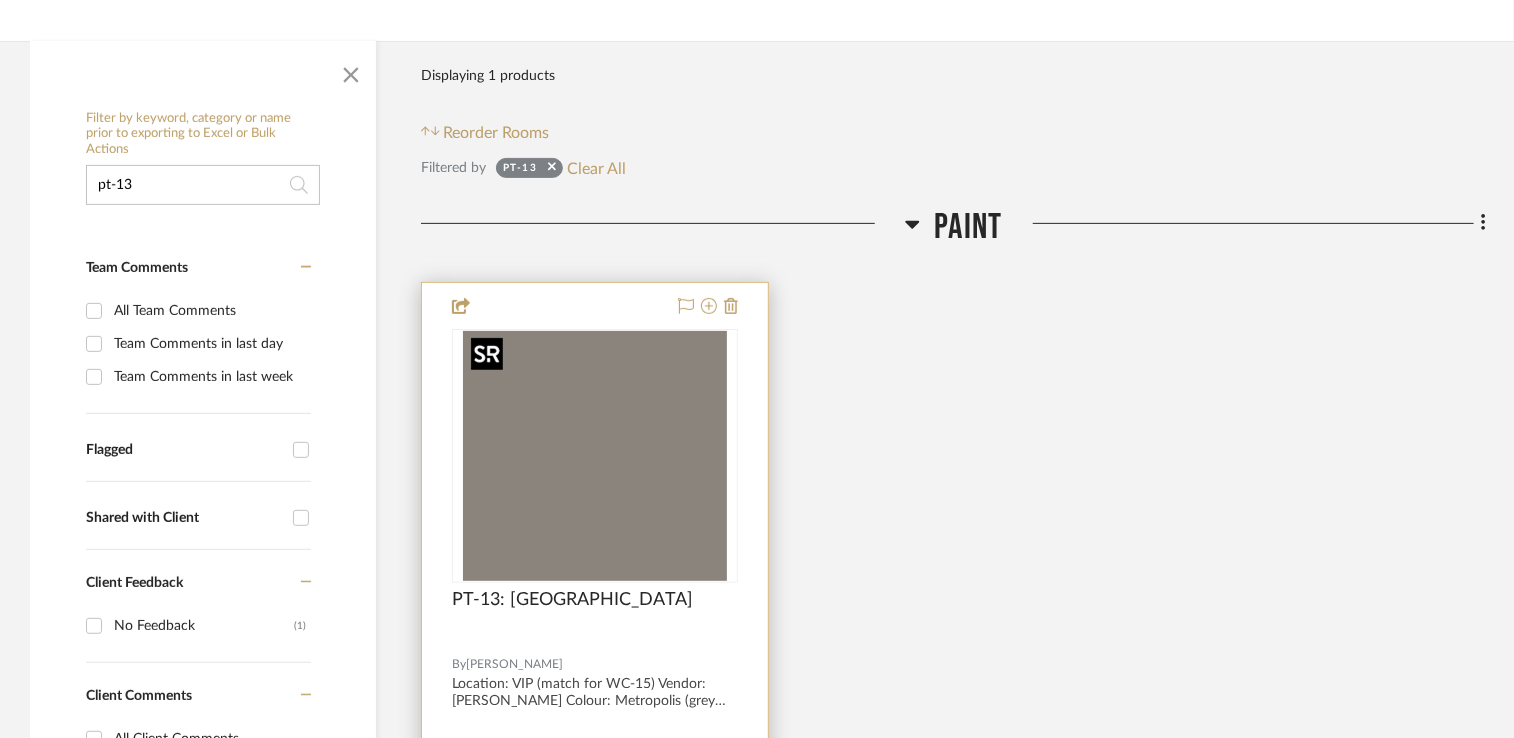 click at bounding box center (595, 456) 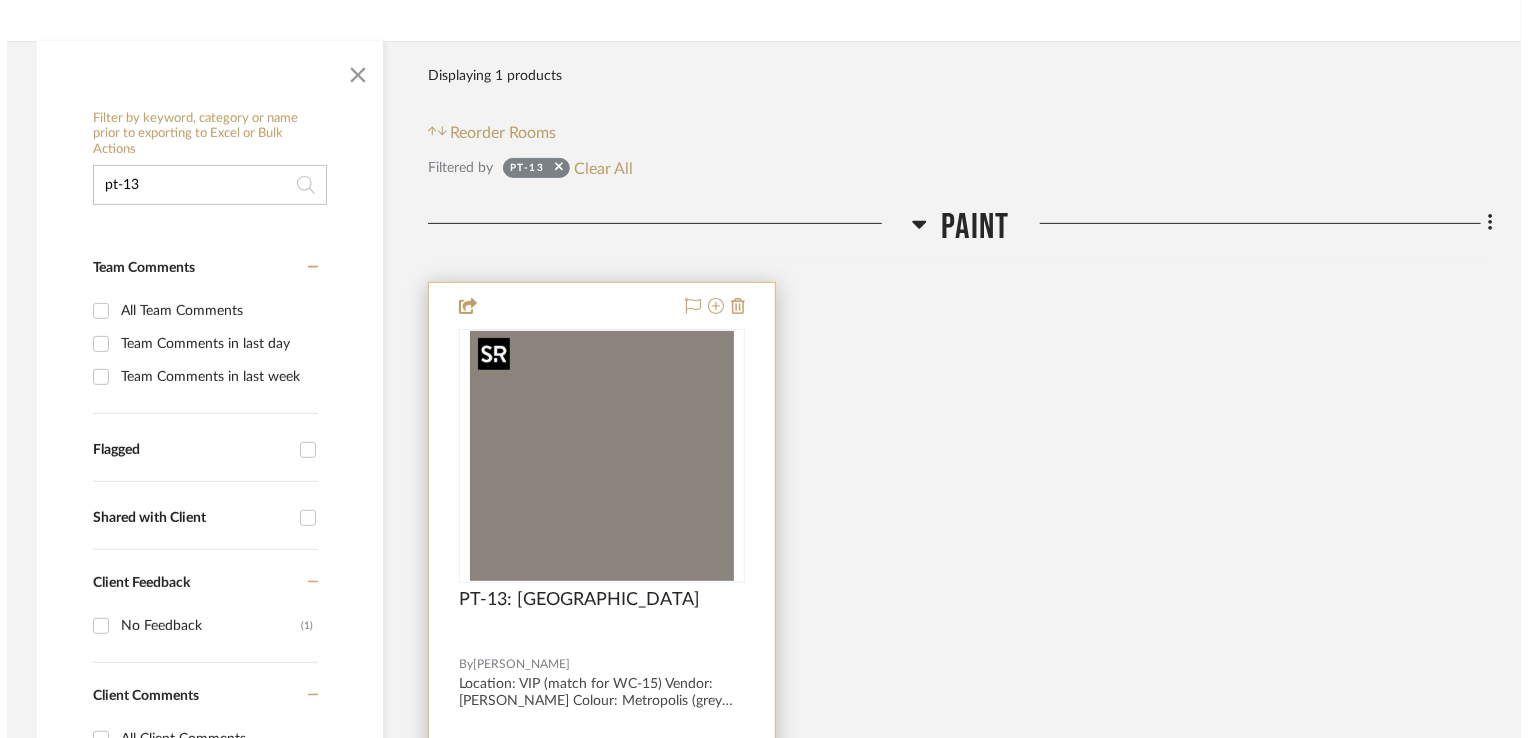 scroll, scrollTop: 0, scrollLeft: 0, axis: both 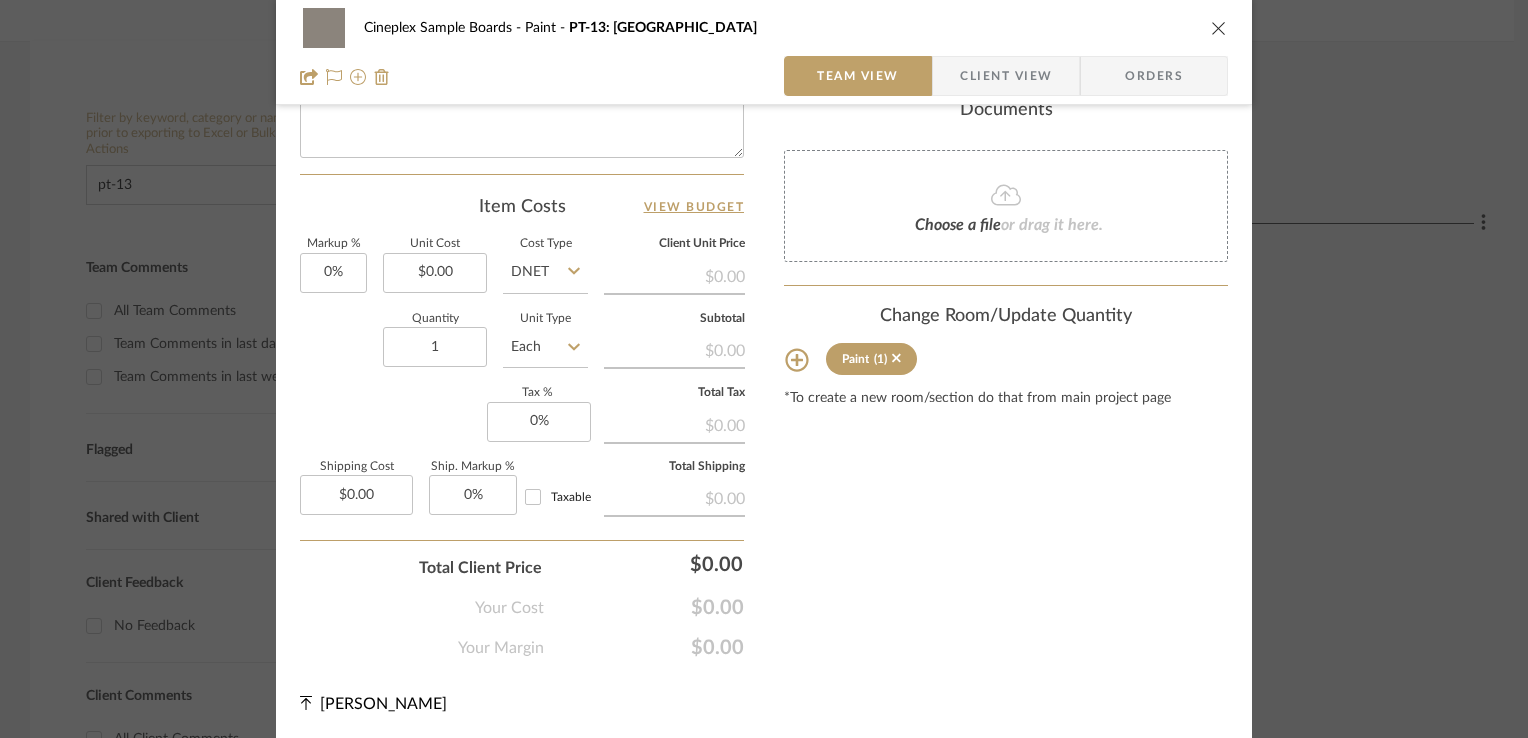 click 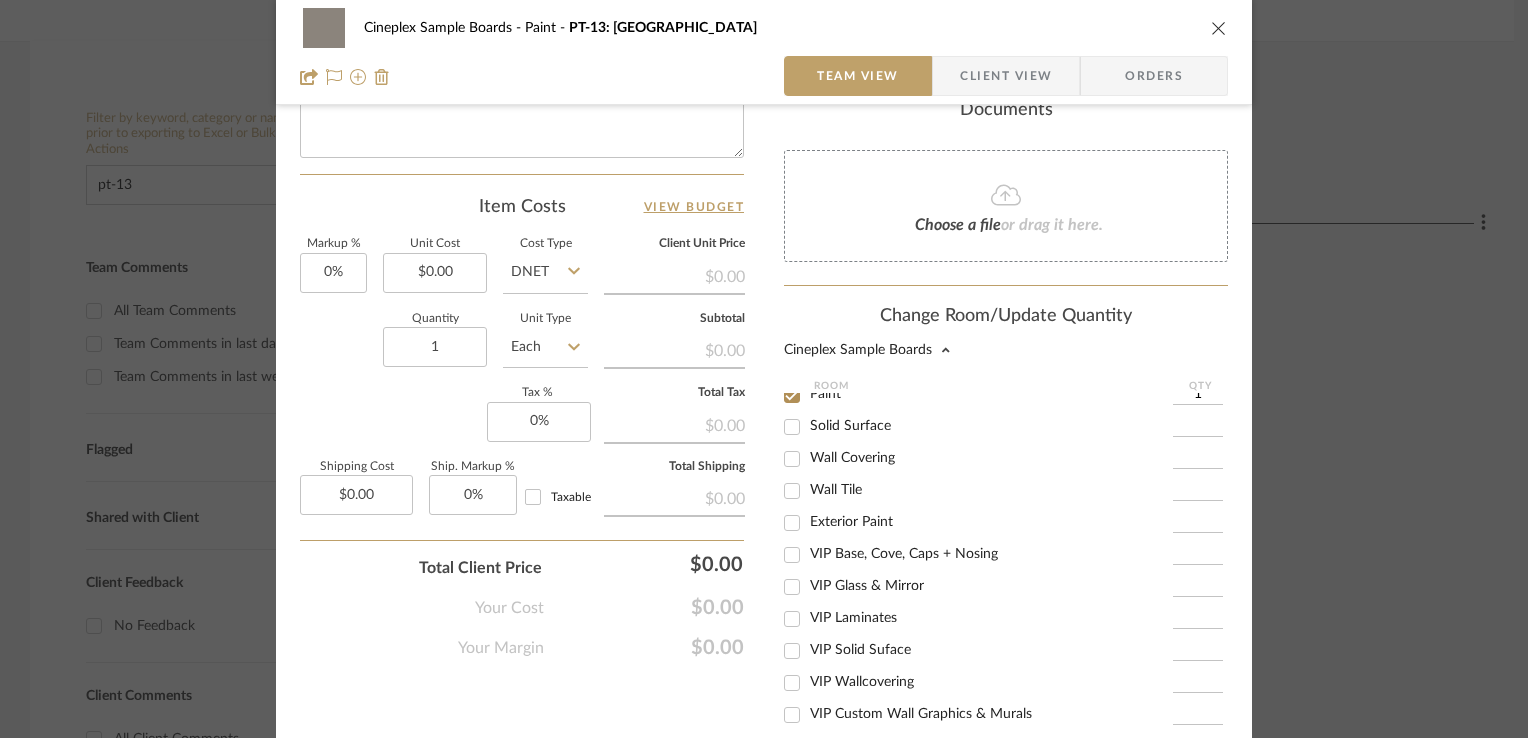 scroll, scrollTop: 363, scrollLeft: 0, axis: vertical 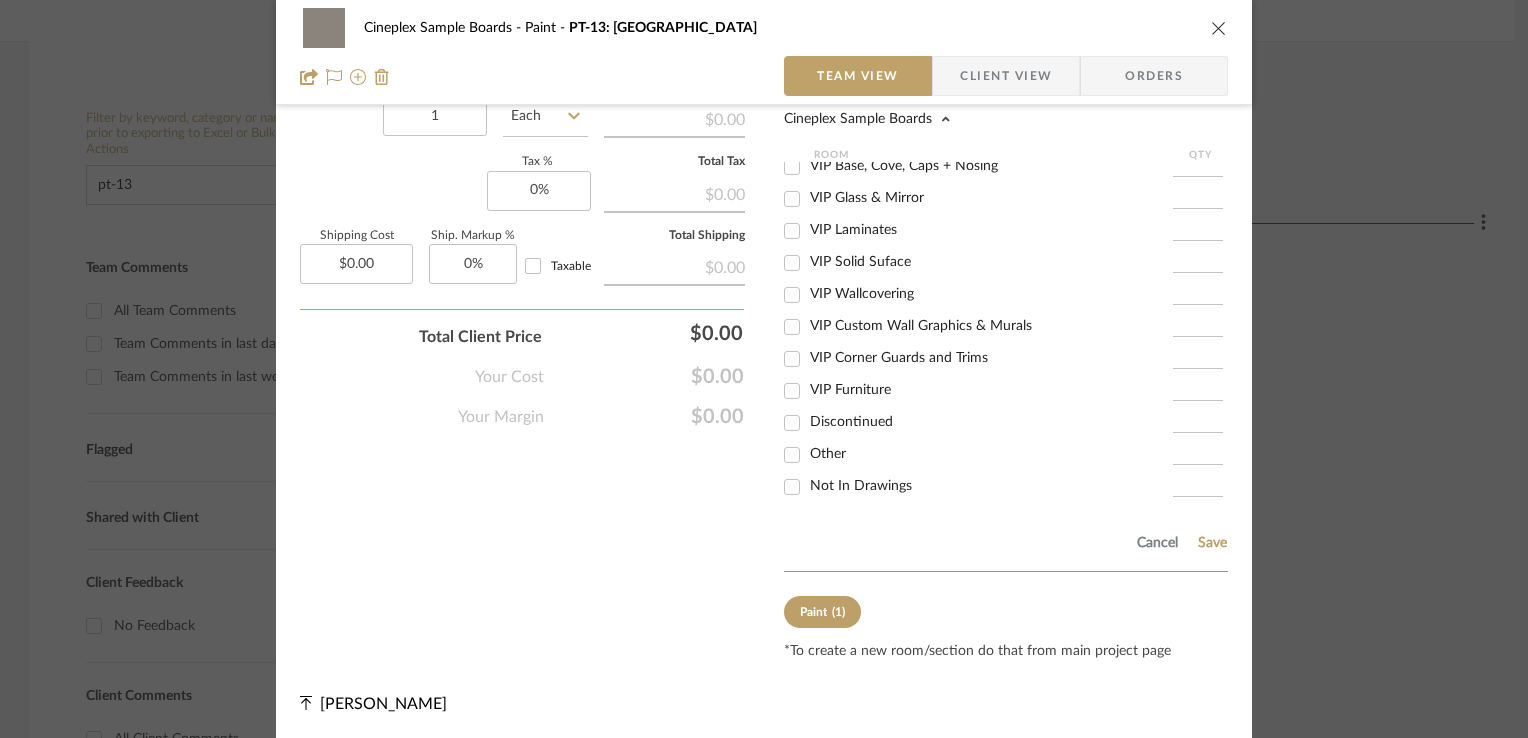 click on "Not In Drawings" at bounding box center [861, 486] 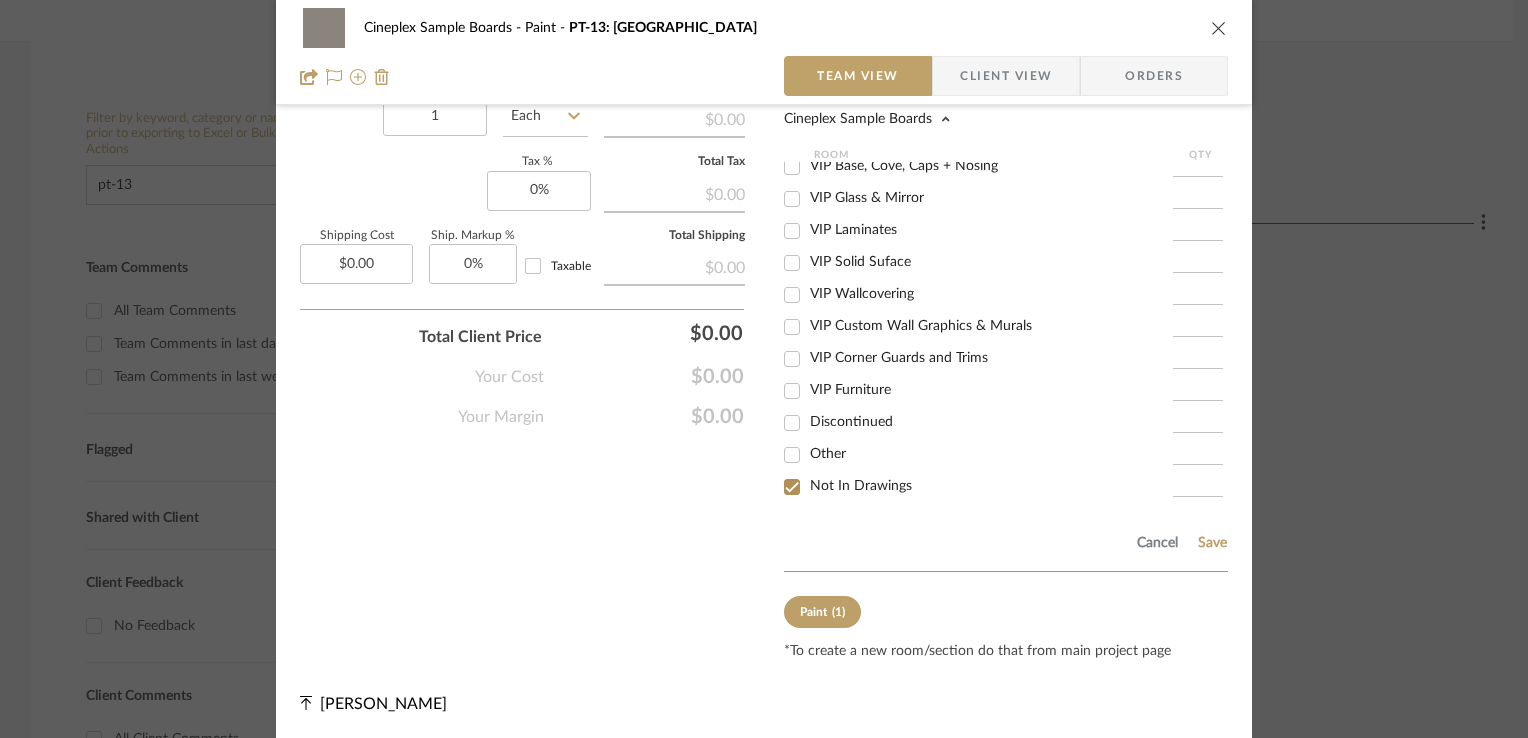 checkbox on "true" 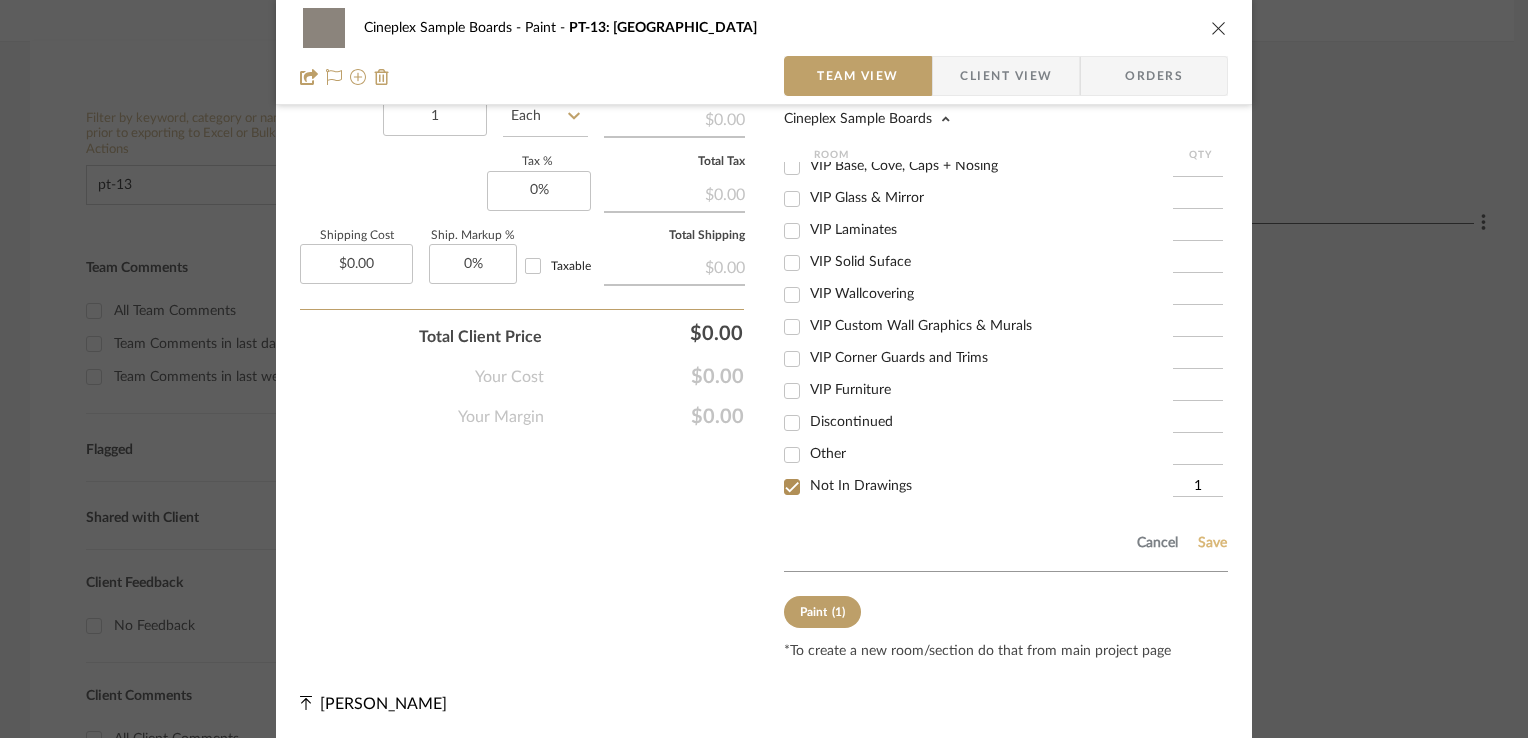 click on "Save" 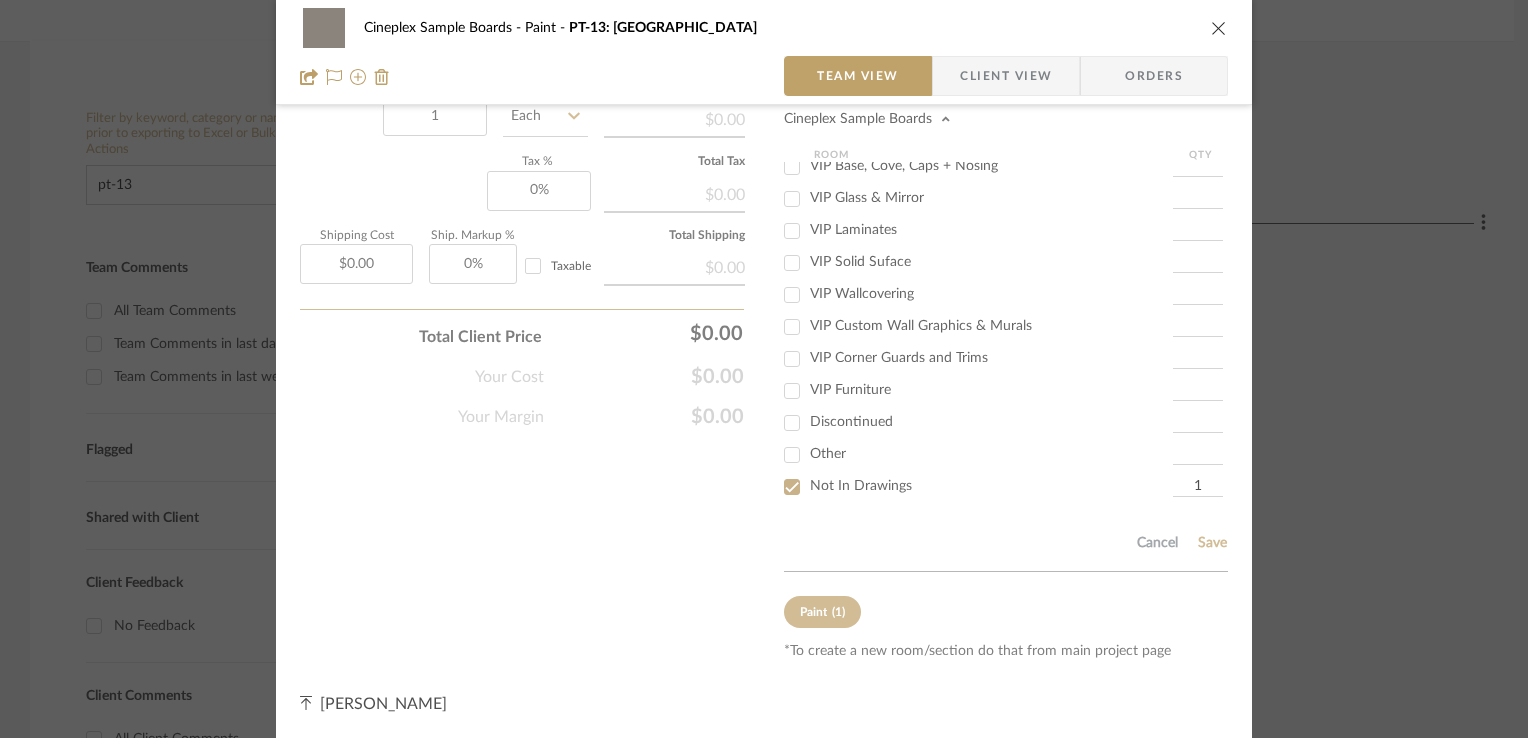 type 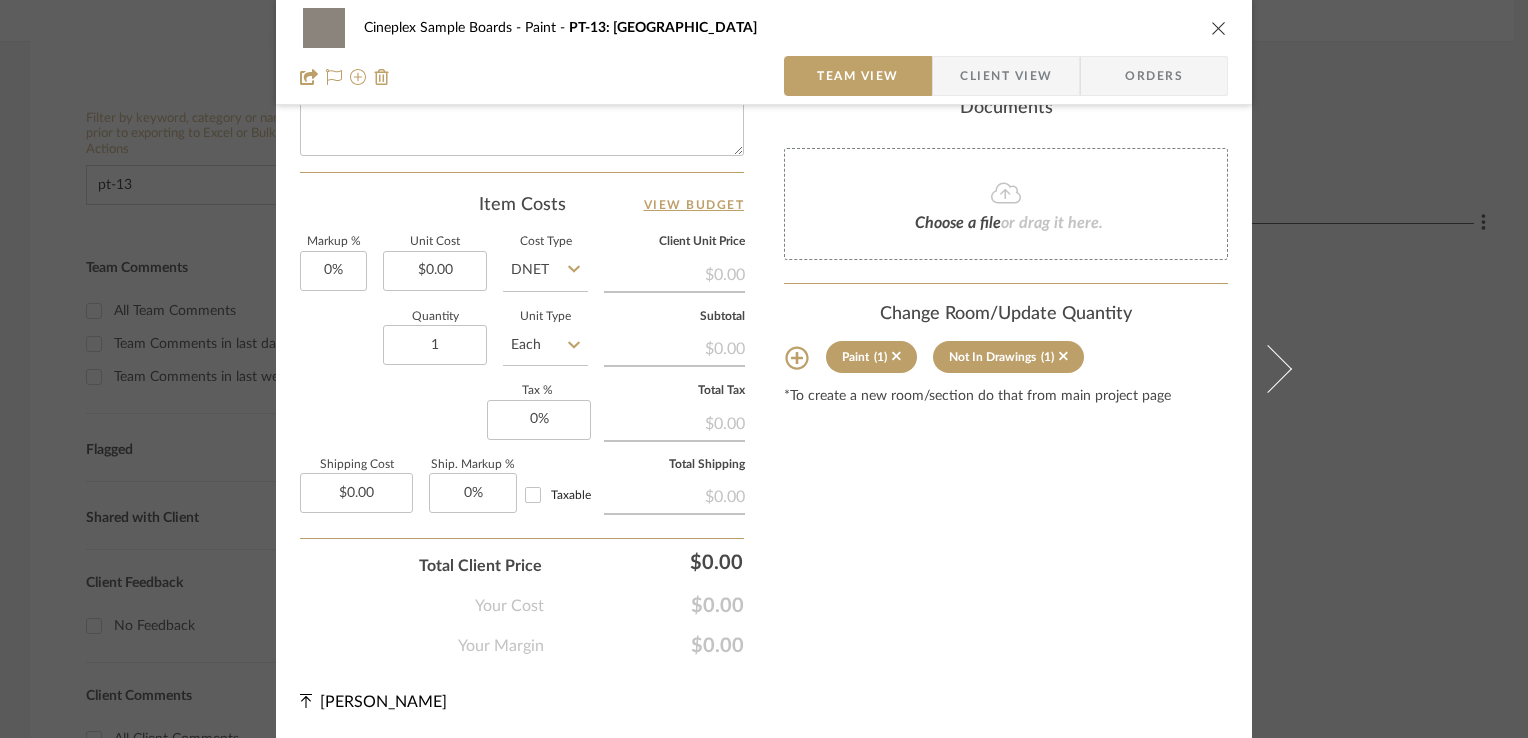 scroll, scrollTop: 1019, scrollLeft: 0, axis: vertical 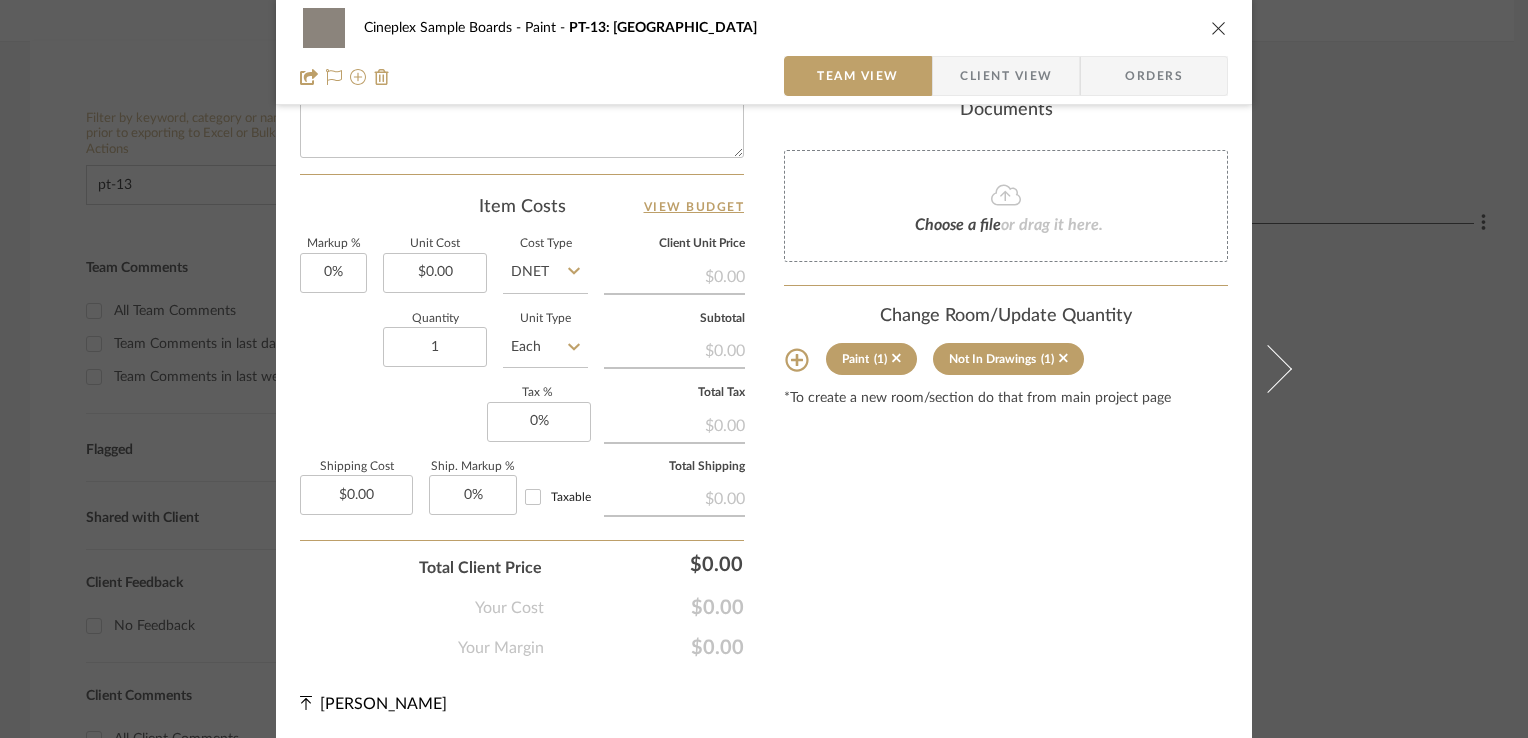 click on "Cineplex Sample Boards Paint PT-13: Metropolis Team View Client View Orders" at bounding box center (764, 52) 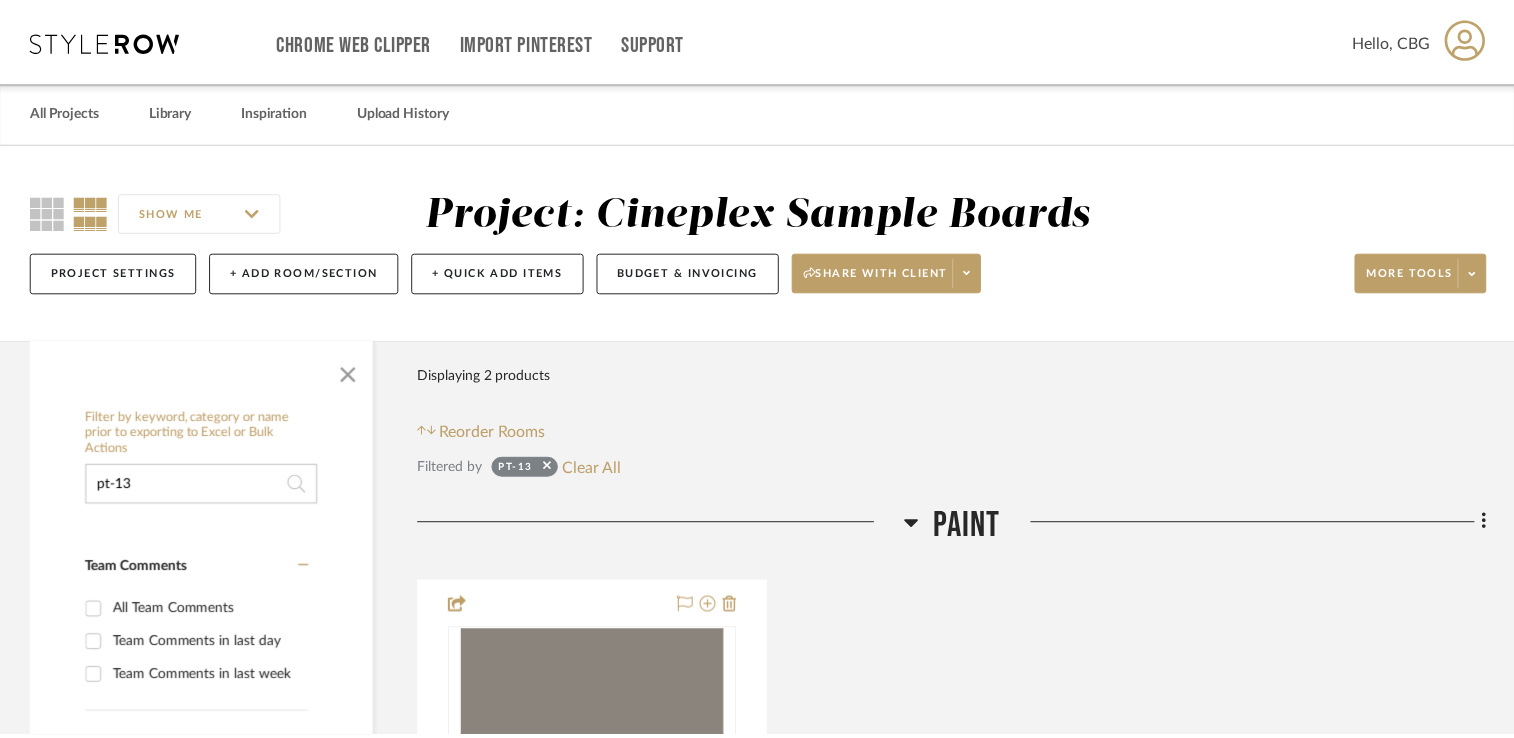 scroll, scrollTop: 300, scrollLeft: 0, axis: vertical 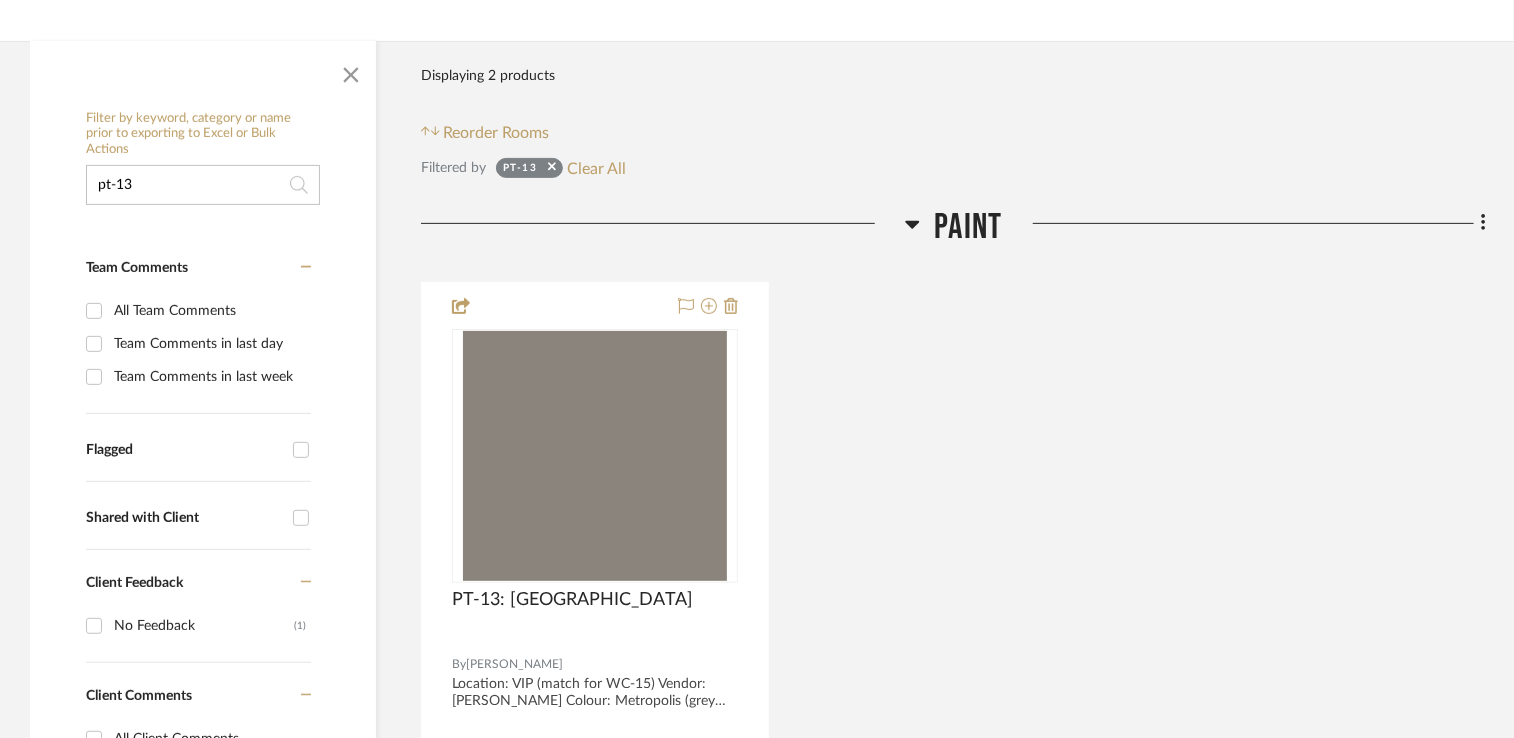 click on "pt-13" 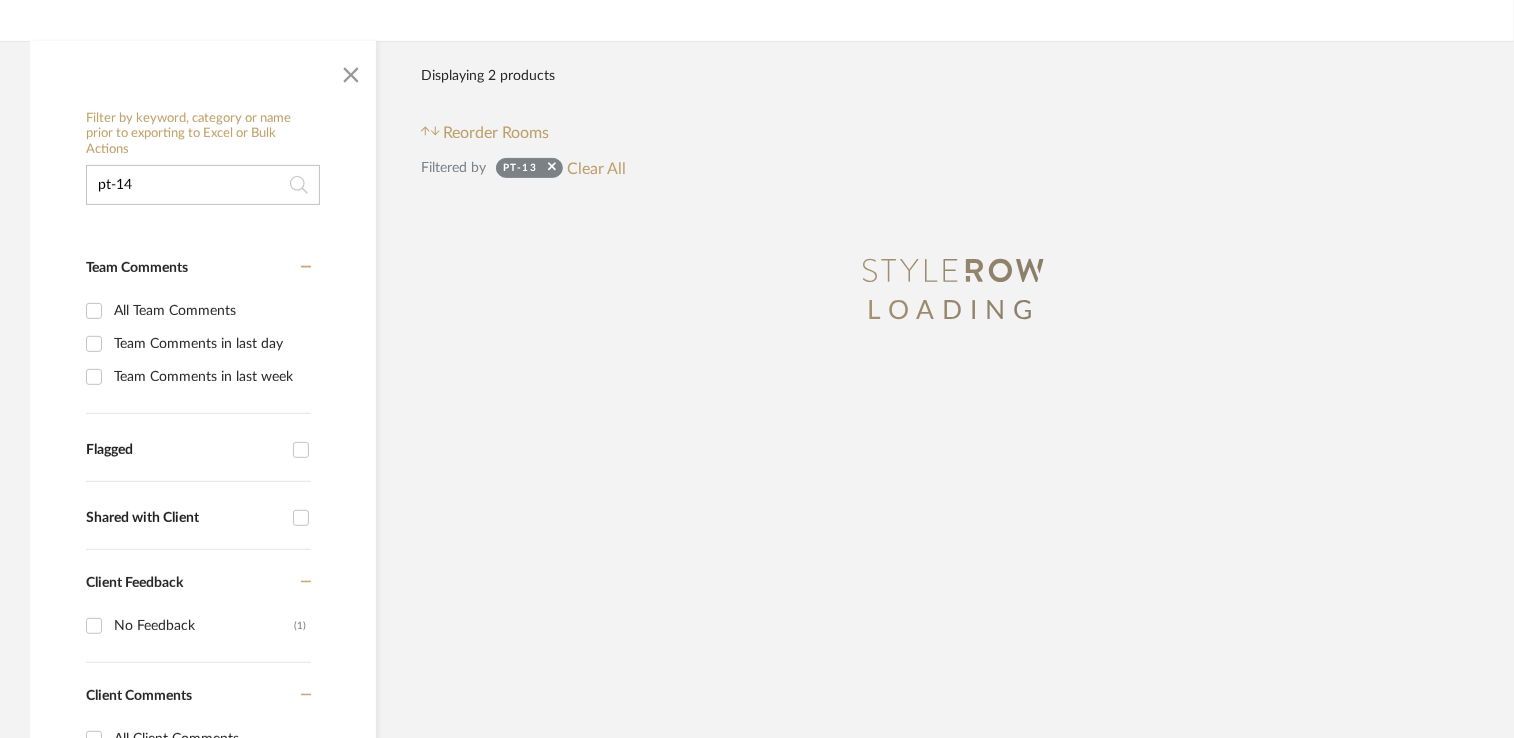 type on "pt-14" 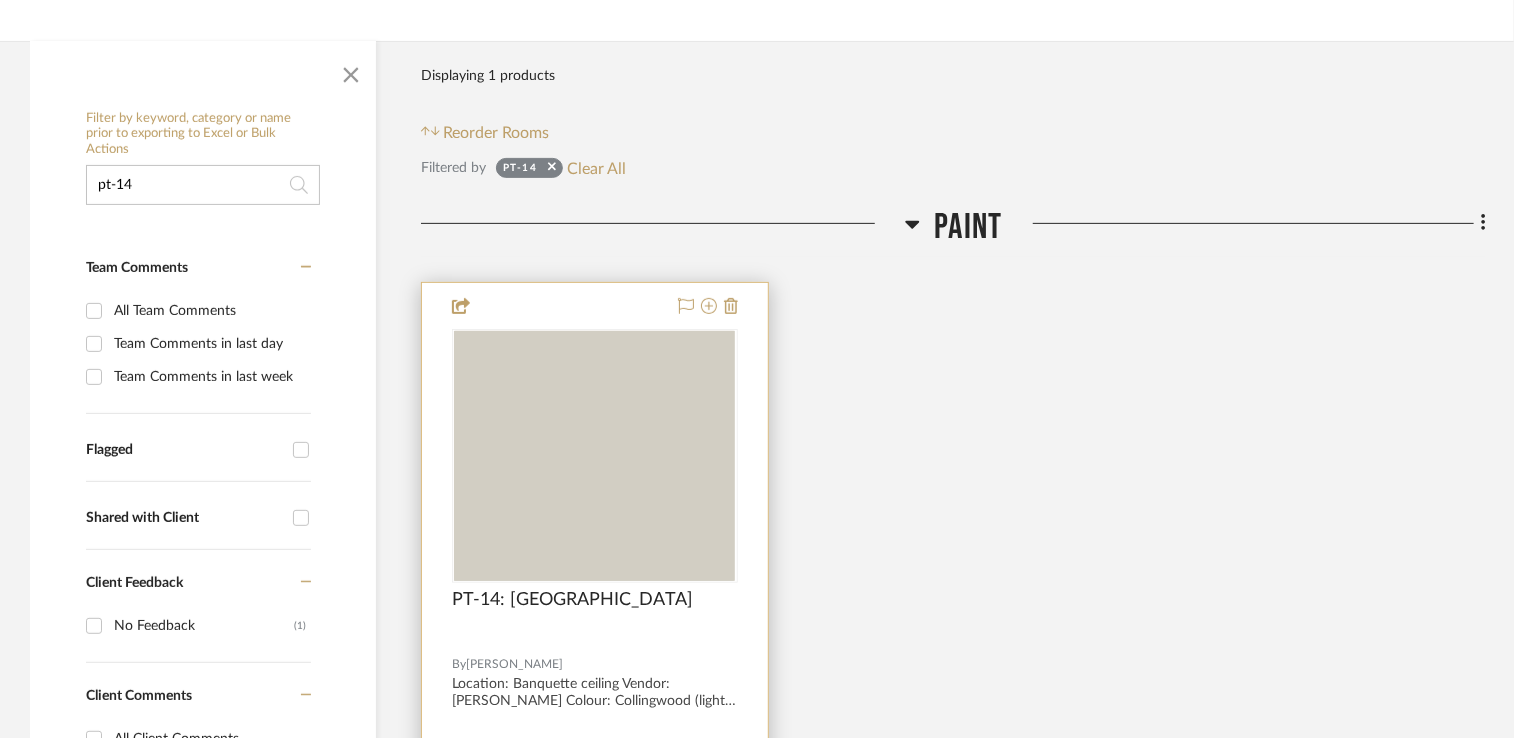 click at bounding box center (595, 720) 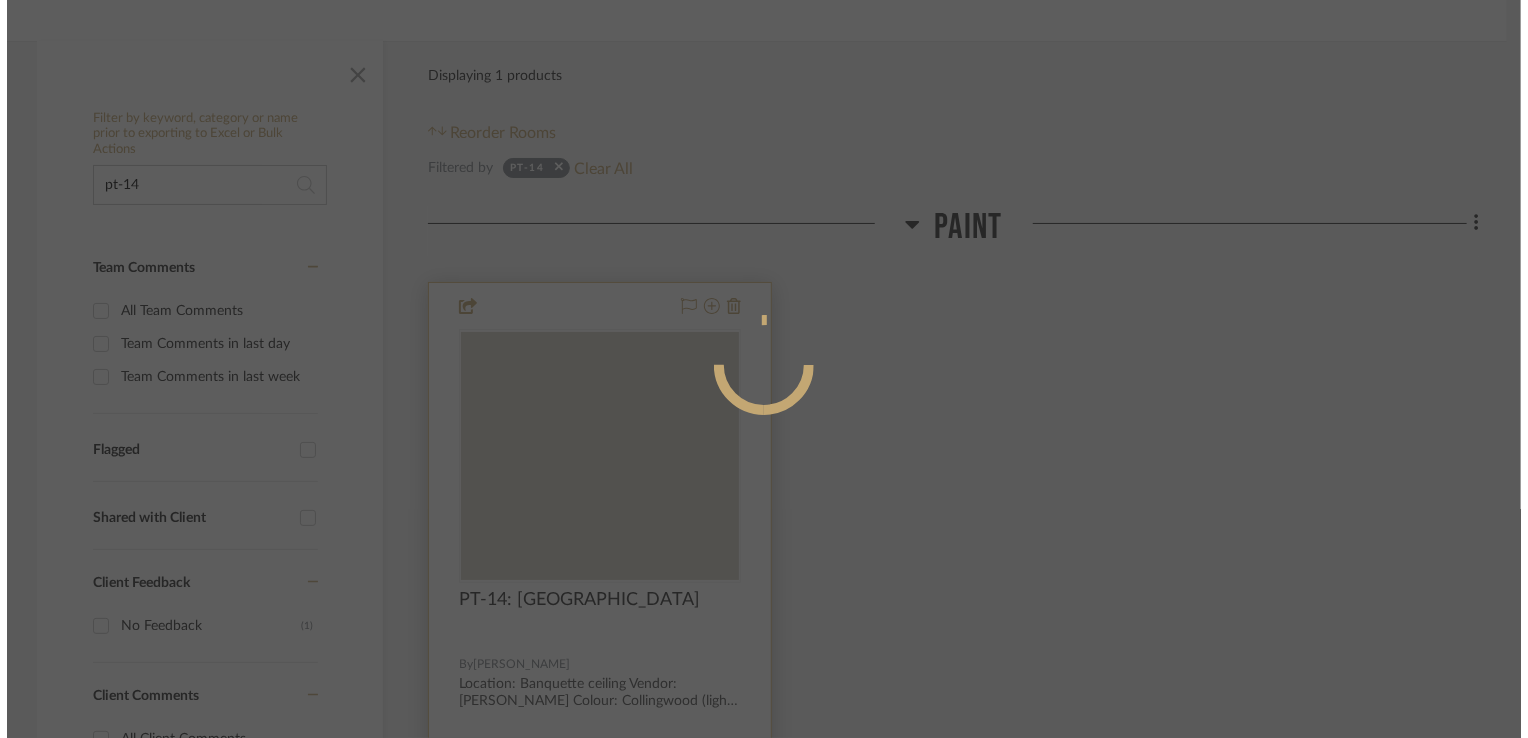 scroll, scrollTop: 0, scrollLeft: 0, axis: both 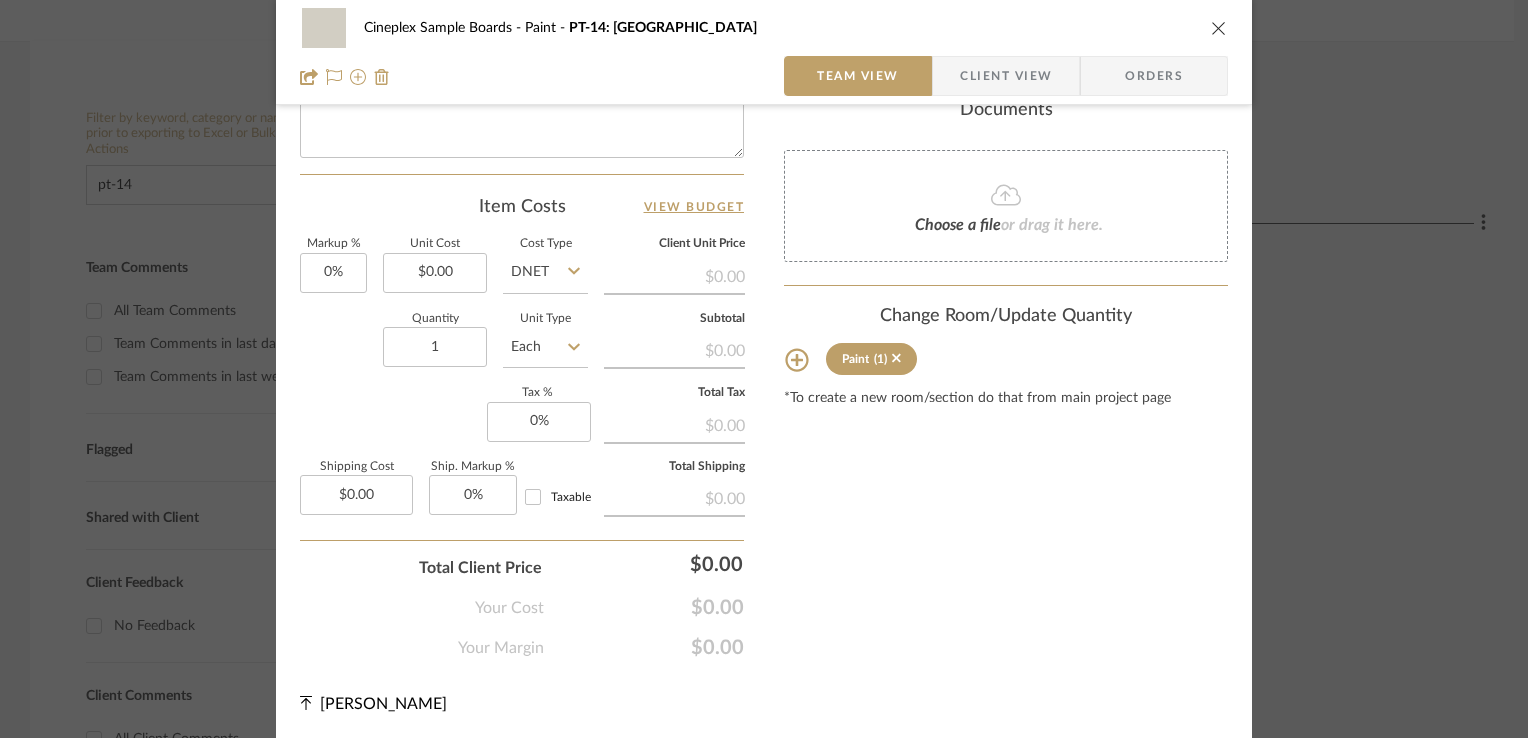click 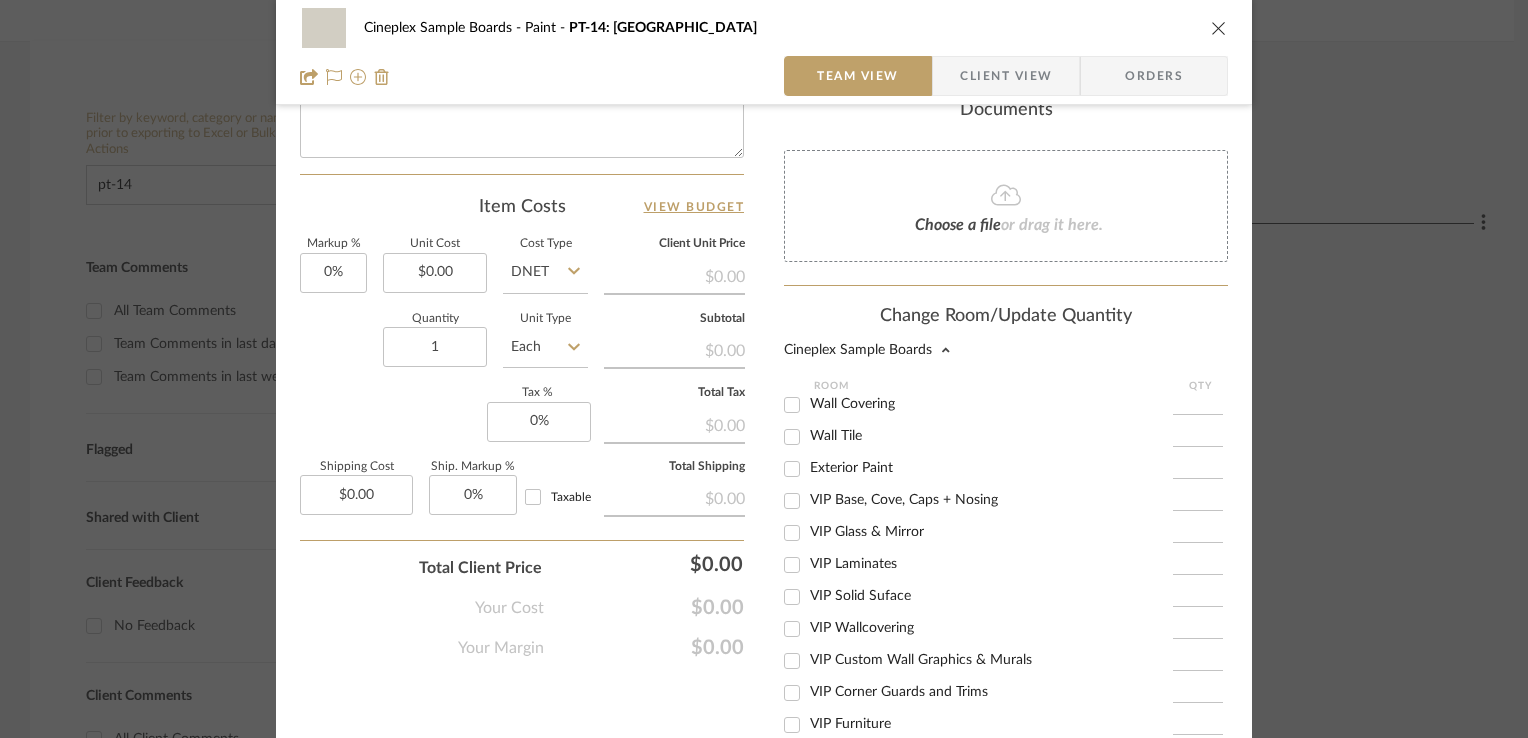 scroll, scrollTop: 363, scrollLeft: 0, axis: vertical 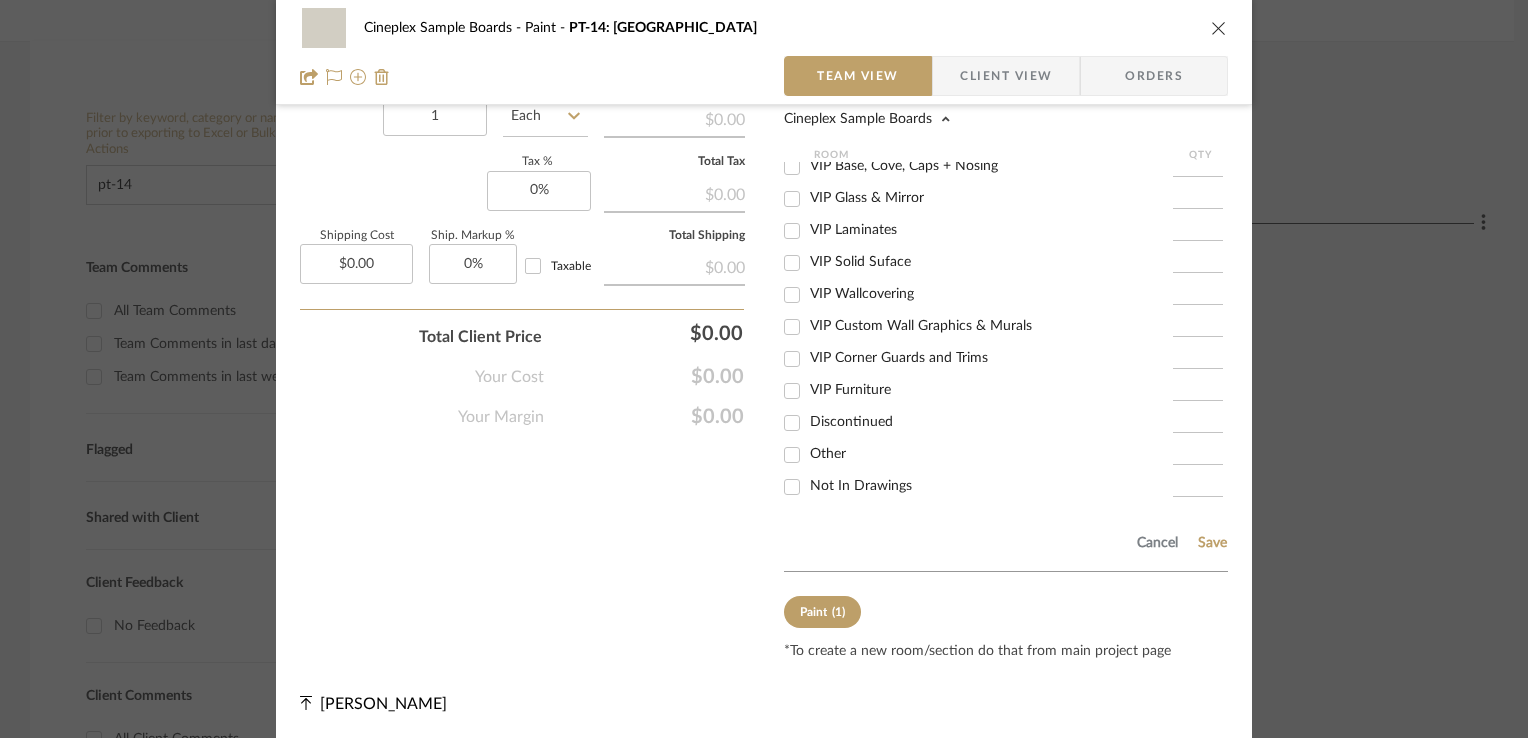 click on "Not In Drawings" at bounding box center (861, 486) 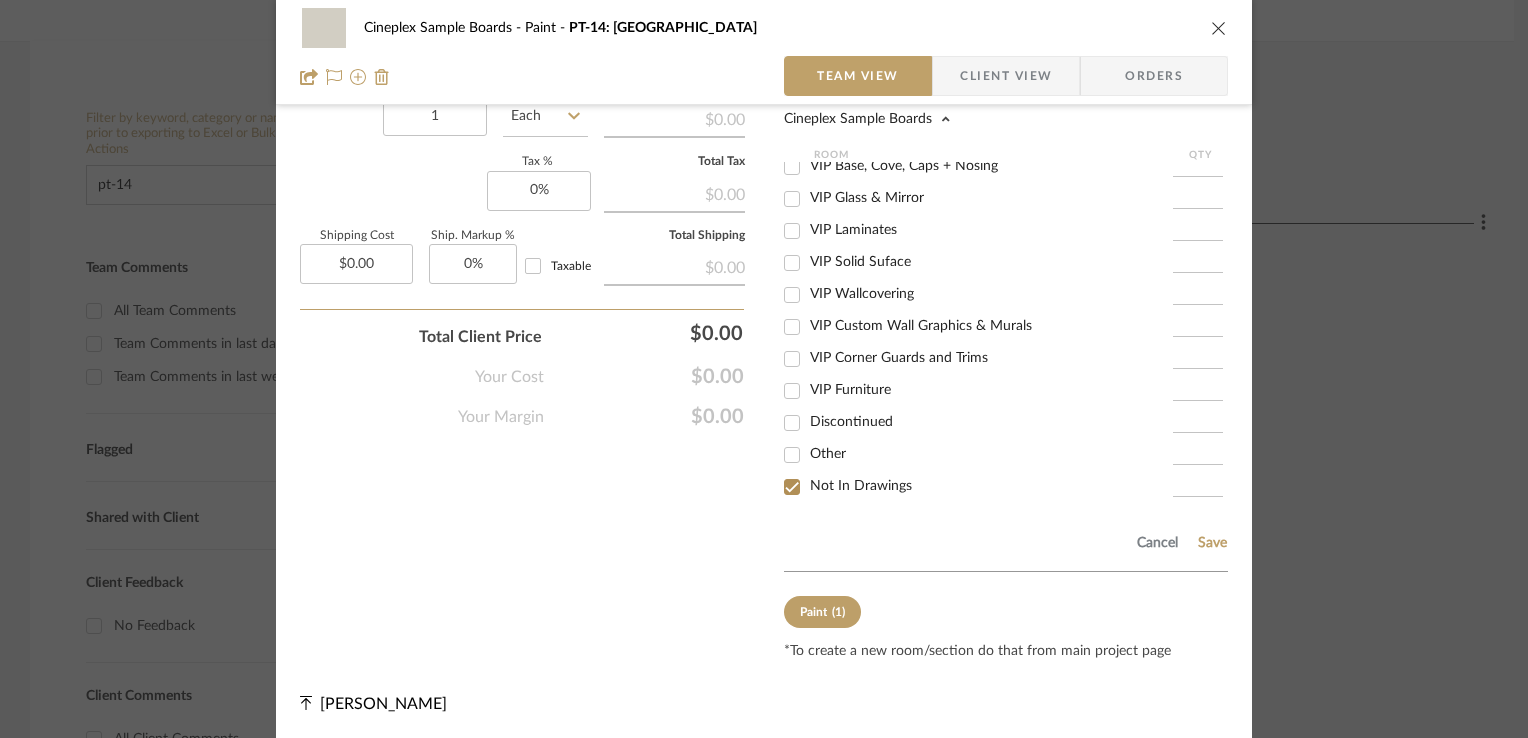 checkbox on "true" 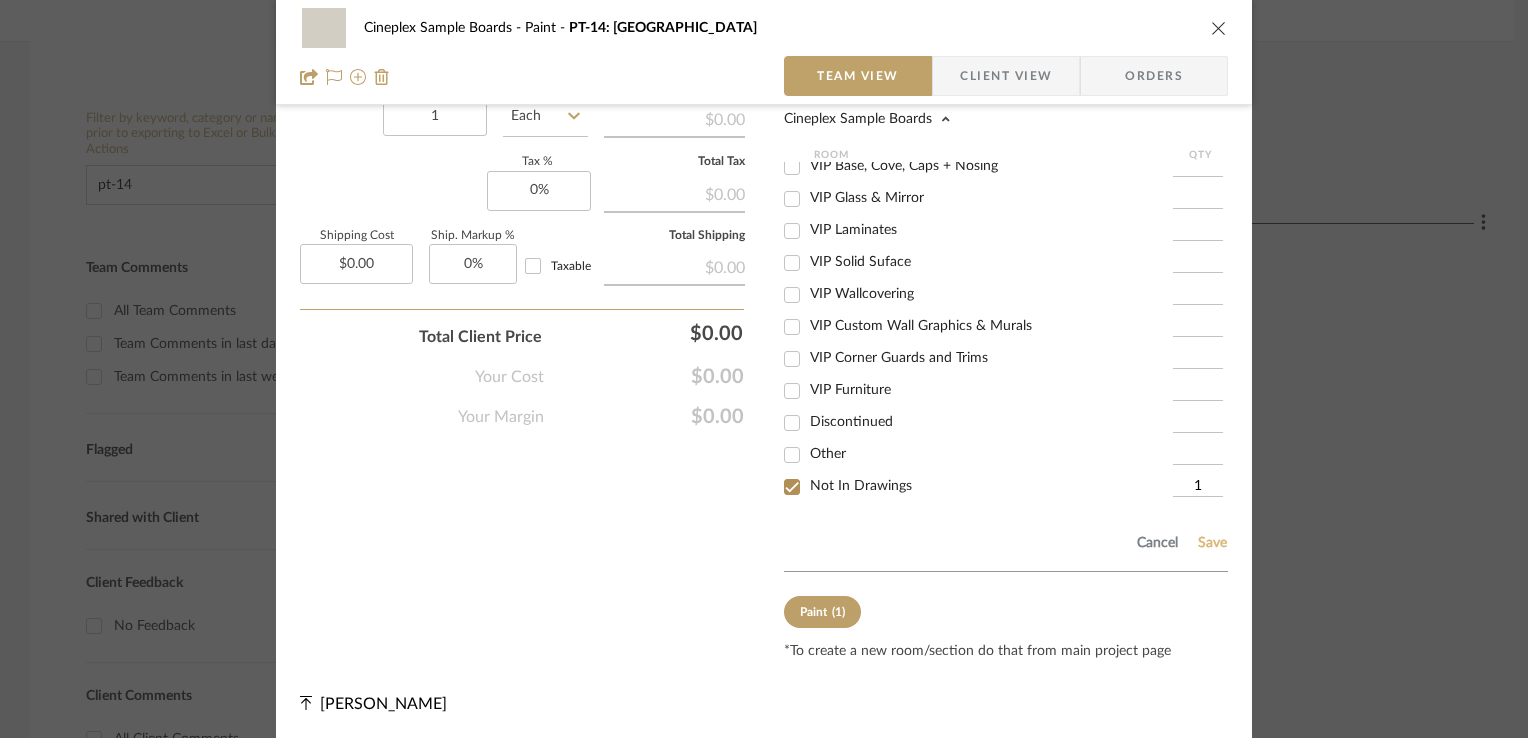 click on "Save" 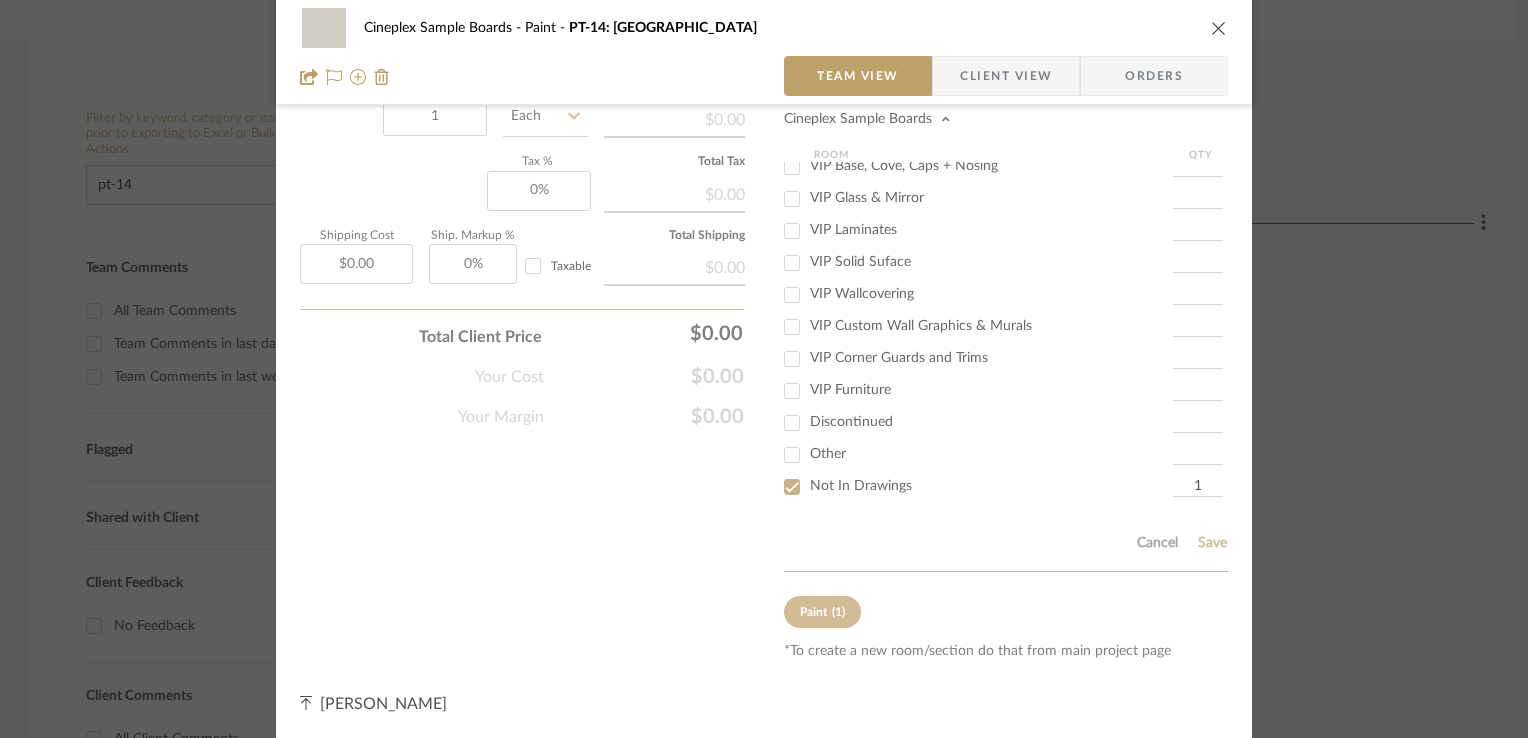 type 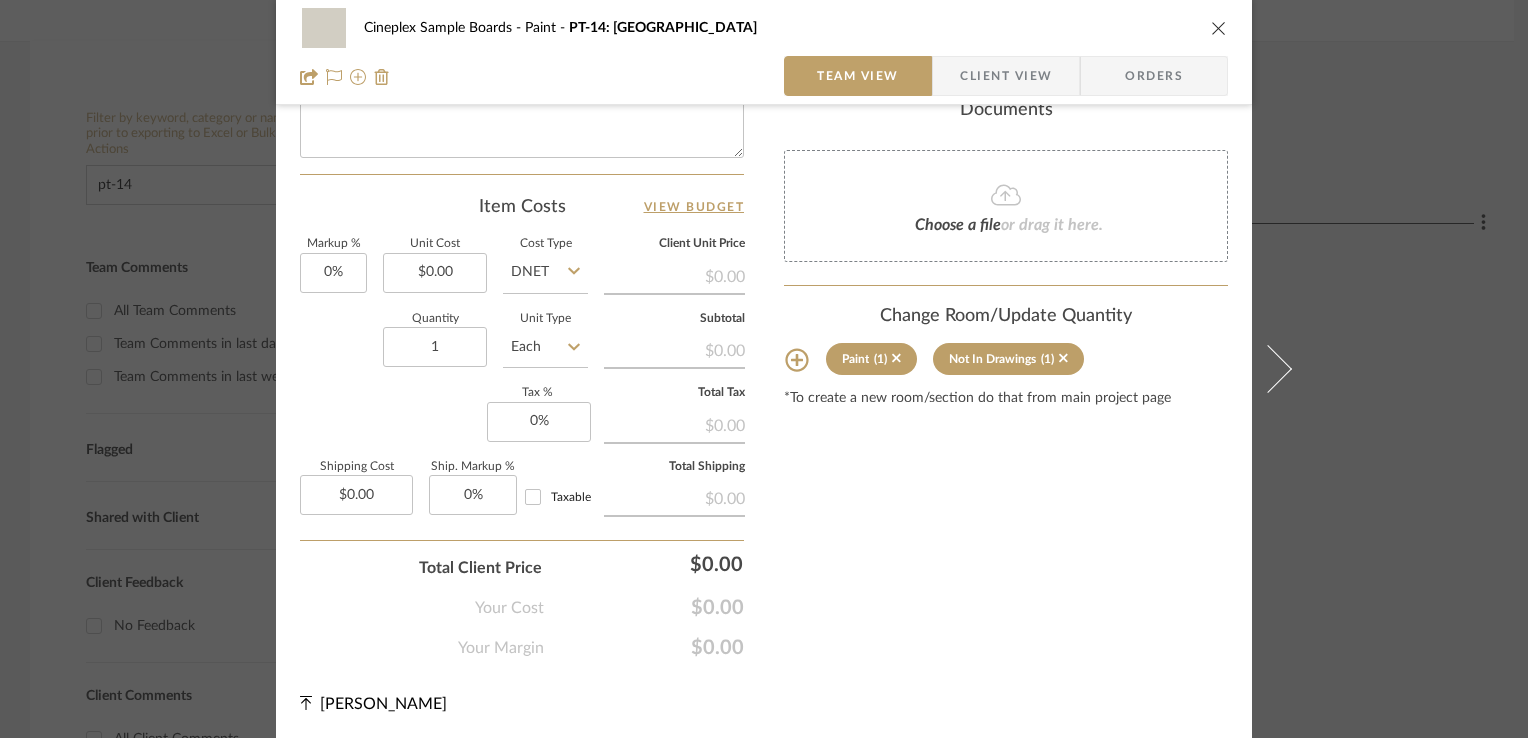 click at bounding box center [1219, 28] 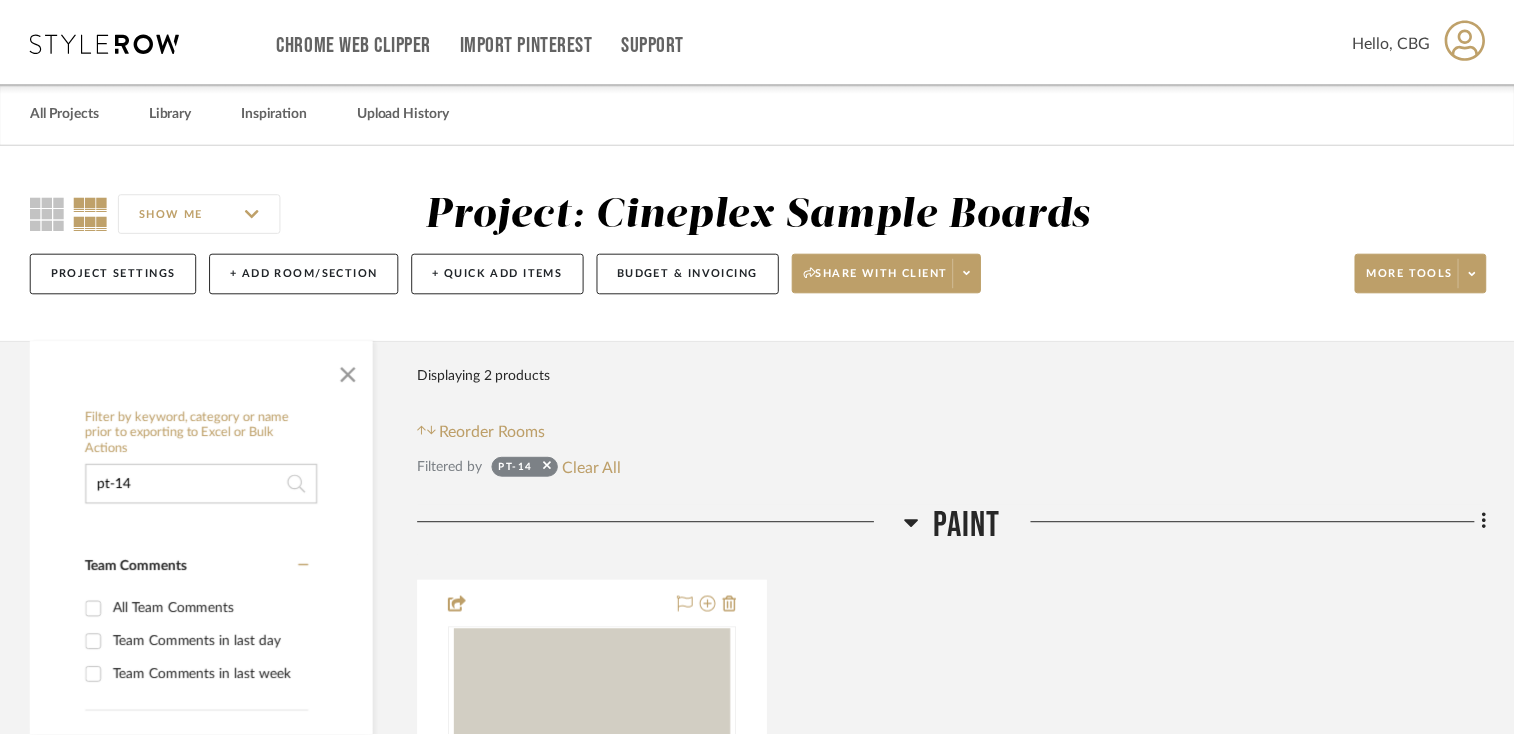 scroll, scrollTop: 300, scrollLeft: 0, axis: vertical 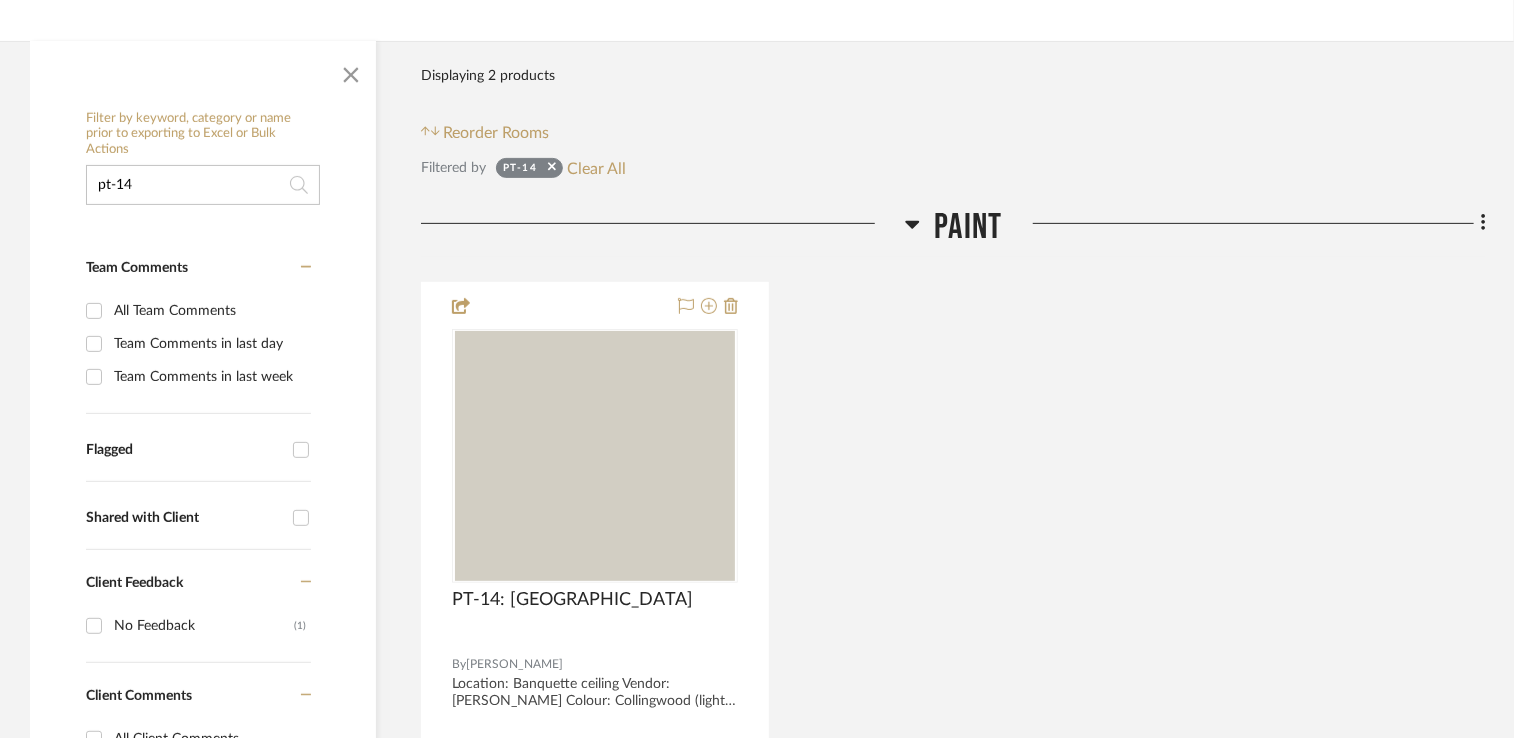 drag, startPoint x: 245, startPoint y: 184, endPoint x: 53, endPoint y: 163, distance: 193.14502 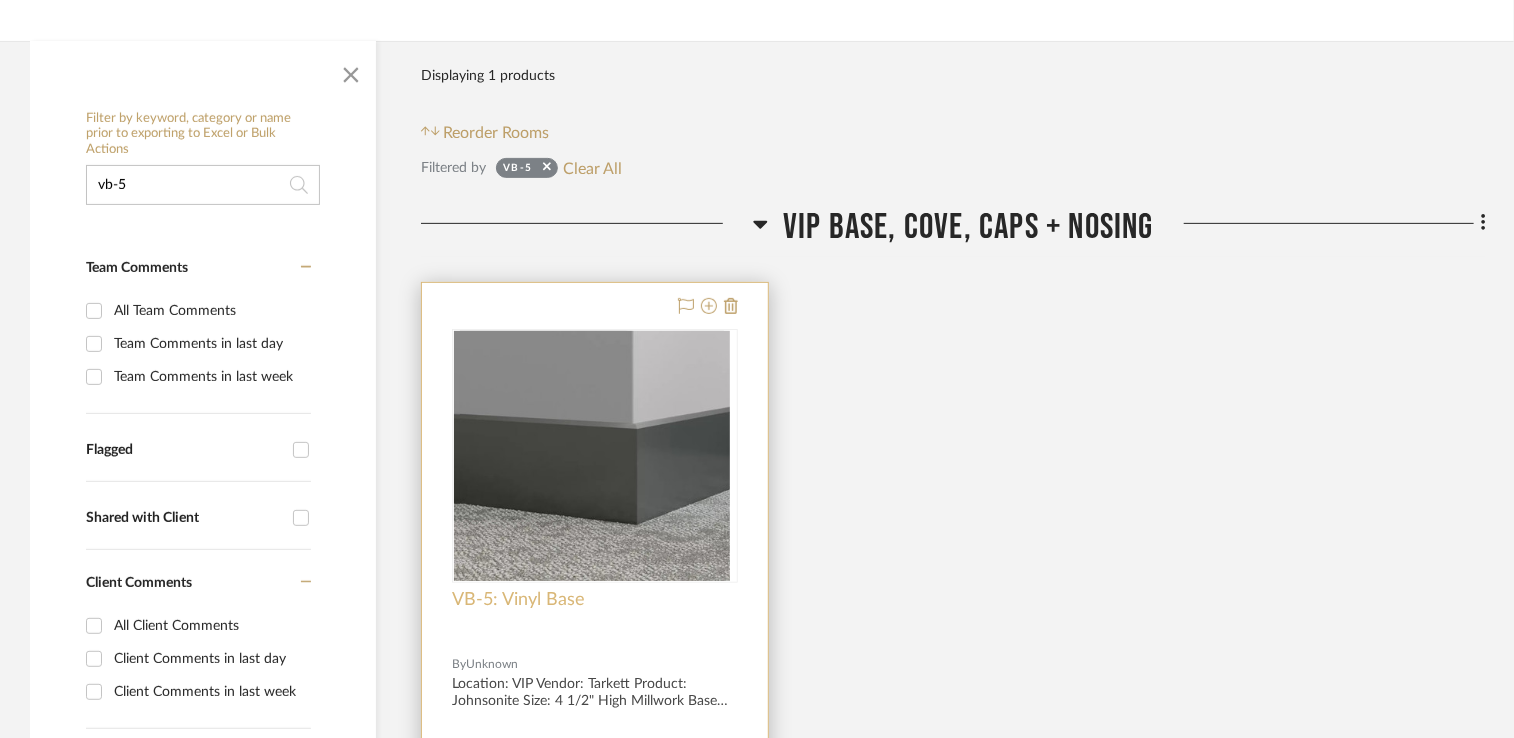 type on "vb-5" 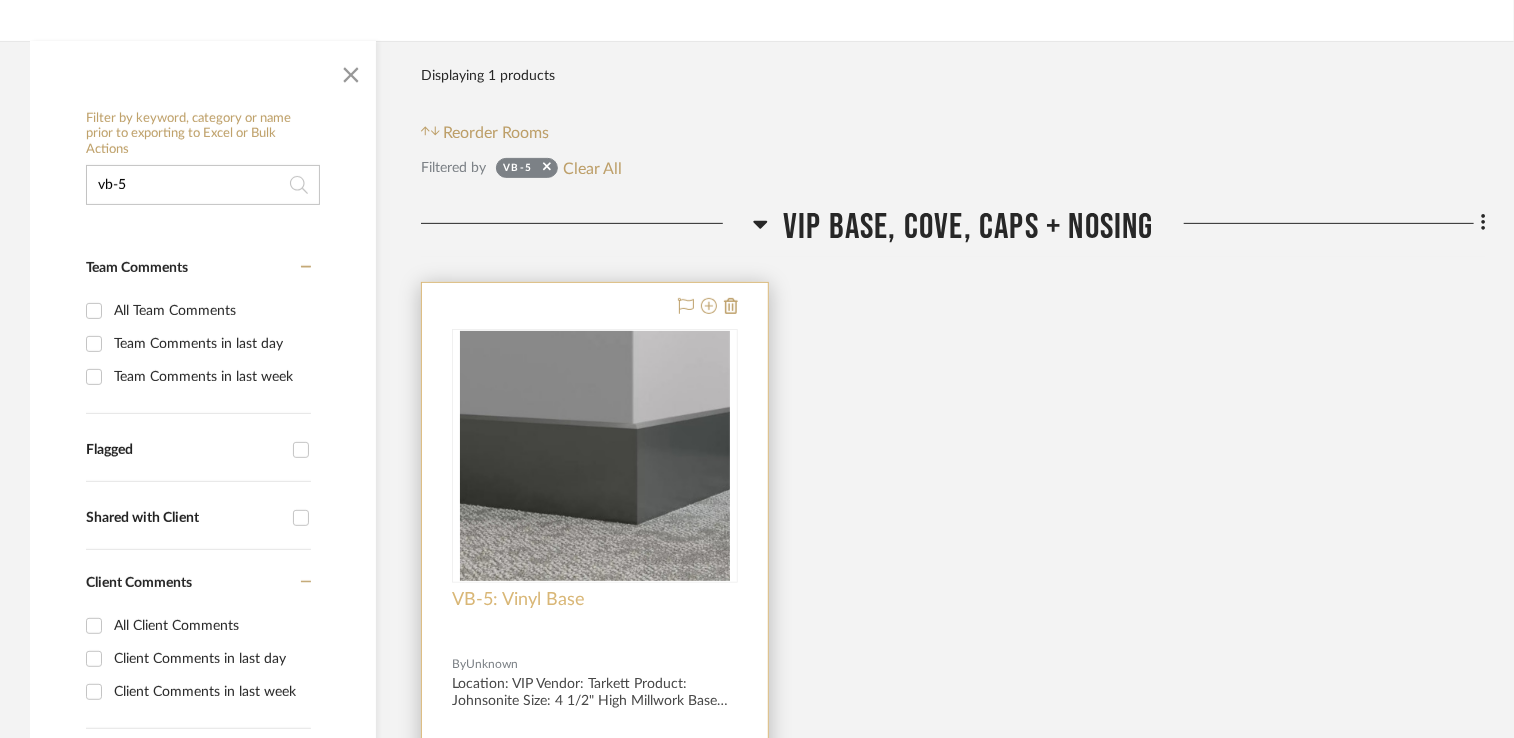 click on "VB-5: Vinyl Base" at bounding box center [518, 600] 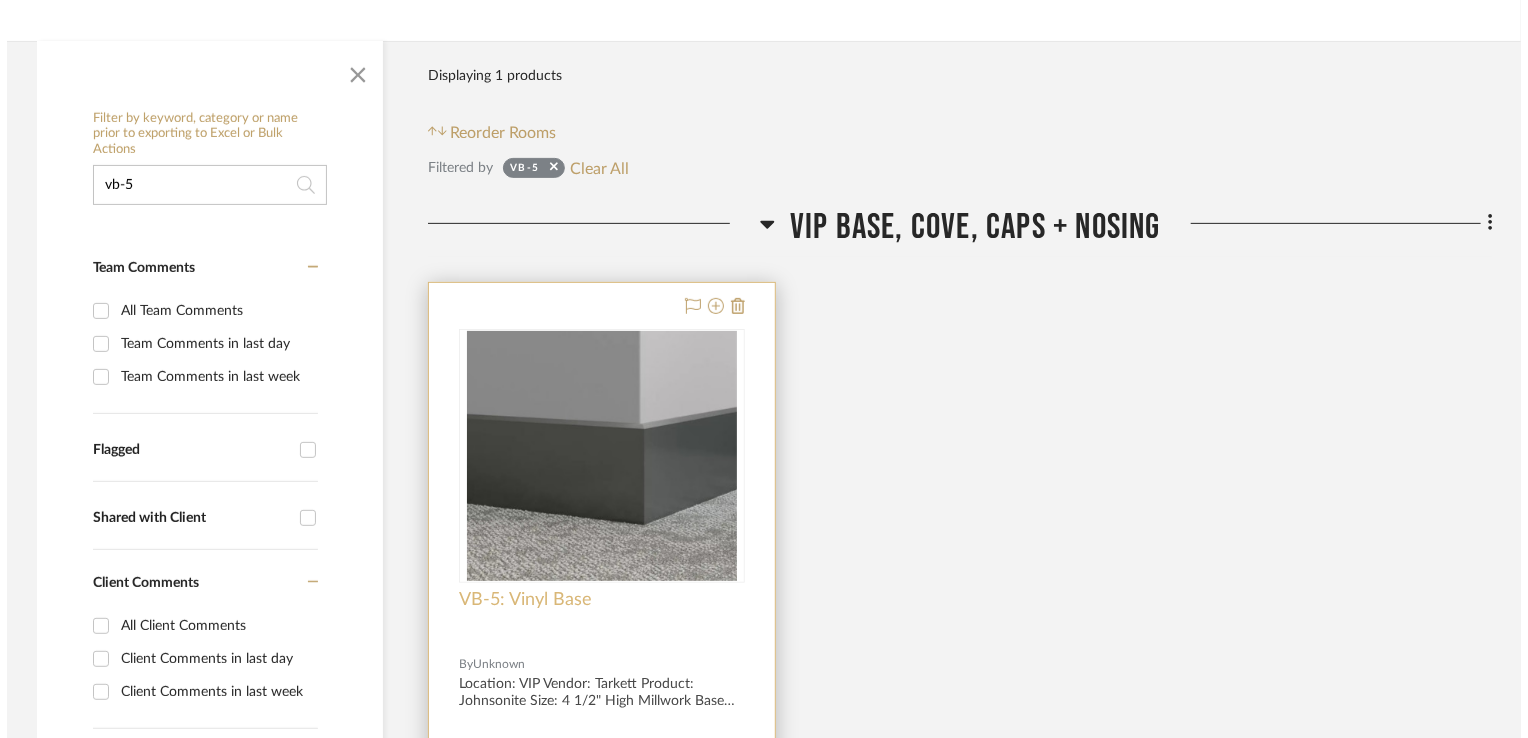 scroll, scrollTop: 0, scrollLeft: 0, axis: both 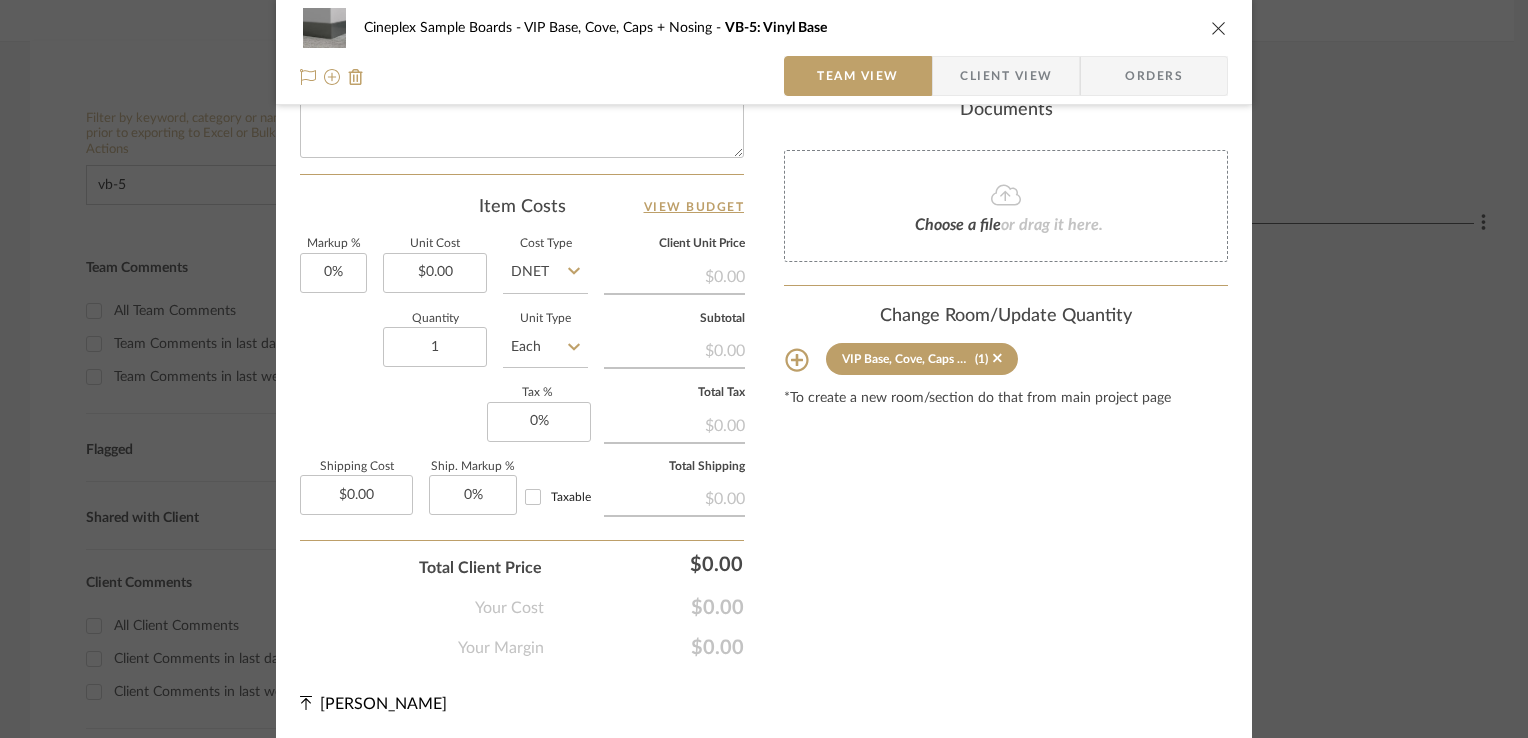 click 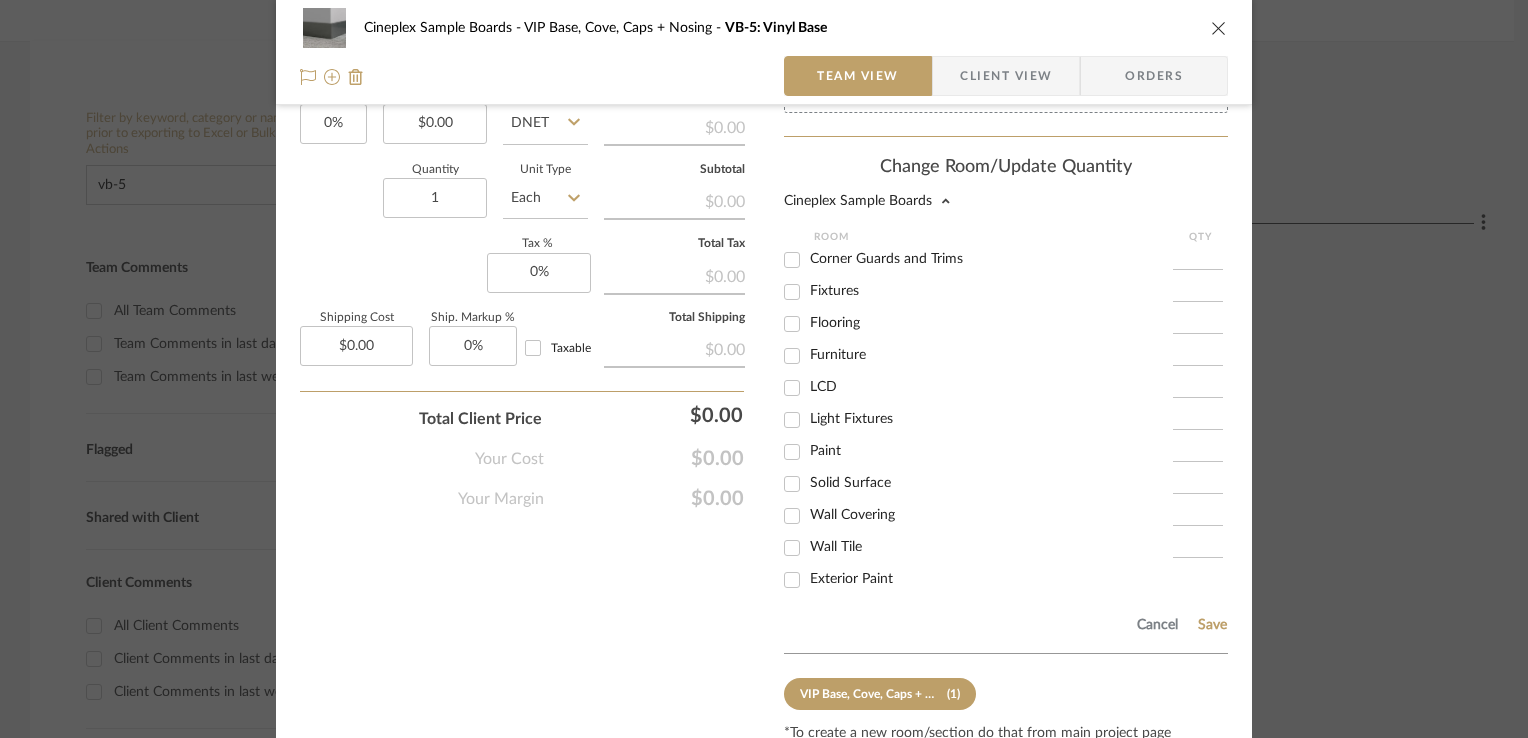 scroll, scrollTop: 1250, scrollLeft: 0, axis: vertical 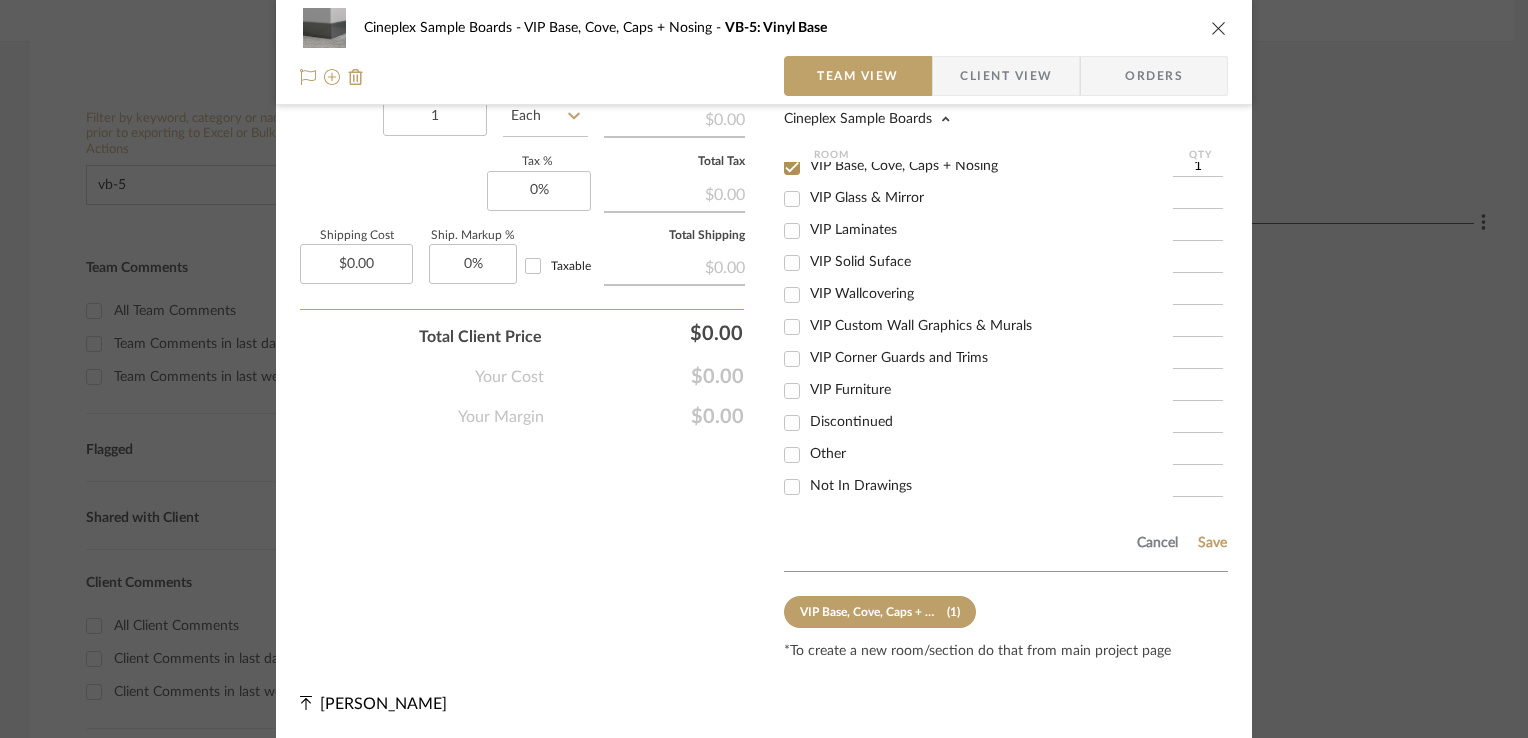click on "Not In Drawings" at bounding box center (978, 487) 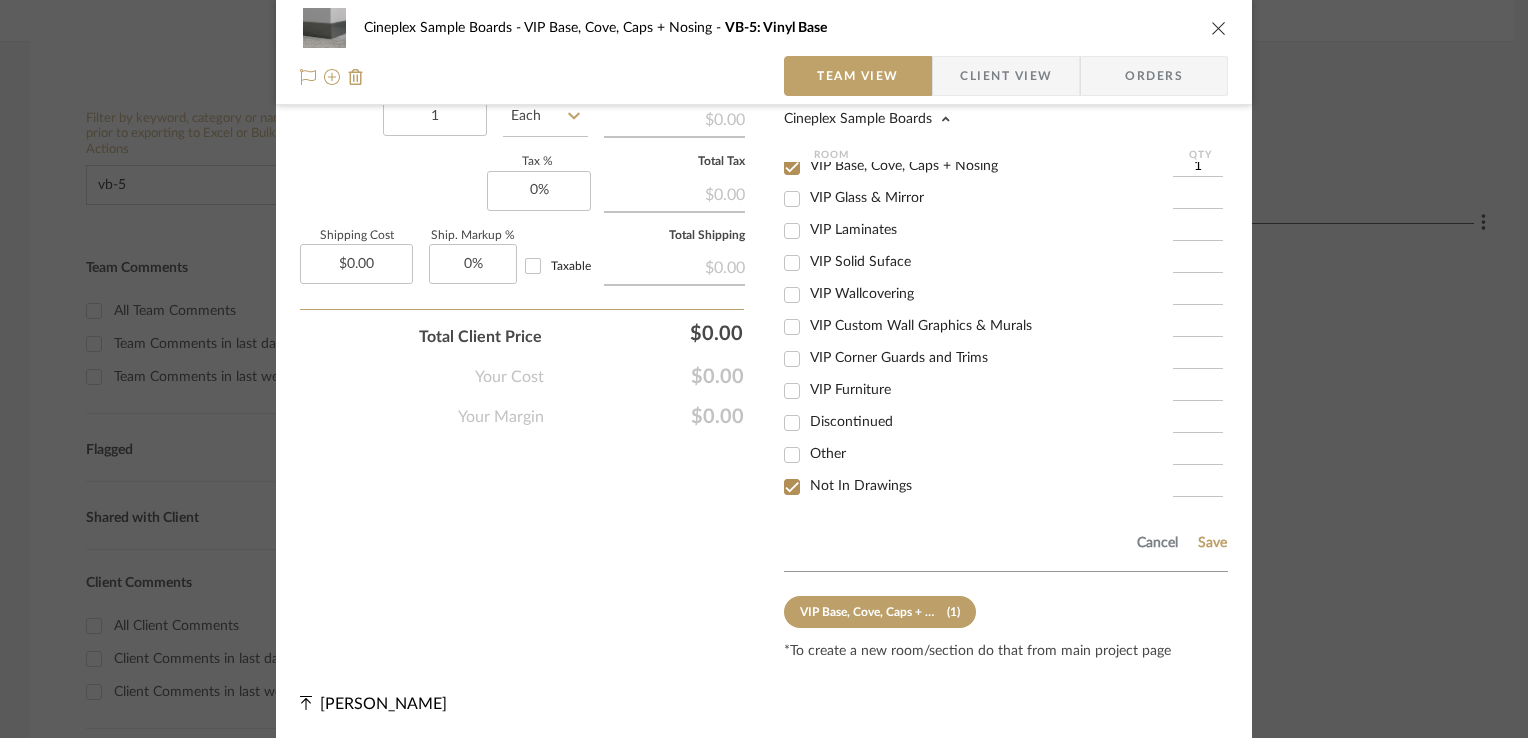 checkbox on "true" 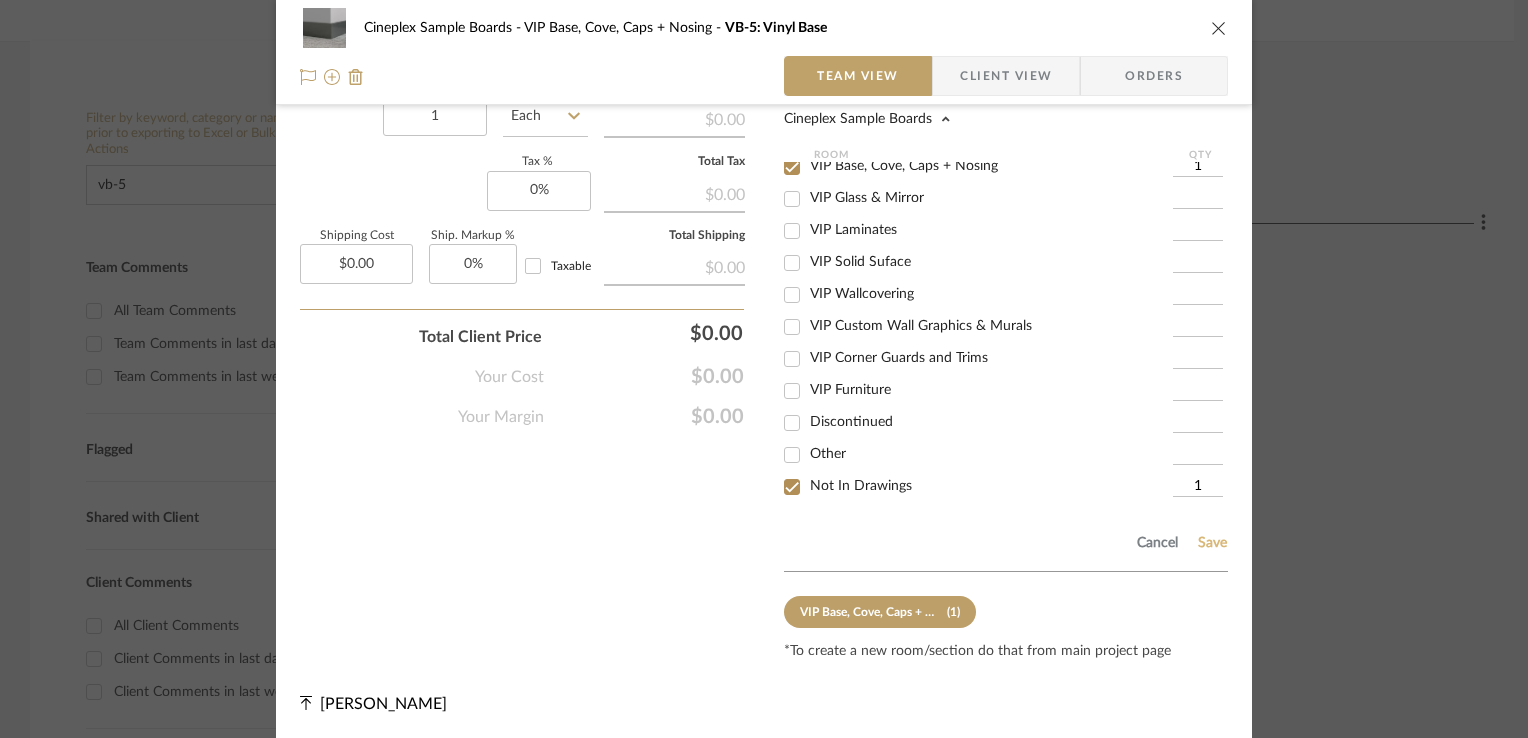 click on "Save" 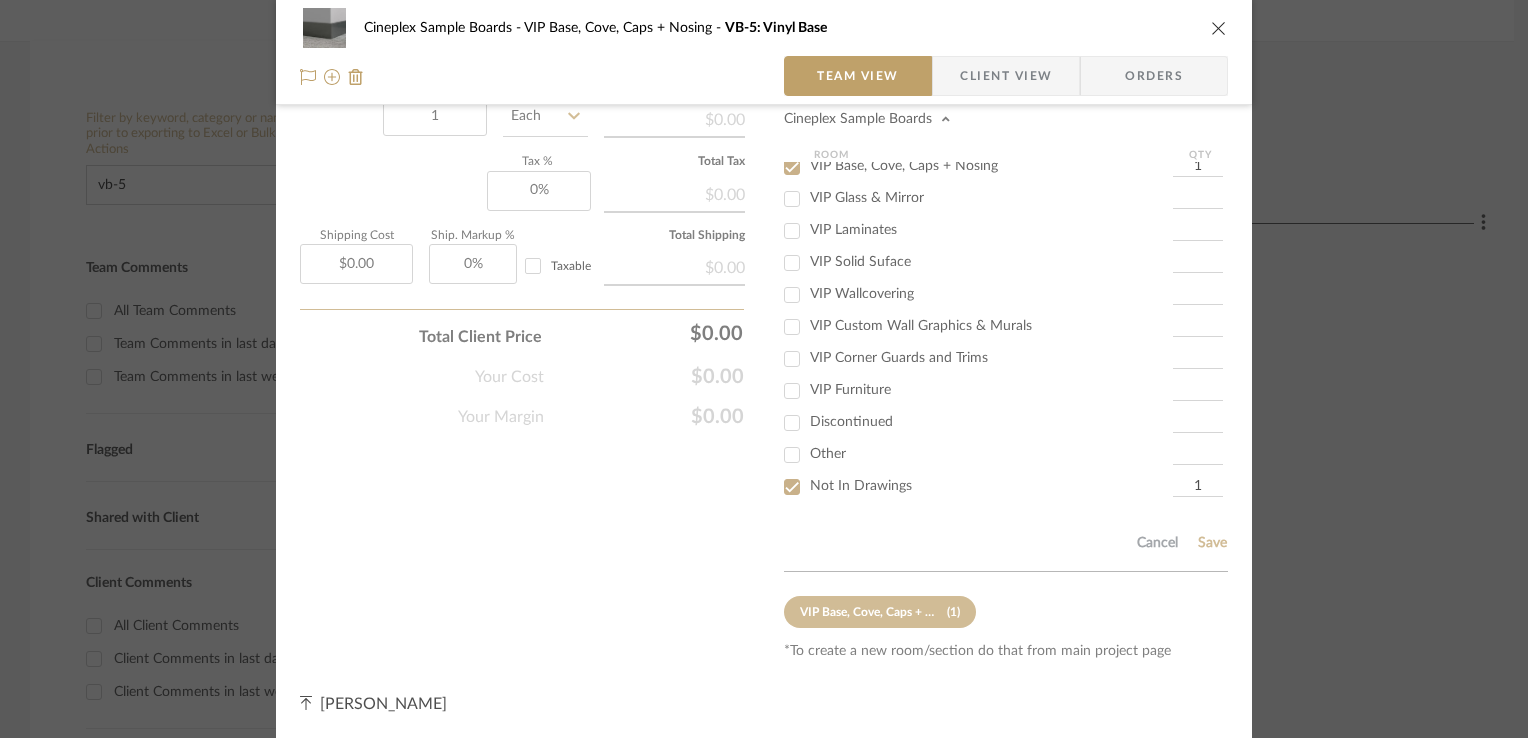 type 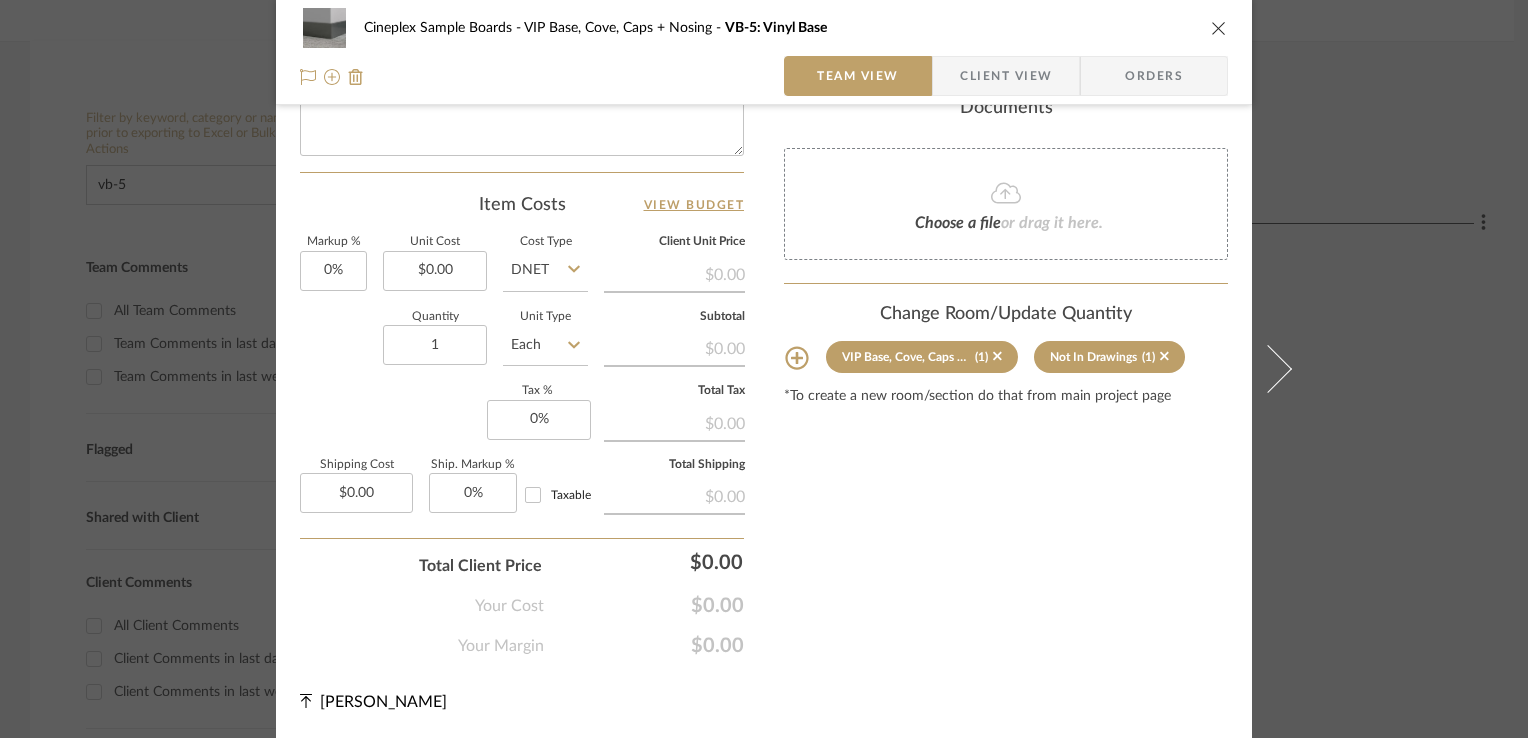 scroll, scrollTop: 1019, scrollLeft: 0, axis: vertical 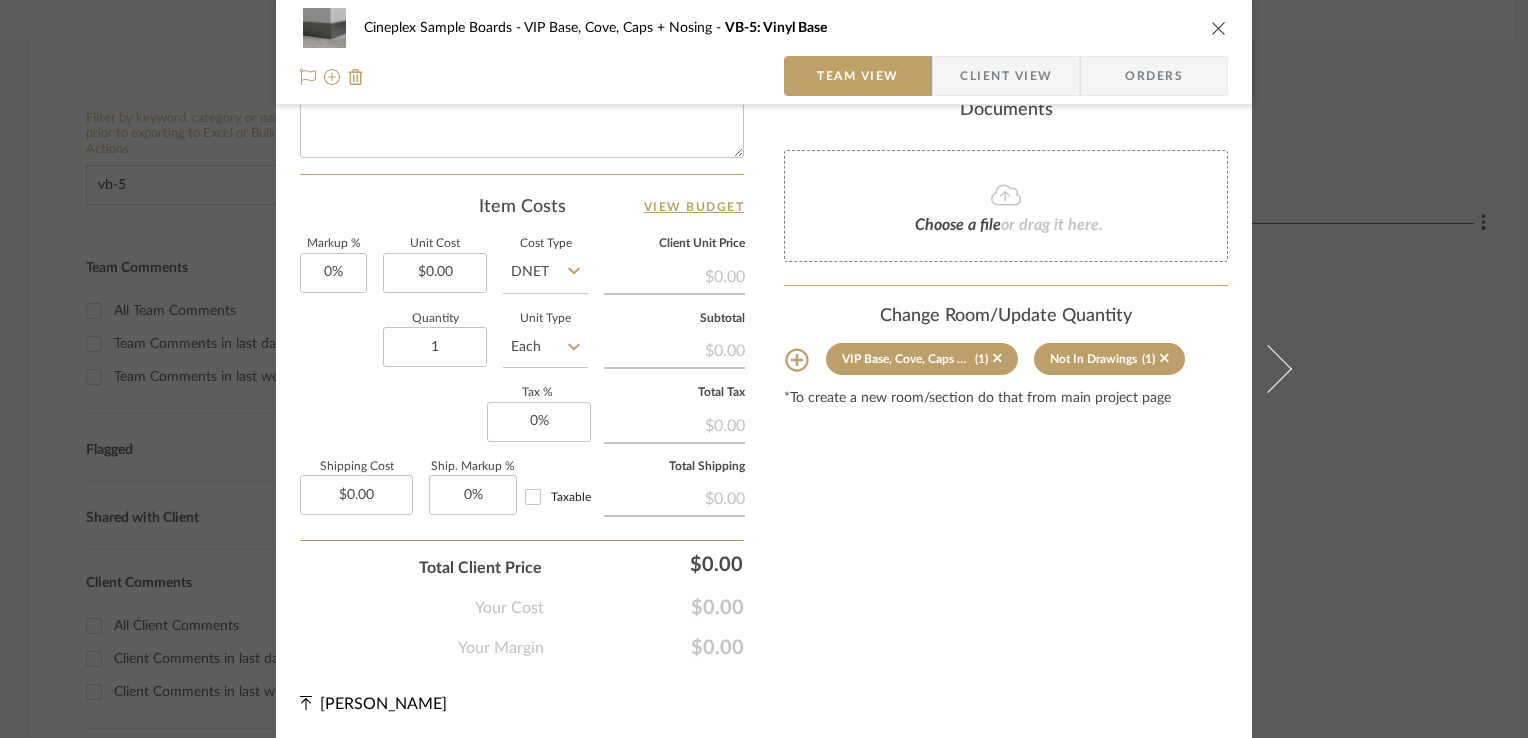 click at bounding box center [1219, 28] 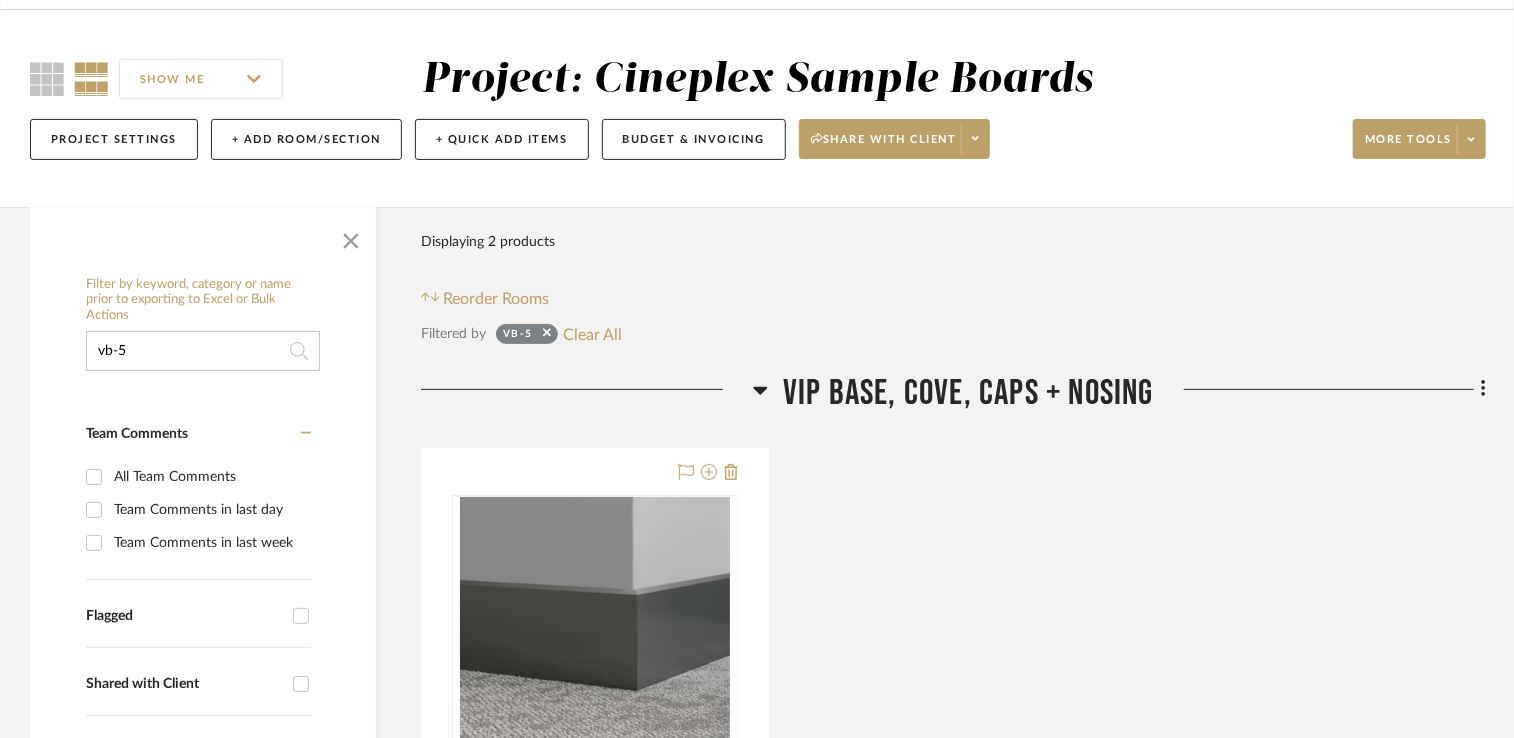 scroll, scrollTop: 100, scrollLeft: 0, axis: vertical 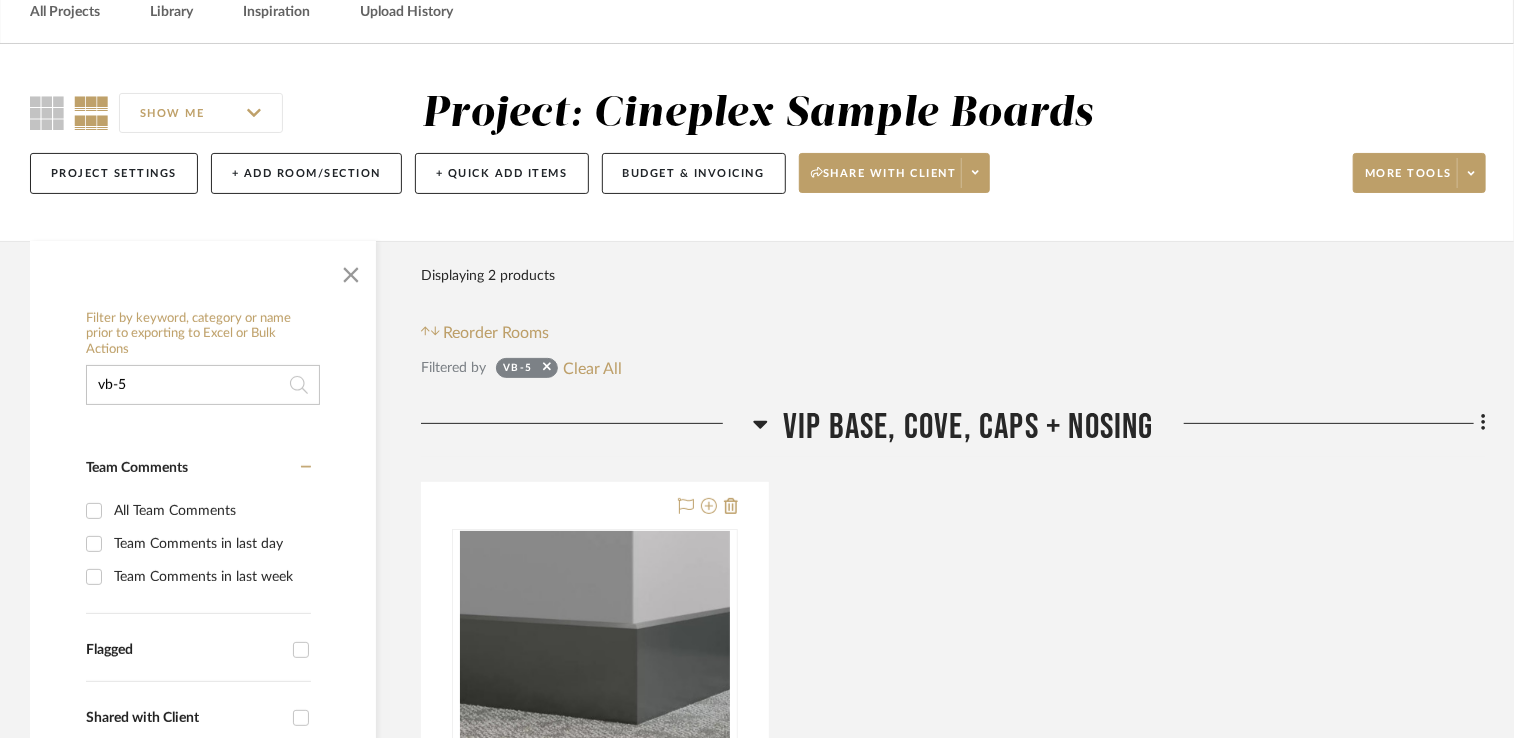 drag, startPoint x: 156, startPoint y: 394, endPoint x: 9, endPoint y: 377, distance: 147.97972 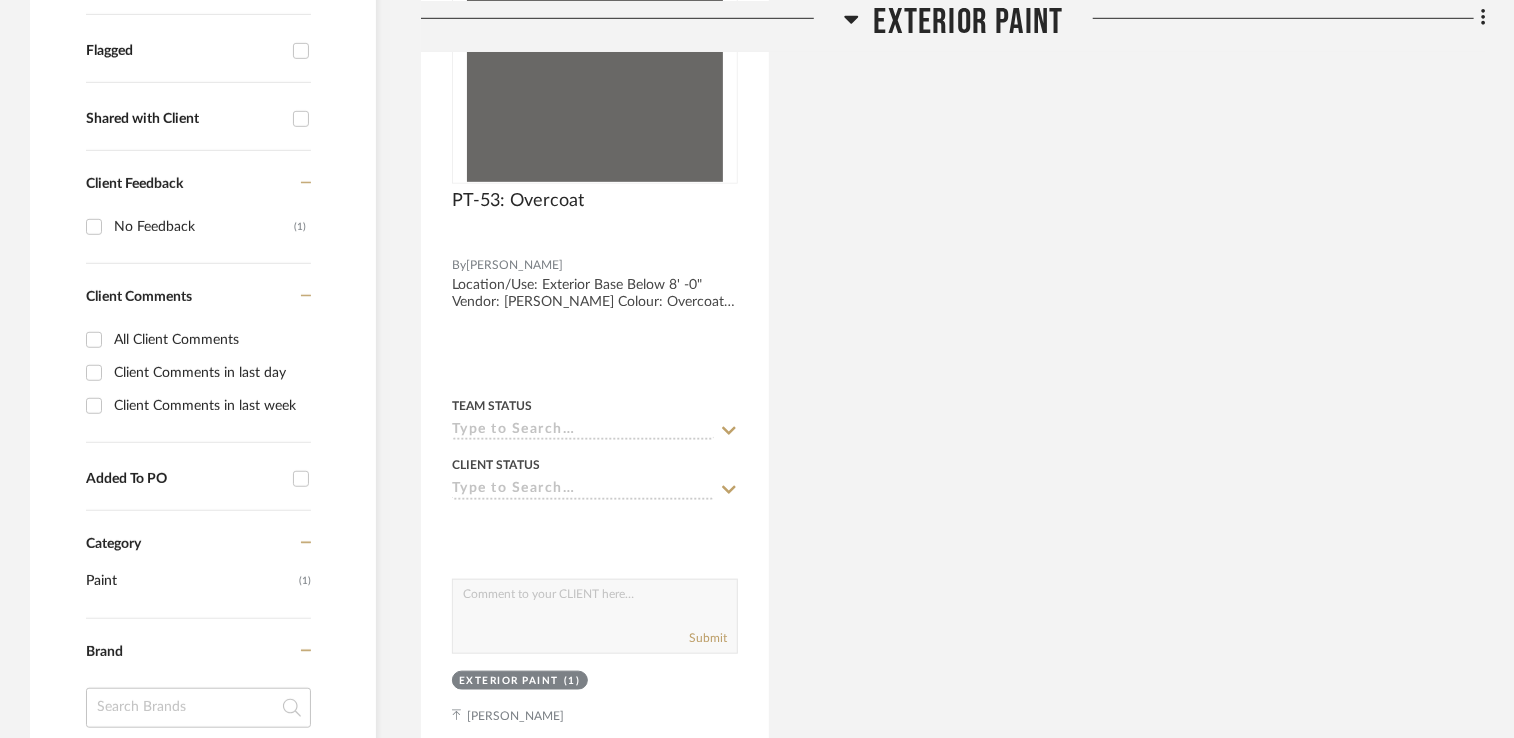 scroll, scrollTop: 700, scrollLeft: 0, axis: vertical 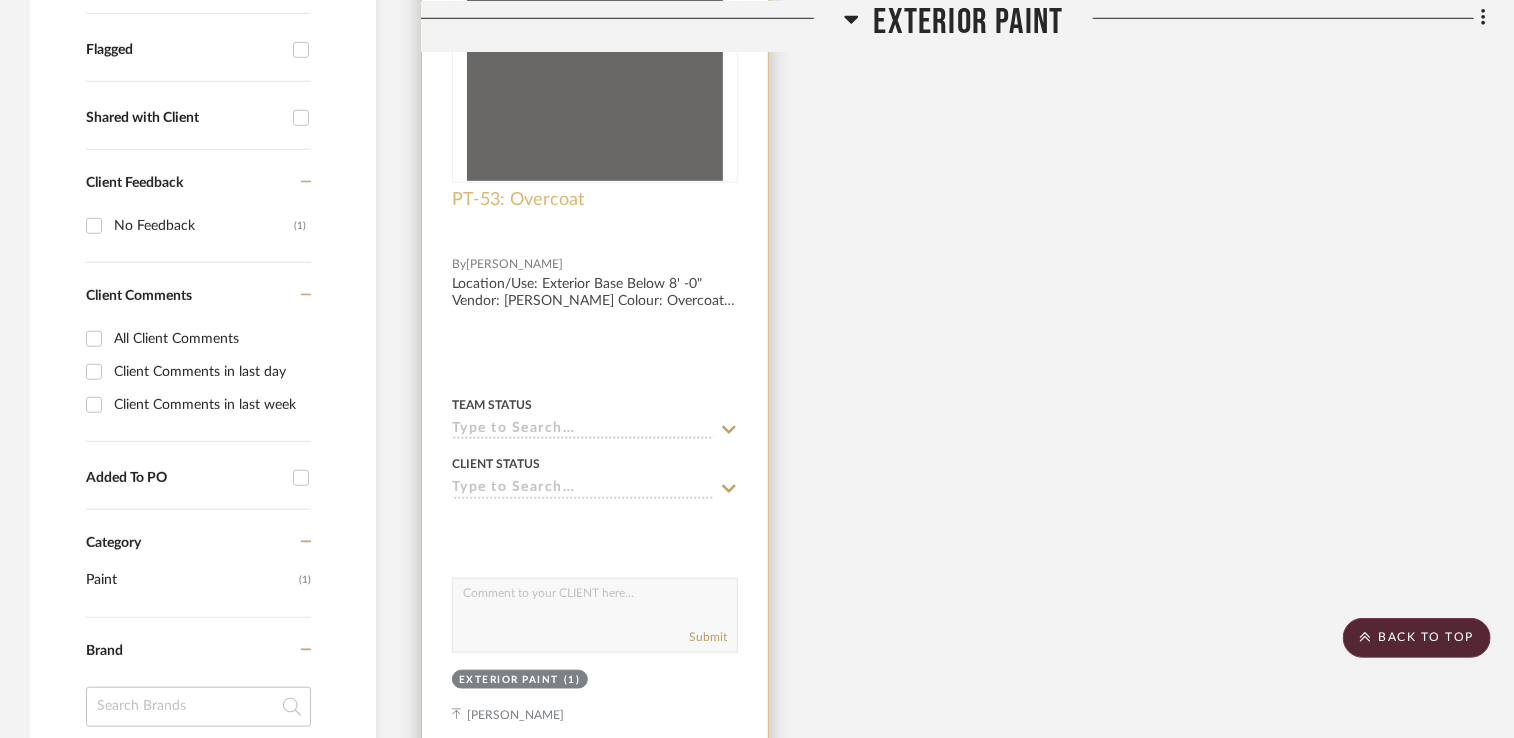 type on "pt-53" 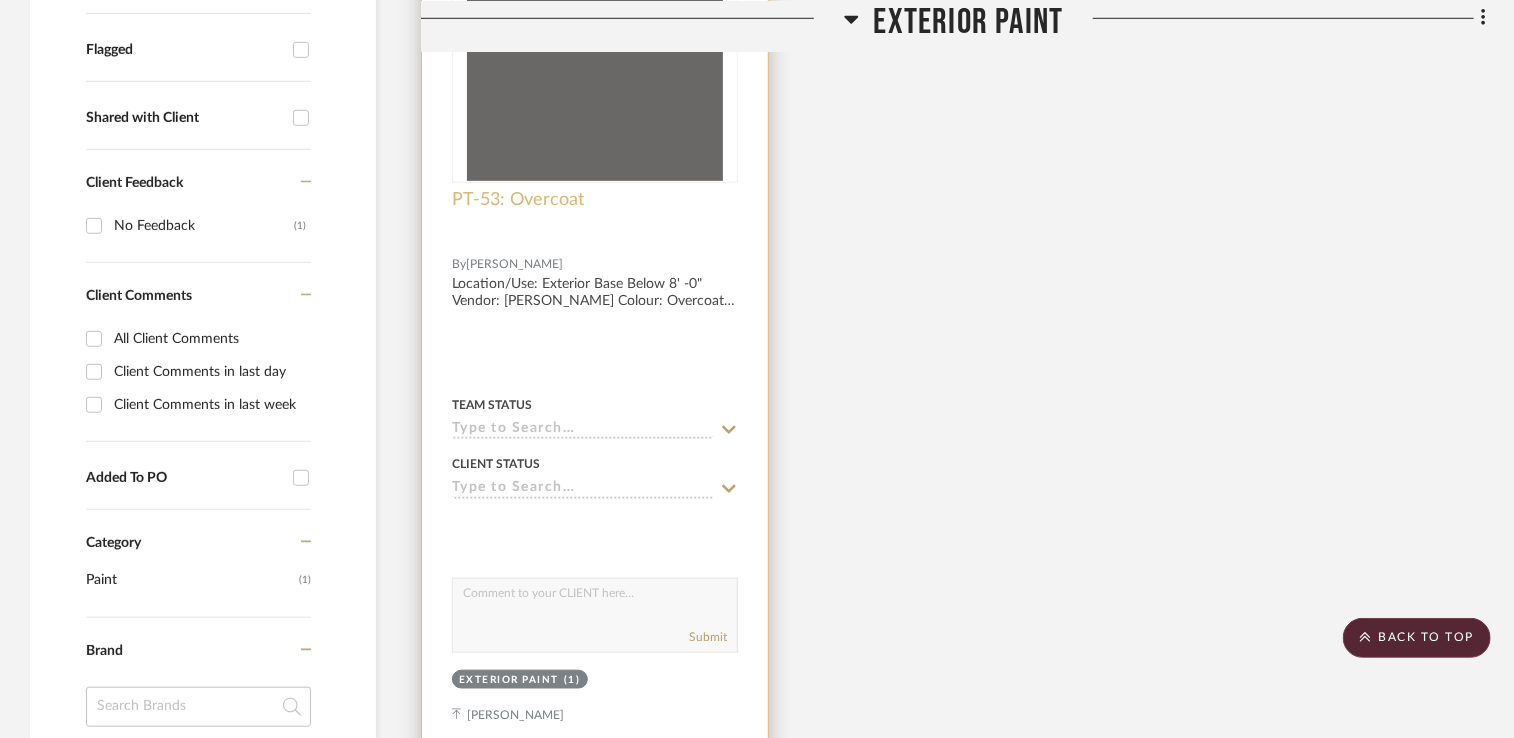 click on "PT-53: Overcoat" at bounding box center (518, 200) 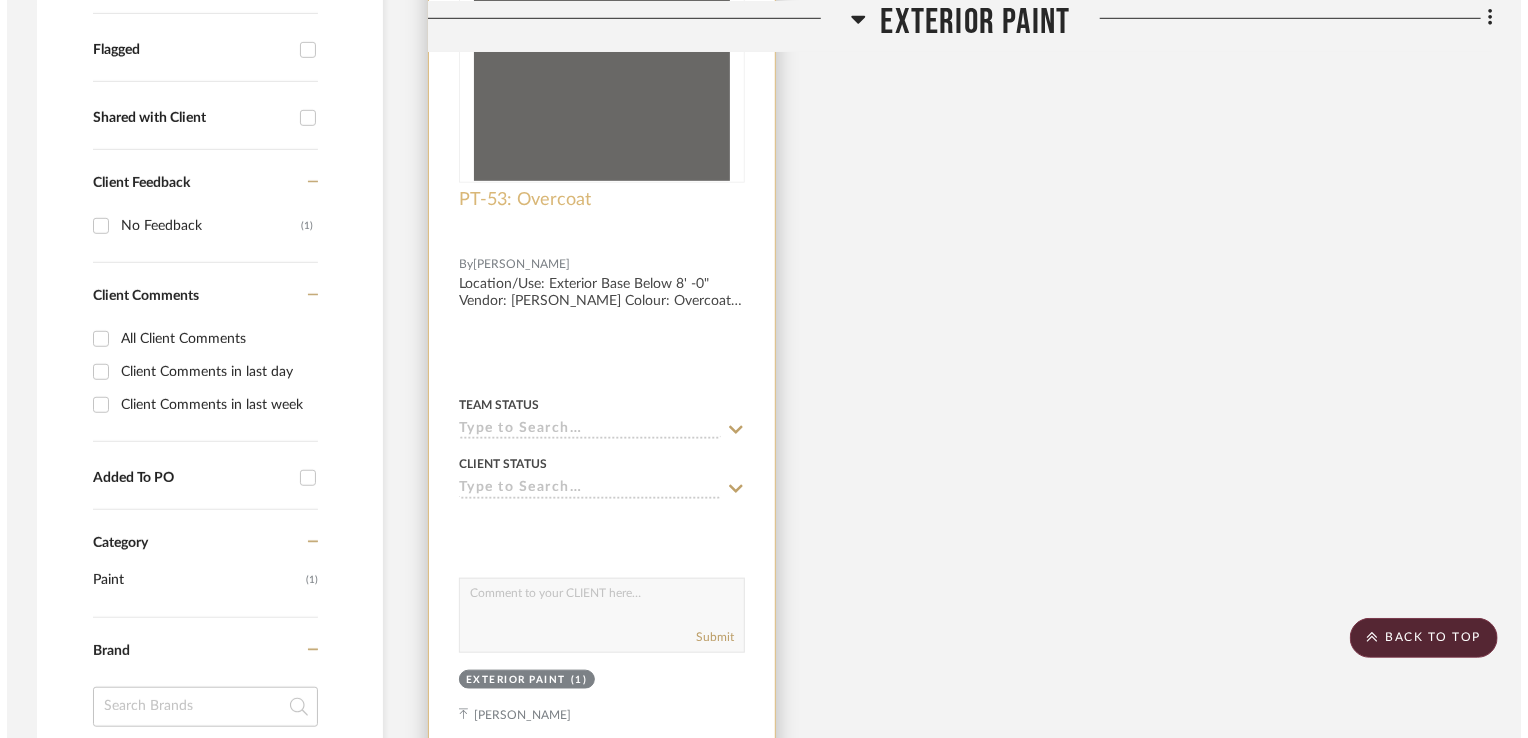 scroll, scrollTop: 0, scrollLeft: 0, axis: both 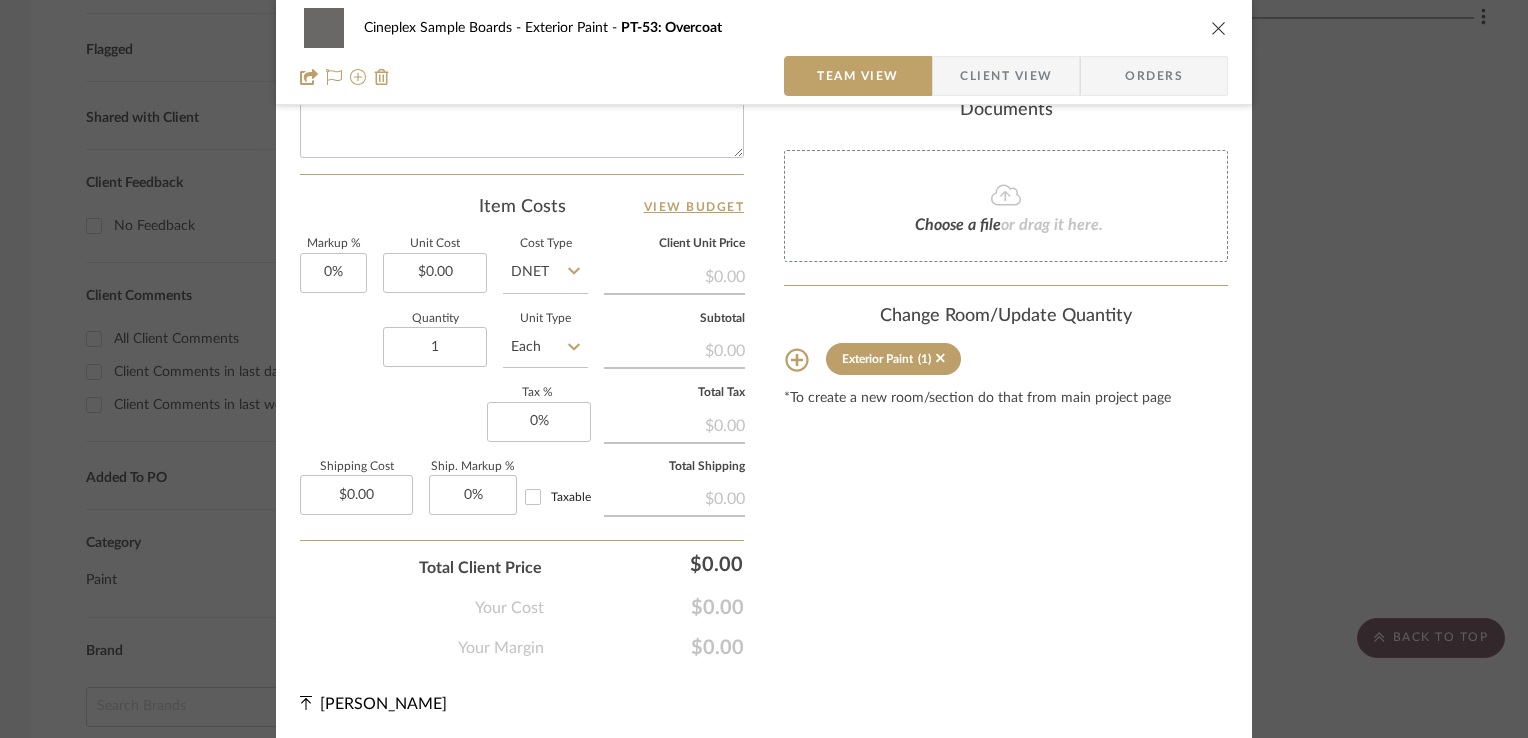 click 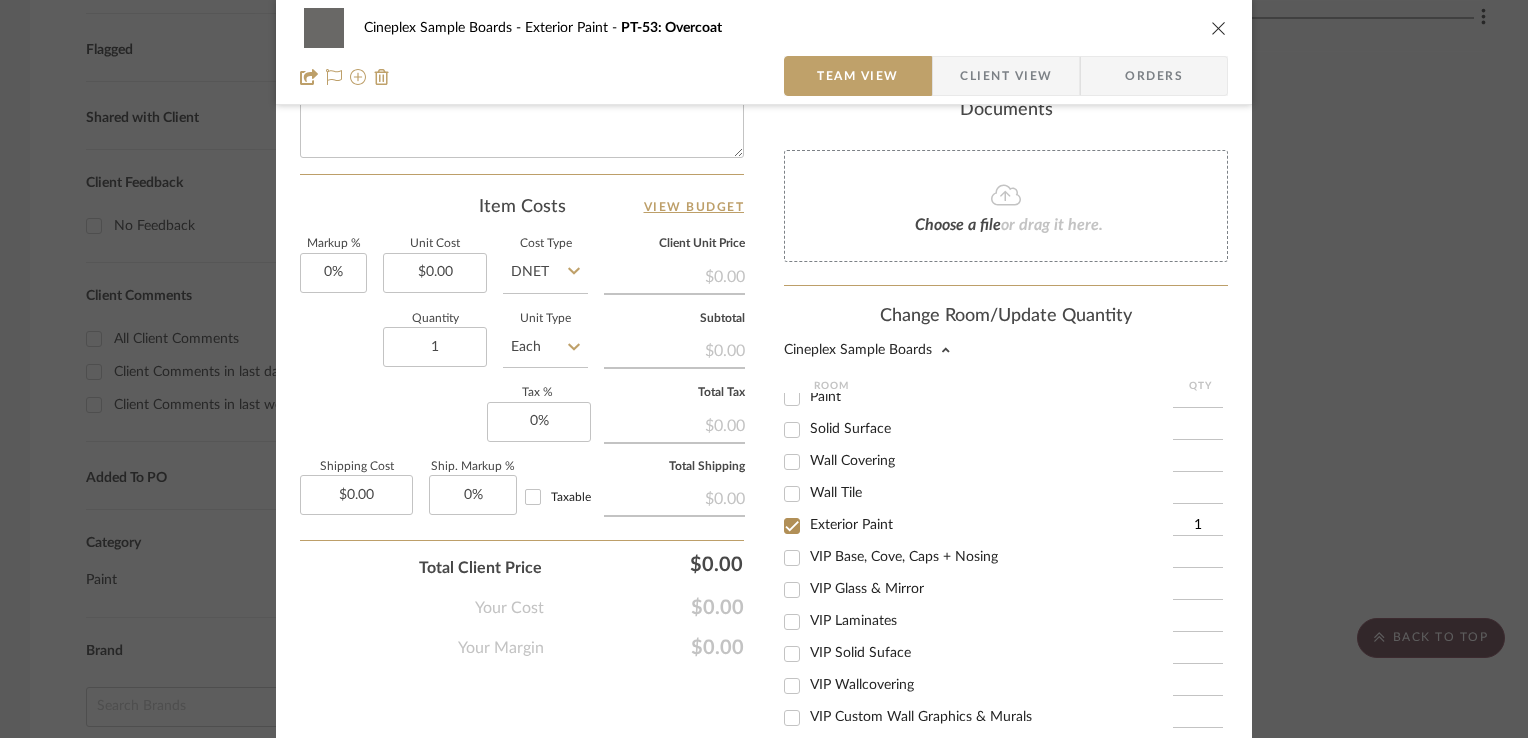 scroll, scrollTop: 363, scrollLeft: 0, axis: vertical 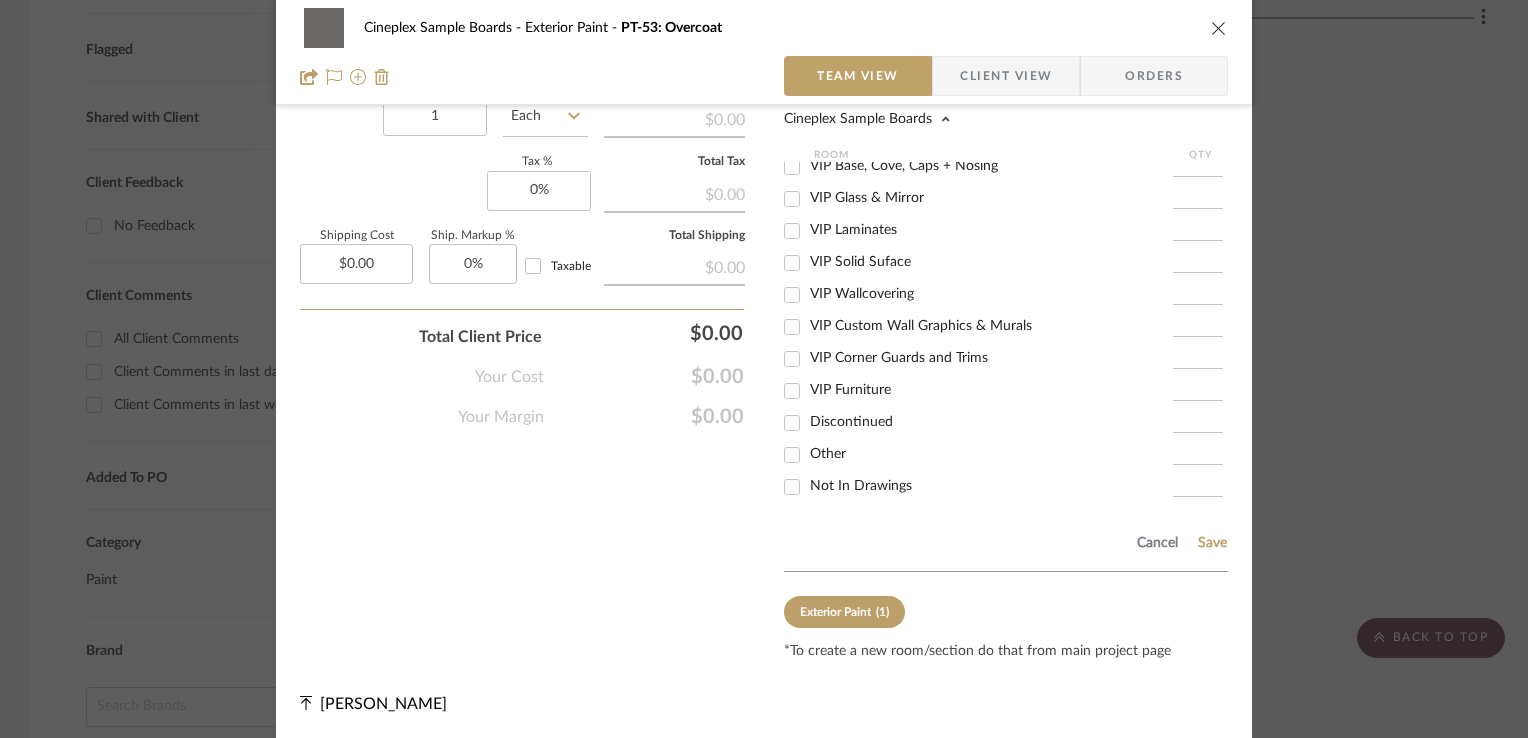 click on "Not In Drawings" at bounding box center (991, 486) 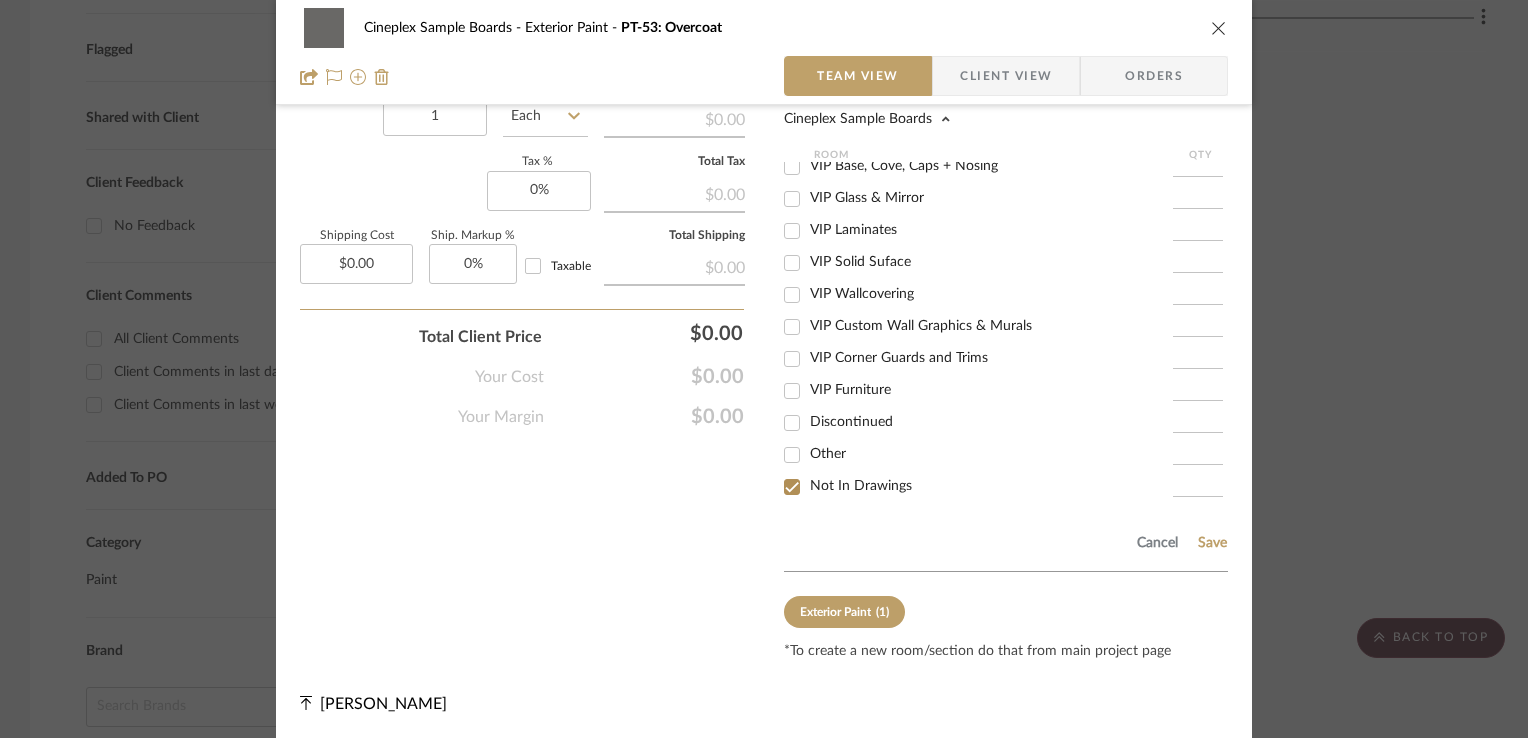 checkbox on "true" 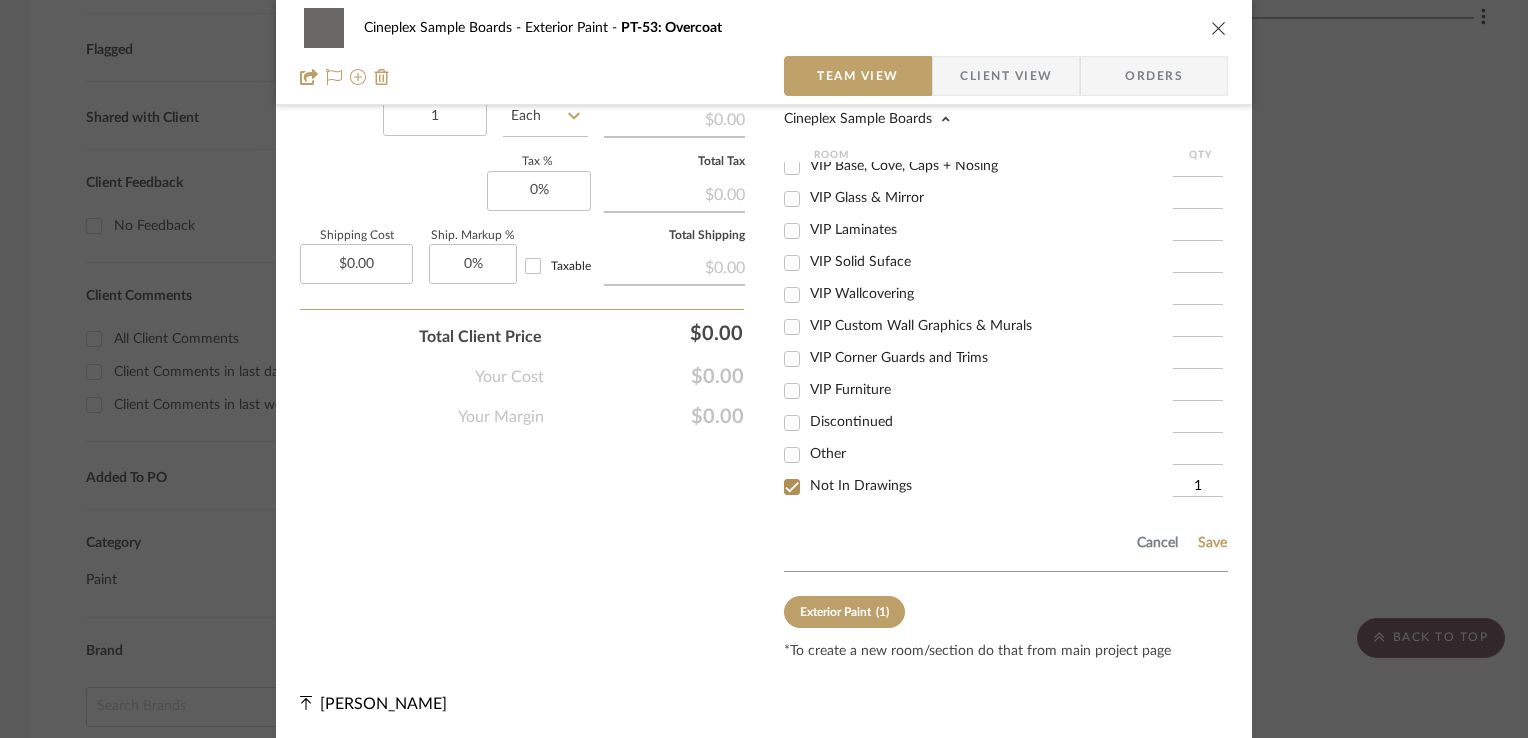 click on "Cancel Save" 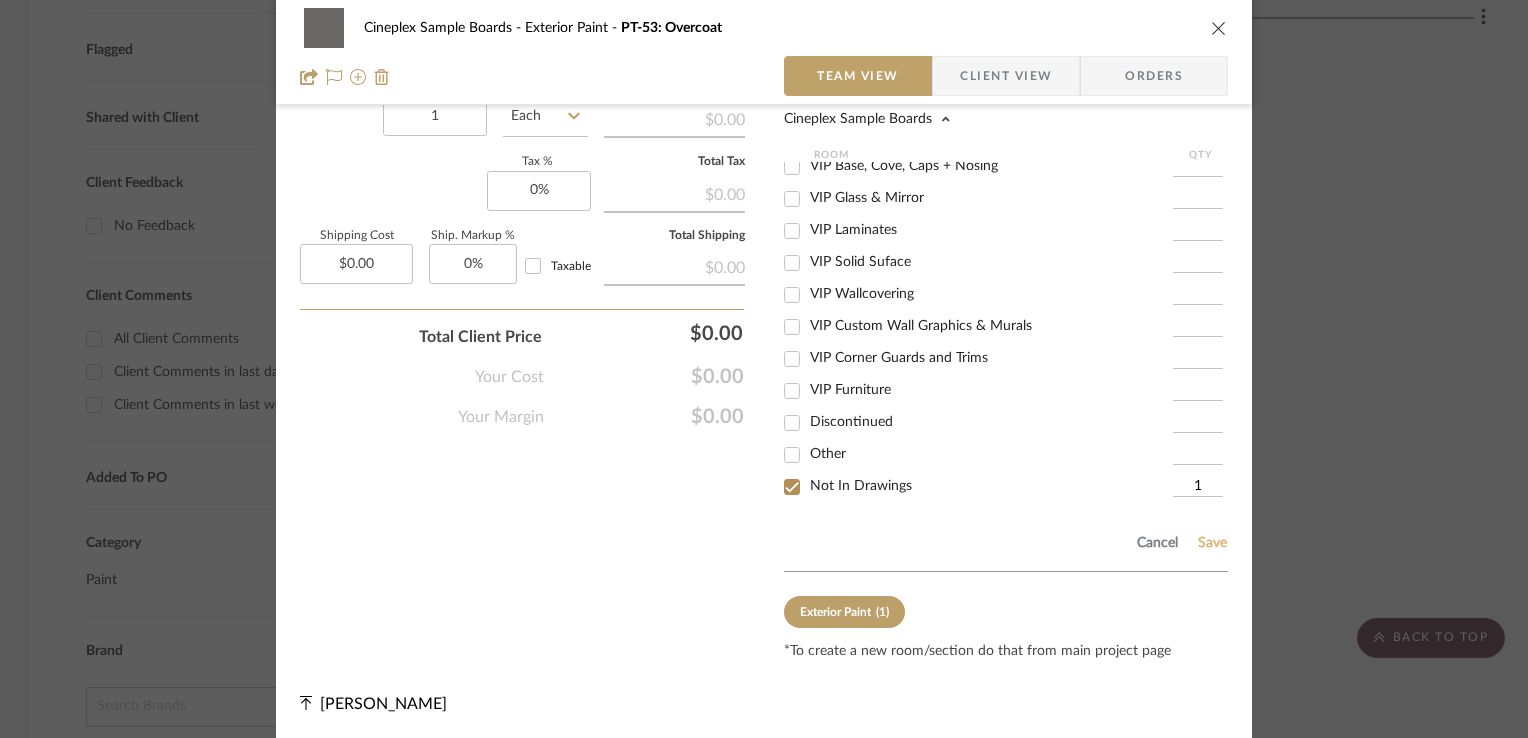 click on "Save" 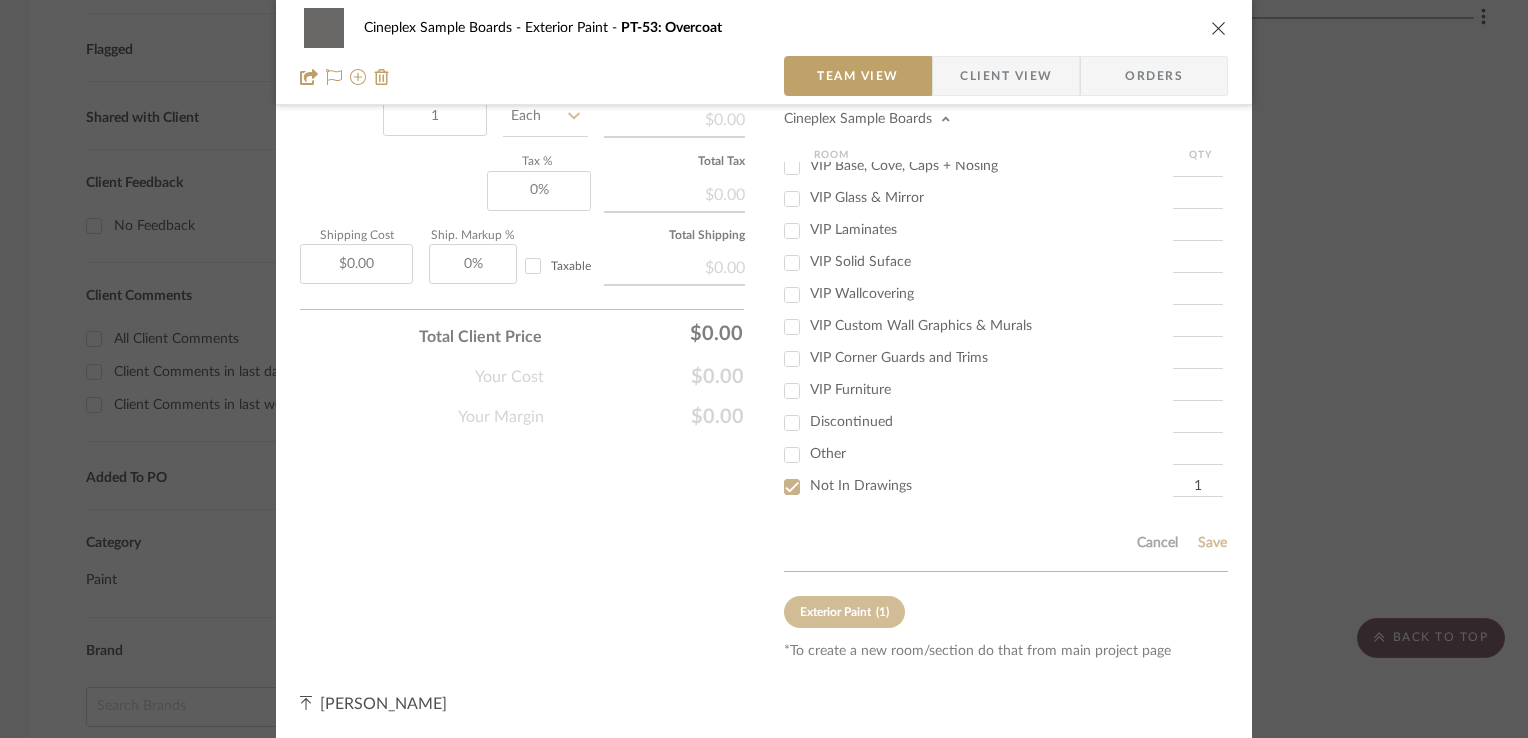 type 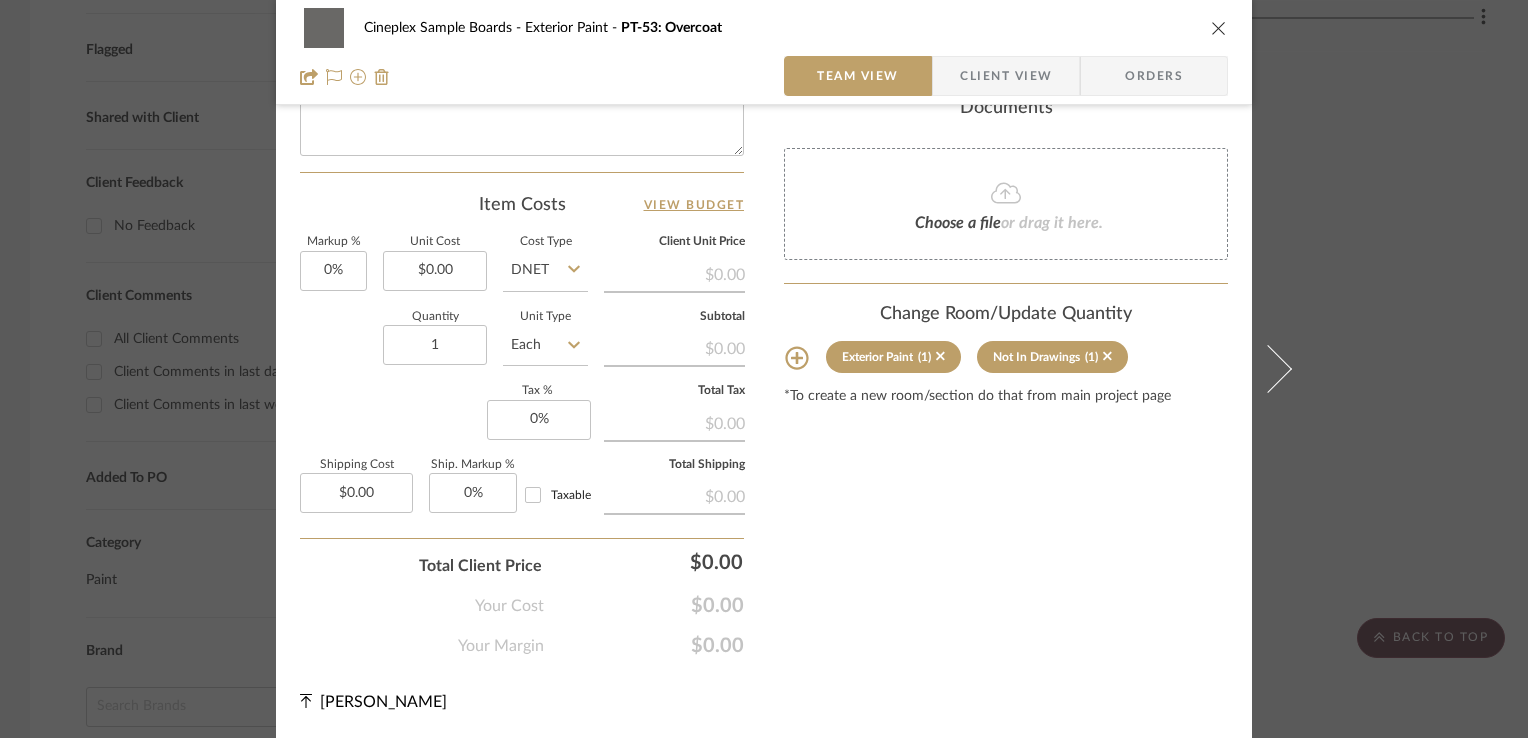 scroll, scrollTop: 1019, scrollLeft: 0, axis: vertical 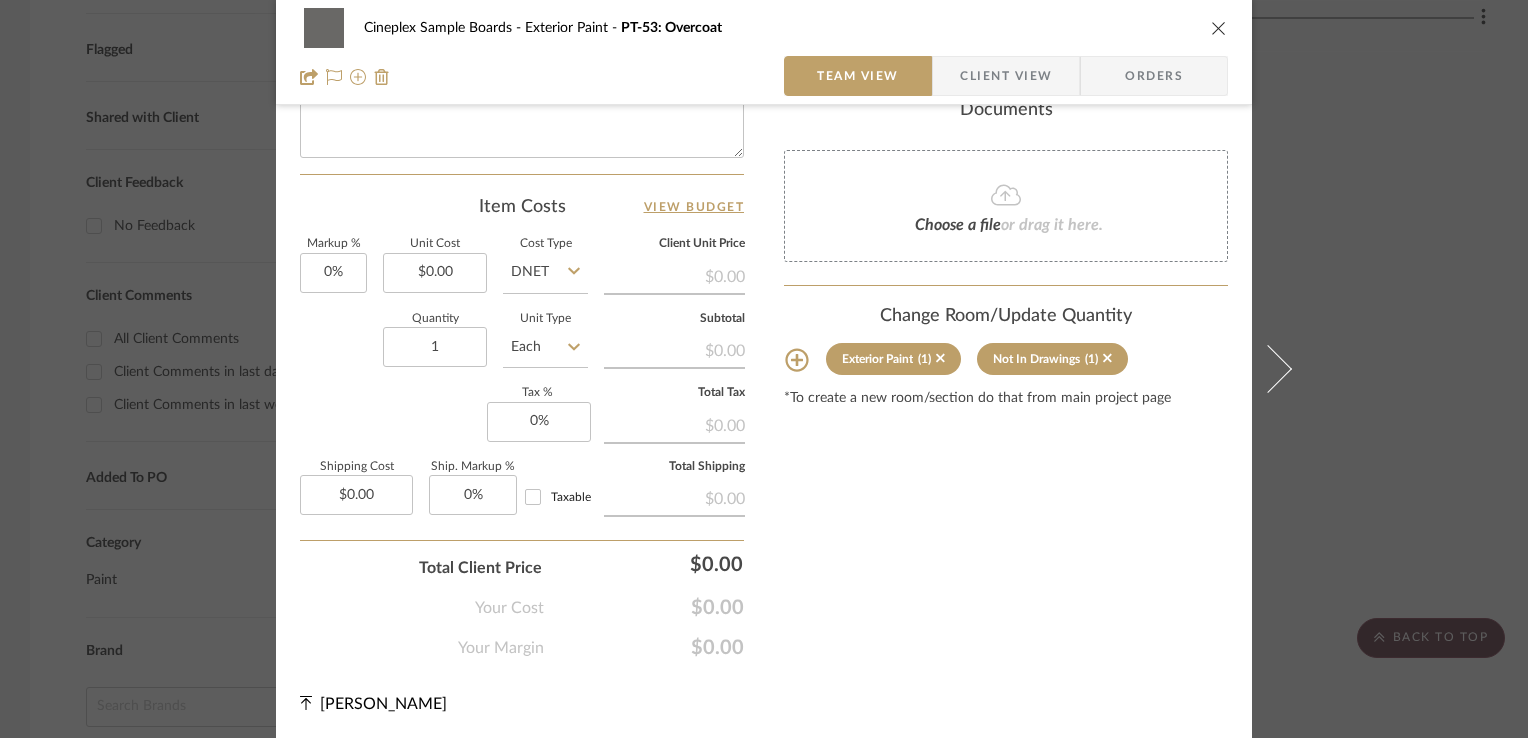 click at bounding box center [1219, 28] 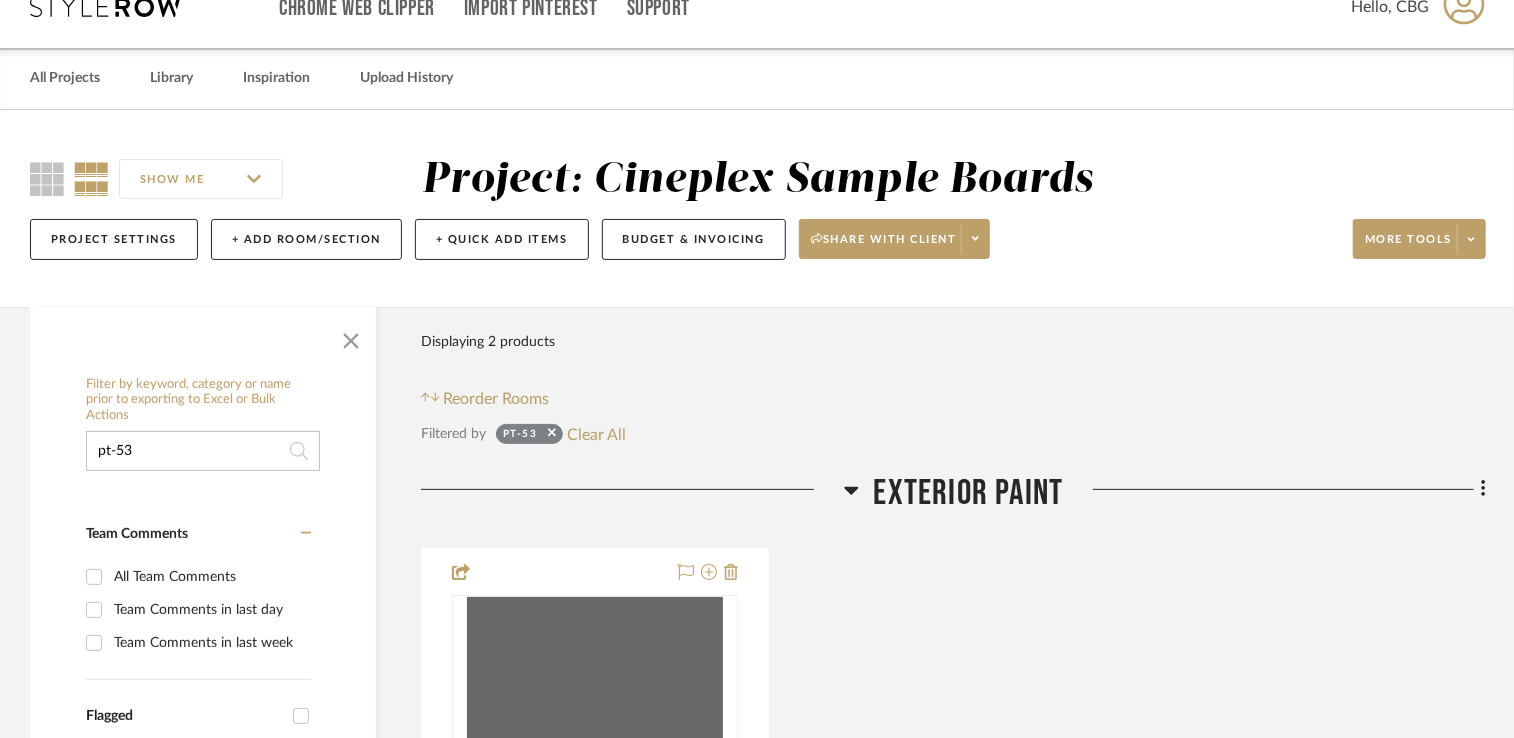 scroll, scrollTop: 0, scrollLeft: 0, axis: both 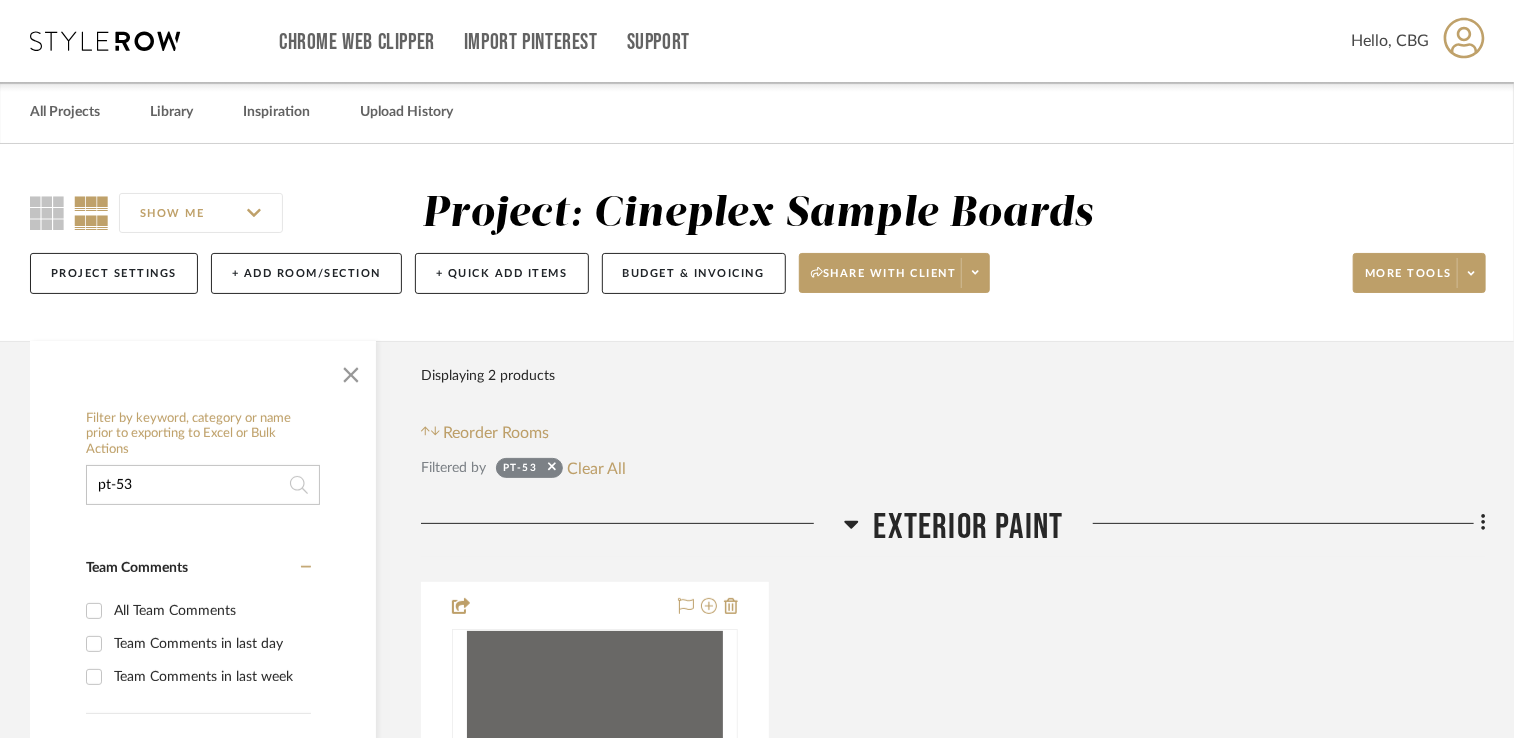 drag, startPoint x: 177, startPoint y: 483, endPoint x: 60, endPoint y: 505, distance: 119.05041 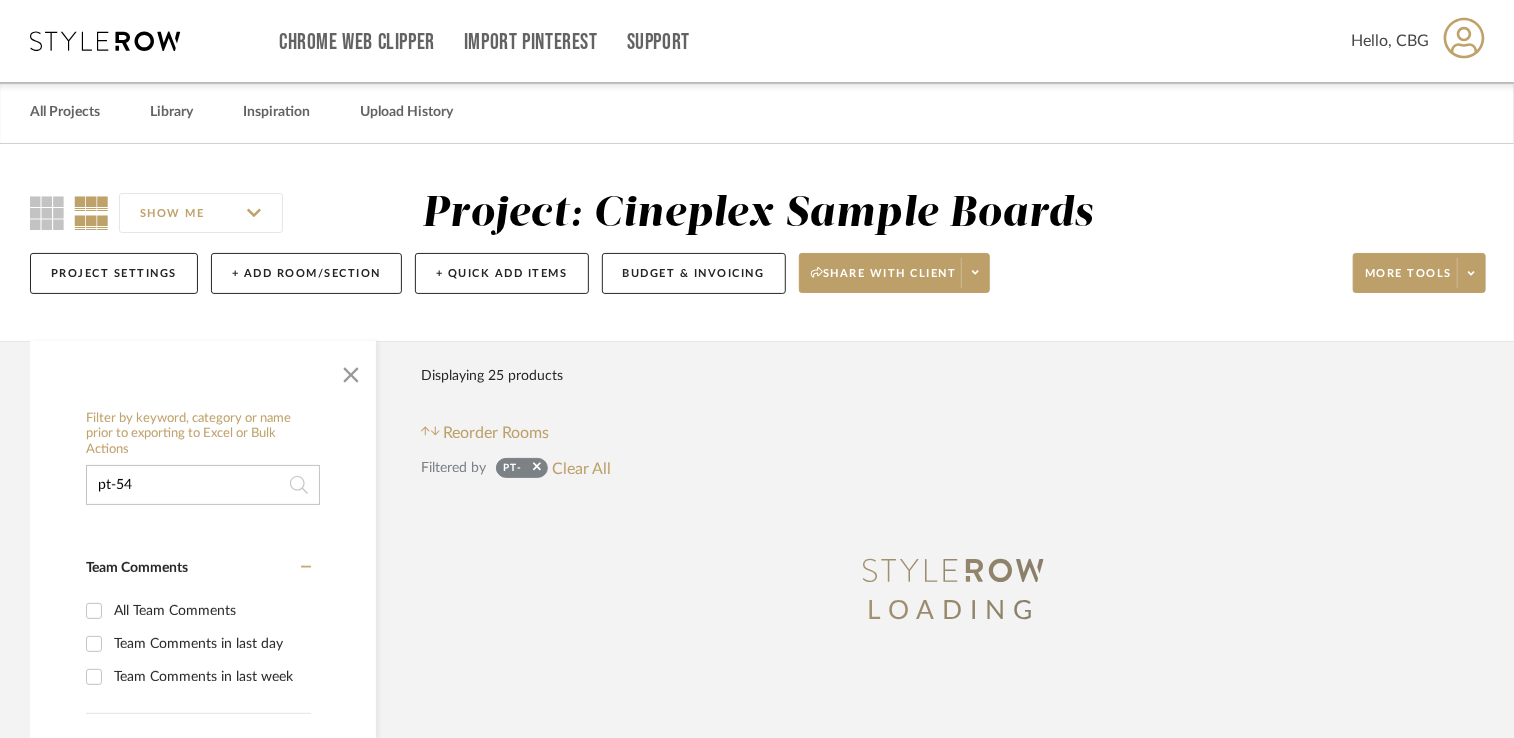 type on "pt-54" 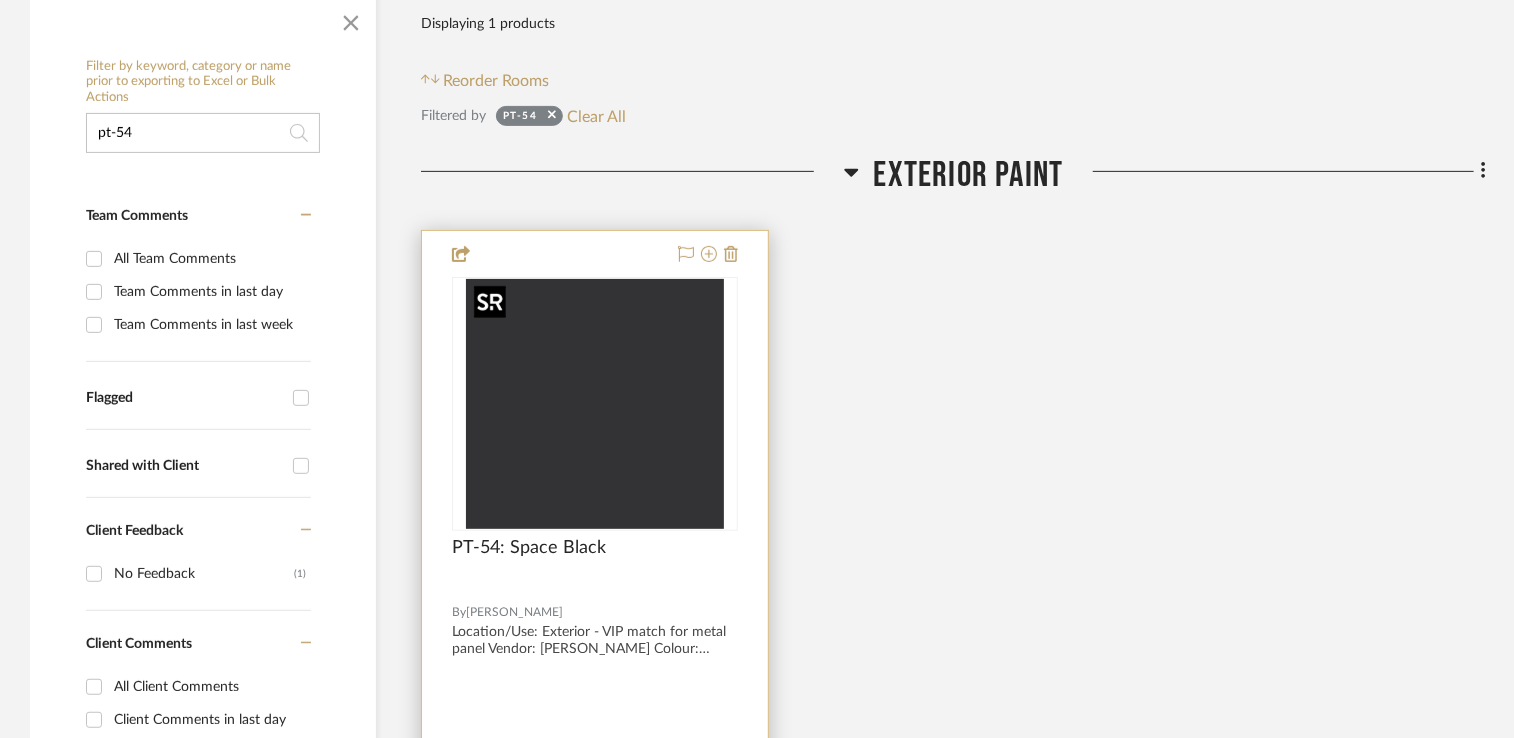 scroll, scrollTop: 500, scrollLeft: 0, axis: vertical 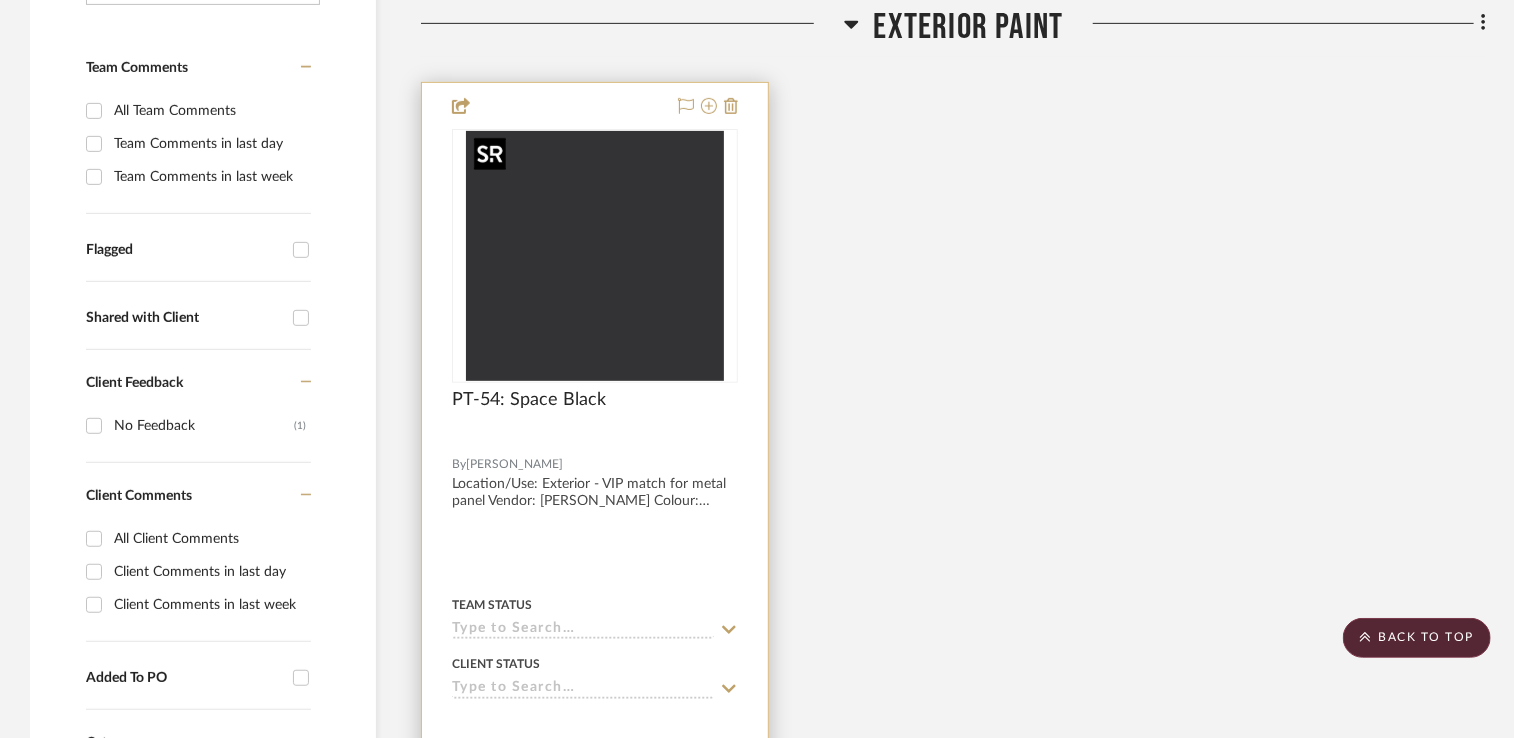click at bounding box center (595, 256) 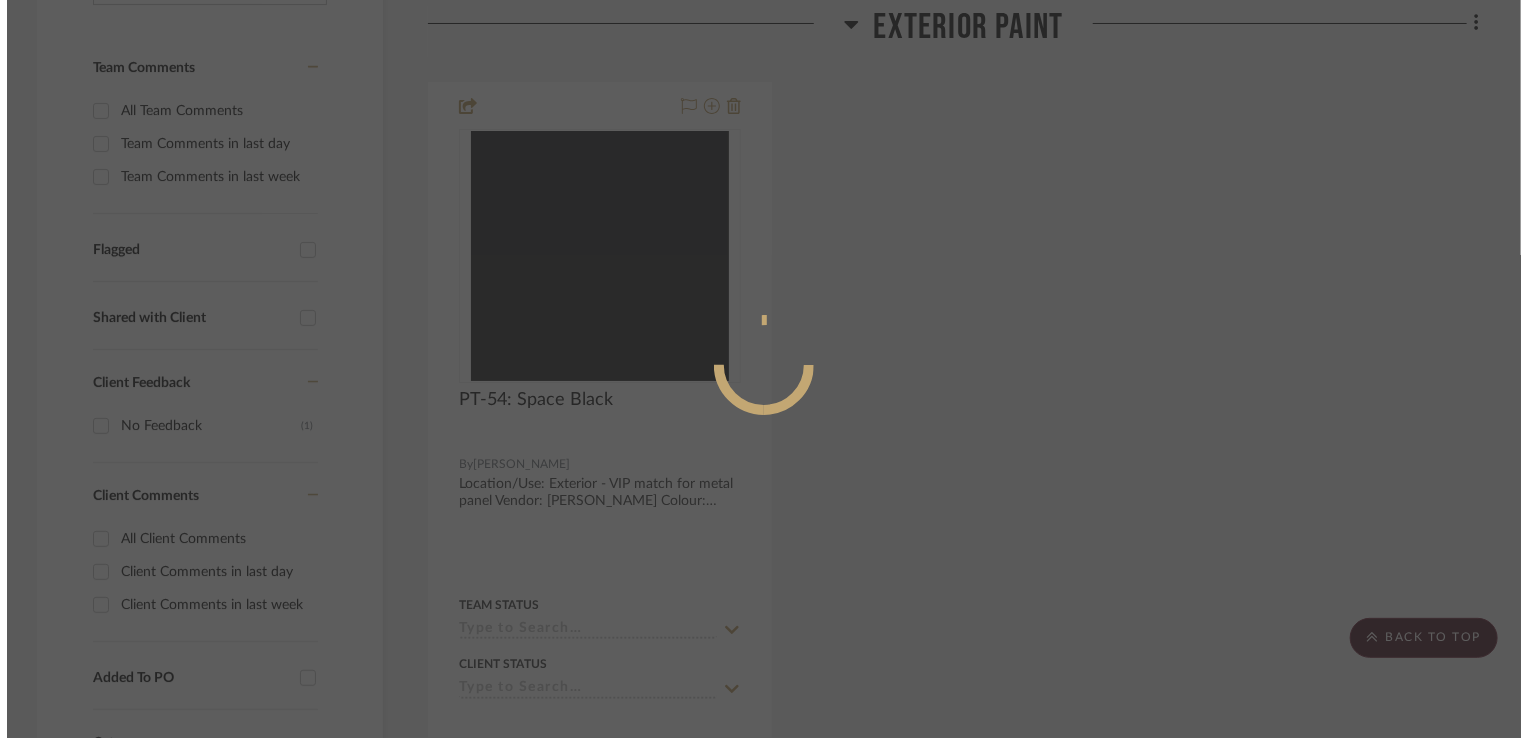 scroll, scrollTop: 0, scrollLeft: 0, axis: both 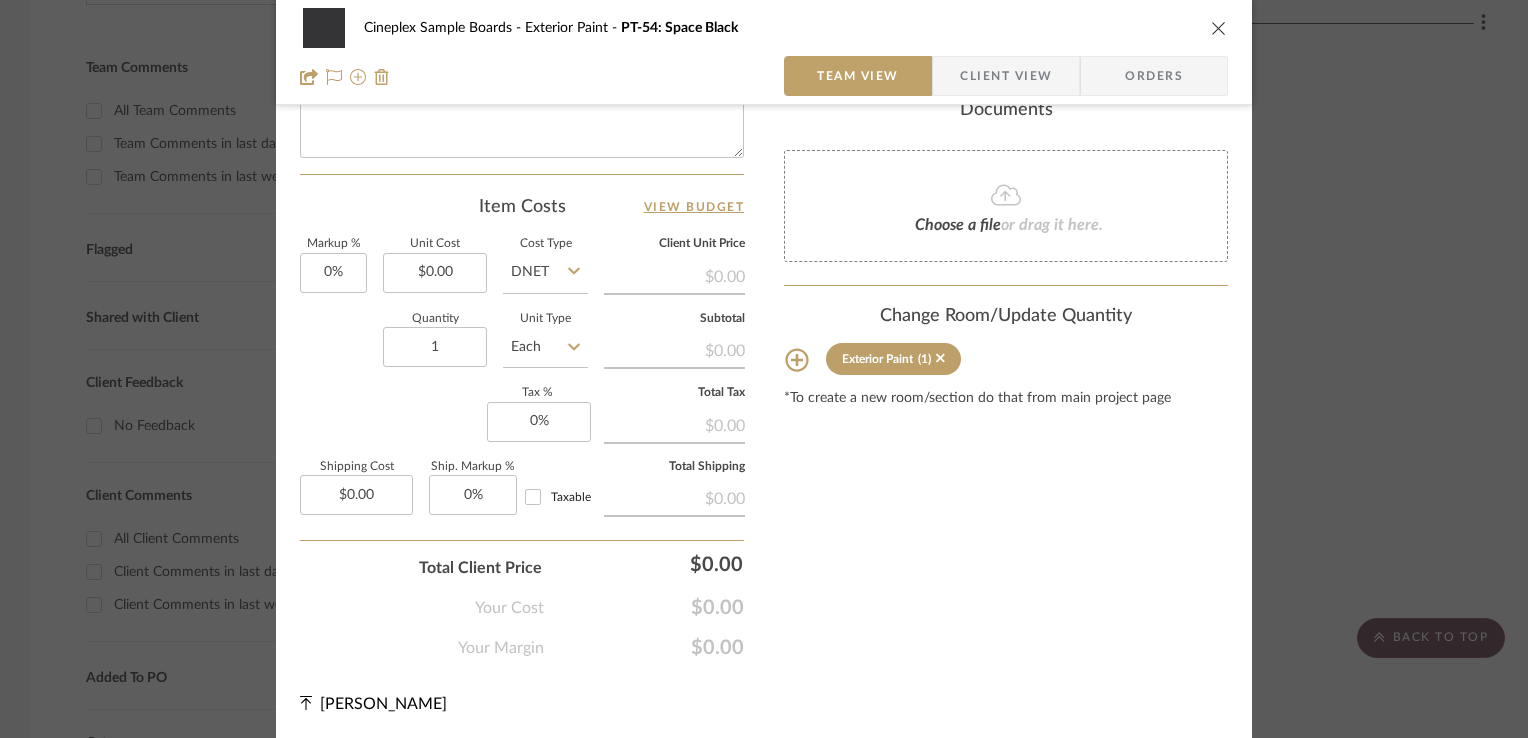 click 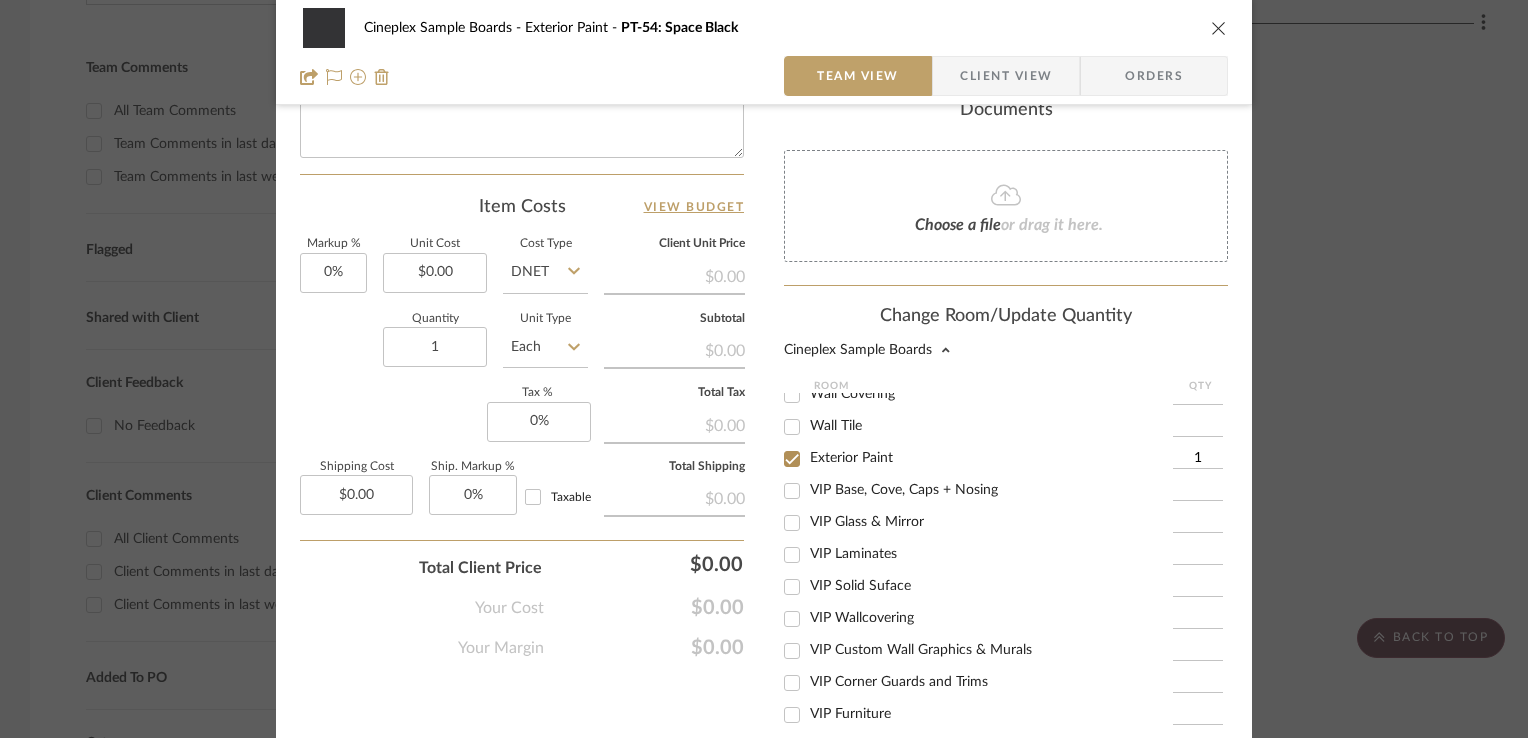 scroll, scrollTop: 363, scrollLeft: 0, axis: vertical 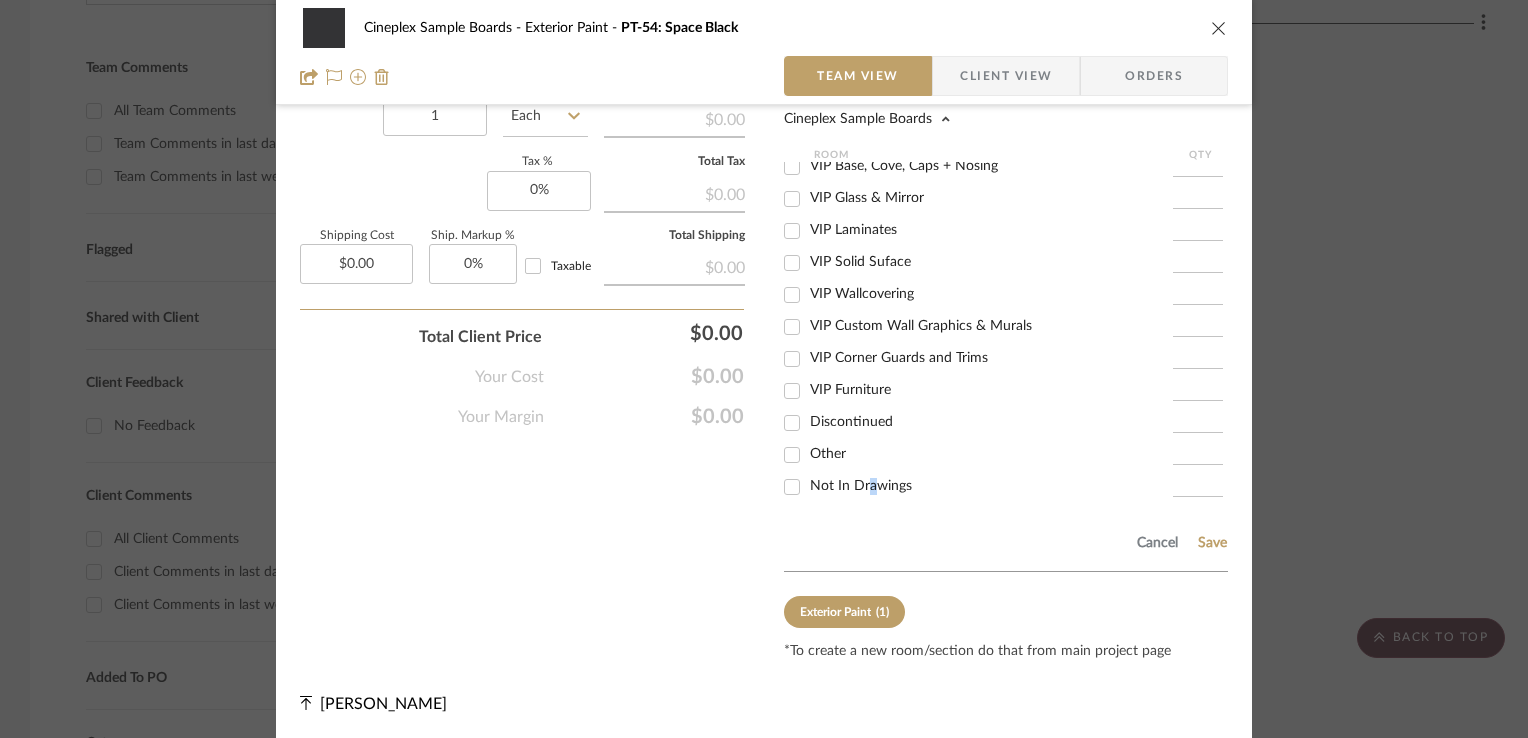 click on "Not In Drawings" at bounding box center (861, 486) 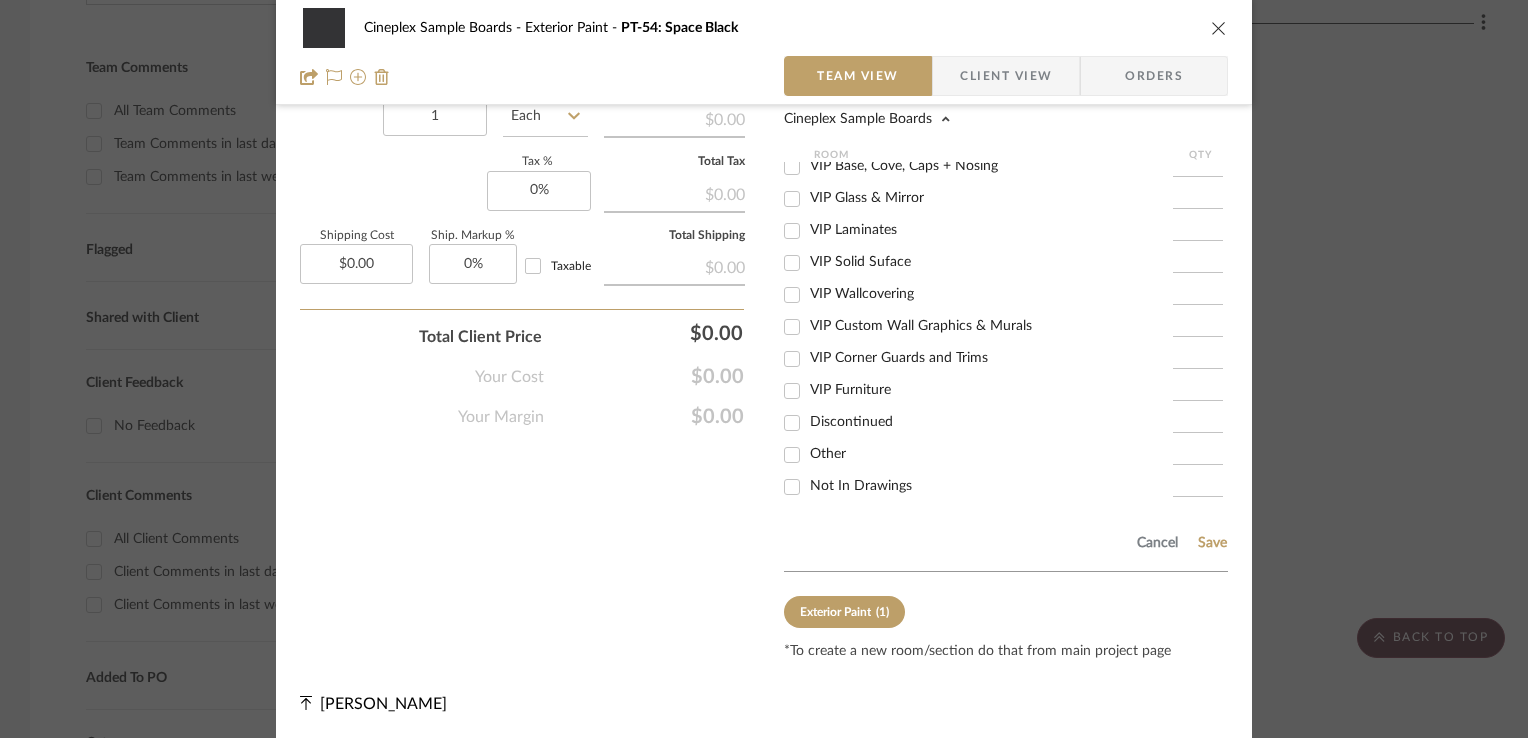 click on "Cancel Save" 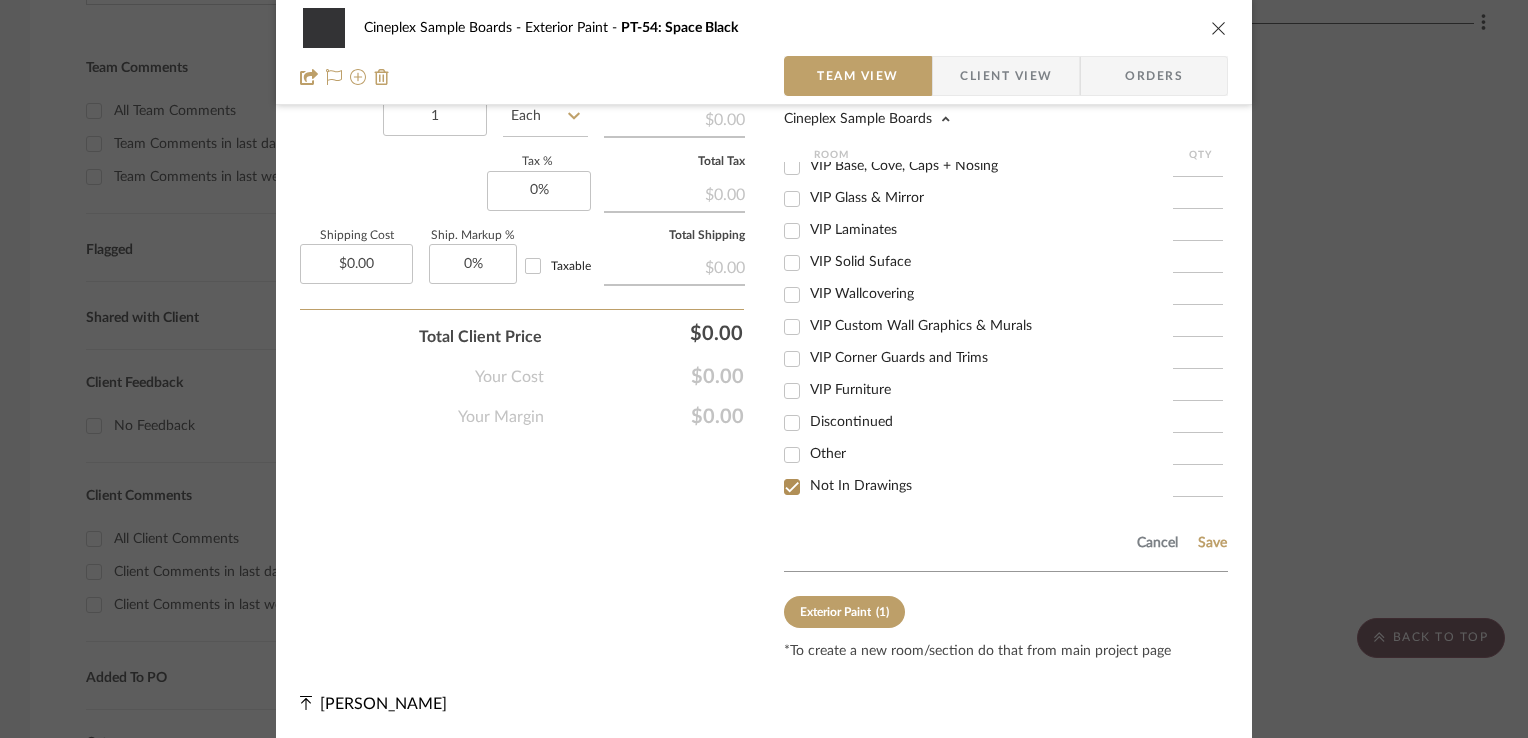 checkbox on "true" 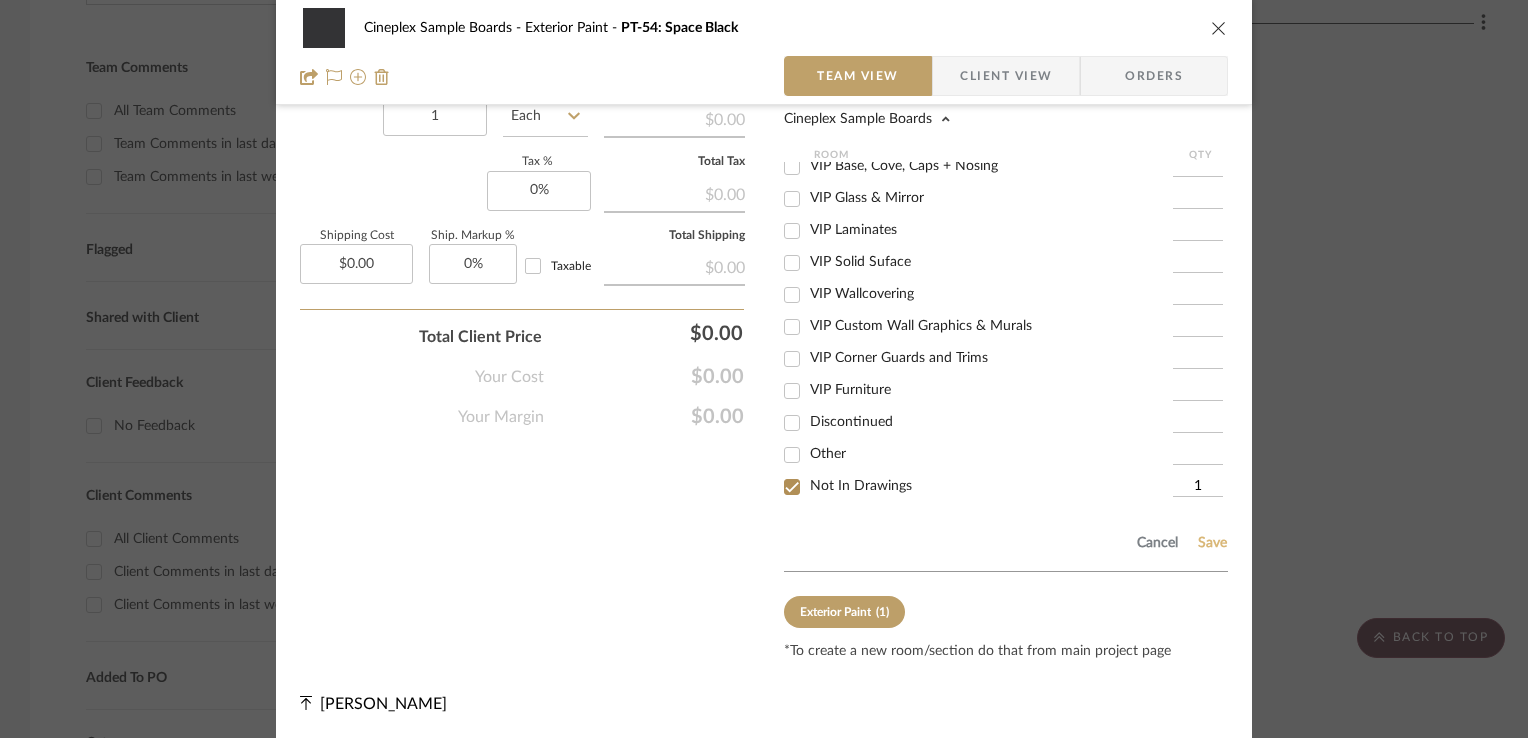 click on "Save" 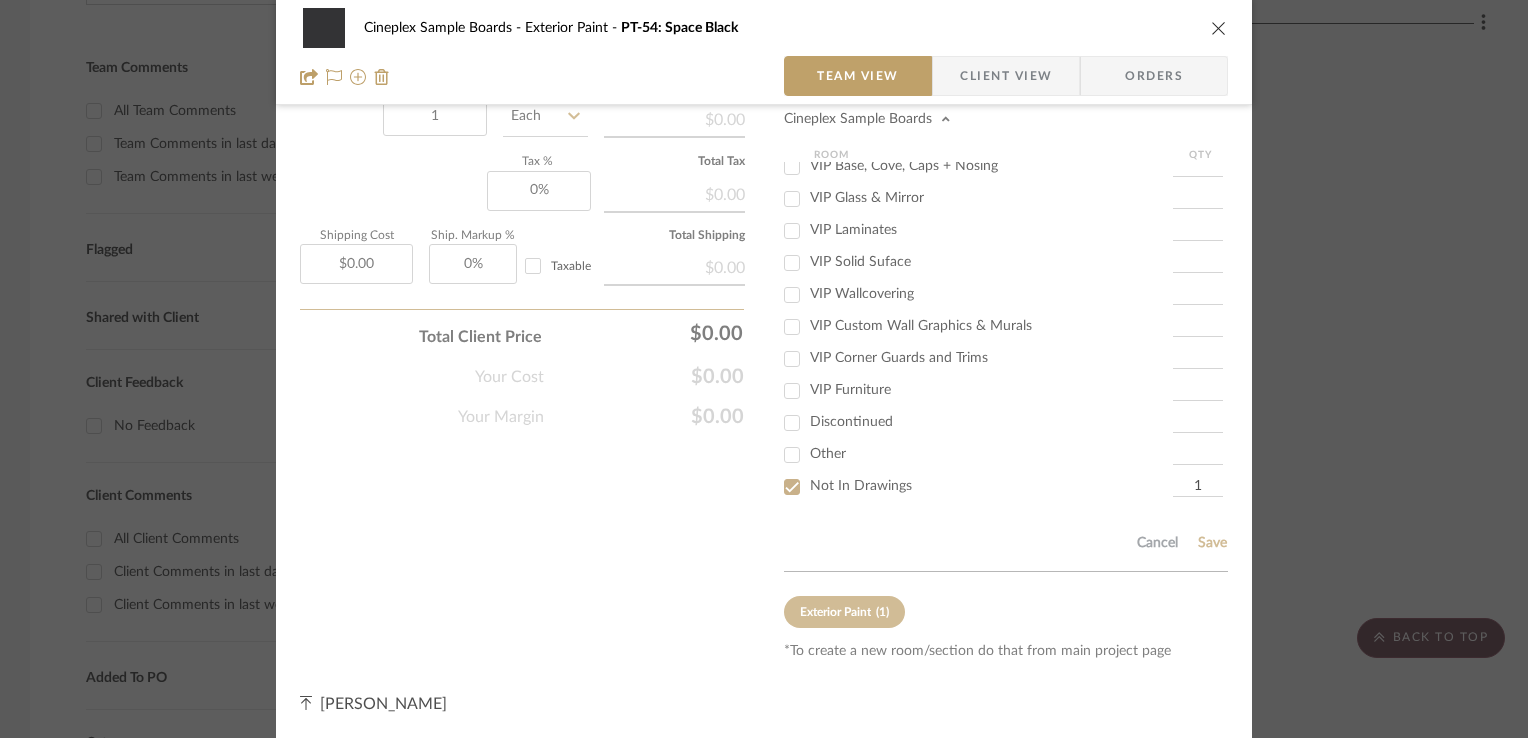 type 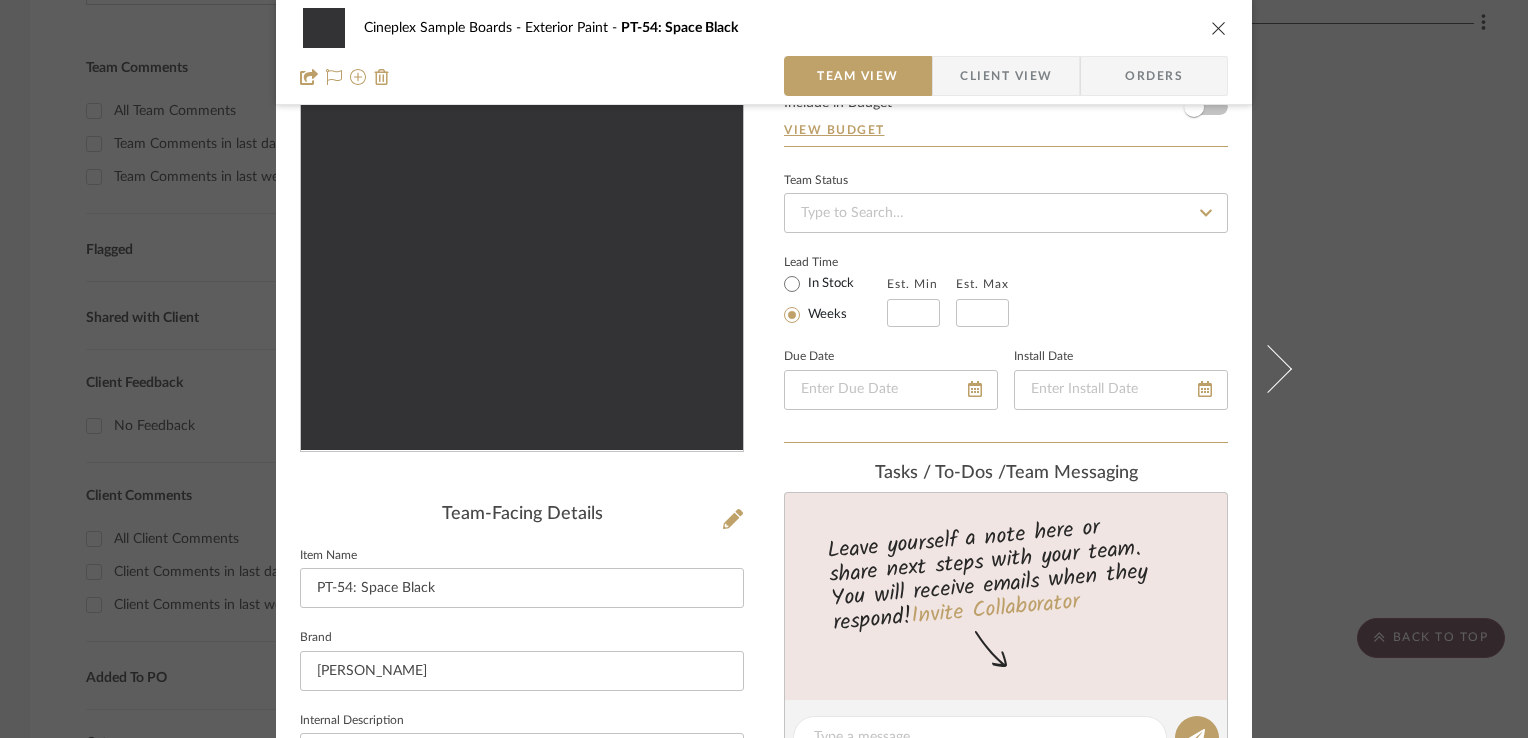 scroll, scrollTop: 0, scrollLeft: 0, axis: both 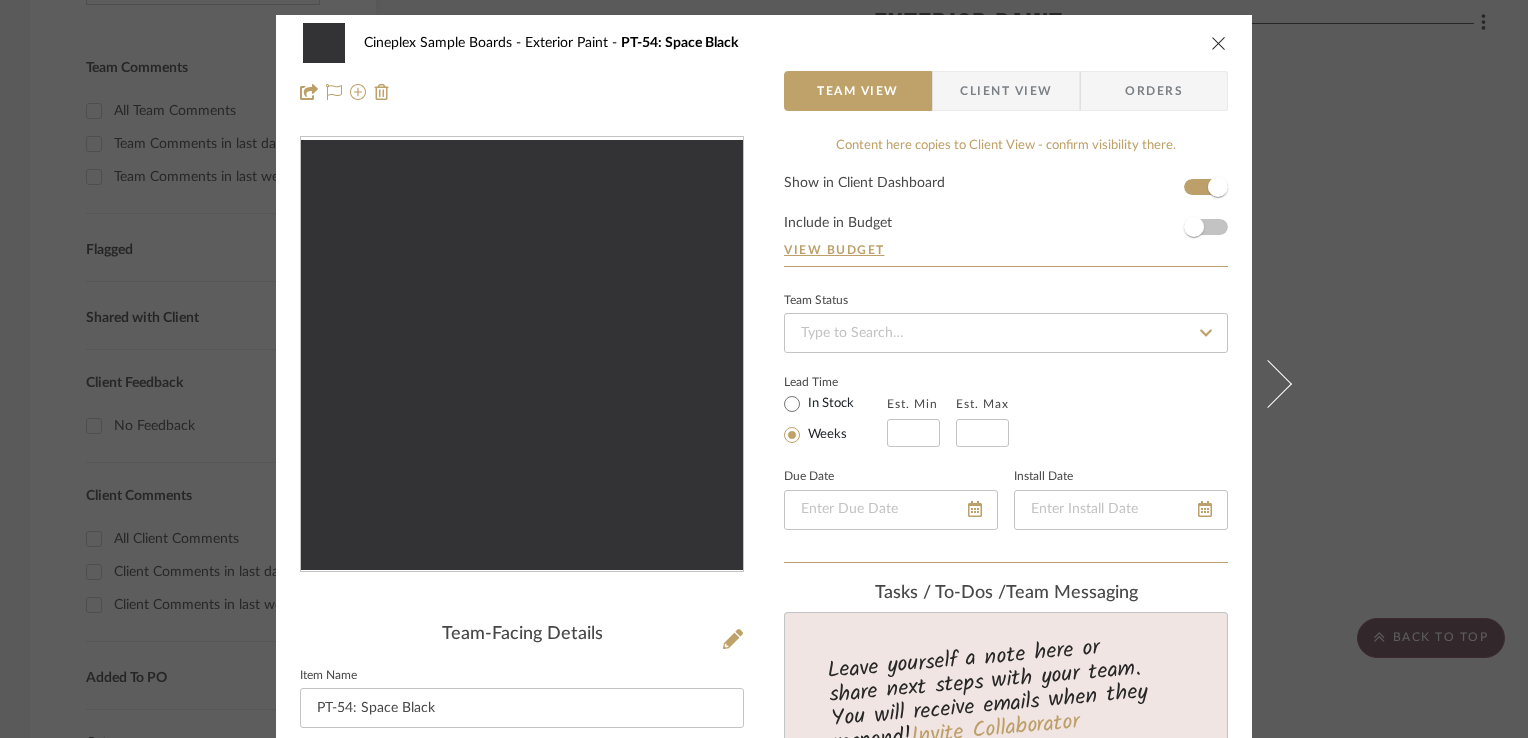click on "Cineplex Sample Boards Exterior Paint PT-54: Space Black" at bounding box center [764, 43] 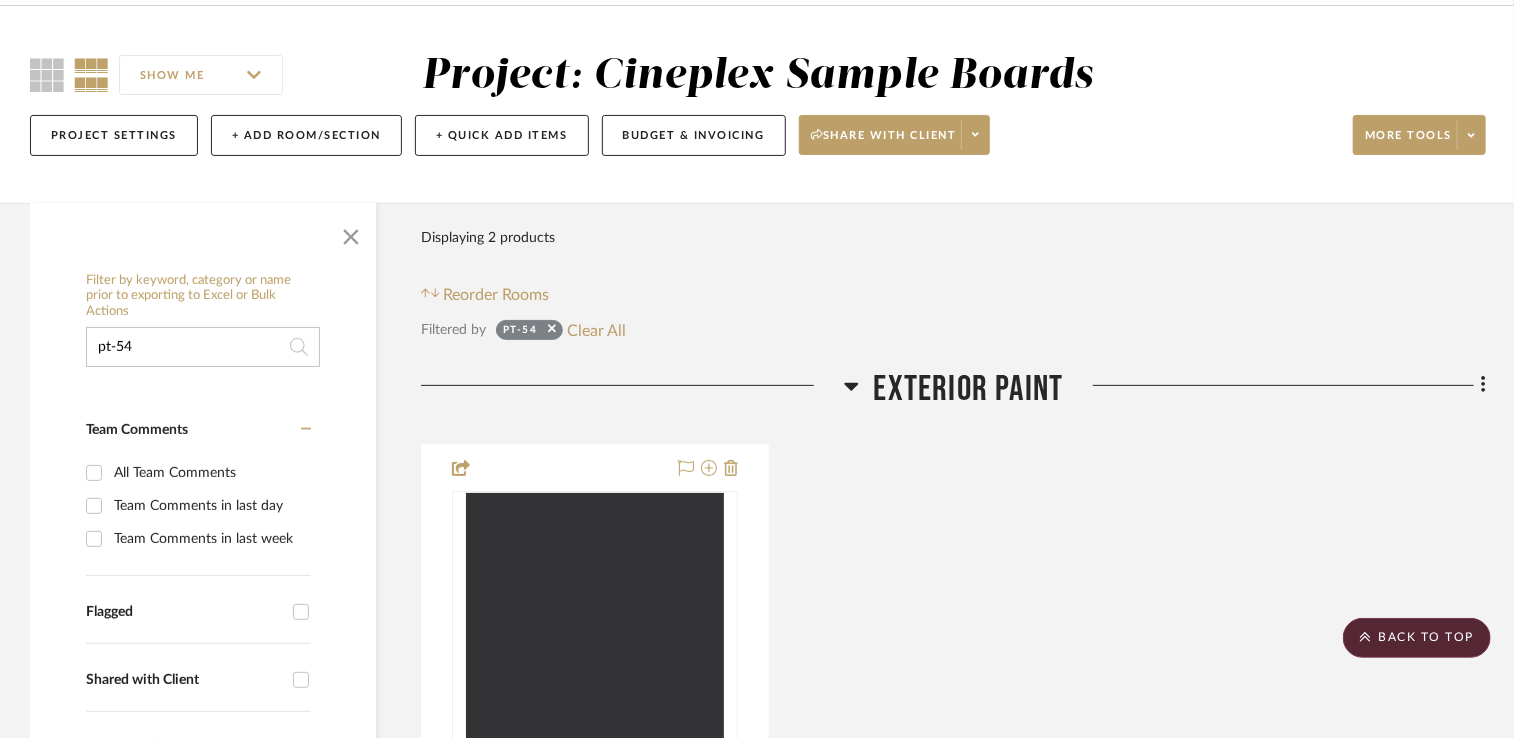 scroll, scrollTop: 0, scrollLeft: 0, axis: both 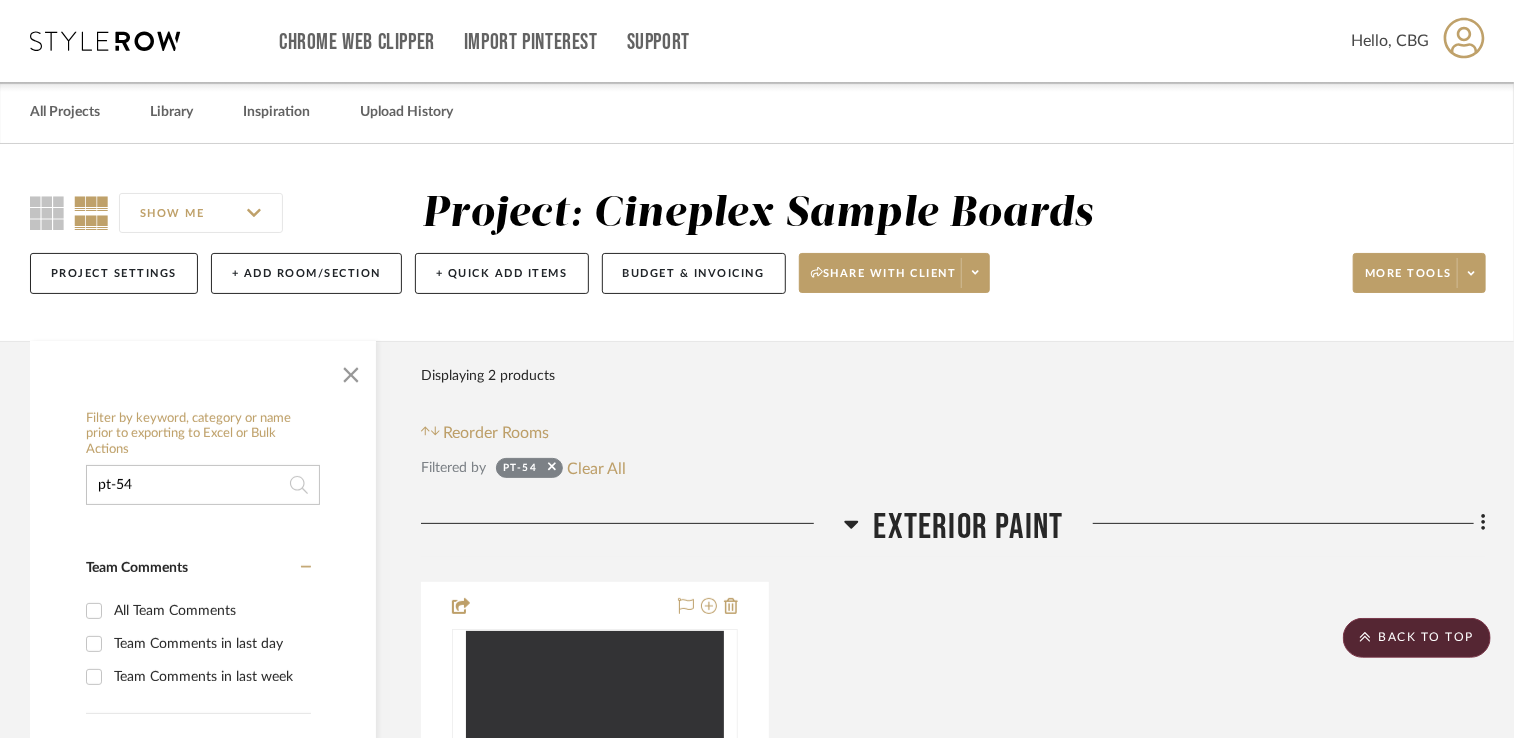 click on "pt-54" 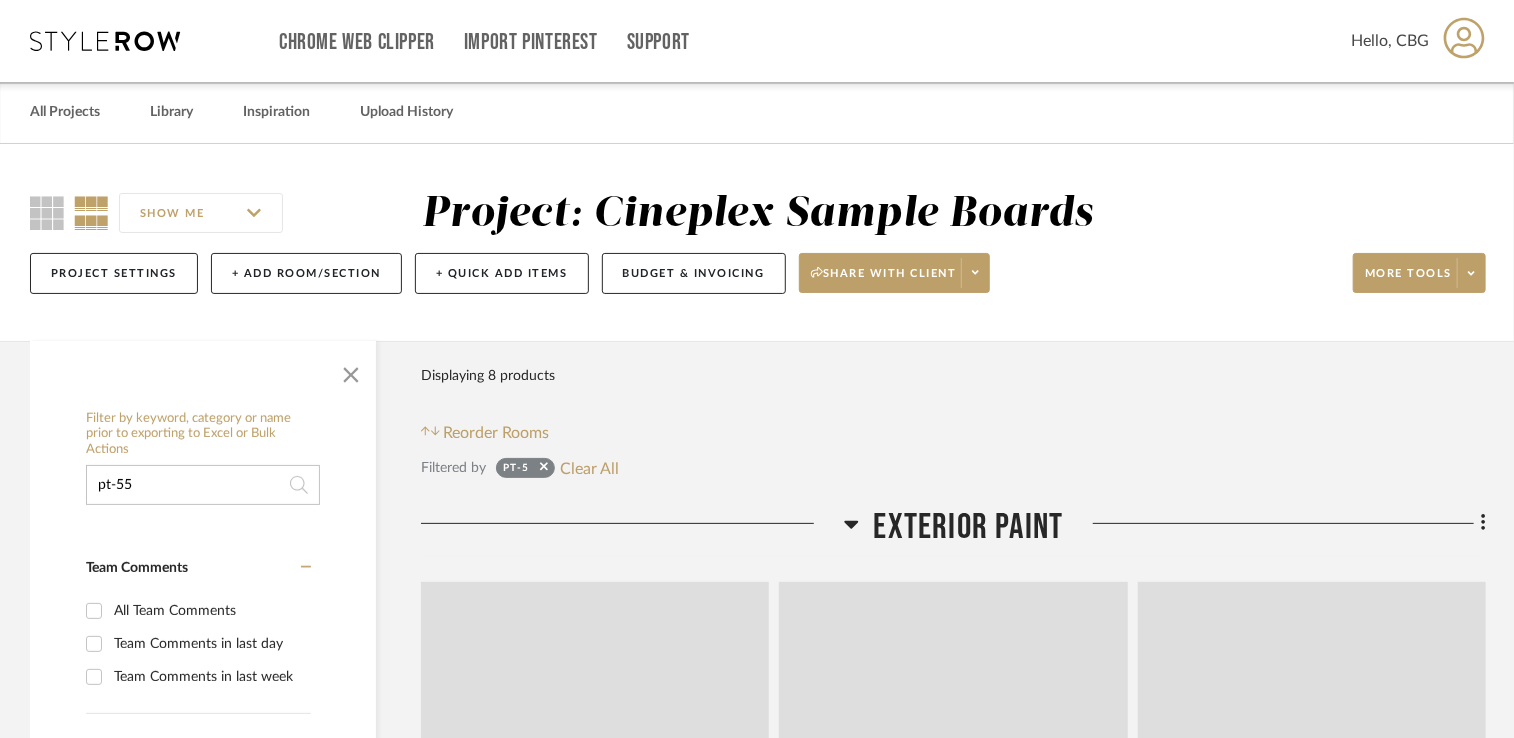 type on "pt-55" 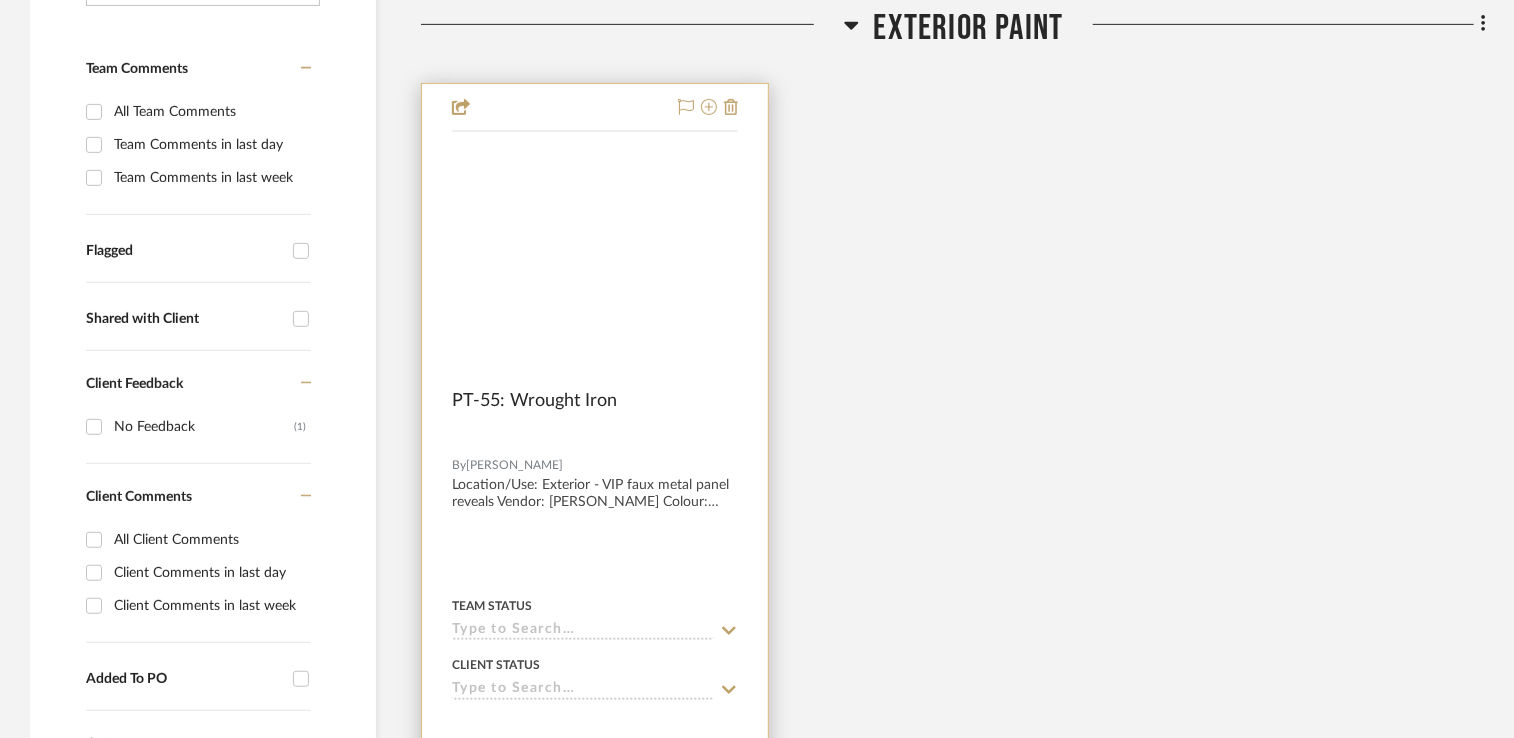 scroll, scrollTop: 500, scrollLeft: 0, axis: vertical 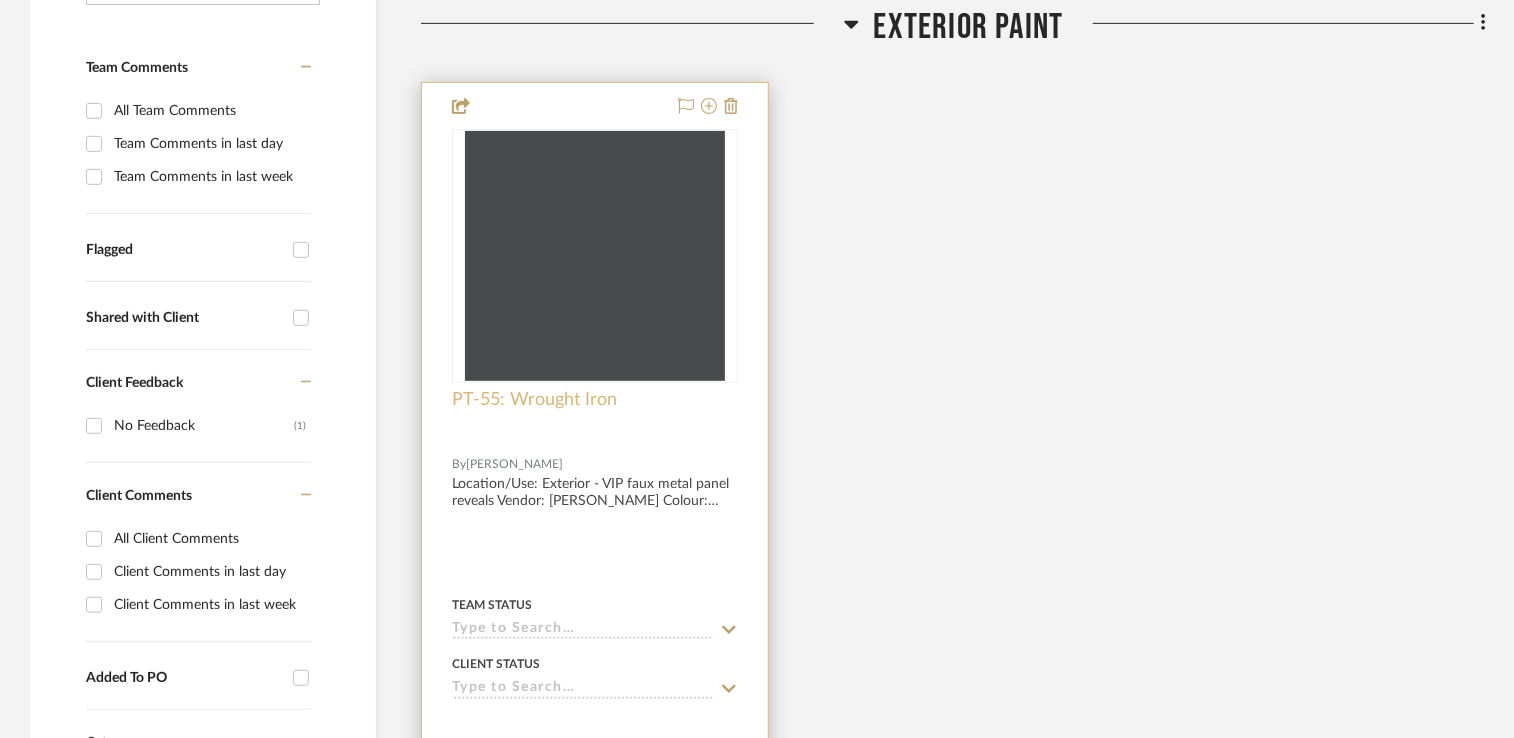 click on "PT-55: Wrought Iron" at bounding box center [534, 400] 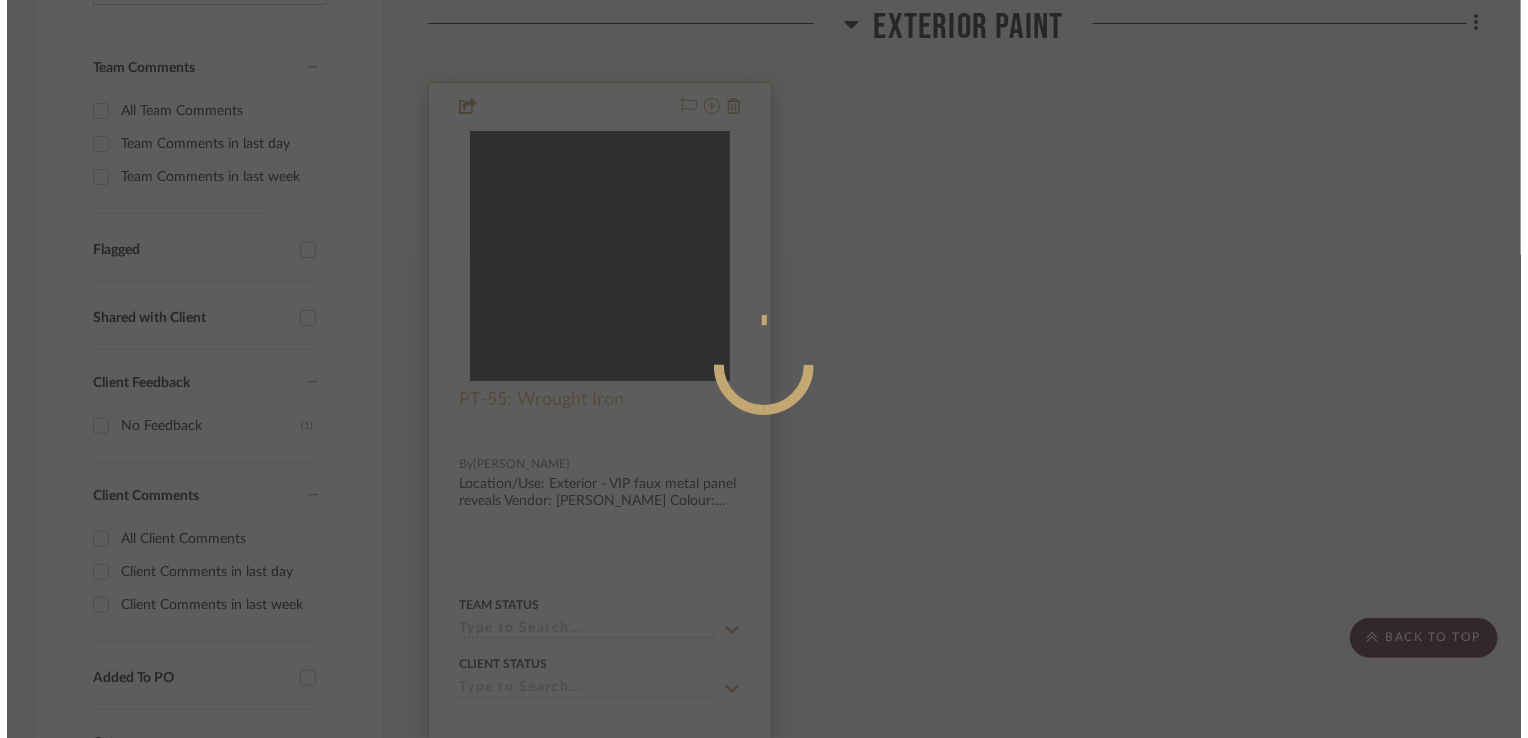 scroll, scrollTop: 0, scrollLeft: 0, axis: both 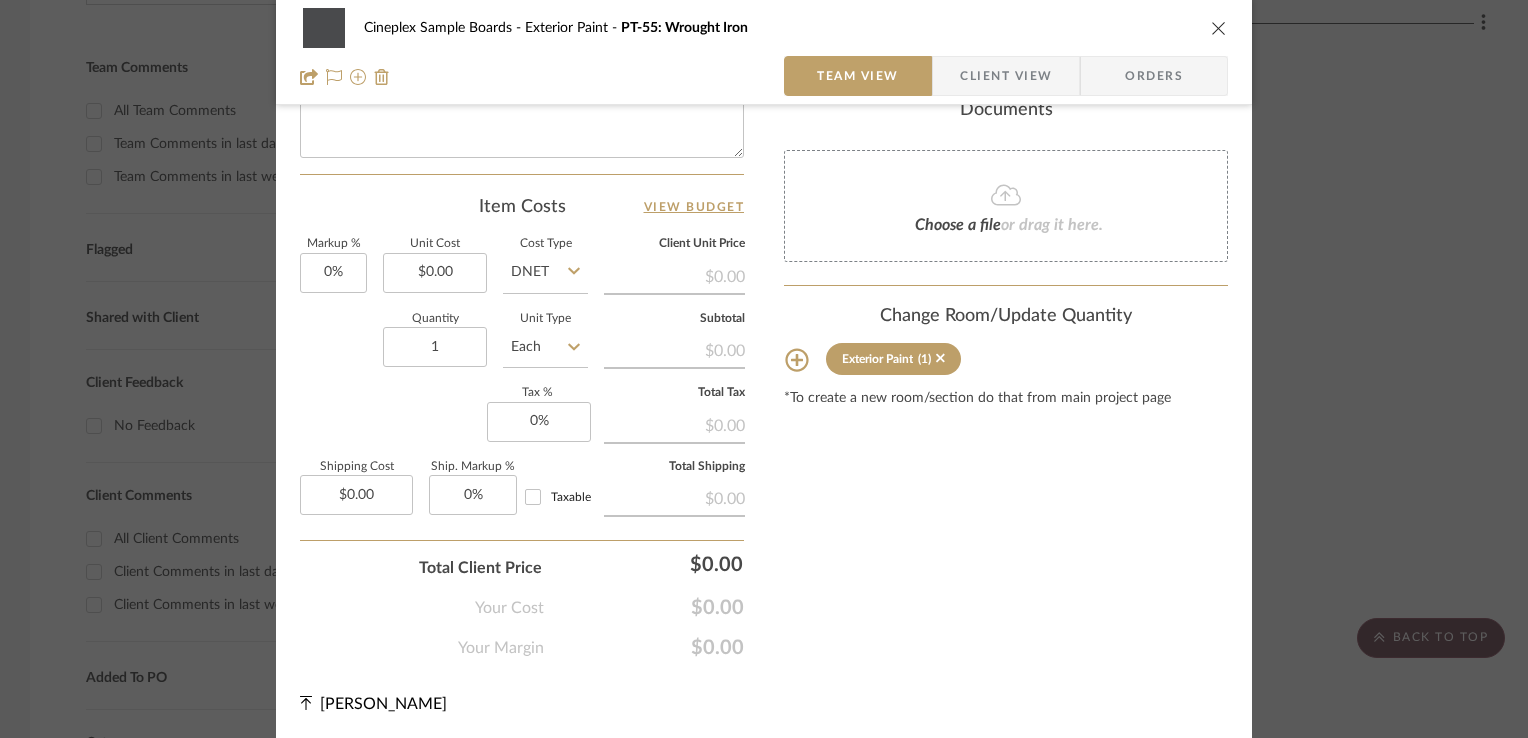 click on "Exterior Paint  (1)" 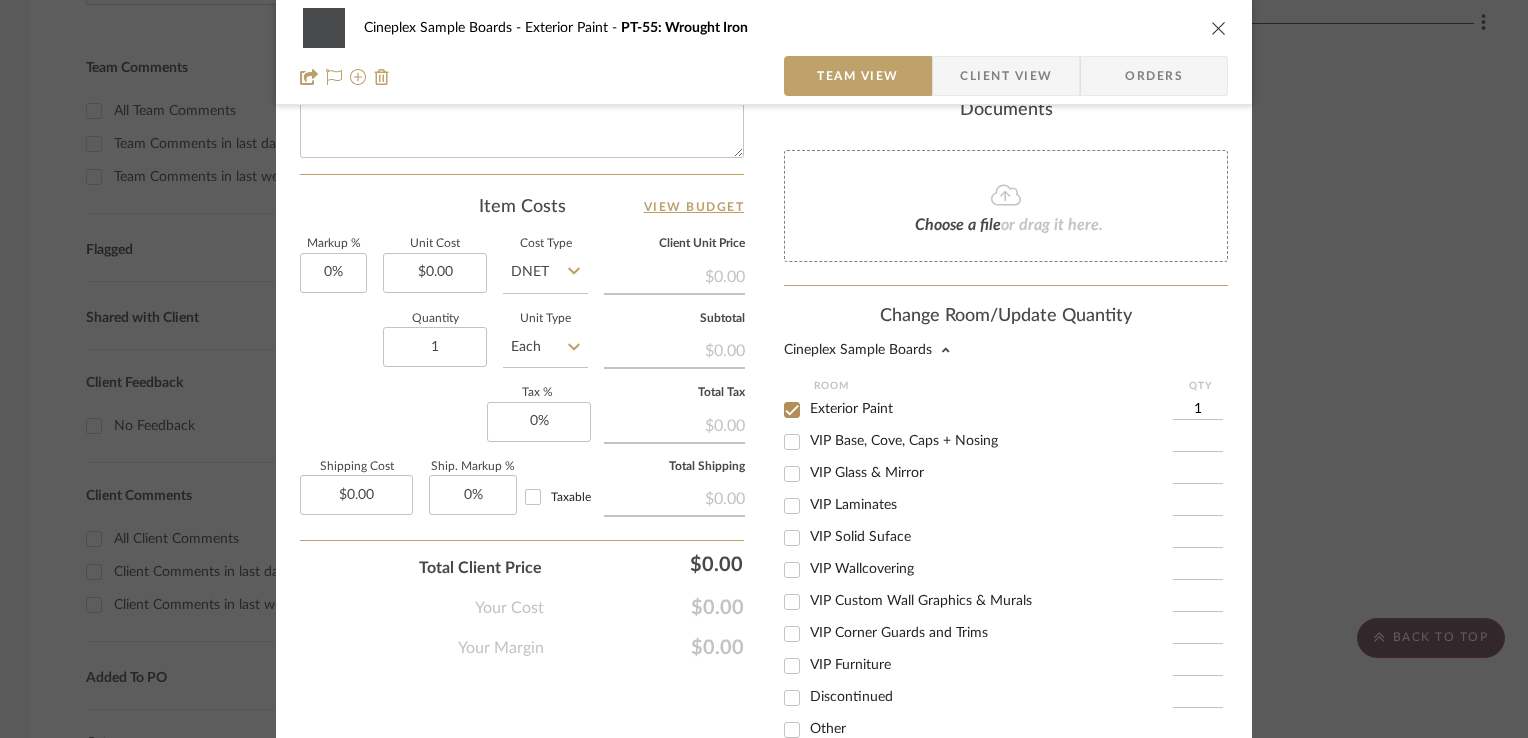 scroll, scrollTop: 363, scrollLeft: 0, axis: vertical 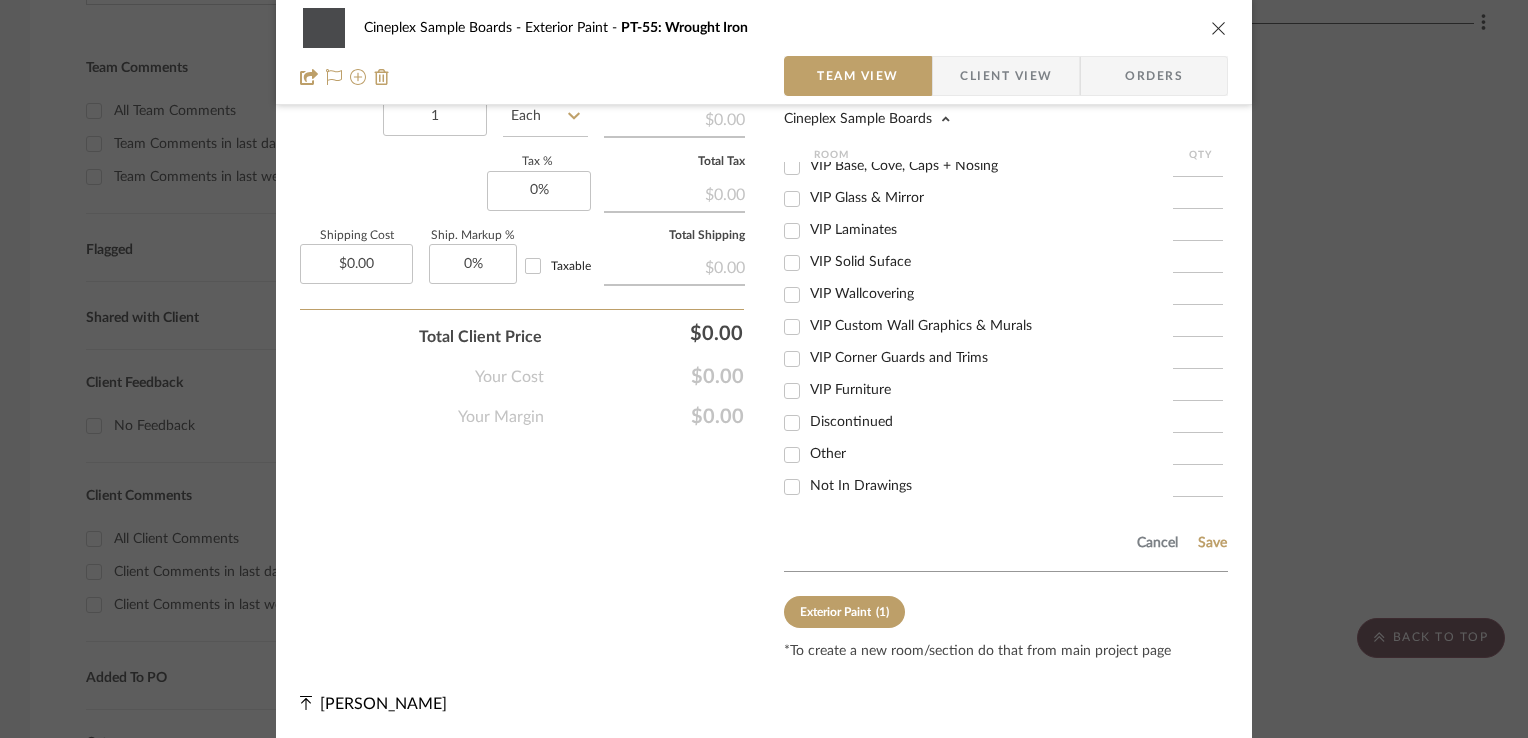 click on "Not In Drawings" at bounding box center [991, 486] 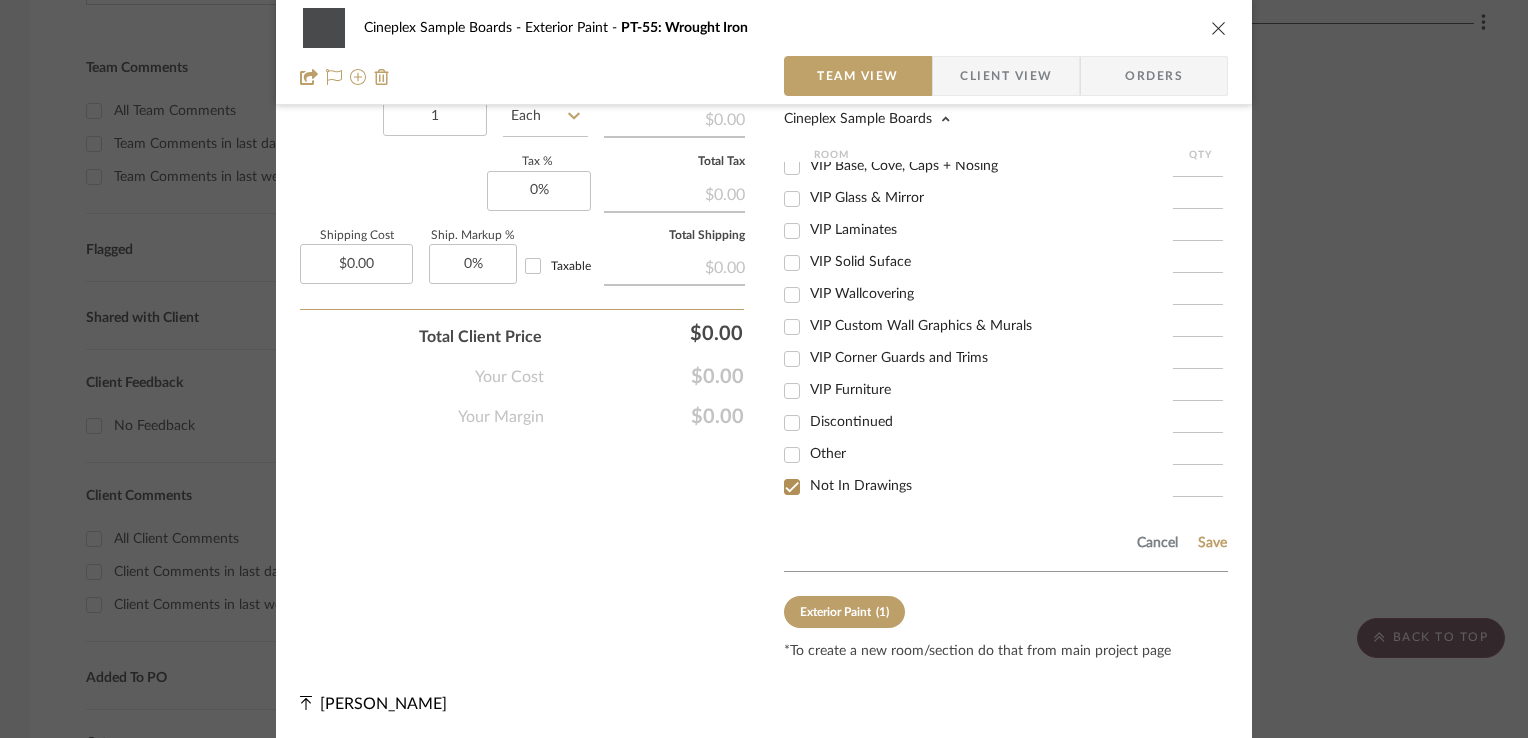 checkbox on "true" 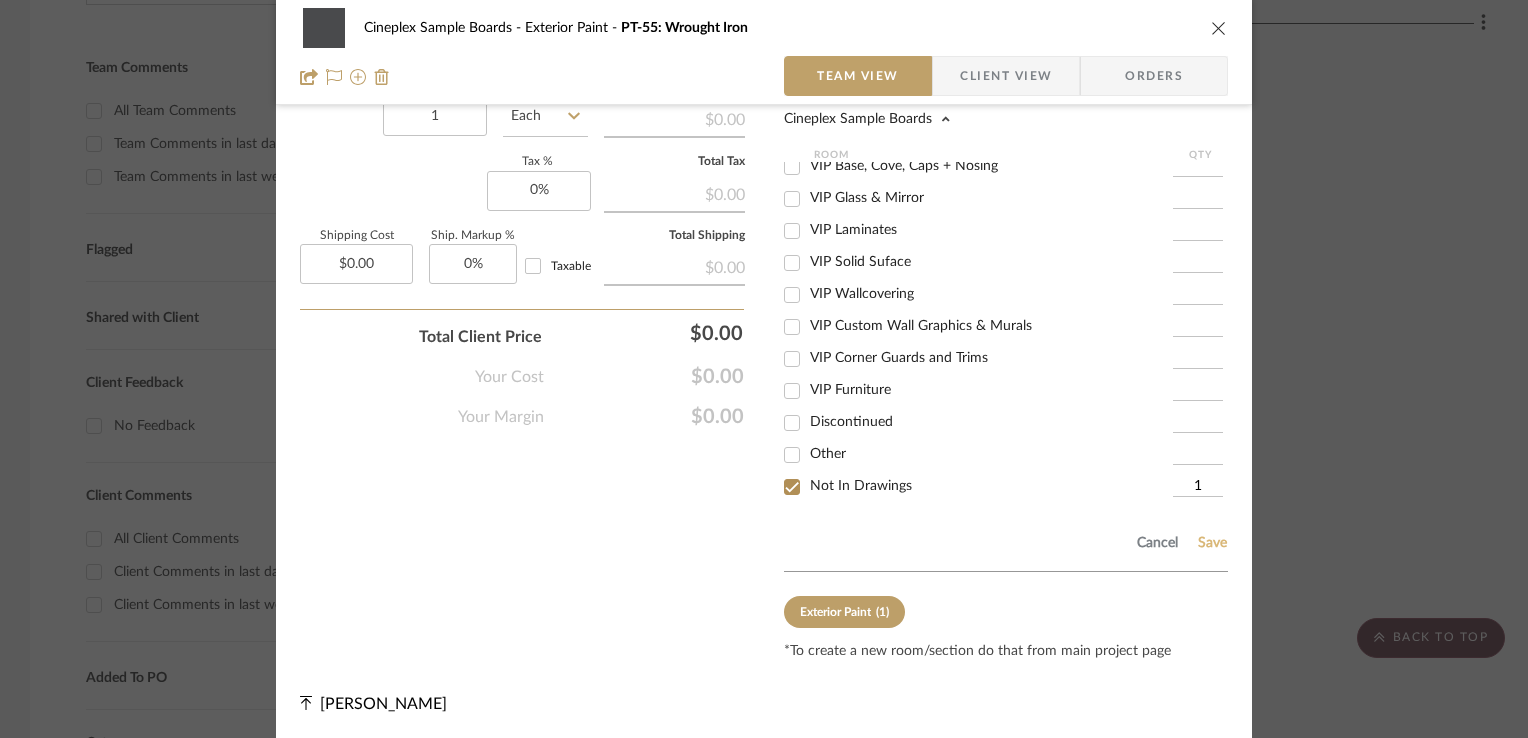 click on "Save" 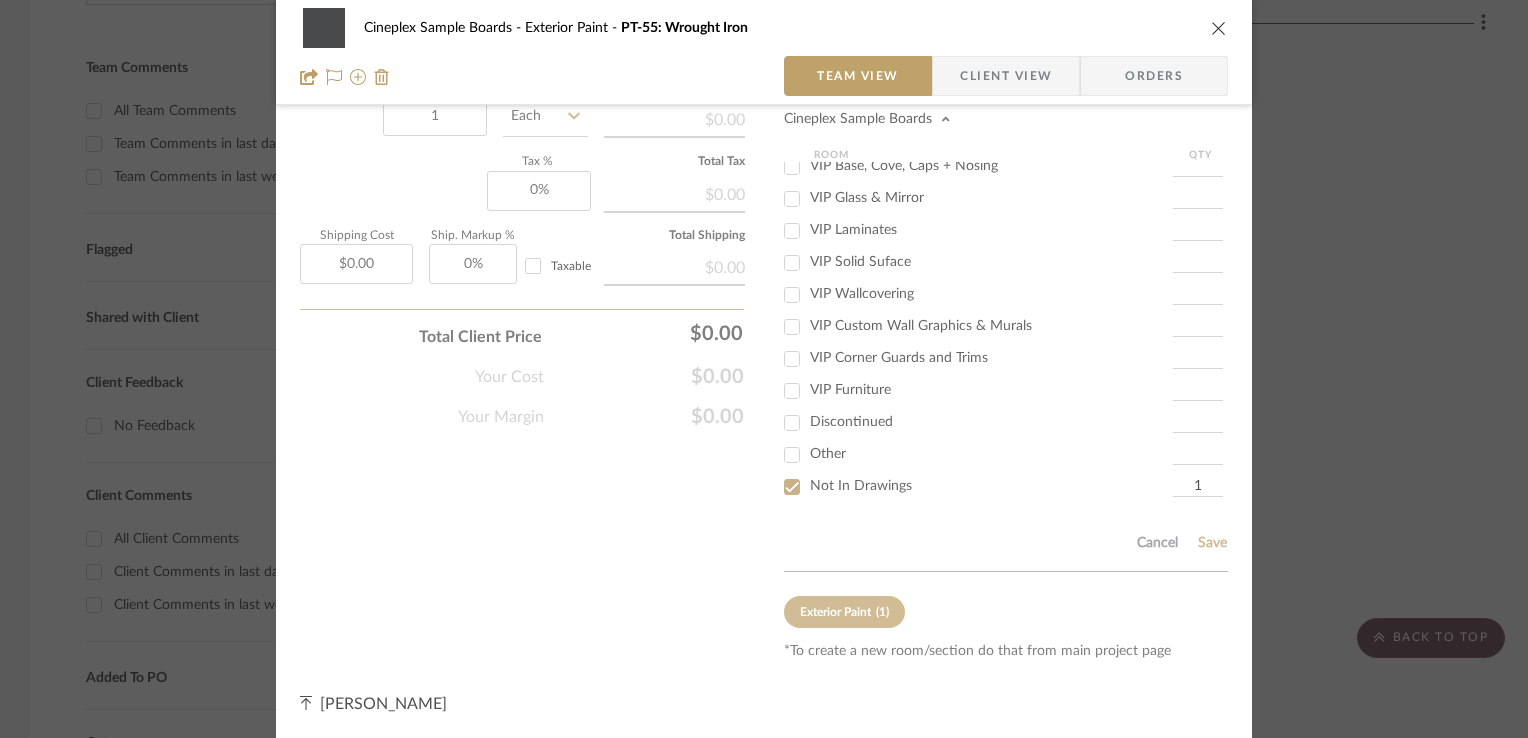 type 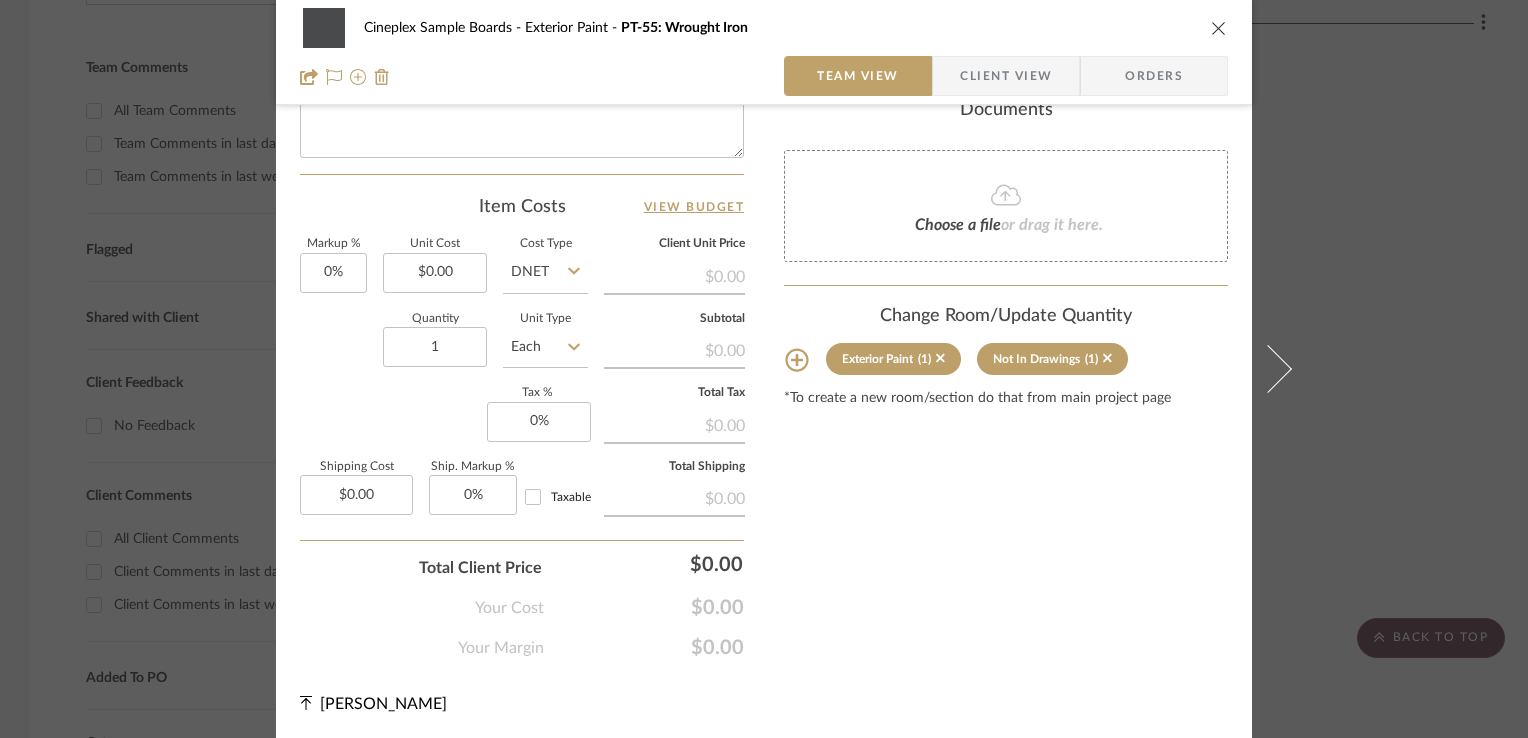 click at bounding box center (1219, 28) 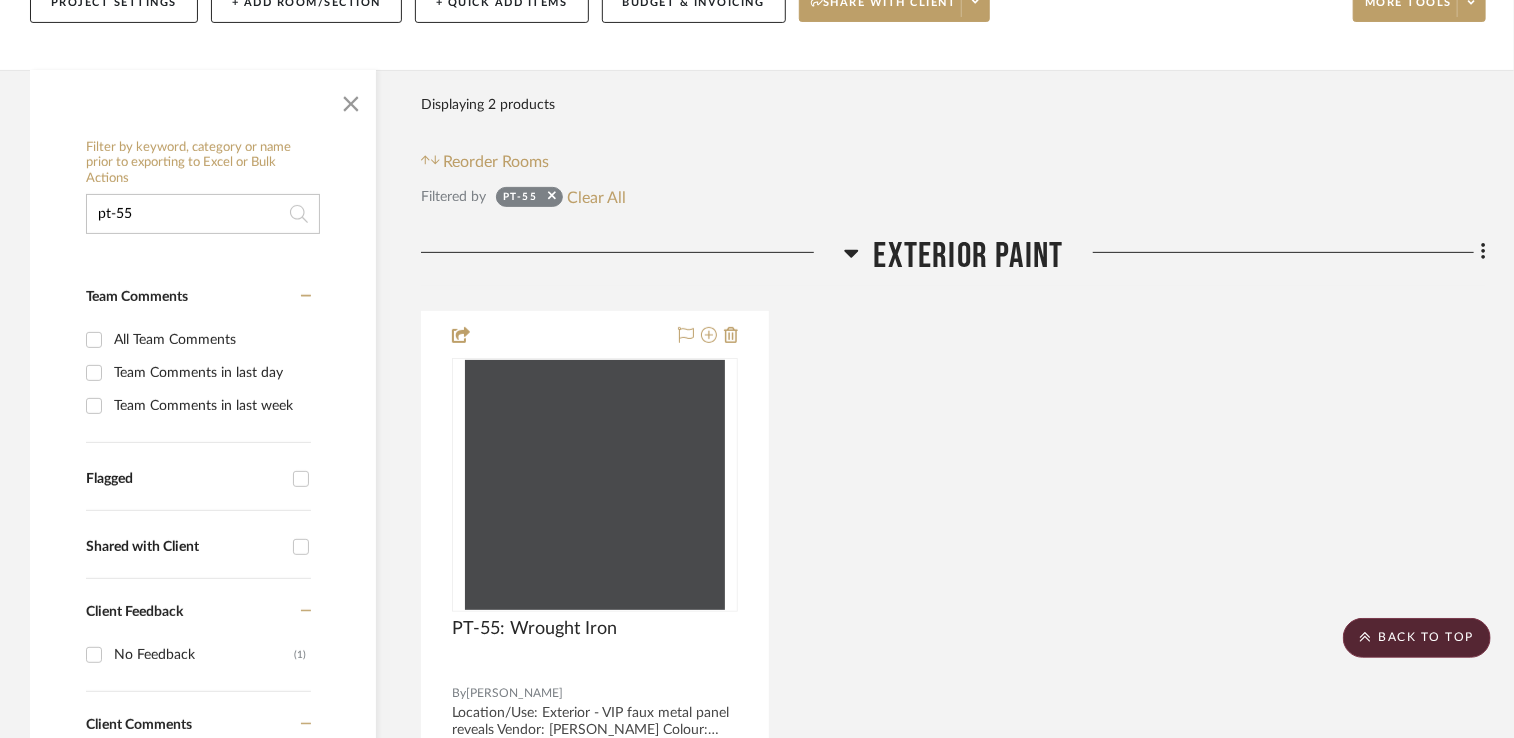 scroll, scrollTop: 0, scrollLeft: 0, axis: both 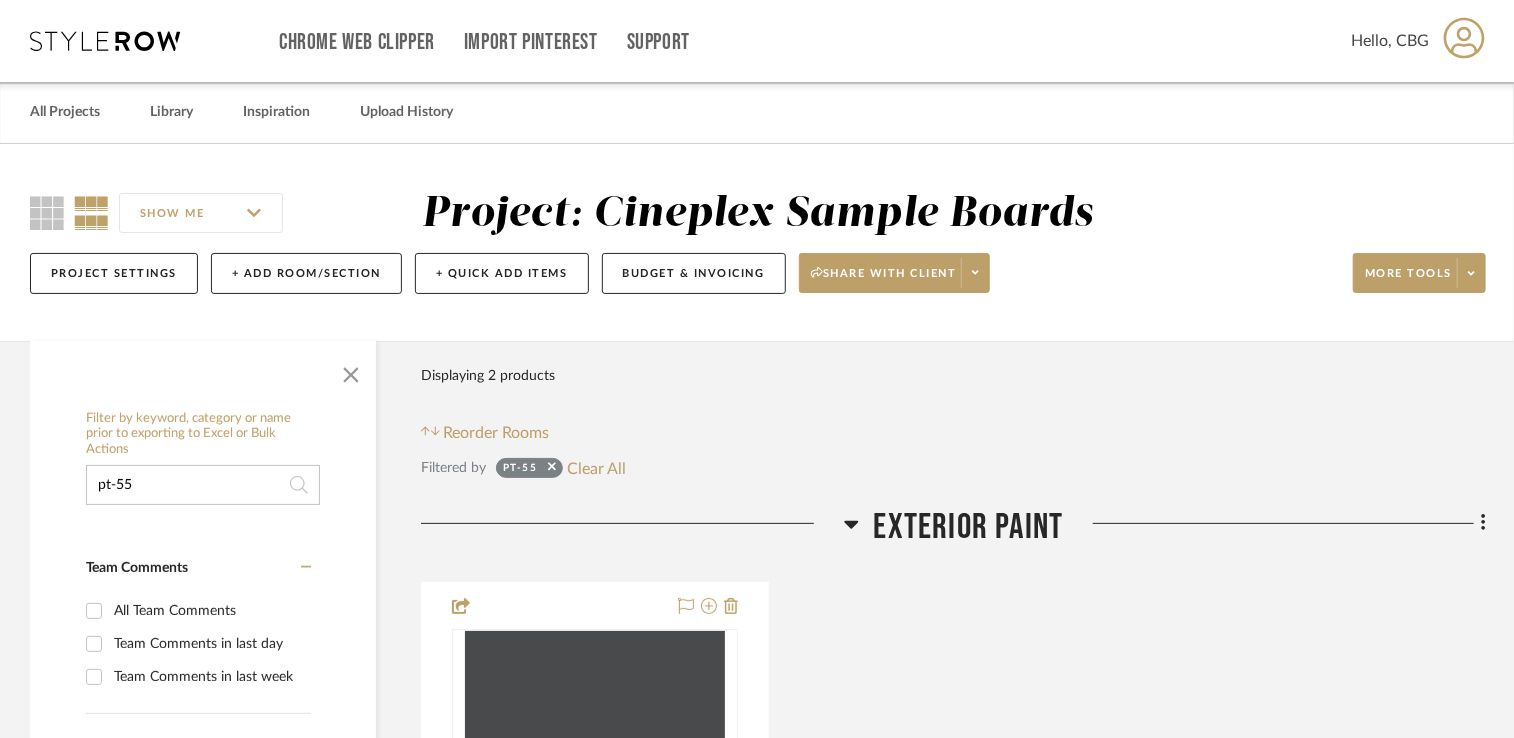 click on "pt-55" 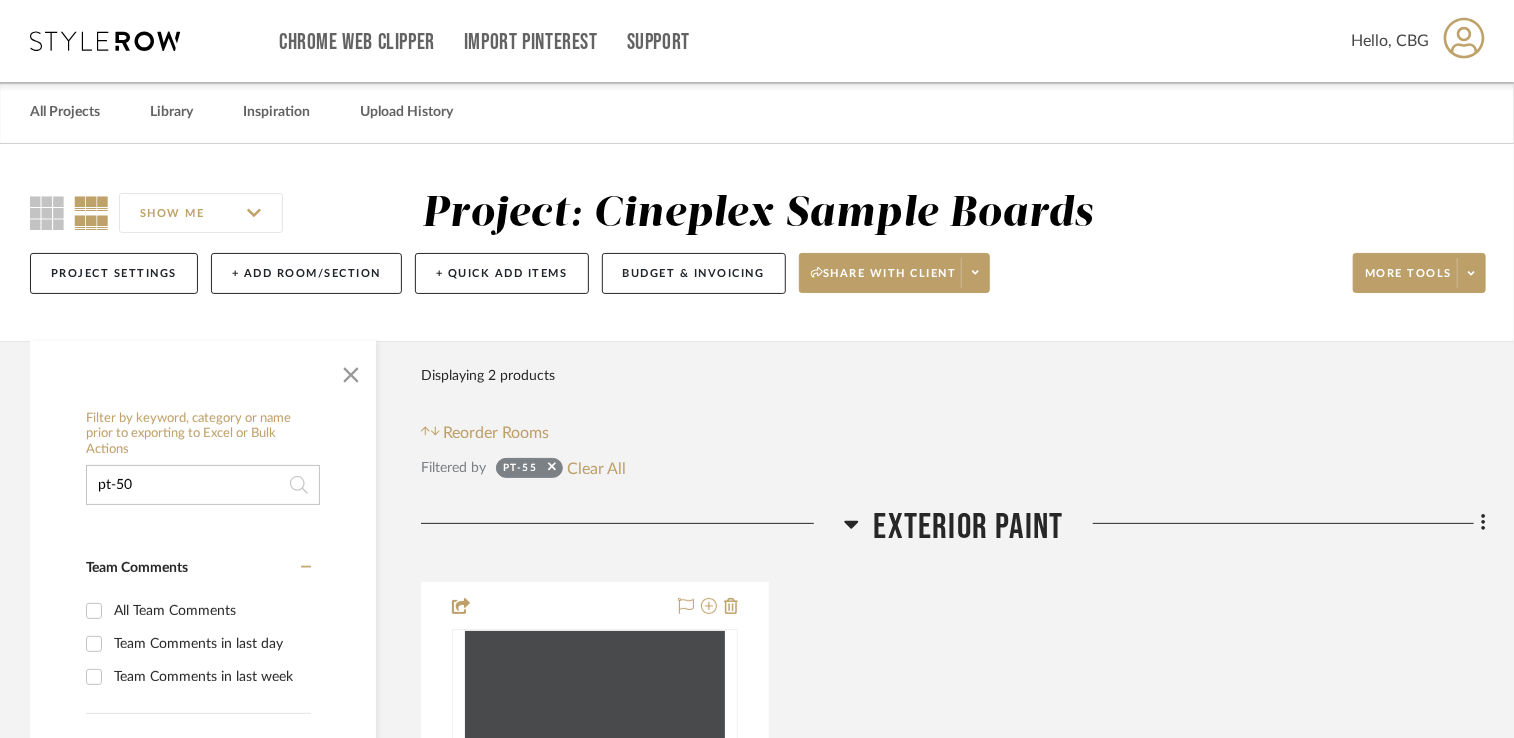 type on "pt-50" 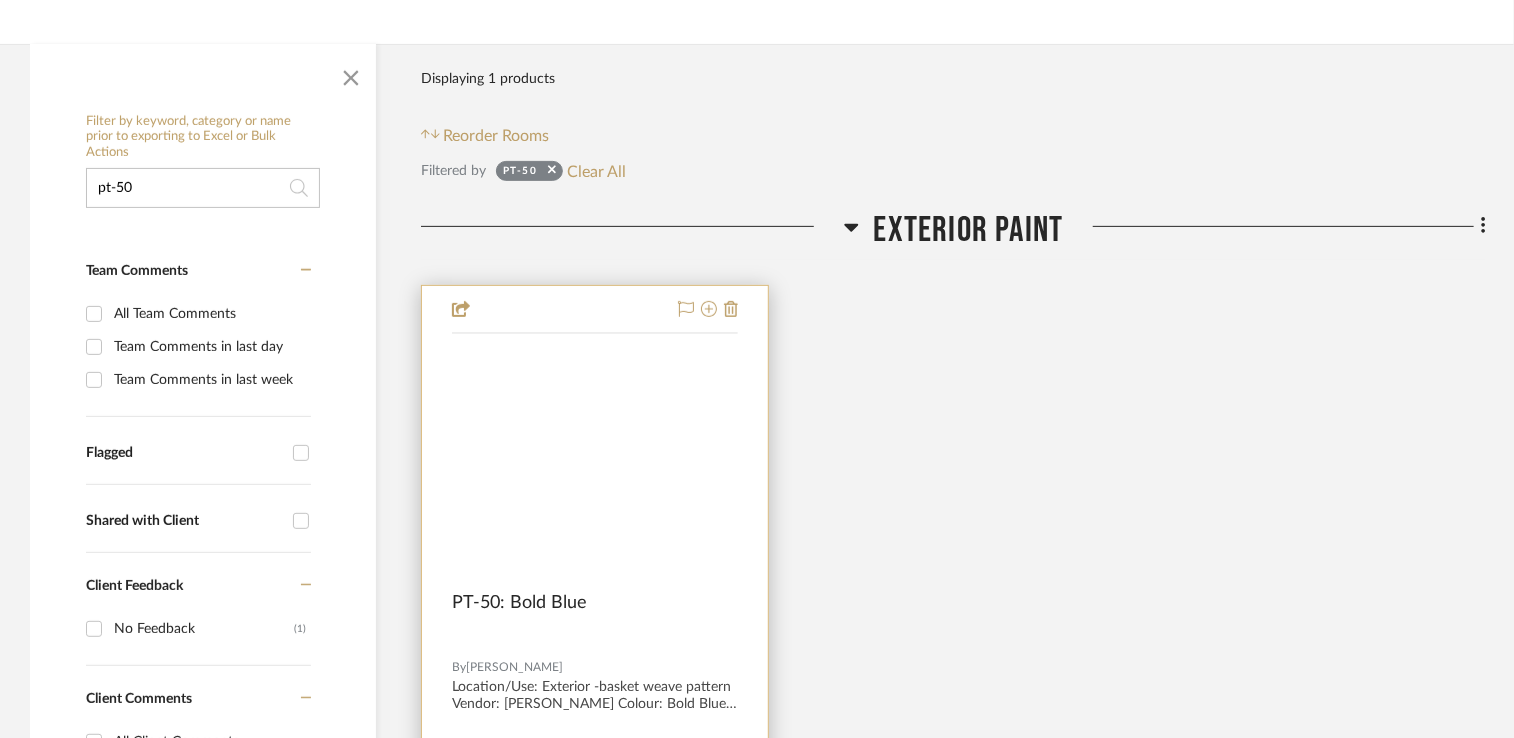scroll, scrollTop: 300, scrollLeft: 0, axis: vertical 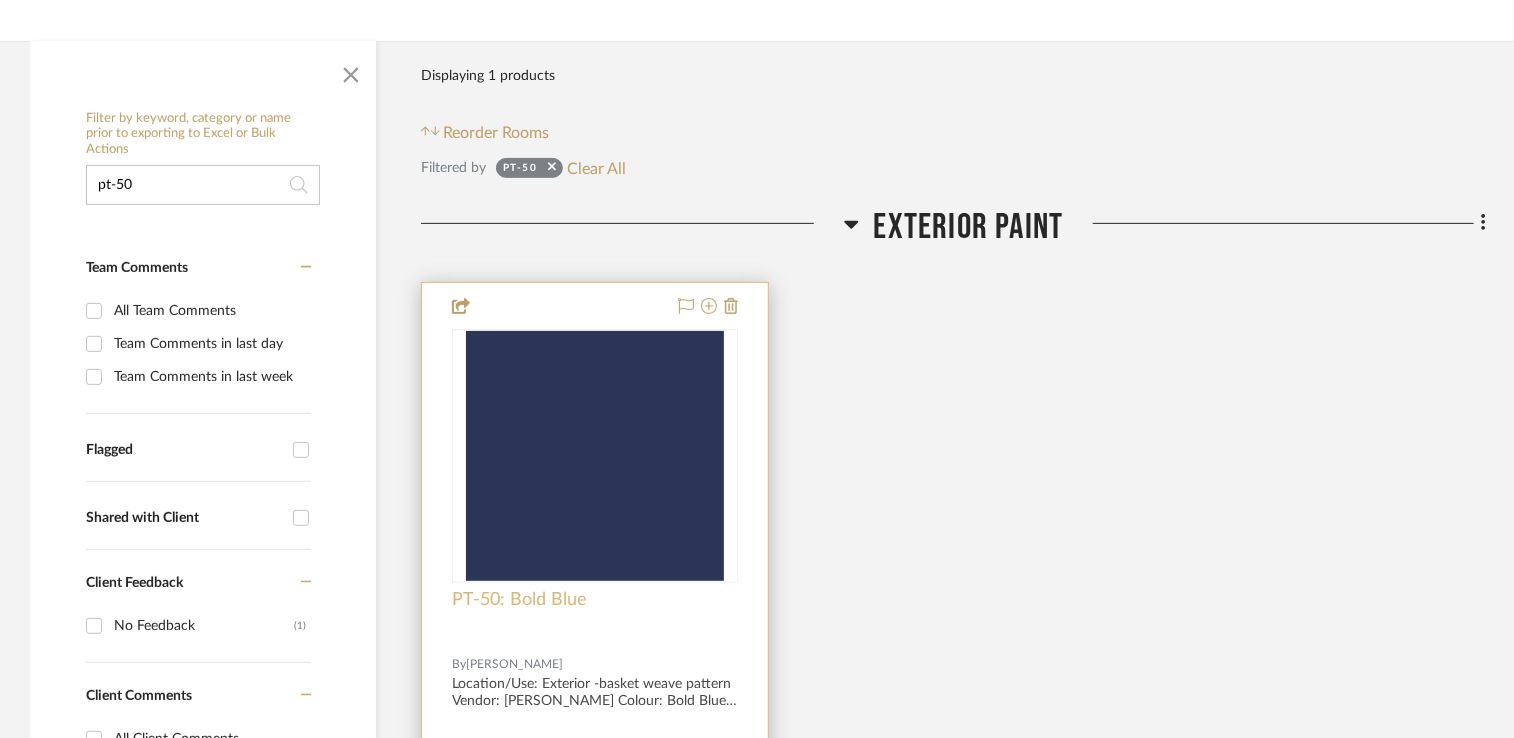 click on "PT-50: Bold Blue" at bounding box center (519, 600) 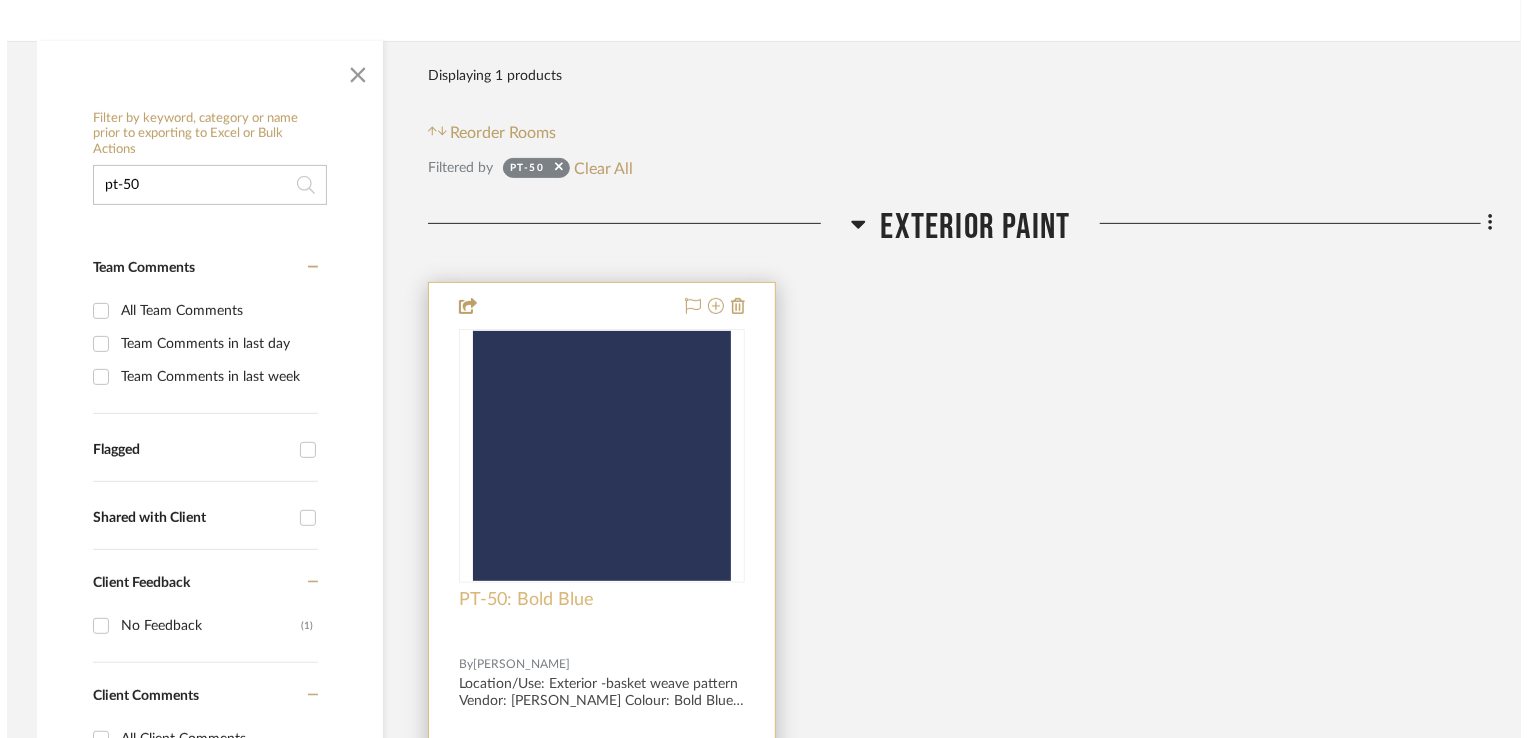 scroll, scrollTop: 0, scrollLeft: 0, axis: both 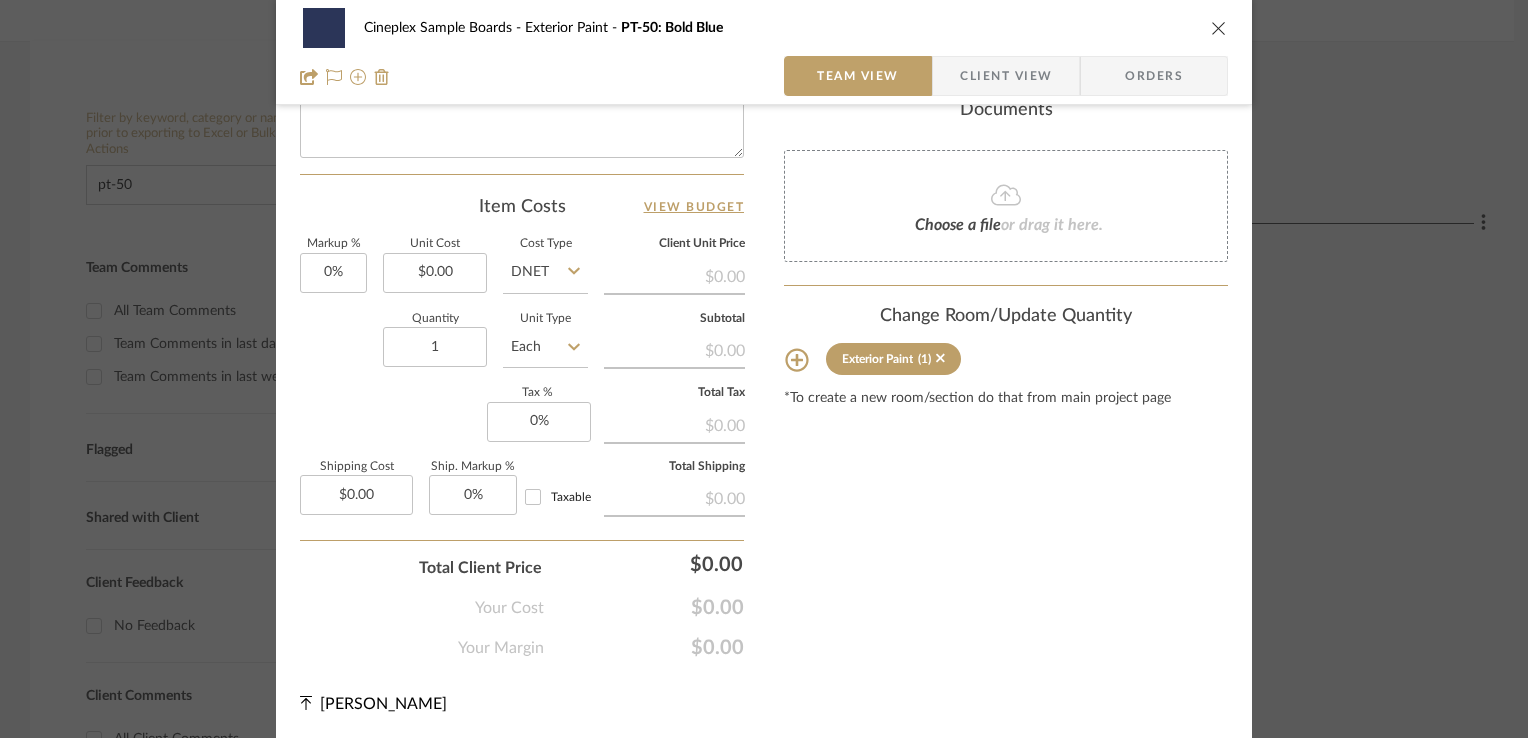 click 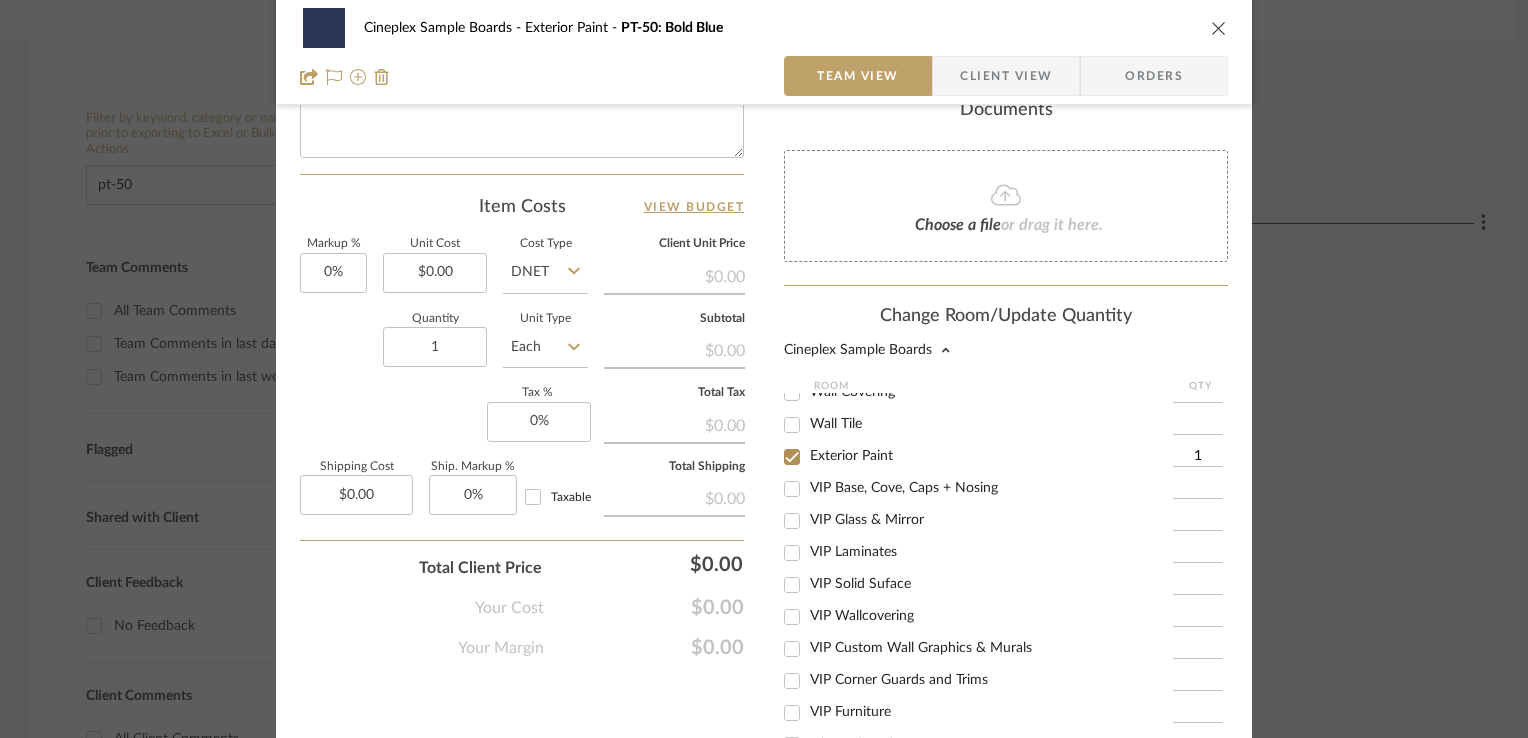 scroll, scrollTop: 363, scrollLeft: 0, axis: vertical 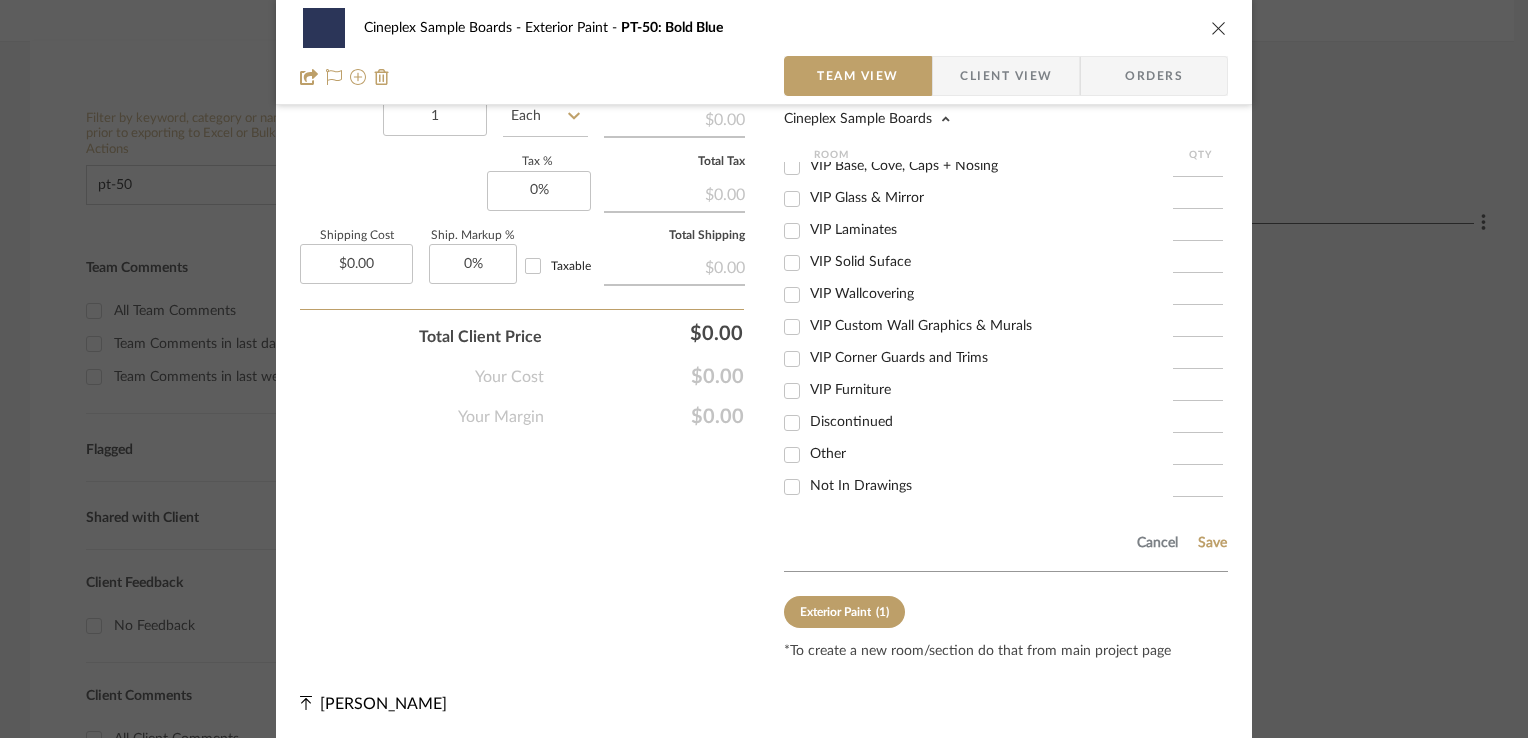 click on "Not In Drawings" at bounding box center (861, 486) 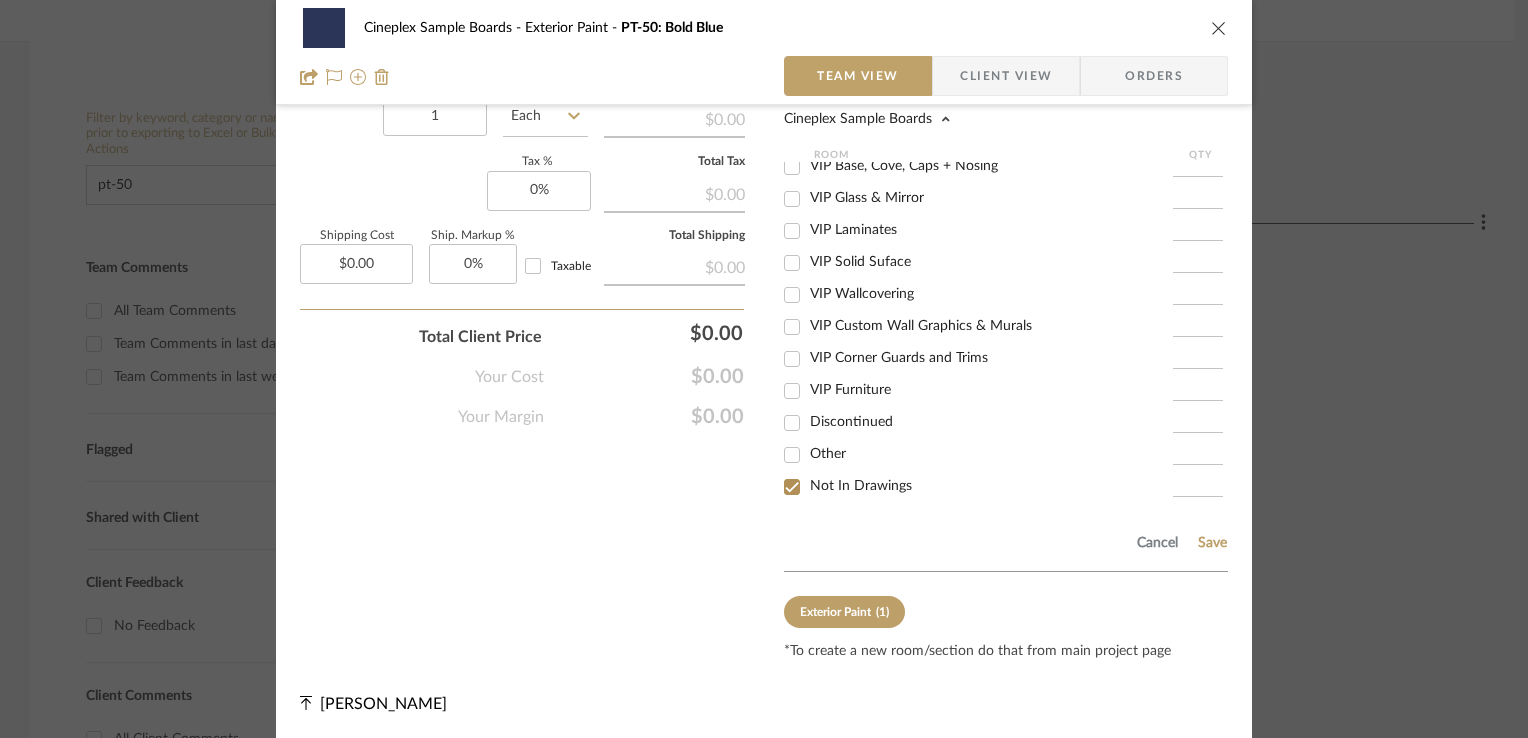 checkbox on "true" 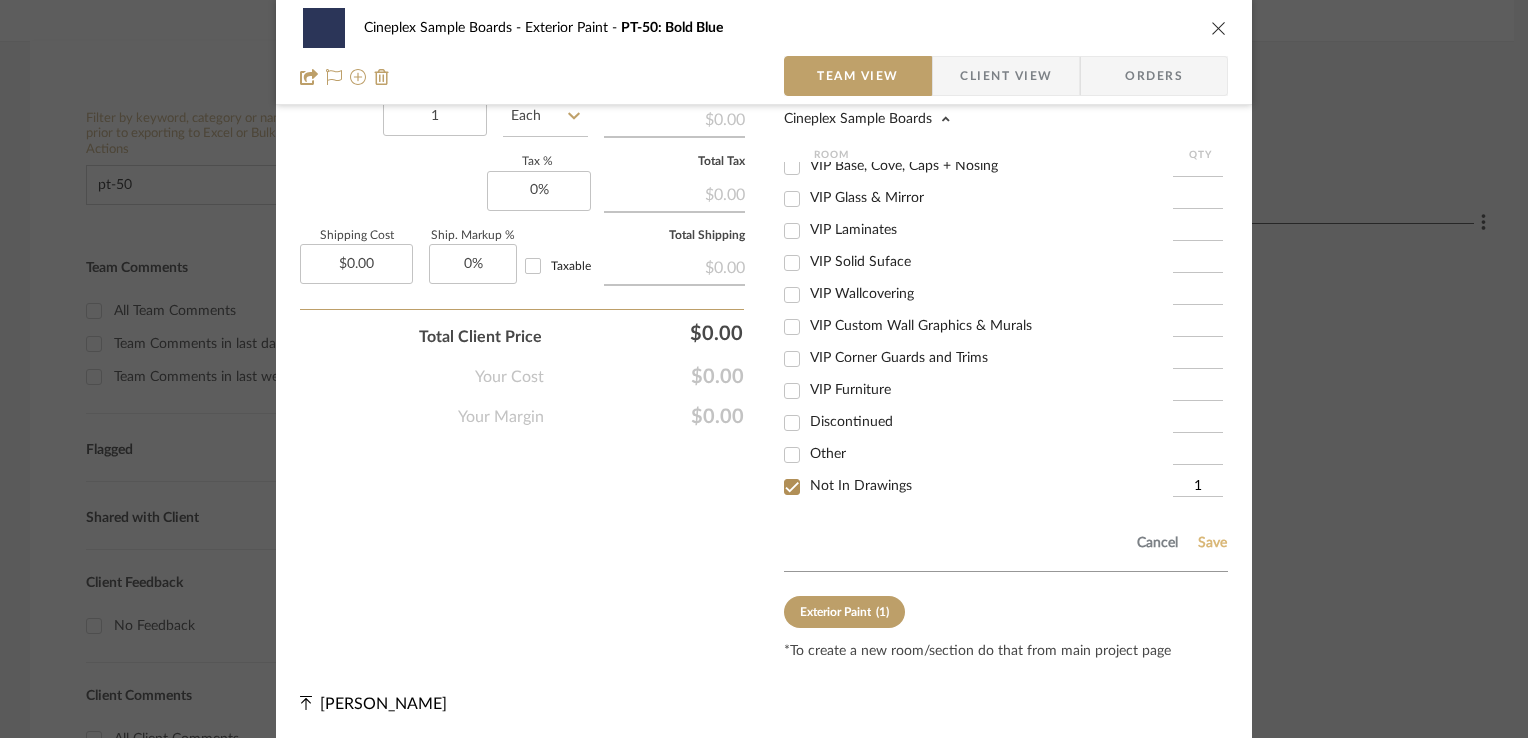 click on "Save" 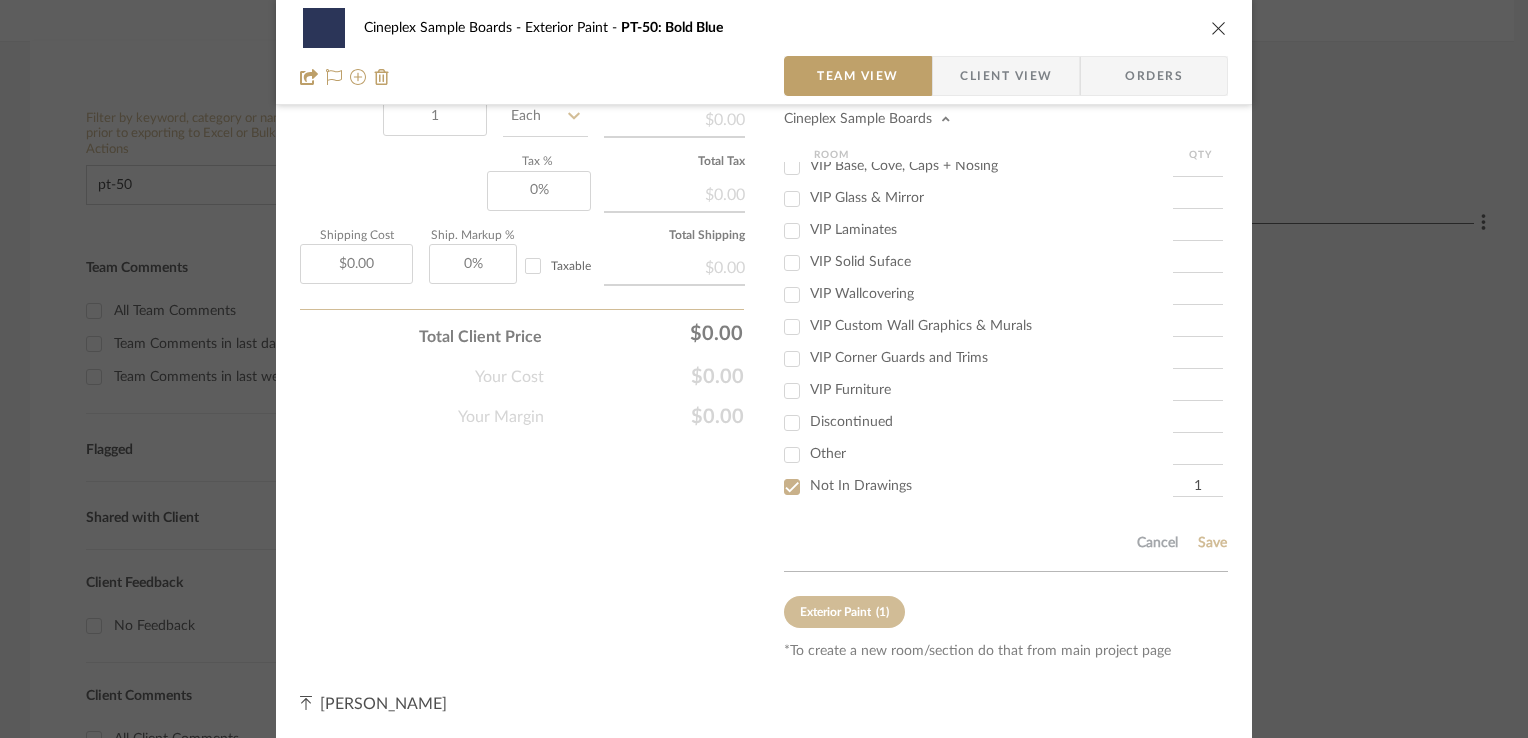 type 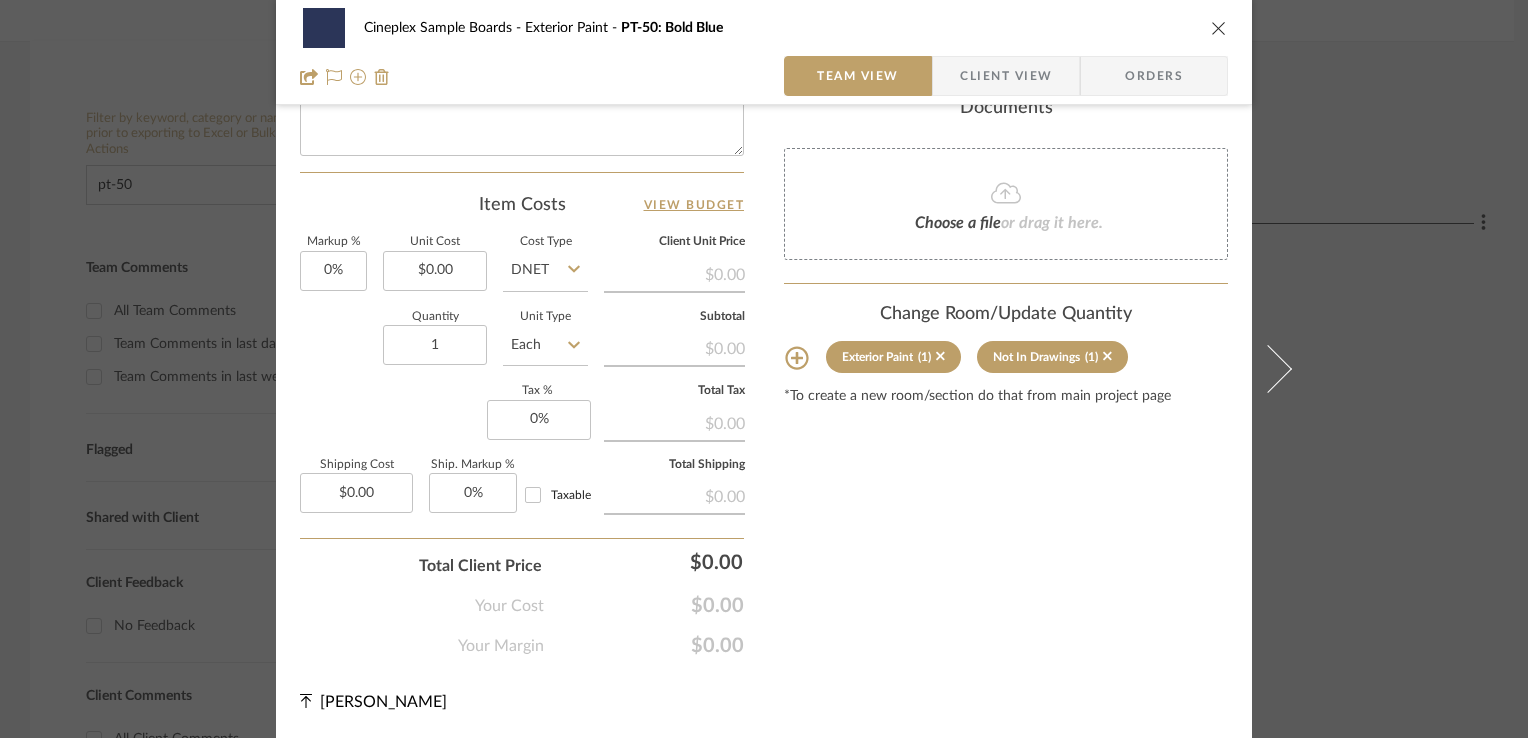 scroll, scrollTop: 1019, scrollLeft: 0, axis: vertical 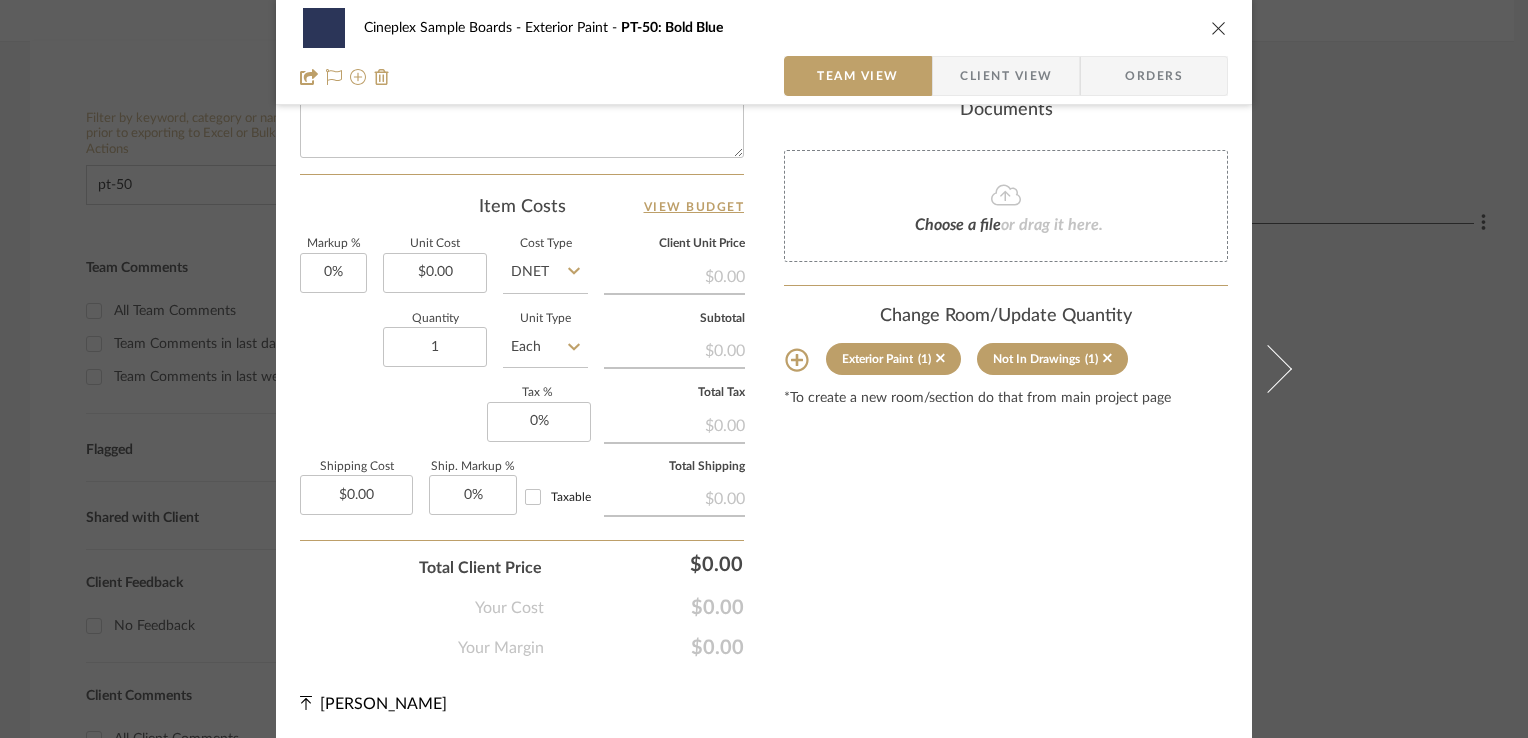 drag, startPoint x: 1216, startPoint y: 28, endPoint x: 943, endPoint y: 82, distance: 278.28943 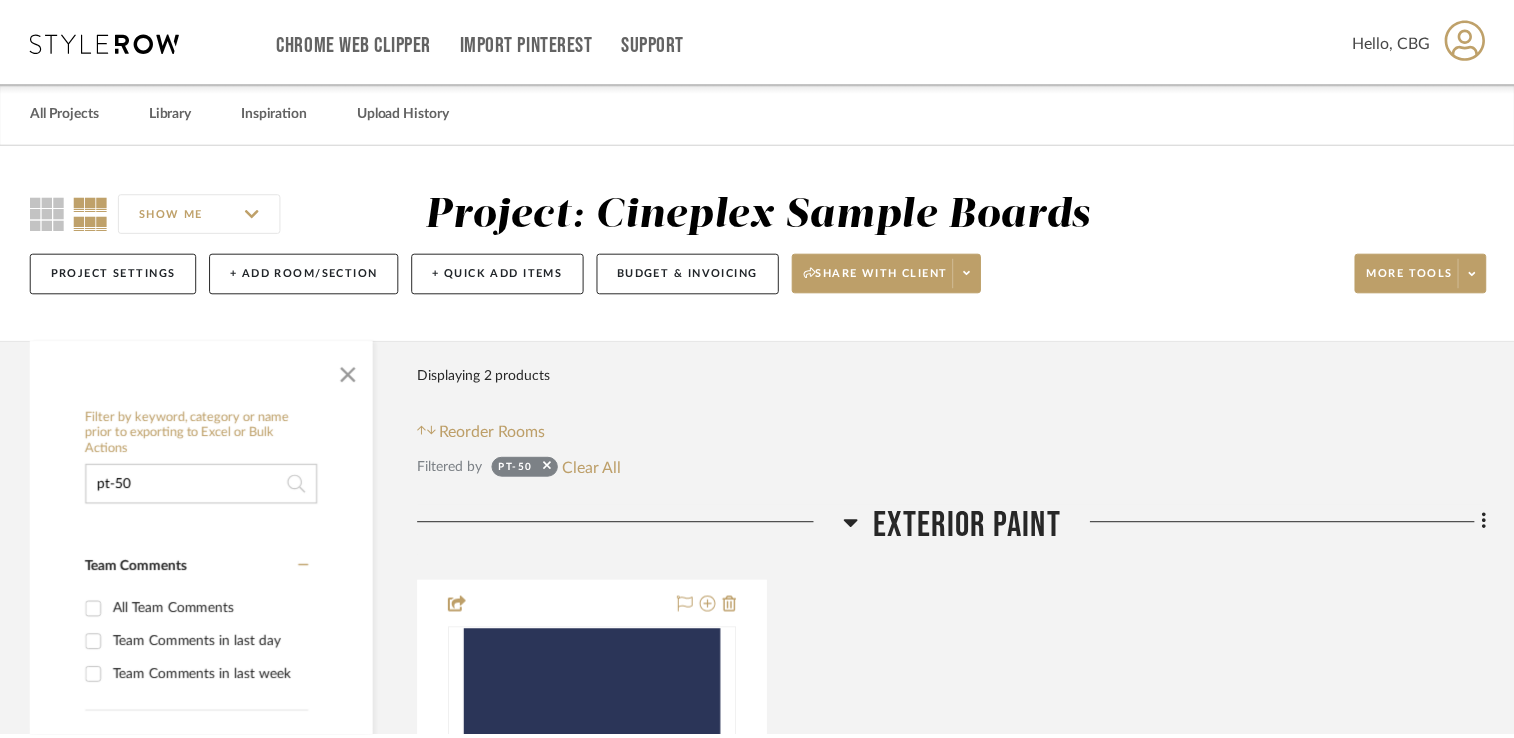 scroll, scrollTop: 300, scrollLeft: 0, axis: vertical 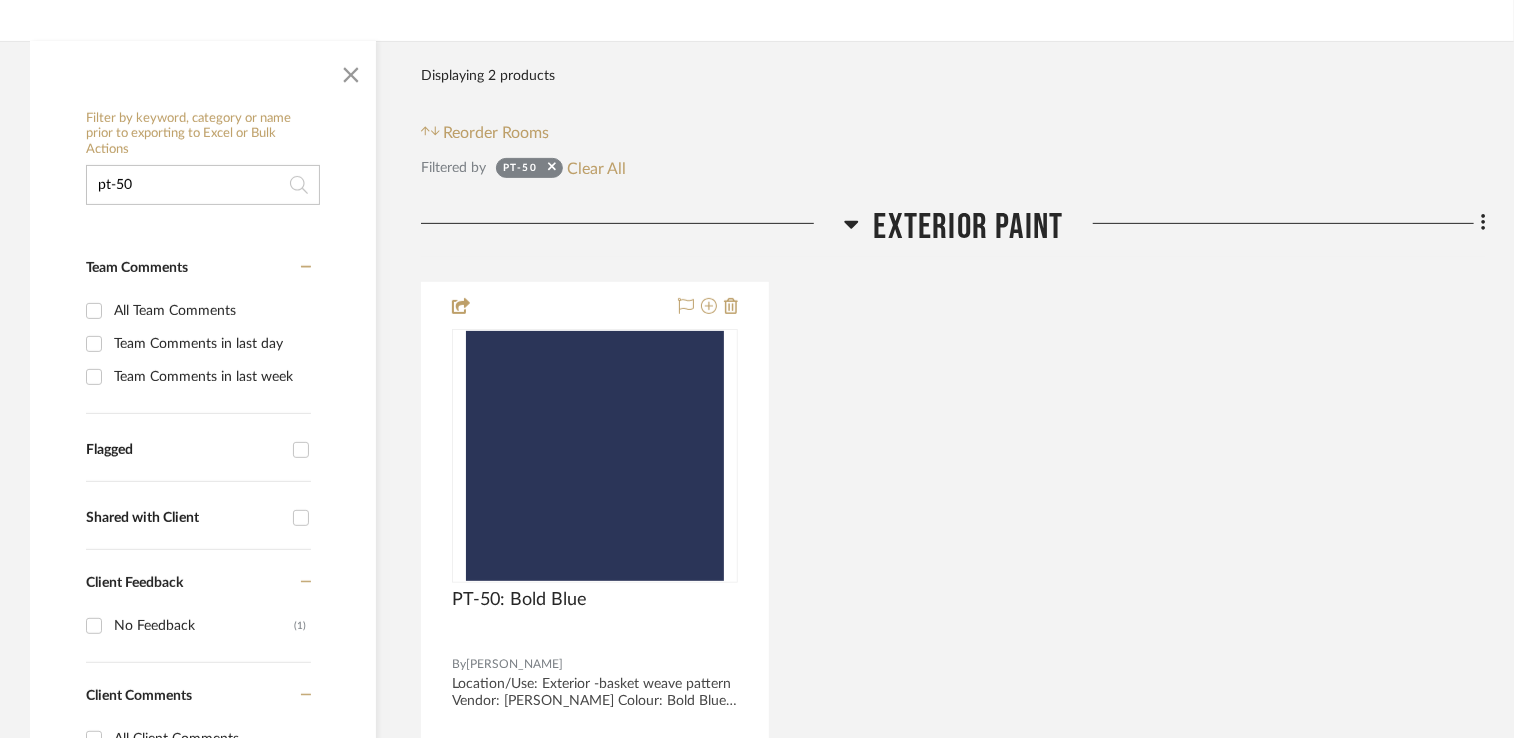 drag, startPoint x: 179, startPoint y: 190, endPoint x: 162, endPoint y: 190, distance: 17 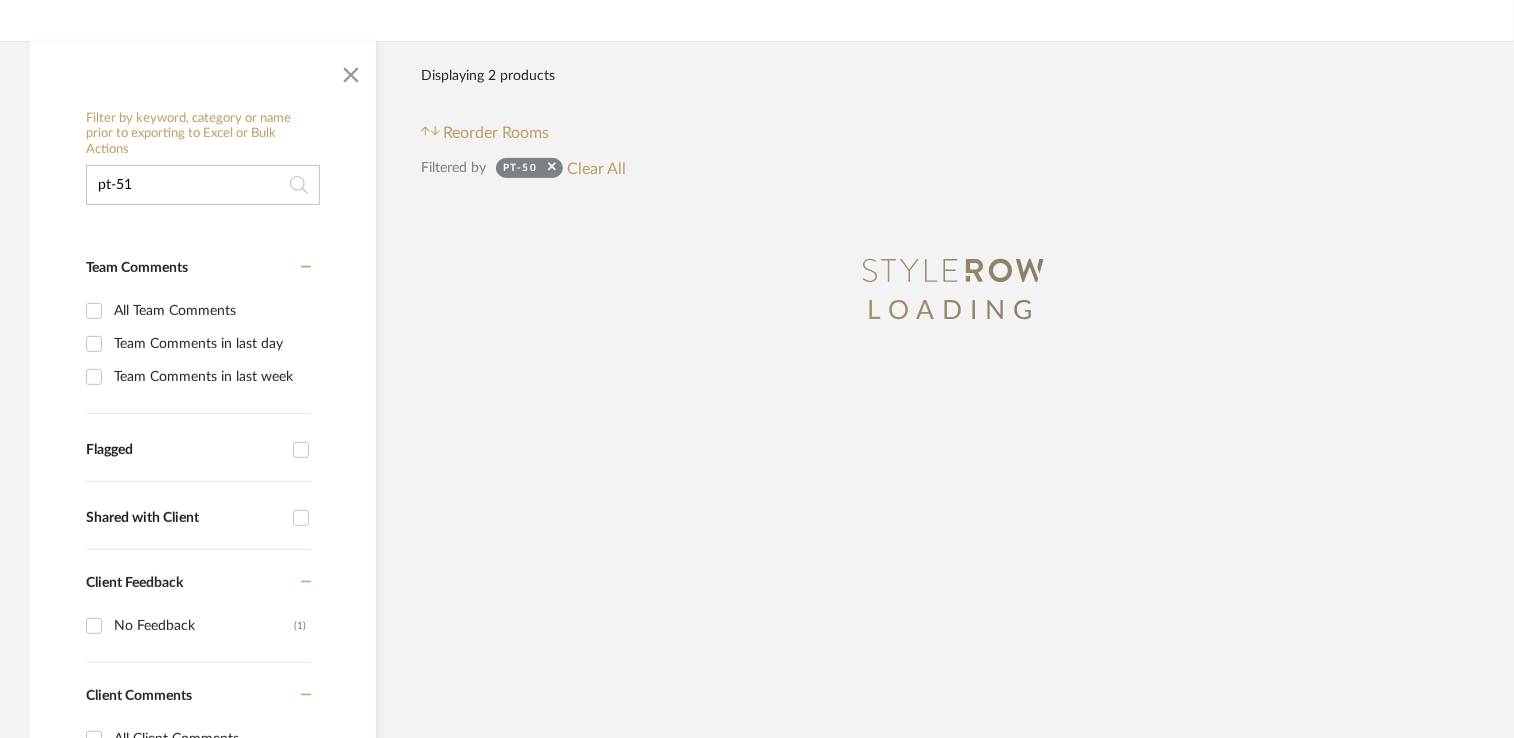 type on "pt-51" 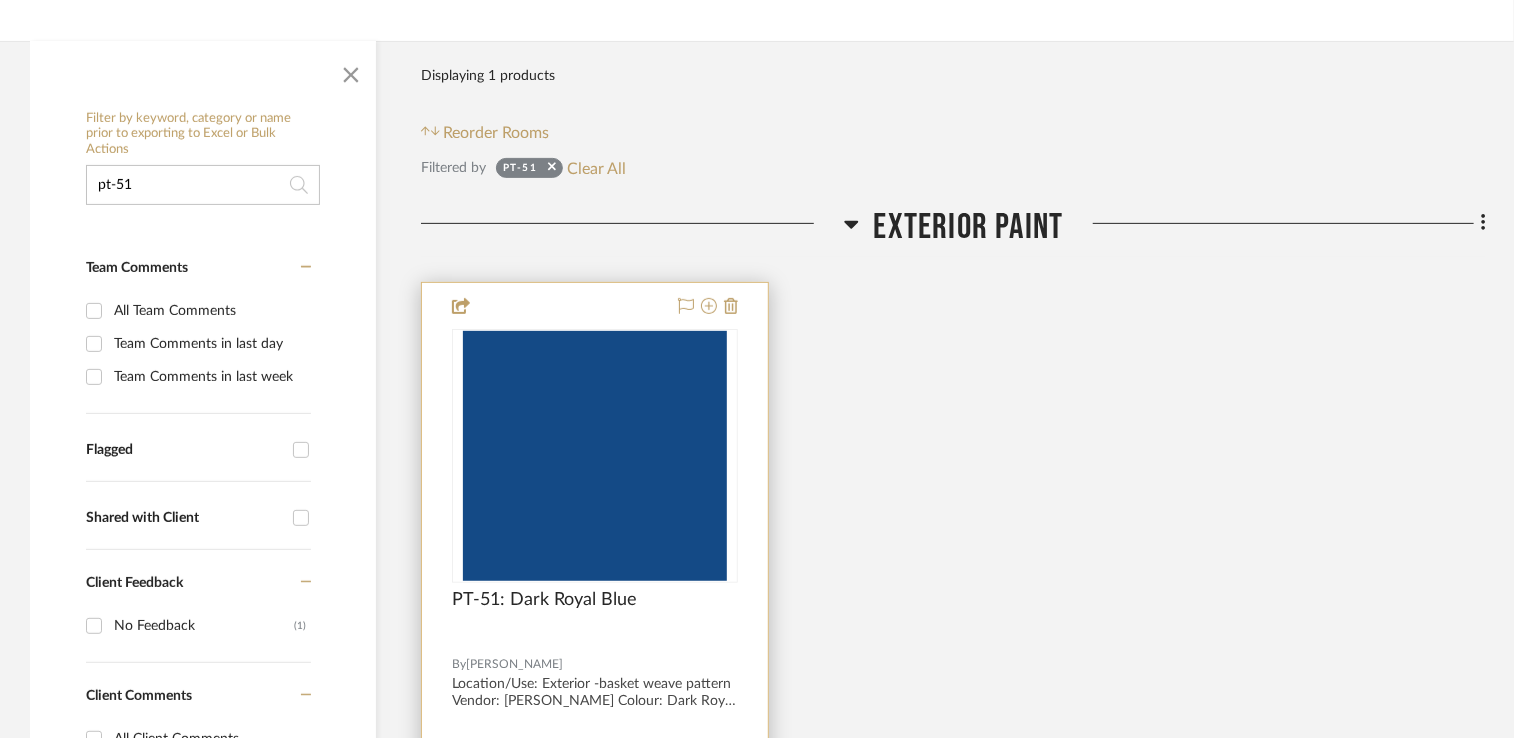 click at bounding box center (595, 720) 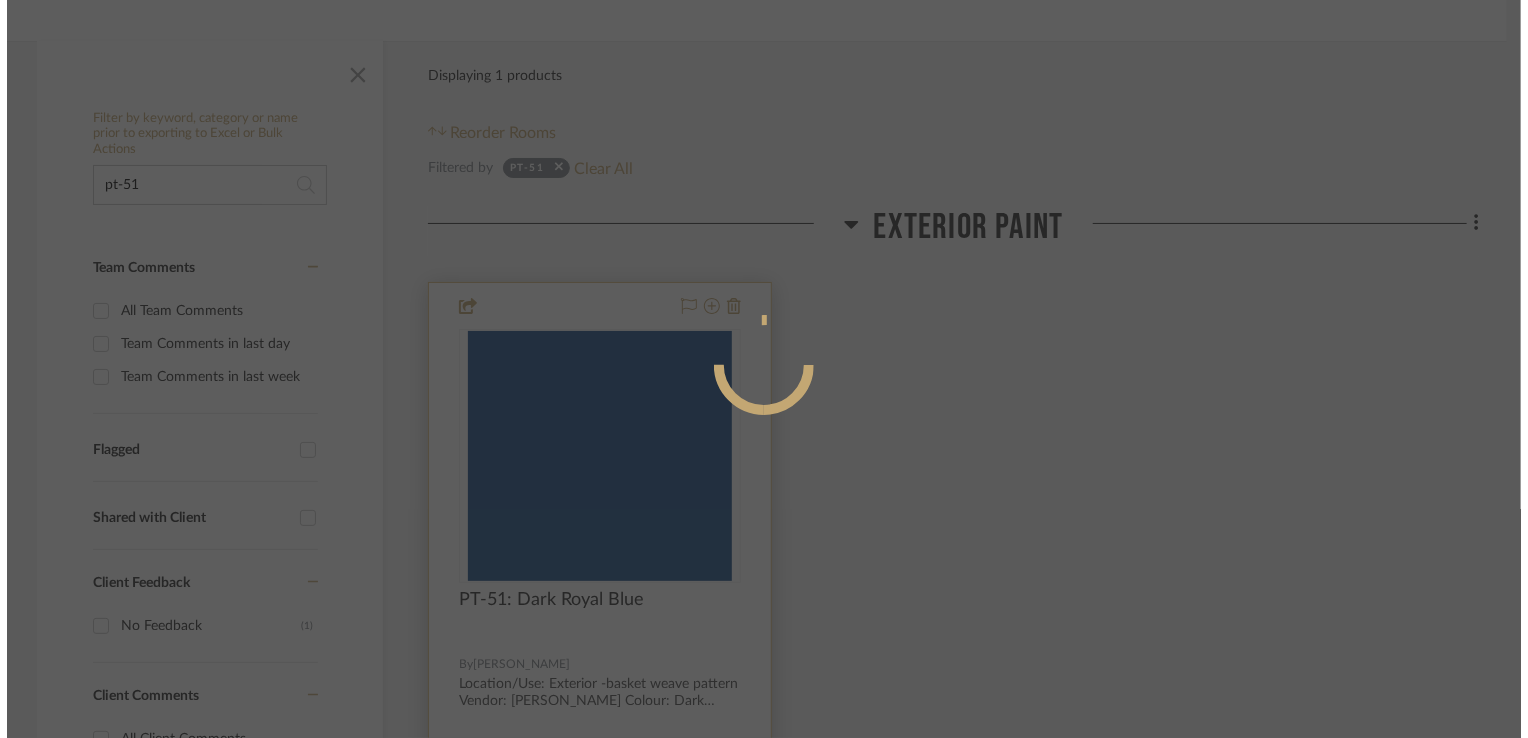 scroll, scrollTop: 0, scrollLeft: 0, axis: both 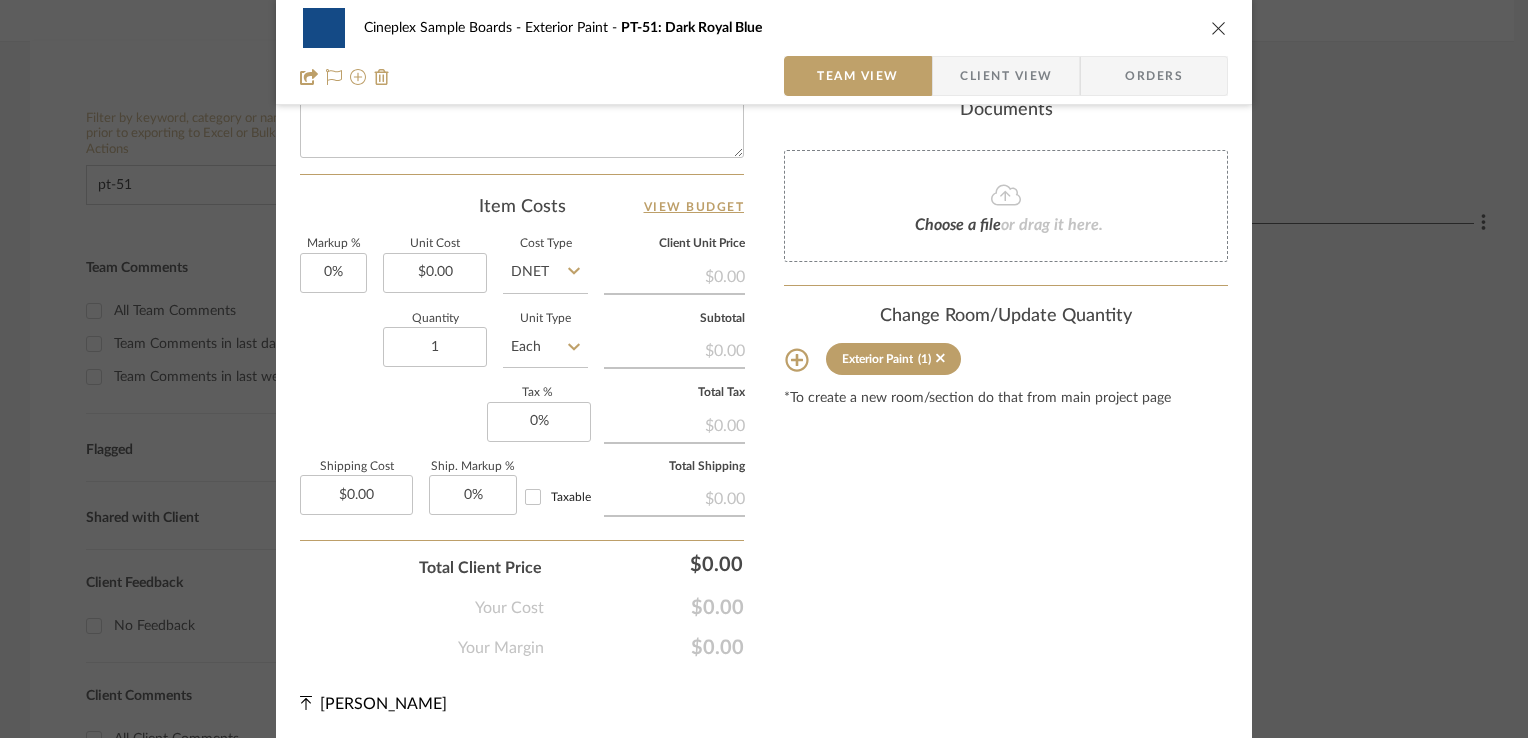 click 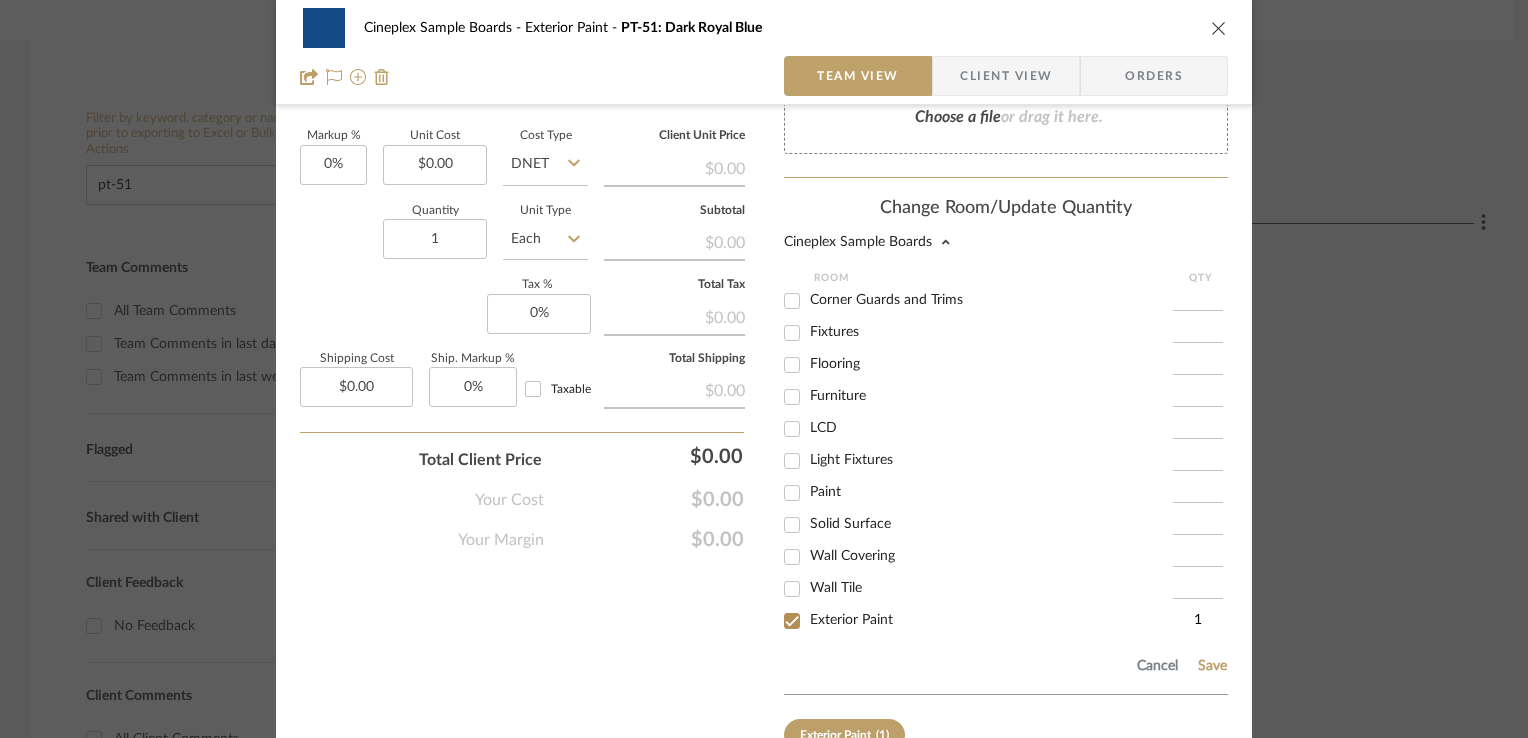 scroll, scrollTop: 1250, scrollLeft: 0, axis: vertical 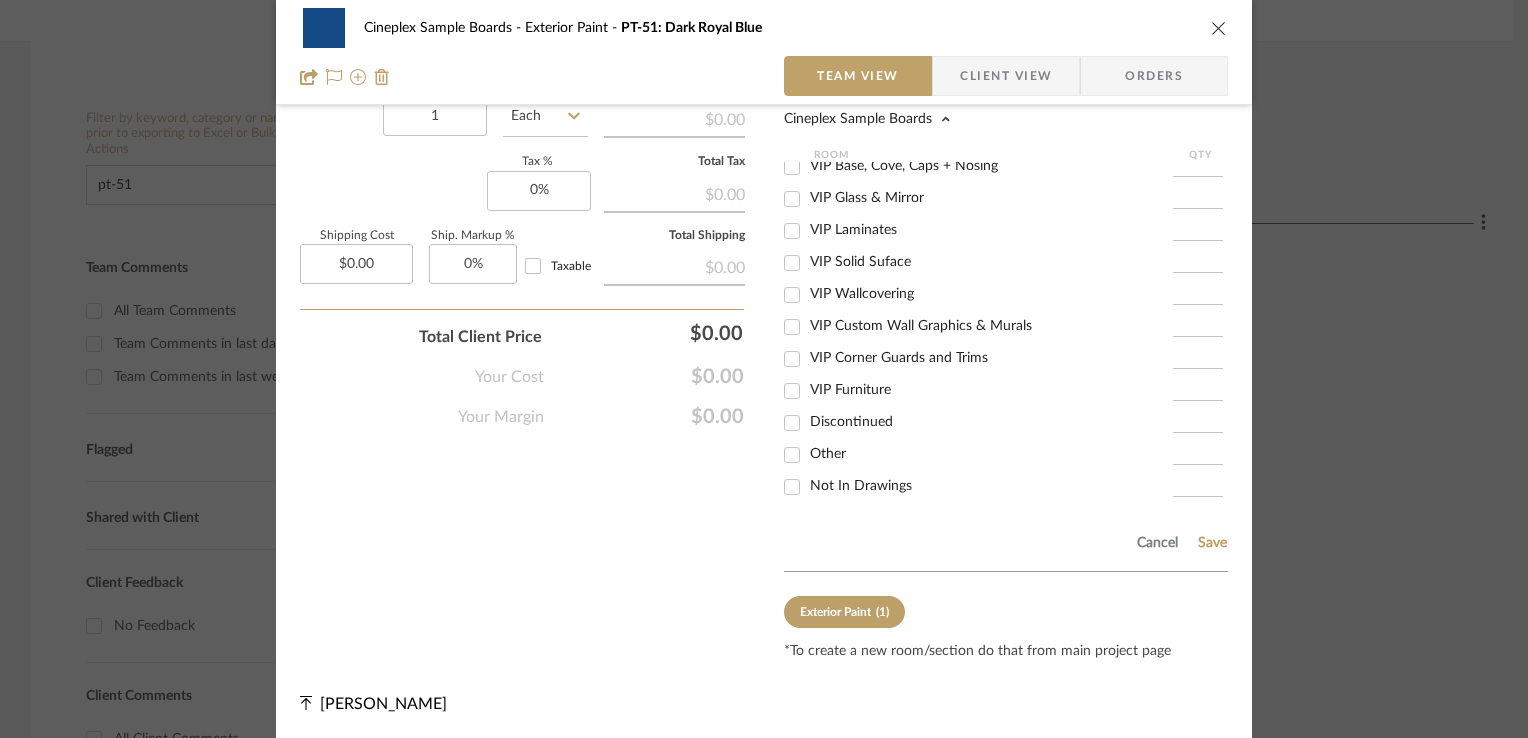 drag, startPoint x: 867, startPoint y: 486, endPoint x: 877, endPoint y: 494, distance: 12.806249 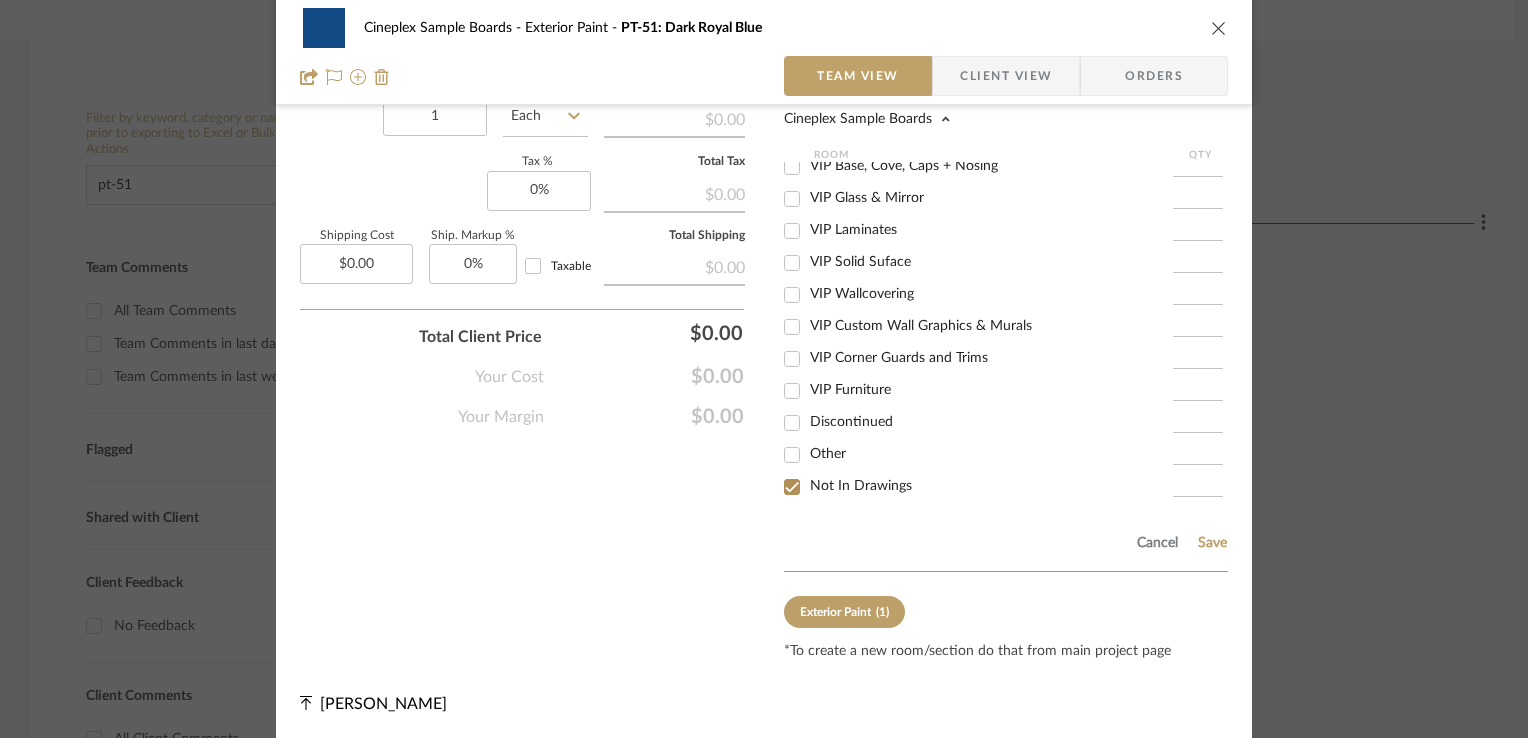 checkbox on "true" 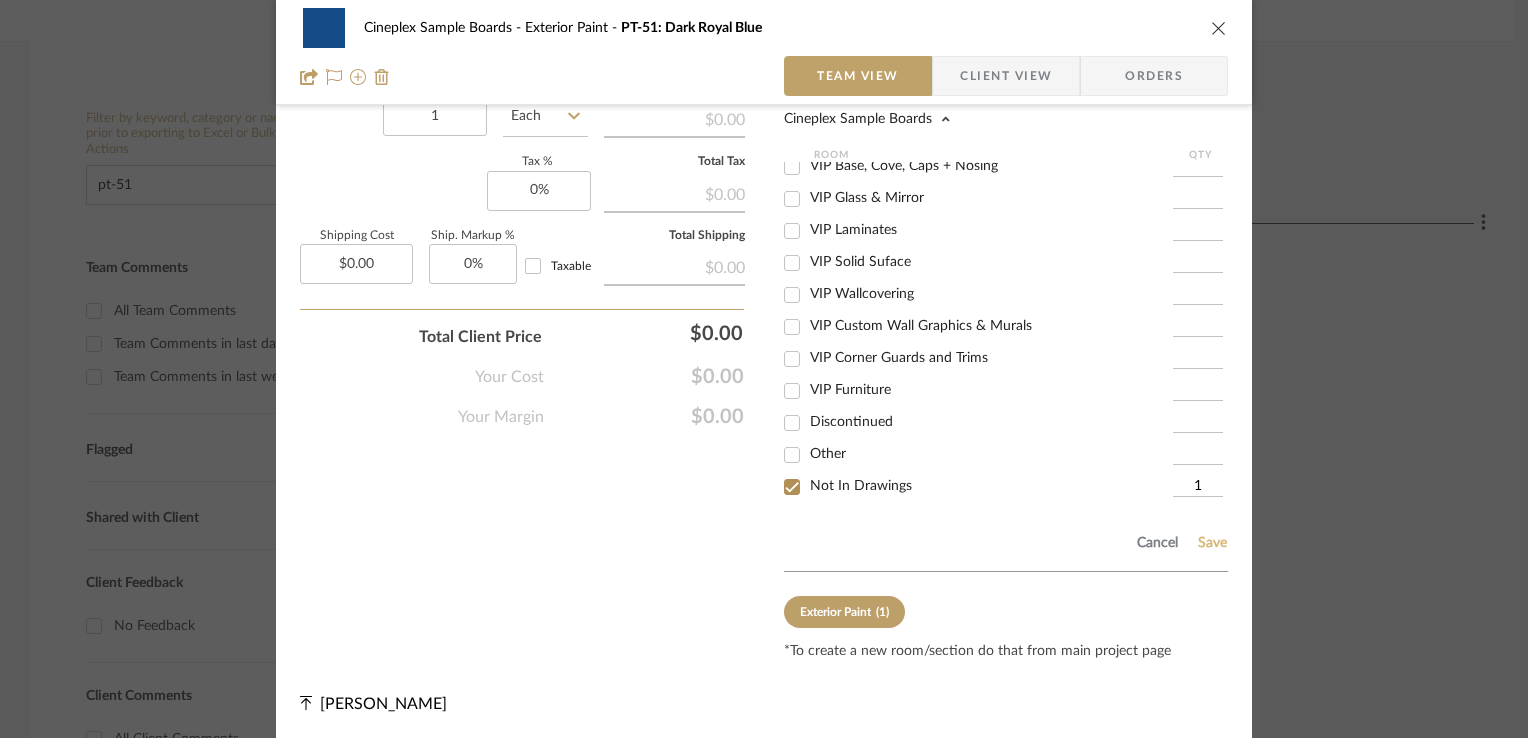 click on "Save" 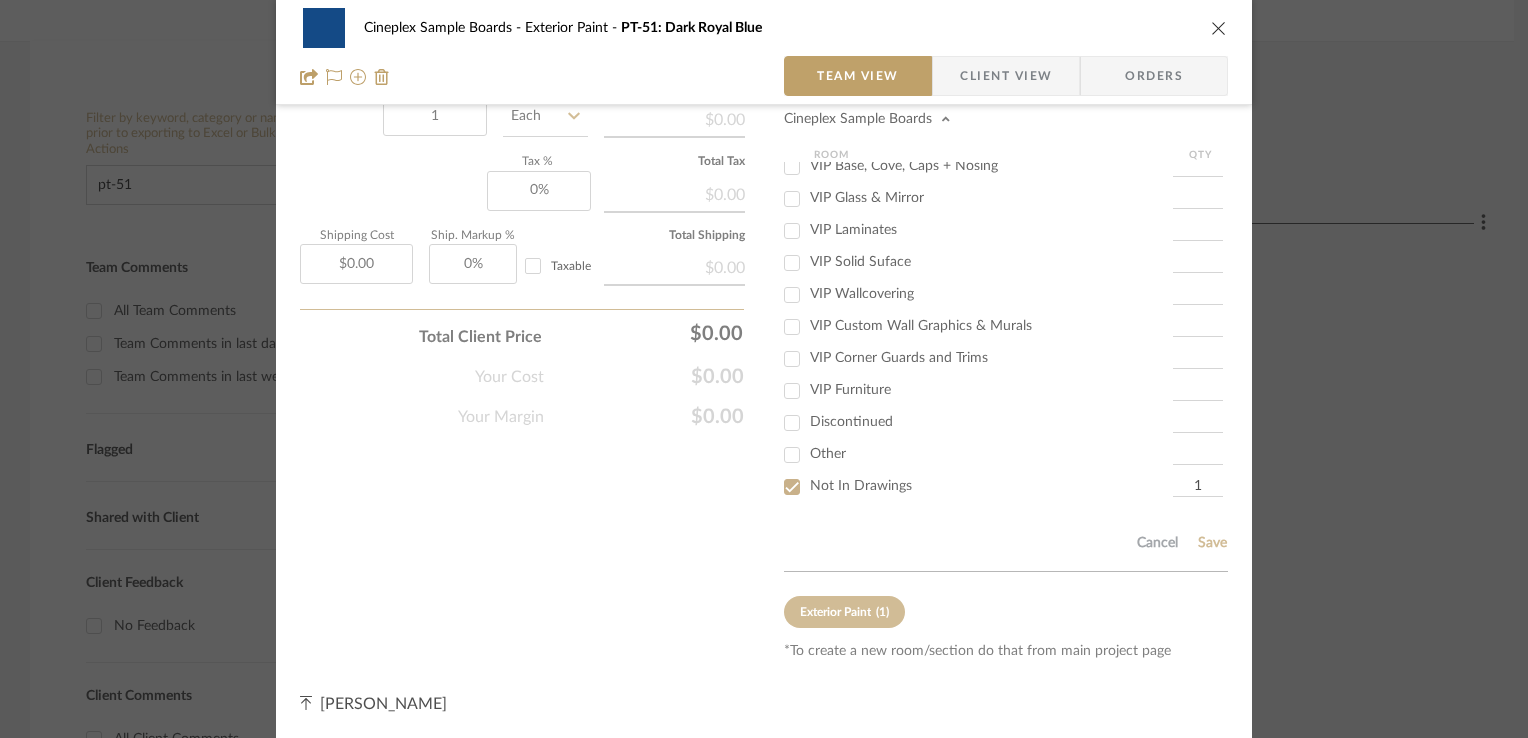 type 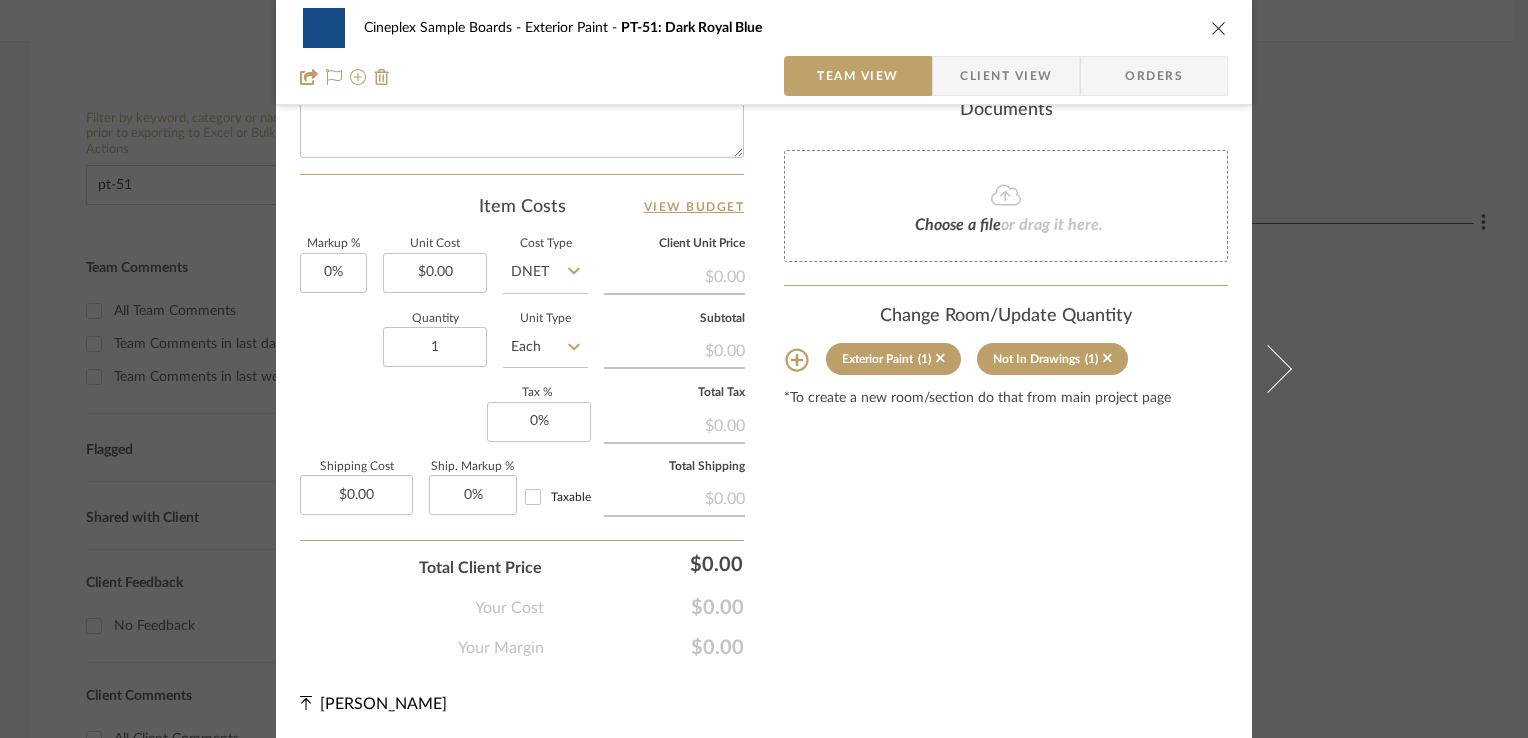 click on "Cineplex Sample Boards Exterior Paint PT-51: Dark Royal Blue Team View Client View Orders" at bounding box center [764, 52] 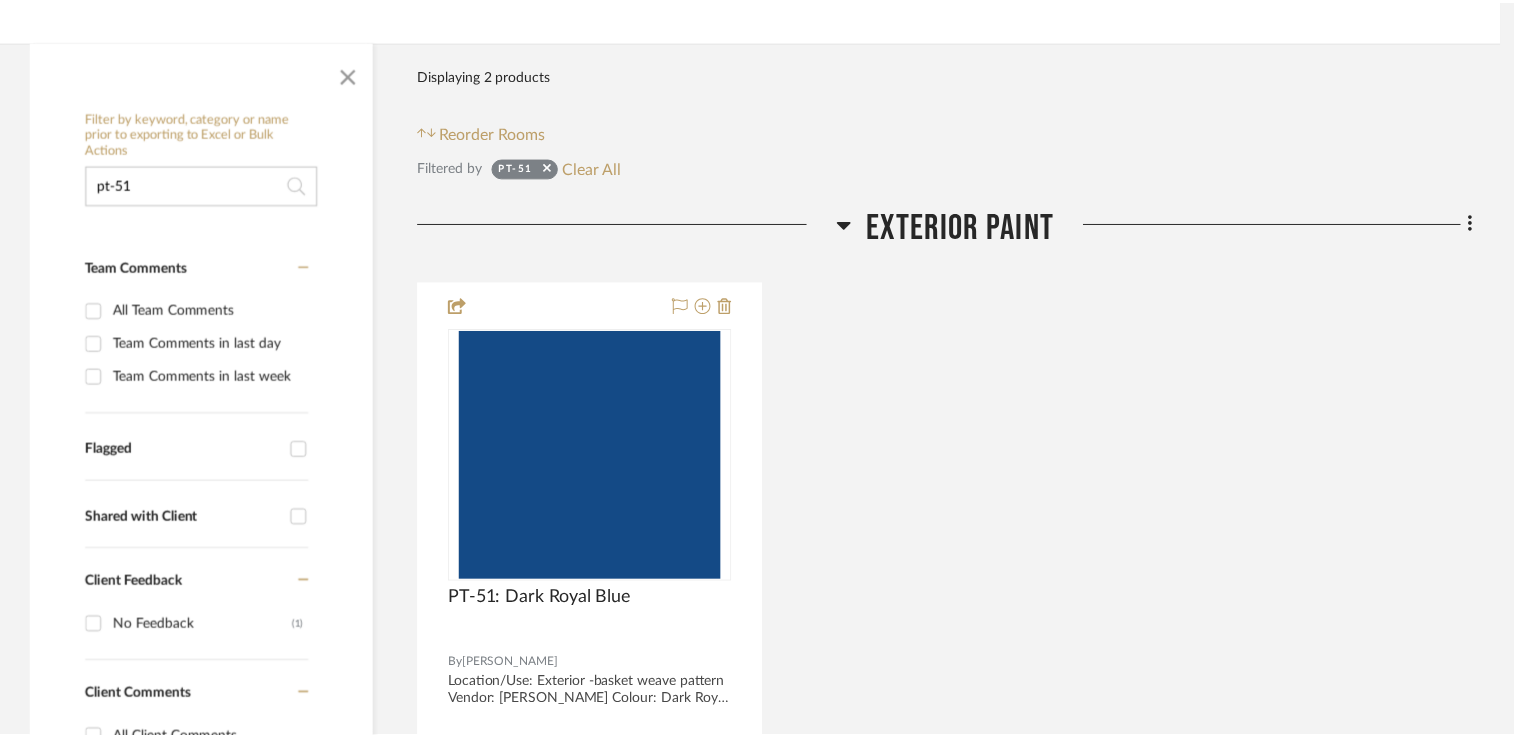 scroll, scrollTop: 300, scrollLeft: 0, axis: vertical 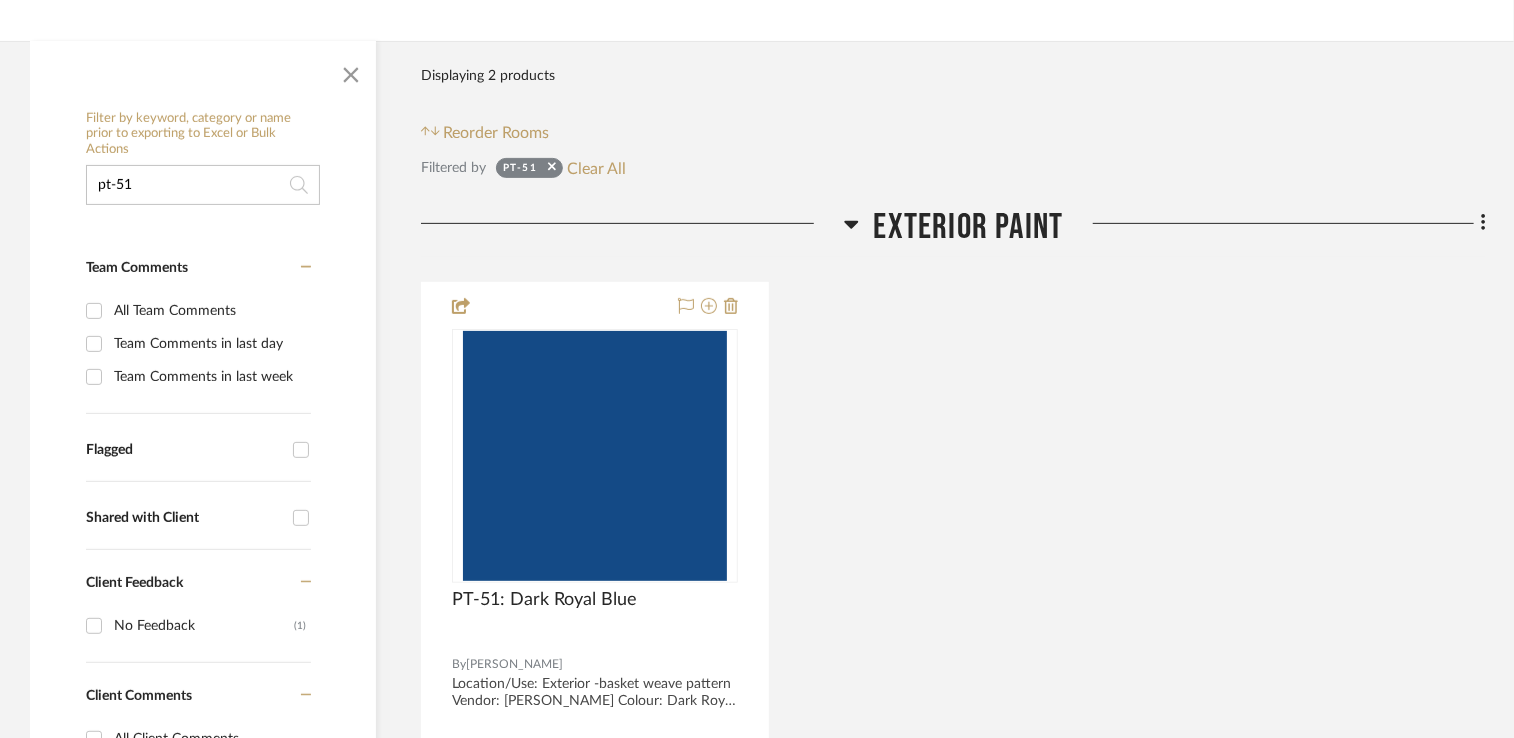 click on "pt-51" 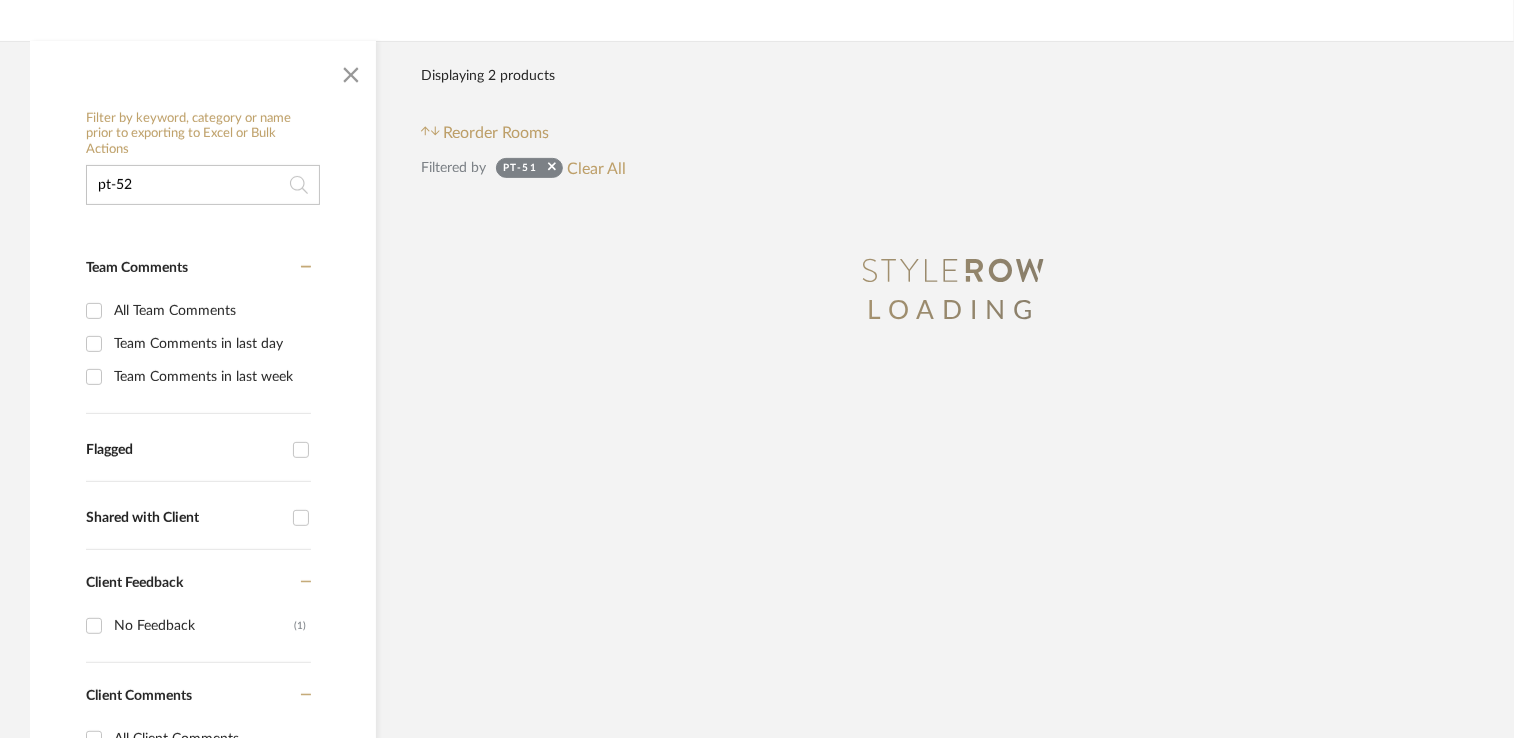 type on "pt-52" 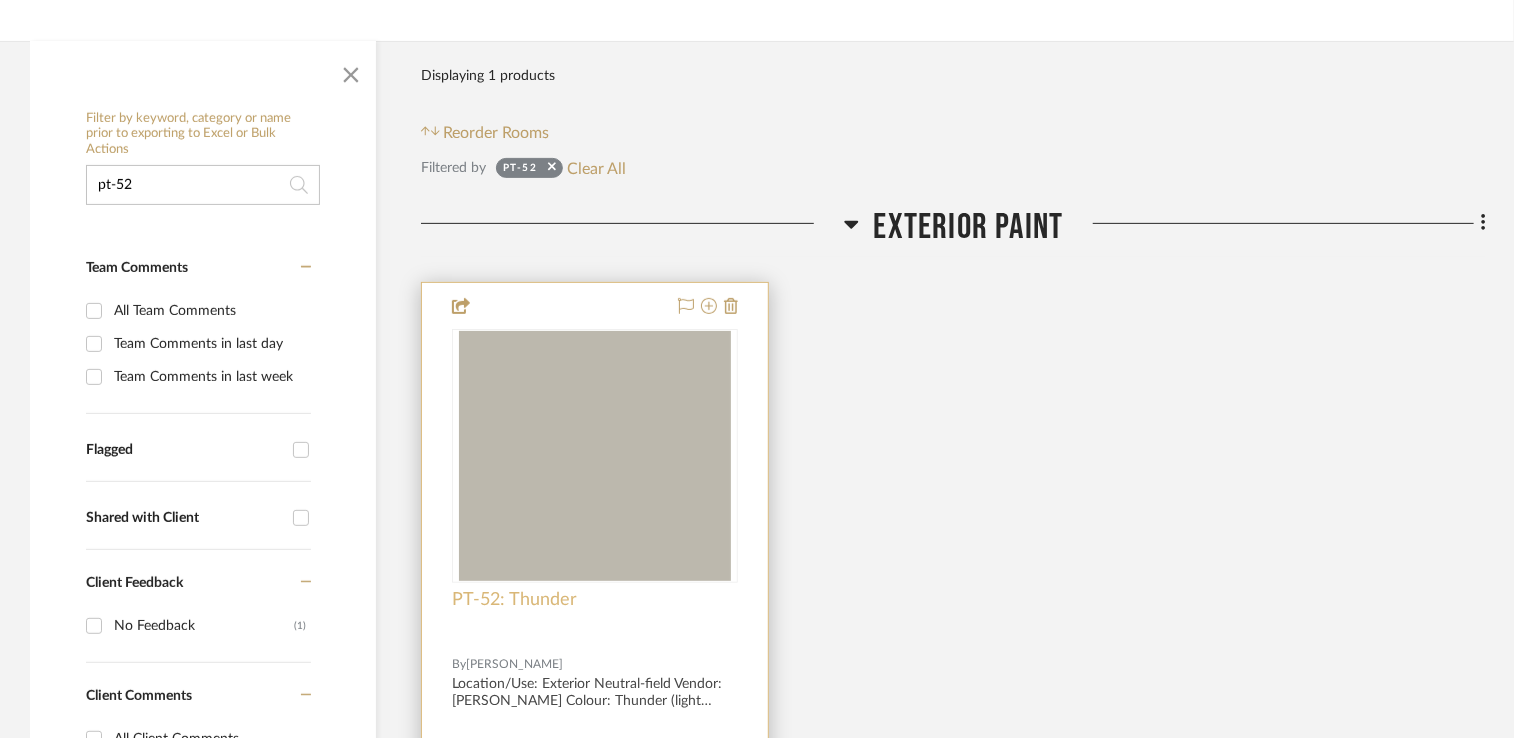 click on "PT-52: Thunder" at bounding box center (514, 600) 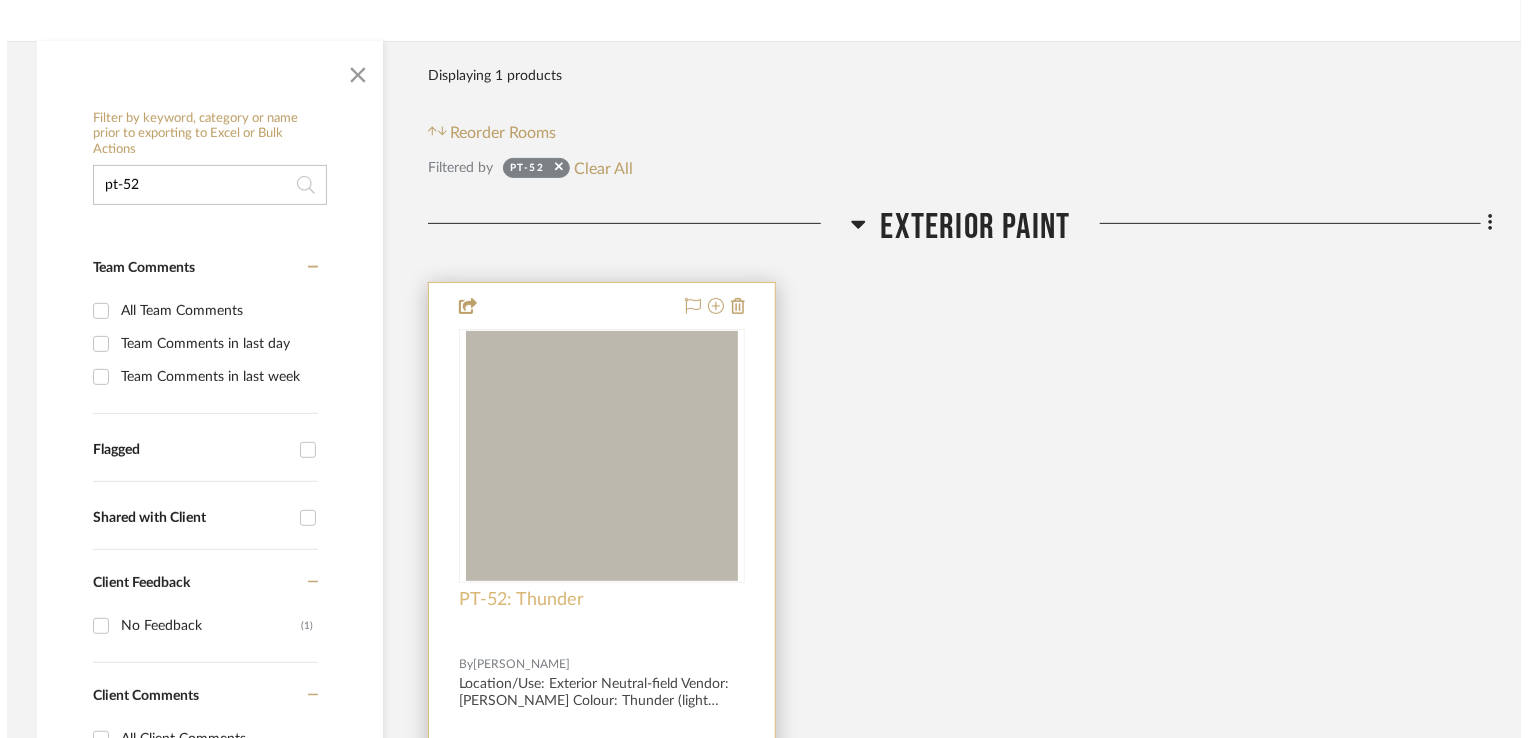 scroll, scrollTop: 0, scrollLeft: 0, axis: both 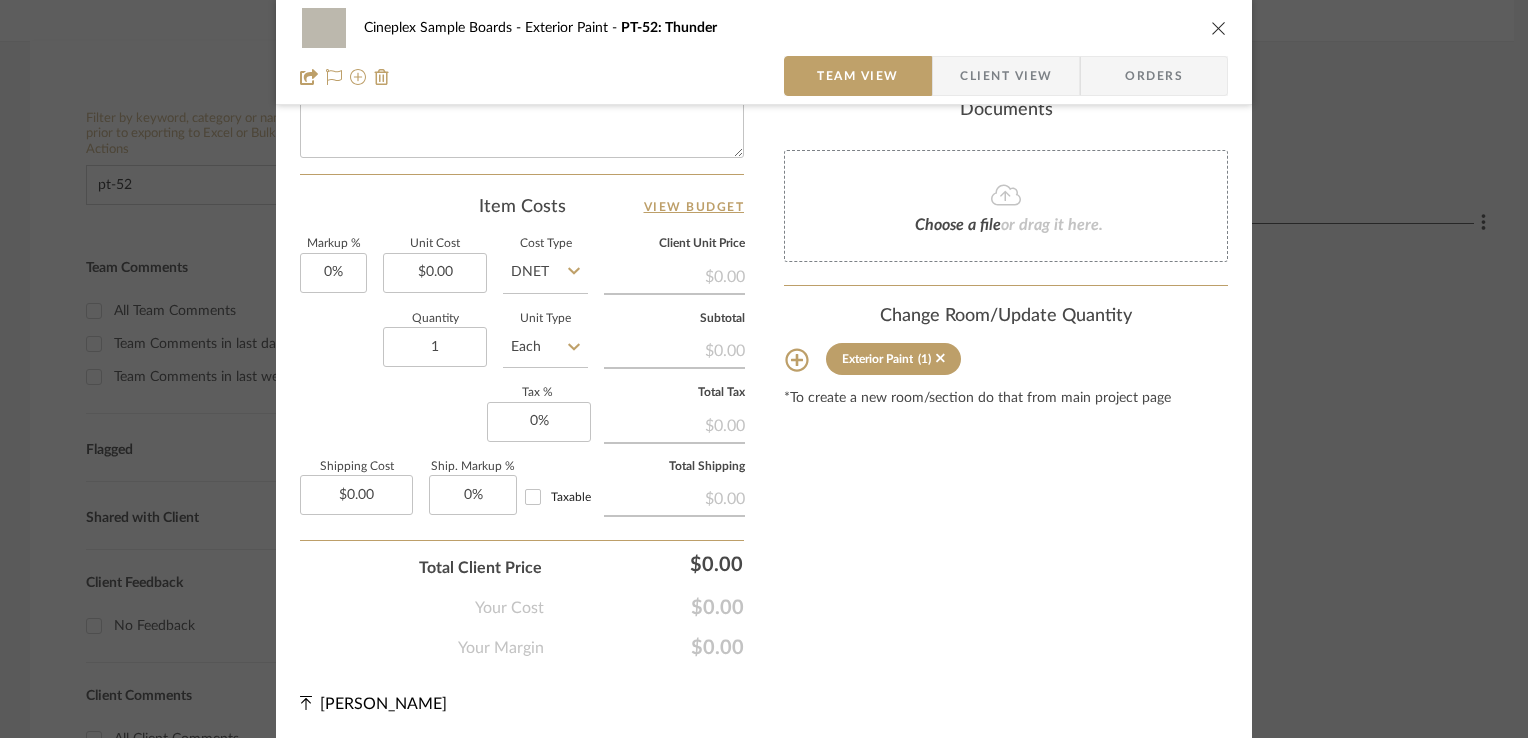 click 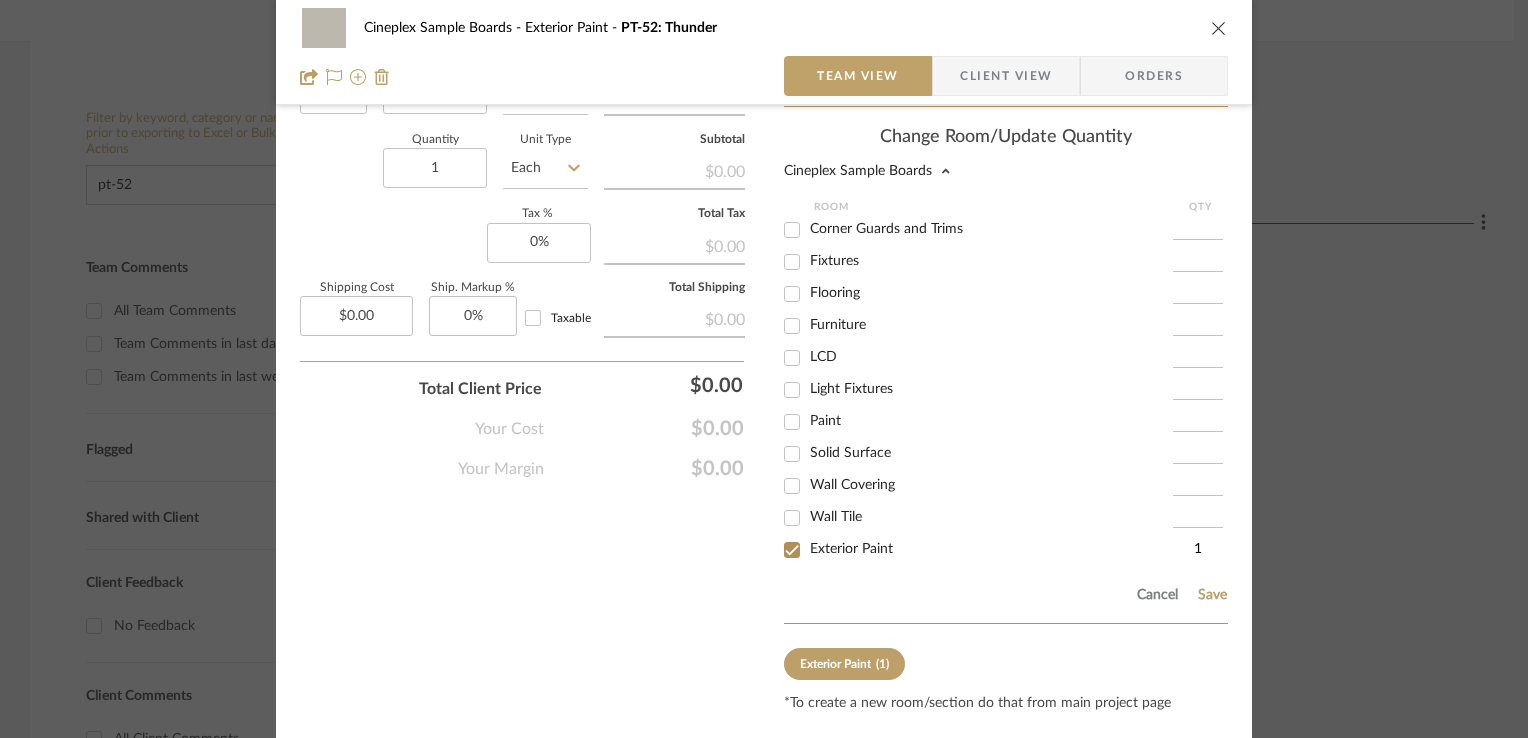 scroll, scrollTop: 1250, scrollLeft: 0, axis: vertical 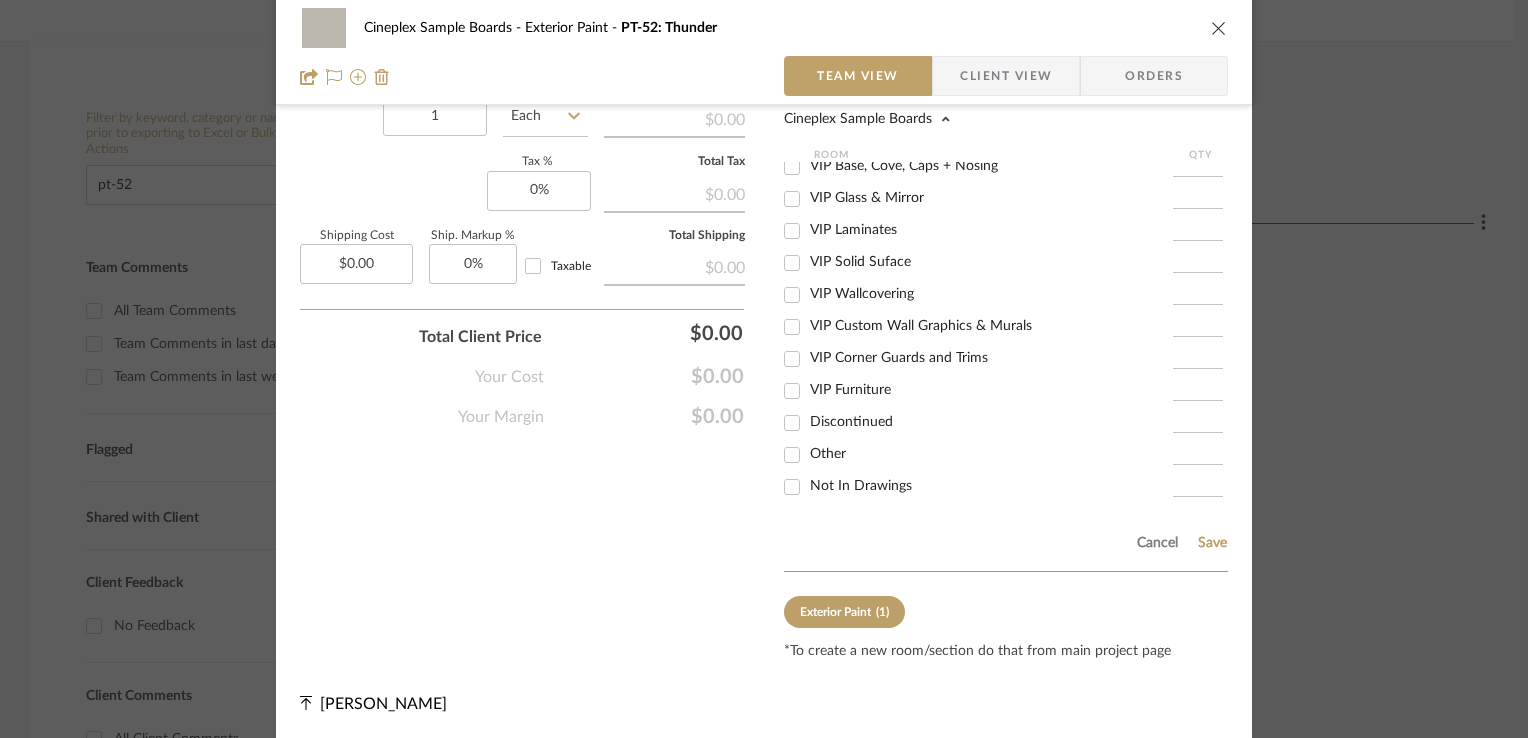 click on "Not In Drawings" at bounding box center (861, 486) 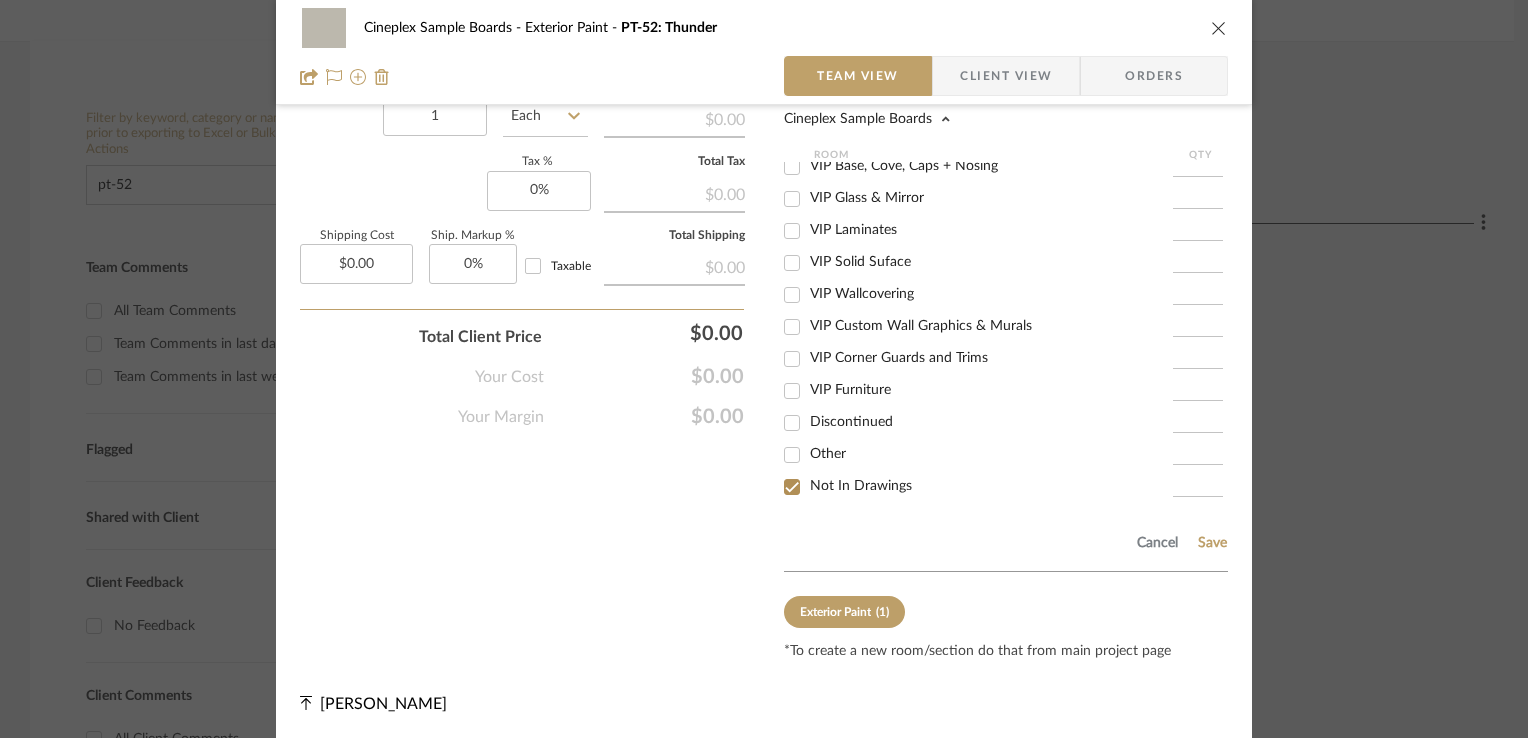 checkbox on "true" 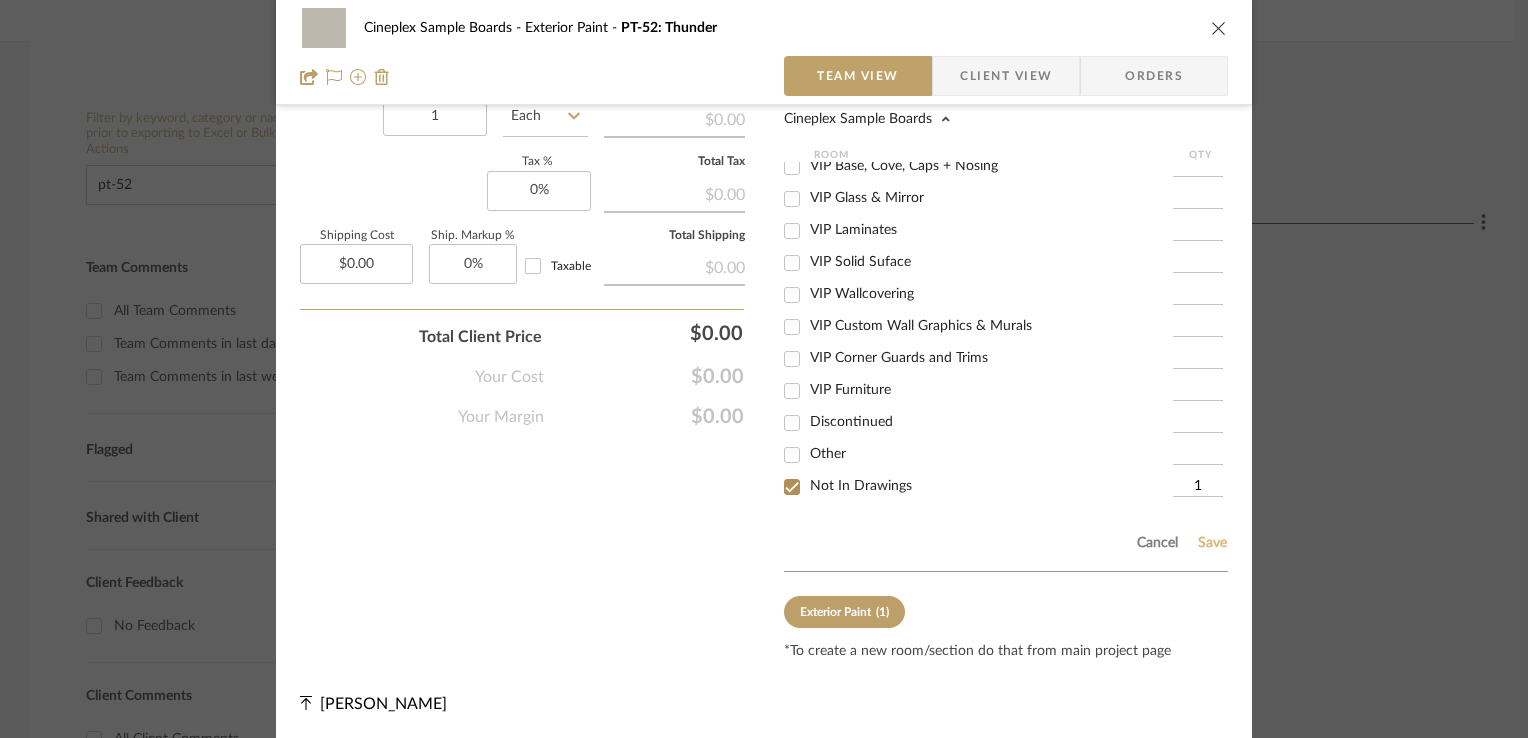click on "Save" 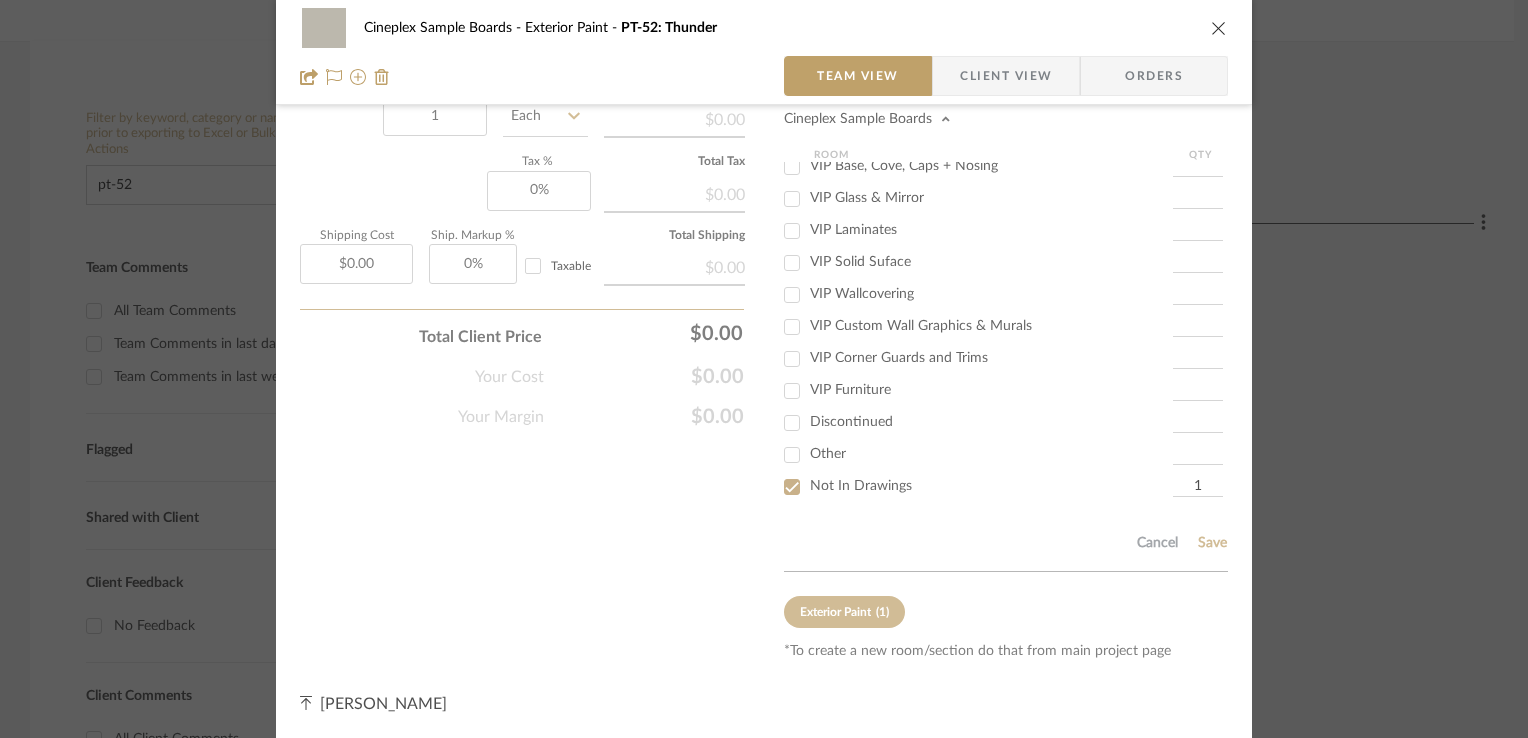 type 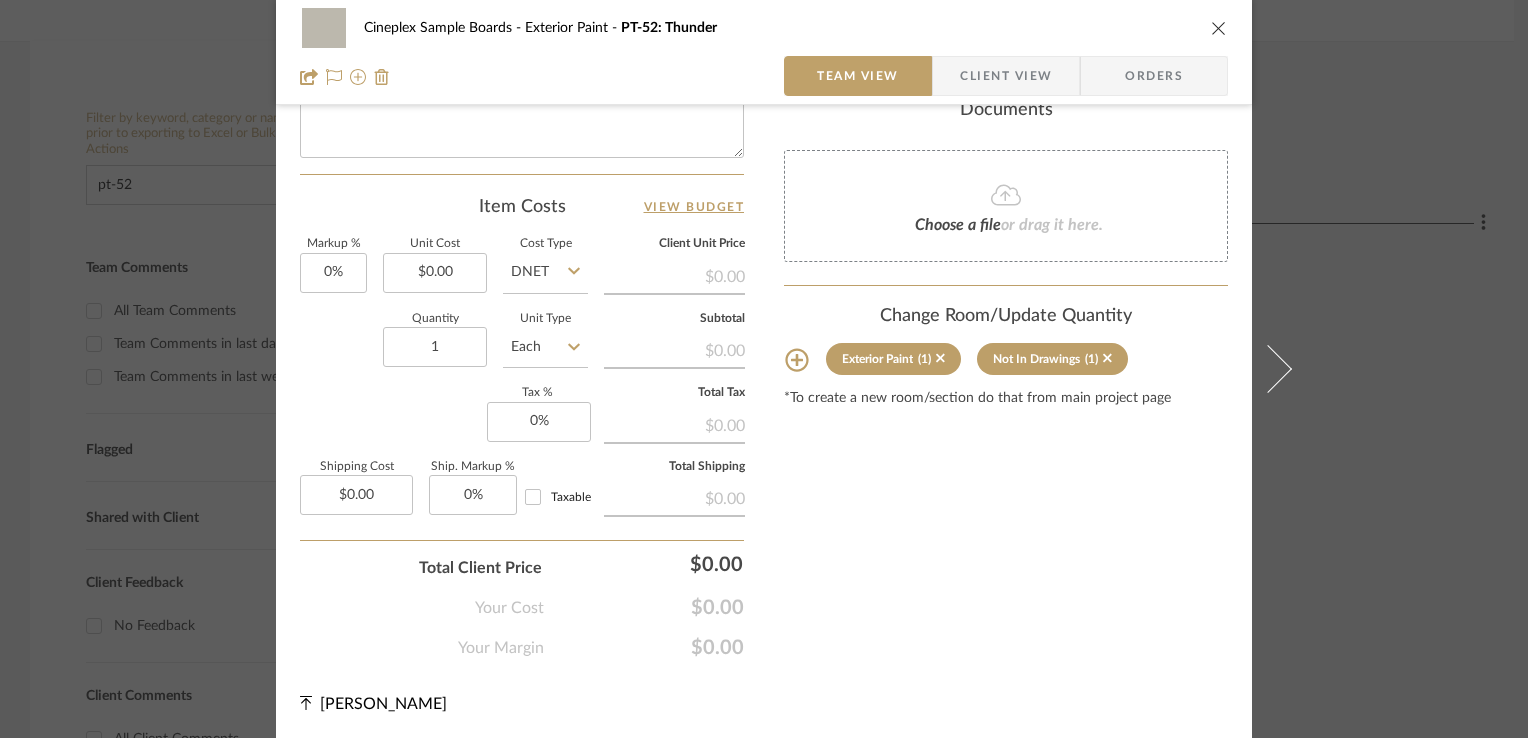 click at bounding box center (1219, 28) 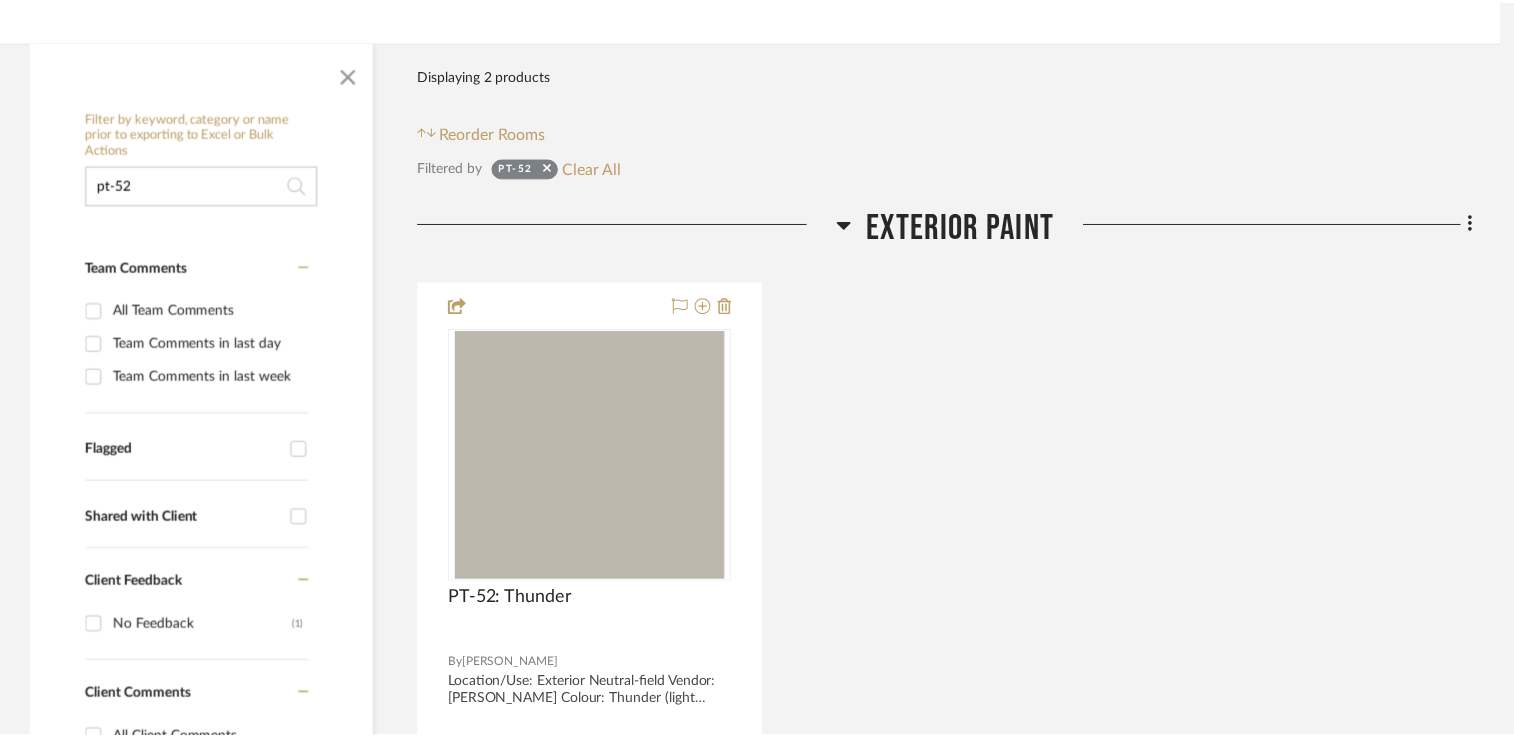 scroll, scrollTop: 300, scrollLeft: 0, axis: vertical 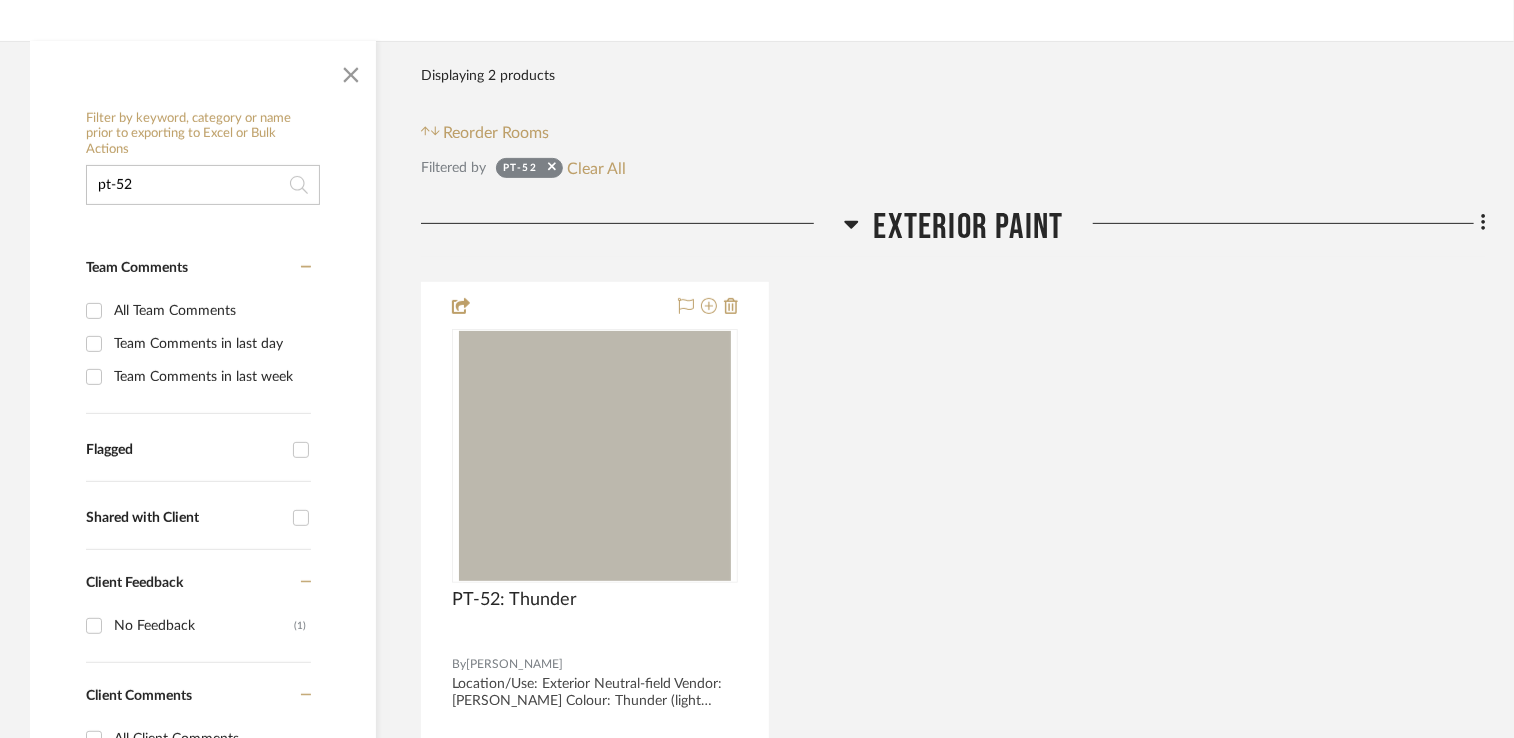 click on "pt-52" 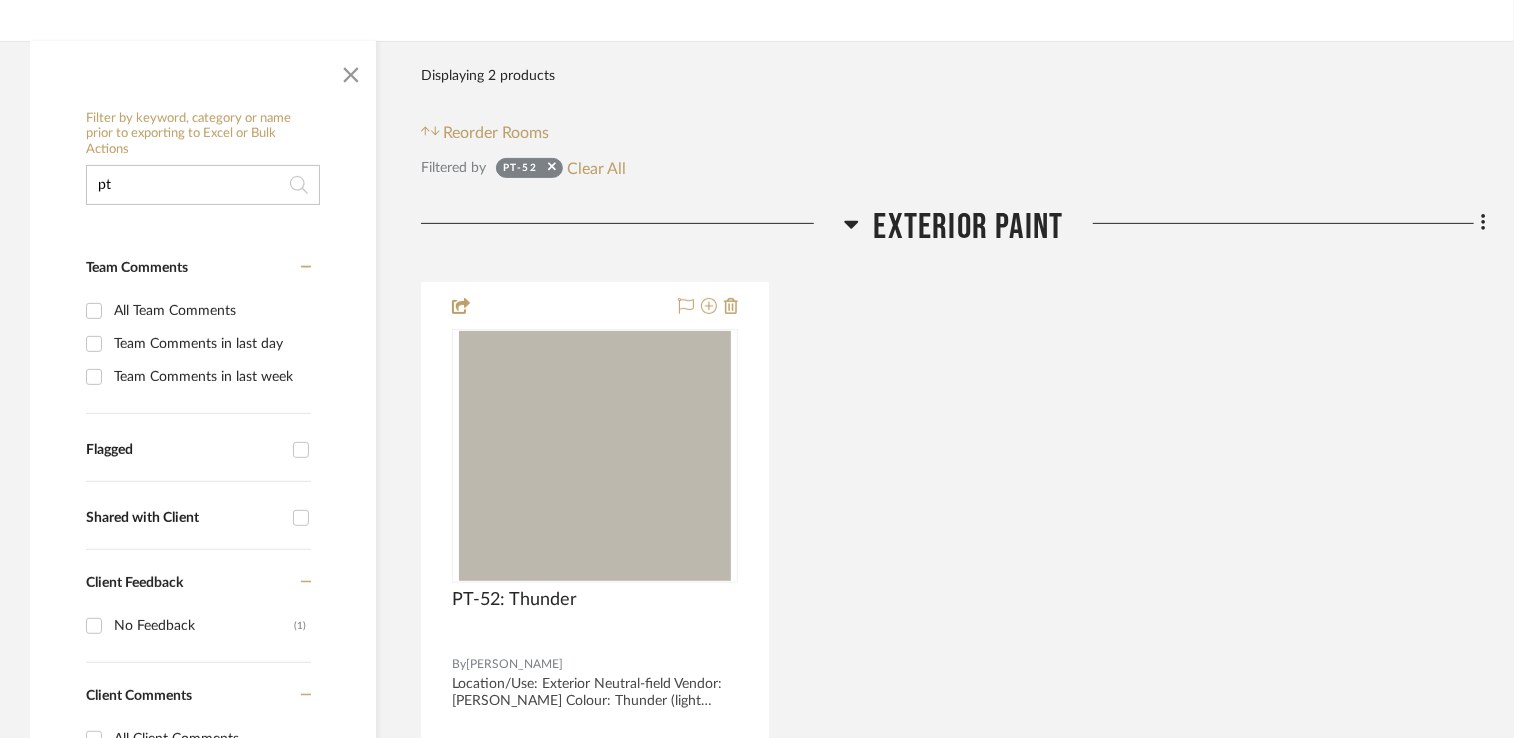 type on "p" 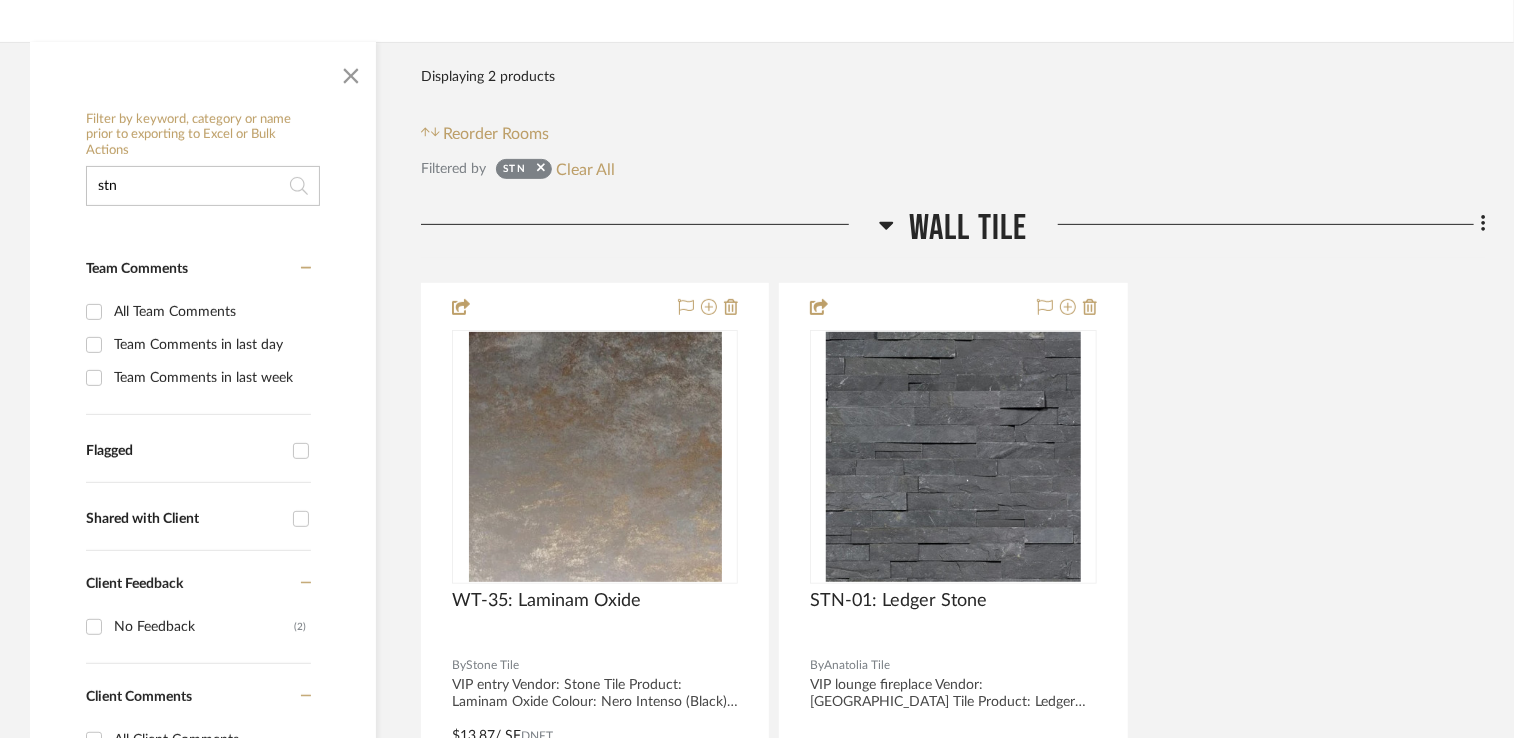 scroll, scrollTop: 300, scrollLeft: 0, axis: vertical 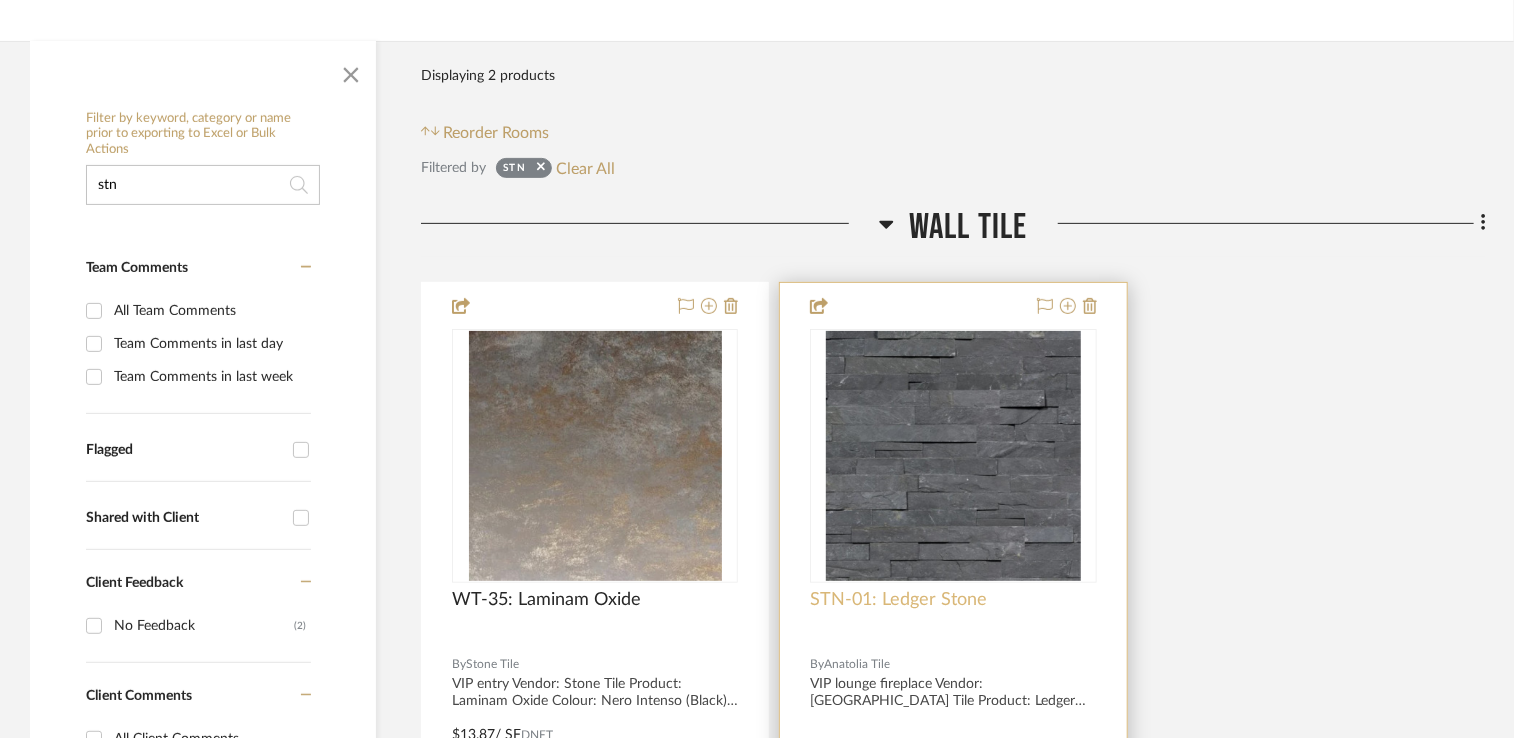 type on "stn" 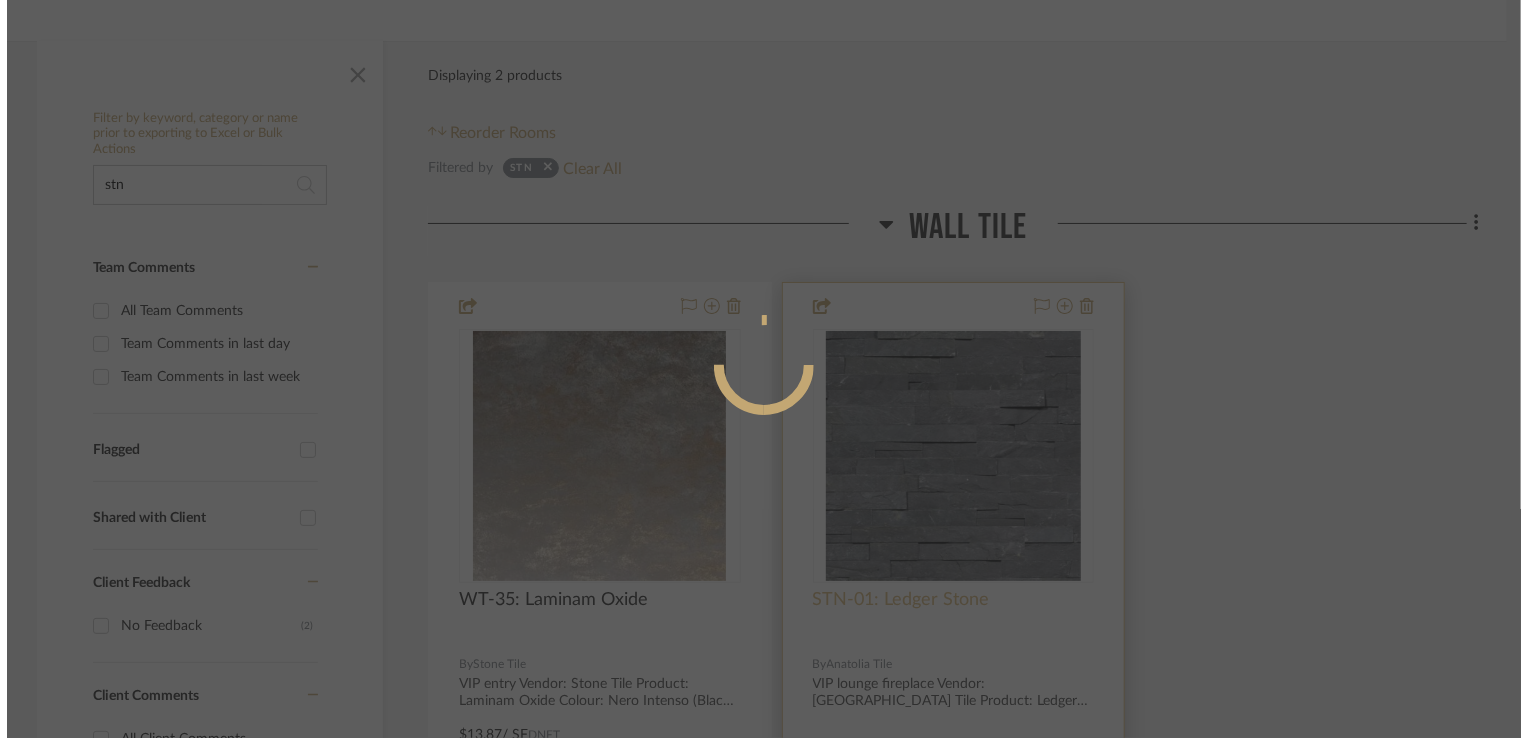scroll, scrollTop: 0, scrollLeft: 0, axis: both 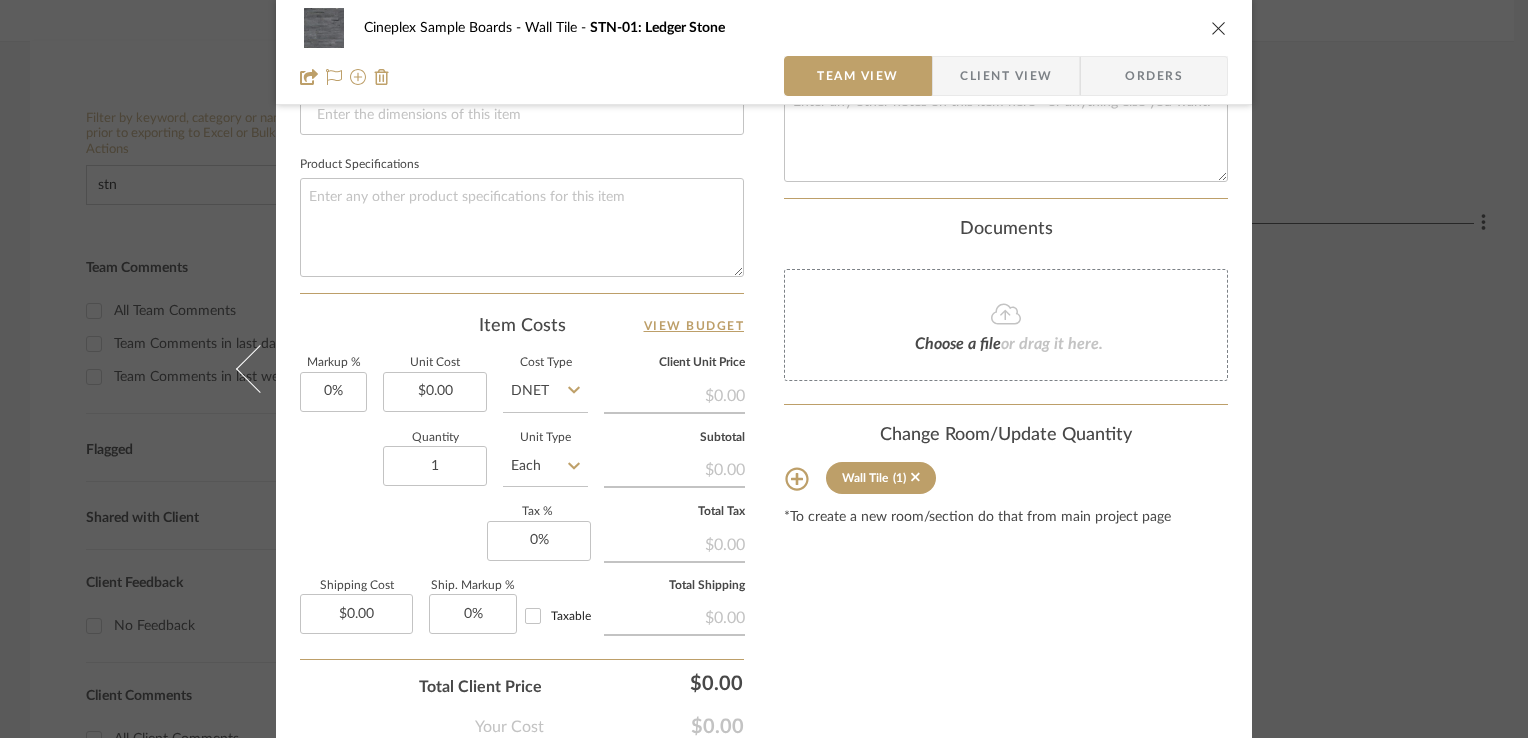 click 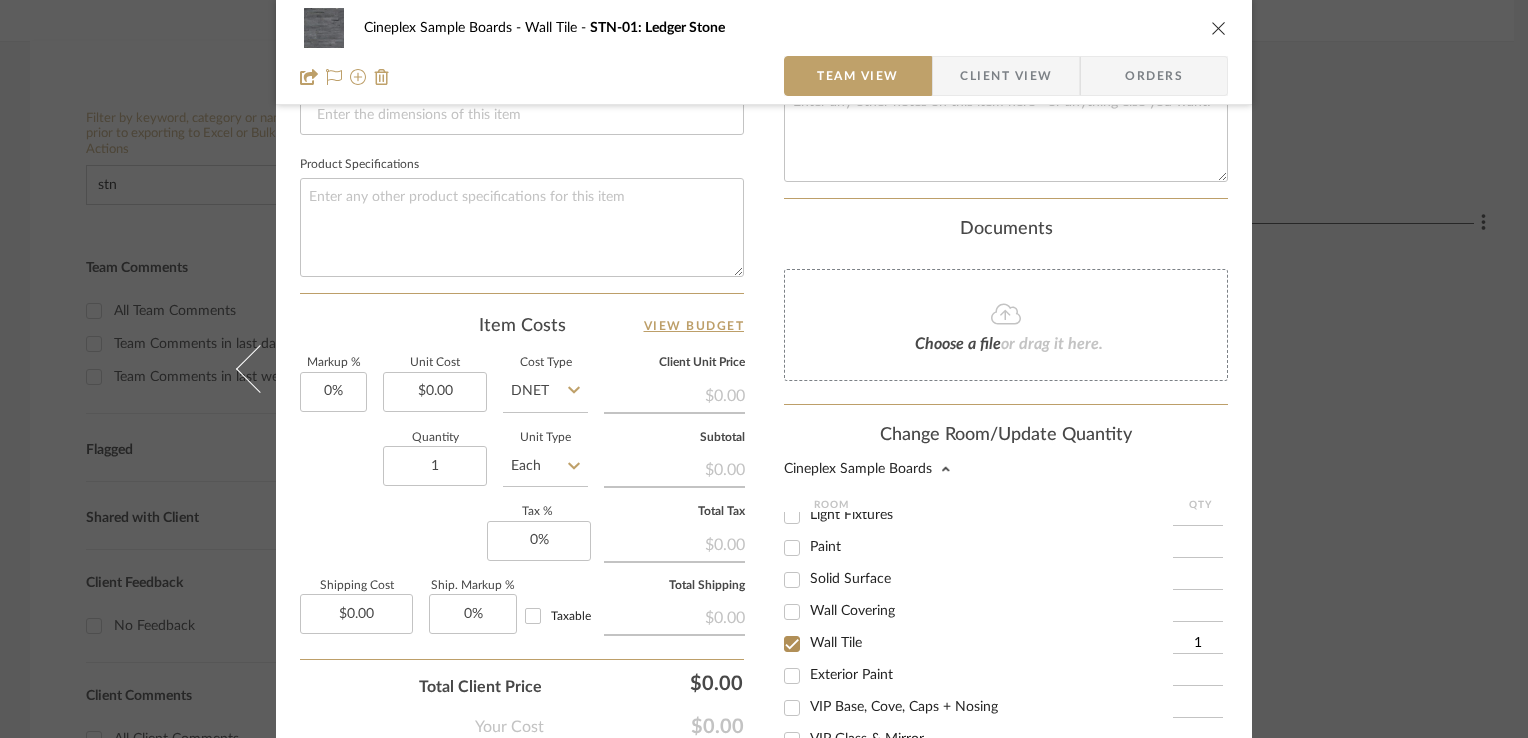 scroll, scrollTop: 363, scrollLeft: 0, axis: vertical 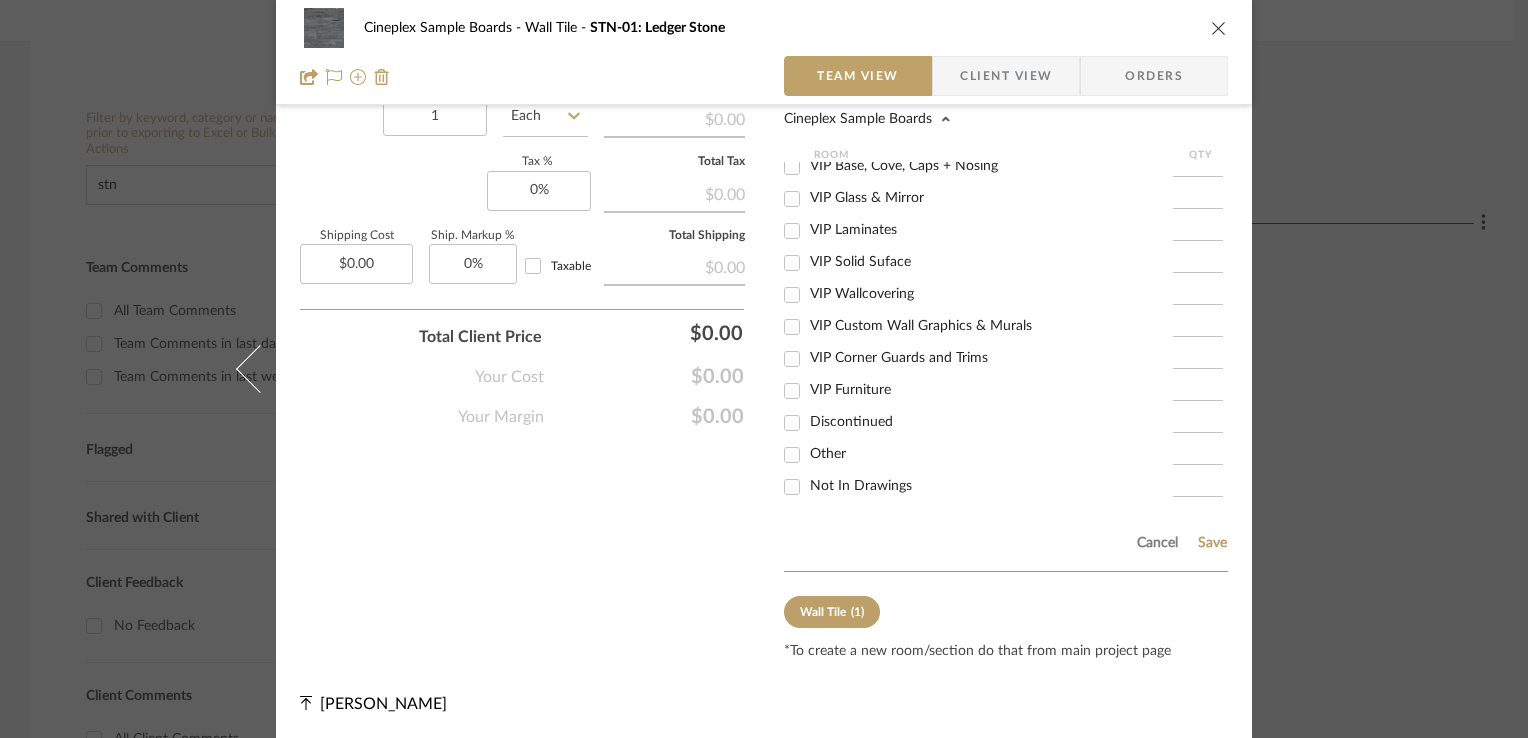 click on "Not In Drawings" at bounding box center [861, 486] 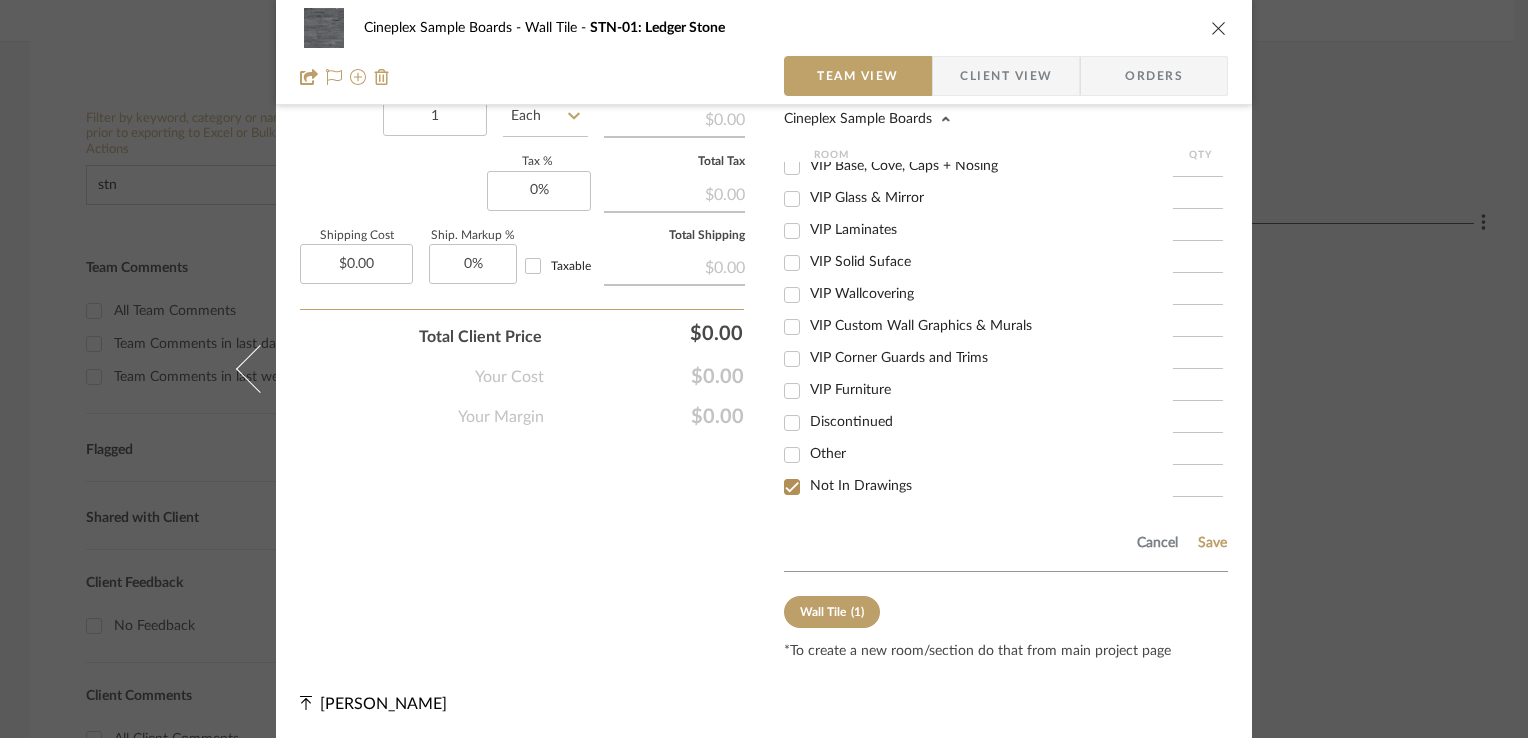 checkbox on "true" 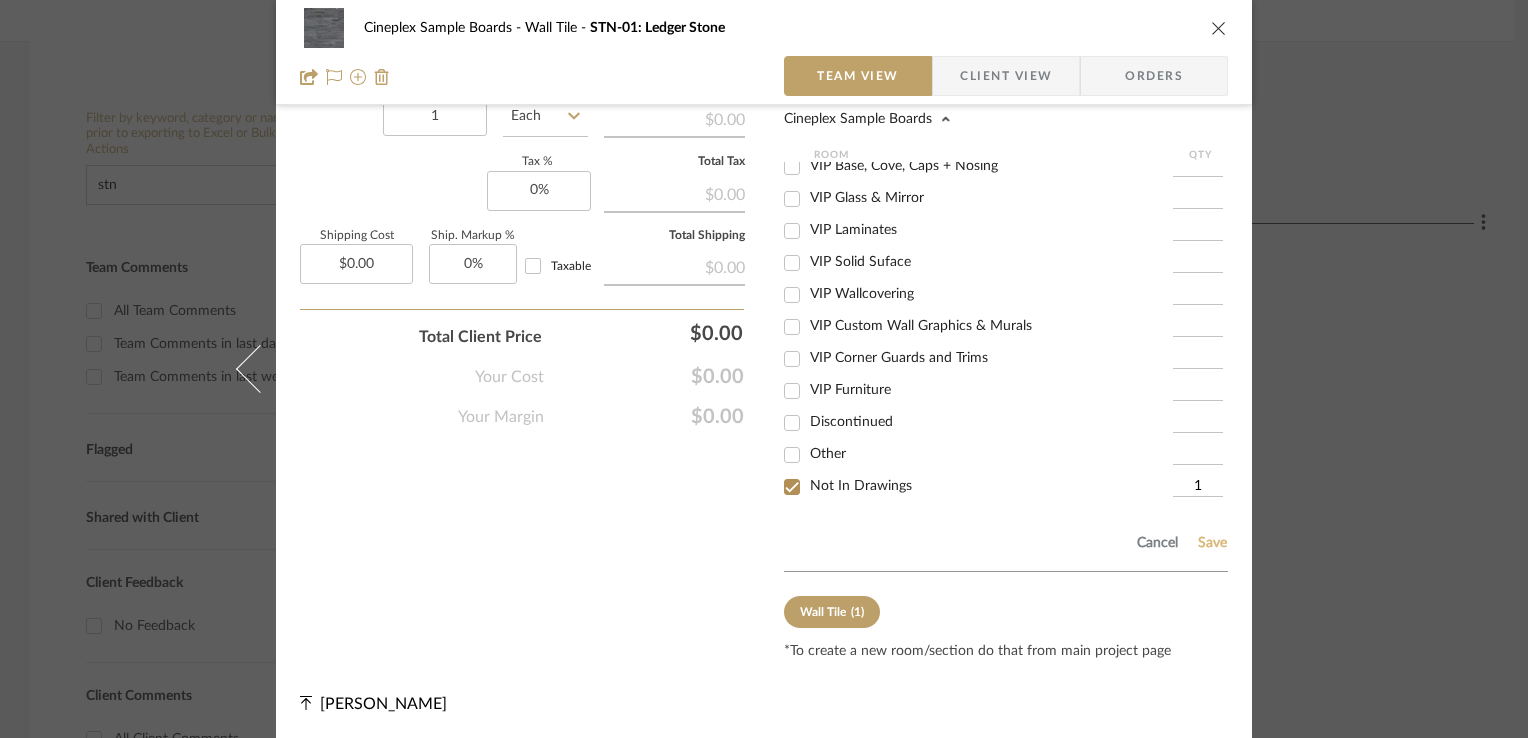 click on "Save" 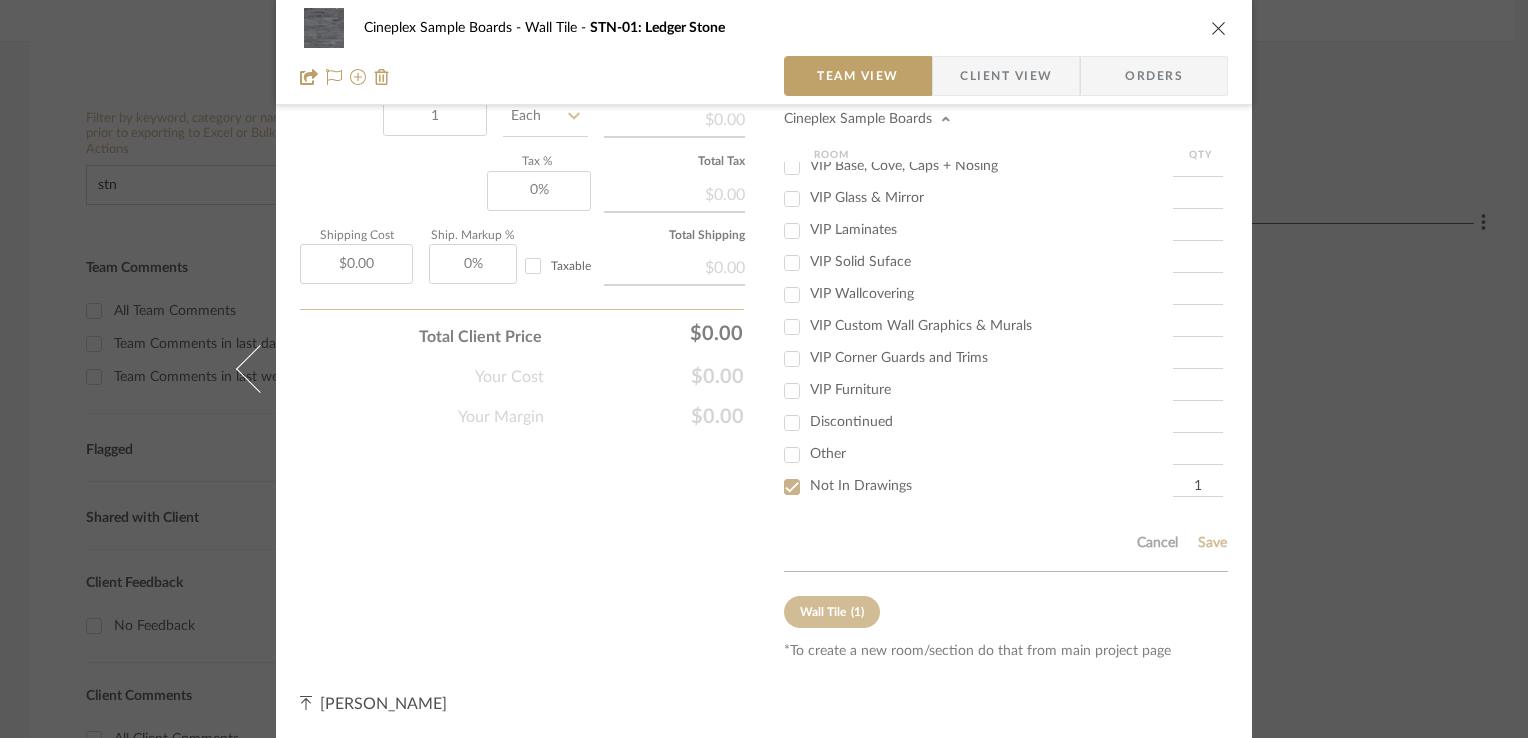 type 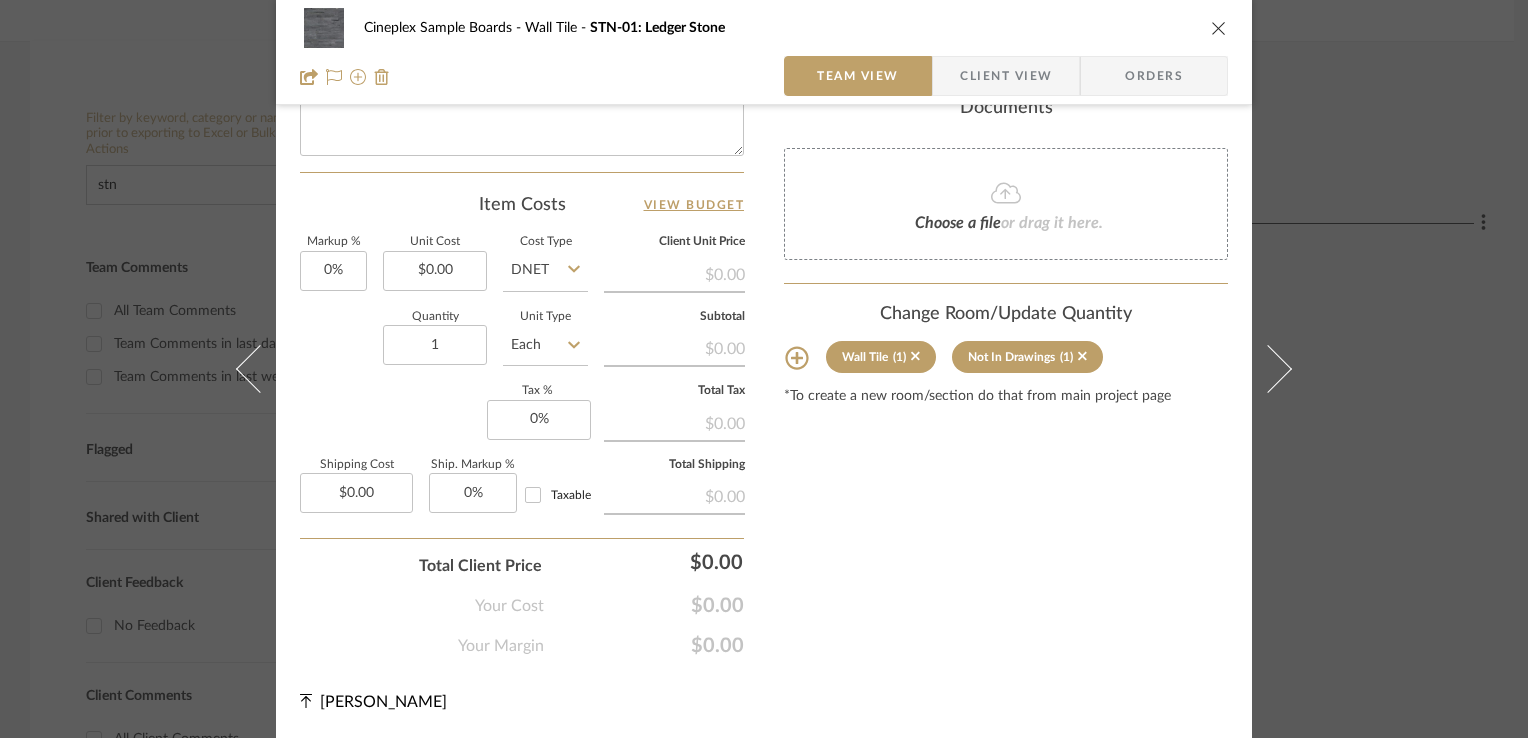 scroll, scrollTop: 1019, scrollLeft: 0, axis: vertical 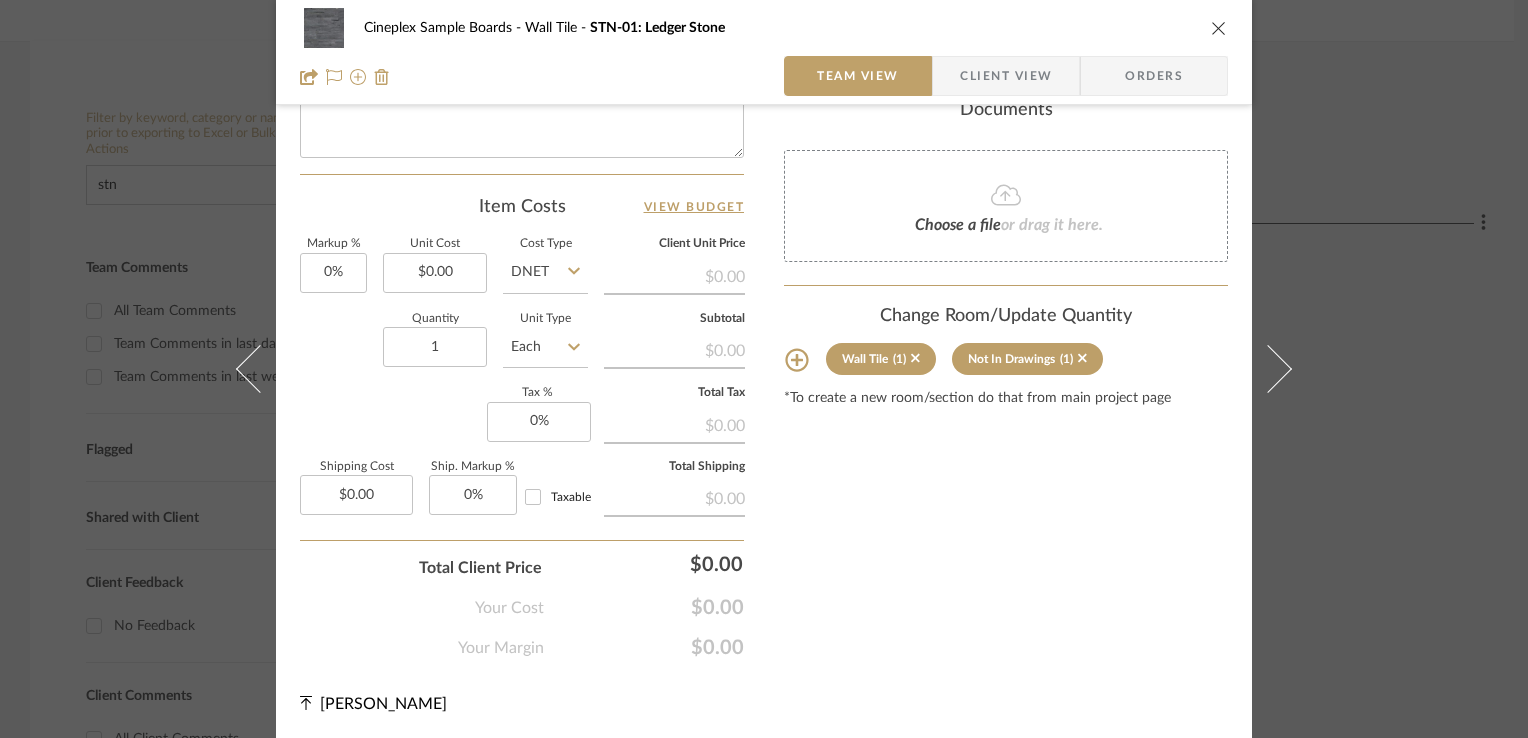 click at bounding box center [1219, 28] 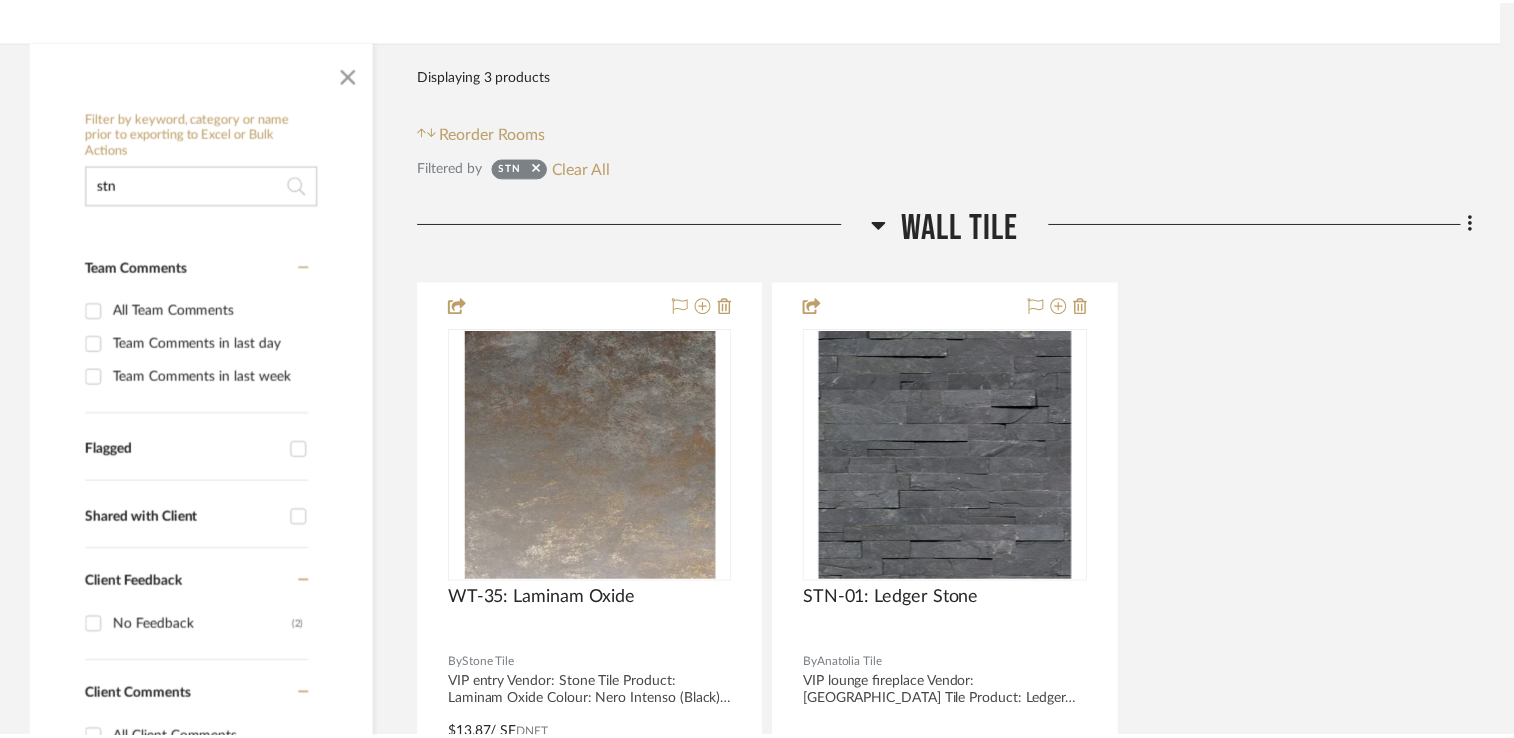 scroll, scrollTop: 300, scrollLeft: 0, axis: vertical 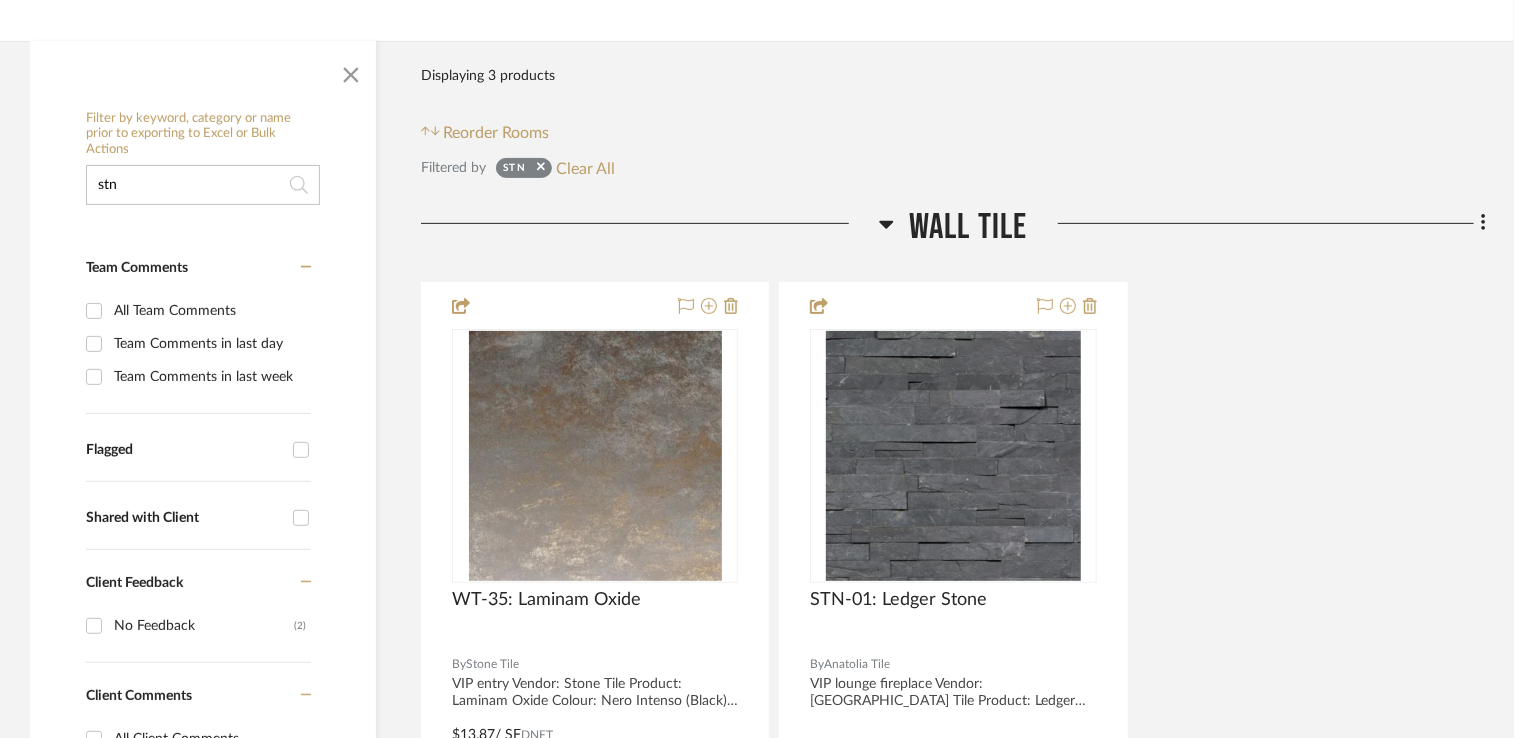 drag, startPoint x: 135, startPoint y: 187, endPoint x: 50, endPoint y: 194, distance: 85.28775 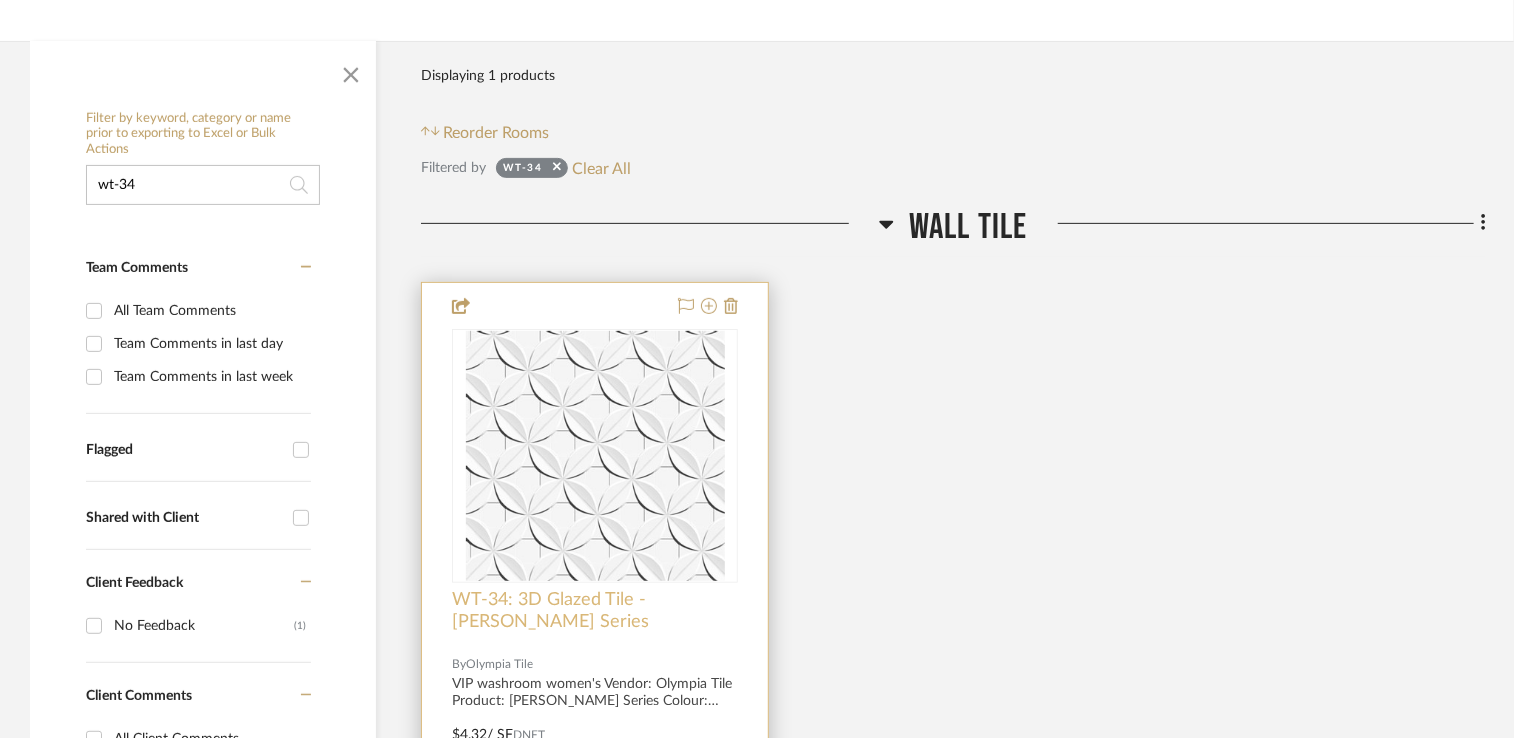 type on "wt-34" 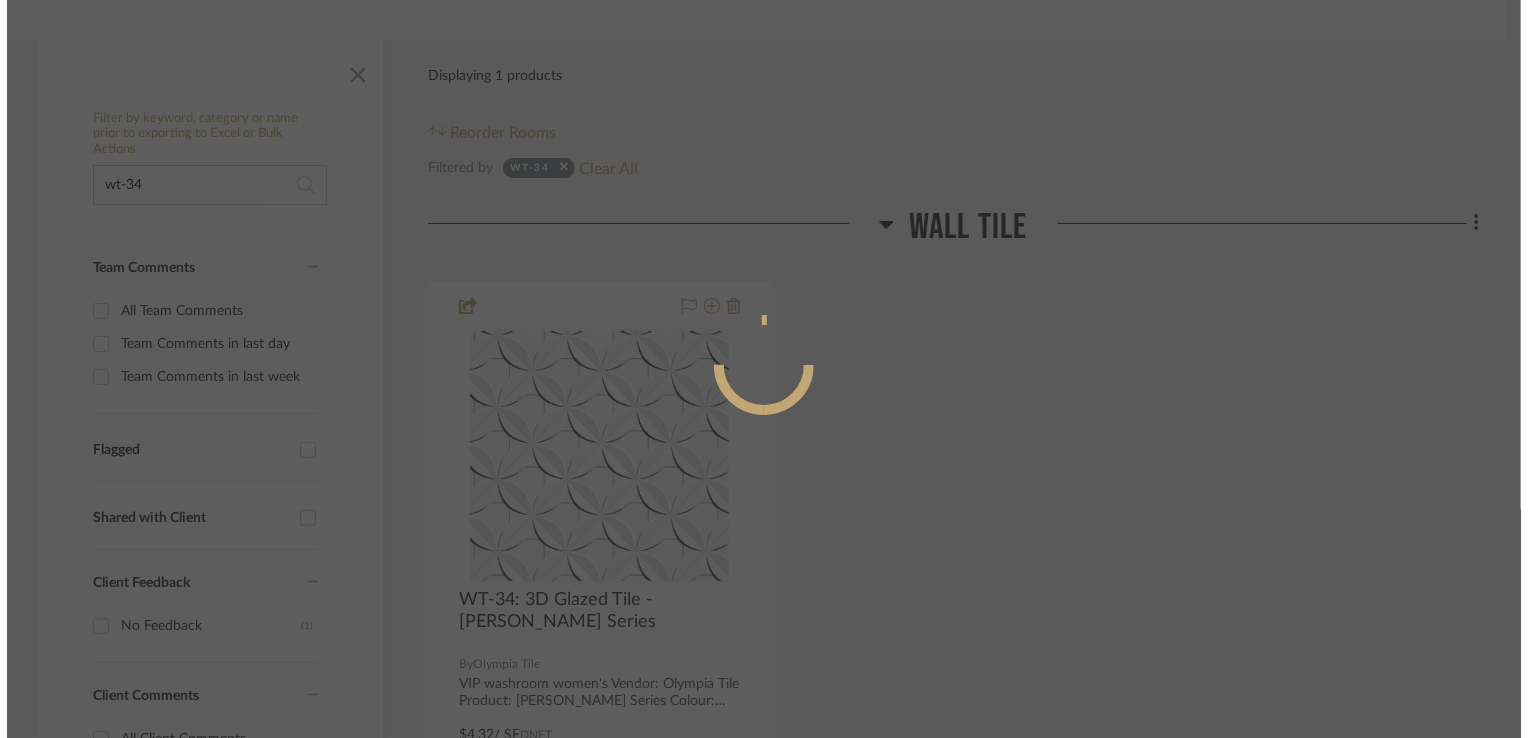 scroll, scrollTop: 0, scrollLeft: 0, axis: both 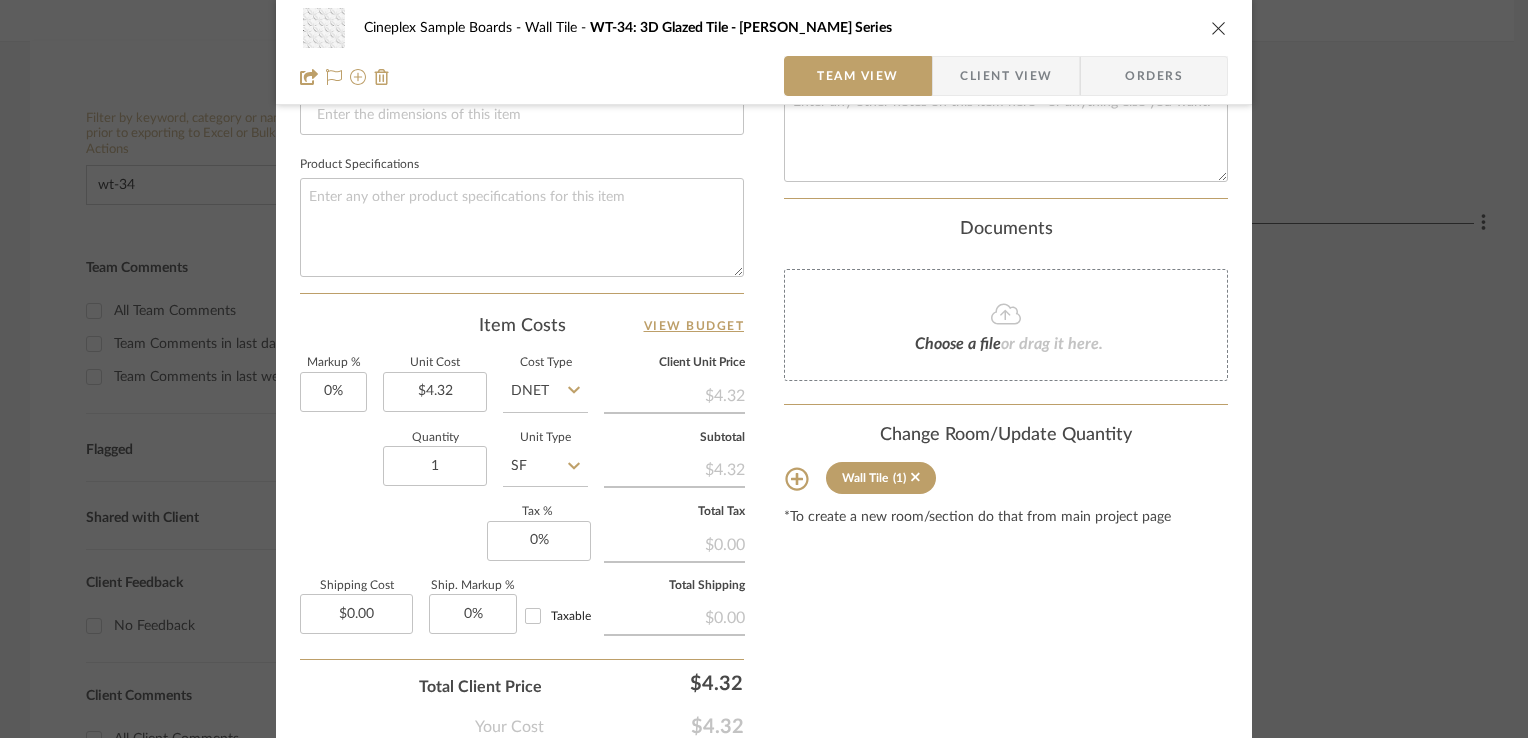 click 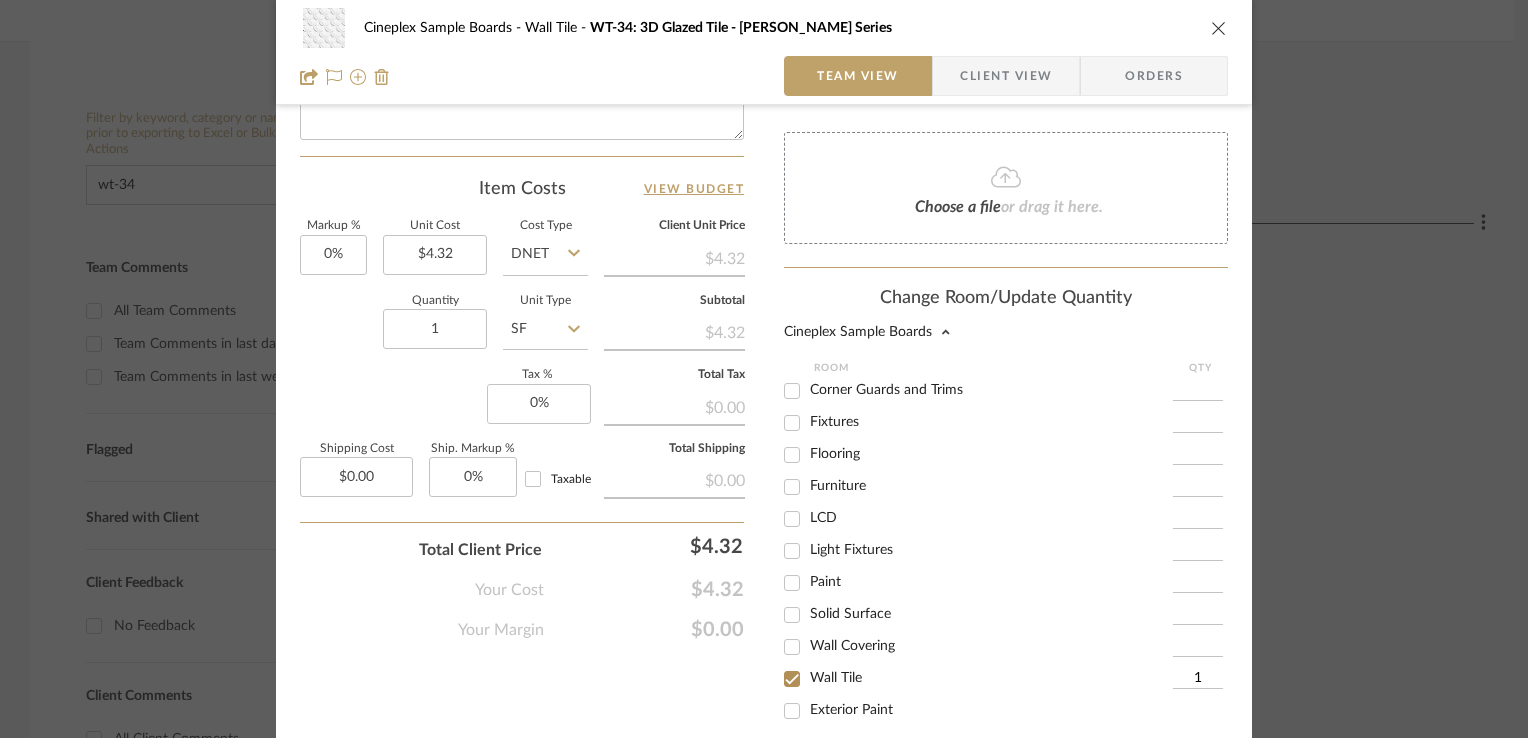 scroll, scrollTop: 1250, scrollLeft: 0, axis: vertical 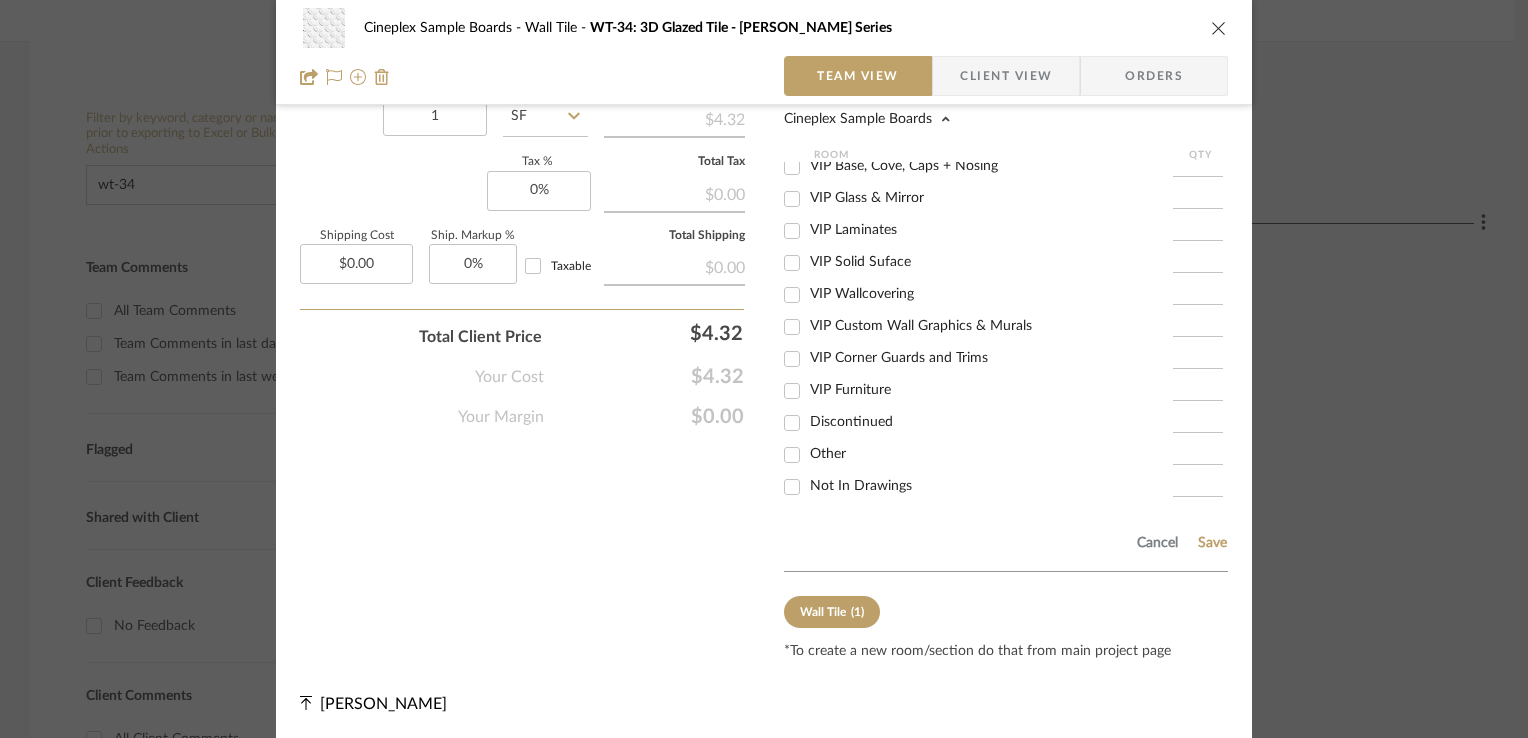 click on "Not In Drawings" at bounding box center [861, 486] 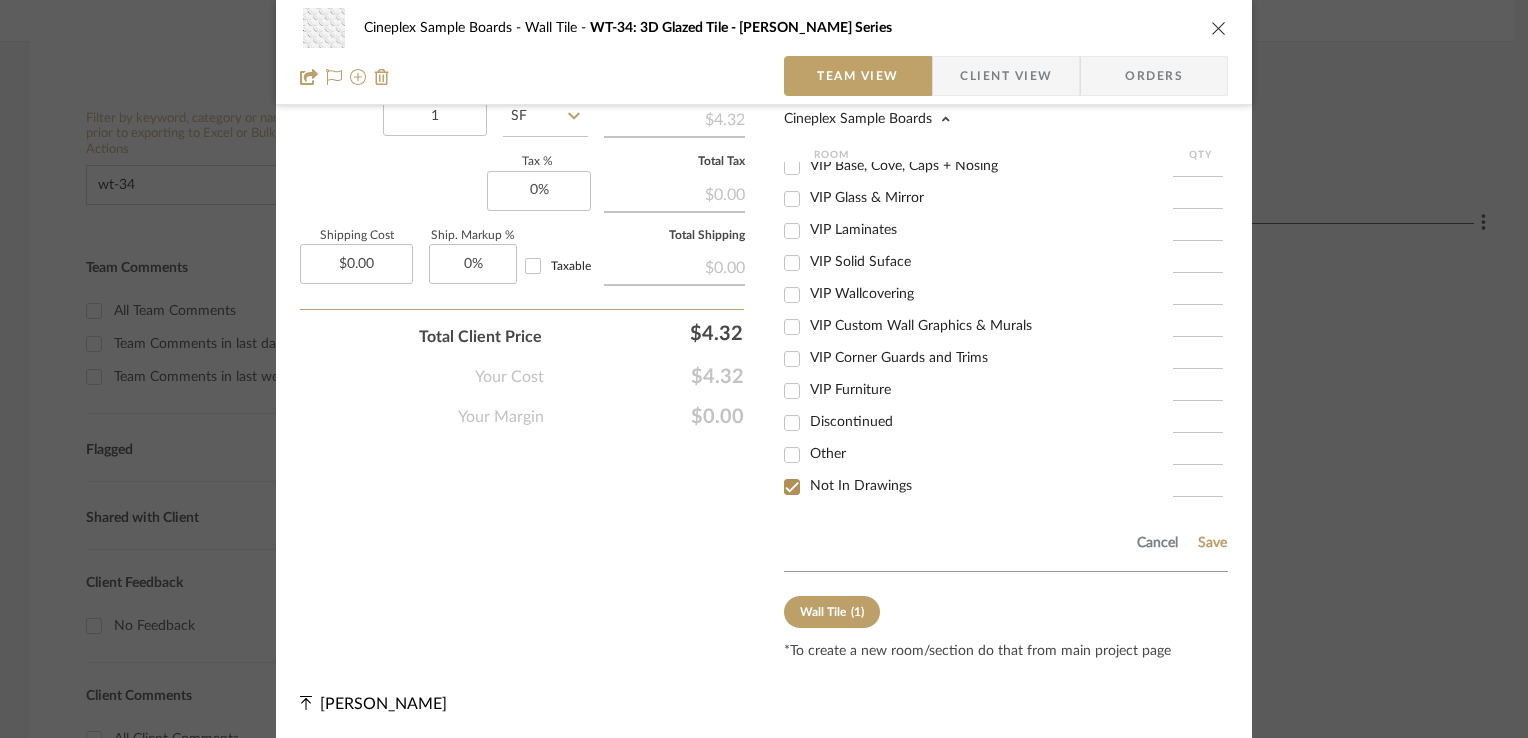 checkbox on "true" 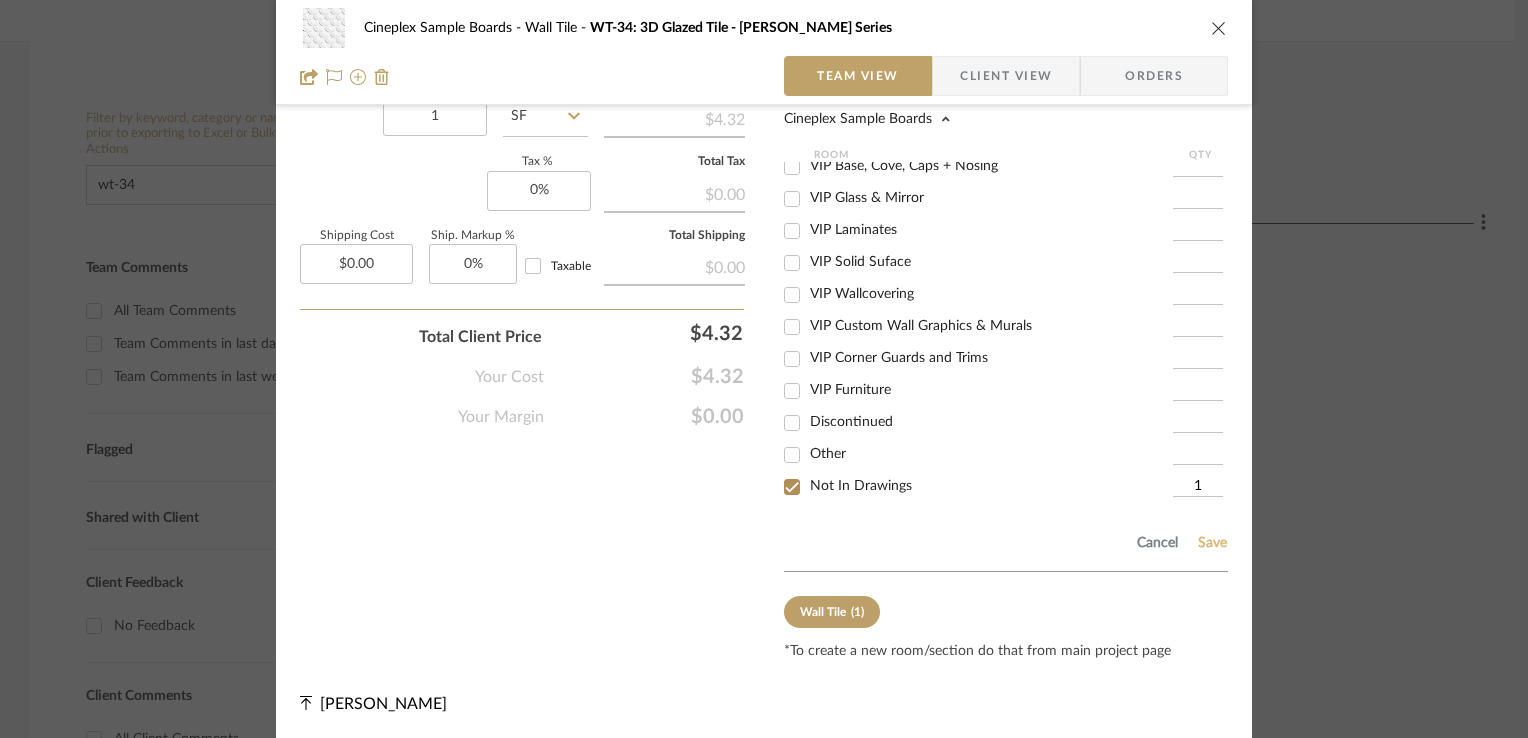 click on "Save" 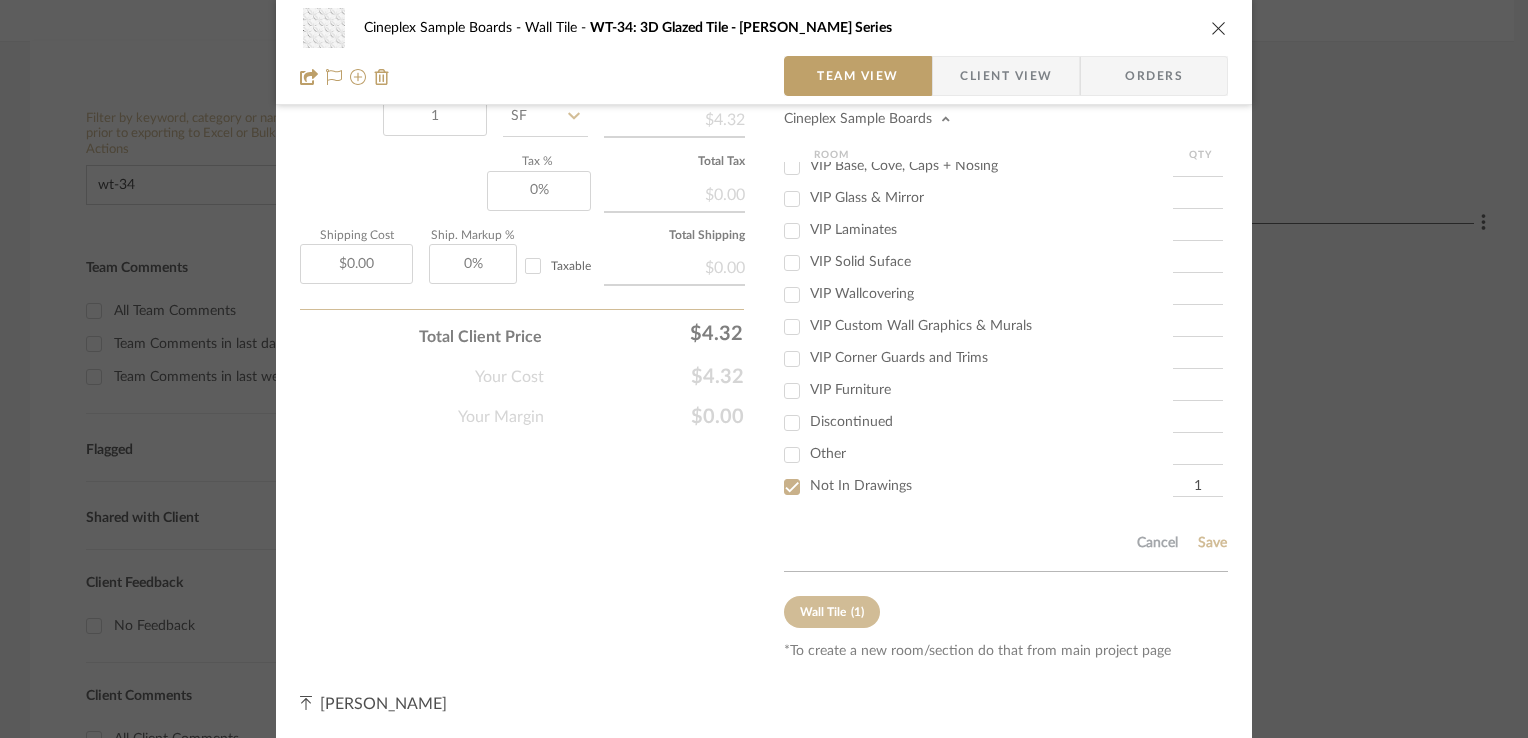 type 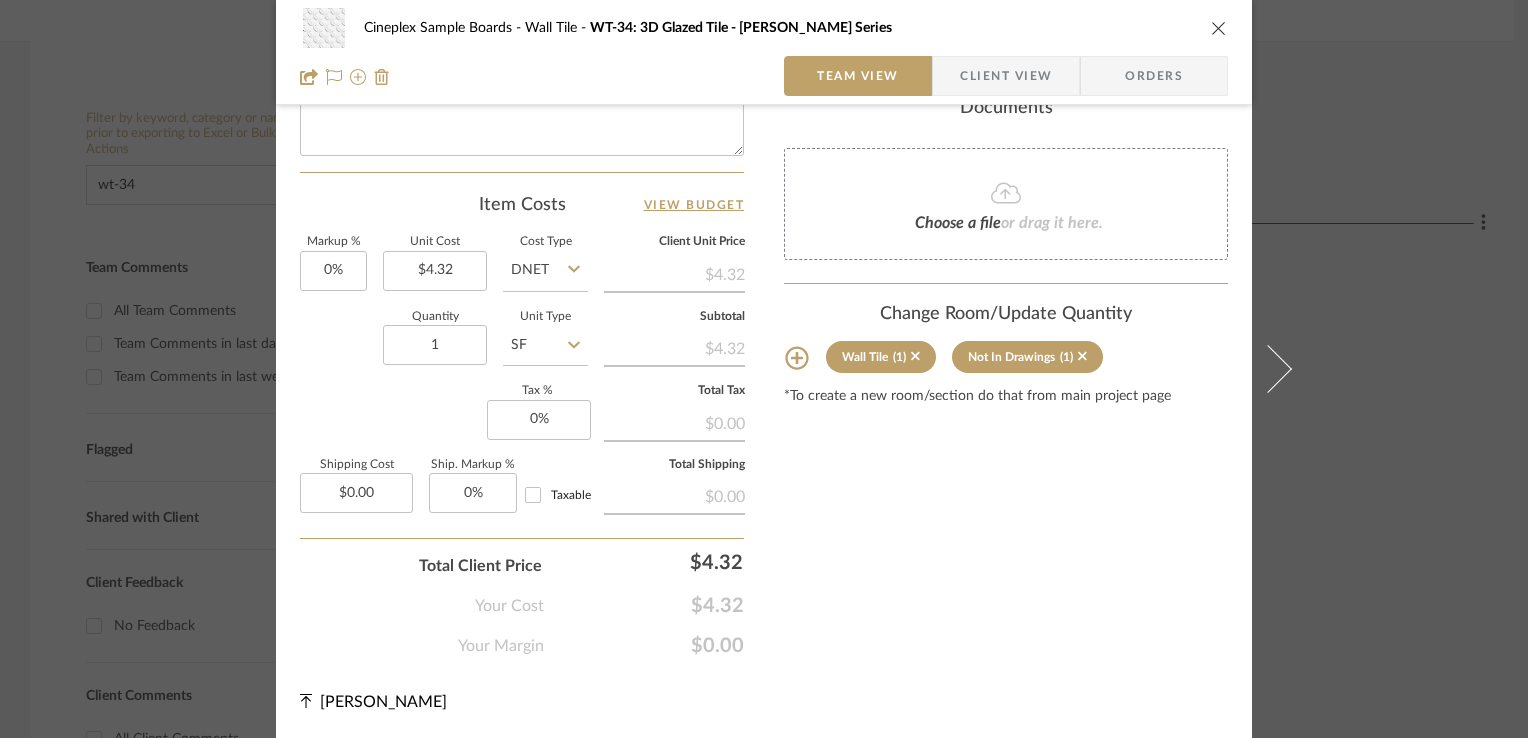 scroll, scrollTop: 1019, scrollLeft: 0, axis: vertical 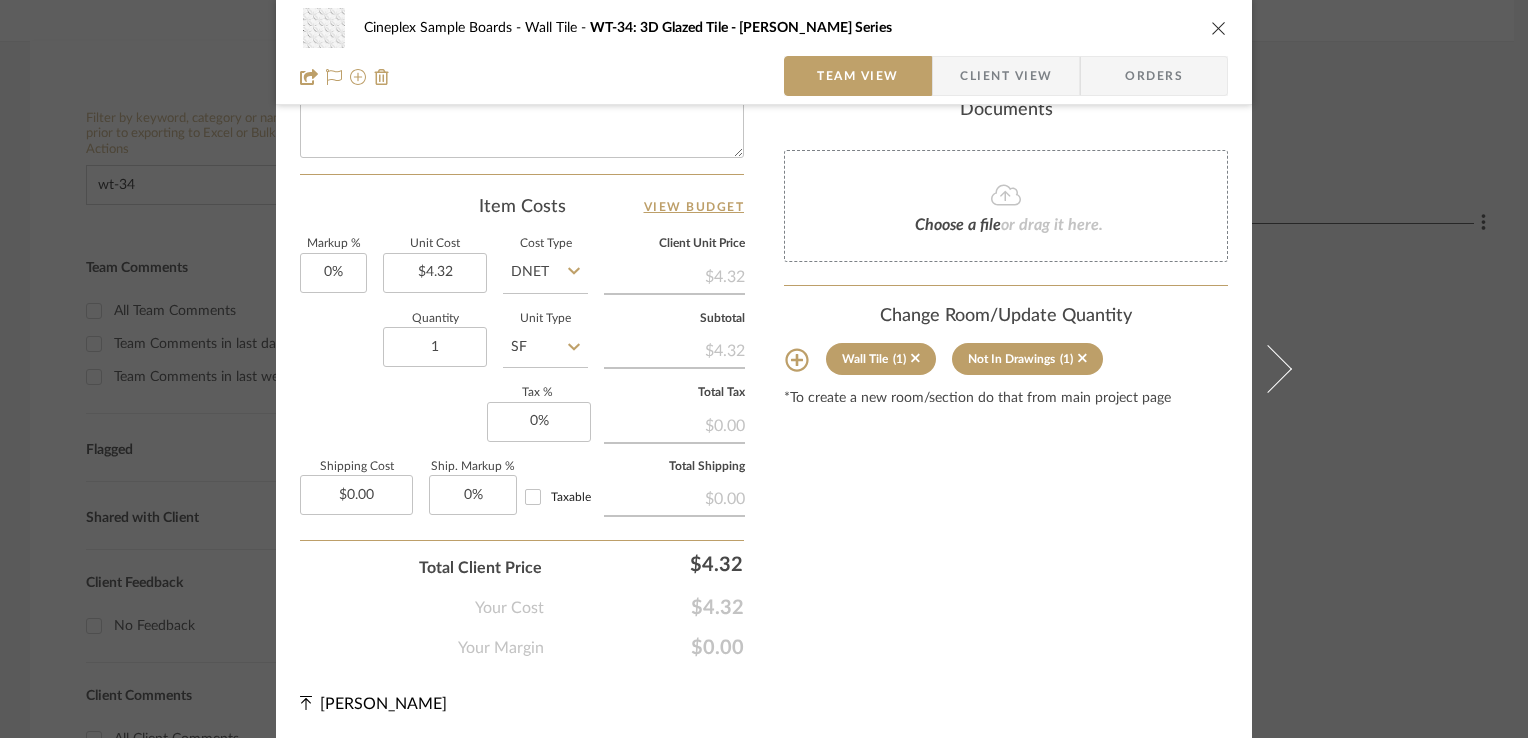 click at bounding box center [1219, 28] 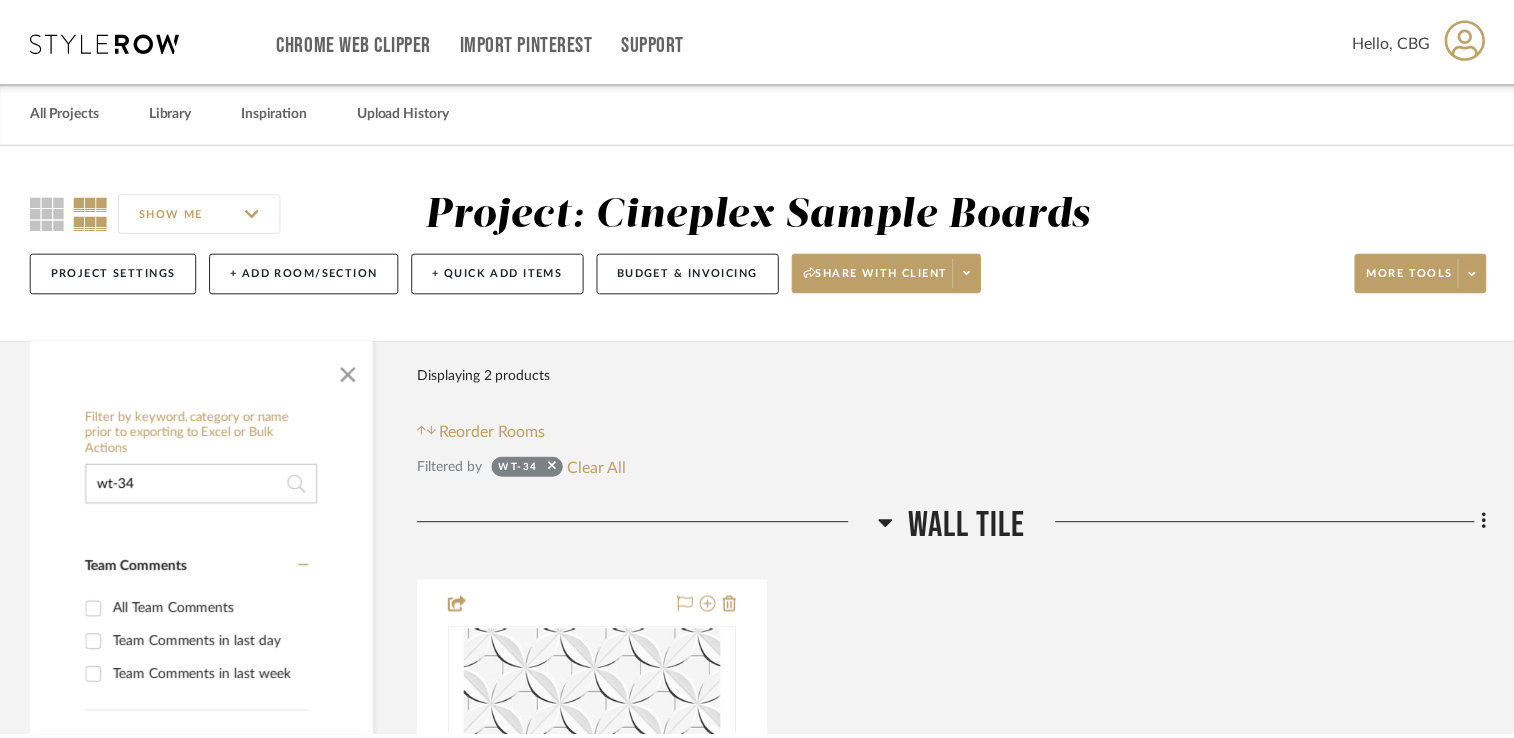 scroll, scrollTop: 300, scrollLeft: 0, axis: vertical 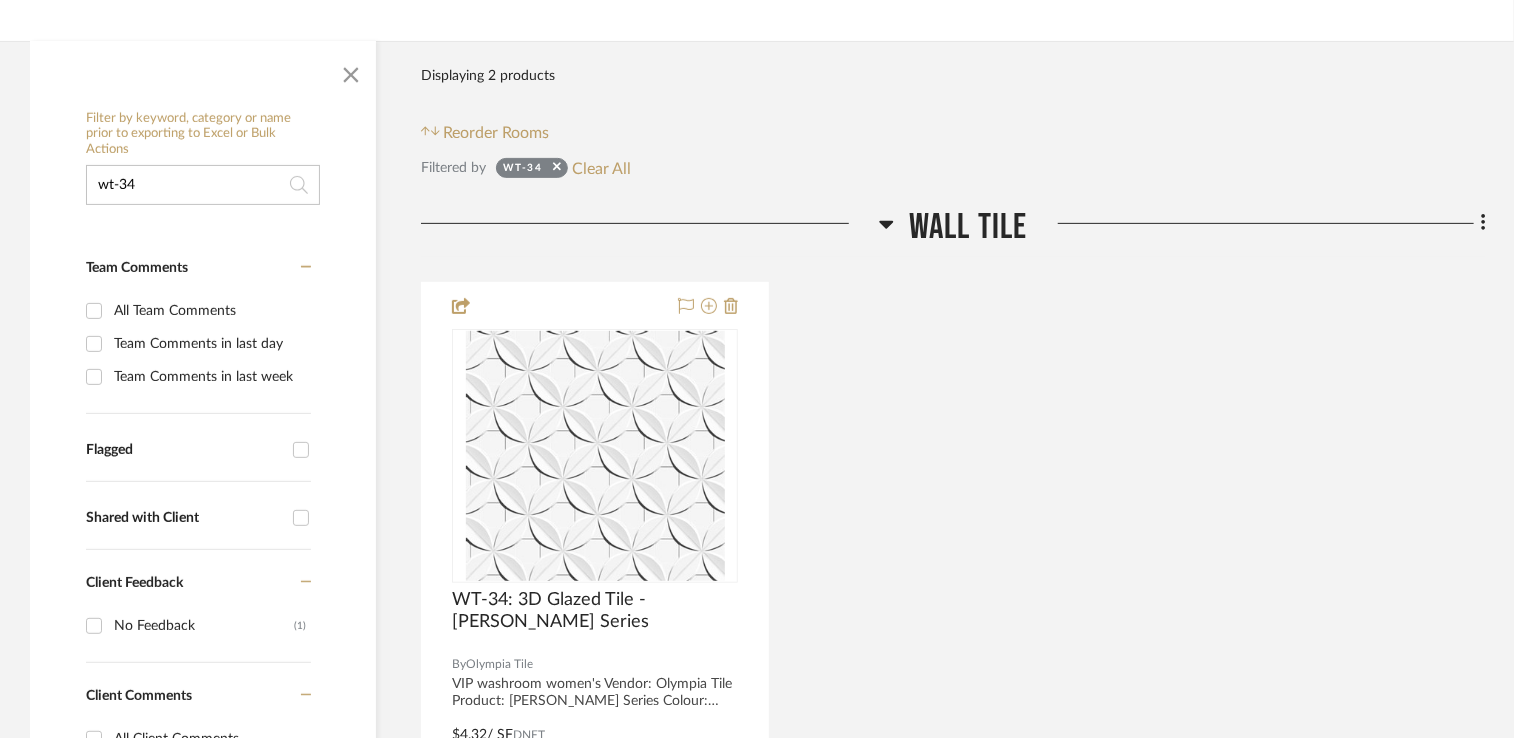 click on "wt-34" 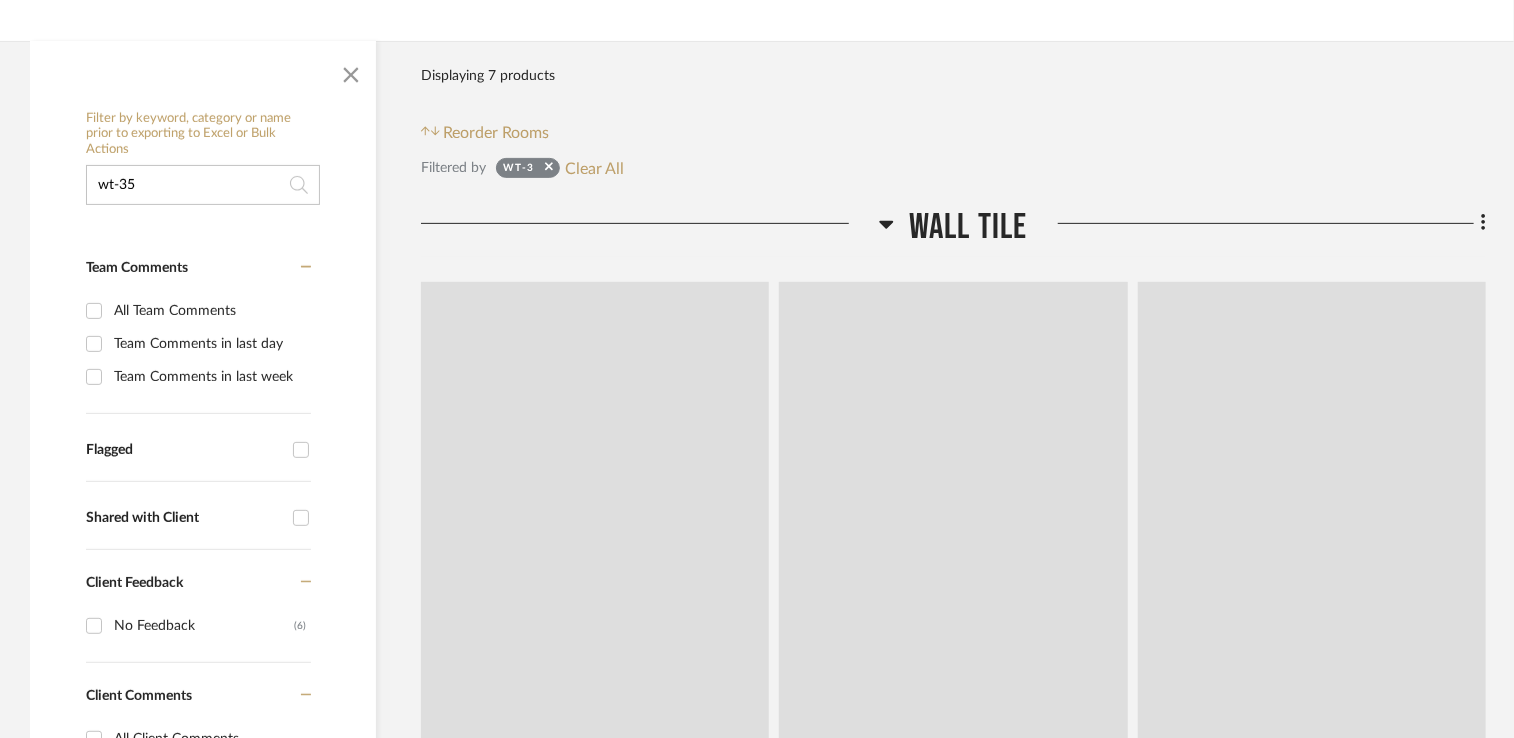 type on "wt-35" 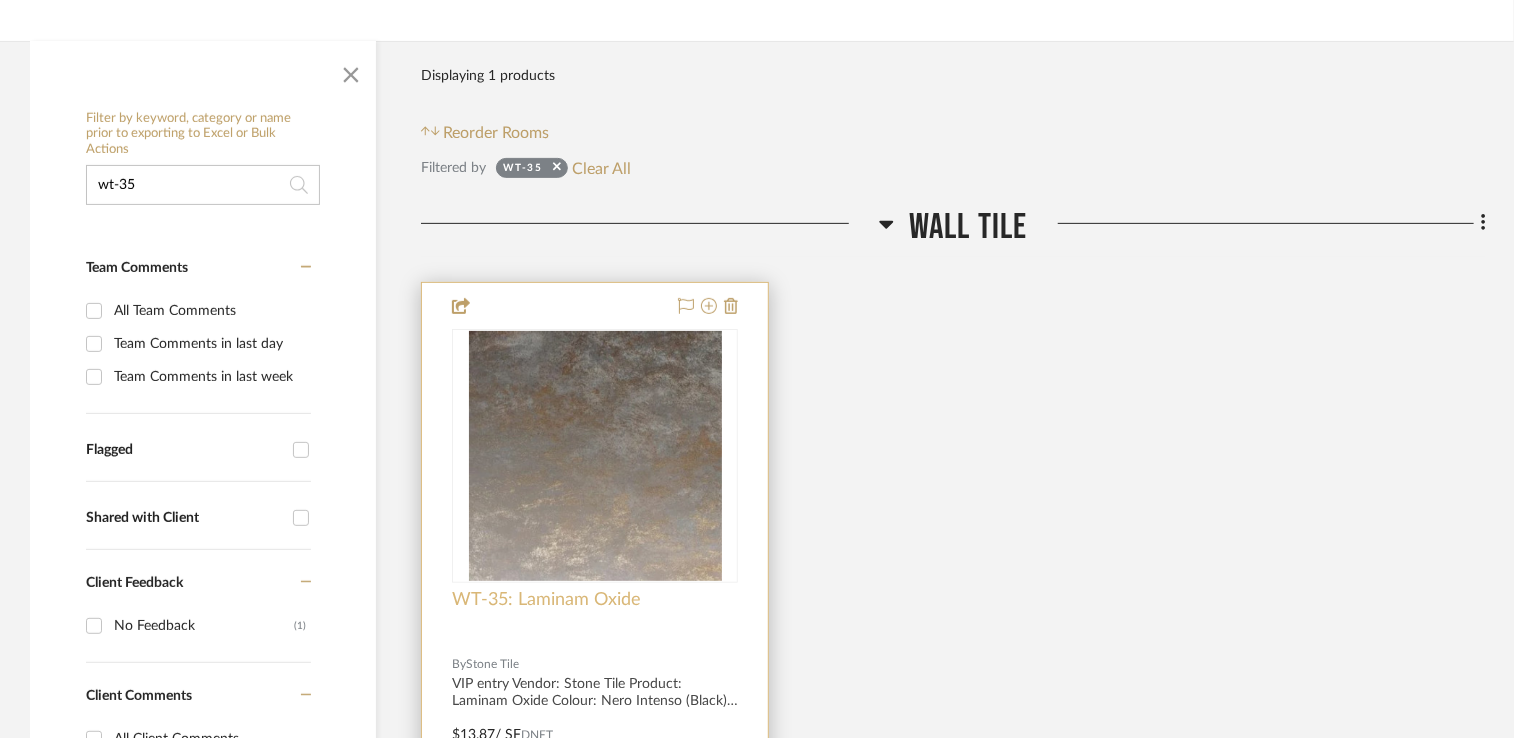 click on "WT-35: Laminam Oxide" at bounding box center [546, 600] 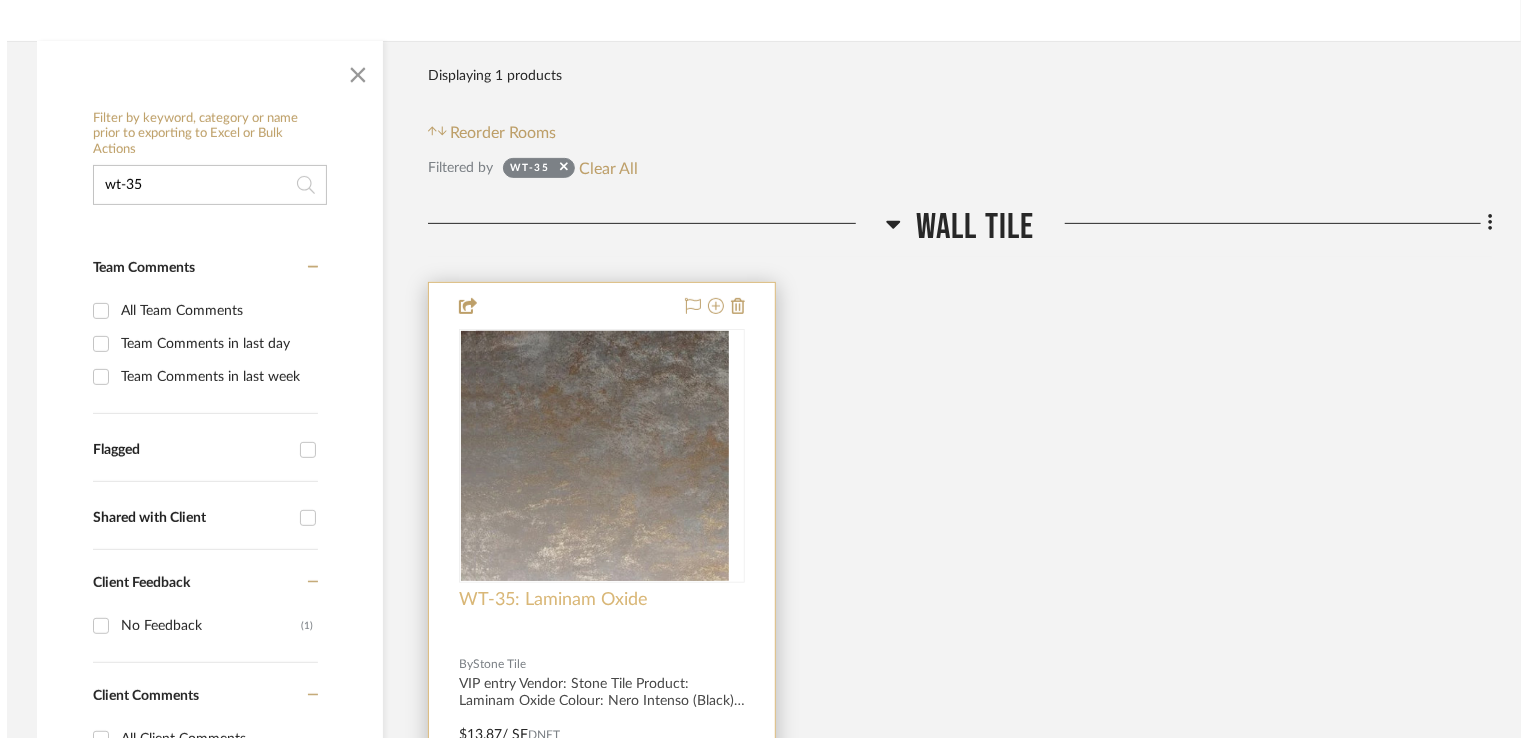 scroll, scrollTop: 0, scrollLeft: 0, axis: both 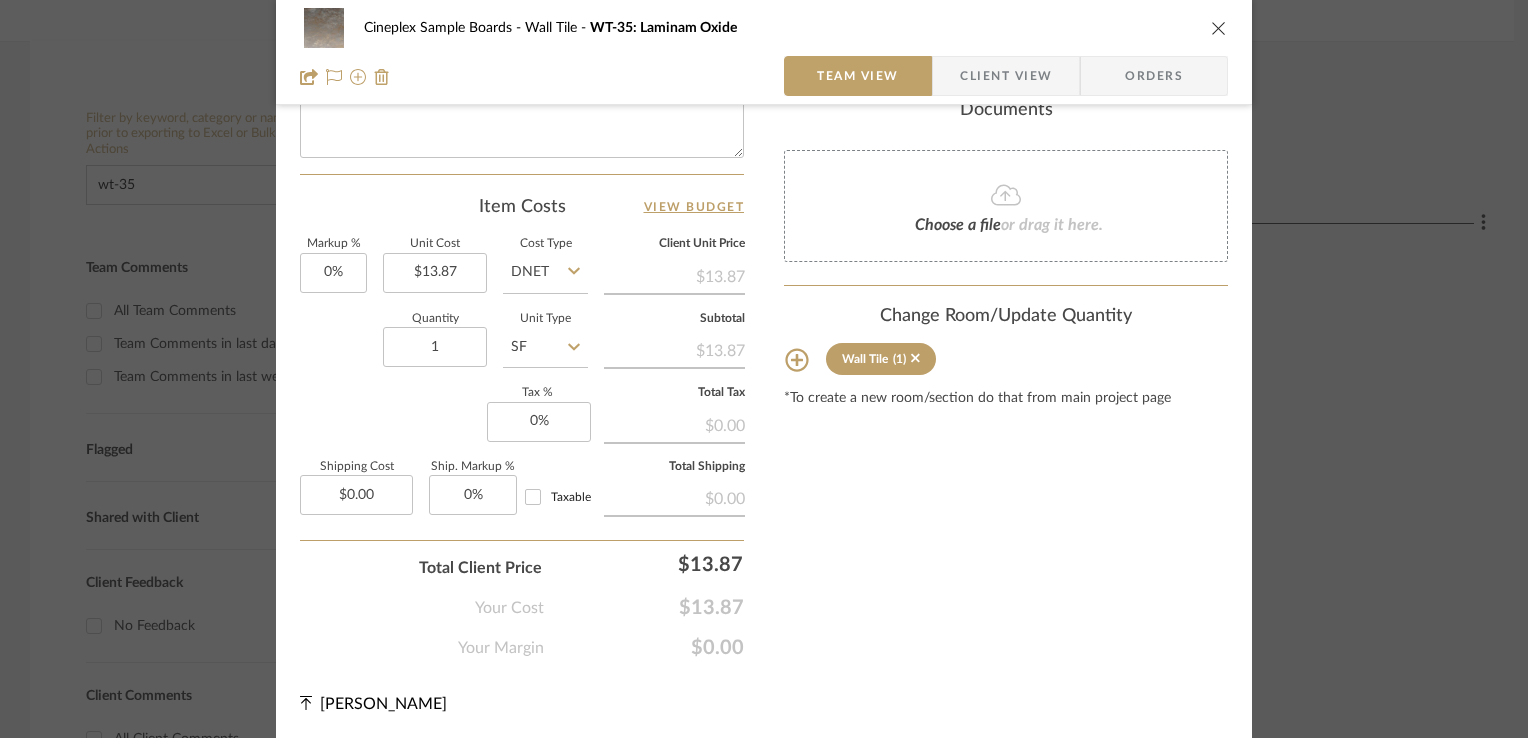 click 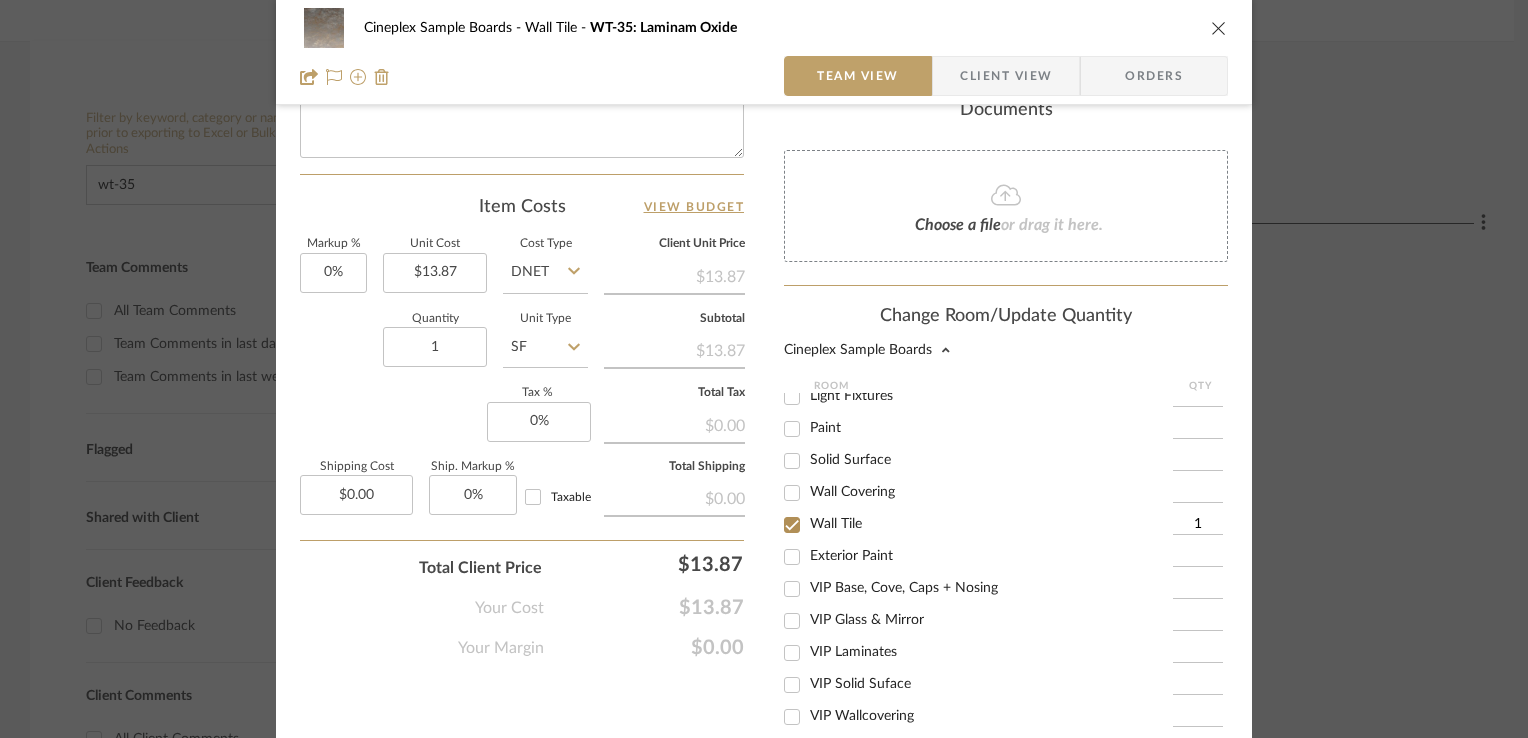 scroll, scrollTop: 363, scrollLeft: 0, axis: vertical 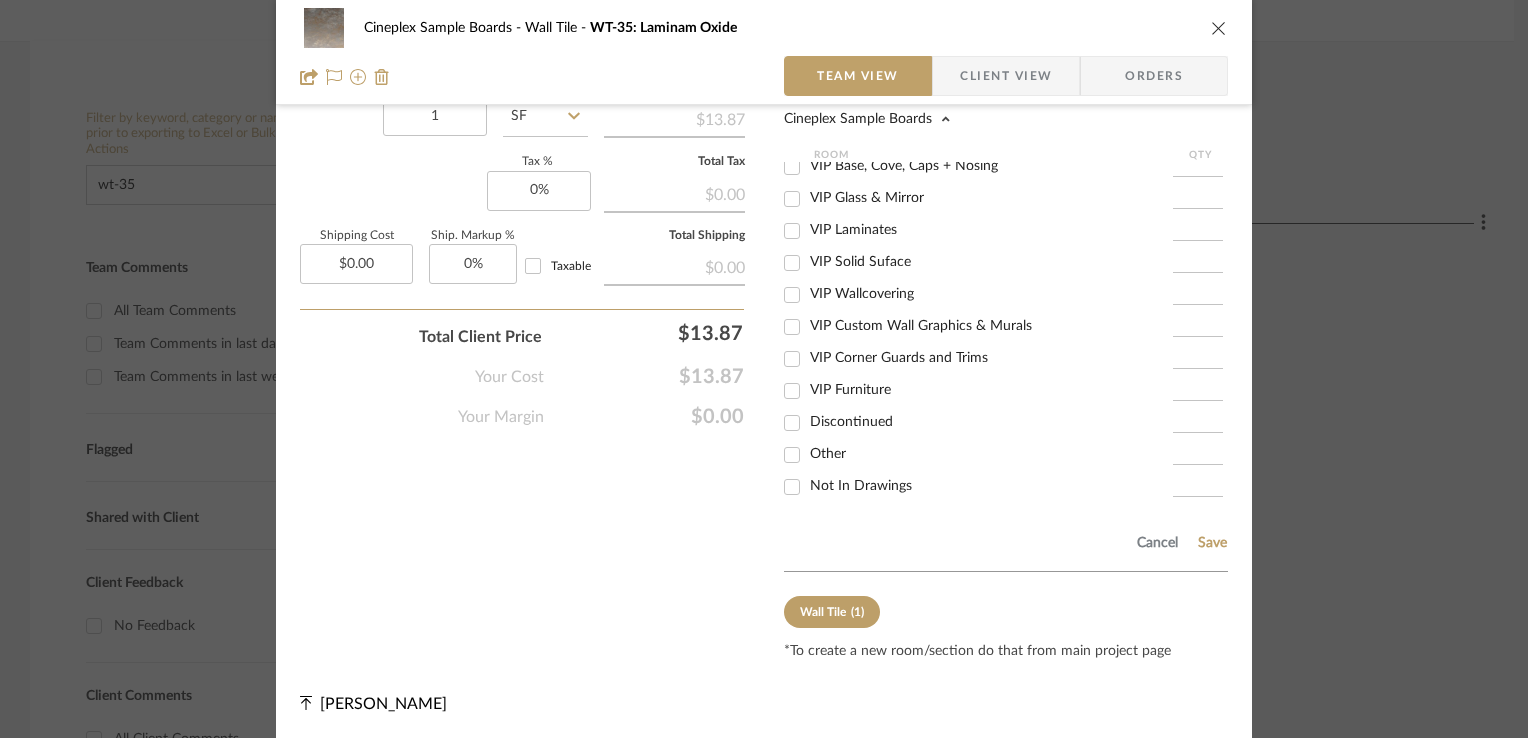drag, startPoint x: 887, startPoint y: 489, endPoint x: 898, endPoint y: 490, distance: 11.045361 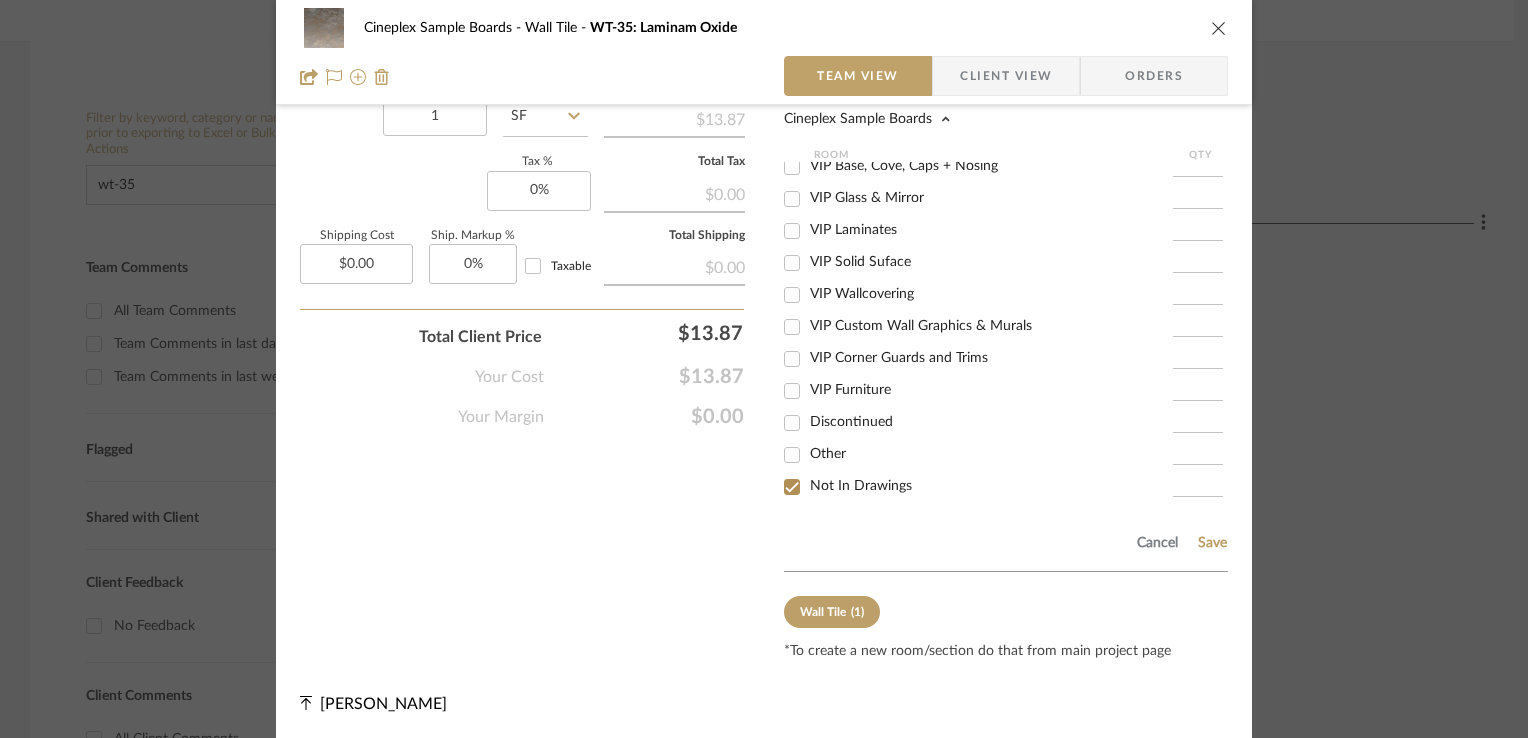 checkbox on "true" 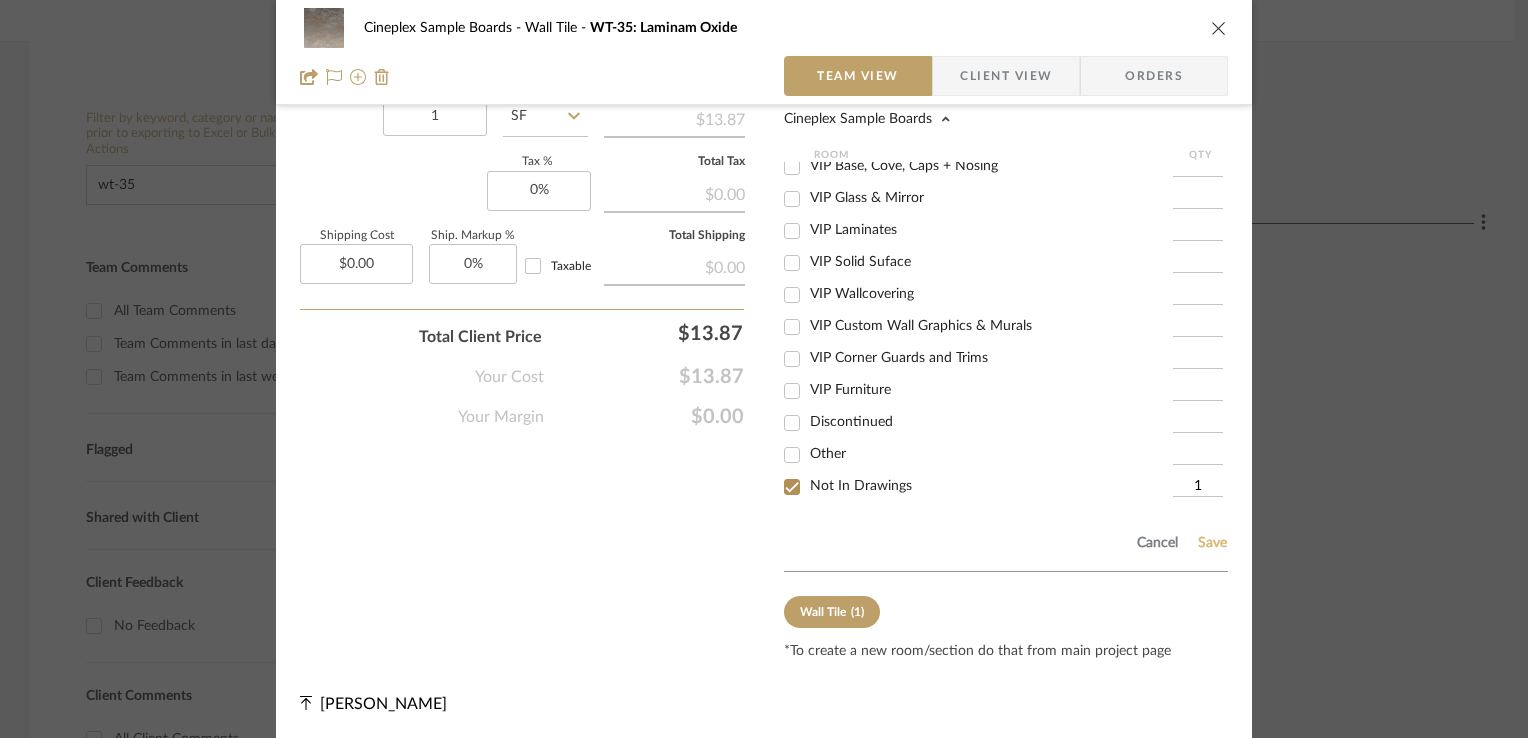 click on "Cancel Save" 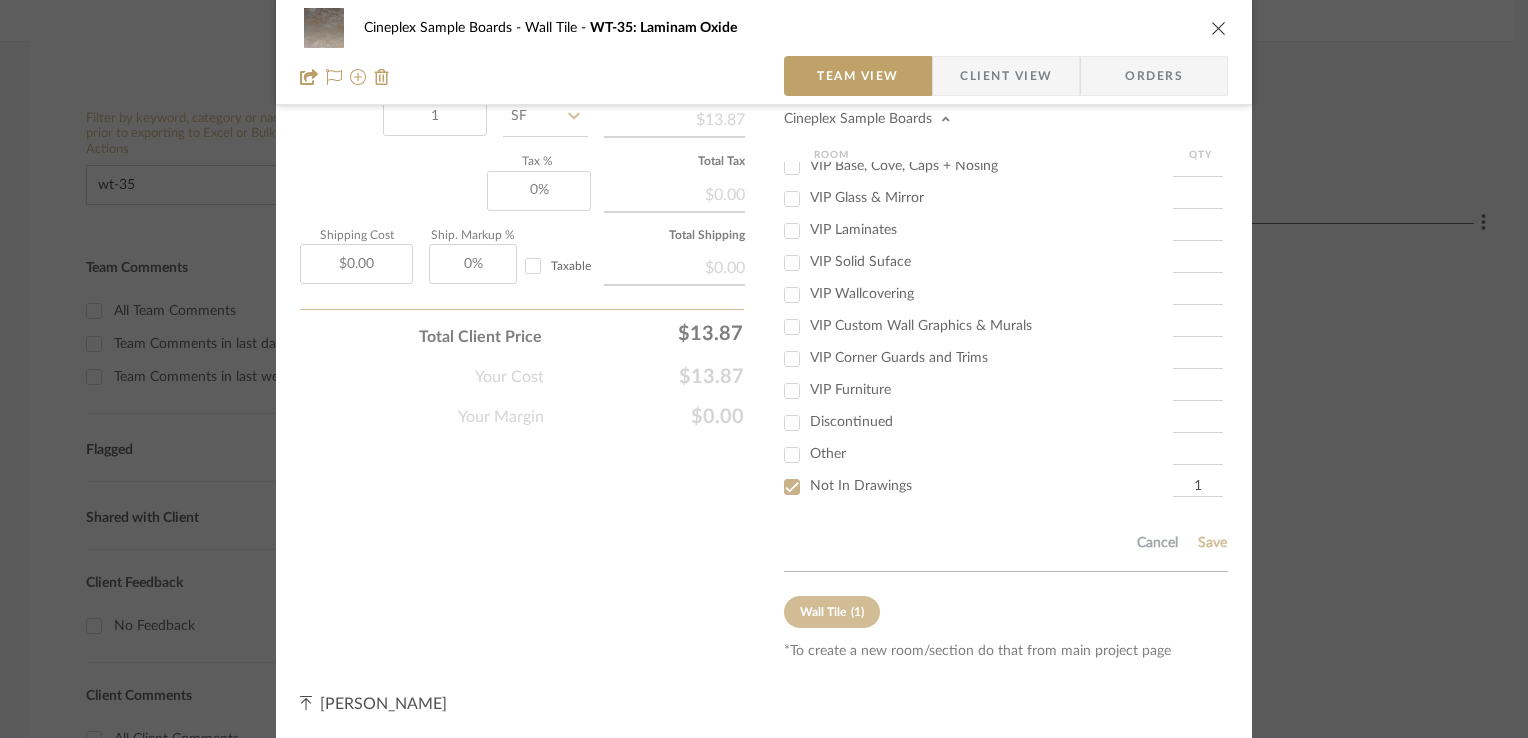 type 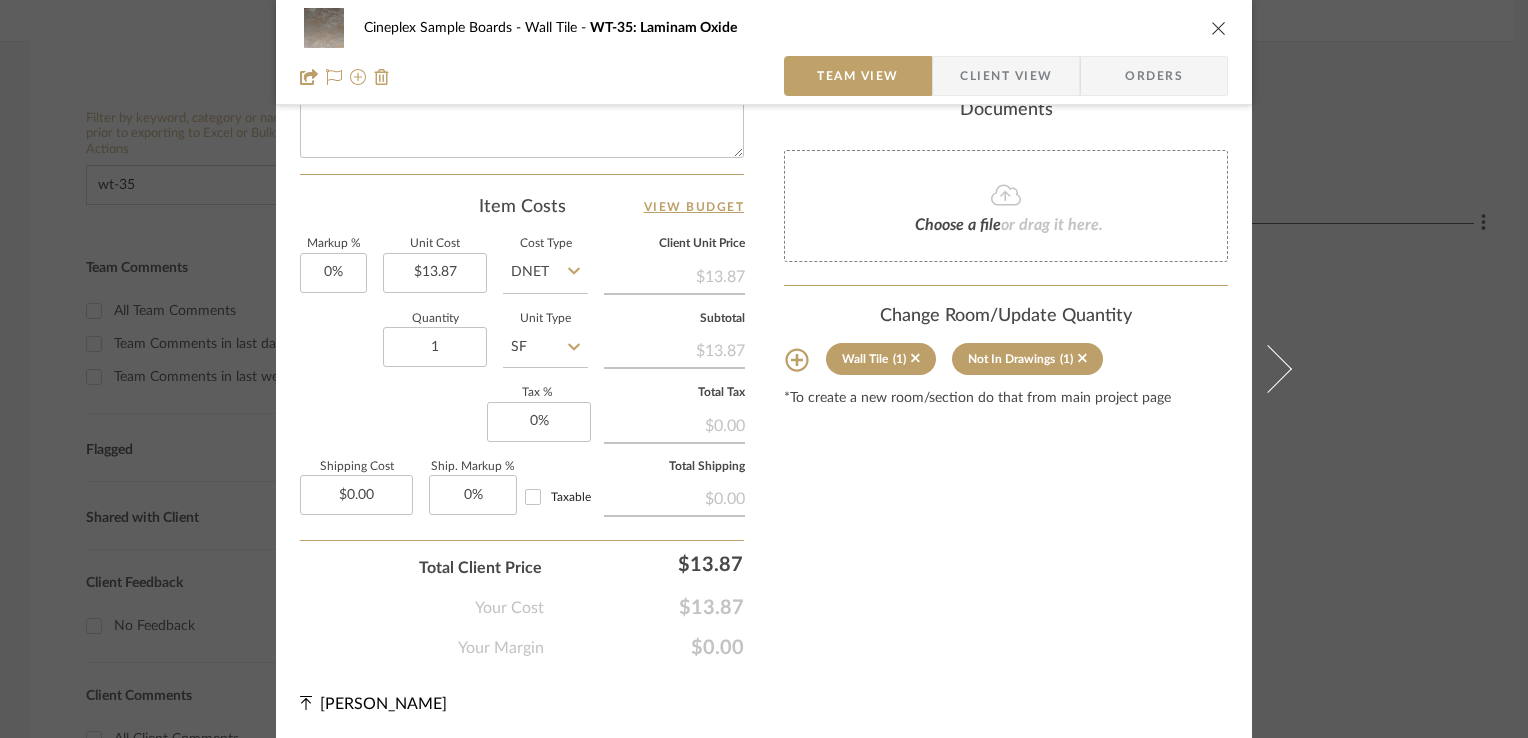 drag, startPoint x: 1210, startPoint y: 8, endPoint x: 1207, endPoint y: 30, distance: 22.203604 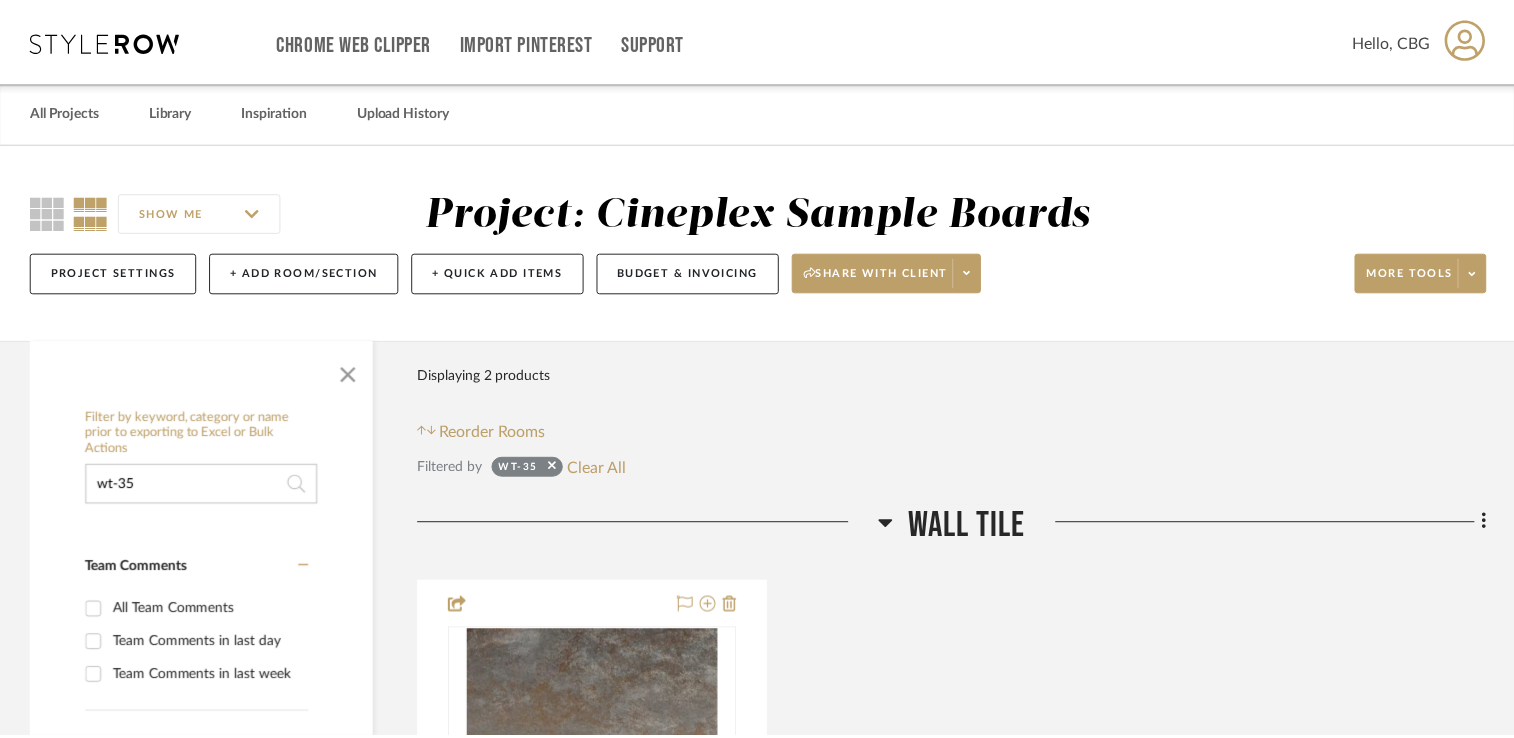 scroll, scrollTop: 300, scrollLeft: 0, axis: vertical 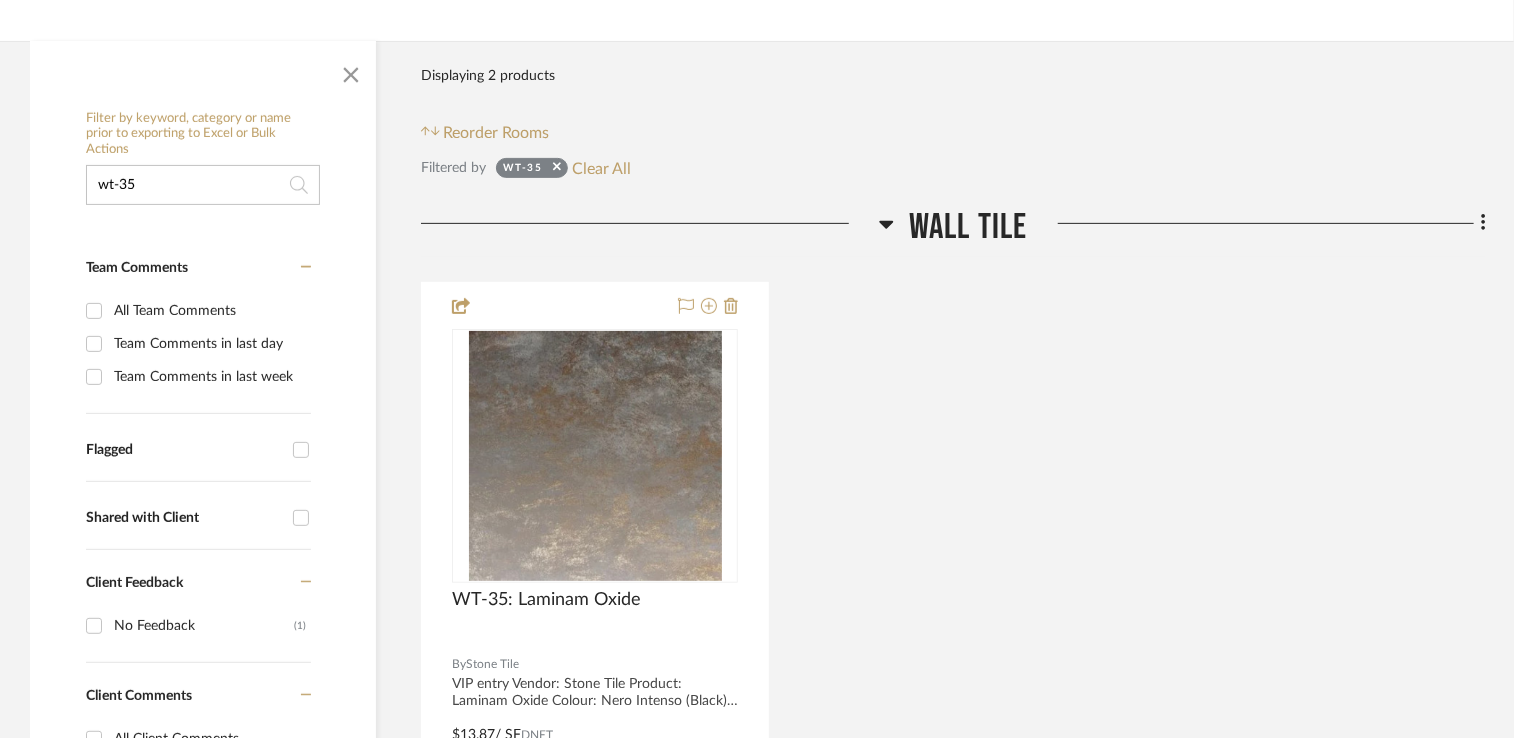 drag, startPoint x: 226, startPoint y: 200, endPoint x: -4, endPoint y: 211, distance: 230.2629 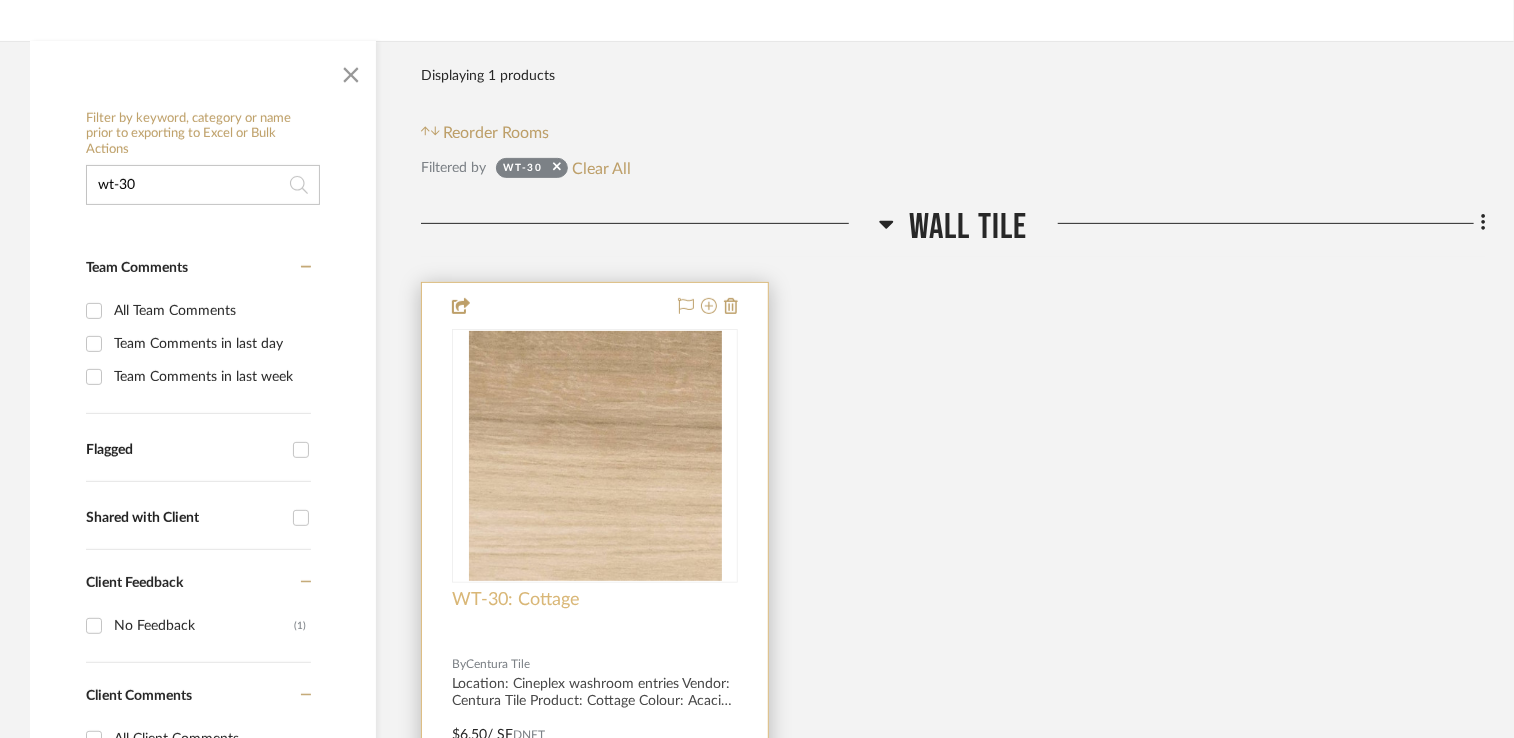 type on "wt-30" 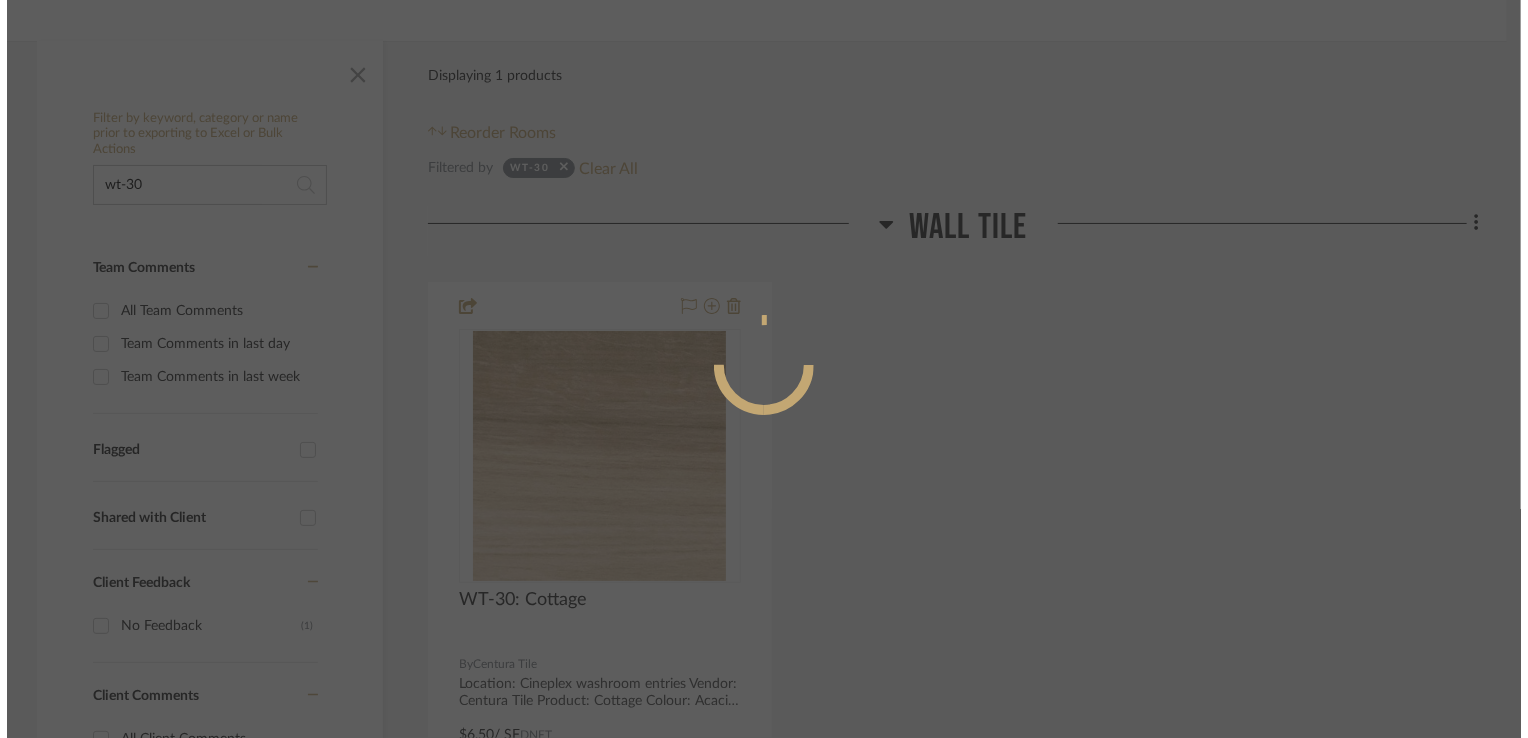 scroll, scrollTop: 0, scrollLeft: 0, axis: both 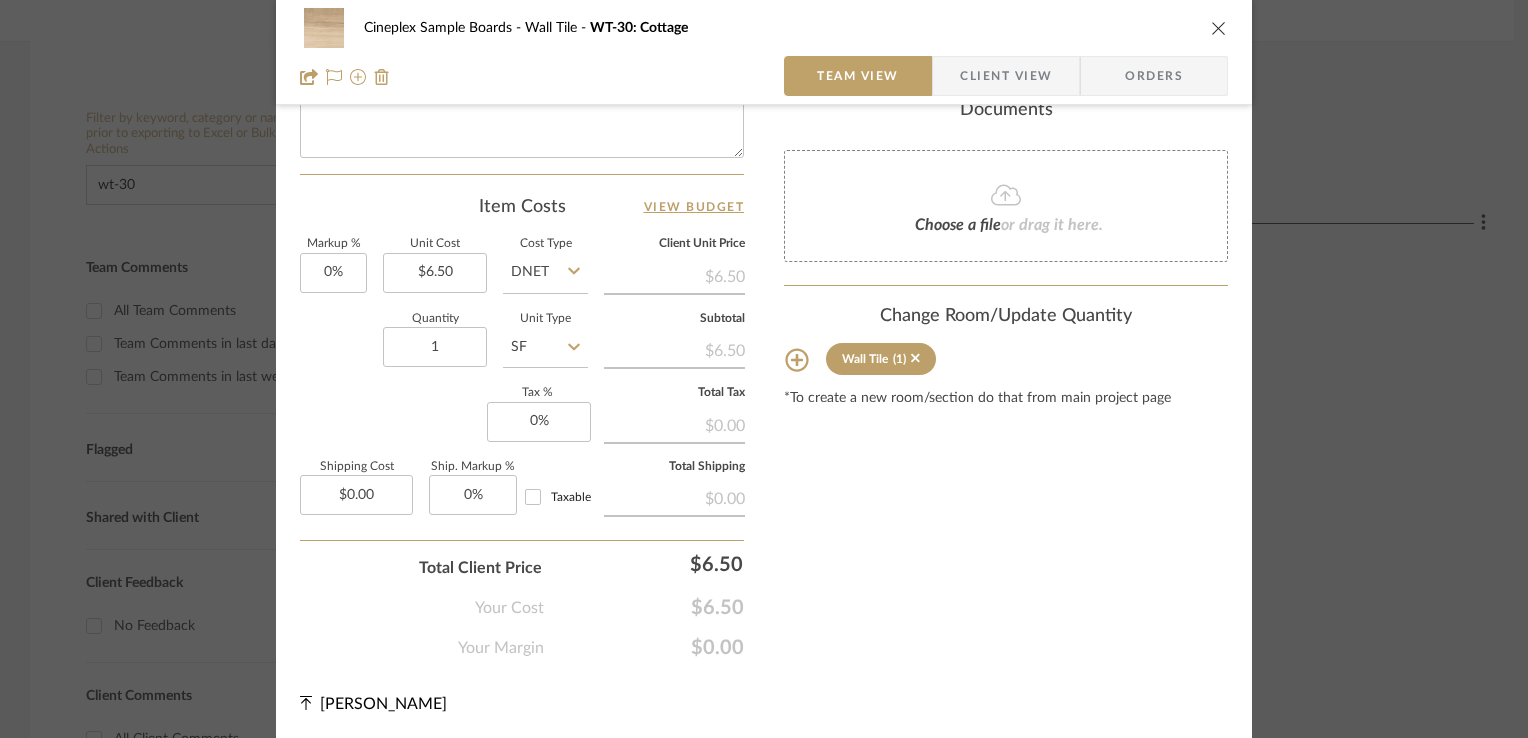 click 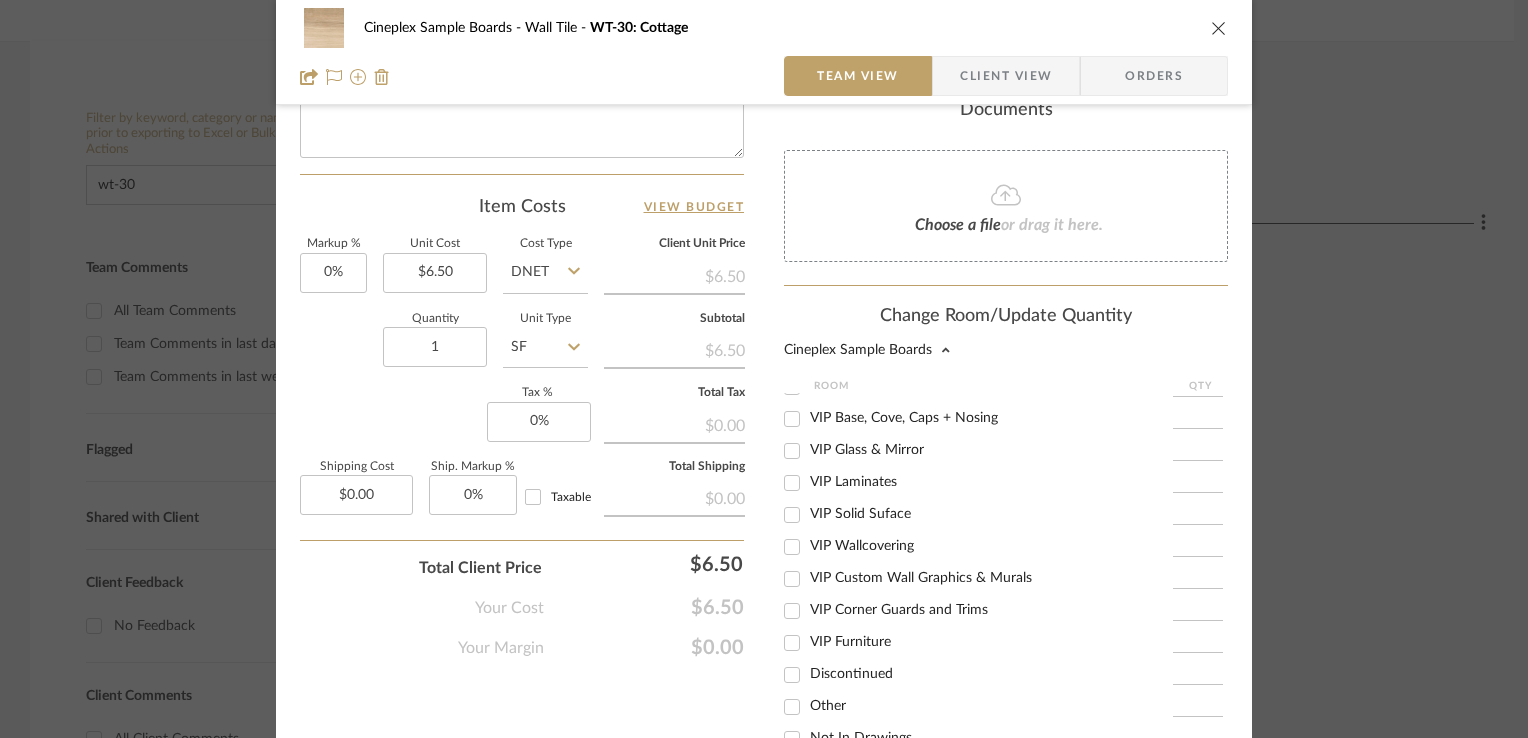 scroll, scrollTop: 363, scrollLeft: 0, axis: vertical 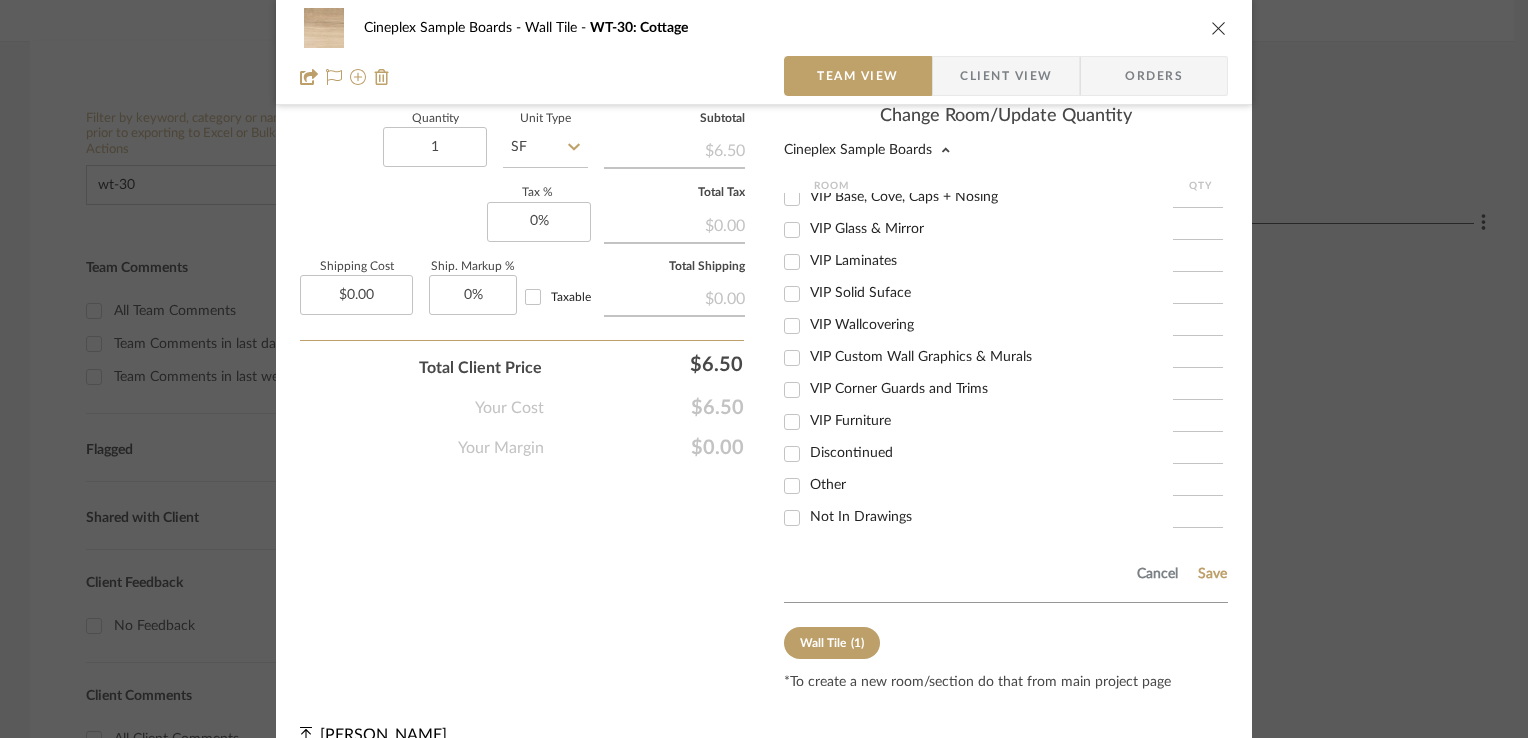 click on "Not In Drawings" at bounding box center [861, 517] 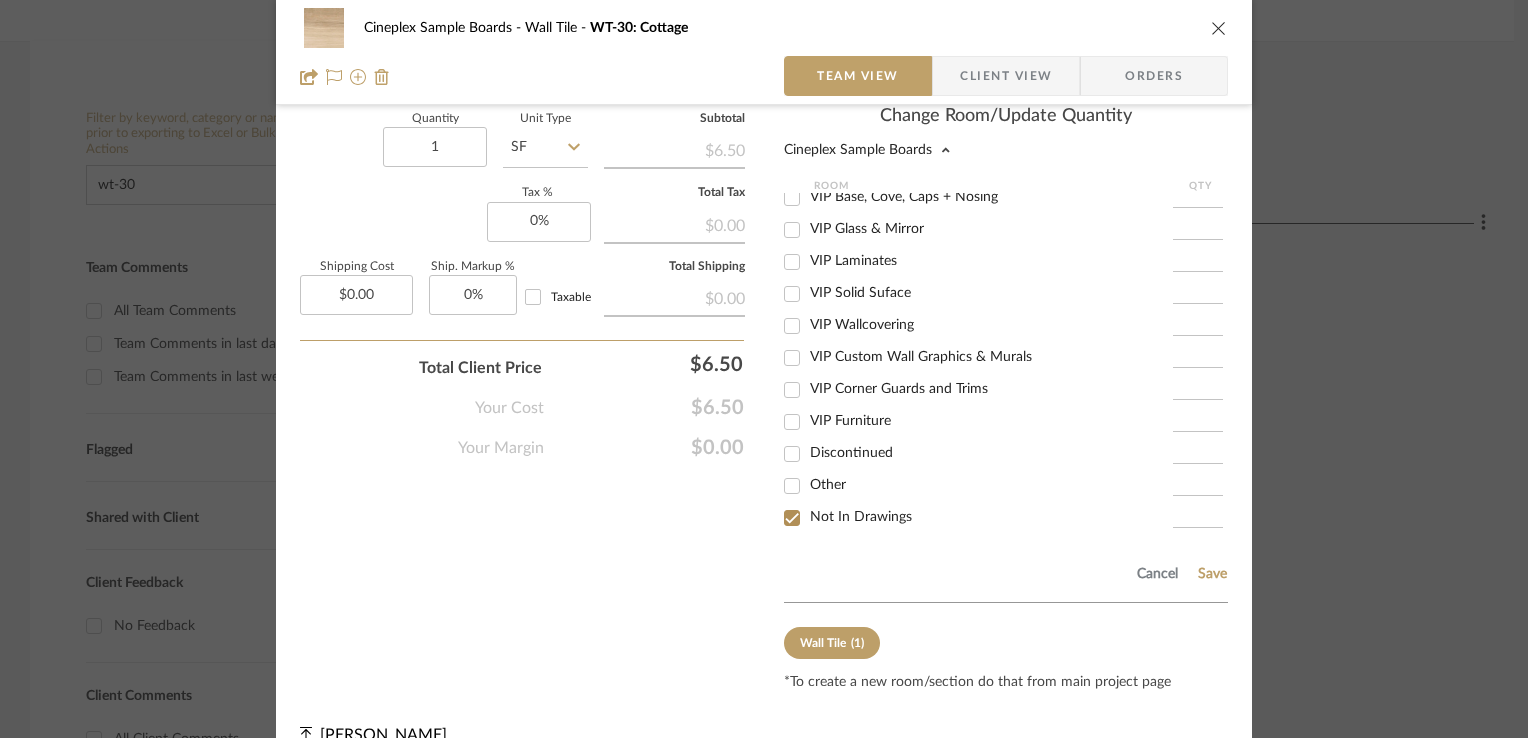 checkbox on "true" 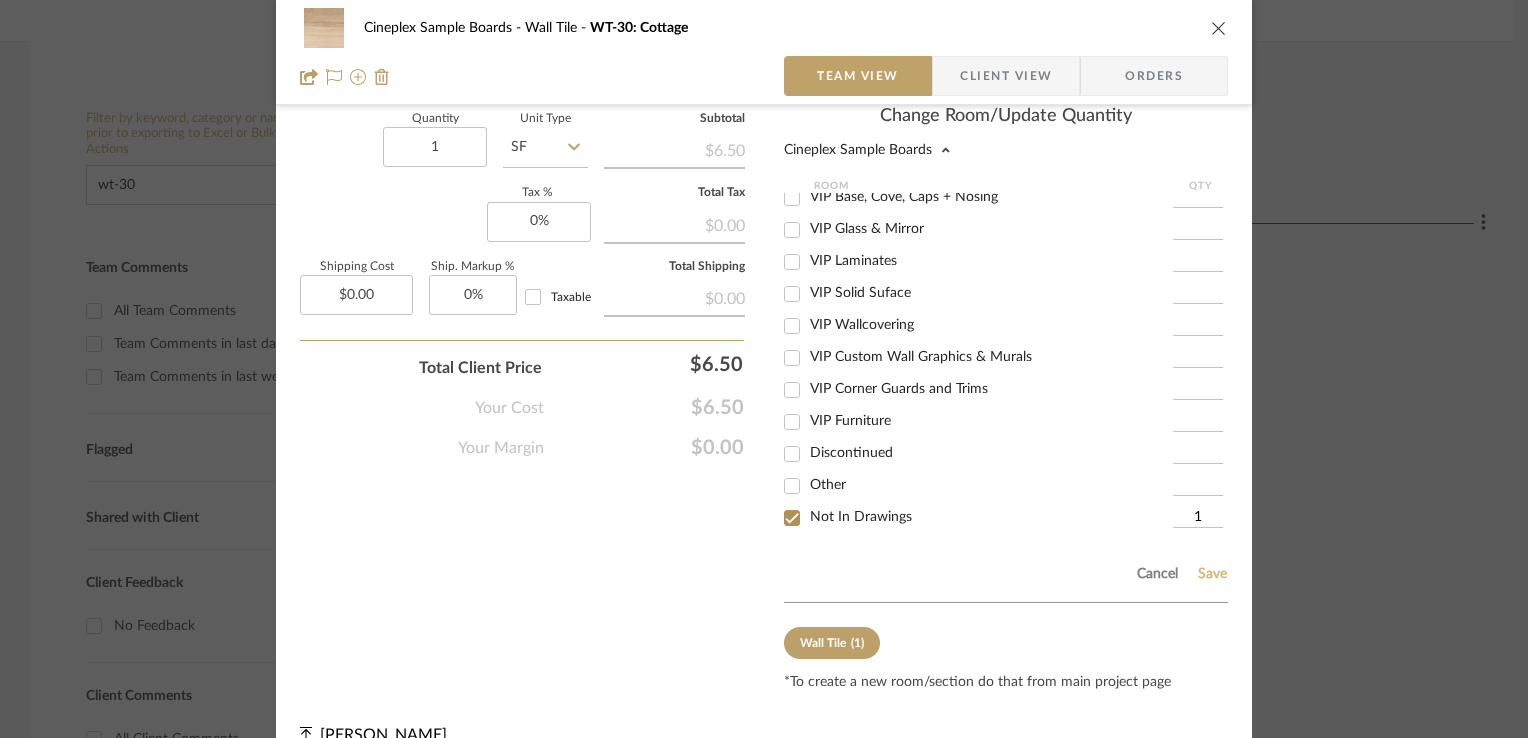 click on "Save" 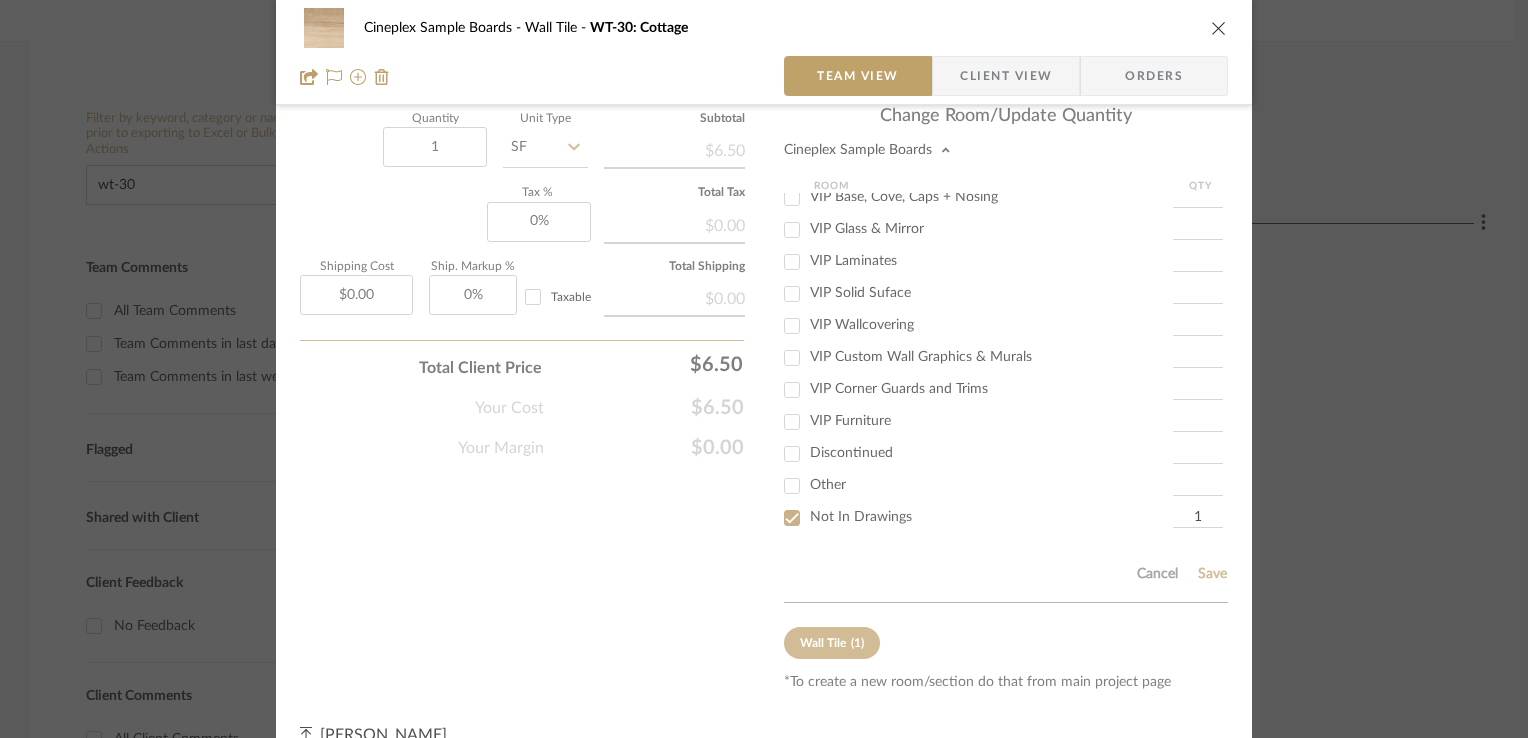type 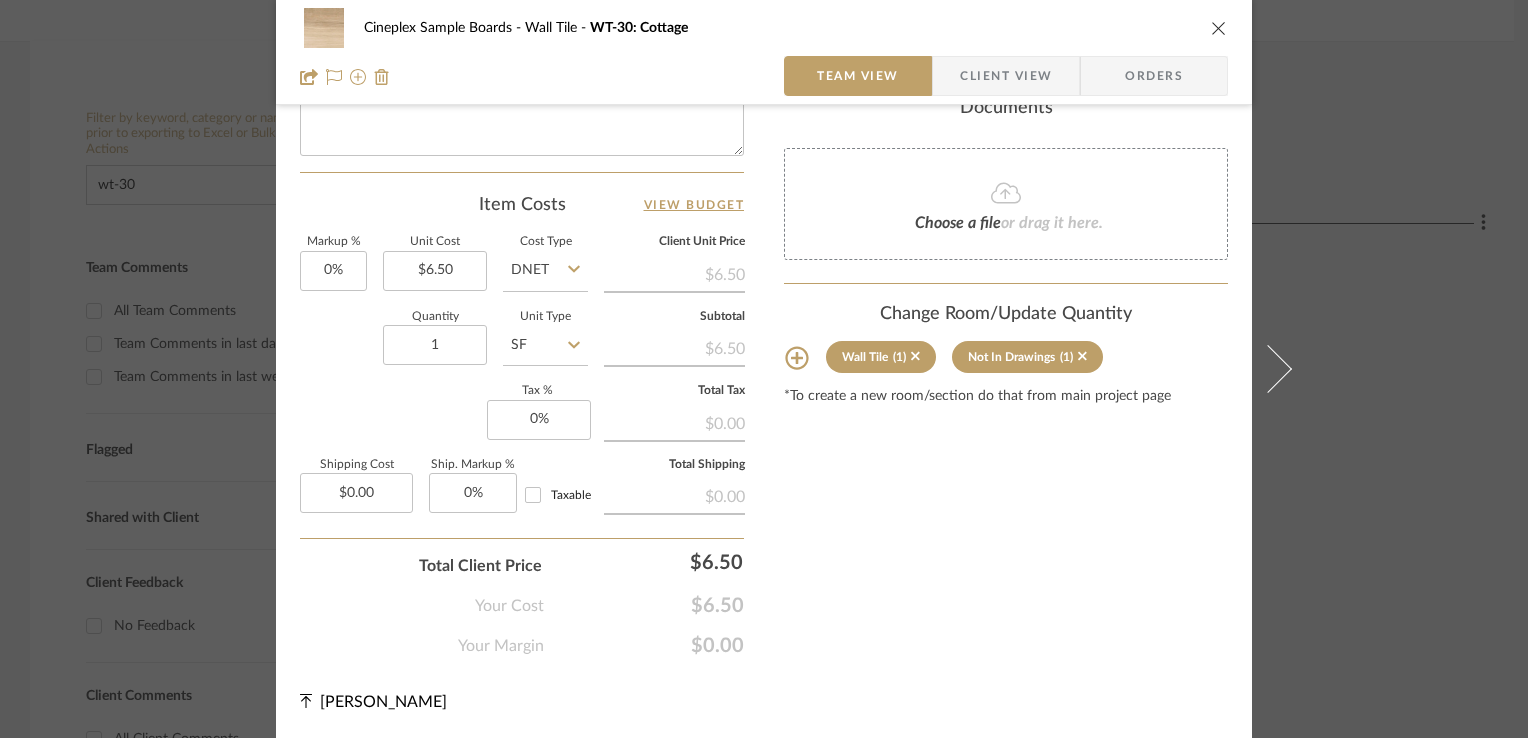scroll, scrollTop: 1019, scrollLeft: 0, axis: vertical 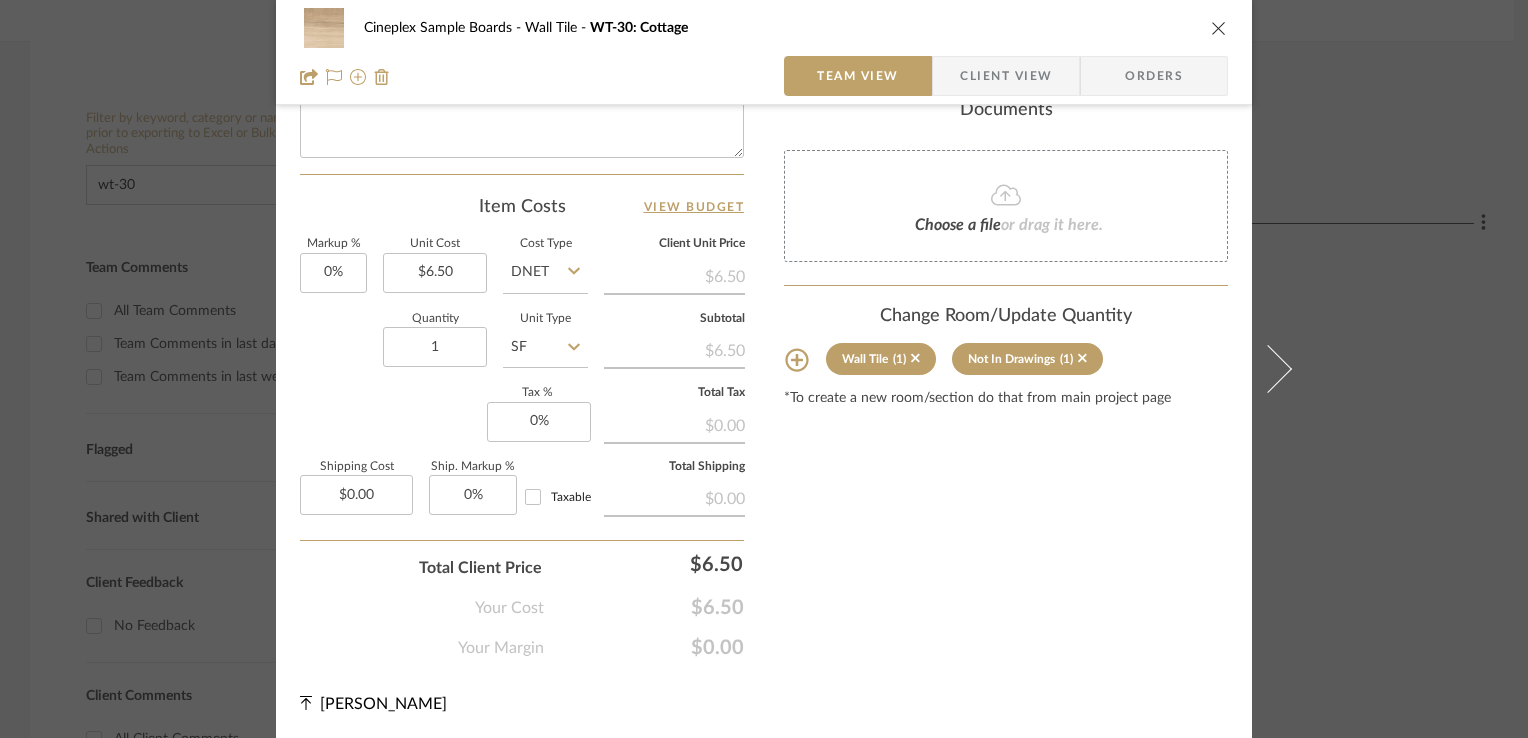 click at bounding box center (1219, 28) 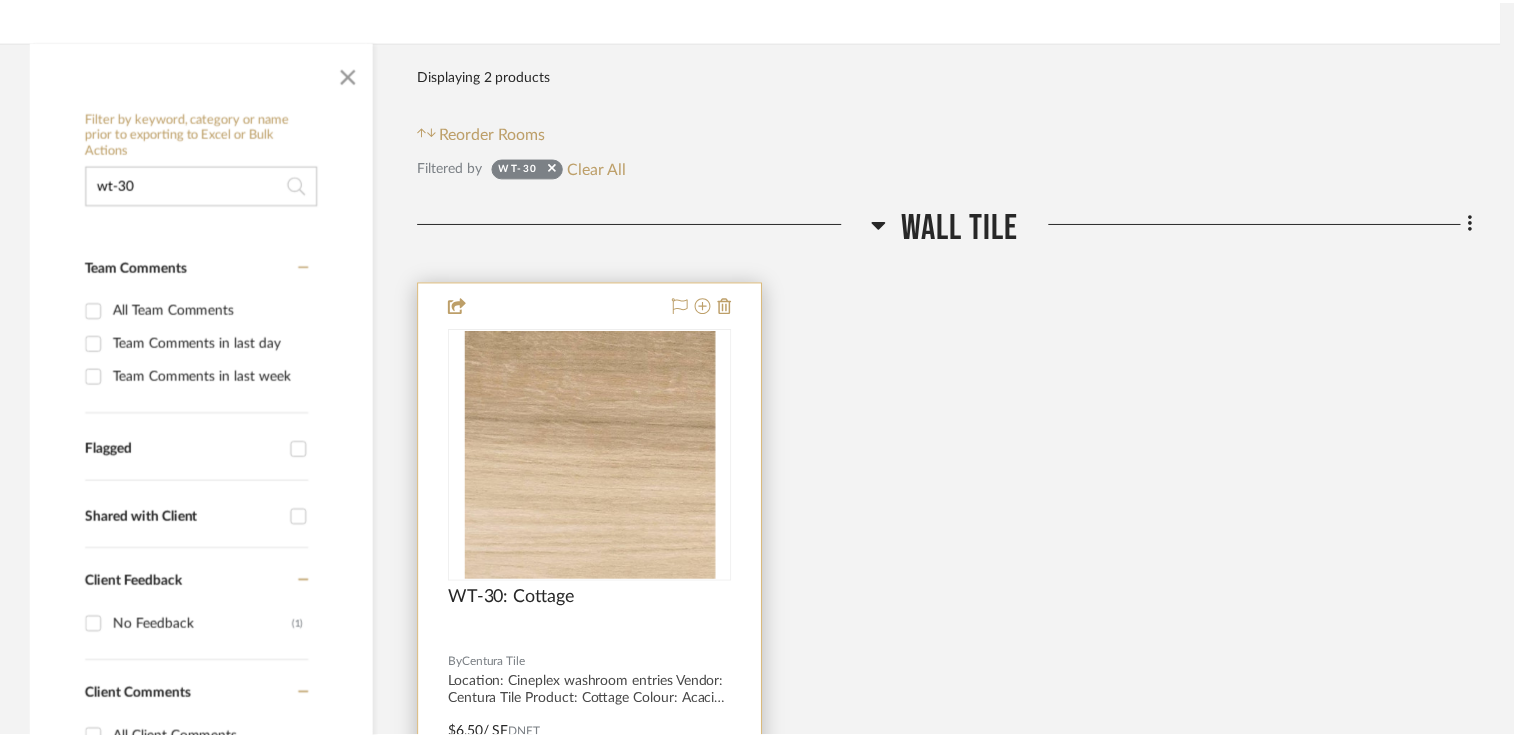 scroll, scrollTop: 300, scrollLeft: 0, axis: vertical 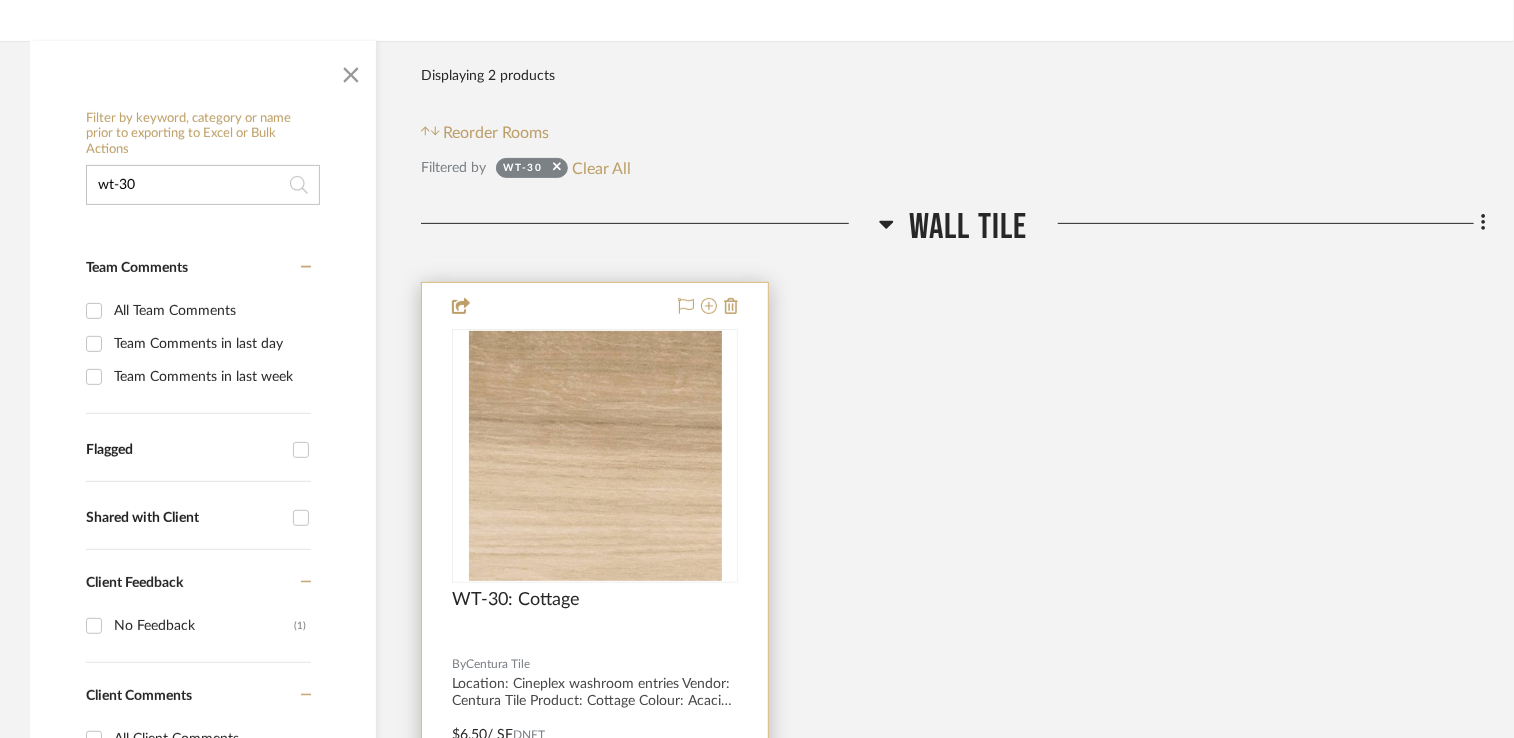 click on "WT-30: Cottage" at bounding box center [595, 611] 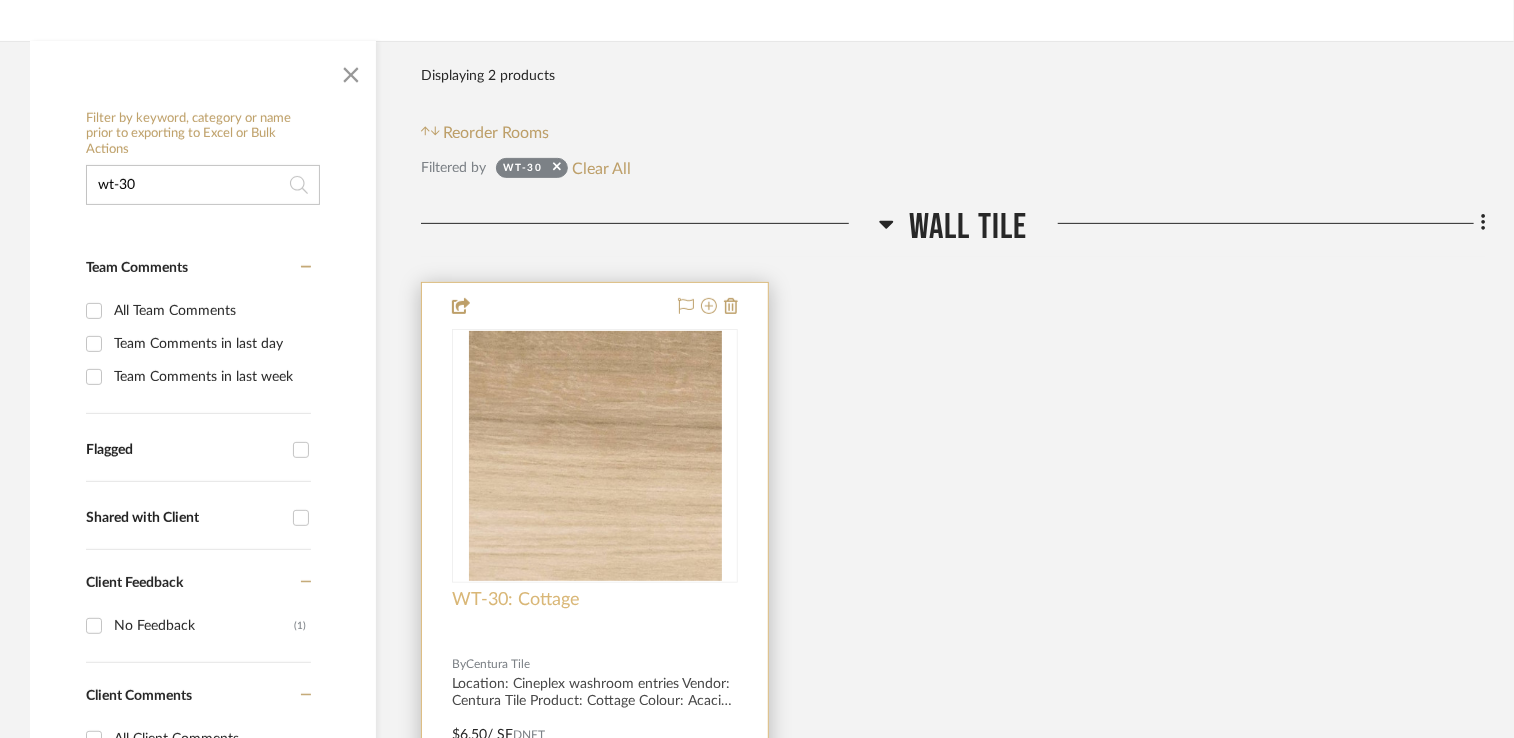click on "WT-30: Cottage" at bounding box center [516, 600] 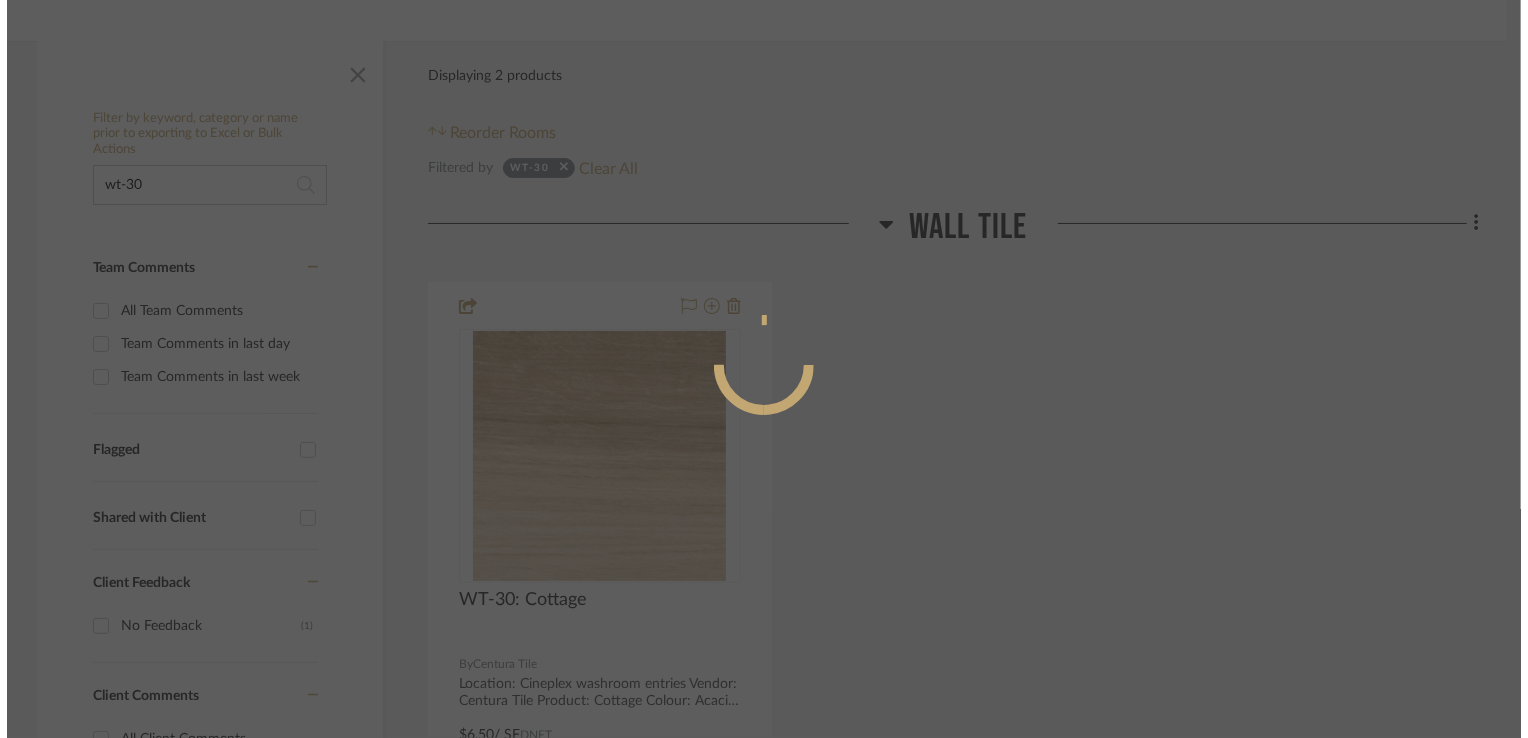 scroll, scrollTop: 0, scrollLeft: 0, axis: both 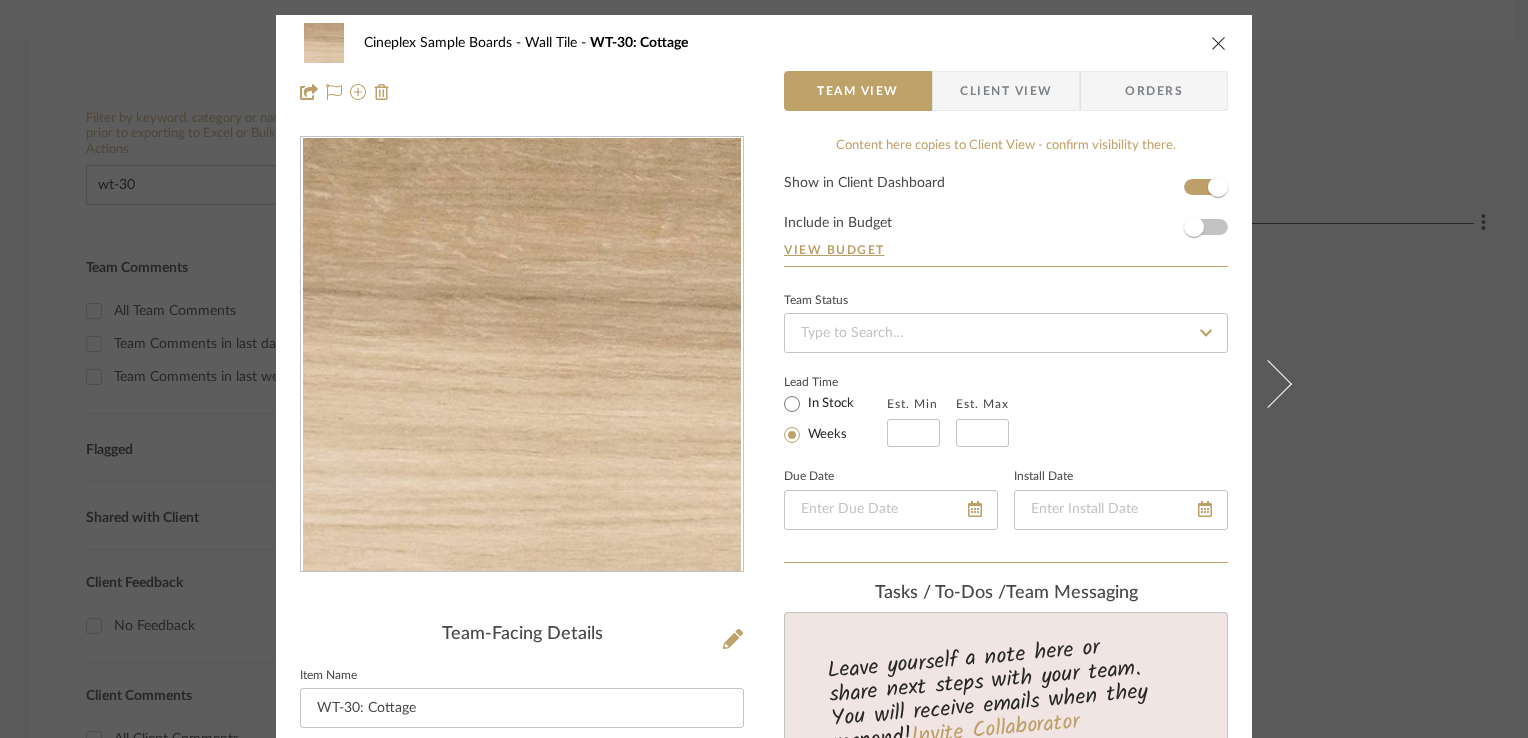 drag, startPoint x: 1223, startPoint y: 32, endPoint x: 1084, endPoint y: 105, distance: 157.00319 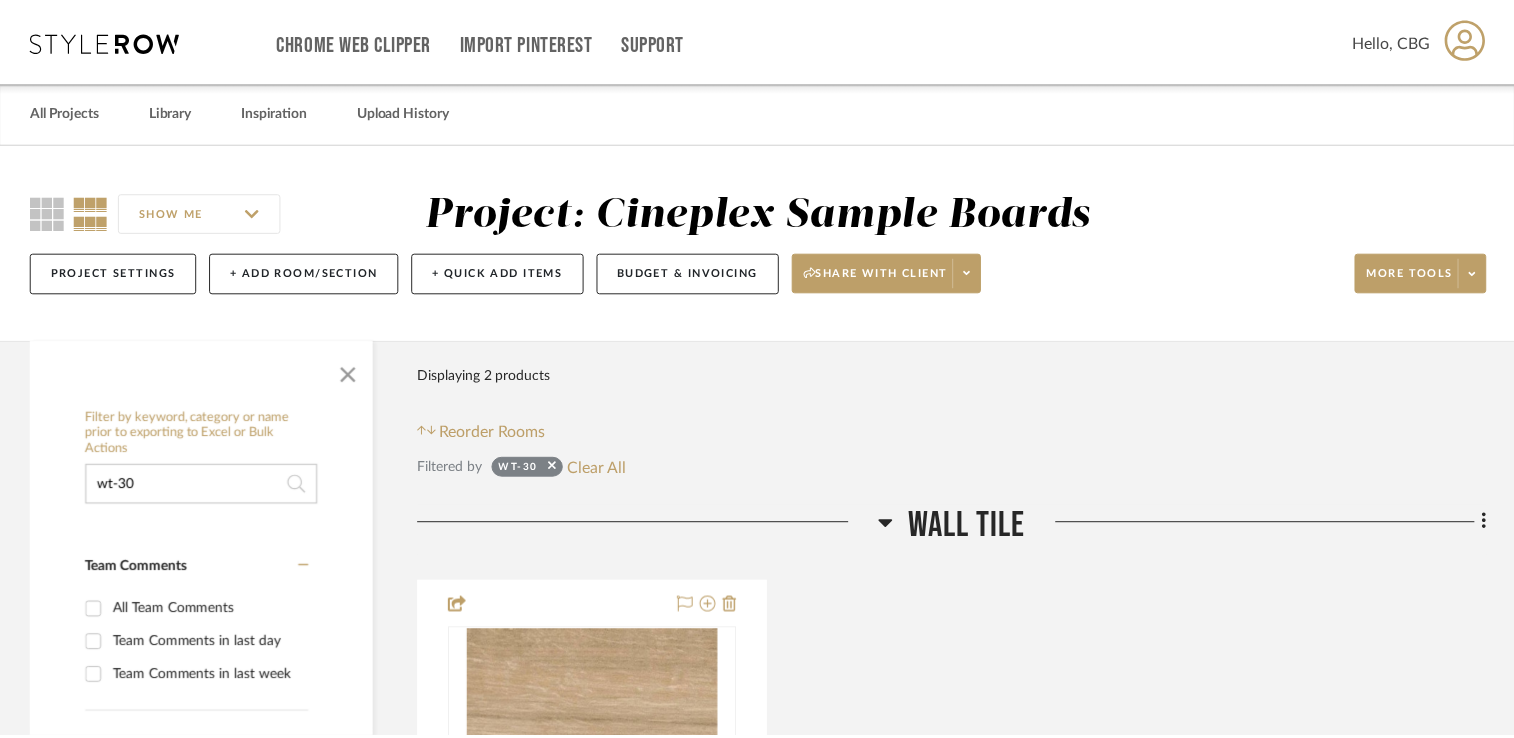scroll, scrollTop: 300, scrollLeft: 0, axis: vertical 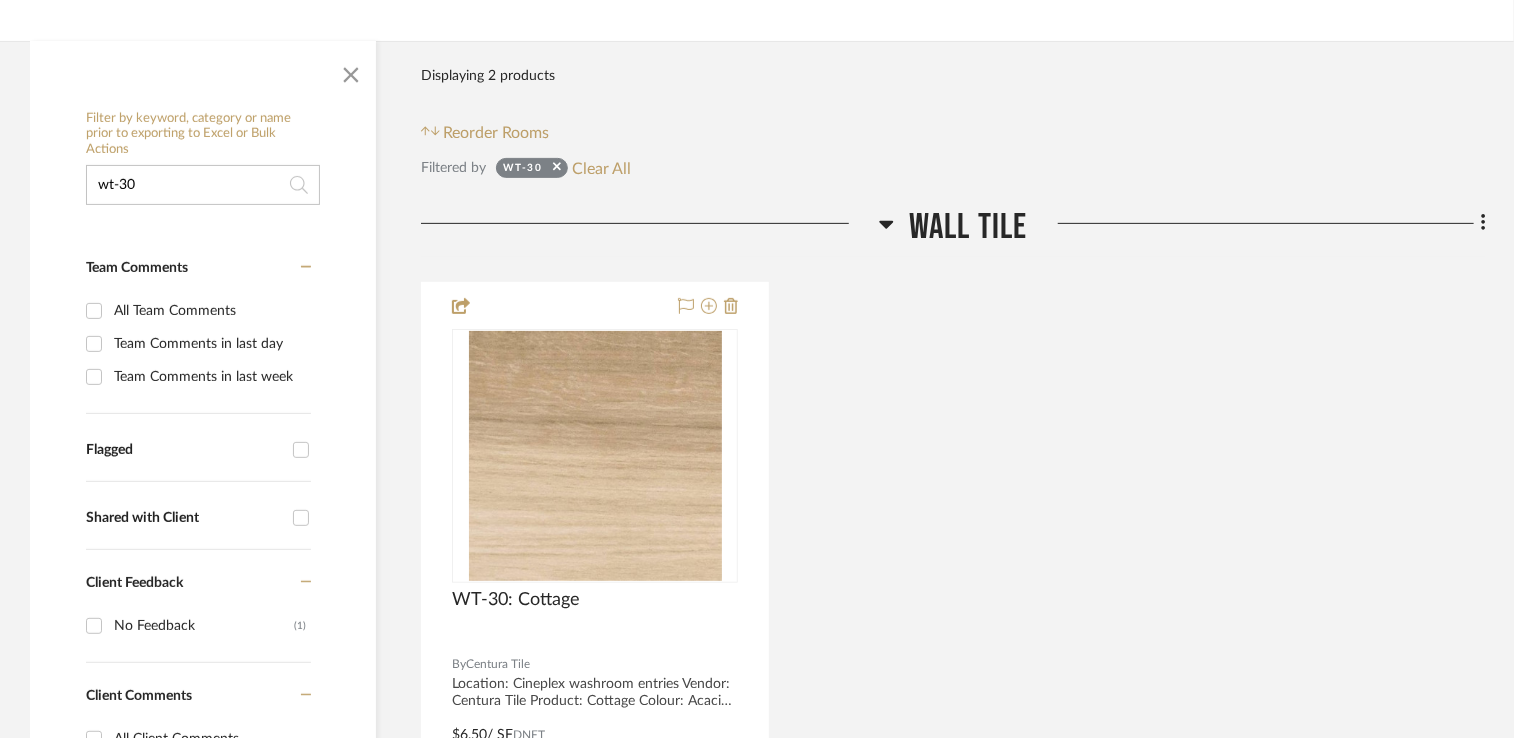 click on "wt-30" 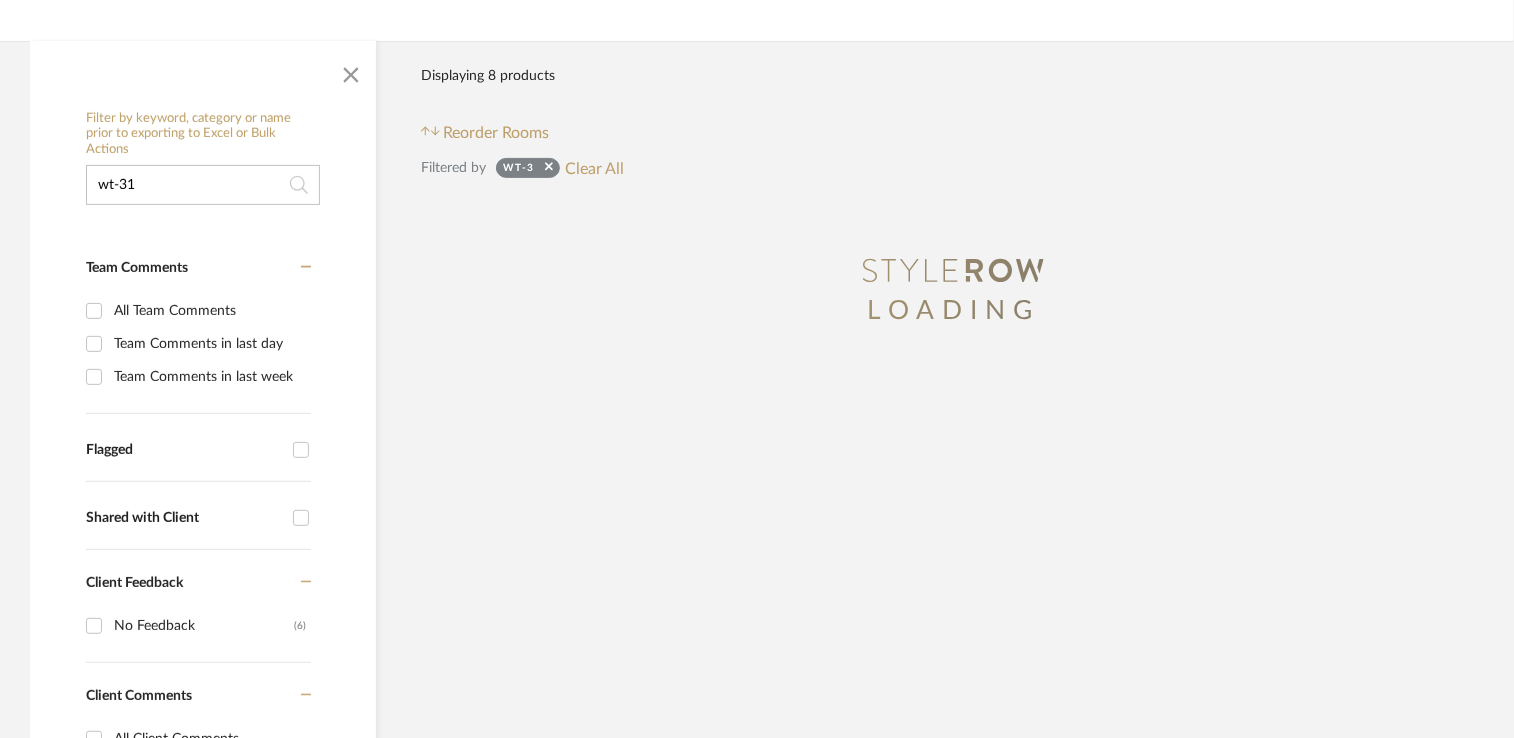 type on "wt-31" 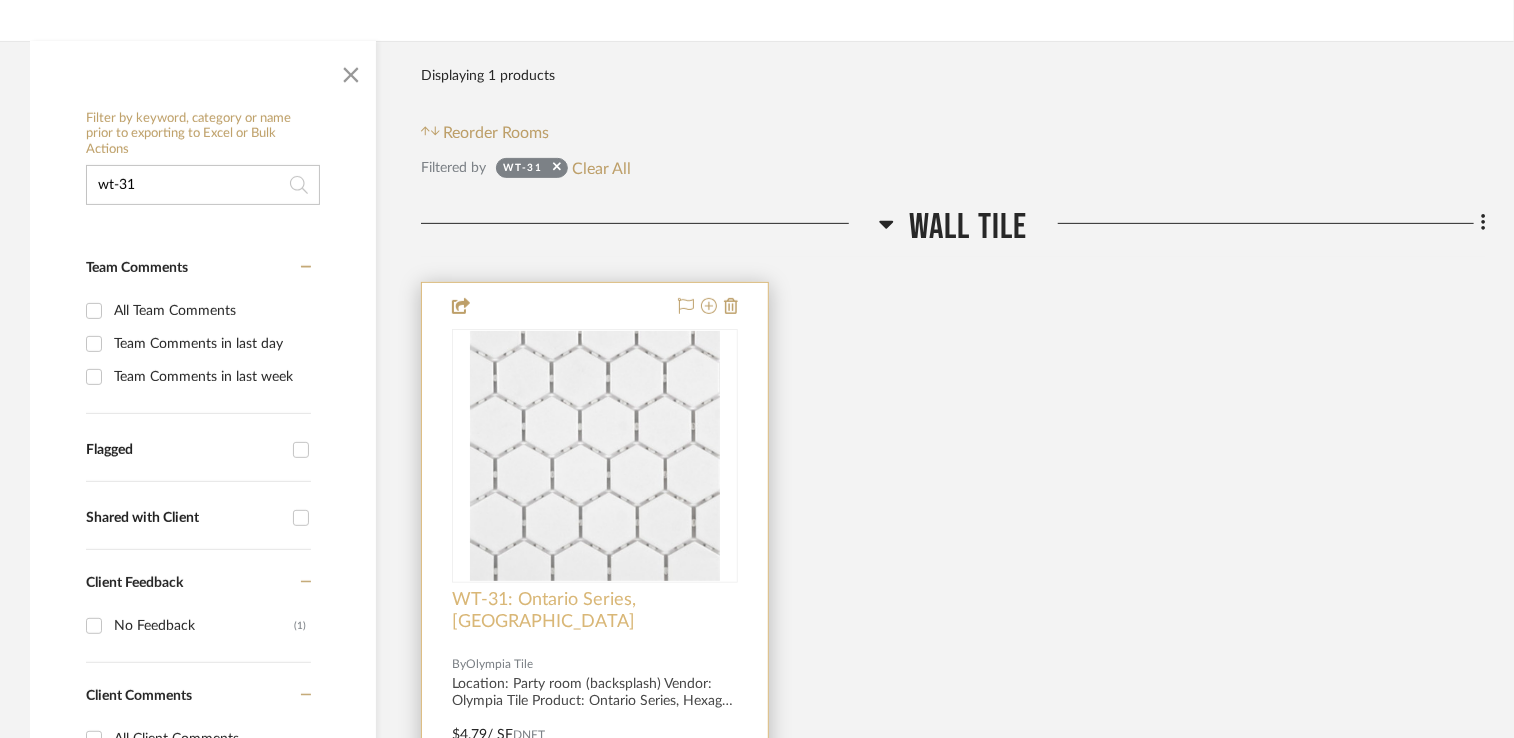 click on "WT-31: Ontario Series, [GEOGRAPHIC_DATA]" at bounding box center [595, 611] 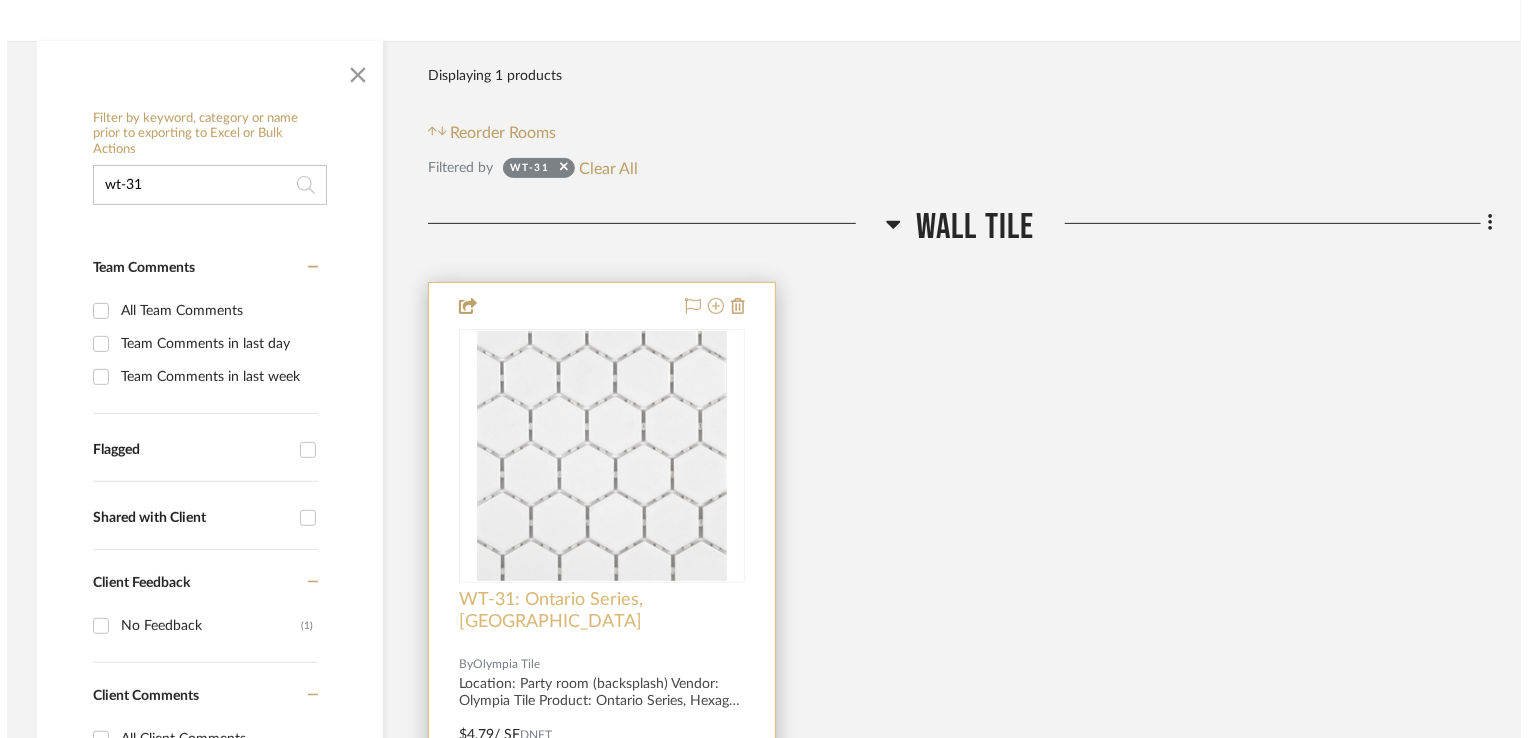 scroll, scrollTop: 0, scrollLeft: 0, axis: both 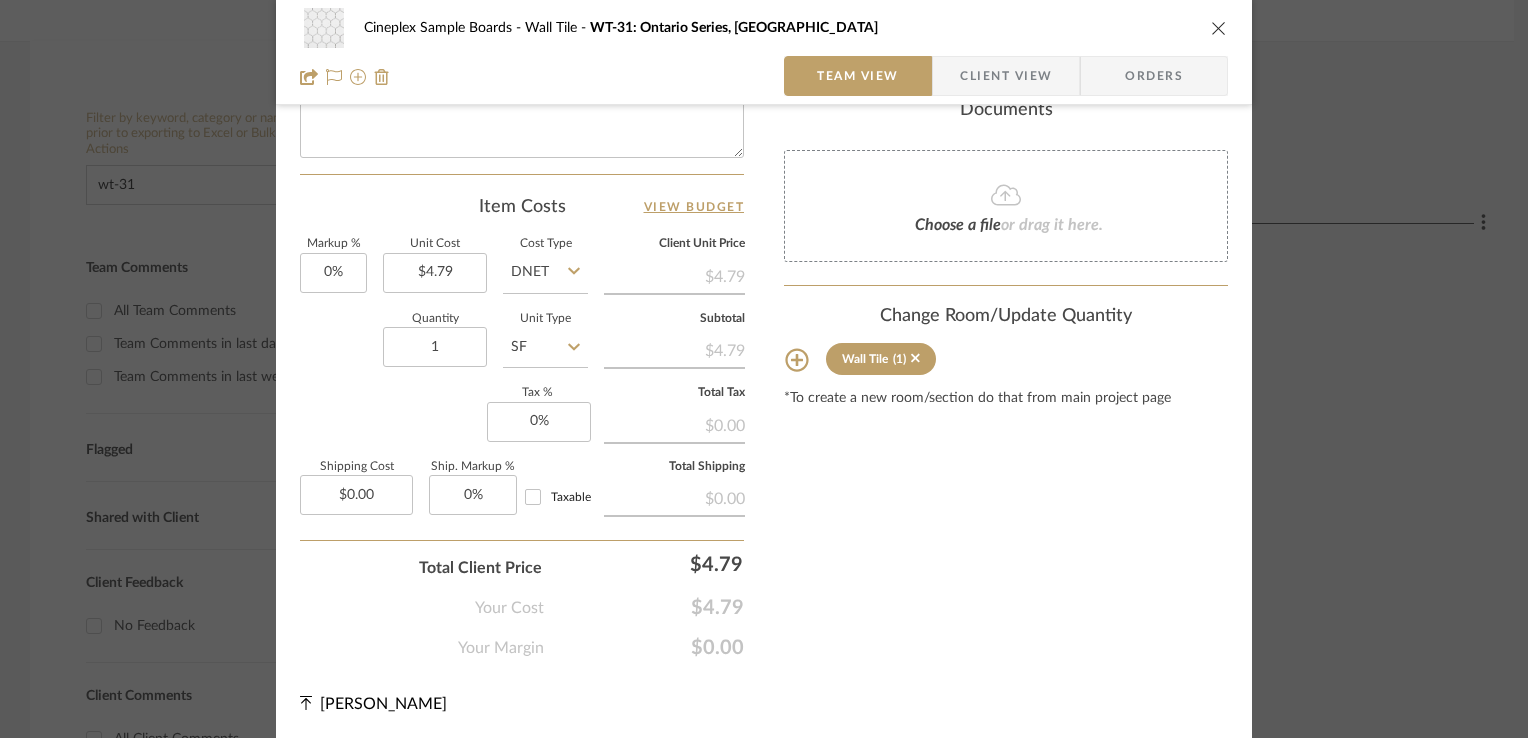 click 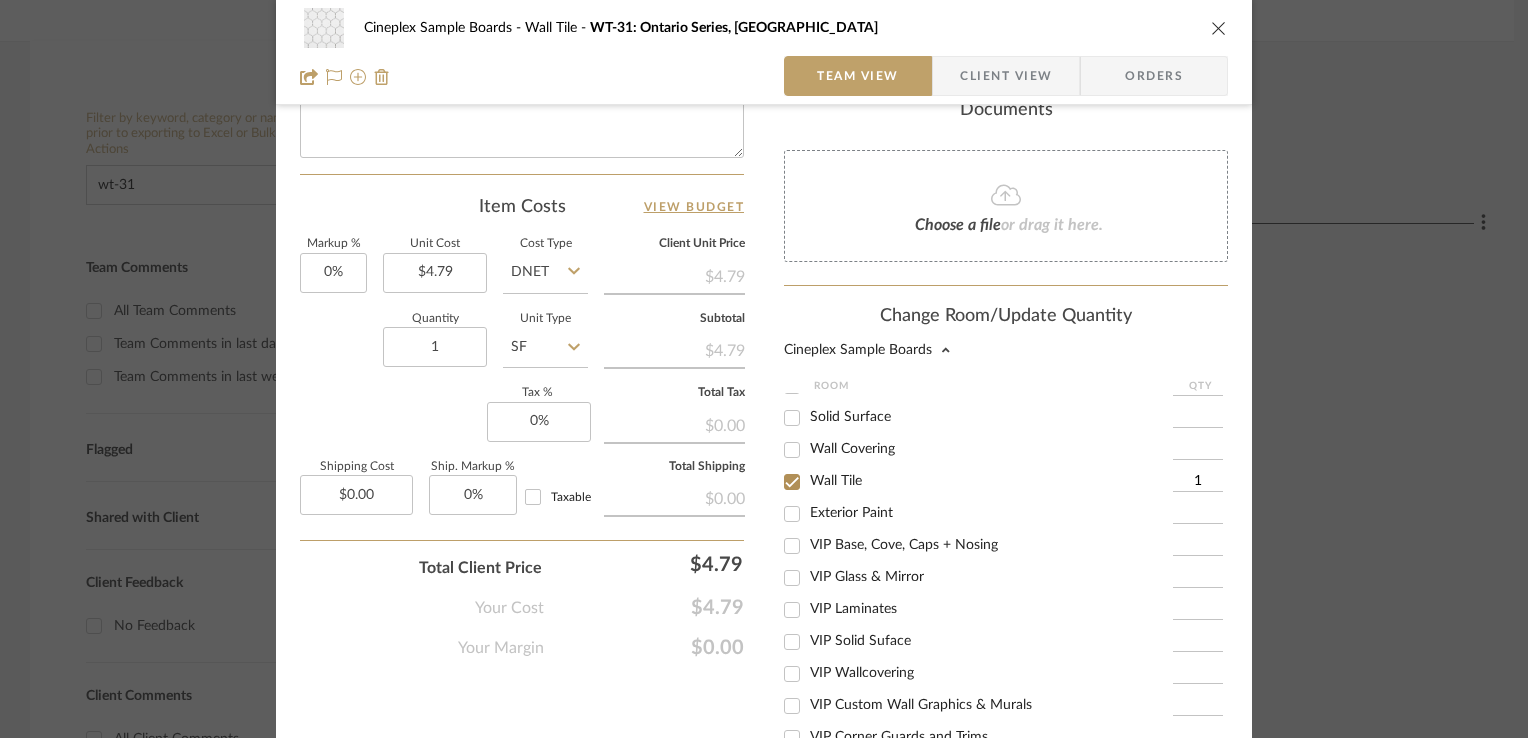 scroll, scrollTop: 363, scrollLeft: 0, axis: vertical 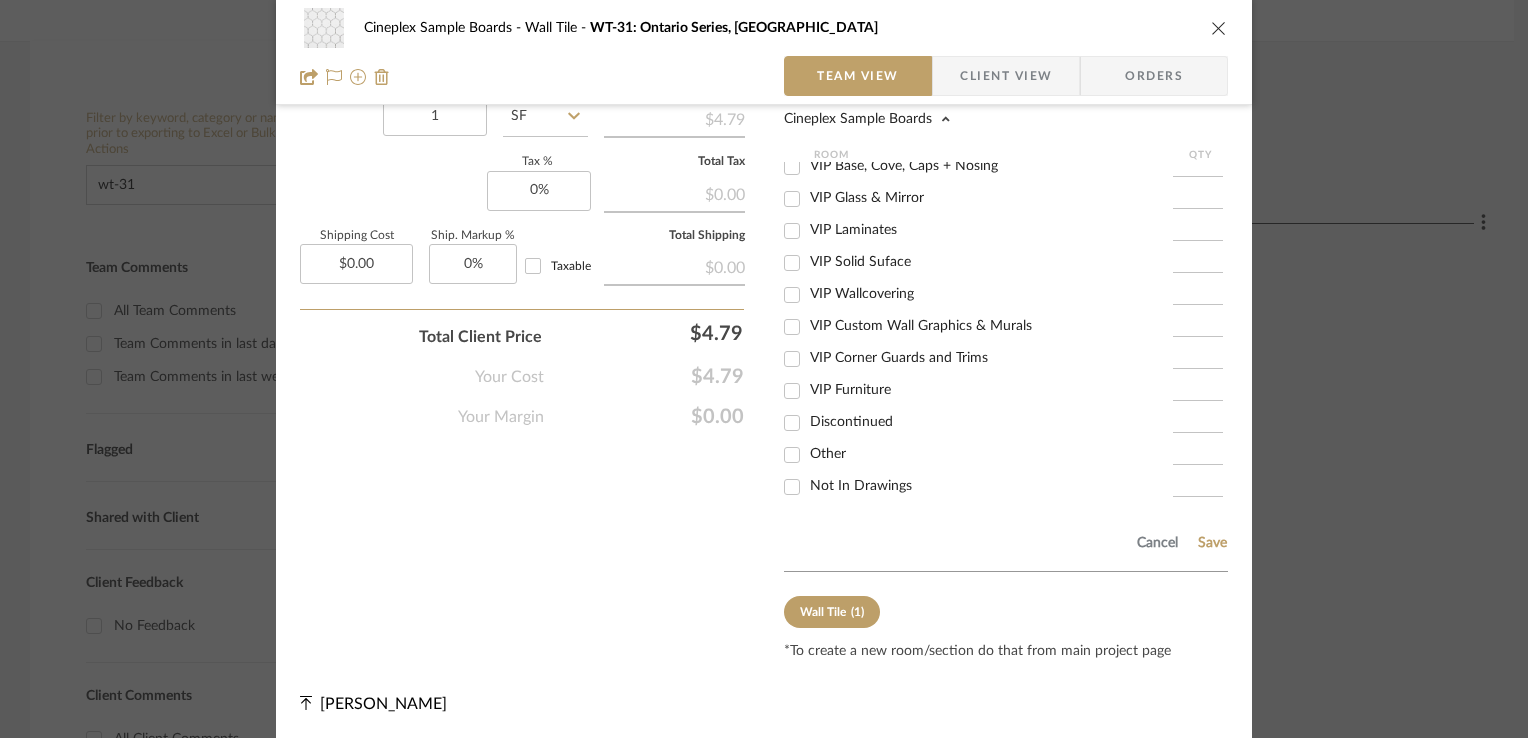 click on "Corner Guards and Trims Fixtures Flooring Furniture LCD Light Fixtures Paint Solid Surface Wall Covering Wall Tile 1 Exterior Paint VIP Base, Cove, Caps + Nosing VIP Glass & Mirror VIP Laminates VIP Solid Suface VIP Wallcovering VIP Custom Wall Graphics & Murals VIP Corner Guards and Trims VIP Furniture Discontinued Other Not In Drawings" at bounding box center (1006, 151) 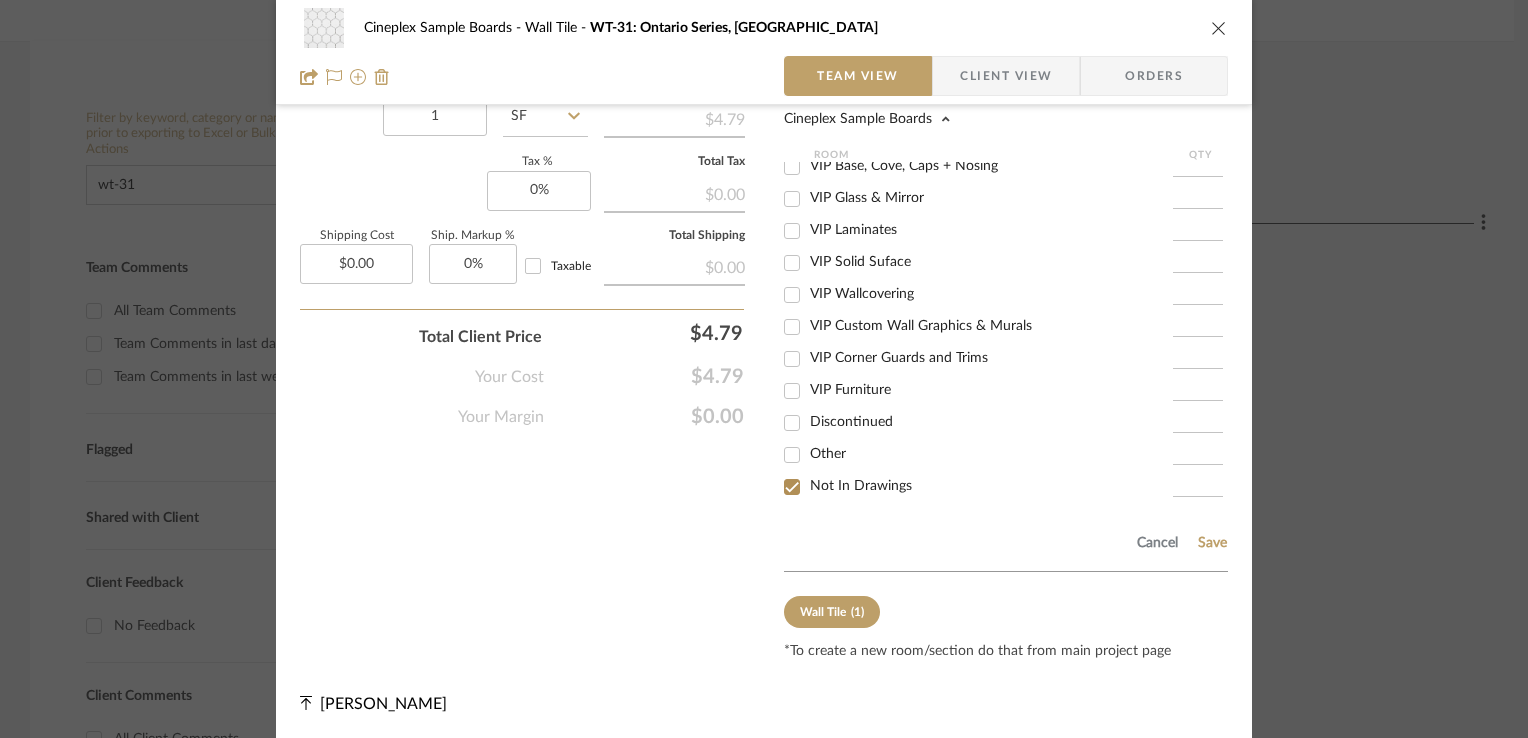 checkbox on "true" 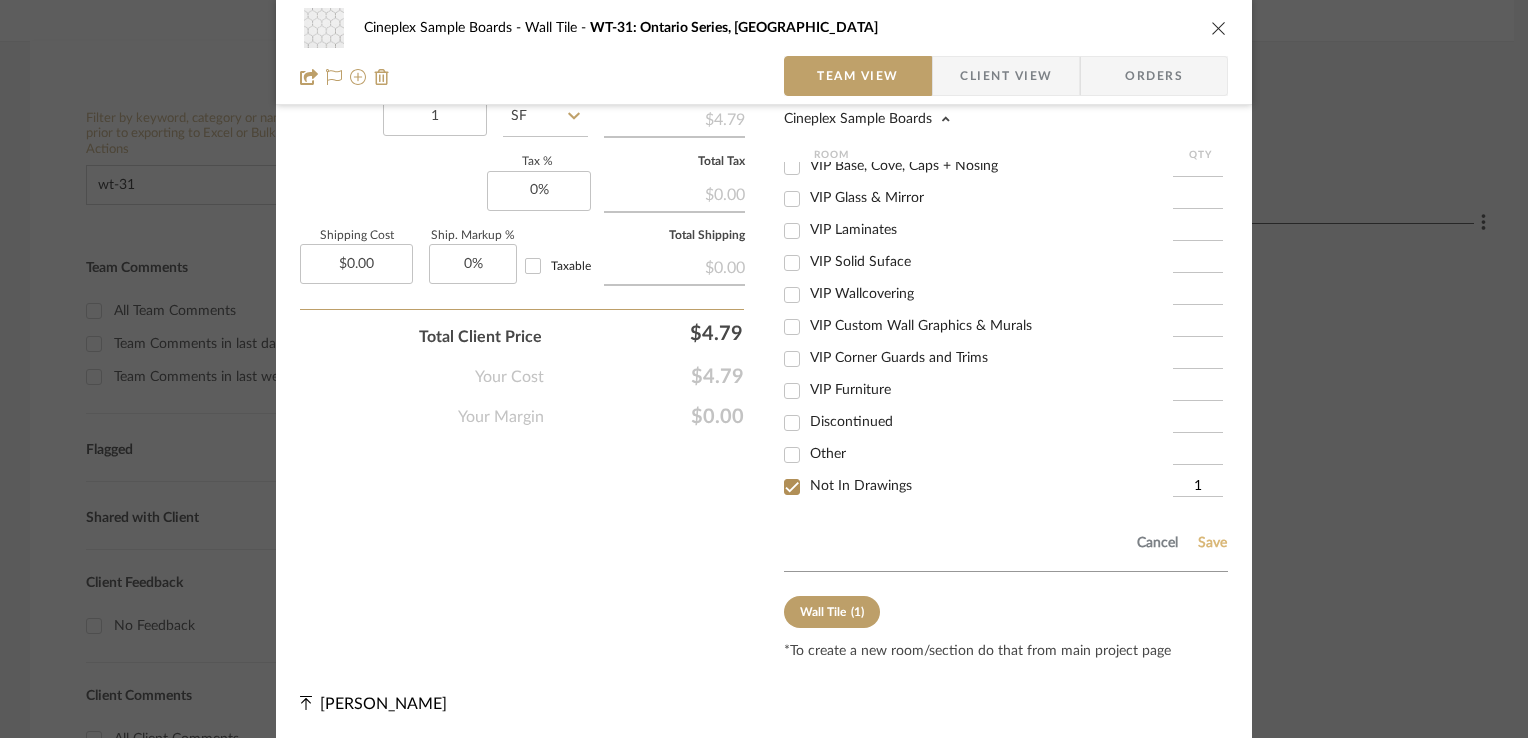 click on "Save" 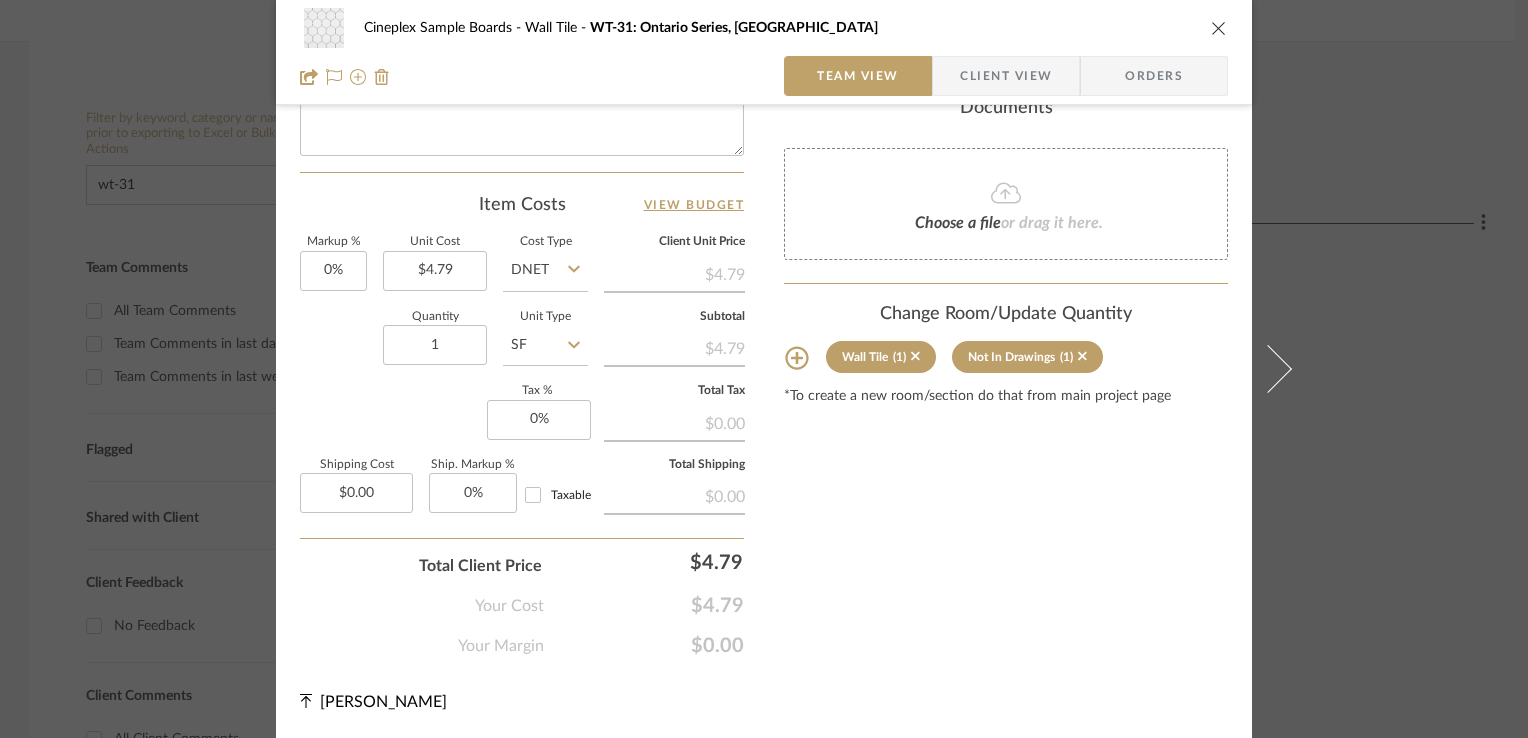 type 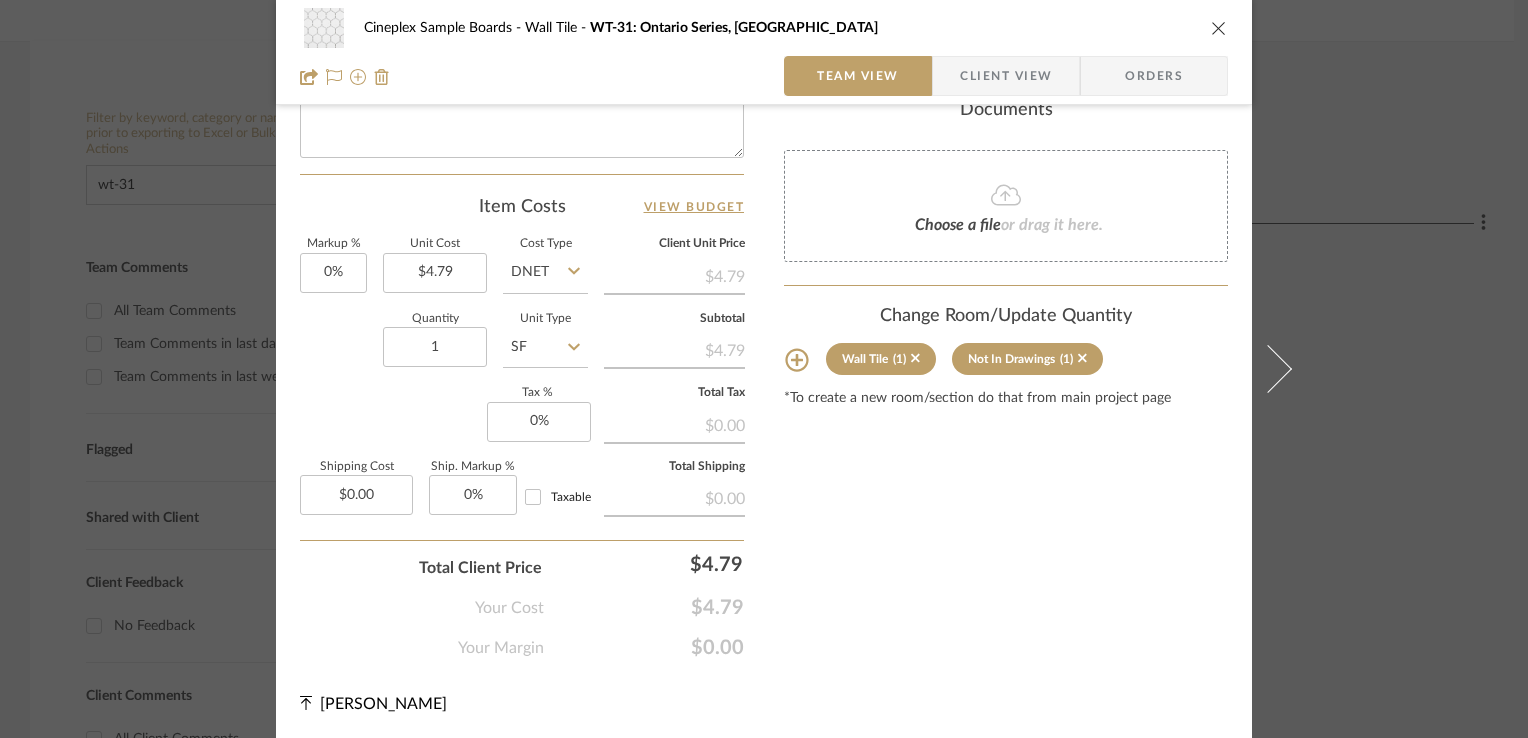 click at bounding box center (1219, 28) 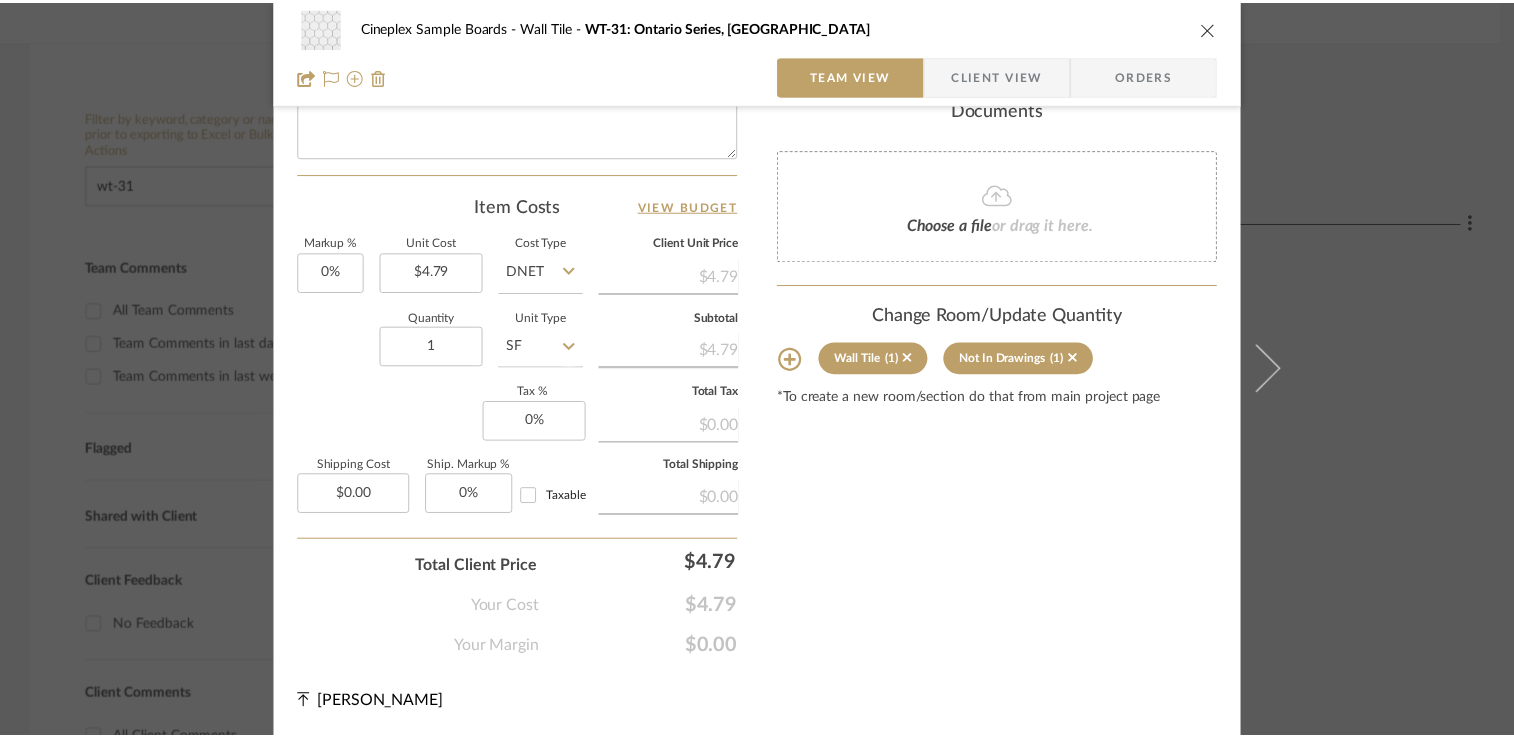 scroll, scrollTop: 300, scrollLeft: 0, axis: vertical 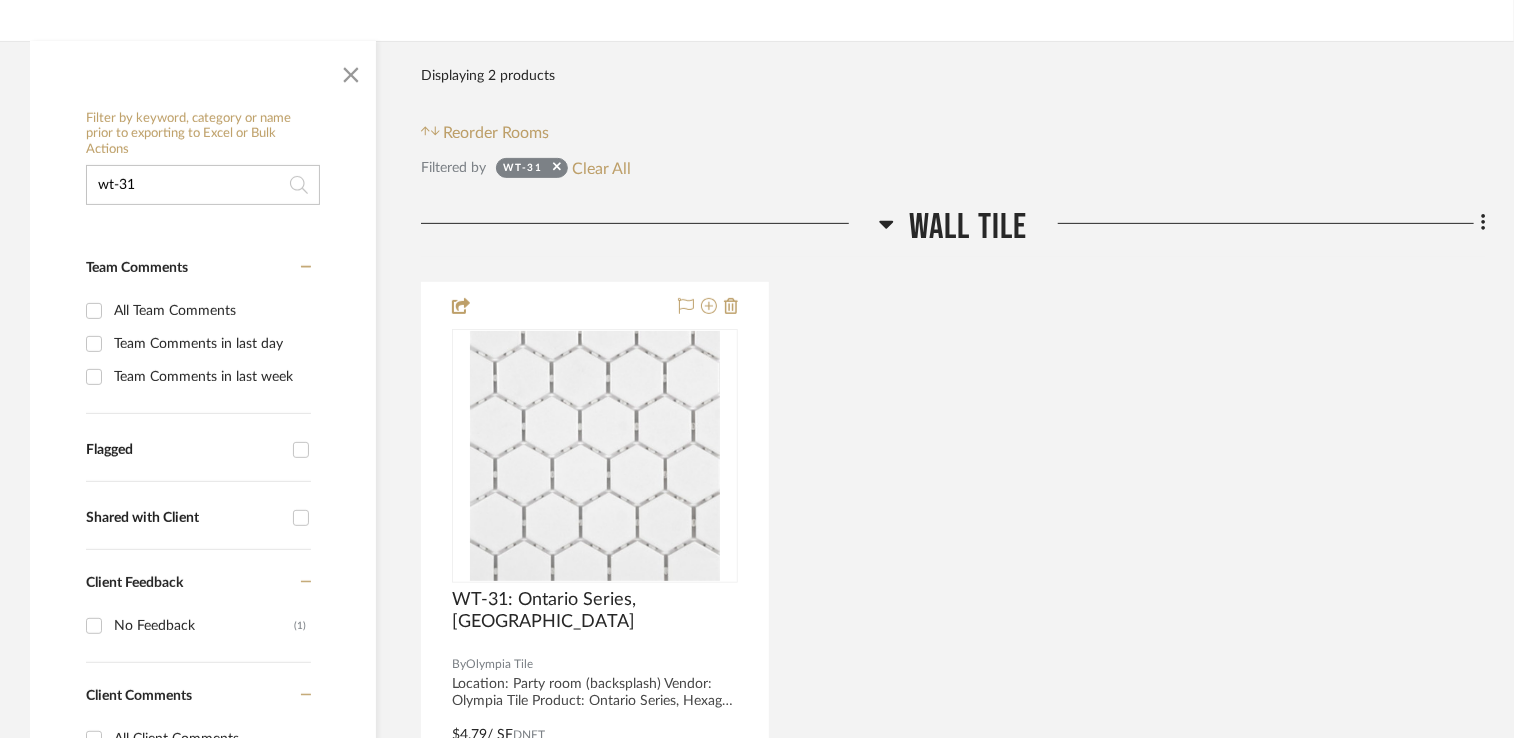 click on "wt-31" 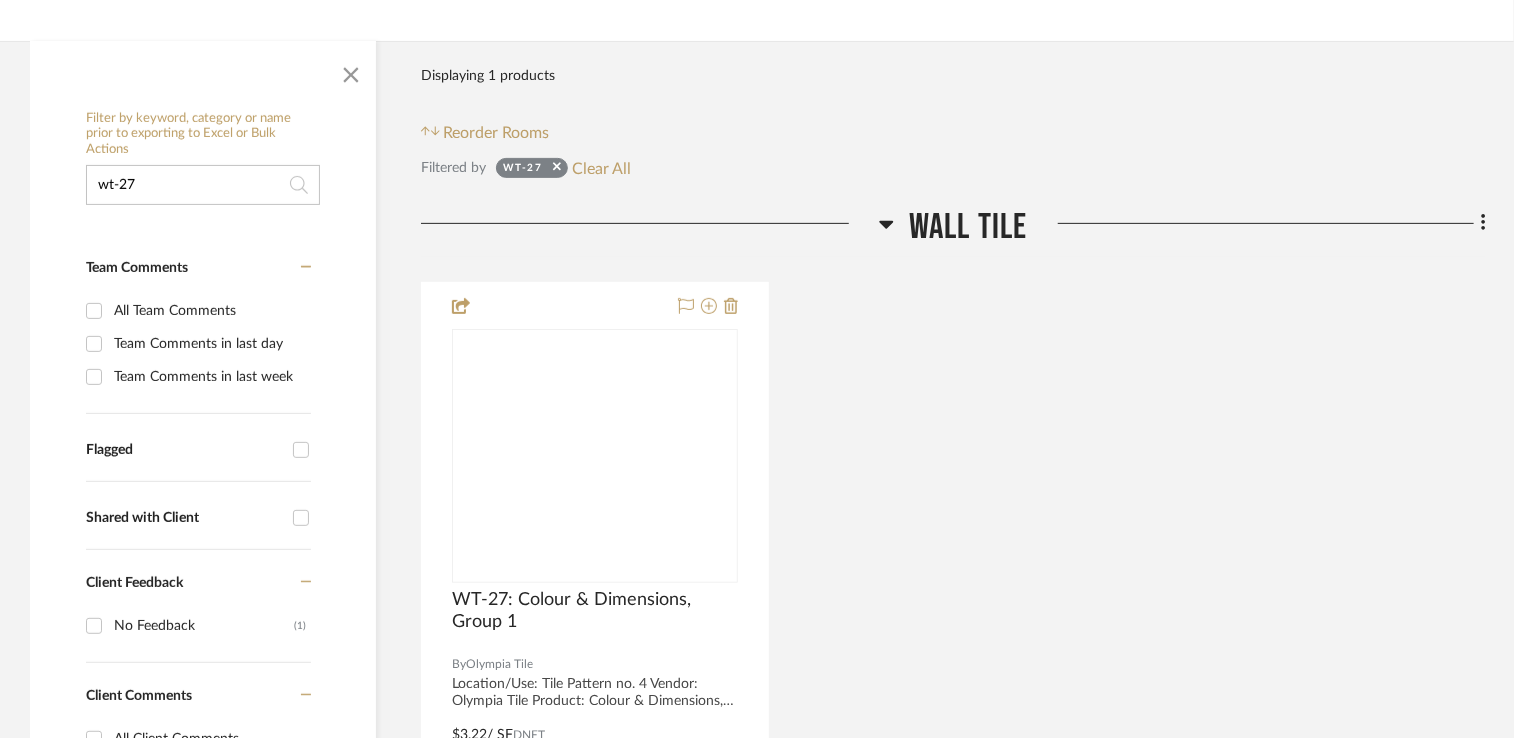 type on "wt-27" 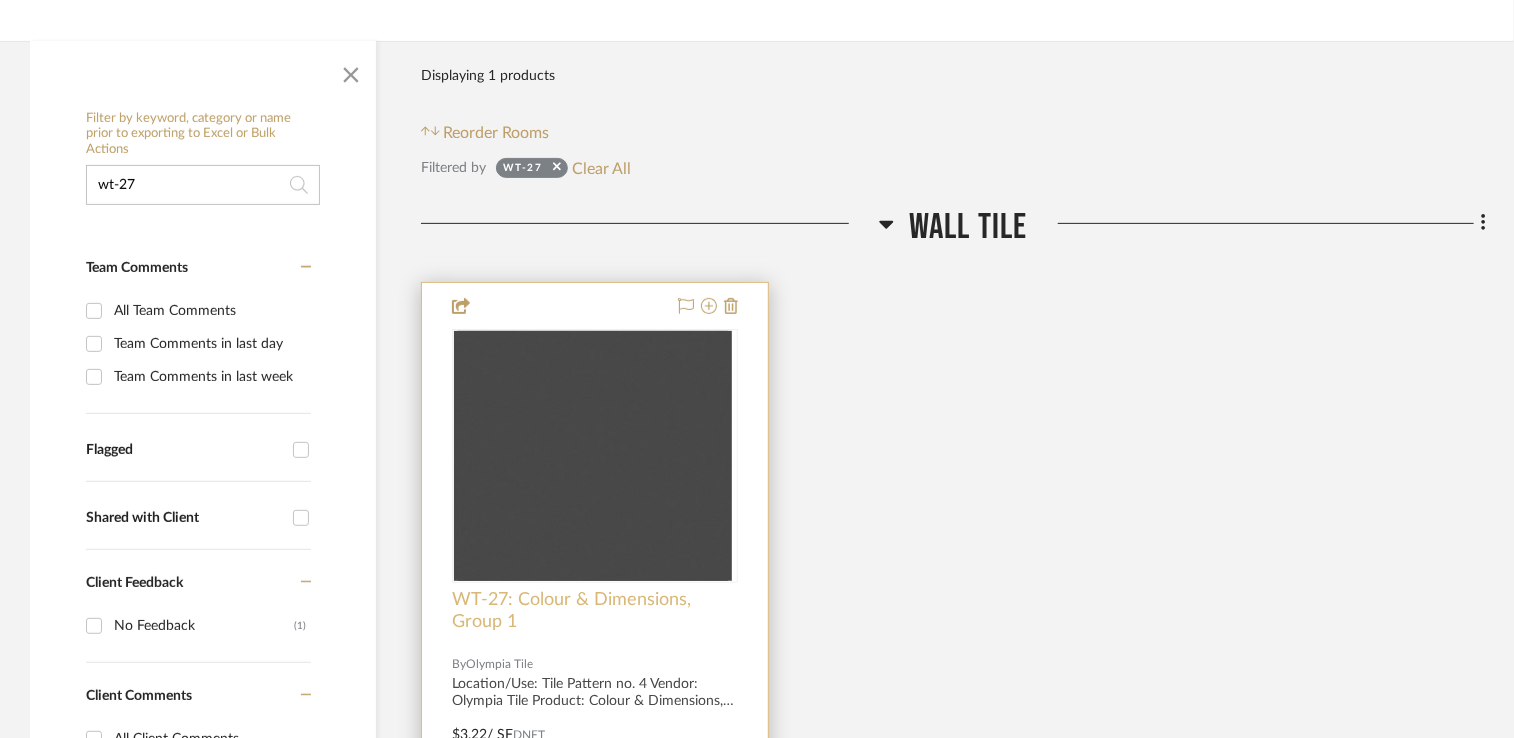 click on "WT-27: Colour & Dimensions, Group 1" at bounding box center [595, 611] 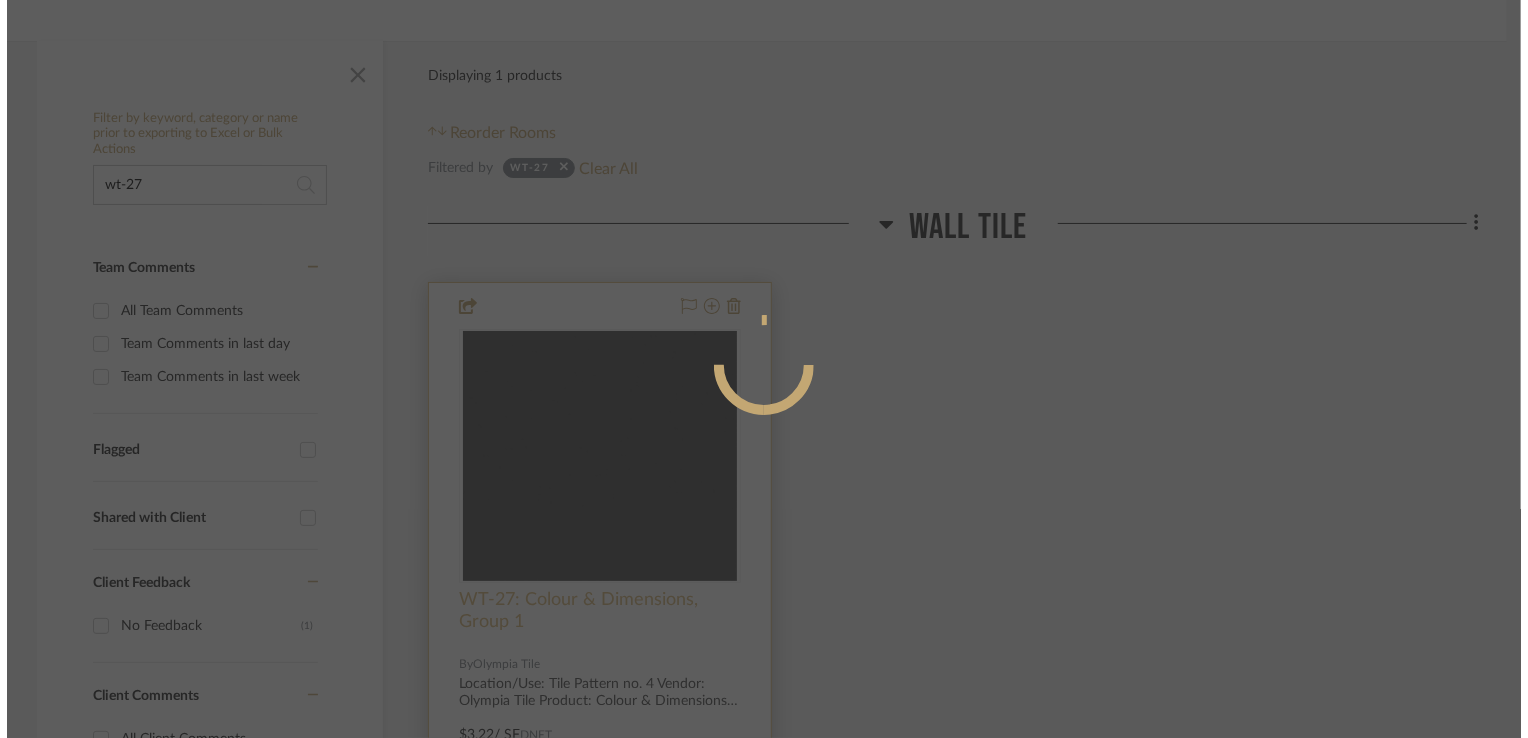 scroll, scrollTop: 0, scrollLeft: 0, axis: both 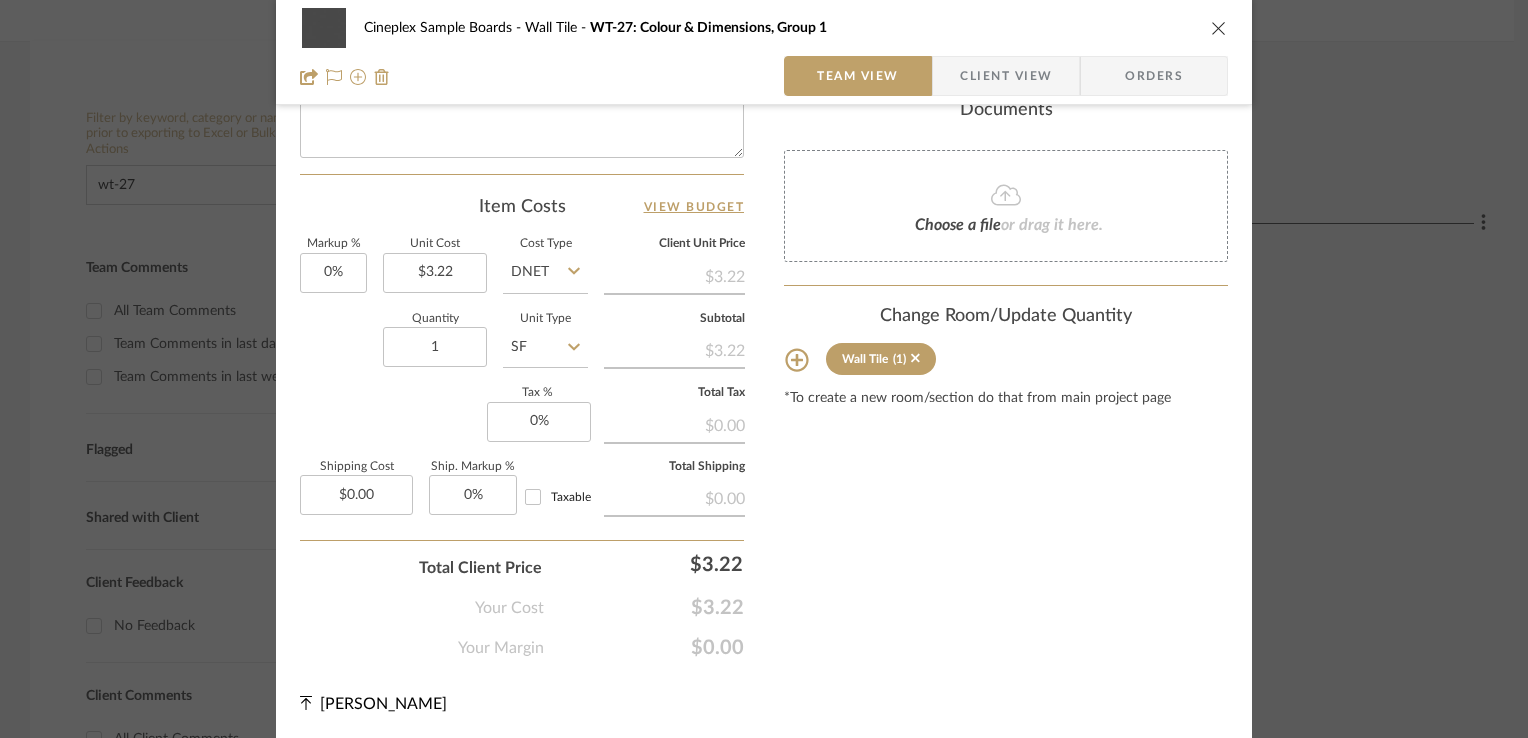 click 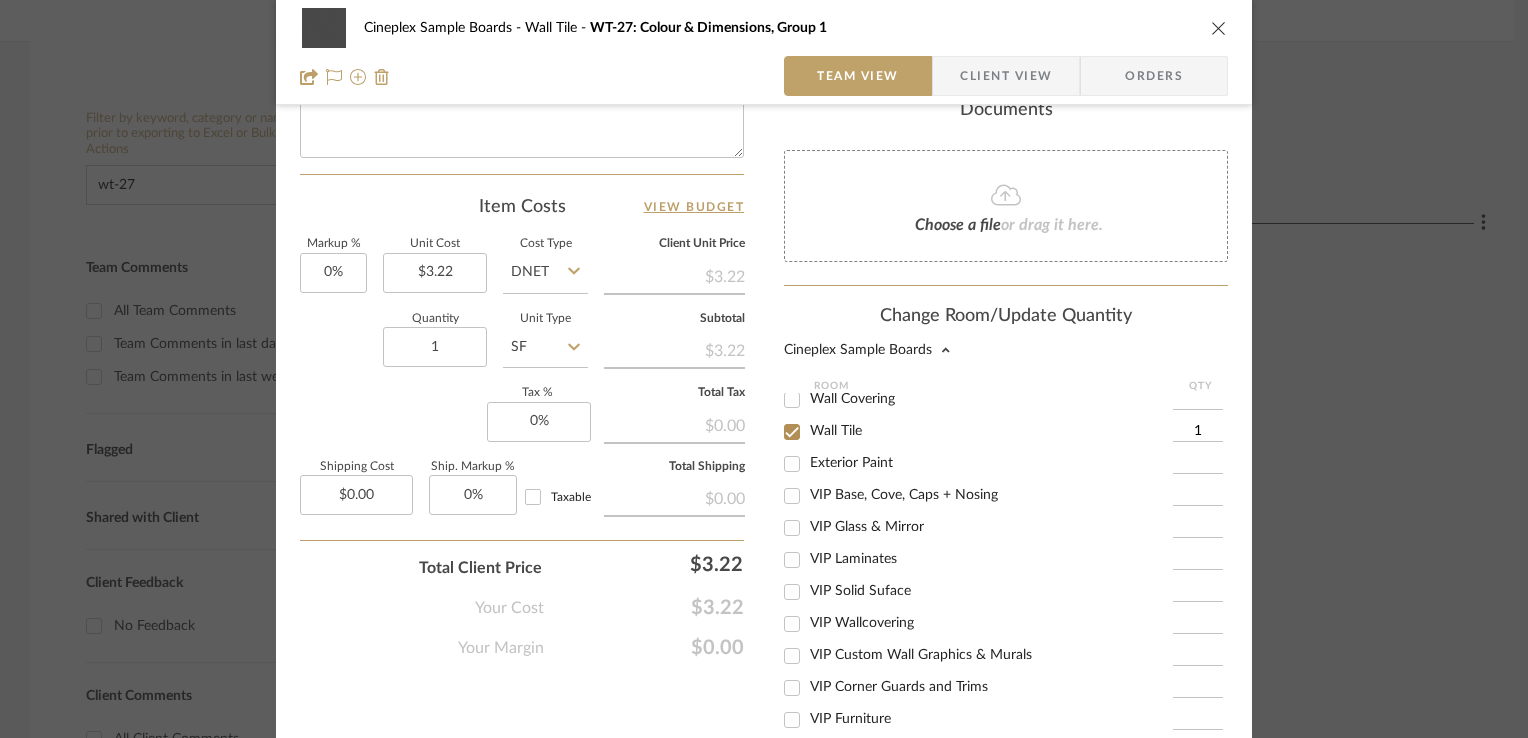 scroll, scrollTop: 363, scrollLeft: 0, axis: vertical 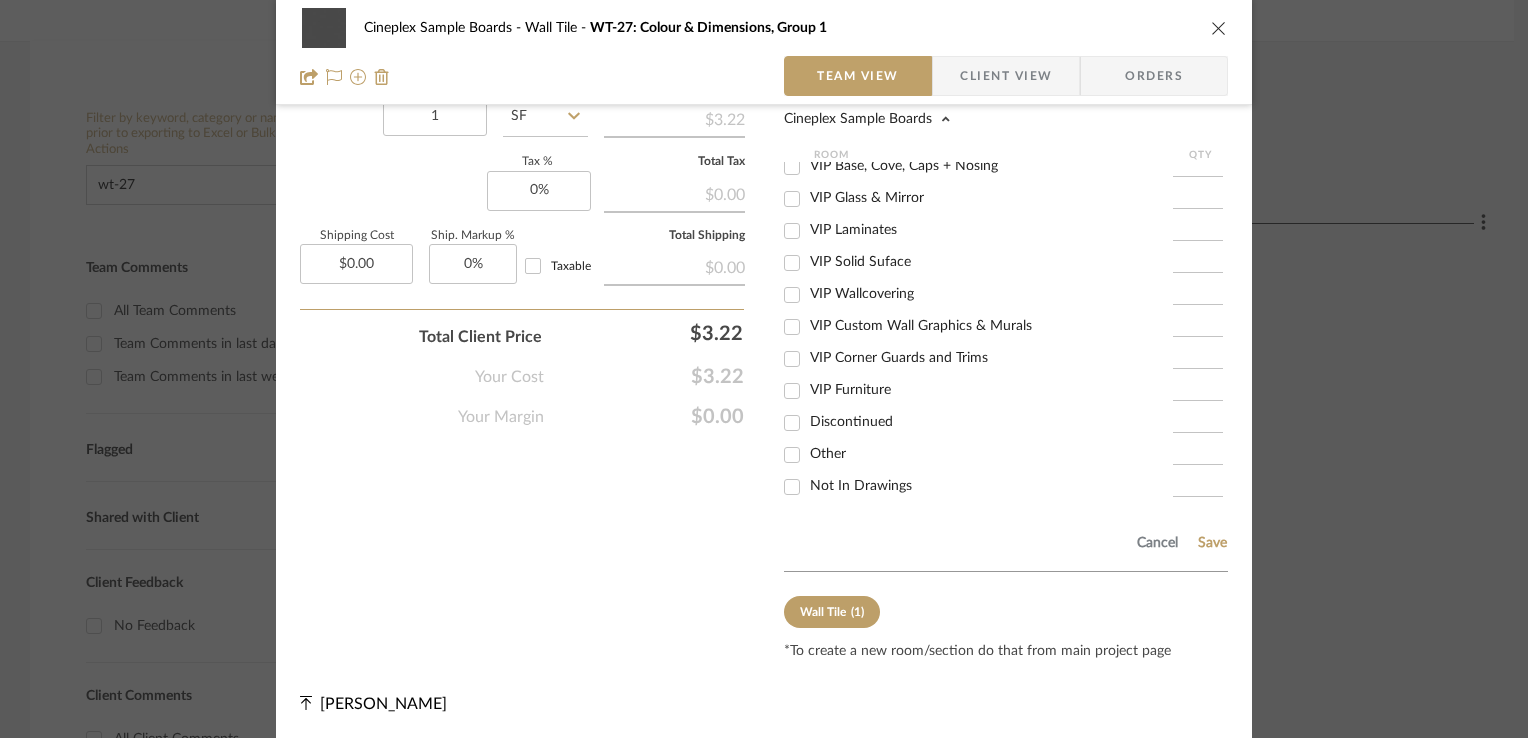 click on "Not In Drawings" at bounding box center [978, 487] 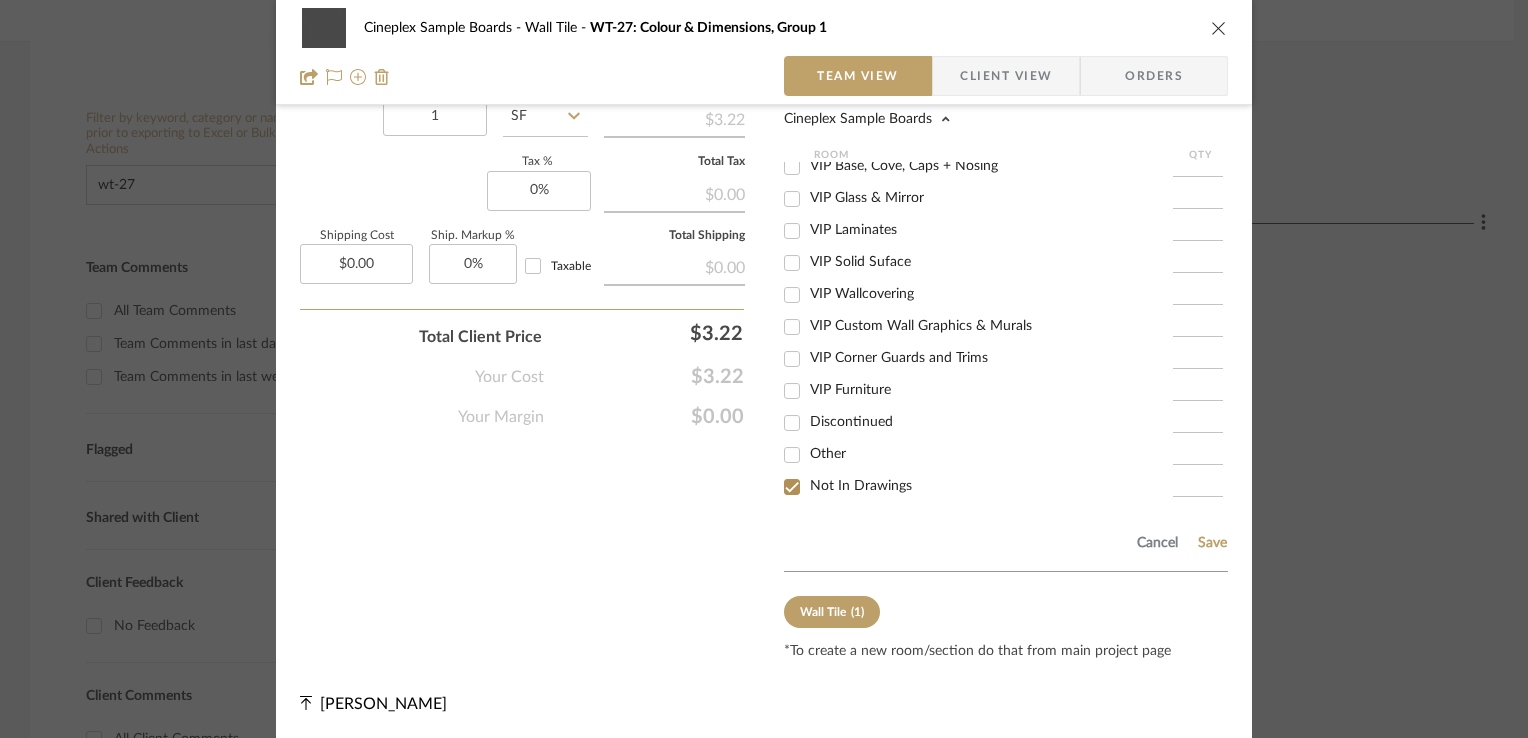checkbox on "true" 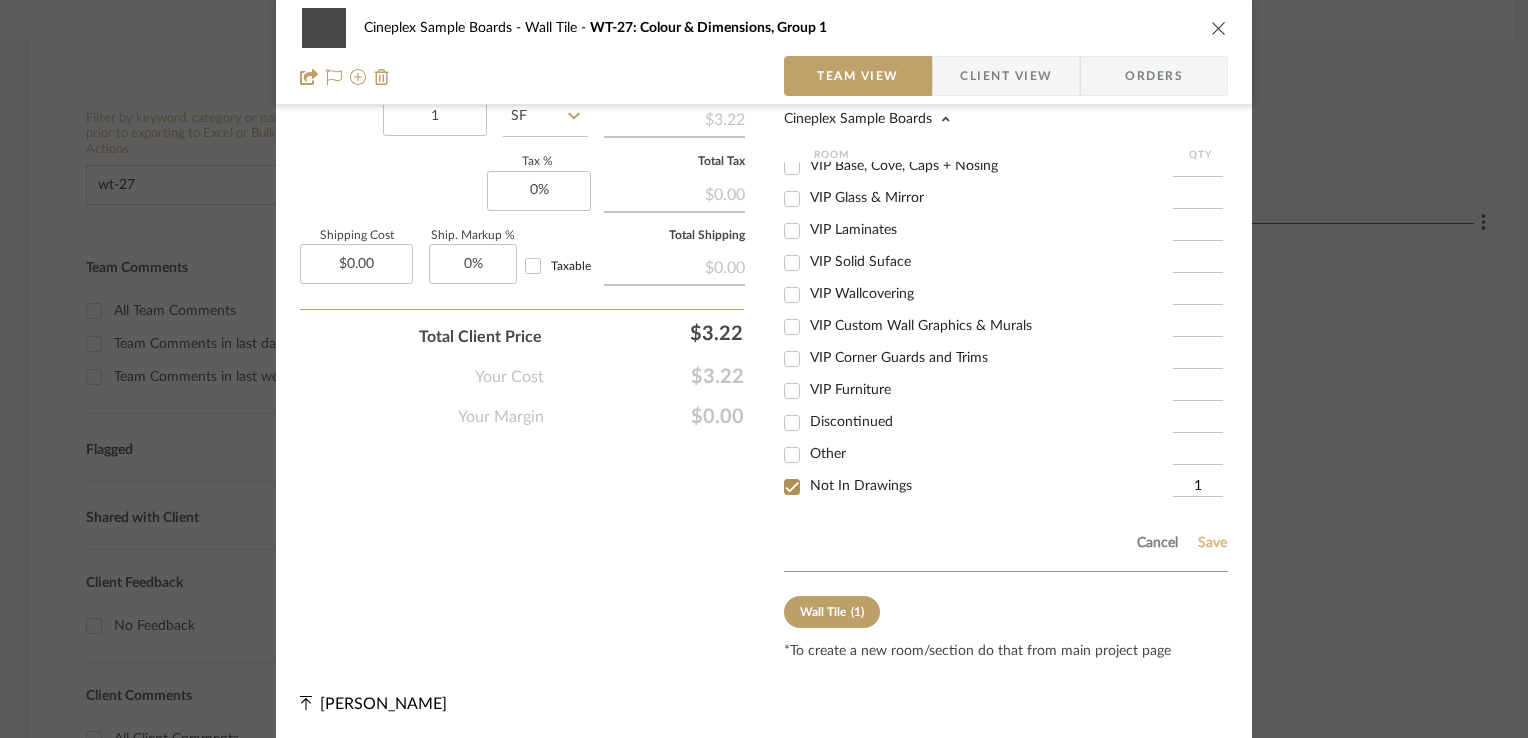 click on "Save" 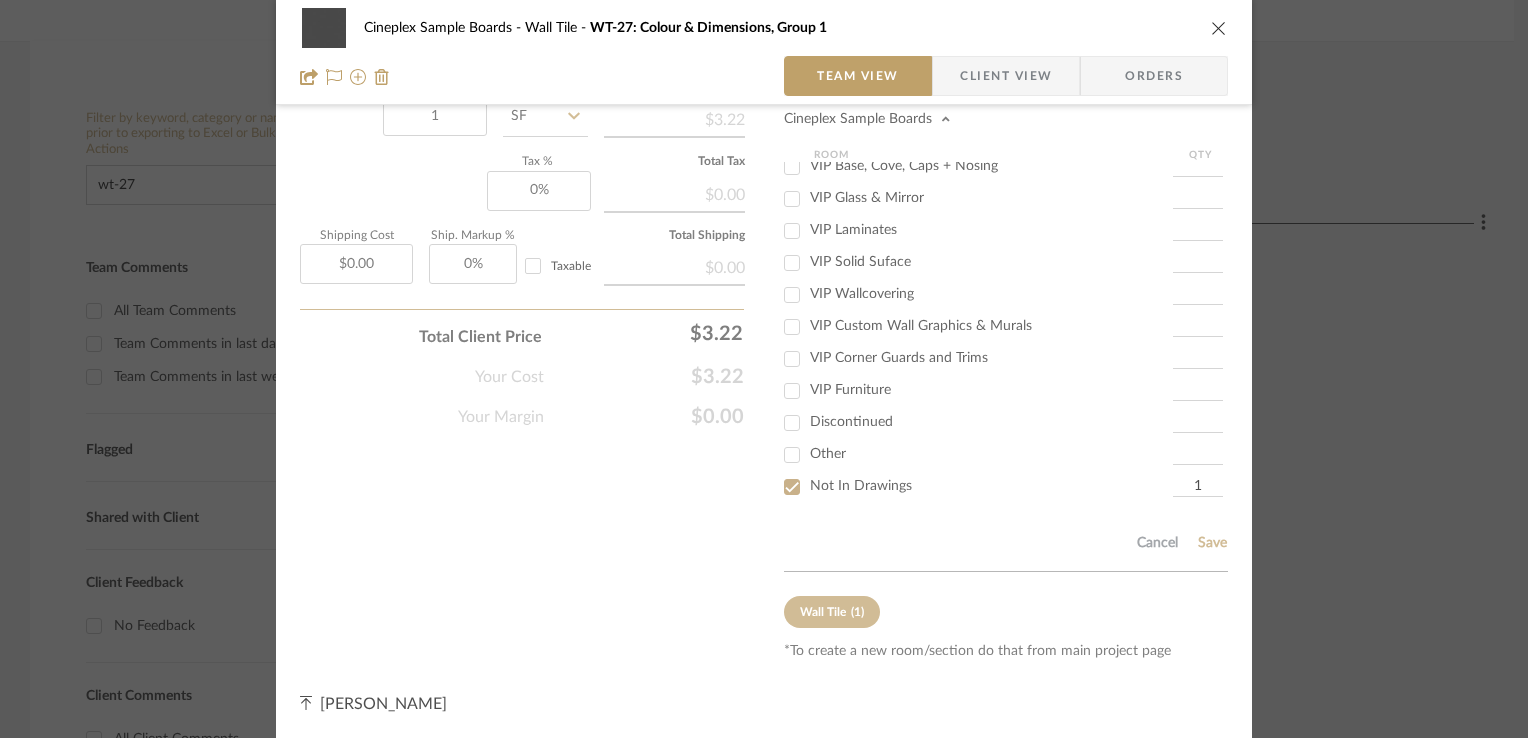 type 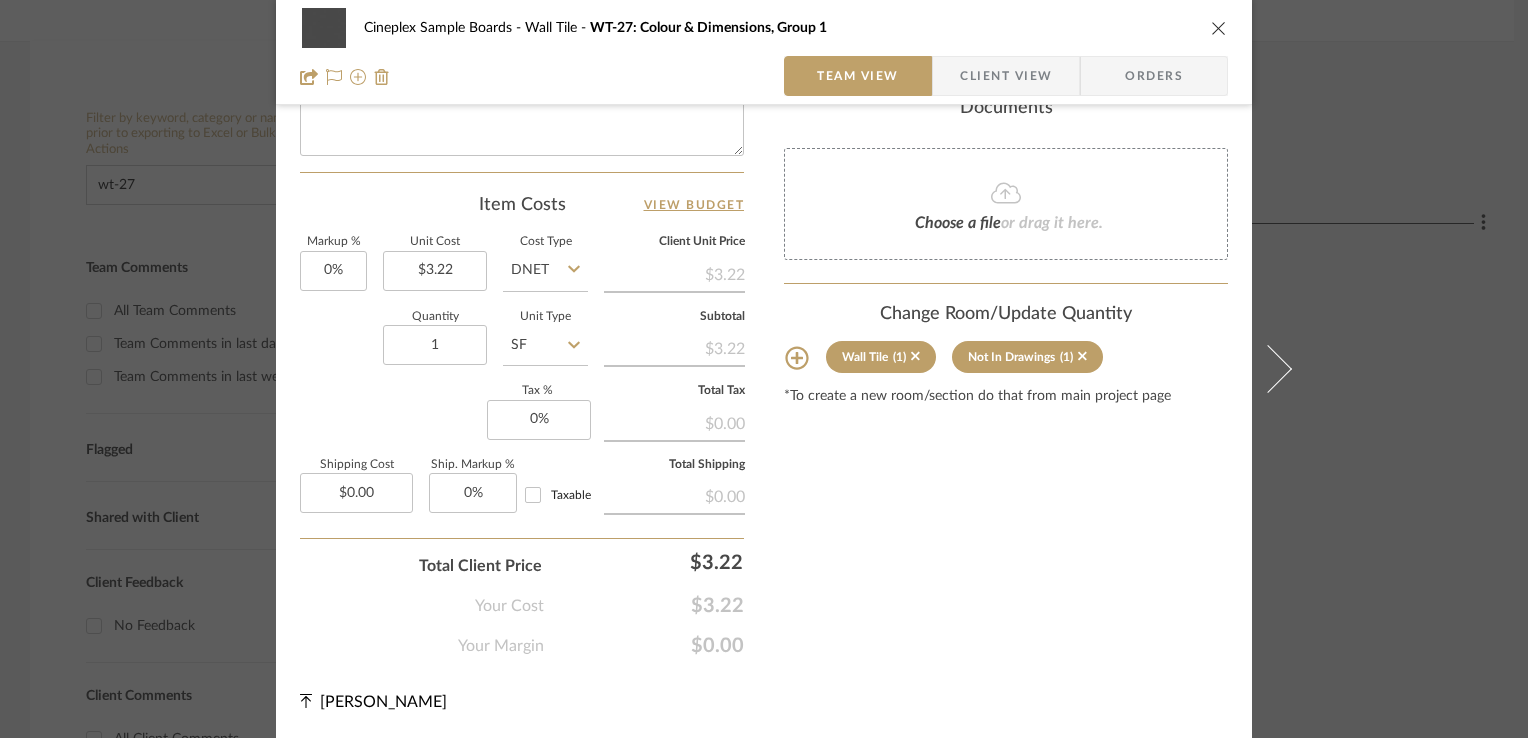 scroll, scrollTop: 1019, scrollLeft: 0, axis: vertical 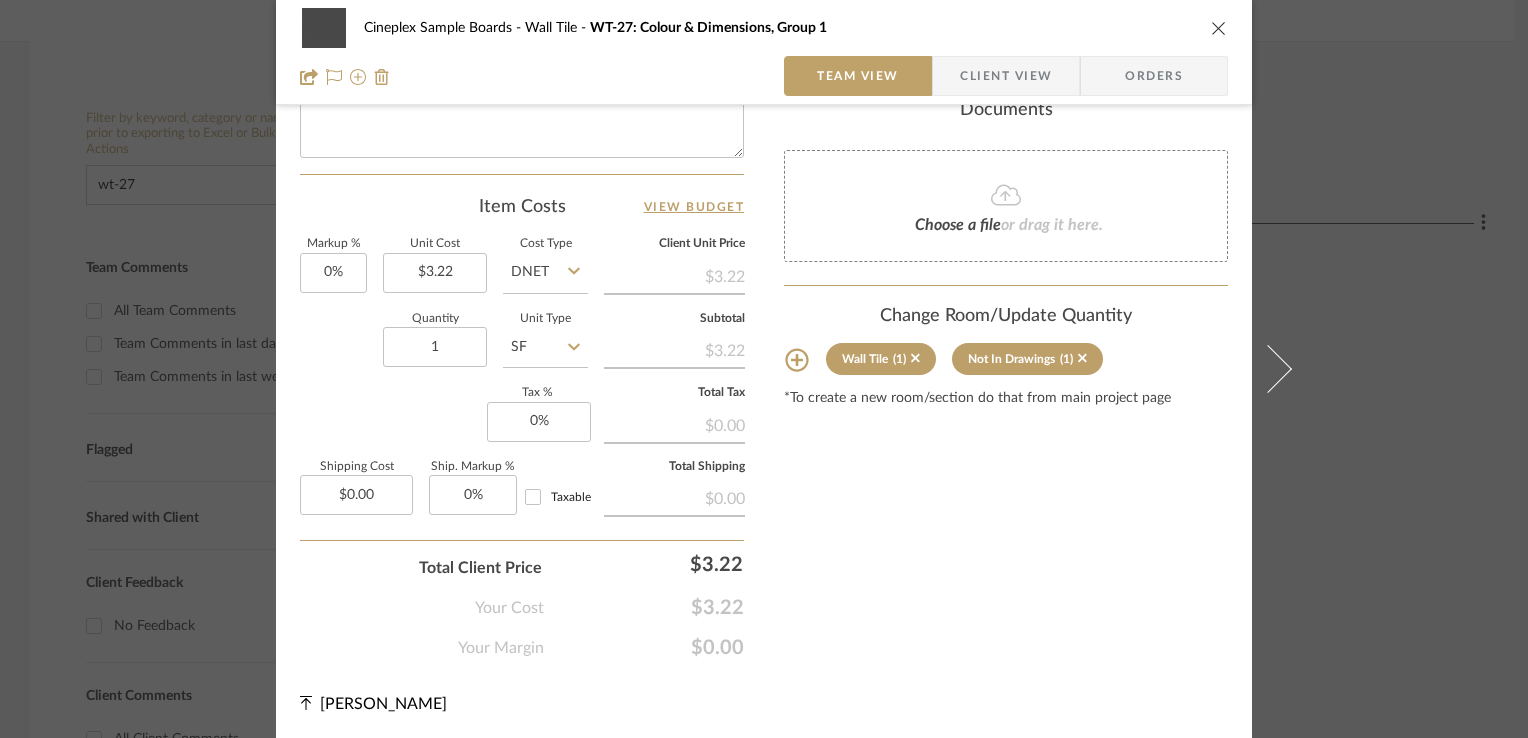 click at bounding box center (1219, 28) 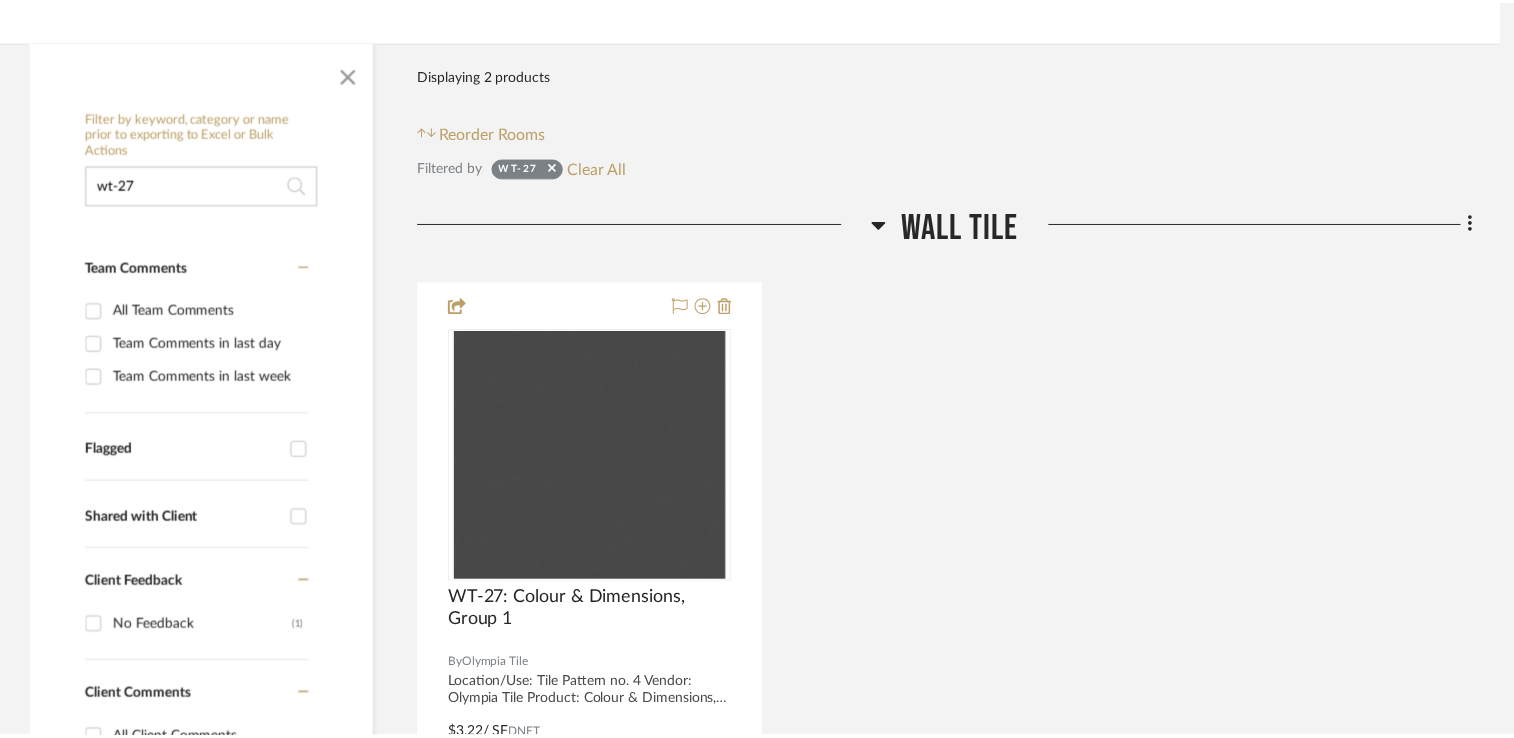 scroll, scrollTop: 300, scrollLeft: 0, axis: vertical 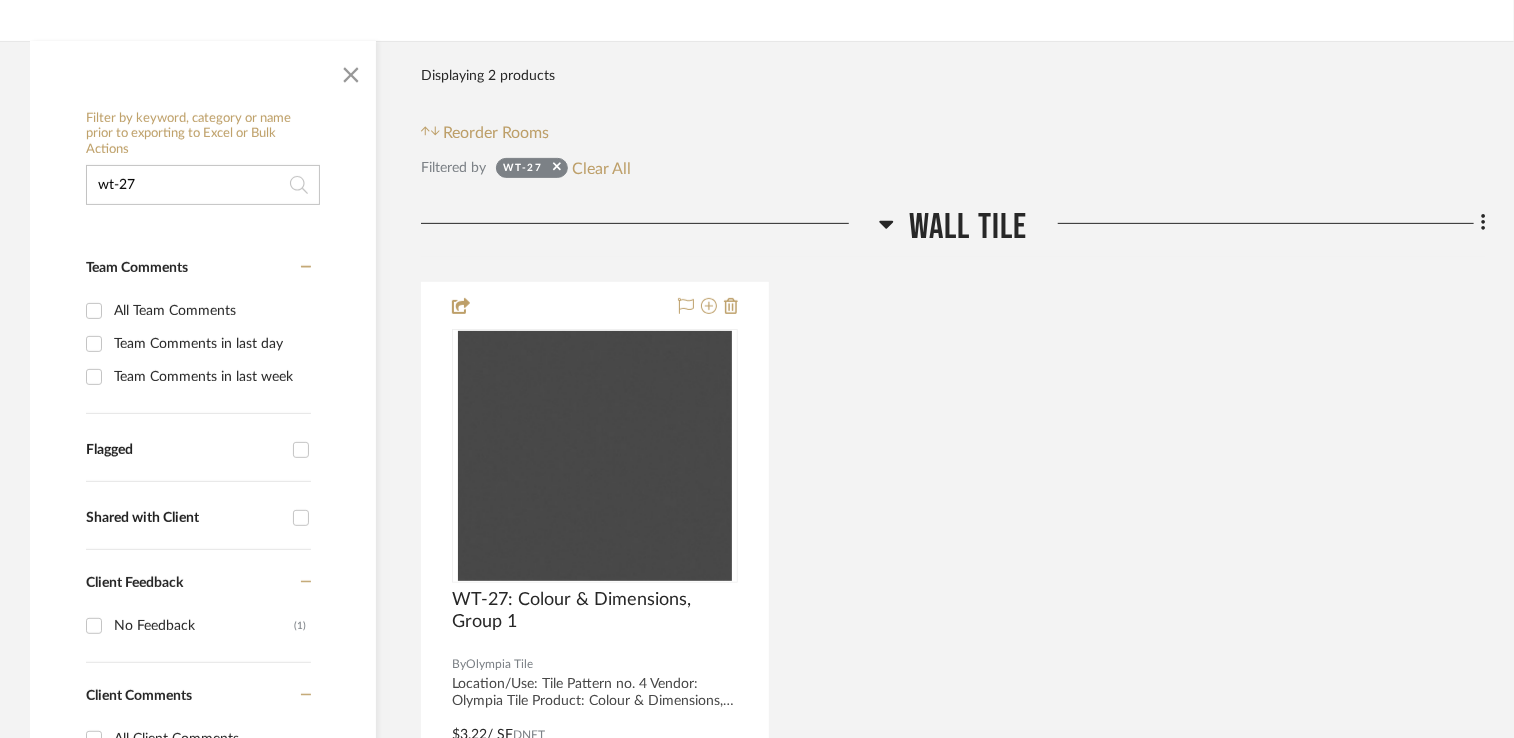 click on "wt-27" 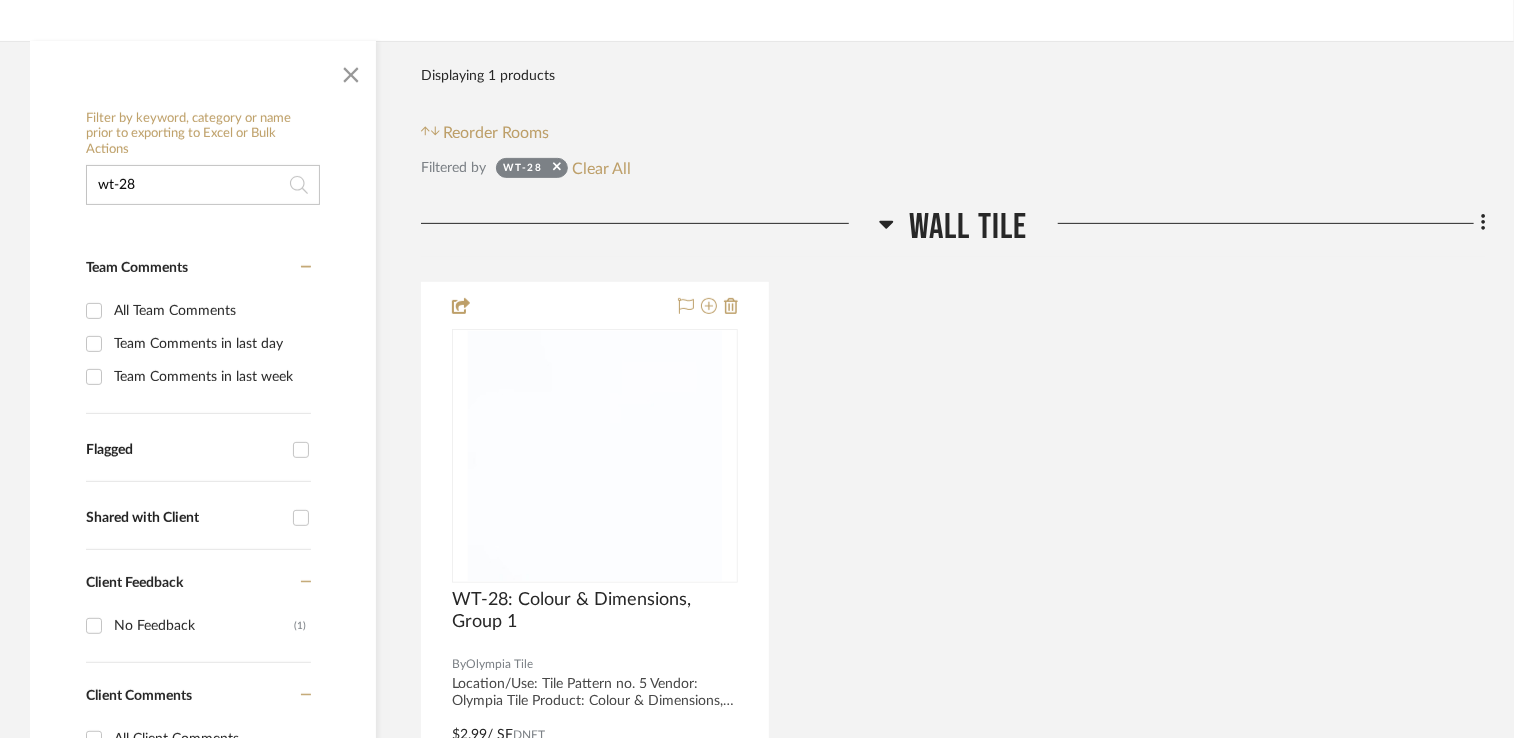 type on "wt-28" 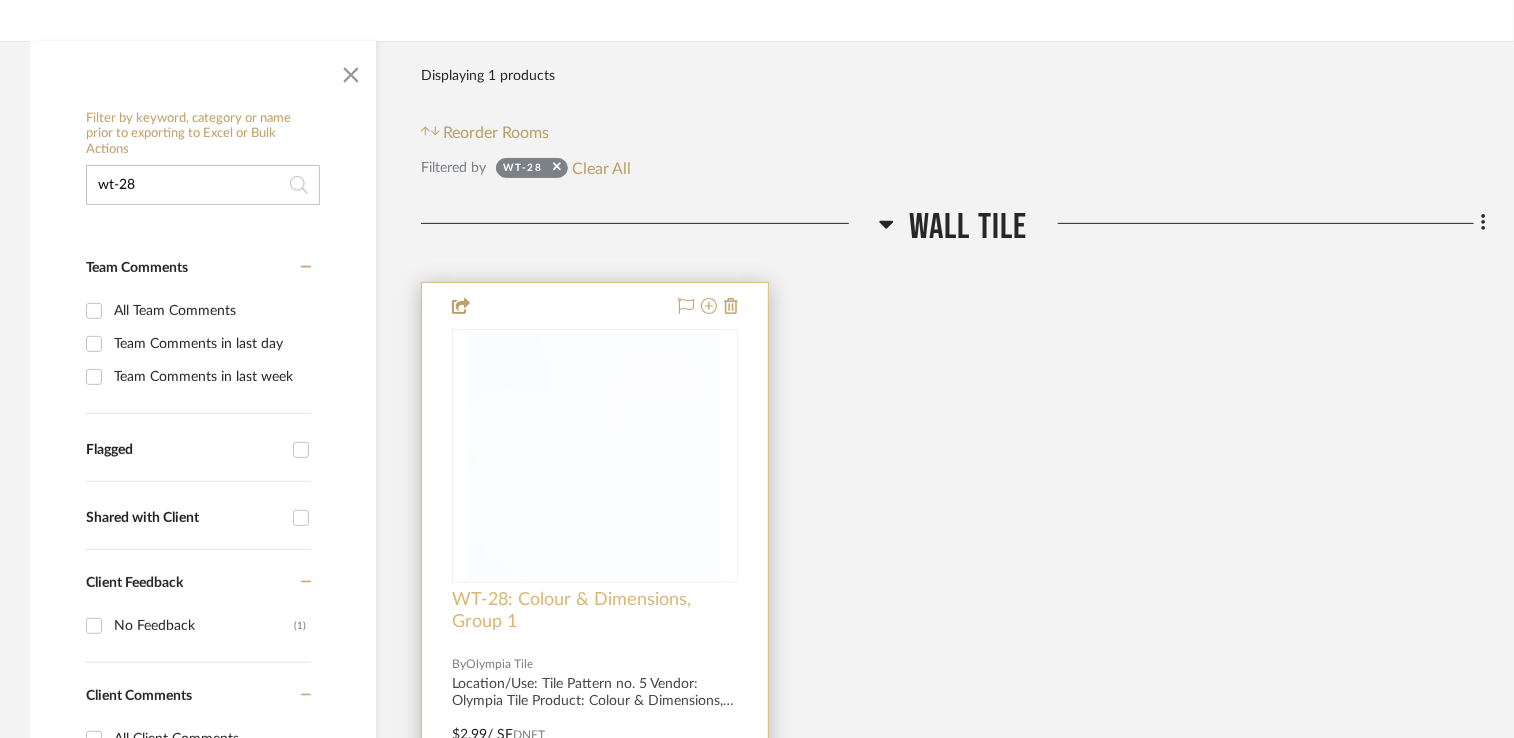 click on "WT-28: Colour & Dimensions, Group 1" at bounding box center (595, 611) 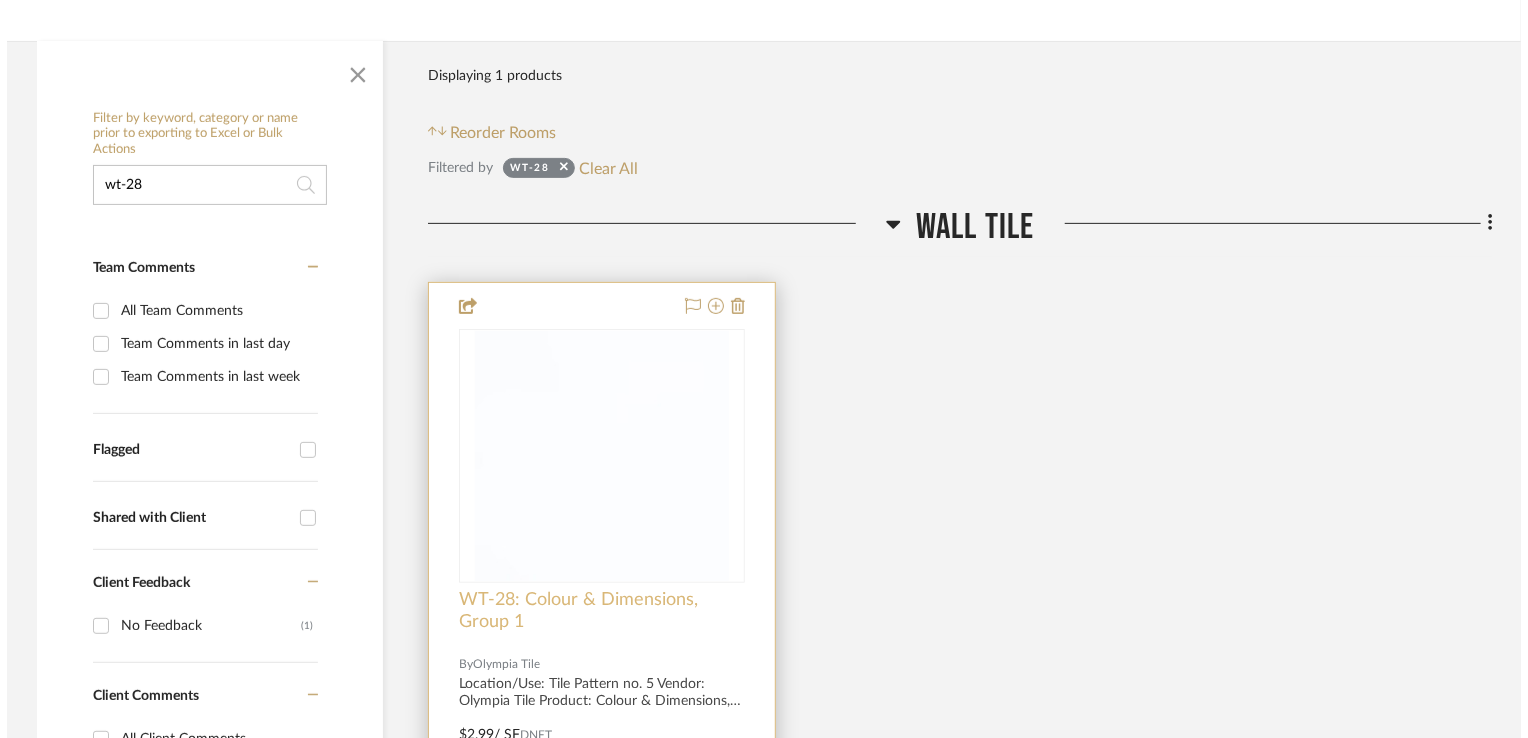 scroll, scrollTop: 0, scrollLeft: 0, axis: both 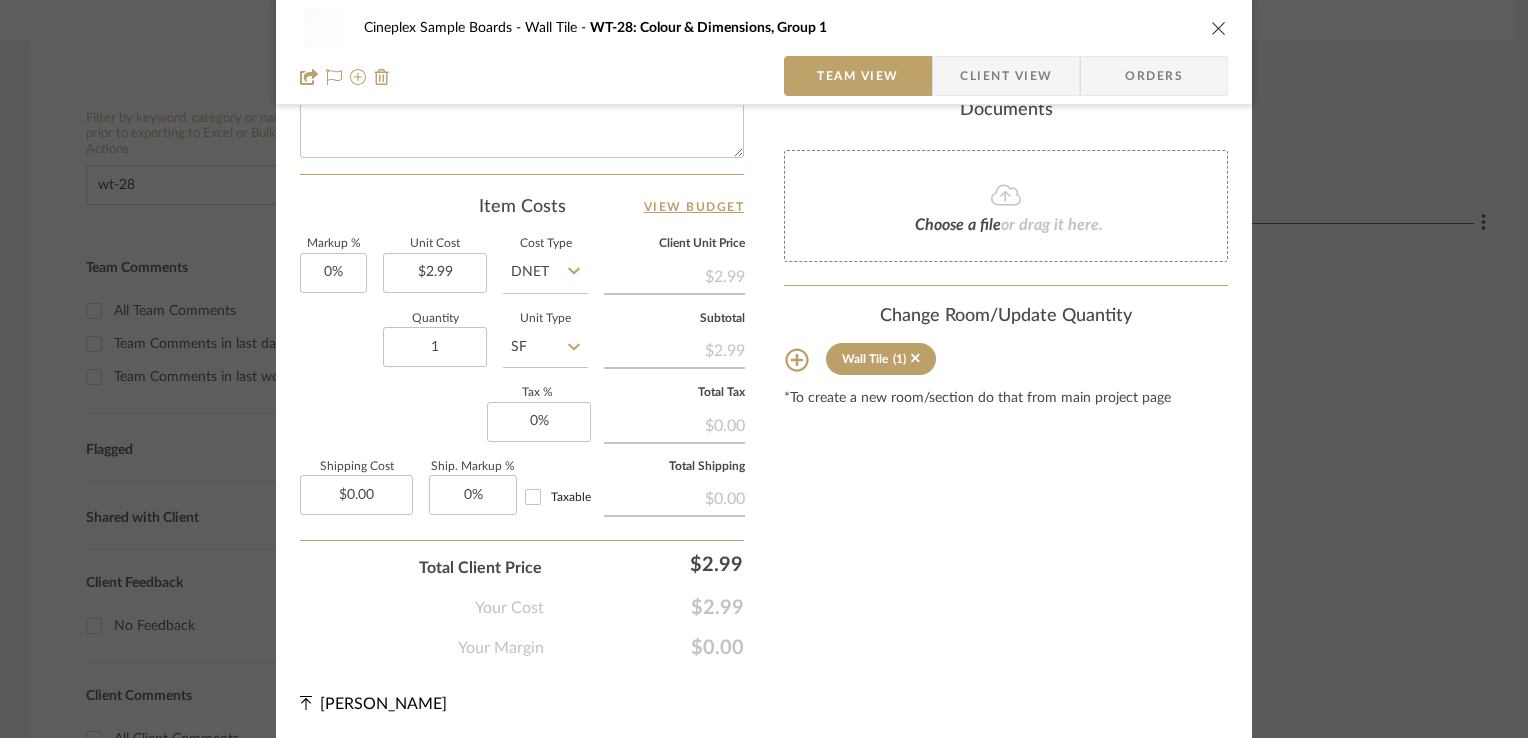 click 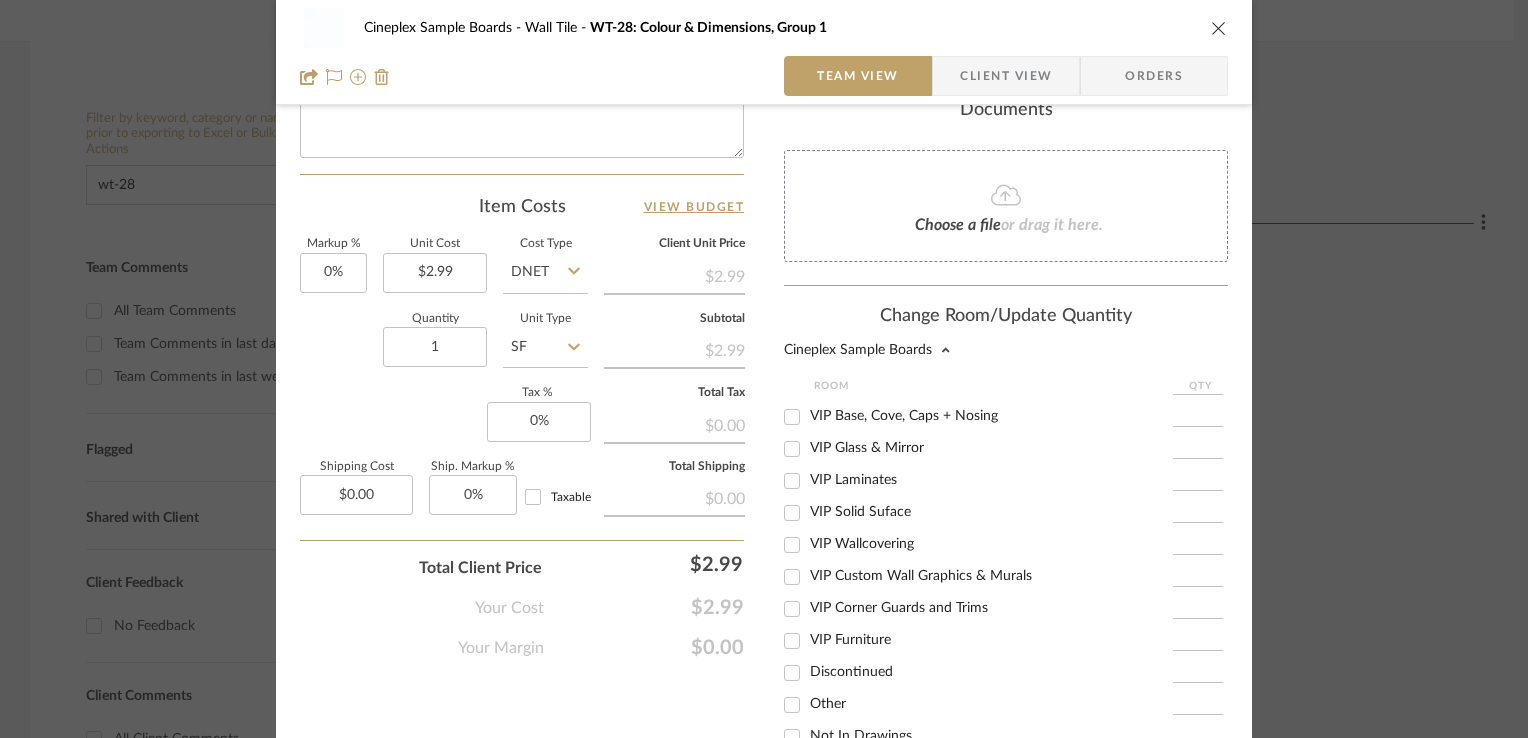 scroll, scrollTop: 363, scrollLeft: 0, axis: vertical 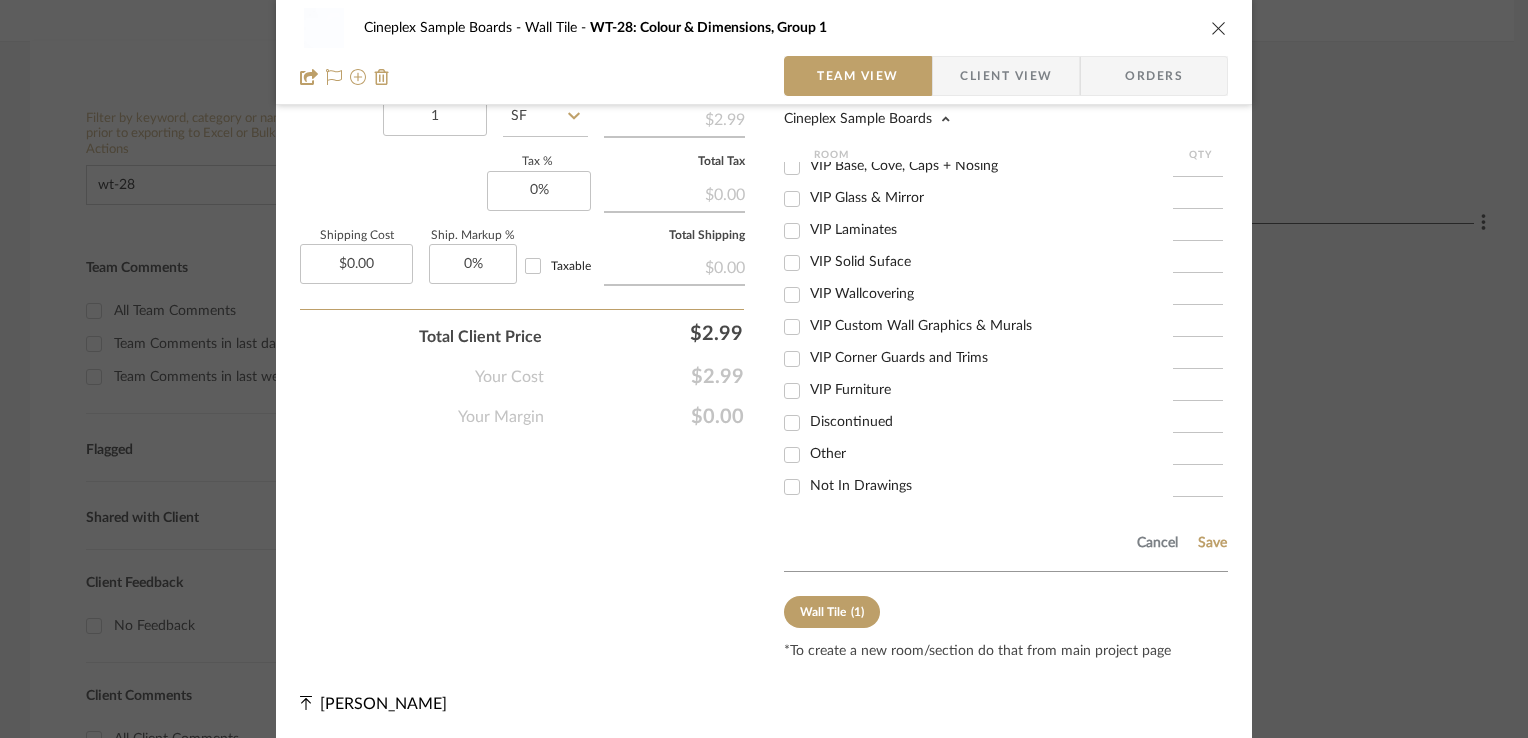 click on "Not In Drawings" at bounding box center [978, 487] 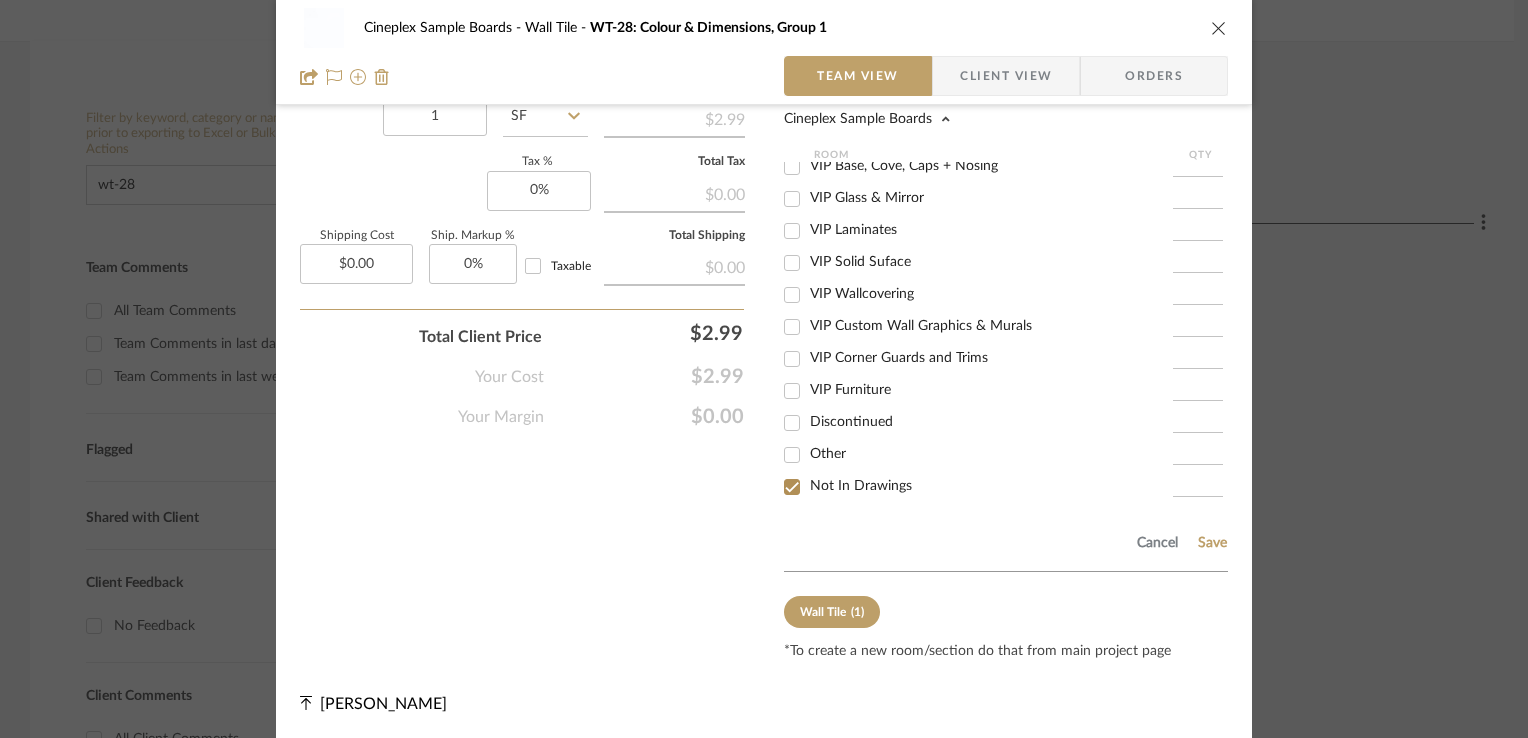 checkbox on "true" 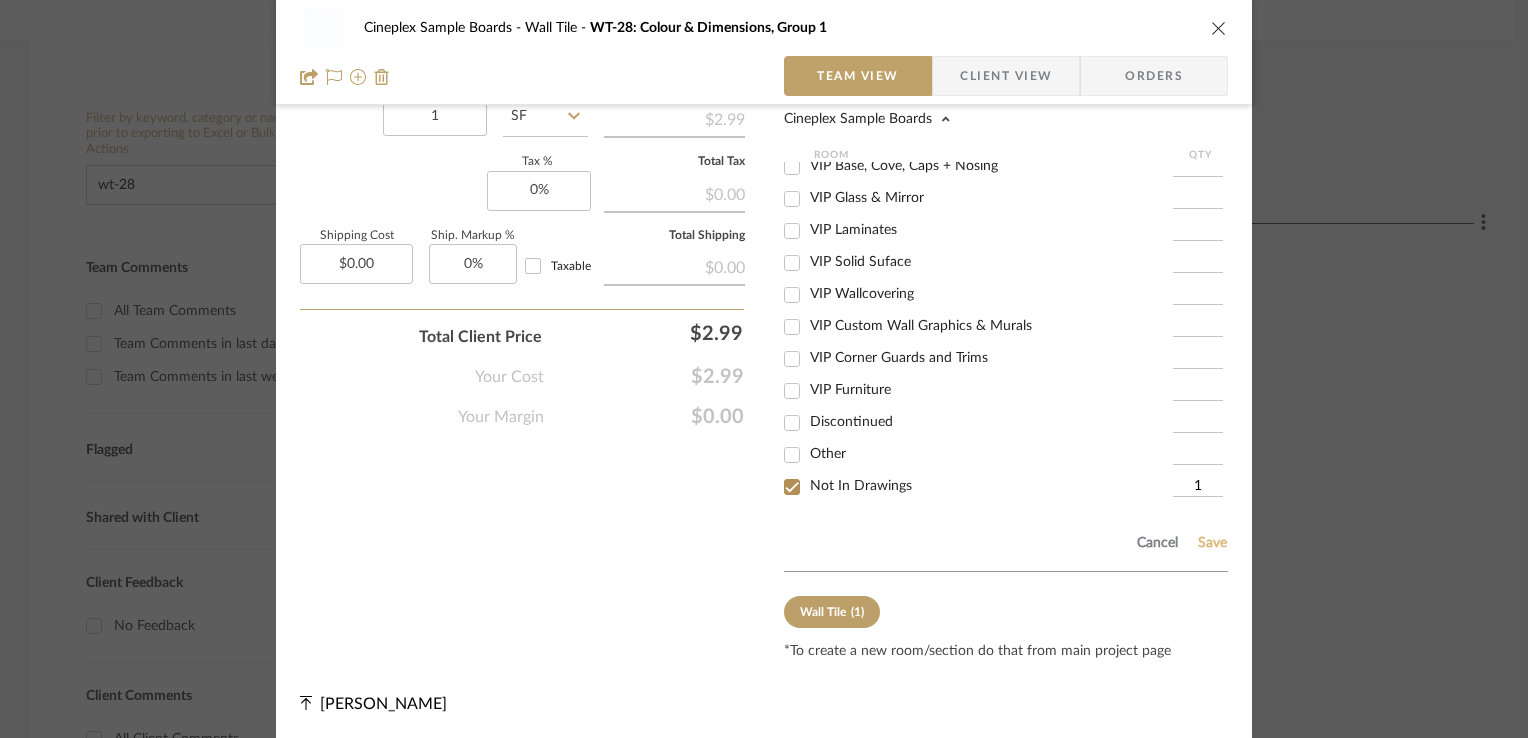 click on "Save" 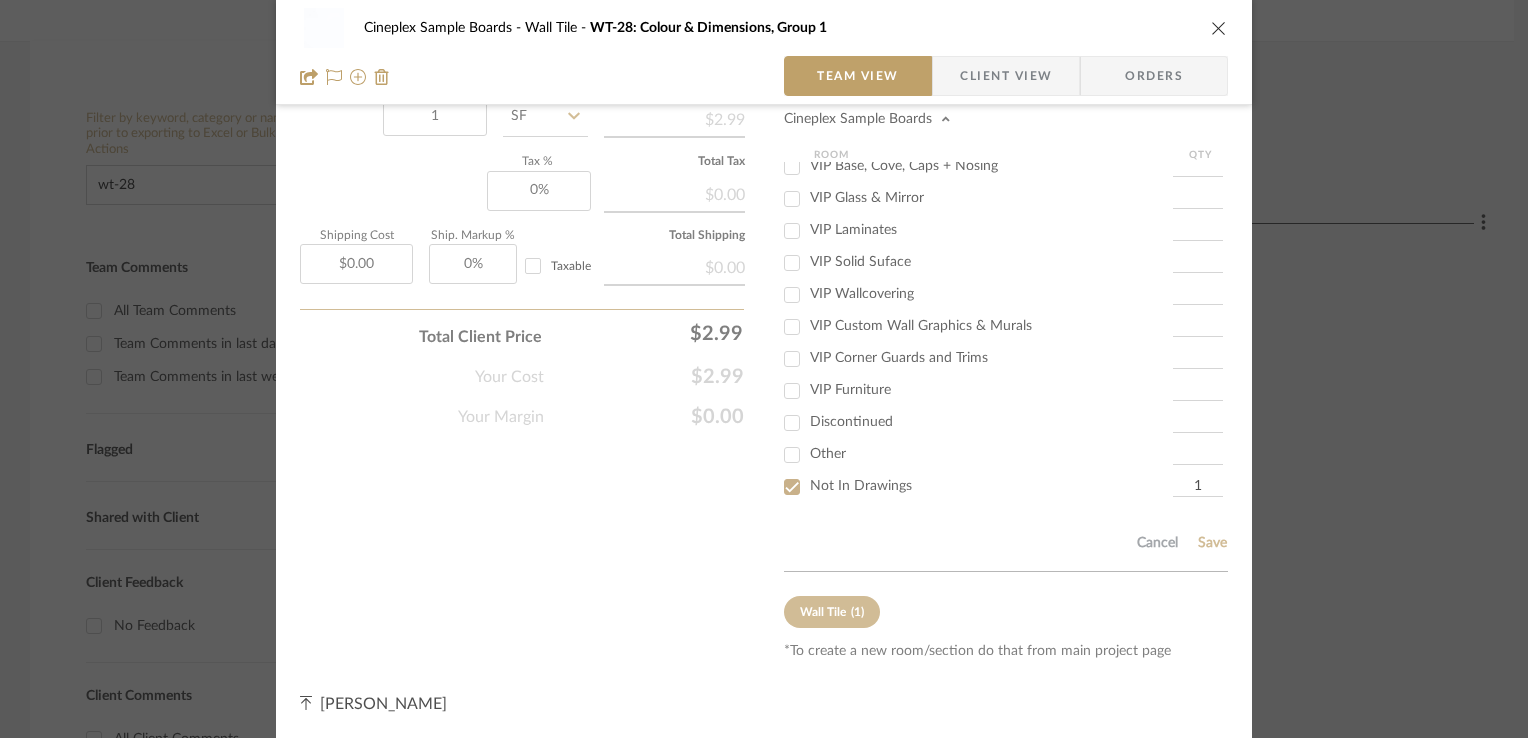 type 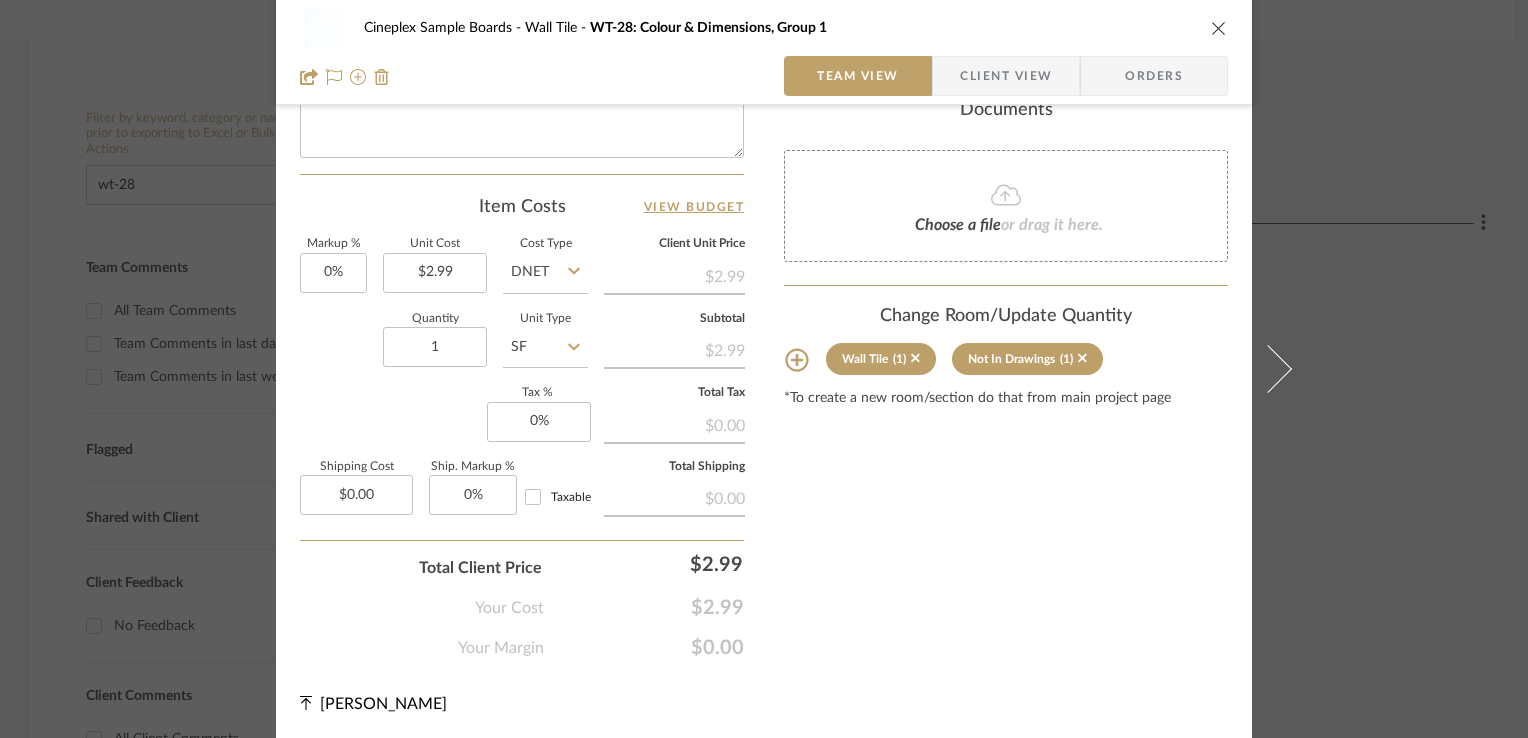 click at bounding box center (1219, 28) 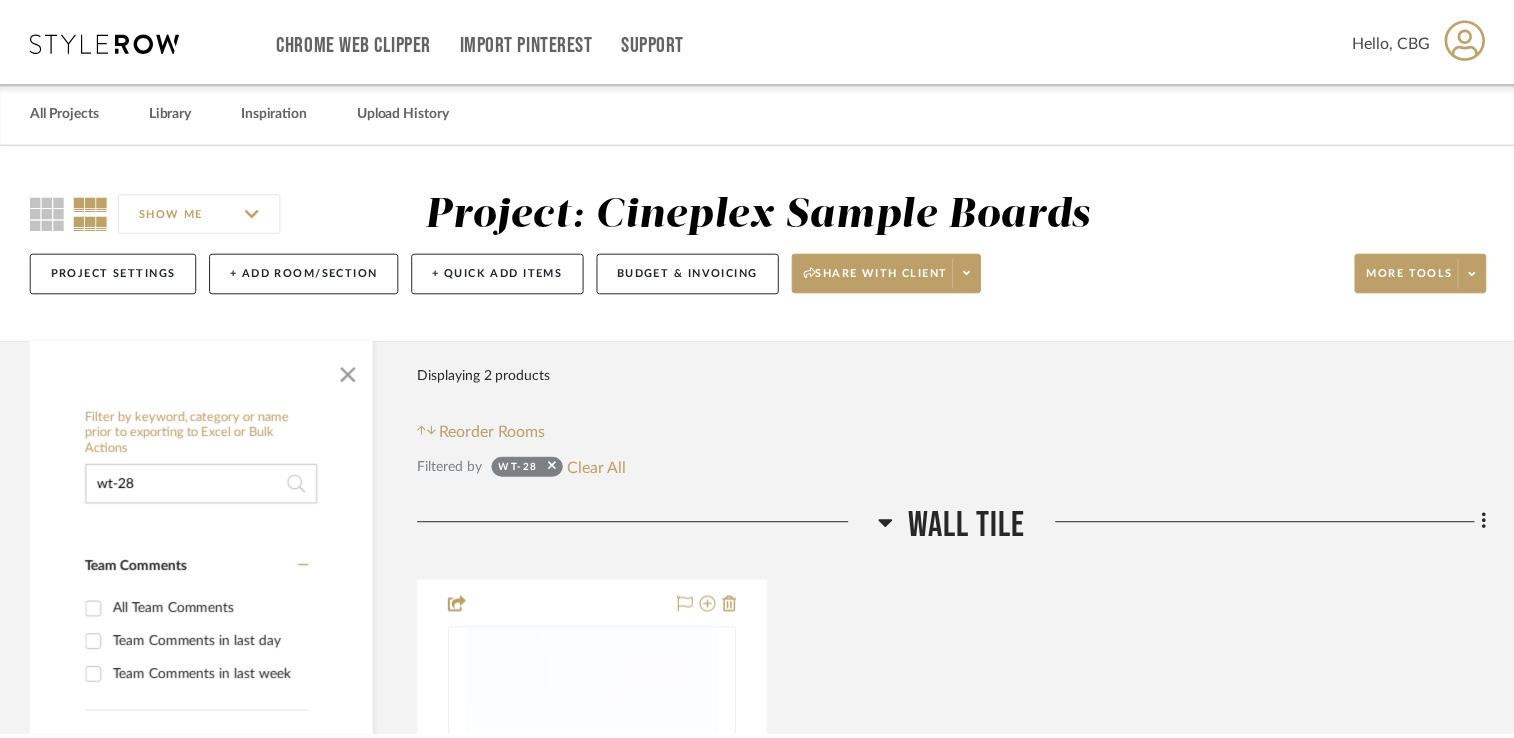 scroll, scrollTop: 300, scrollLeft: 0, axis: vertical 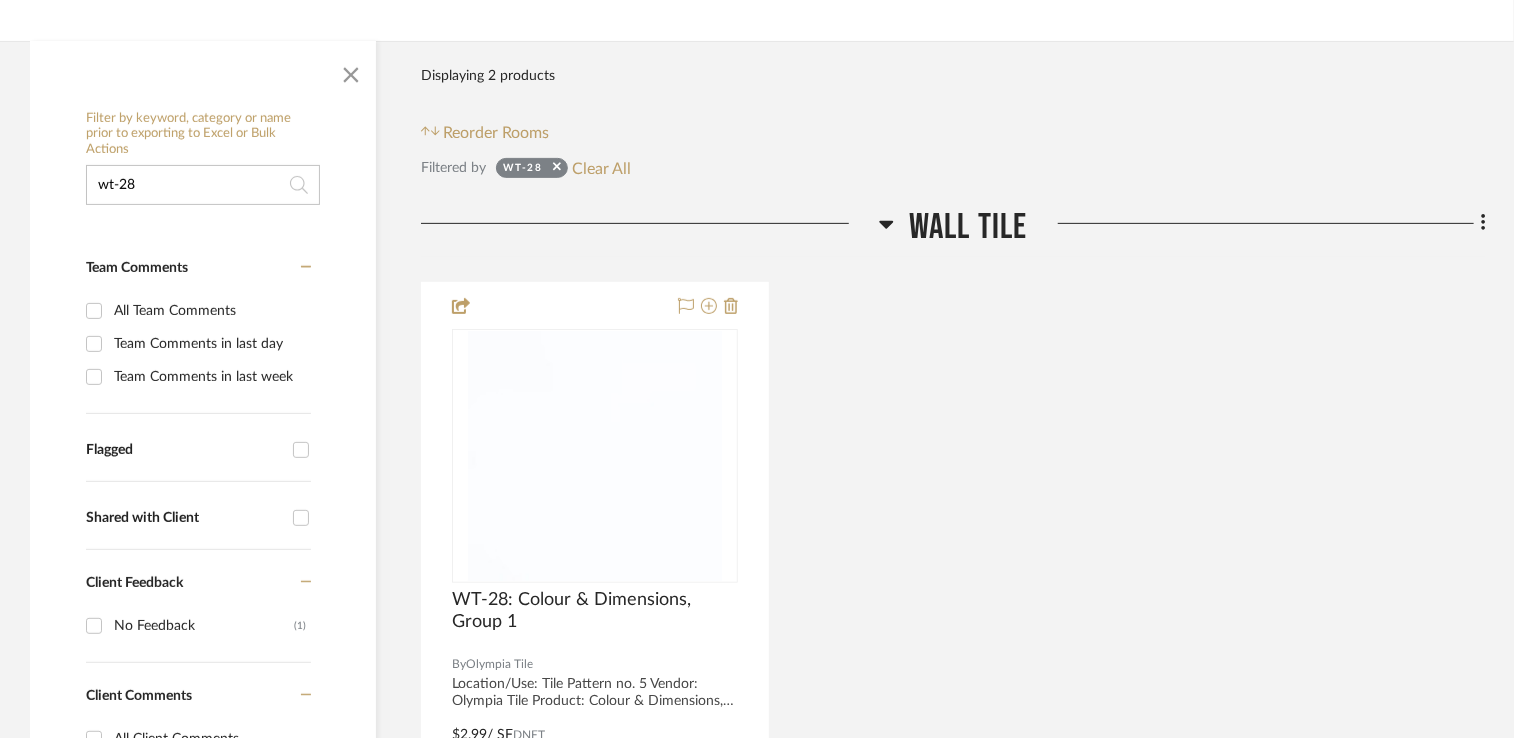 drag, startPoint x: 7, startPoint y: 432, endPoint x: 0, endPoint y: 476, distance: 44.553337 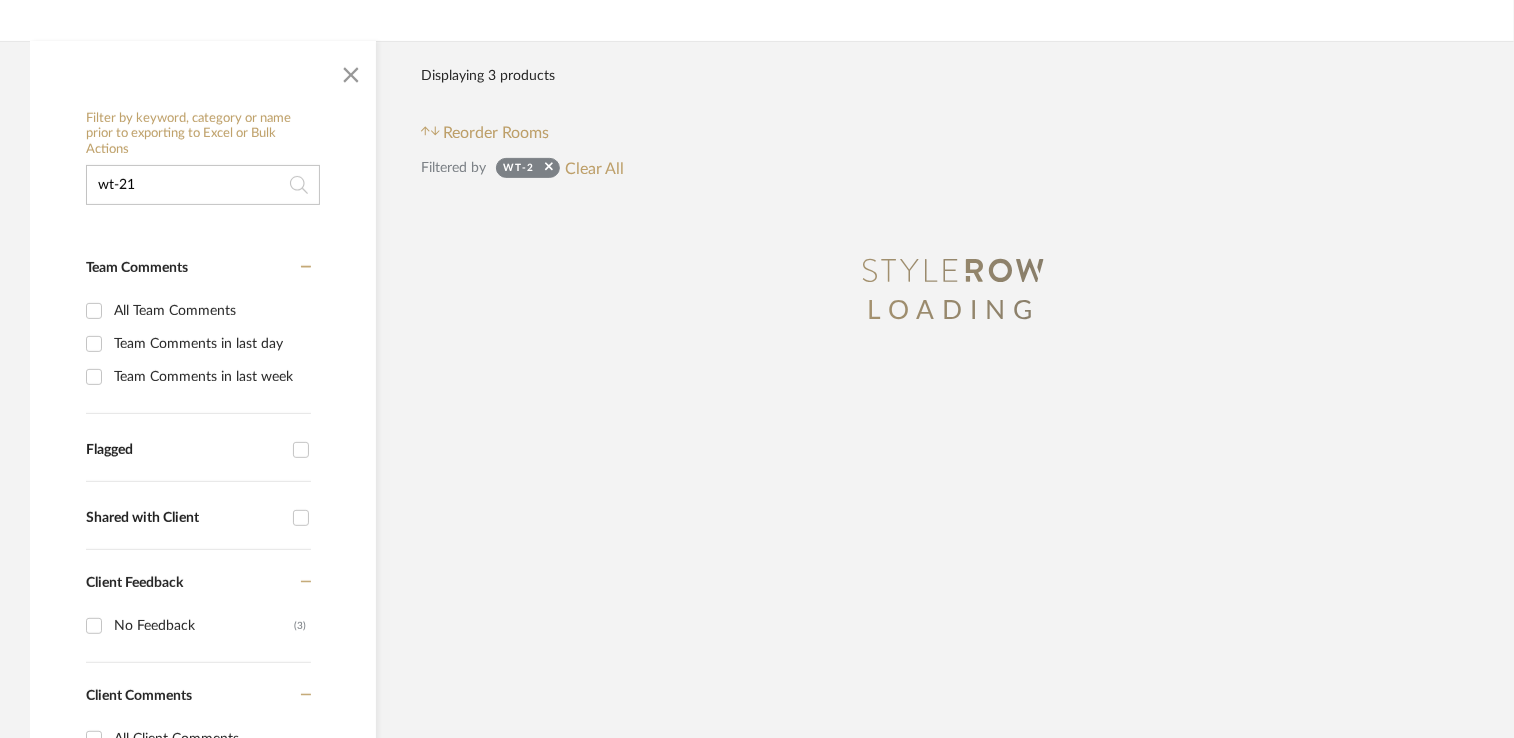 type on "wt-21" 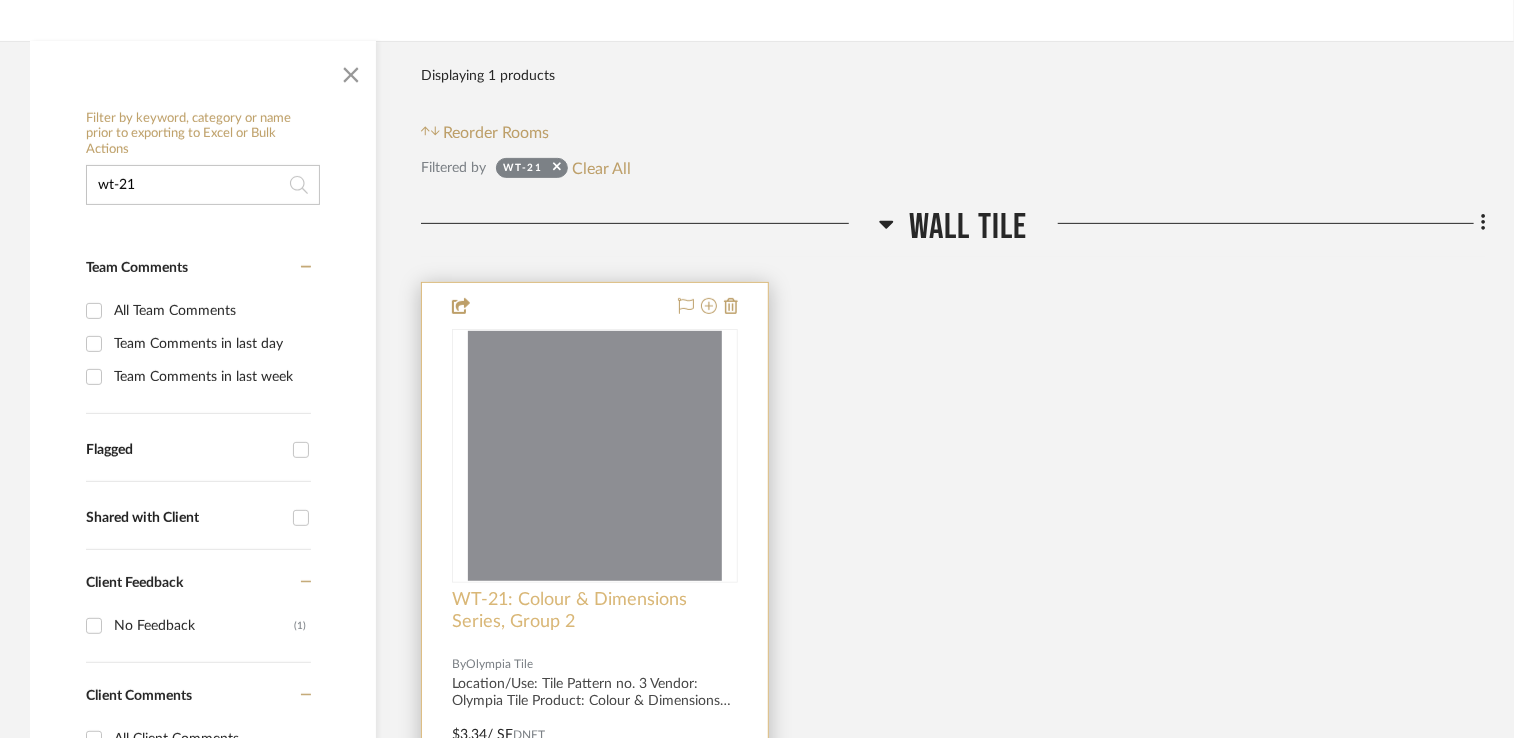 click on "WT-21: Colour & Dimensions Series, Group 2" at bounding box center [595, 611] 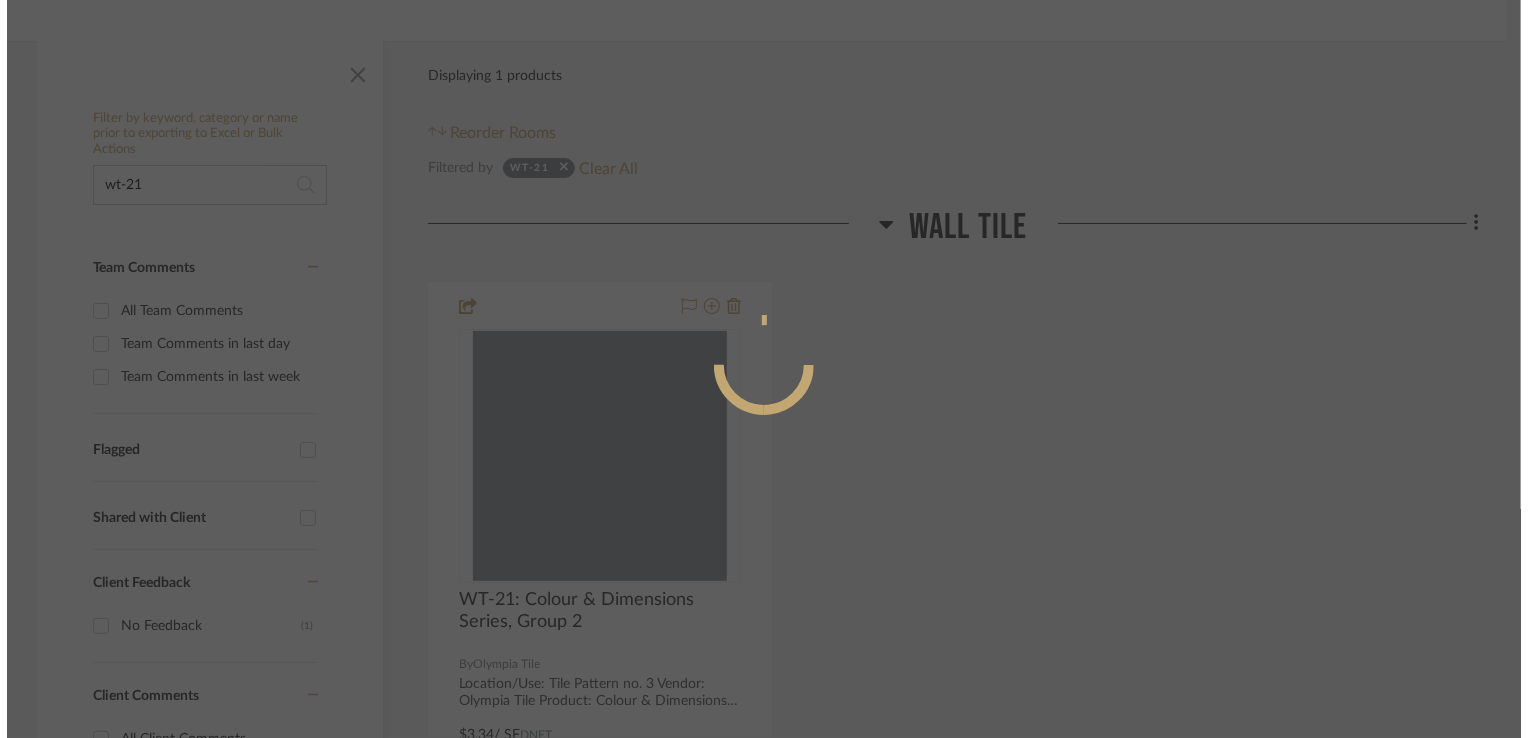 scroll, scrollTop: 0, scrollLeft: 0, axis: both 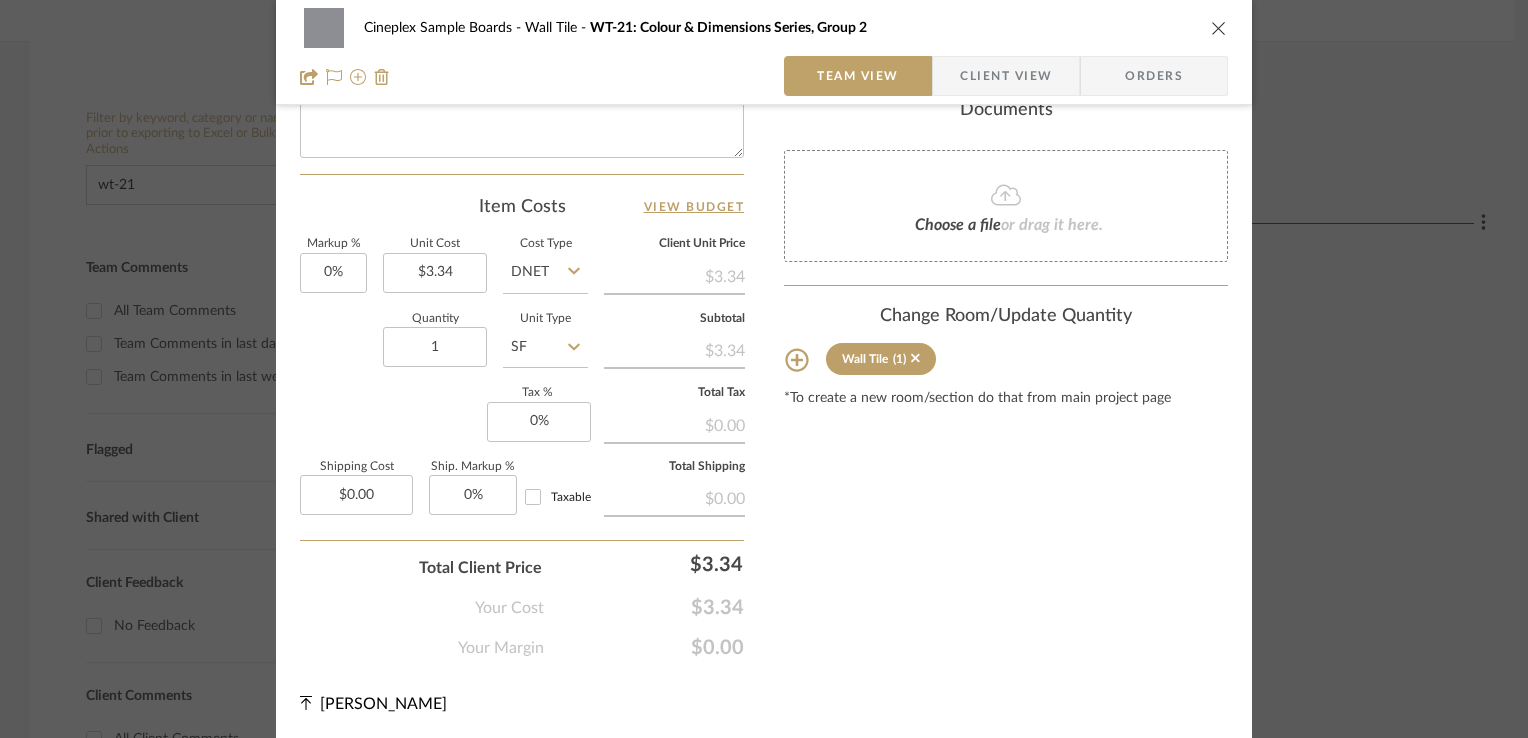 click 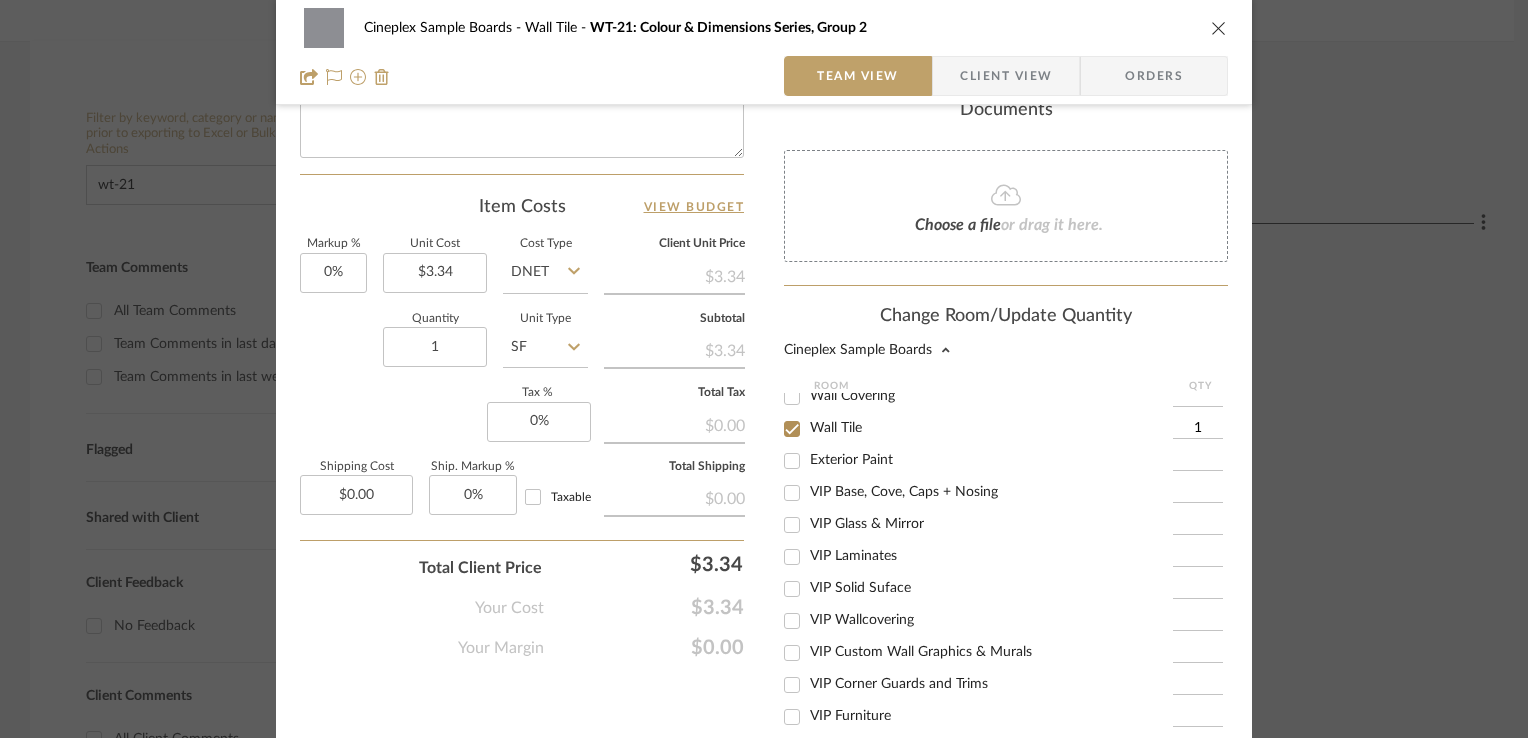 scroll, scrollTop: 363, scrollLeft: 0, axis: vertical 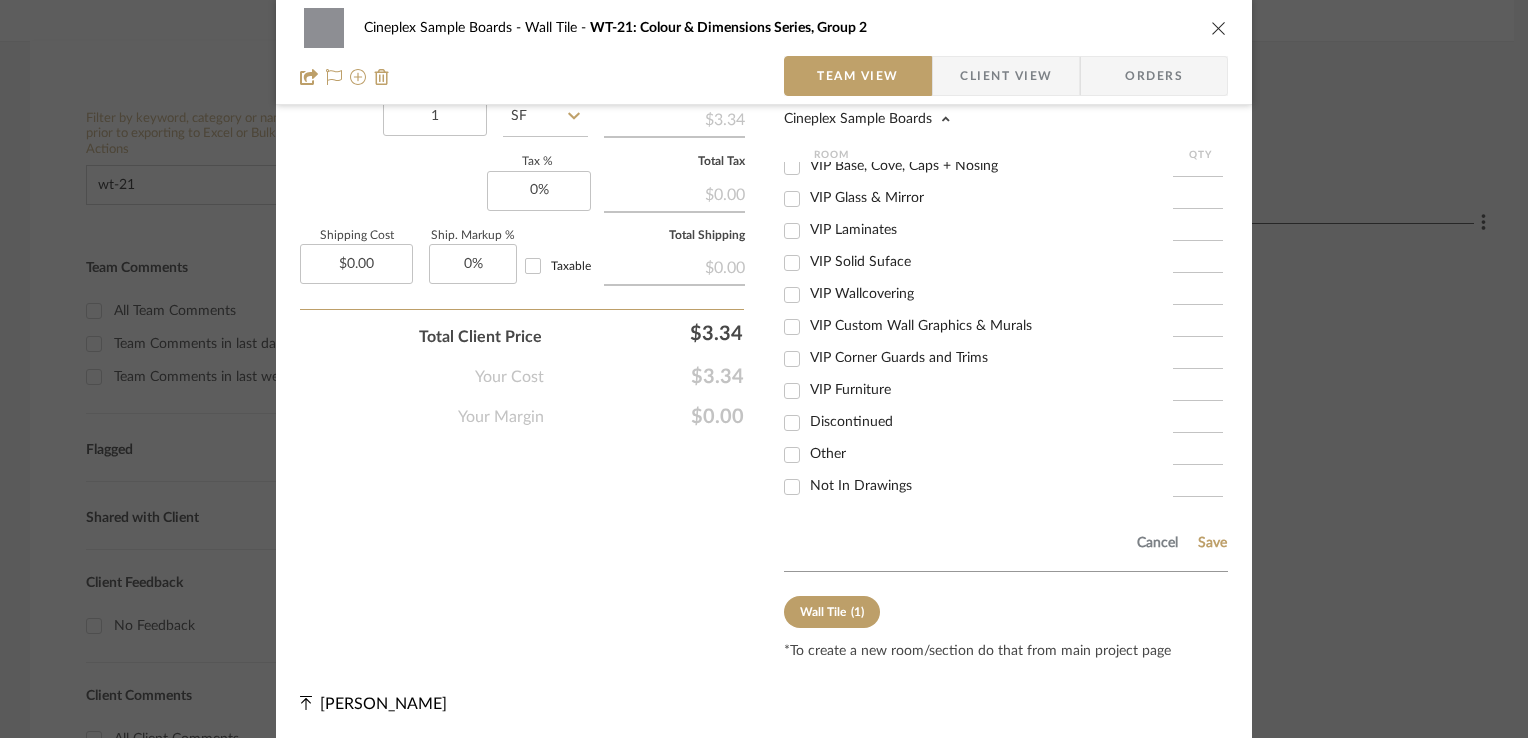 click on "Not In Drawings" at bounding box center (861, 486) 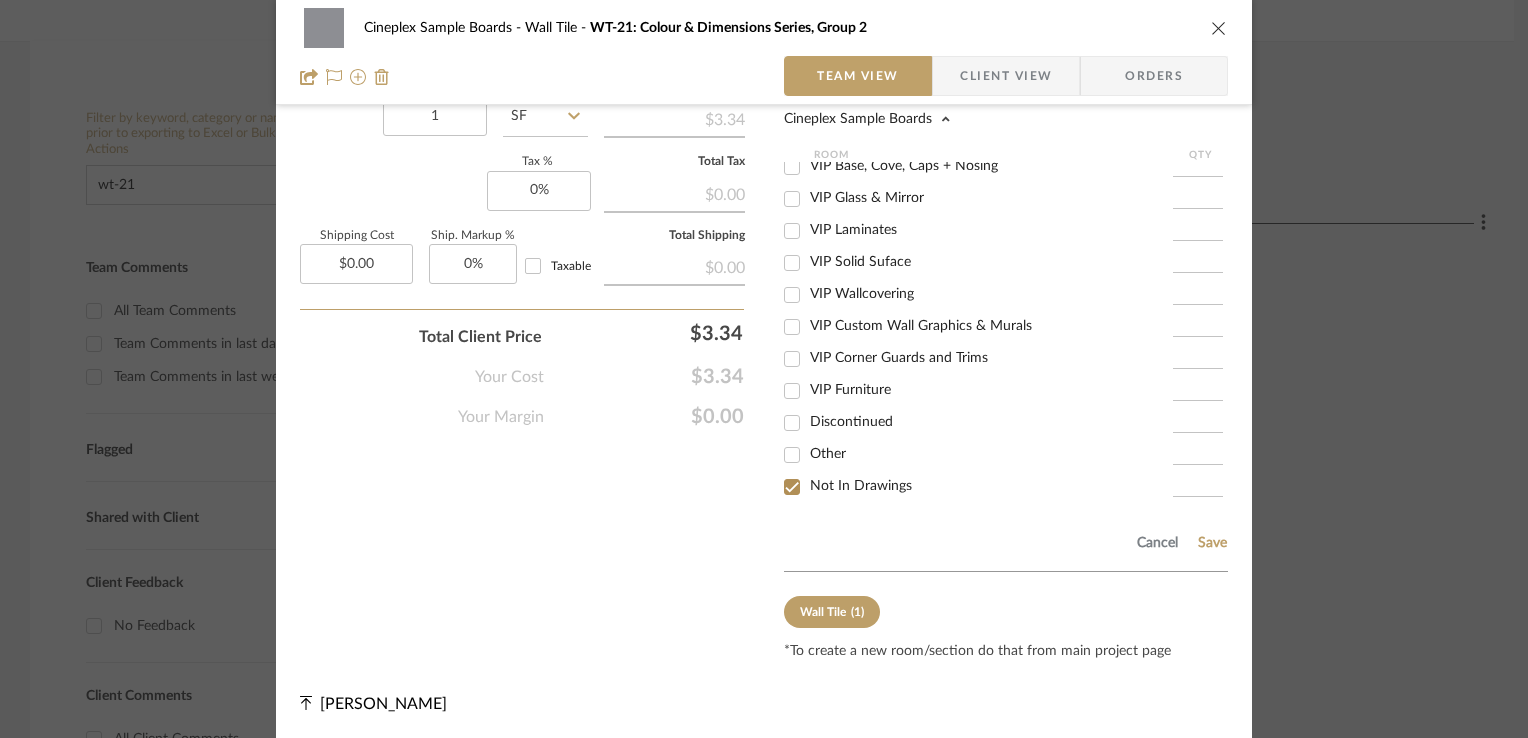 checkbox on "true" 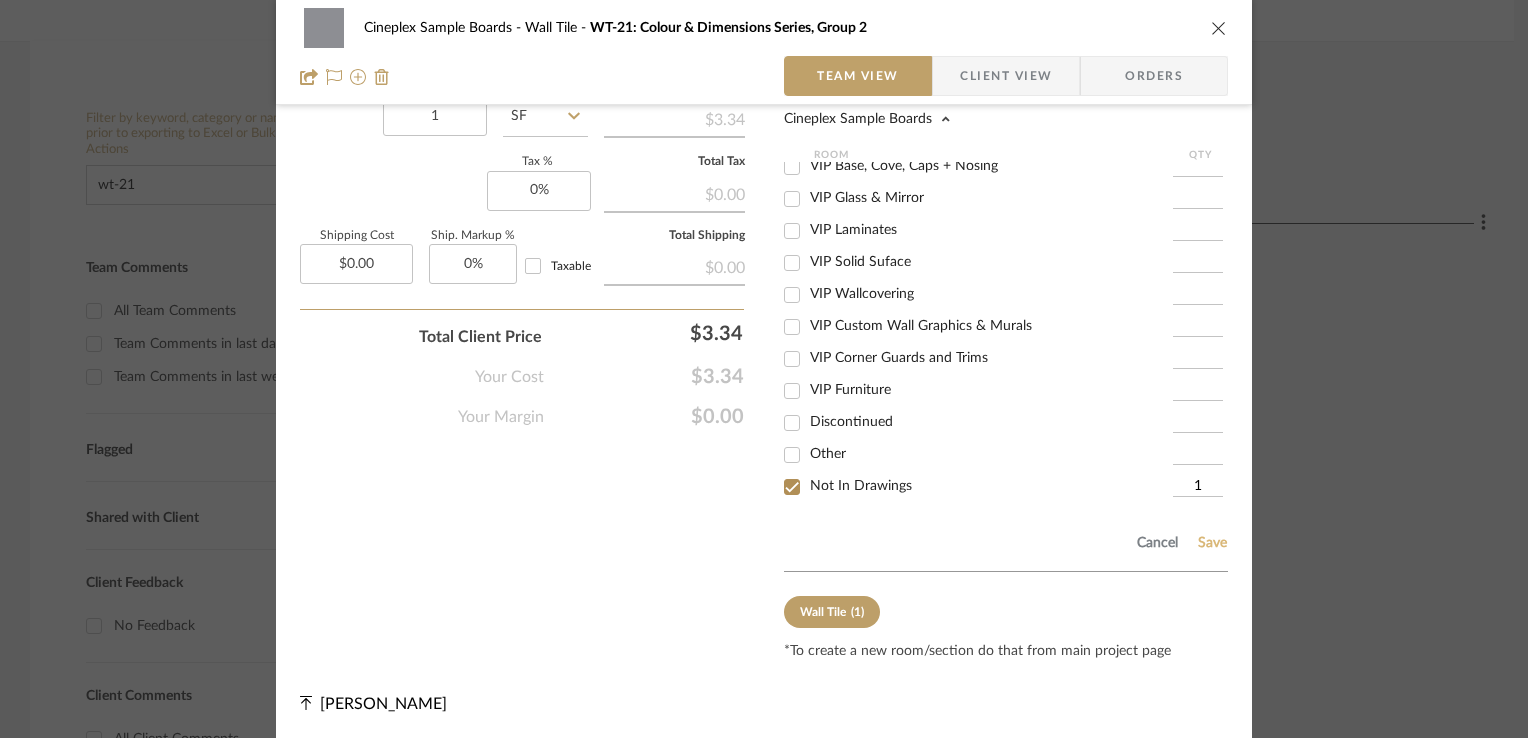 click on "Save" 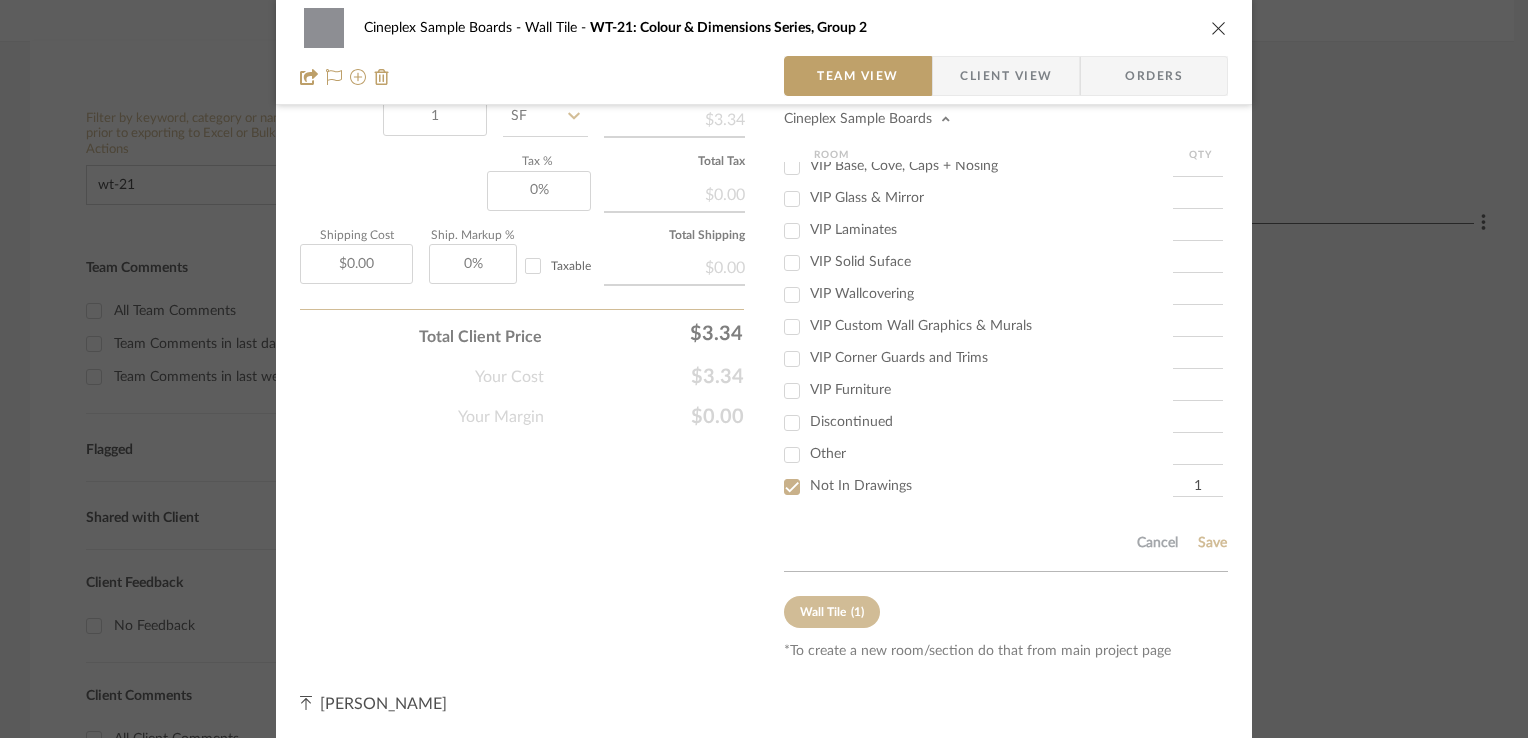 type 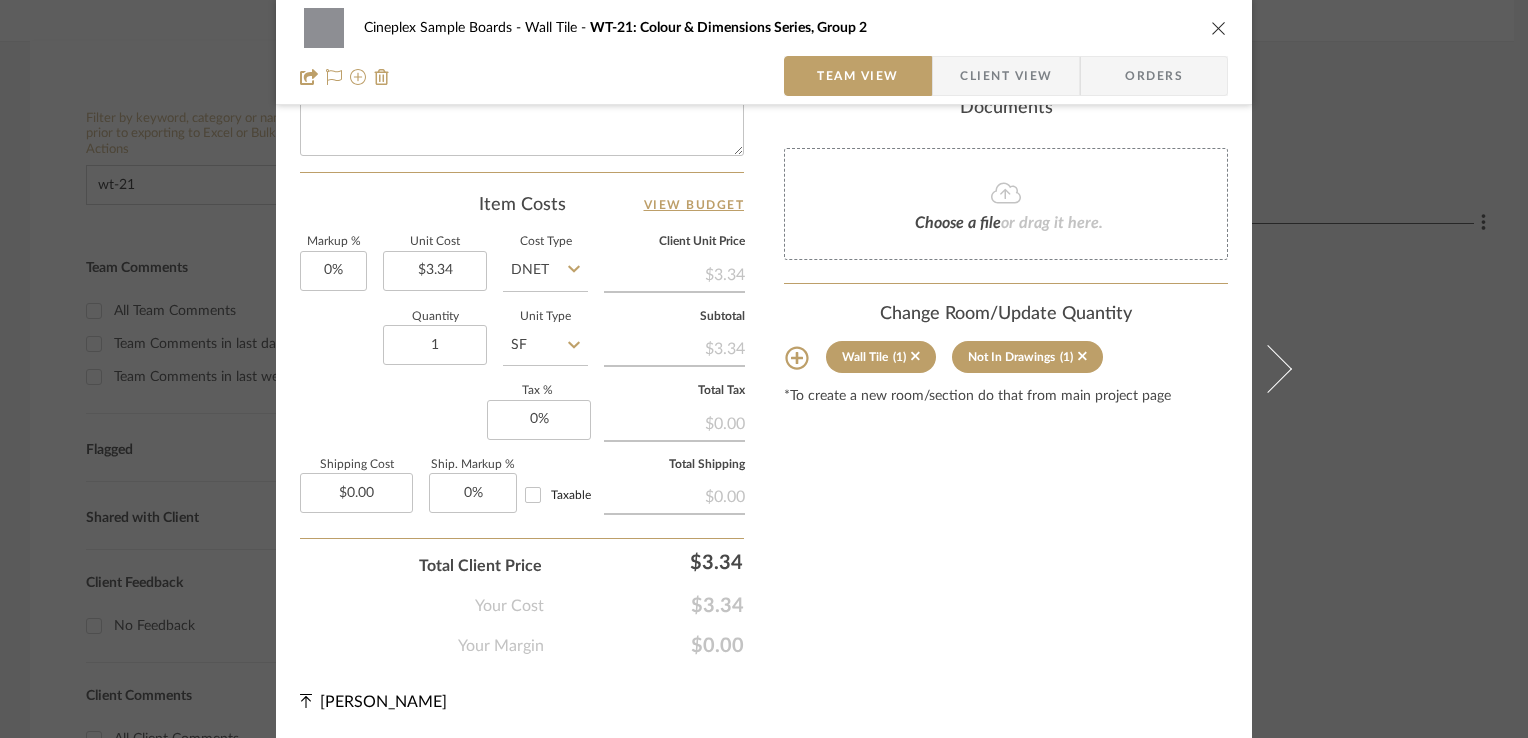 scroll, scrollTop: 1019, scrollLeft: 0, axis: vertical 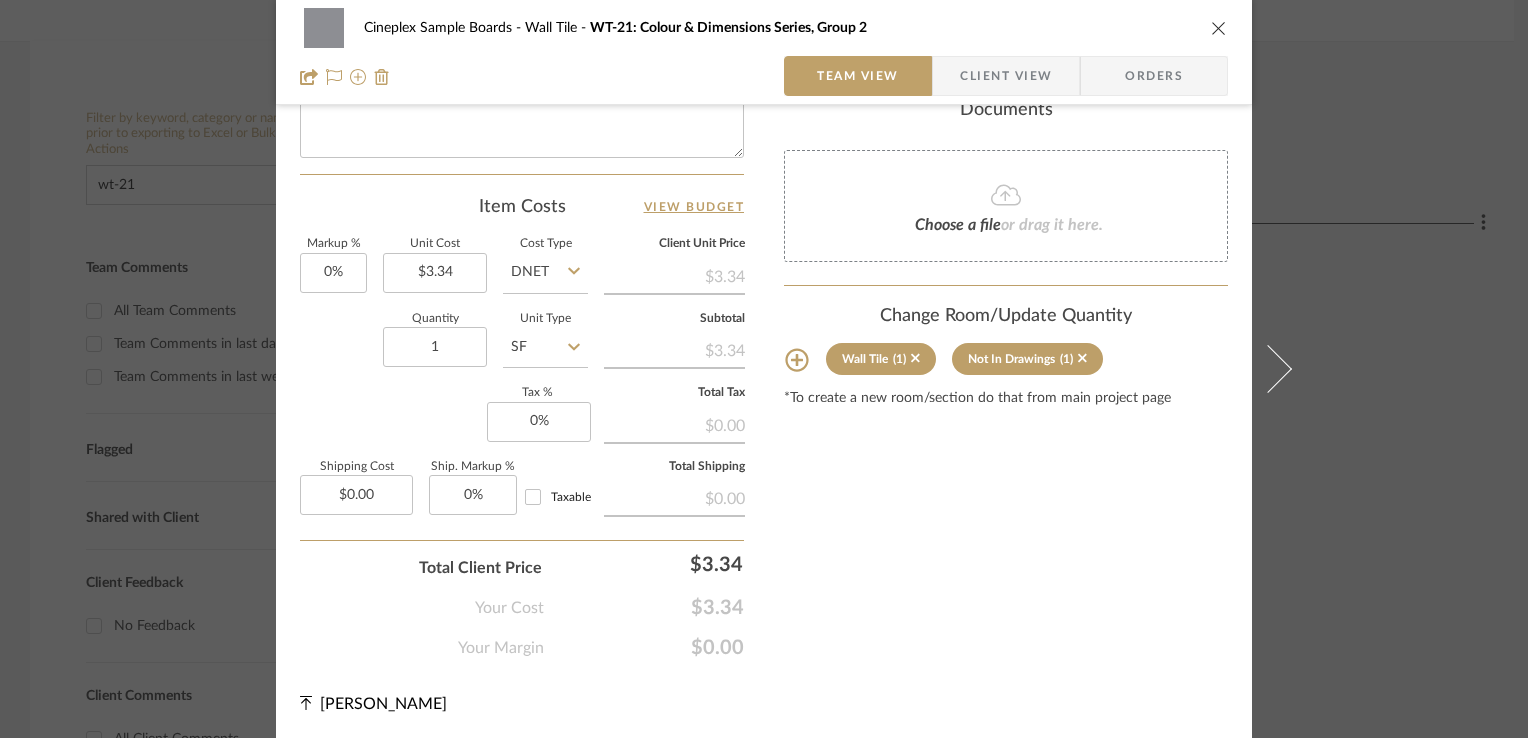 drag, startPoint x: 1208, startPoint y: 27, endPoint x: 1202, endPoint y: 46, distance: 19.924858 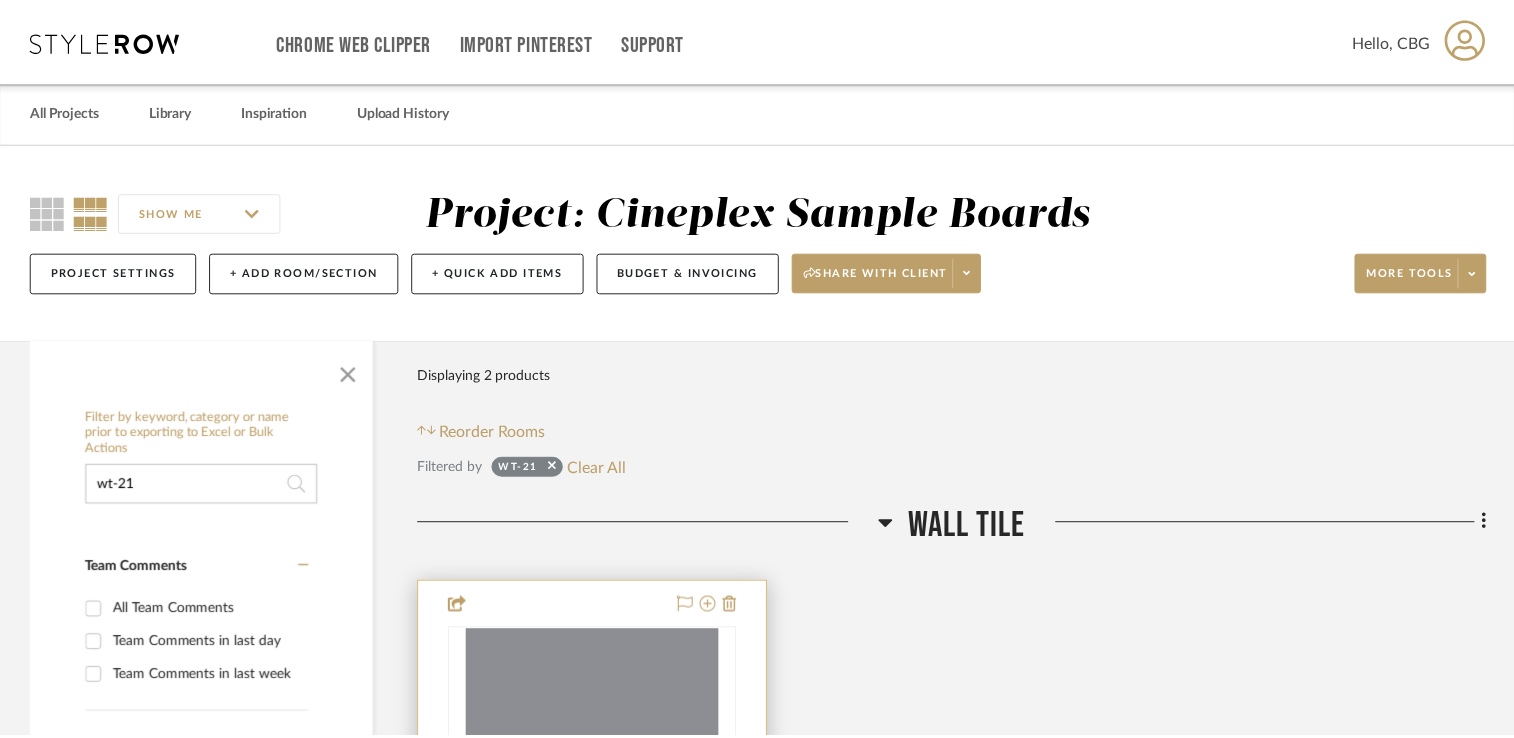 scroll, scrollTop: 300, scrollLeft: 0, axis: vertical 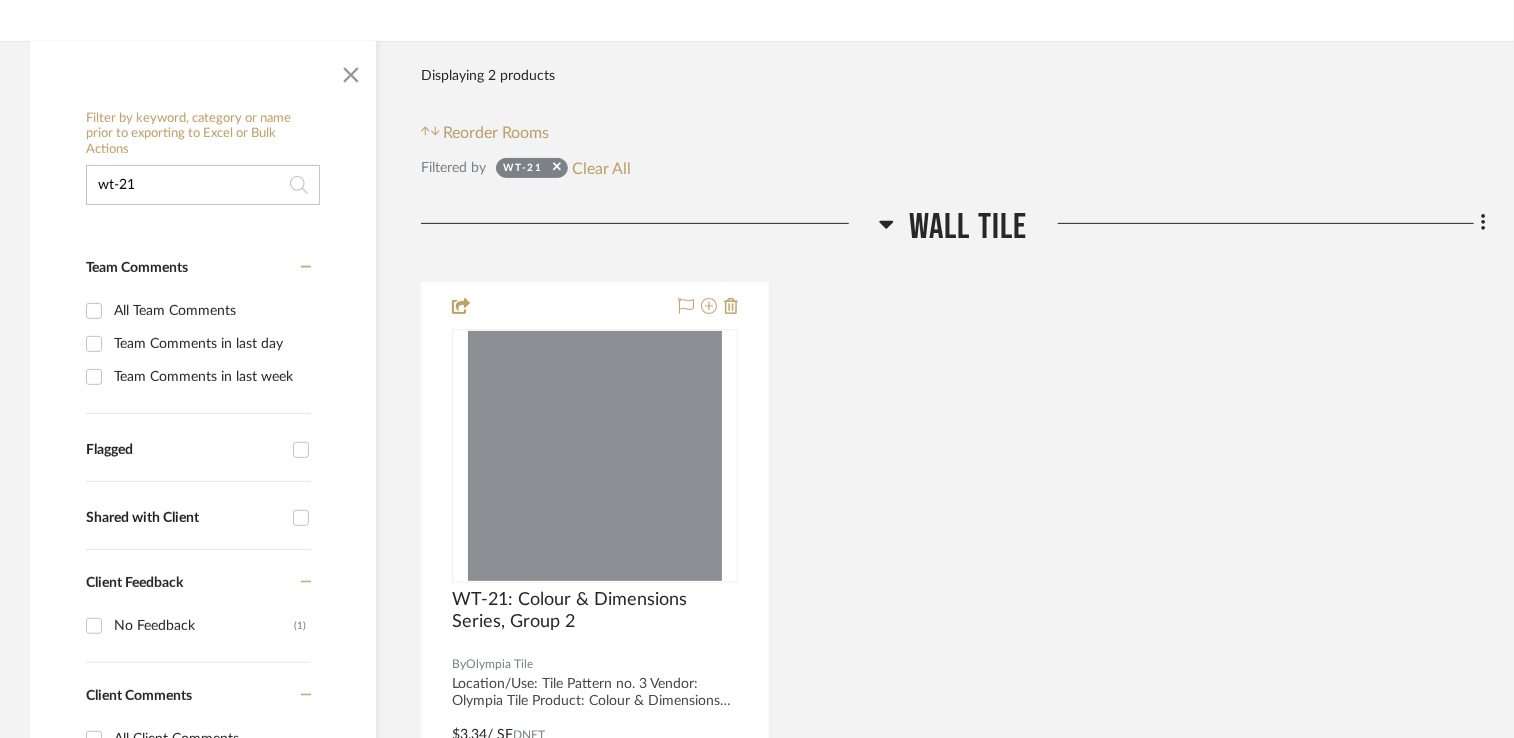 click on "wt-21" 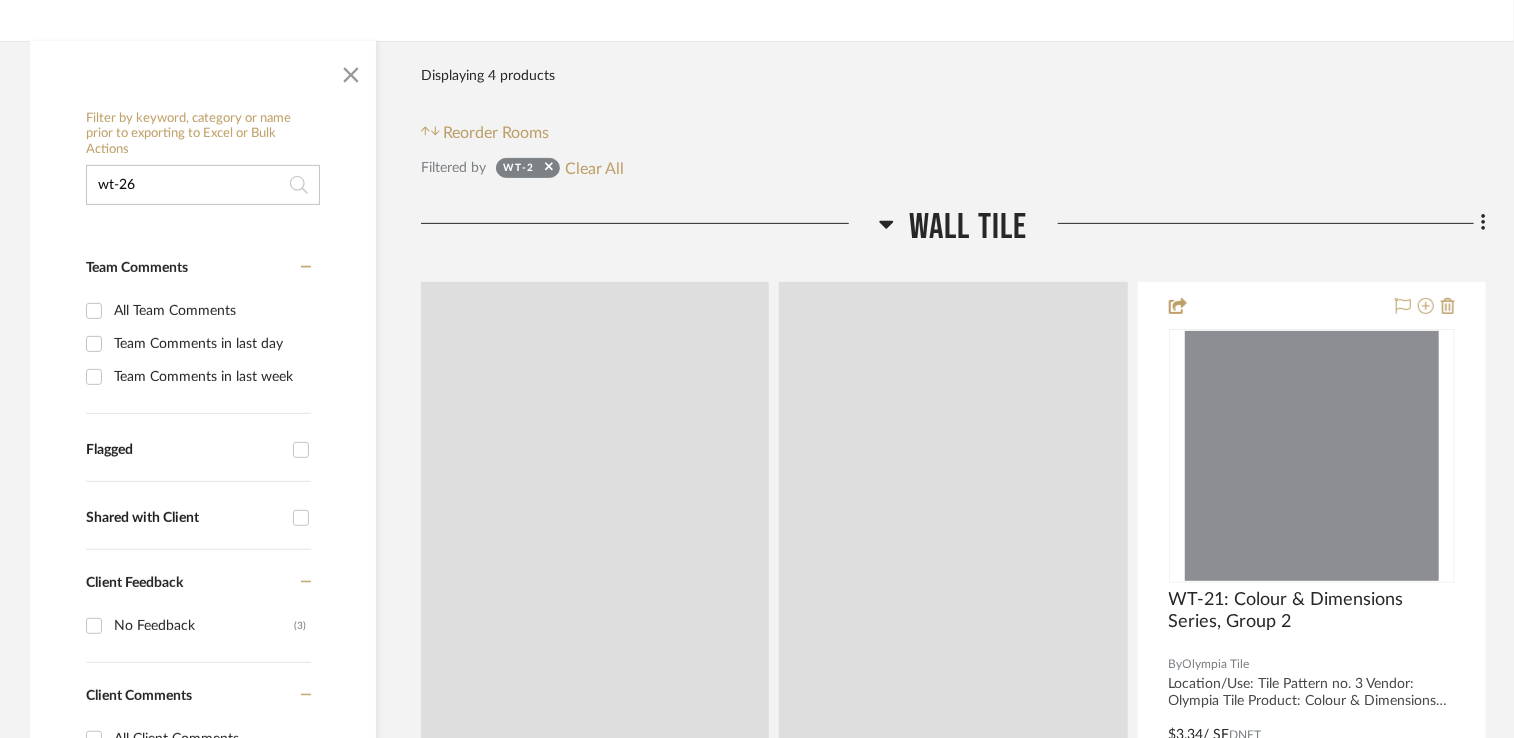 type on "wt-26" 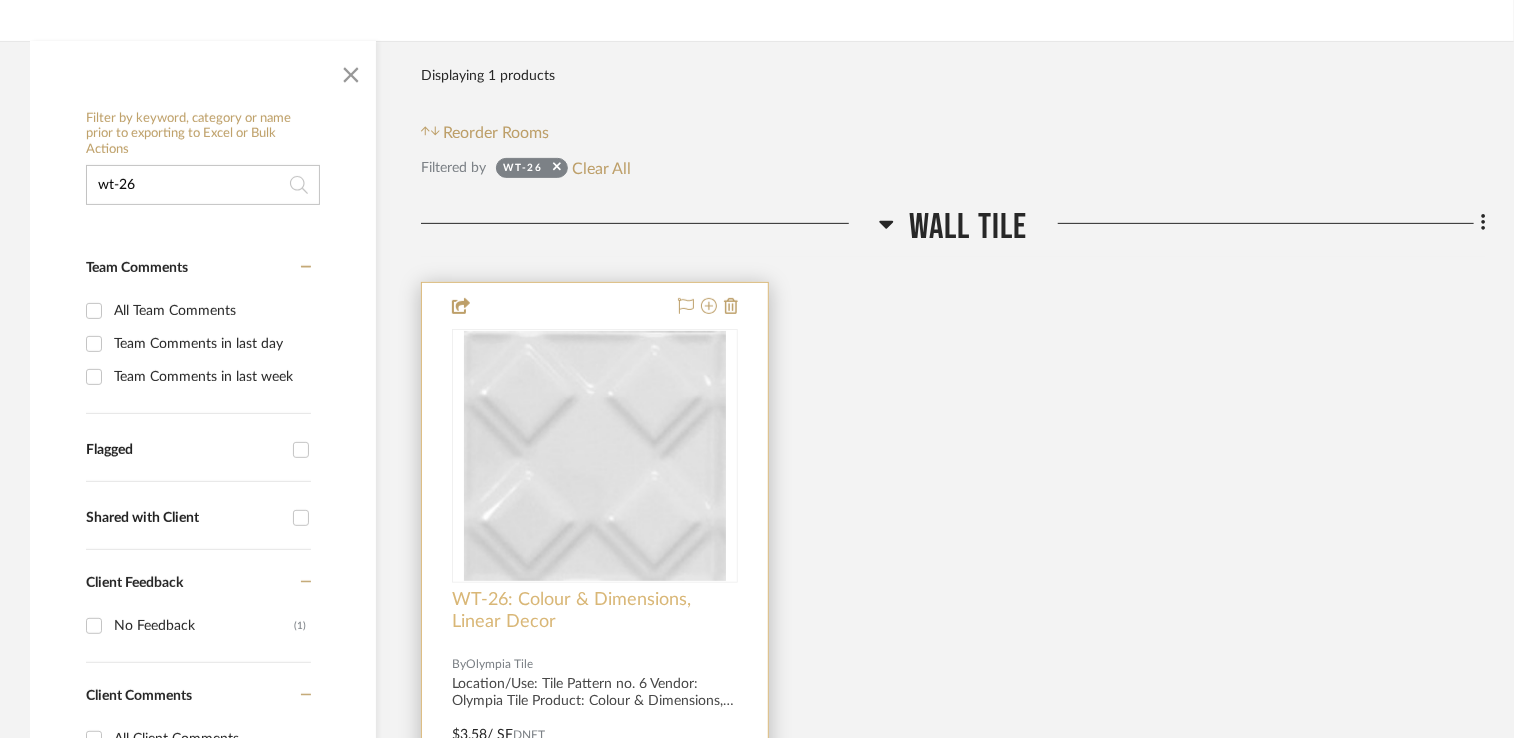 click on "WT-26: Colour & Dimensions, Linear Decor" at bounding box center (595, 611) 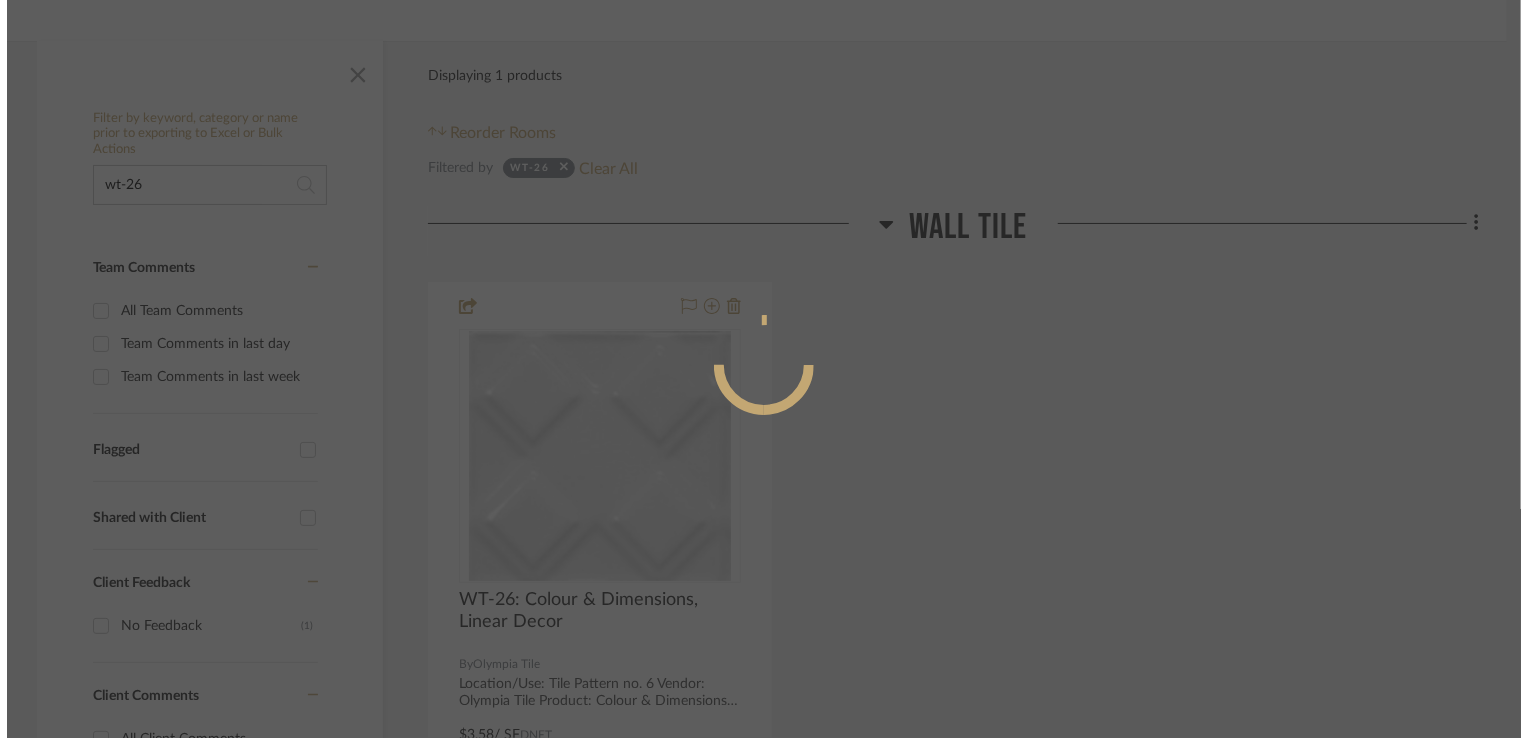 scroll, scrollTop: 0, scrollLeft: 0, axis: both 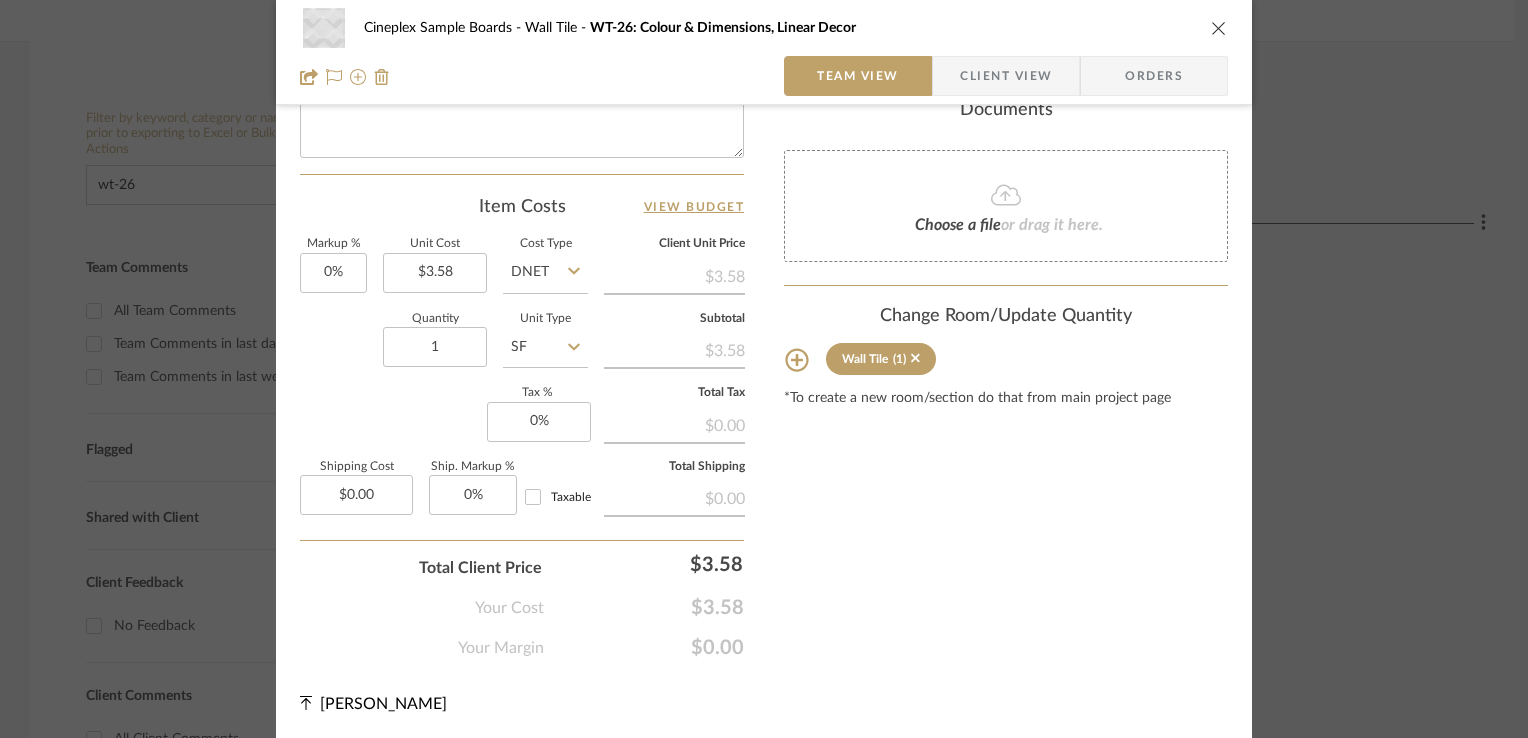 click 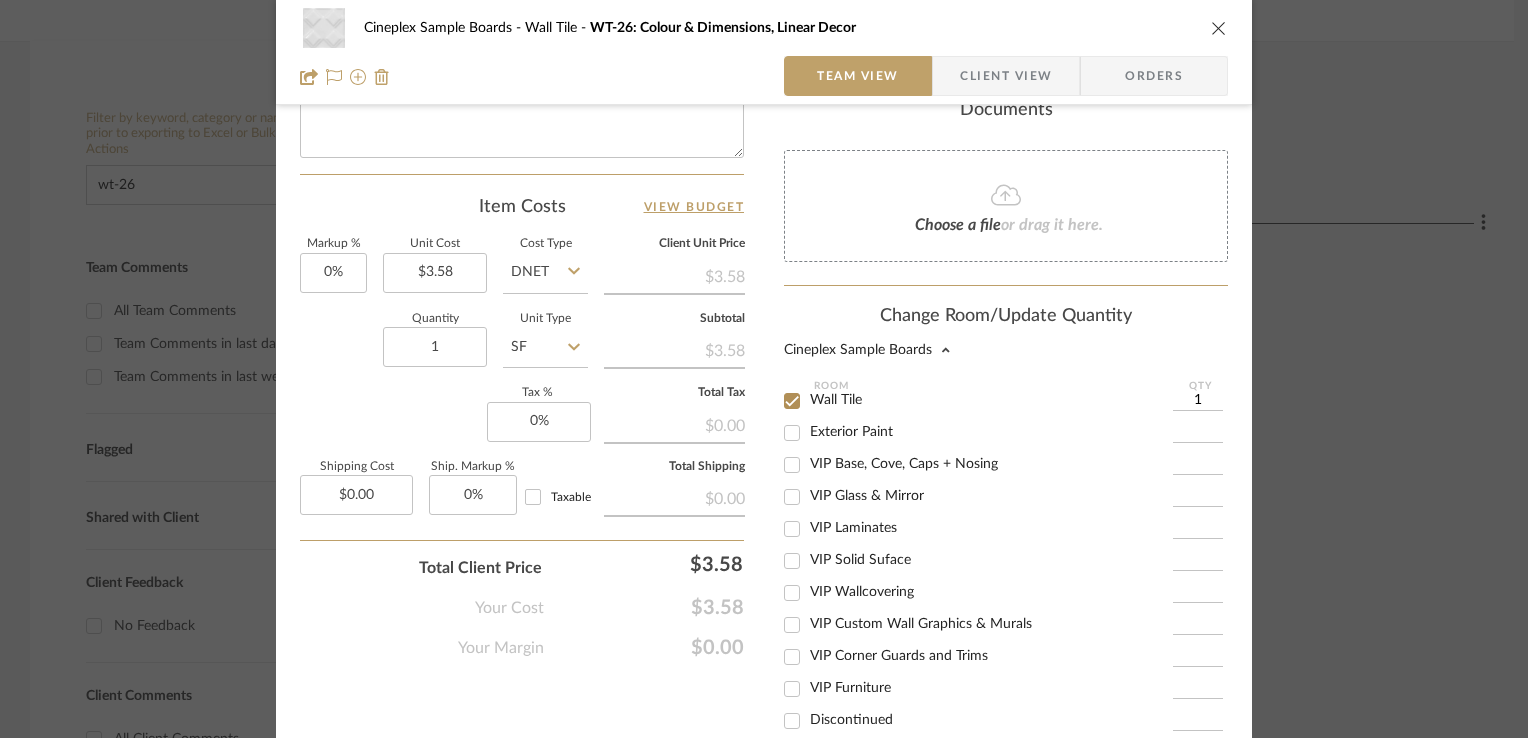 scroll, scrollTop: 363, scrollLeft: 0, axis: vertical 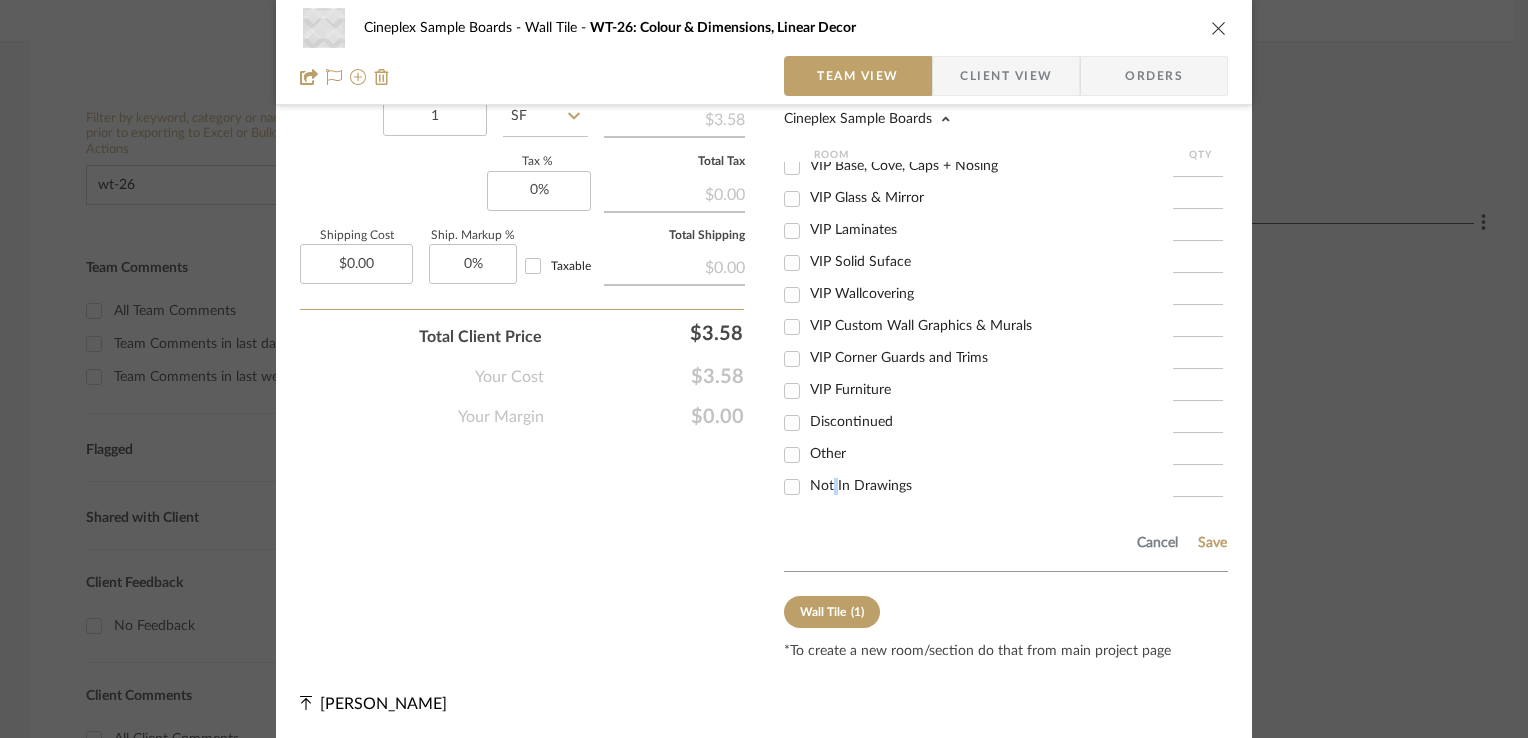 click on "Not In Drawings" at bounding box center [861, 486] 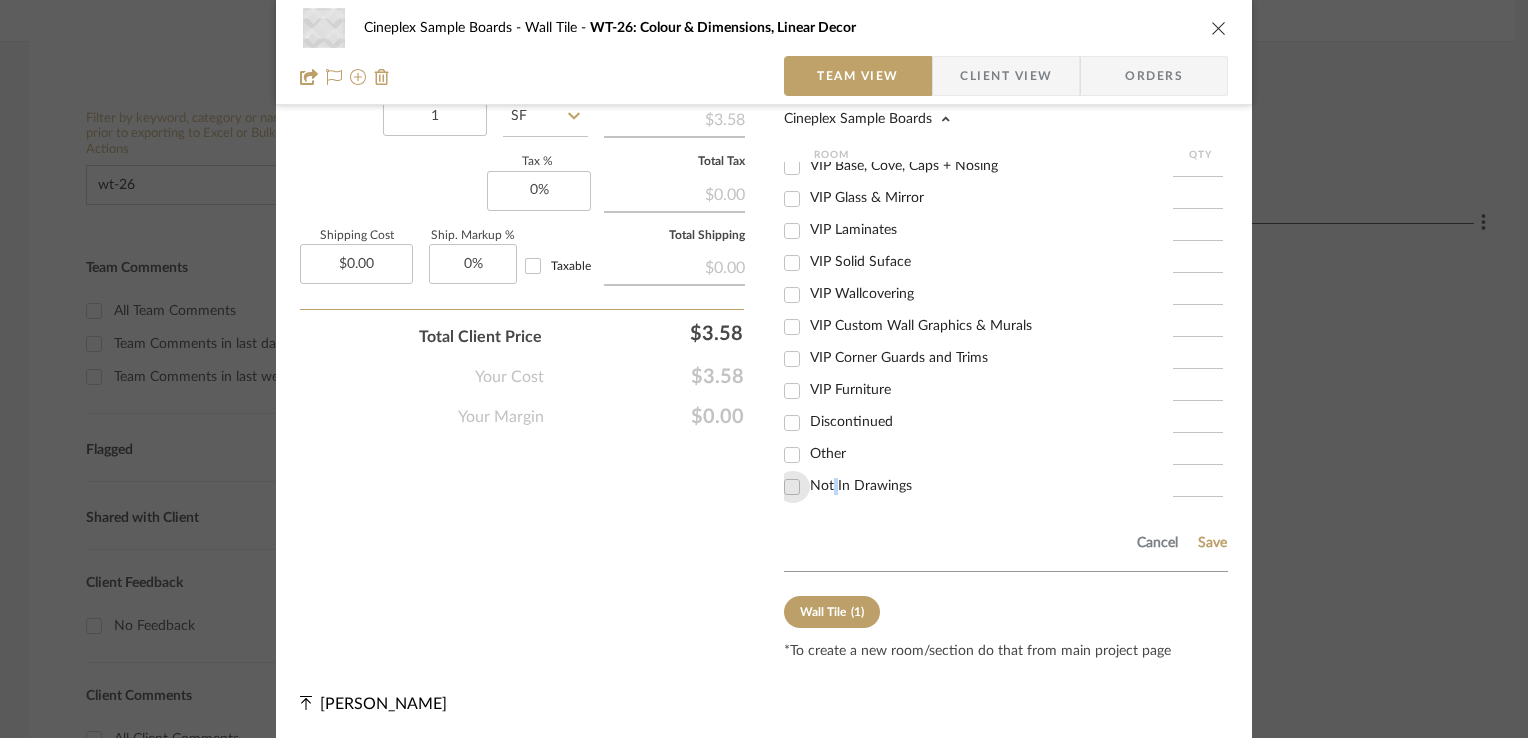 click on "Not In Drawings" at bounding box center [792, 487] 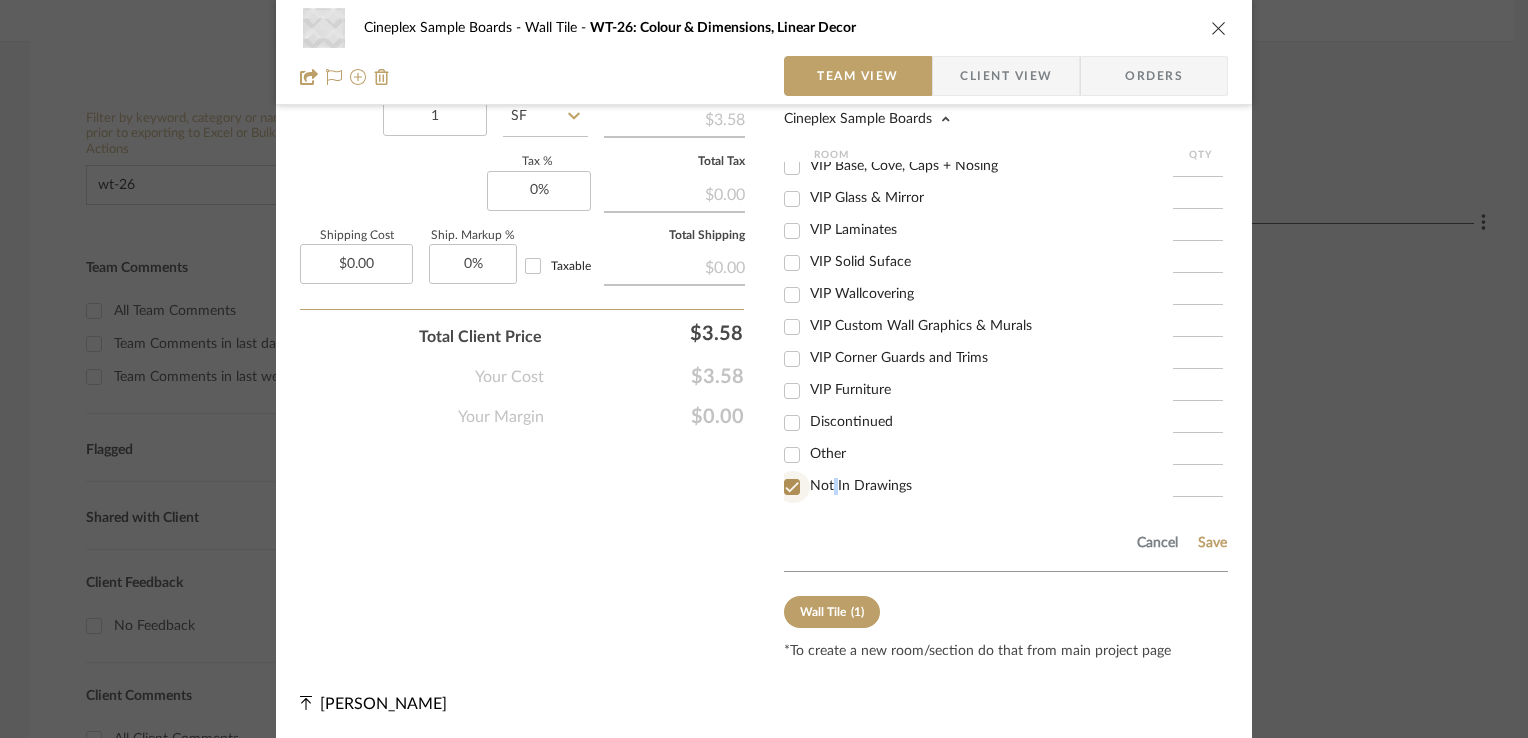 checkbox on "true" 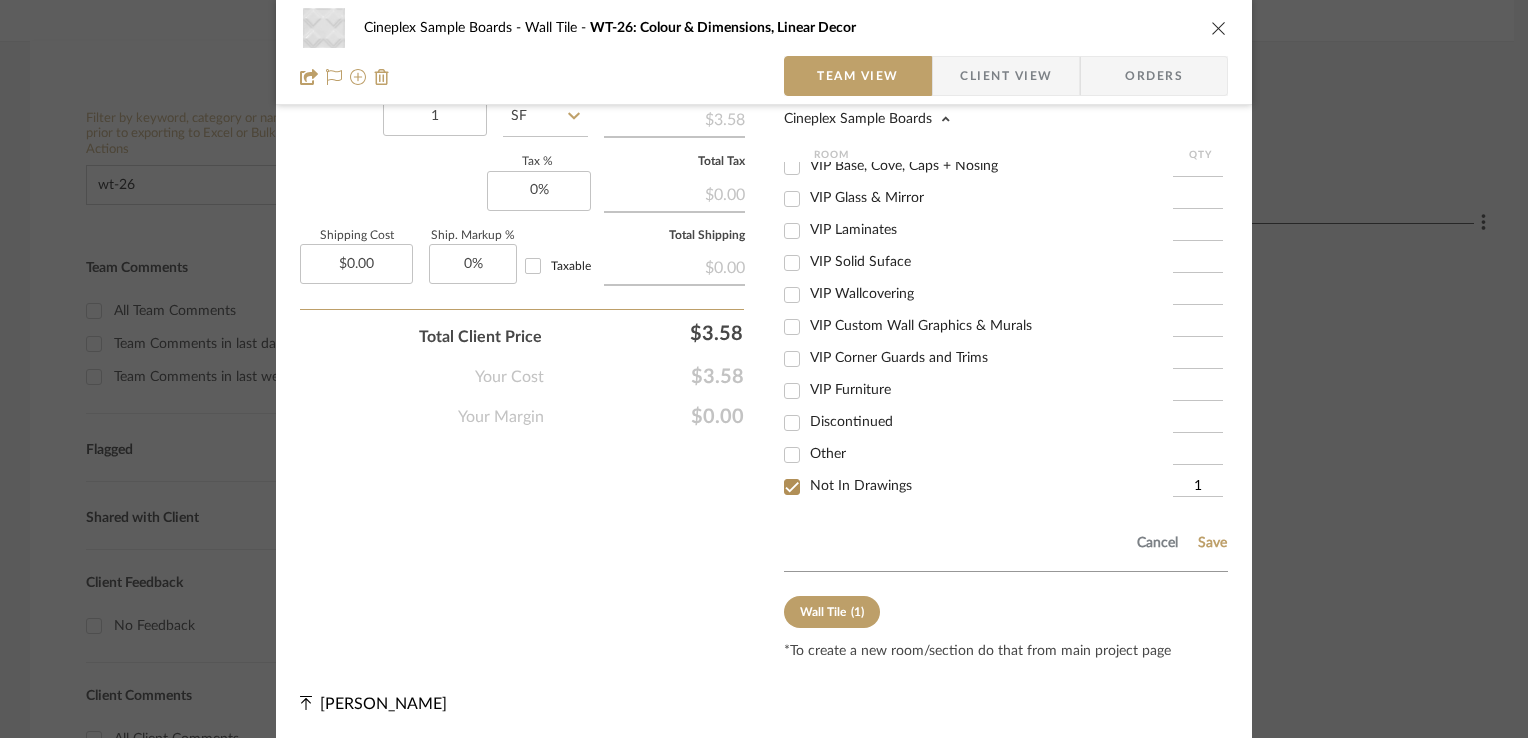 click on "Cancel Save" 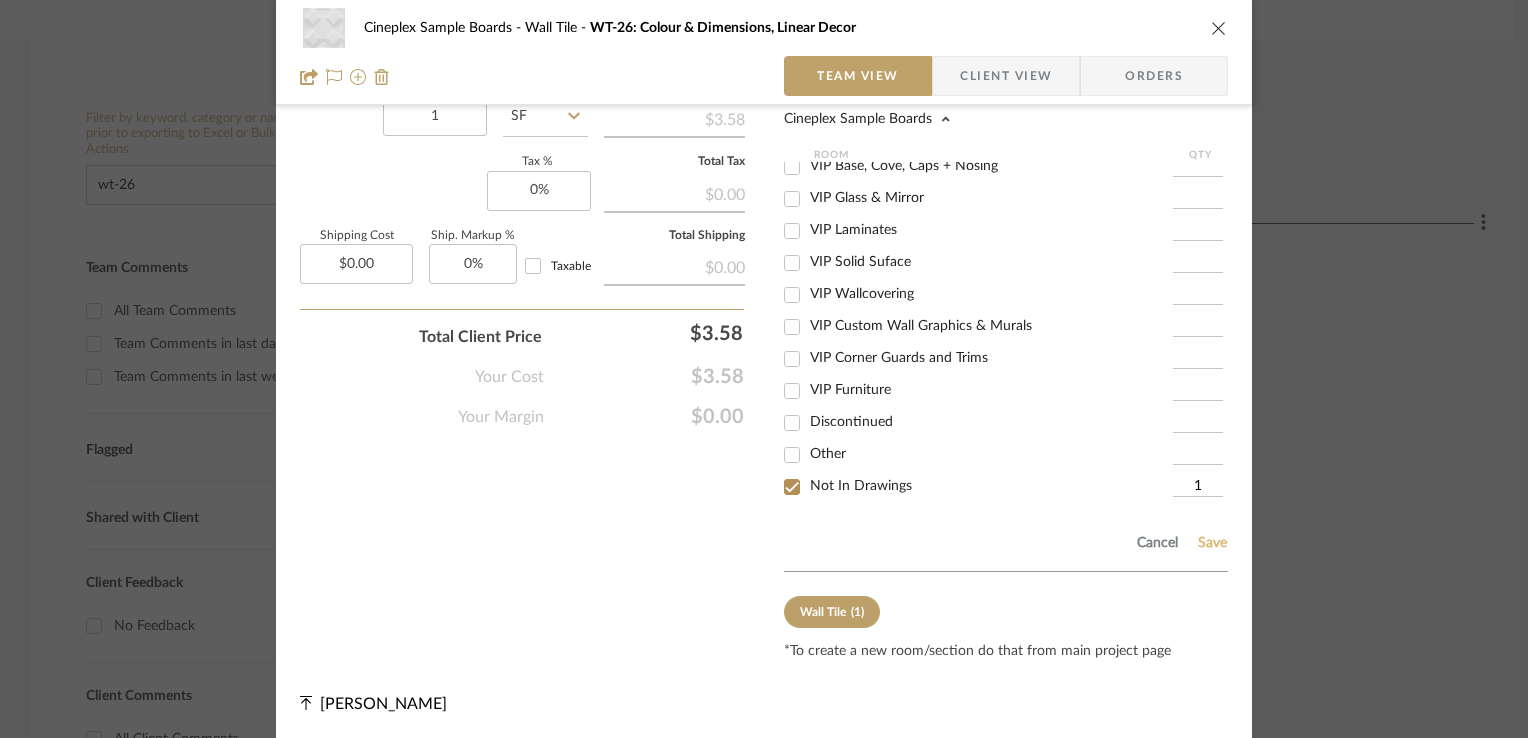 click on "Save" 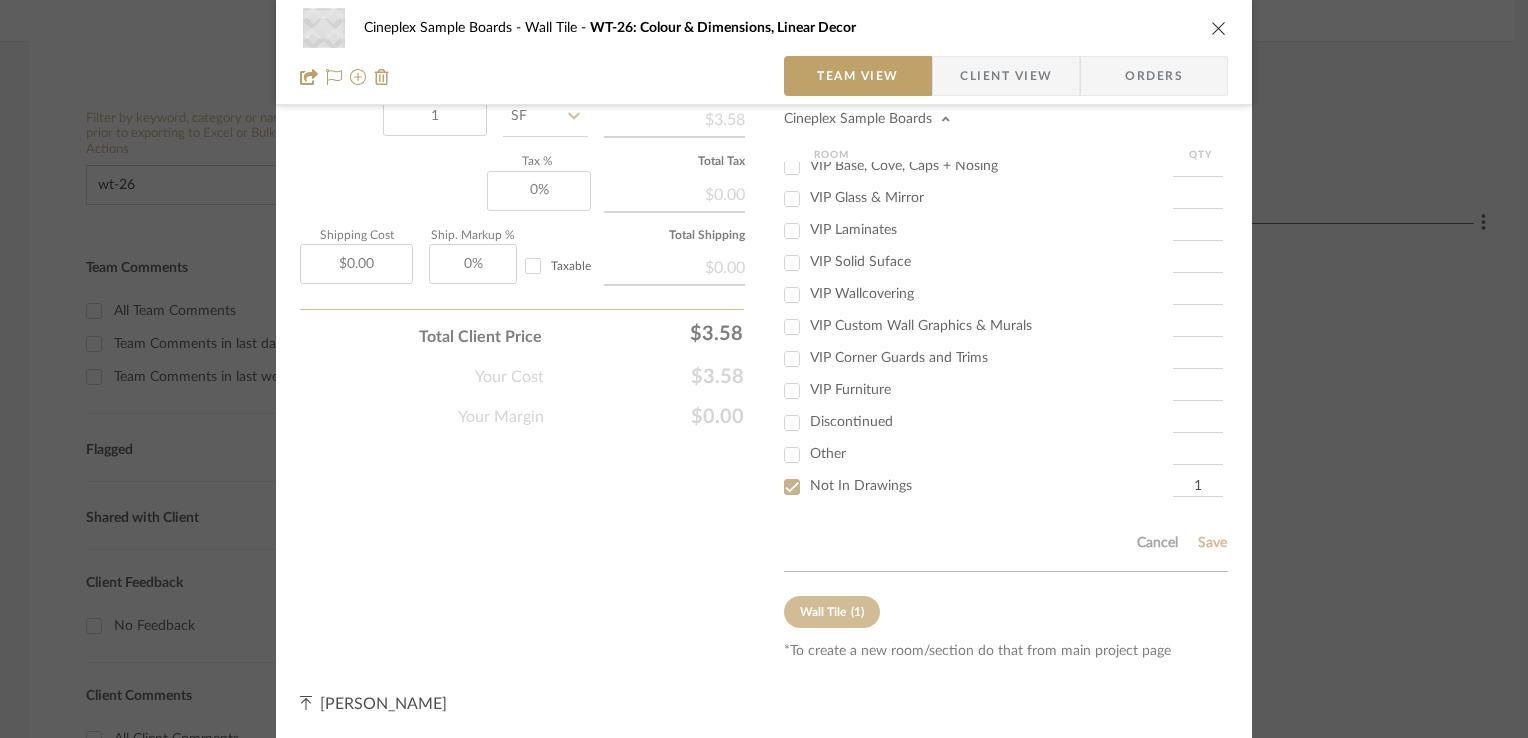 type 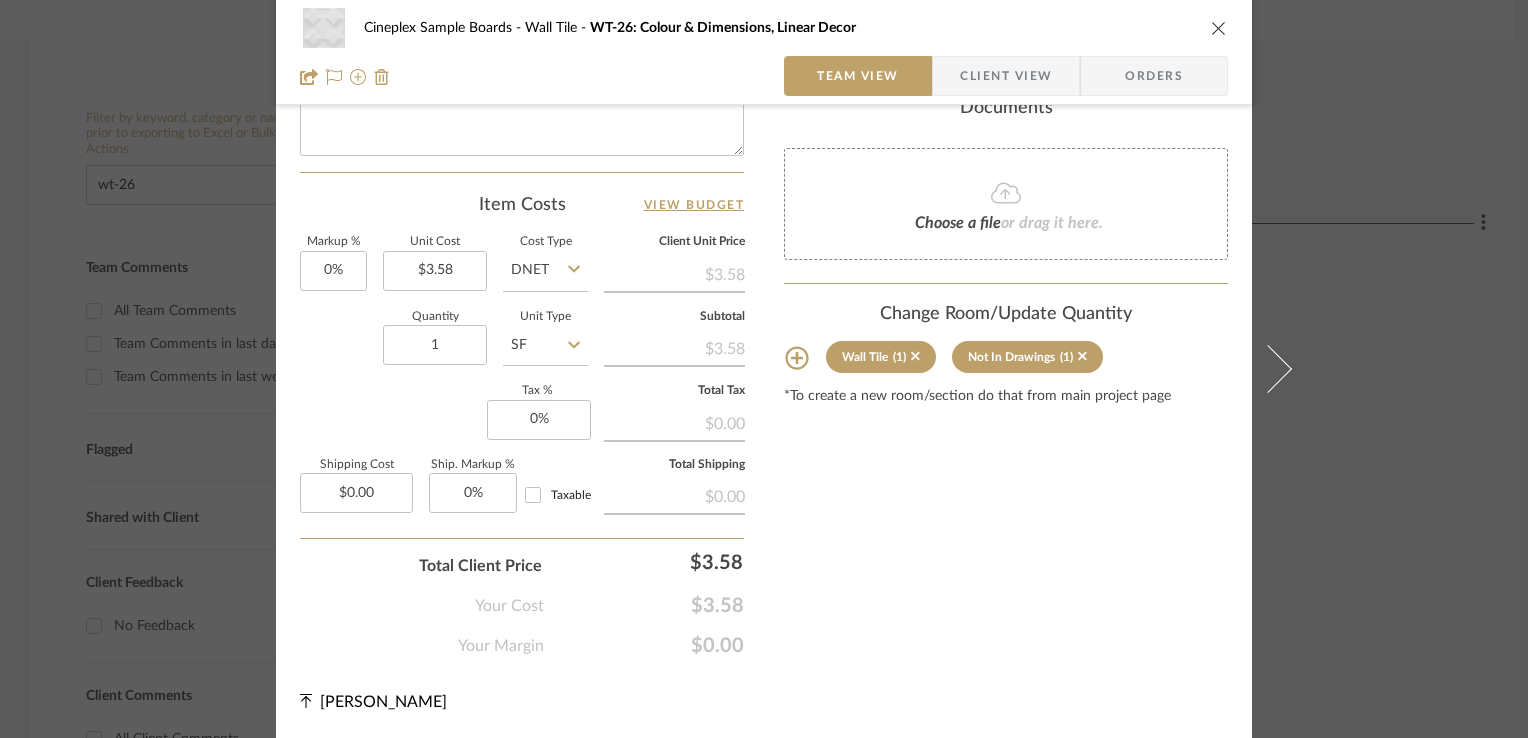 scroll, scrollTop: 1019, scrollLeft: 0, axis: vertical 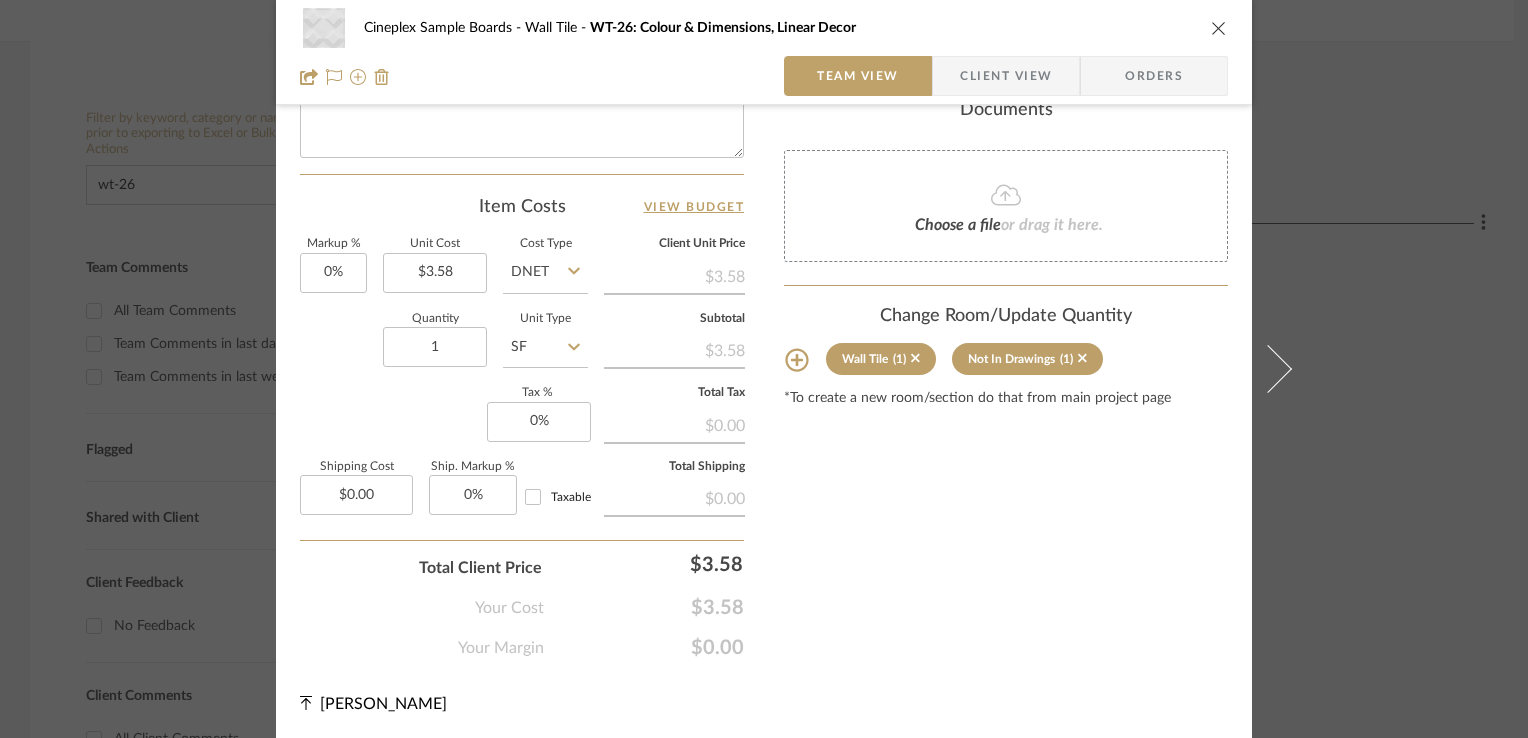 click on "Cineplex Sample Boards Wall Tile WT-26: Colour & Dimensions, Linear Decor" at bounding box center [764, 28] 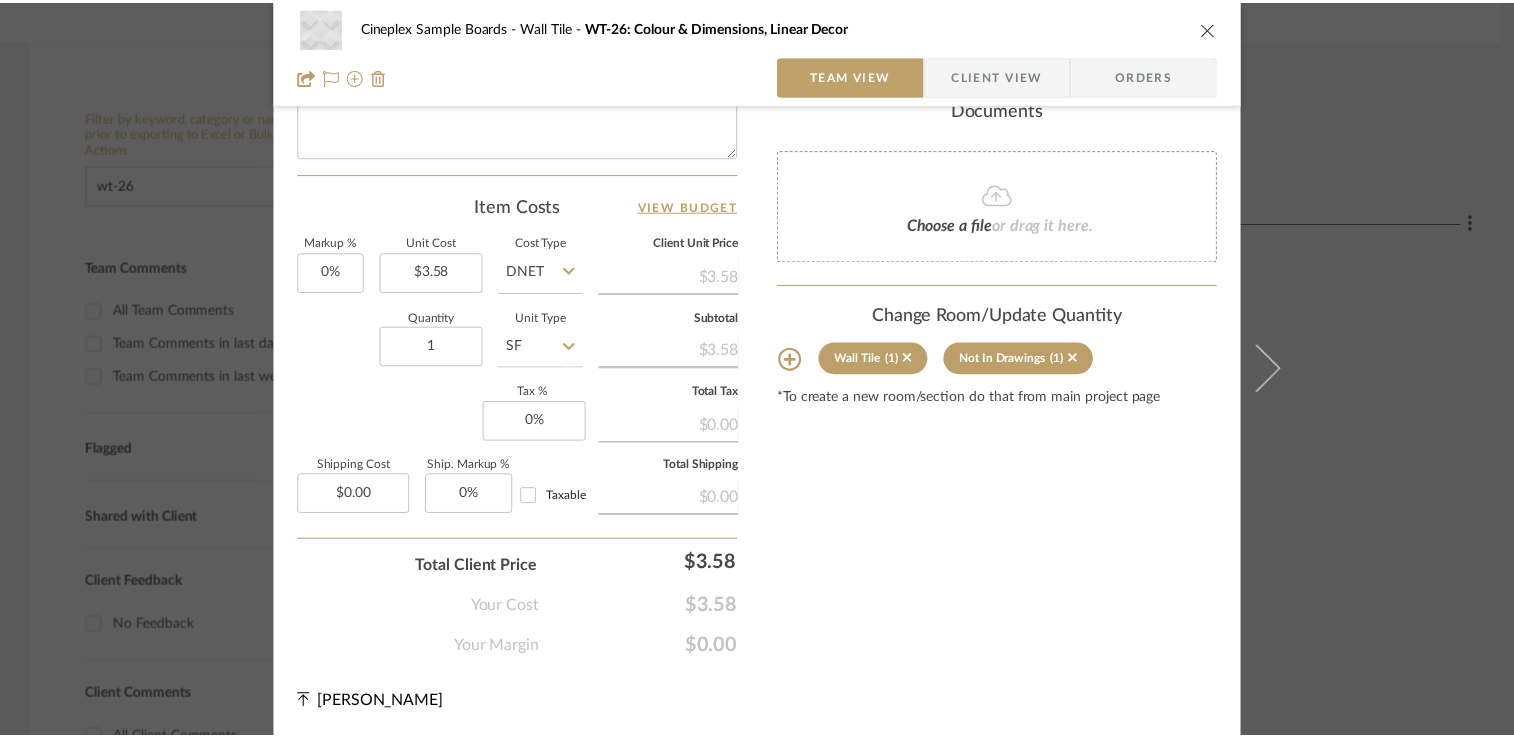 scroll, scrollTop: 300, scrollLeft: 0, axis: vertical 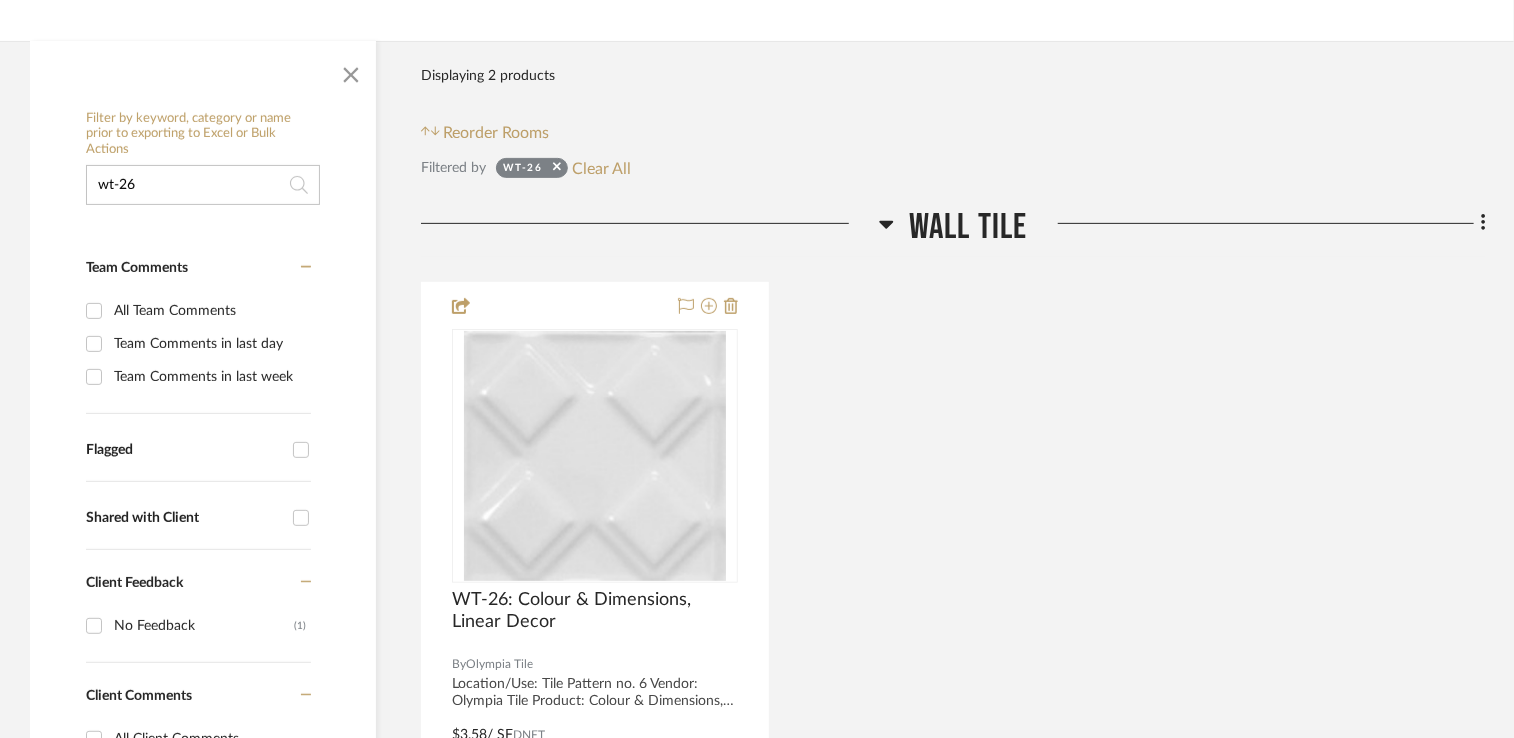 click on "wt-26" 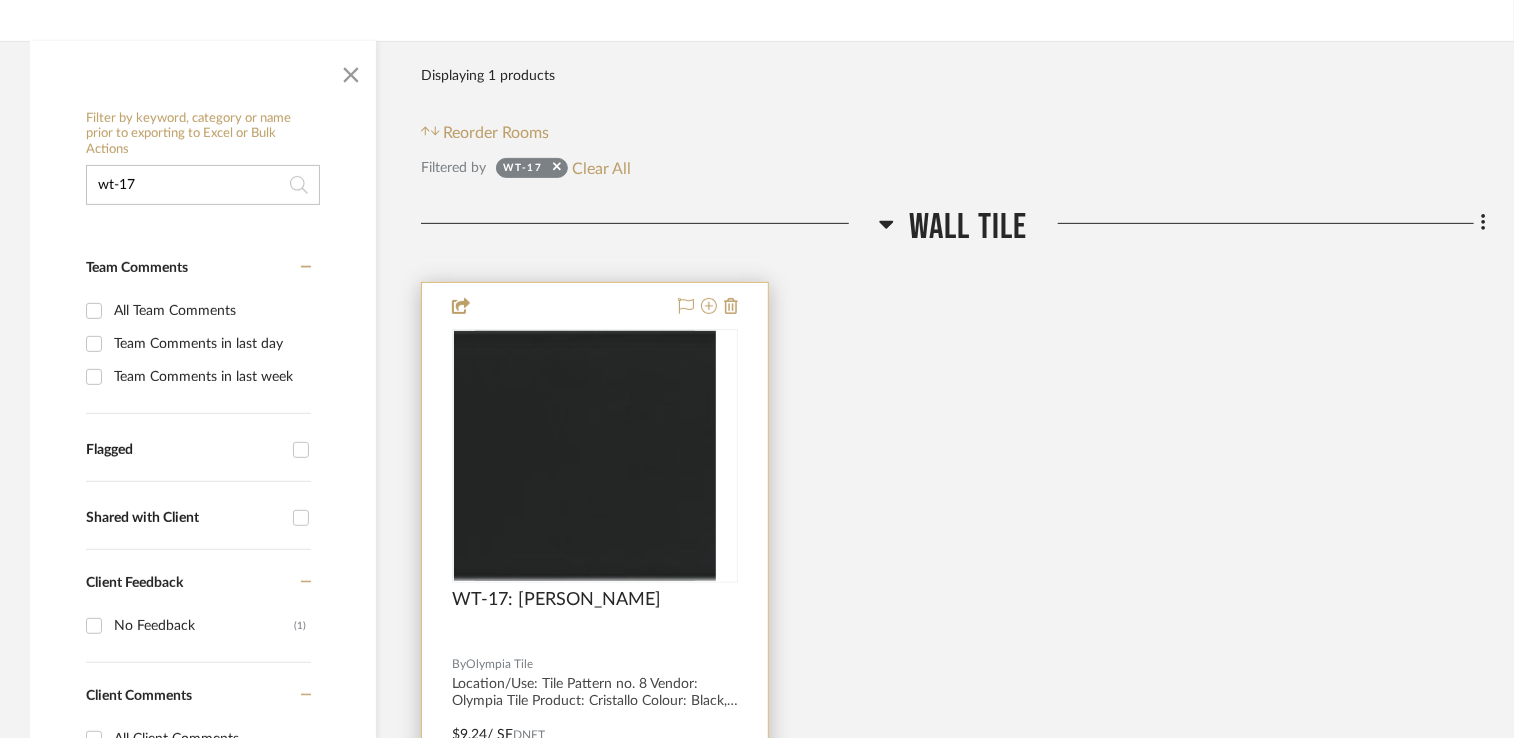 type on "wt-17" 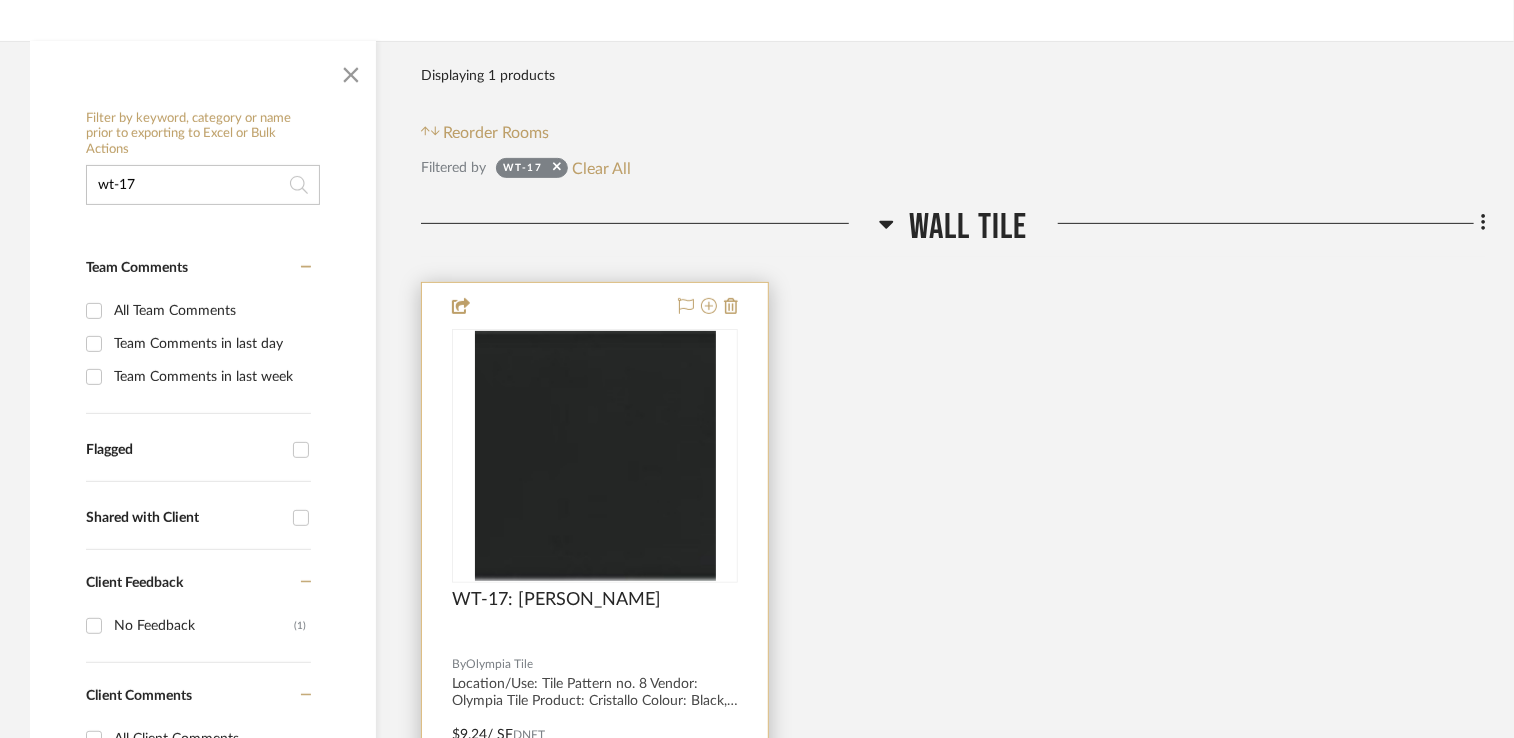 click on "WT-17: [PERSON_NAME]" at bounding box center (595, 611) 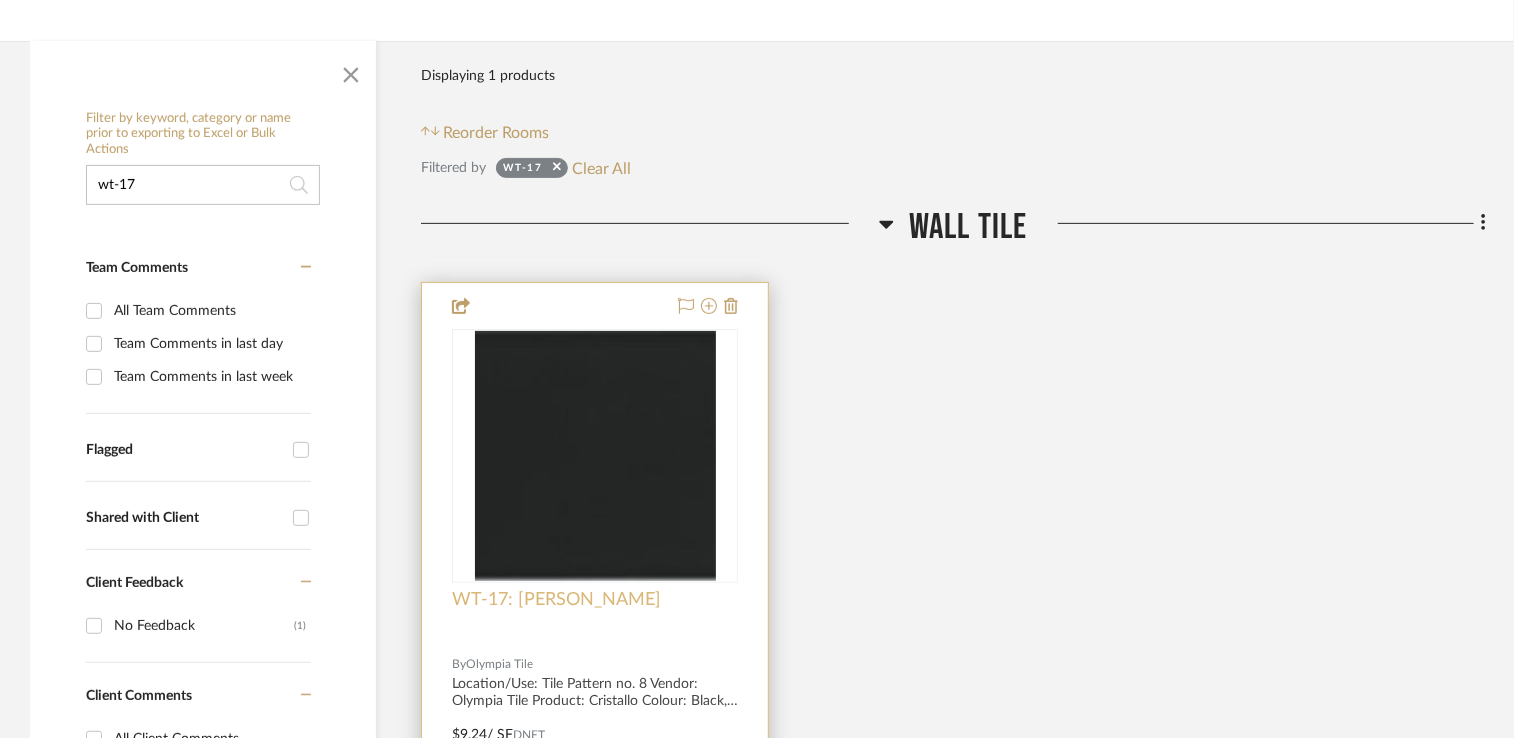 click on "WT-17: [PERSON_NAME]" at bounding box center [556, 600] 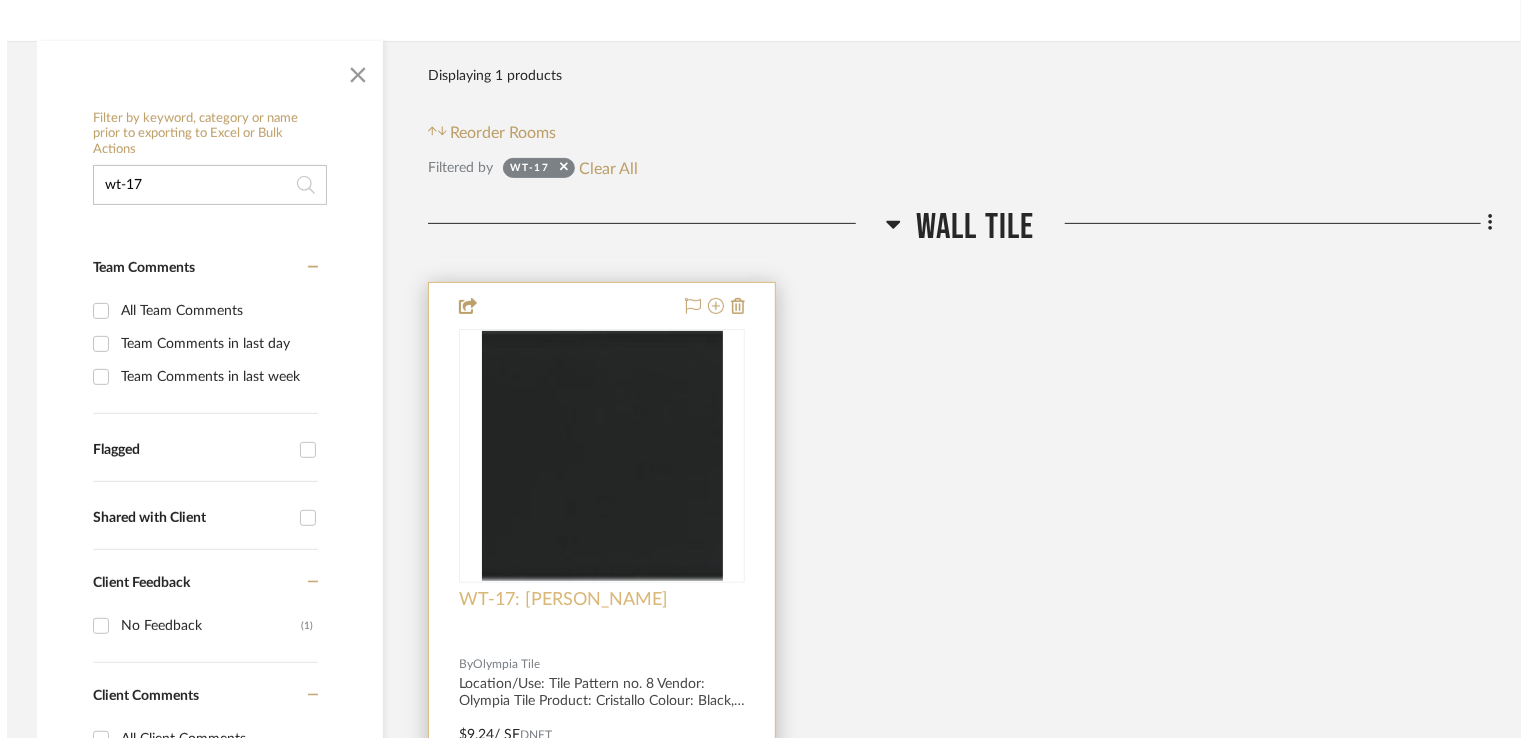scroll, scrollTop: 0, scrollLeft: 0, axis: both 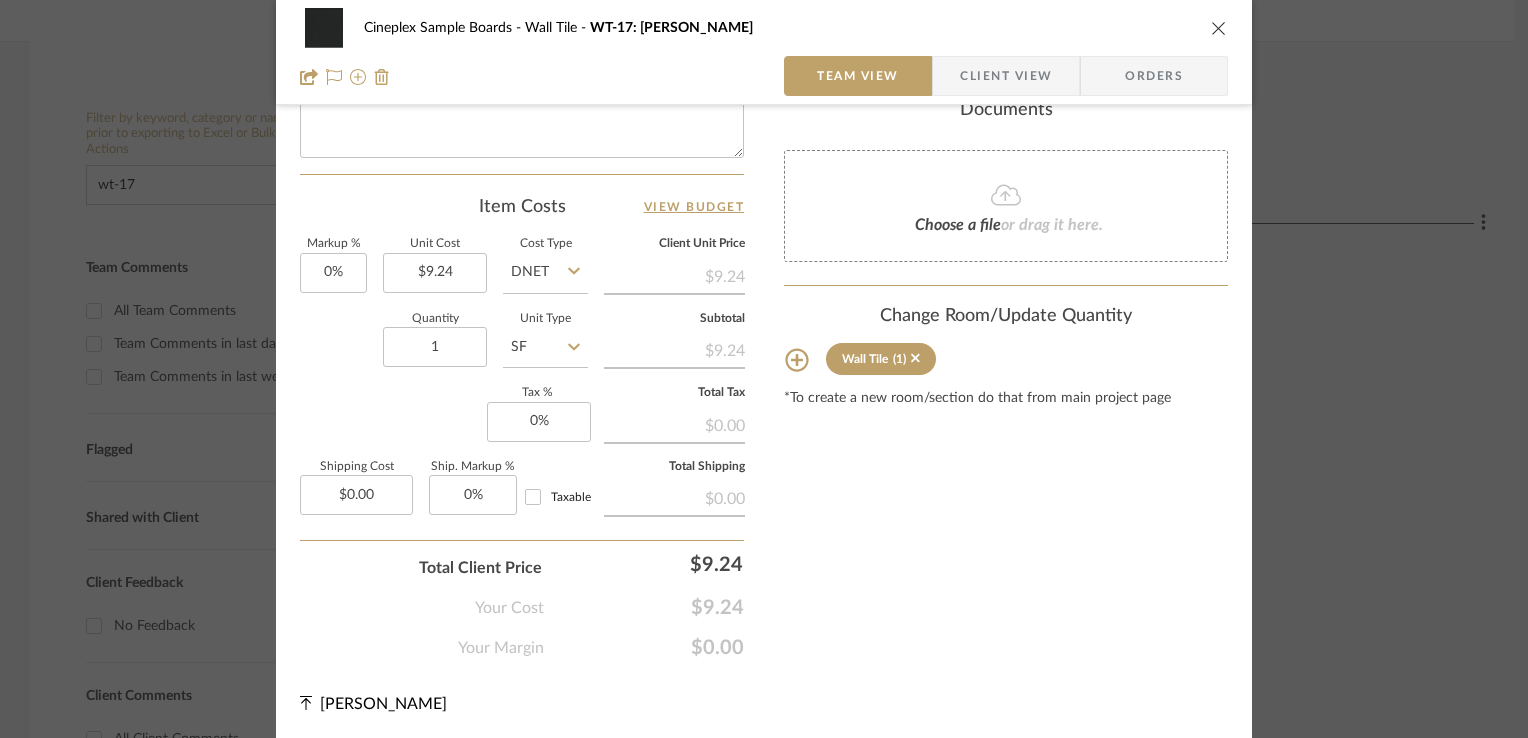 click 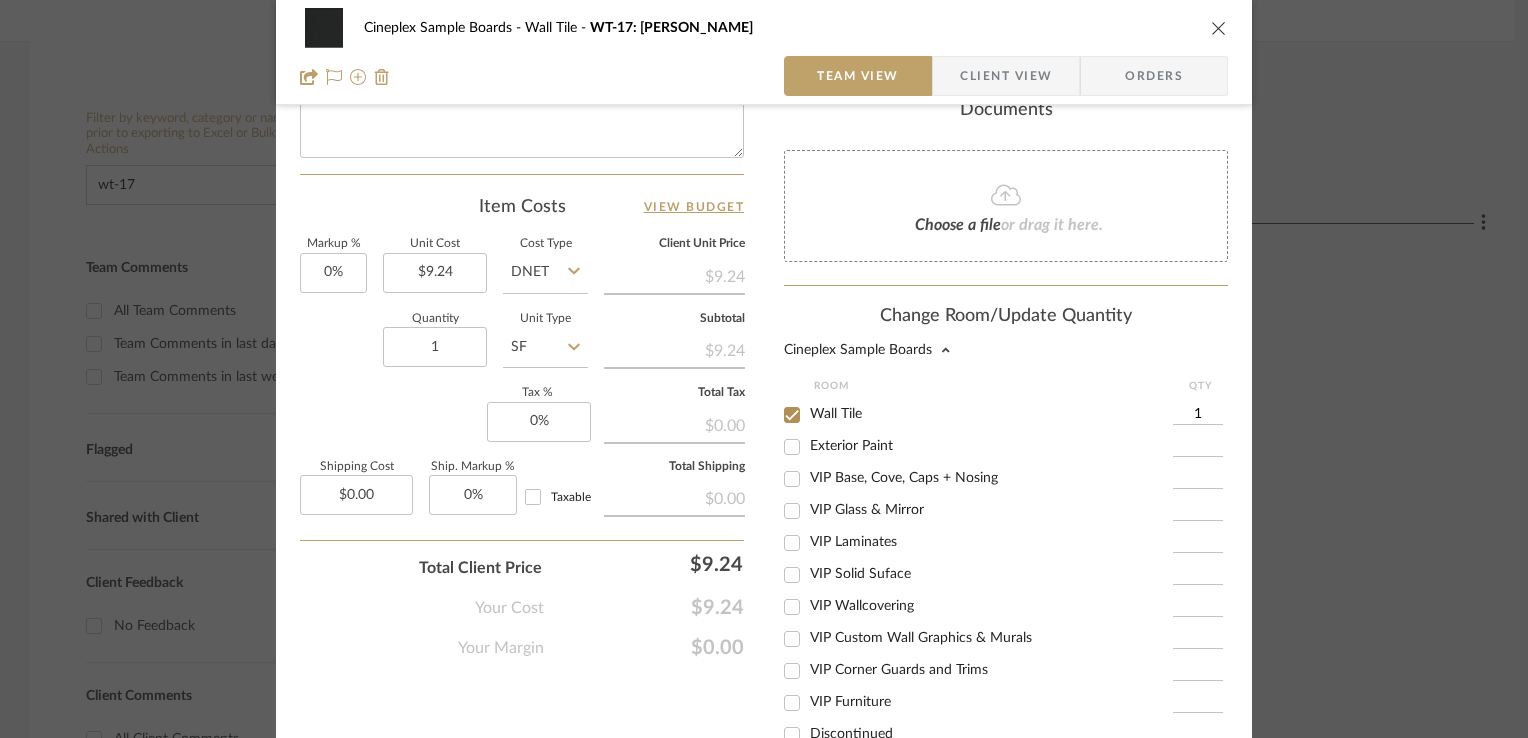 scroll, scrollTop: 363, scrollLeft: 0, axis: vertical 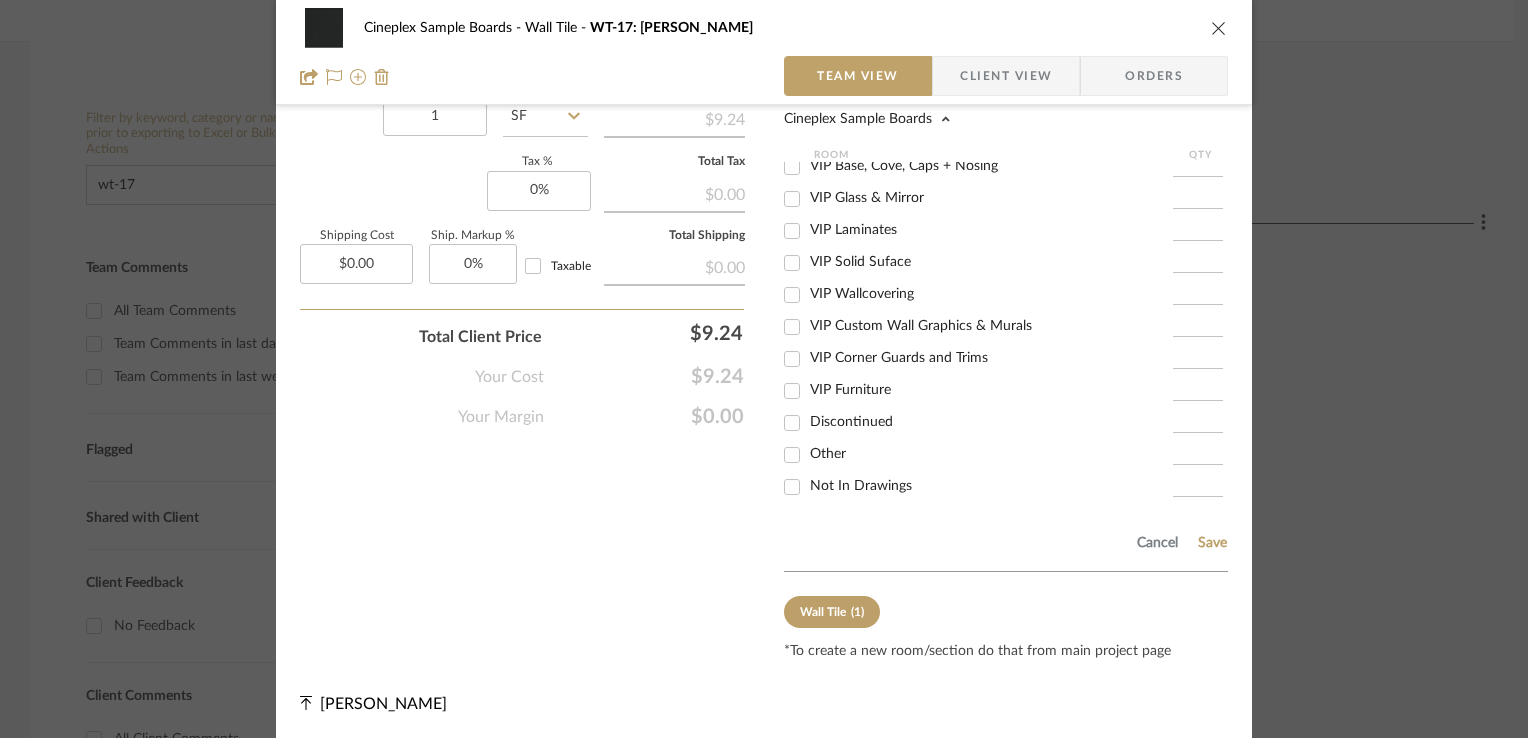 click on "Not In Drawings" at bounding box center [861, 486] 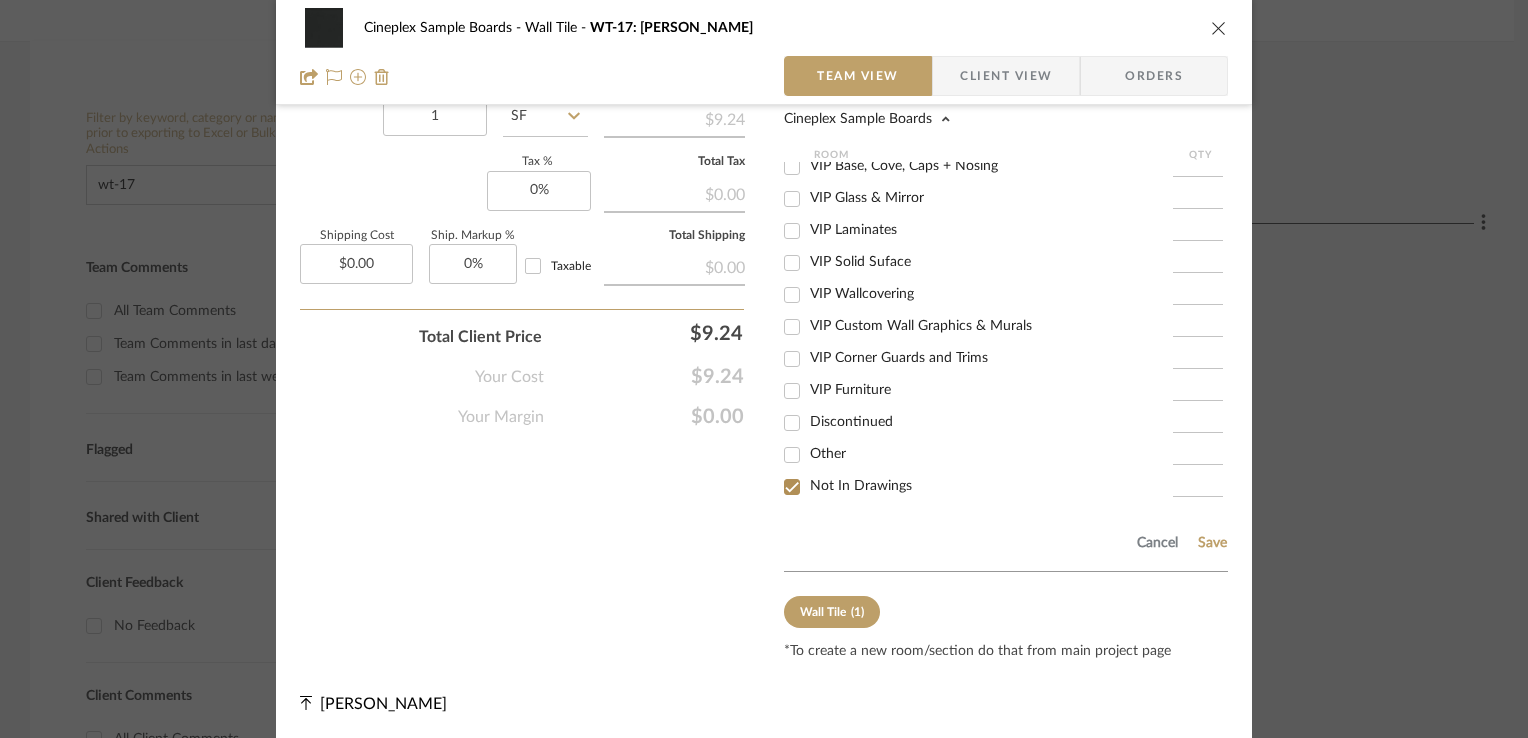 checkbox on "true" 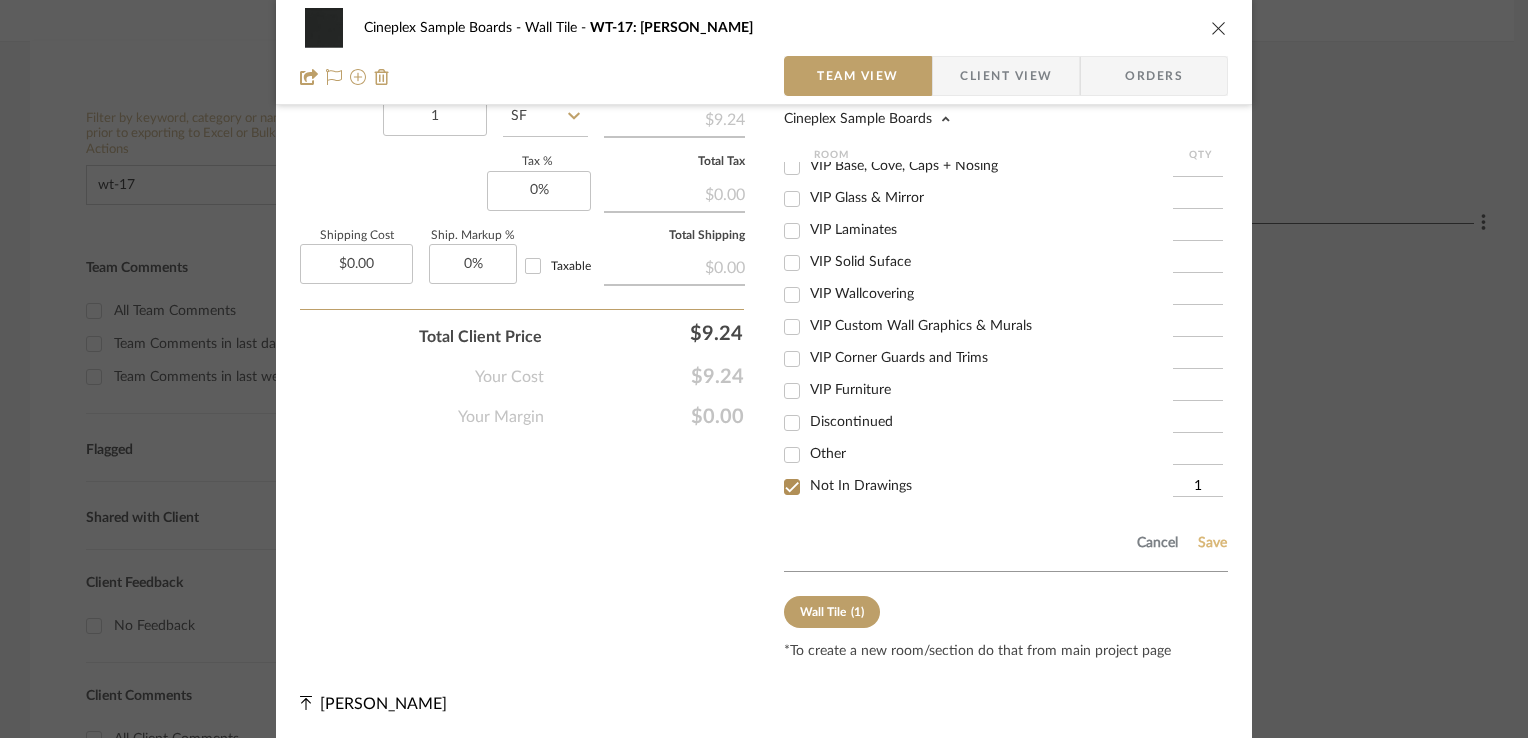 click on "Save" 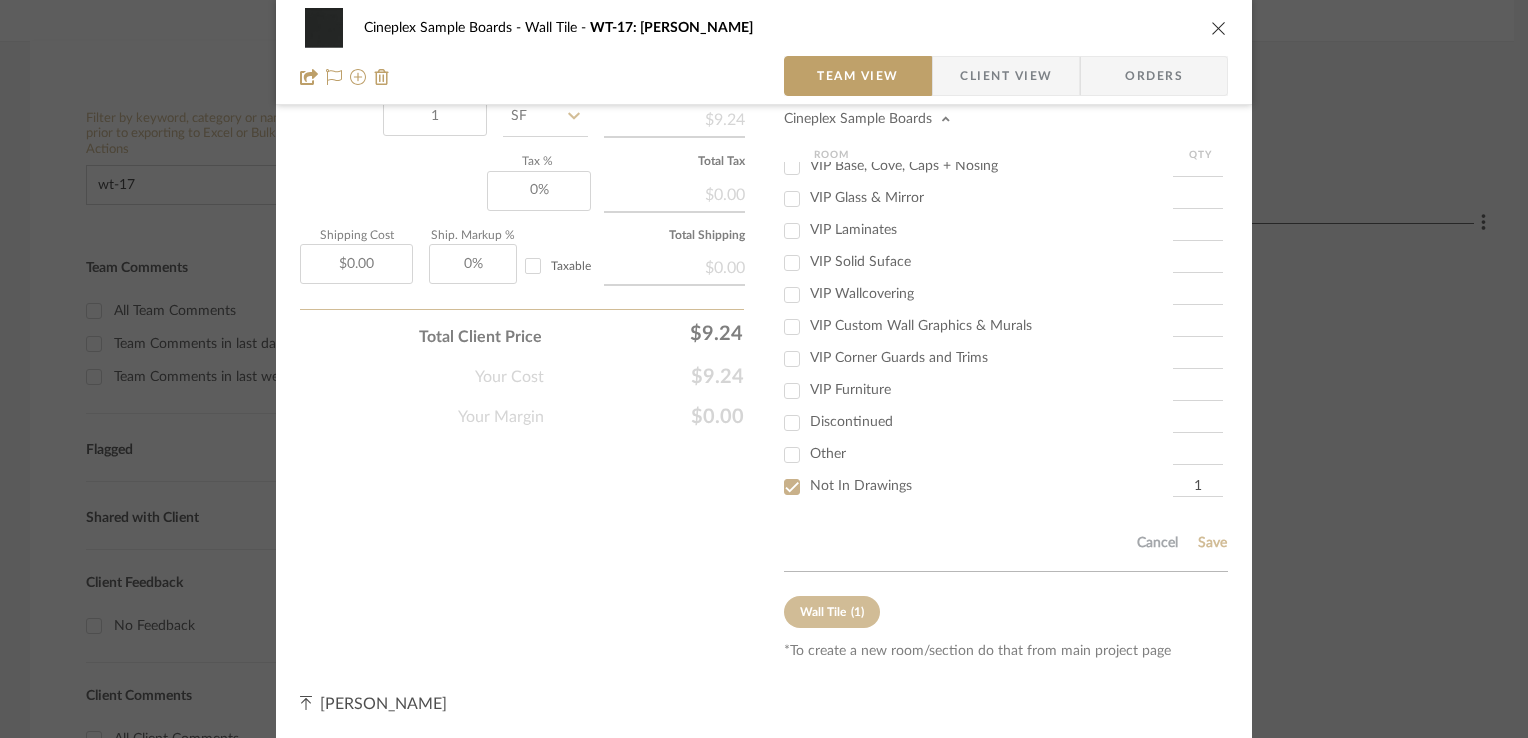 type 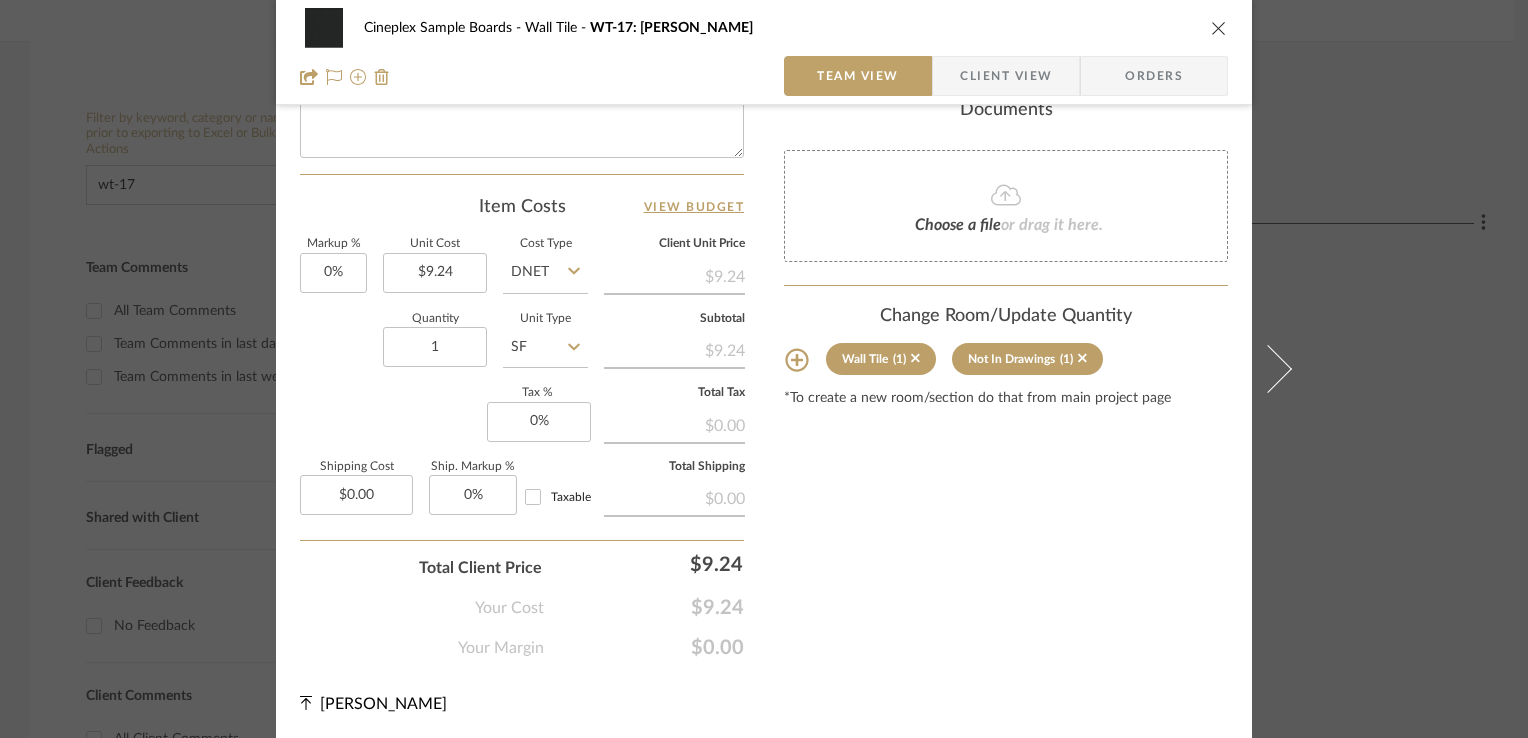 click at bounding box center [1219, 28] 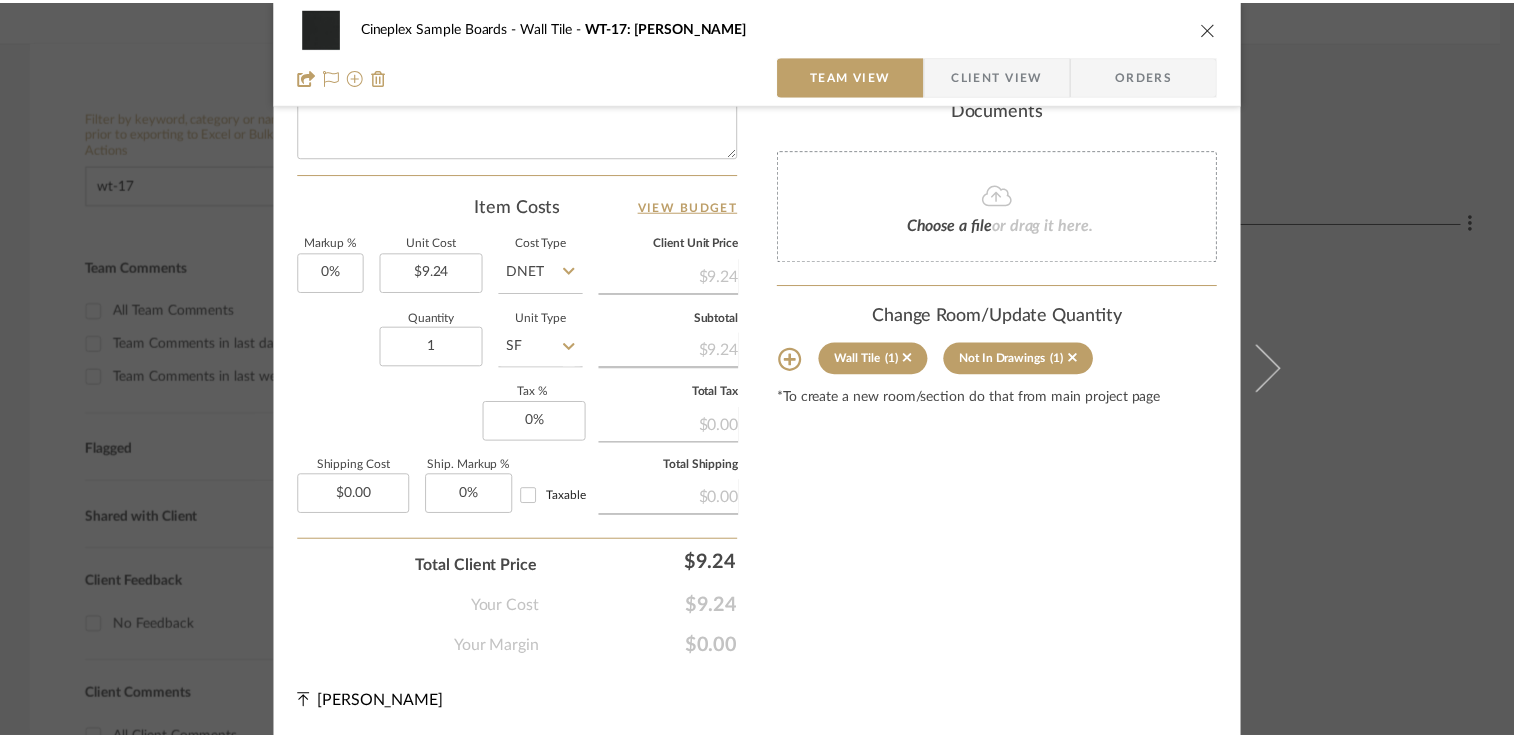 scroll, scrollTop: 300, scrollLeft: 0, axis: vertical 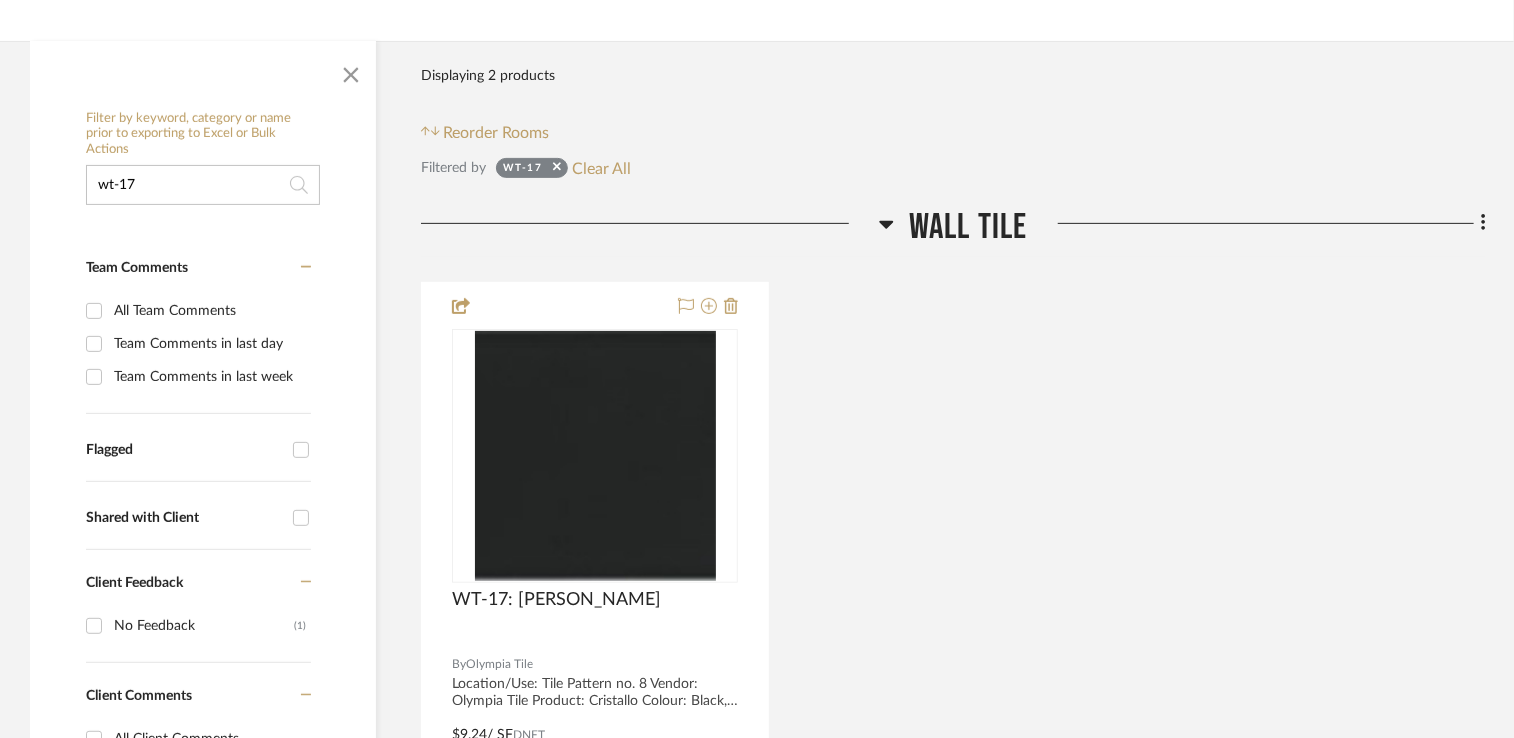 click on "wt-17" 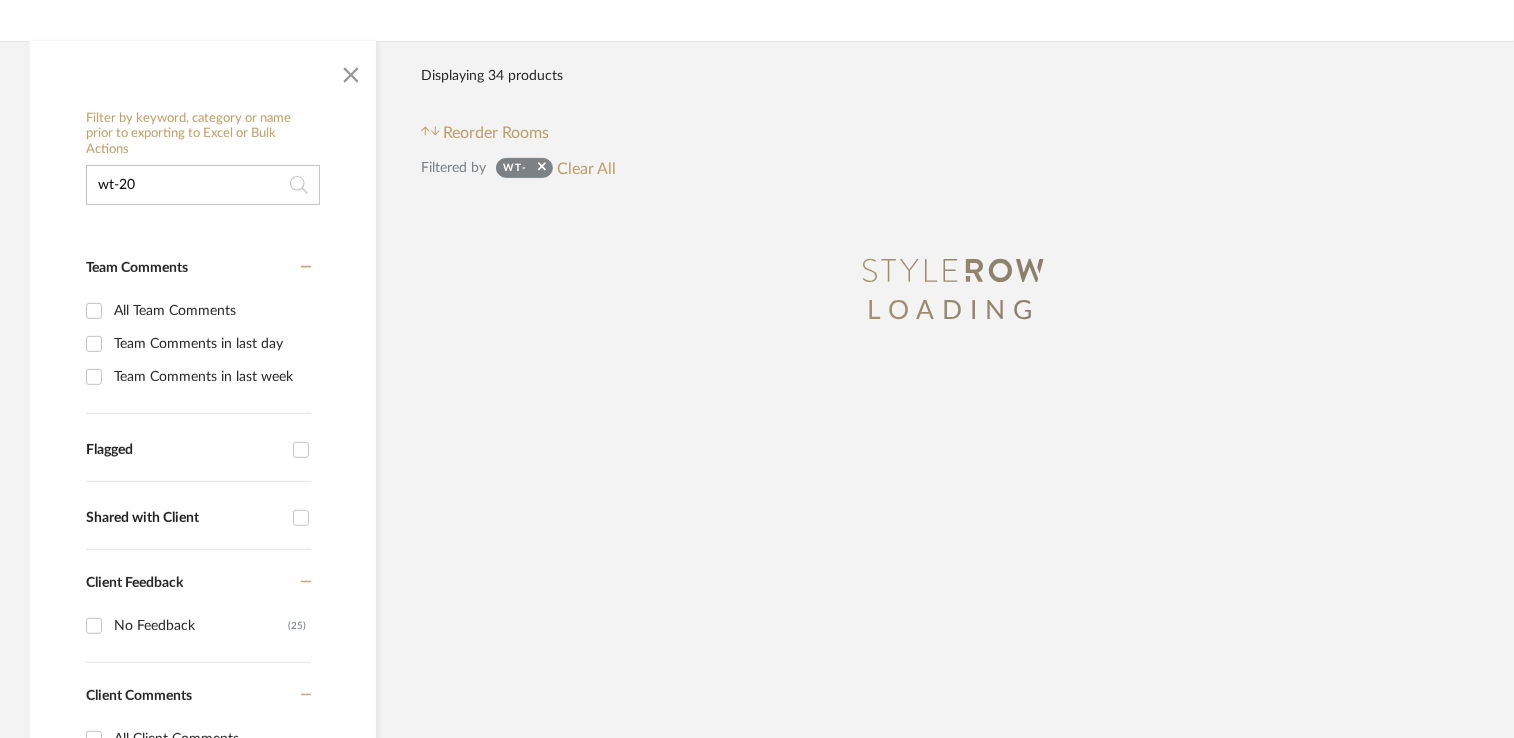 type on "wt-20" 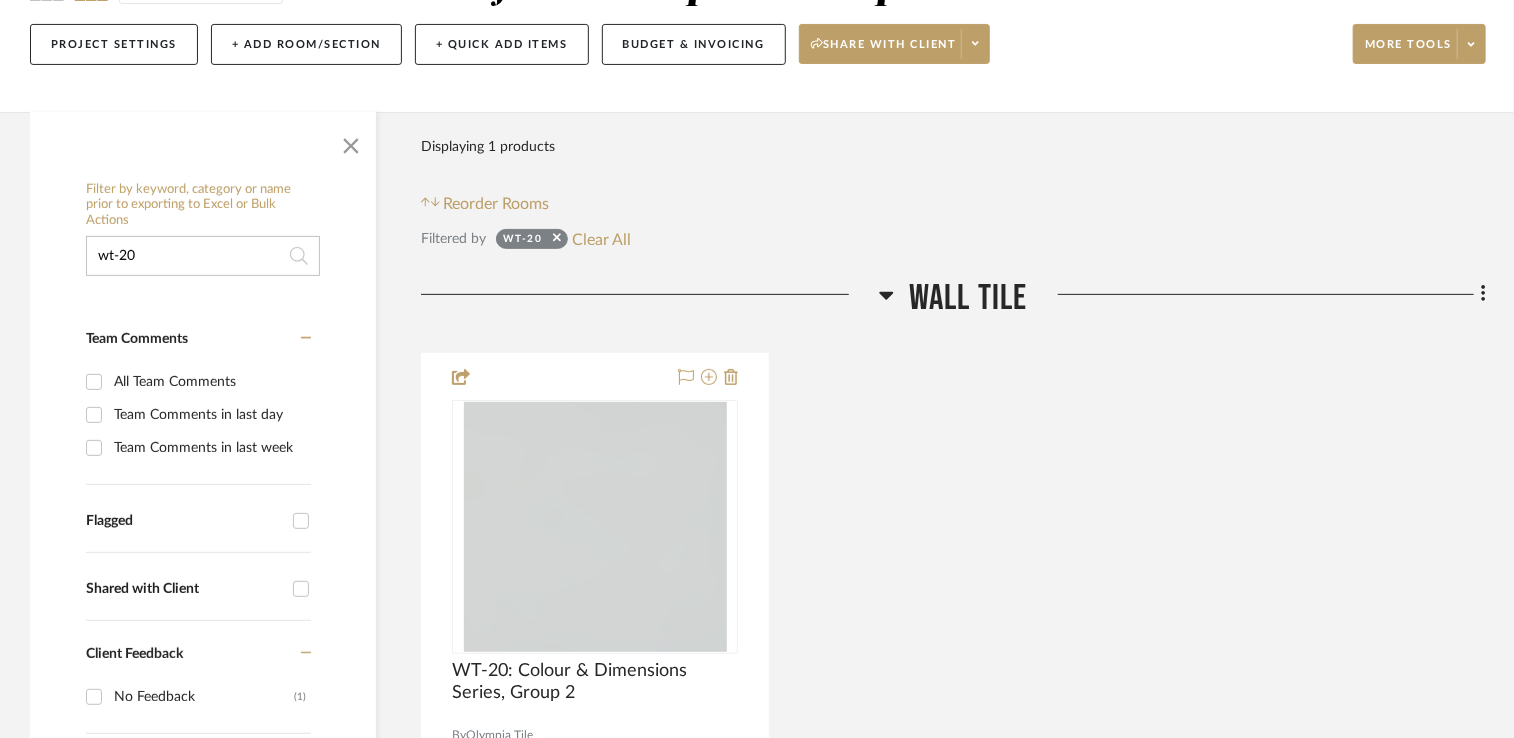 scroll, scrollTop: 200, scrollLeft: 0, axis: vertical 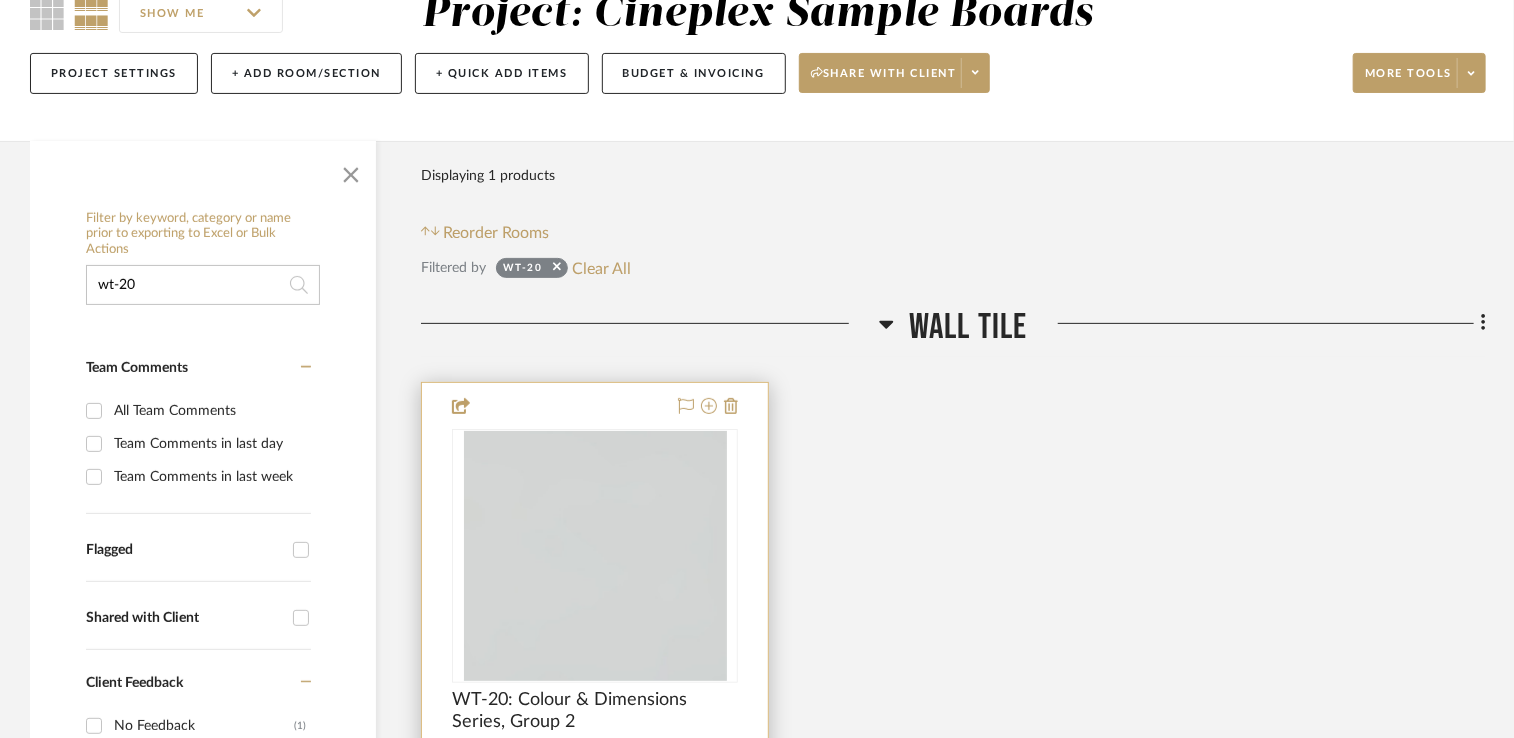 click at bounding box center (595, 820) 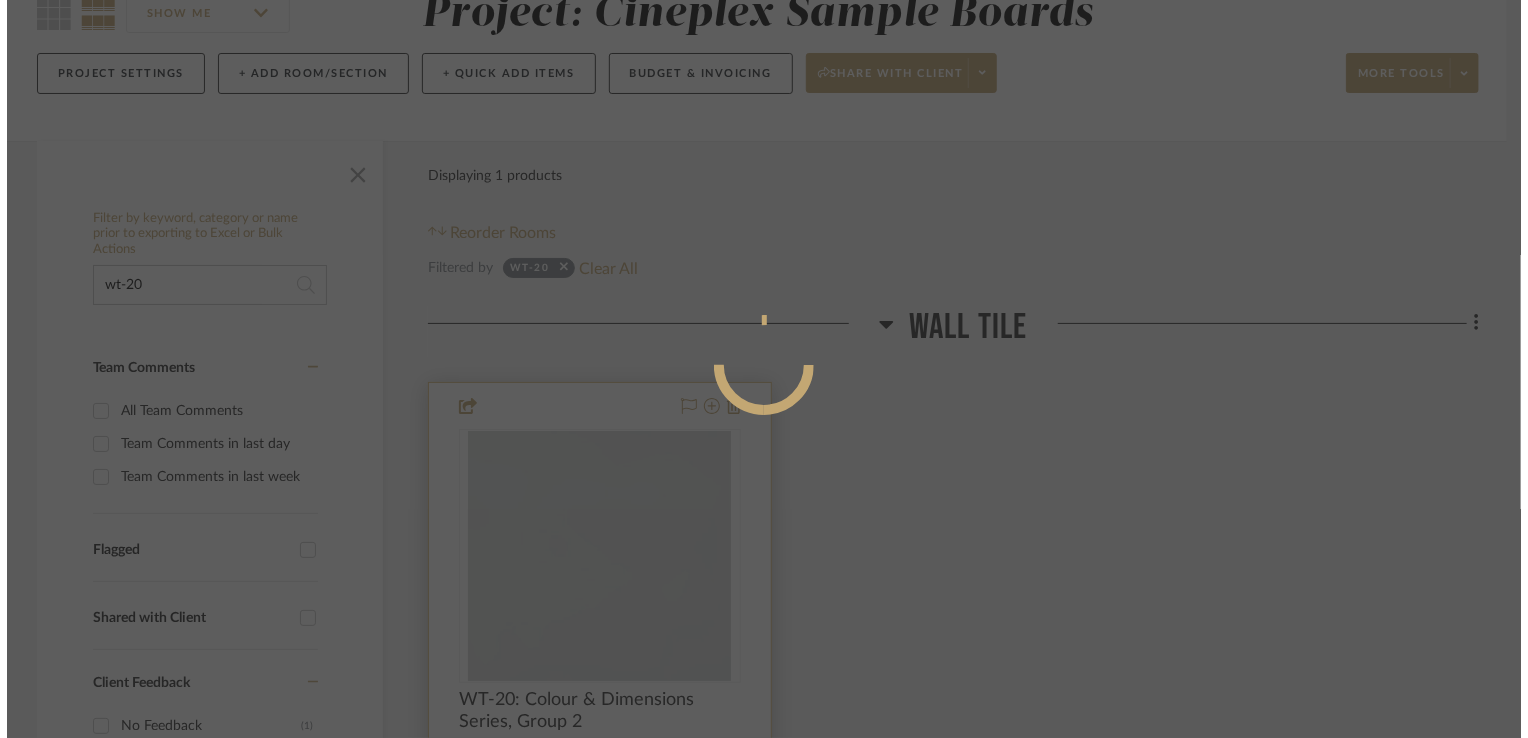 scroll, scrollTop: 0, scrollLeft: 0, axis: both 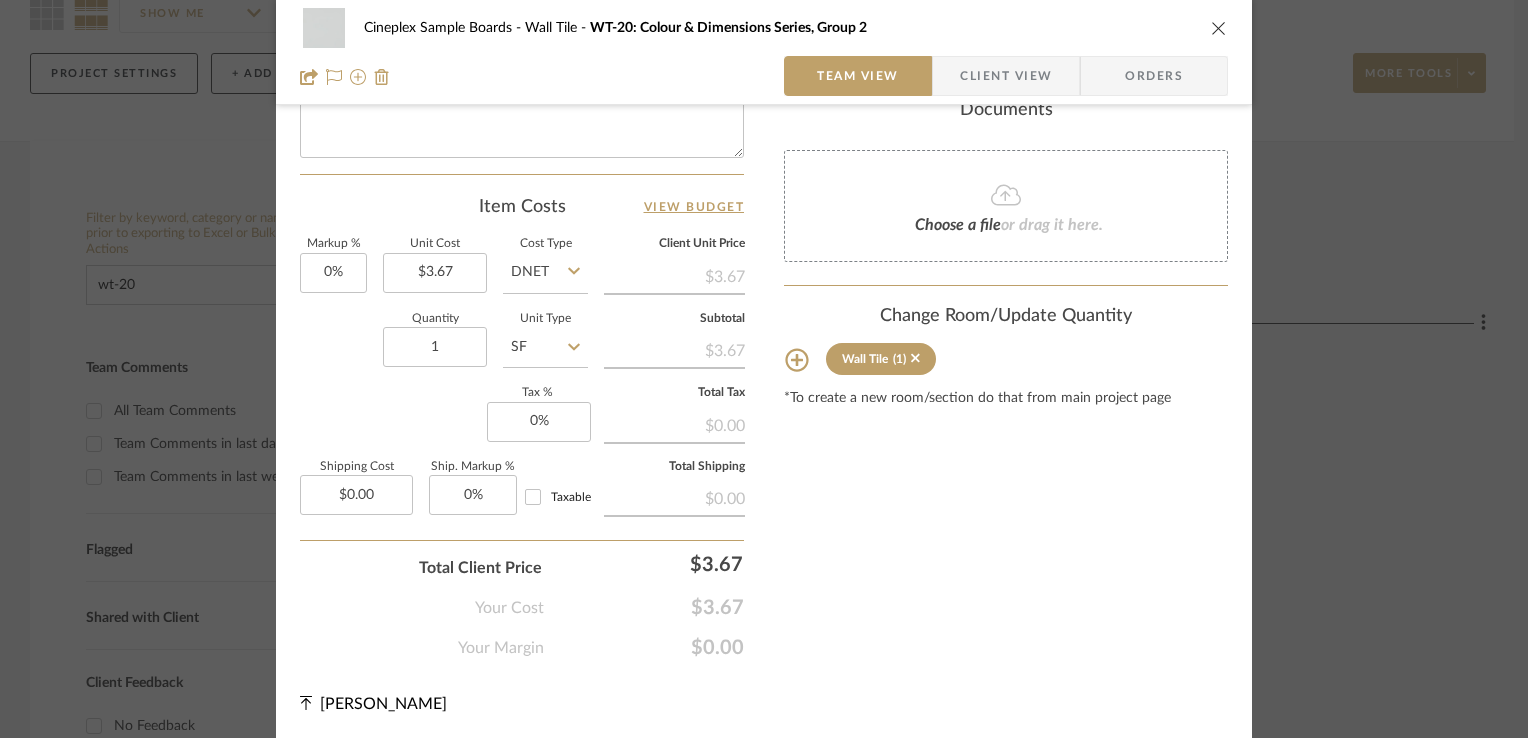 click 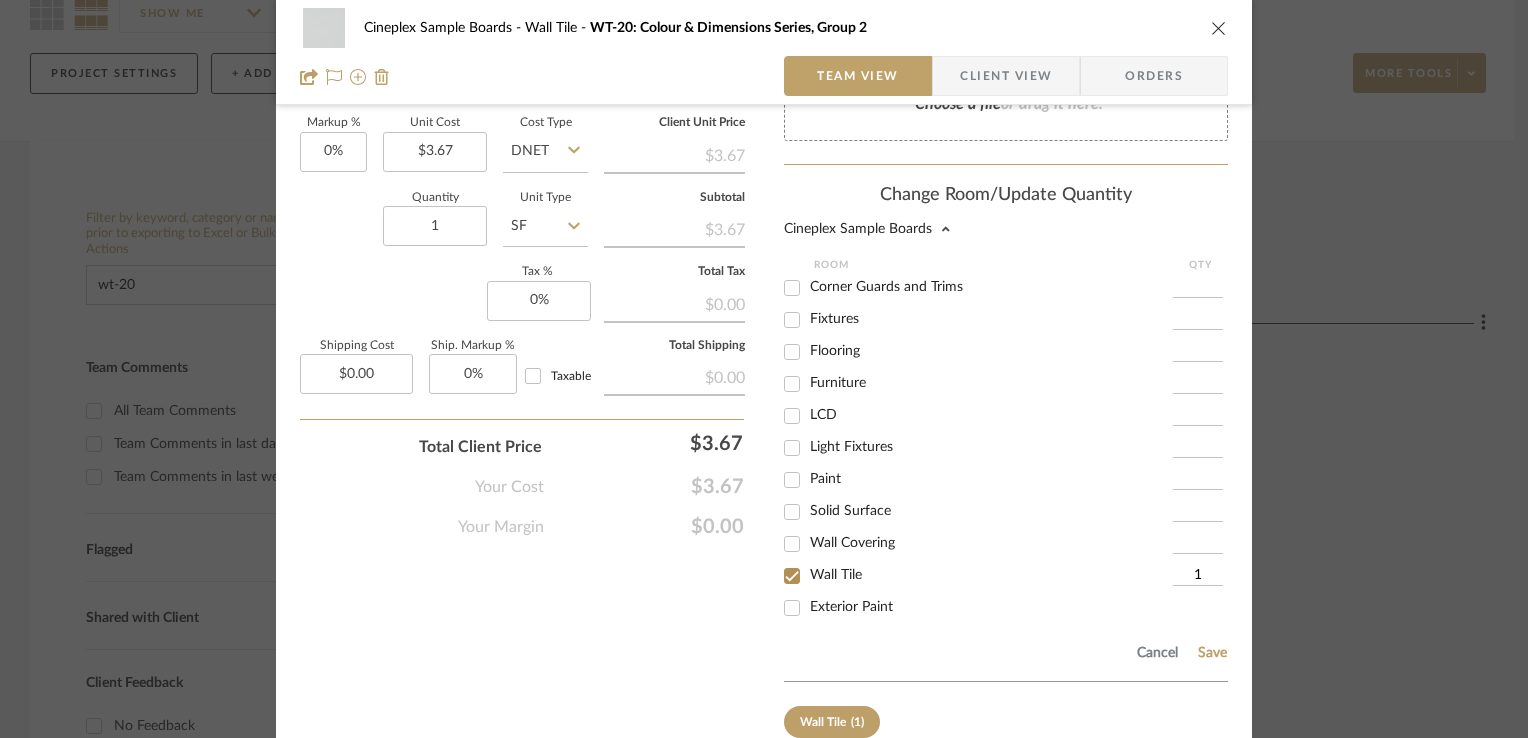 scroll, scrollTop: 1250, scrollLeft: 0, axis: vertical 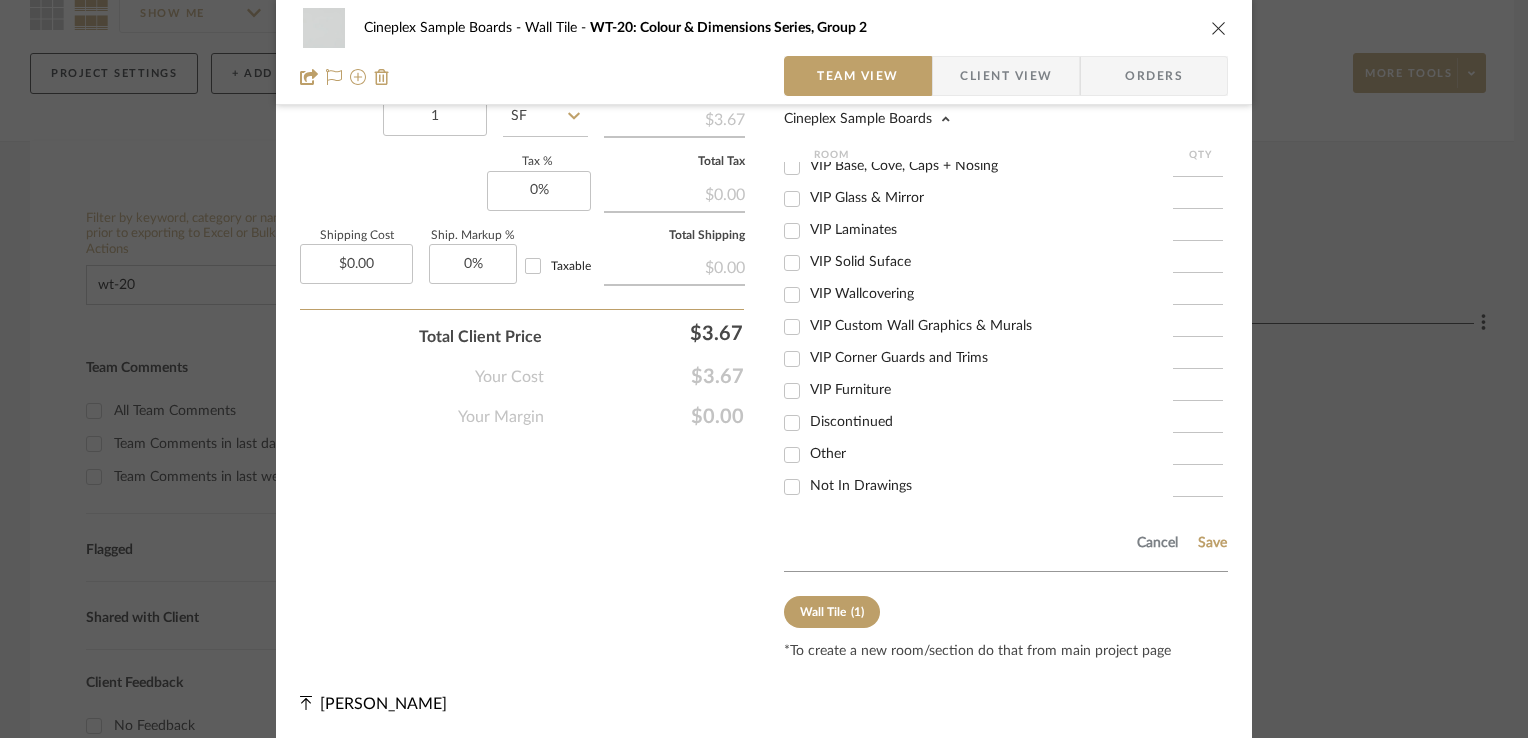 click on "Not In Drawings" at bounding box center (861, 486) 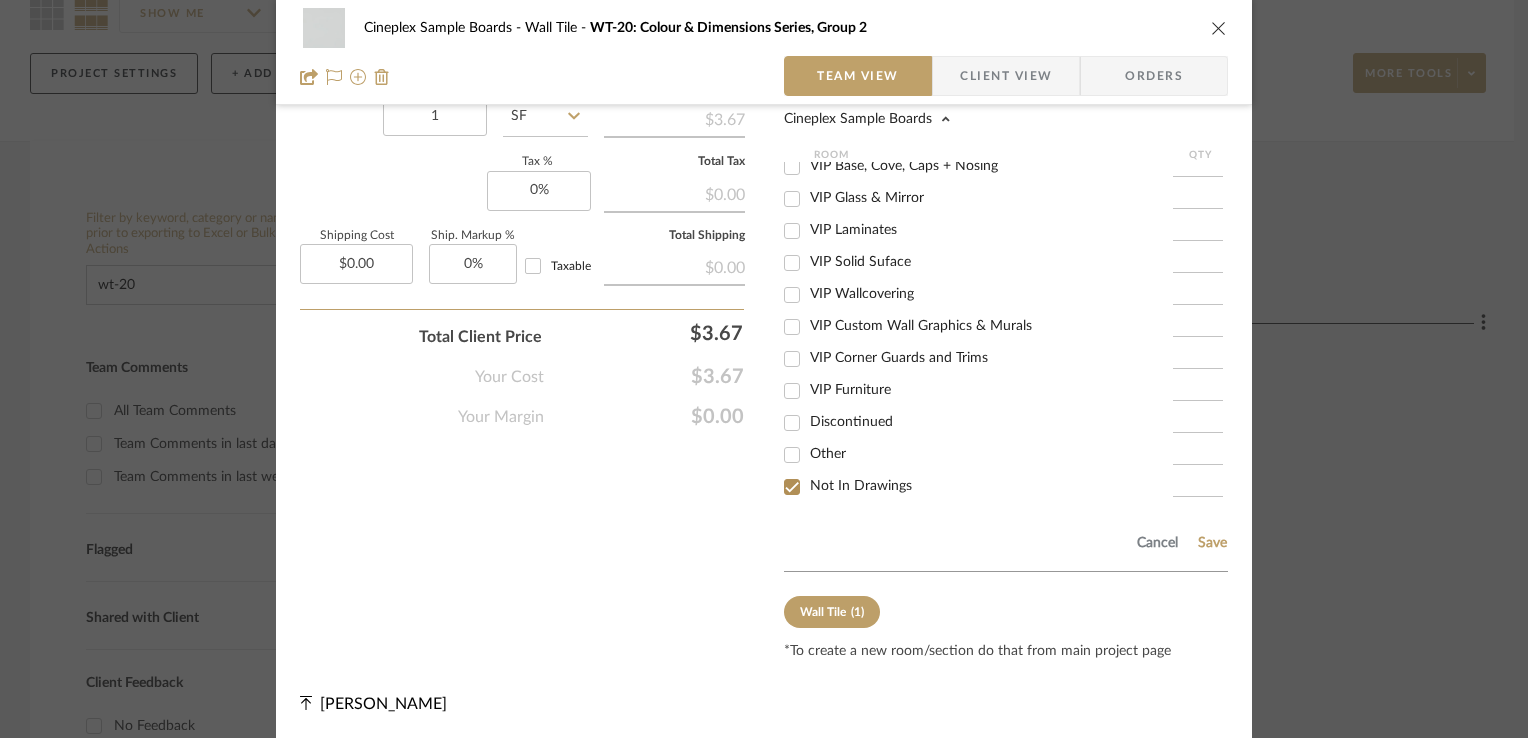 checkbox on "true" 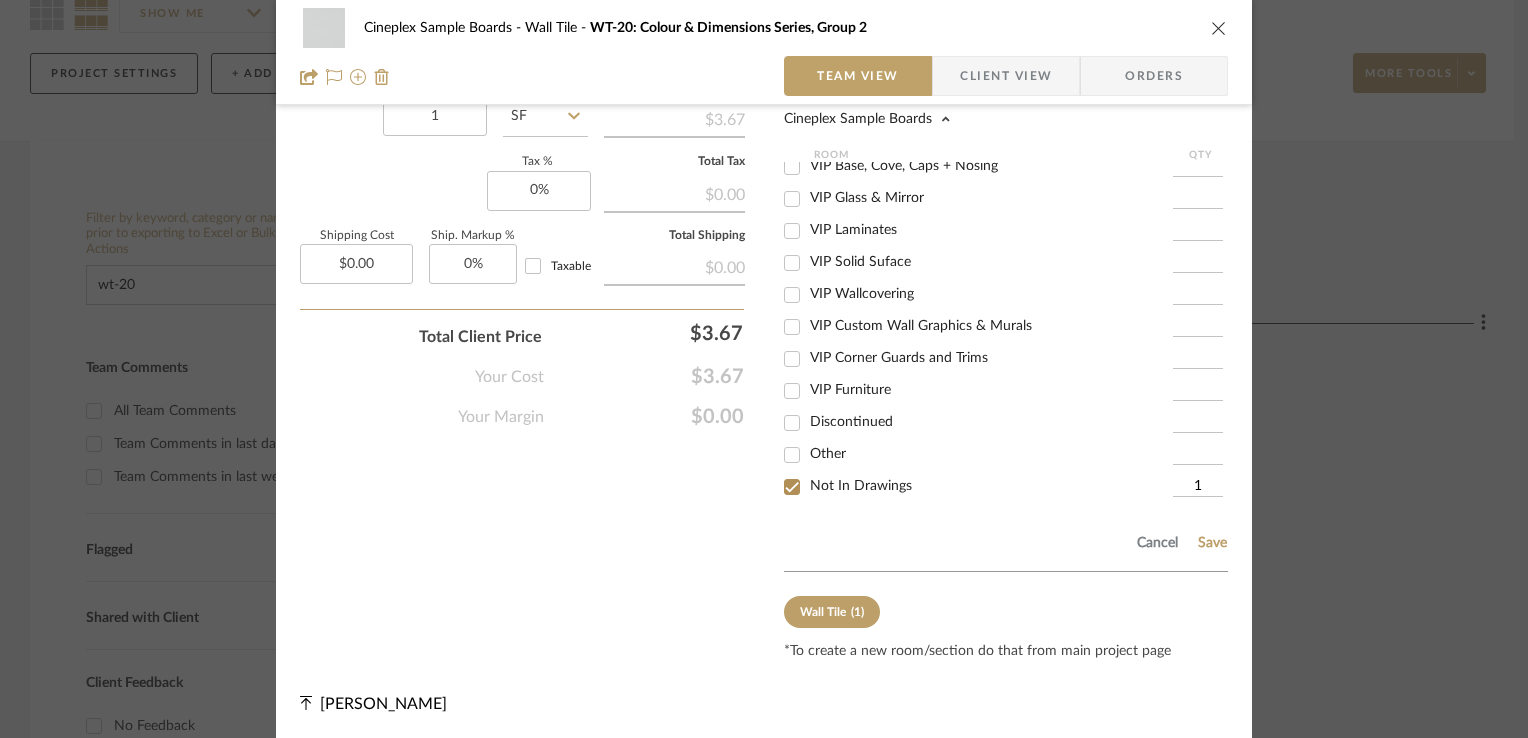 click on "Cancel Save" 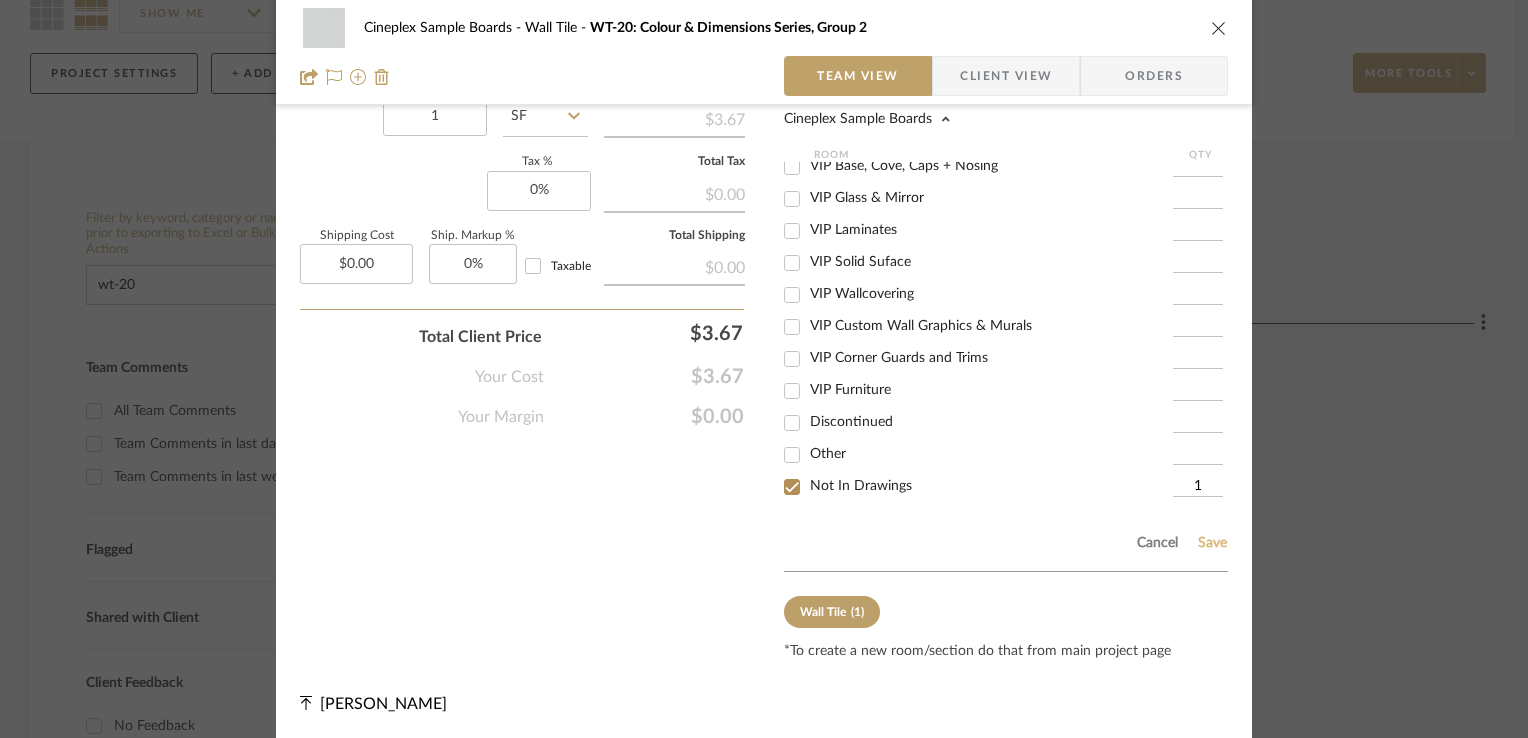 click on "Save" 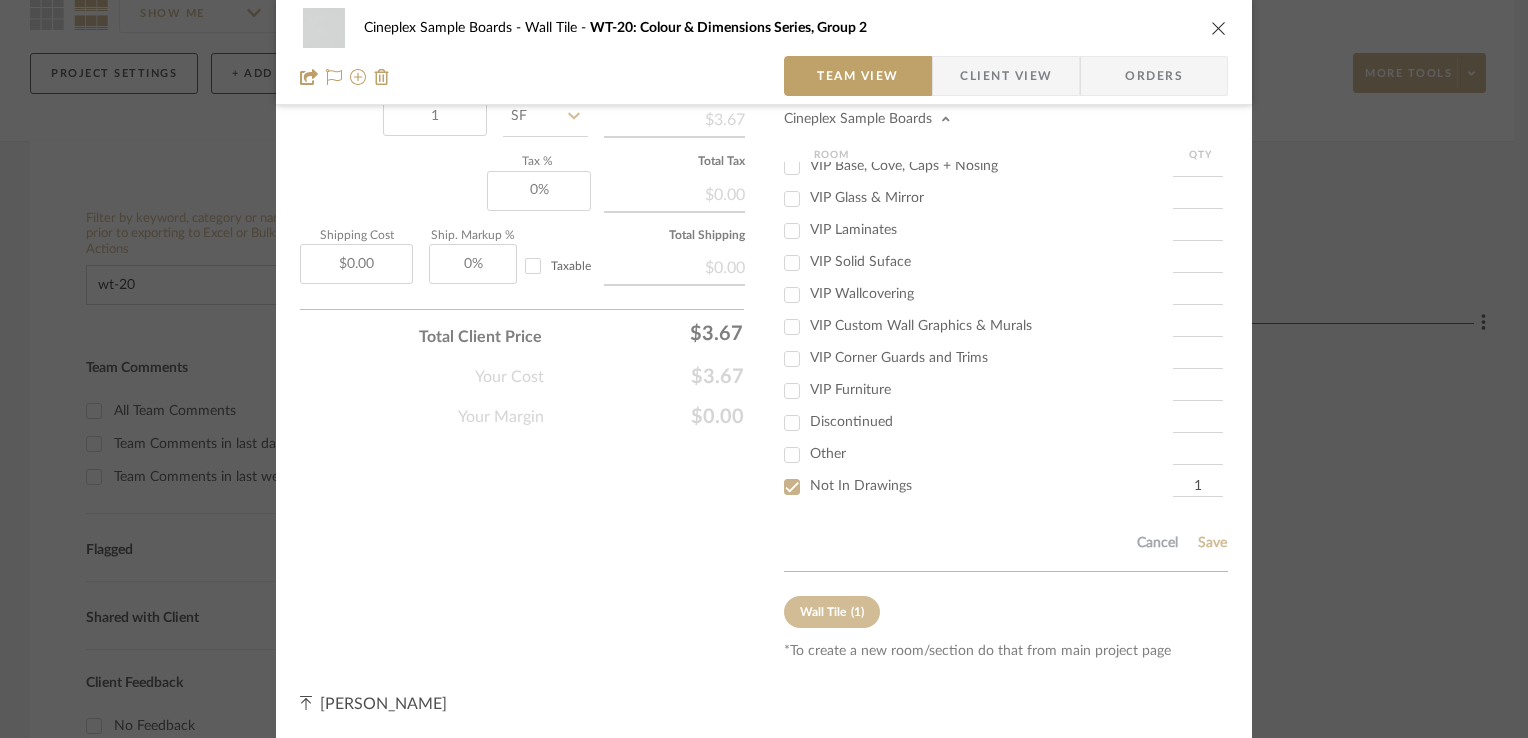 type 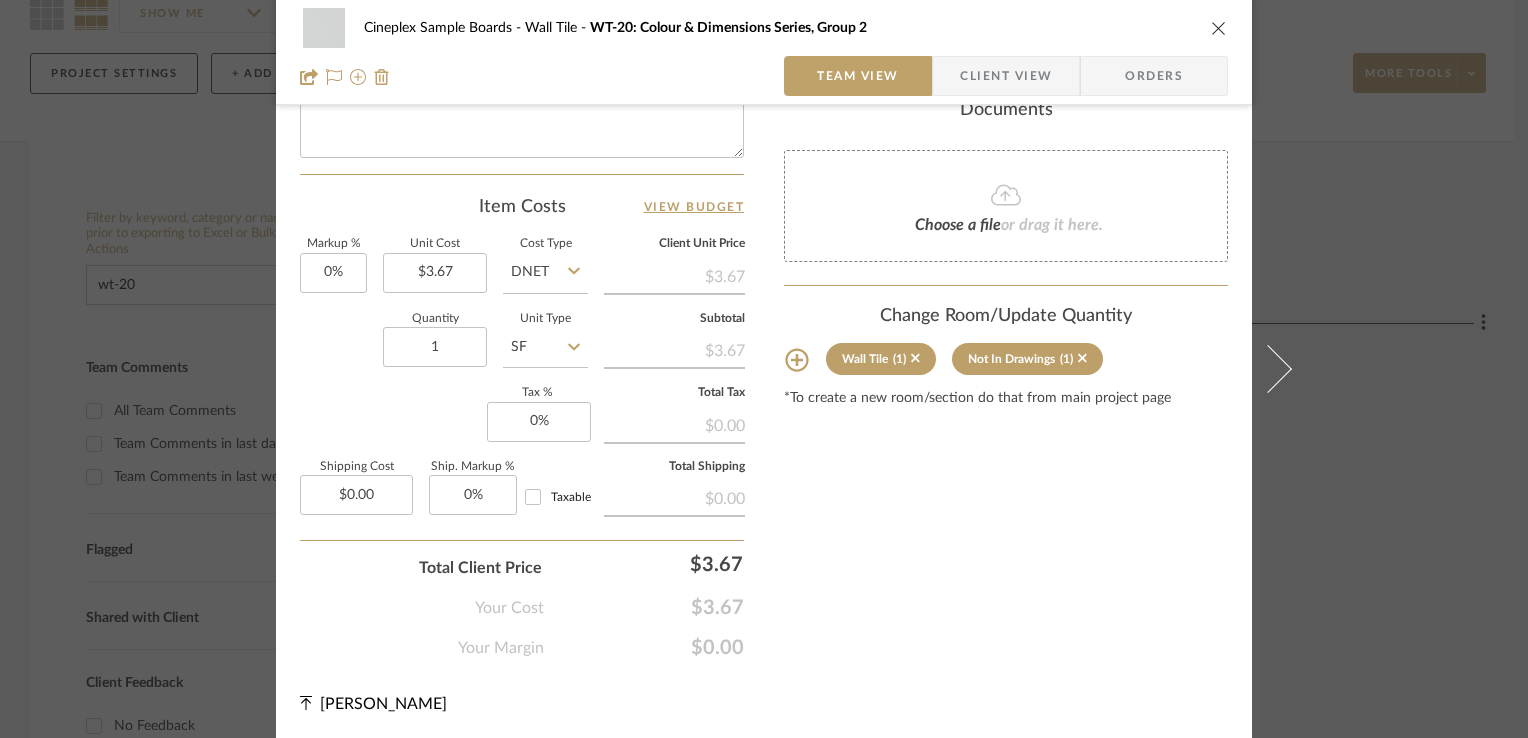 click at bounding box center [1219, 28] 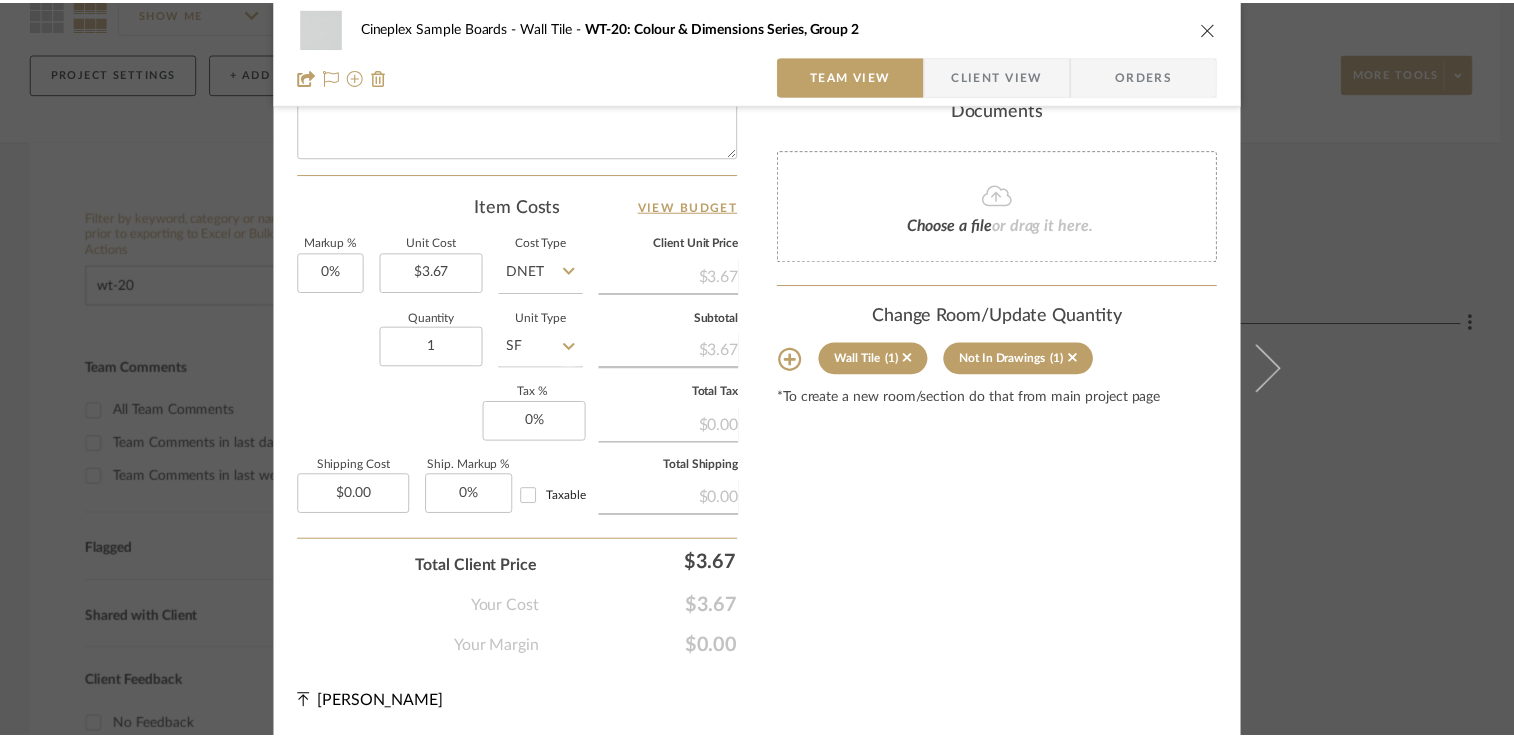 scroll, scrollTop: 200, scrollLeft: 0, axis: vertical 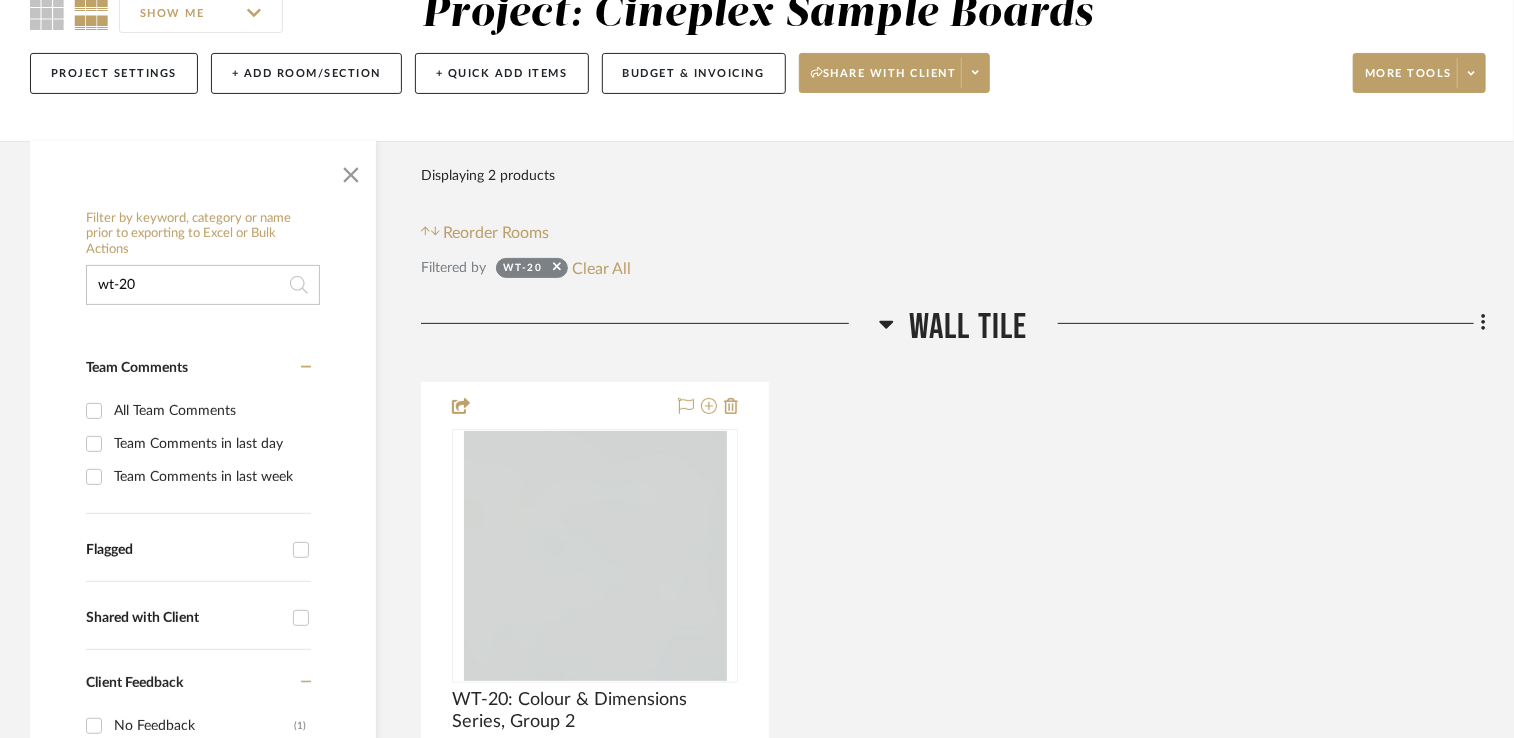 click on "wt-20" 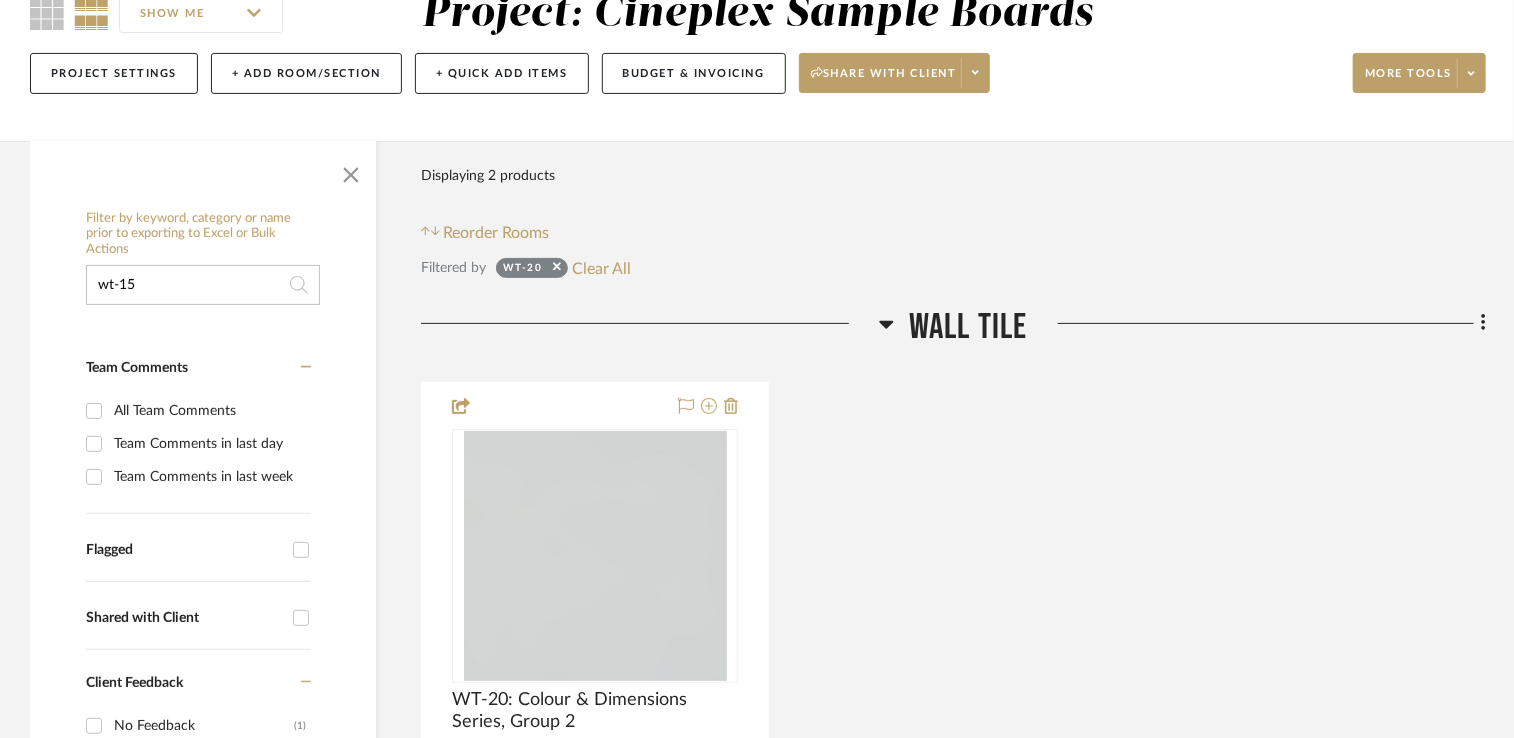 type on "wt-15" 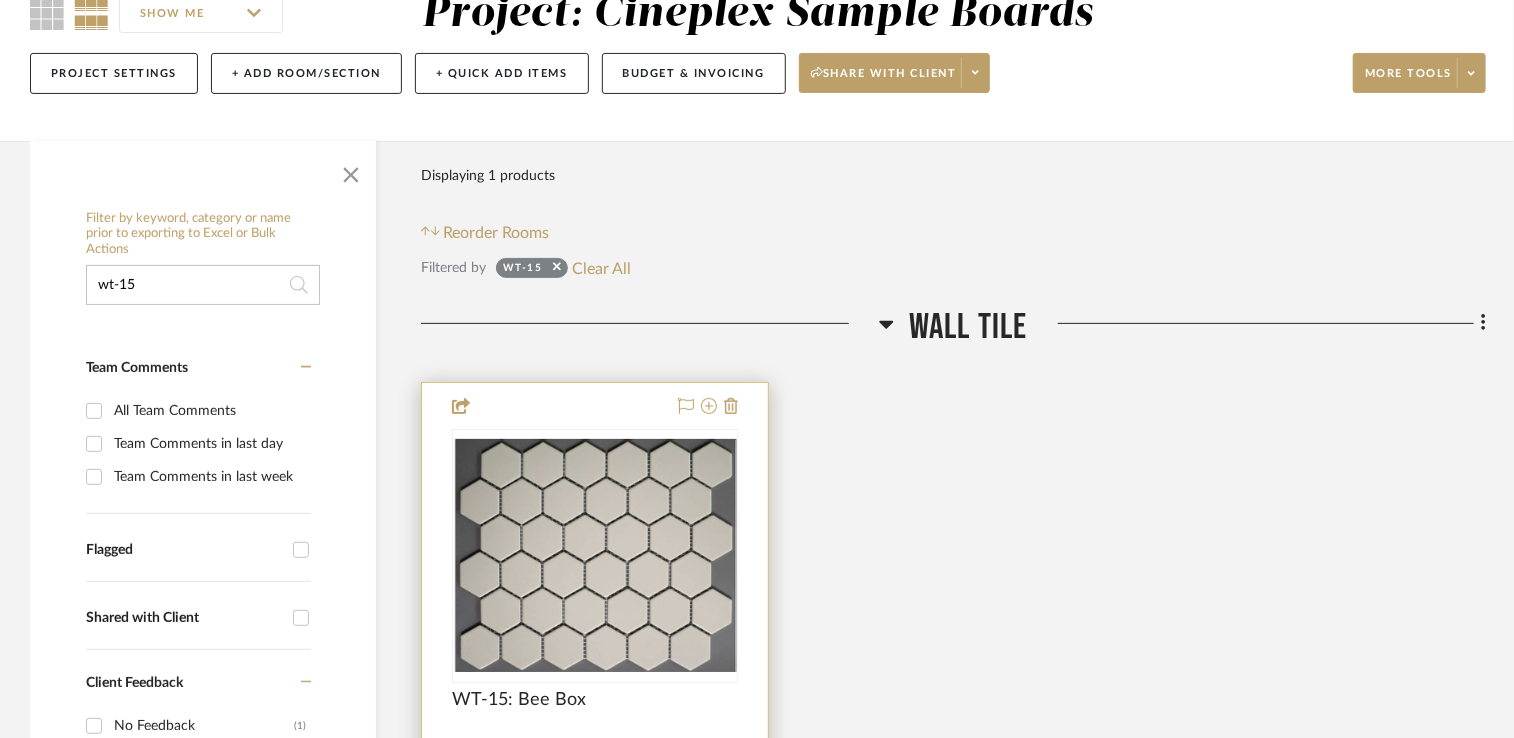 click at bounding box center [595, 820] 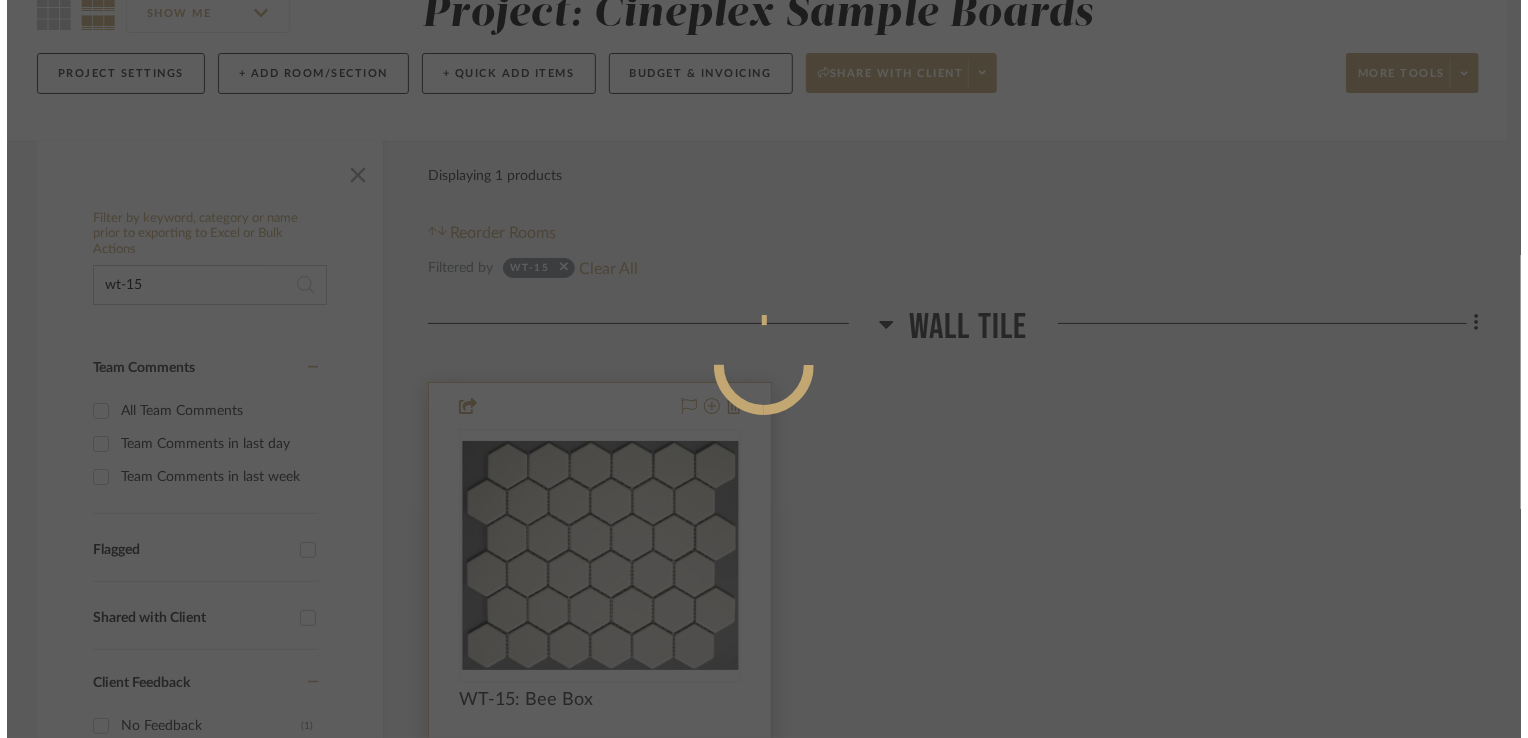 scroll, scrollTop: 0, scrollLeft: 0, axis: both 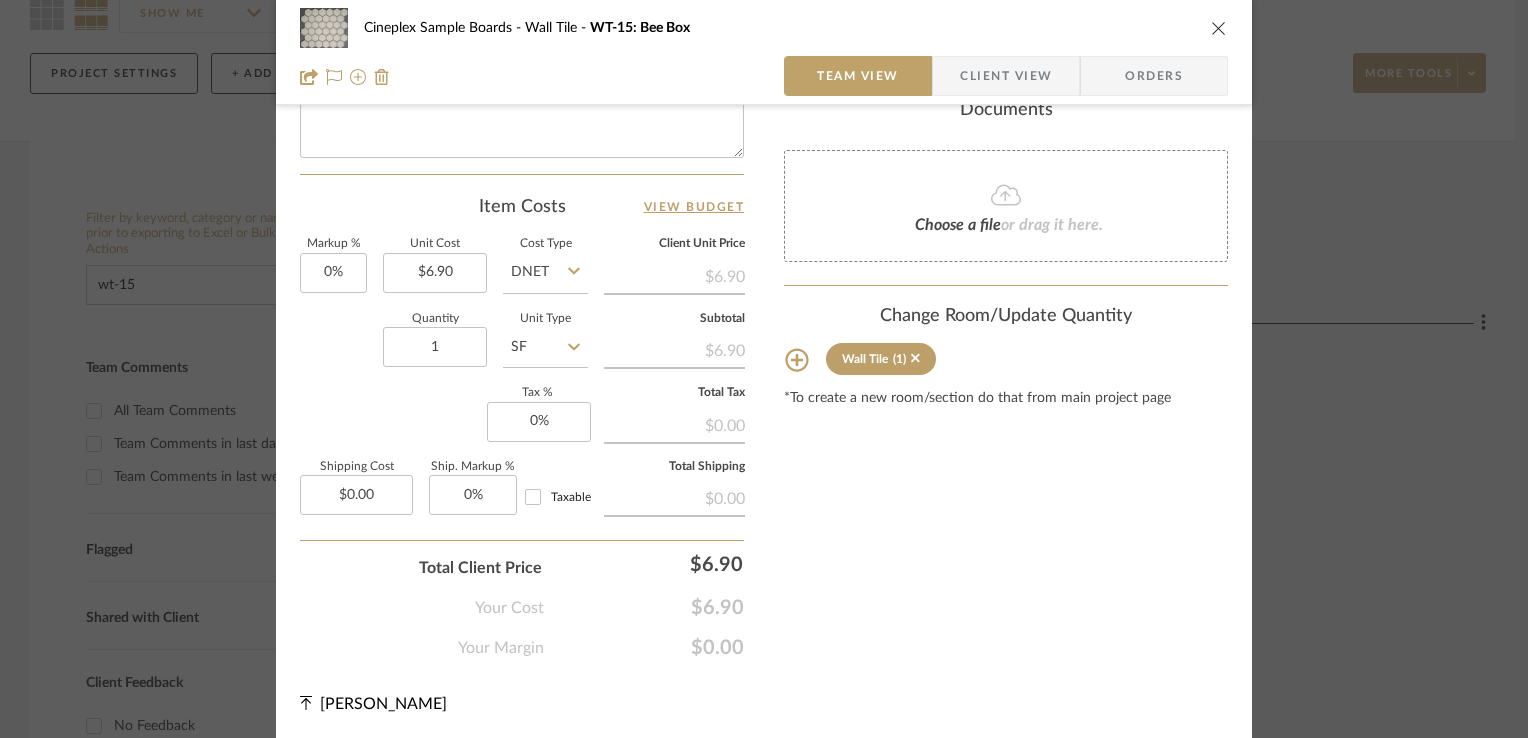 click 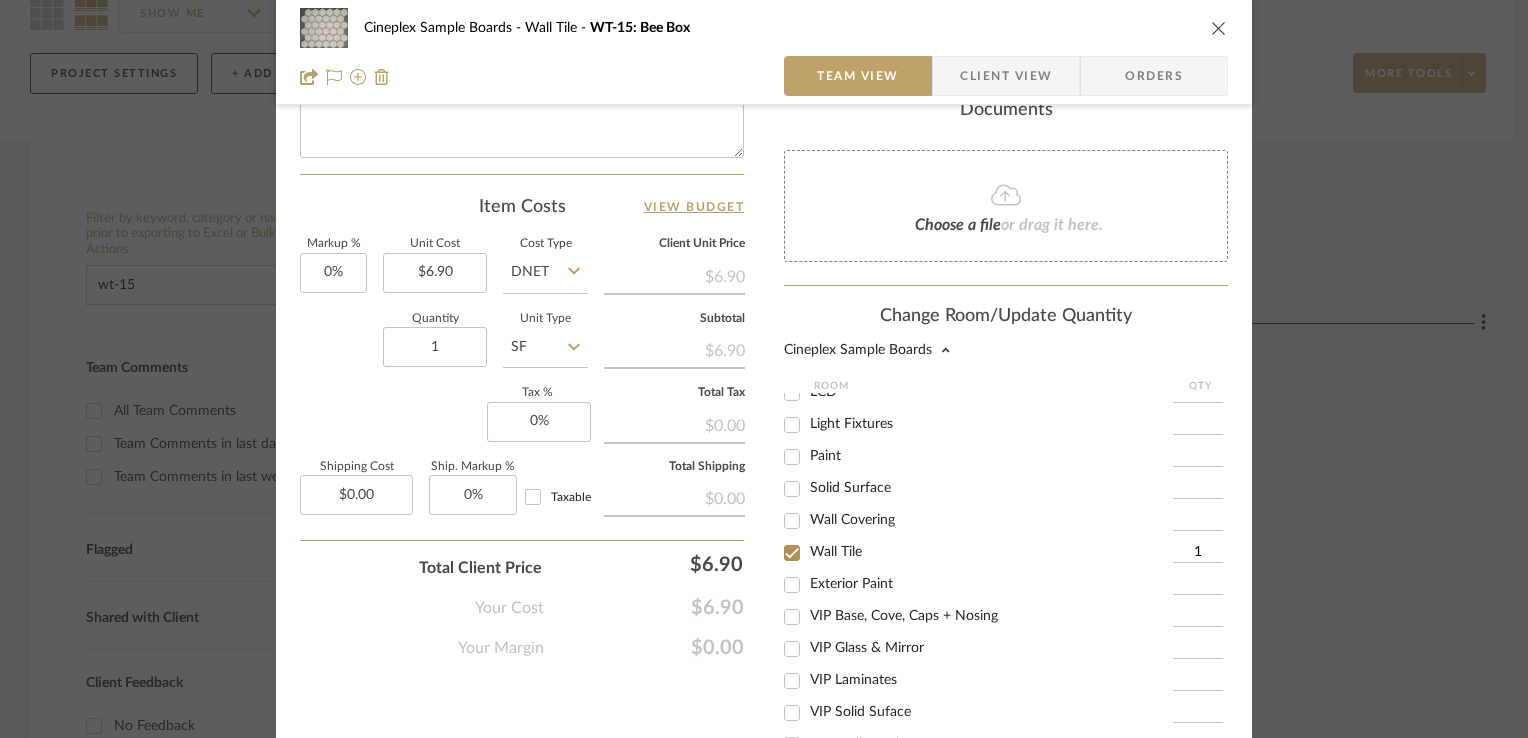scroll, scrollTop: 363, scrollLeft: 0, axis: vertical 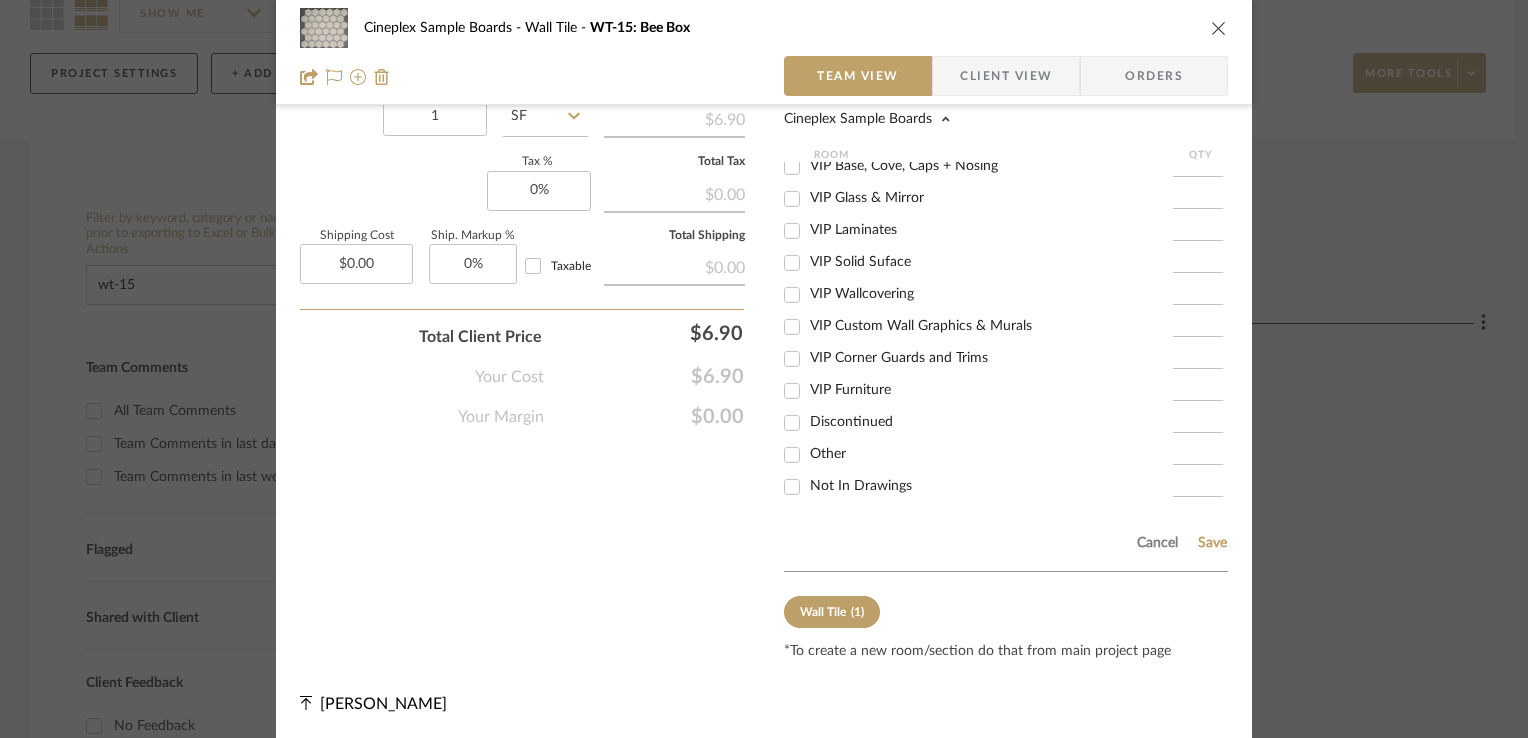 click on "Not In Drawings" at bounding box center (861, 486) 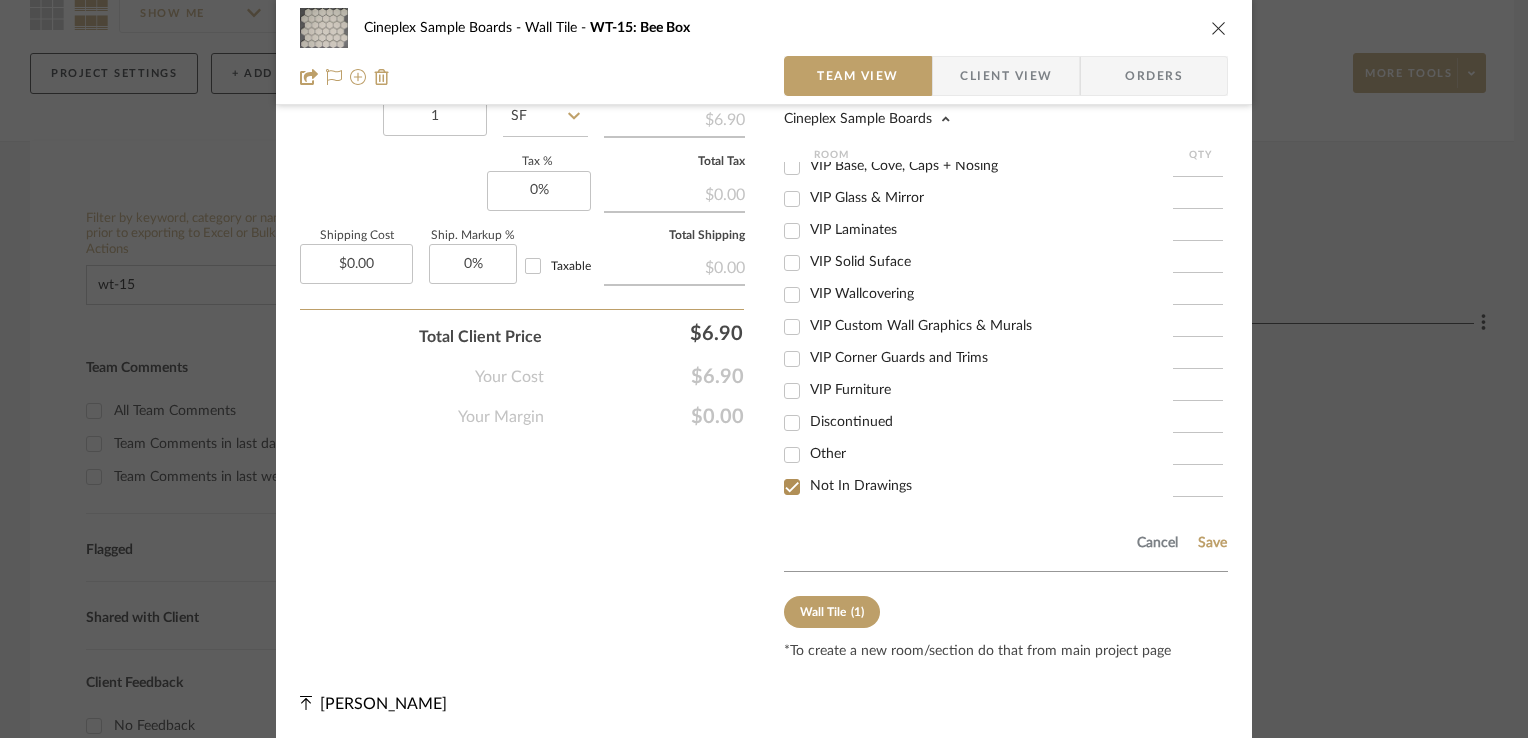checkbox on "true" 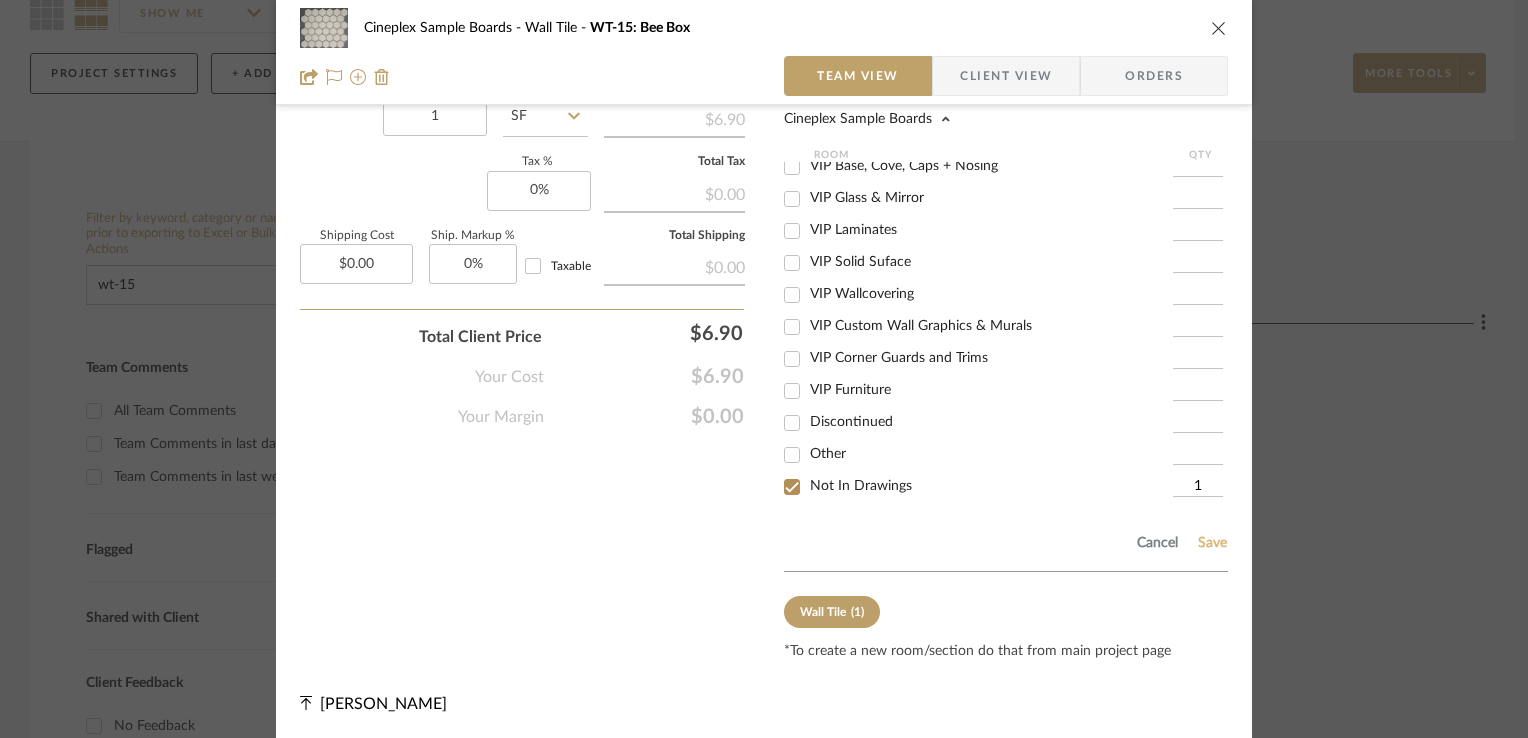 click on "Cancel Save" 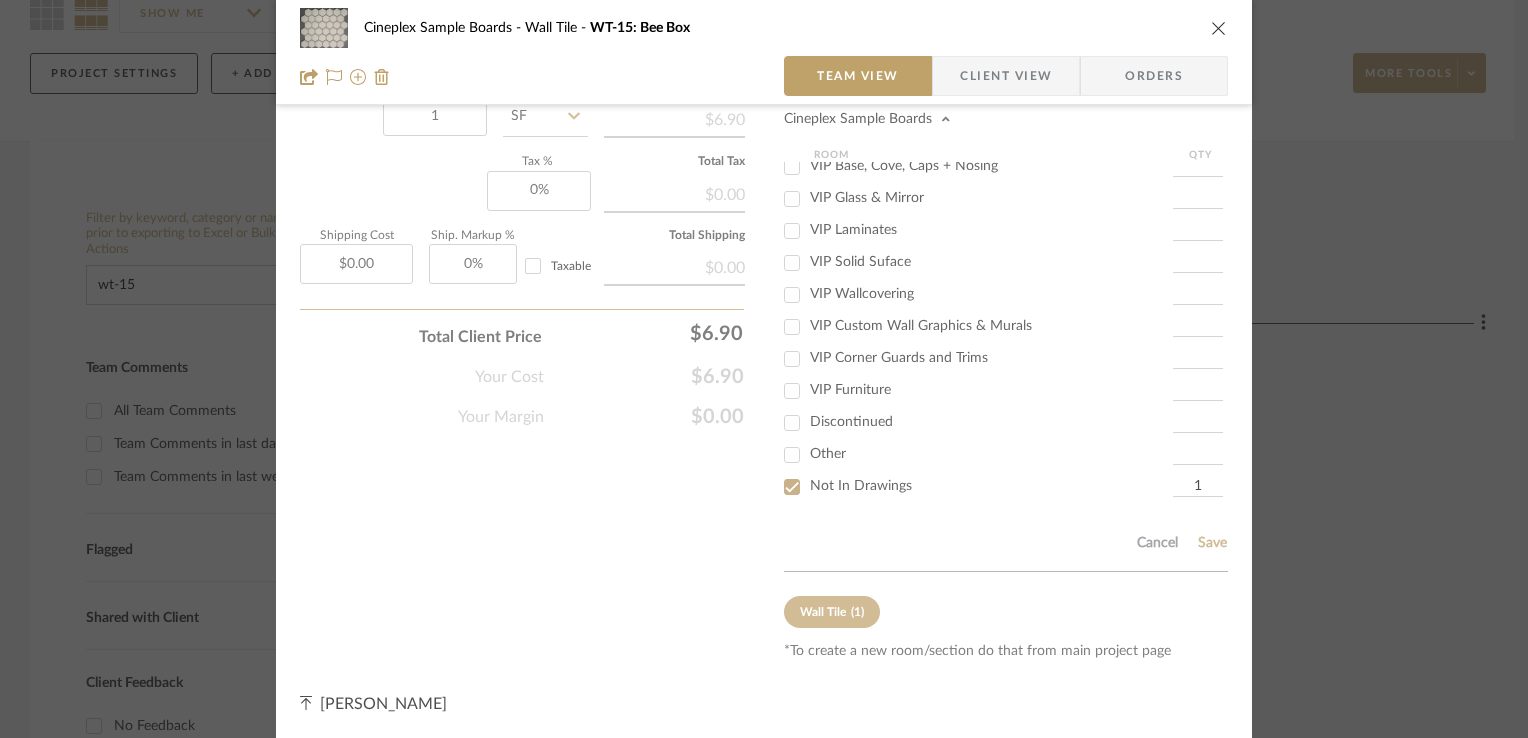 type 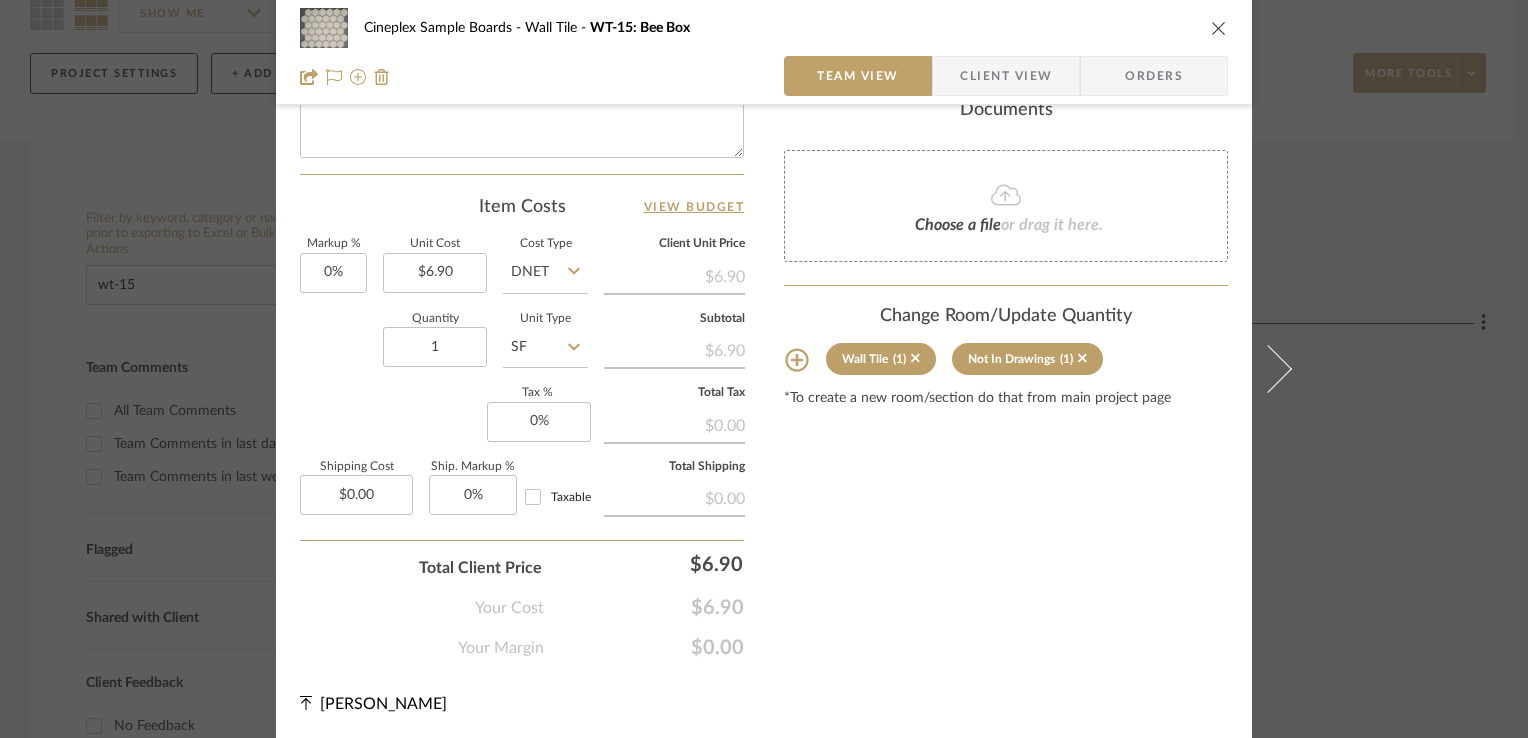 click at bounding box center (1219, 28) 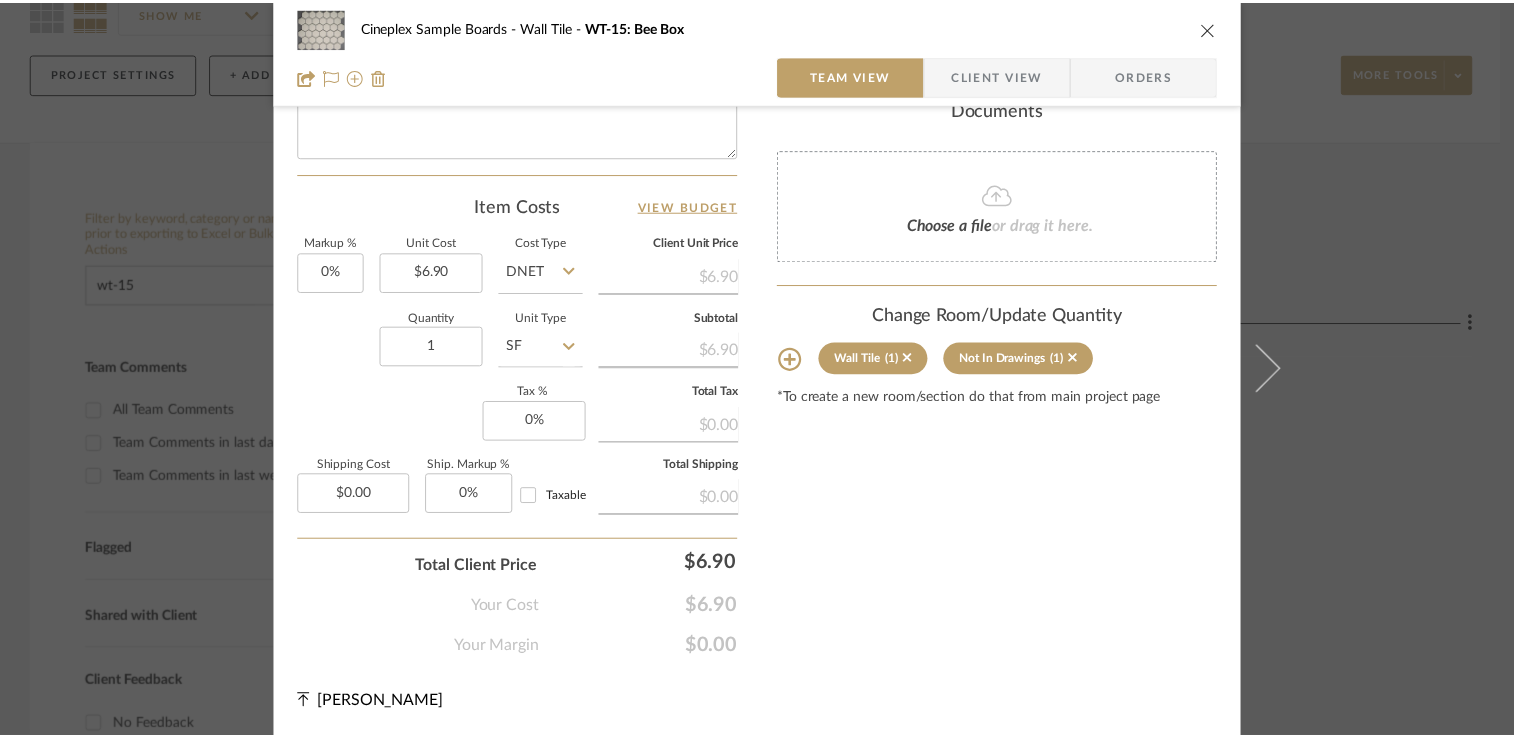 scroll, scrollTop: 200, scrollLeft: 0, axis: vertical 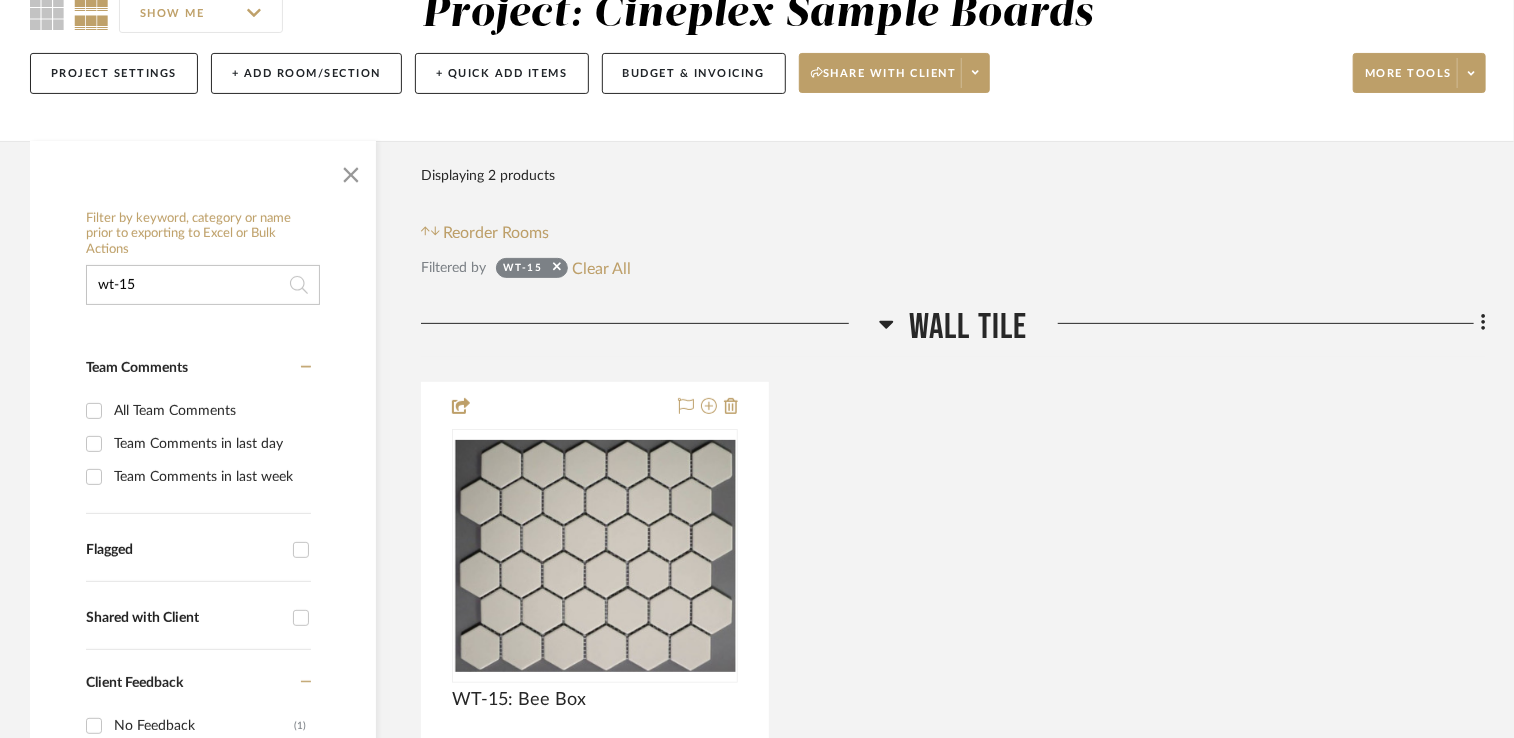 click on "wt-15" 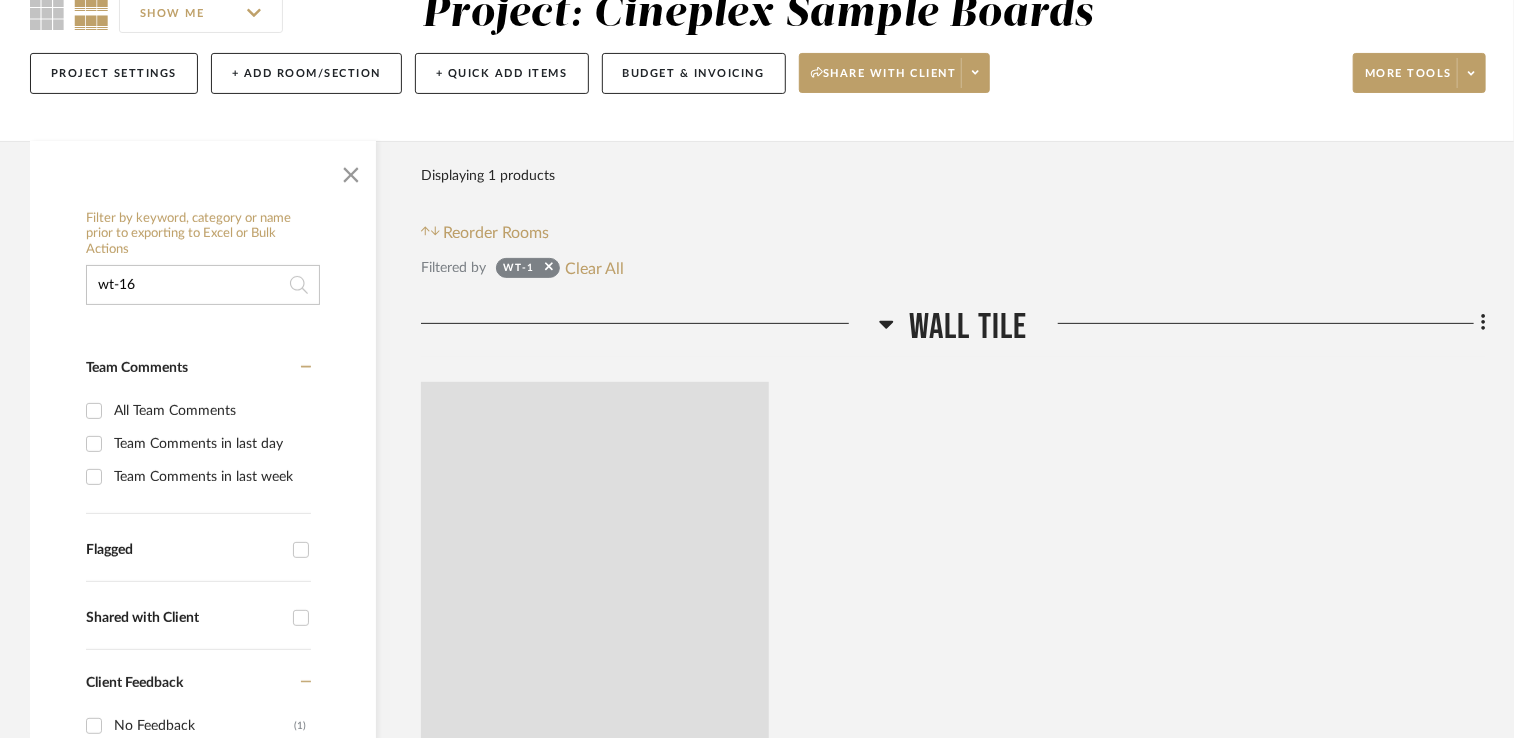 type on "wt-16" 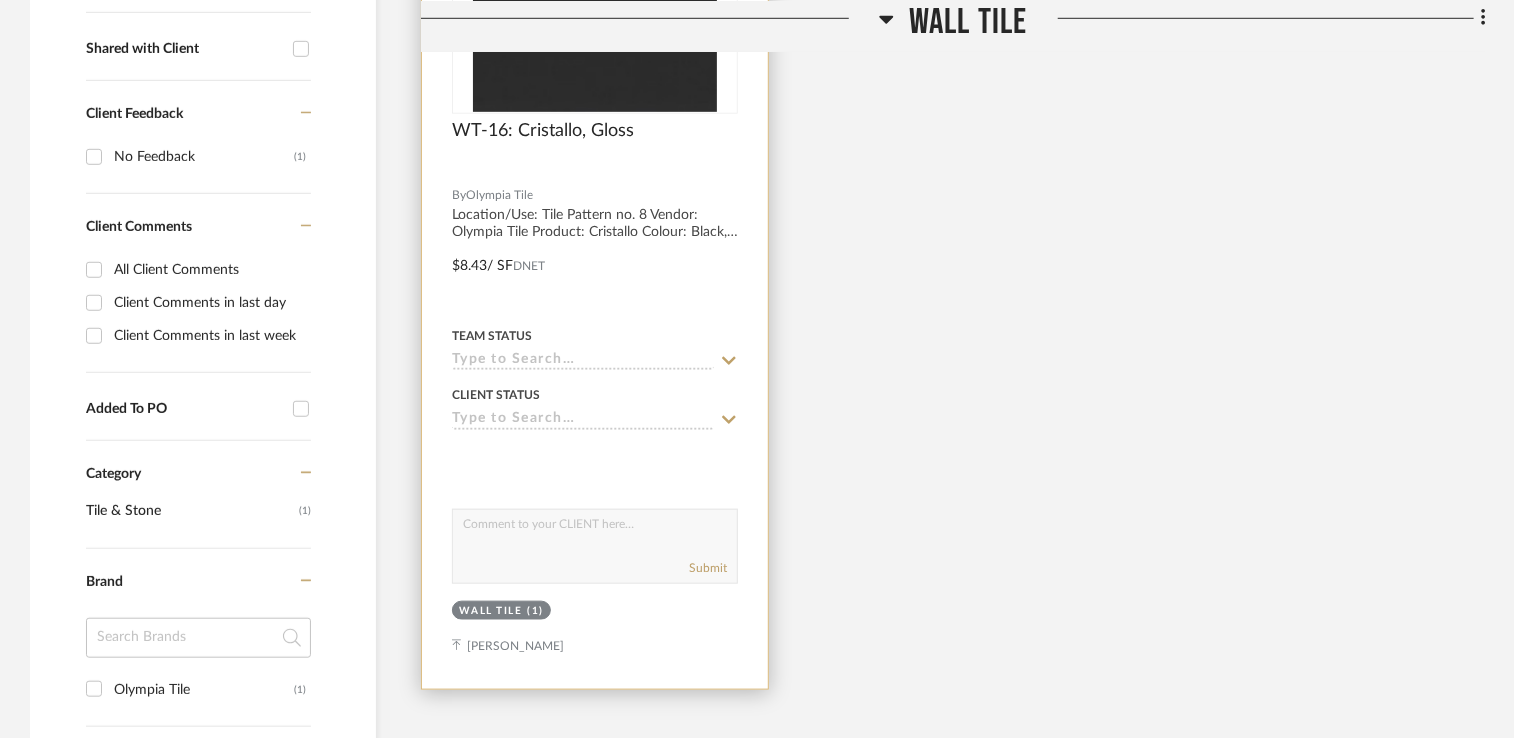 scroll, scrollTop: 800, scrollLeft: 0, axis: vertical 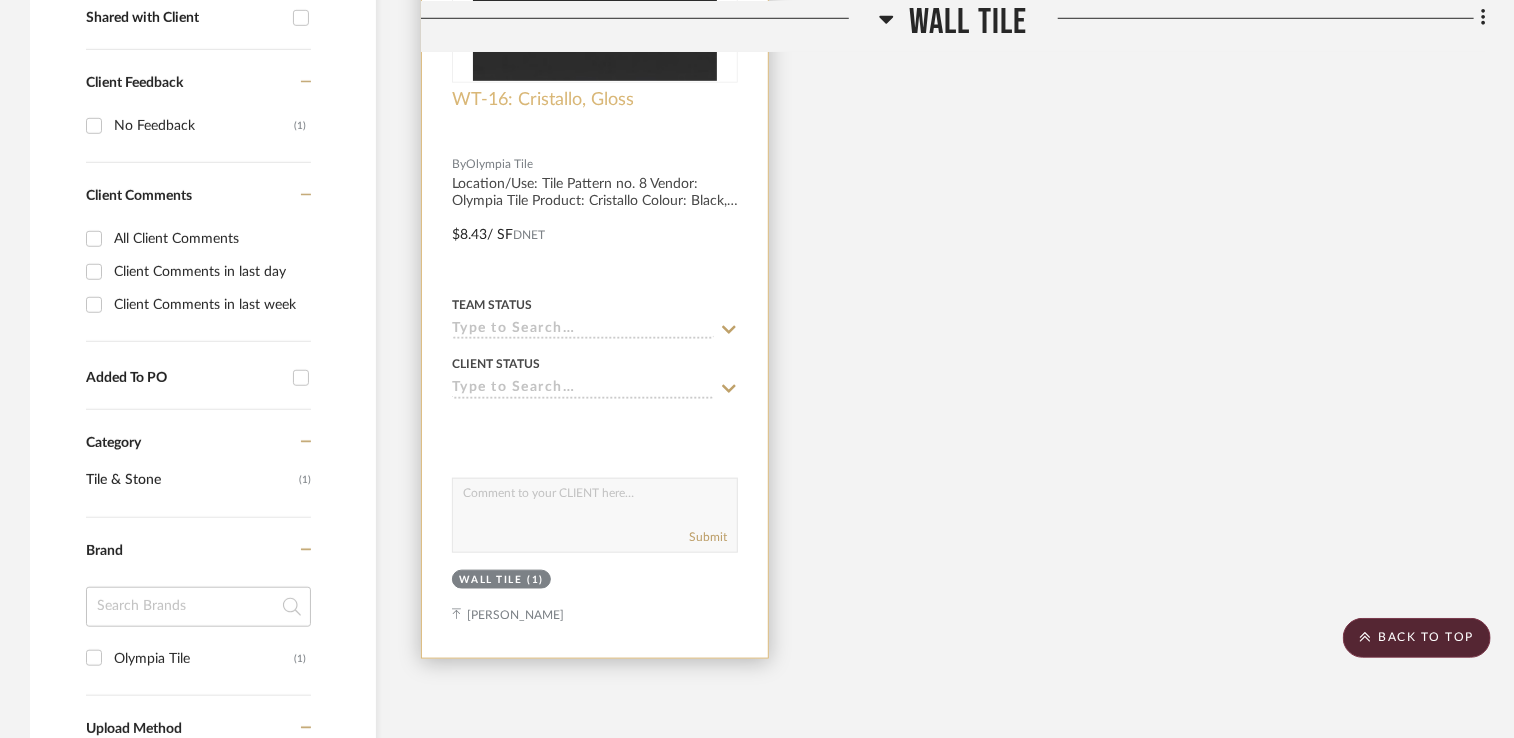 click on "WT-16: Cristallo, Gloss" at bounding box center (543, 100) 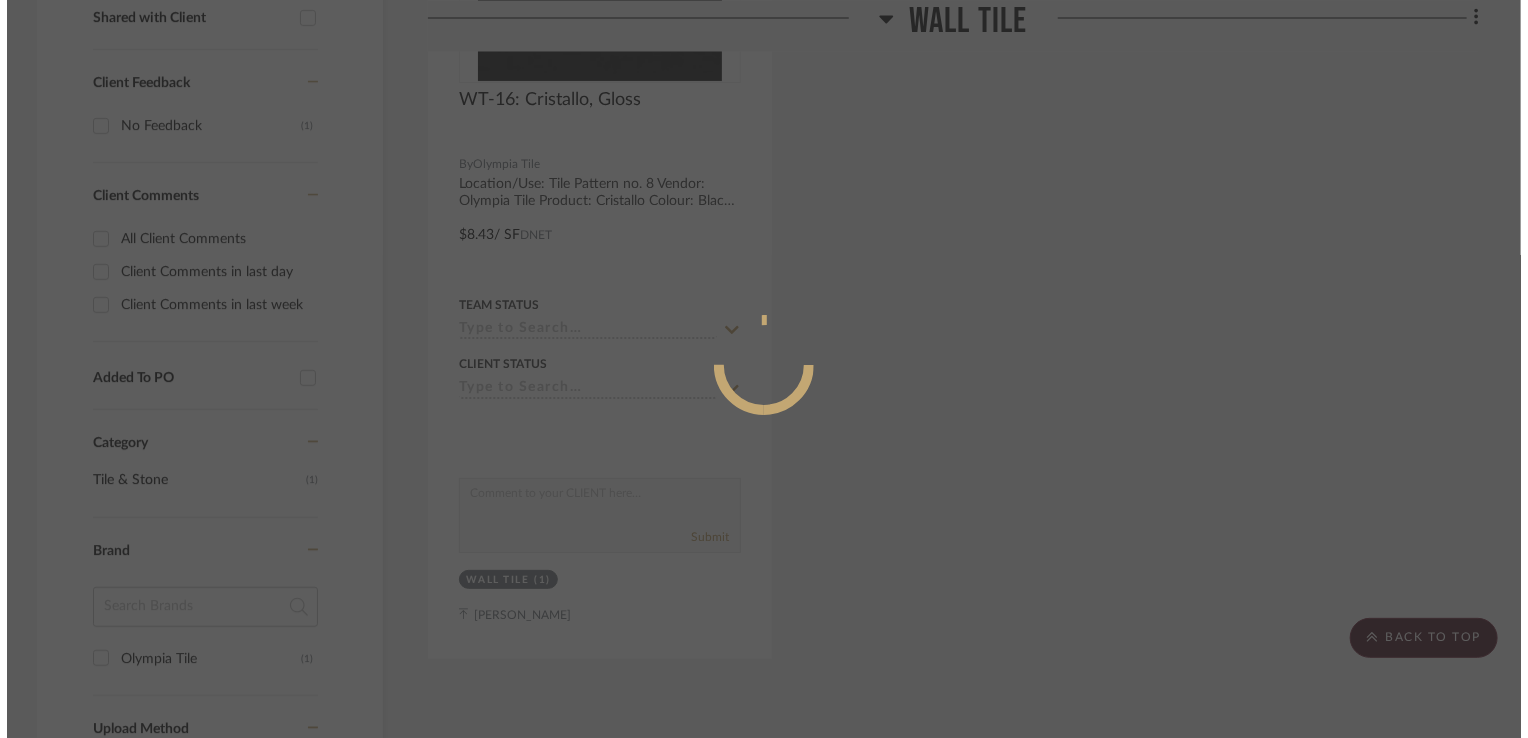 scroll, scrollTop: 0, scrollLeft: 0, axis: both 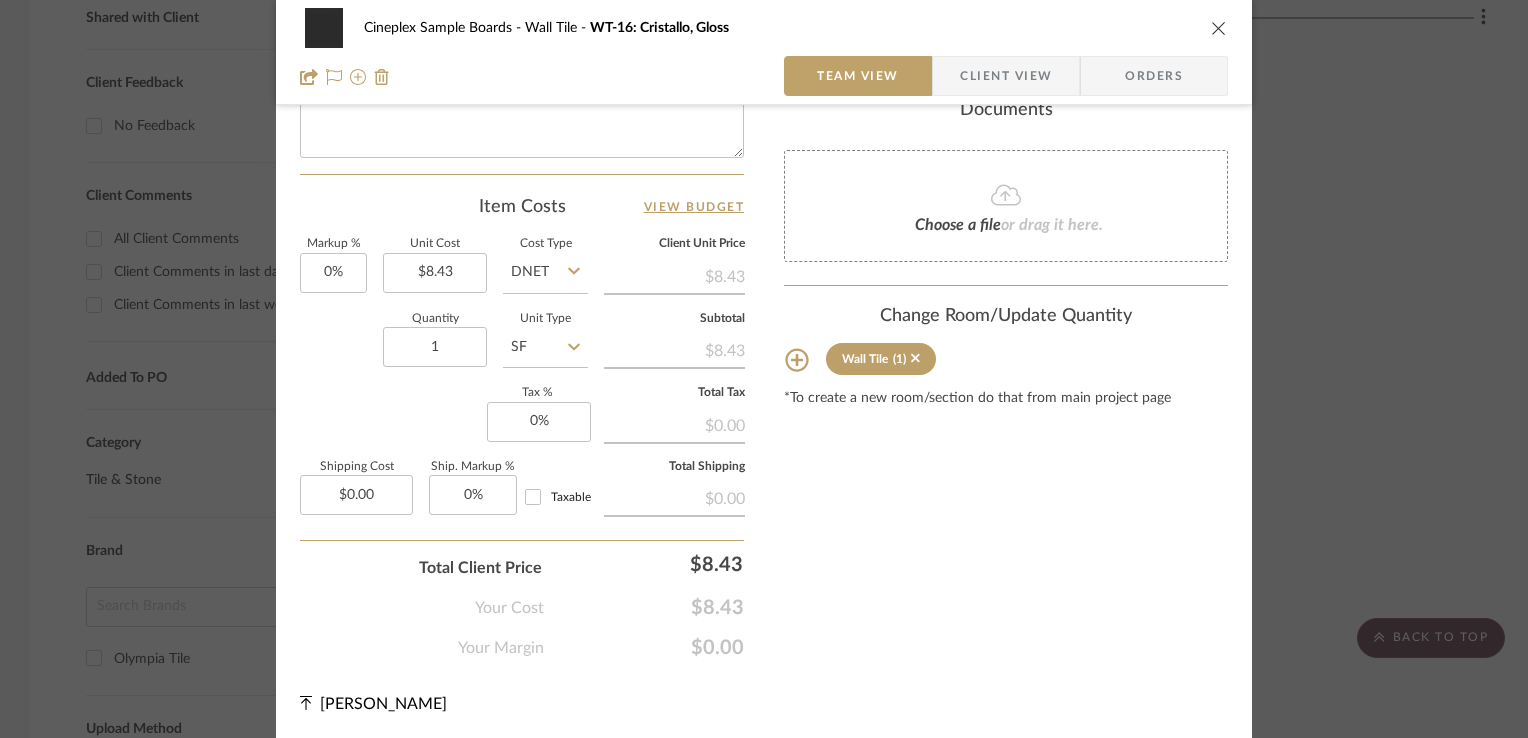 click 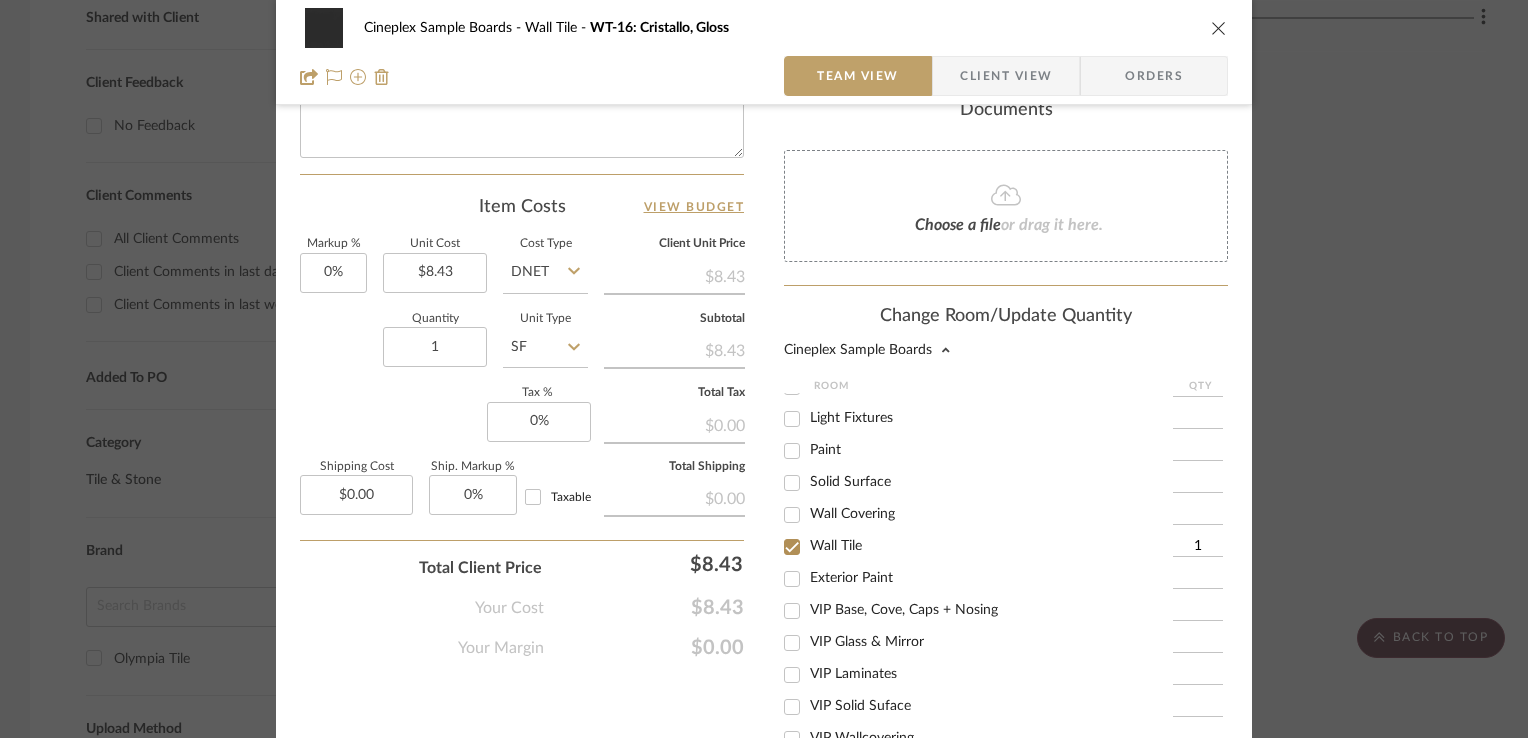 scroll, scrollTop: 363, scrollLeft: 0, axis: vertical 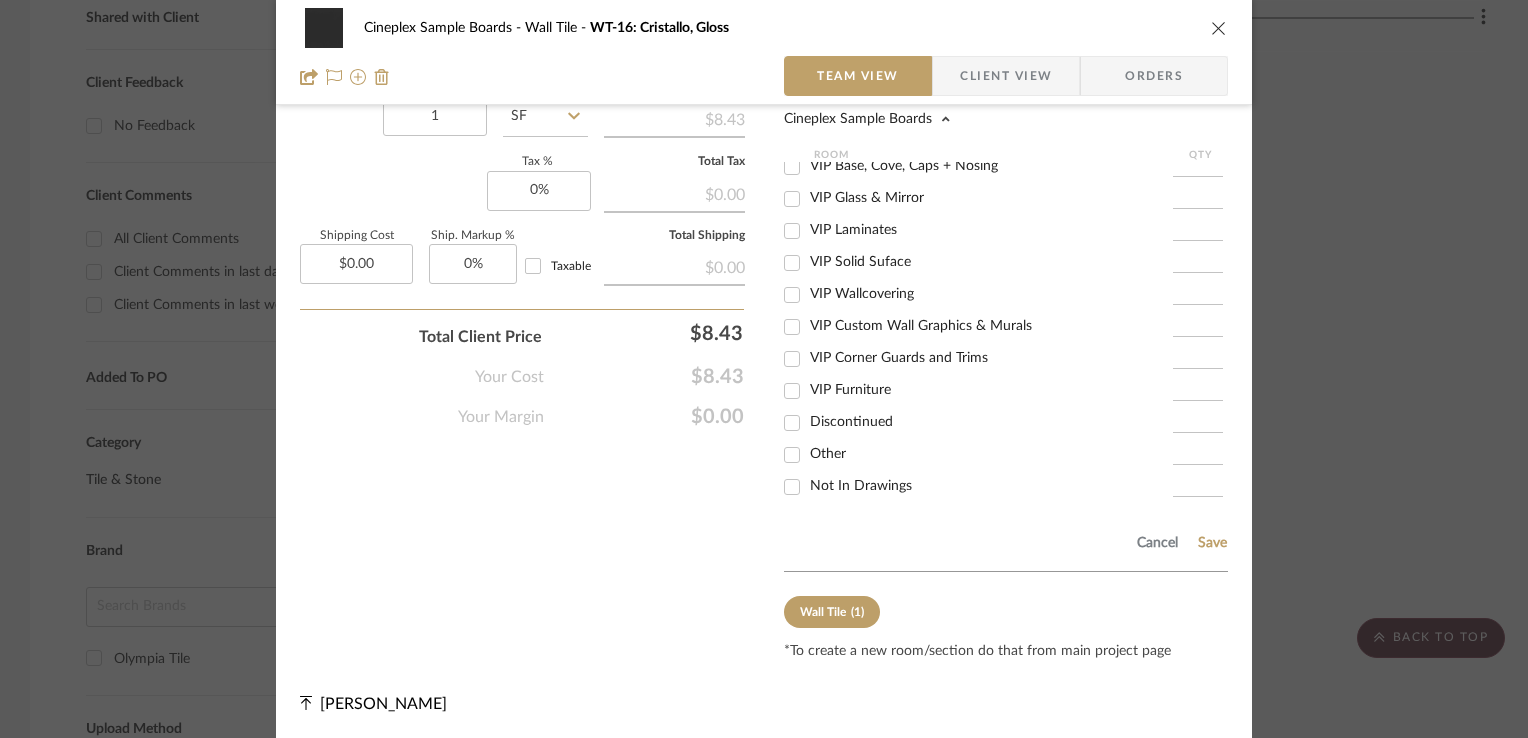 click on "Other" at bounding box center (991, 454) 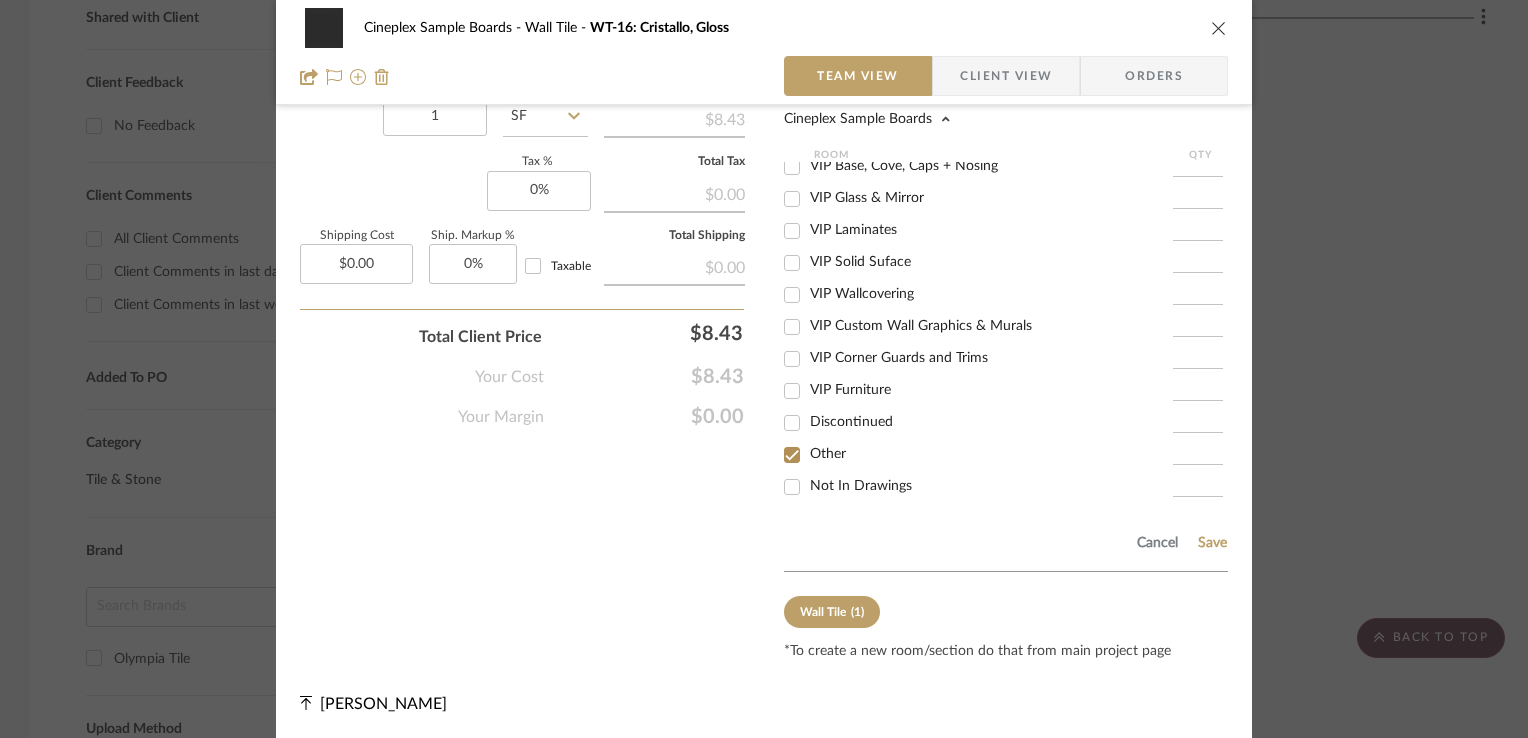 checkbox on "true" 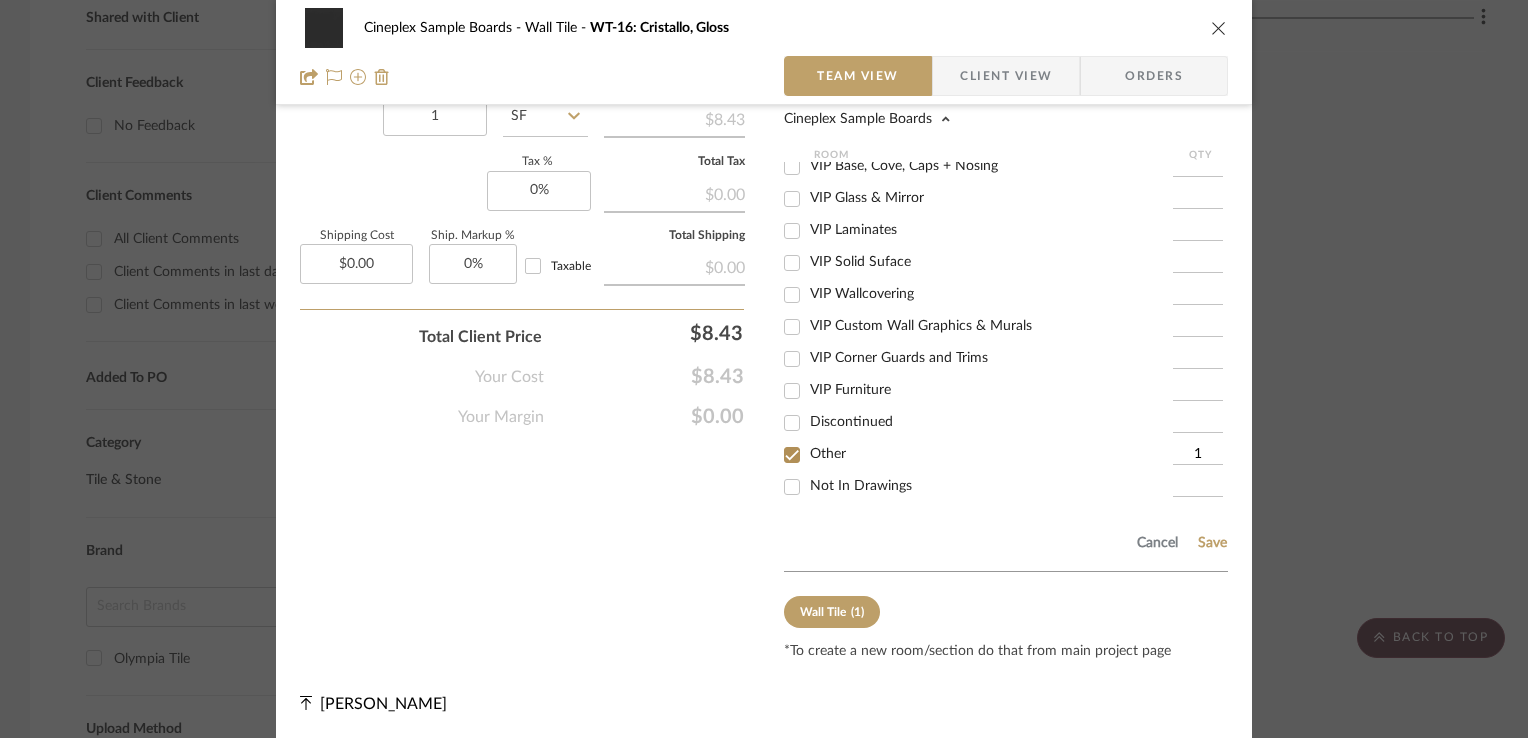 click on "Not In Drawings" at bounding box center (861, 486) 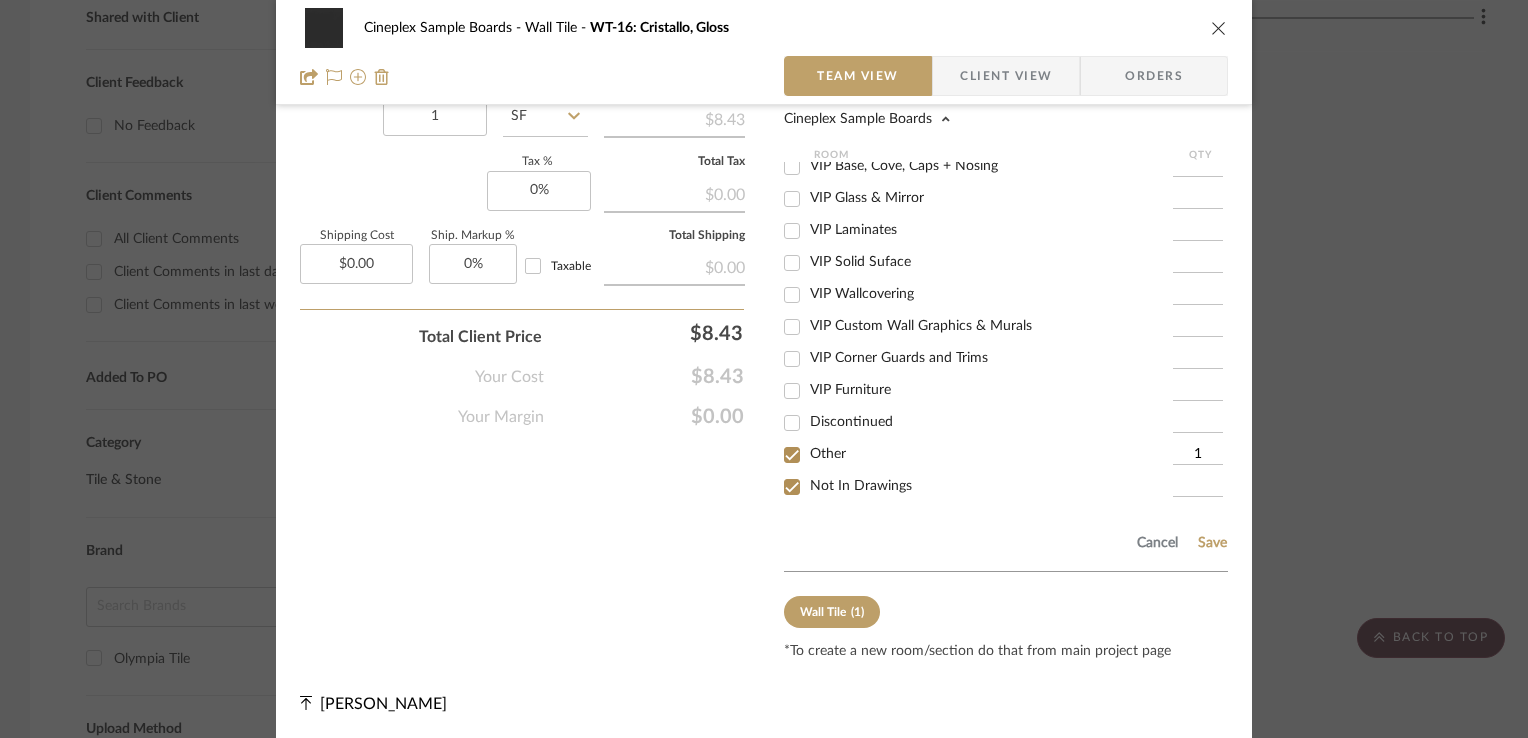 checkbox on "true" 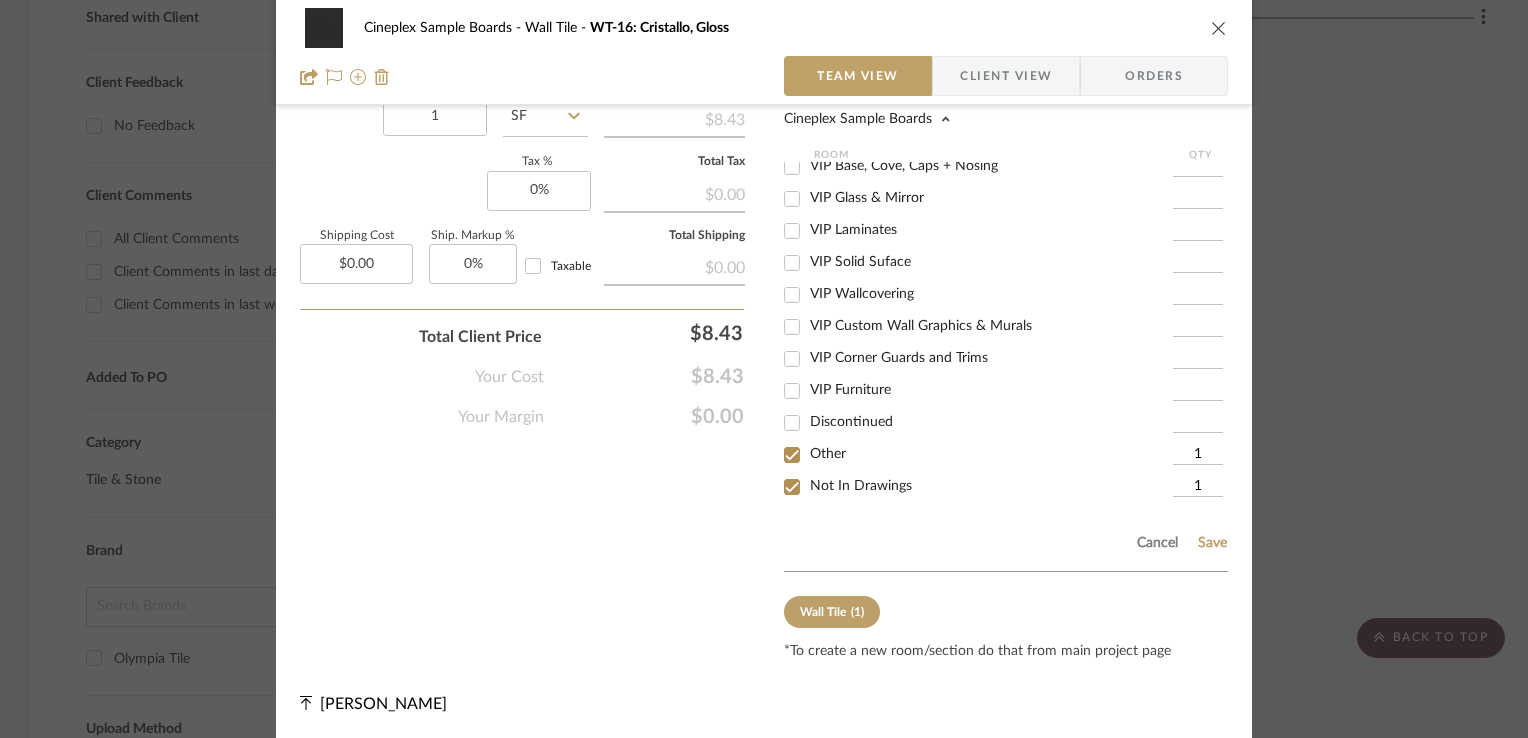click on "Other" at bounding box center (991, 454) 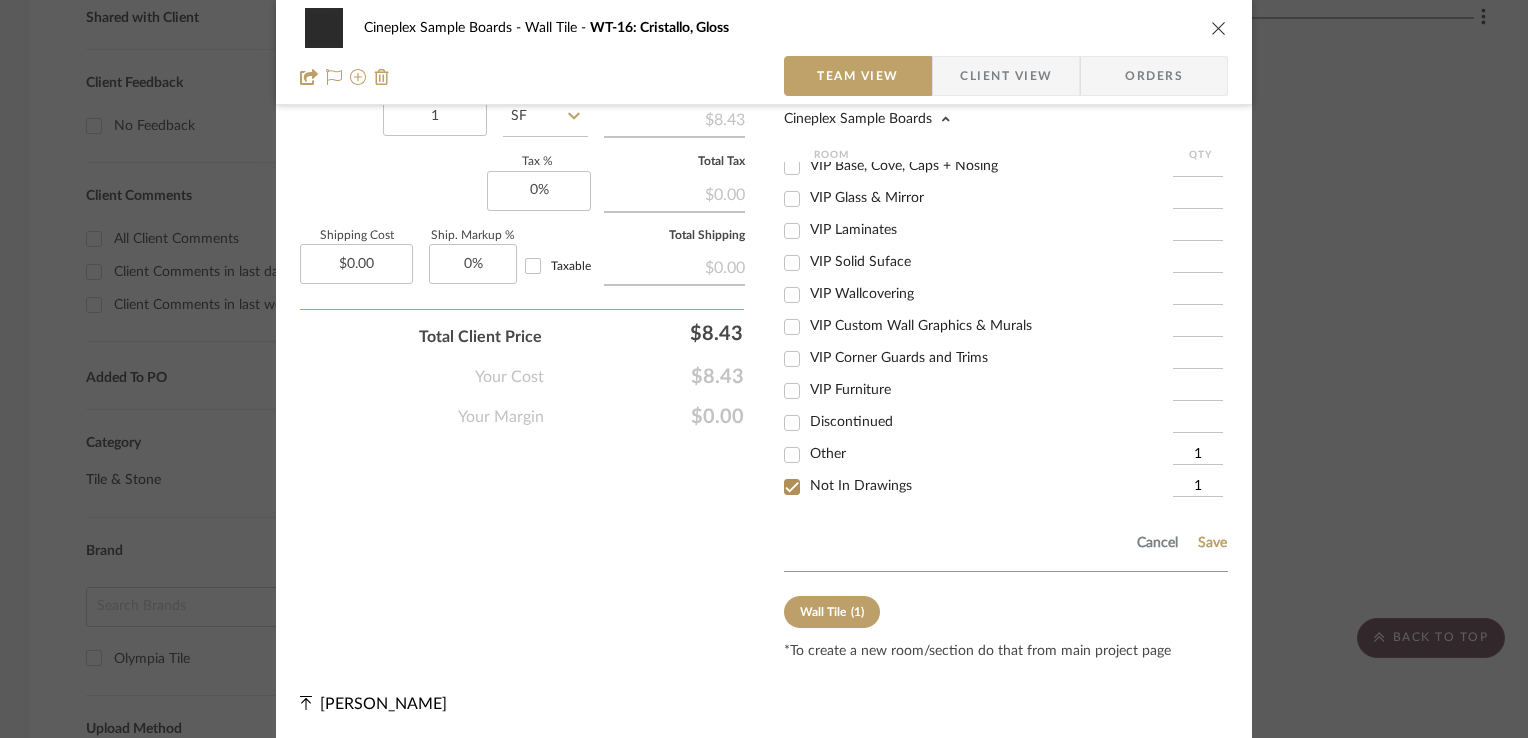 checkbox on "false" 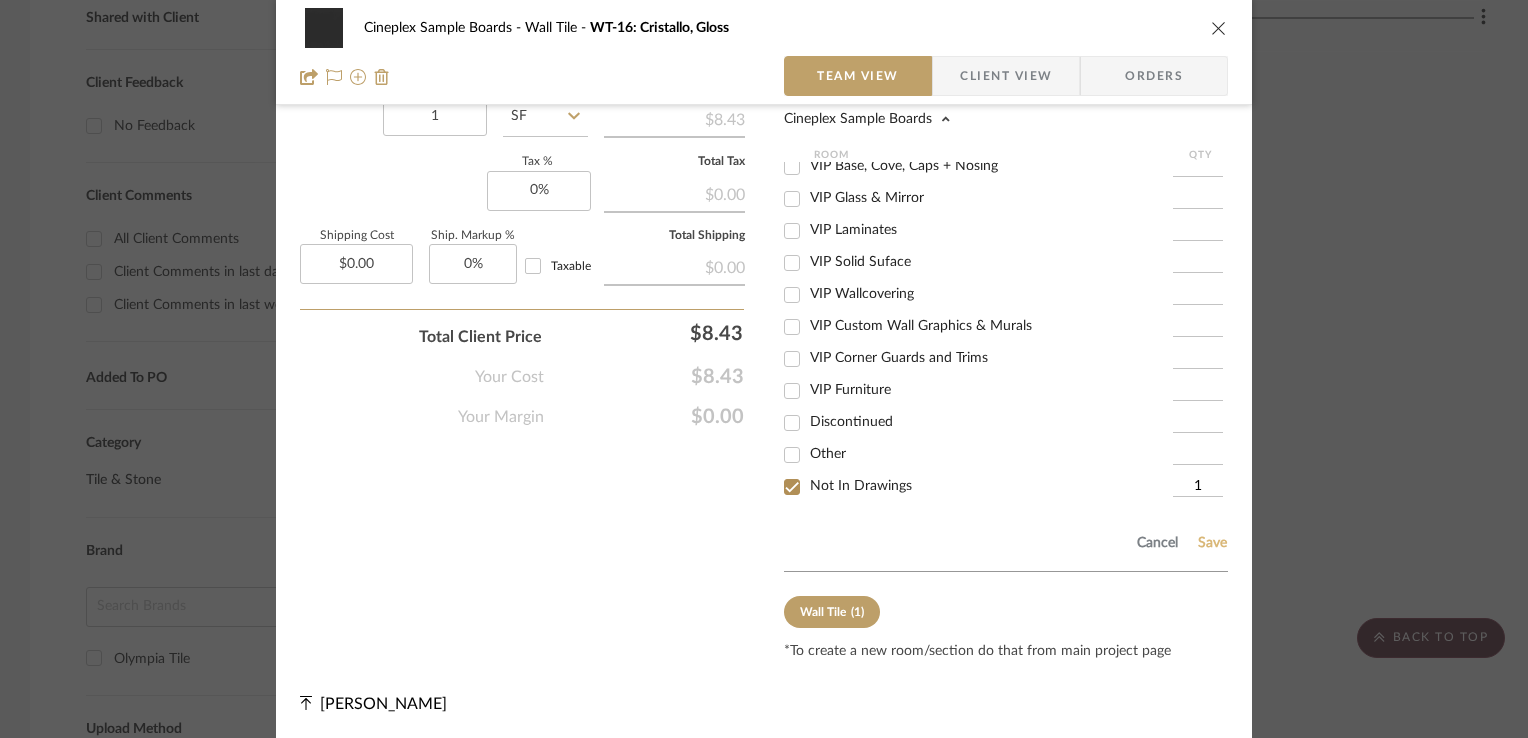 click on "Save" 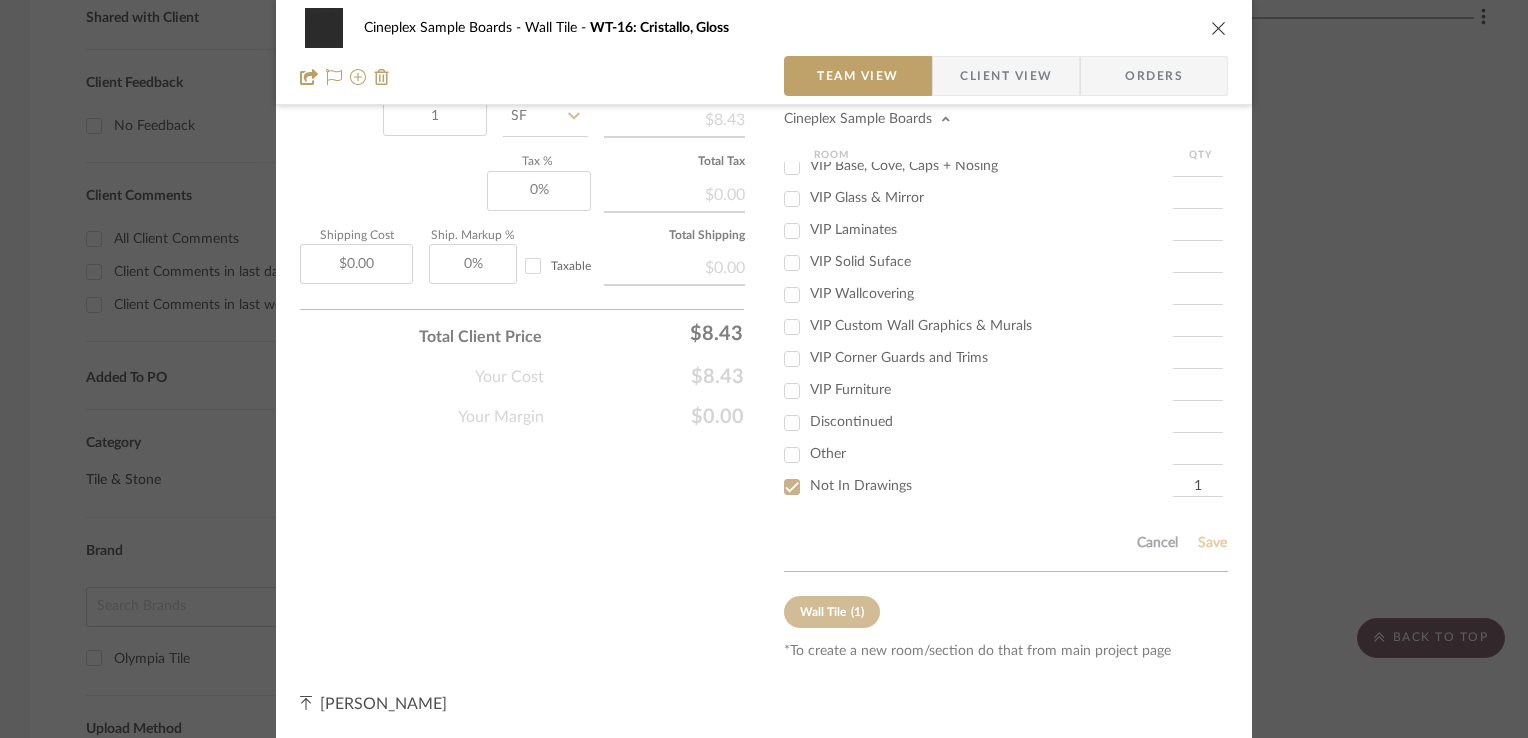 type 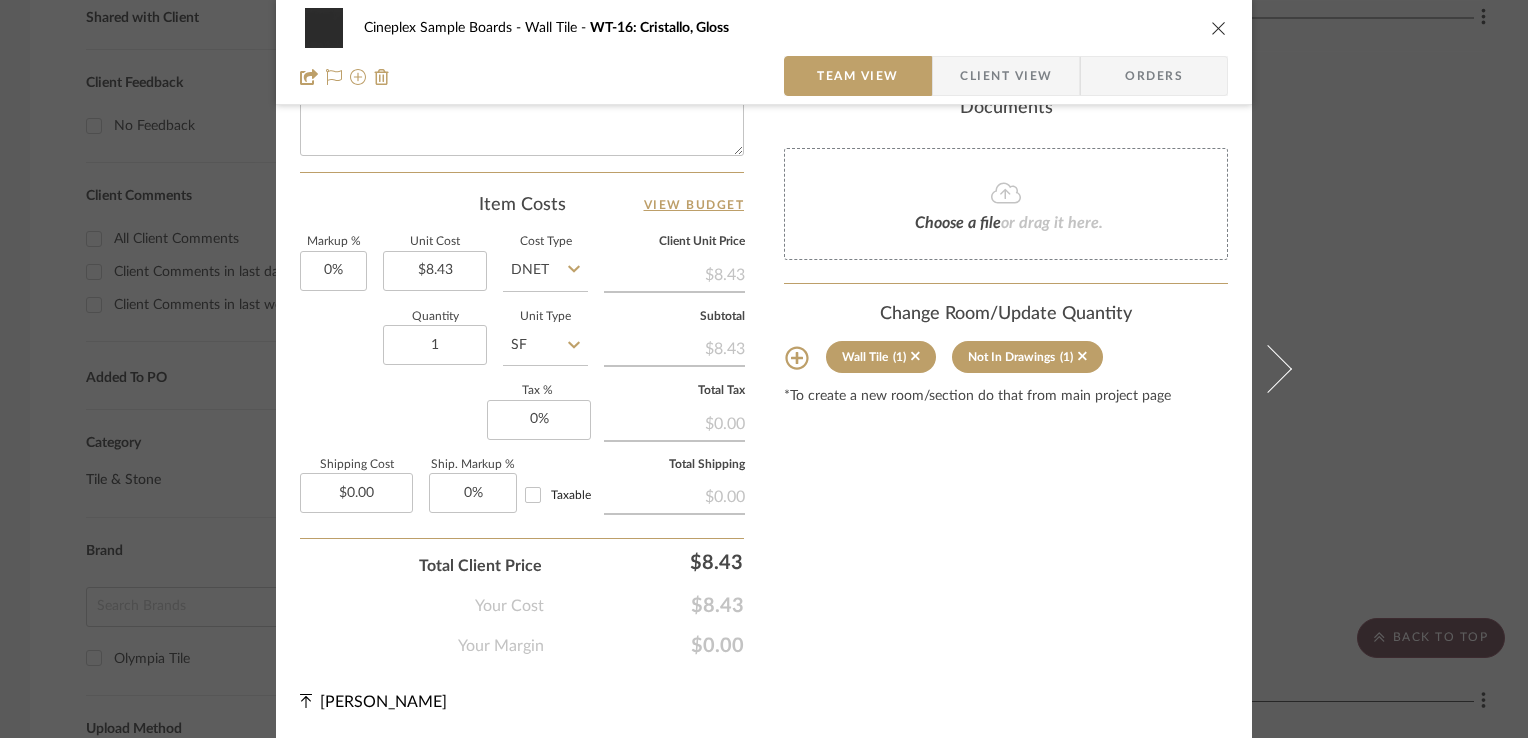 scroll, scrollTop: 1019, scrollLeft: 0, axis: vertical 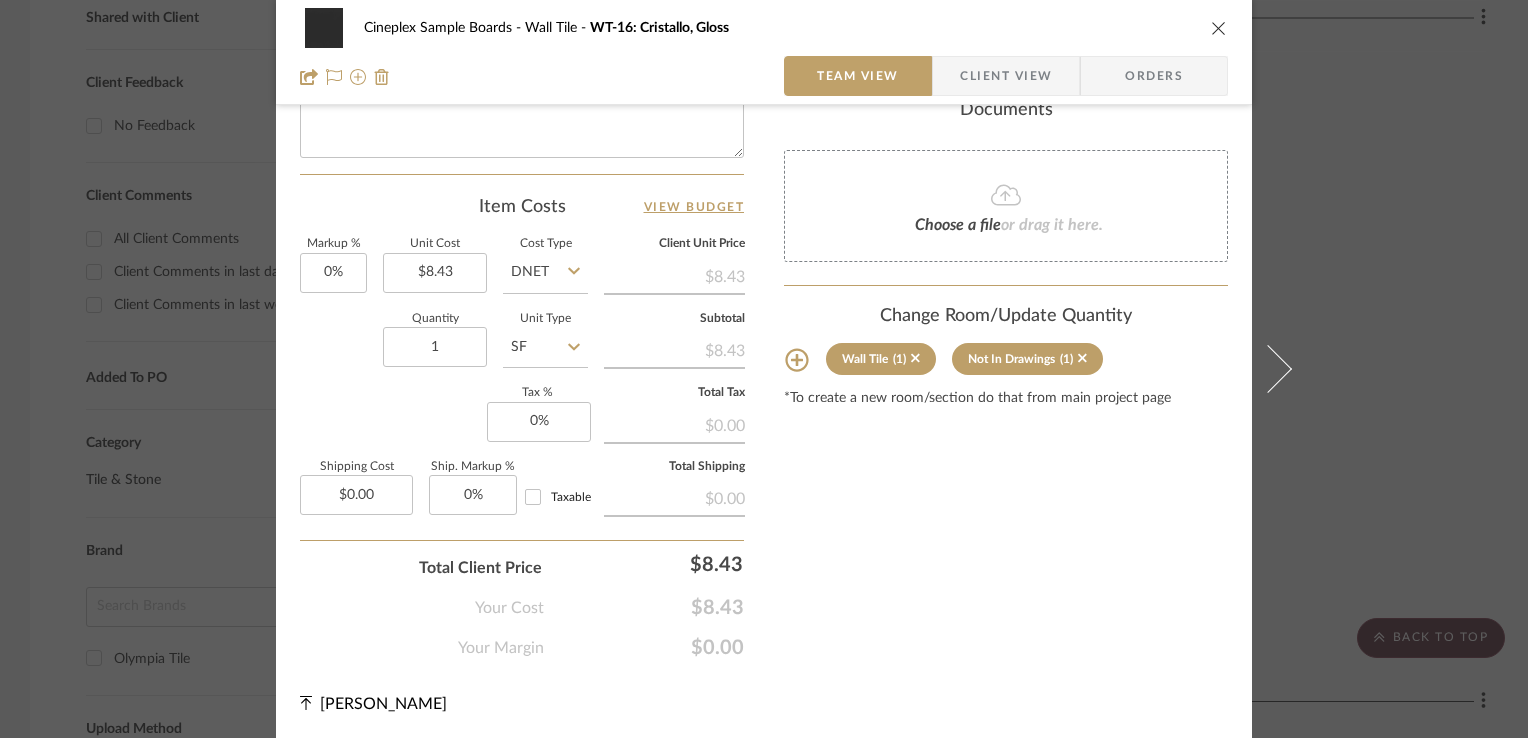 click at bounding box center [1219, 28] 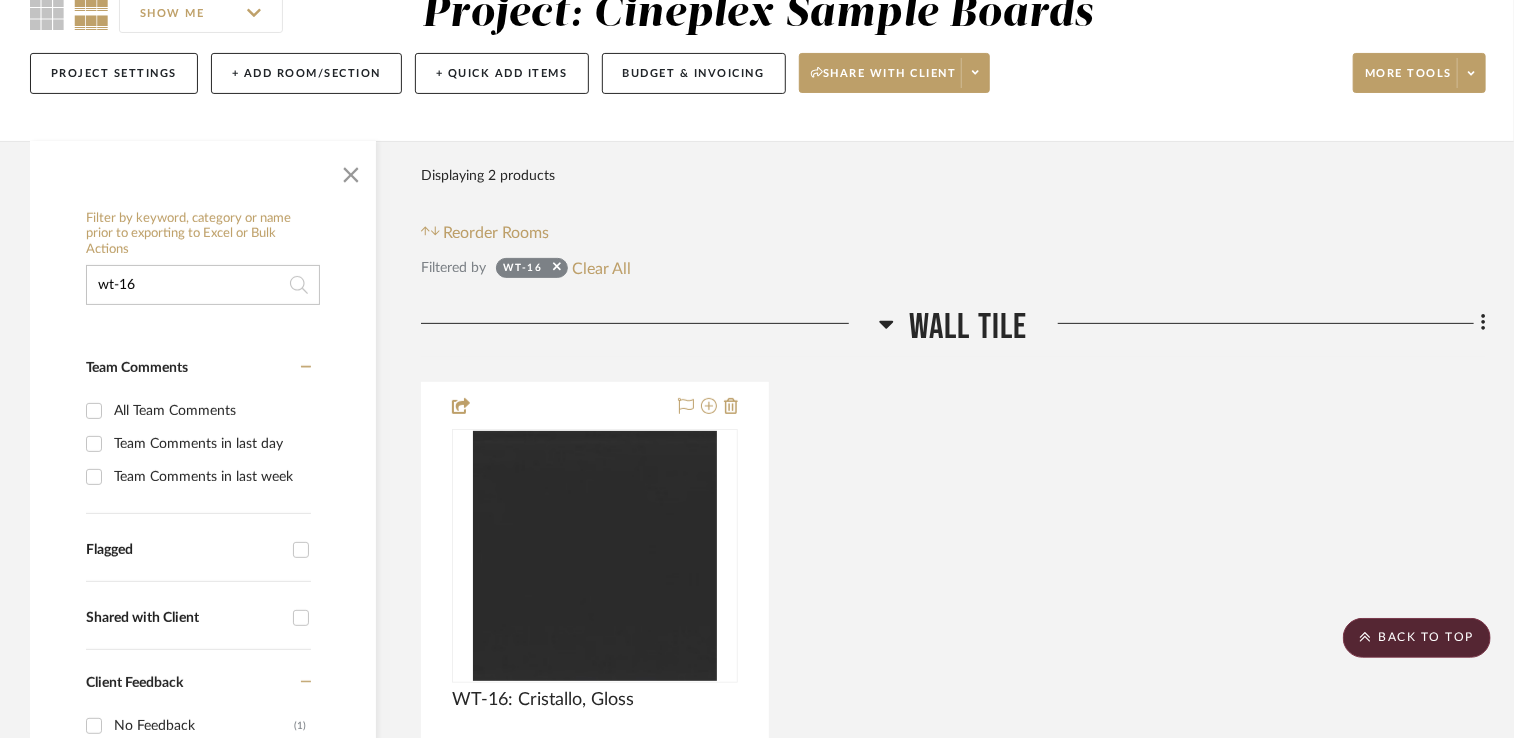 scroll, scrollTop: 200, scrollLeft: 0, axis: vertical 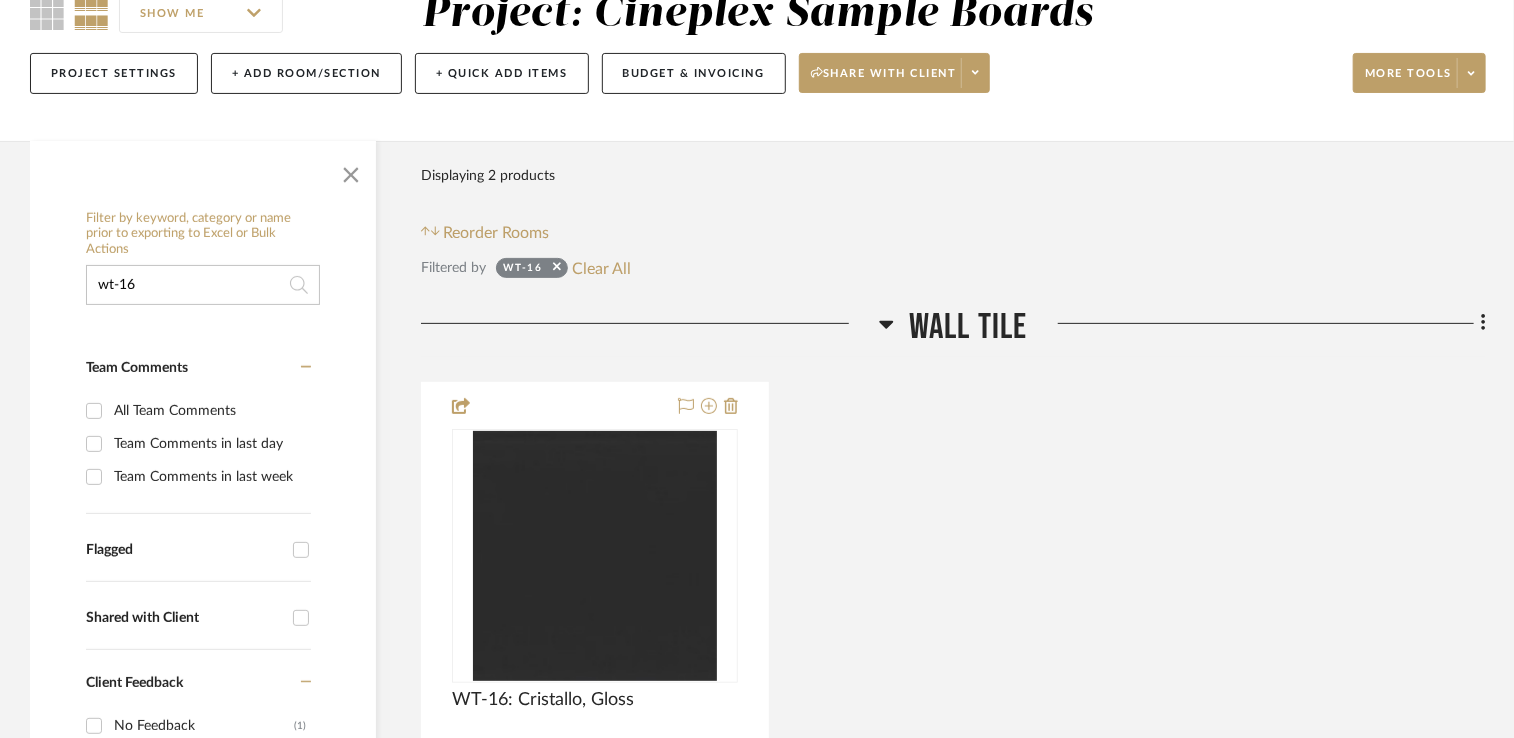 drag, startPoint x: 188, startPoint y: 283, endPoint x: 119, endPoint y: 294, distance: 69.87131 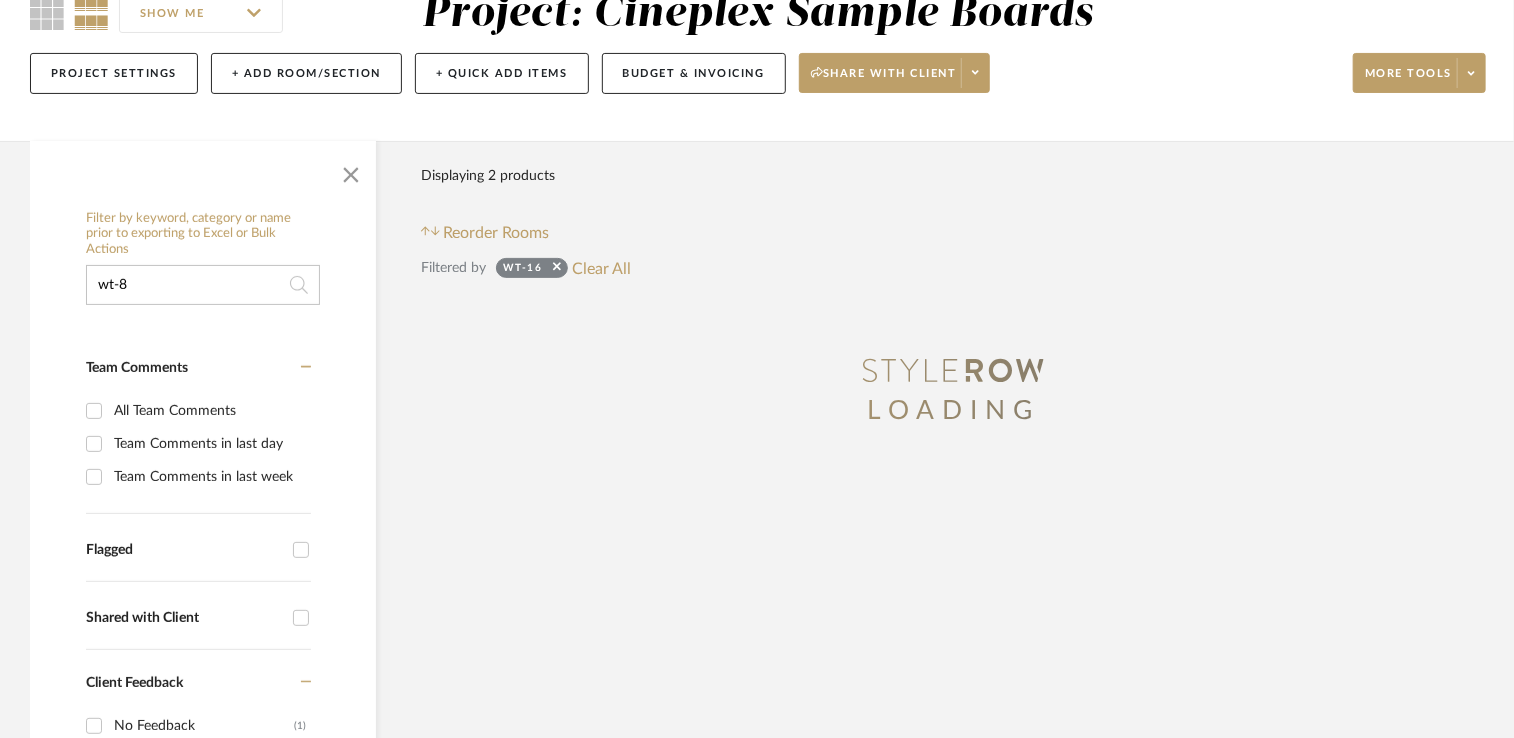 type on "wt-8" 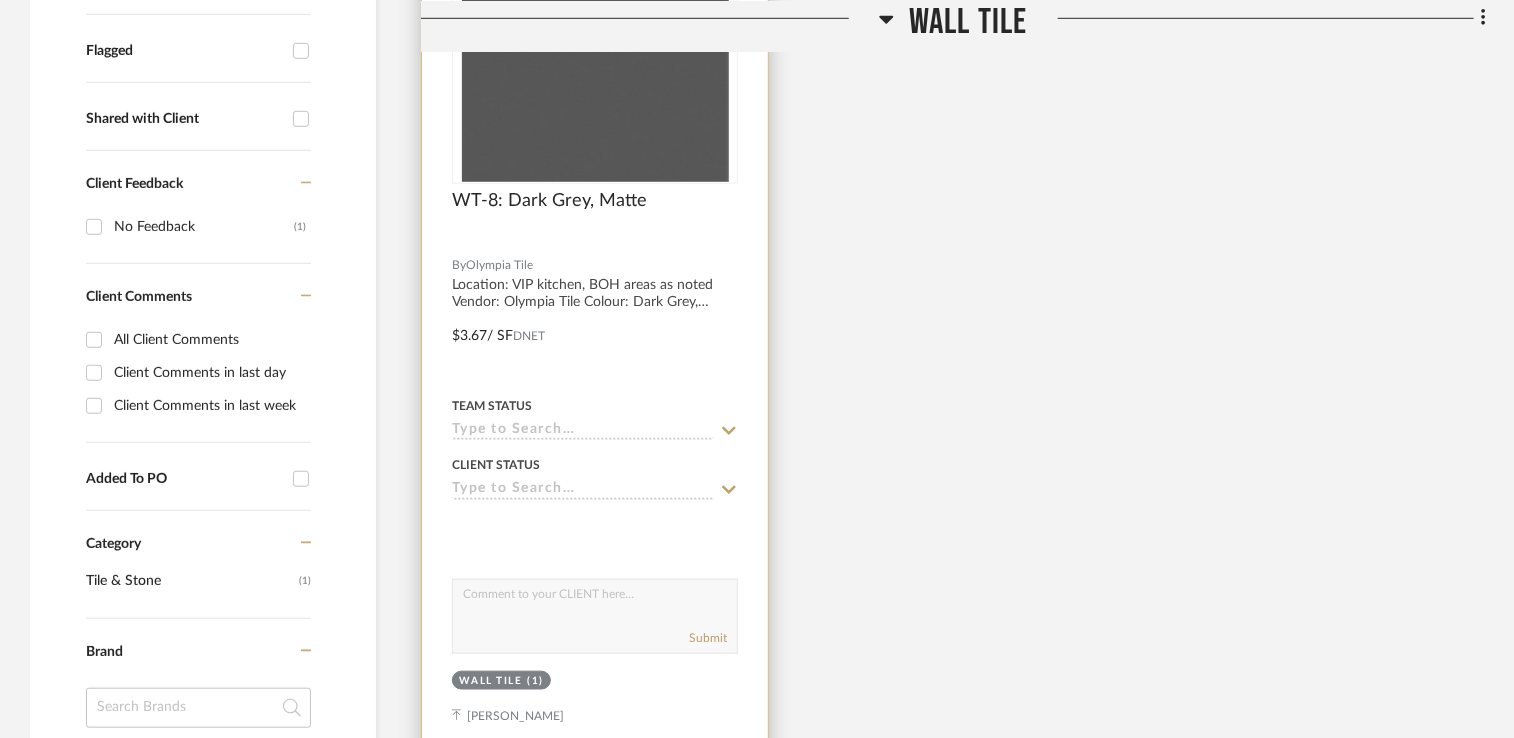 scroll, scrollTop: 700, scrollLeft: 0, axis: vertical 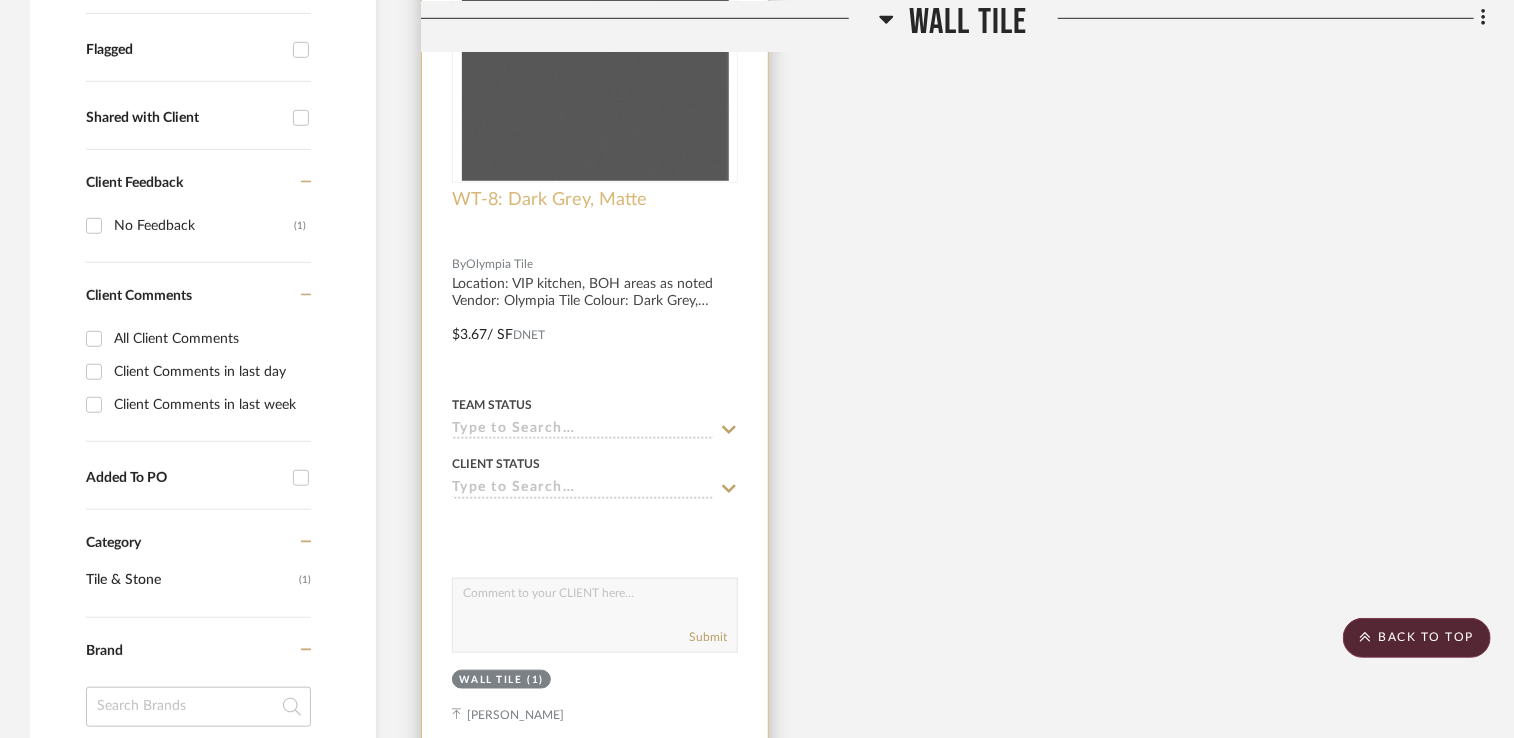 click on "WT-8: Dark Grey, Matte" at bounding box center (549, 200) 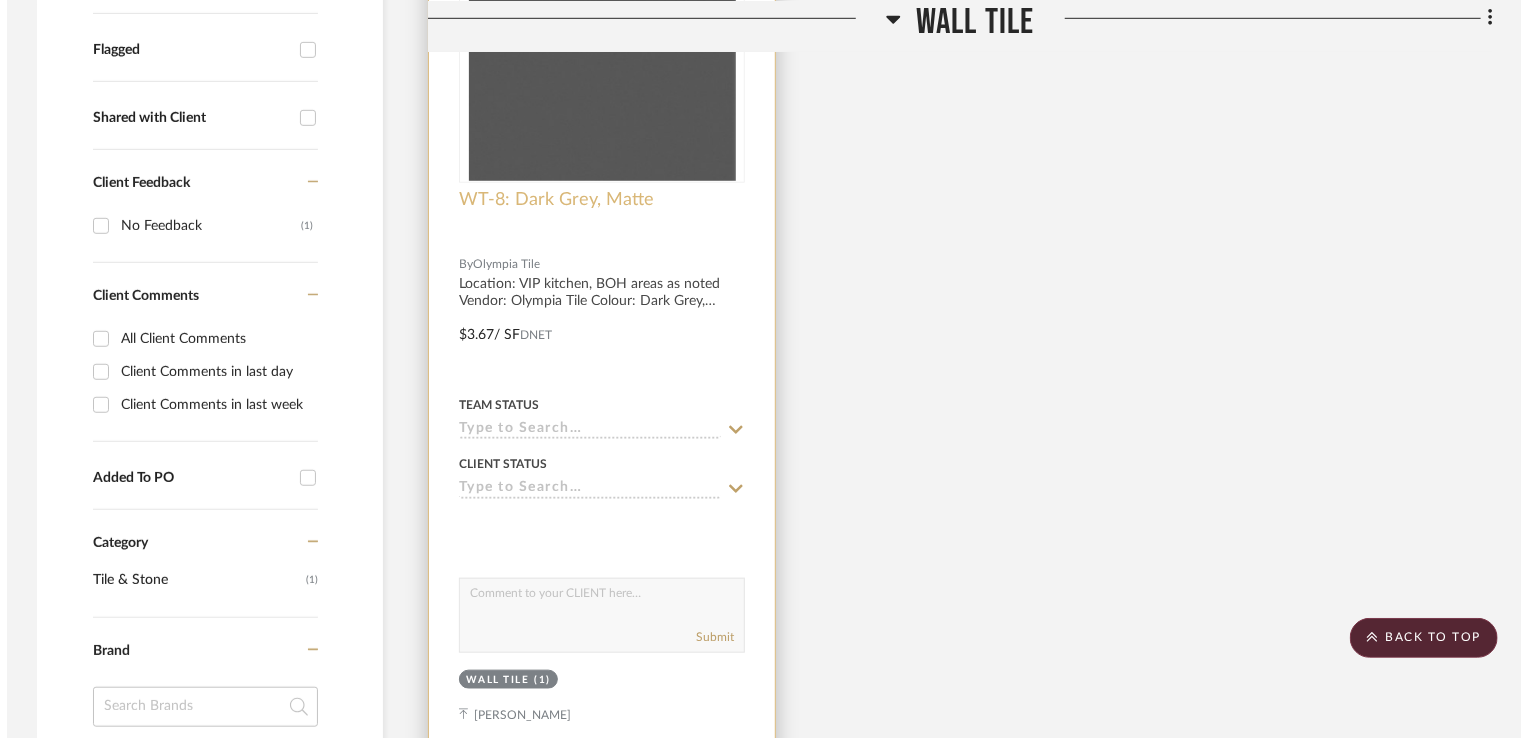 scroll, scrollTop: 0, scrollLeft: 0, axis: both 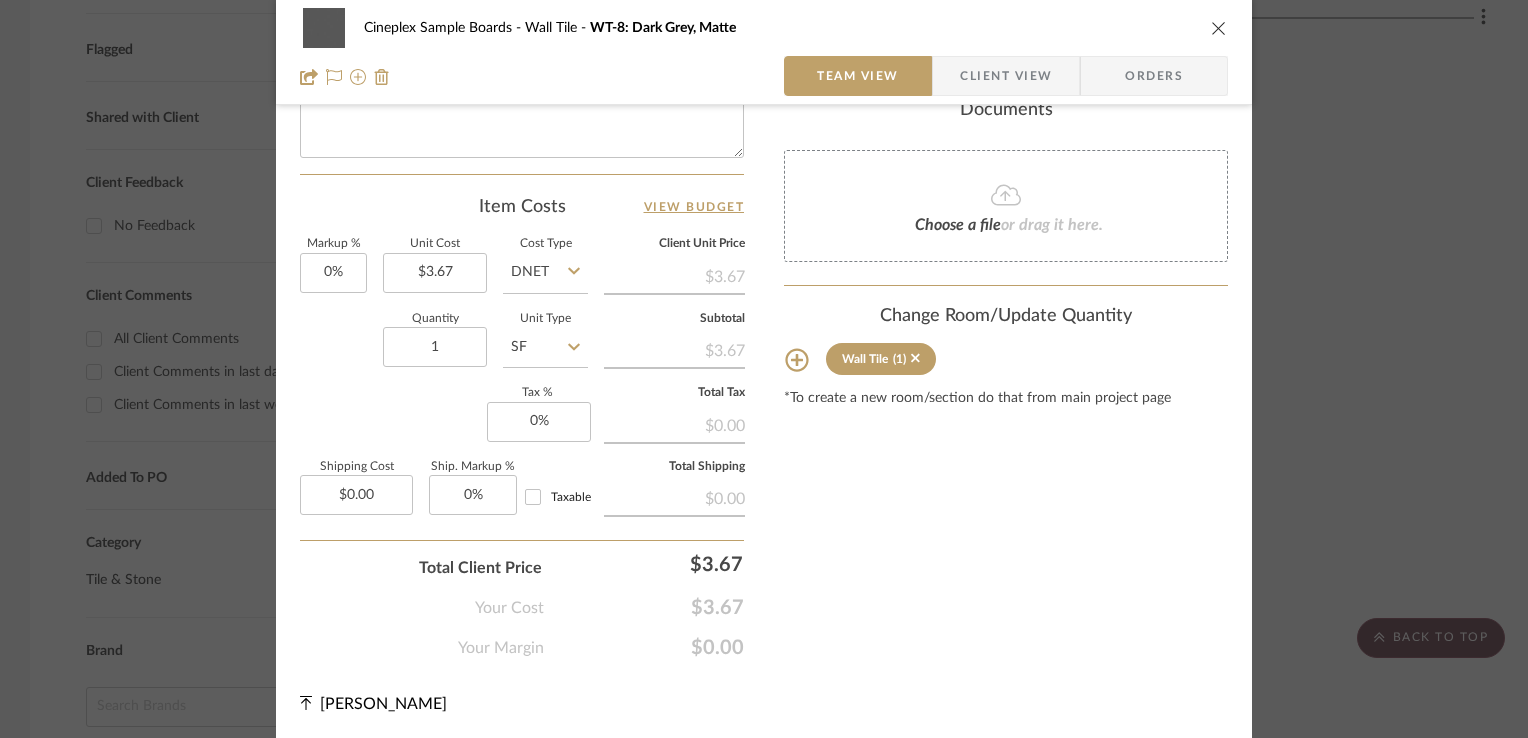 click 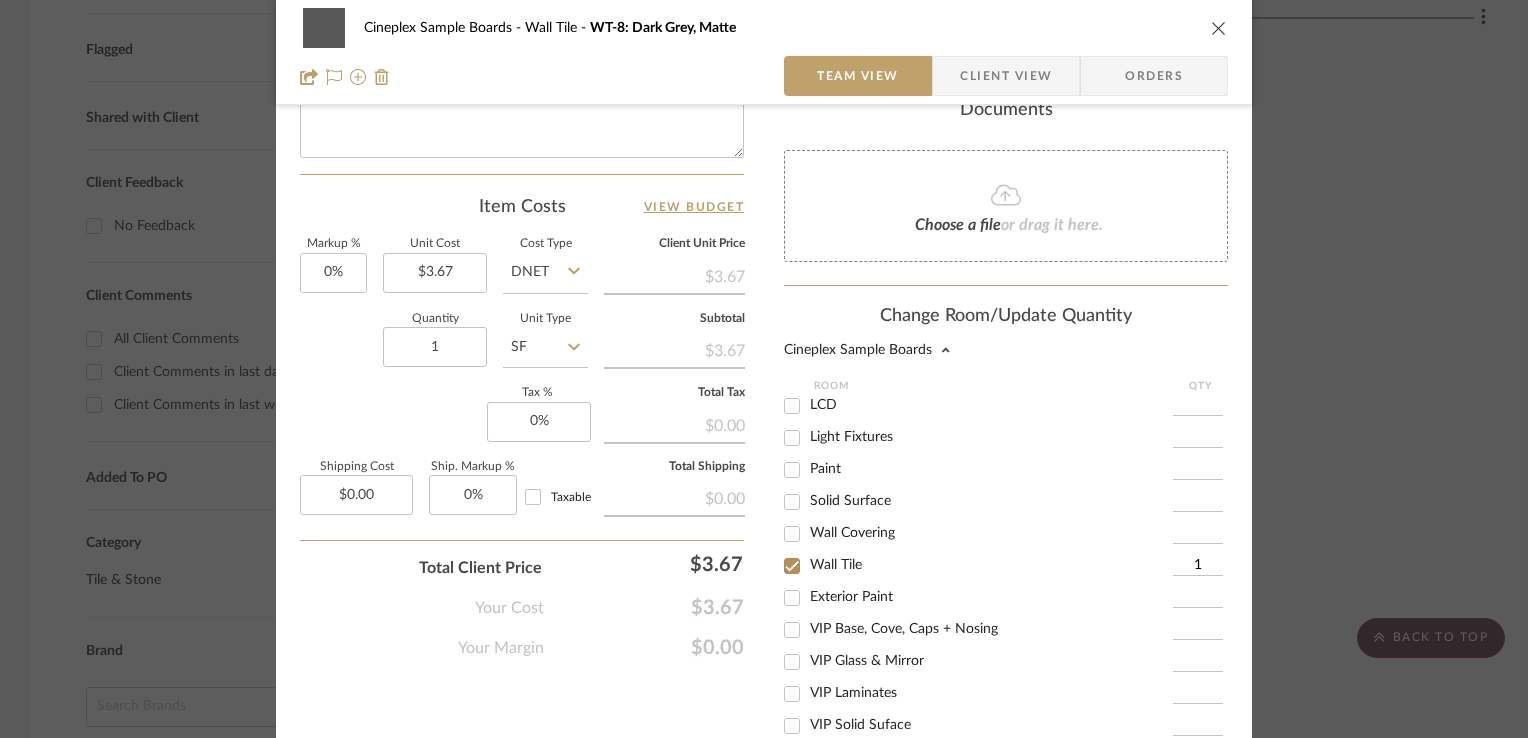 scroll, scrollTop: 363, scrollLeft: 0, axis: vertical 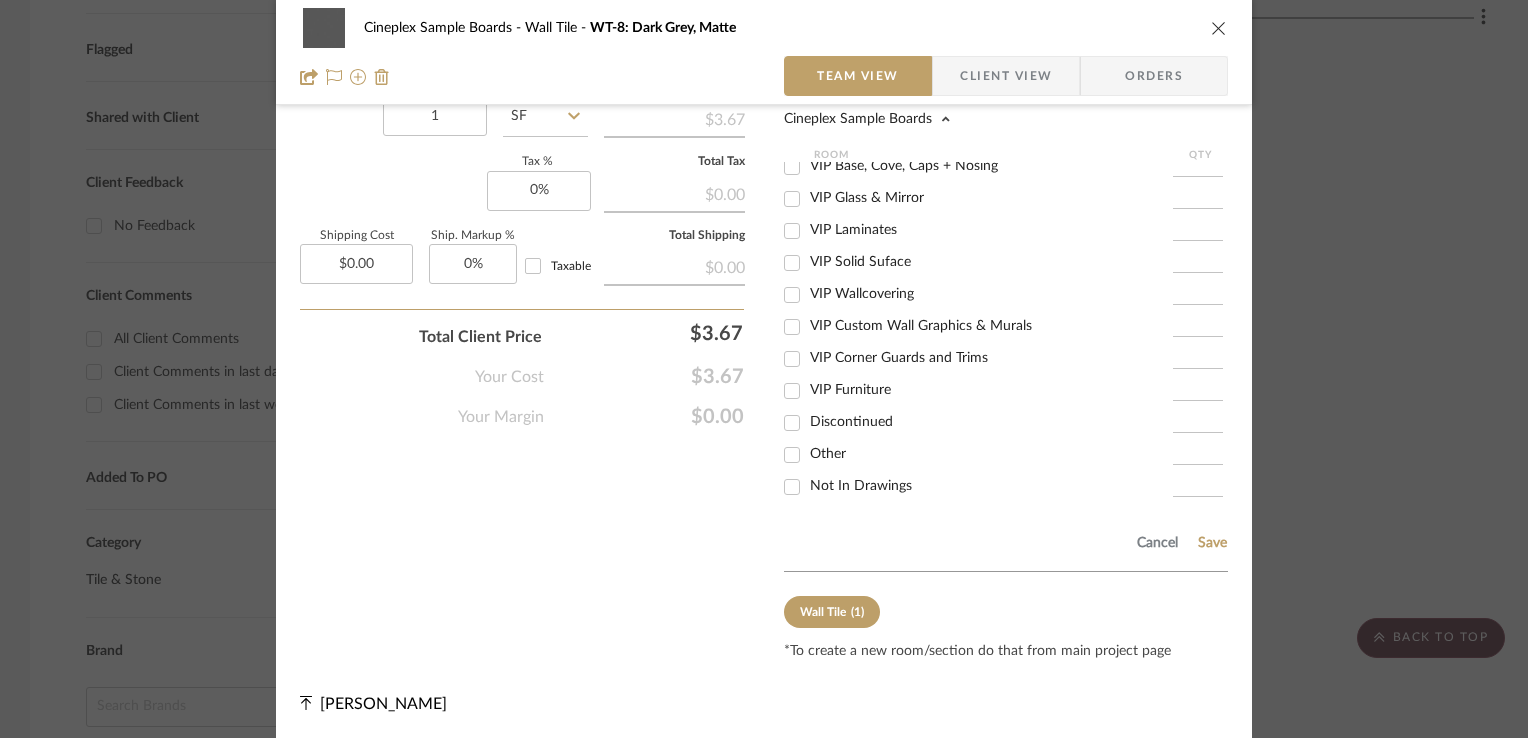 click on "Not In Drawings" at bounding box center (861, 486) 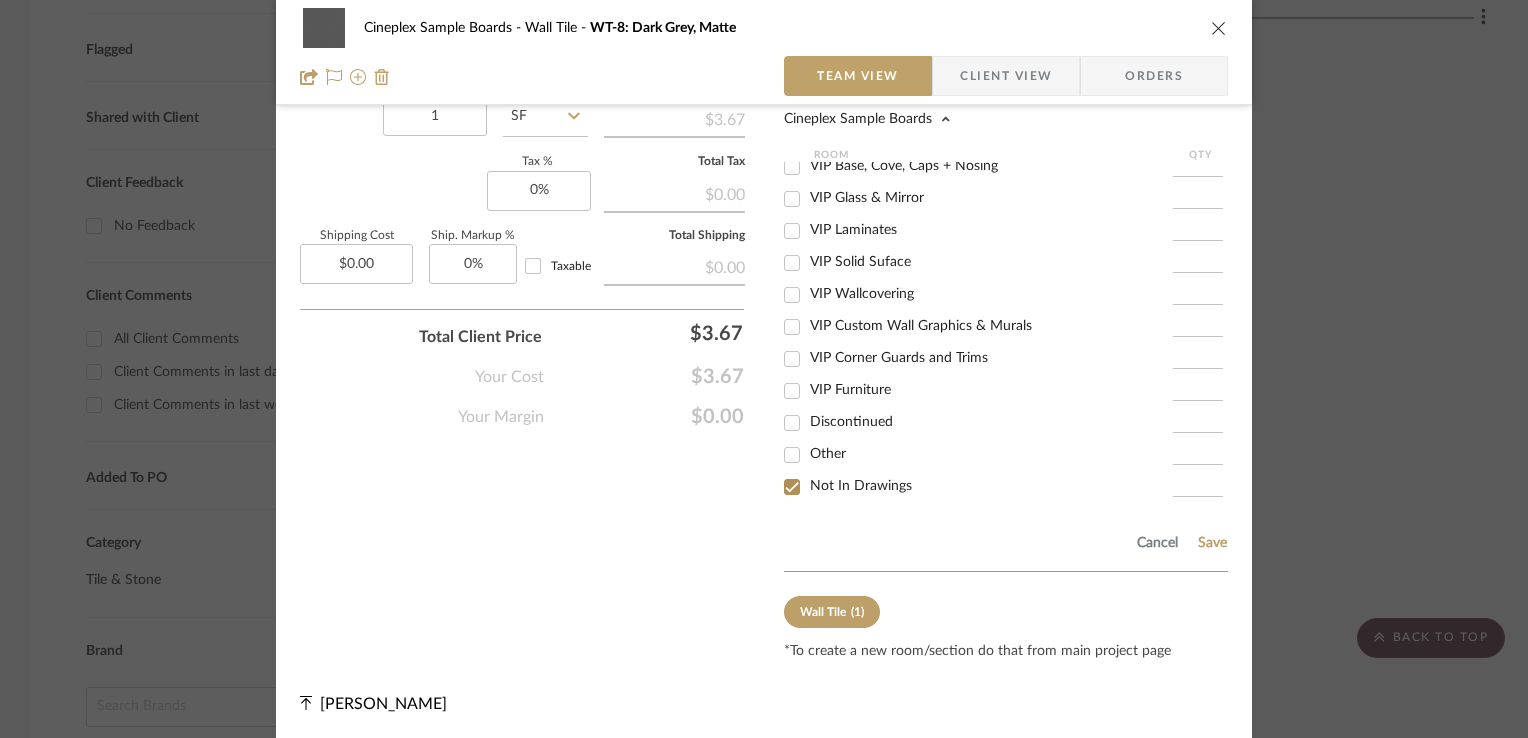 checkbox on "true" 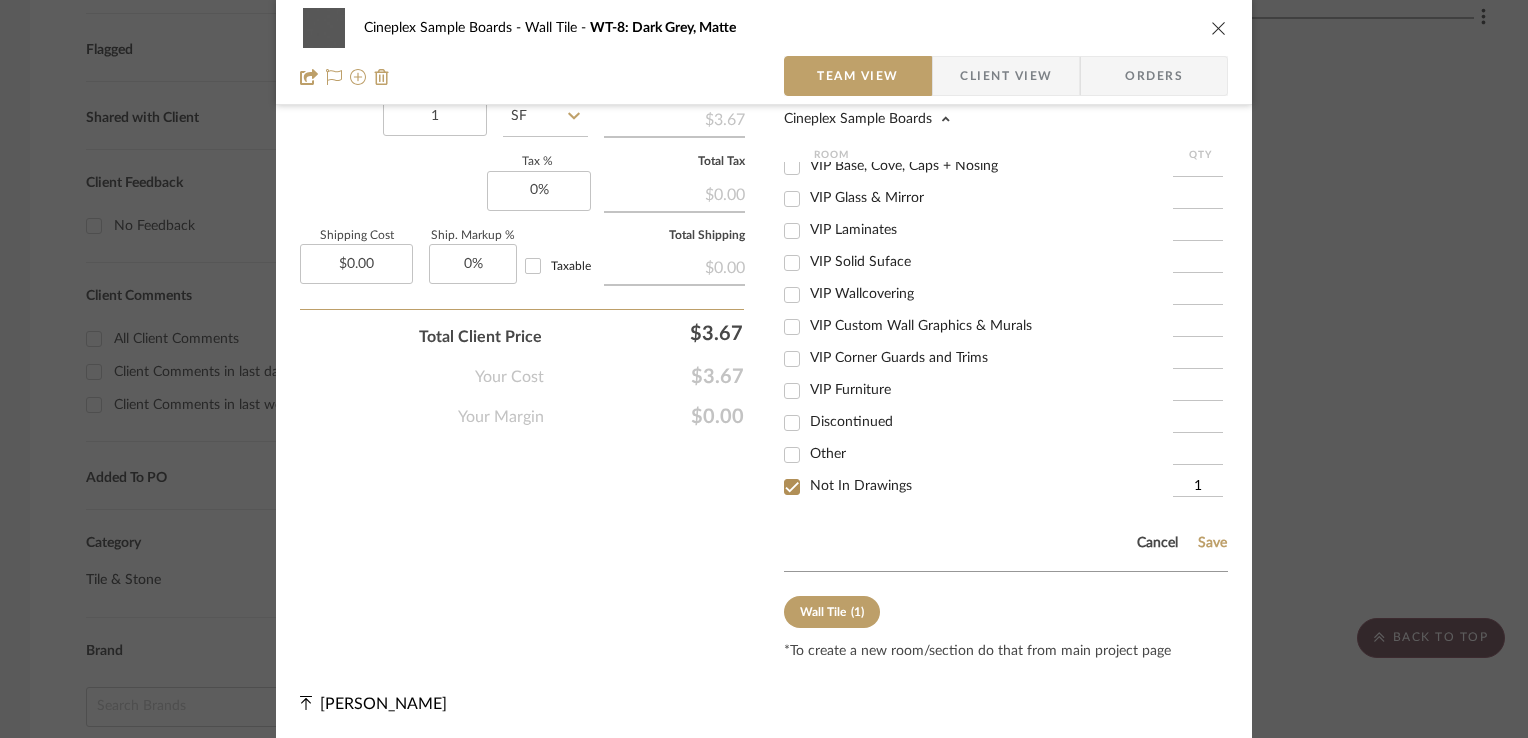 drag, startPoint x: 1188, startPoint y: 541, endPoint x: 1159, endPoint y: 536, distance: 29.427877 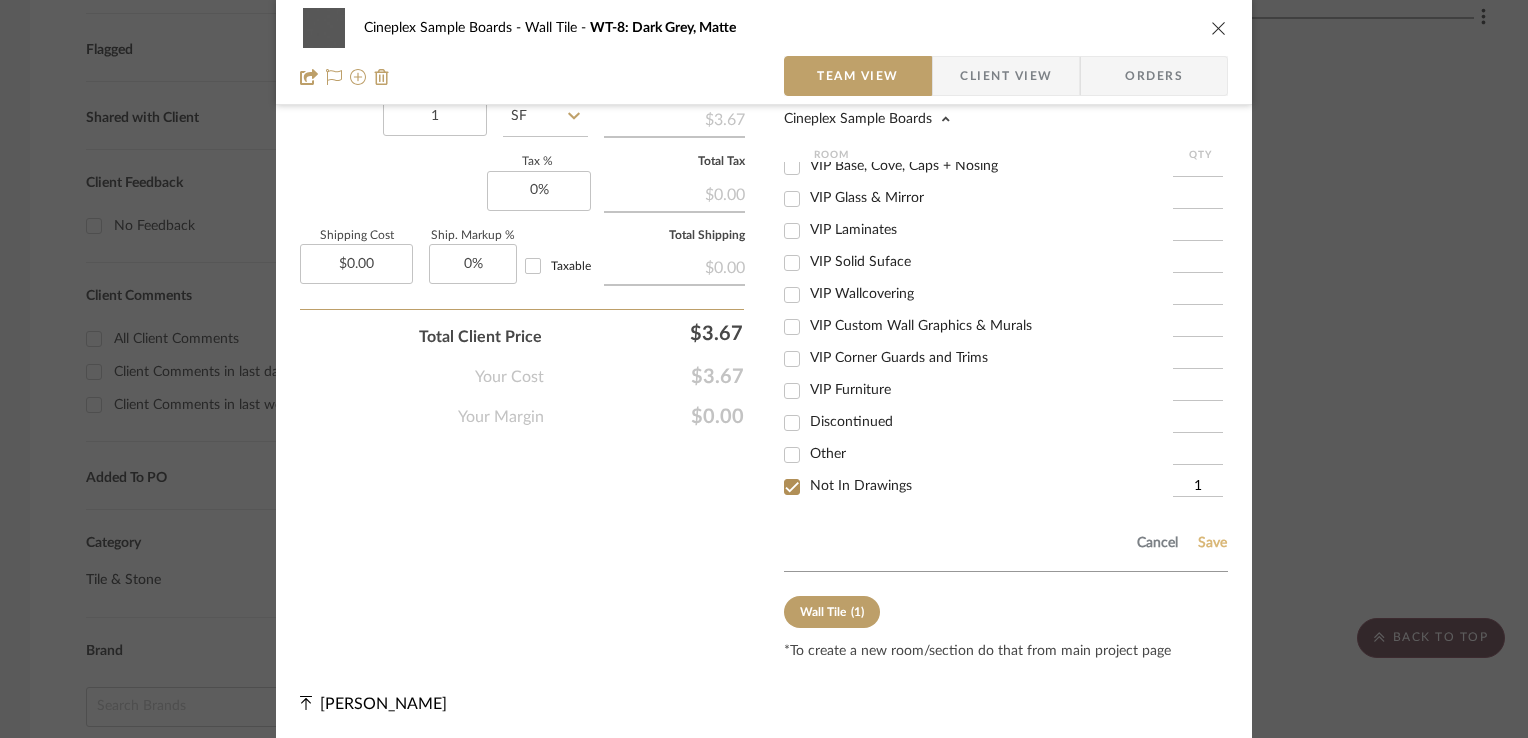 click on "Save" 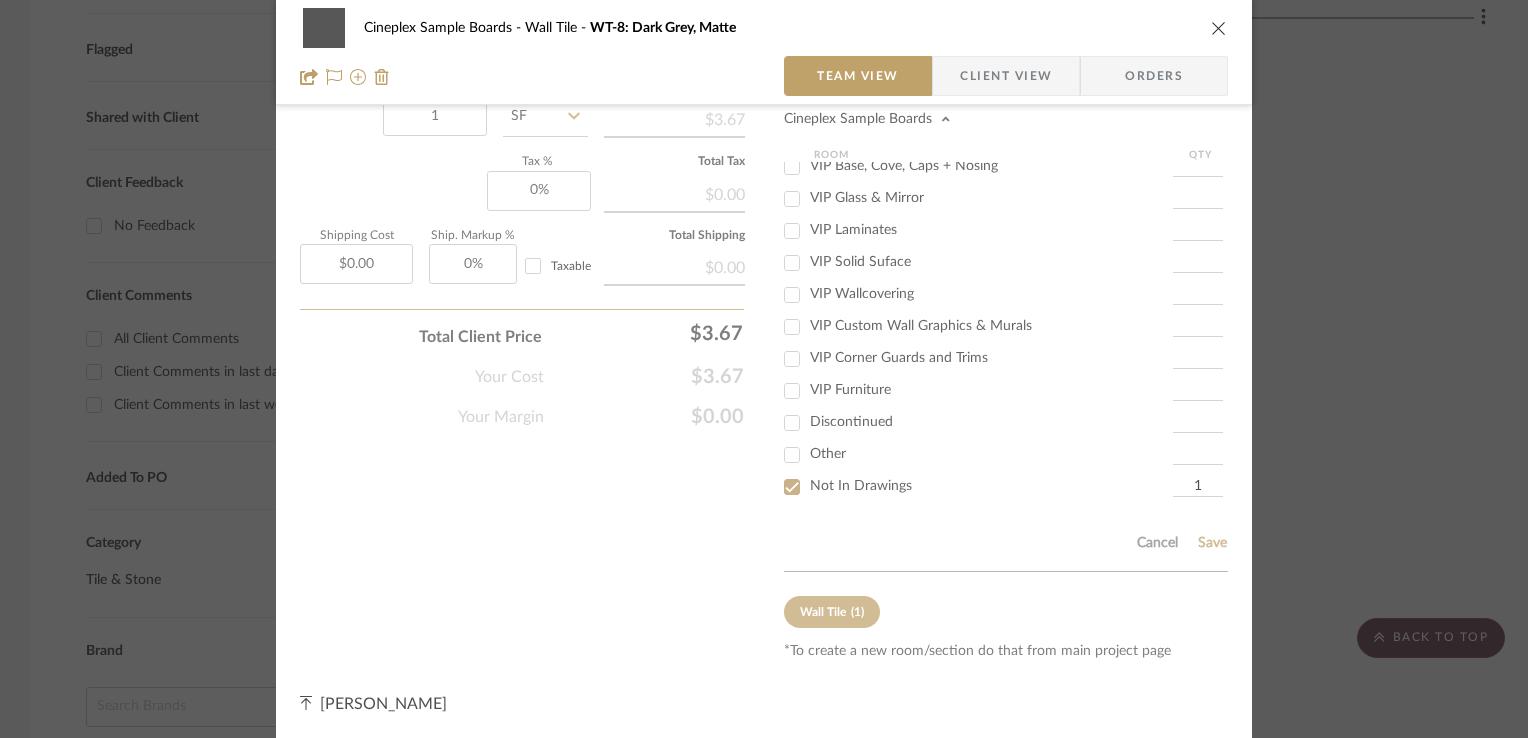 type 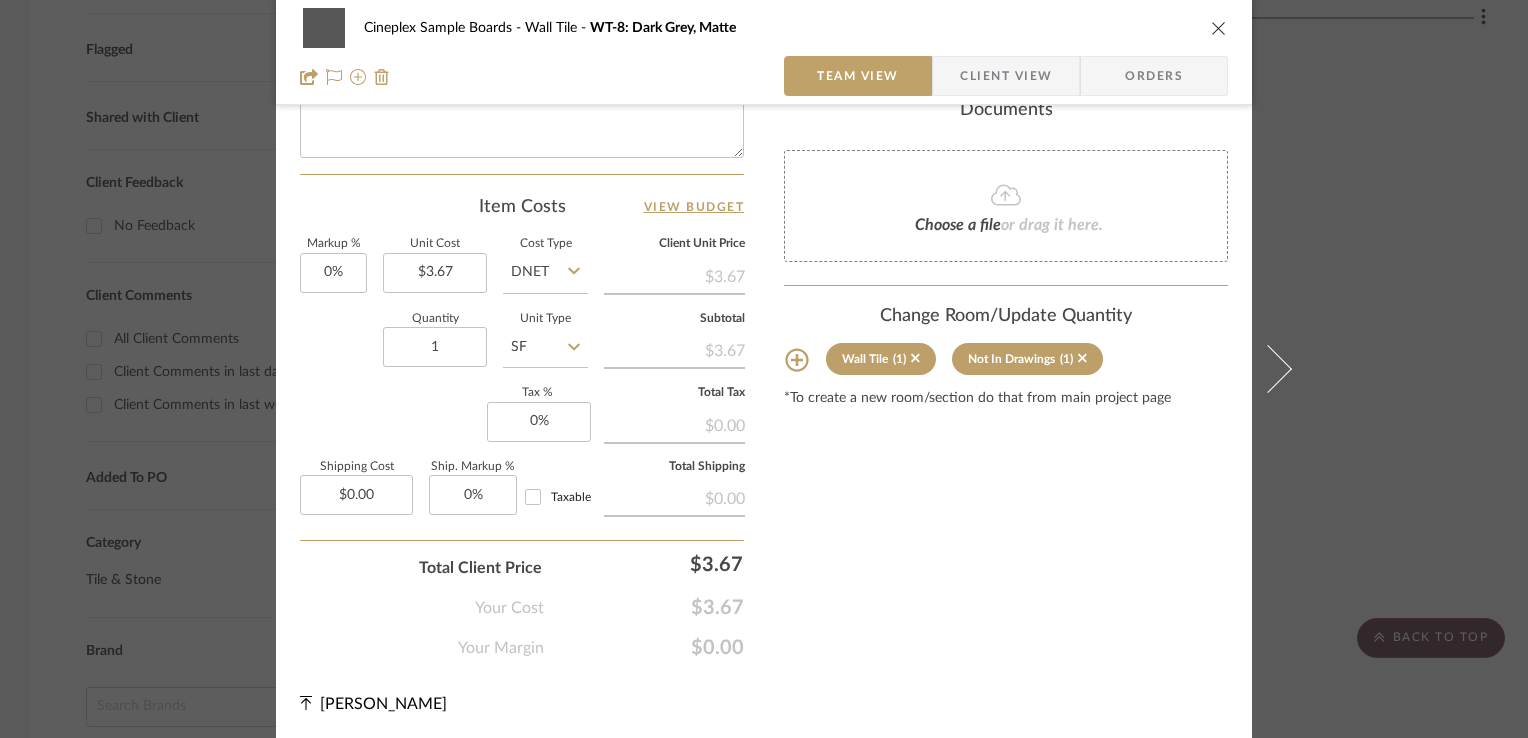 click on "Cineplex Sample Boards Wall Tile WT-8: Dark Grey, Matte Team View Client View Orders" at bounding box center [764, 52] 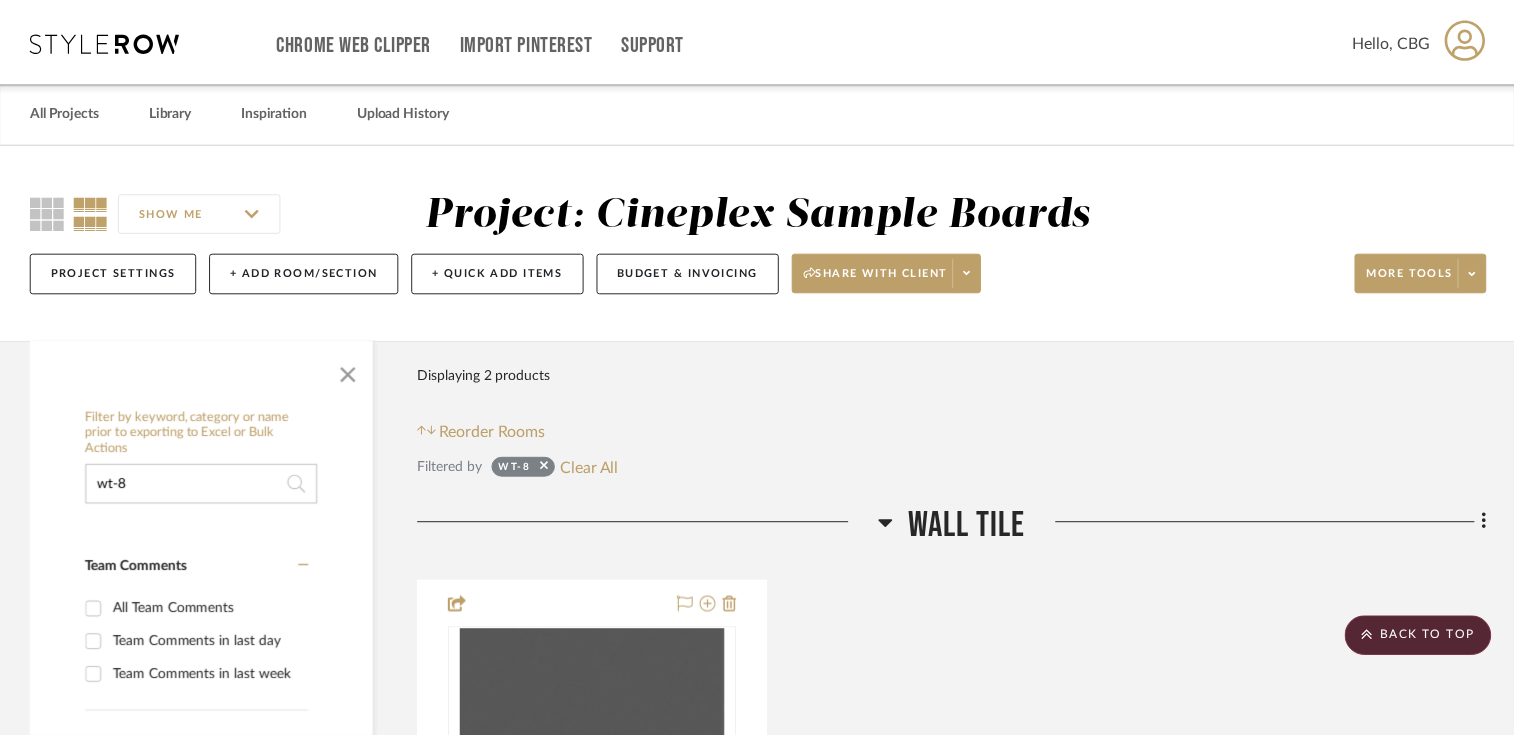 scroll, scrollTop: 700, scrollLeft: 0, axis: vertical 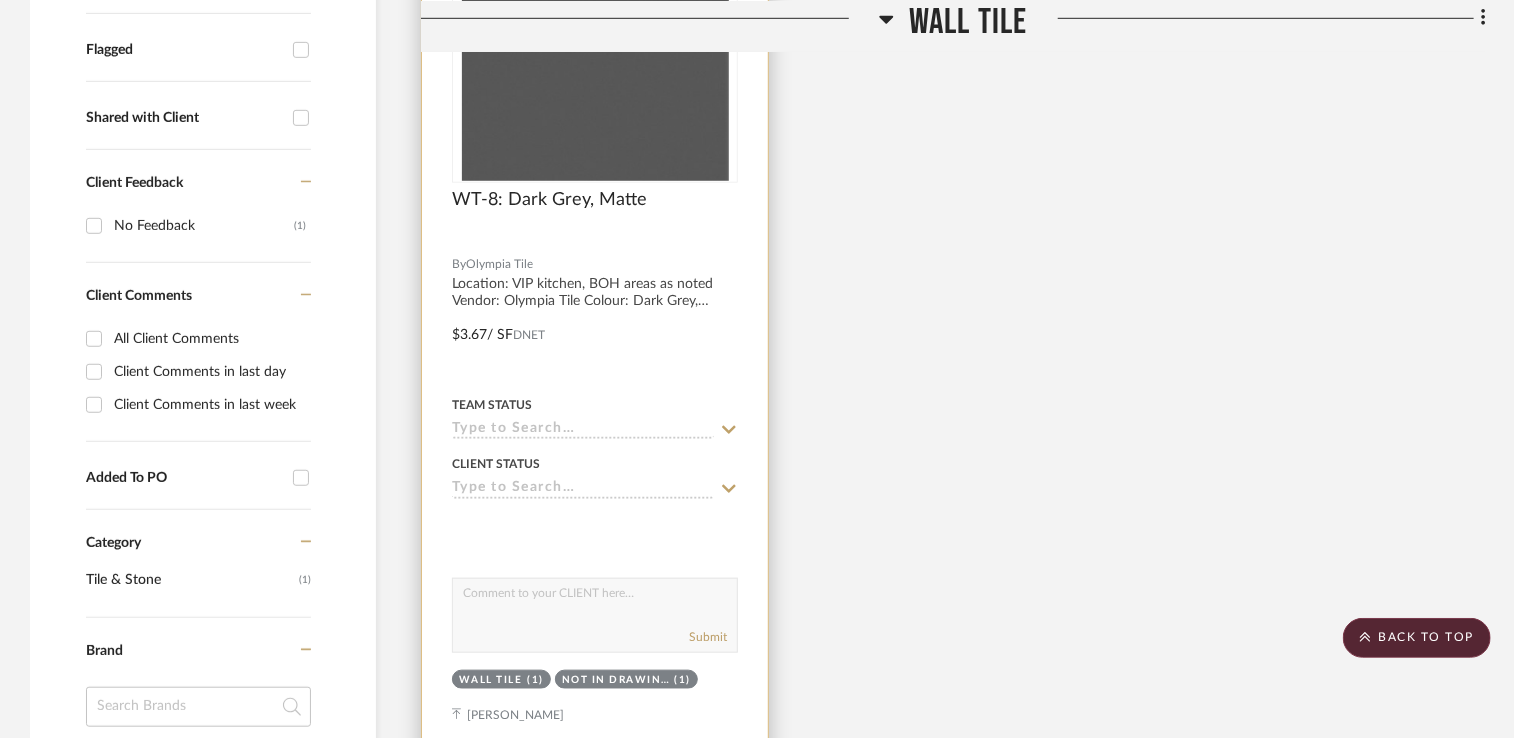 click on "WT-8: Dark Grey, Matte" at bounding box center (595, 211) 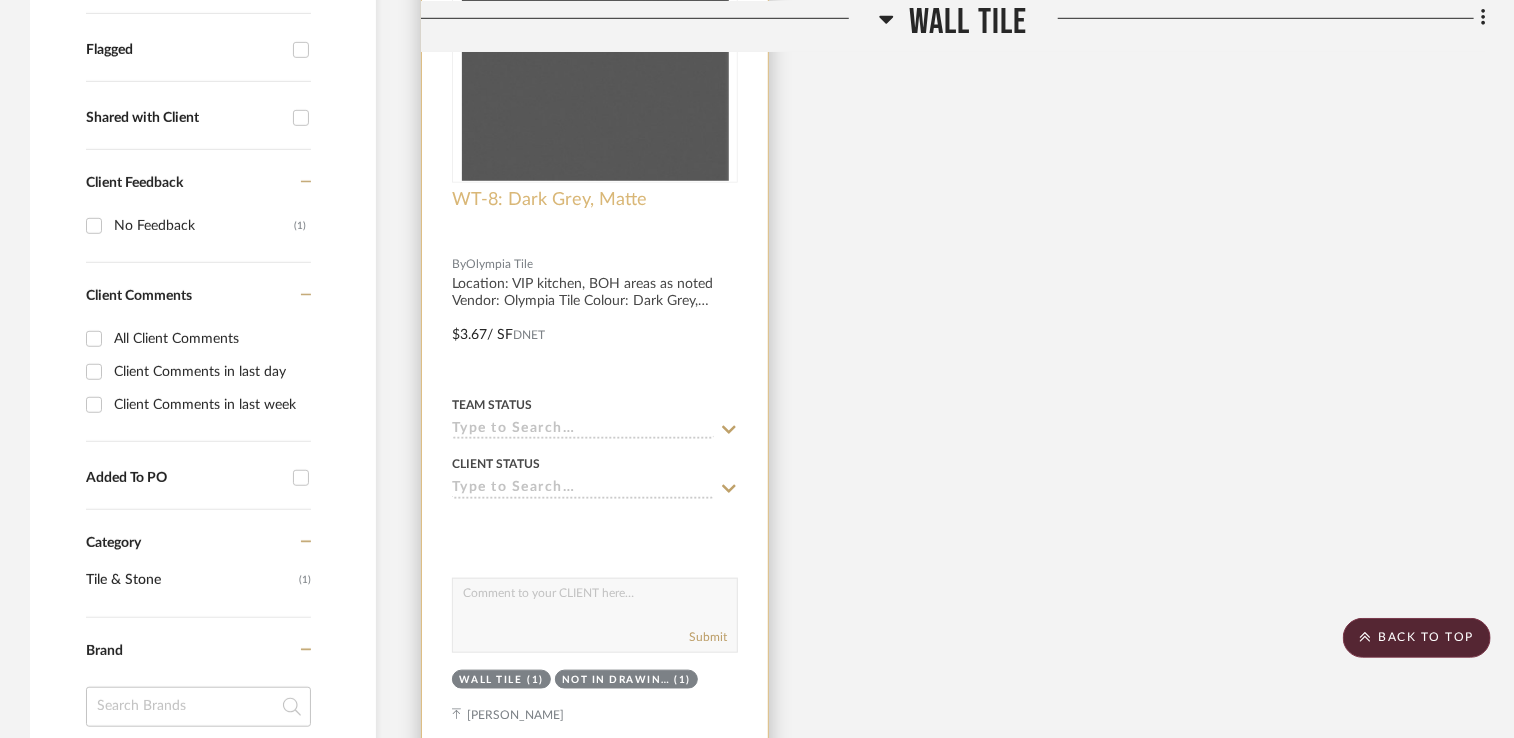 click on "WT-8: Dark Grey, Matte" at bounding box center (549, 200) 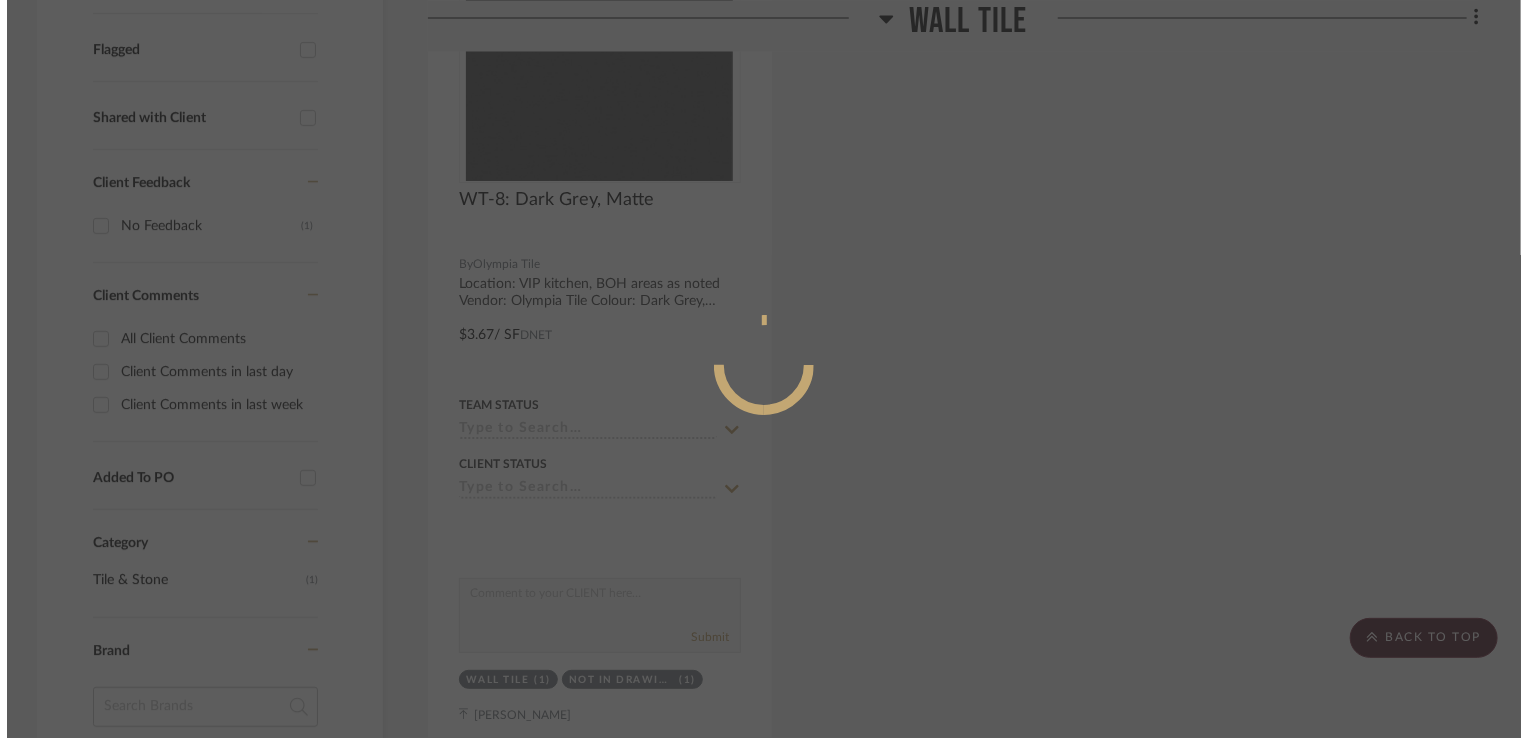 scroll, scrollTop: 0, scrollLeft: 0, axis: both 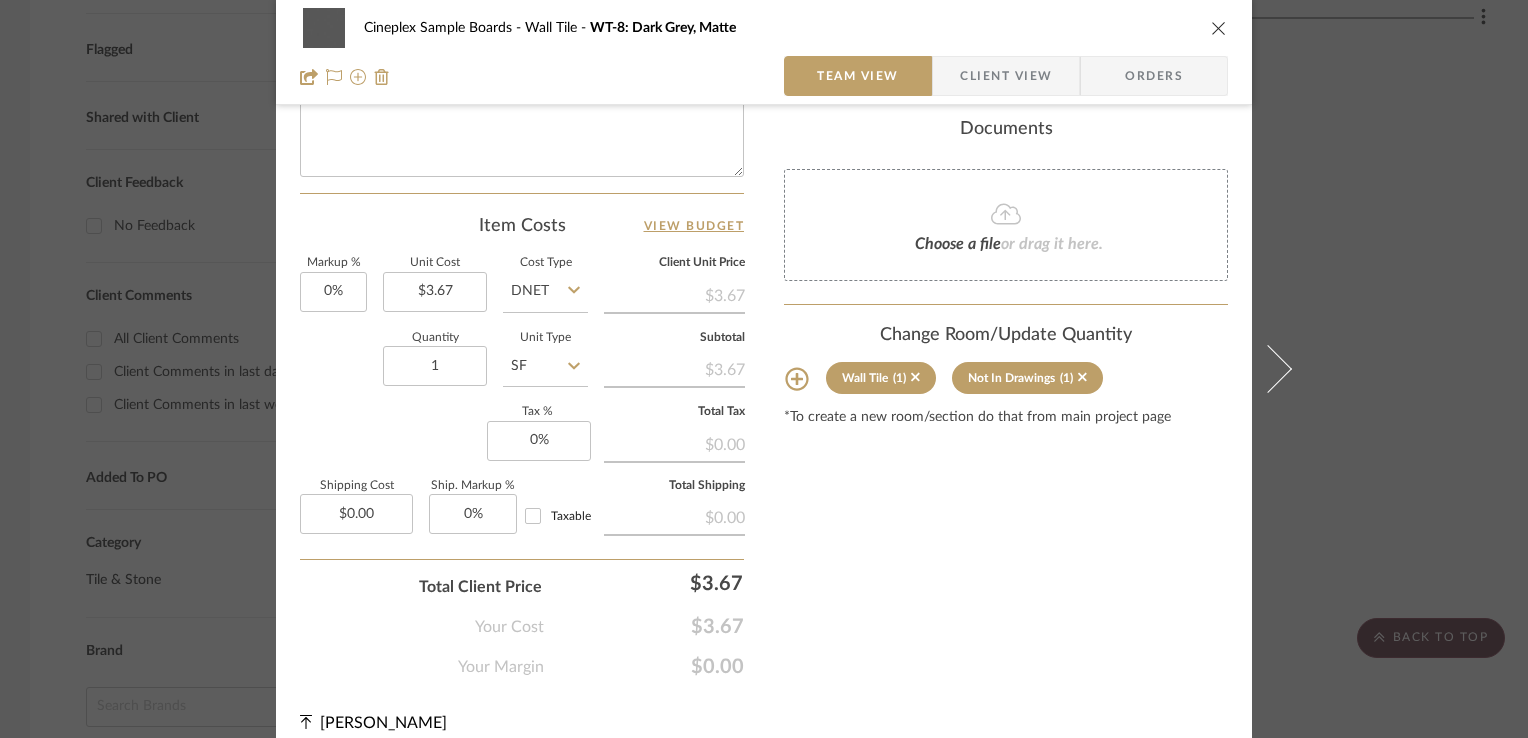 click at bounding box center (1219, 28) 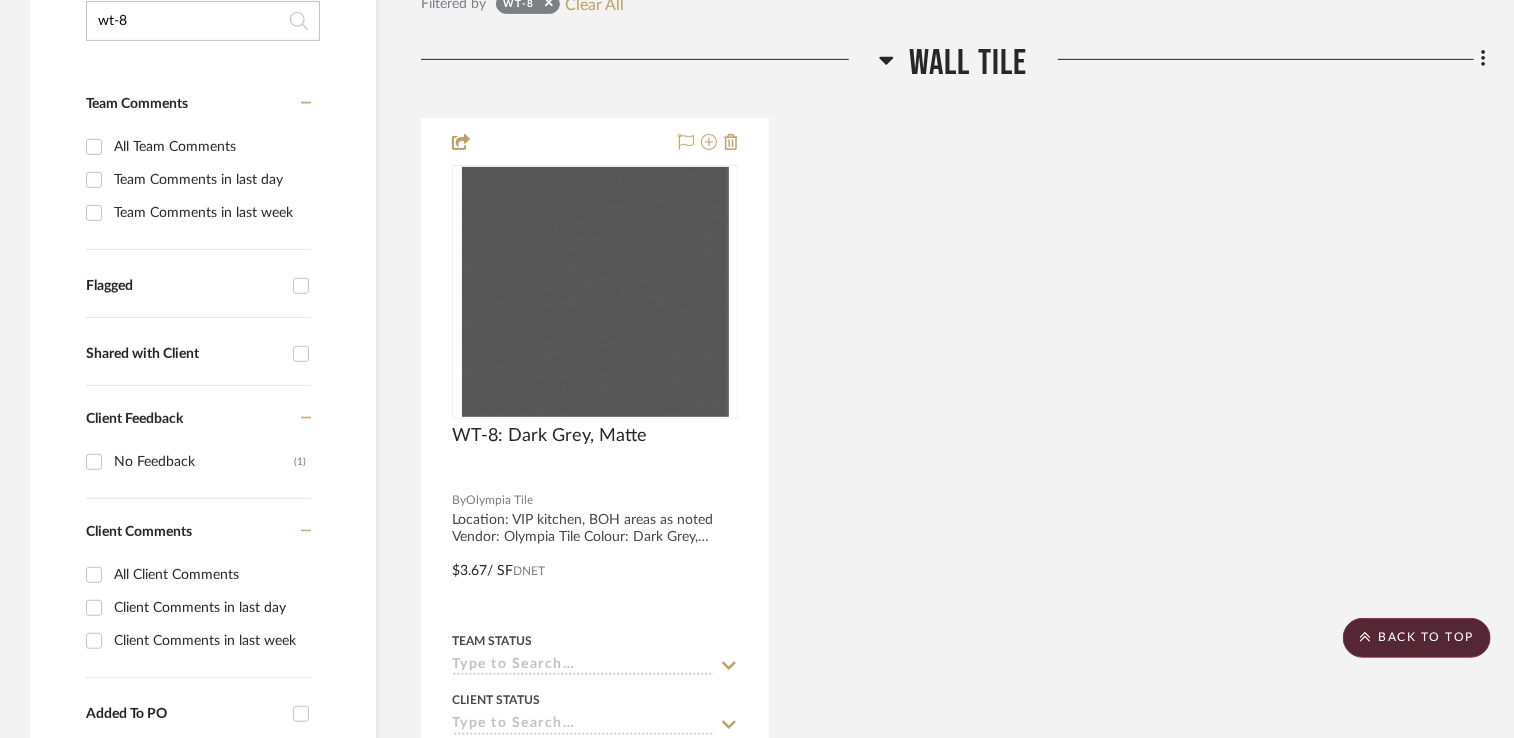 scroll, scrollTop: 100, scrollLeft: 0, axis: vertical 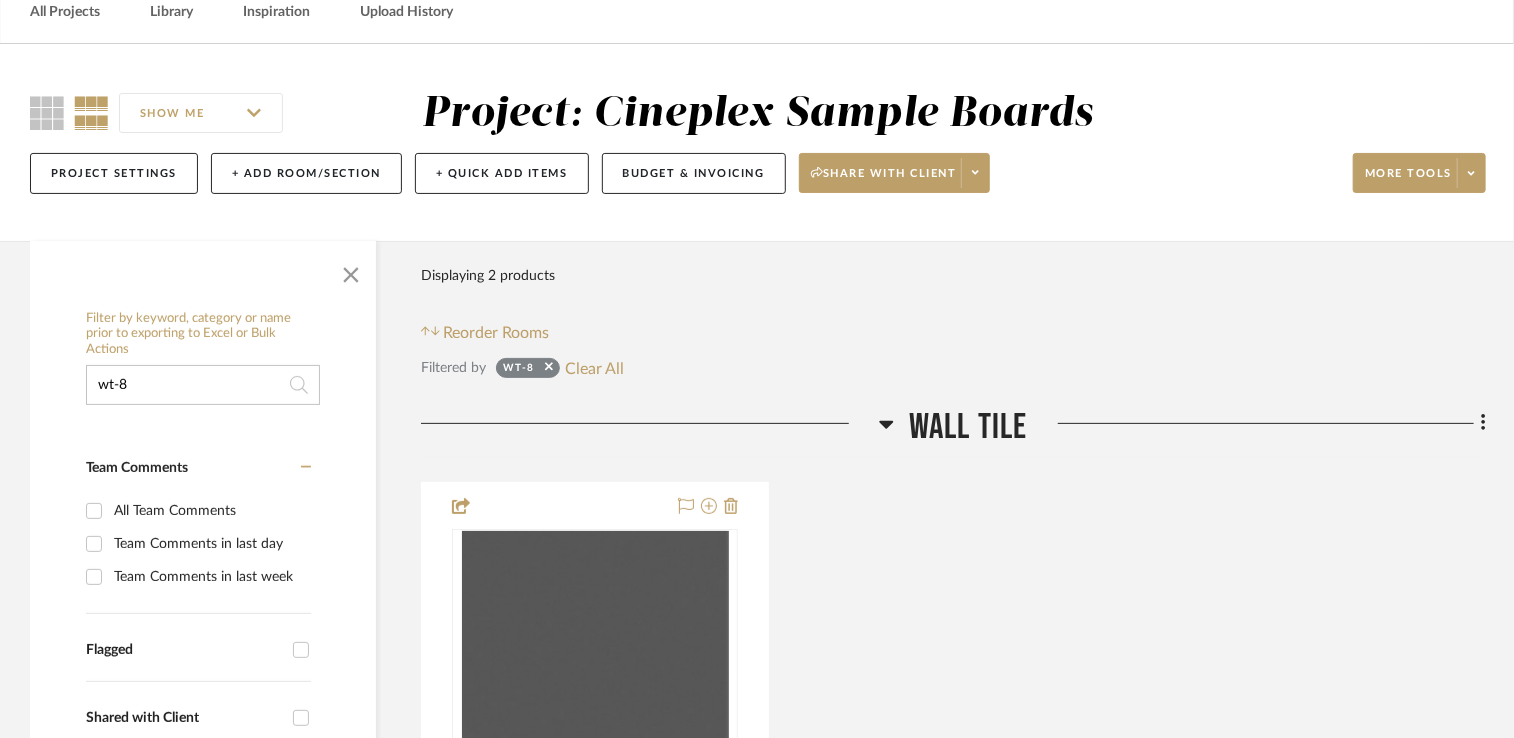 drag, startPoint x: 158, startPoint y: 390, endPoint x: 122, endPoint y: 385, distance: 36.345562 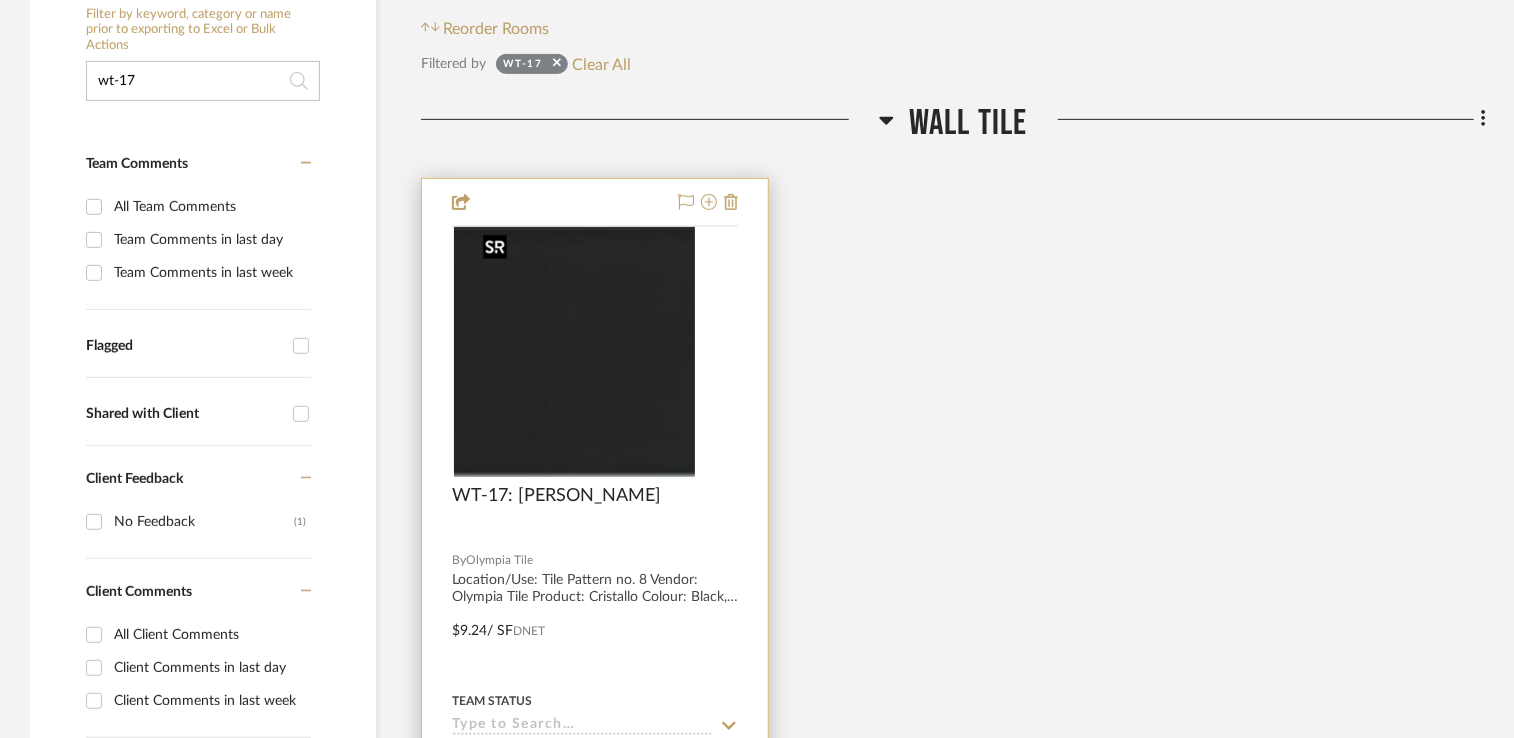 scroll, scrollTop: 500, scrollLeft: 0, axis: vertical 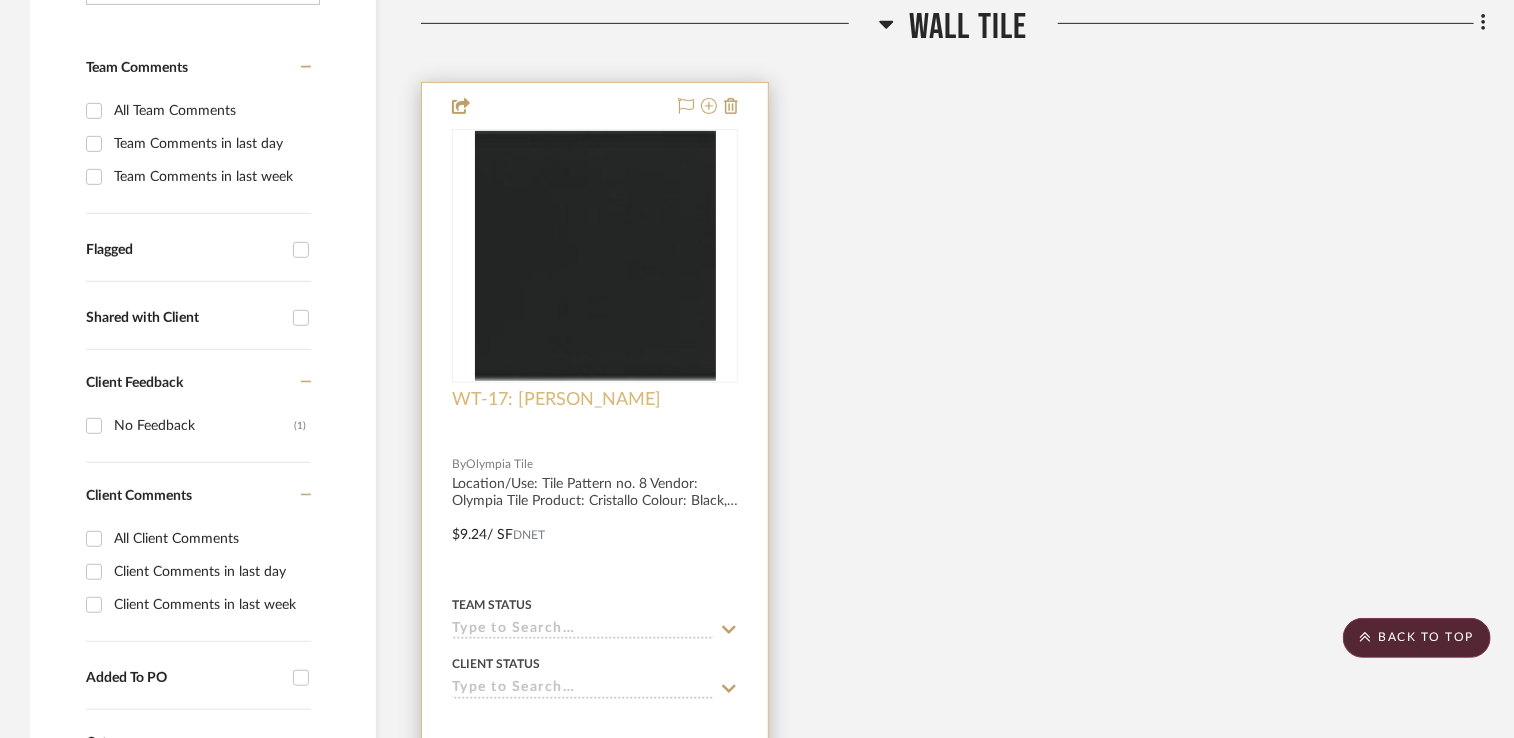 click on "WT-17: [PERSON_NAME]" at bounding box center (556, 400) 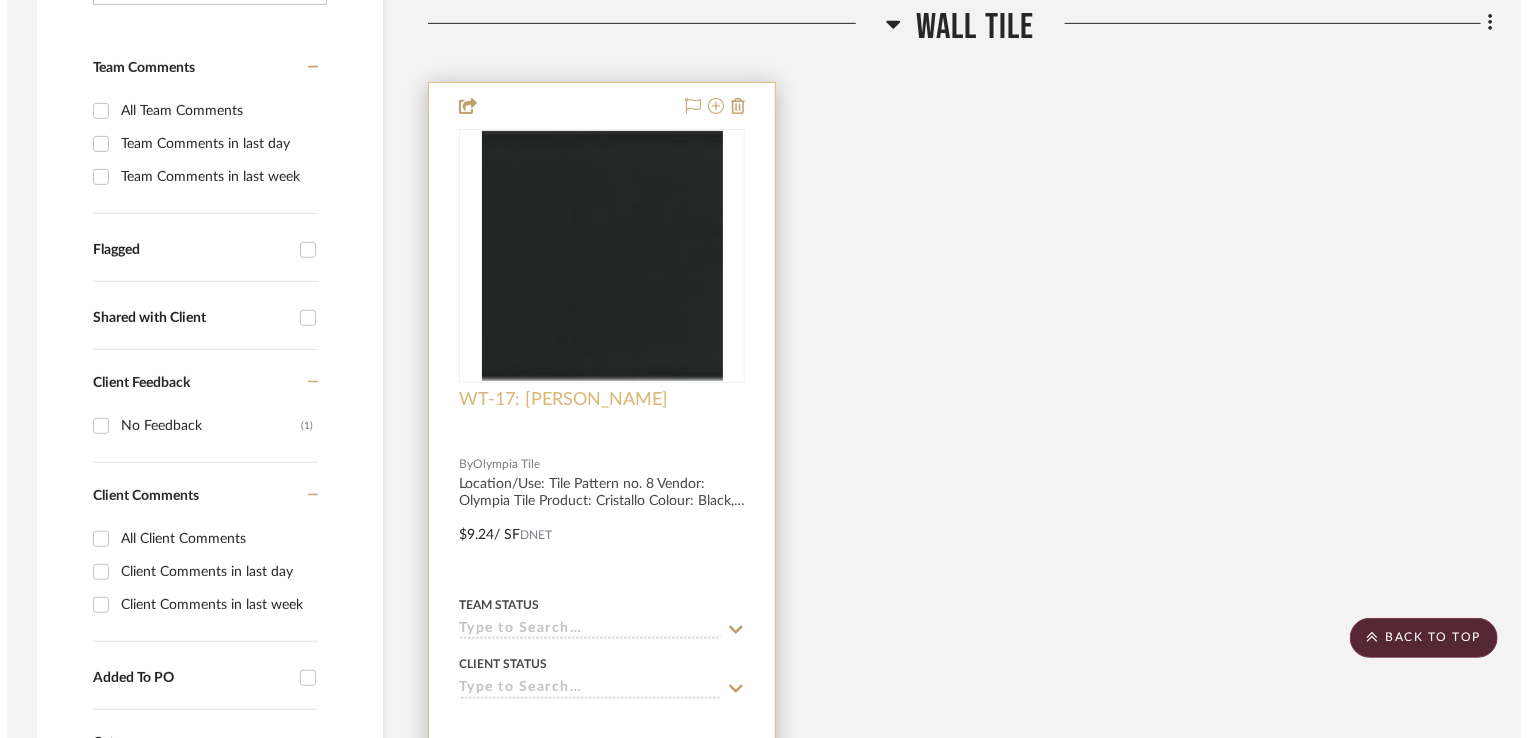 scroll, scrollTop: 0, scrollLeft: 0, axis: both 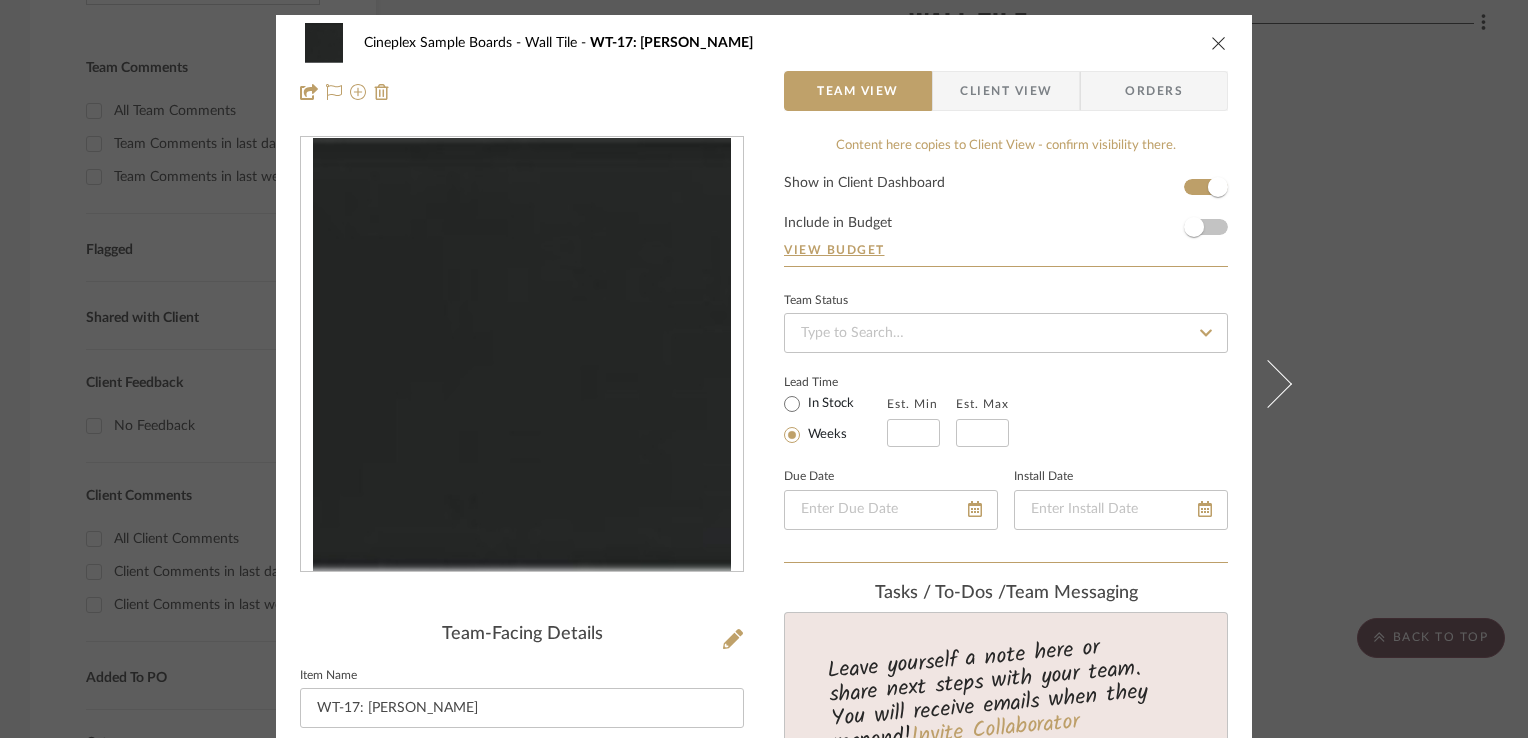 click at bounding box center [1219, 43] 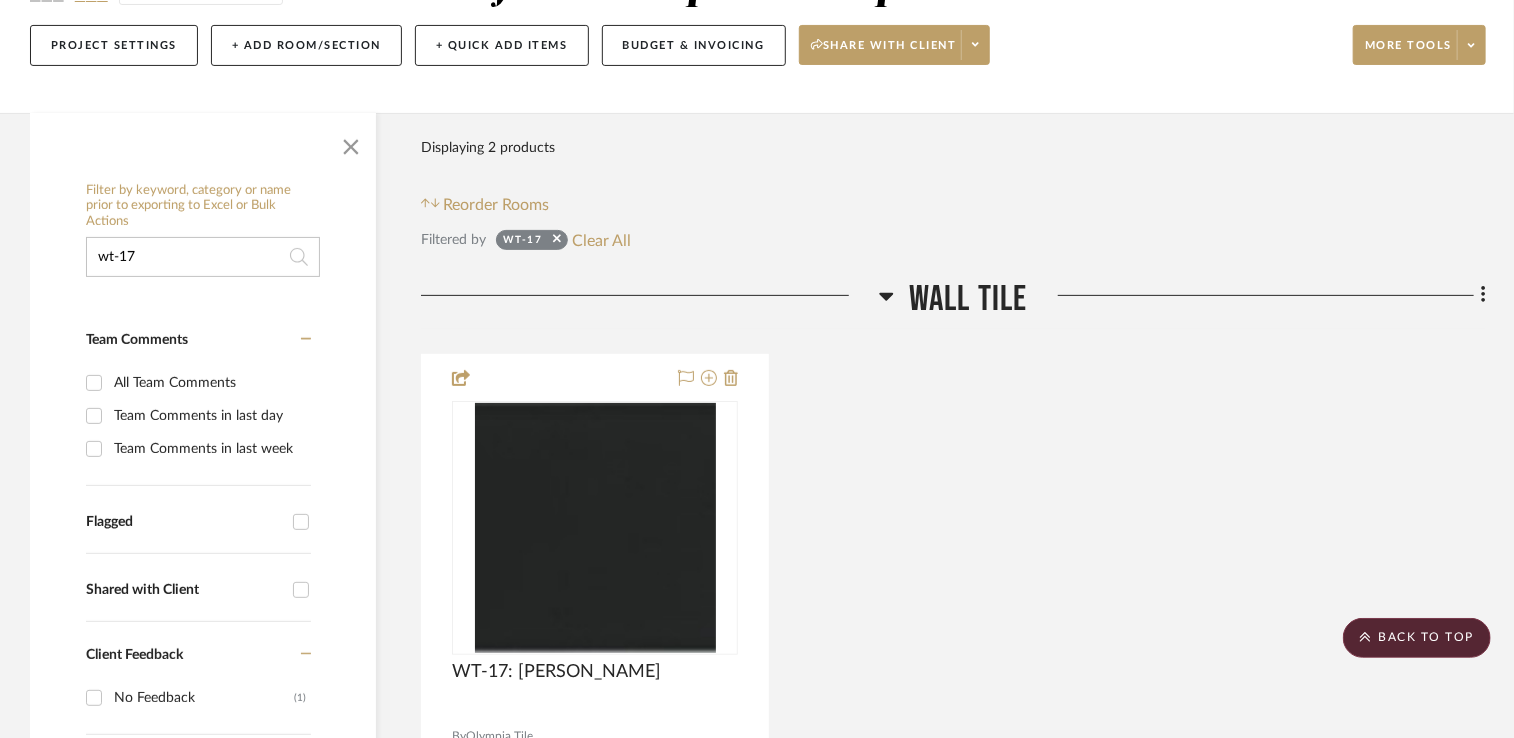 scroll, scrollTop: 0, scrollLeft: 0, axis: both 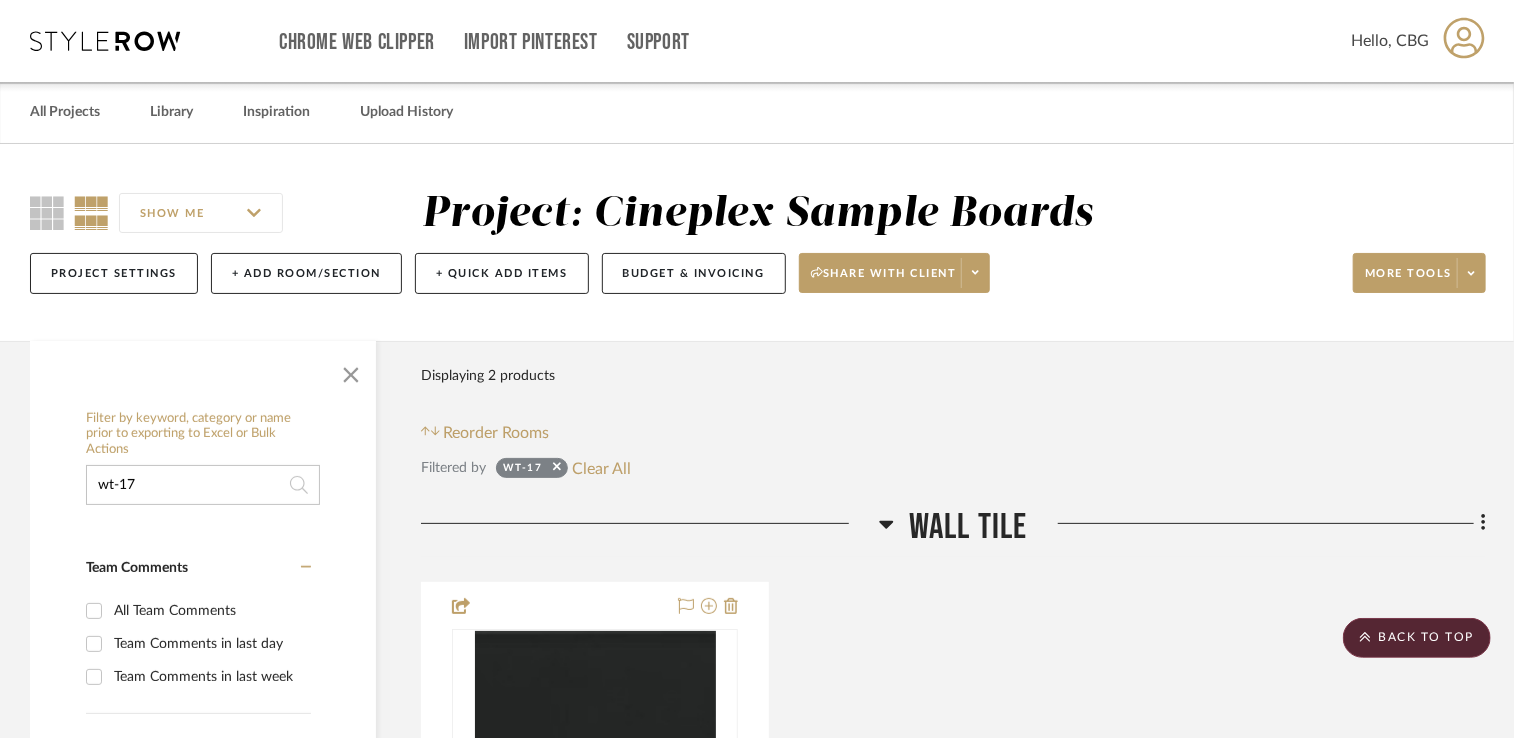 click on "Filter by keyword, category or name prior to exporting to Excel or Bulk Actions wt-17 Team Comments All Team Comments Team Comments in last day Team Comments in last week Flagged Shared with Client Client Feedback No Feedback  (1)  Client Comments All Client Comments Client Comments in last day Client Comments in last week Added To PO Category  Tile & Stone   (1)  Brand Olympia Tile  (1)  Upload Method Uploaded  (1)  Added By [PERSON_NAME]  (1)  Item Type Product  (1)  Lead Time Weeks In Stock Price 0  7,500 +  0 7500" 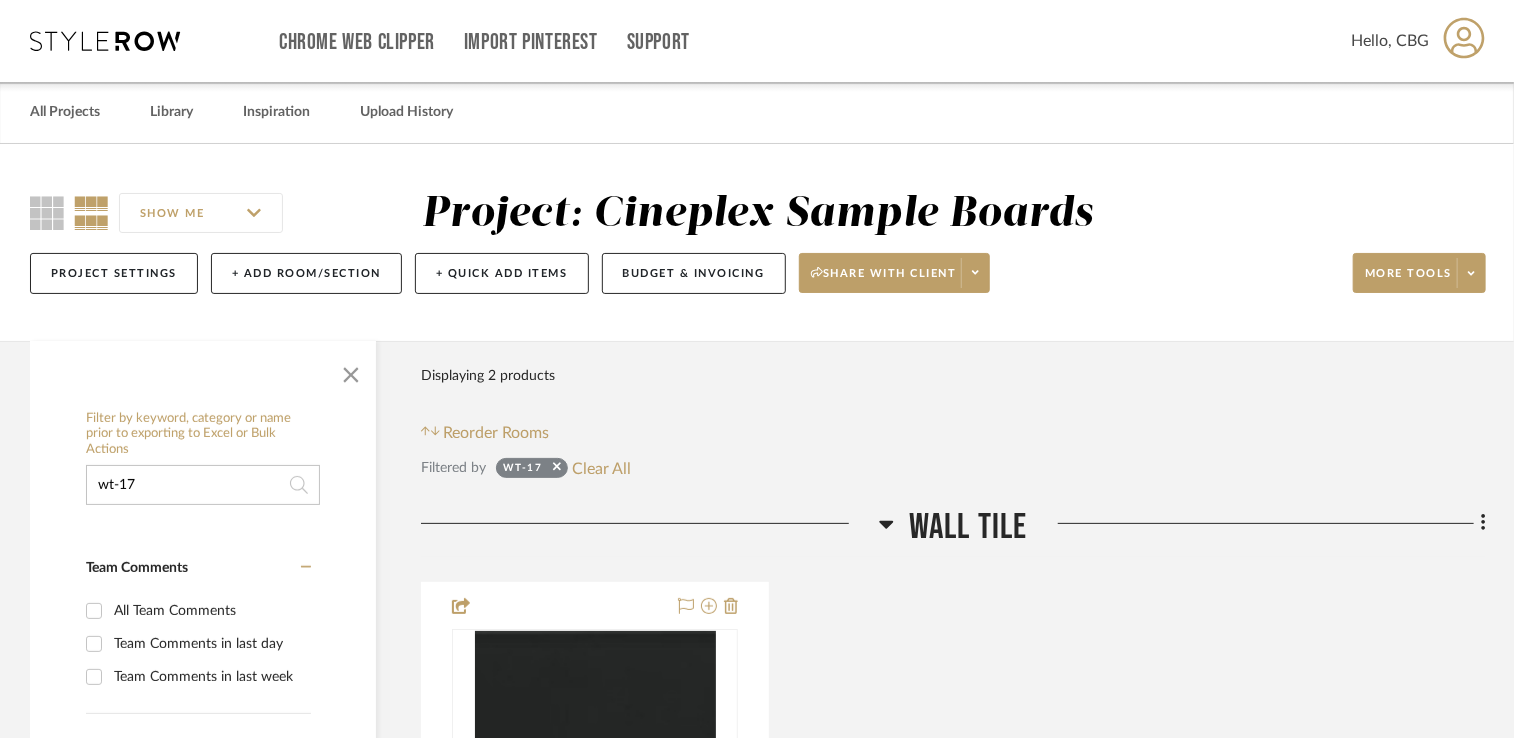 click on "wt-17" 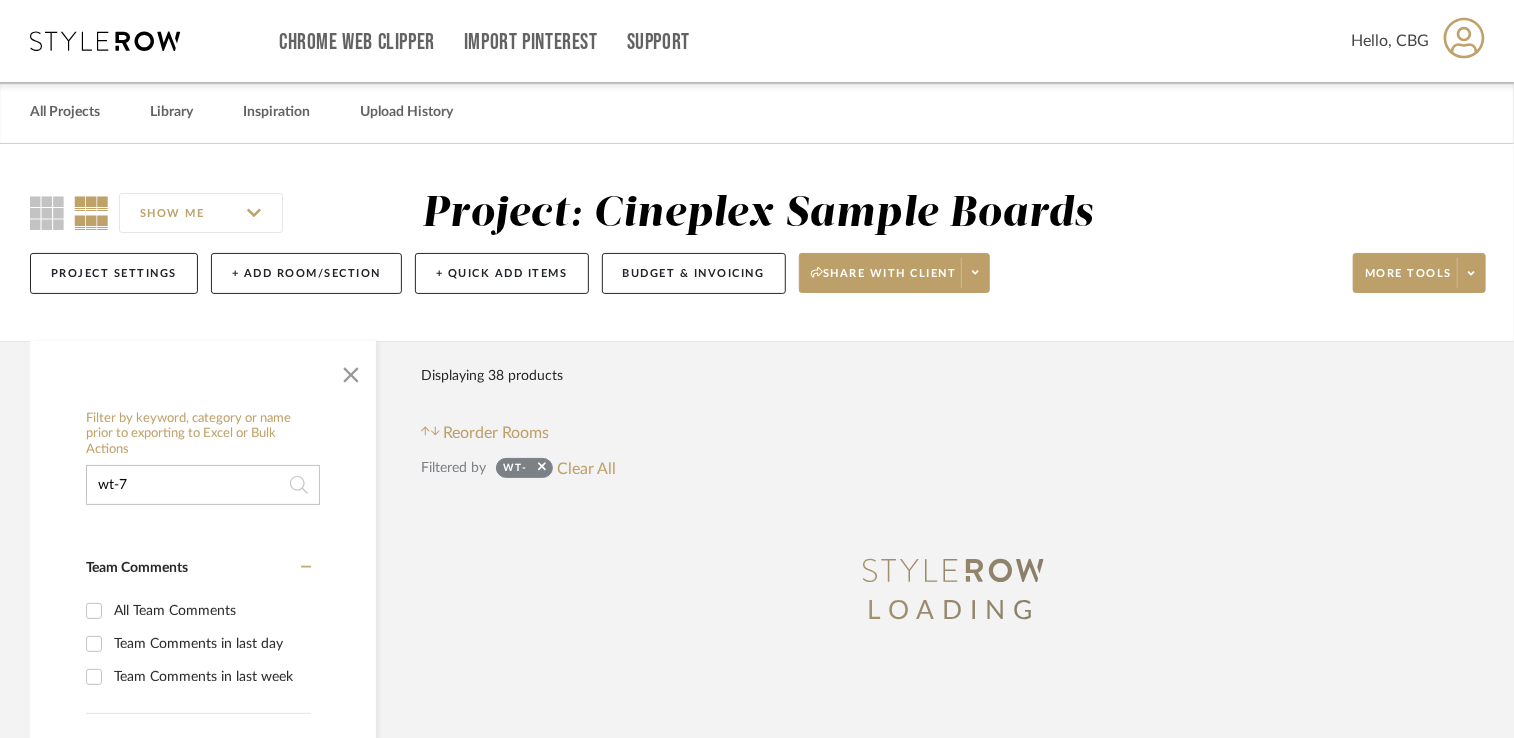 type on "wt-7" 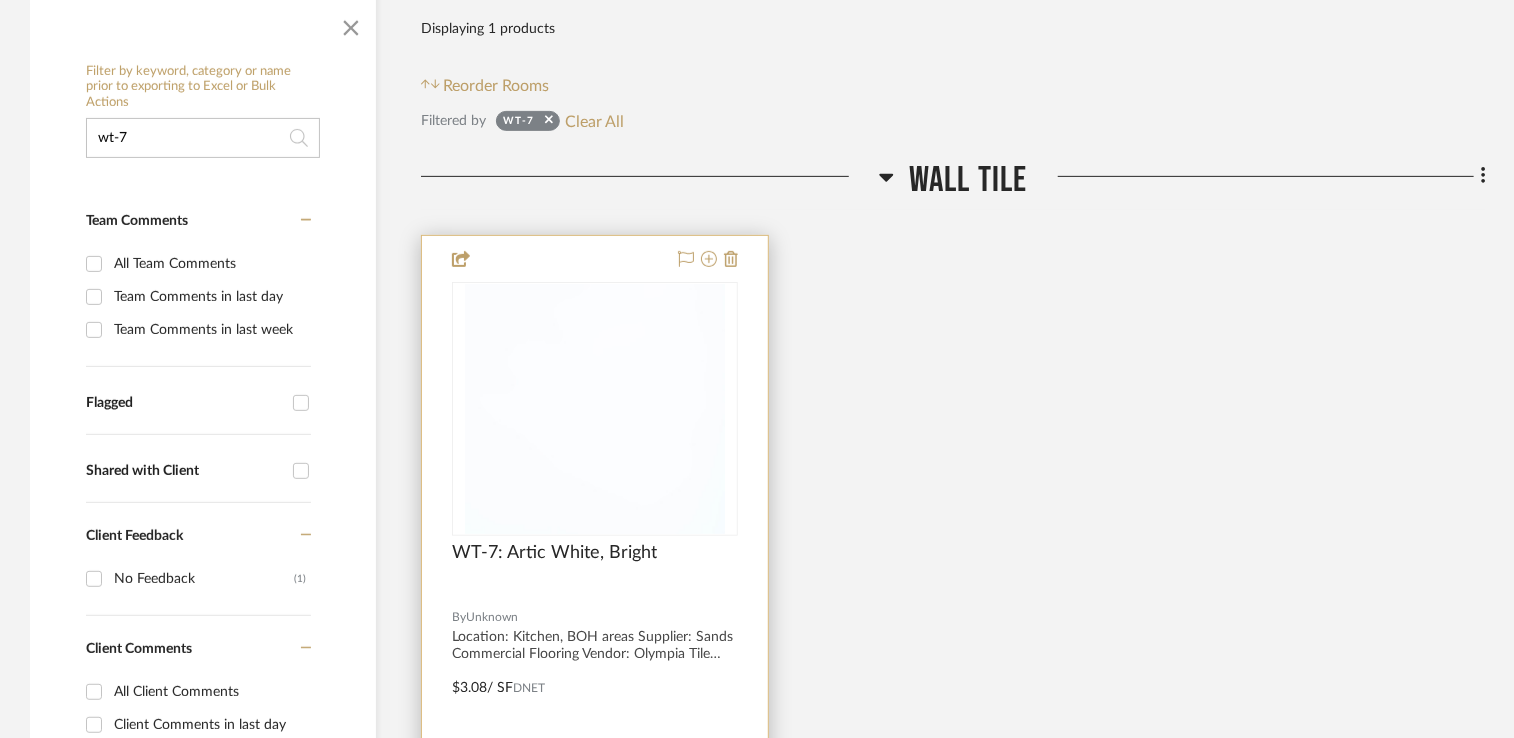scroll, scrollTop: 400, scrollLeft: 0, axis: vertical 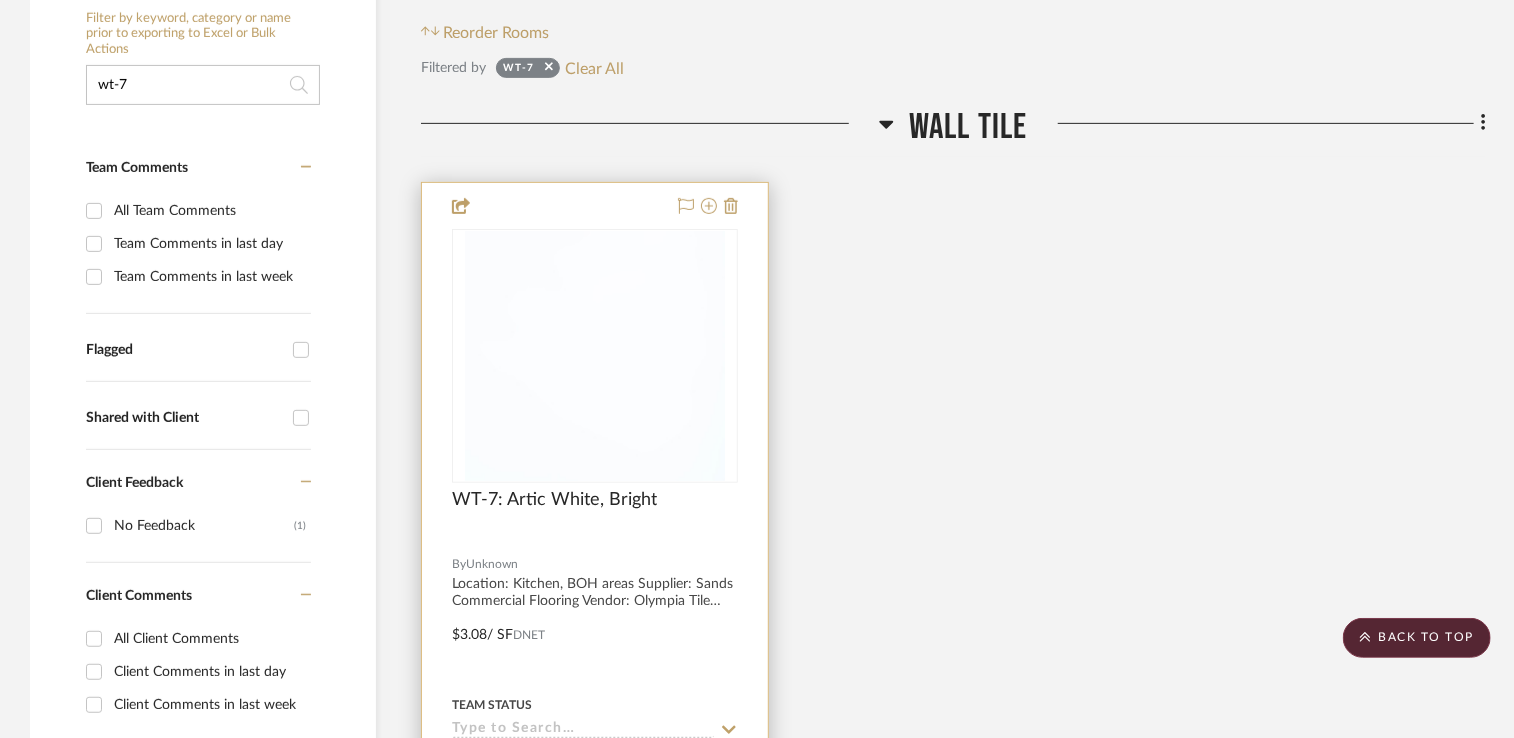 click at bounding box center (595, 620) 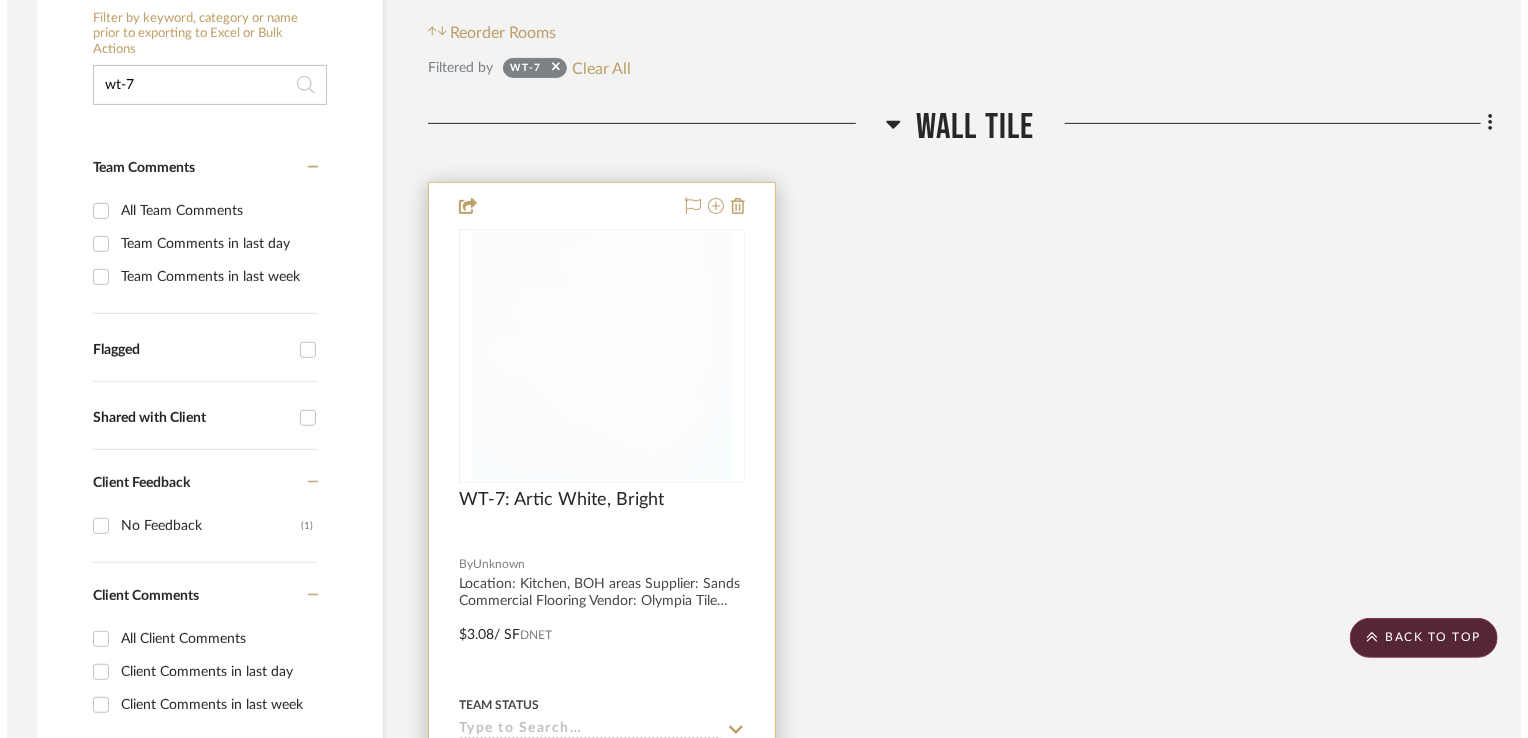 scroll, scrollTop: 0, scrollLeft: 0, axis: both 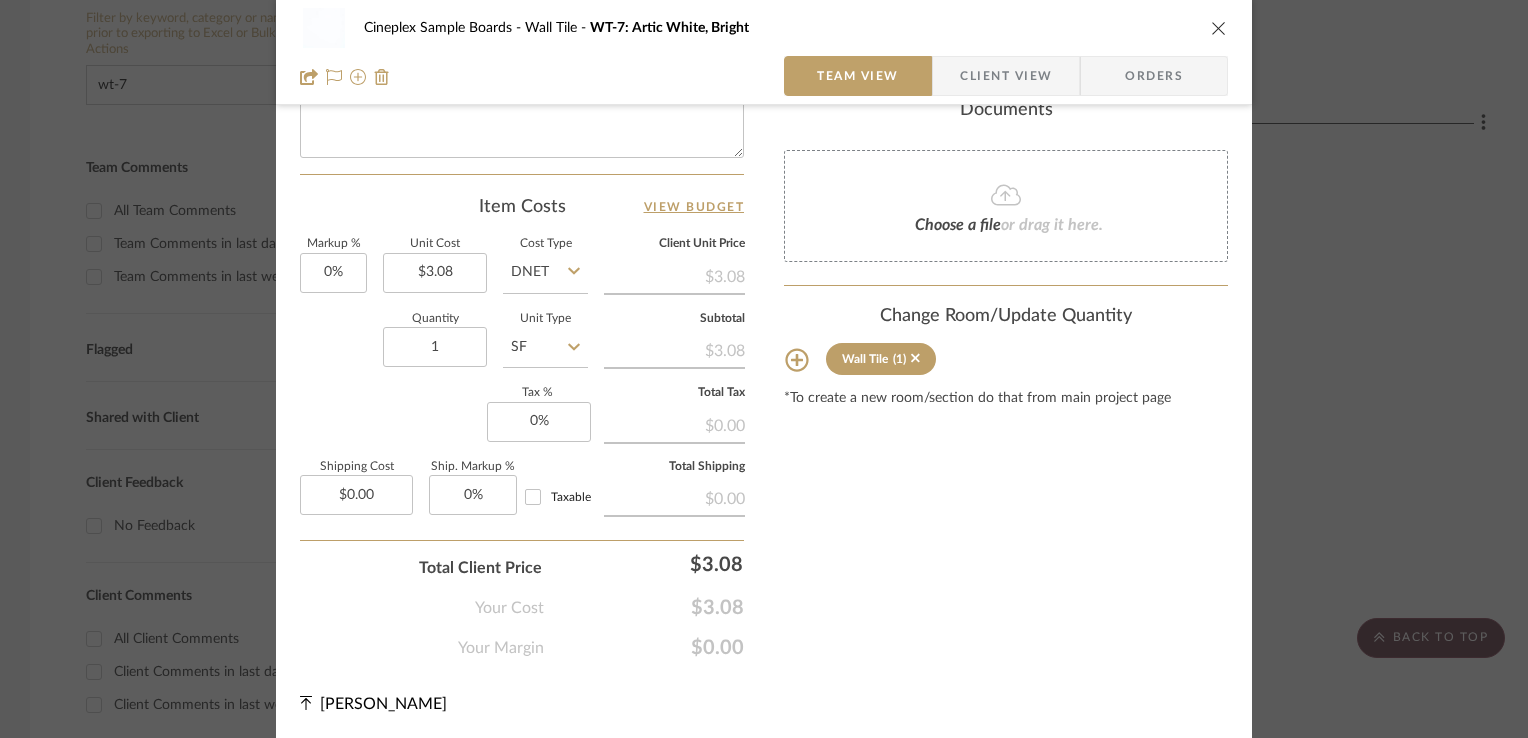 click 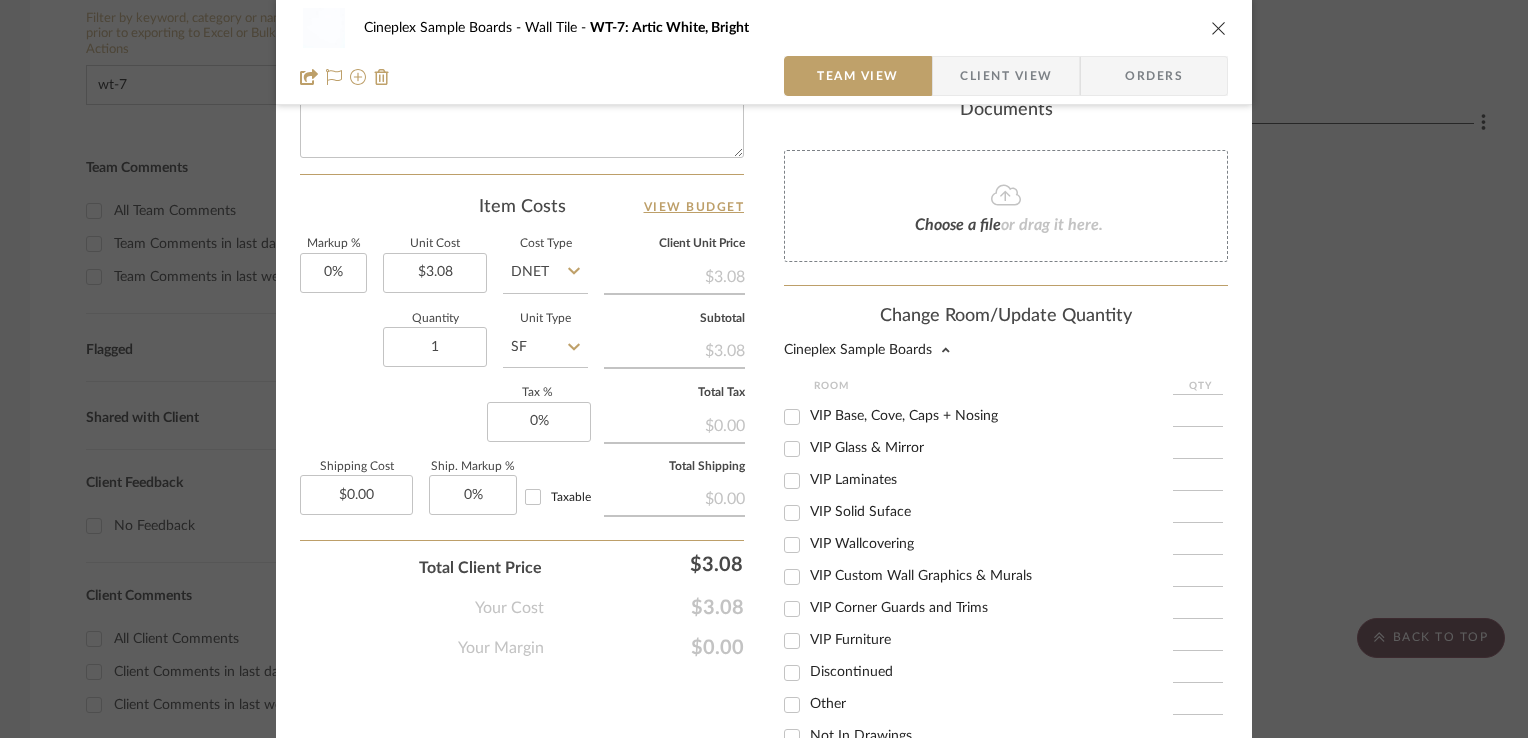 scroll, scrollTop: 363, scrollLeft: 0, axis: vertical 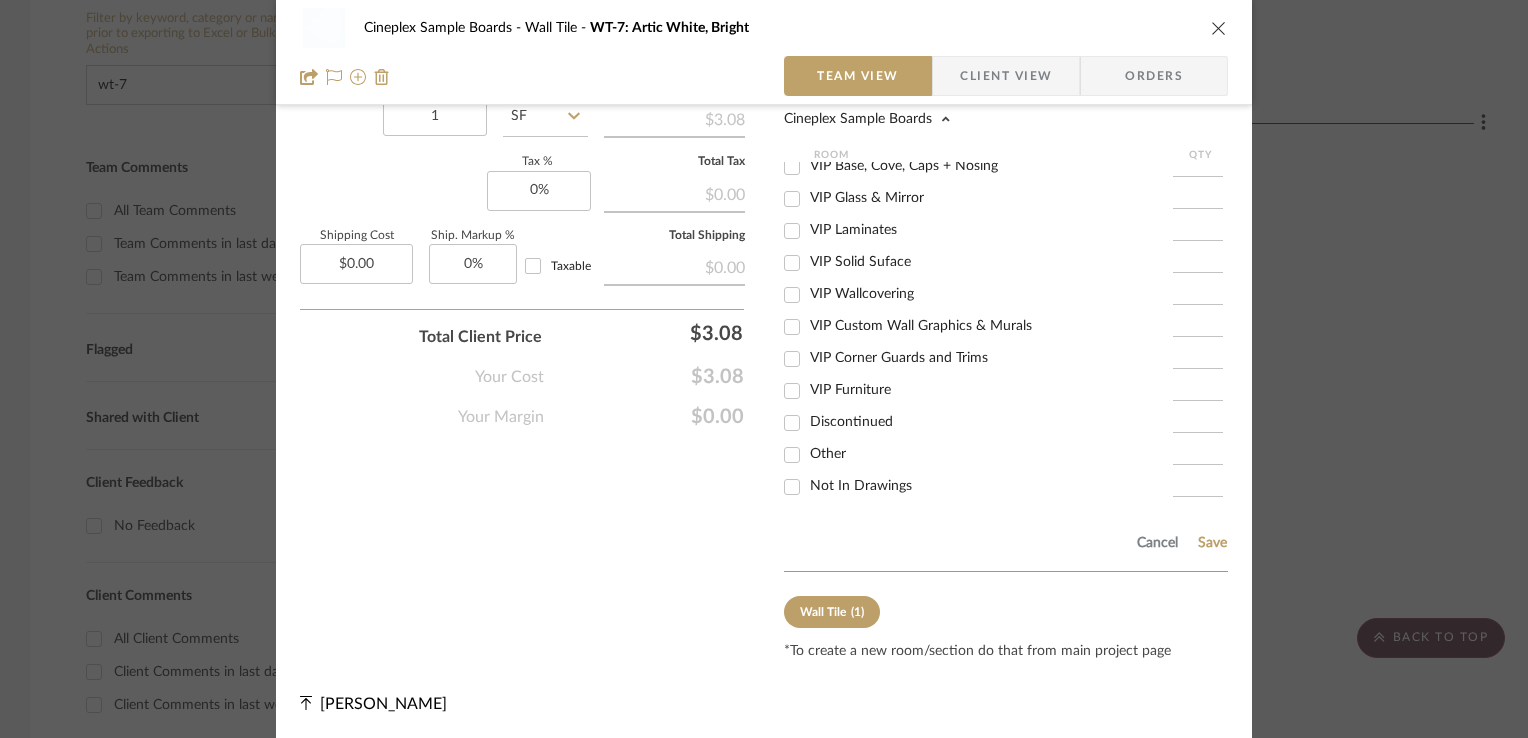 click on "Not In Drawings" at bounding box center (991, 486) 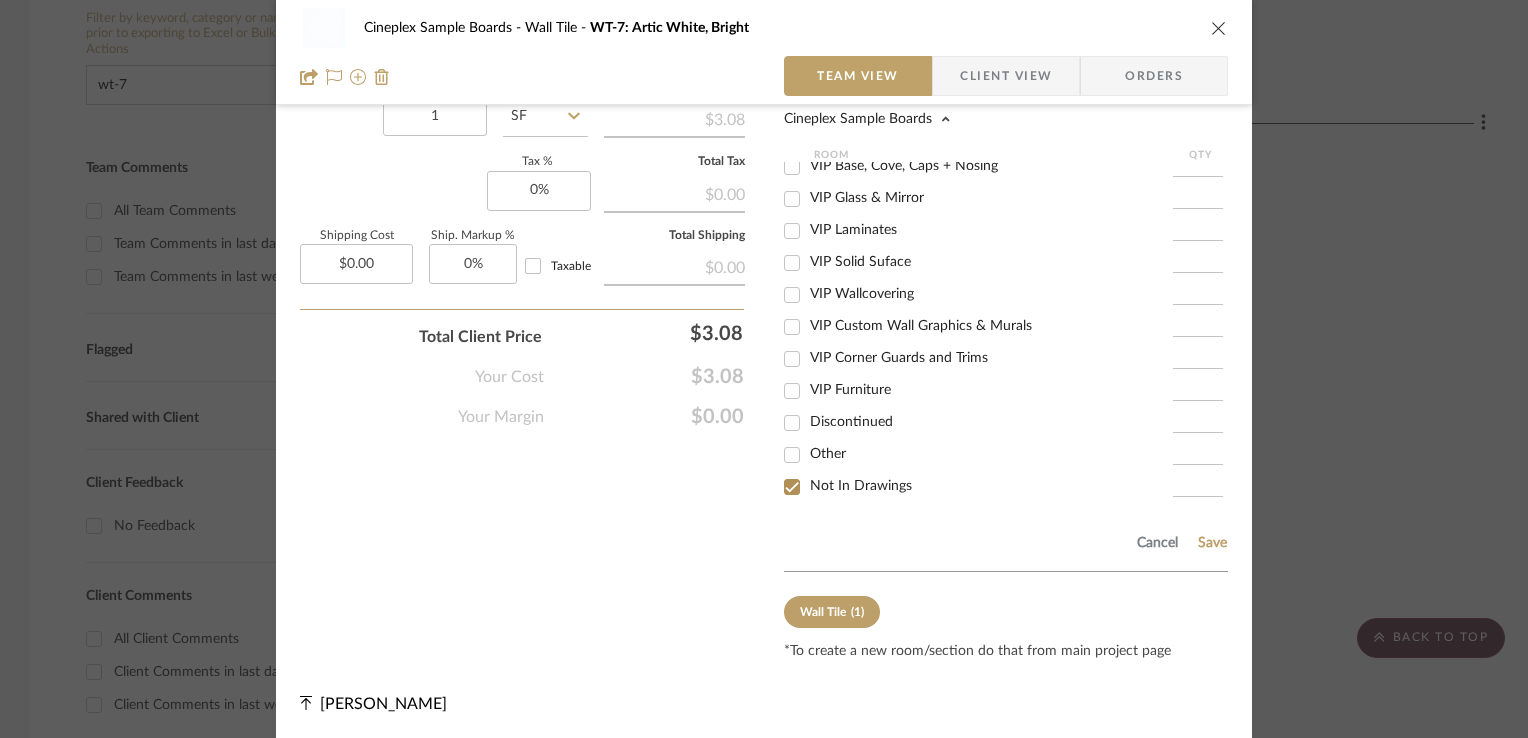 checkbox on "true" 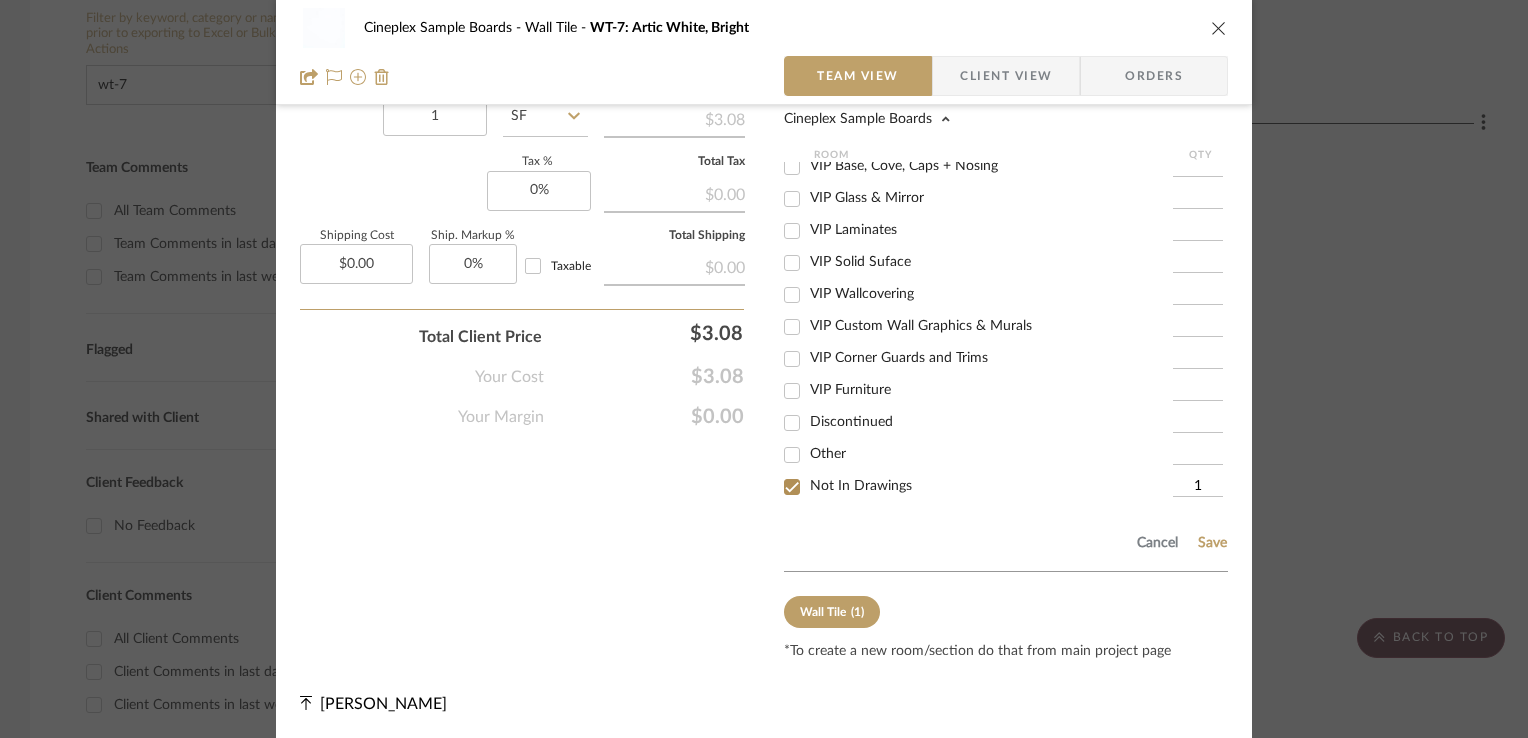 click on "Cineplex Sample Boards Wall Tile WT-7: Artic White, Bright Team View Client View Orders  Team-Facing Details   Item Name  WT-7: Artic White, Bright  Brand   Internal Description  Location: Kitchen, BOH areas
Supplier: Sands Commercial Flooring
Vendor: Olympia Tile
Product: Artic White, Bright
Size: 4.25" x 4.25"
Code: [DOMAIN_NAME]
Colour: Artic White, Bright
Grout: FLEXTILE 651 Snow white
Contact: [PERSON_NAME]
Phone:[PHONE_NUMBER]  Dimensions   Product Specifications   Item Costs   View Budget   Markup %  0%  Unit Cost  $3.08  Cost Type  DNET  Client Unit Price   $3.08   Quantity  1  Unit Type  SF  Subtotal   $3.08   Tax %  0%  Total Tax   $0.00   Shipping Cost  $0.00  Ship. Markup %  0% Taxable  Total Shipping   $0.00  Total Client Price  $3.08  Your Cost  $3.08  Your Margin  $0.00  Content here copies to Client View - confirm visibility there.  Show in Client Dashboard   Include in Budget   View Budget  Team Status  Lead Time  In Stock Weeks  Est. Min   Est. [PERSON_NAME]   Due Date   Install Date  team Messaging 1" at bounding box center [764, -248] 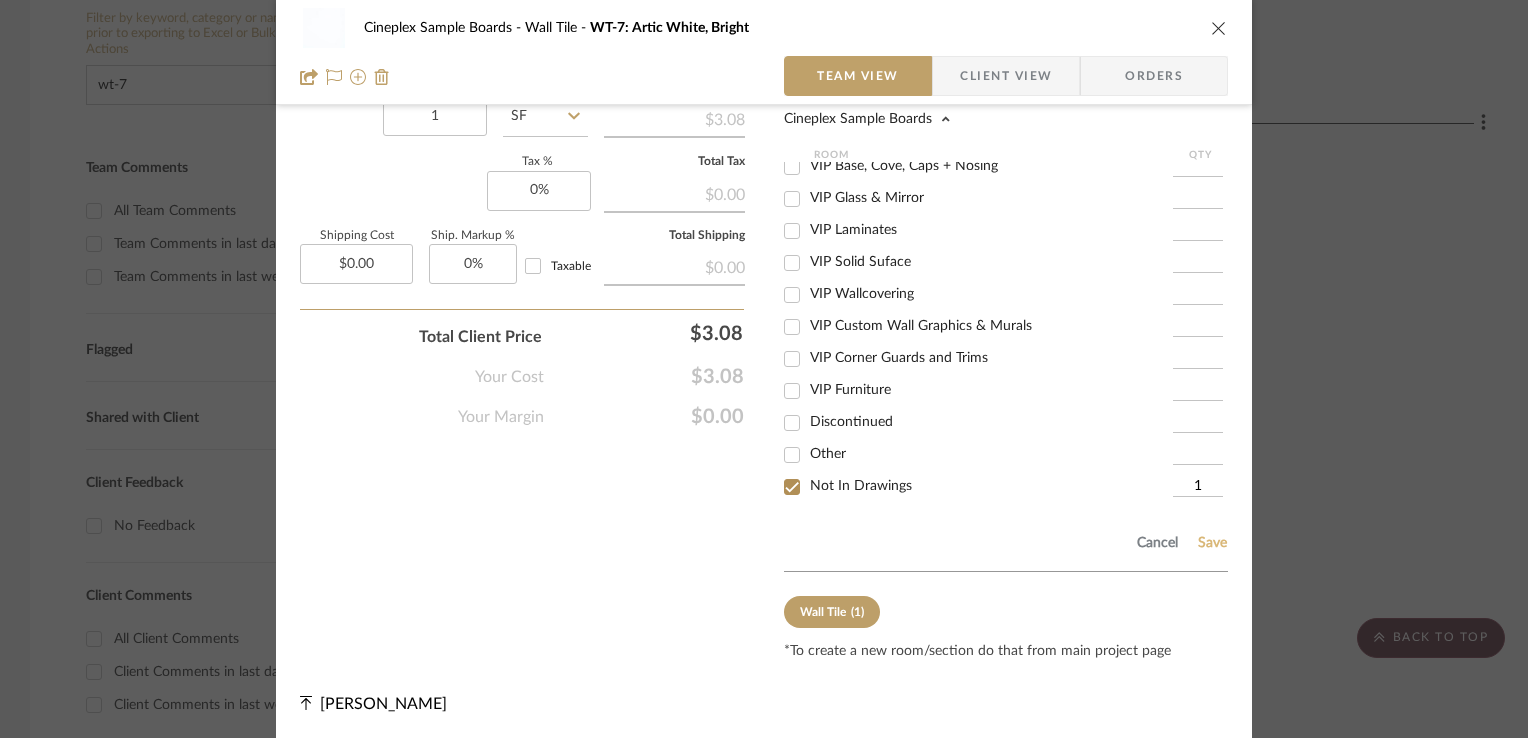 click on "Save" 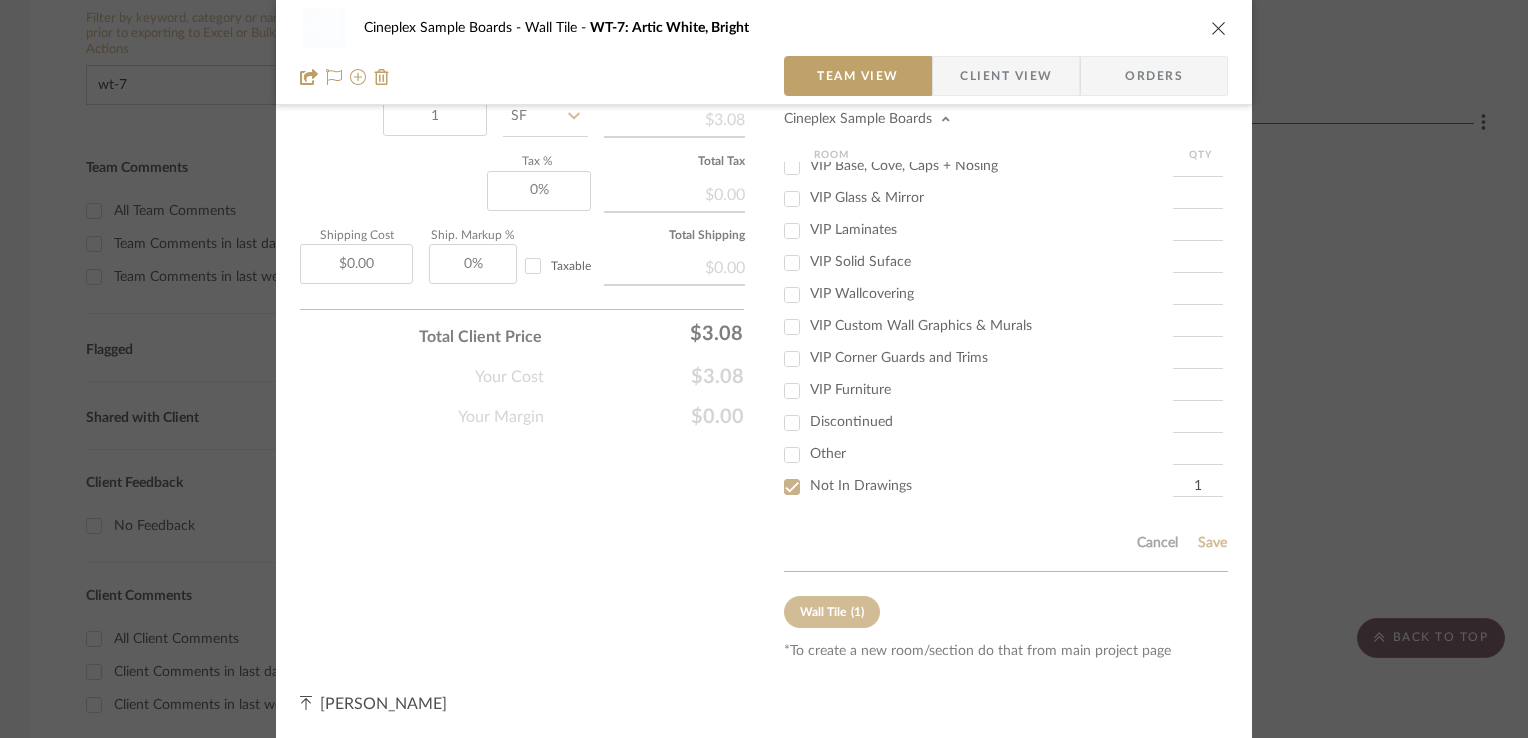 type 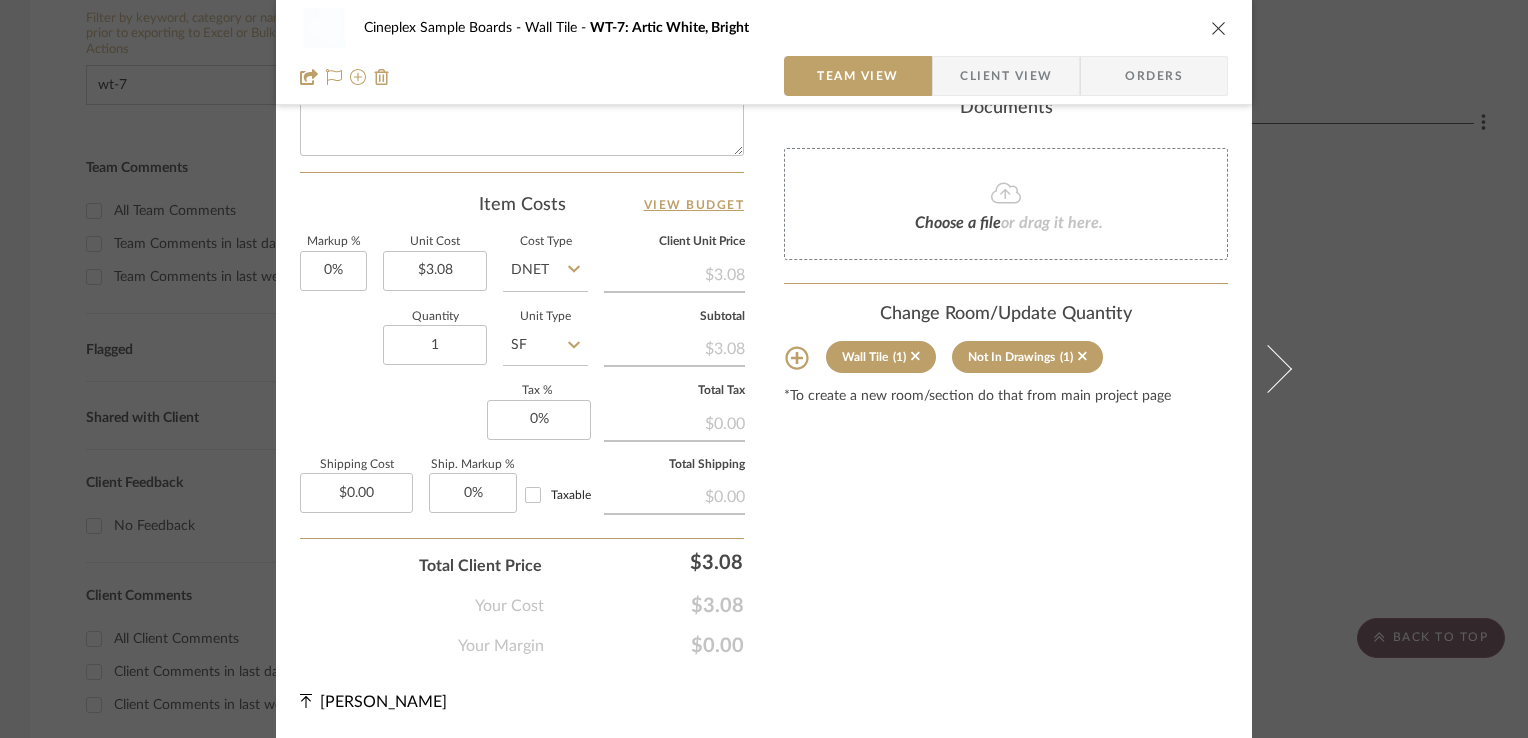 scroll, scrollTop: 1019, scrollLeft: 0, axis: vertical 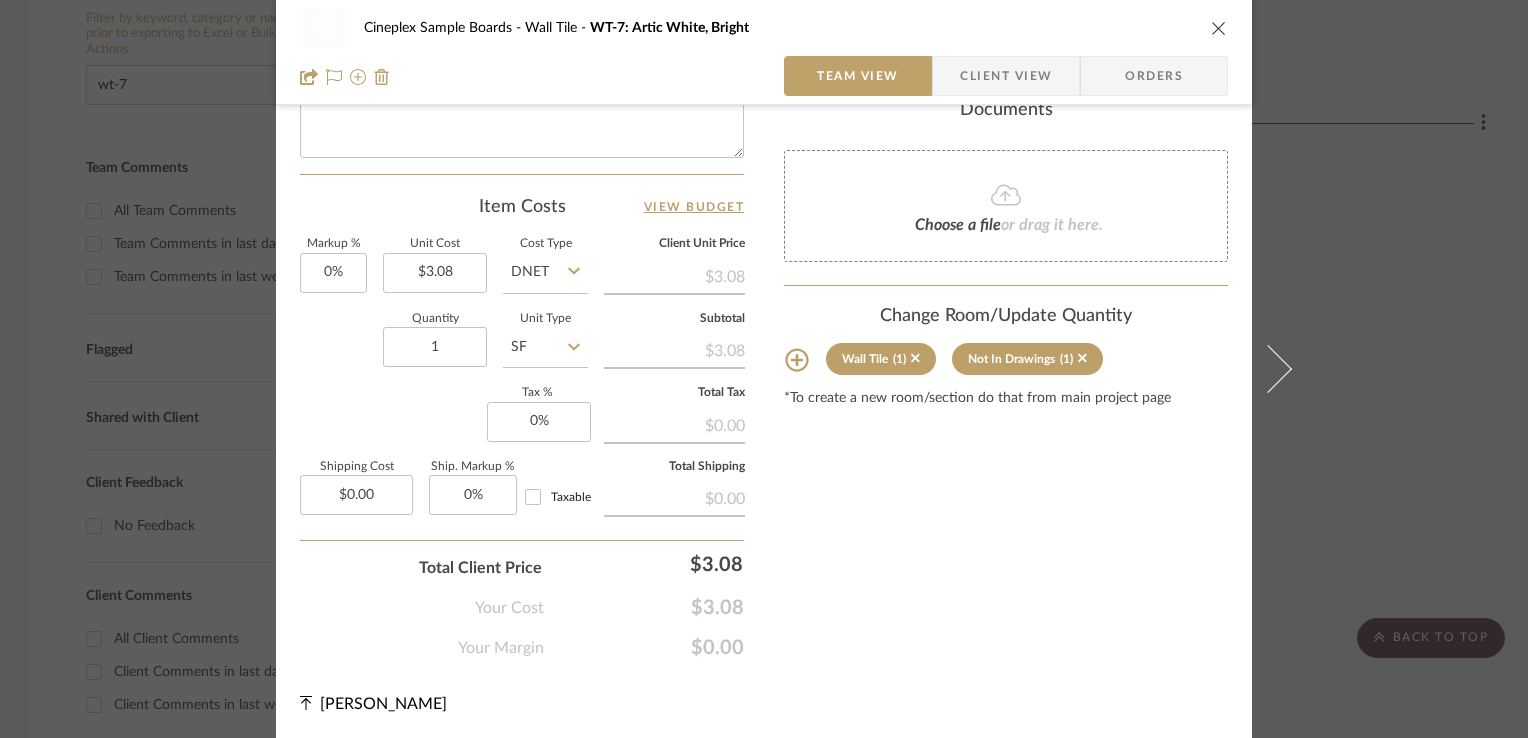 click at bounding box center [1219, 28] 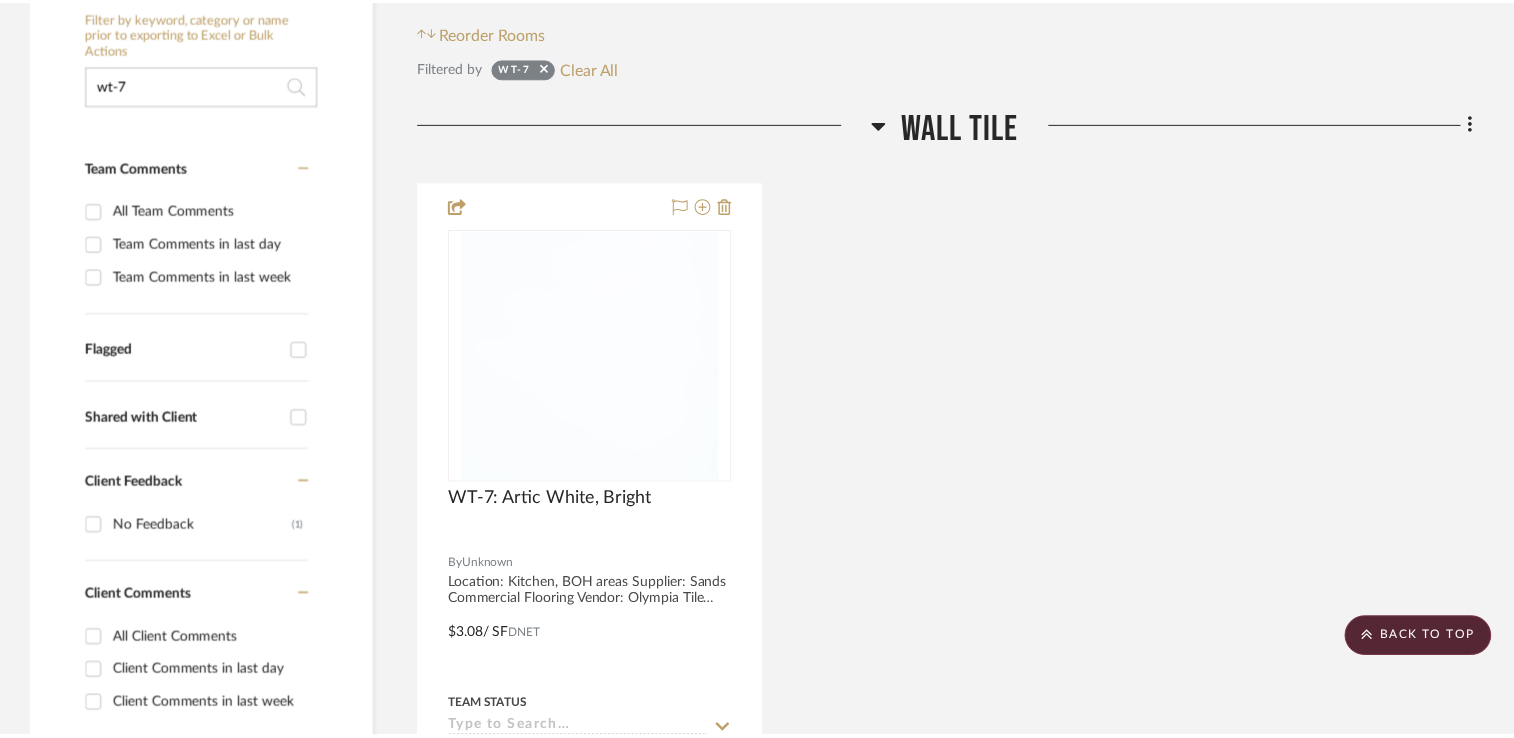 scroll, scrollTop: 400, scrollLeft: 0, axis: vertical 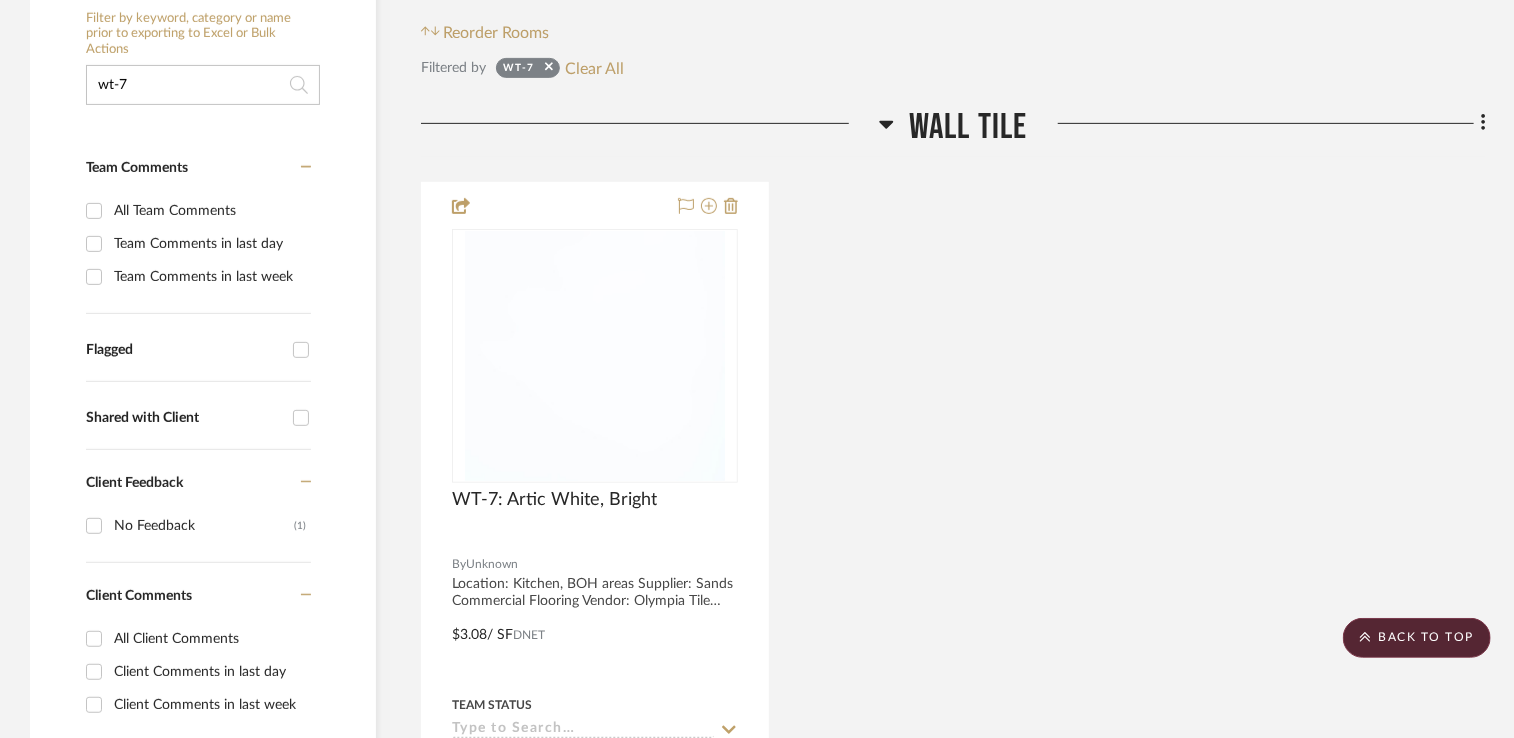 click on "wt-7" 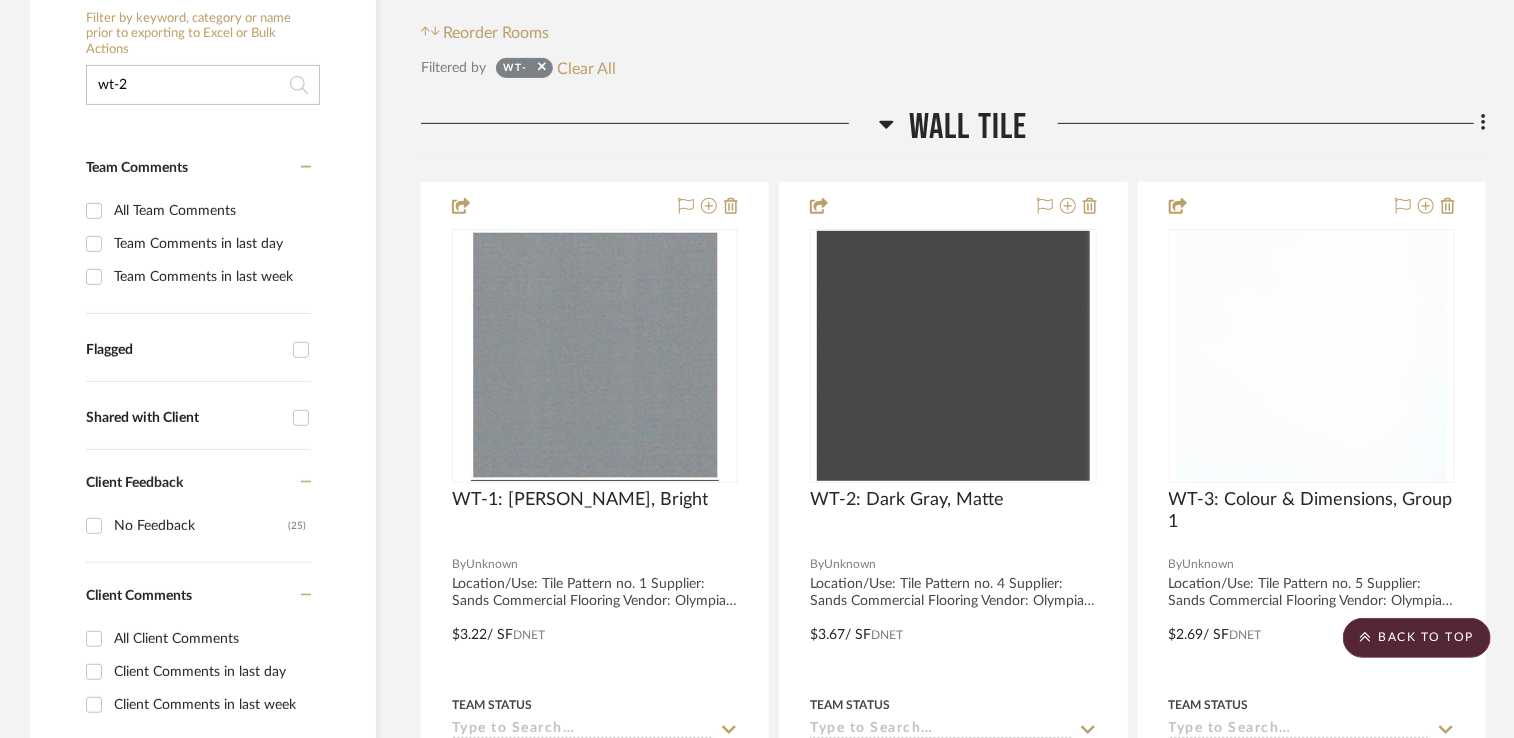 type on "wt-2" 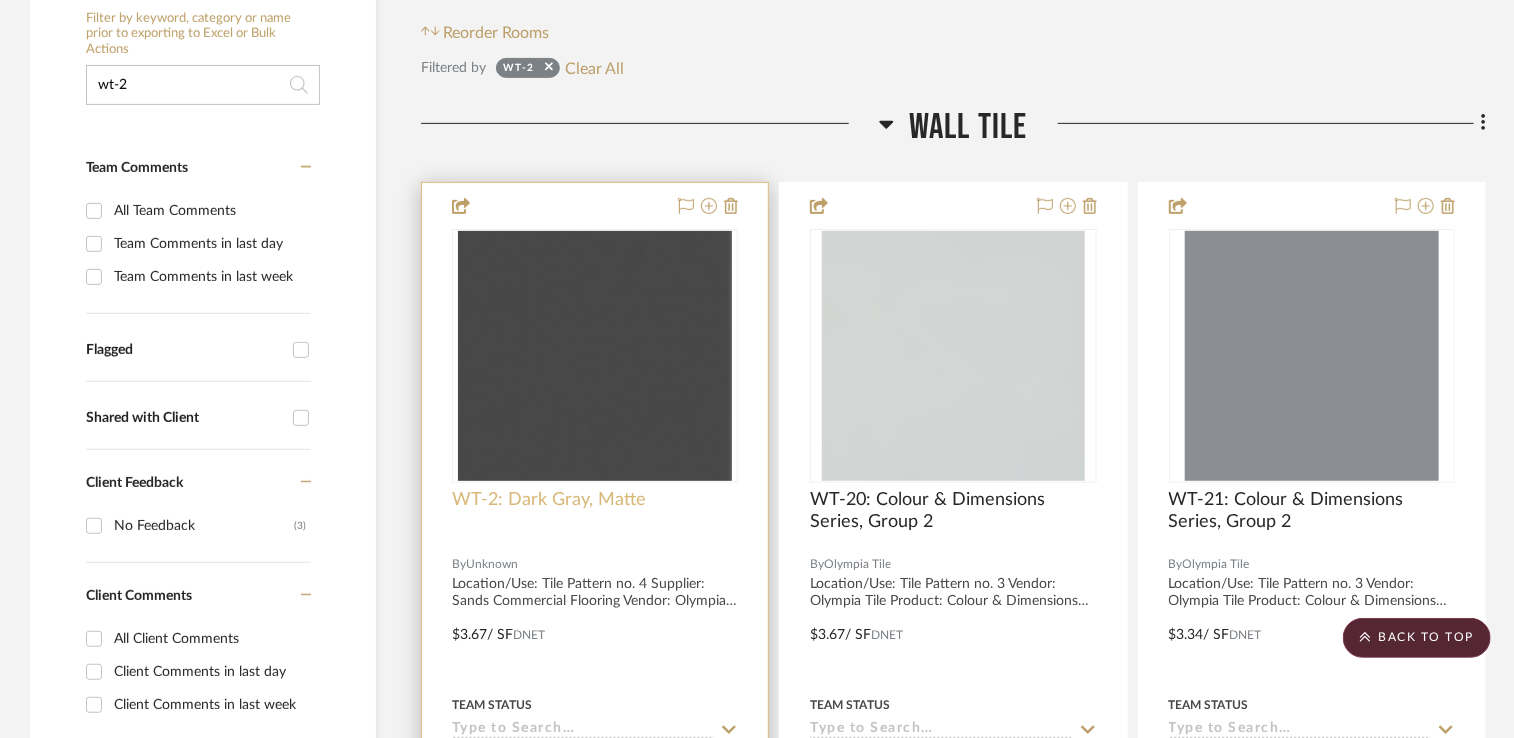 click on "WT-2: Dark Gray, Matte" at bounding box center (549, 500) 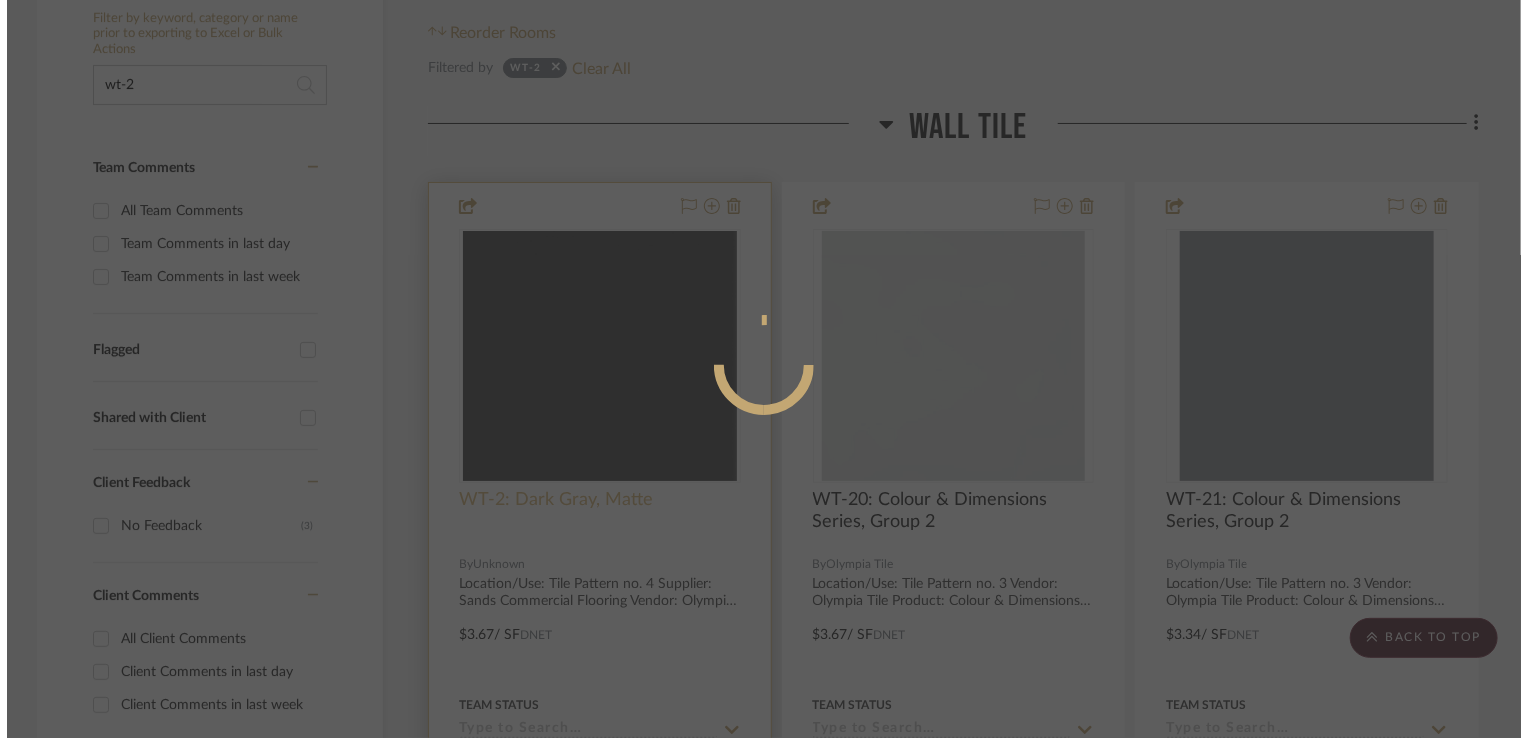 scroll, scrollTop: 0, scrollLeft: 0, axis: both 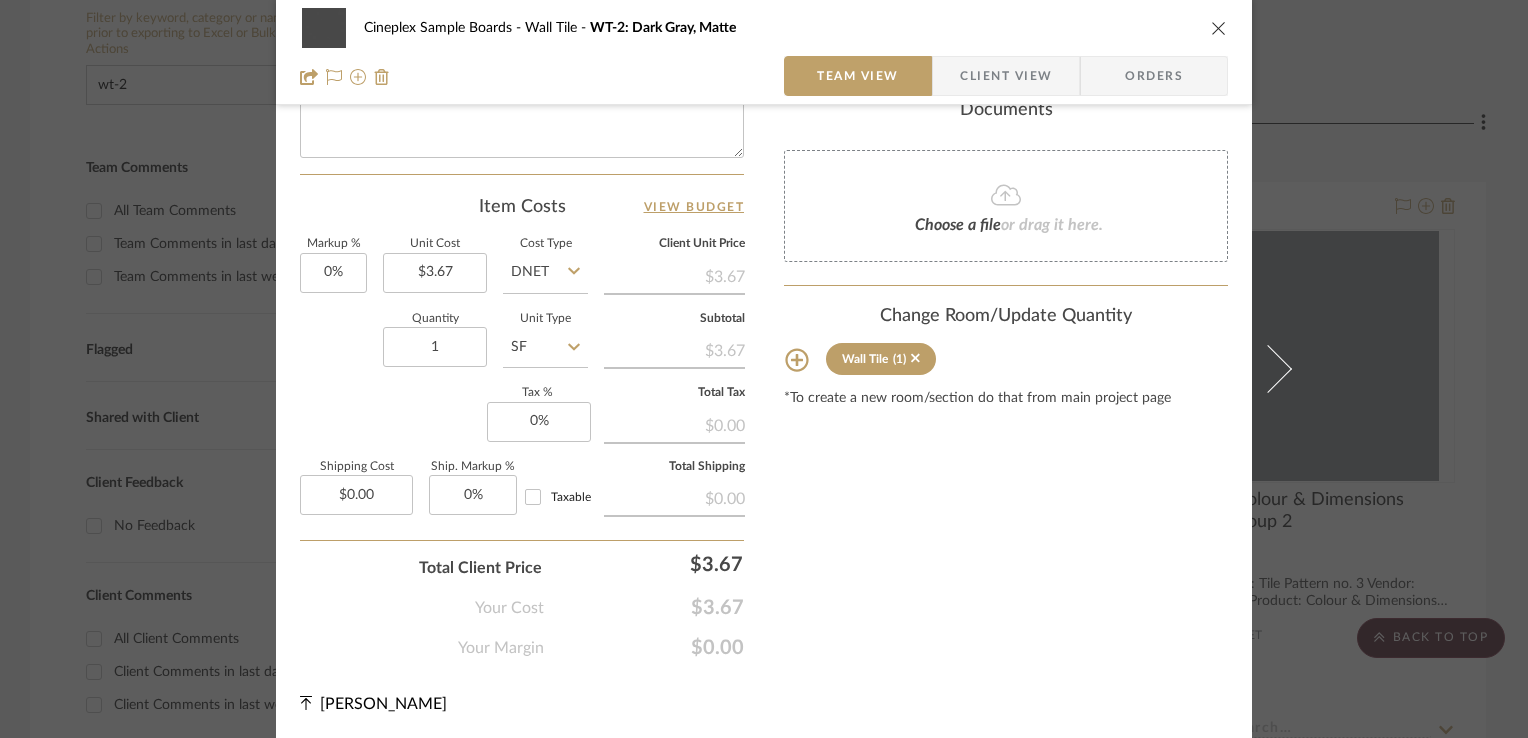 click 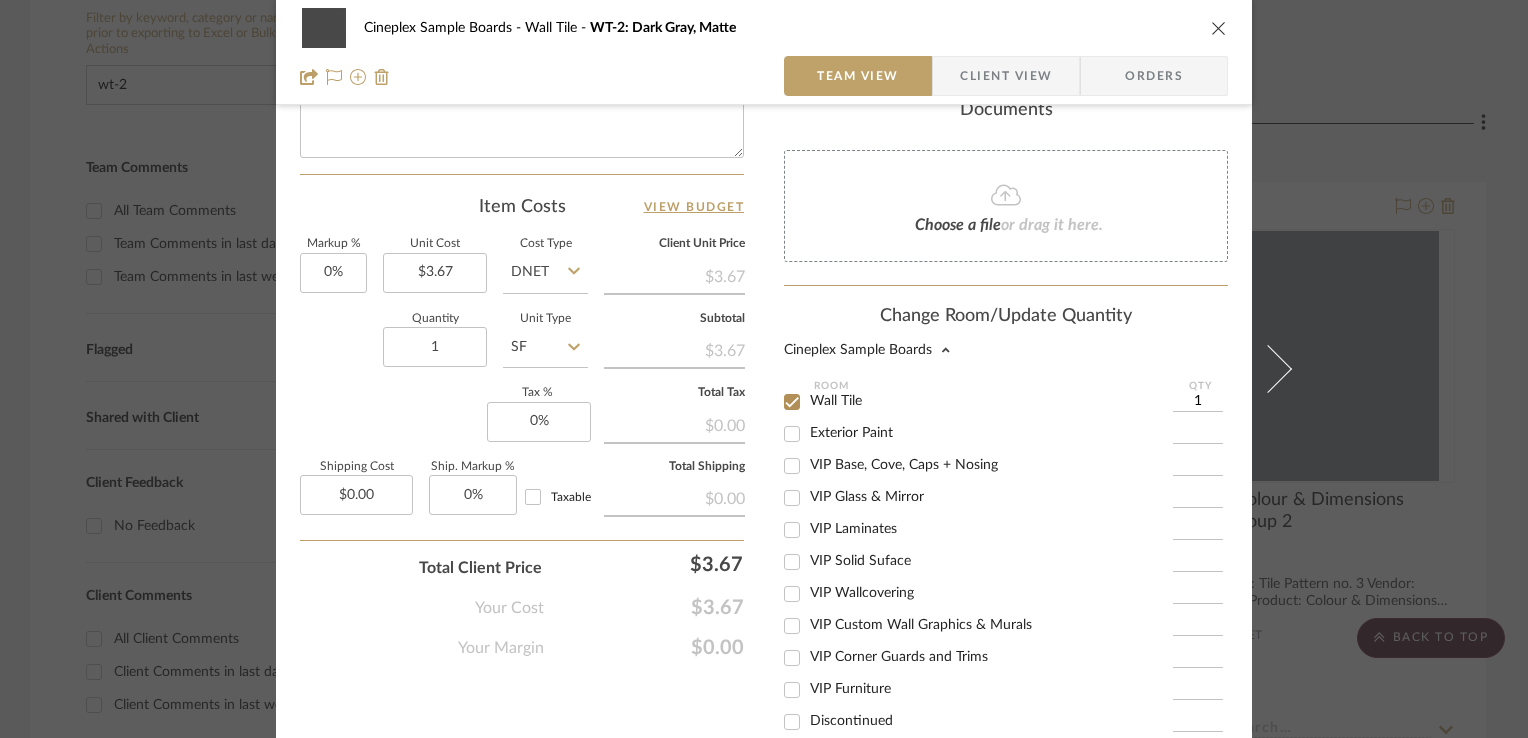 scroll, scrollTop: 363, scrollLeft: 0, axis: vertical 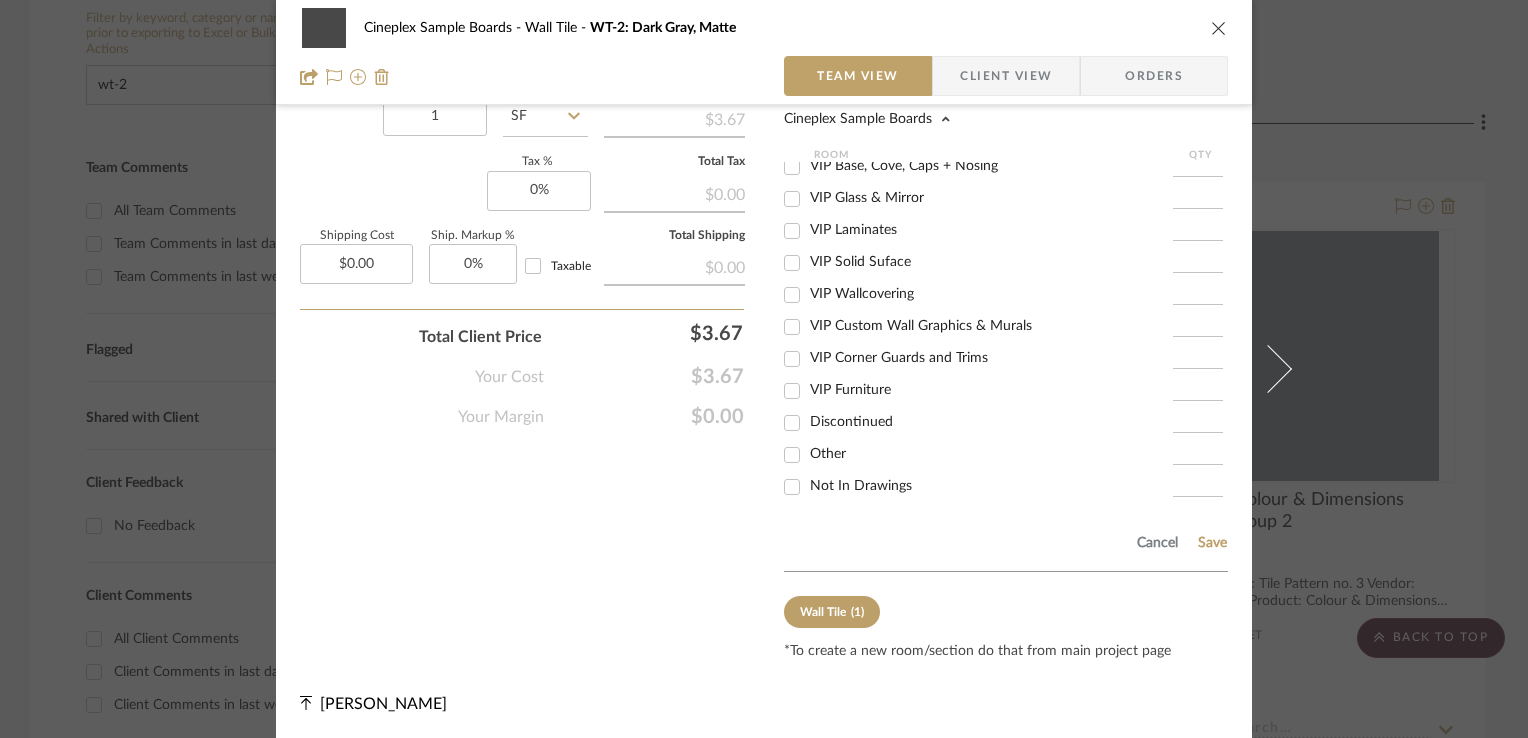 click on "Not In Drawings" at bounding box center [991, 486] 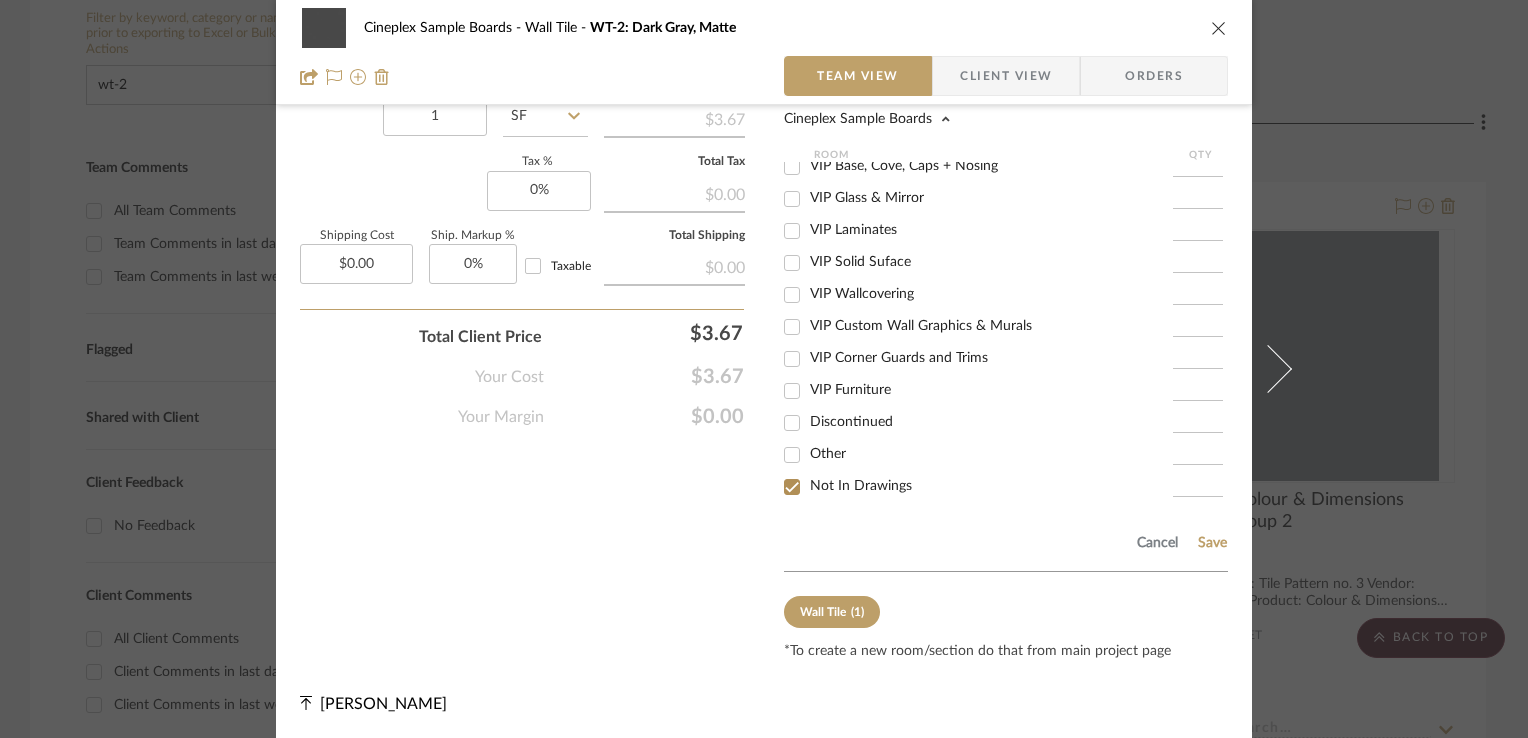 checkbox on "true" 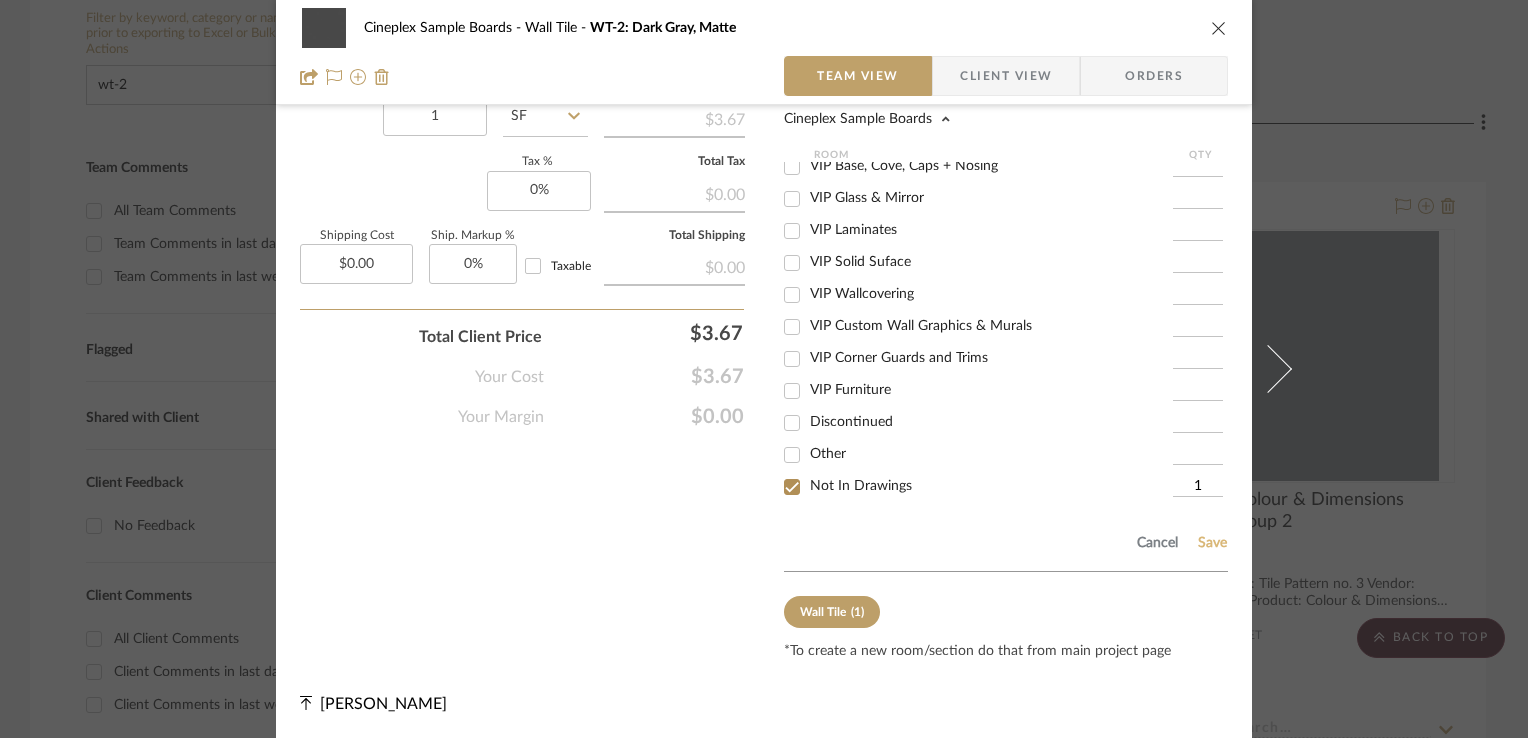 click on "Save" 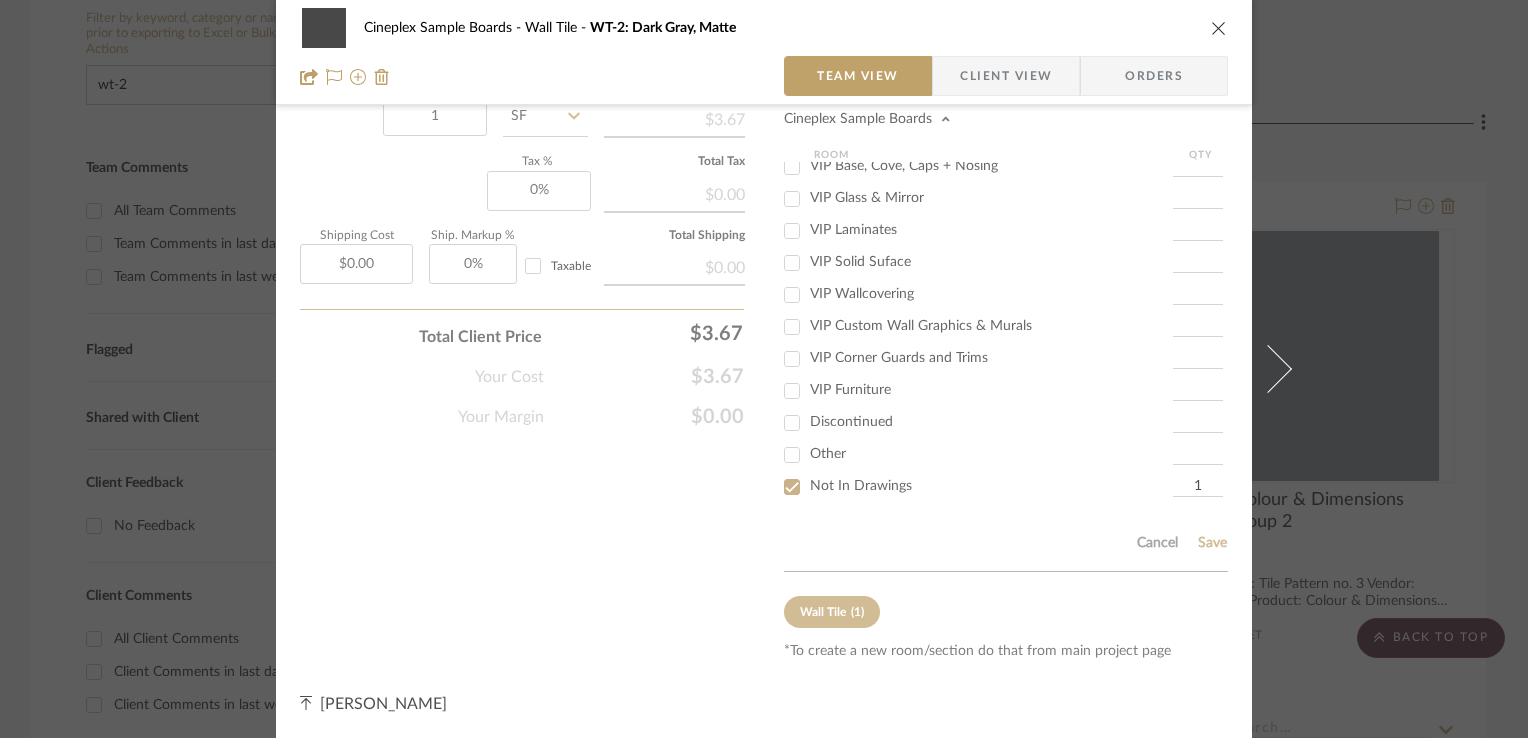type 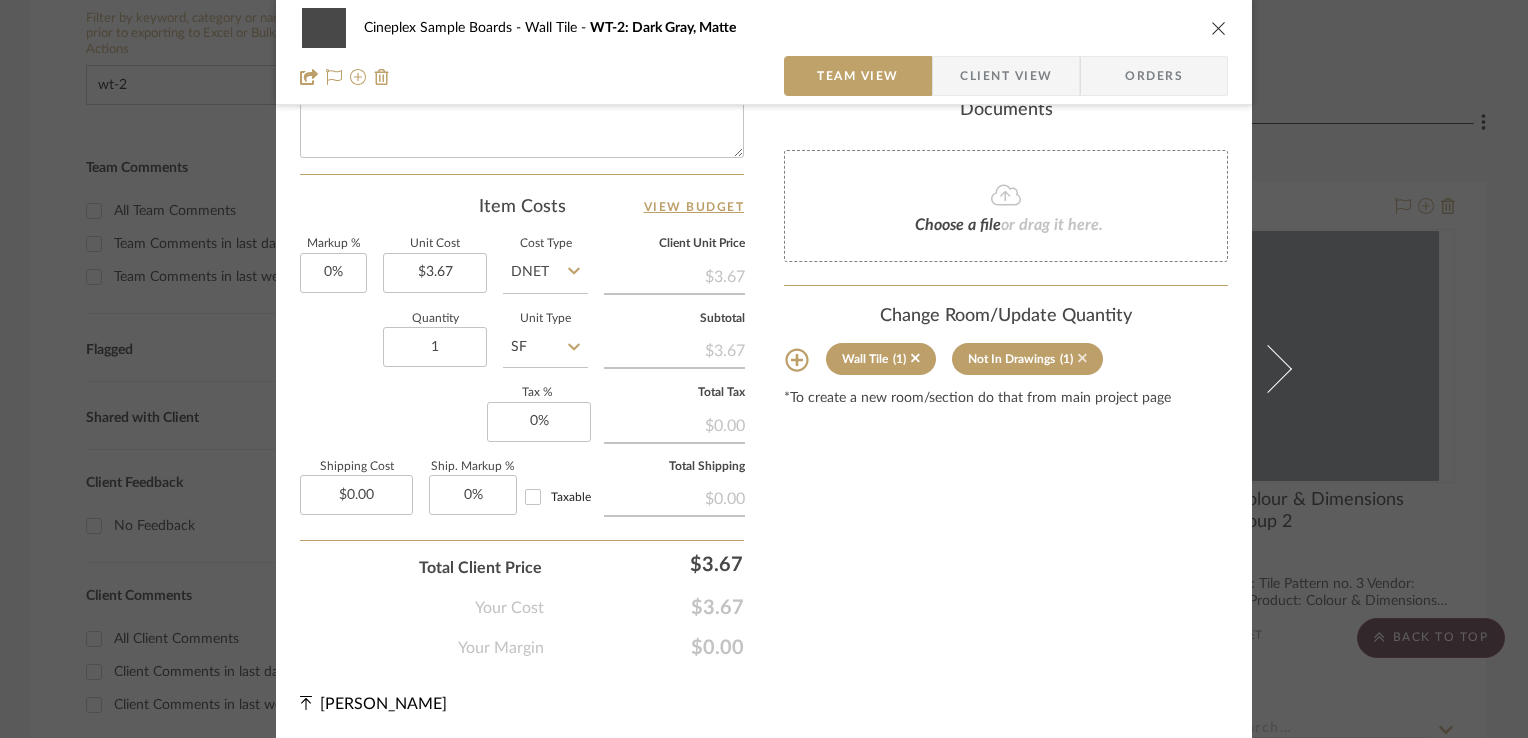 click 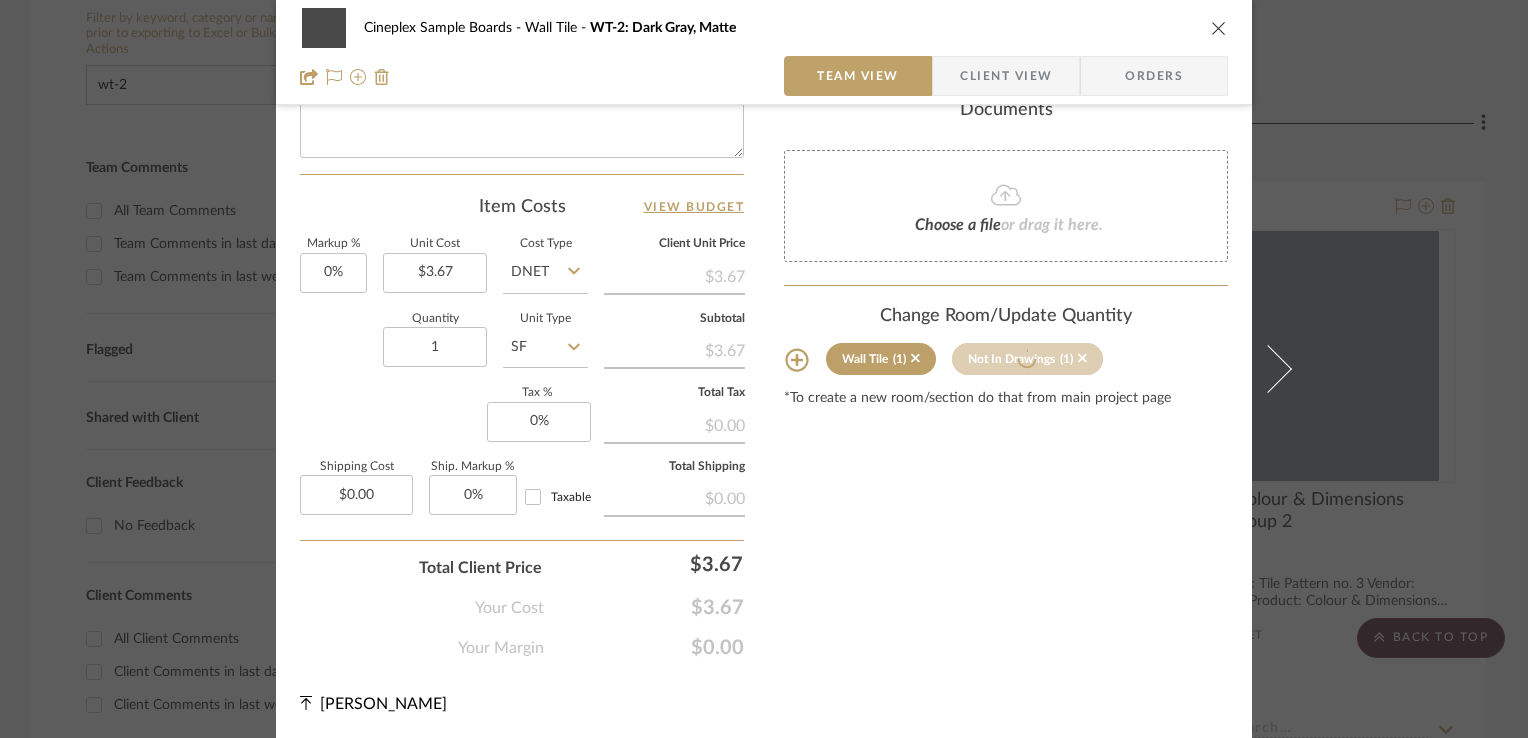 type 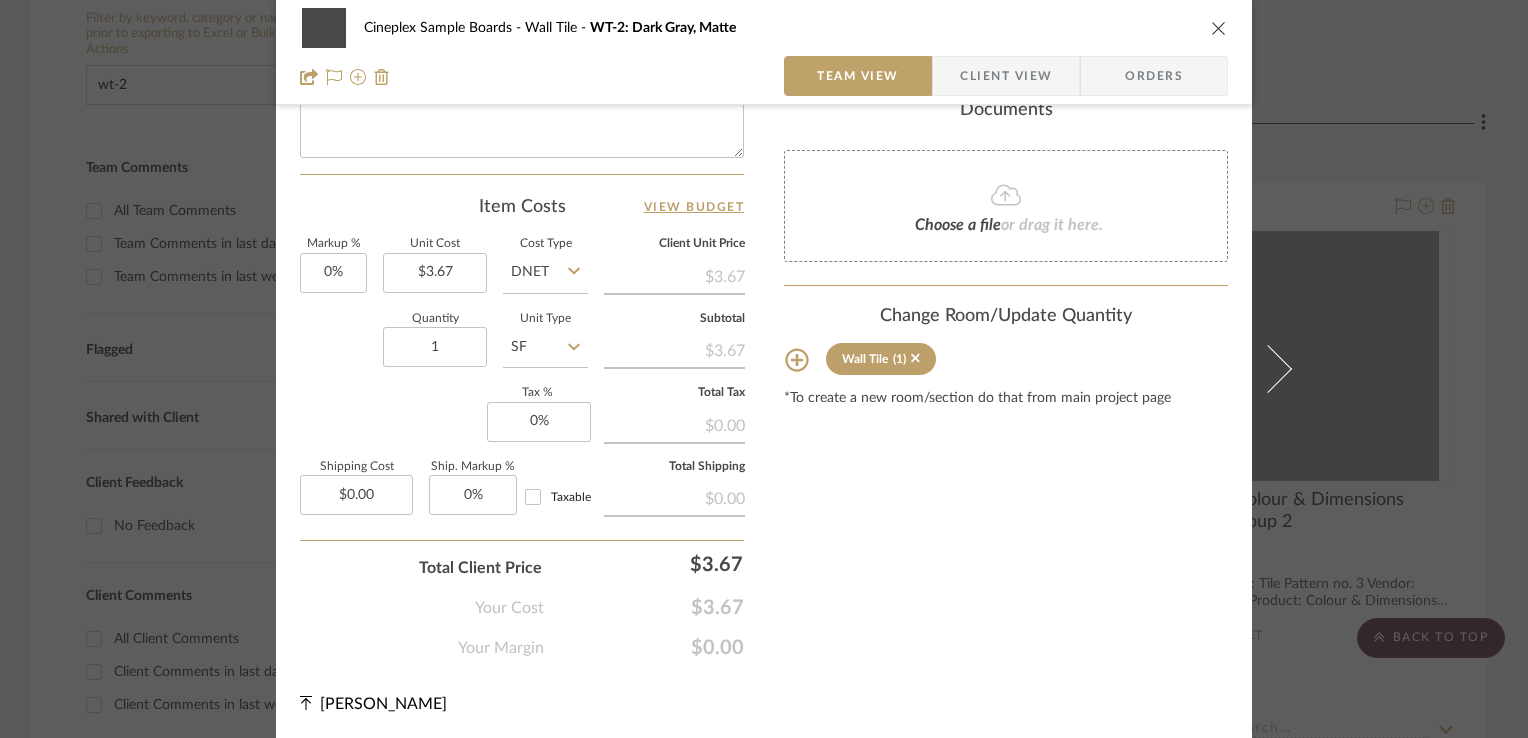 click at bounding box center [1219, 28] 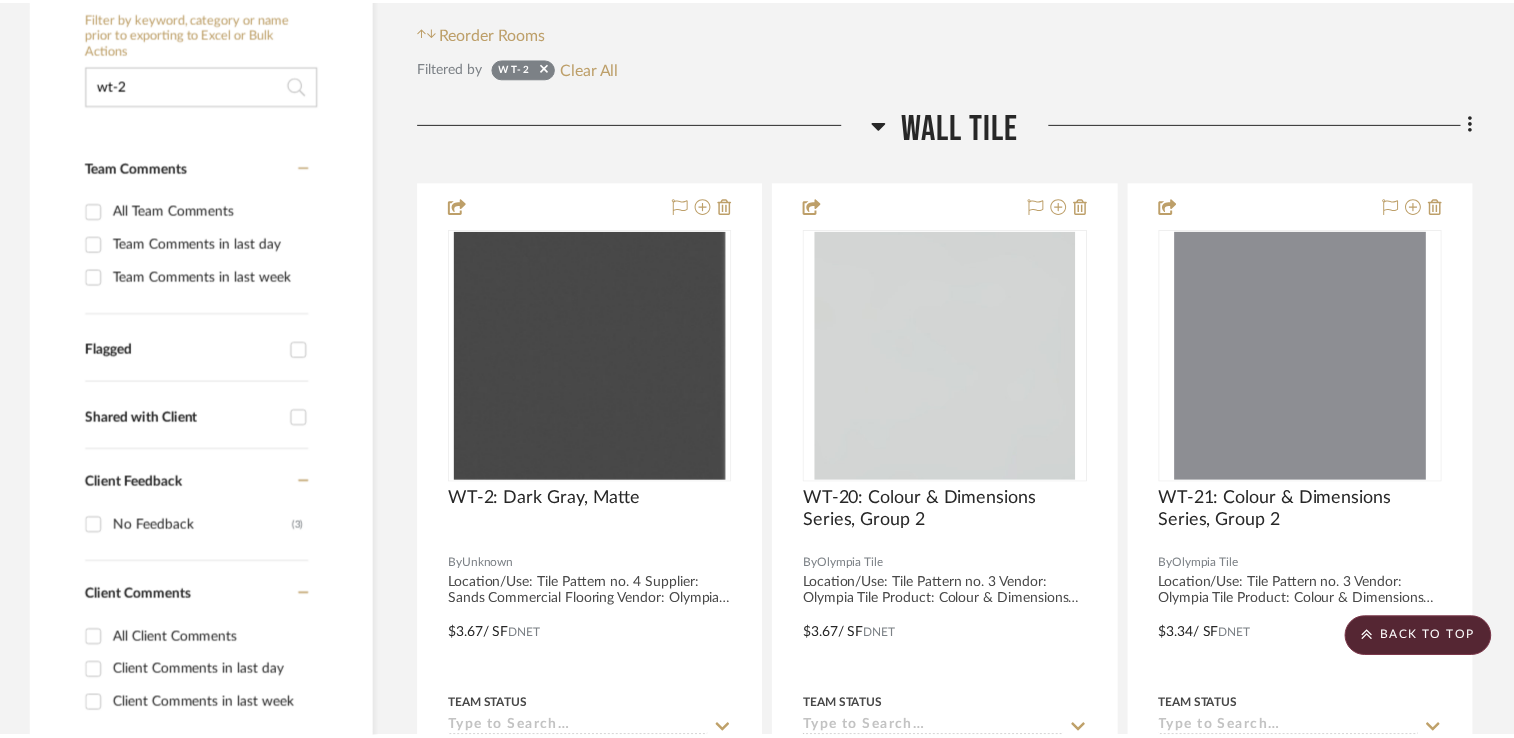 scroll, scrollTop: 400, scrollLeft: 0, axis: vertical 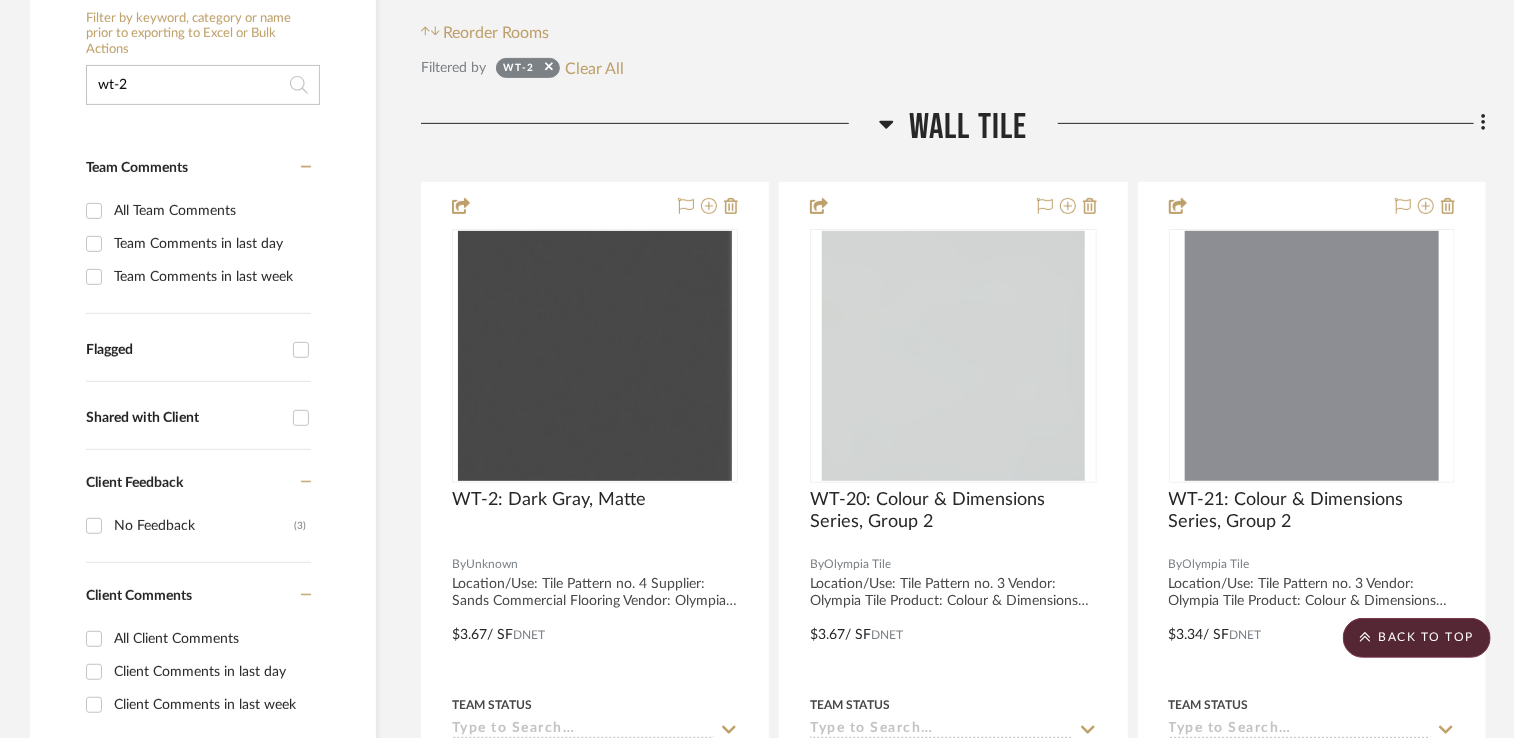 click on "wt-2" 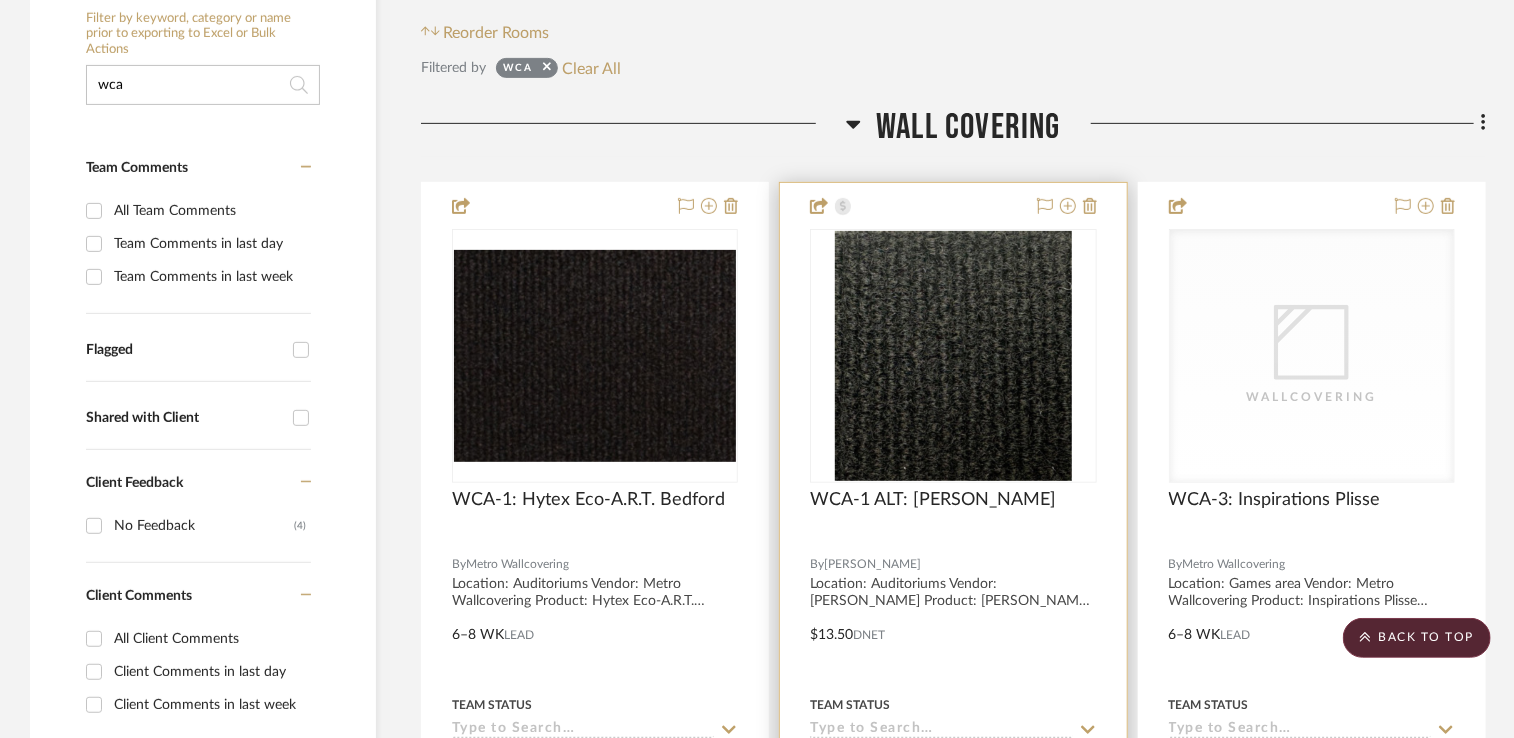 type on "wca" 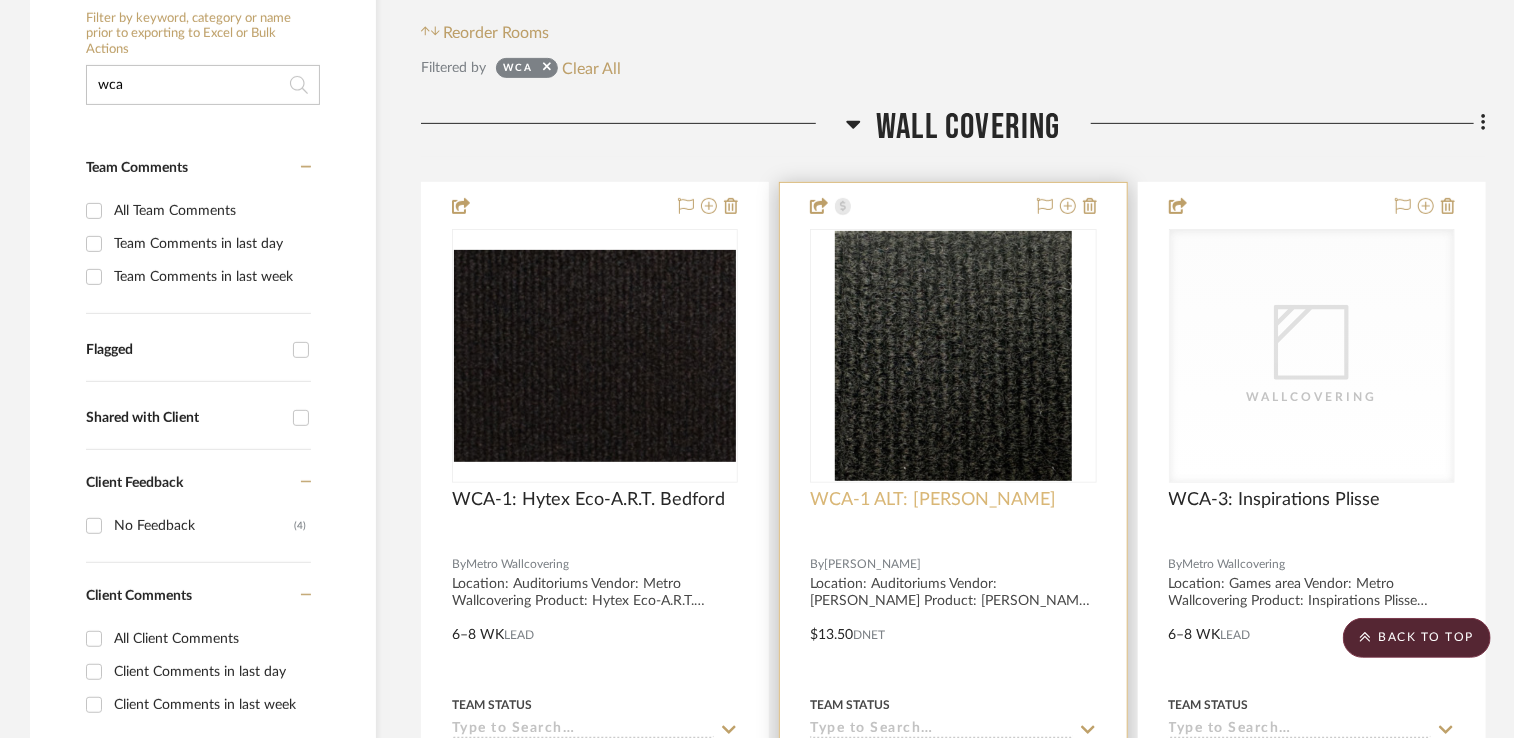click on "WCA-1 ALT: [PERSON_NAME]" at bounding box center [933, 500] 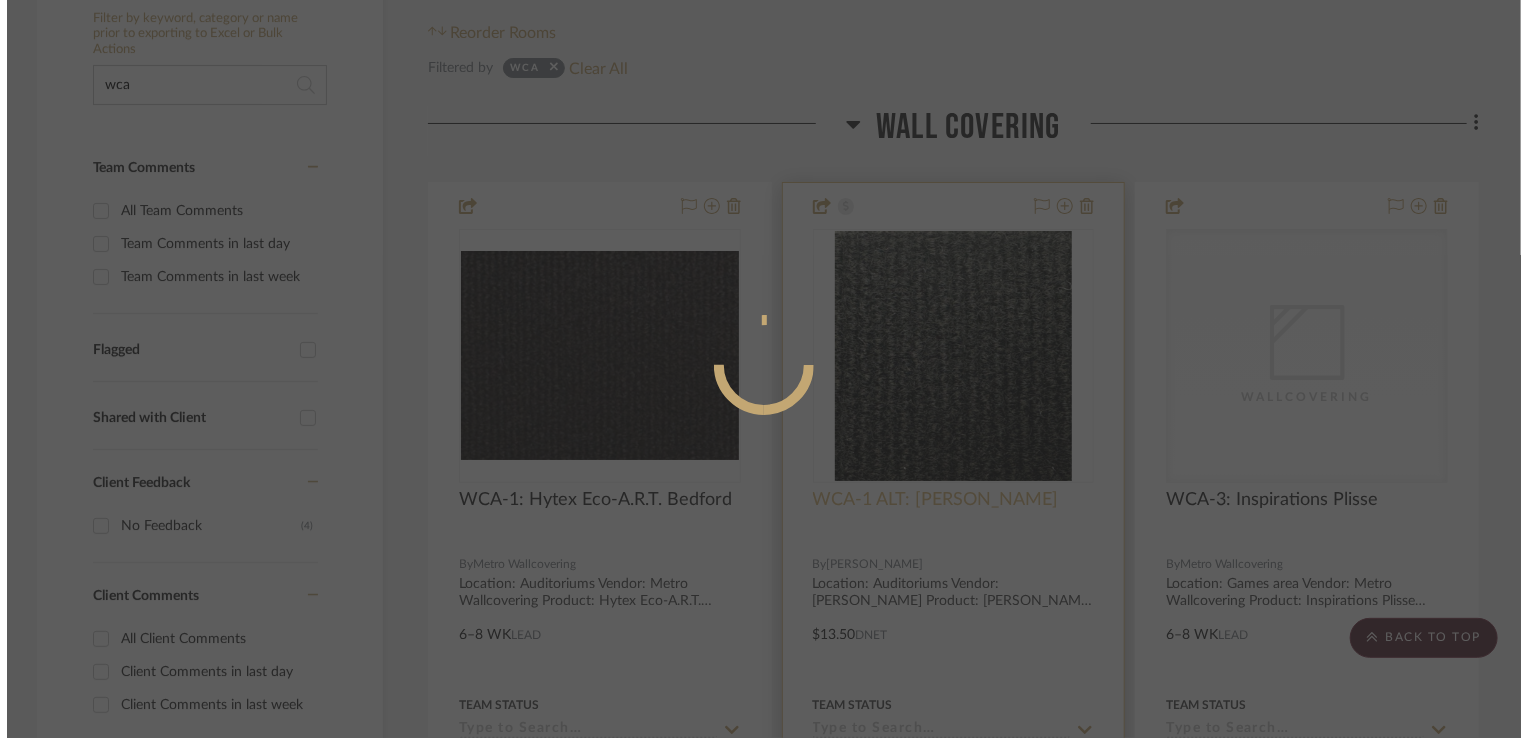 scroll, scrollTop: 0, scrollLeft: 0, axis: both 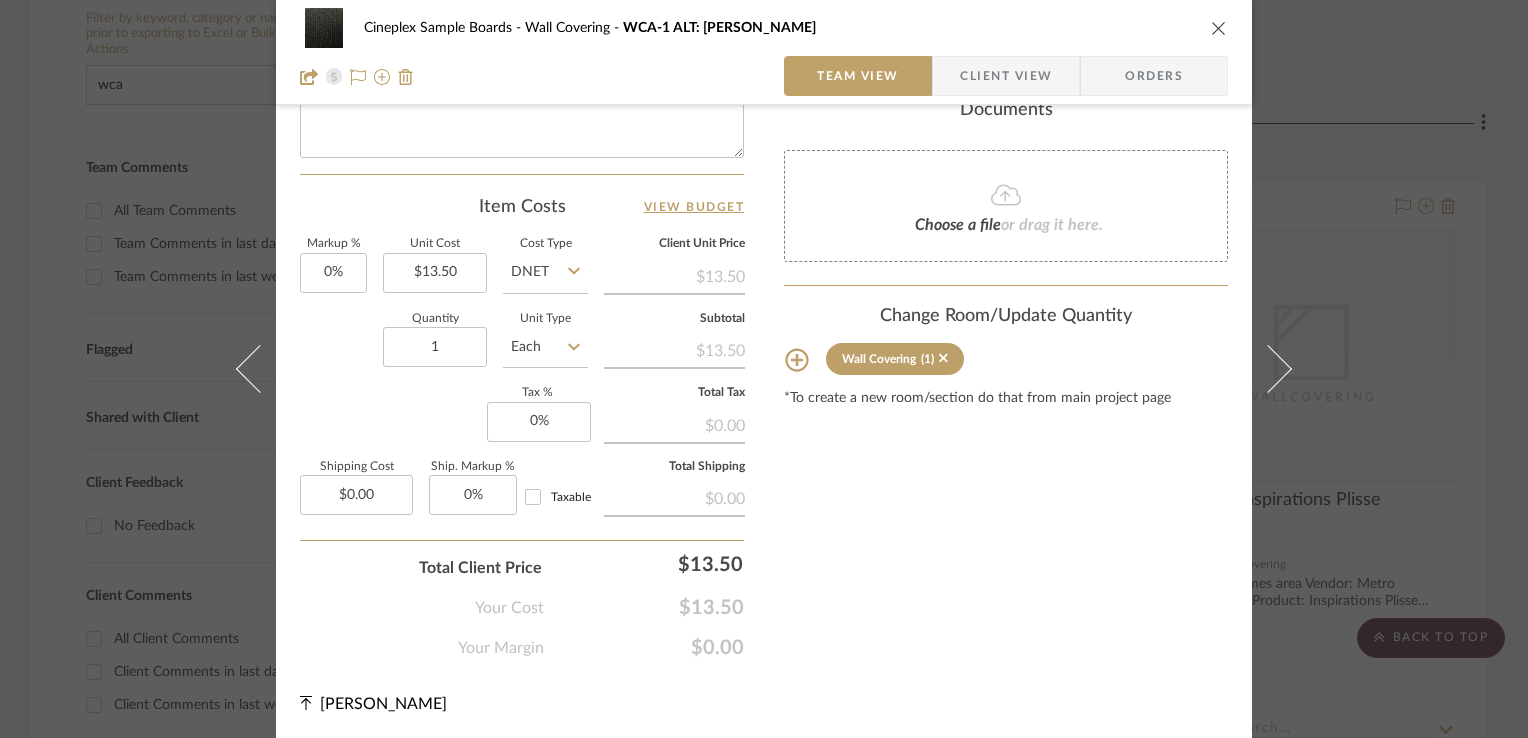 click 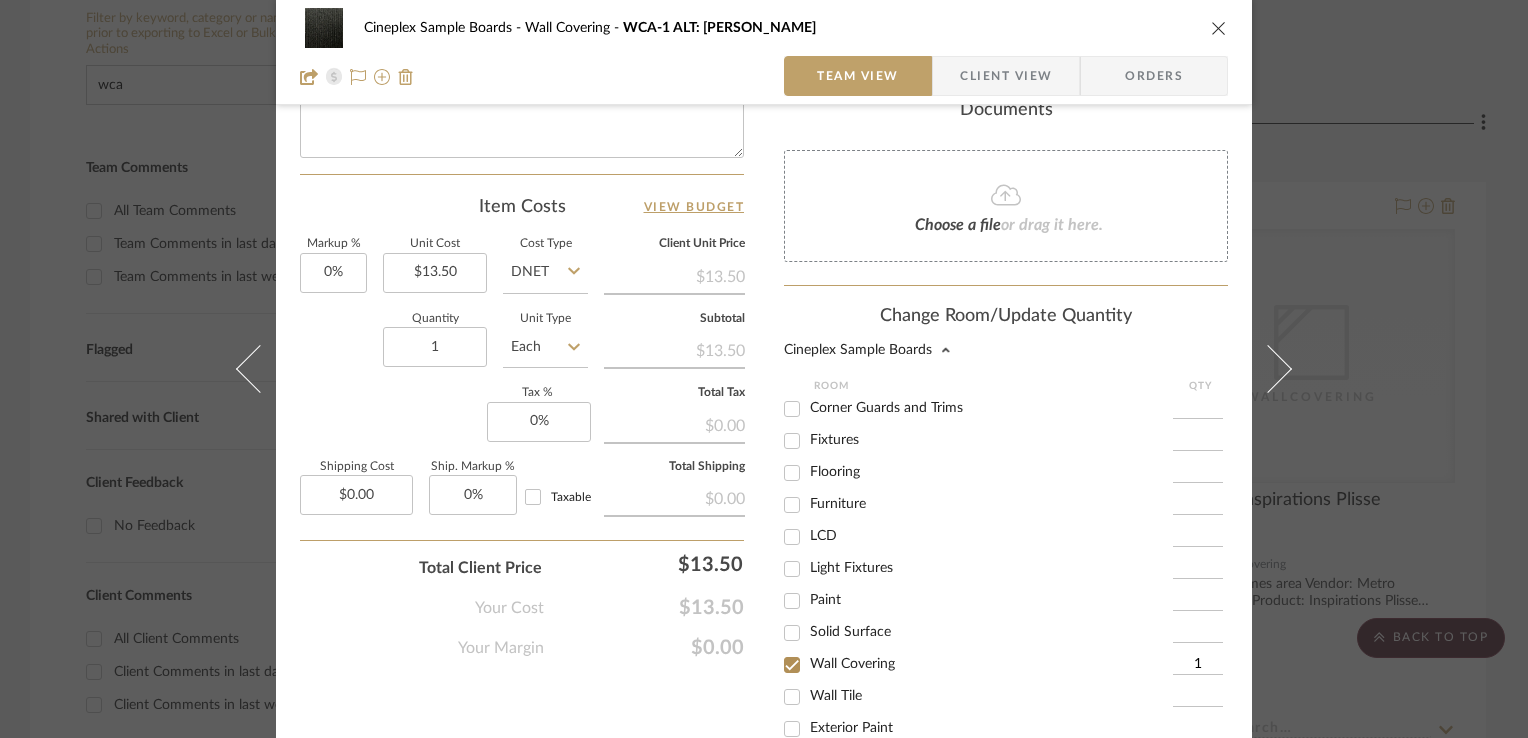 scroll, scrollTop: 363, scrollLeft: 0, axis: vertical 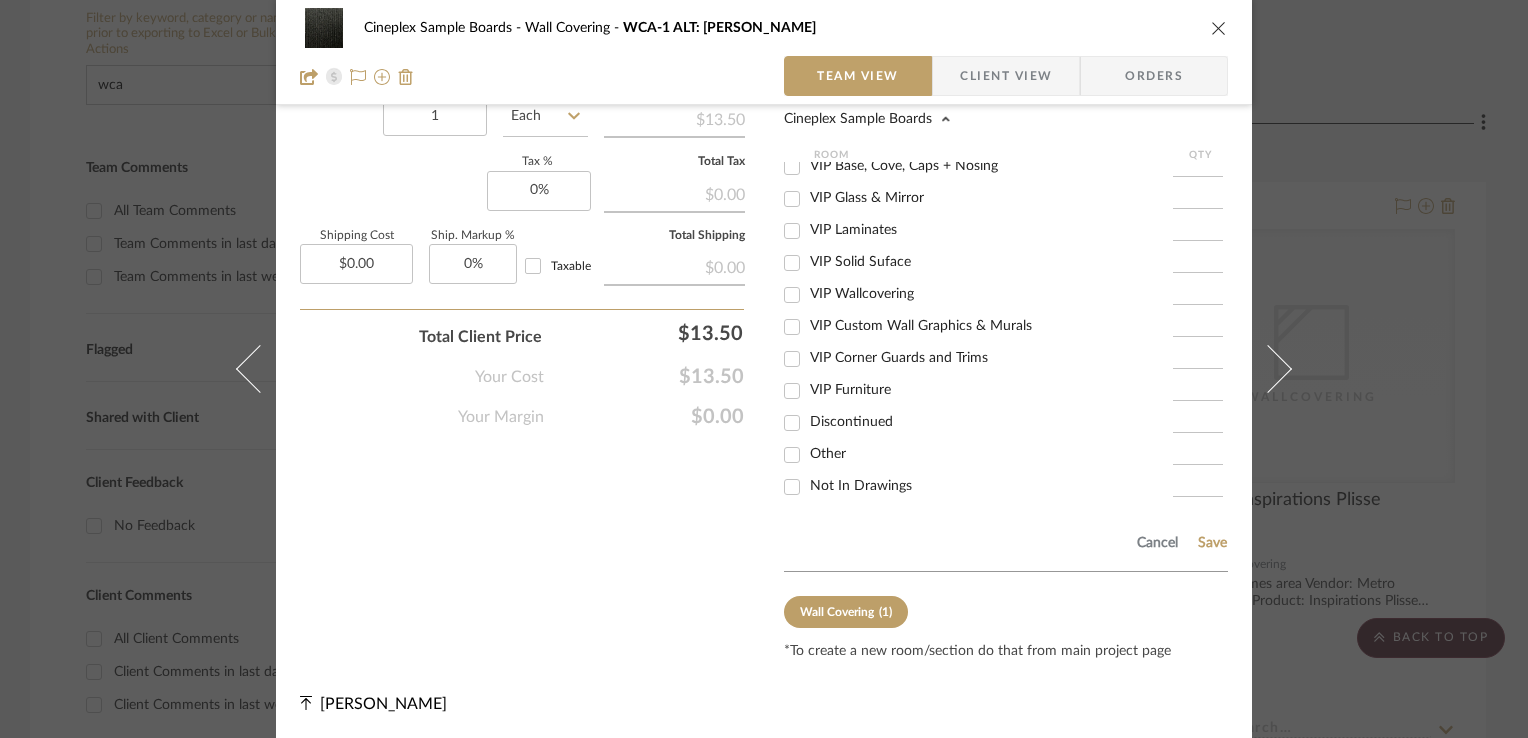 drag, startPoint x: 841, startPoint y: 484, endPoint x: 852, endPoint y: 483, distance: 11.045361 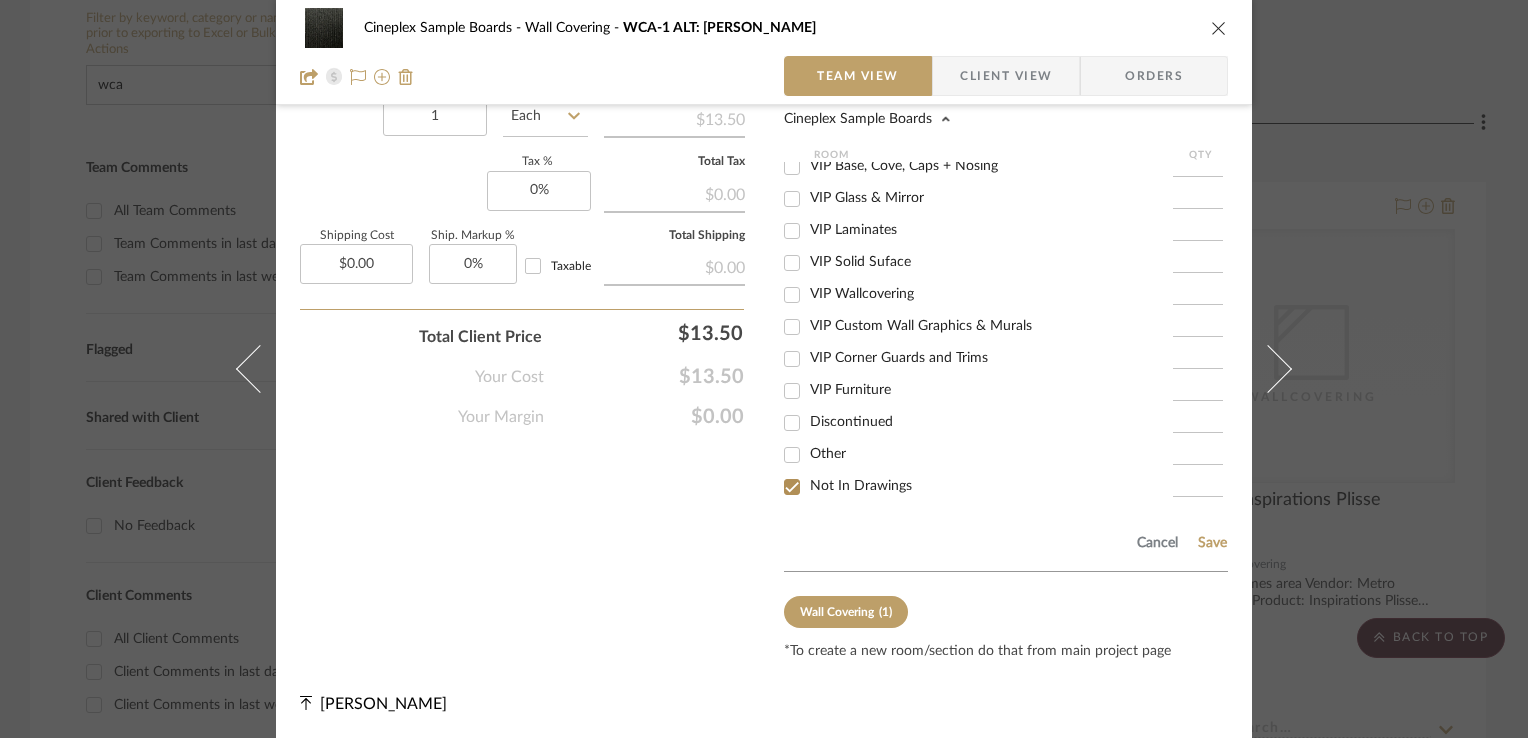 checkbox on "true" 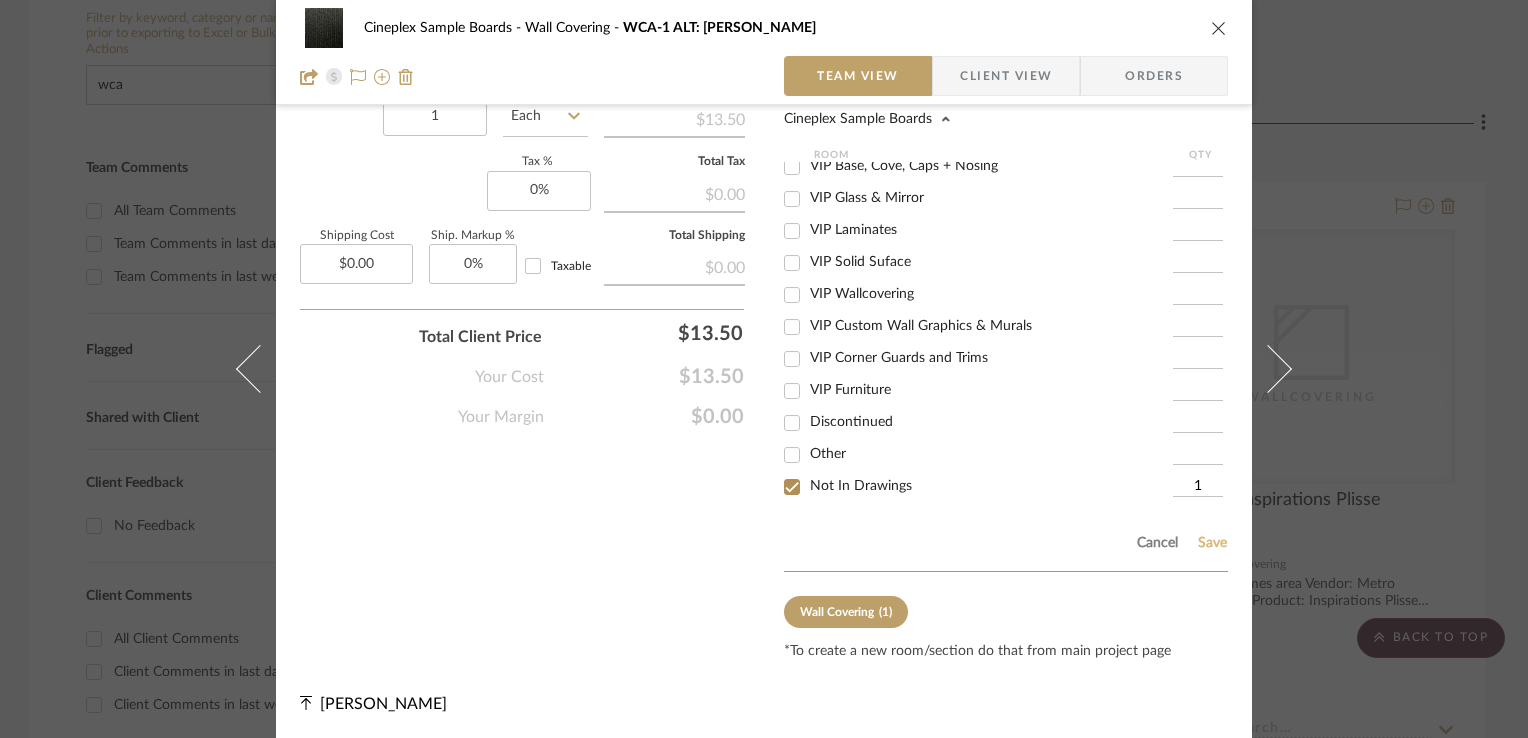 click on "Save" 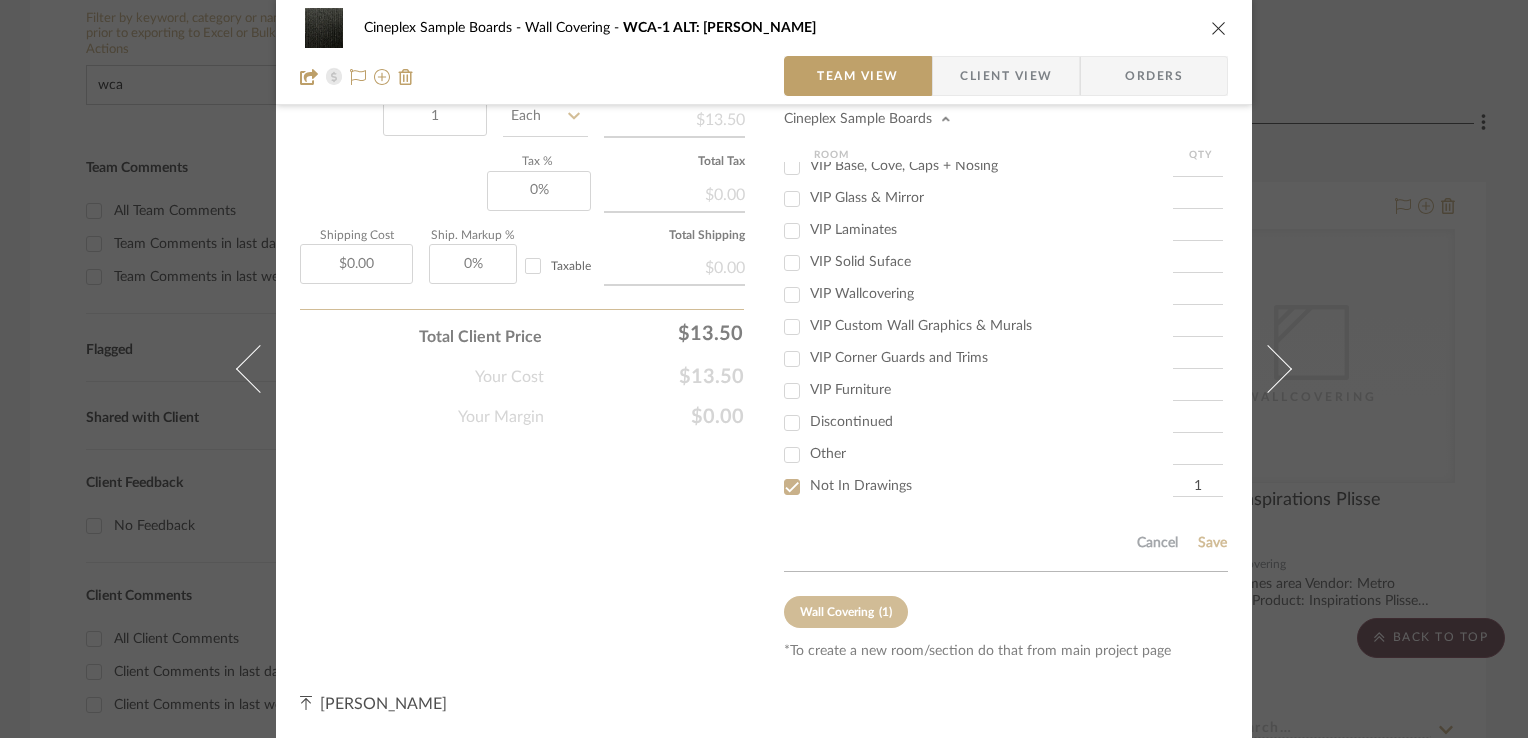 type 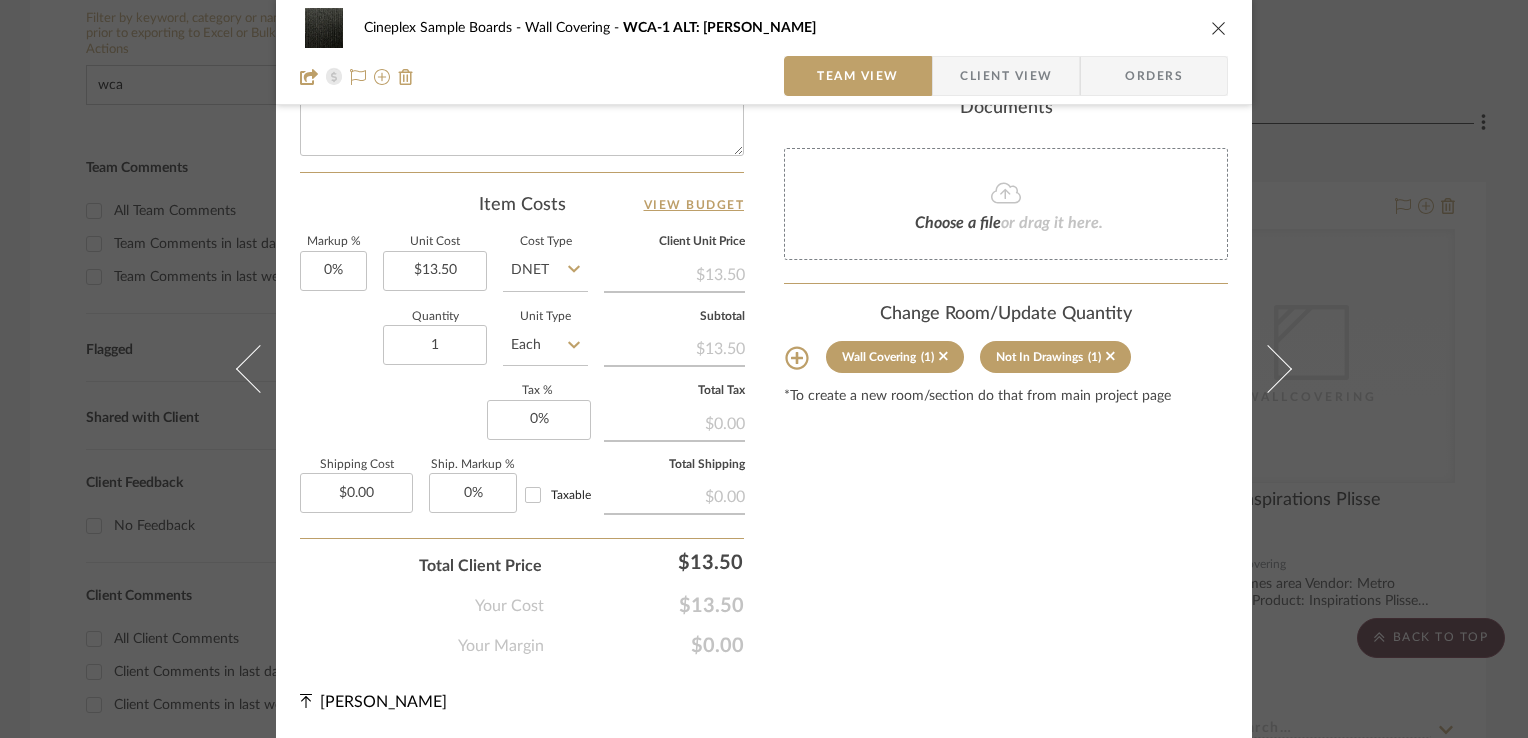 scroll, scrollTop: 1019, scrollLeft: 0, axis: vertical 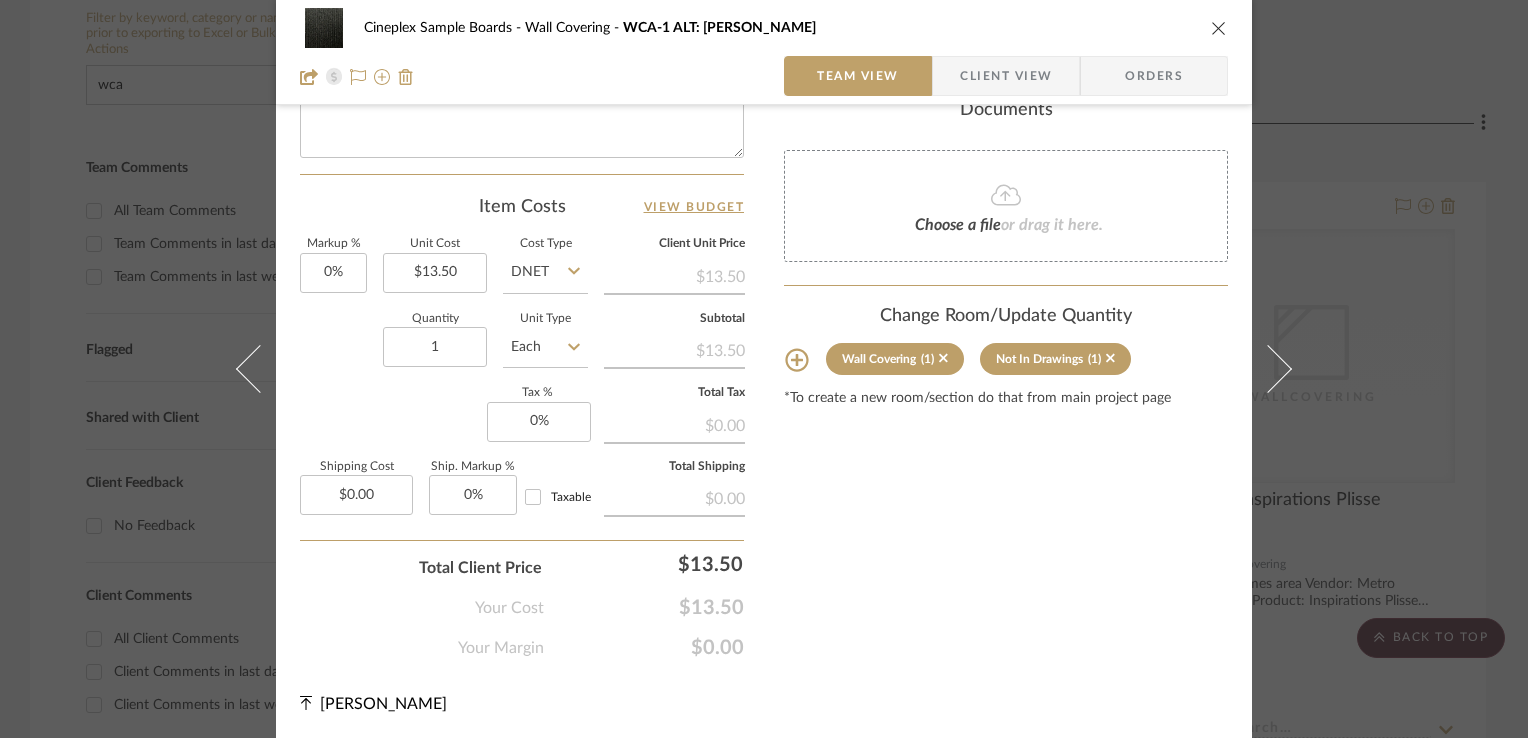 click at bounding box center (1219, 28) 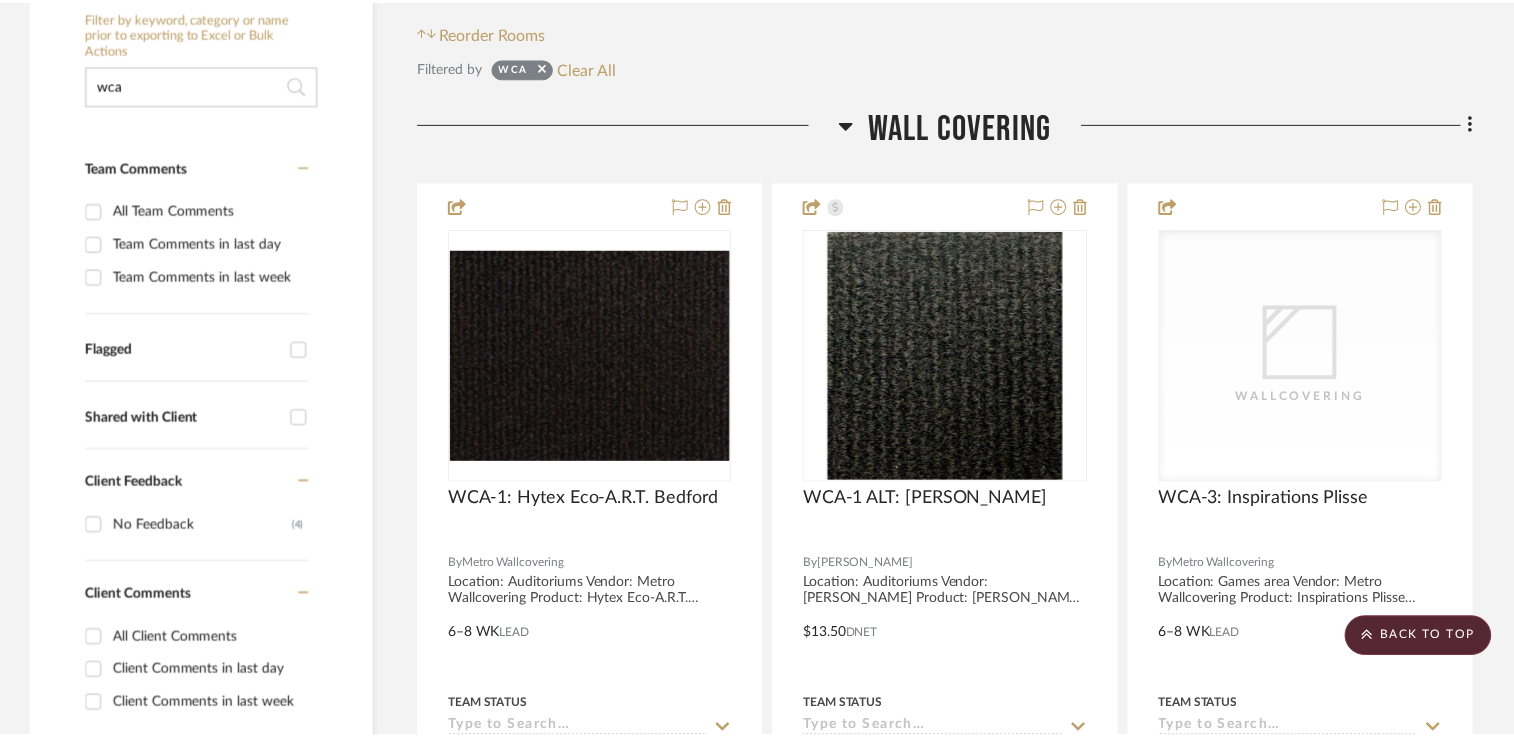 scroll, scrollTop: 400, scrollLeft: 0, axis: vertical 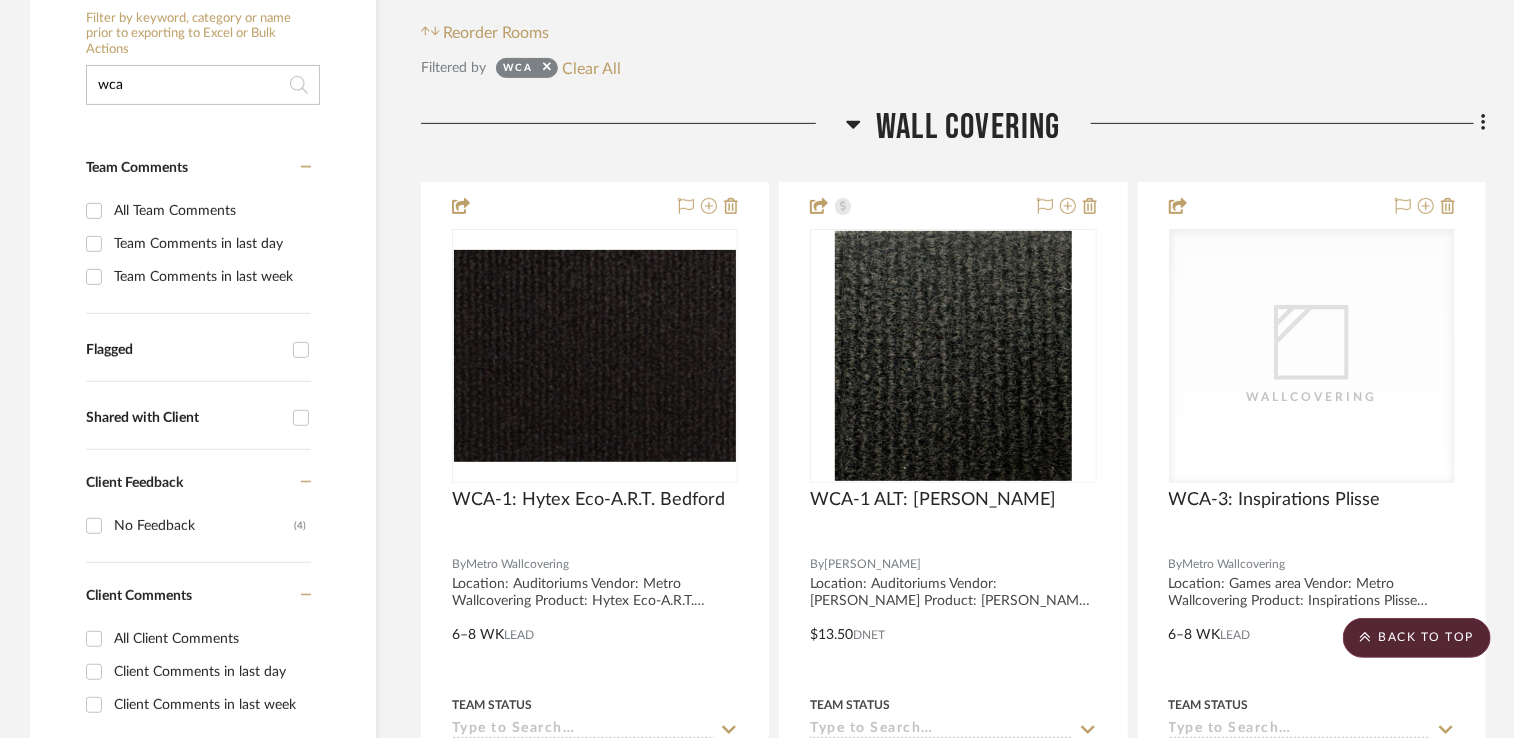 drag, startPoint x: 267, startPoint y: 79, endPoint x: -4, endPoint y: 37, distance: 274.2353 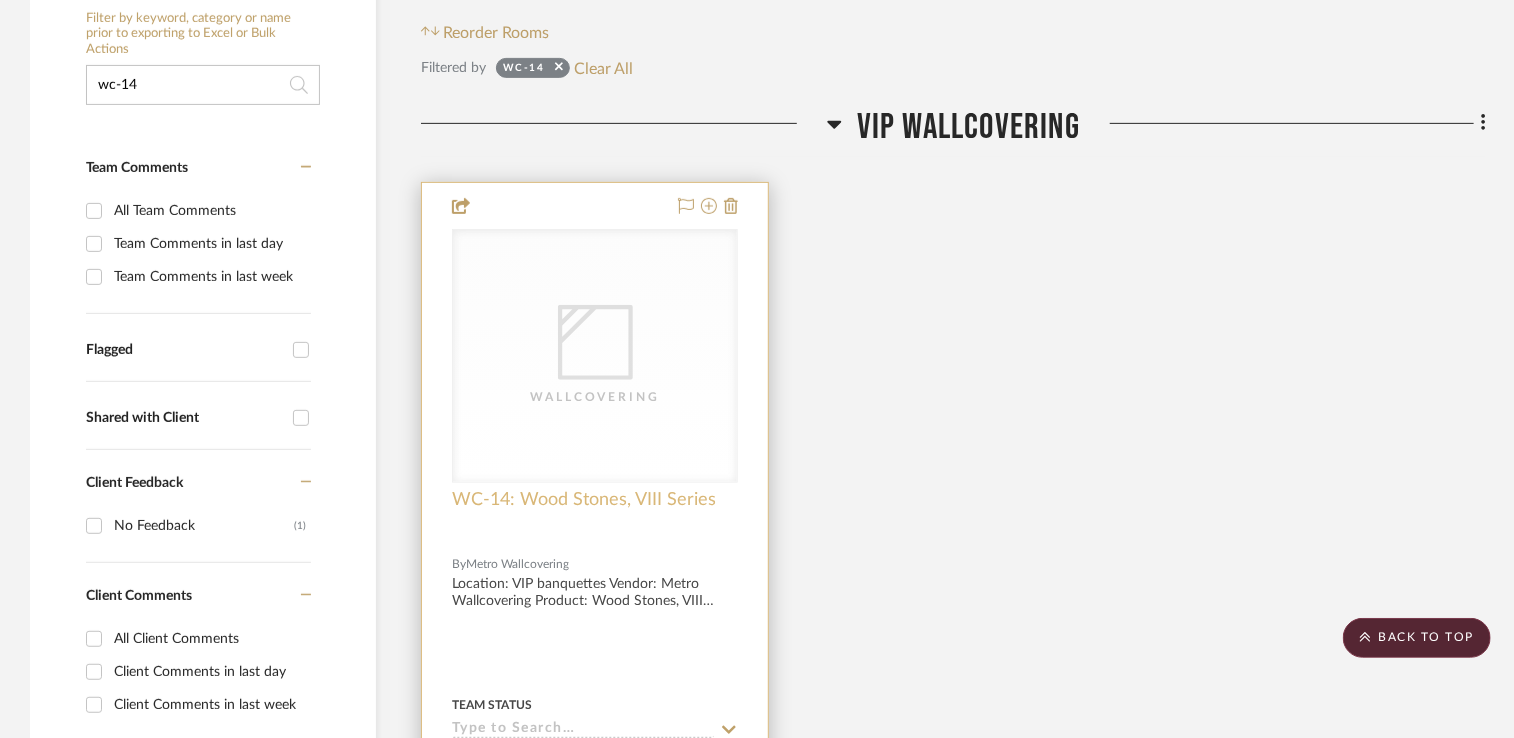 type on "wc-14" 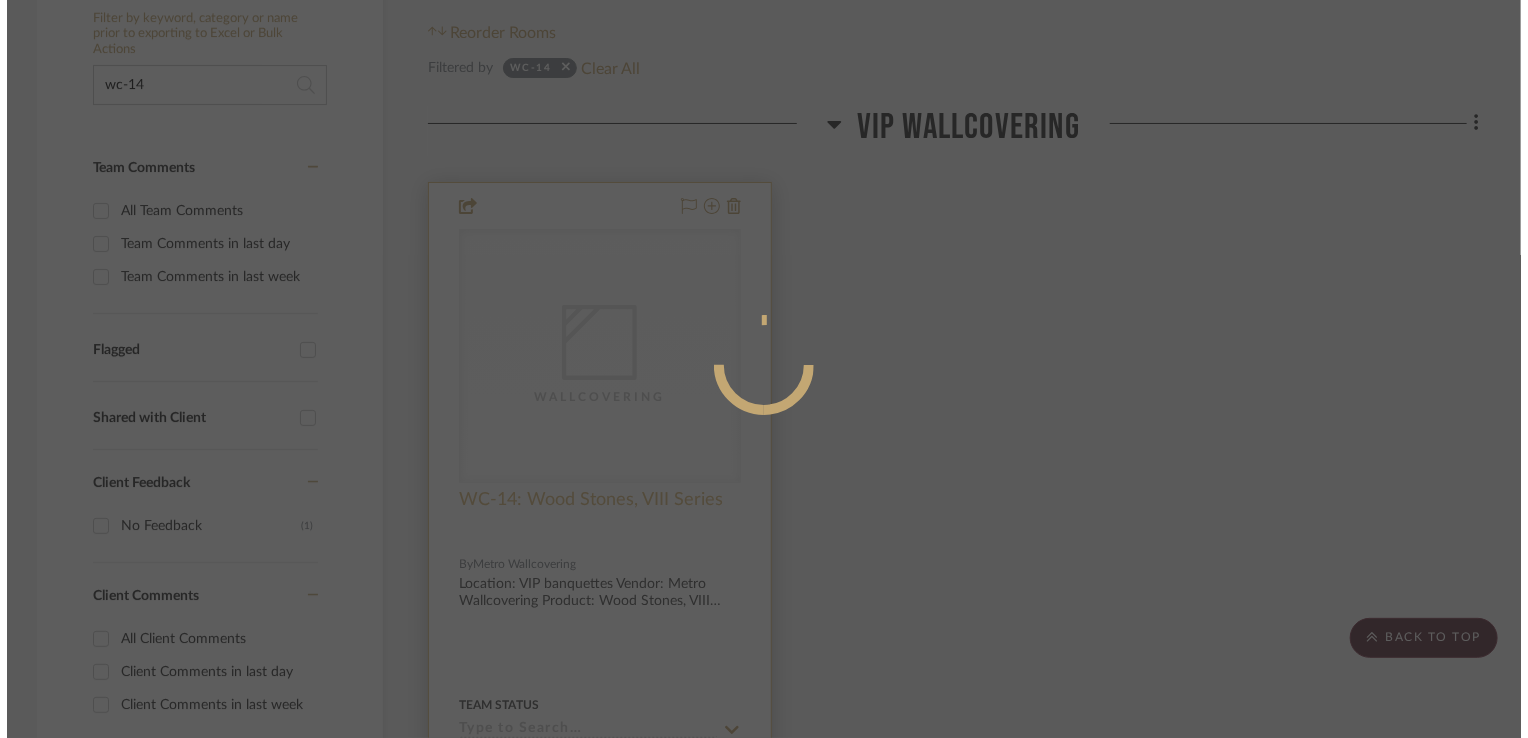 scroll, scrollTop: 0, scrollLeft: 0, axis: both 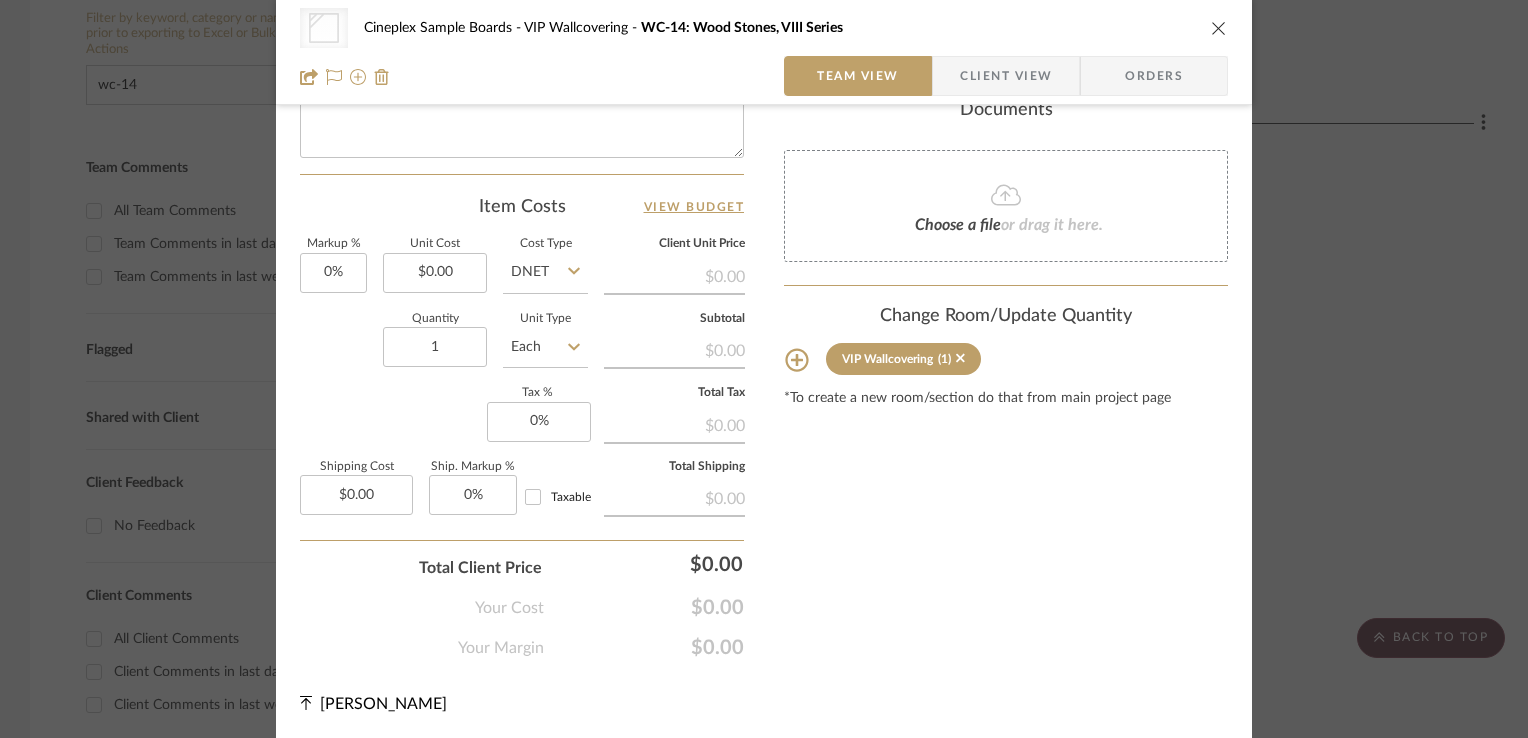 click 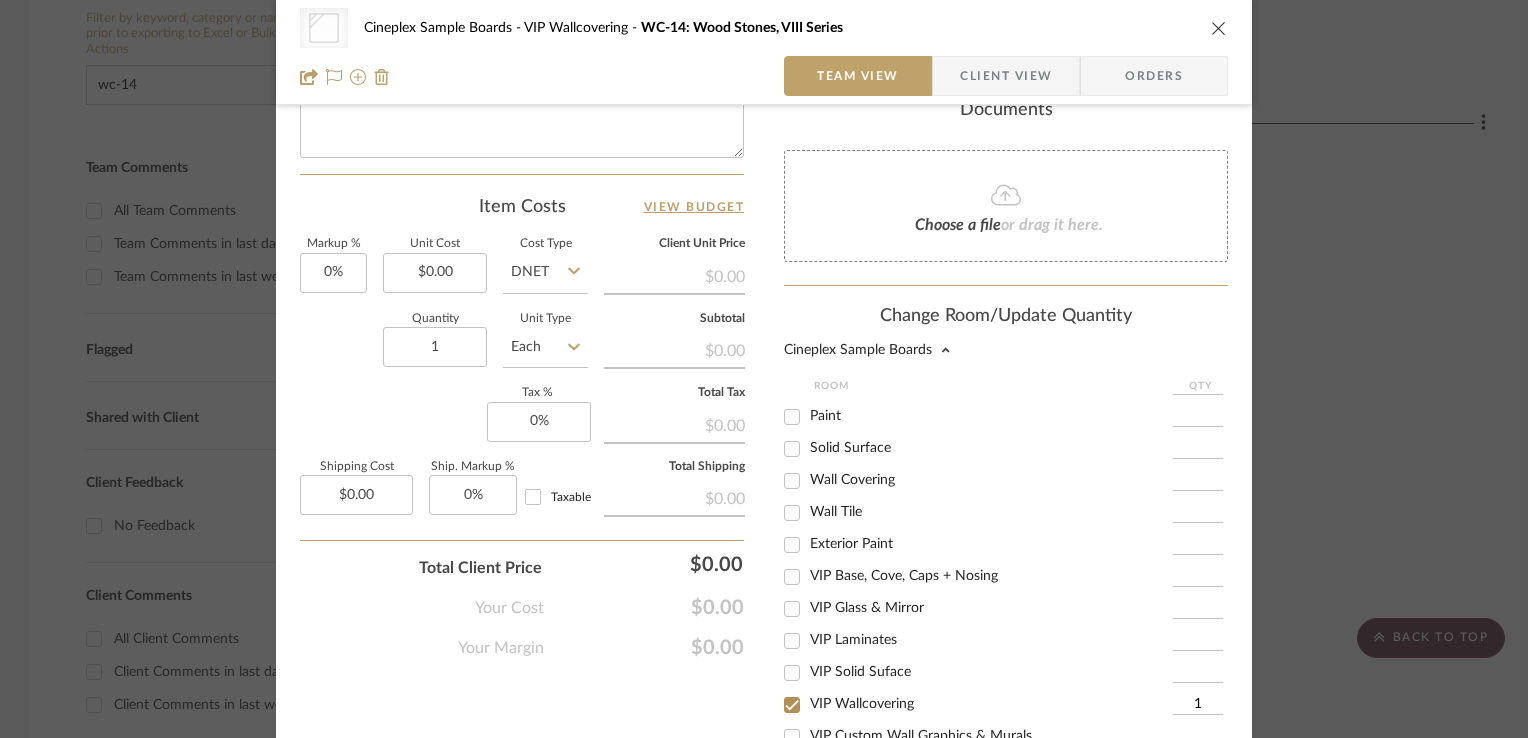 scroll, scrollTop: 363, scrollLeft: 0, axis: vertical 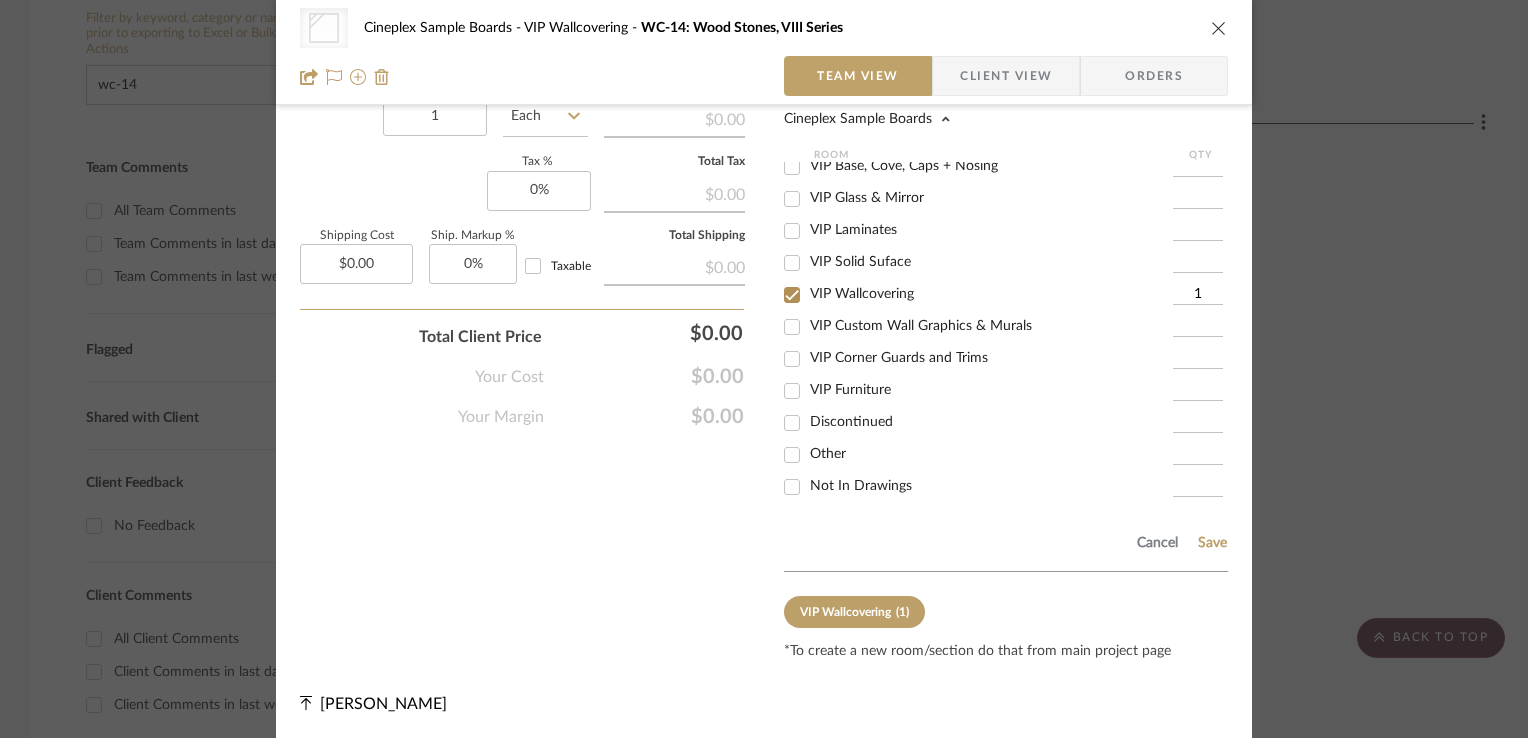click on "Not In Drawings" at bounding box center (991, 486) 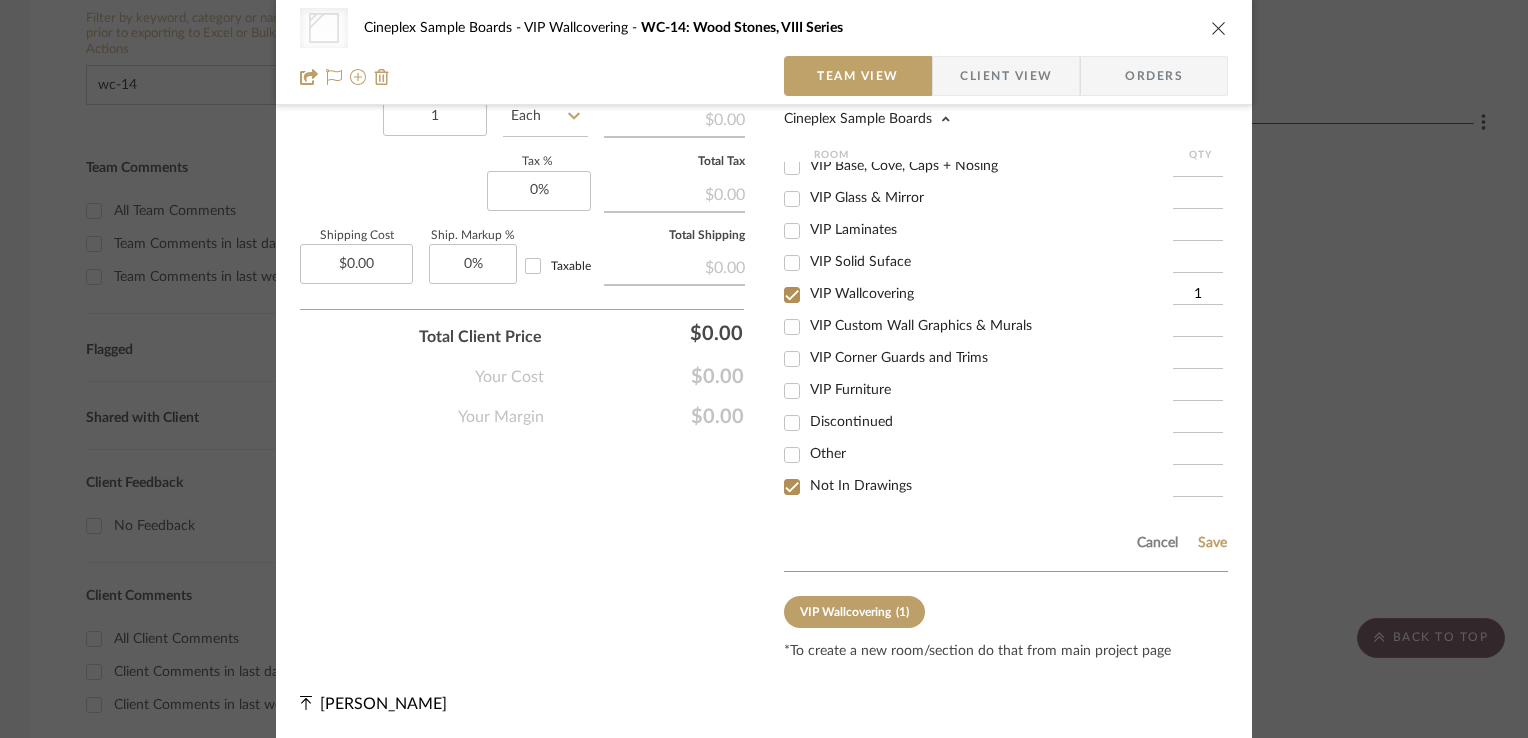 checkbox on "true" 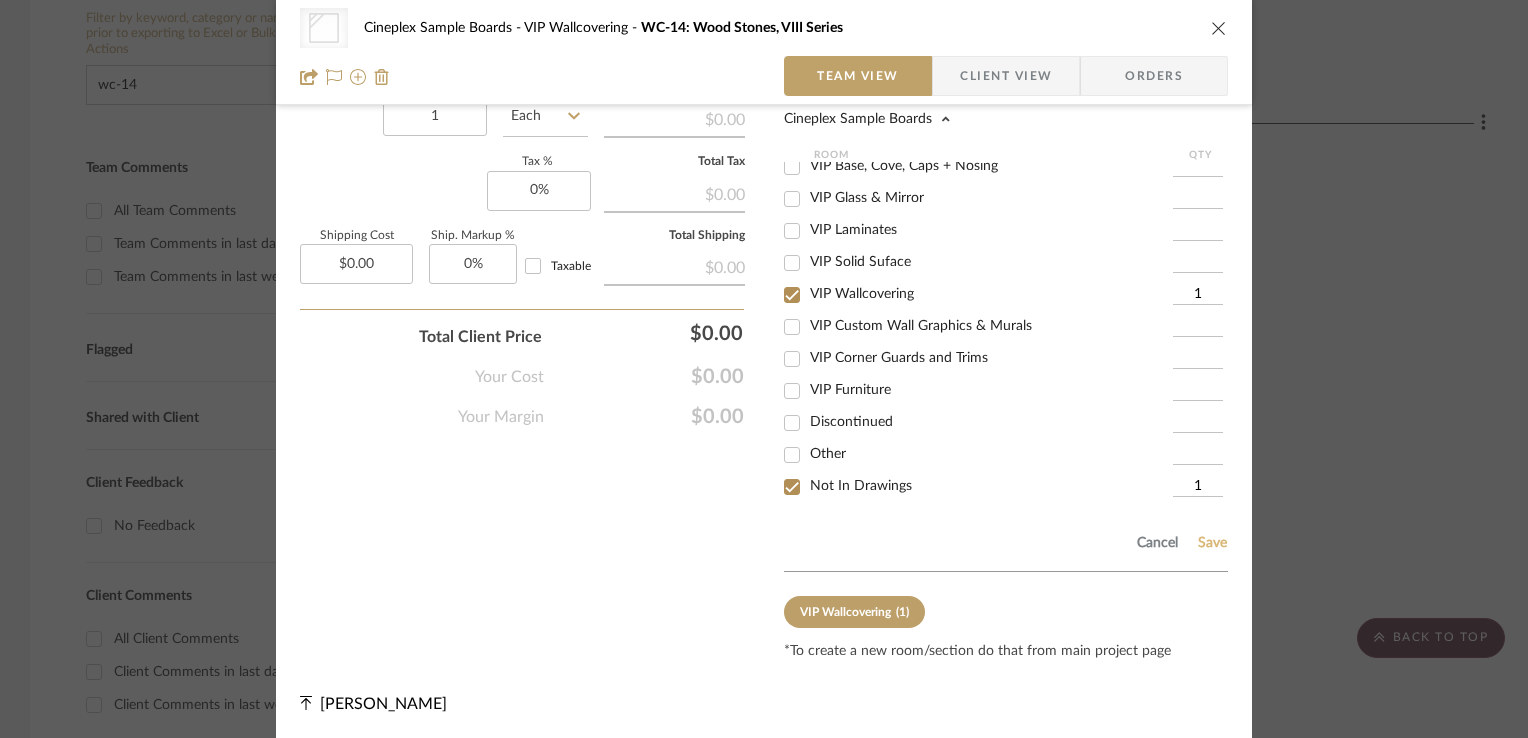 click on "Save" 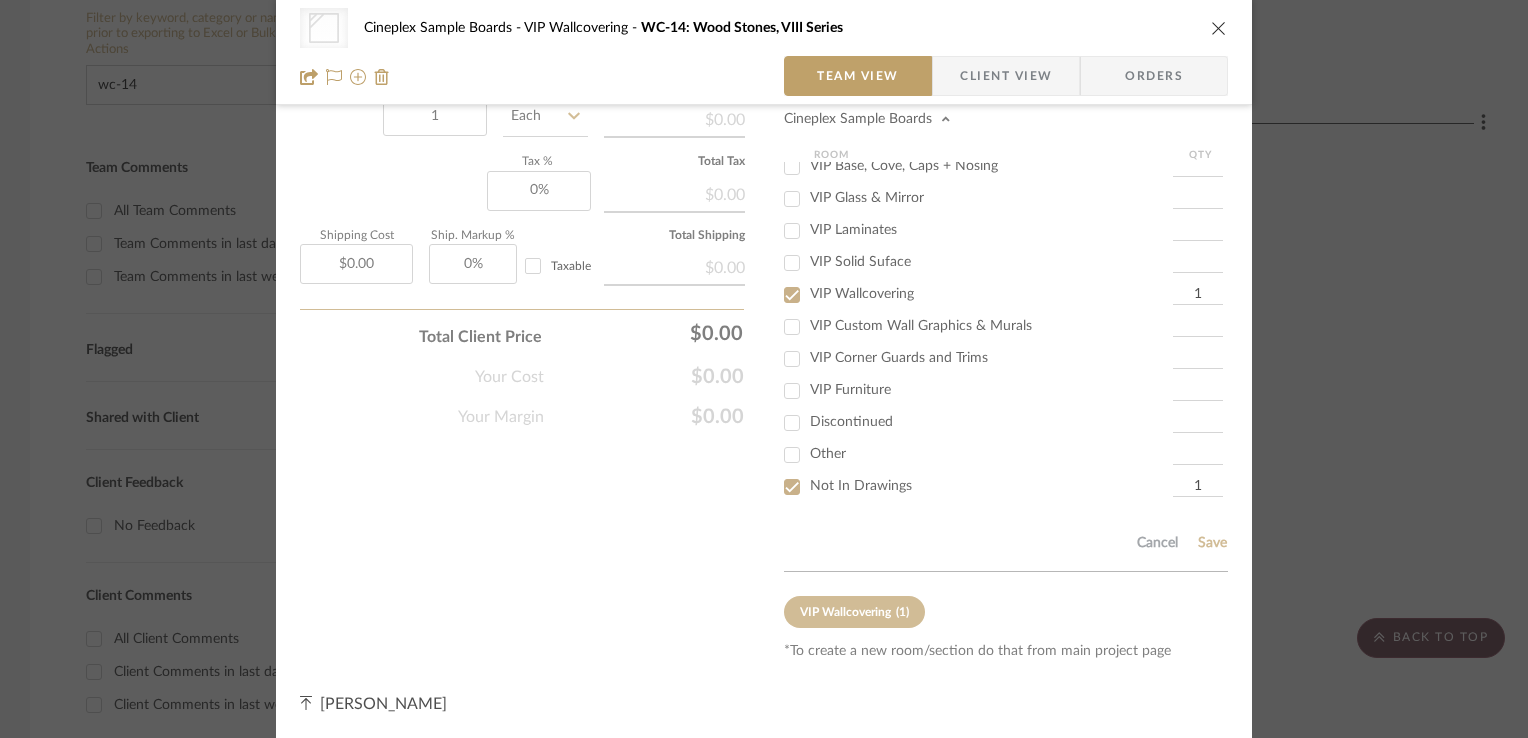 click 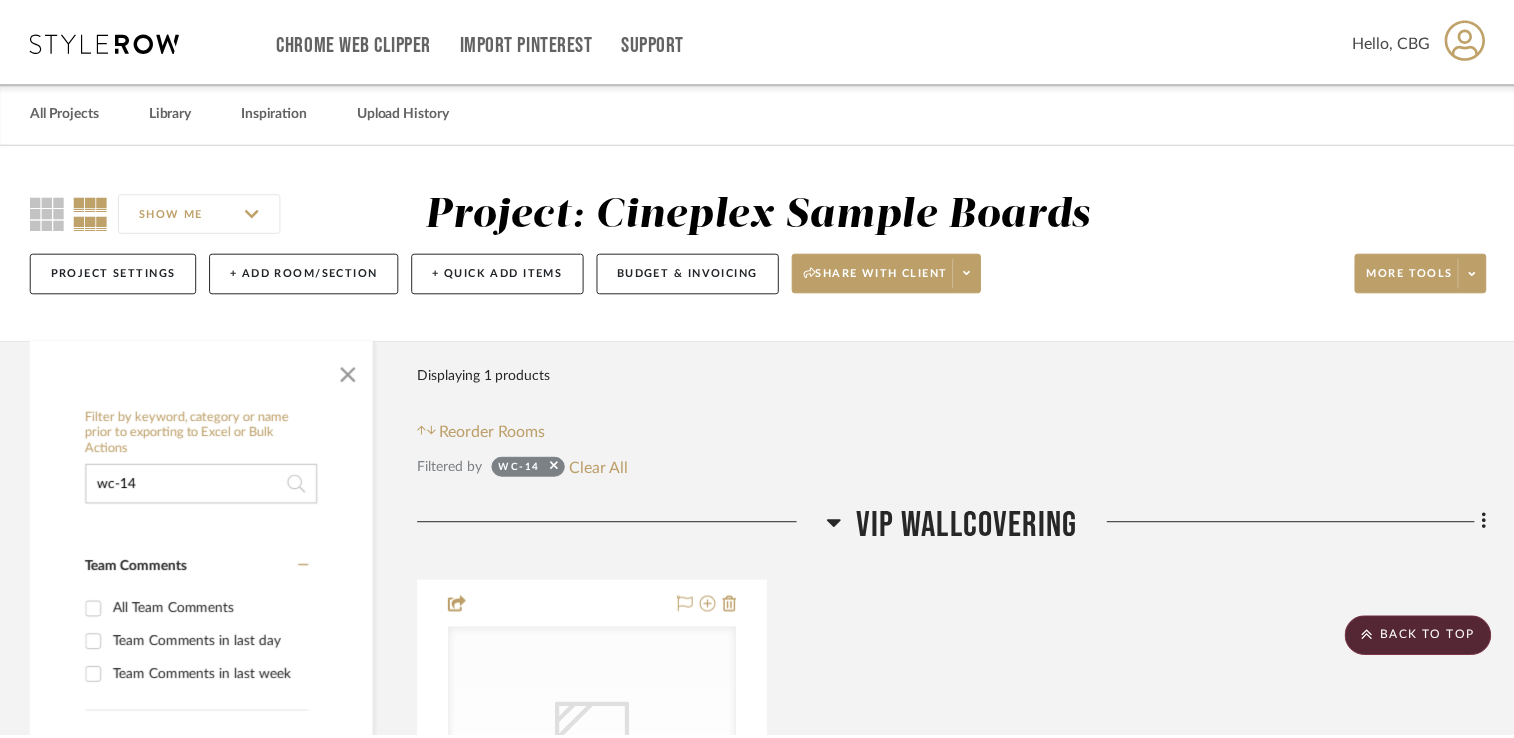 scroll, scrollTop: 400, scrollLeft: 0, axis: vertical 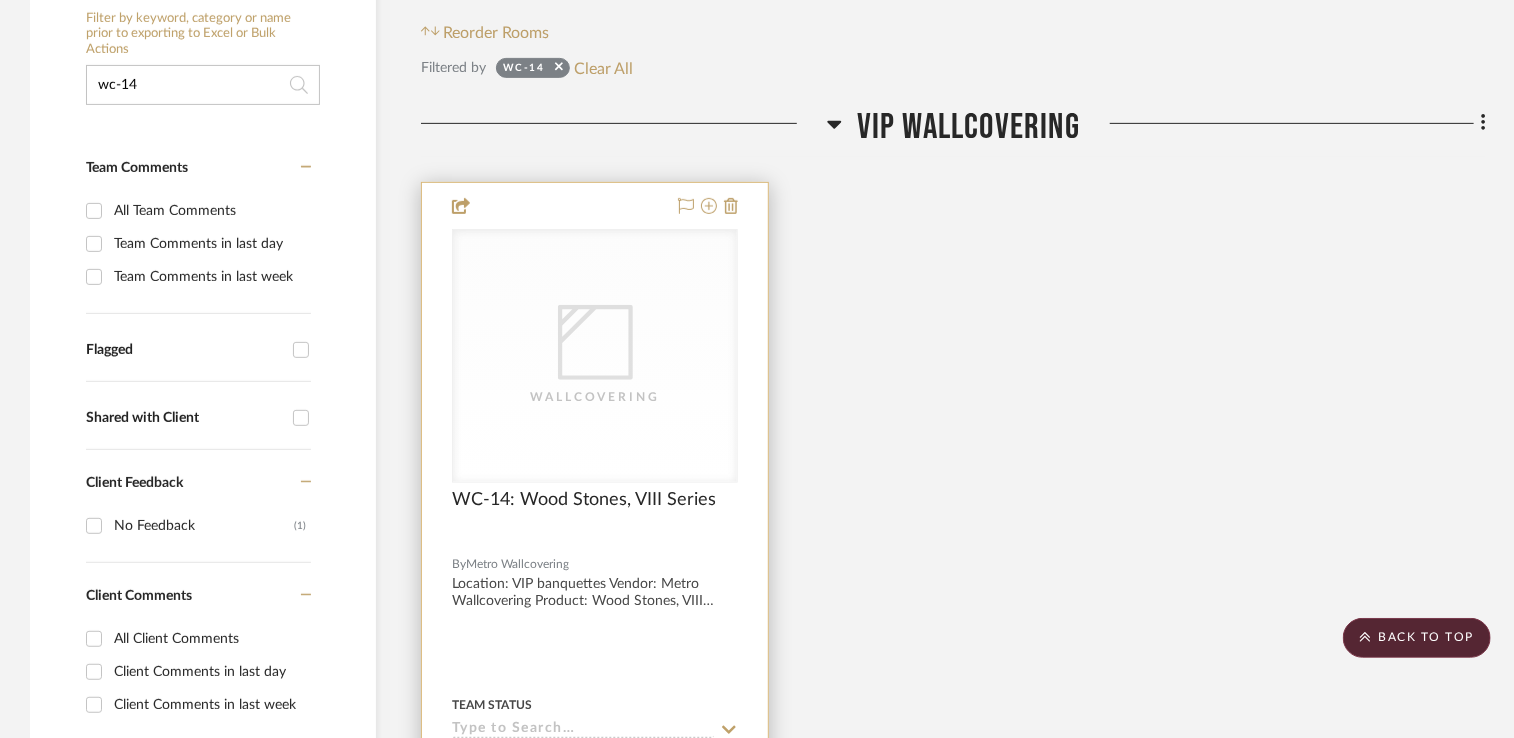 click on "WC-14: Wood Stones, VIII Series" at bounding box center [595, 511] 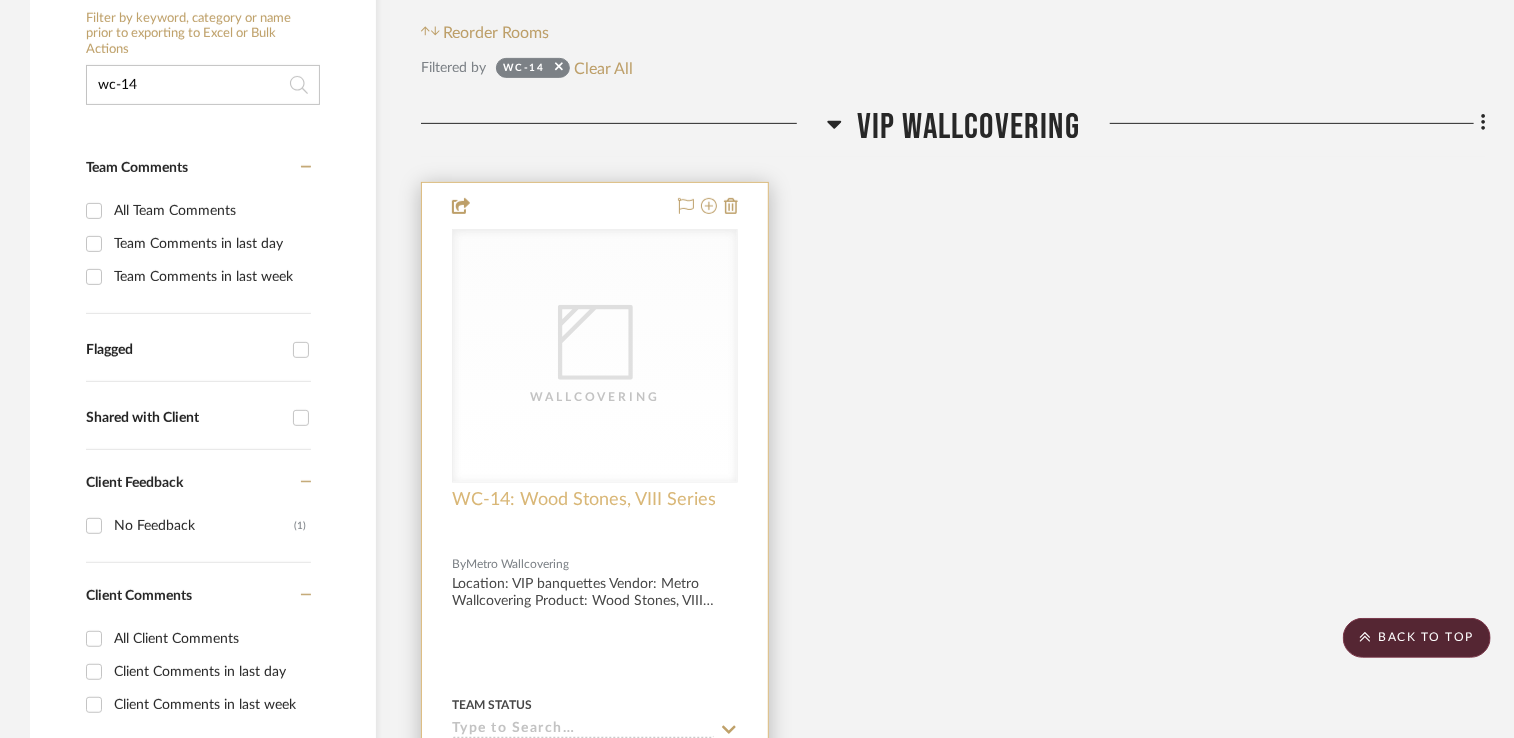 click on "WC-14: Wood Stones, VIII Series" at bounding box center (584, 500) 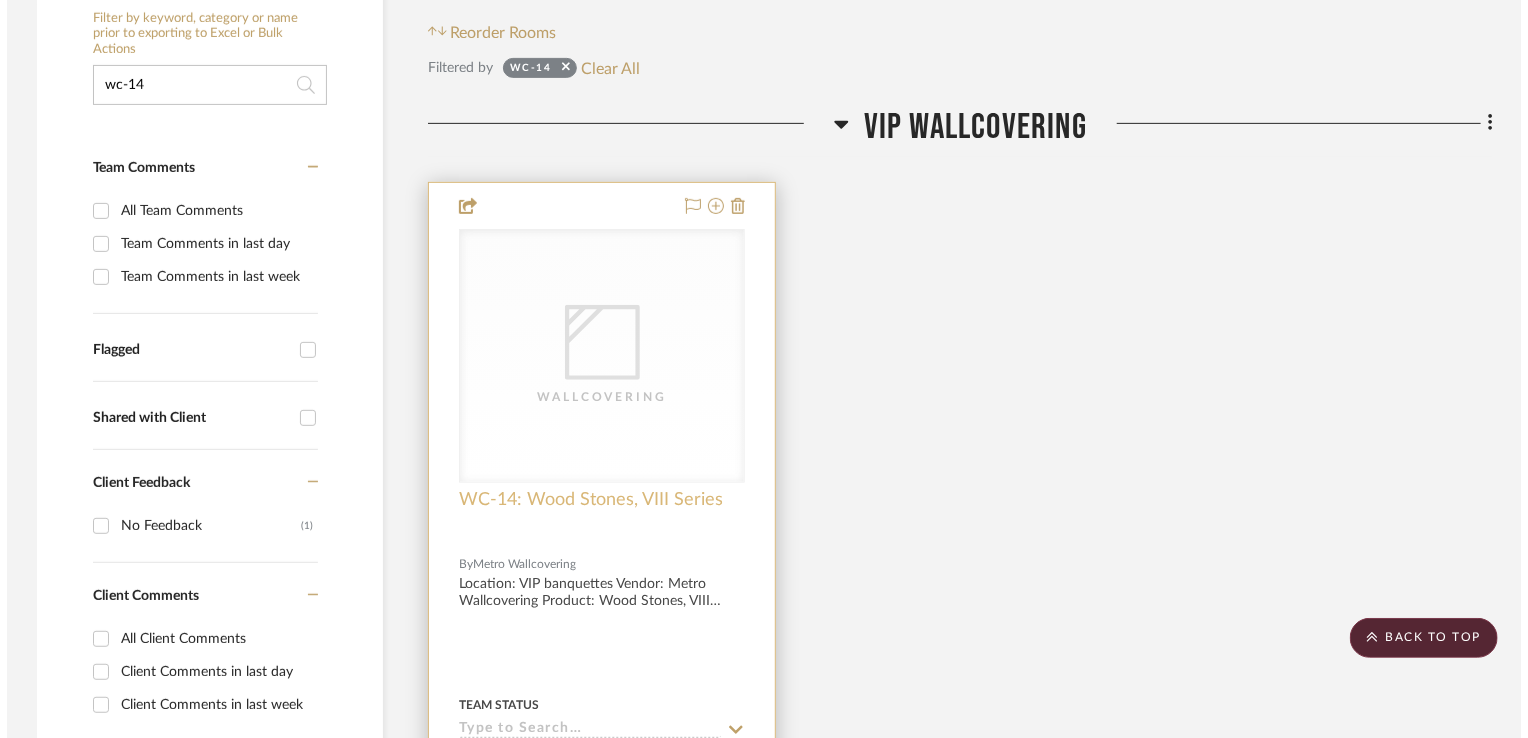 scroll, scrollTop: 0, scrollLeft: 0, axis: both 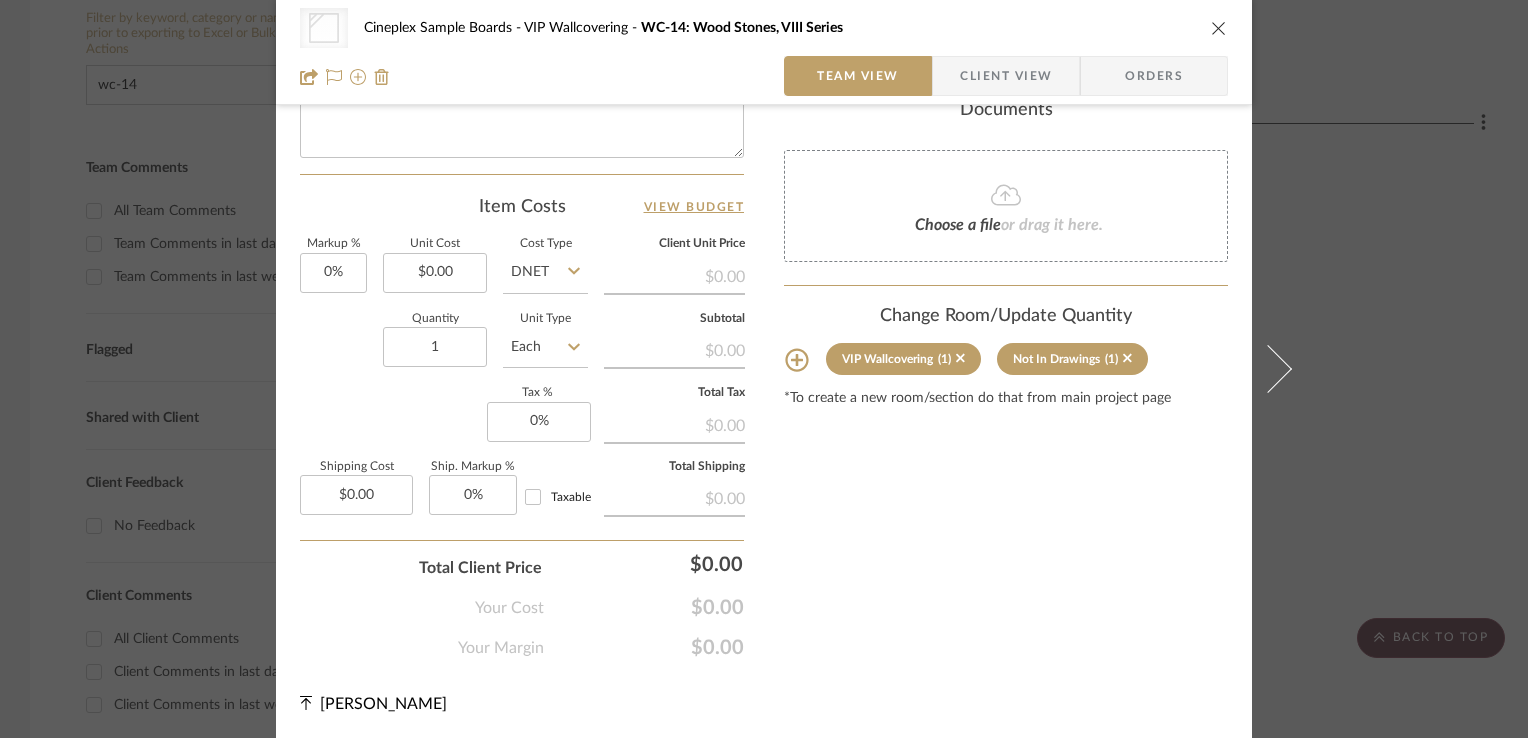 click at bounding box center [1219, 28] 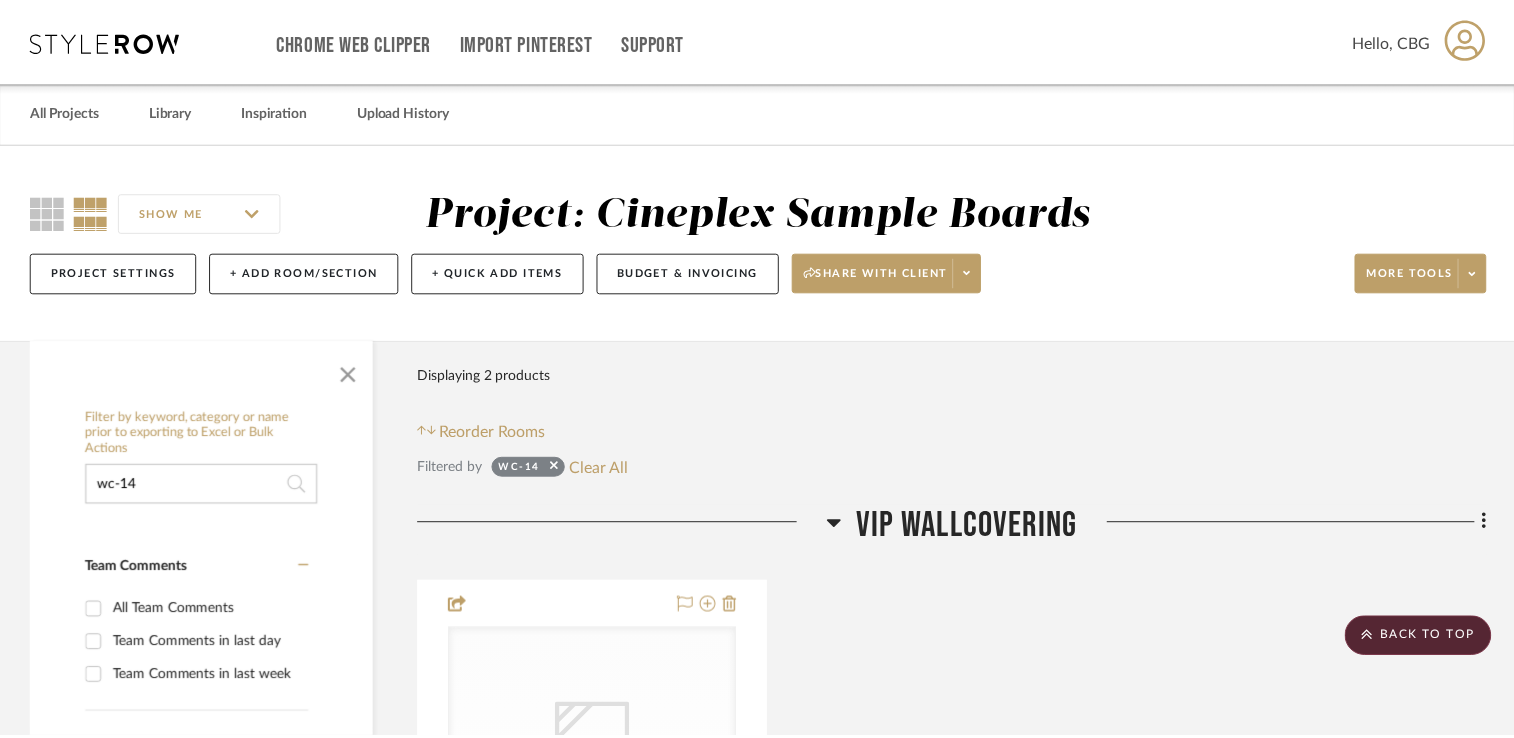 scroll, scrollTop: 400, scrollLeft: 0, axis: vertical 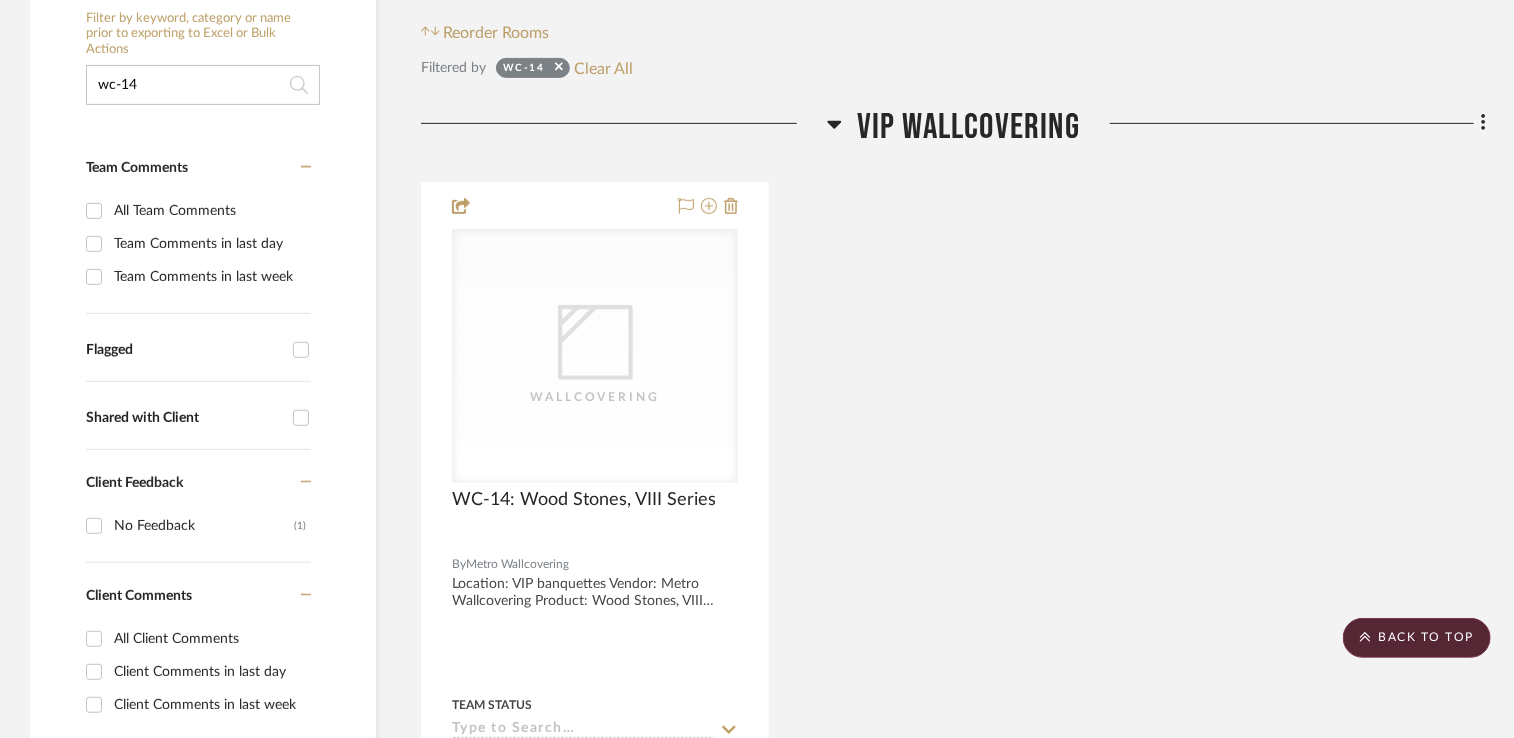 drag, startPoint x: 174, startPoint y: 91, endPoint x: 126, endPoint y: 90, distance: 48.010414 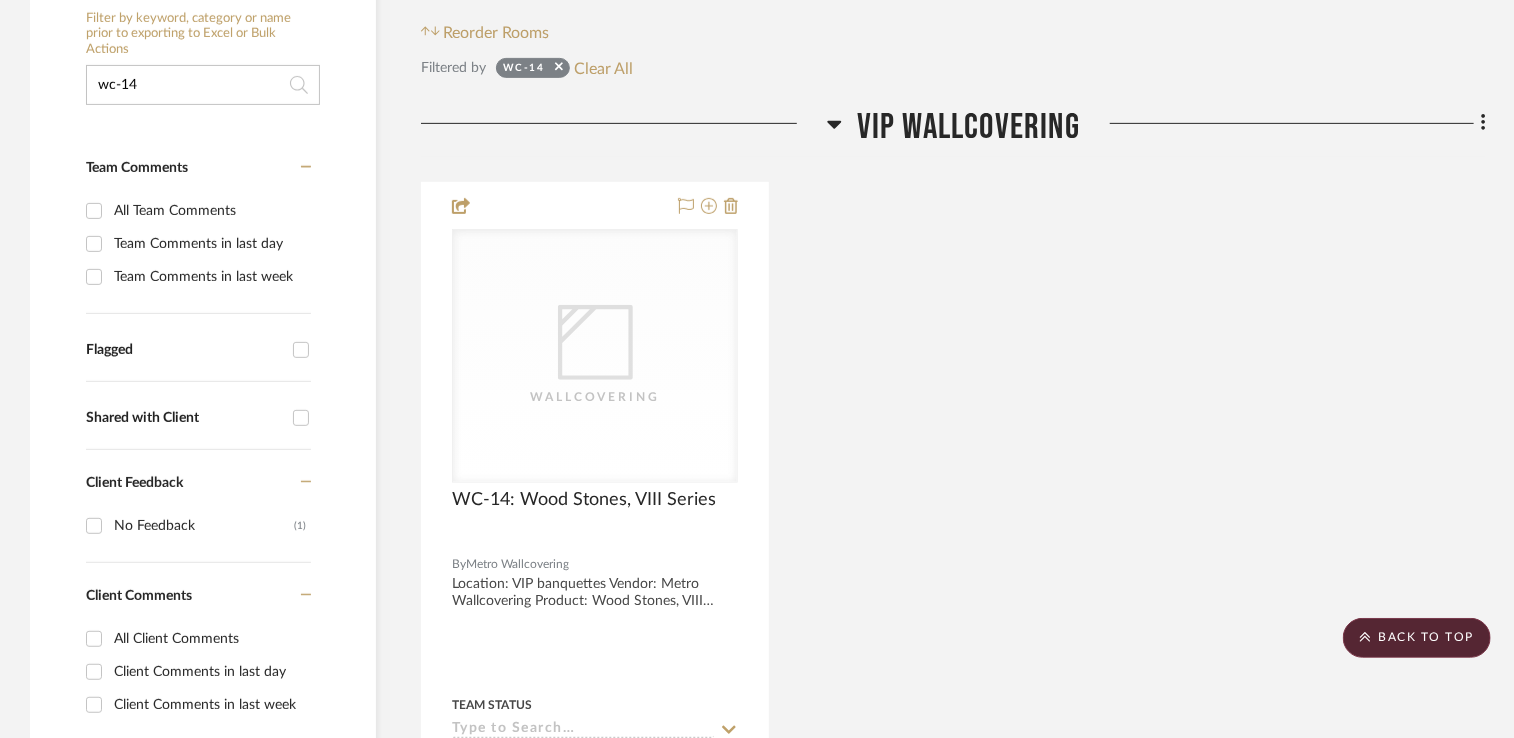 click on "wc-14" 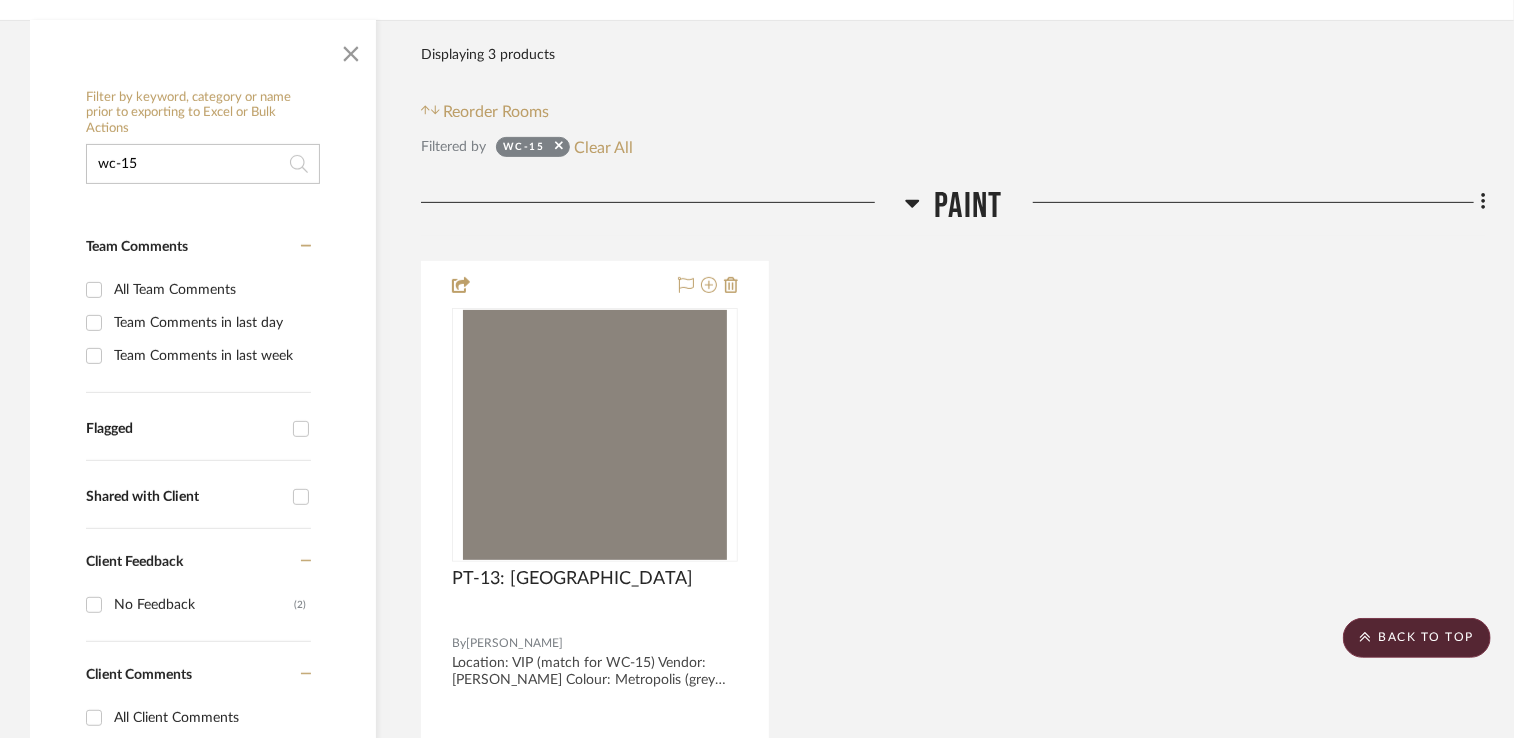 scroll, scrollTop: 100, scrollLeft: 0, axis: vertical 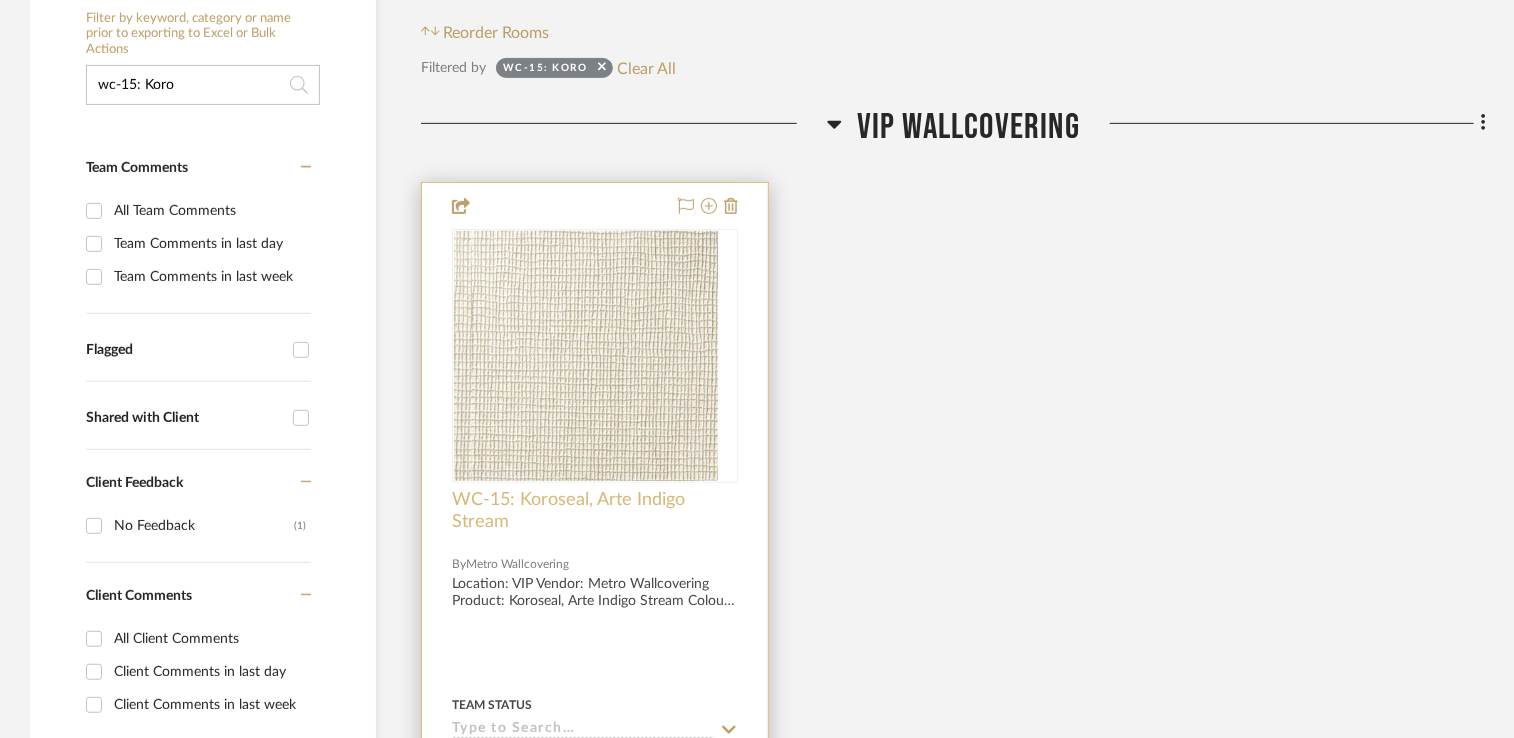 type on "wc-15: Koro" 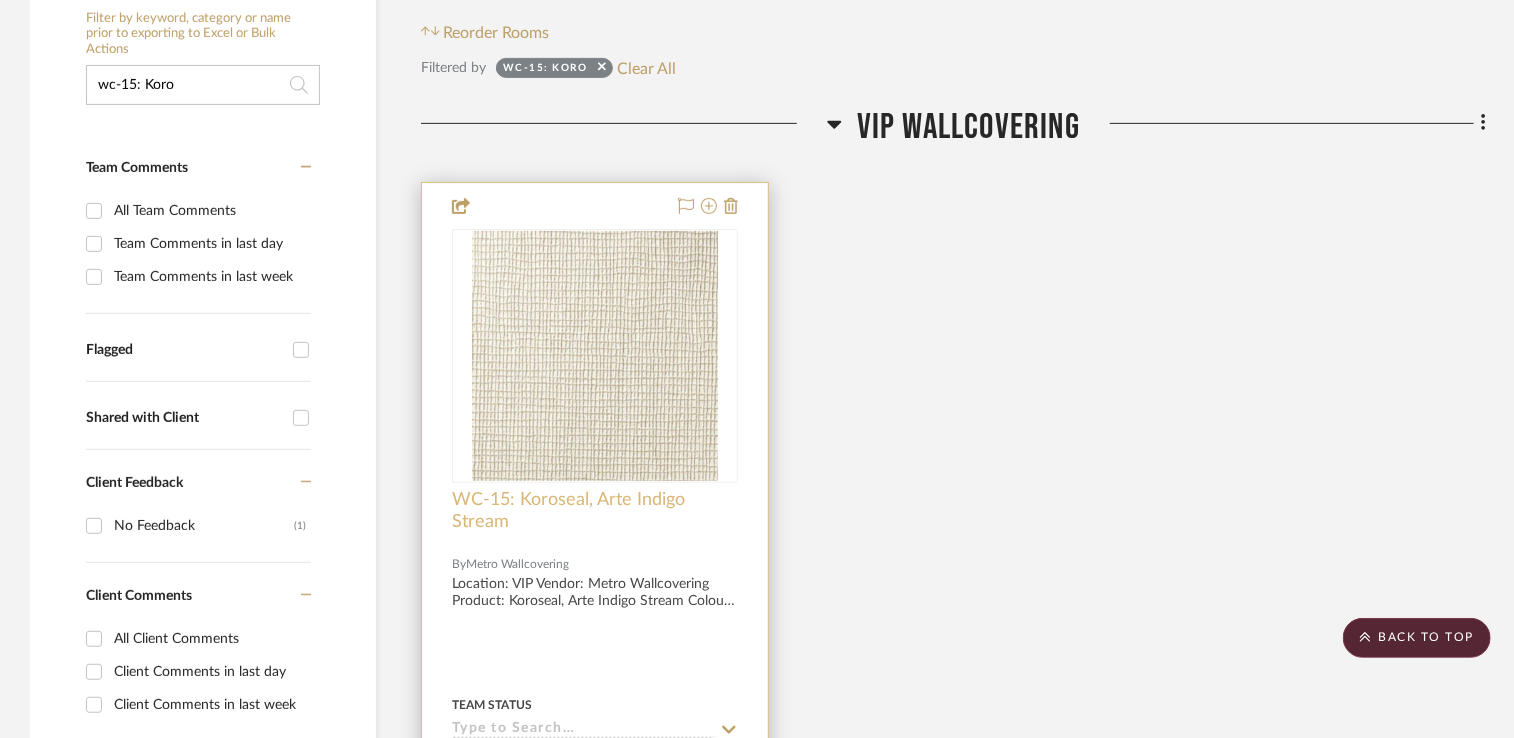 click on "WC-15: Koroseal, Arte Indigo Stream" at bounding box center (595, 511) 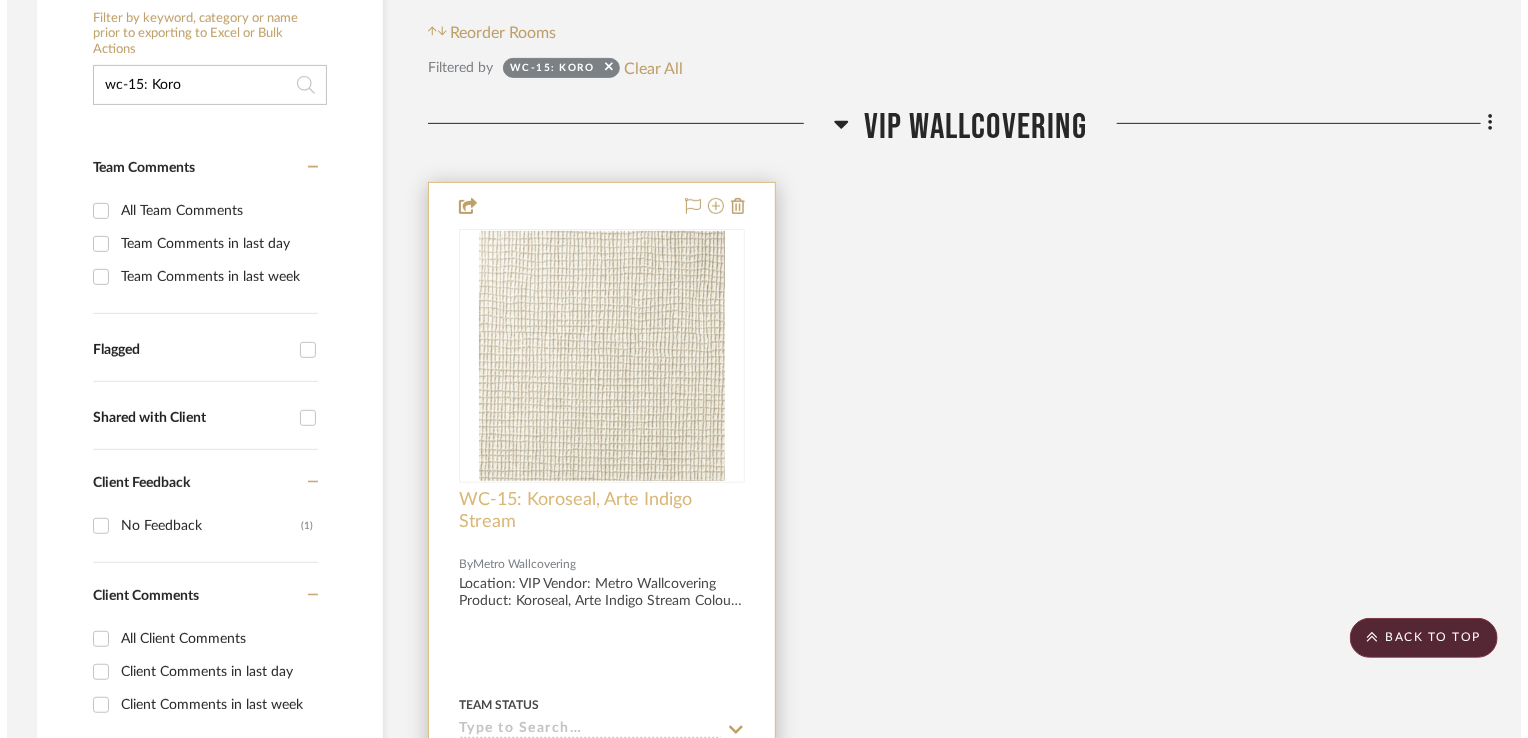 scroll, scrollTop: 0, scrollLeft: 0, axis: both 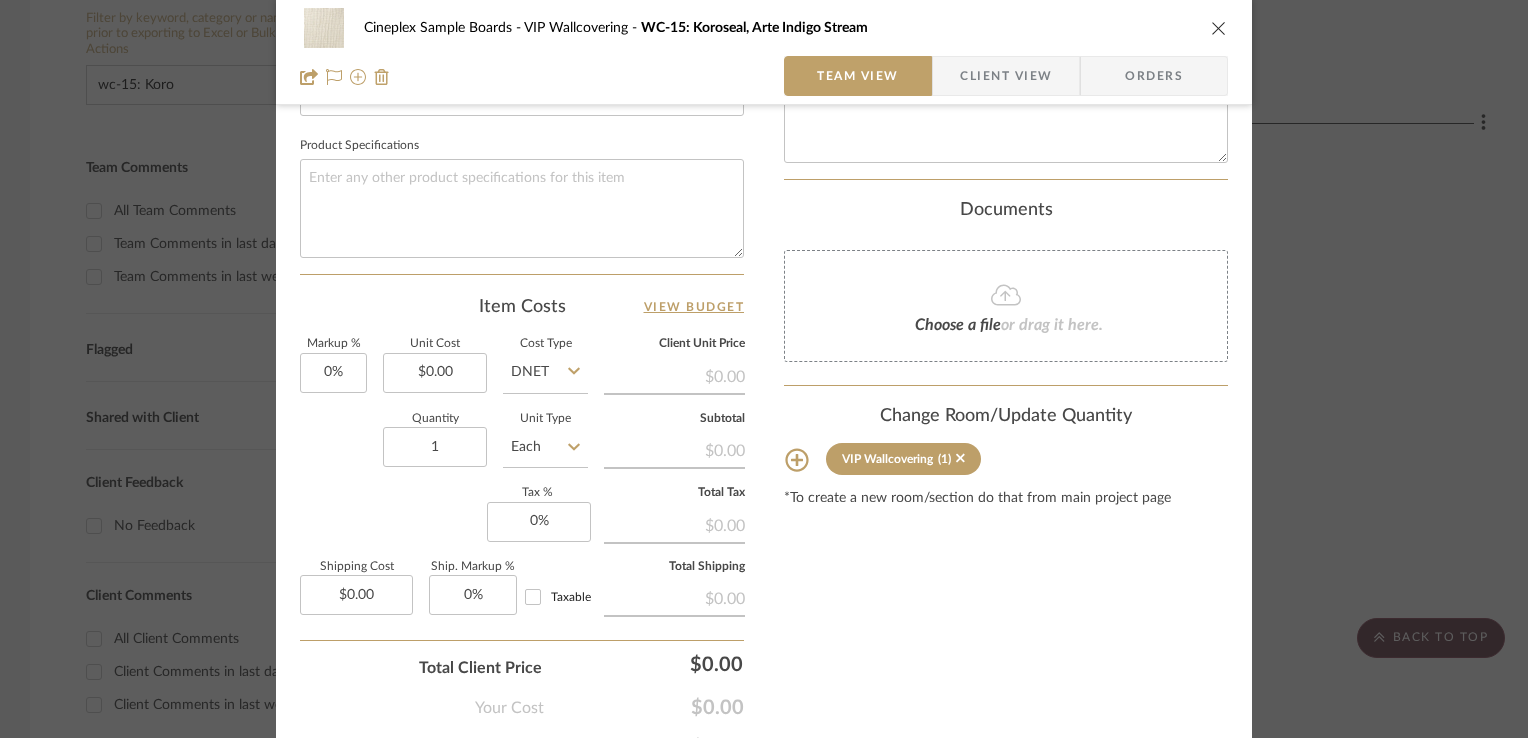 click 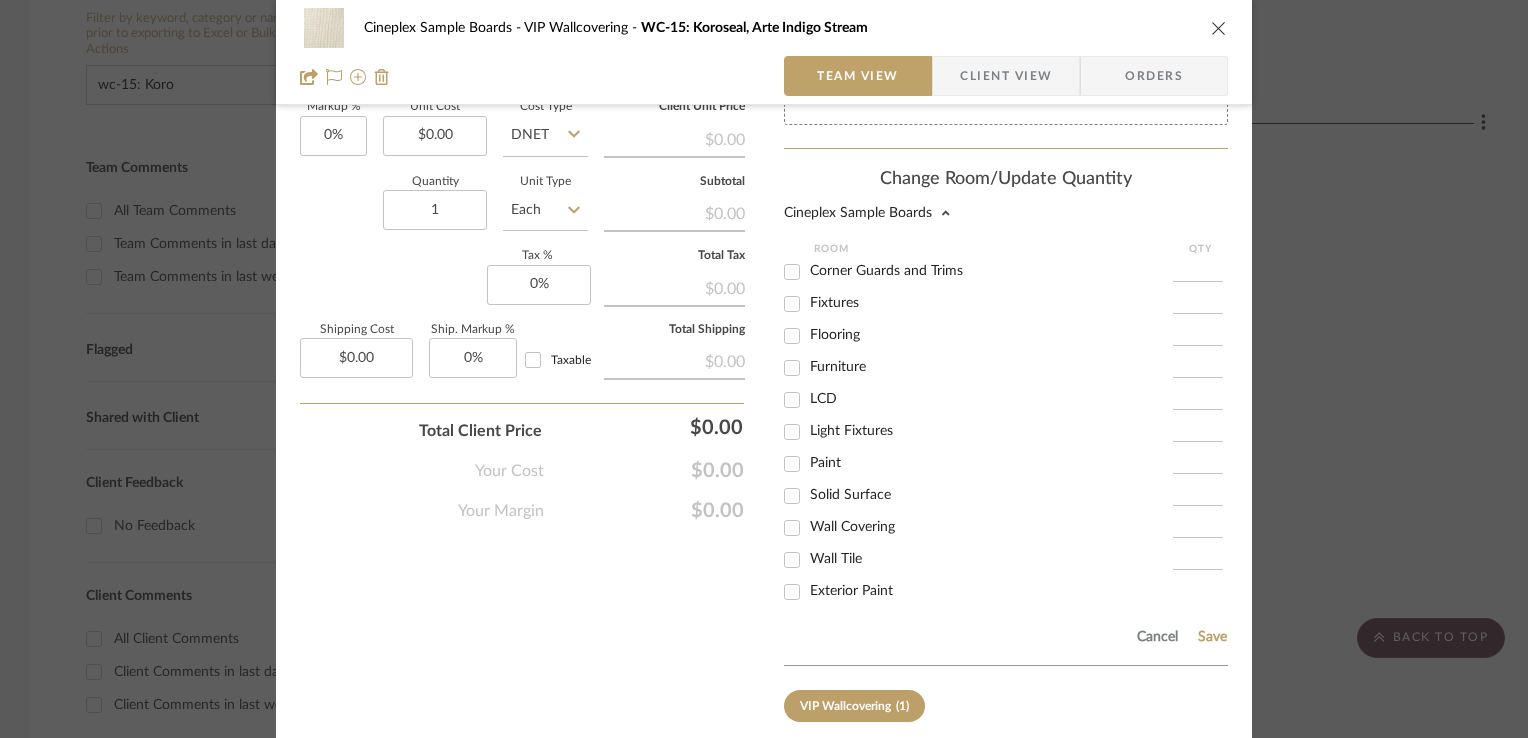 scroll, scrollTop: 1050, scrollLeft: 0, axis: vertical 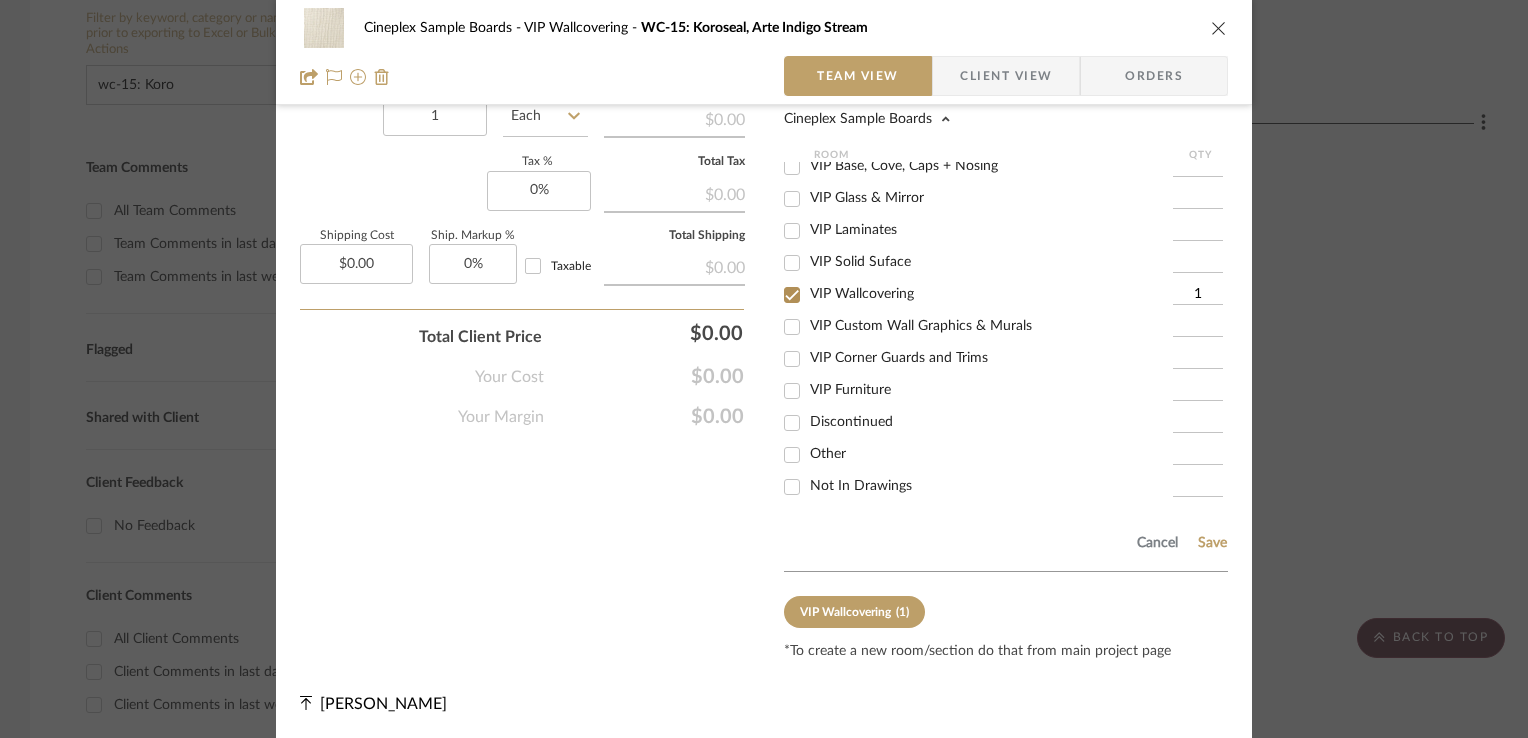 click on "Not In Drawings" at bounding box center (861, 486) 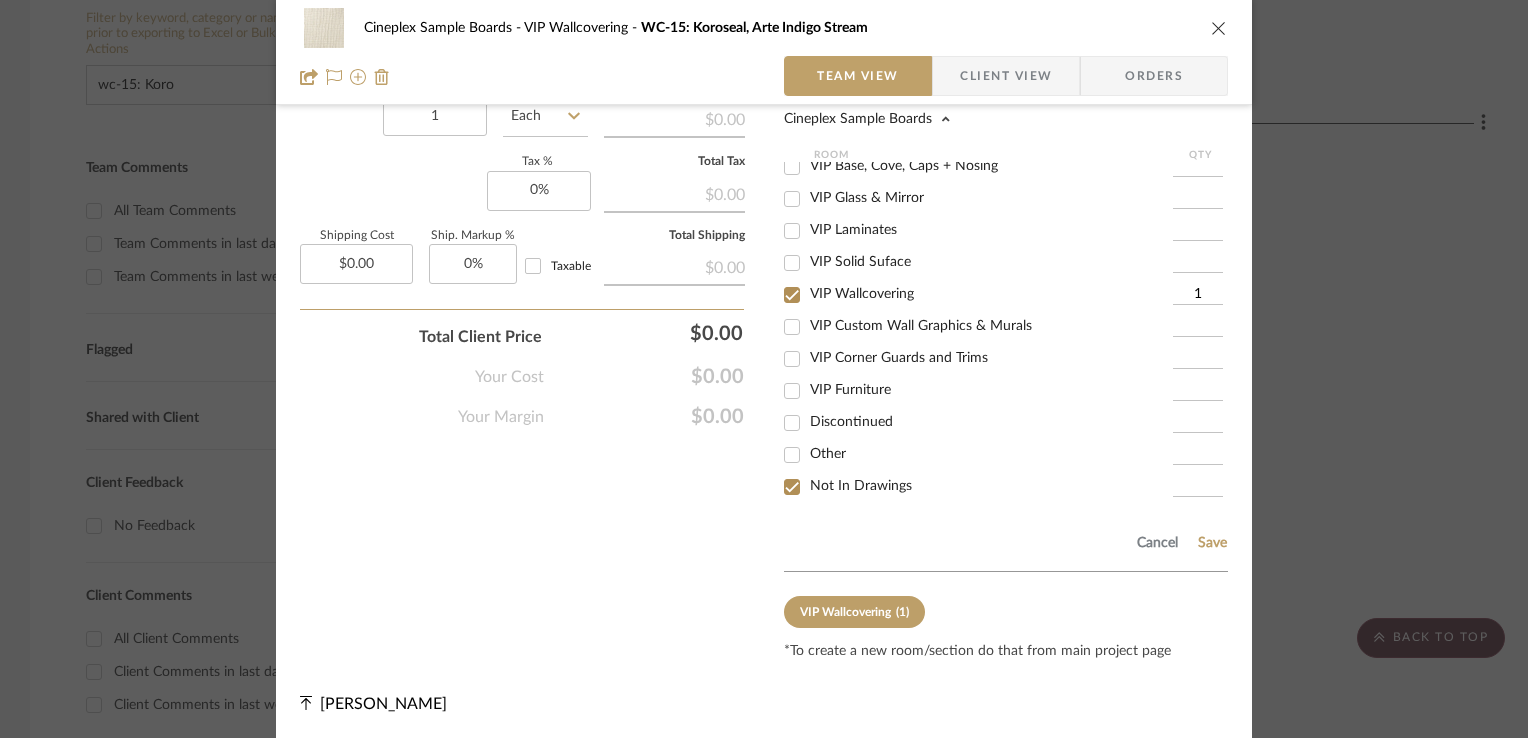 checkbox on "true" 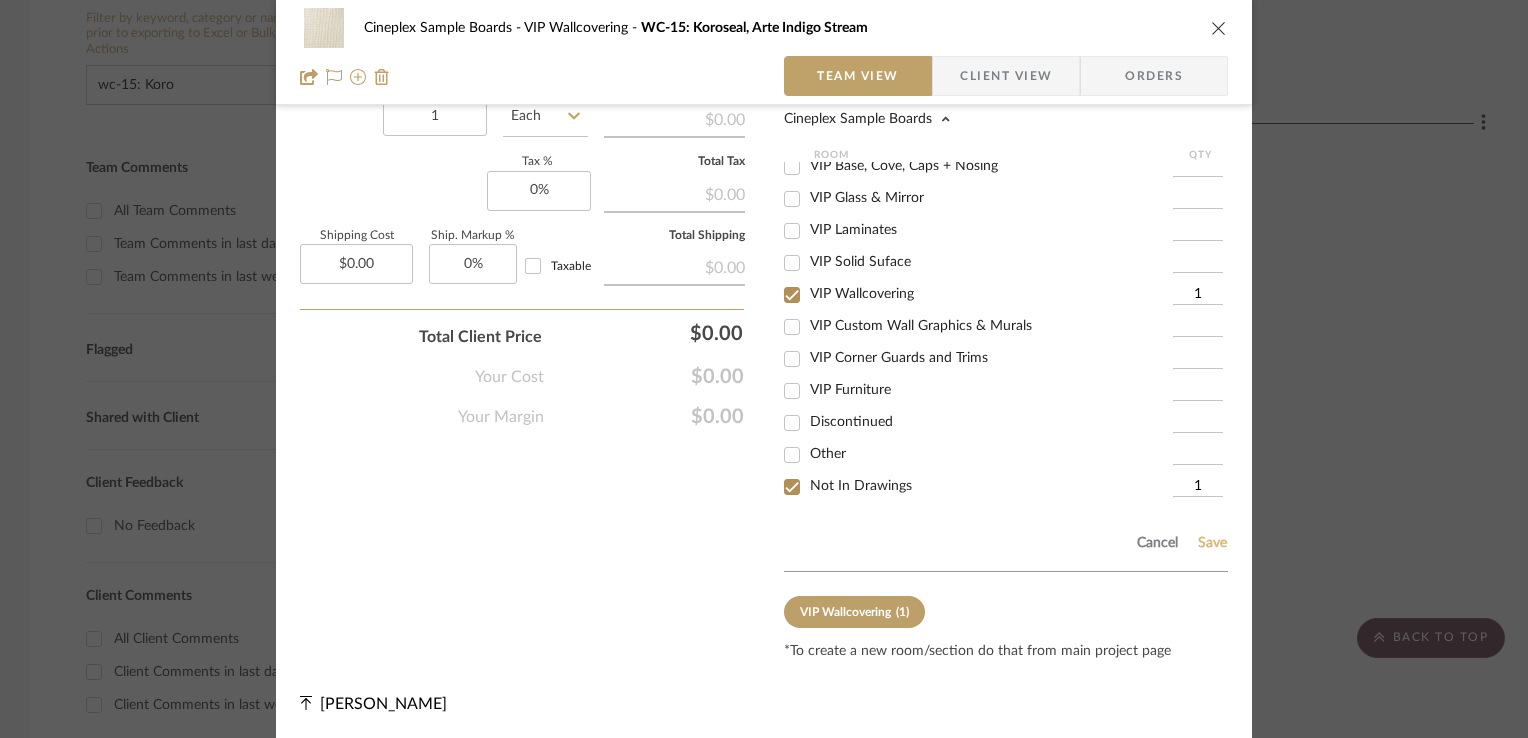 click on "Save" 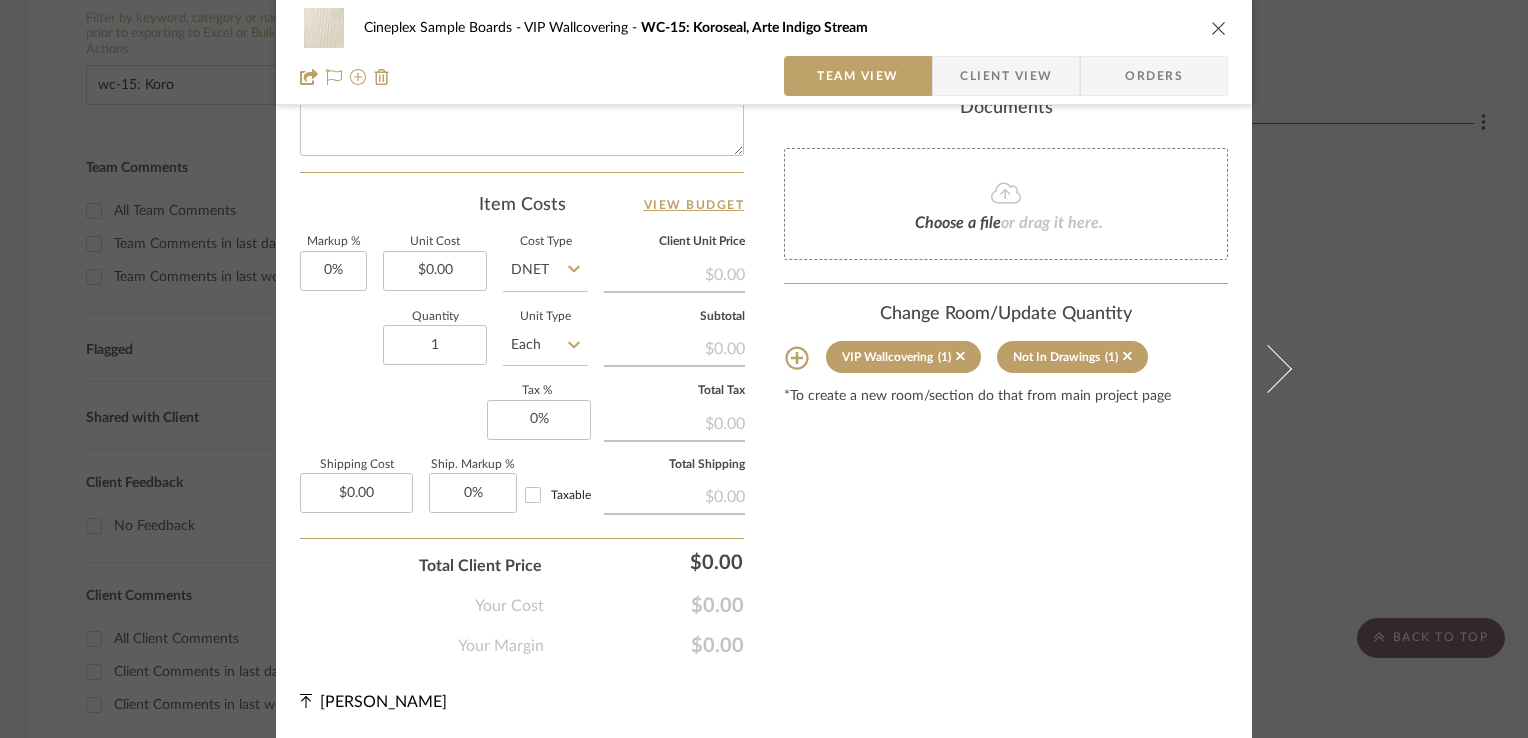 type 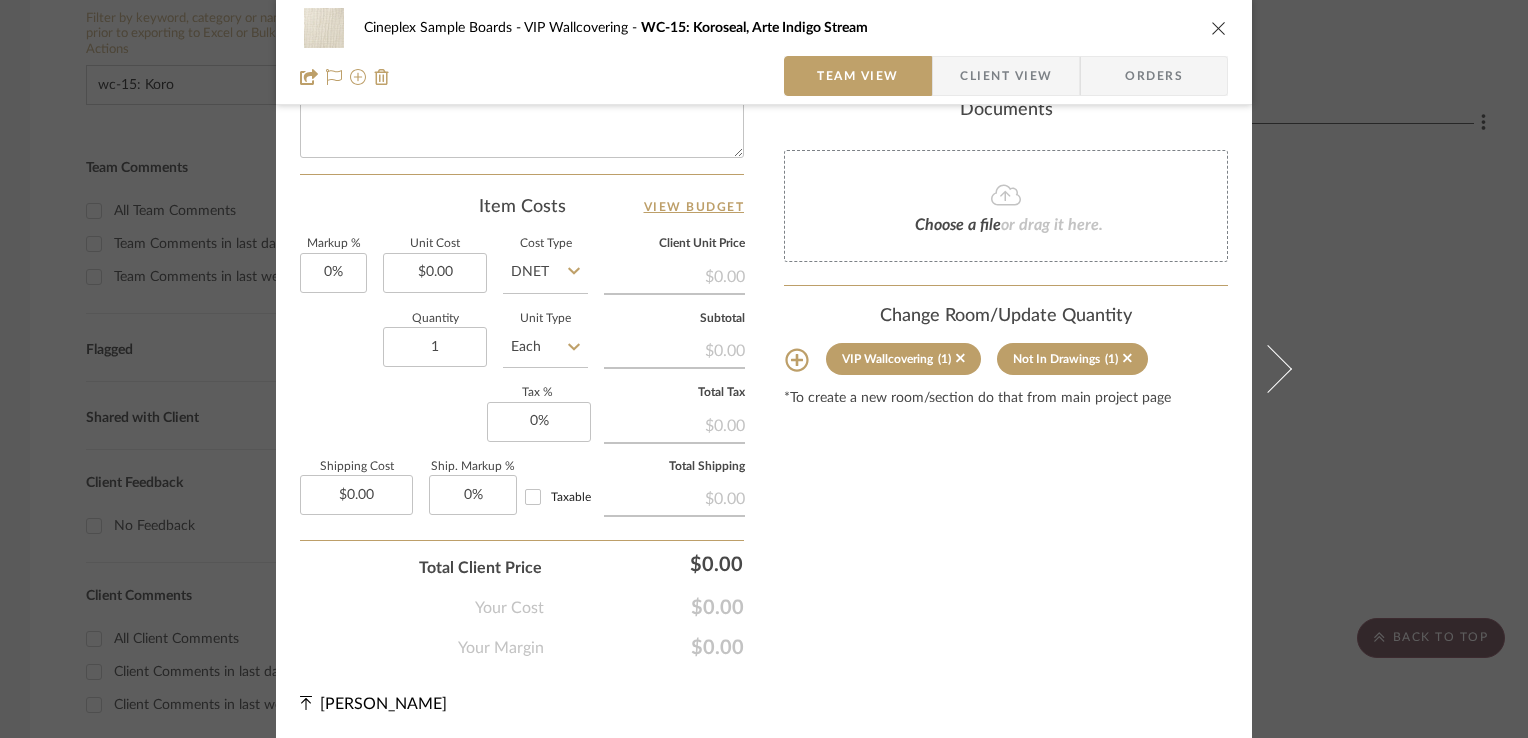 click at bounding box center [1219, 28] 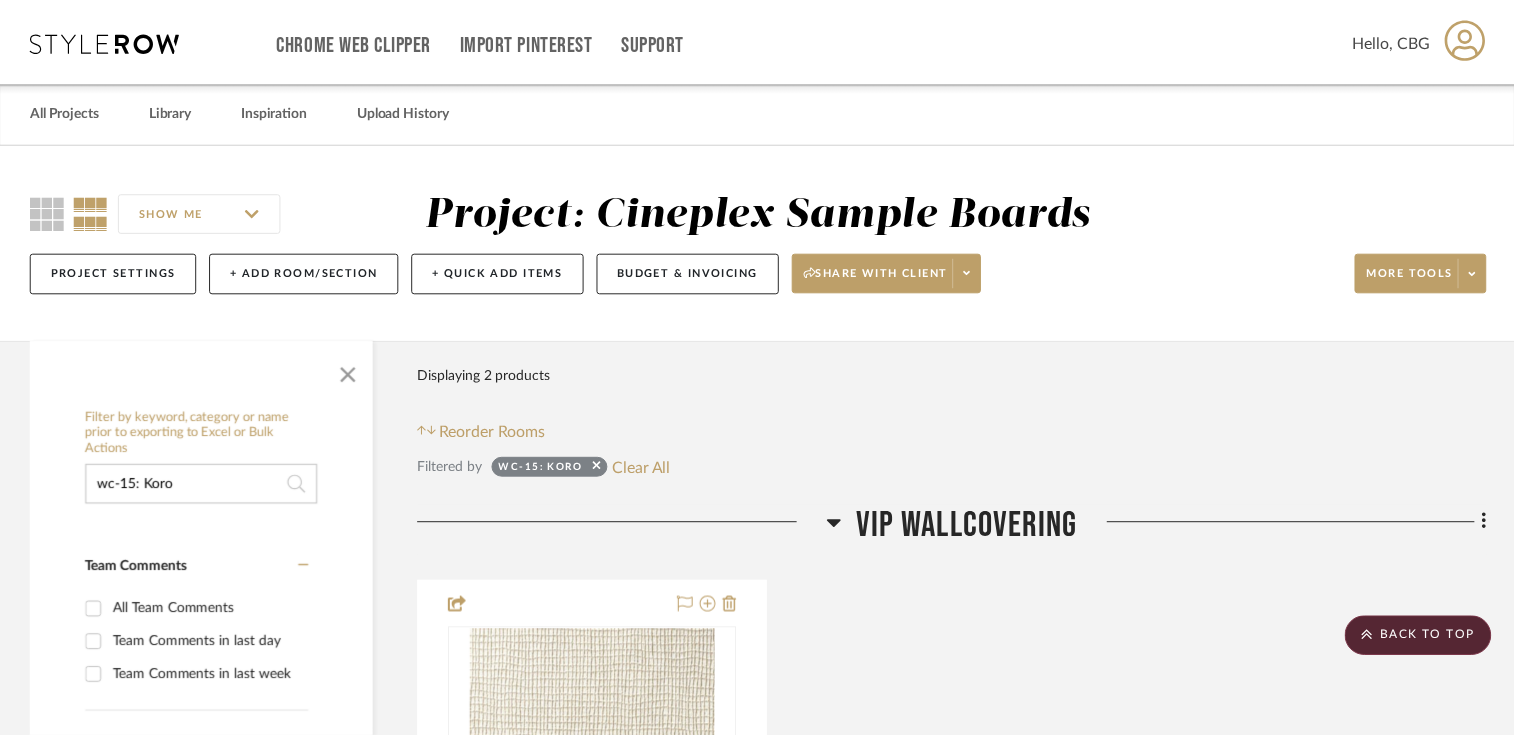 scroll, scrollTop: 400, scrollLeft: 0, axis: vertical 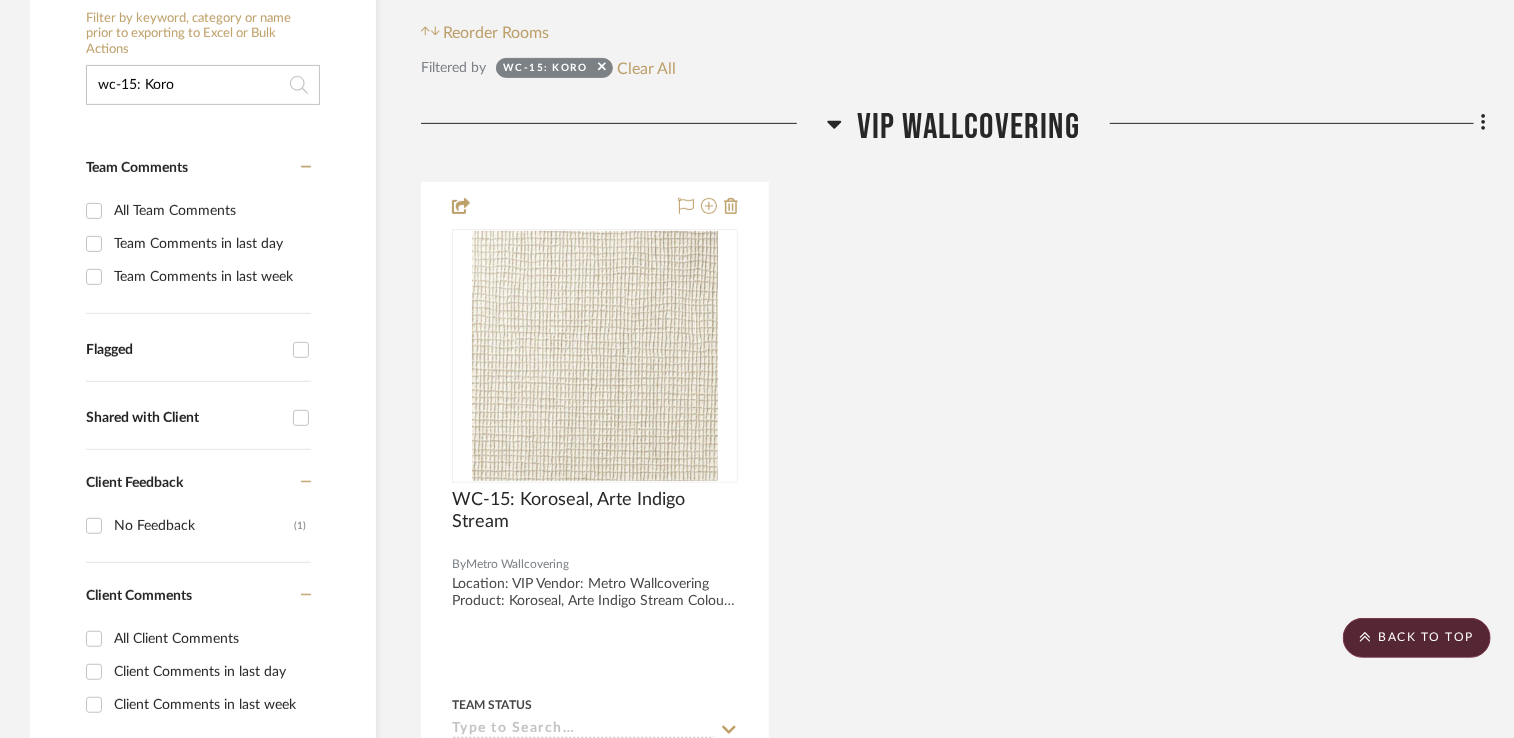 drag, startPoint x: 182, startPoint y: 86, endPoint x: 125, endPoint y: 86, distance: 57 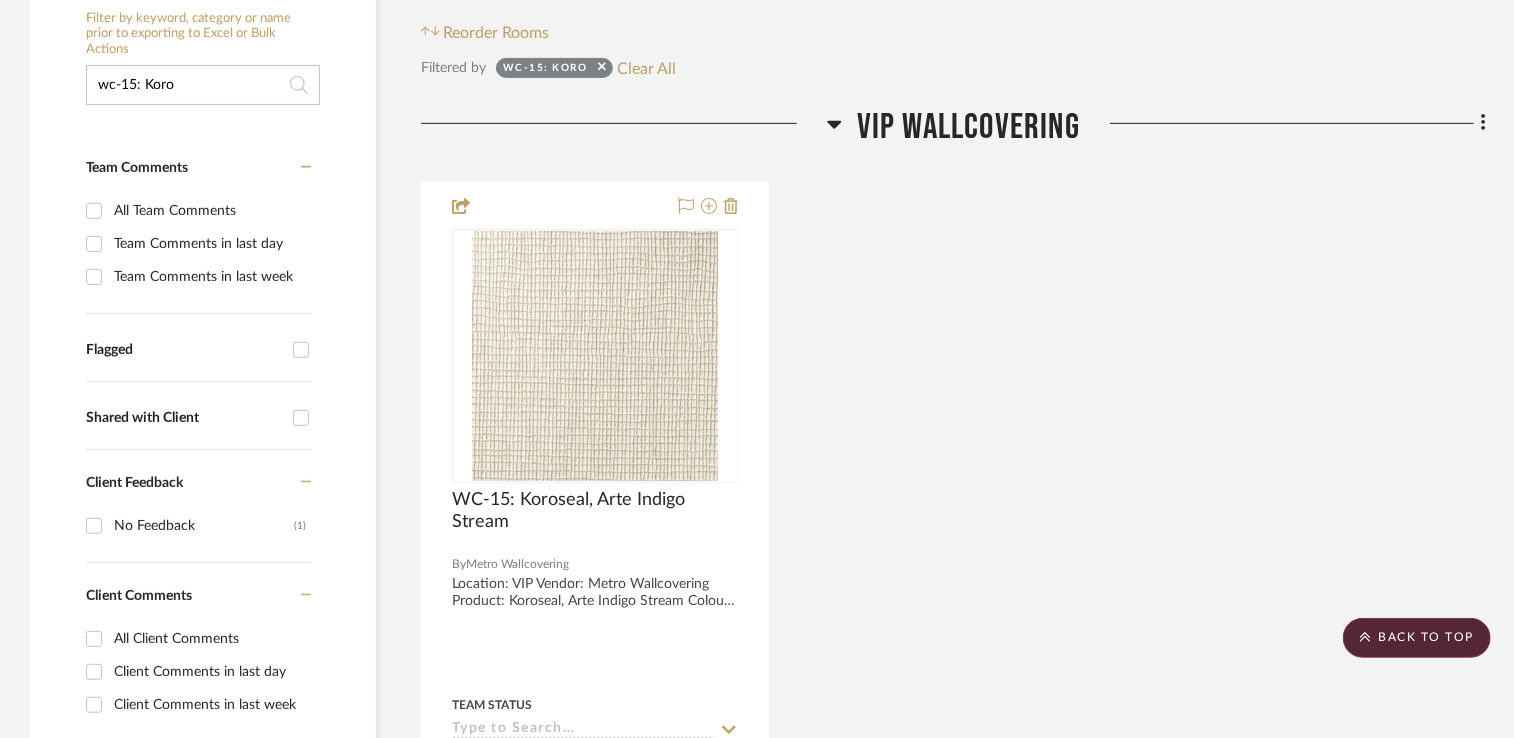 click on "wc-15: Koro" 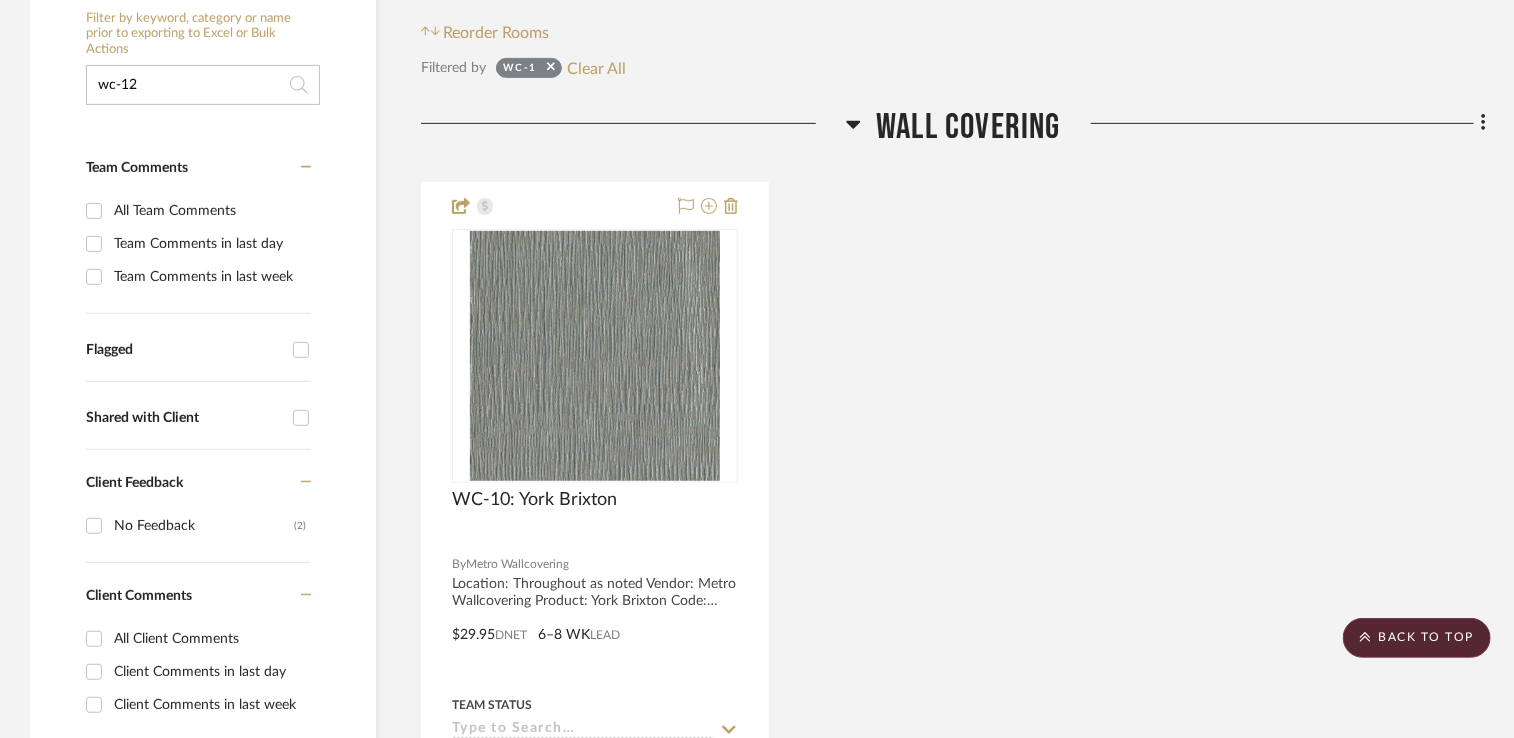type on "wc-12" 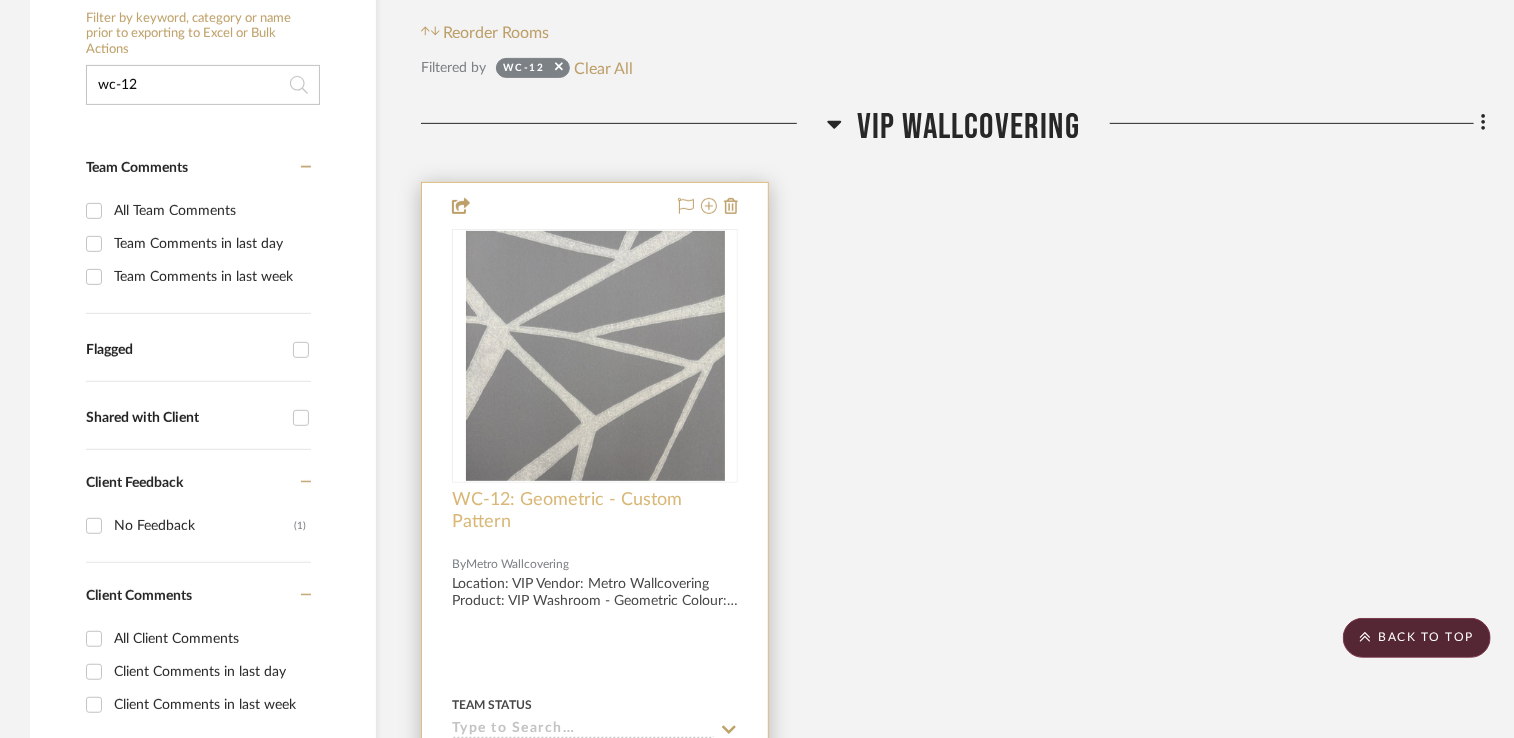 click on "WC-12: Geometric - Custom Pattern" at bounding box center (595, 511) 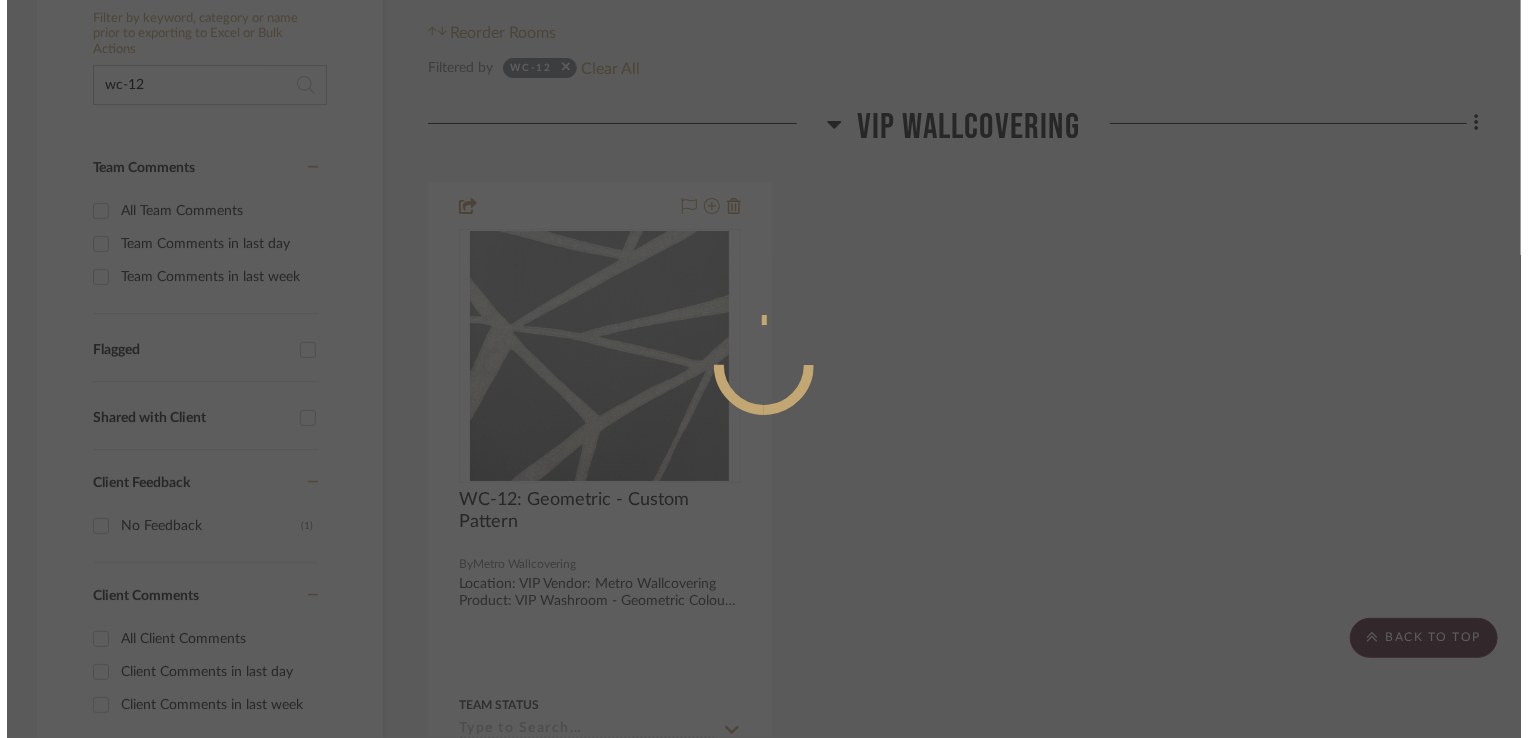scroll, scrollTop: 0, scrollLeft: 0, axis: both 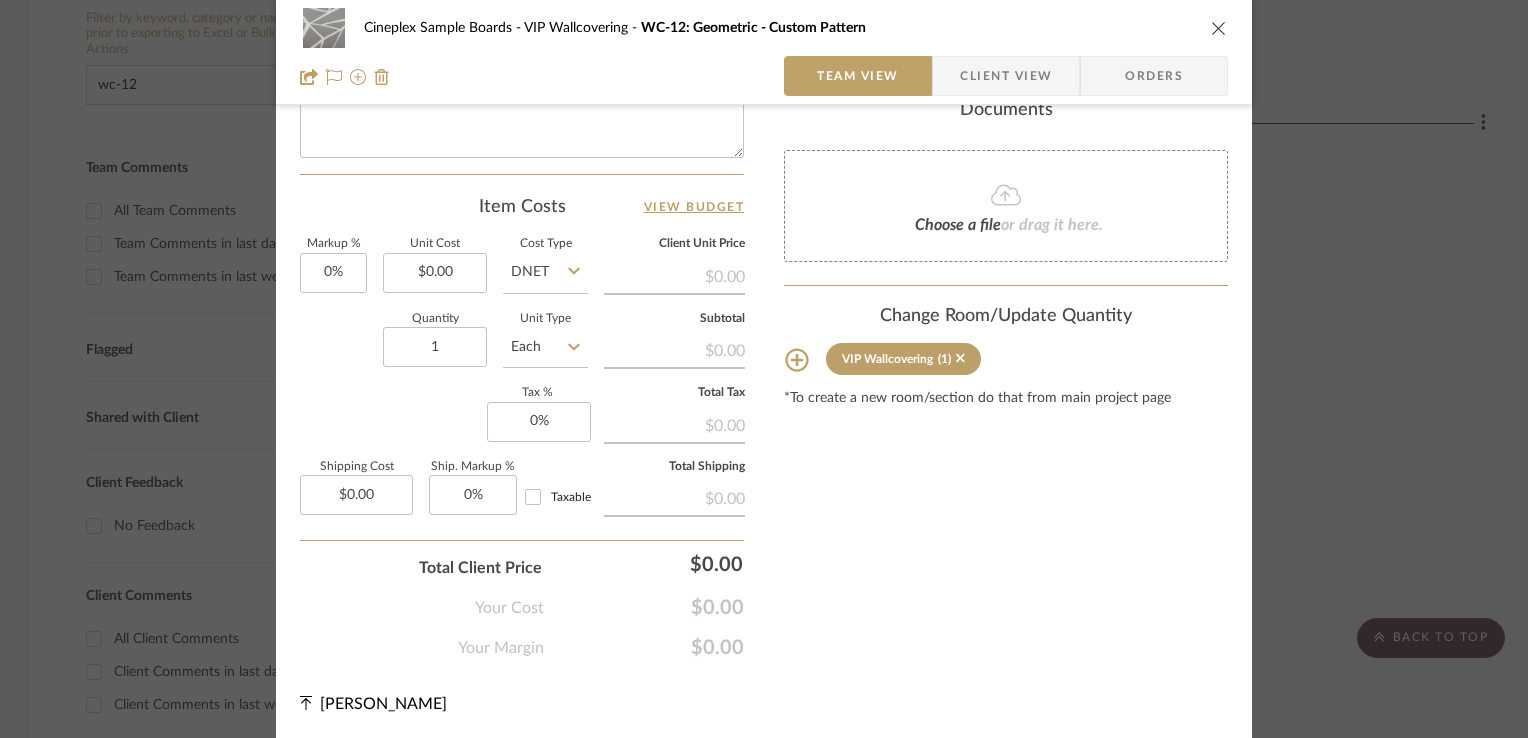 click 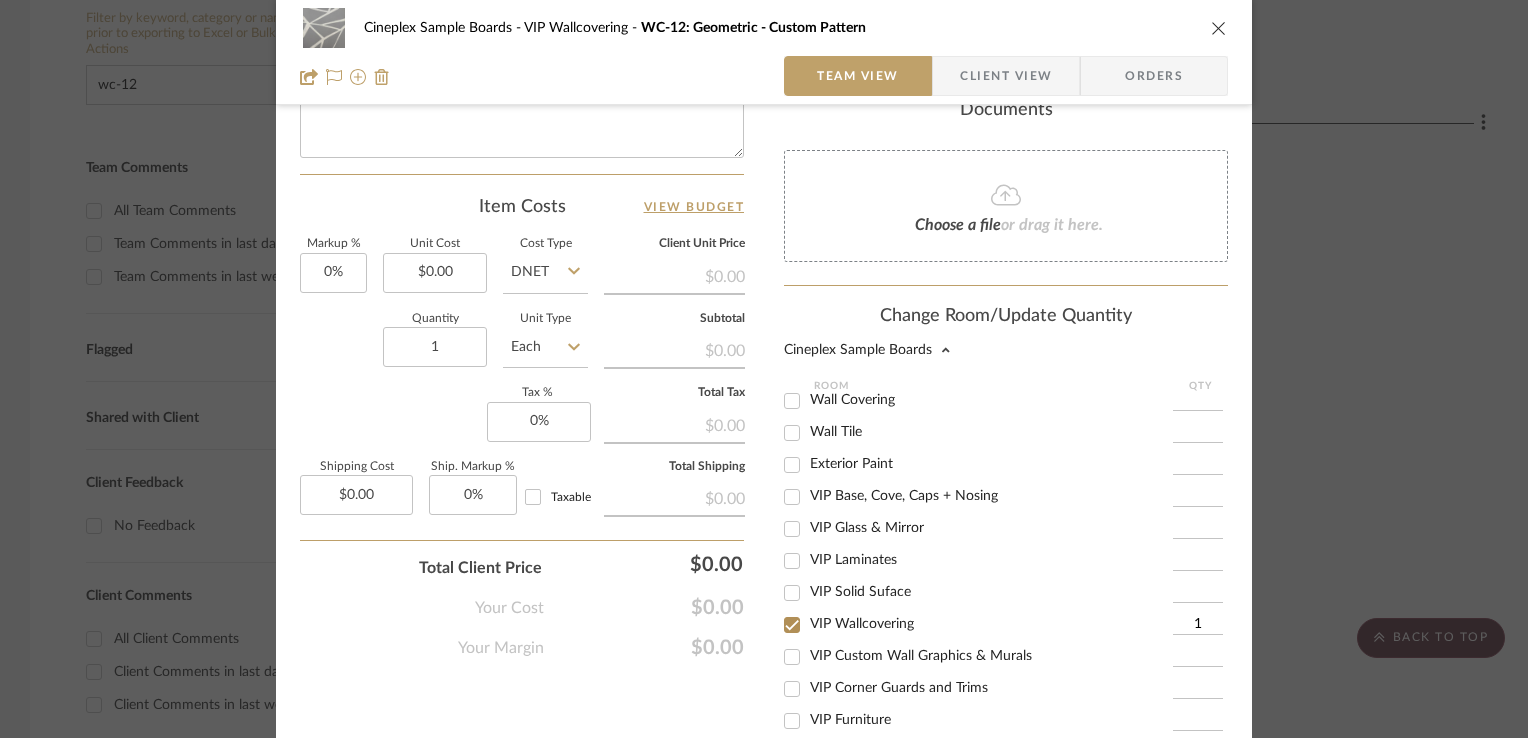 scroll, scrollTop: 363, scrollLeft: 0, axis: vertical 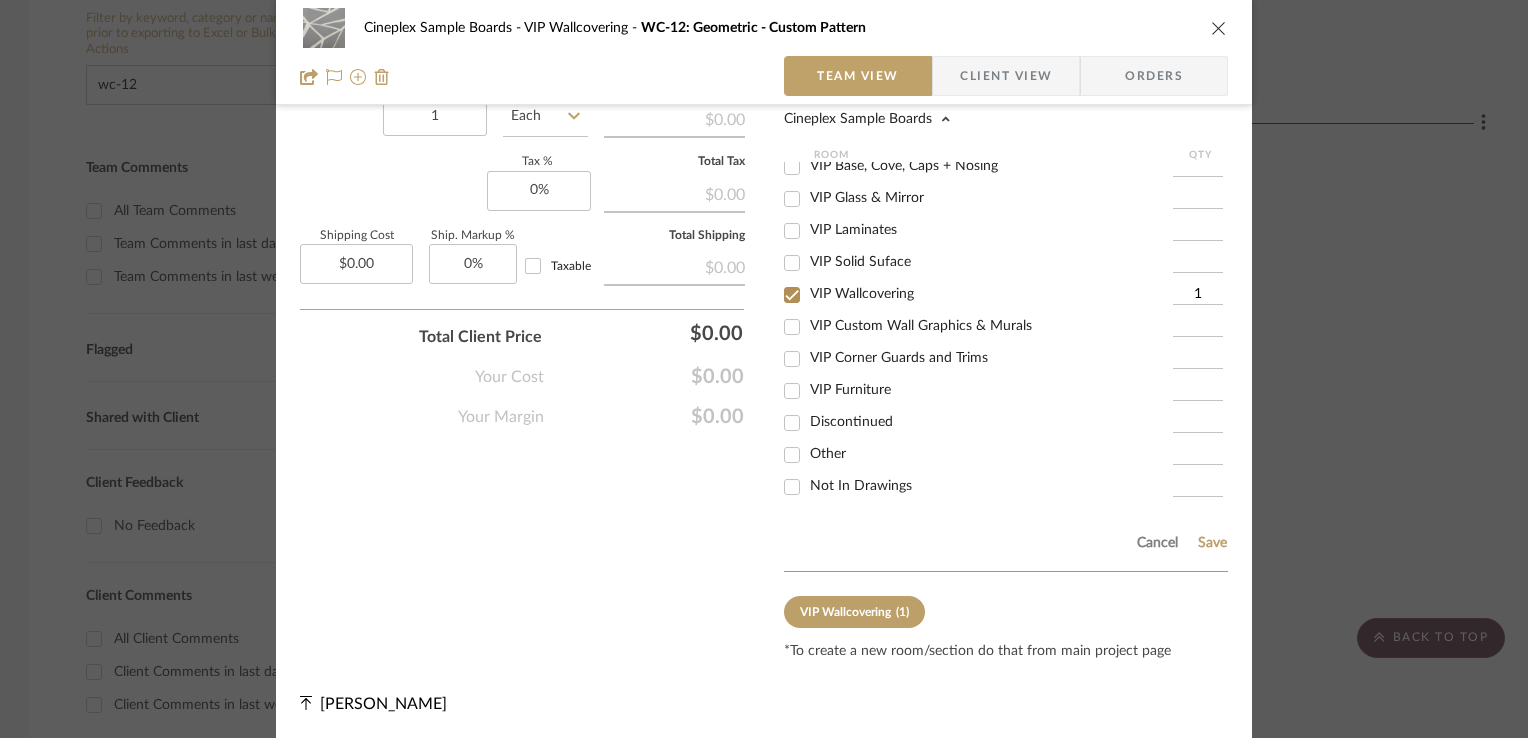 drag, startPoint x: 810, startPoint y: 484, endPoint x: 856, endPoint y: 480, distance: 46.173584 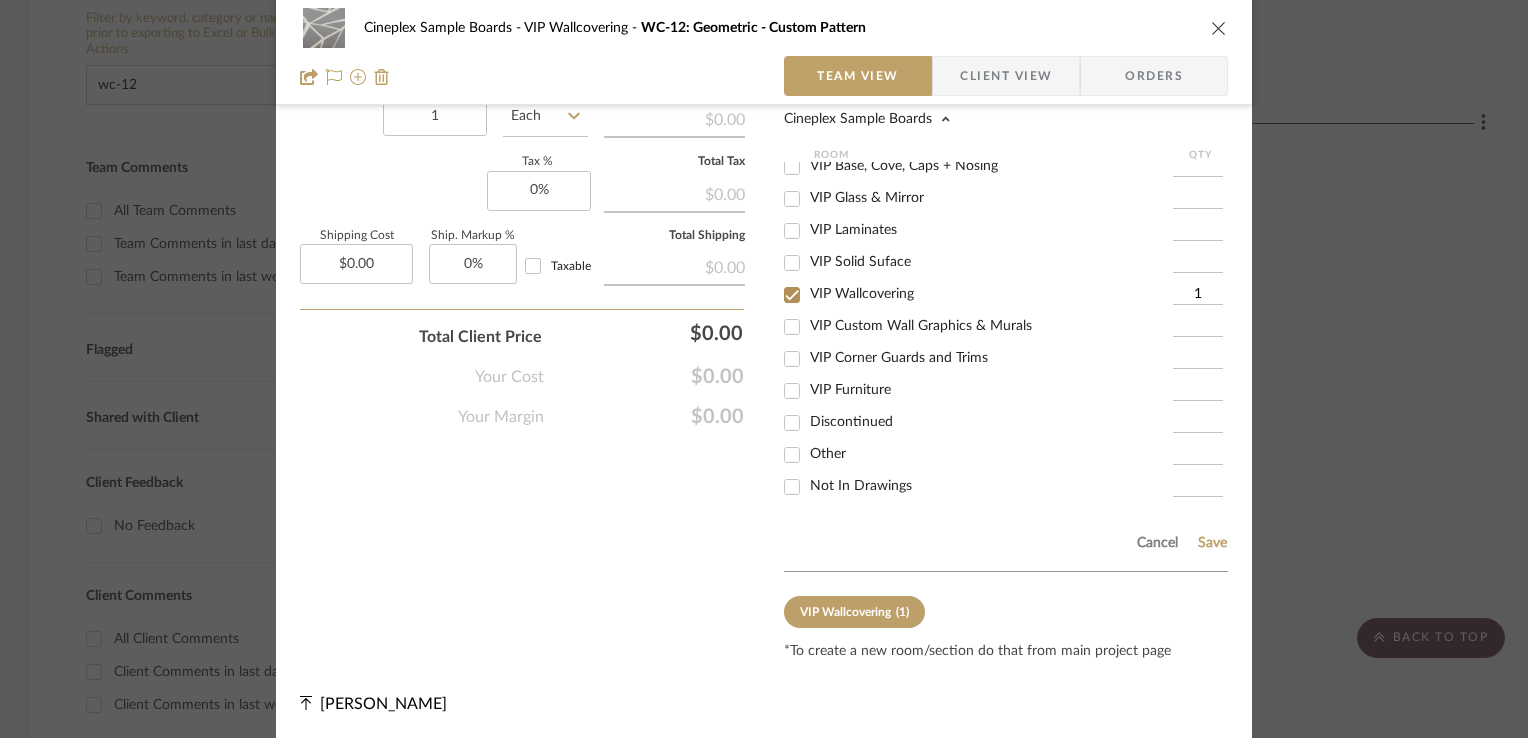 drag, startPoint x: 649, startPoint y: 559, endPoint x: 684, endPoint y: 532, distance: 44.20407 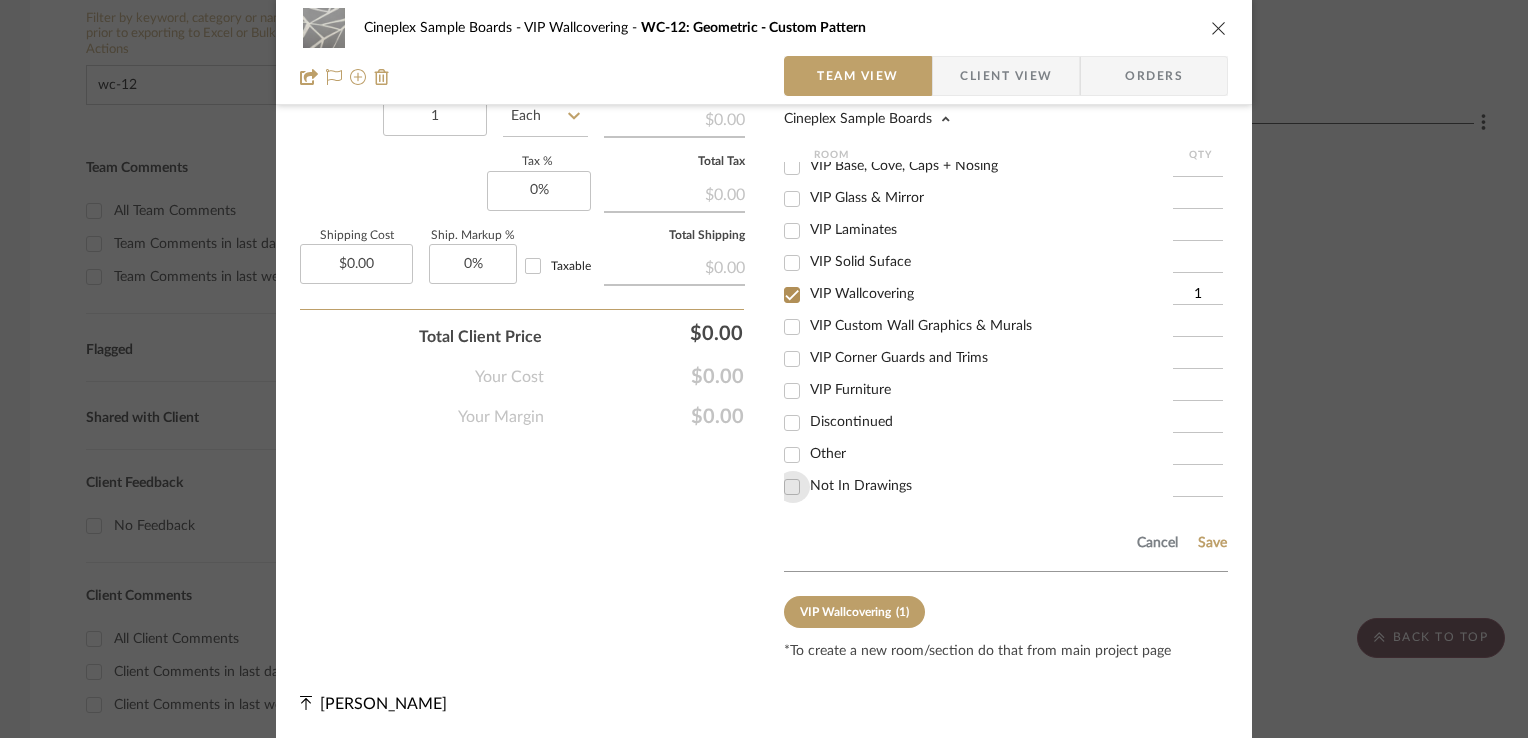 click on "Not In Drawings" at bounding box center [792, 487] 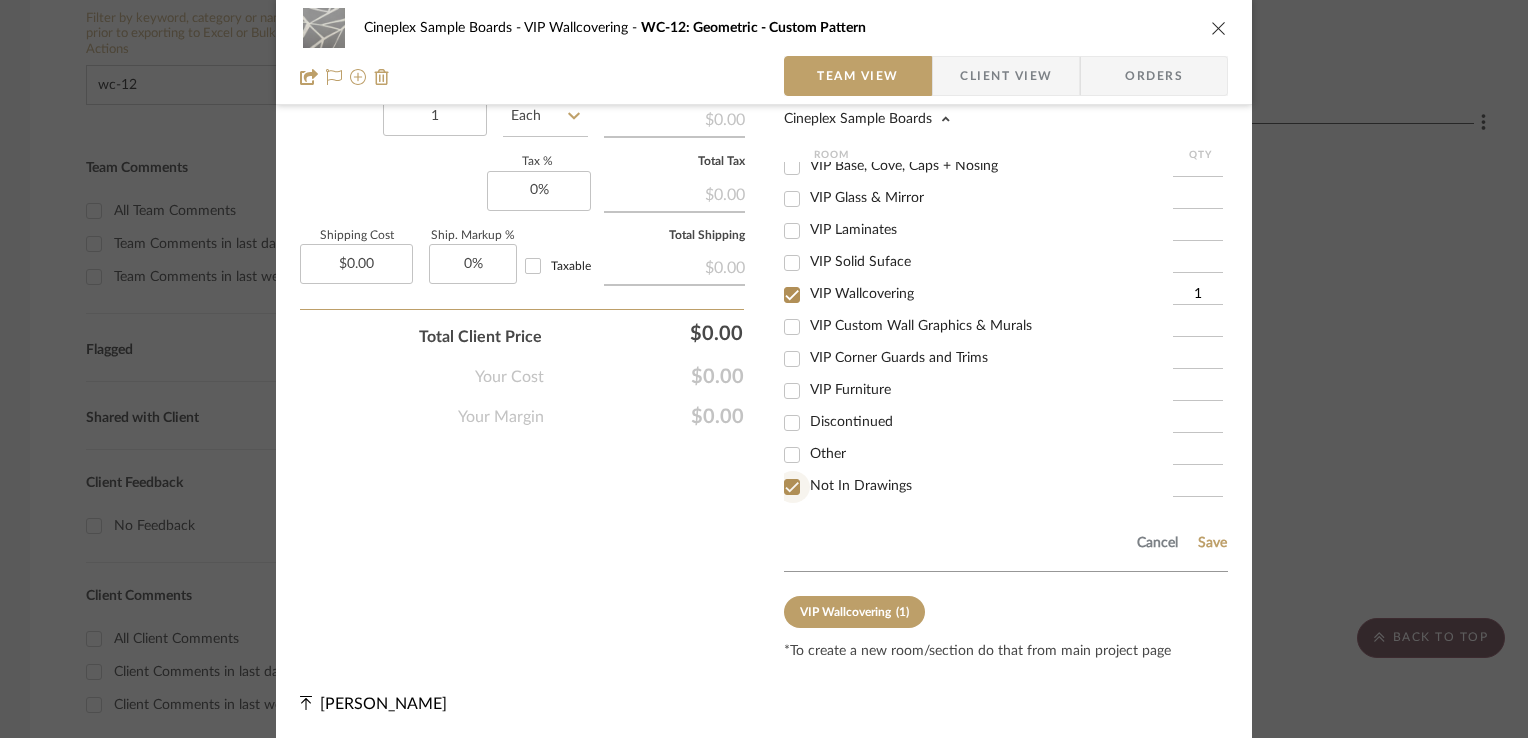 checkbox on "true" 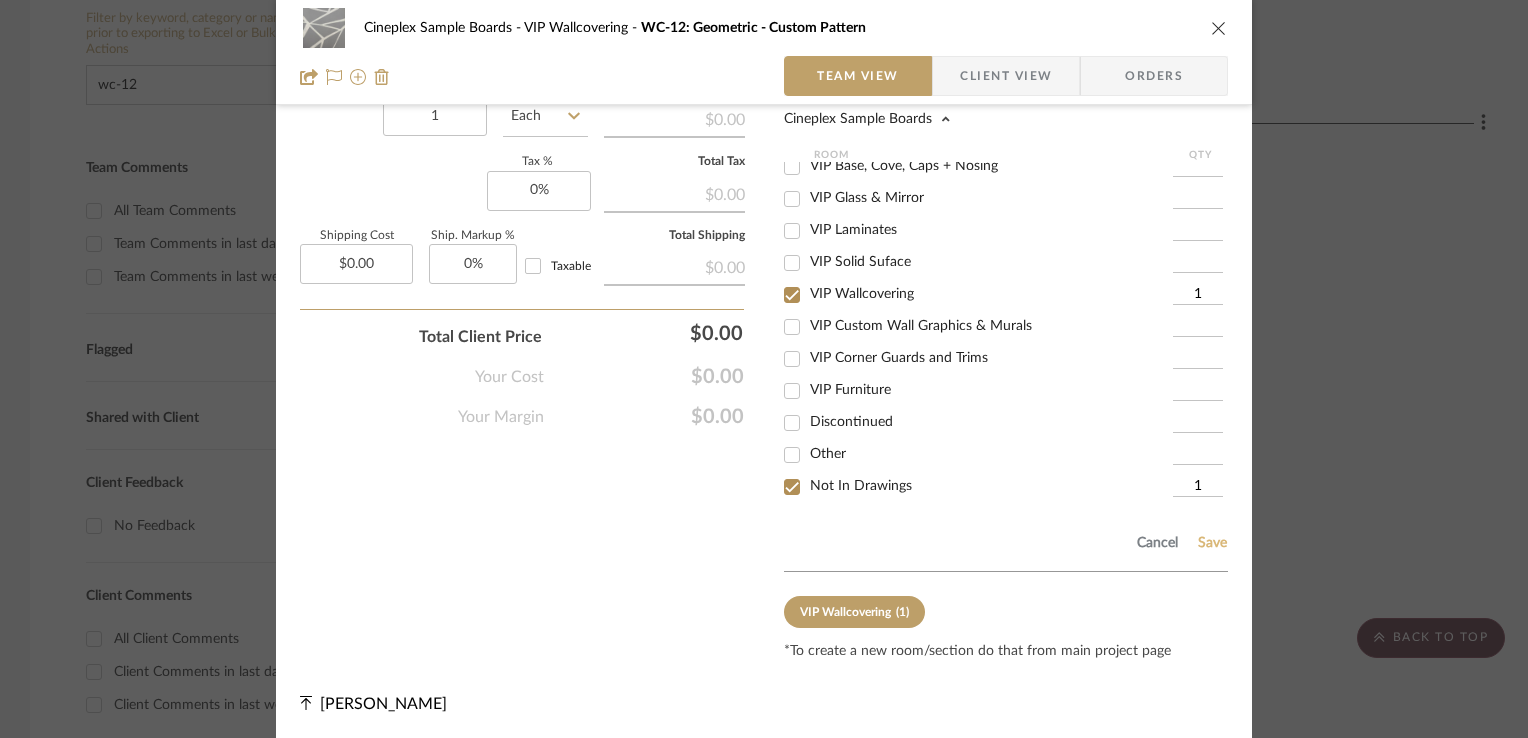 click on "Save" 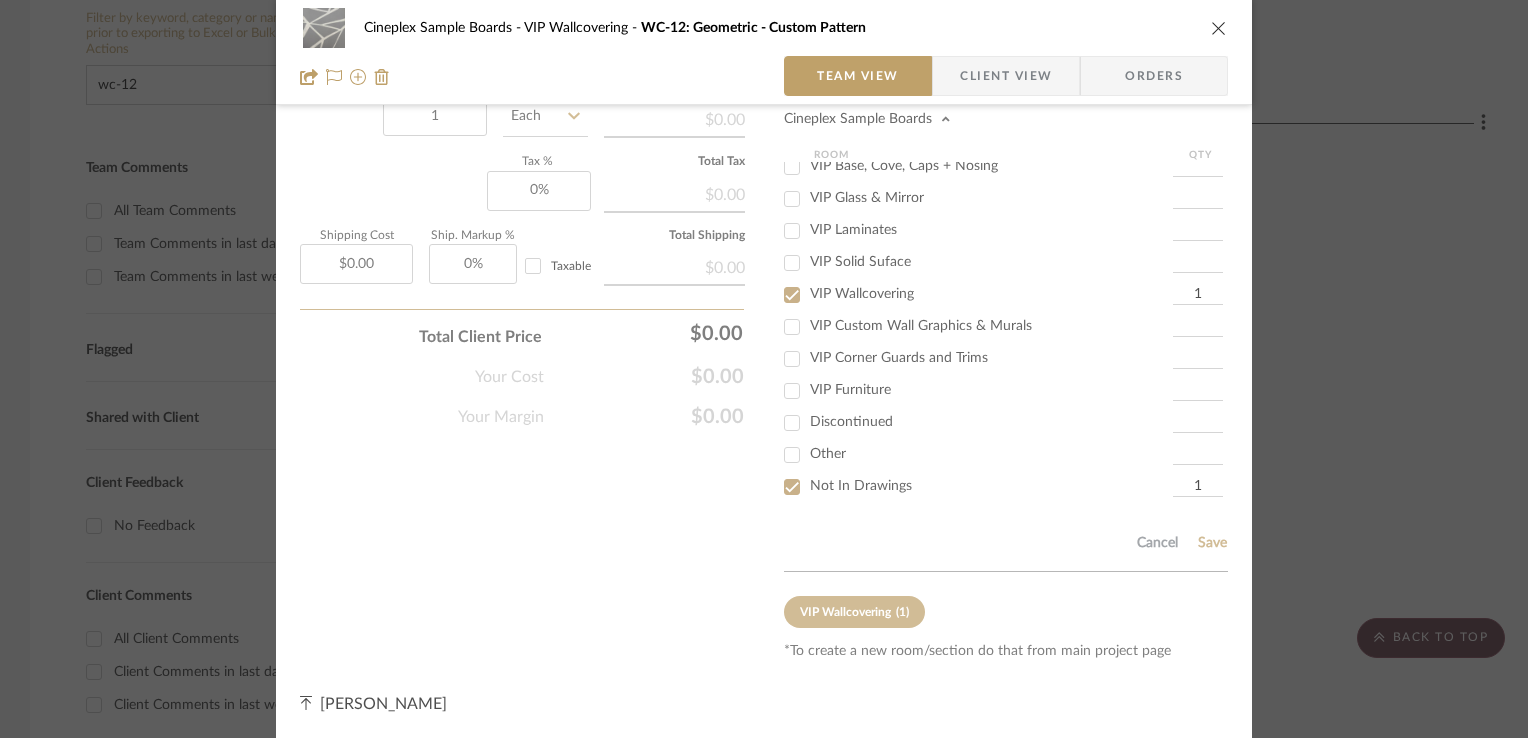 type 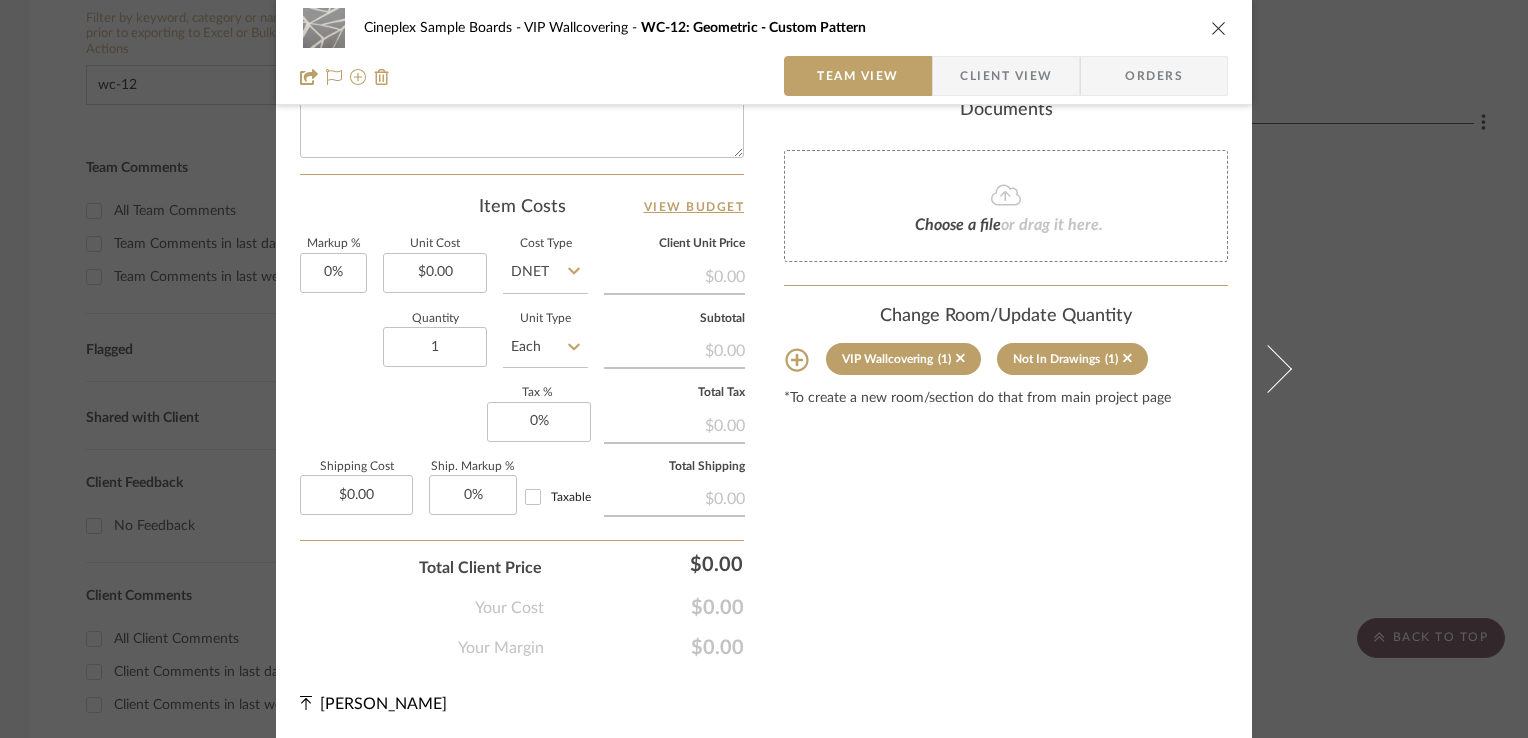 click on "Cineplex Sample Boards VIP Wallcovering WC-12: Geometric - Custom Pattern" at bounding box center (764, 28) 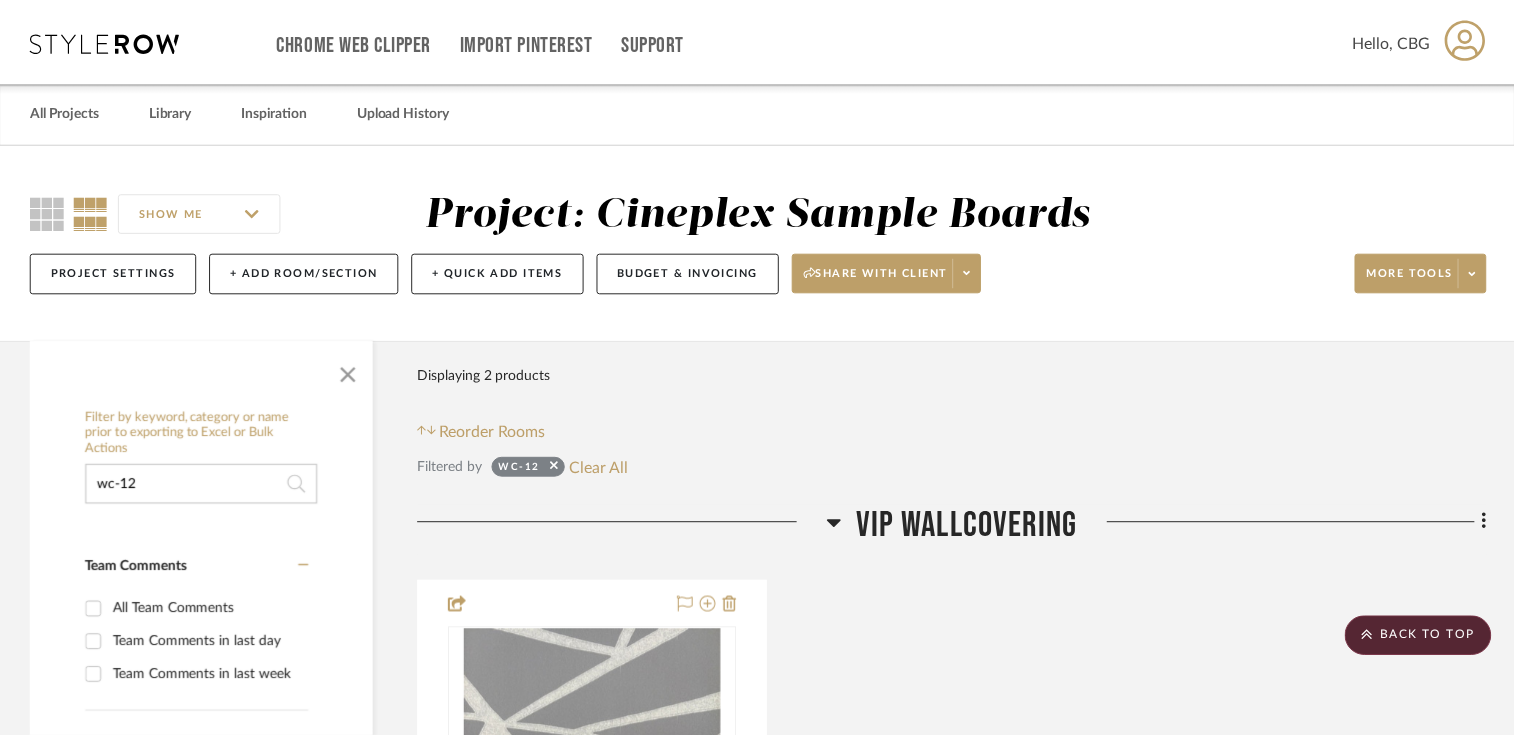 scroll, scrollTop: 400, scrollLeft: 0, axis: vertical 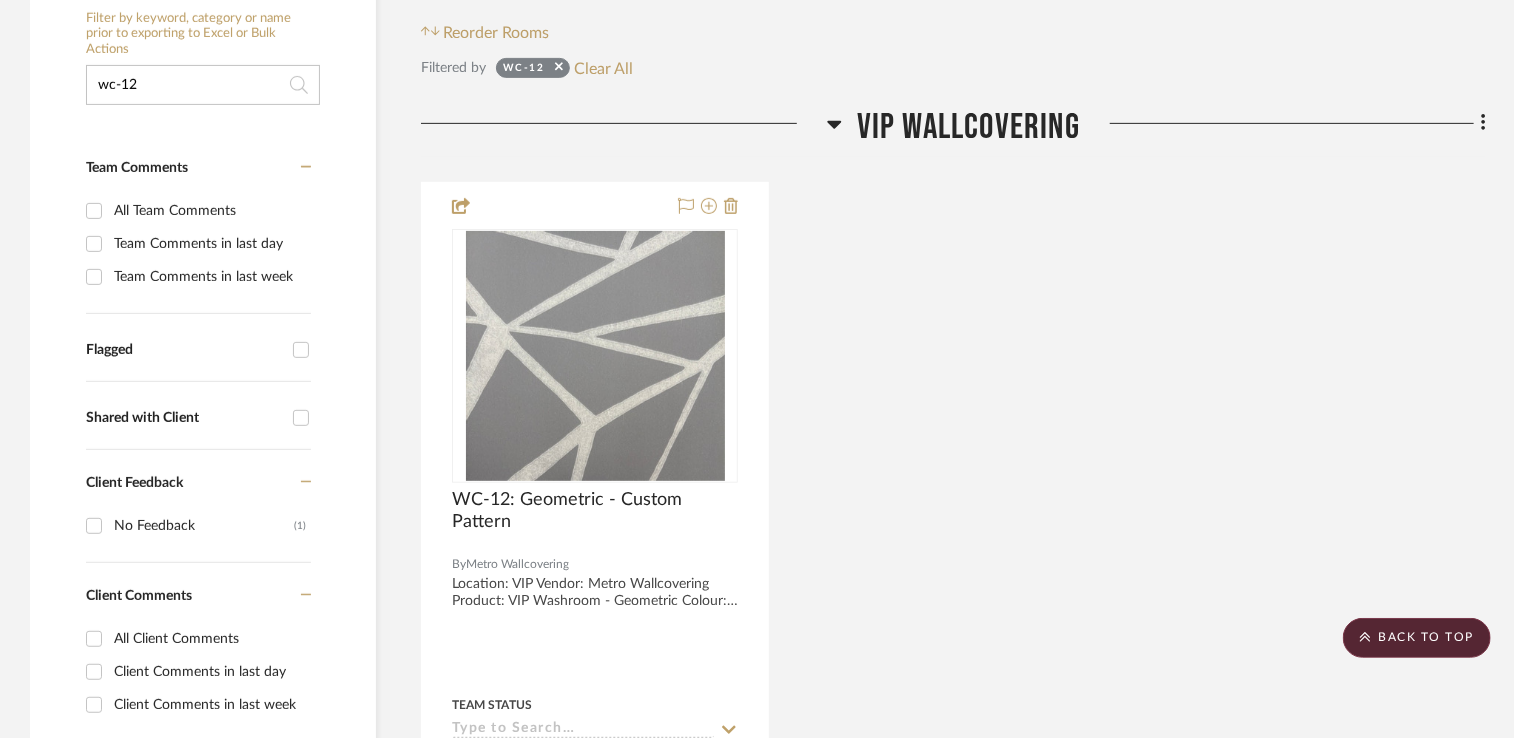 click on "wc-12" 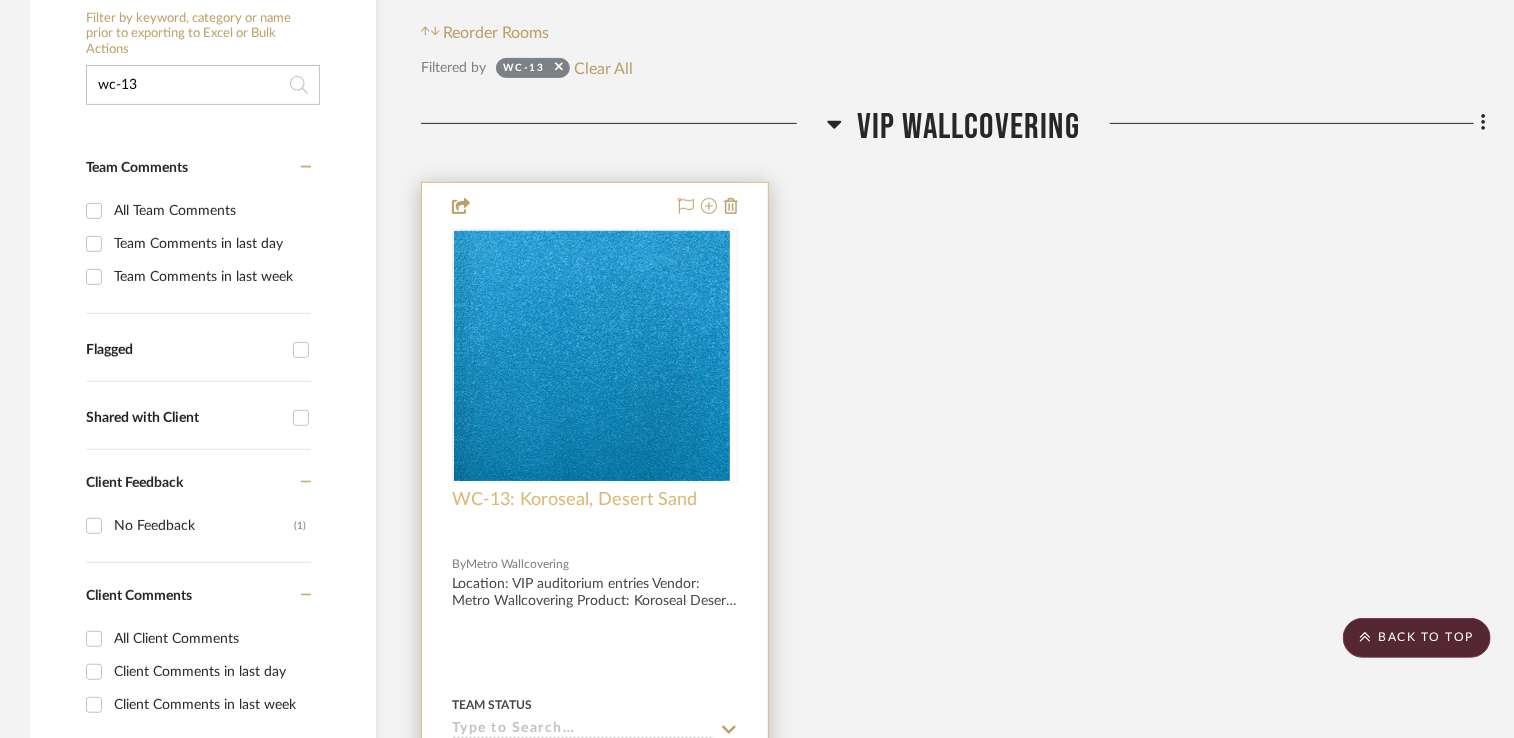 type on "wc-13" 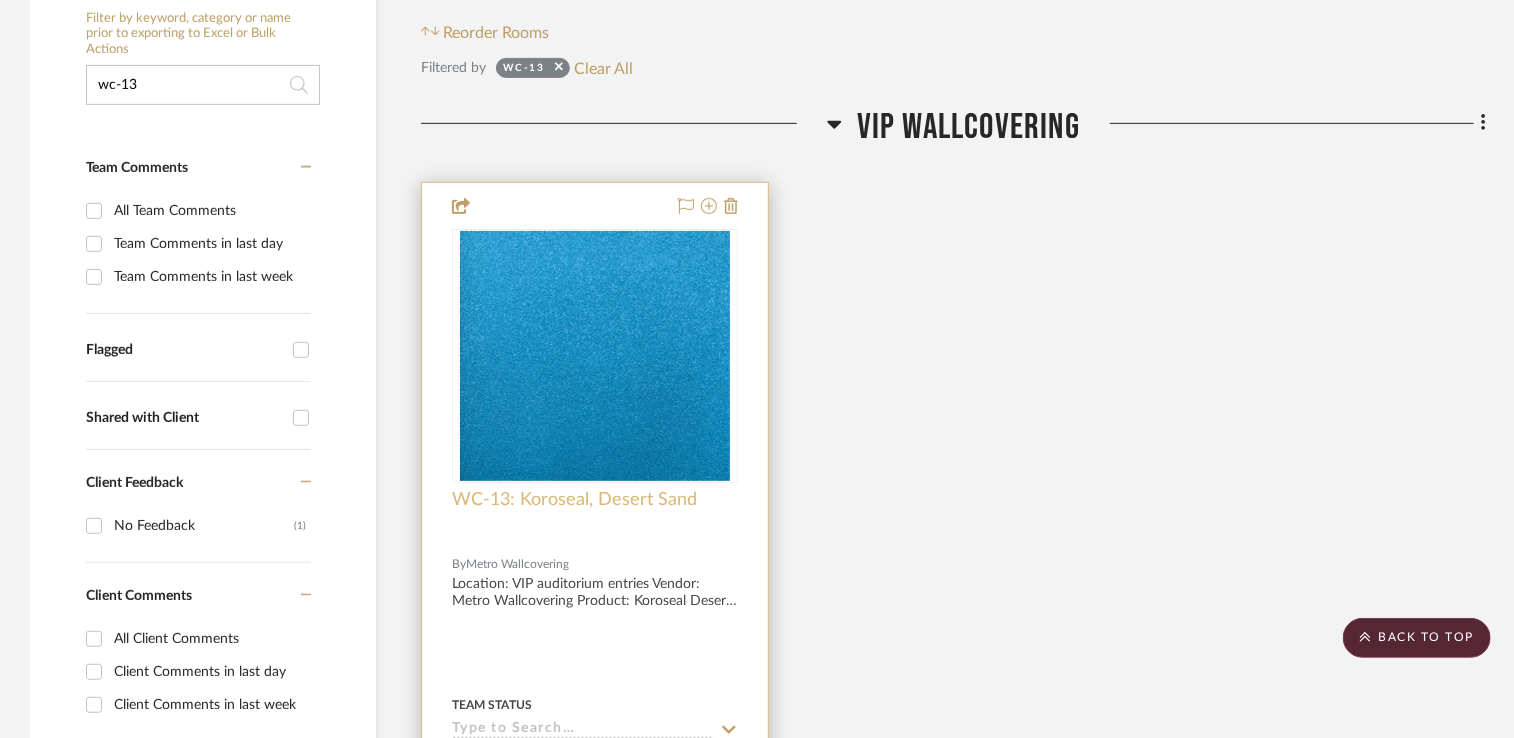 click on "WC-13: Koroseal, Desert Sand" at bounding box center [574, 500] 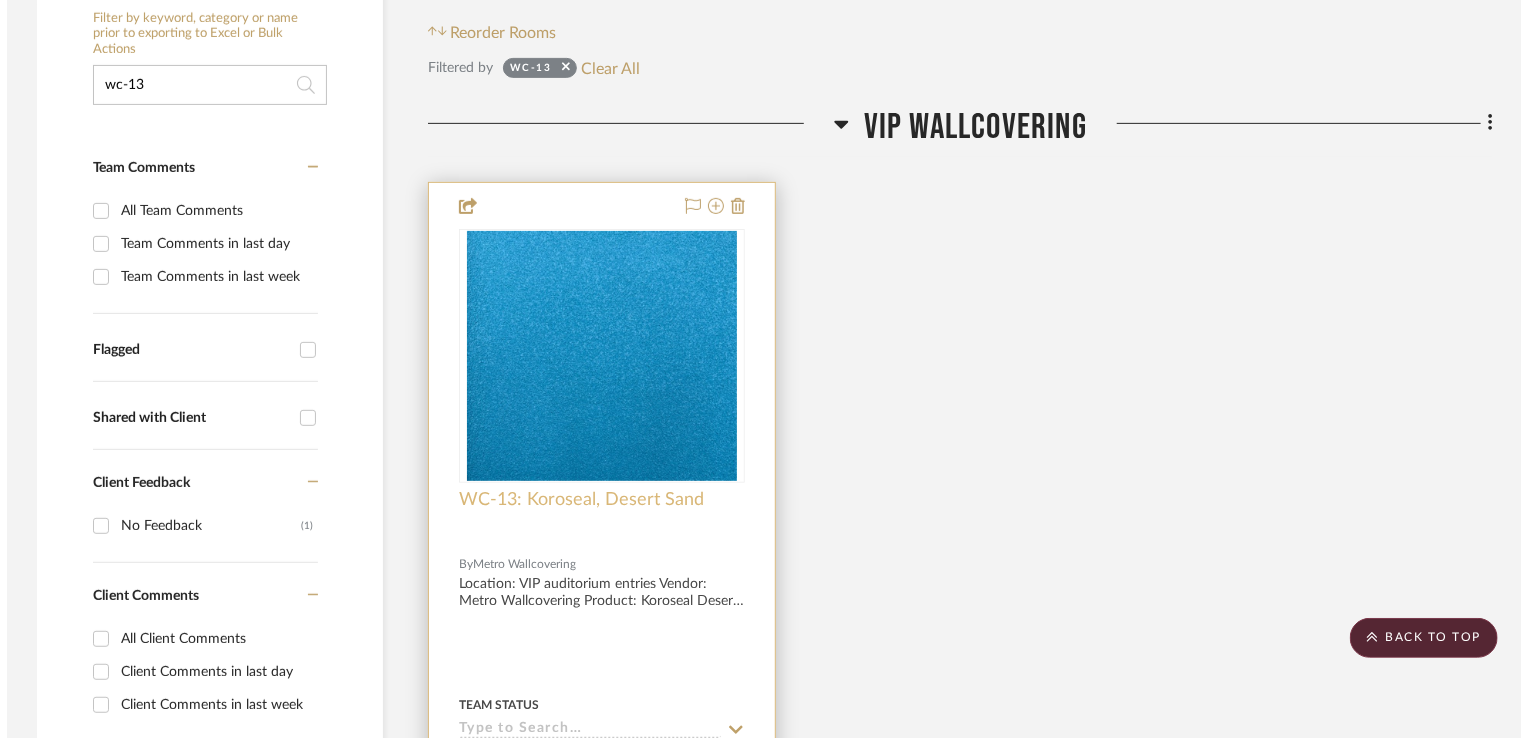 scroll, scrollTop: 0, scrollLeft: 0, axis: both 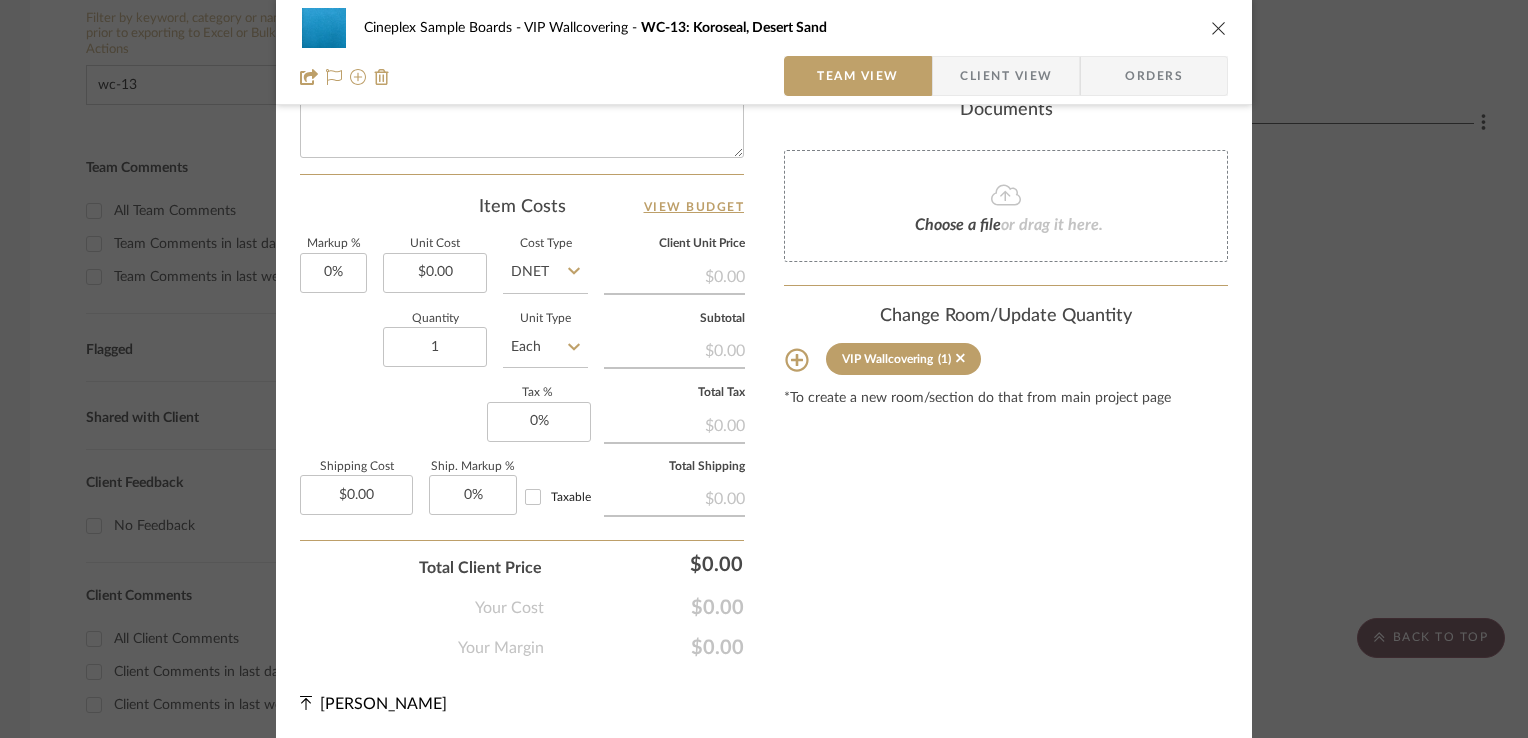 click 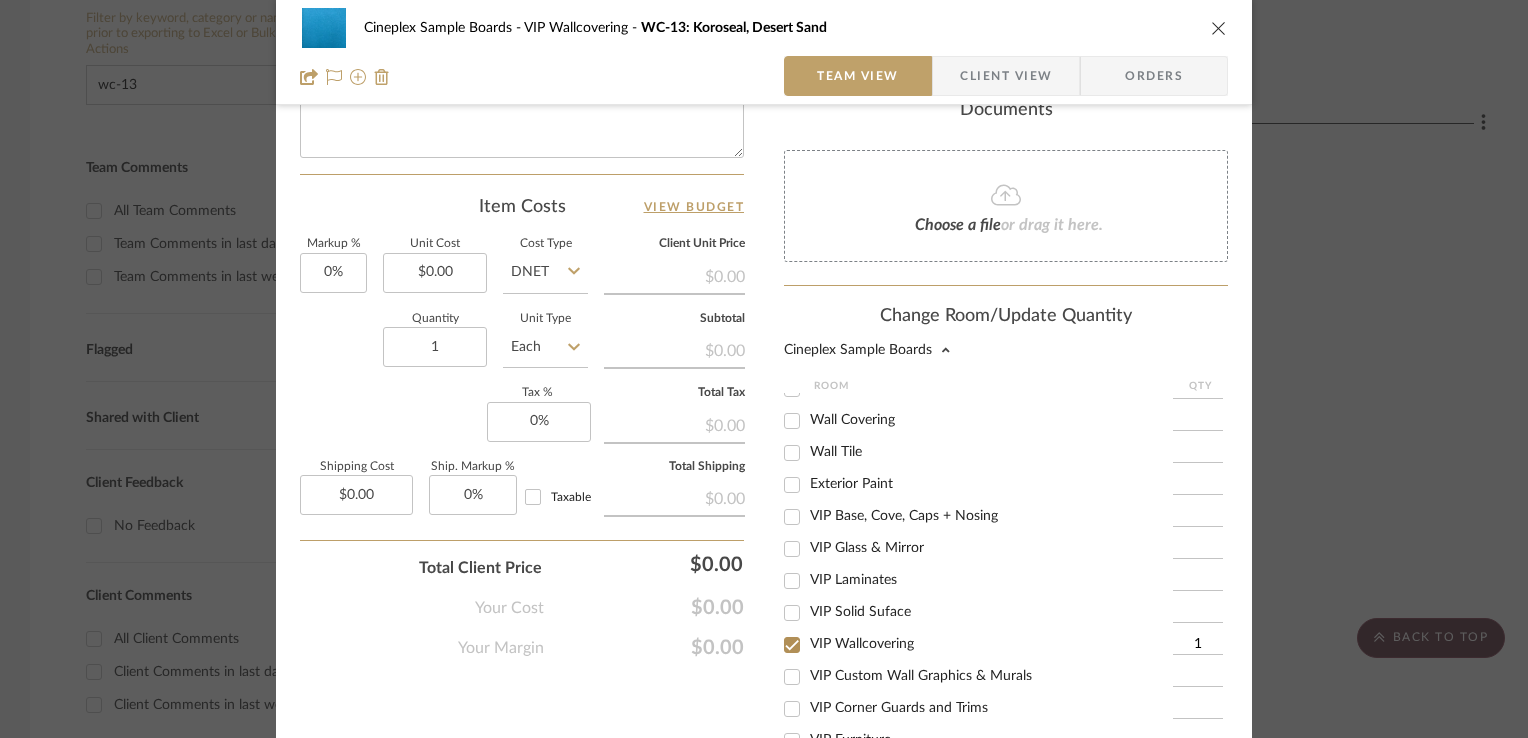 scroll, scrollTop: 363, scrollLeft: 0, axis: vertical 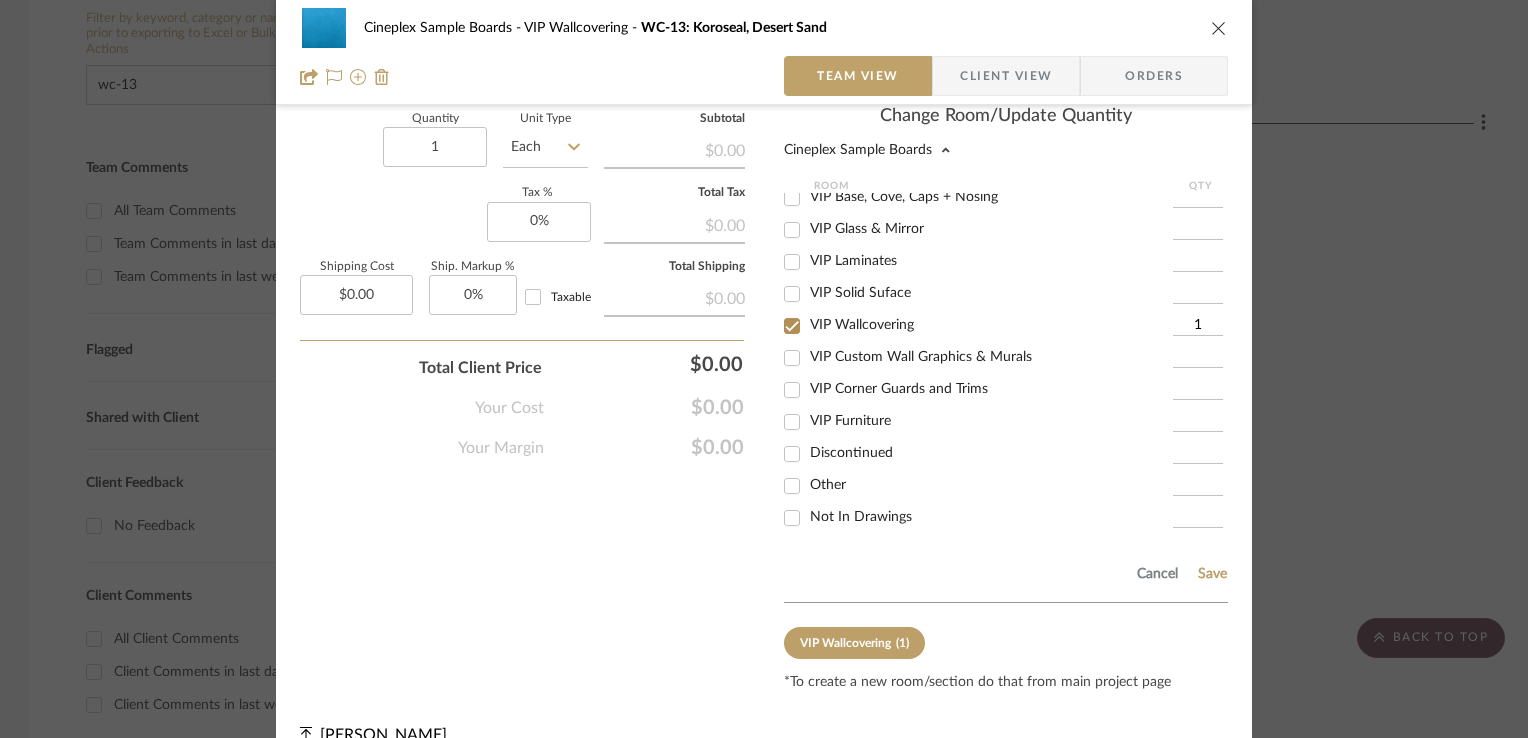 click on "Not In Drawings" at bounding box center [861, 517] 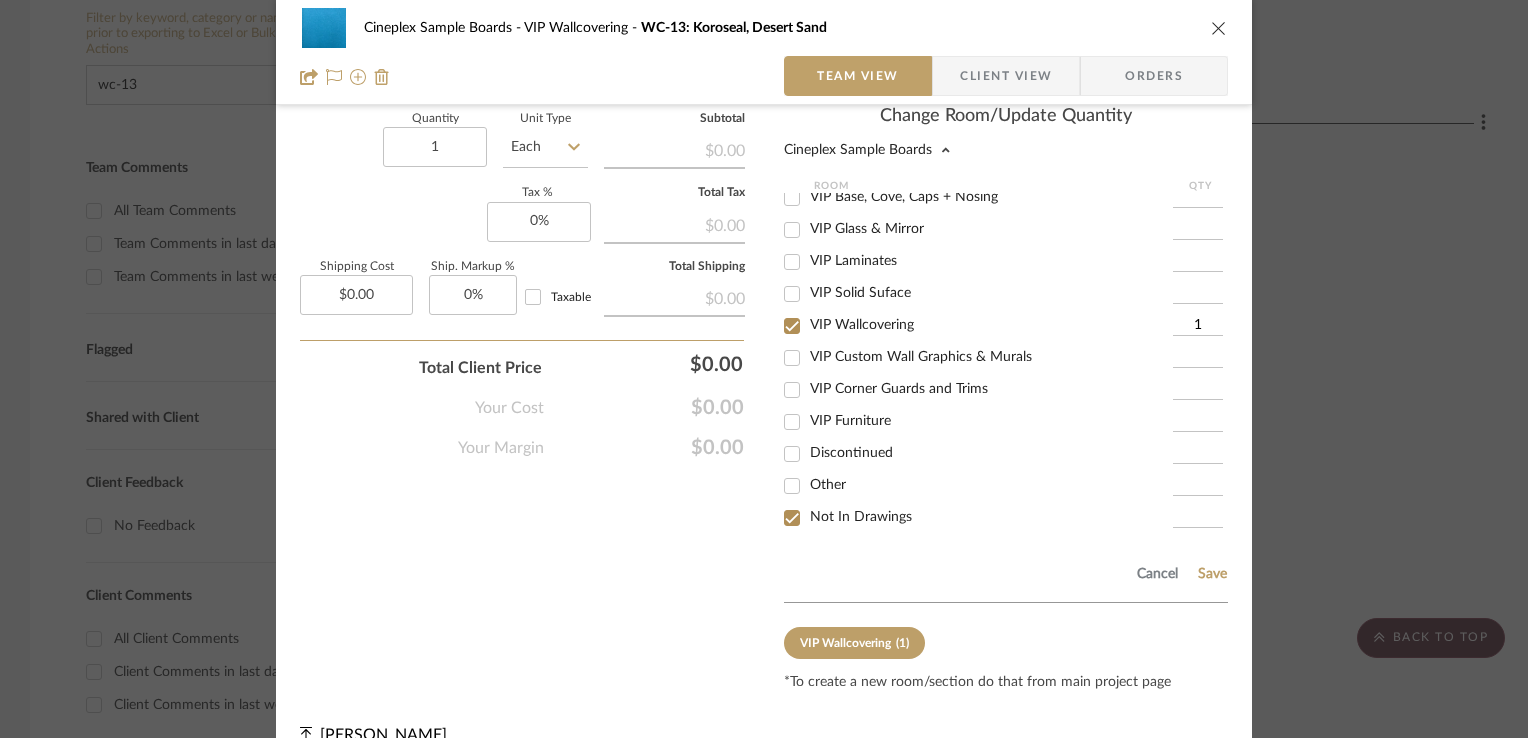 checkbox on "true" 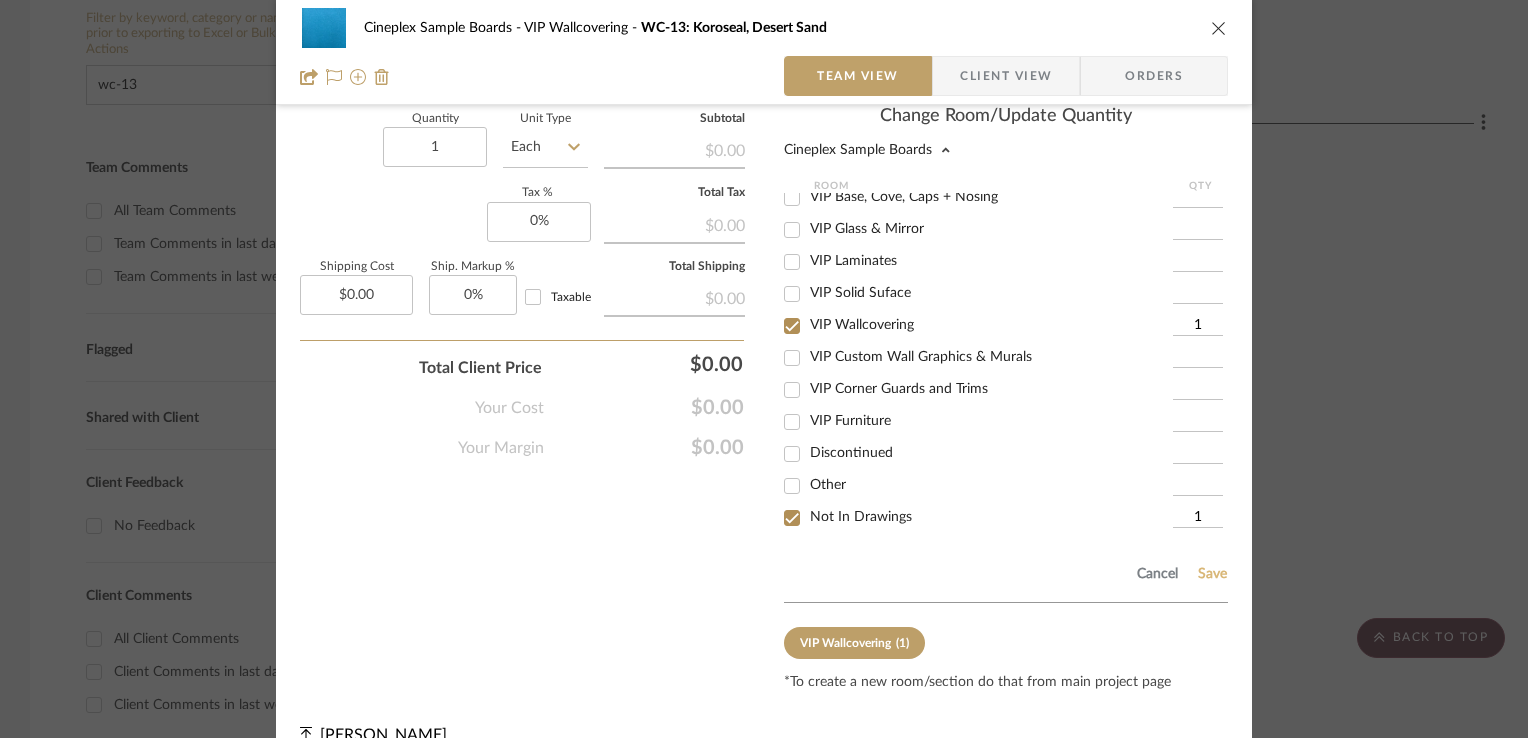 click on "Save" 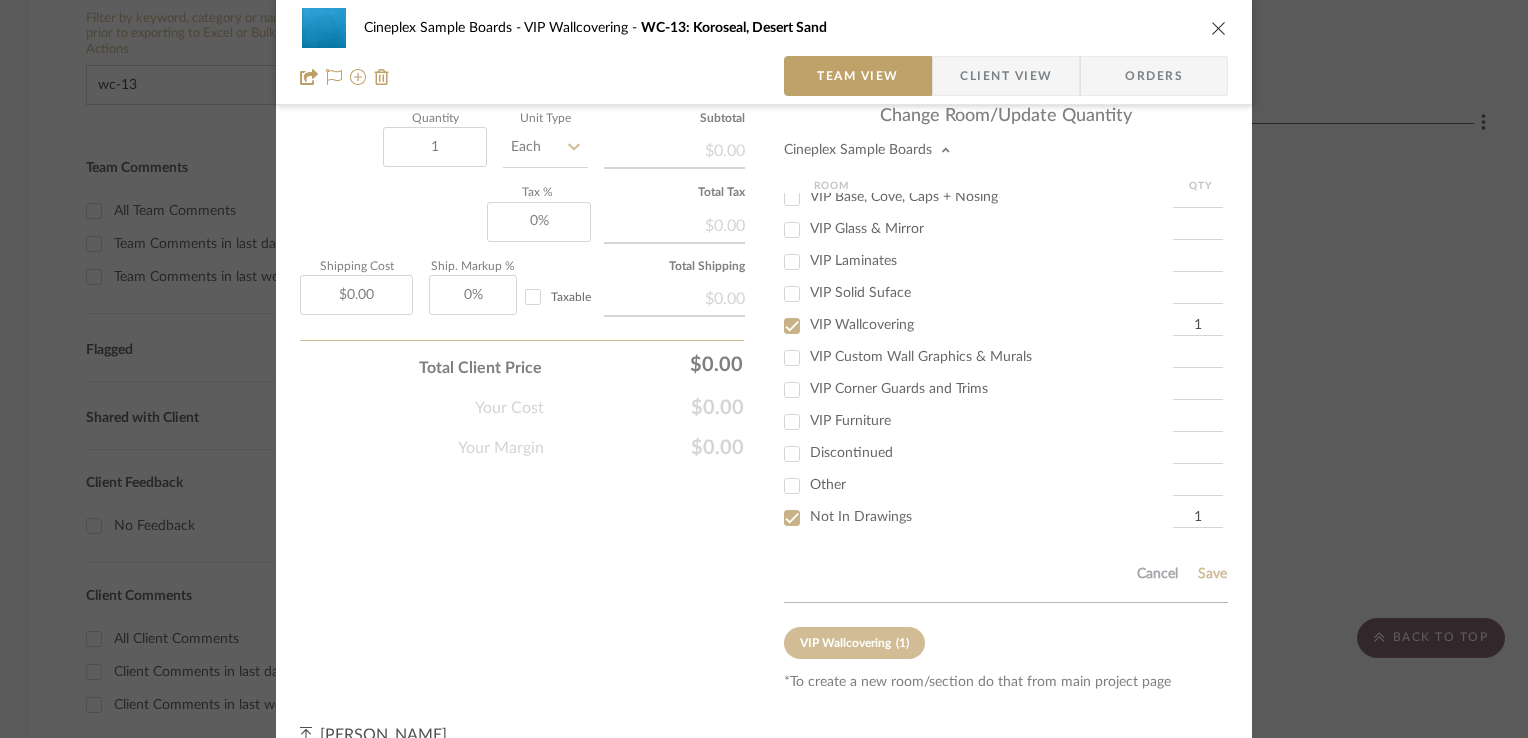type 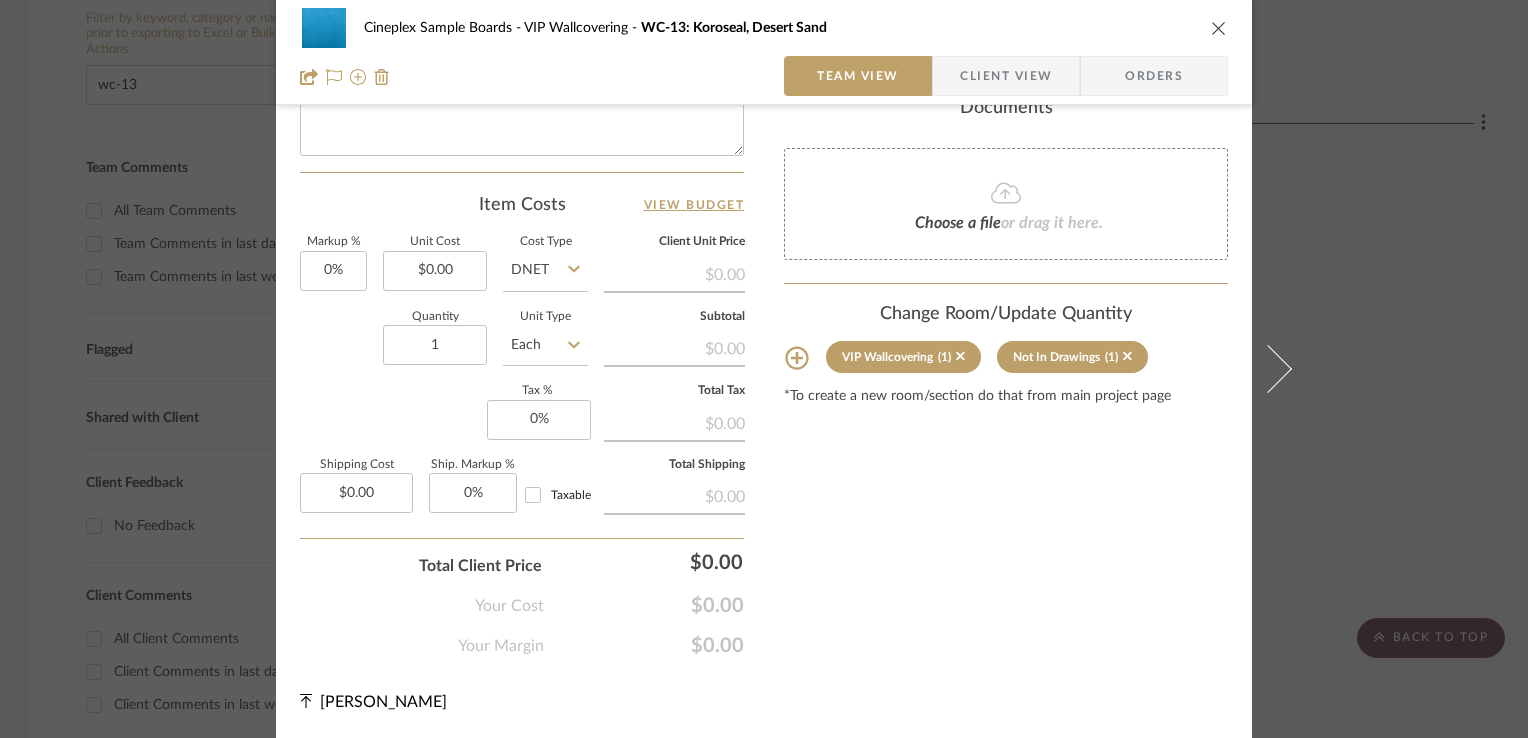 scroll, scrollTop: 1019, scrollLeft: 0, axis: vertical 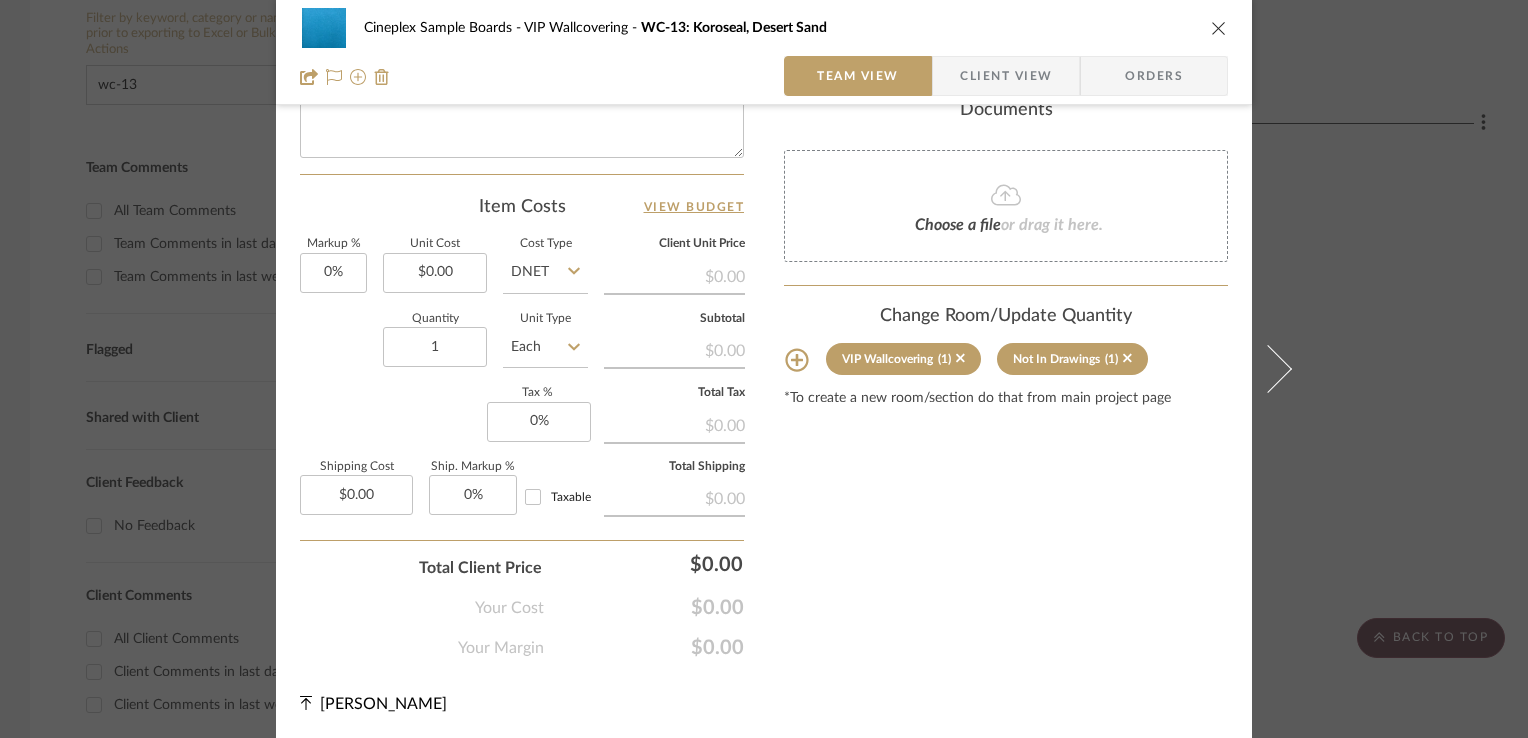 click at bounding box center (1219, 28) 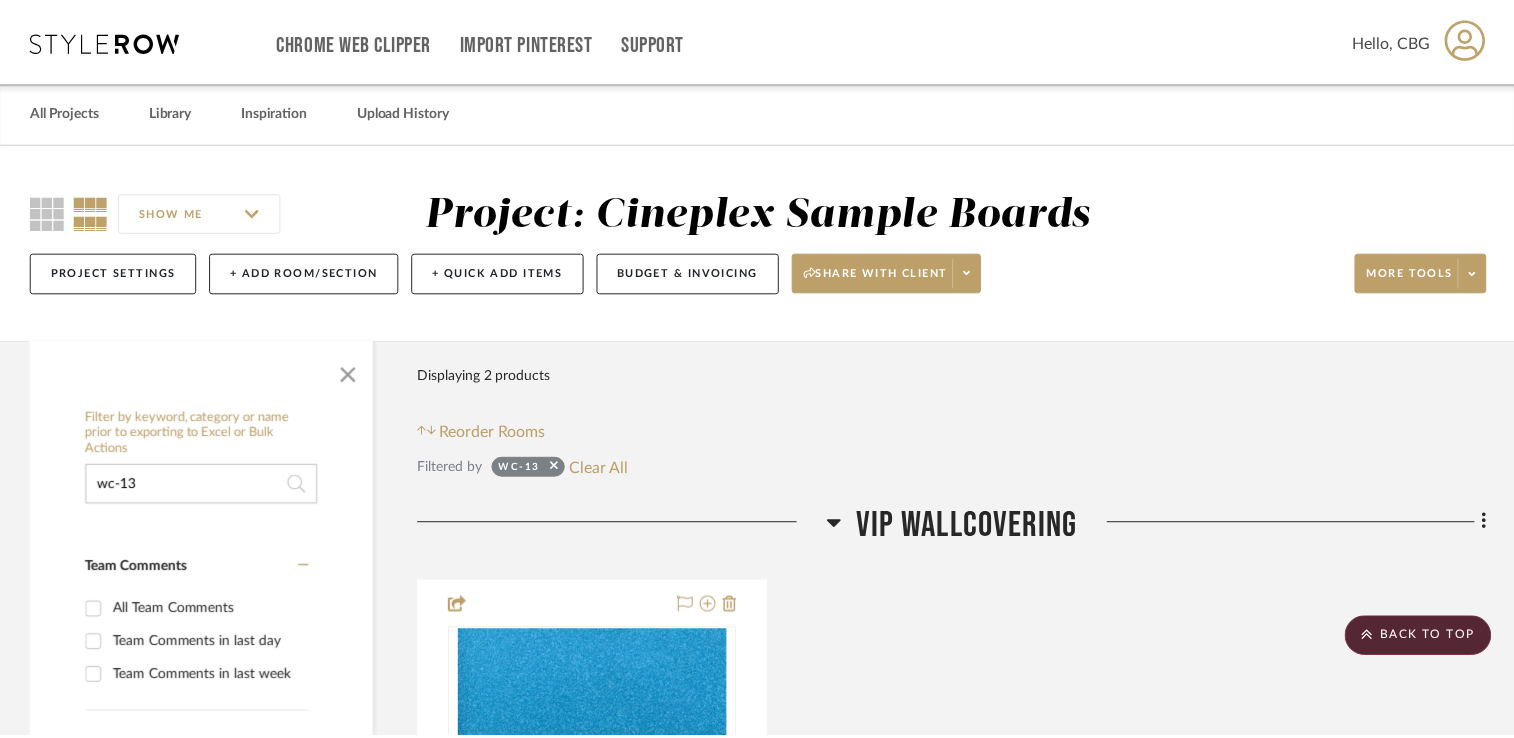 scroll, scrollTop: 400, scrollLeft: 0, axis: vertical 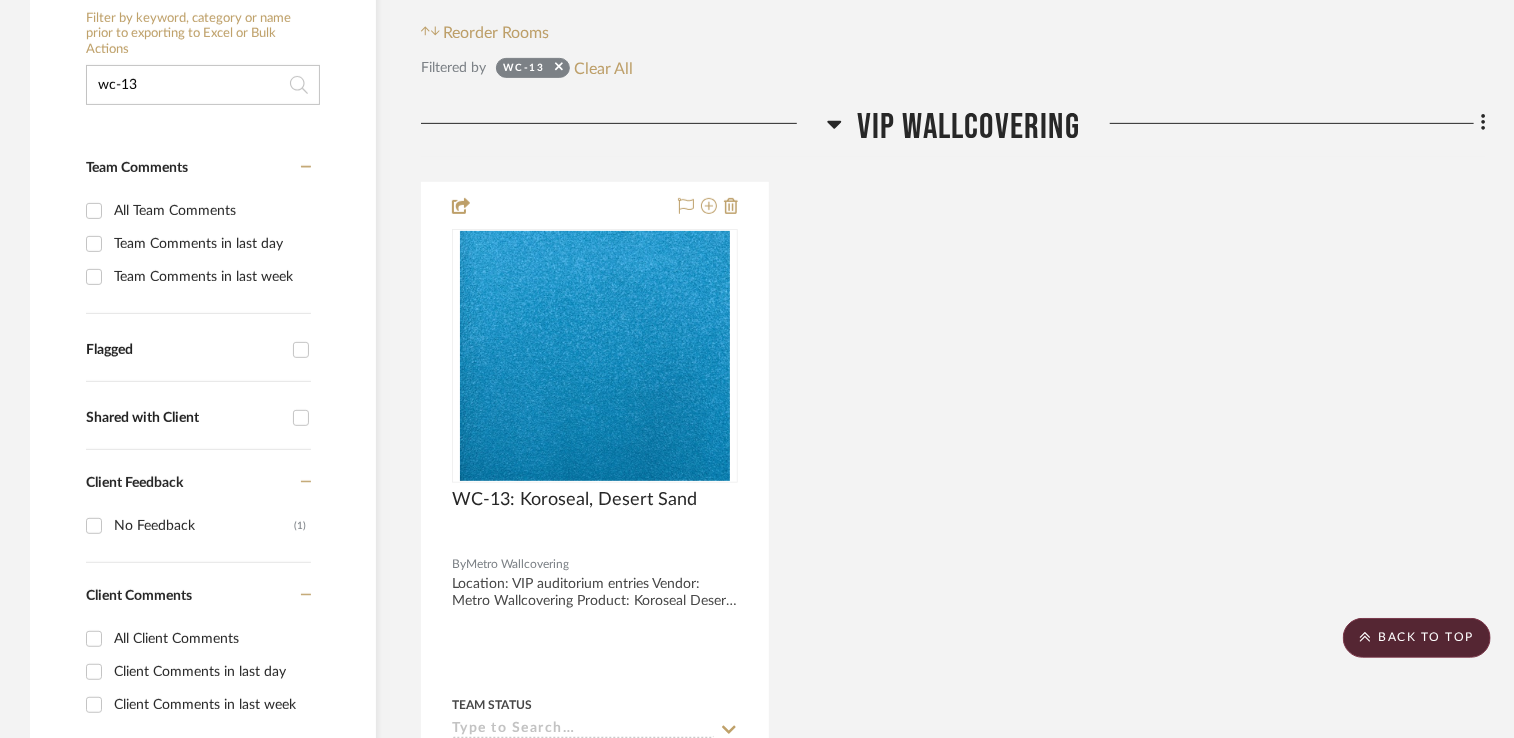 click on "Filter Products   Displaying 2 products  Reorder Rooms" 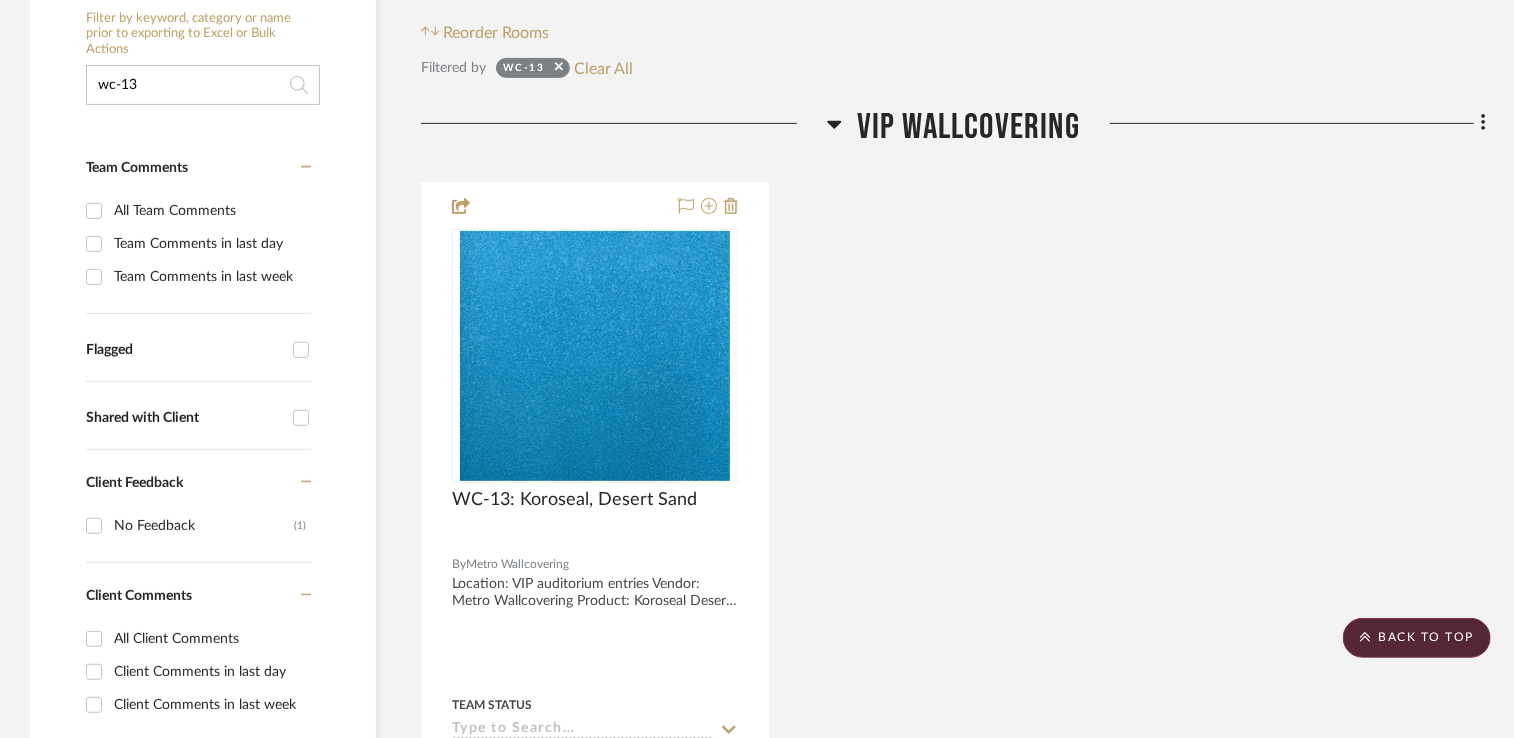 scroll, scrollTop: 0, scrollLeft: 0, axis: both 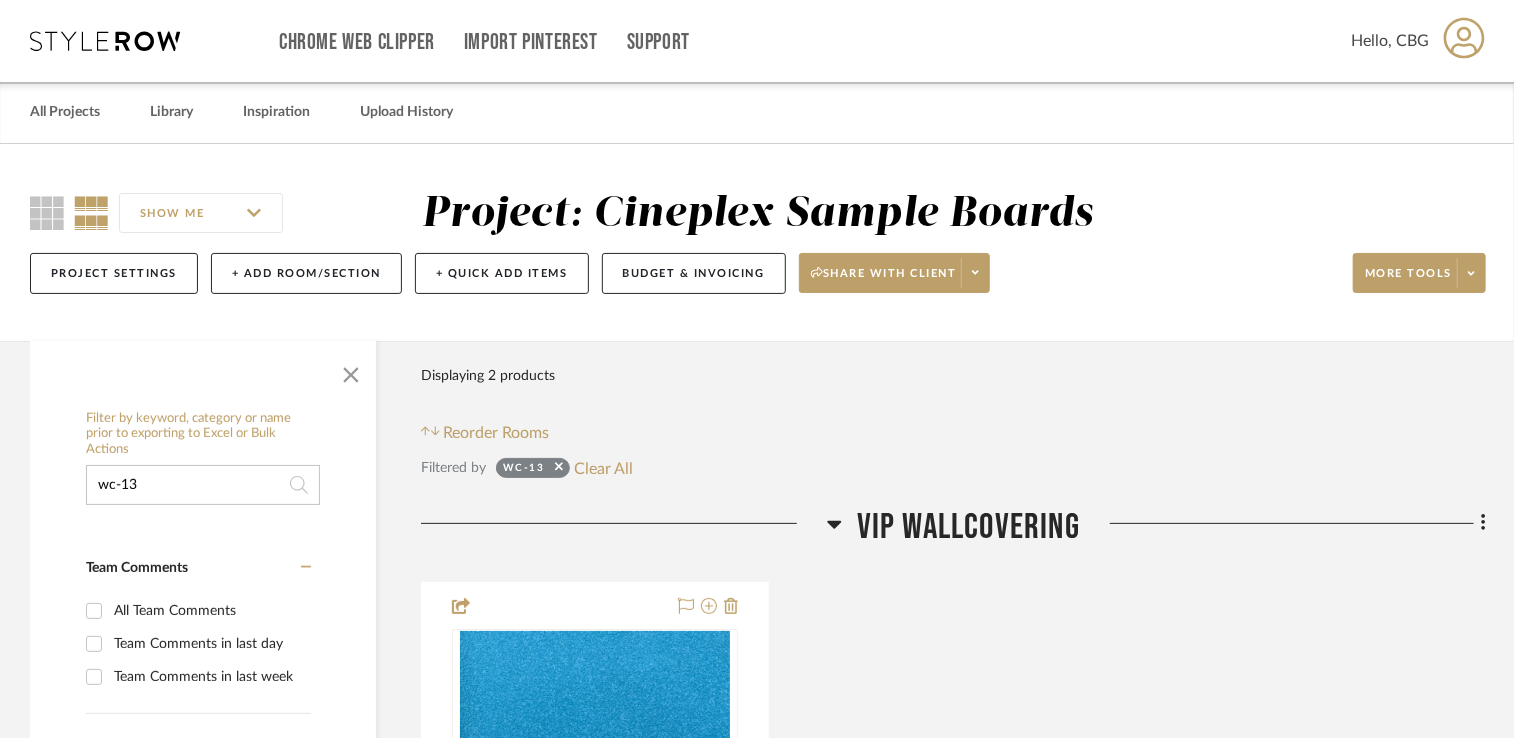 drag, startPoint x: 180, startPoint y: 495, endPoint x: 0, endPoint y: 492, distance: 180.025 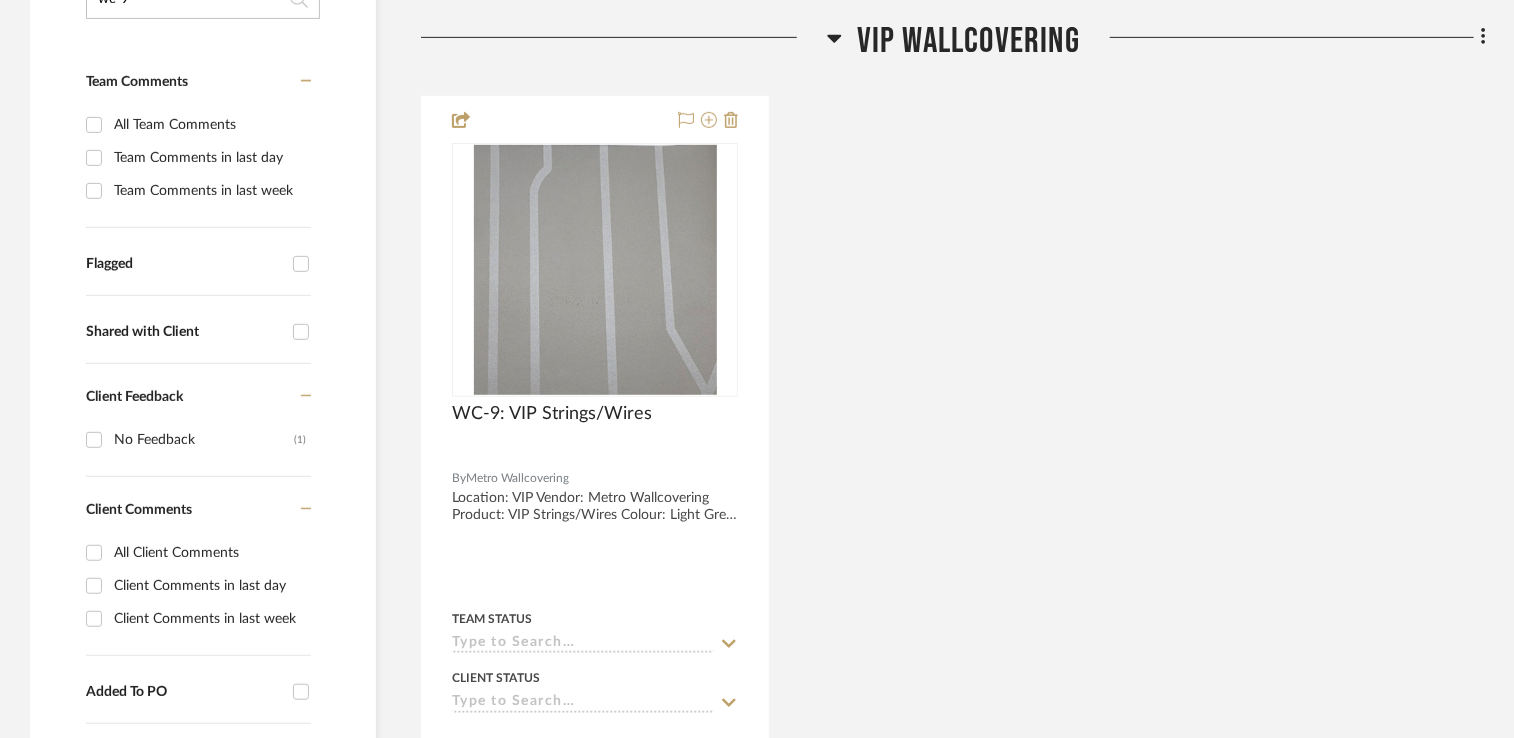 scroll, scrollTop: 500, scrollLeft: 0, axis: vertical 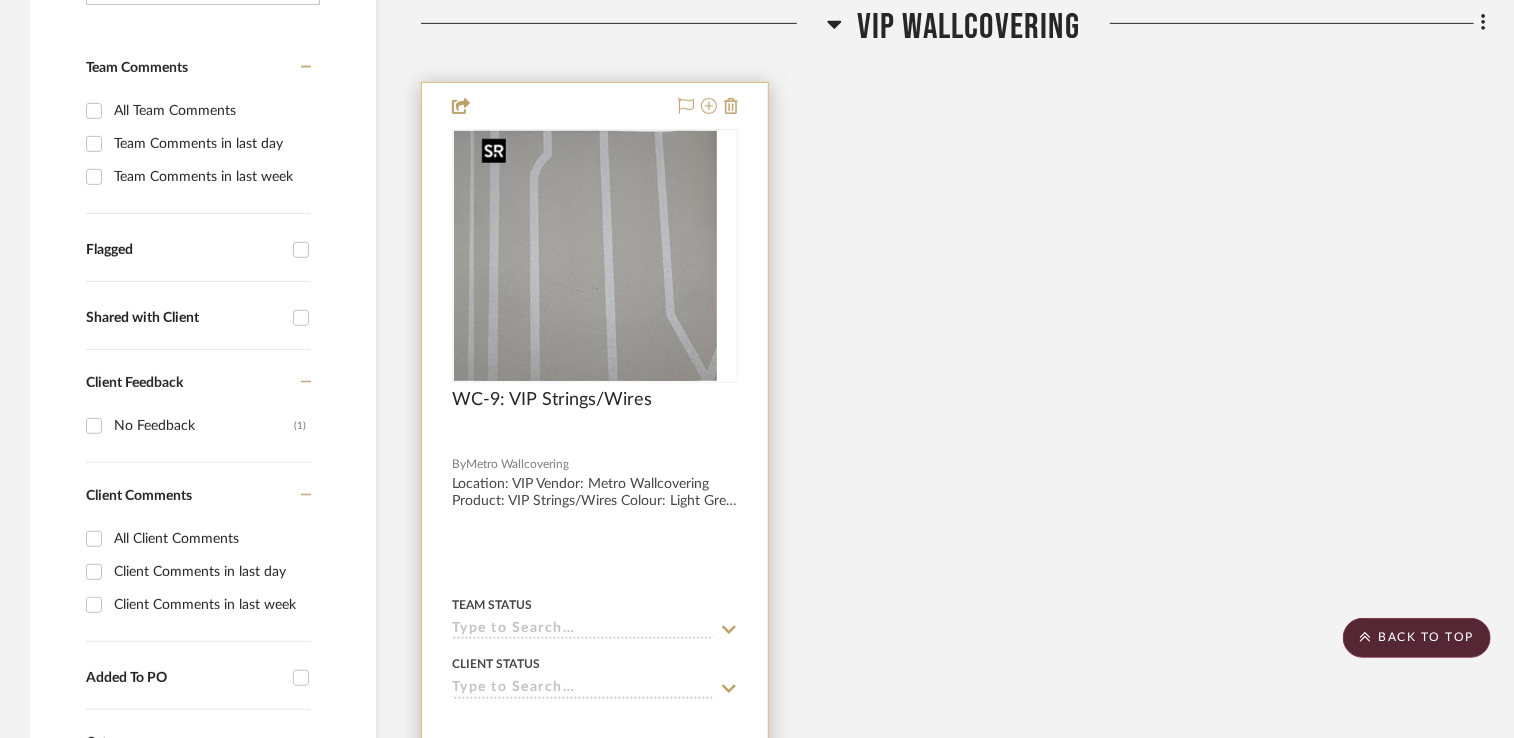 type on "wc-9" 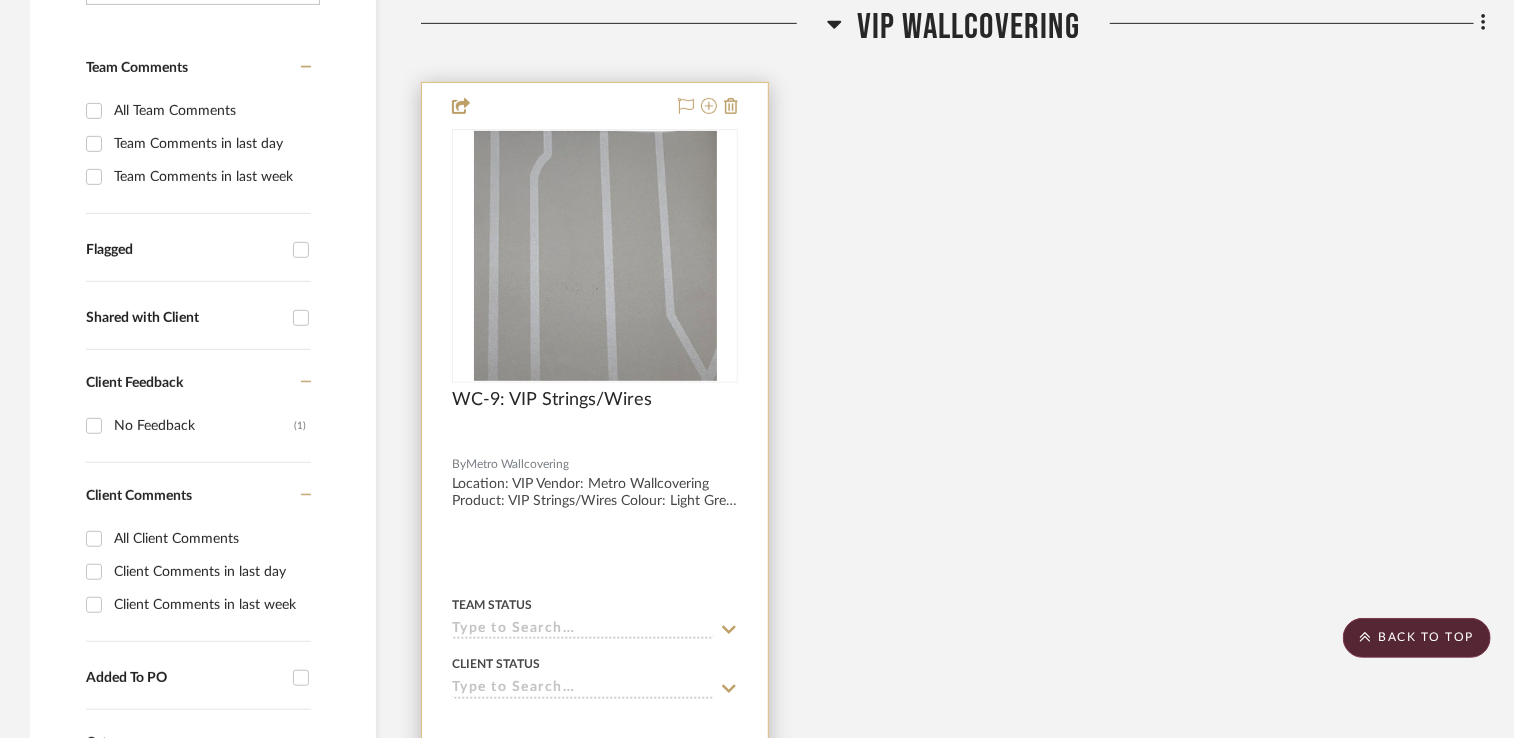click at bounding box center [595, 520] 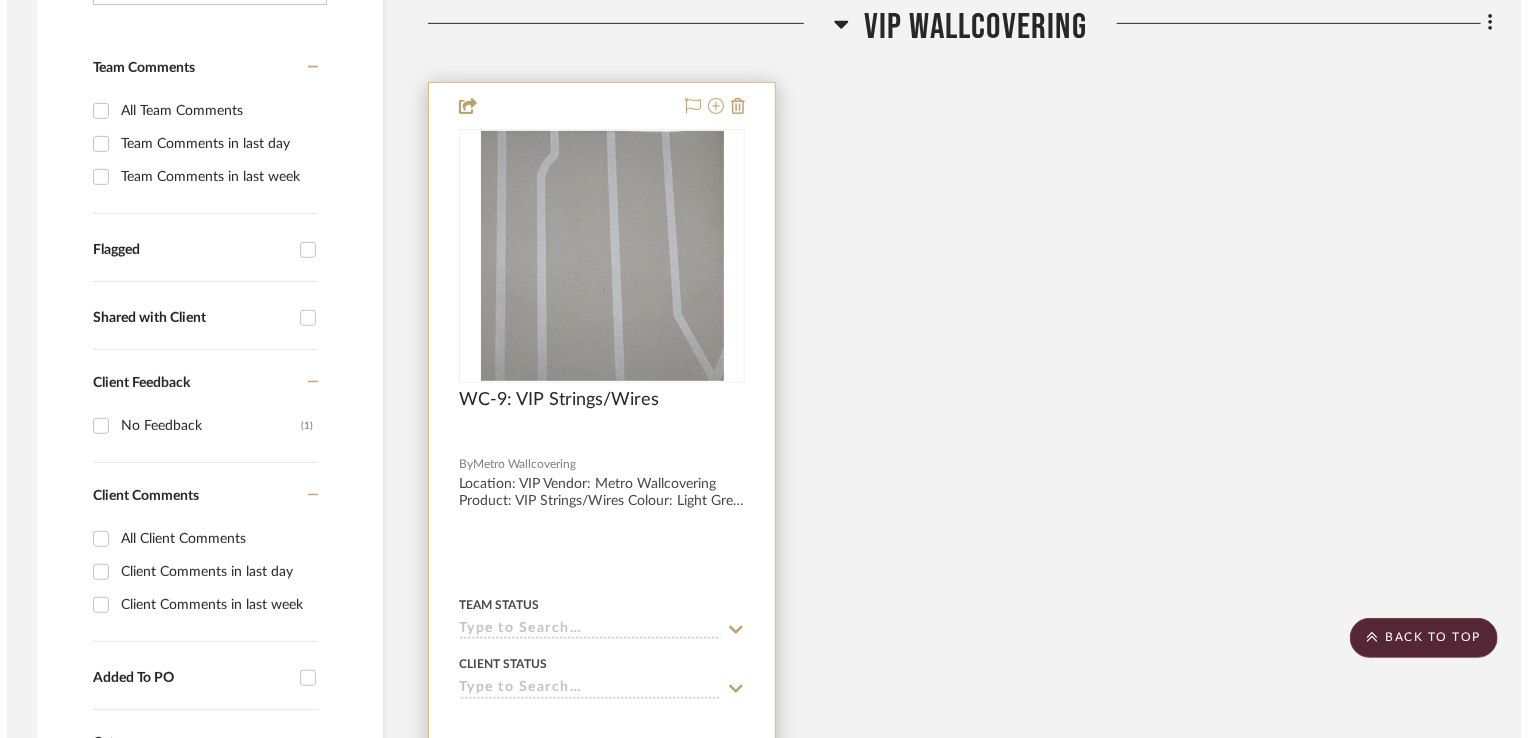 scroll, scrollTop: 0, scrollLeft: 0, axis: both 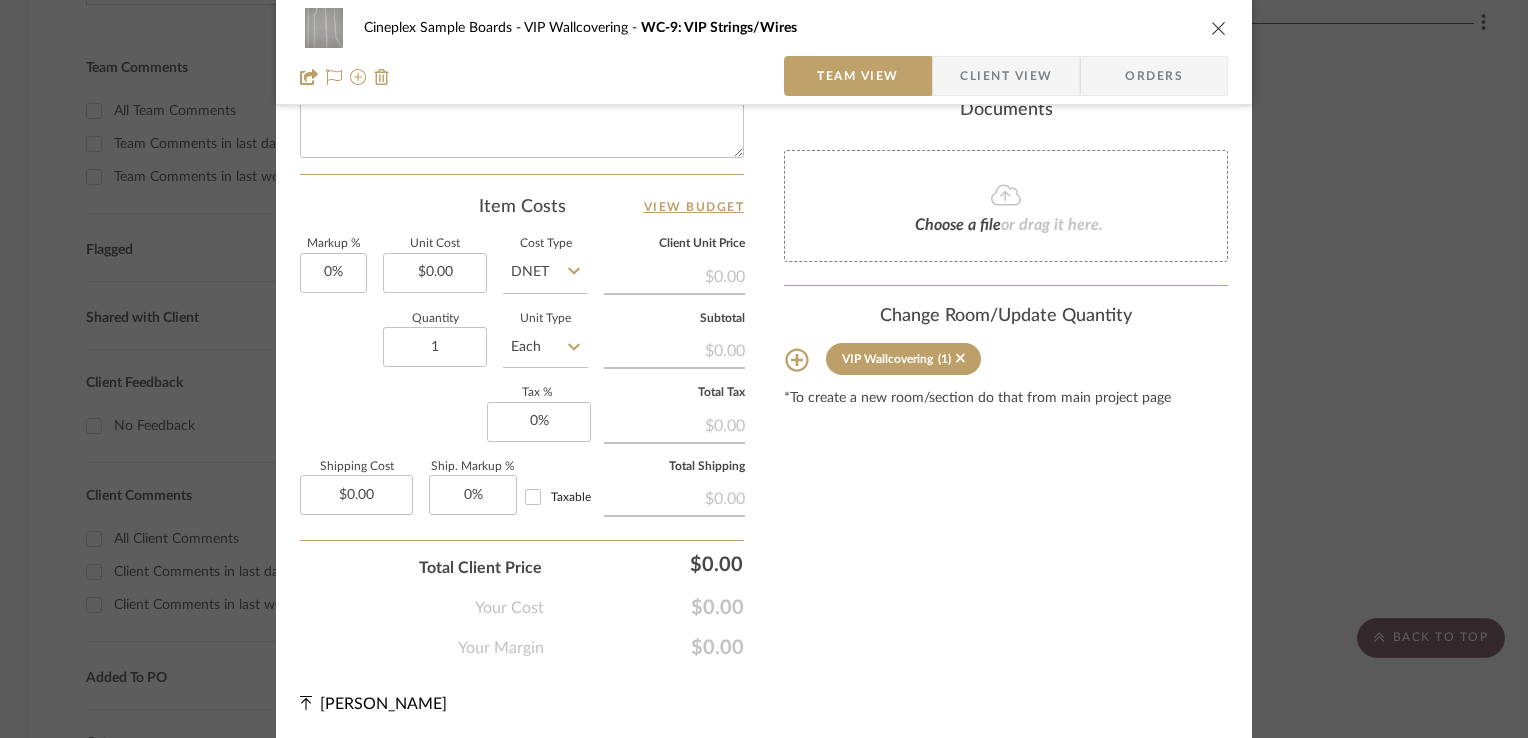 click 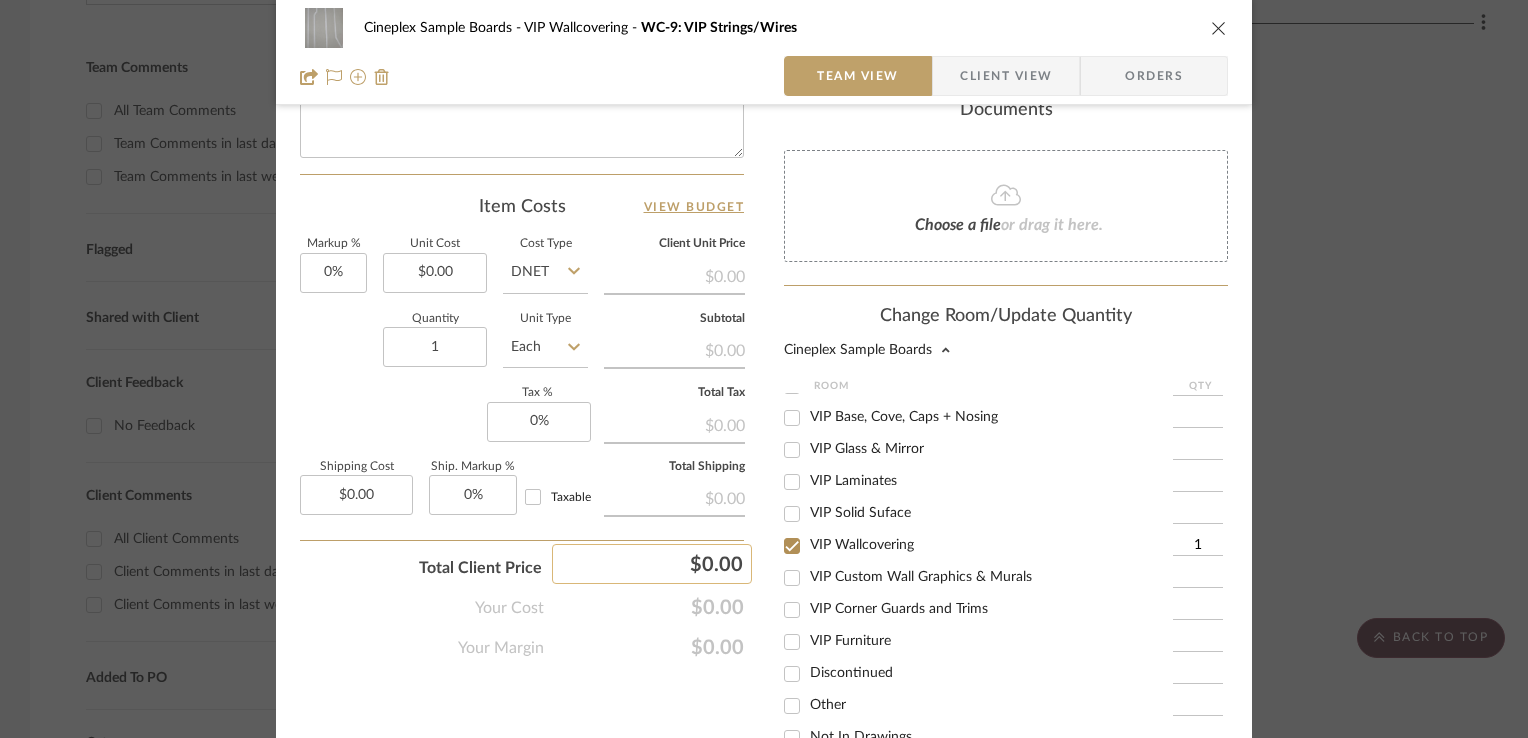 scroll, scrollTop: 363, scrollLeft: 0, axis: vertical 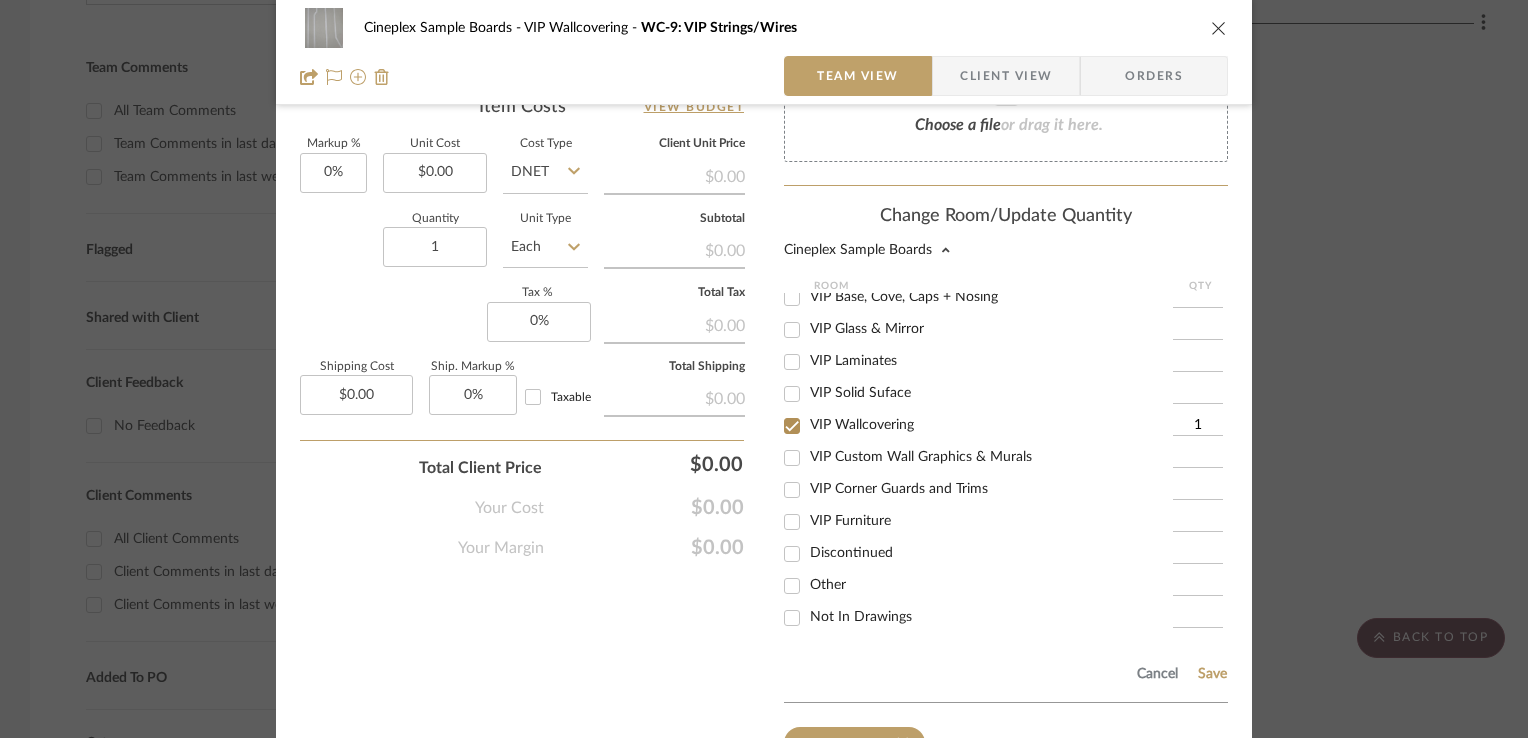 drag, startPoint x: 893, startPoint y: 618, endPoint x: 904, endPoint y: 618, distance: 11 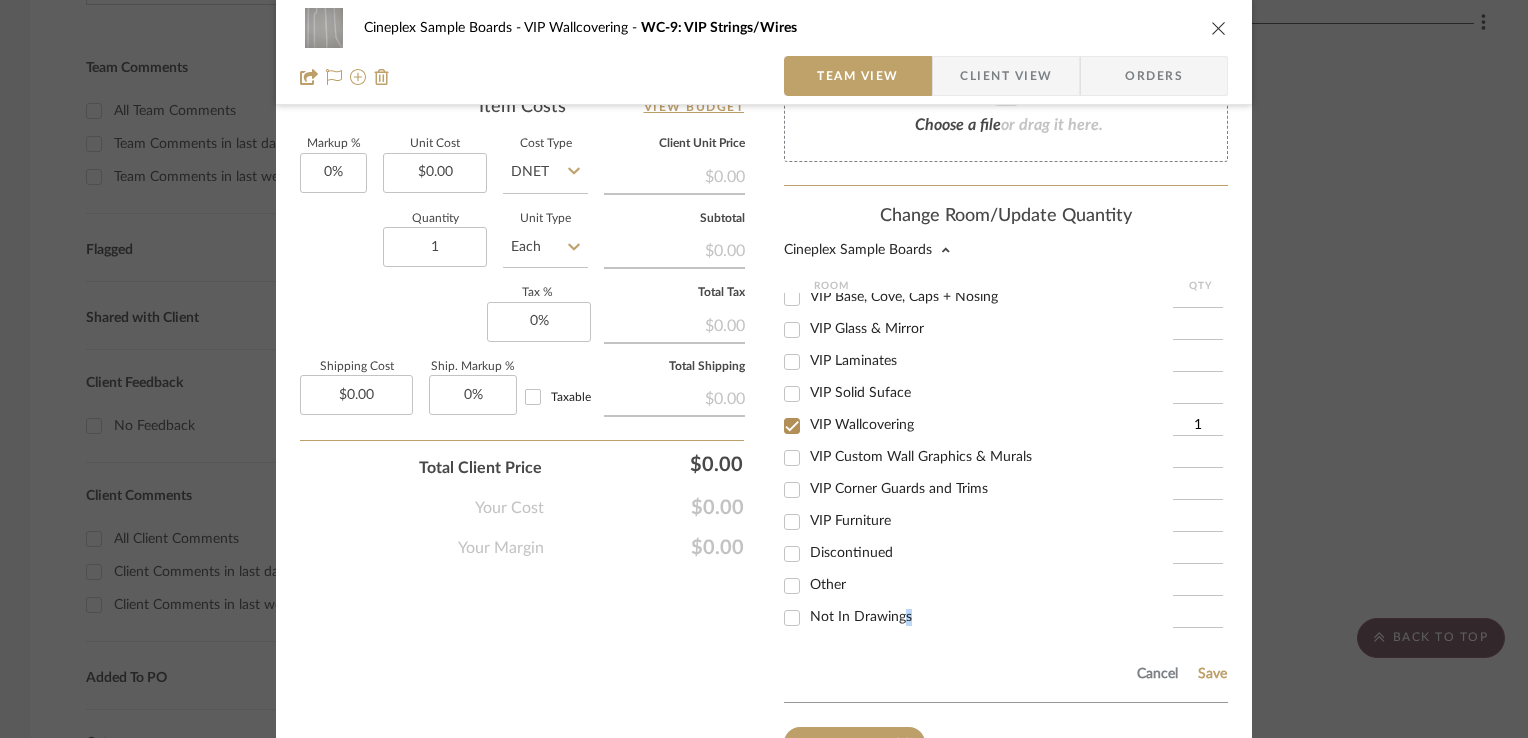 click on "Not In Drawings" at bounding box center (991, 617) 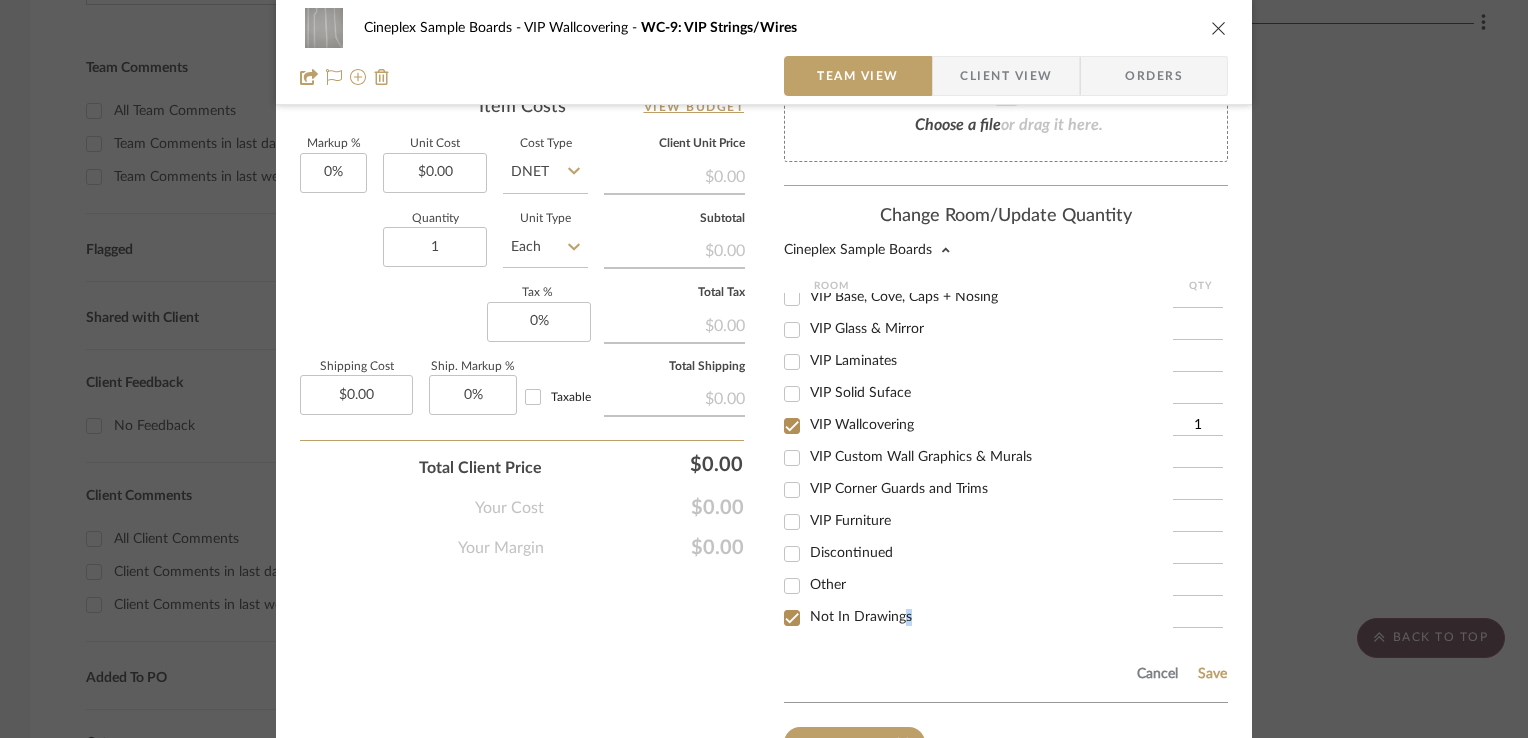 checkbox on "true" 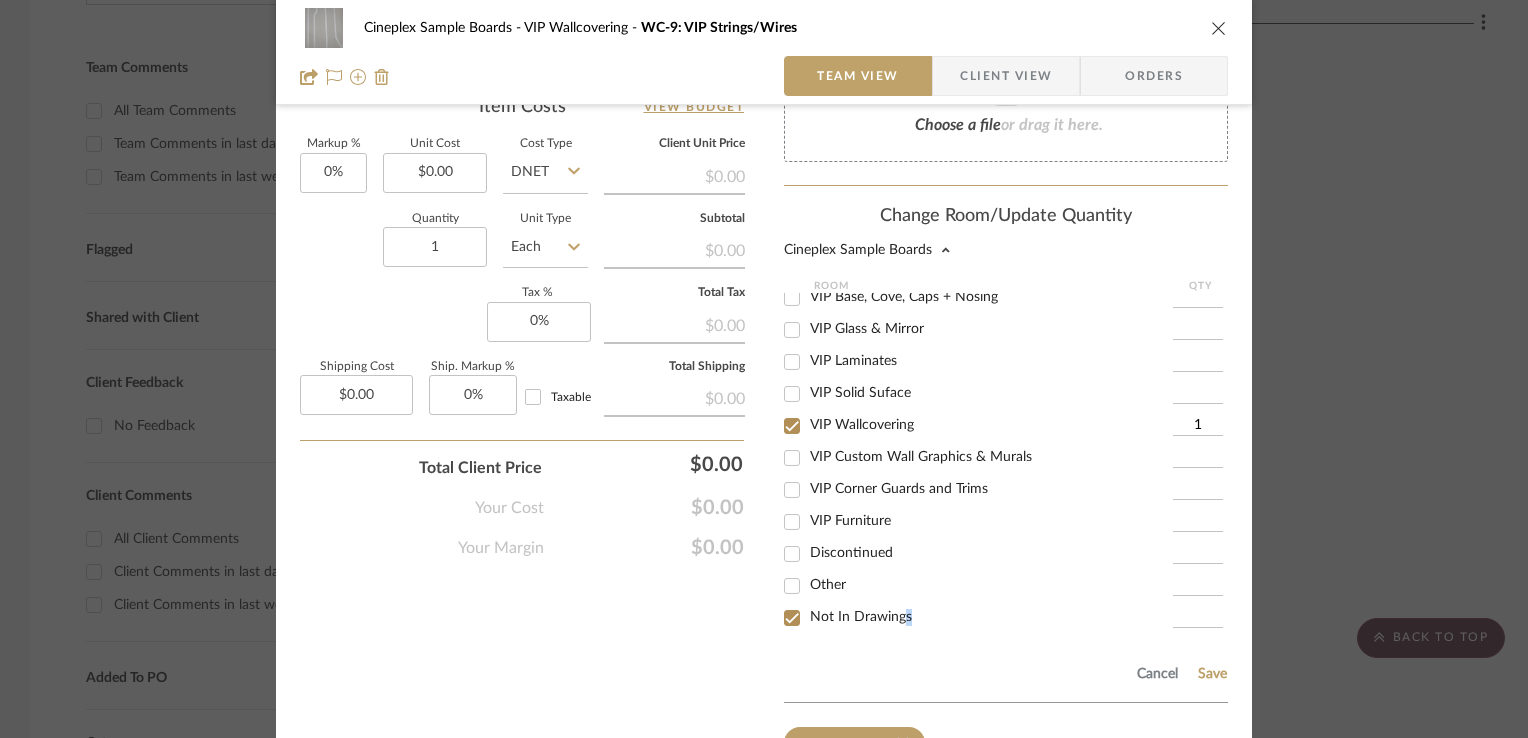 type on "1" 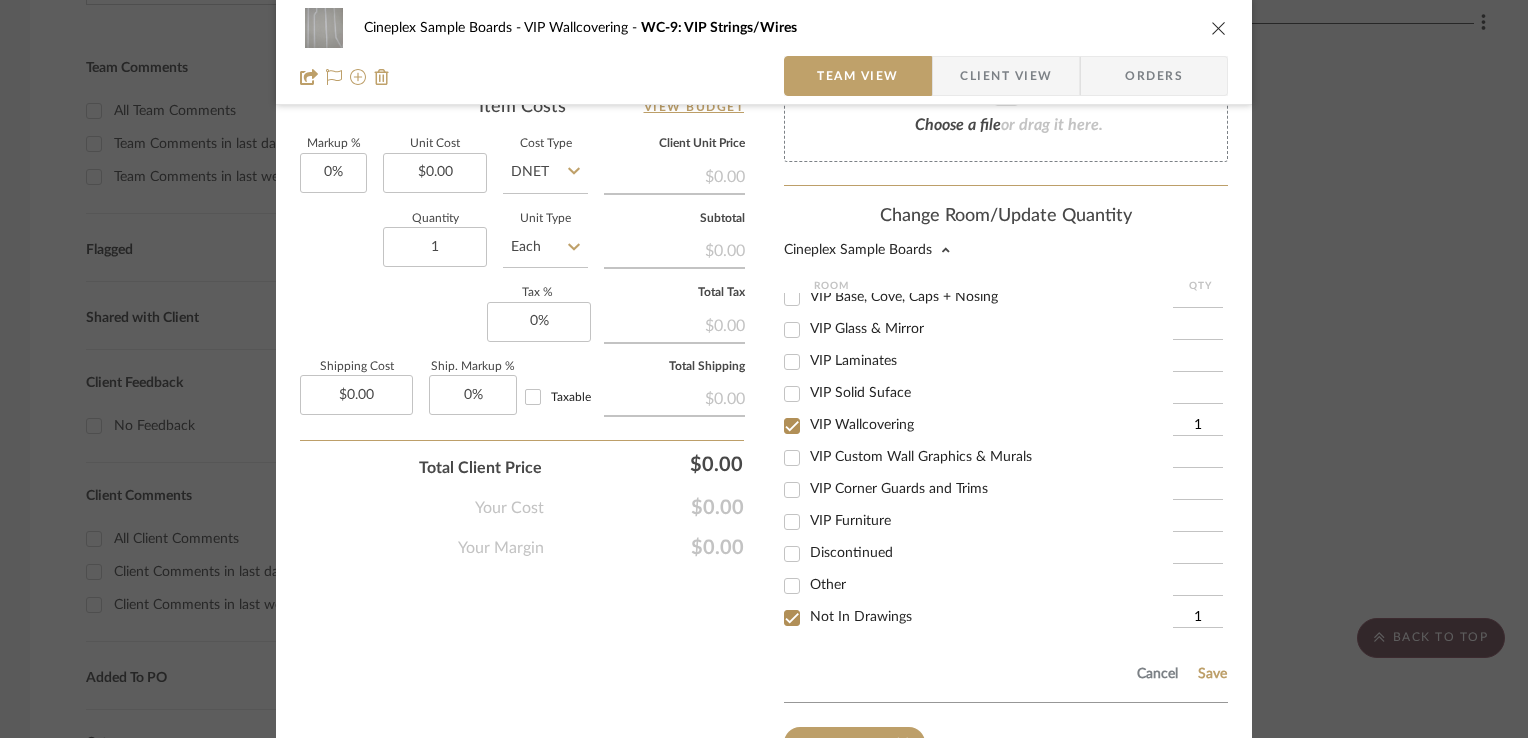 click on "Not In Drawings" at bounding box center [978, 618] 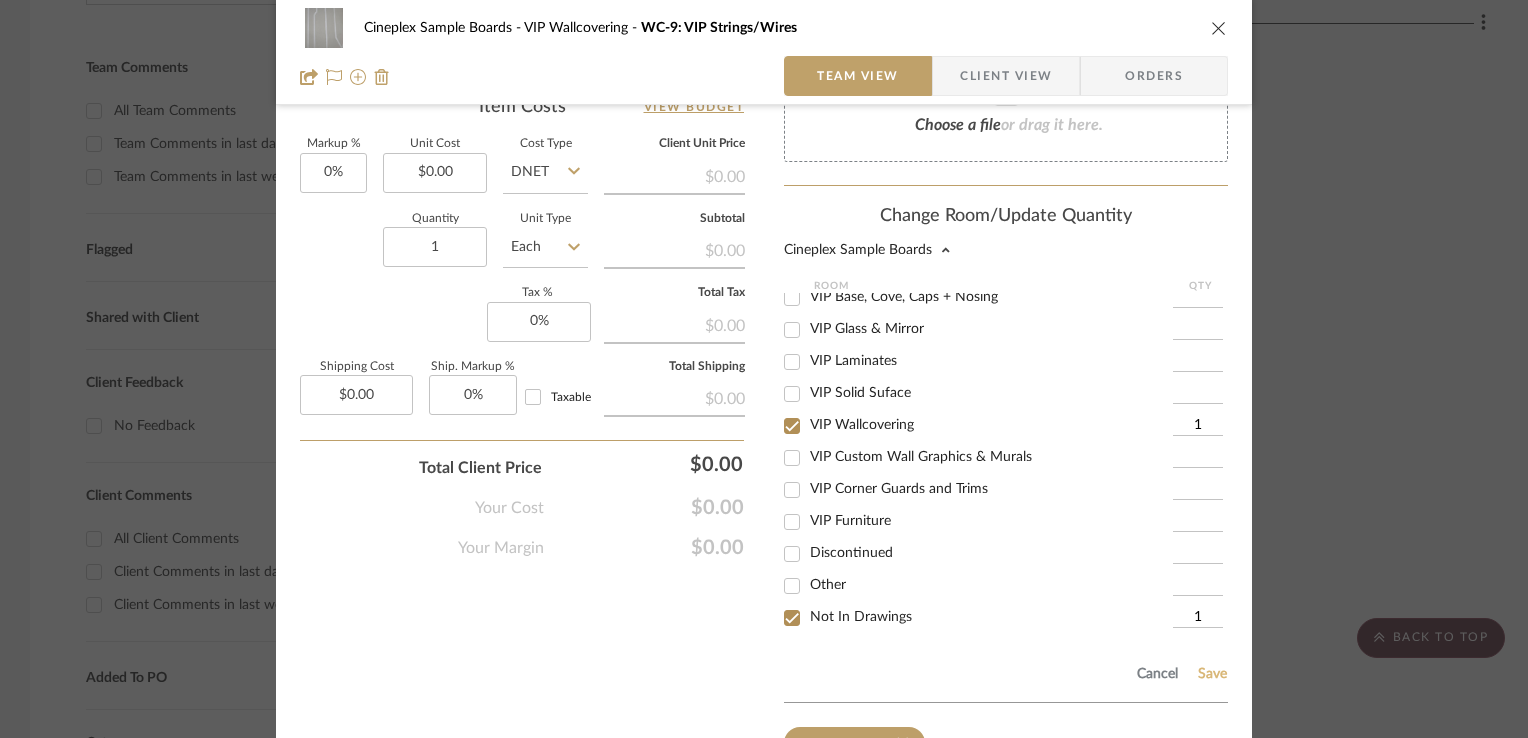 click on "Save" 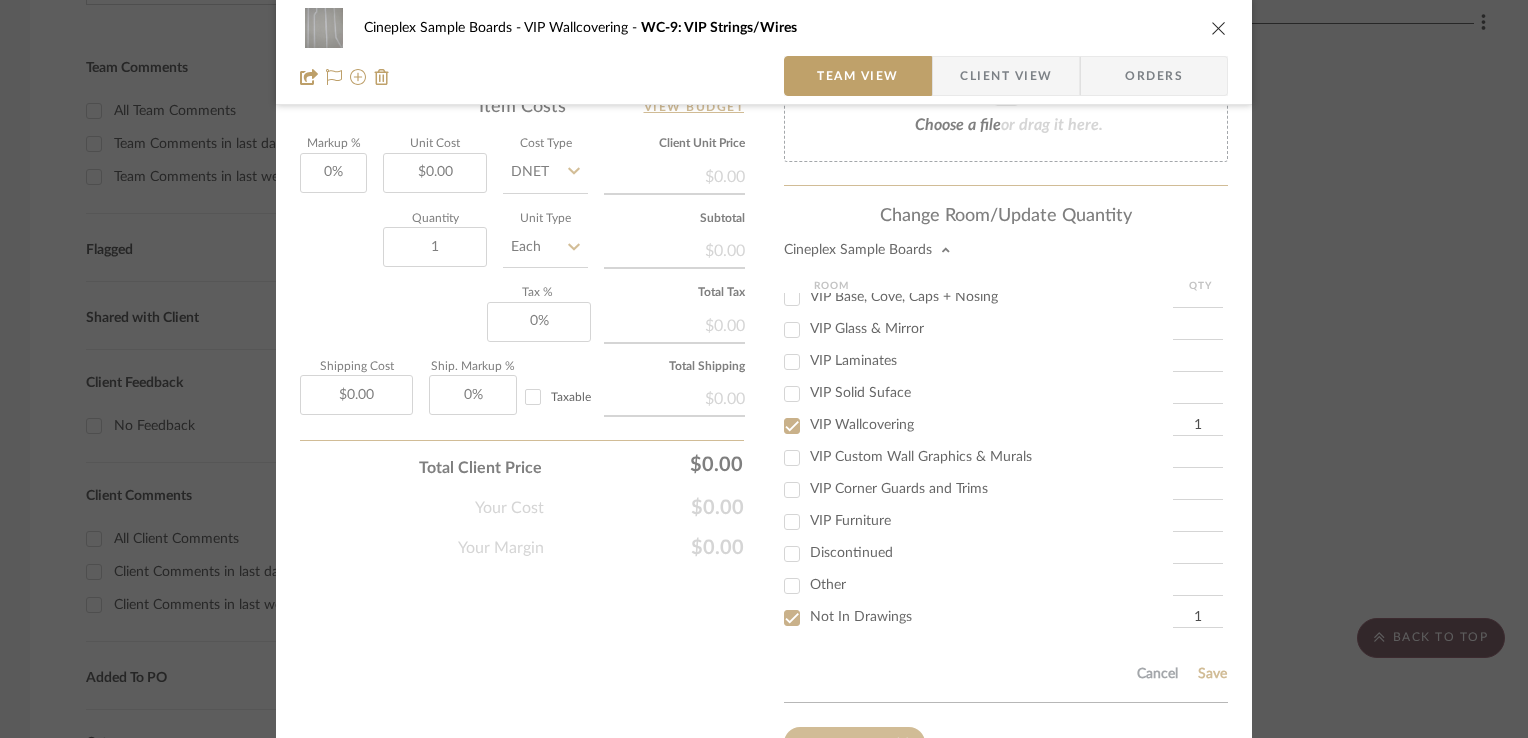 type 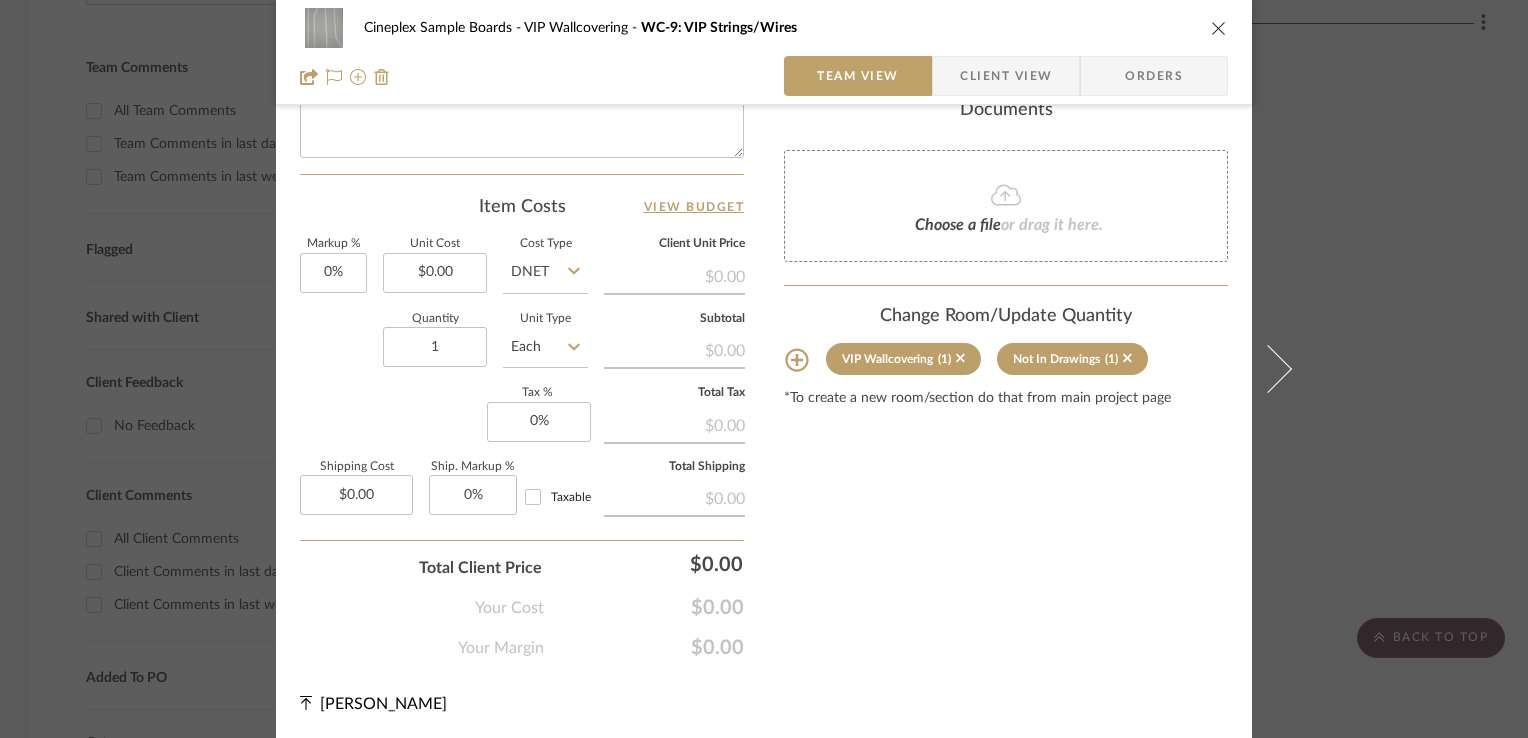 click at bounding box center (1219, 28) 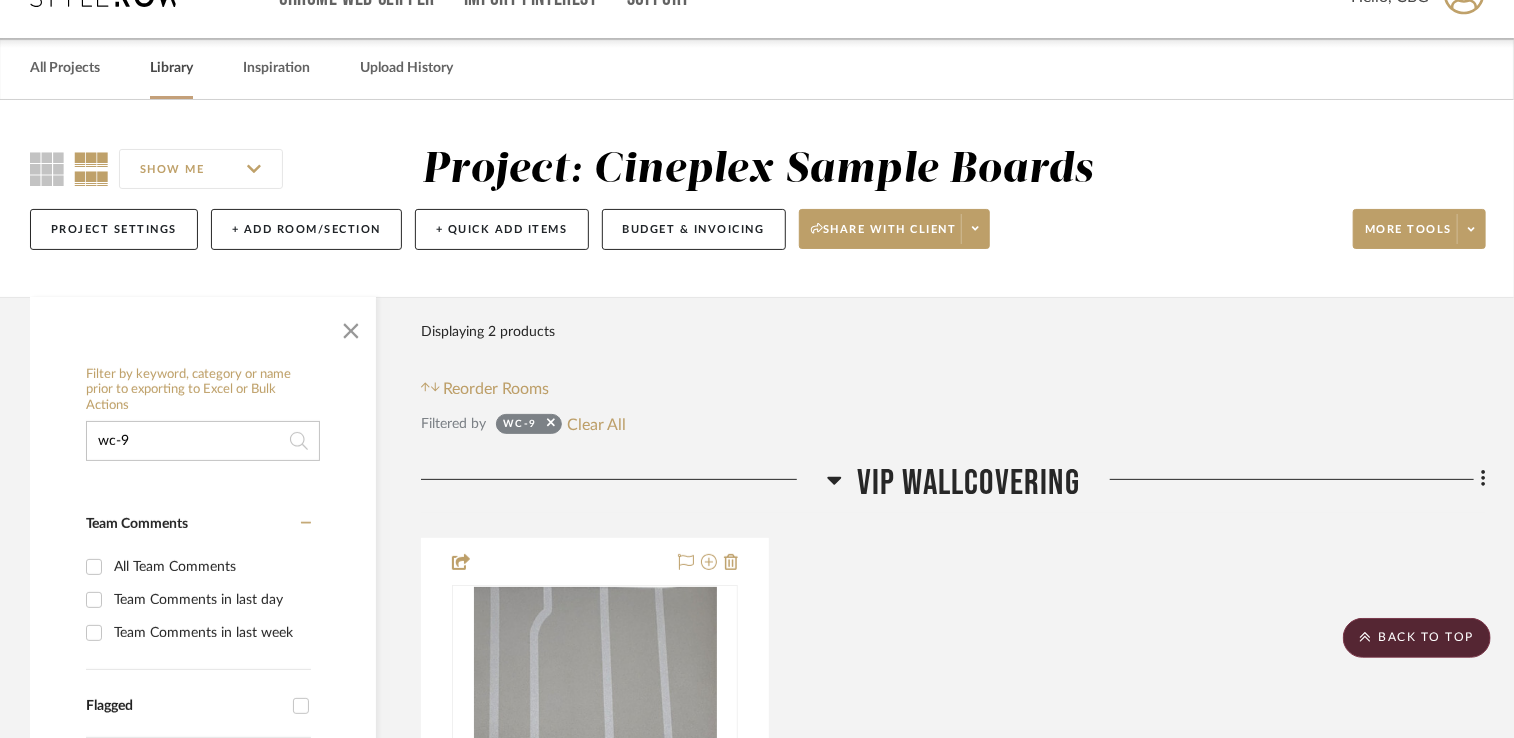 scroll, scrollTop: 0, scrollLeft: 0, axis: both 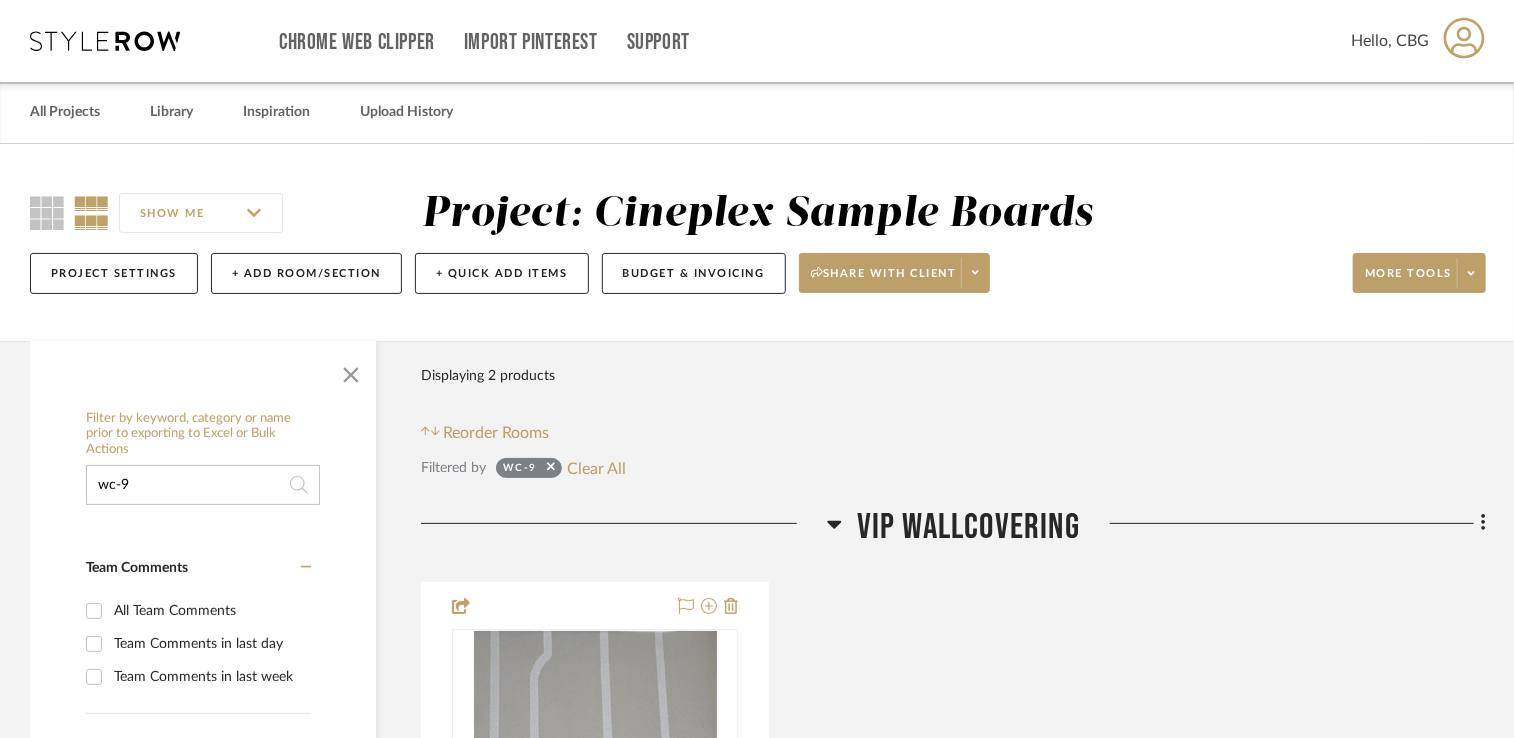 click on "wc-9" 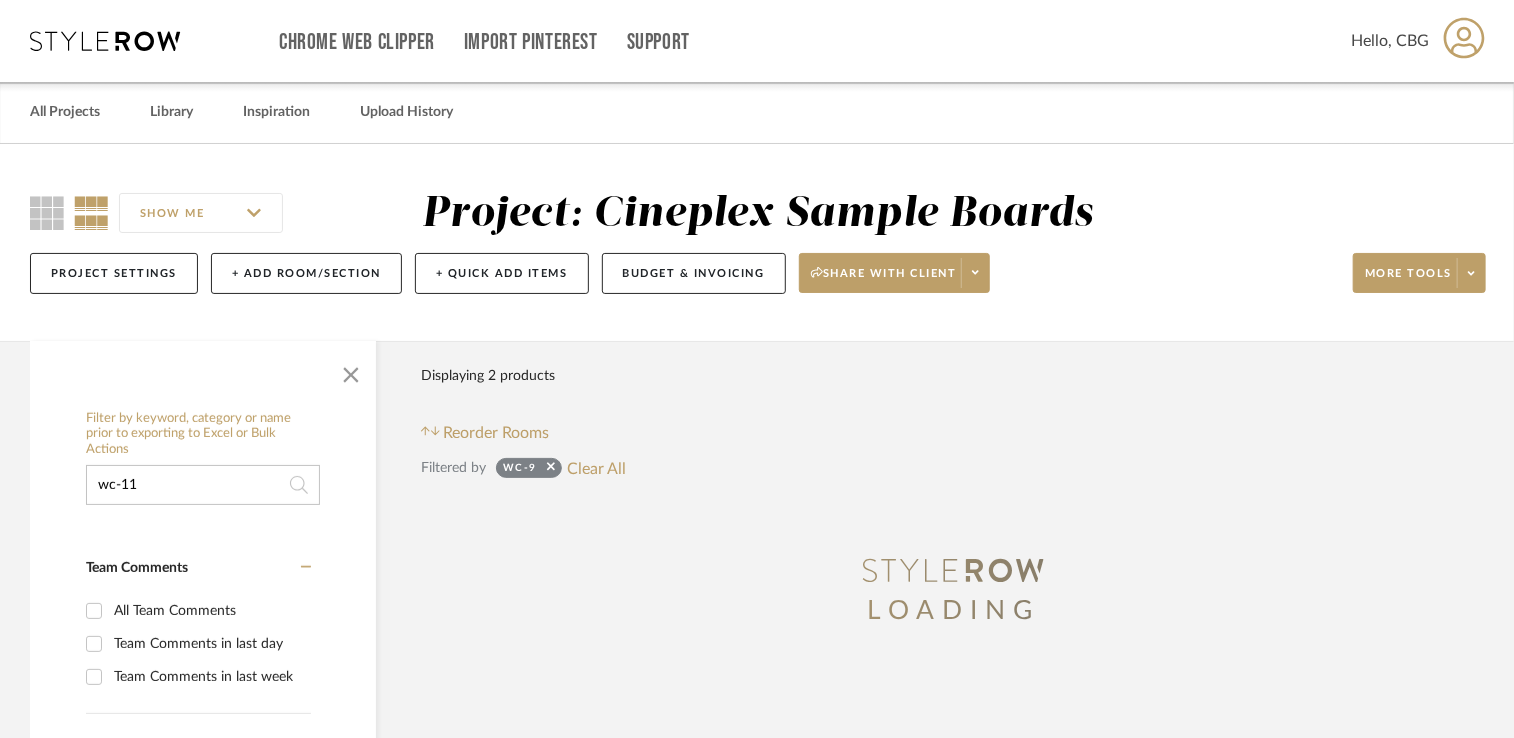 type on "wc-11" 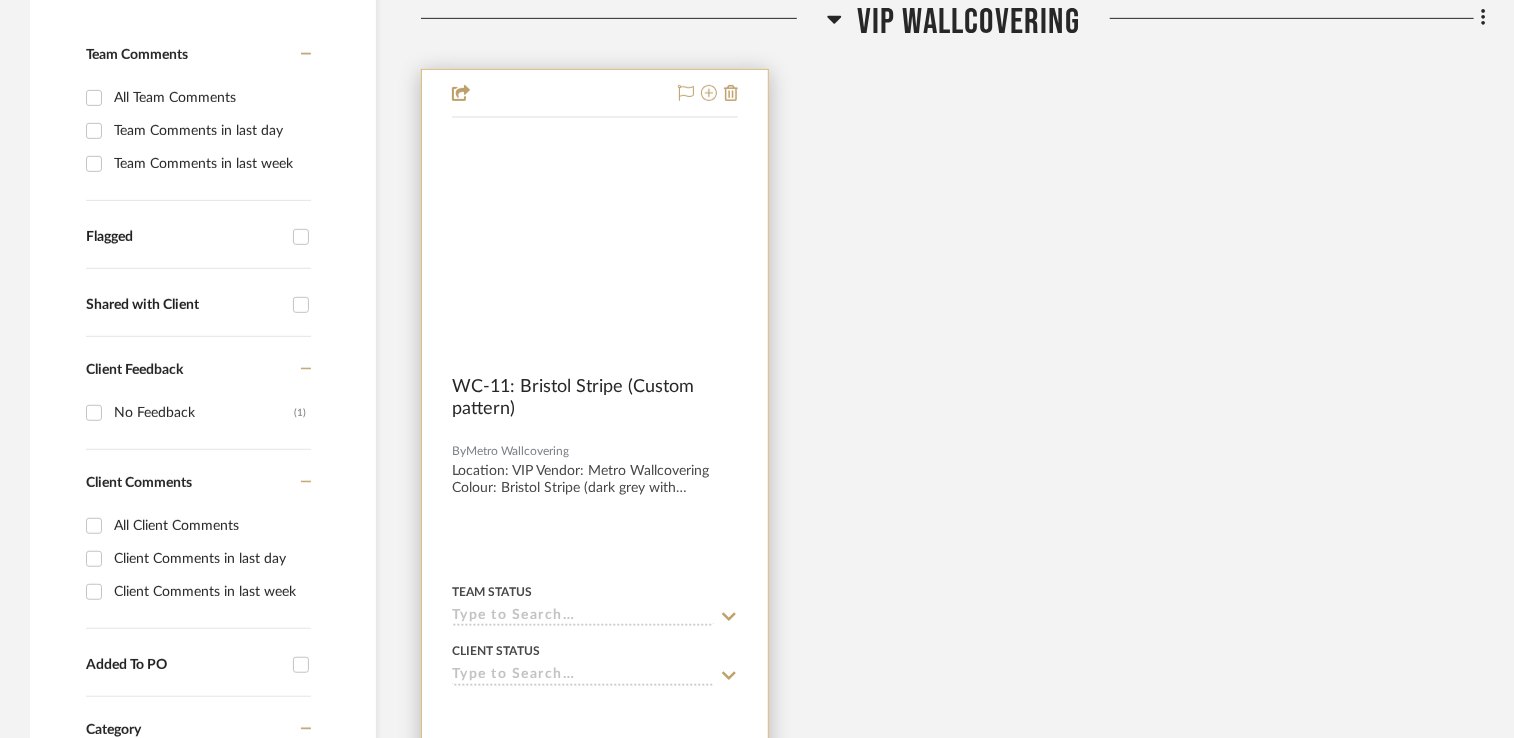 scroll, scrollTop: 600, scrollLeft: 0, axis: vertical 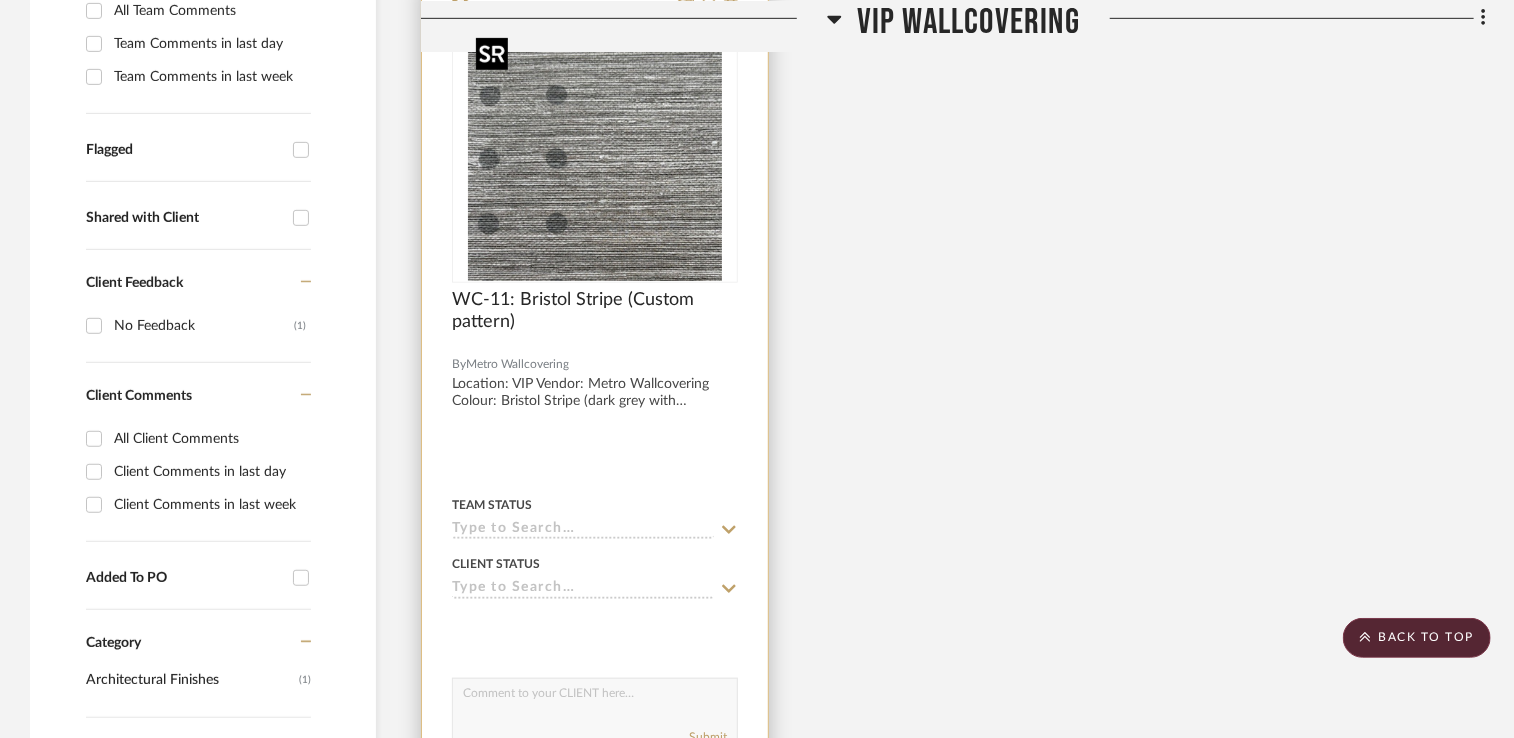 click at bounding box center [595, 156] 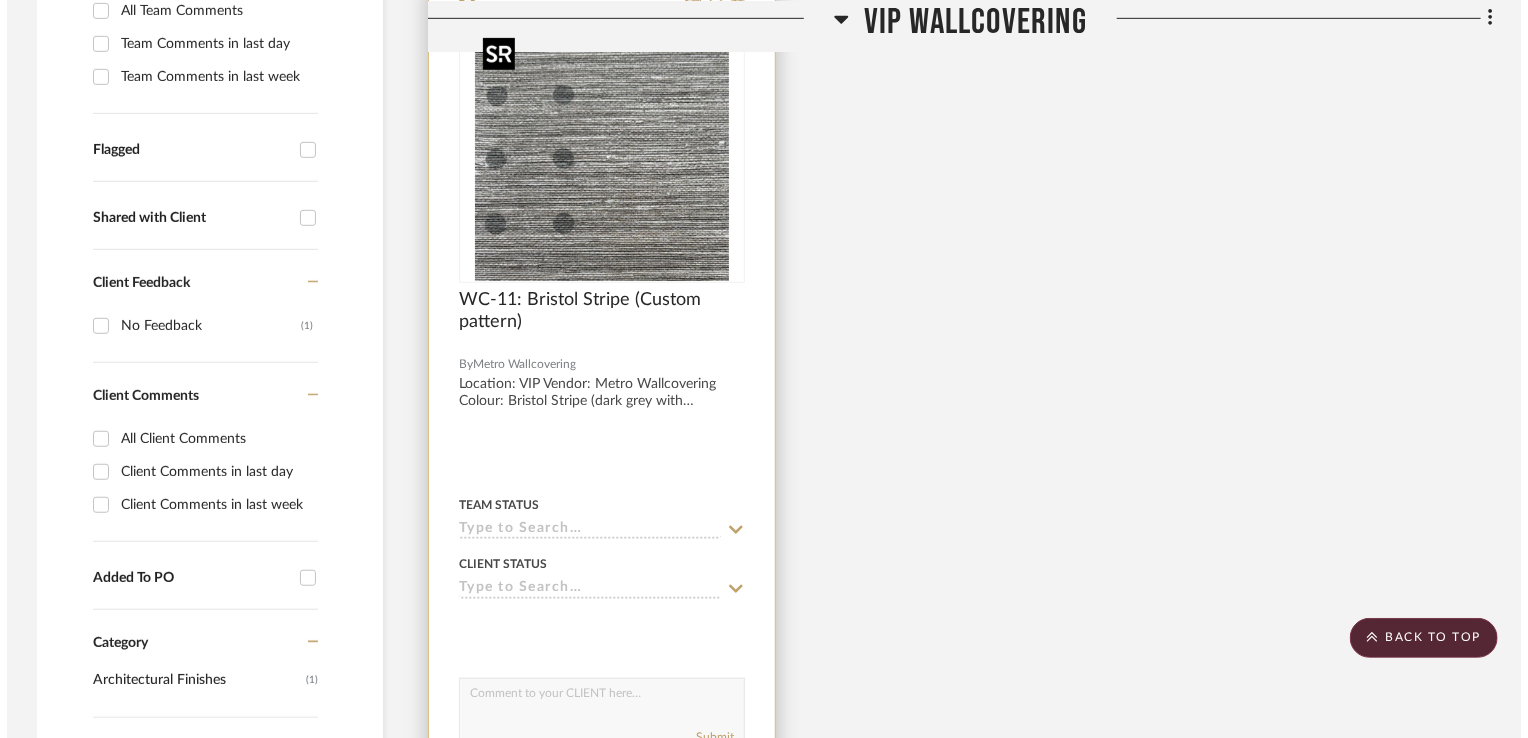 scroll, scrollTop: 0, scrollLeft: 0, axis: both 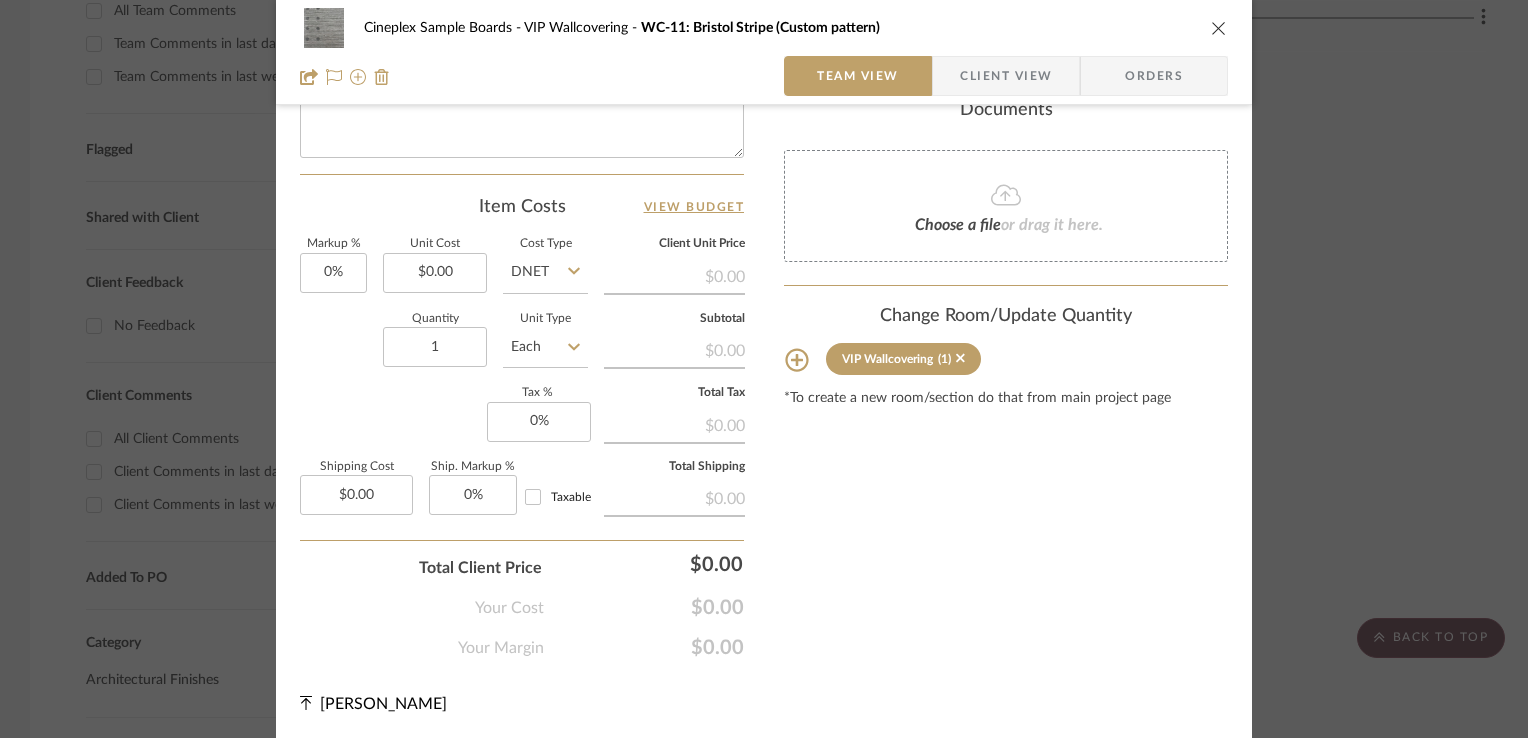 drag, startPoint x: 774, startPoint y: 350, endPoint x: 776, endPoint y: 360, distance: 10.198039 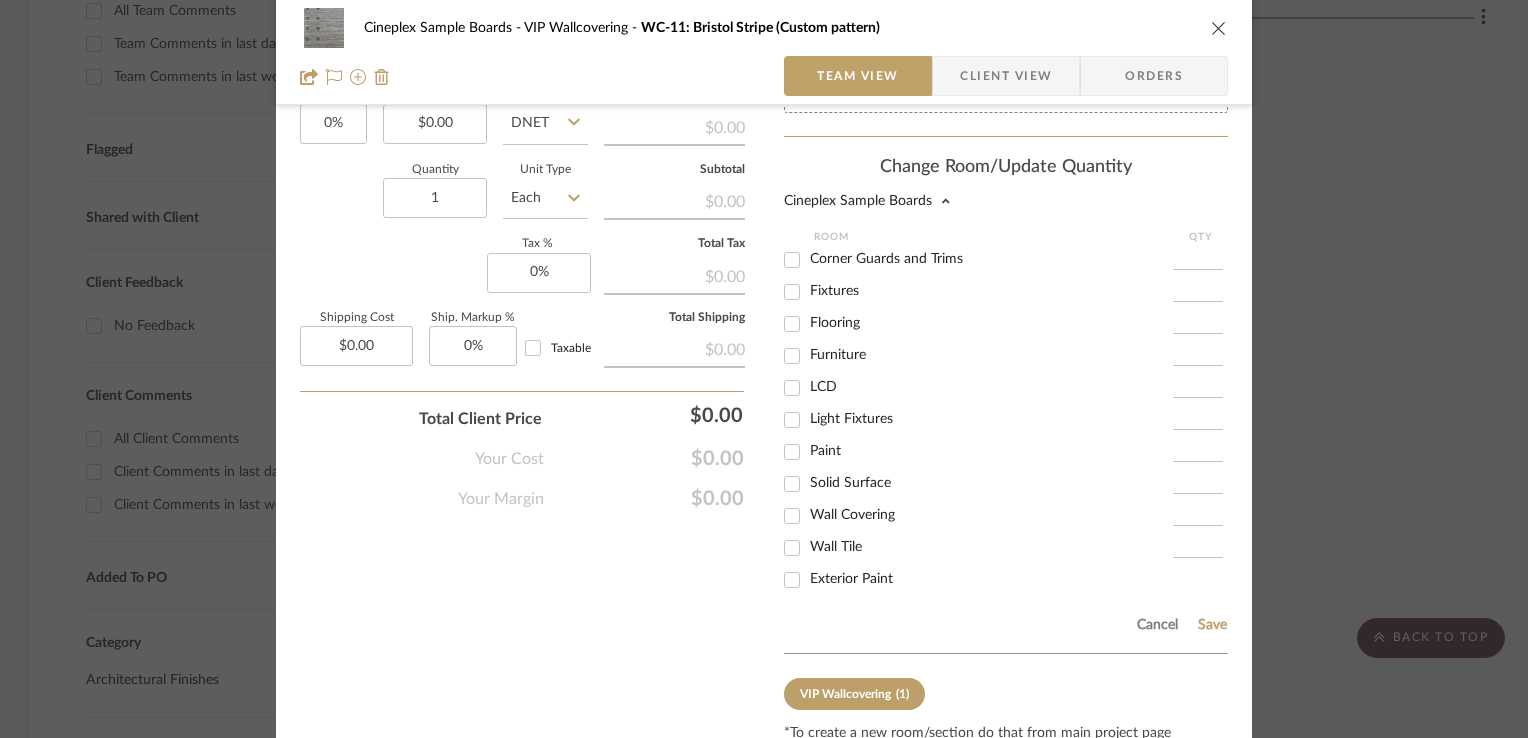 scroll, scrollTop: 1250, scrollLeft: 0, axis: vertical 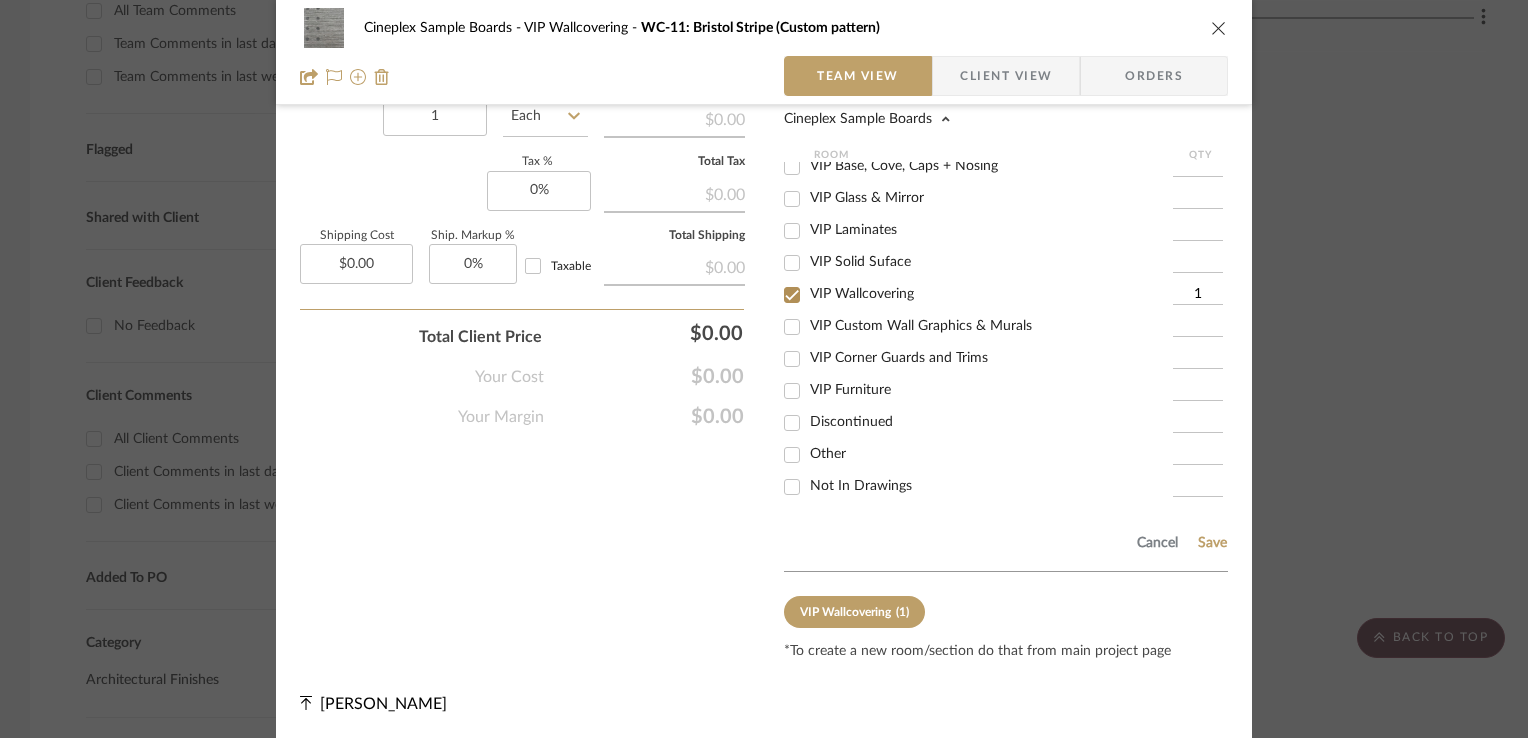 click on "Not In Drawings" at bounding box center [861, 486] 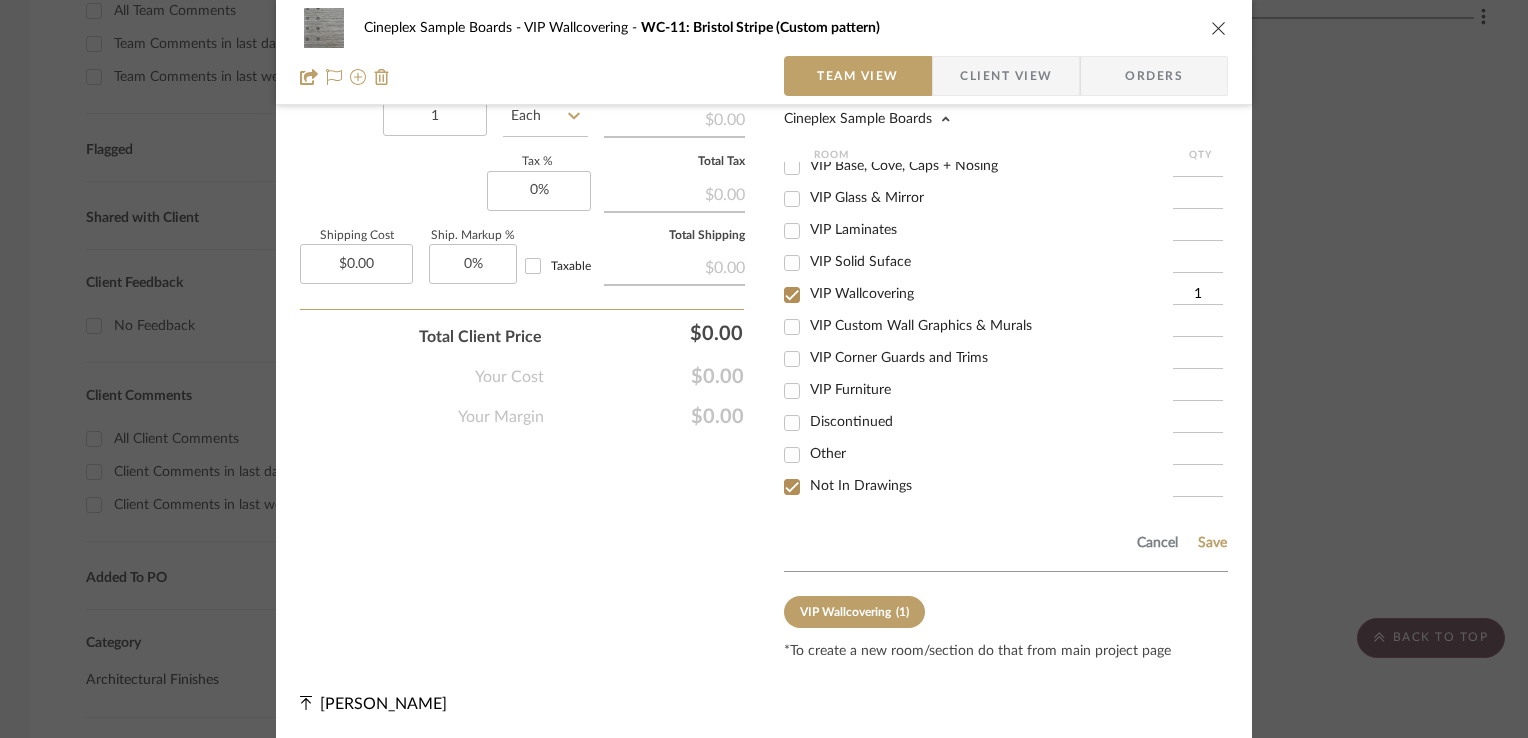 checkbox on "true" 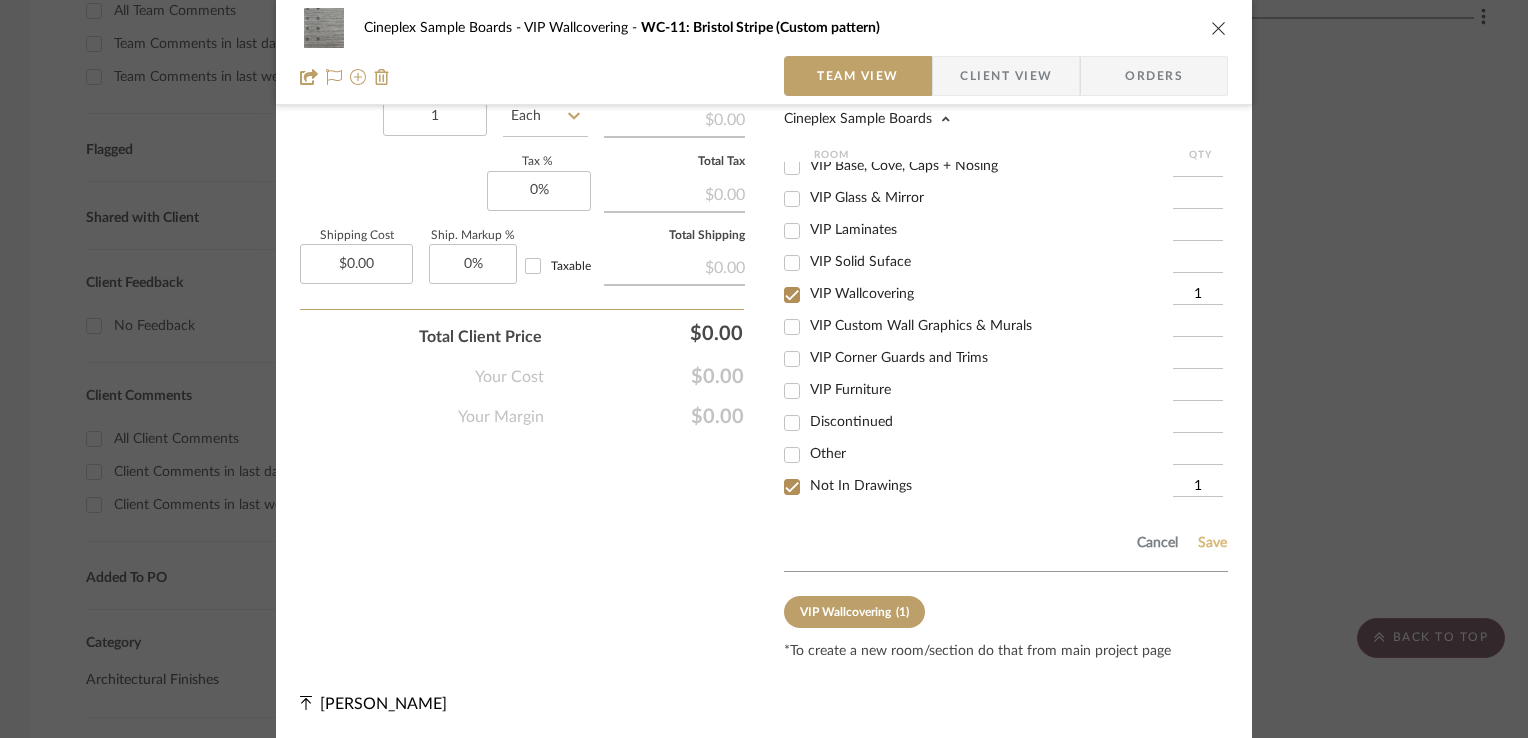 click on "Save" 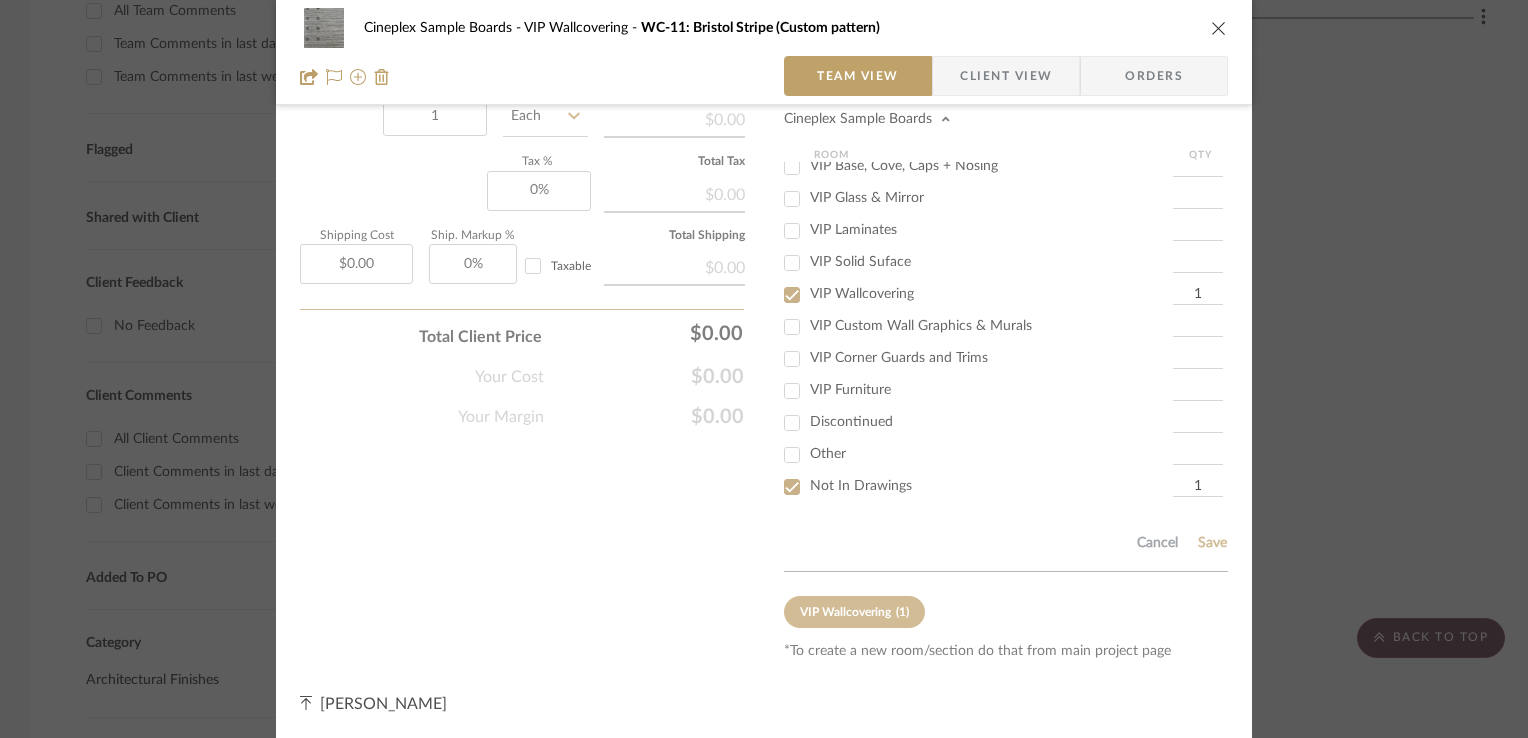 type 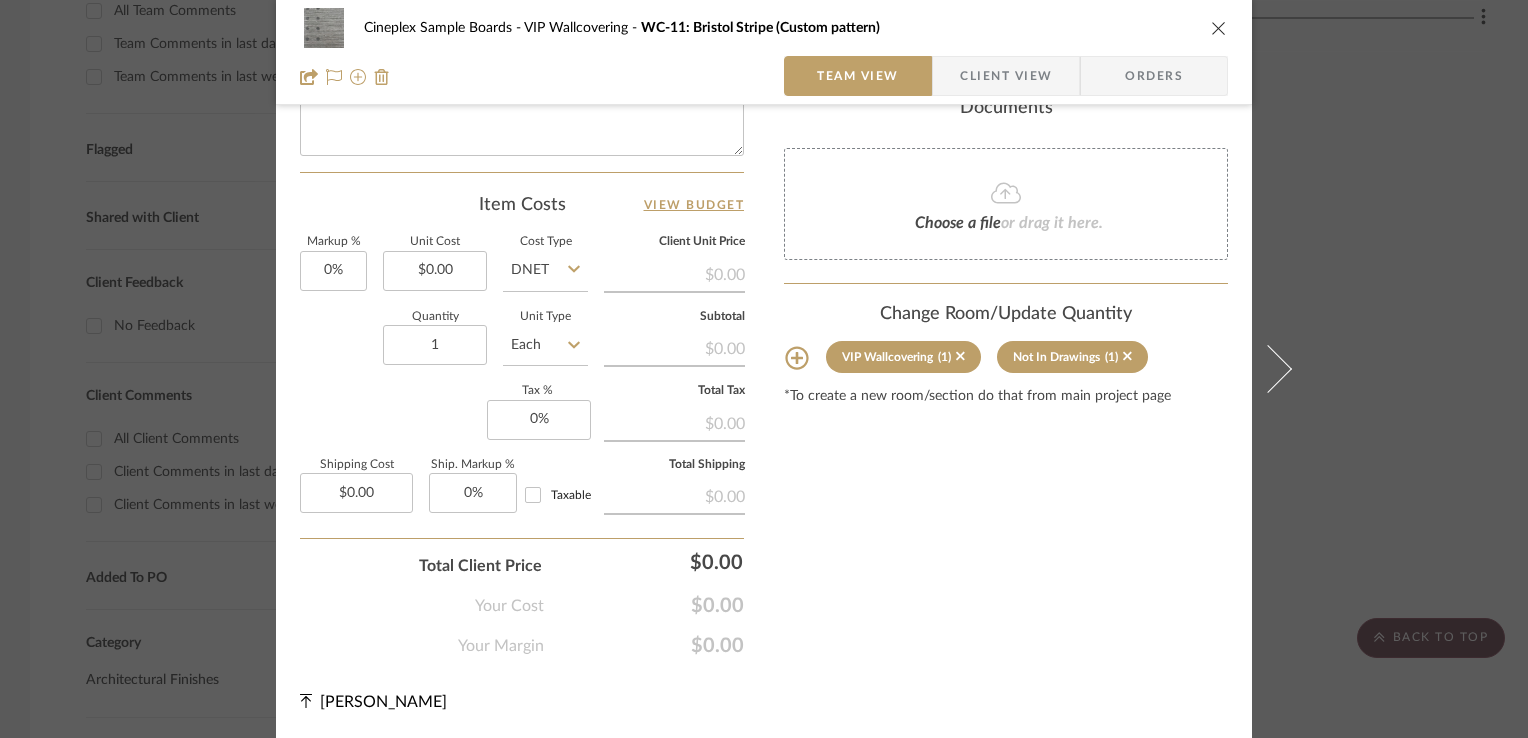 scroll, scrollTop: 1019, scrollLeft: 0, axis: vertical 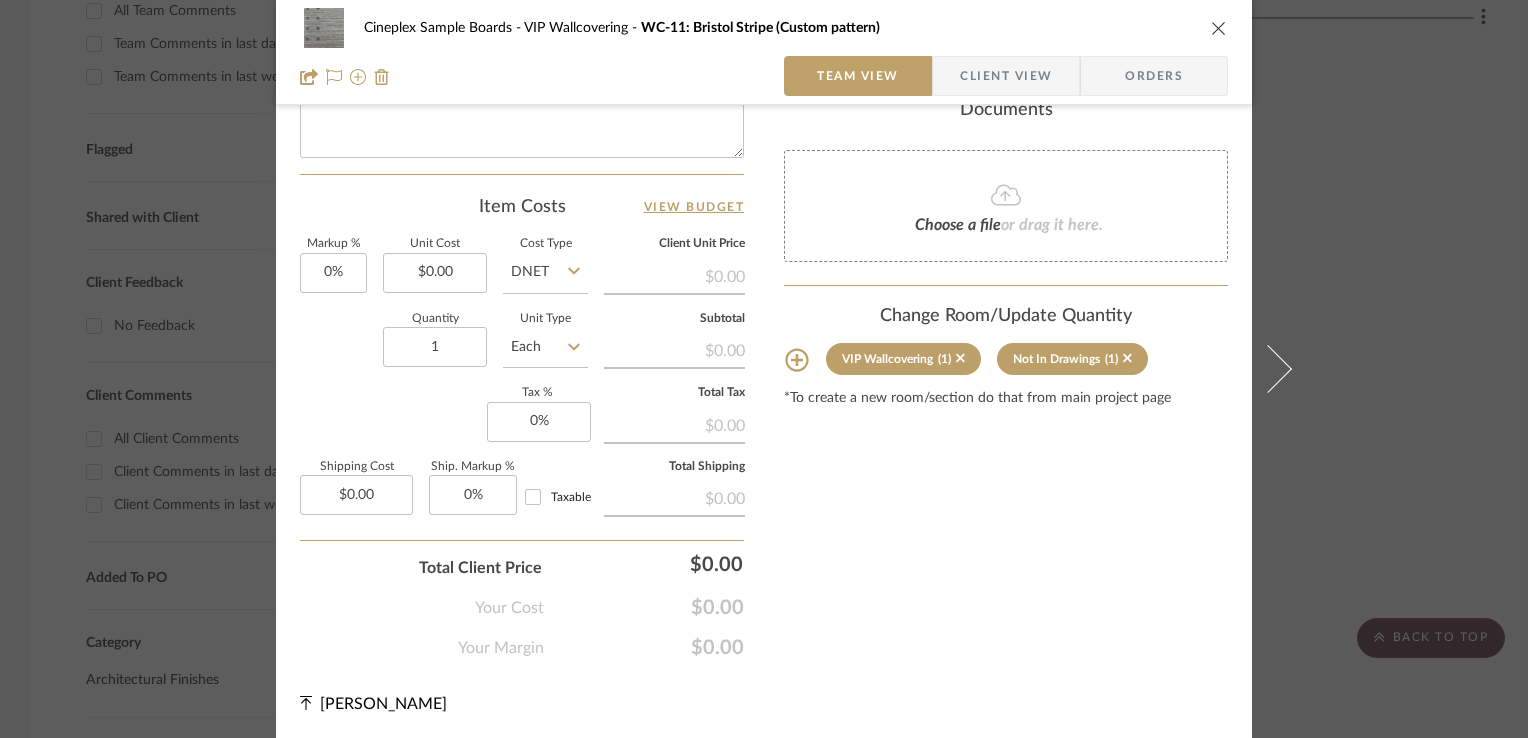 click at bounding box center [1219, 28] 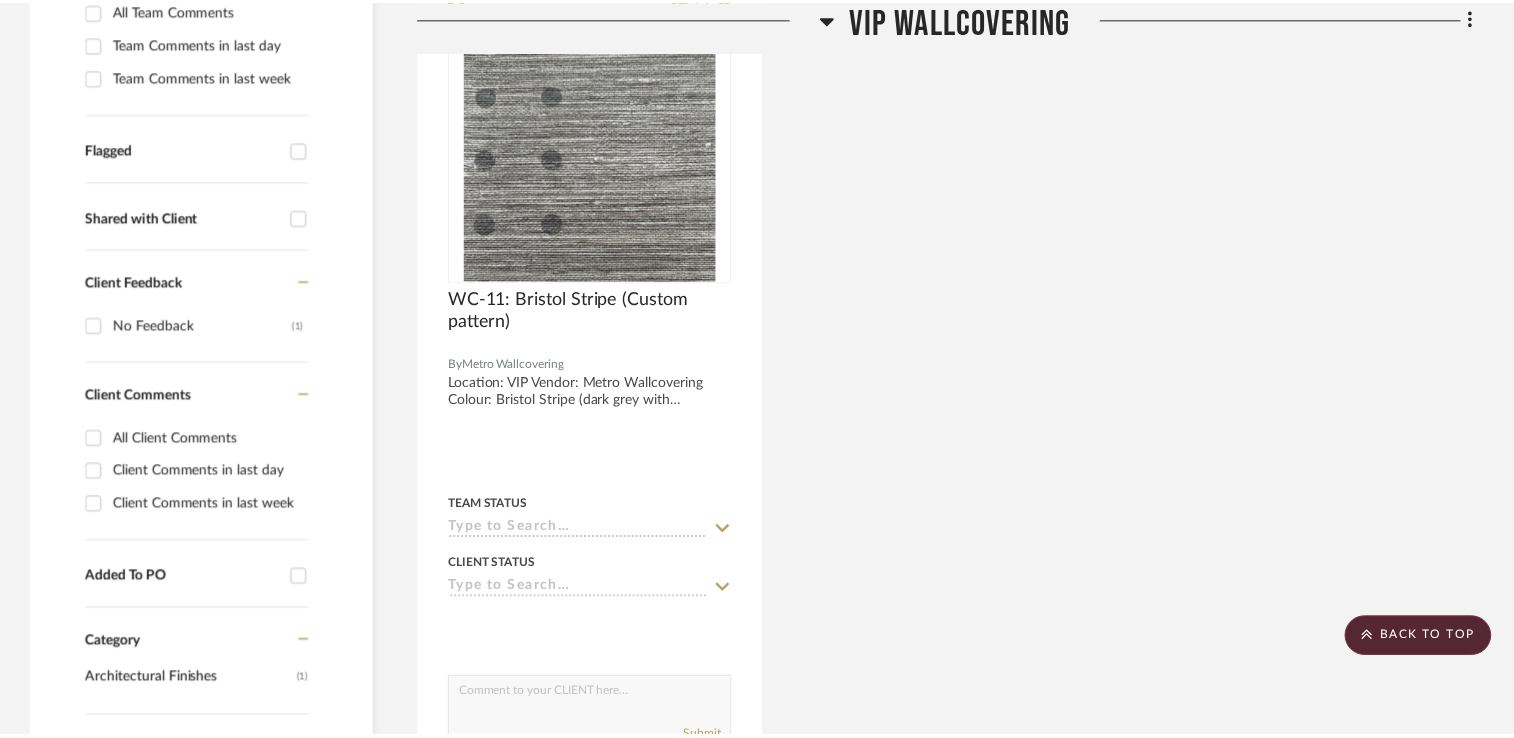 scroll, scrollTop: 600, scrollLeft: 0, axis: vertical 